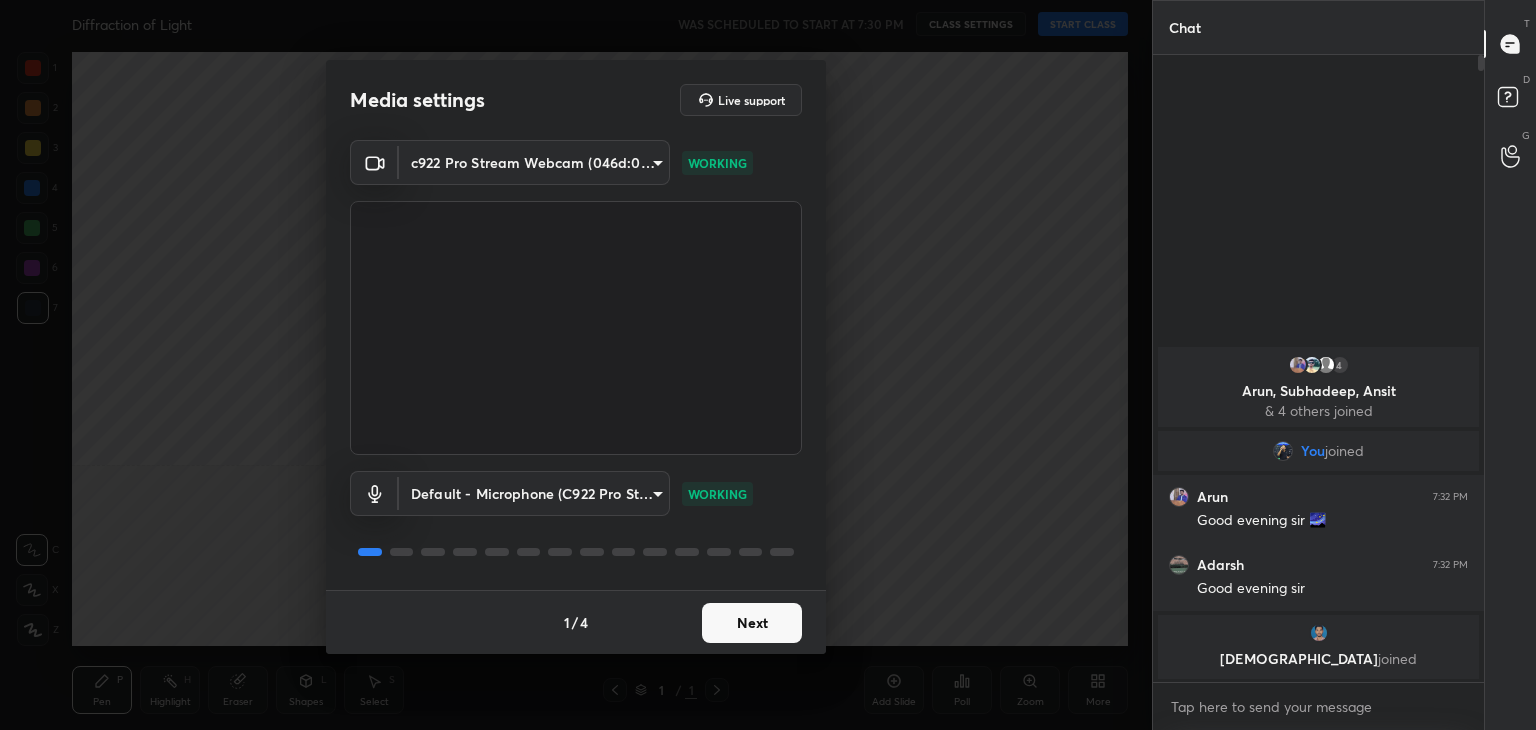 scroll, scrollTop: 0, scrollLeft: 0, axis: both 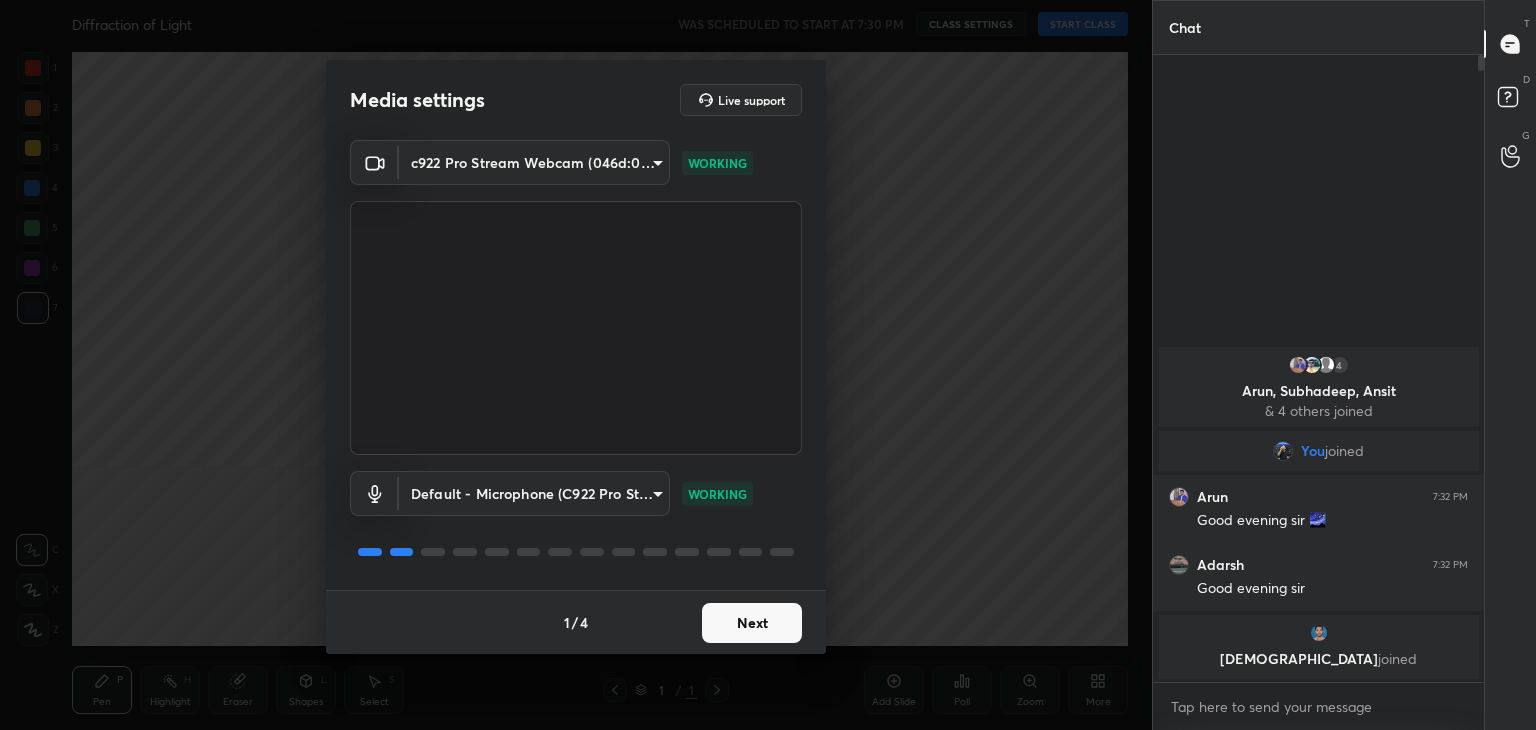 click on "Next" at bounding box center [752, 623] 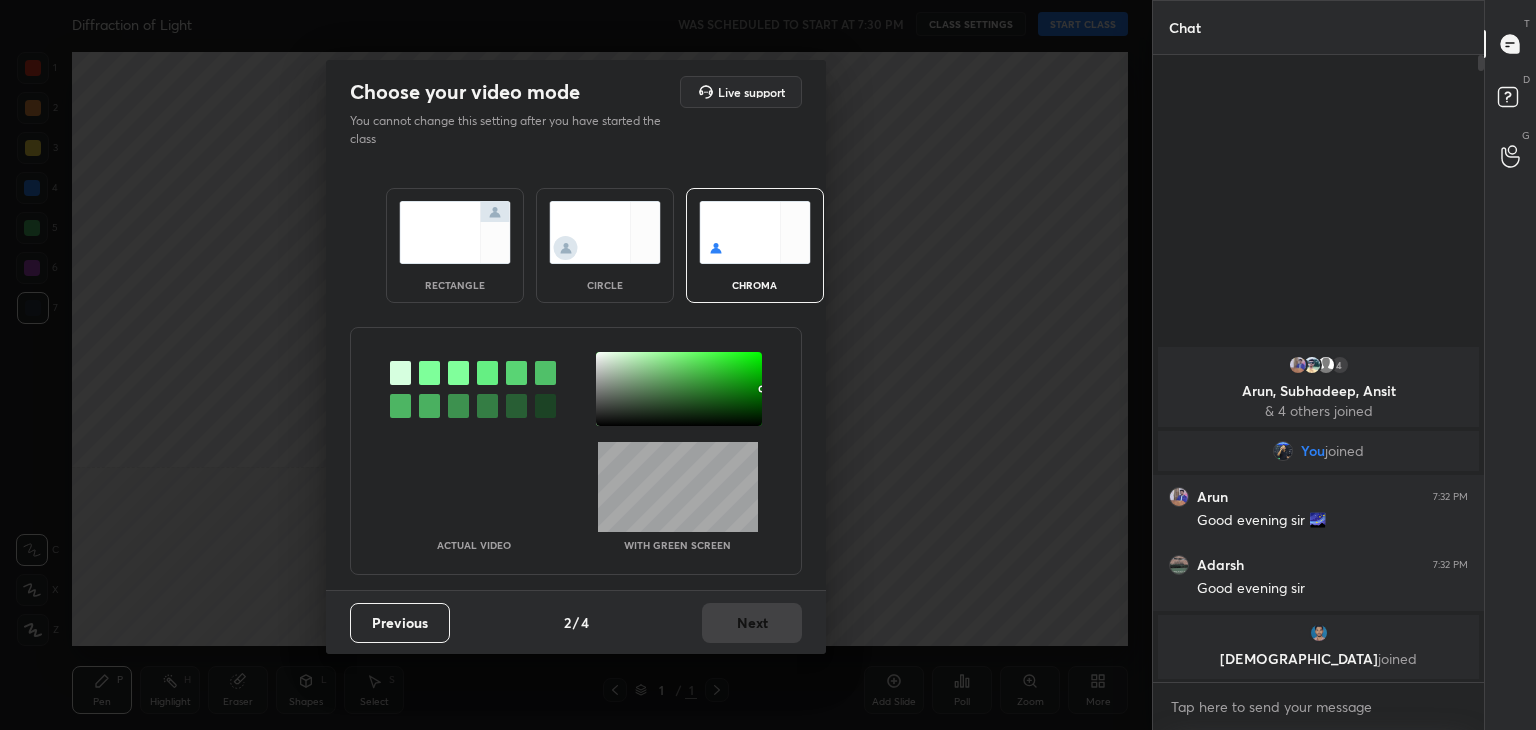 drag, startPoint x: 603, startPoint y: 265, endPoint x: 603, endPoint y: 282, distance: 17 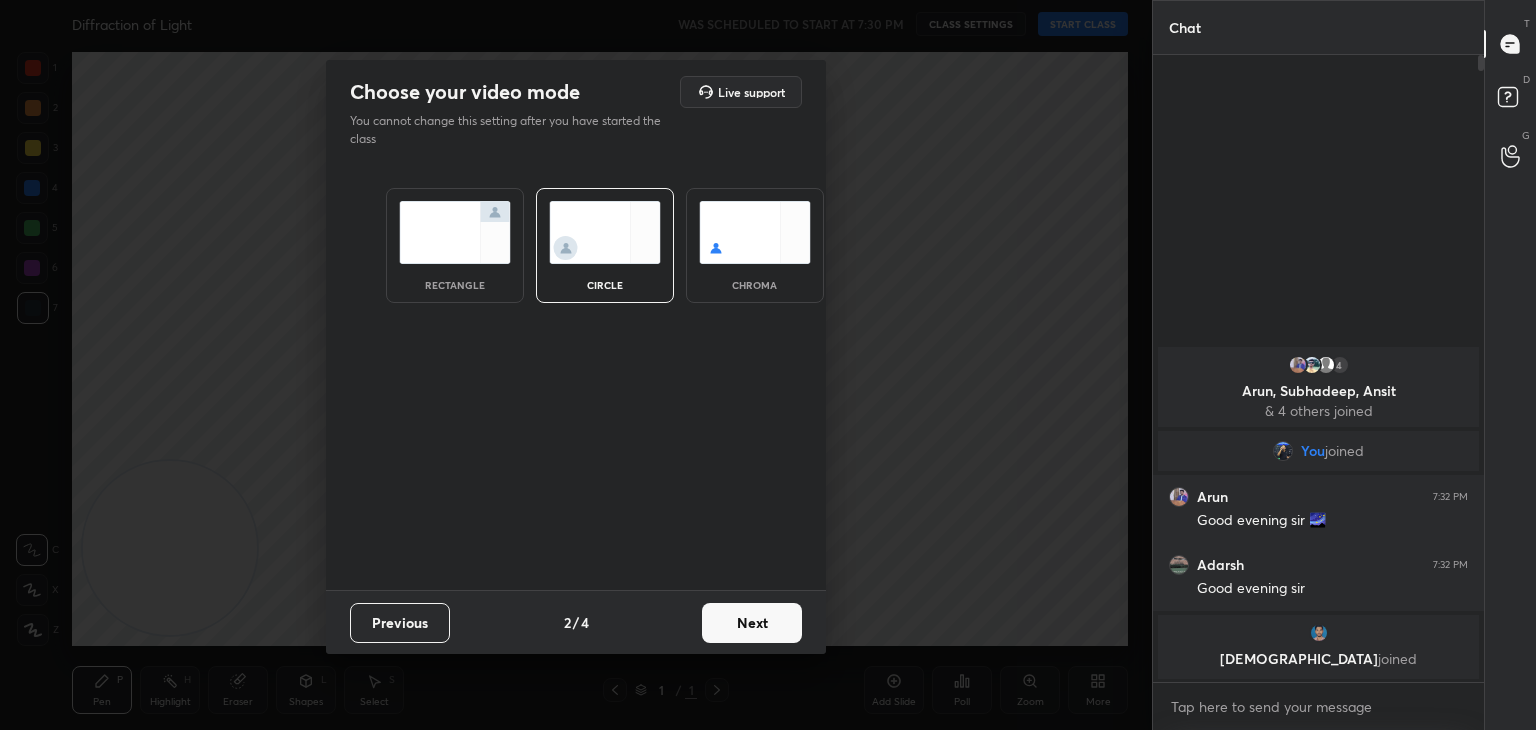 click on "Next" at bounding box center [752, 623] 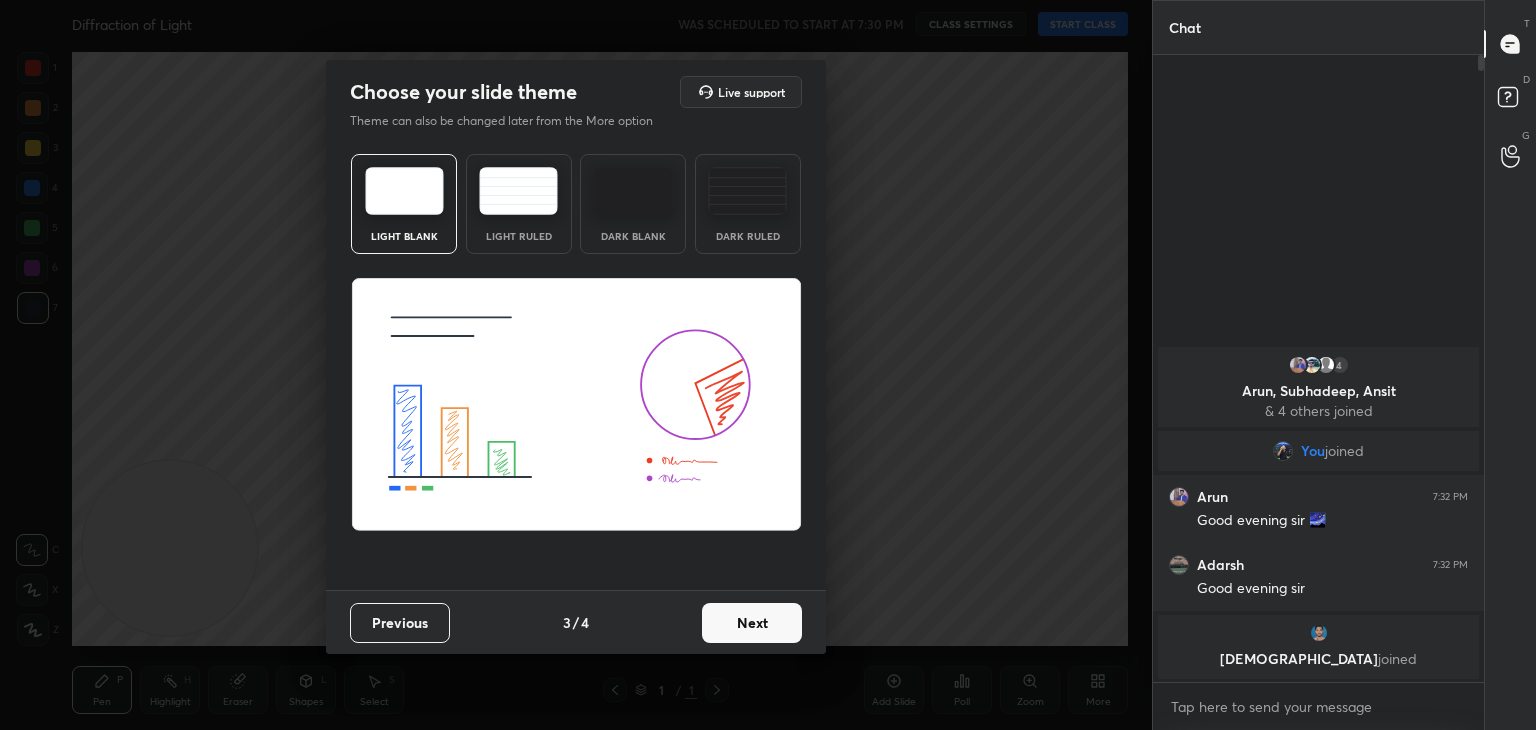 click on "Next" at bounding box center [752, 623] 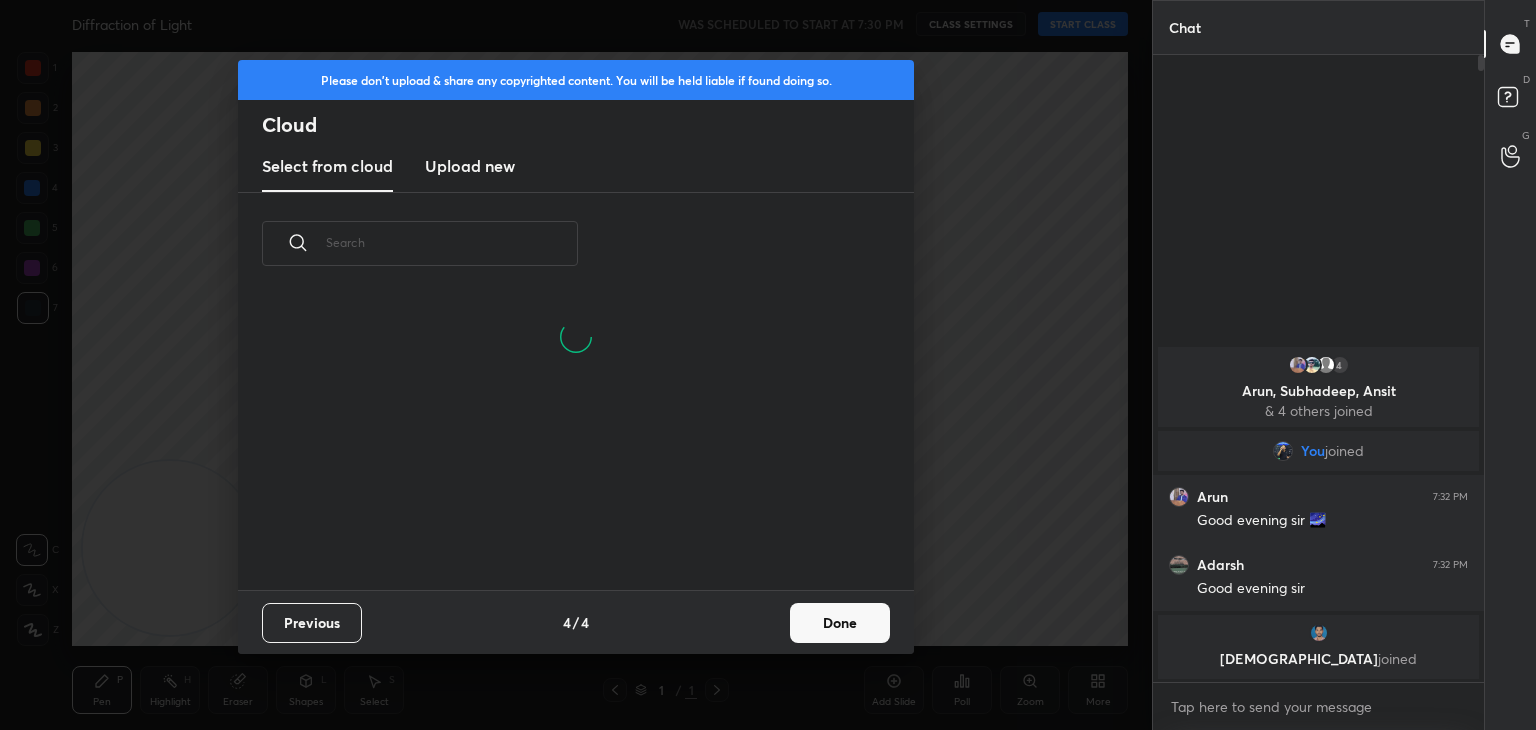 click on "Done" at bounding box center [840, 623] 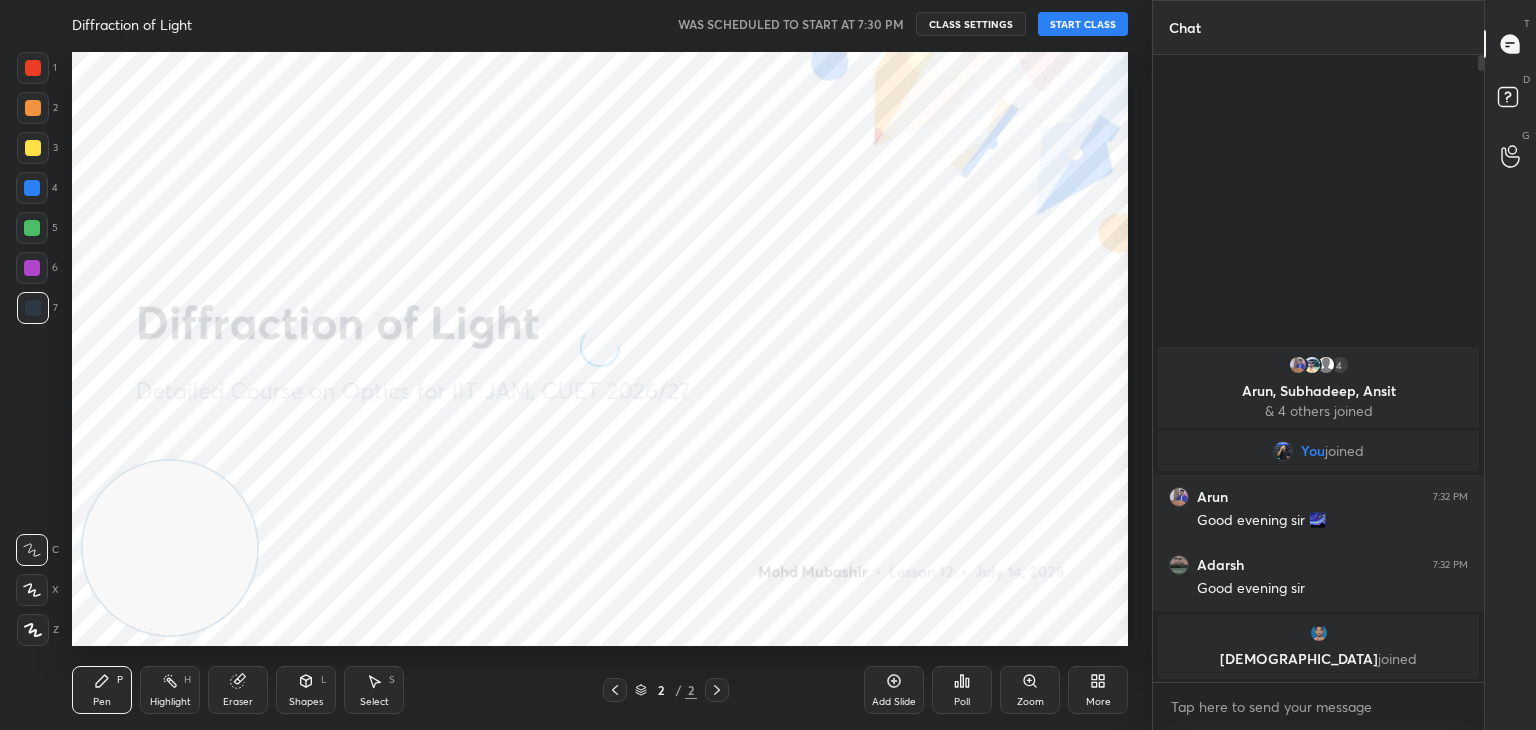 click at bounding box center [32, 590] 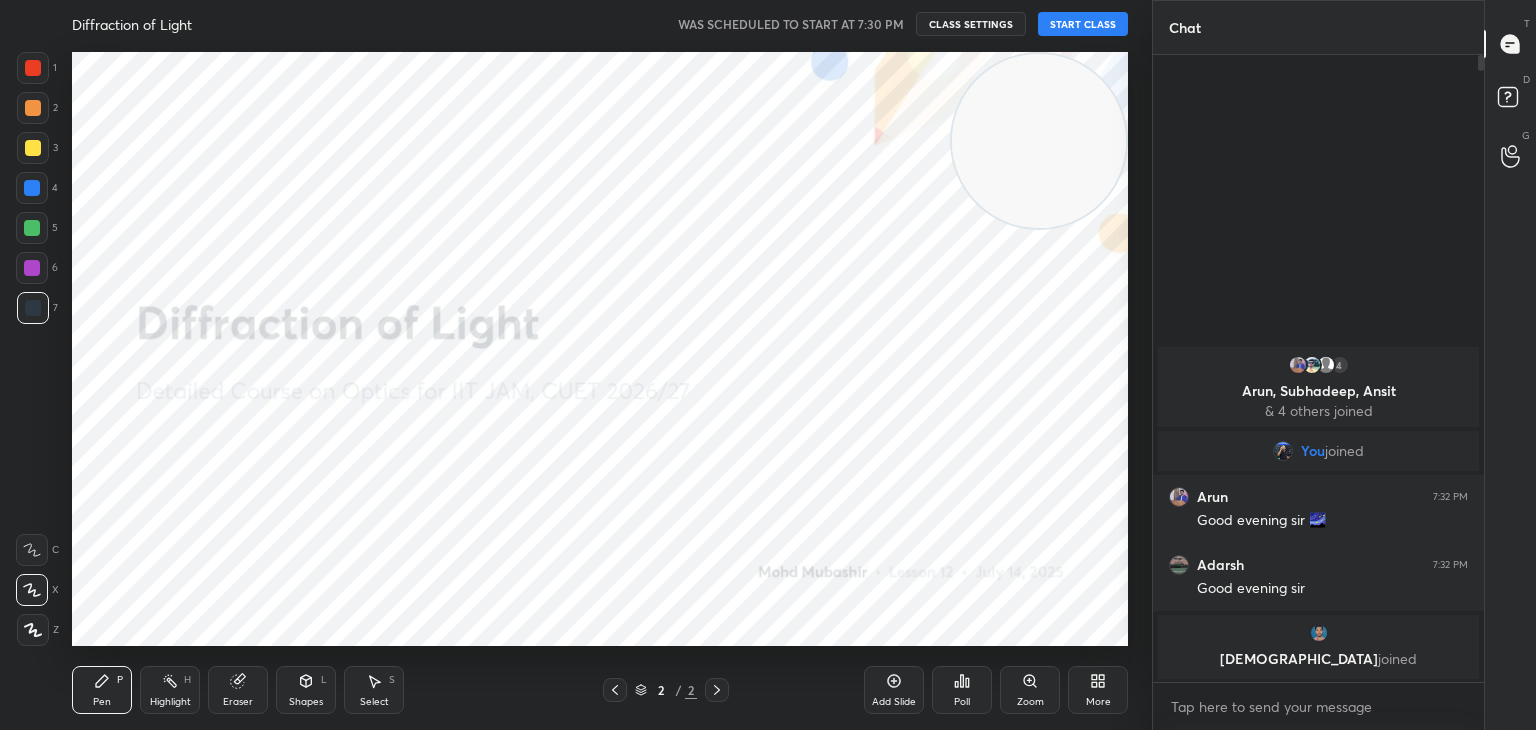 drag, startPoint x: 164, startPoint y: 551, endPoint x: 1066, endPoint y: 98, distance: 1009.3627 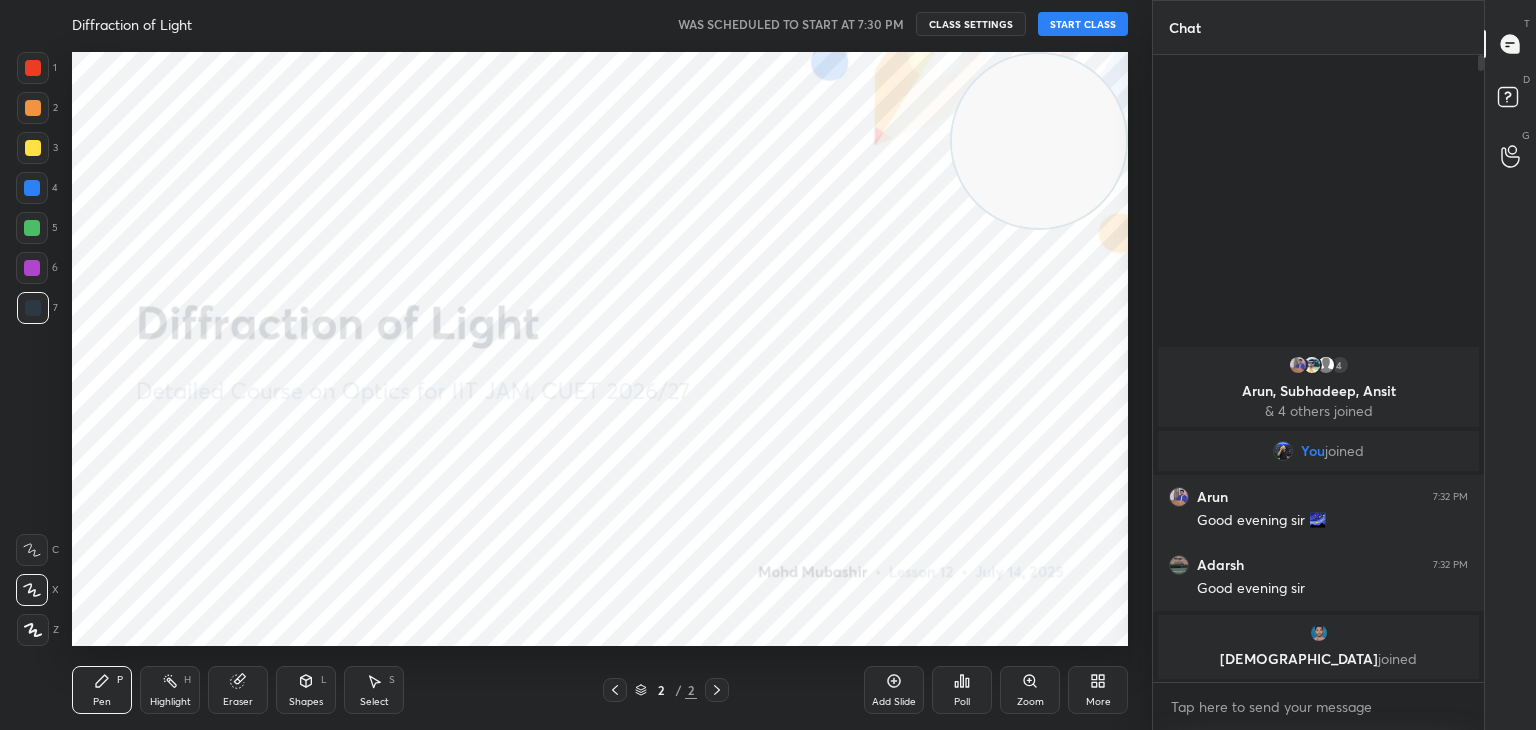 click at bounding box center (1039, 141) 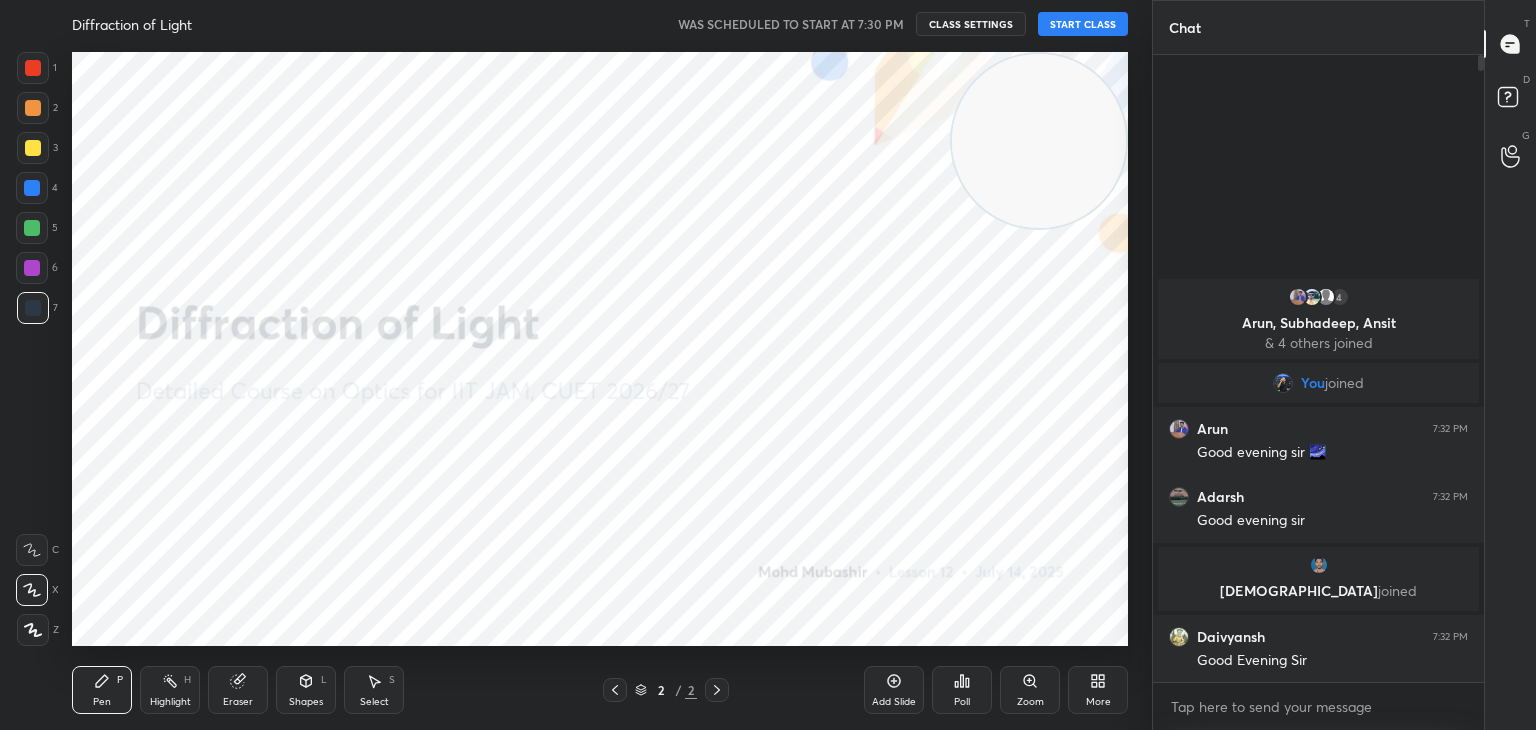 click on "START CLASS" at bounding box center (1083, 24) 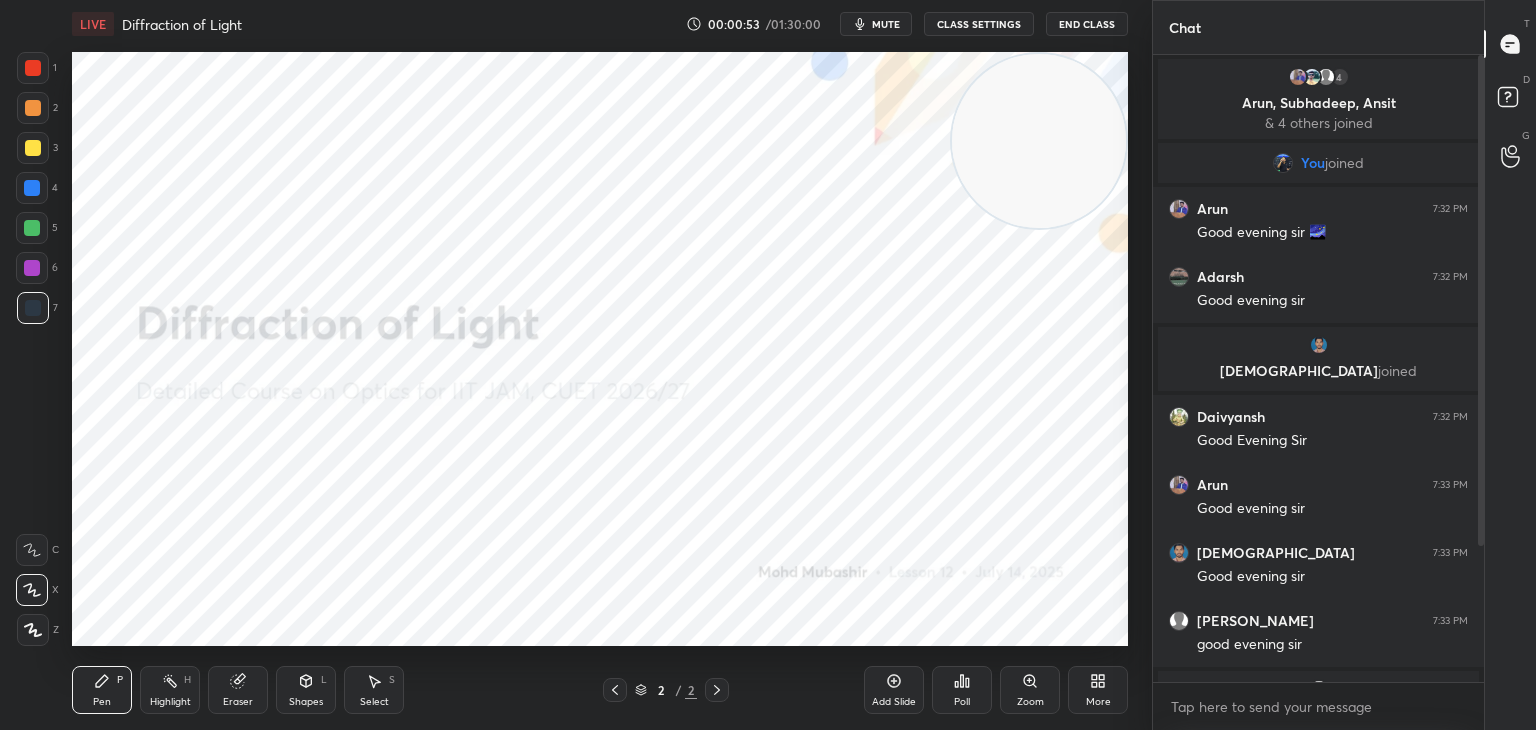 scroll, scrollTop: 192, scrollLeft: 0, axis: vertical 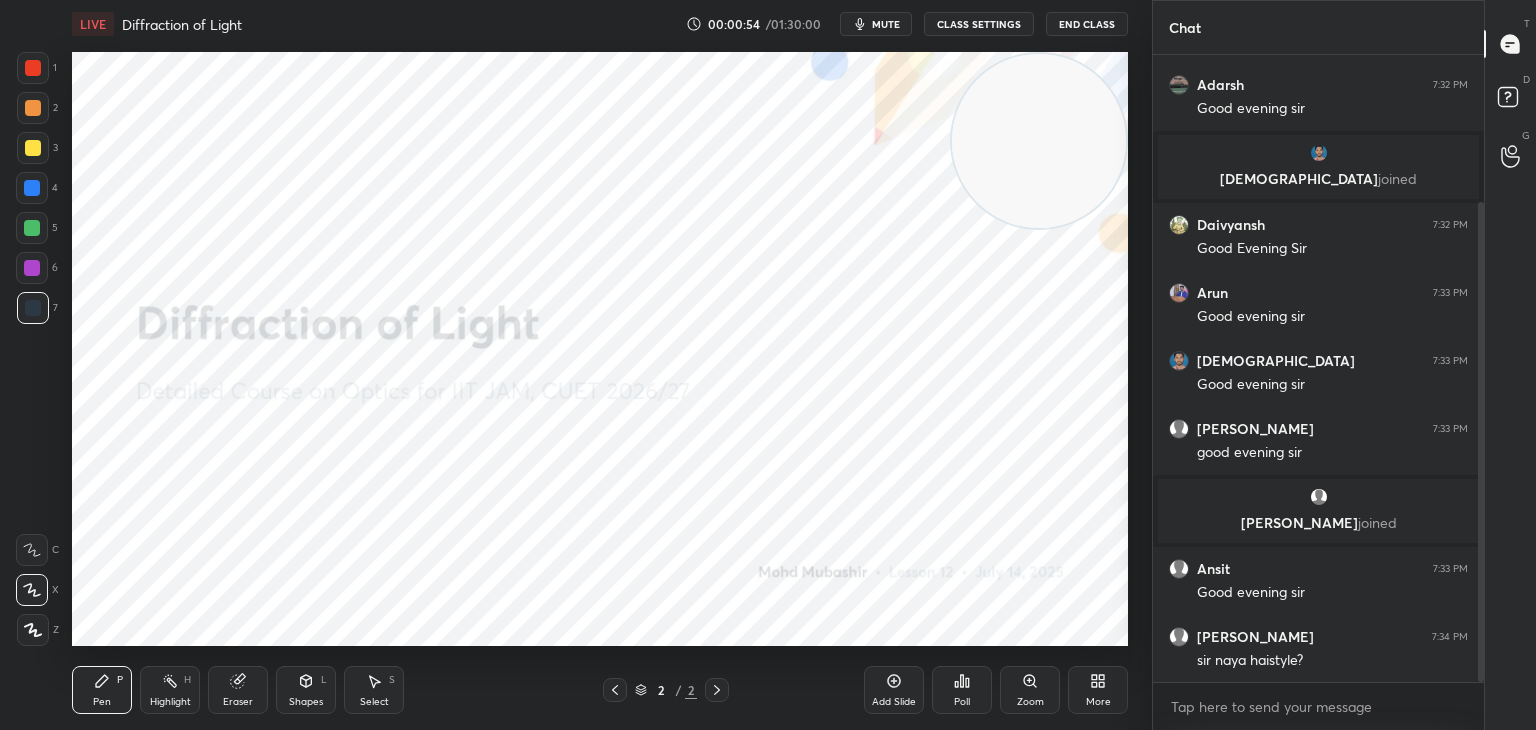 drag, startPoint x: 1480, startPoint y: 165, endPoint x: 1489, endPoint y: 209, distance: 44.911022 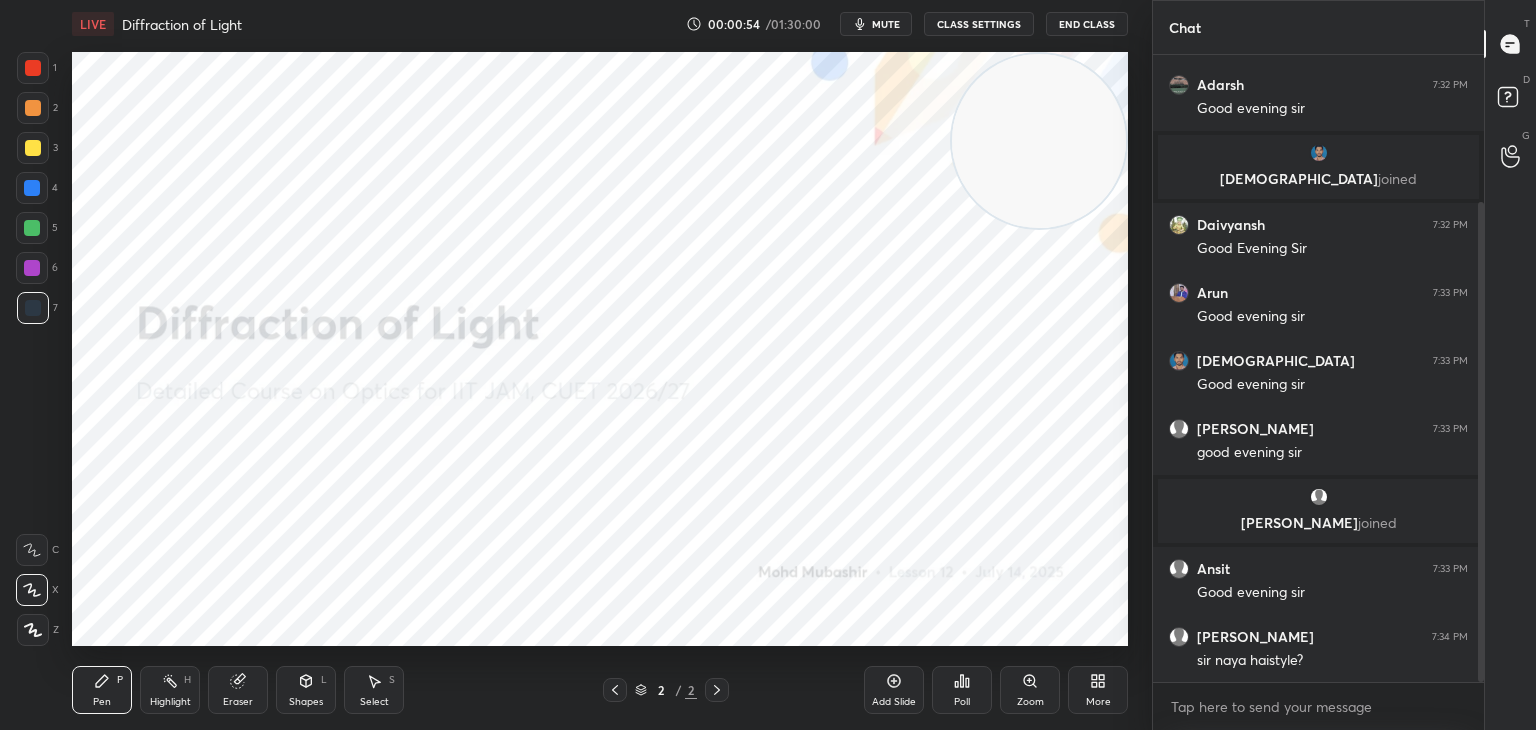 click on "Chat You  joined Arun 7:32 PM Good evening sir 🌌 [PERSON_NAME] 7:32 PM Good evening [PERSON_NAME]  joined Daivyansh 7:32 PM Good Evening Sir Arun 7:33 PM Good evening [PERSON_NAME] 7:33 PM Good evening [PERSON_NAME] 7:33 PM good evening [PERSON_NAME]  joined Ansit 7:33 PM Good evening [PERSON_NAME] 7:34 PM [PERSON_NAME] haistyle? JUMP TO LATEST Enable hand raising Enable raise hand to speak to learners. Once enabled, chat will be turned off temporarily. Enable x   Doubts asked by learners will show up here NEW DOUBTS ASKED No one has raised a hand yet Can't raise hand Looks like educator just invited you to speak. Please wait before you can raise your hand again. Got it T Messages (T) D Doubts (D) G Raise Hand (G)" at bounding box center [1344, 365] 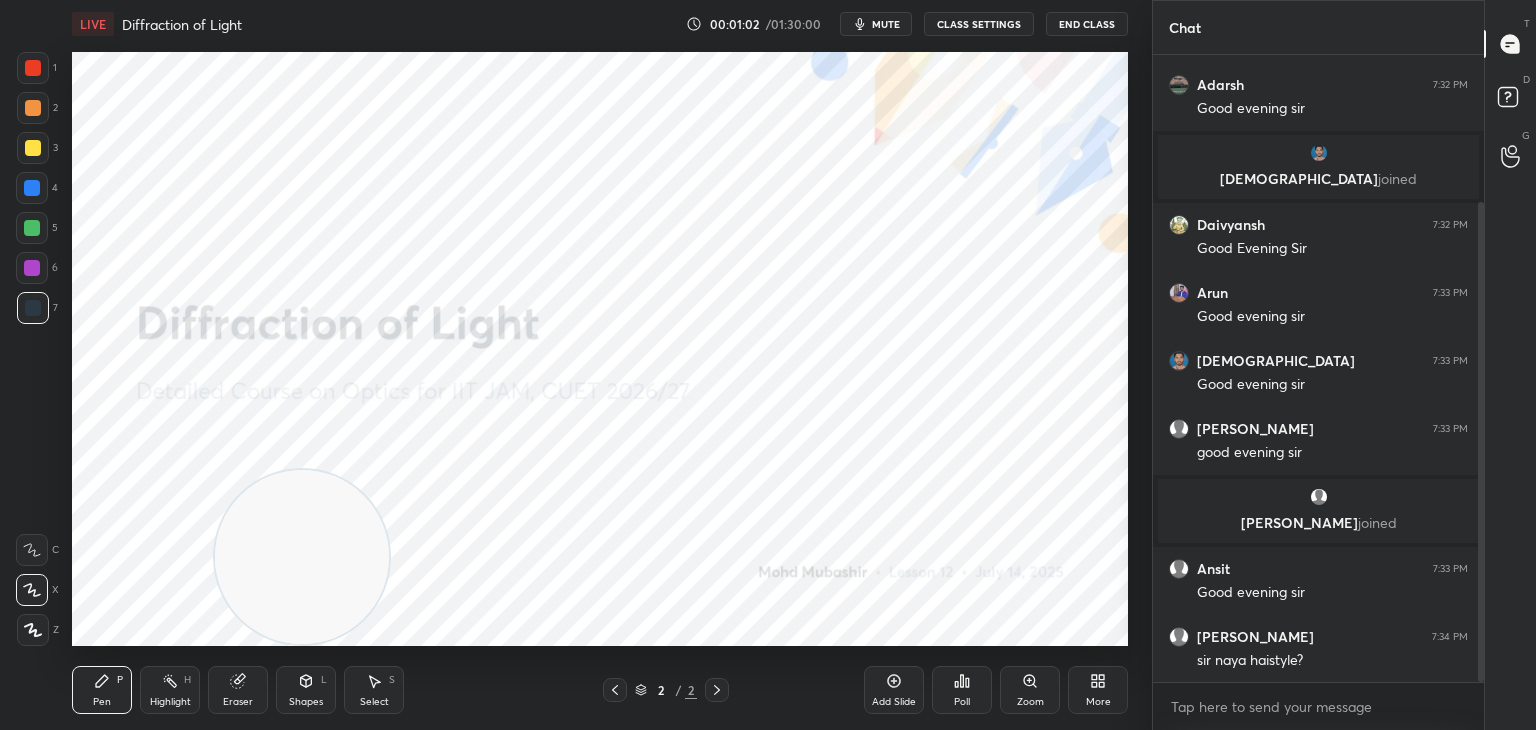 drag, startPoint x: 1065, startPoint y: 163, endPoint x: 280, endPoint y: 617, distance: 906.8302 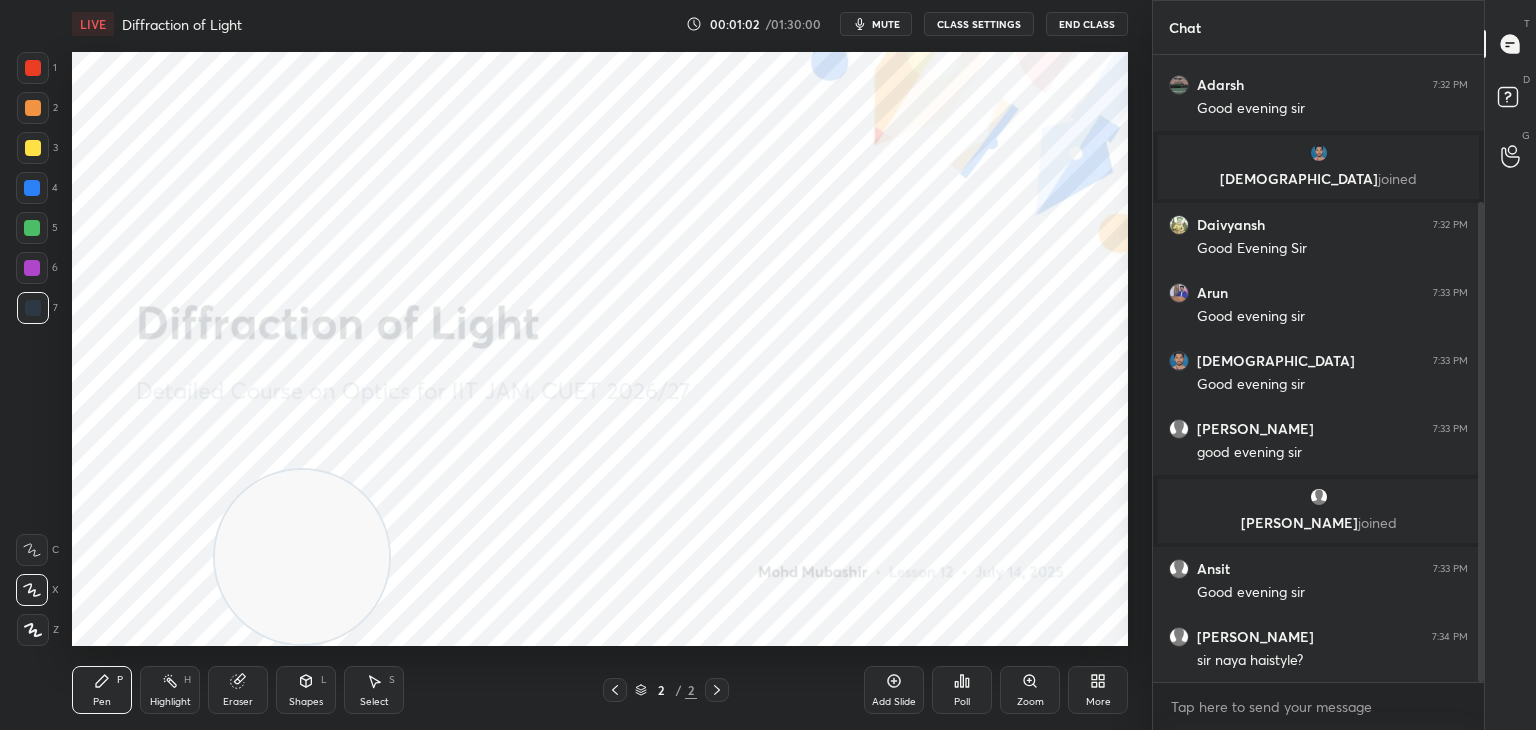 click on "LIVE Diffraction of Light 00:01:02 /  01:30:00 mute CLASS SETTINGS End Class Setting up your live class Poll for   secs No correct answer Start poll Back Diffraction of Light • L12 of Detailed Course on Optics for IIT JAM, CUET 2026/27 [PERSON_NAME] Pen P Highlight H Eraser Shapes L Select S 2 / 2 Add Slide Poll Zoom More" at bounding box center [600, 365] 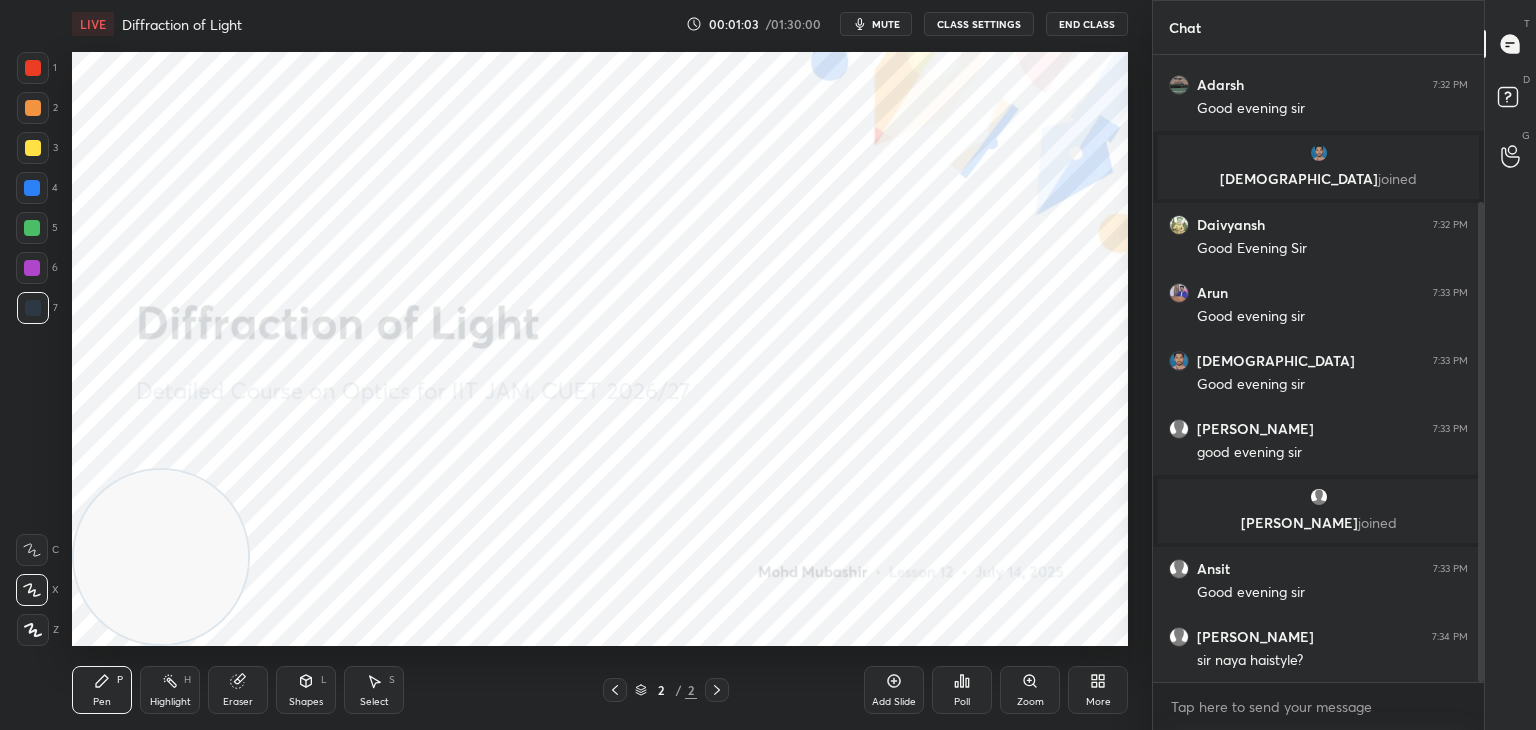 drag, startPoint x: 296, startPoint y: 575, endPoint x: 120, endPoint y: 603, distance: 178.21335 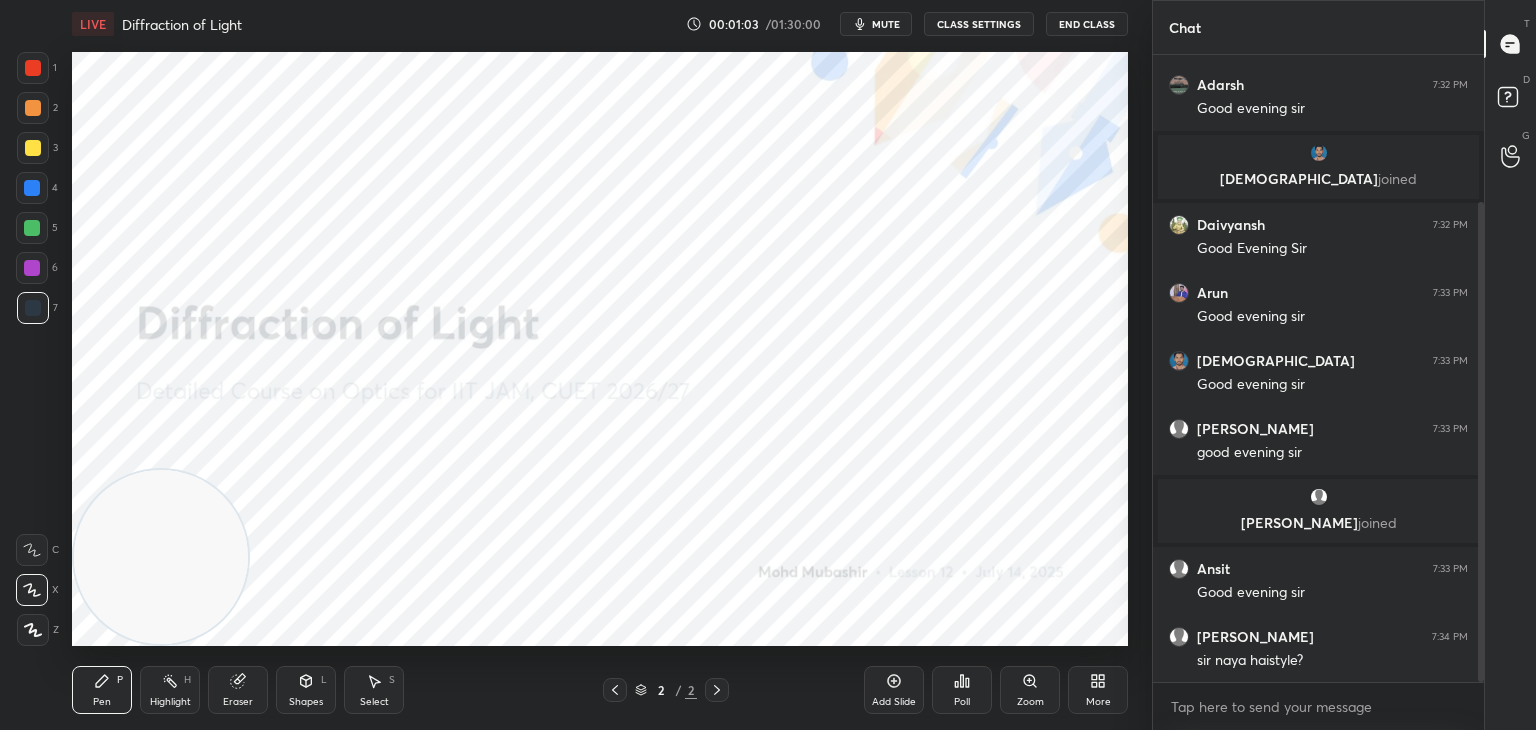 click at bounding box center (161, 557) 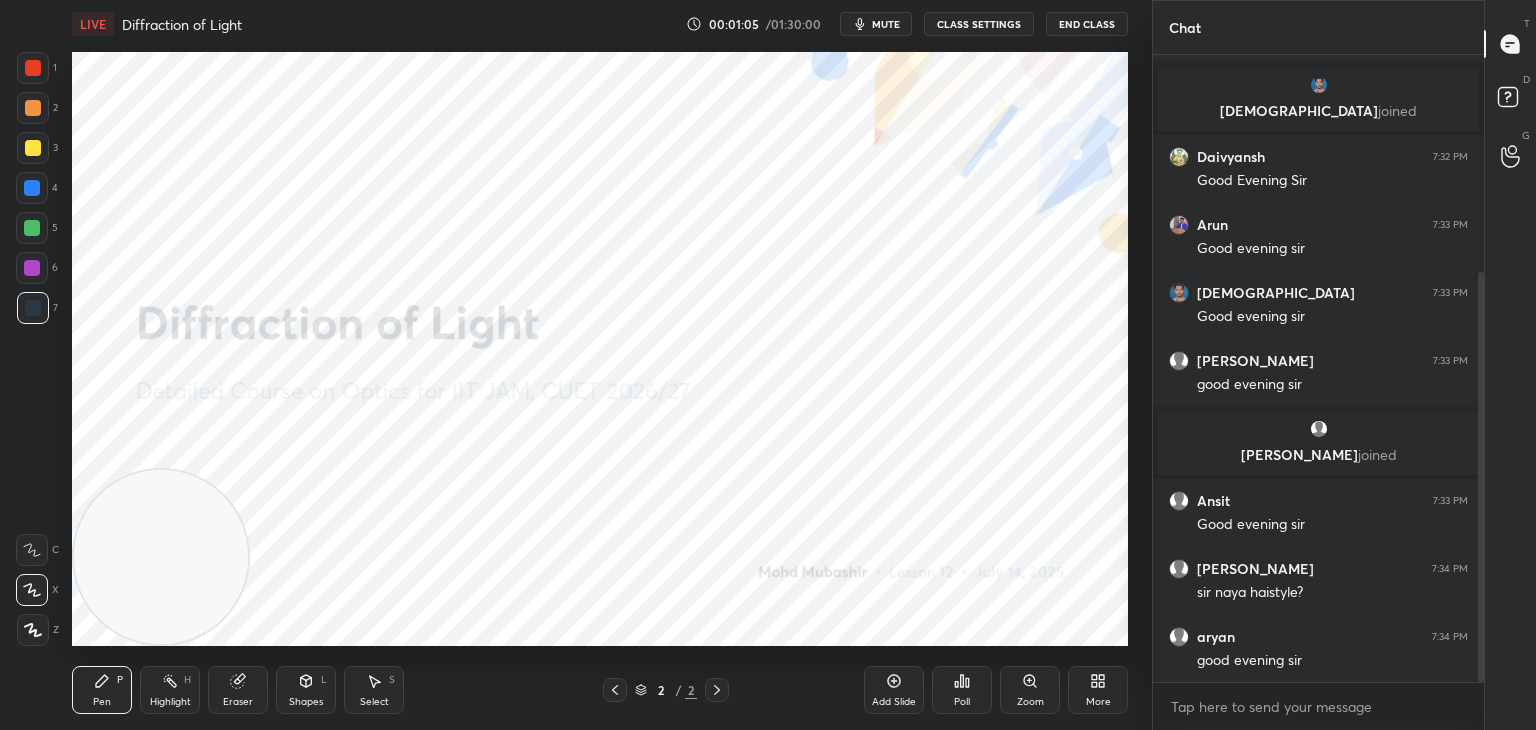 scroll, scrollTop: 332, scrollLeft: 0, axis: vertical 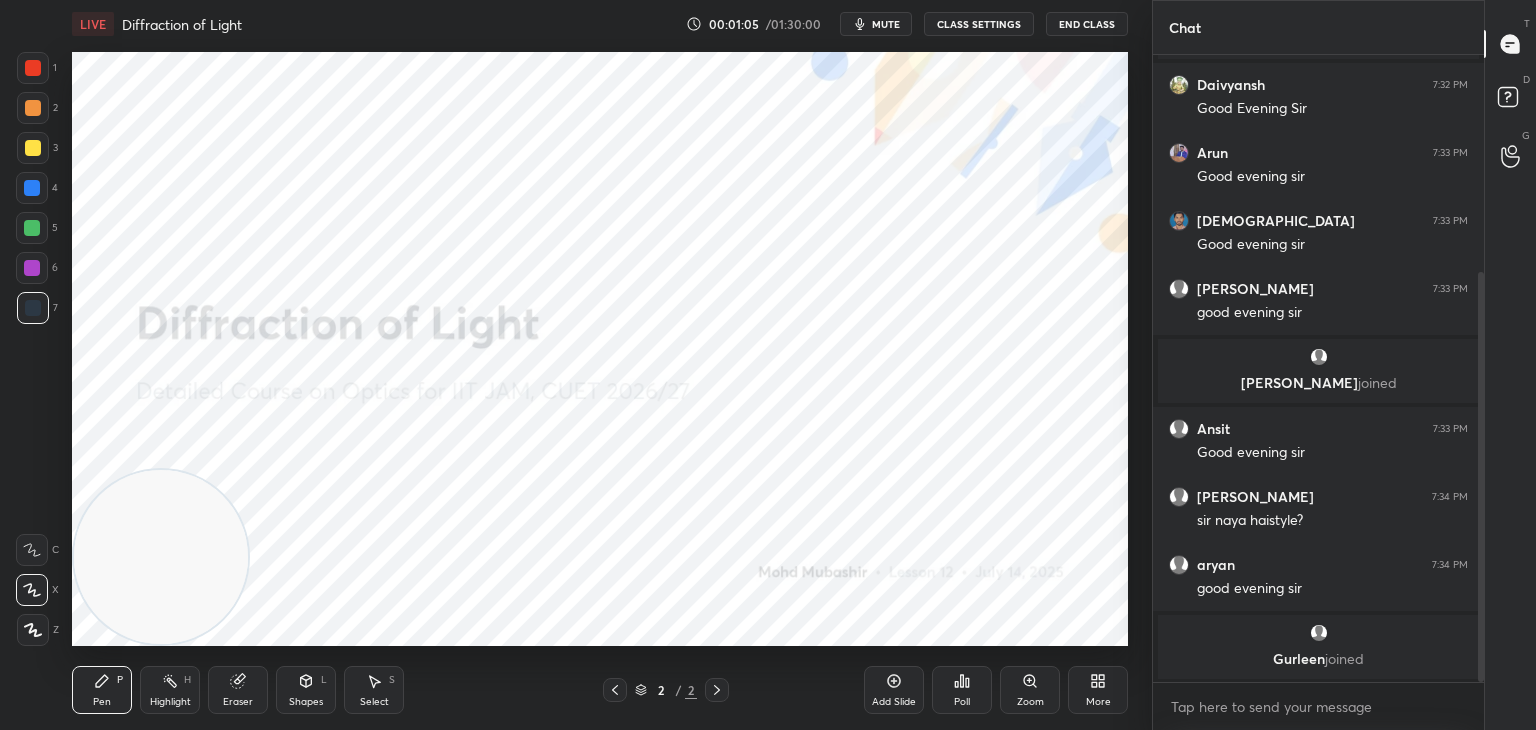 click at bounding box center (32, 188) 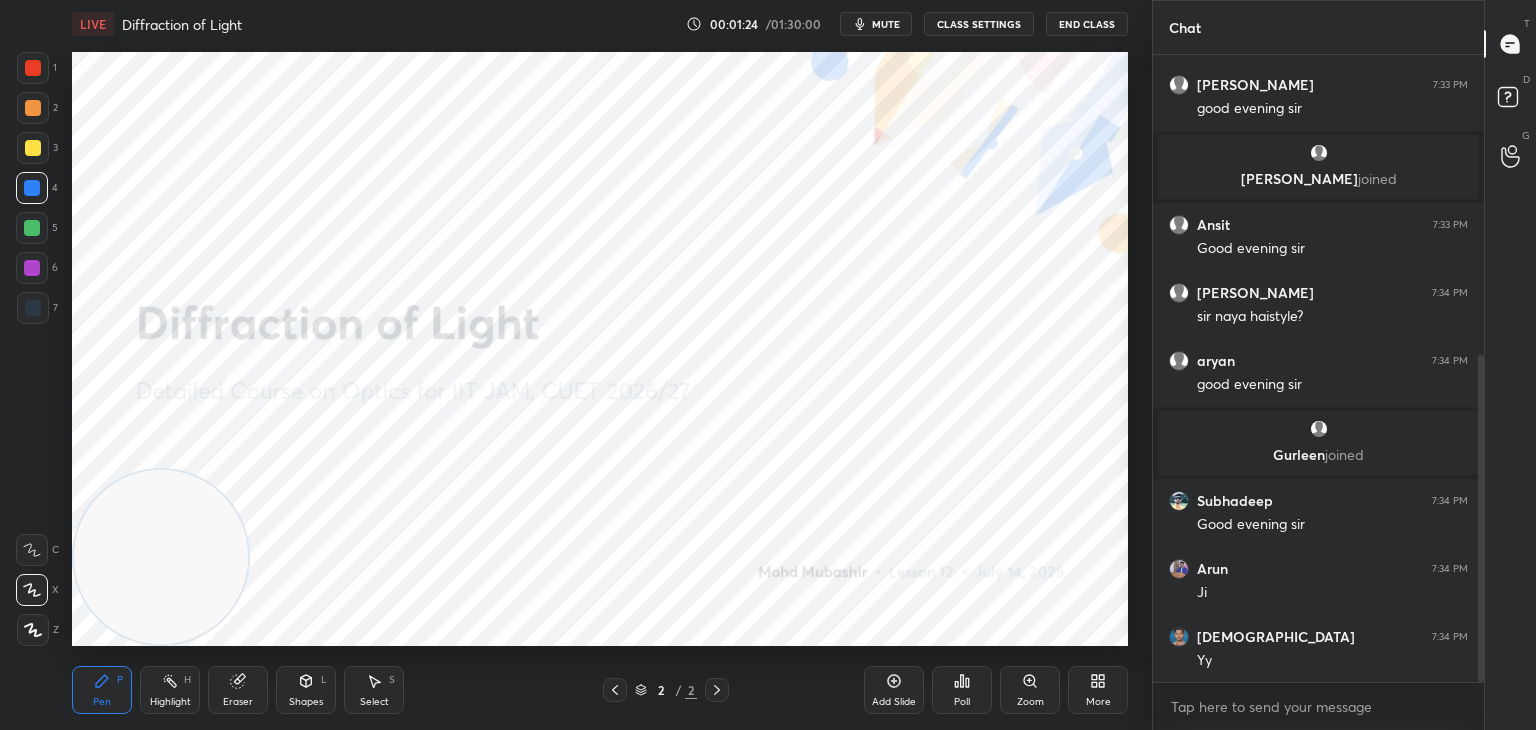 scroll, scrollTop: 576, scrollLeft: 0, axis: vertical 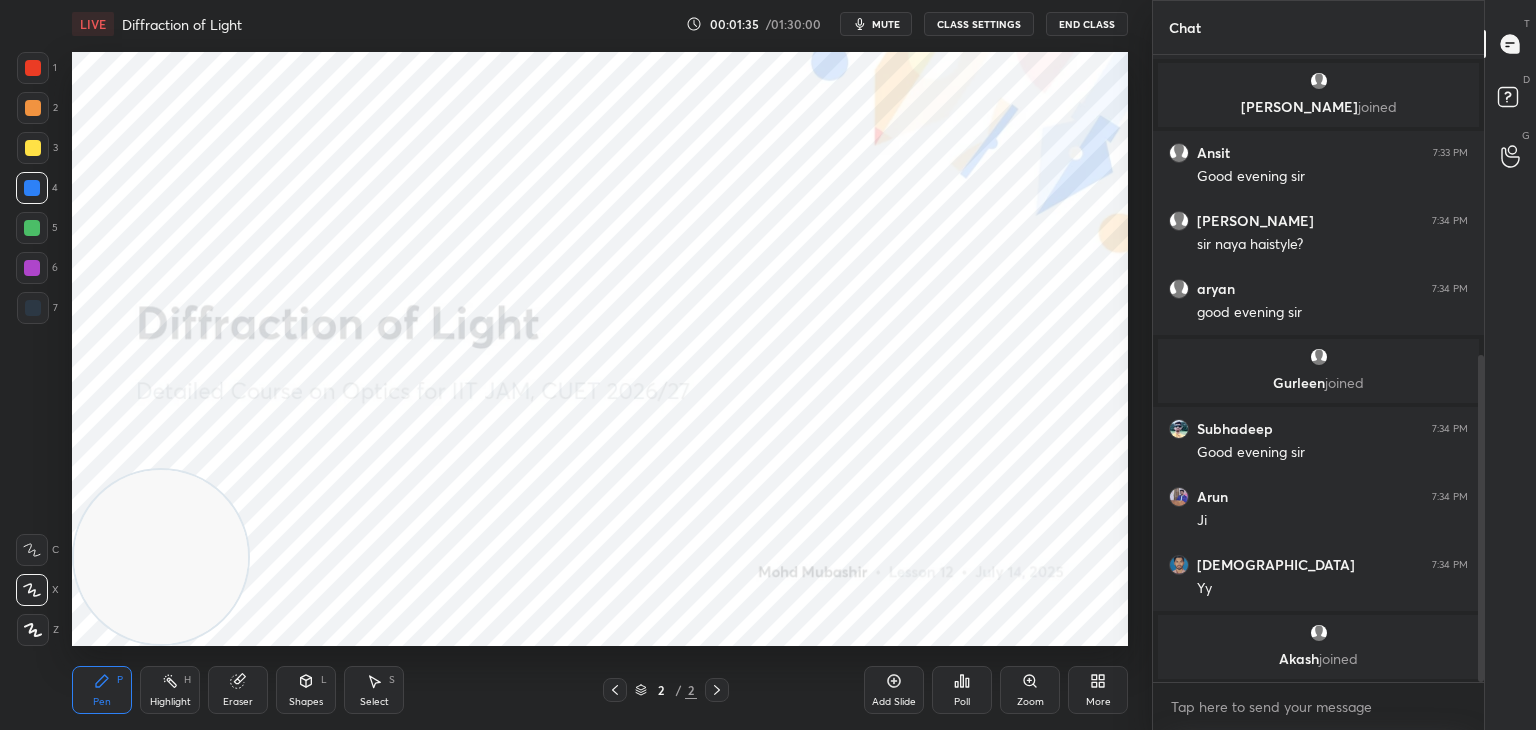 click on "[PERSON_NAME]  joined" at bounding box center (1318, 107) 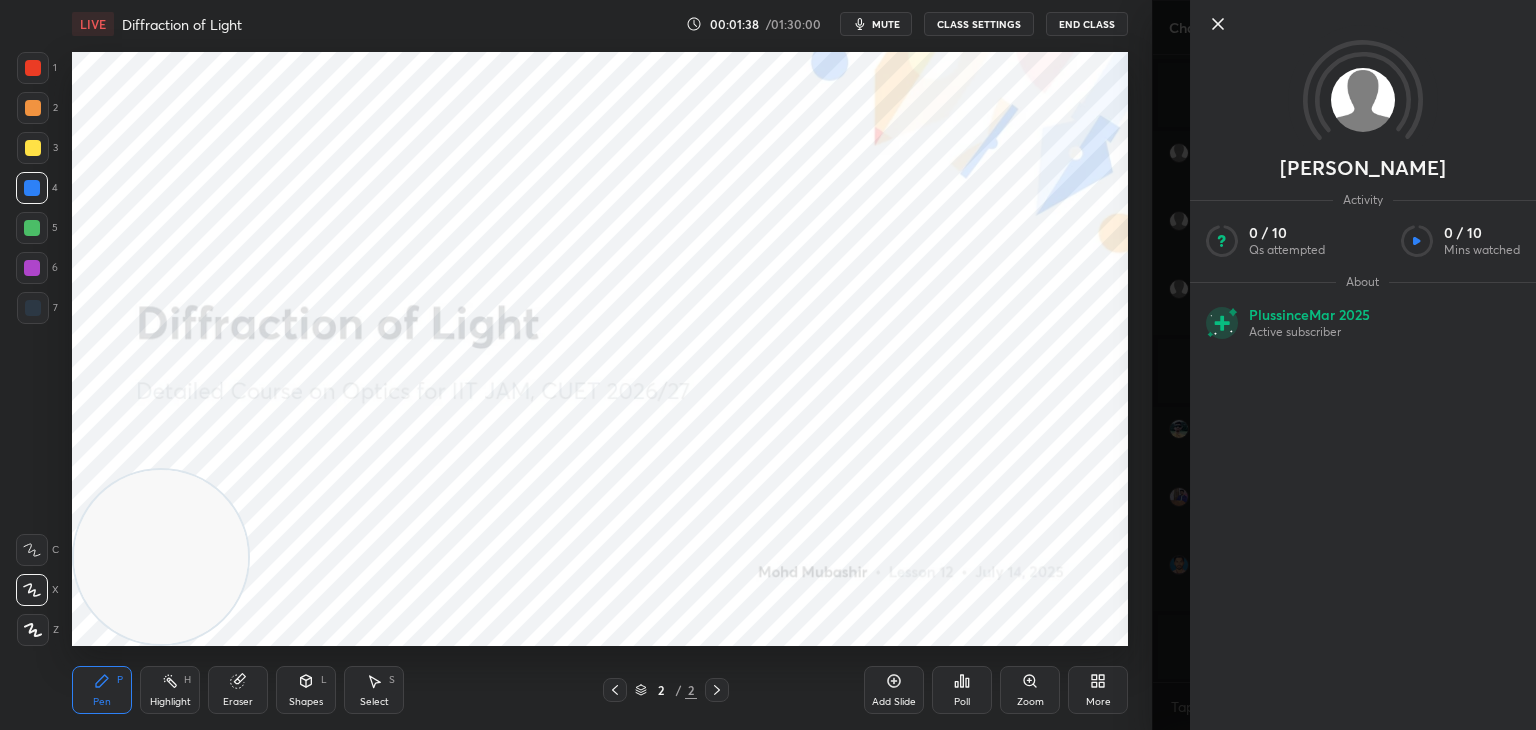drag, startPoint x: 1219, startPoint y: 29, endPoint x: 1232, endPoint y: 42, distance: 18.384777 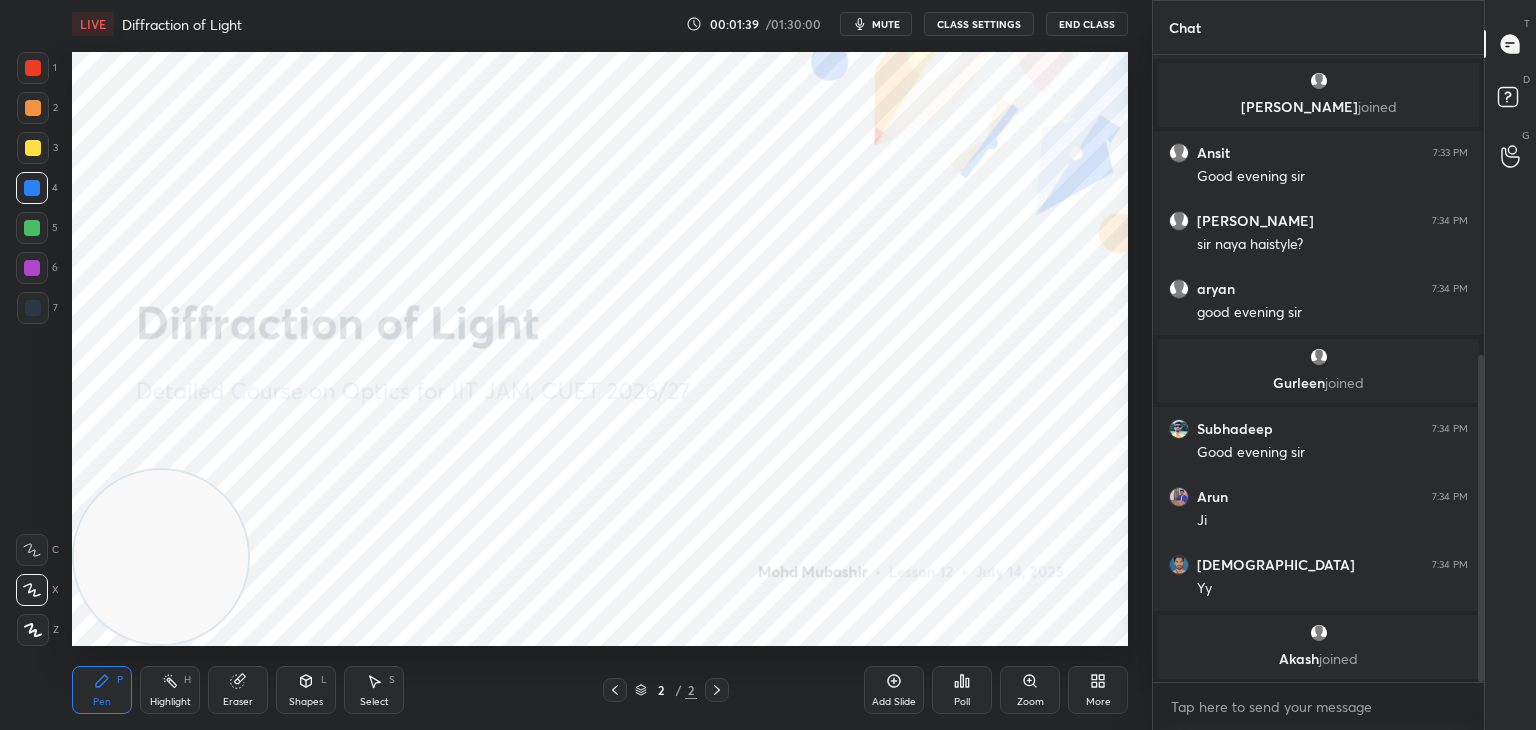 click on "[PERSON_NAME]  joined" at bounding box center (1318, 107) 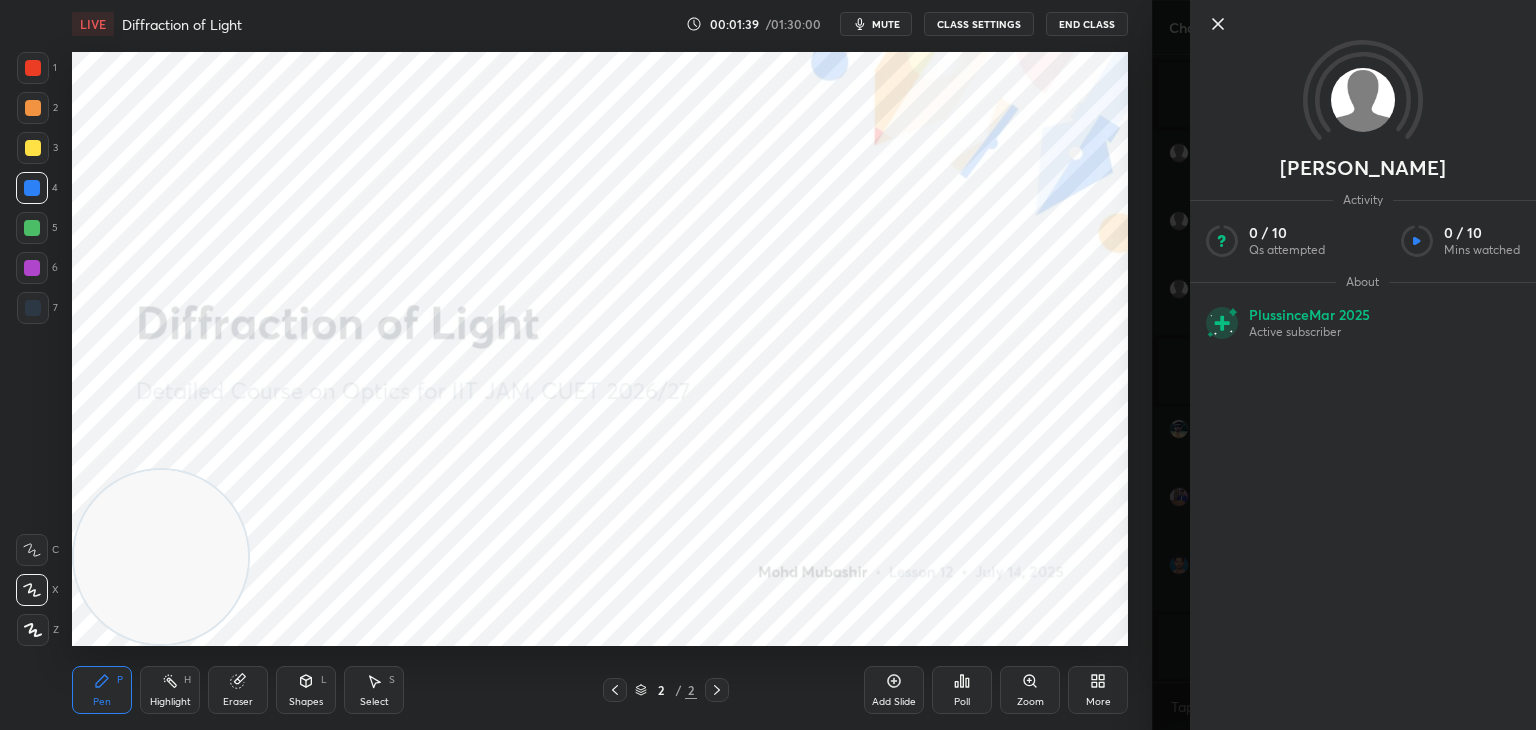 scroll, scrollTop: 676, scrollLeft: 0, axis: vertical 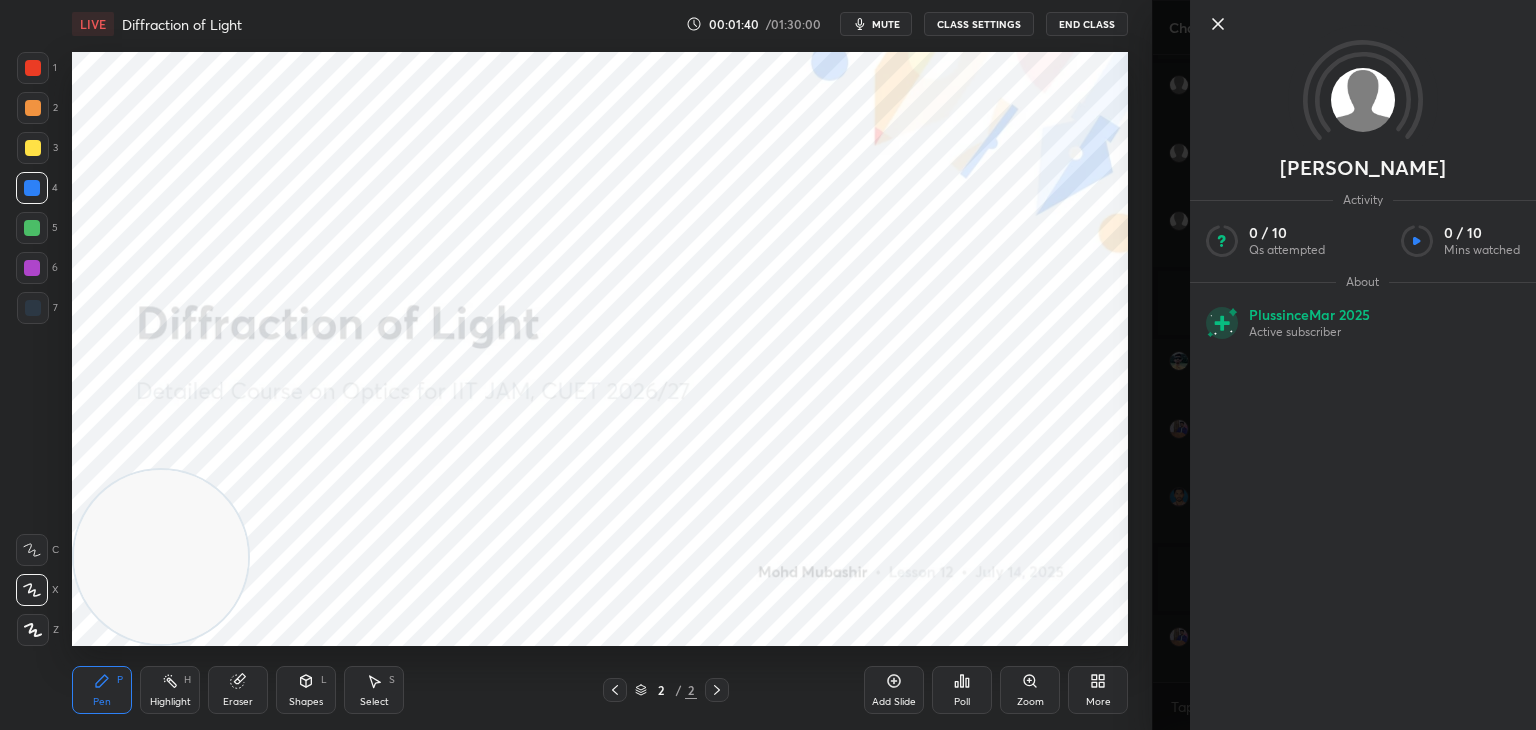 click on "Julianne Activity 0 / 10 Qs attempted 0 / 10 Mins watched About Plus  since  [DATE] Active subscriber" at bounding box center [1344, 365] 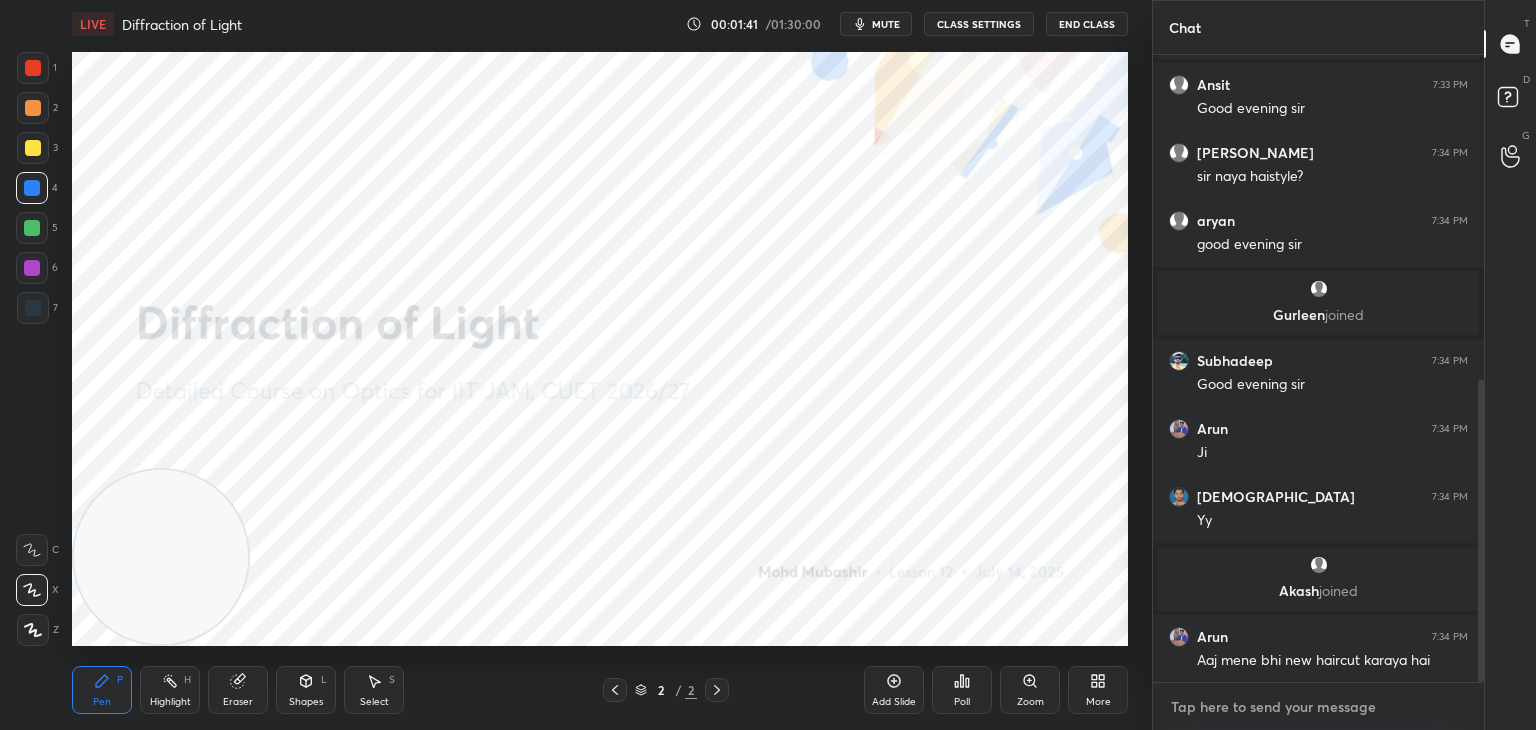 click at bounding box center (1318, 707) 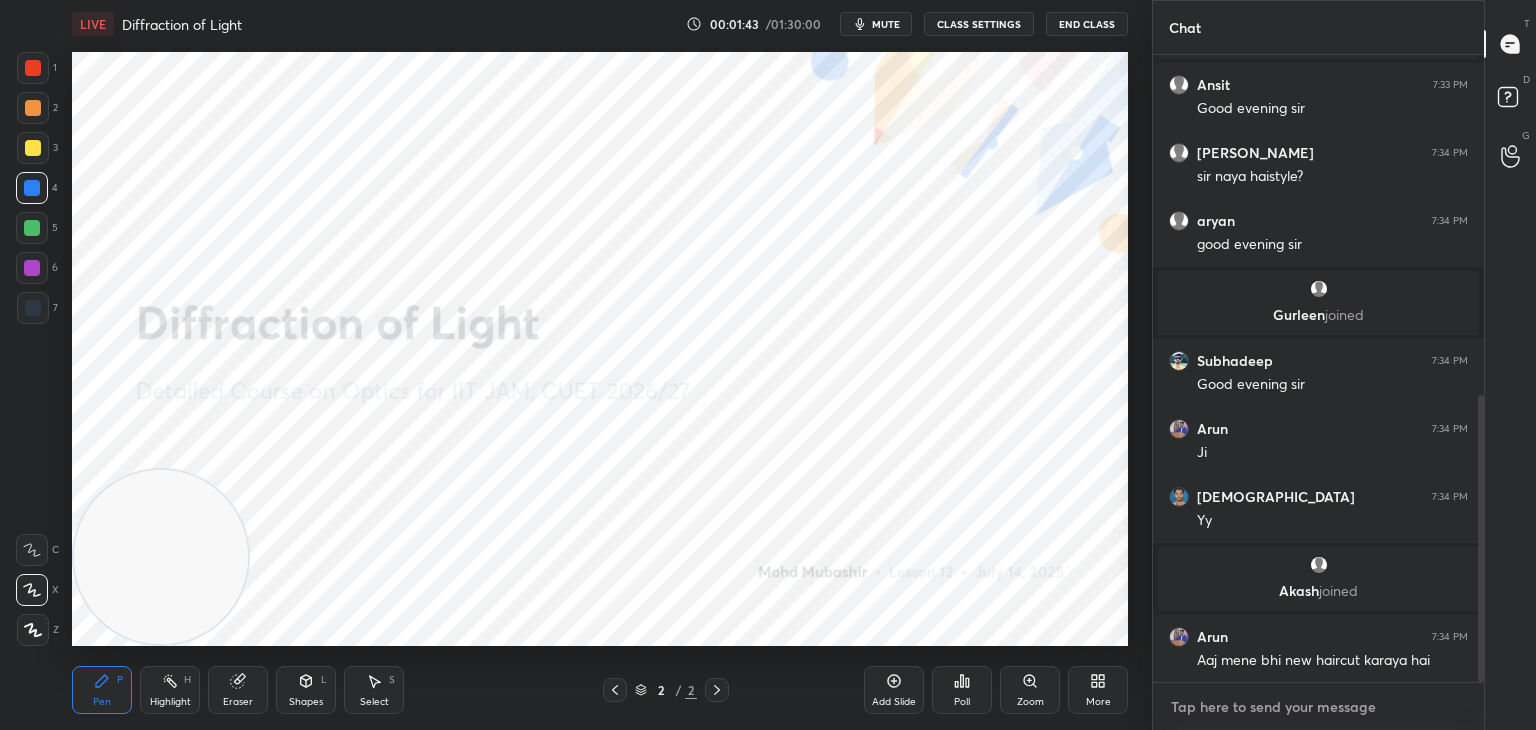 scroll, scrollTop: 744, scrollLeft: 0, axis: vertical 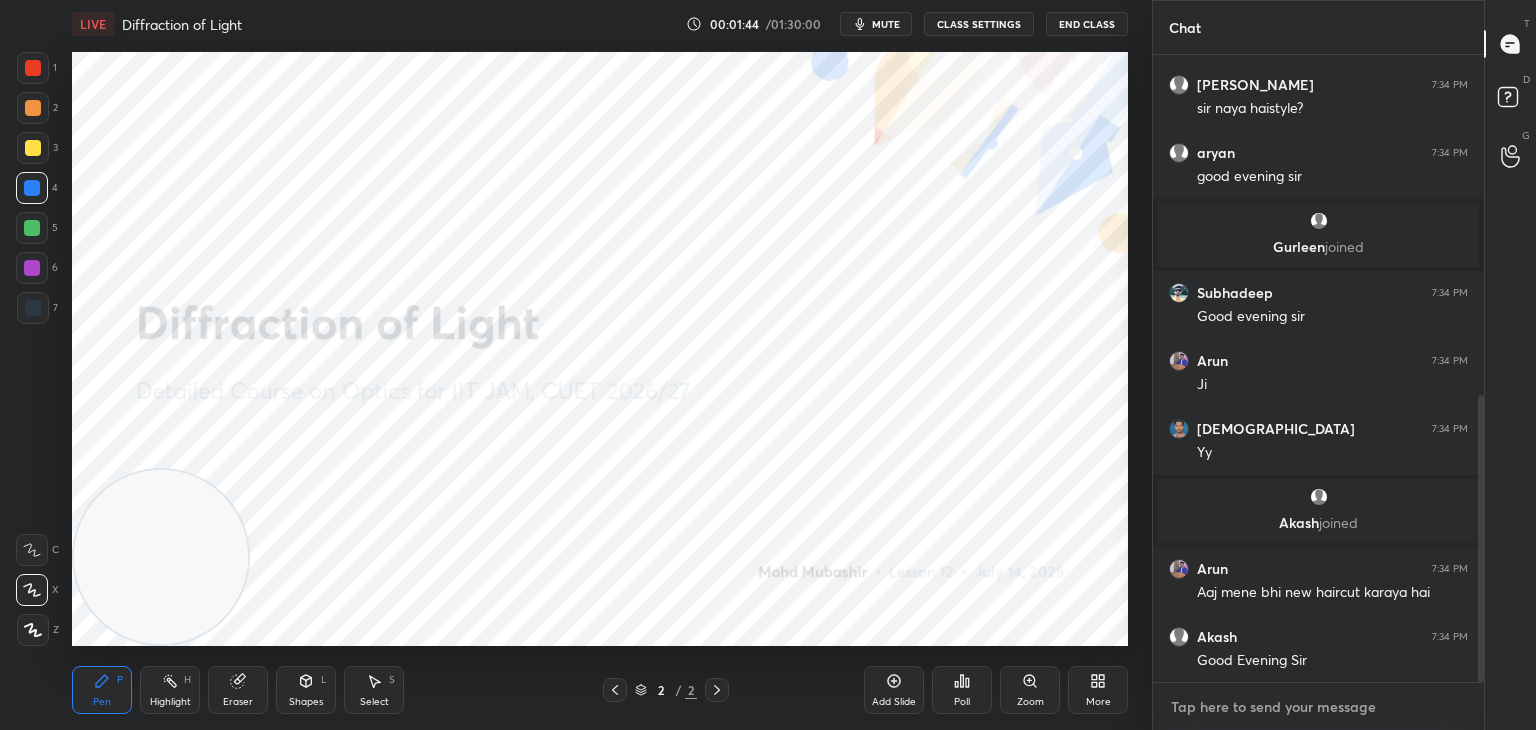 click at bounding box center (1318, 707) 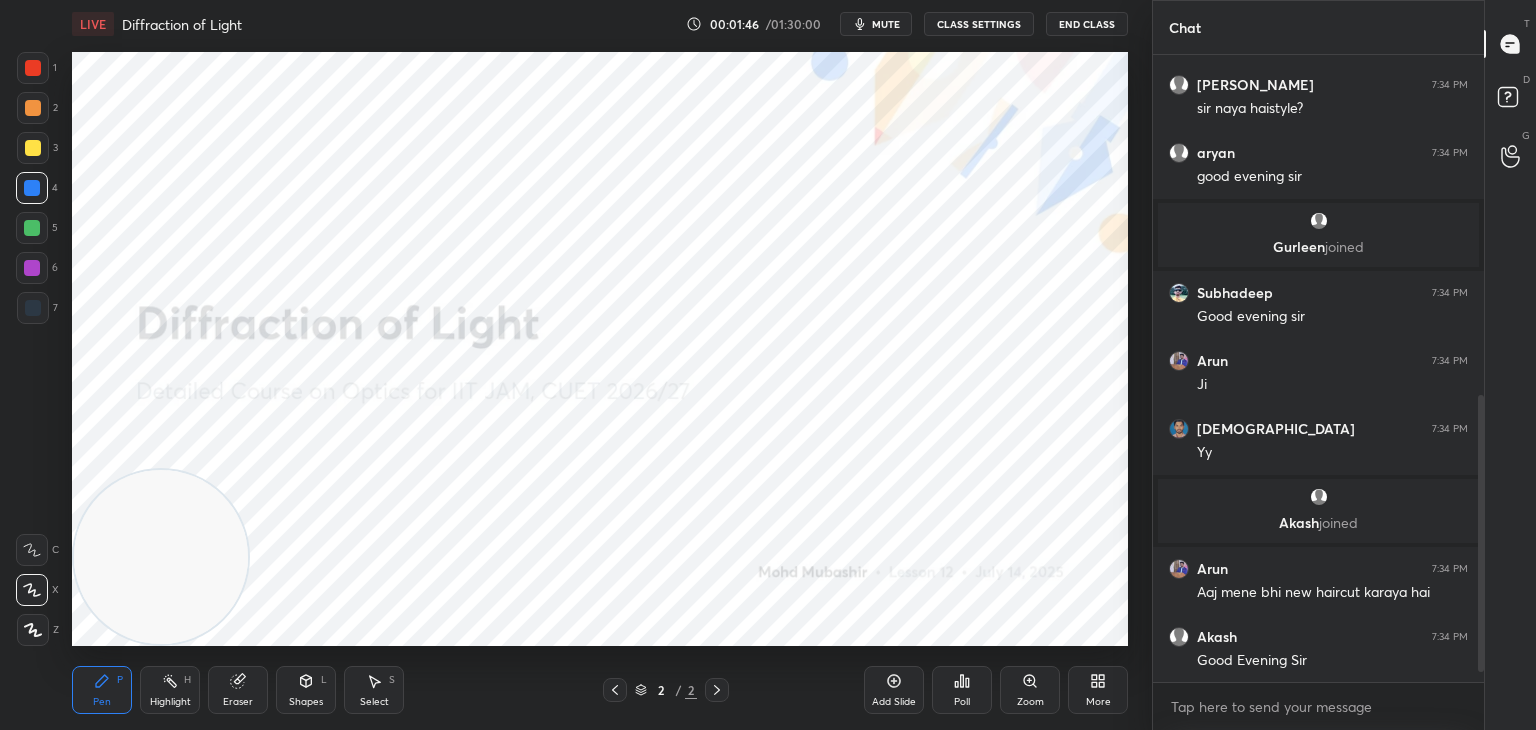 scroll, scrollTop: 812, scrollLeft: 0, axis: vertical 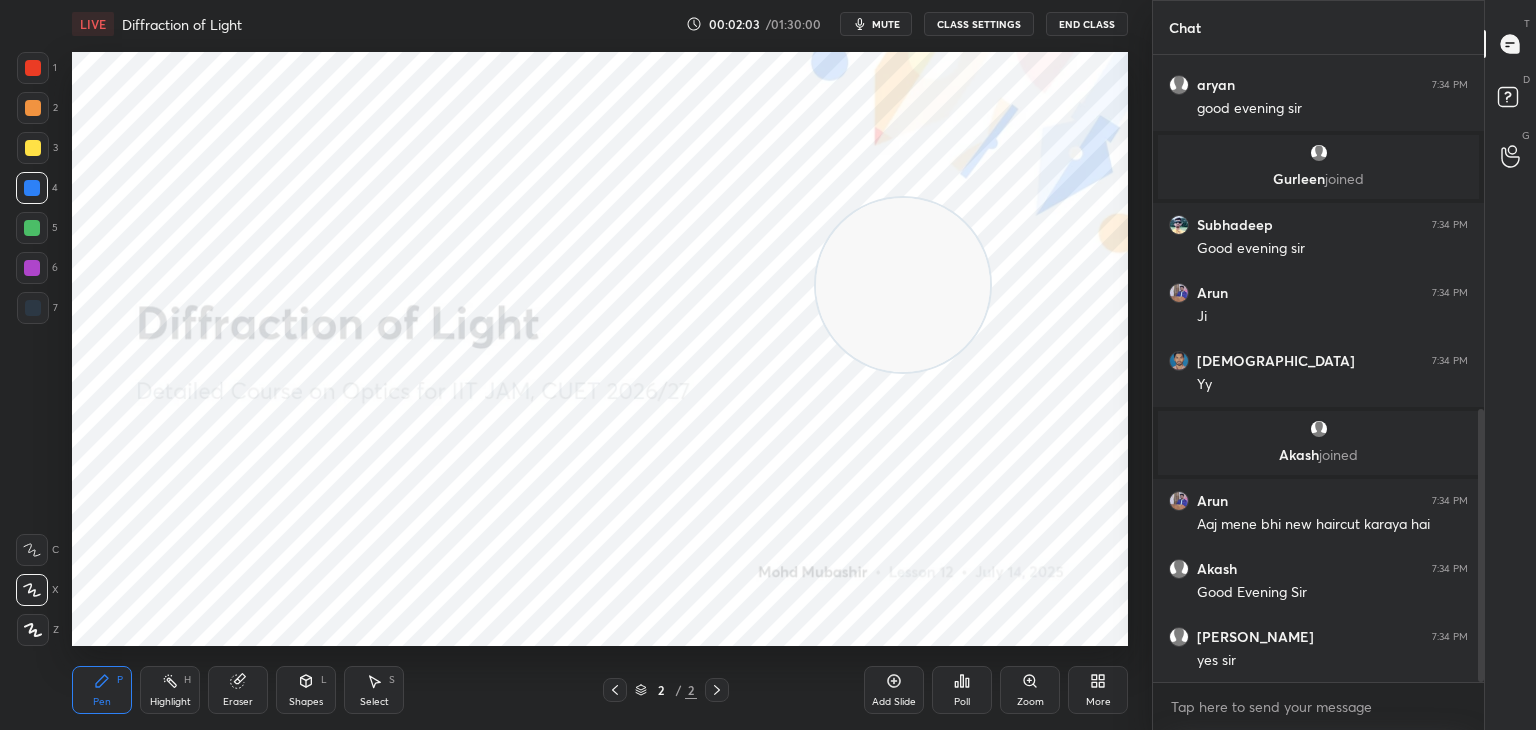 drag, startPoint x: 196, startPoint y: 563, endPoint x: 895, endPoint y: 275, distance: 756.006 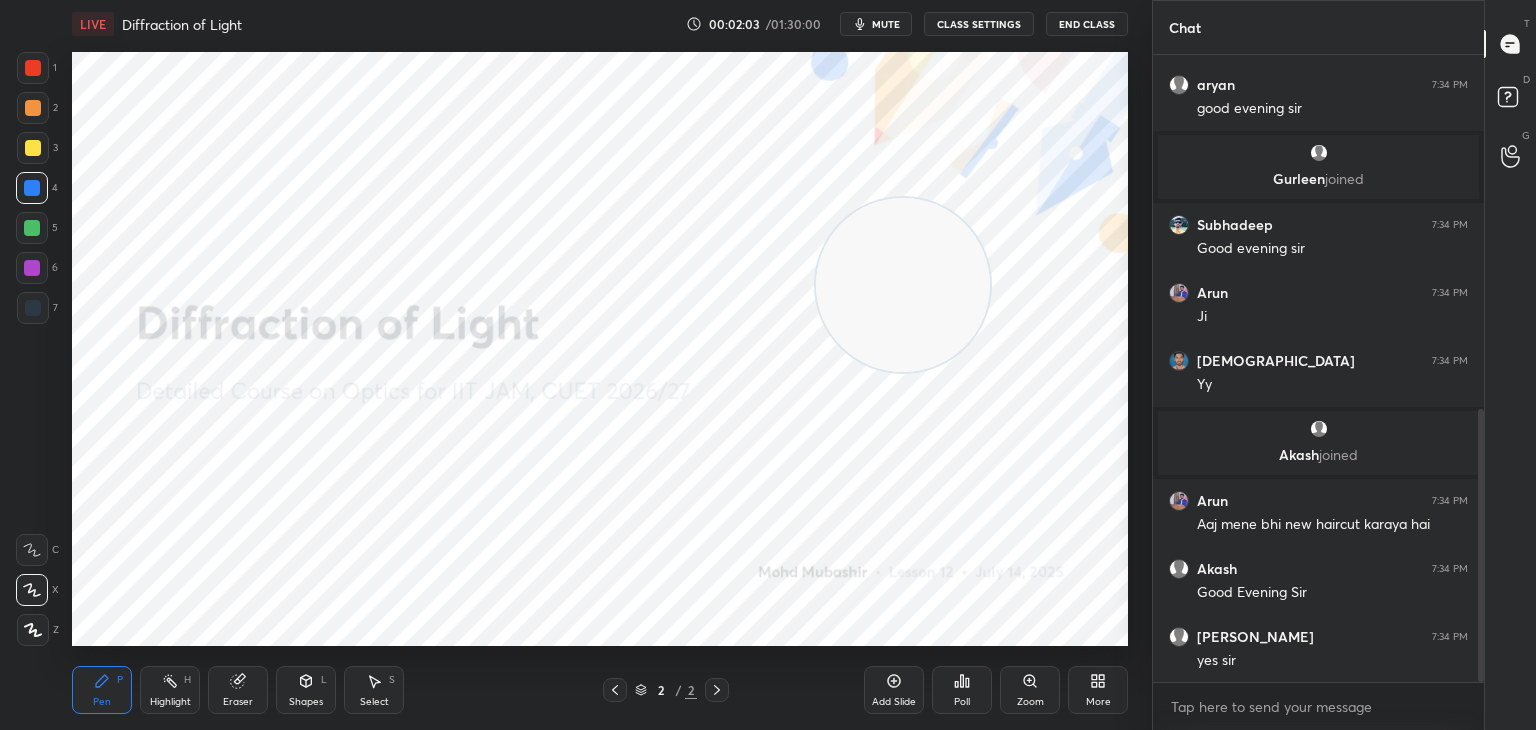 click at bounding box center [903, 285] 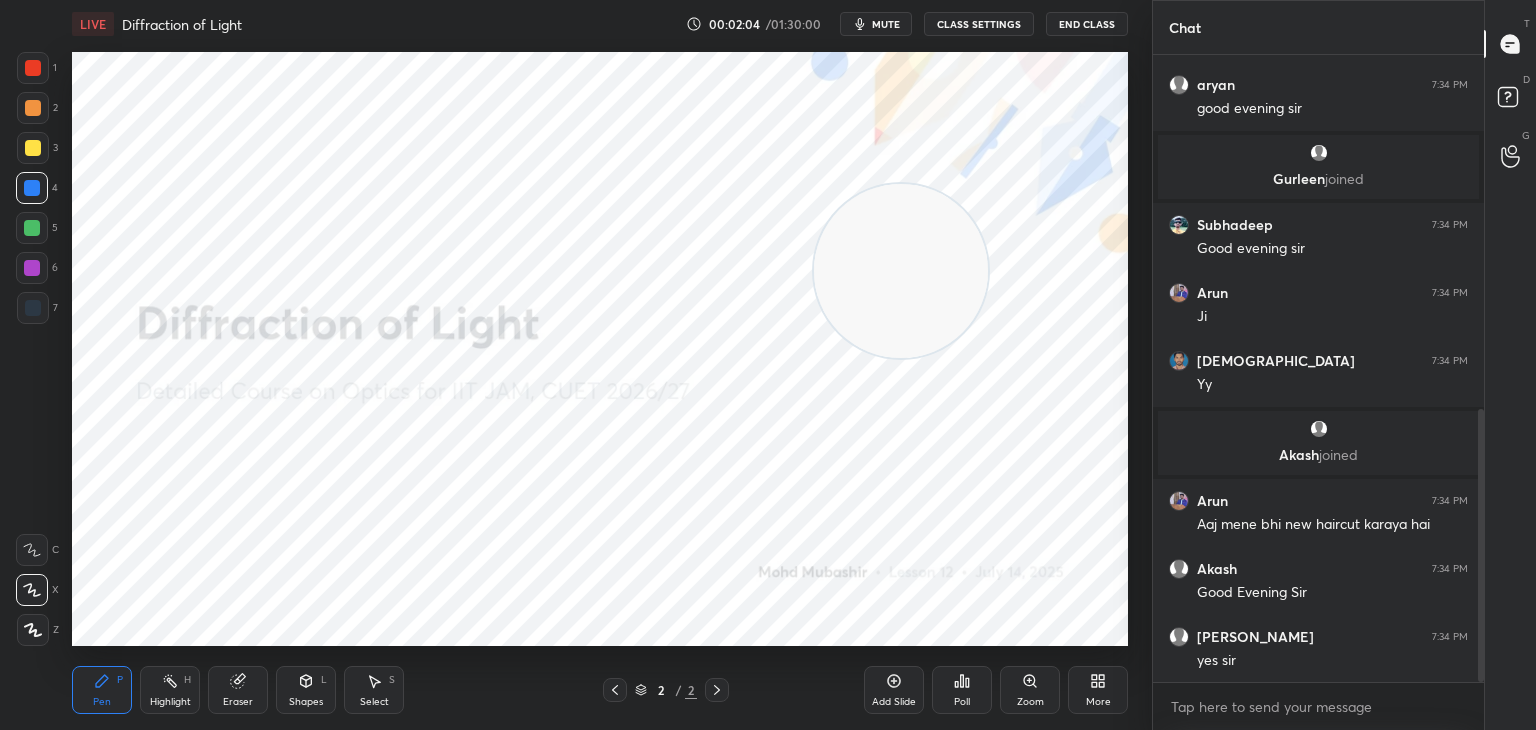 drag, startPoint x: 911, startPoint y: 289, endPoint x: 1131, endPoint y: 105, distance: 286.80307 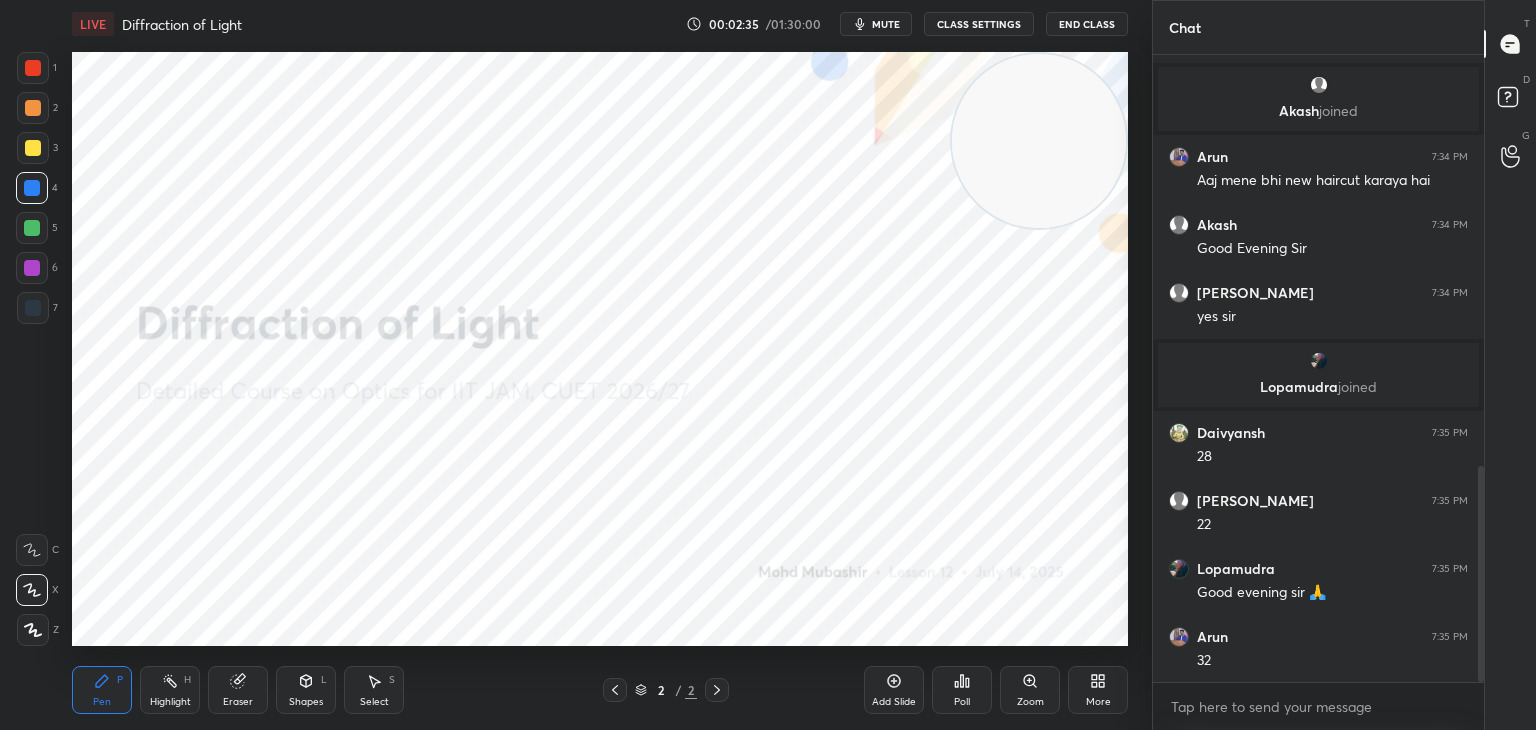 scroll, scrollTop: 1190, scrollLeft: 0, axis: vertical 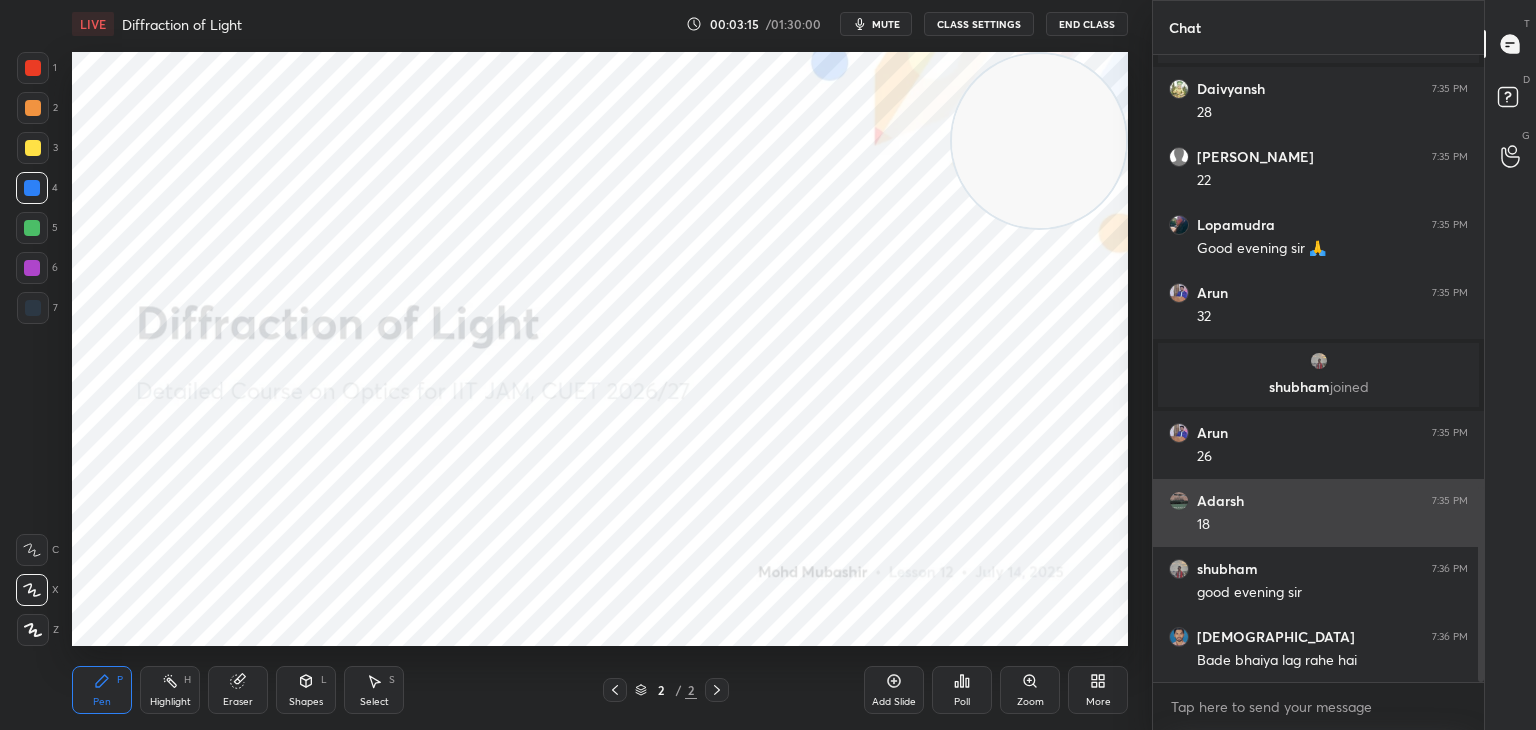 click on "18" at bounding box center (1332, 525) 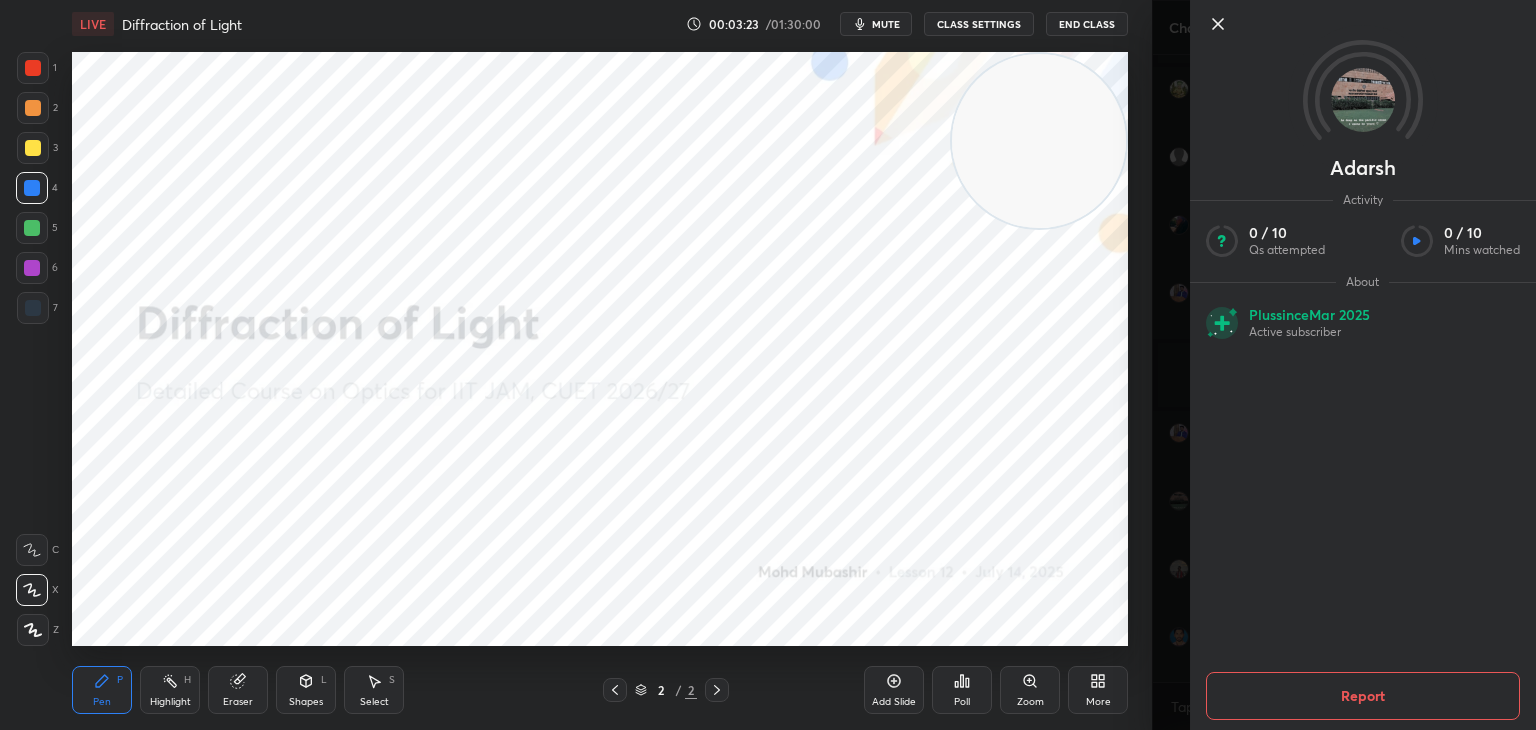 scroll, scrollTop: 1460, scrollLeft: 0, axis: vertical 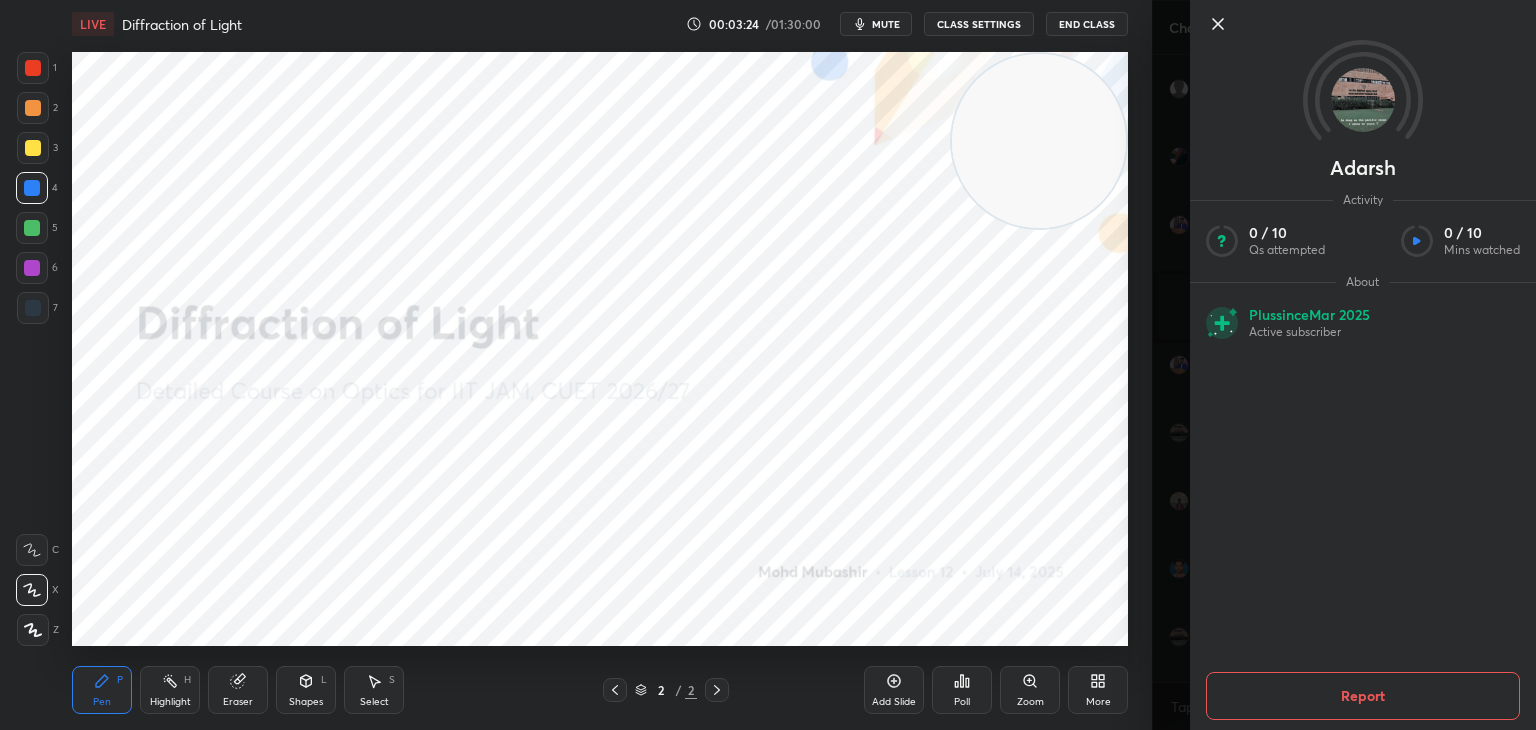 click on "[PERSON_NAME] Activity 0 / 10 Qs attempted 0 / 10 Mins watched About Plus  since  [DATE] Active subscriber Report" at bounding box center [1344, 365] 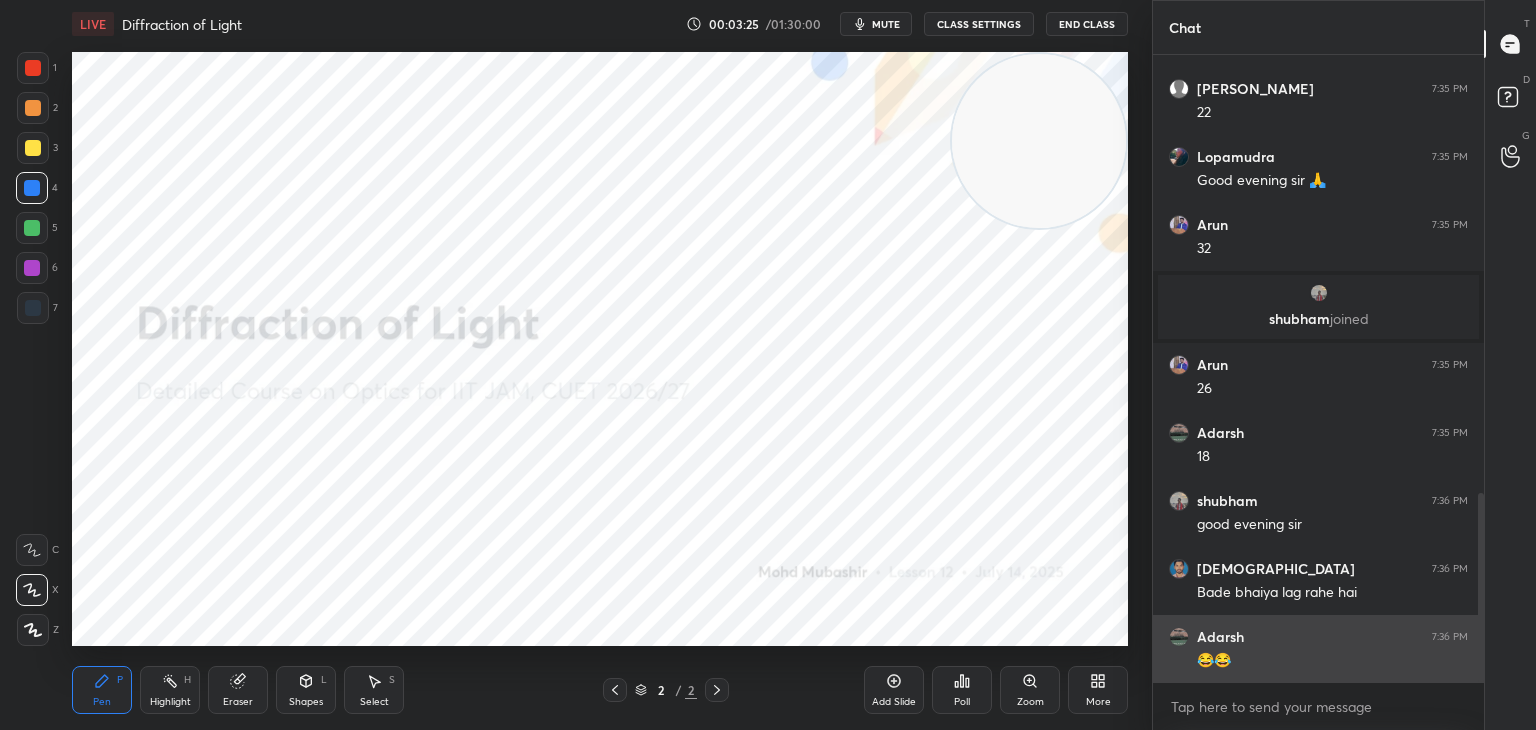 click on "😂😂" at bounding box center [1332, 661] 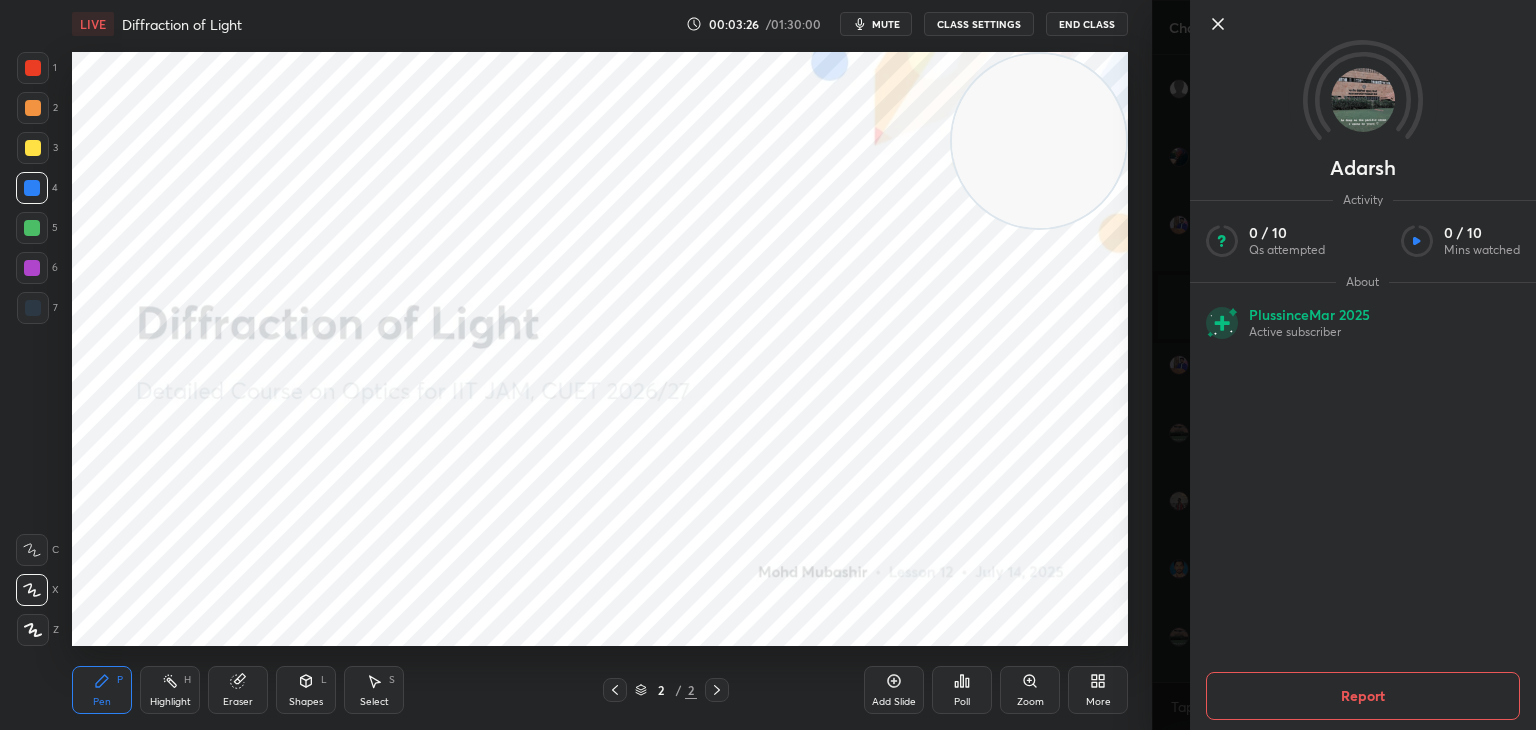 drag, startPoint x: 1165, startPoint y: 493, endPoint x: 1155, endPoint y: 509, distance: 18.867962 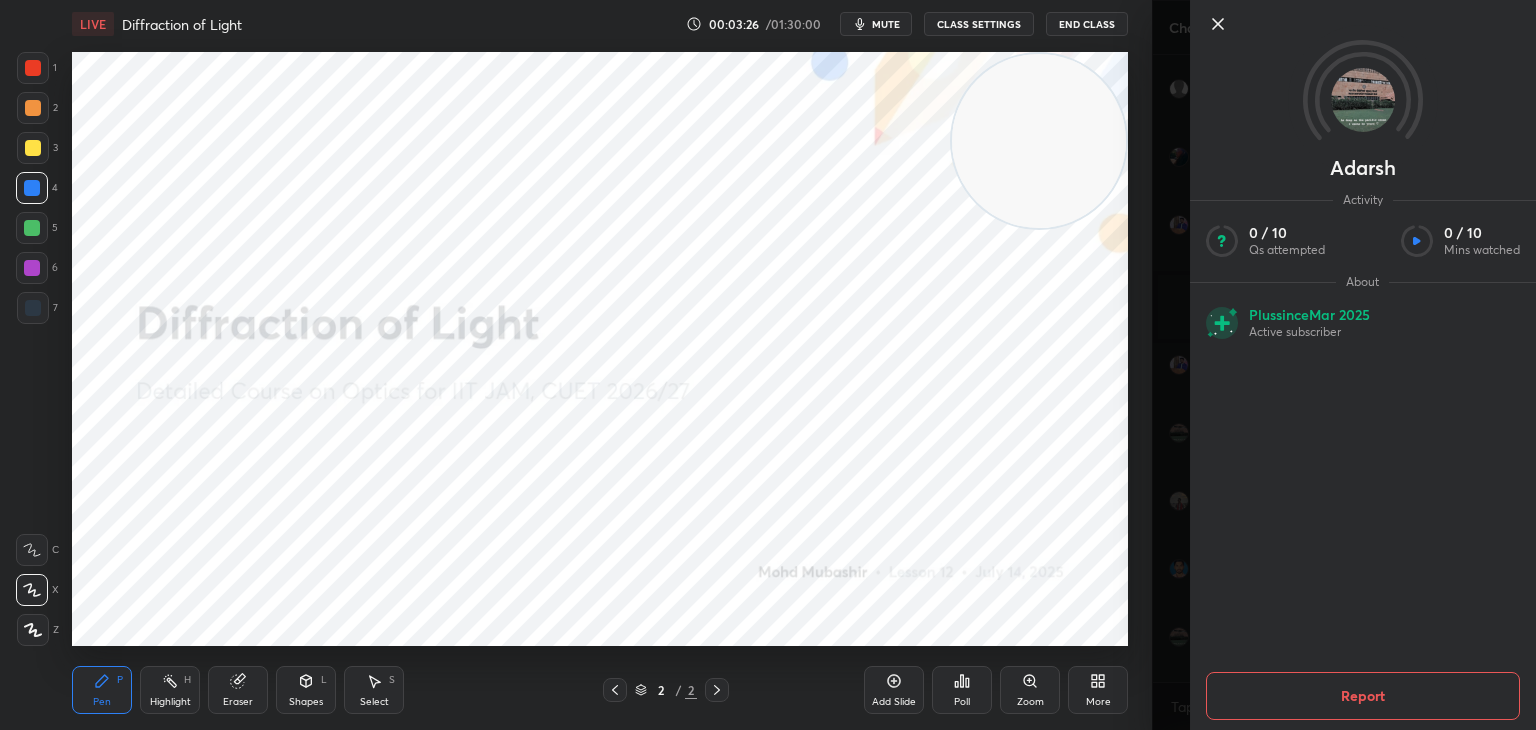 click on "[PERSON_NAME] Activity 0 / 10 Qs attempted 0 / 10 Mins watched About Plus  since  [DATE] Active subscriber Report" at bounding box center [1344, 365] 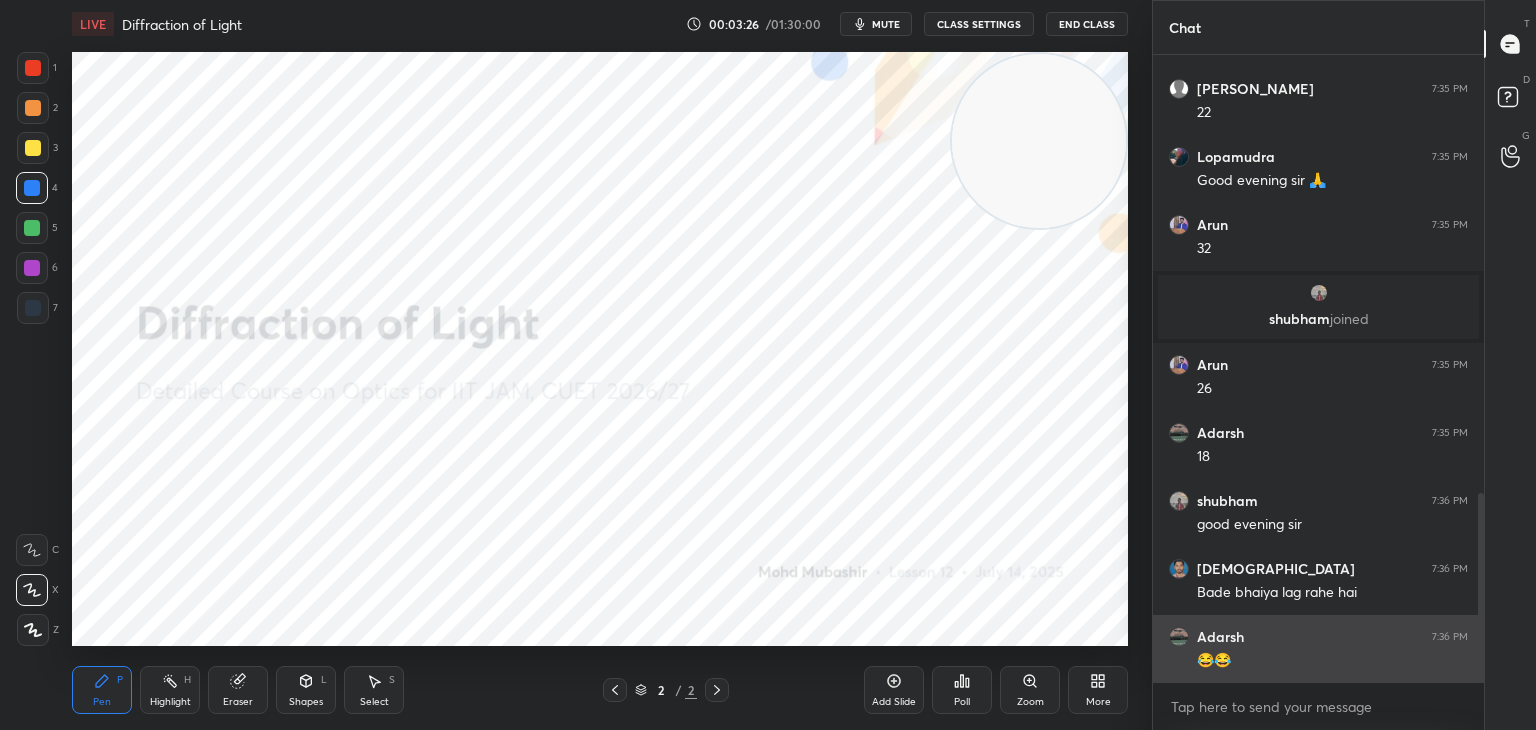 click on "[PERSON_NAME] 7:36 PM 😂😂" at bounding box center (1318, 649) 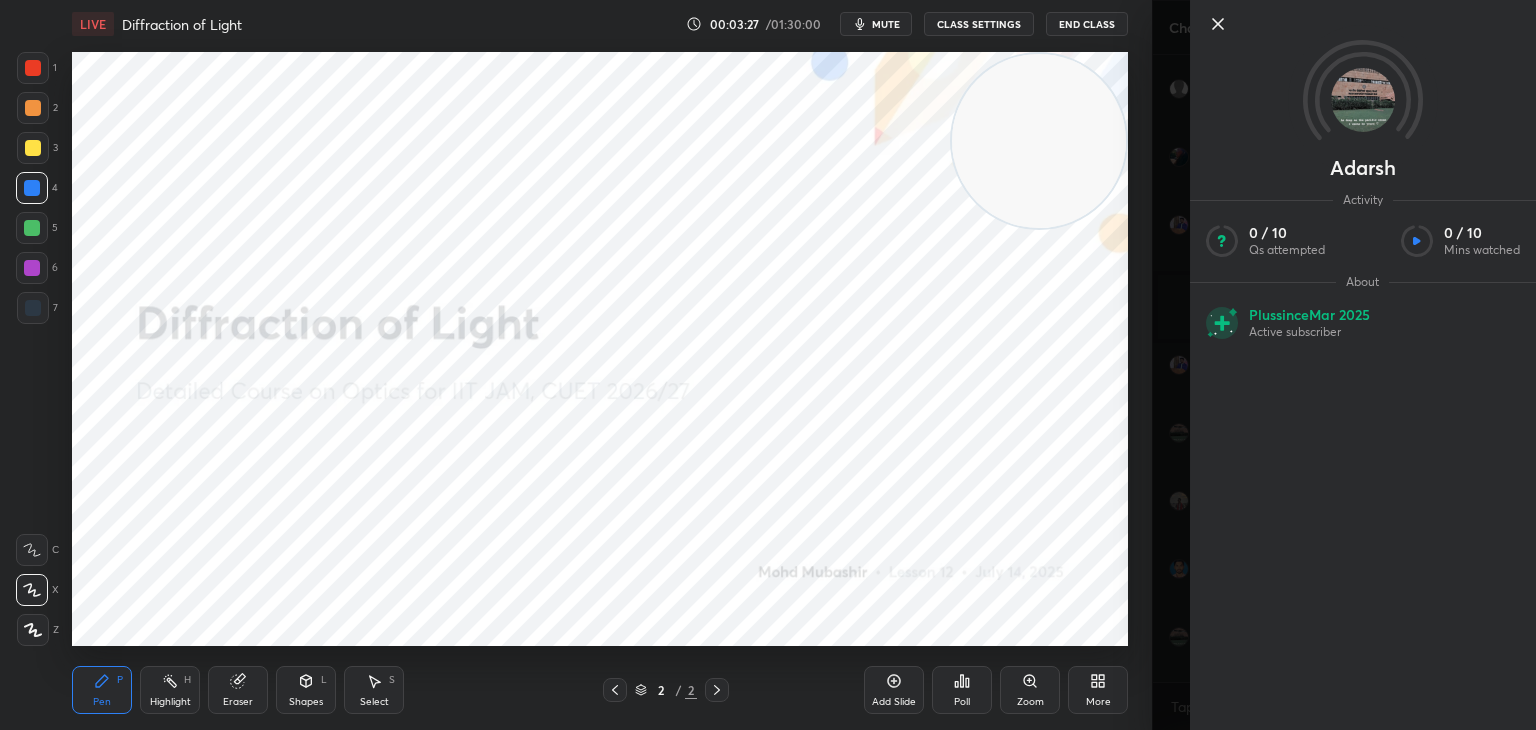 click on "1 2 3 4 5 6 7 C X Z C X Z E E Erase all   H H LIVE Diffraction of Light 00:03:27 /  01:30:00 mute CLASS SETTINGS End Class Setting up your live class Poll for   secs No correct answer Start poll Back Diffraction of Light • L12 of Detailed Course on Optics for IIT JAM, CUET 2026/27 [PERSON_NAME] Pen P Highlight H Eraser Shapes L Select S 2 / 2 Add Slide Poll Zoom More" at bounding box center [576, 365] 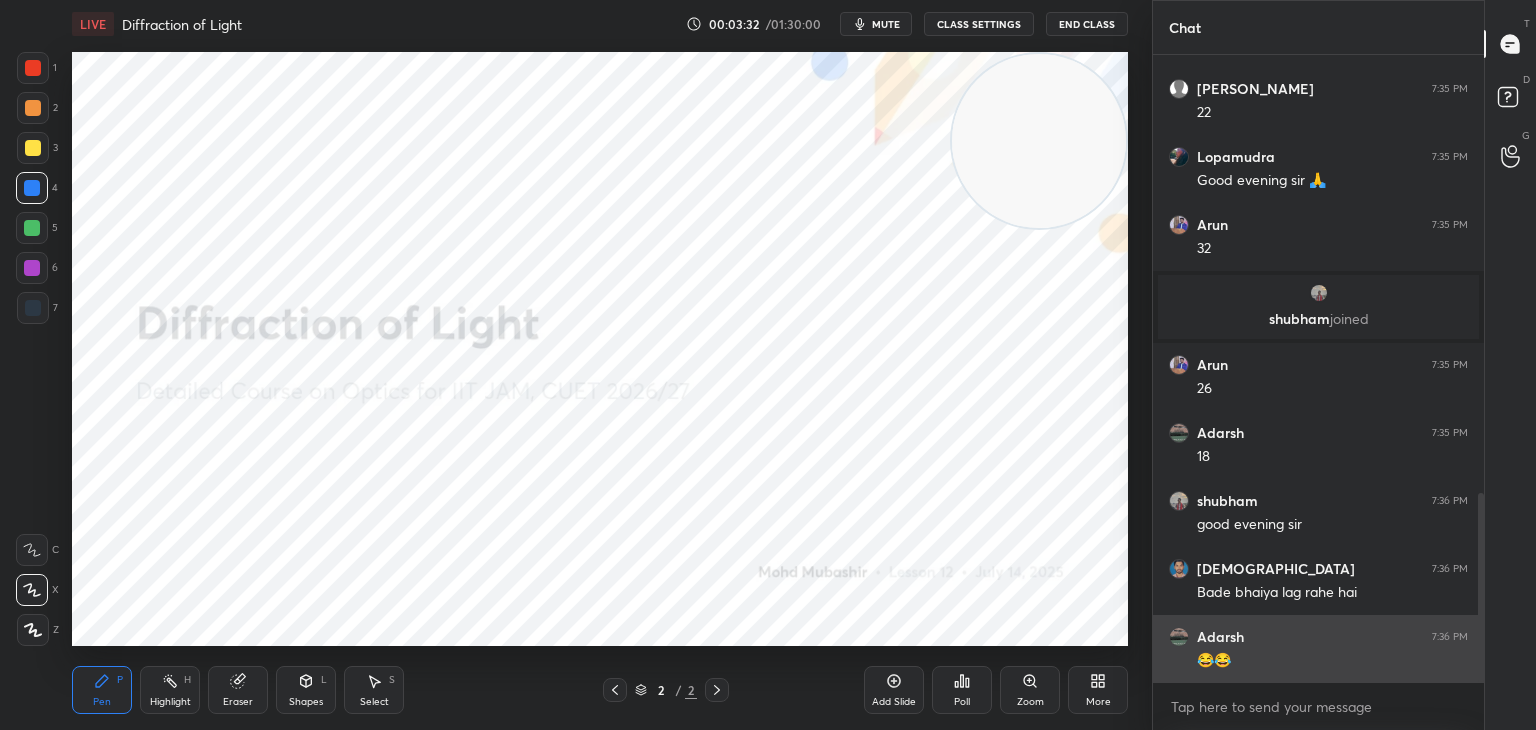 click on "Adarsh" at bounding box center (1220, 637) 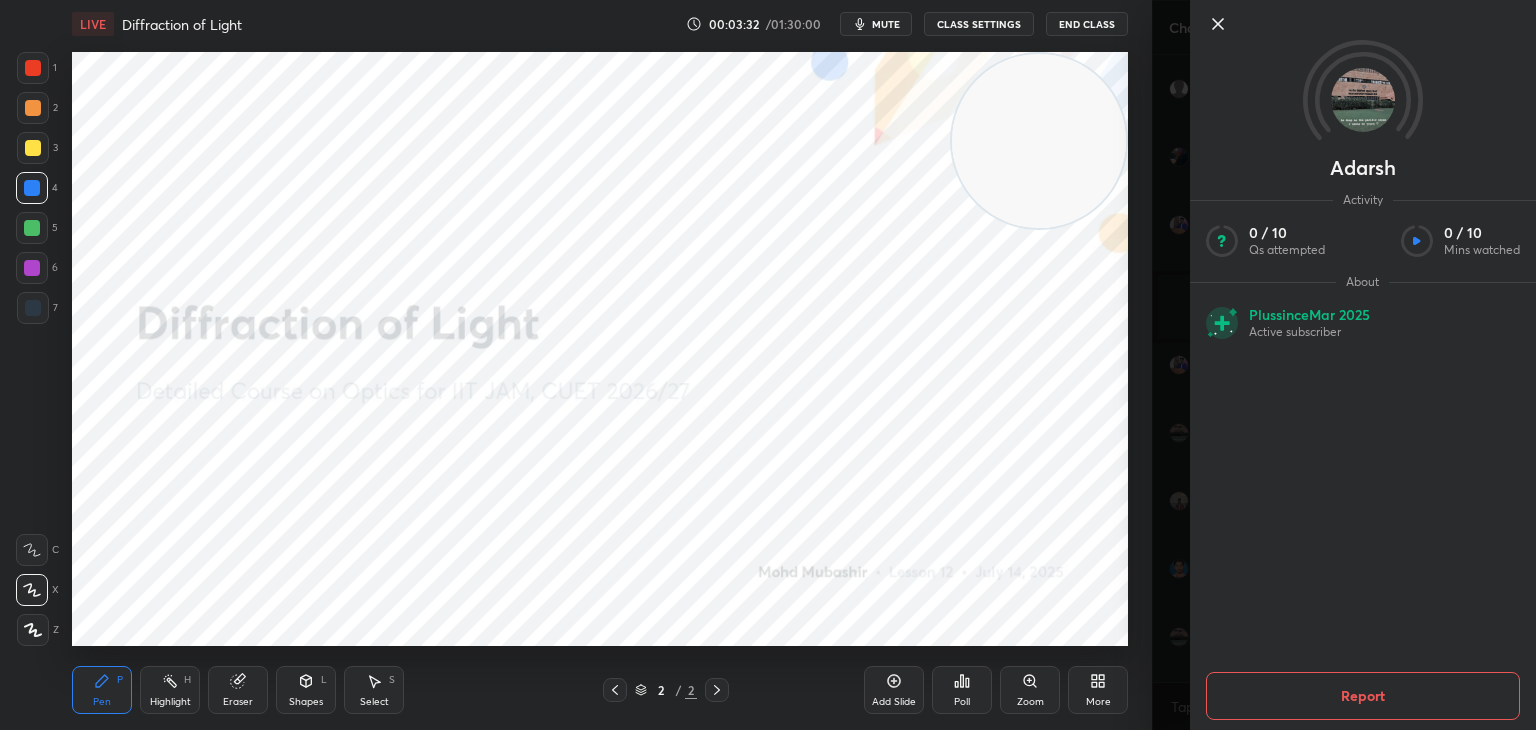 scroll, scrollTop: 1480, scrollLeft: 0, axis: vertical 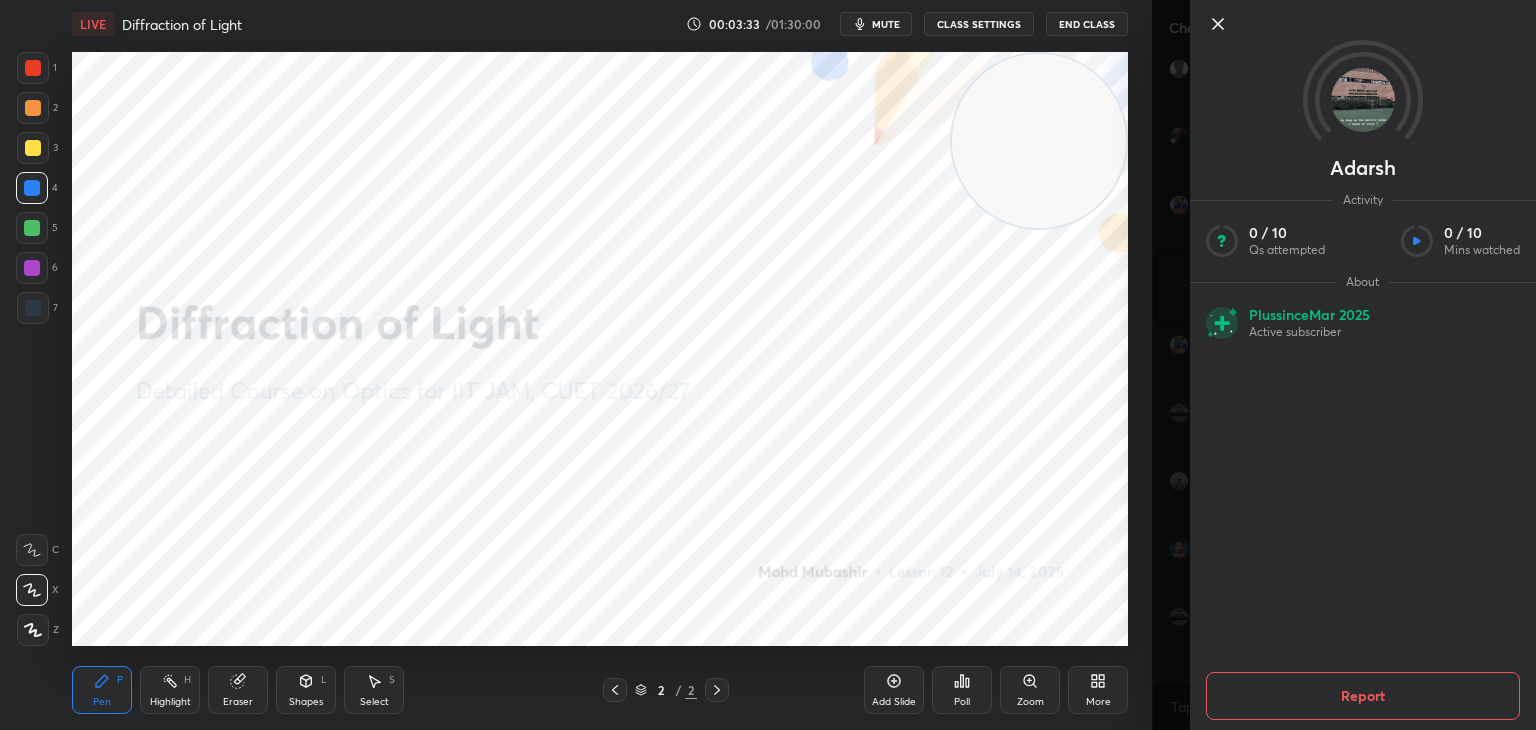 click on "[PERSON_NAME] Activity 0 / 10 Qs attempted 0 / 10 Mins watched About Plus  since  [DATE] Active subscriber Report" at bounding box center (1344, 365) 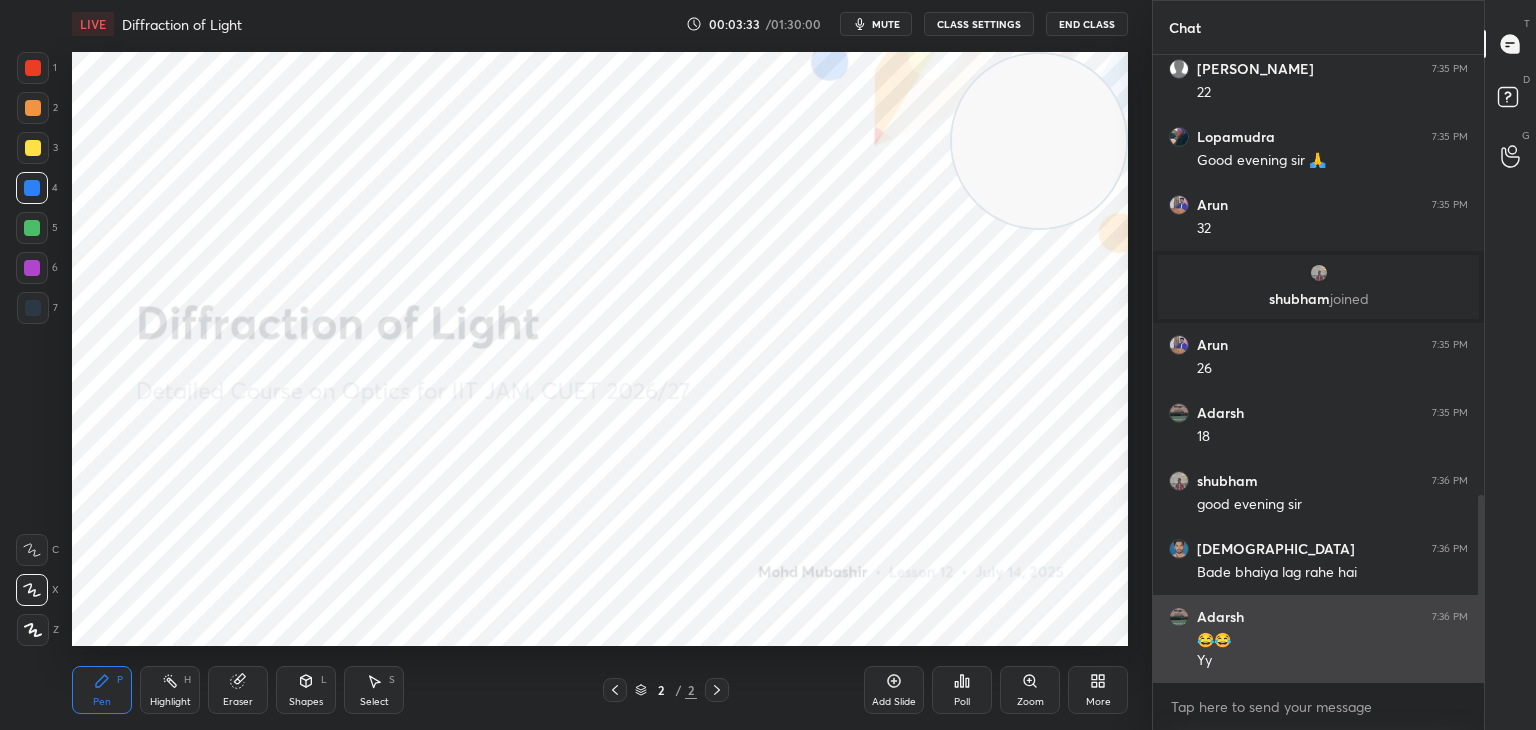 click on "Yy" at bounding box center [1332, 661] 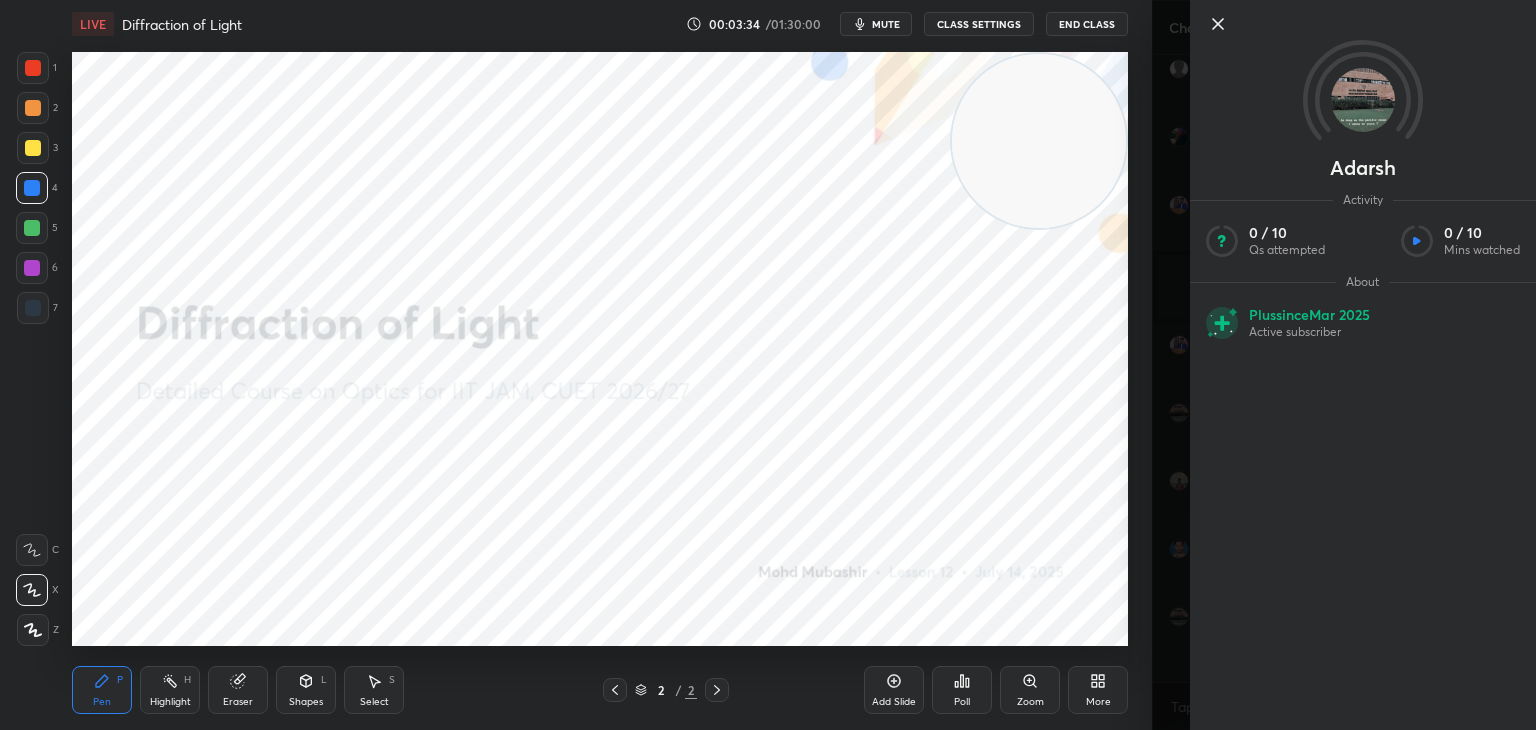 click on "Setting up your live class Poll for   secs No correct answer Start poll" at bounding box center [600, 349] 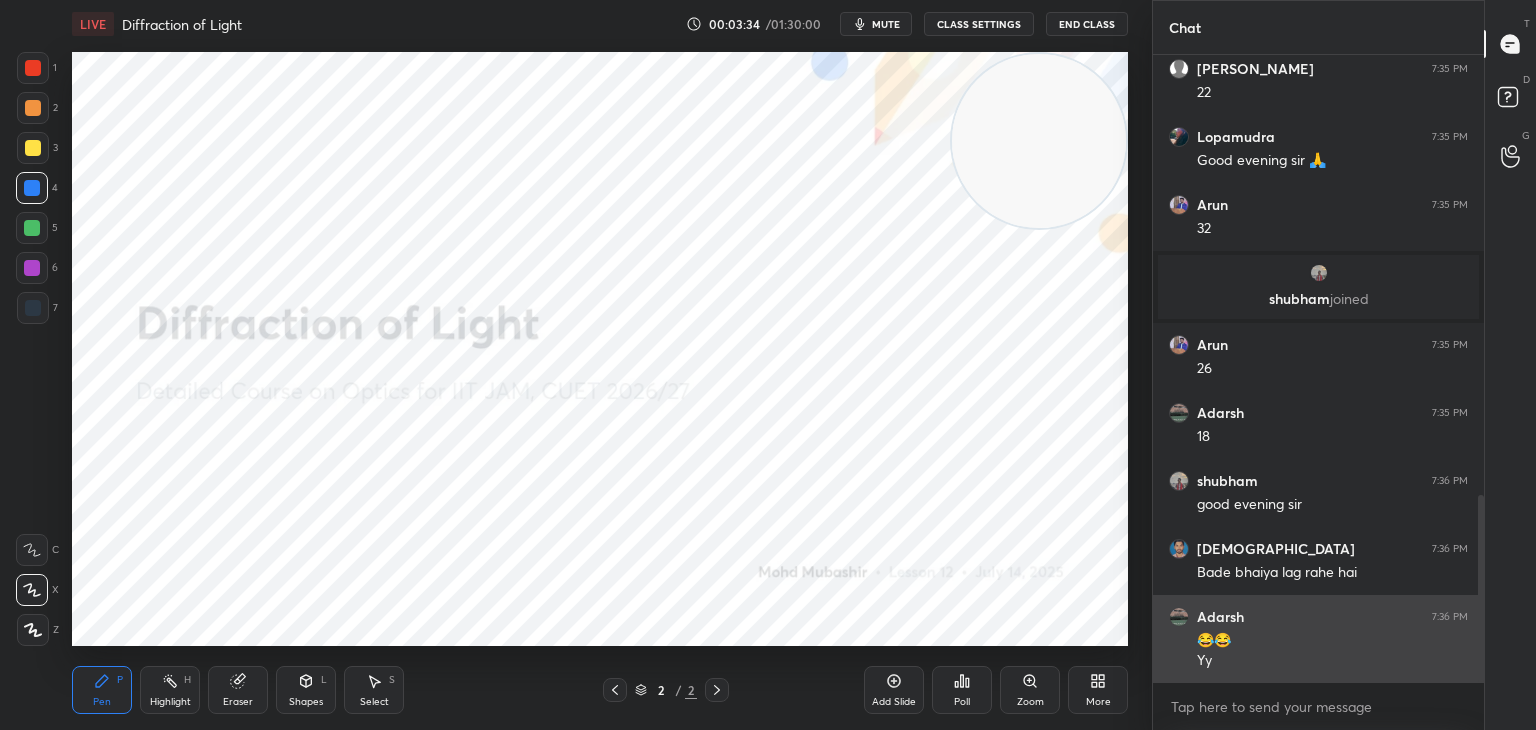 click on "😂😂" at bounding box center (1332, 641) 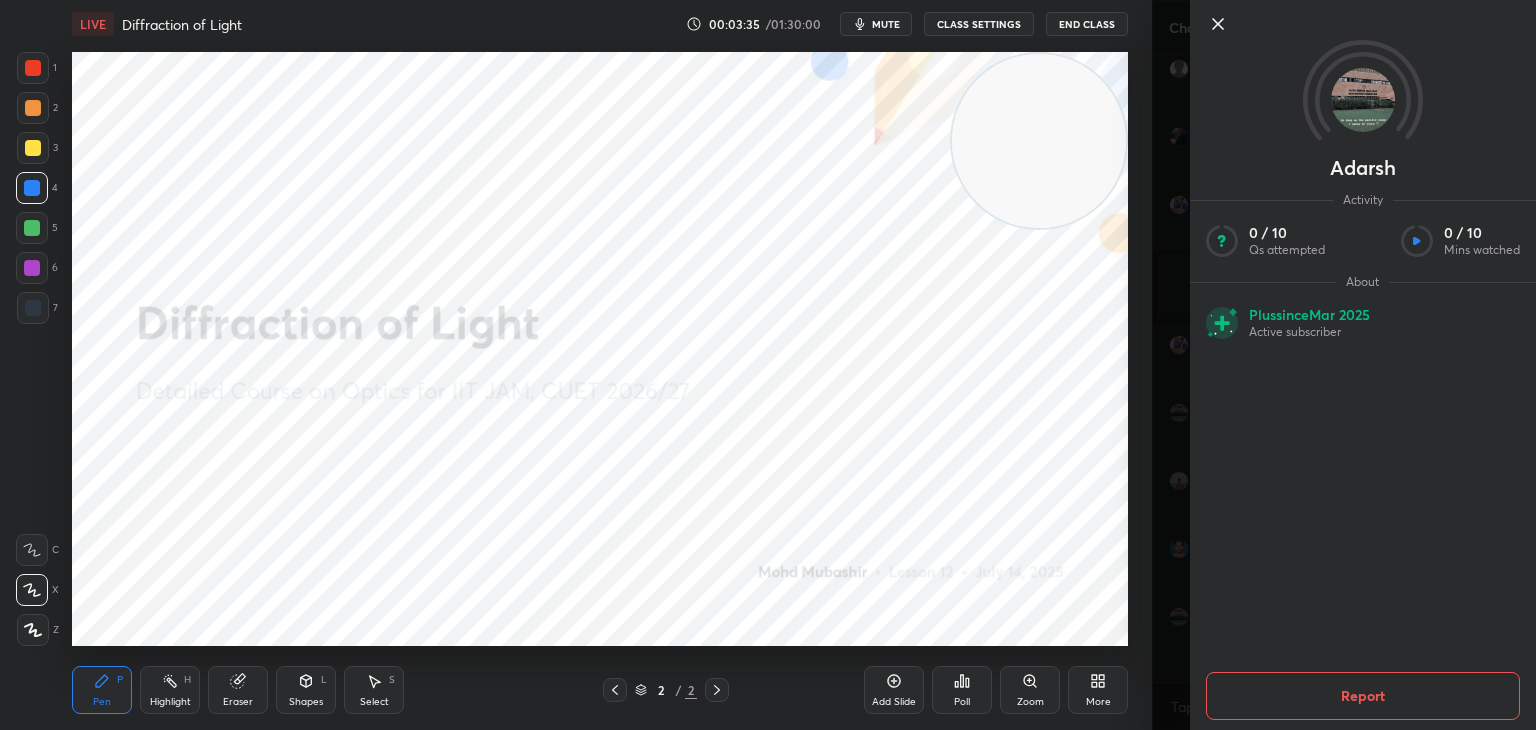 click on "[PERSON_NAME] Activity 0 / 10 Qs attempted 0 / 10 Mins watched About Plus  since  [DATE] Active subscriber Report" at bounding box center (1344, 365) 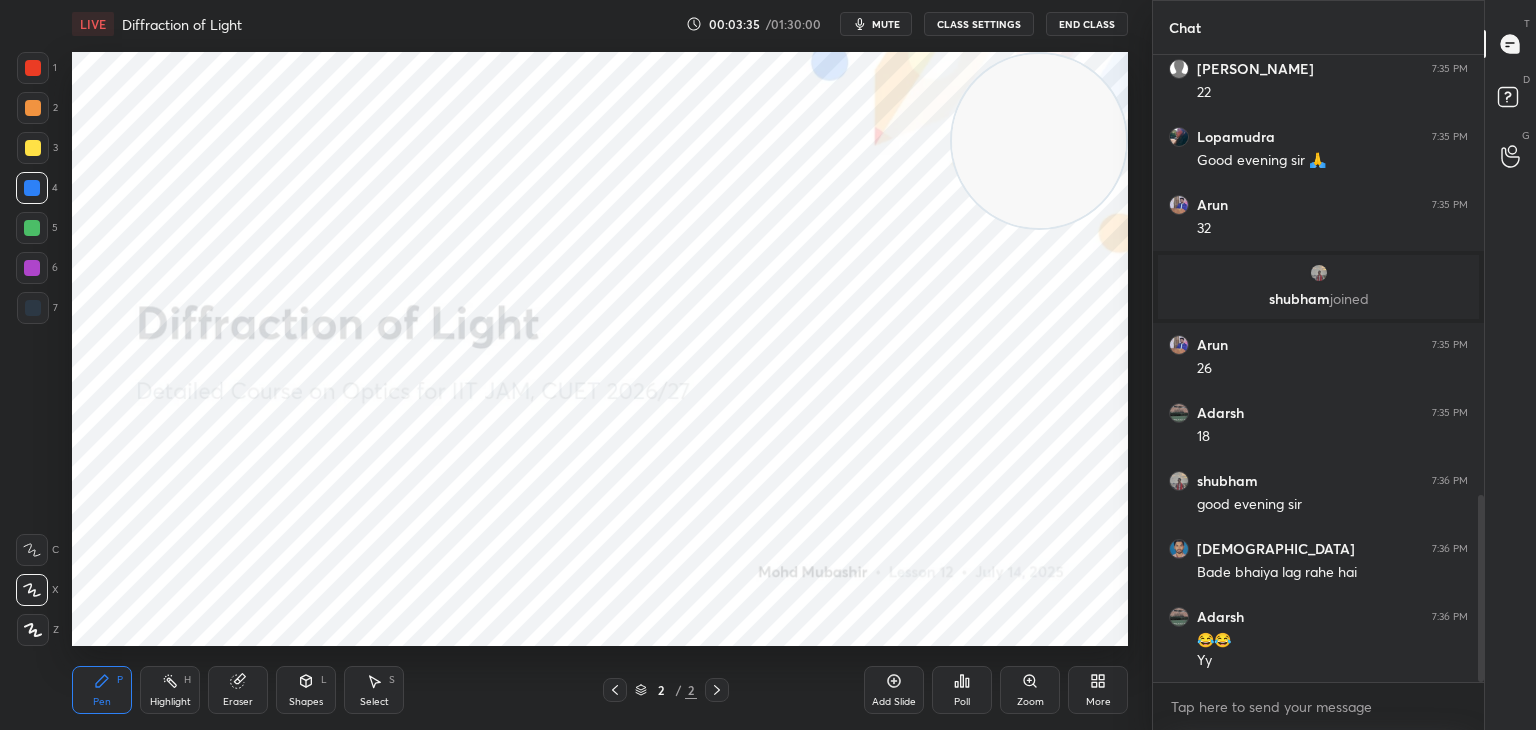 click on "😂😂" at bounding box center (1332, 641) 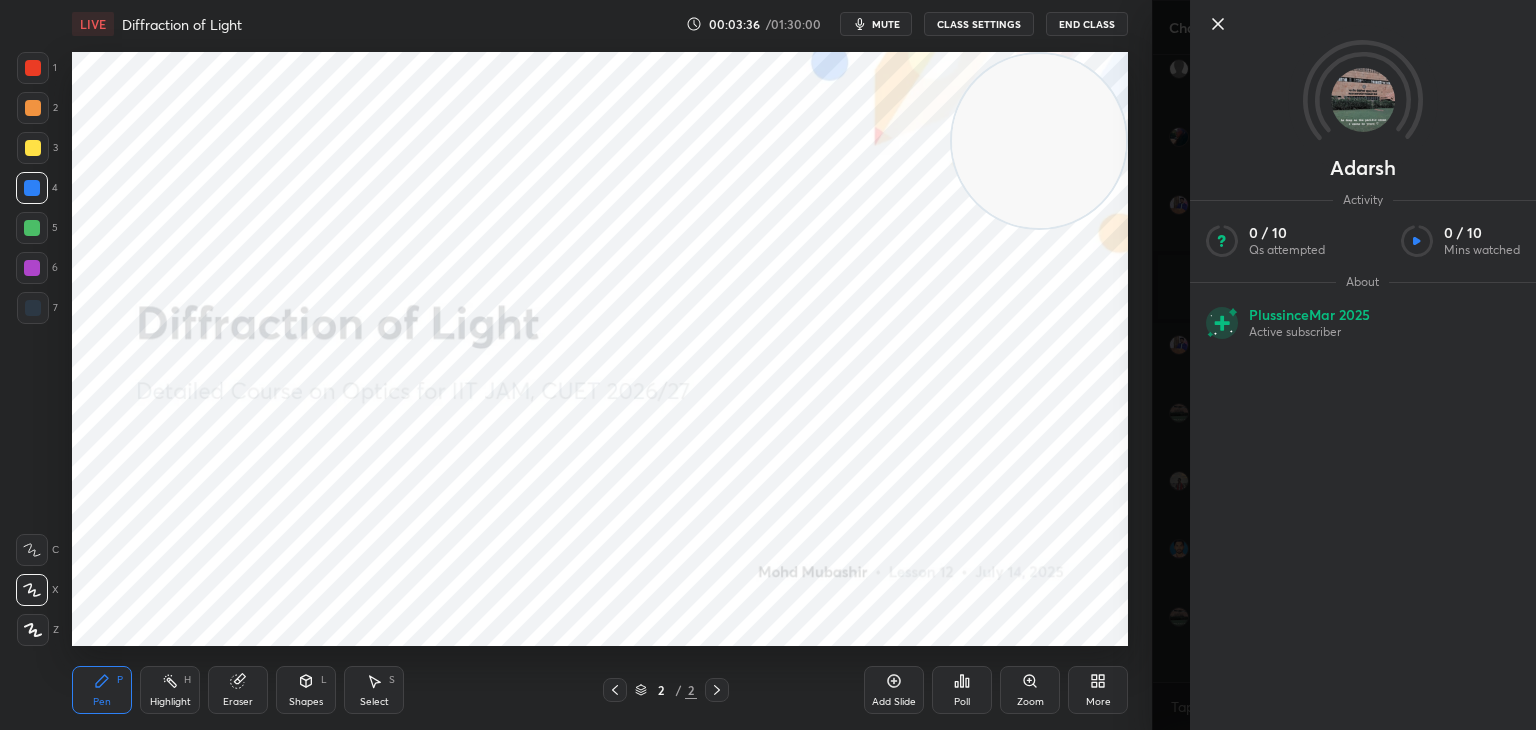 click on "[PERSON_NAME] Activity 0 / 10 Qs attempted 0 / 10 Mins watched About Plus  since  [DATE] Active subscriber" at bounding box center (1344, 365) 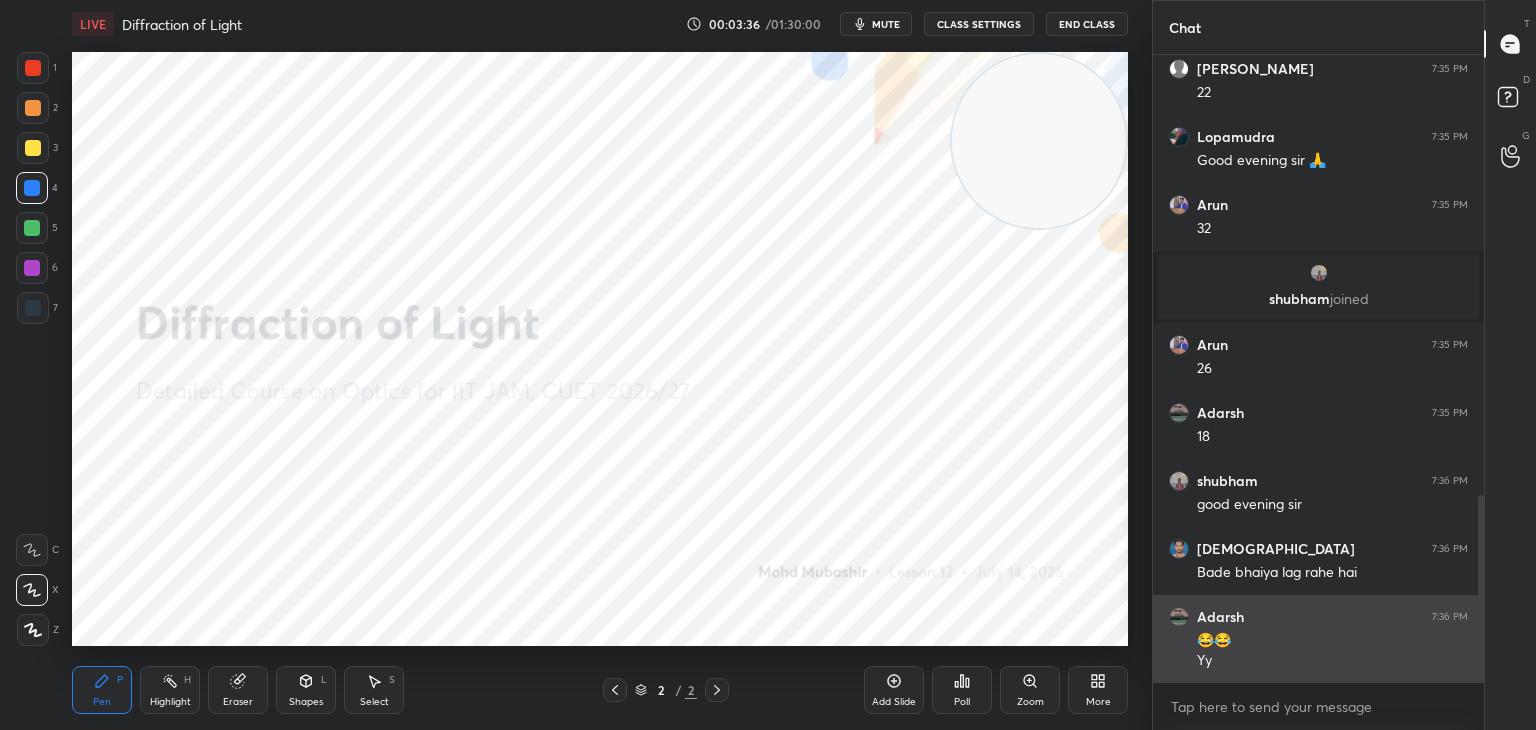 click on "😂😂" at bounding box center [1332, 641] 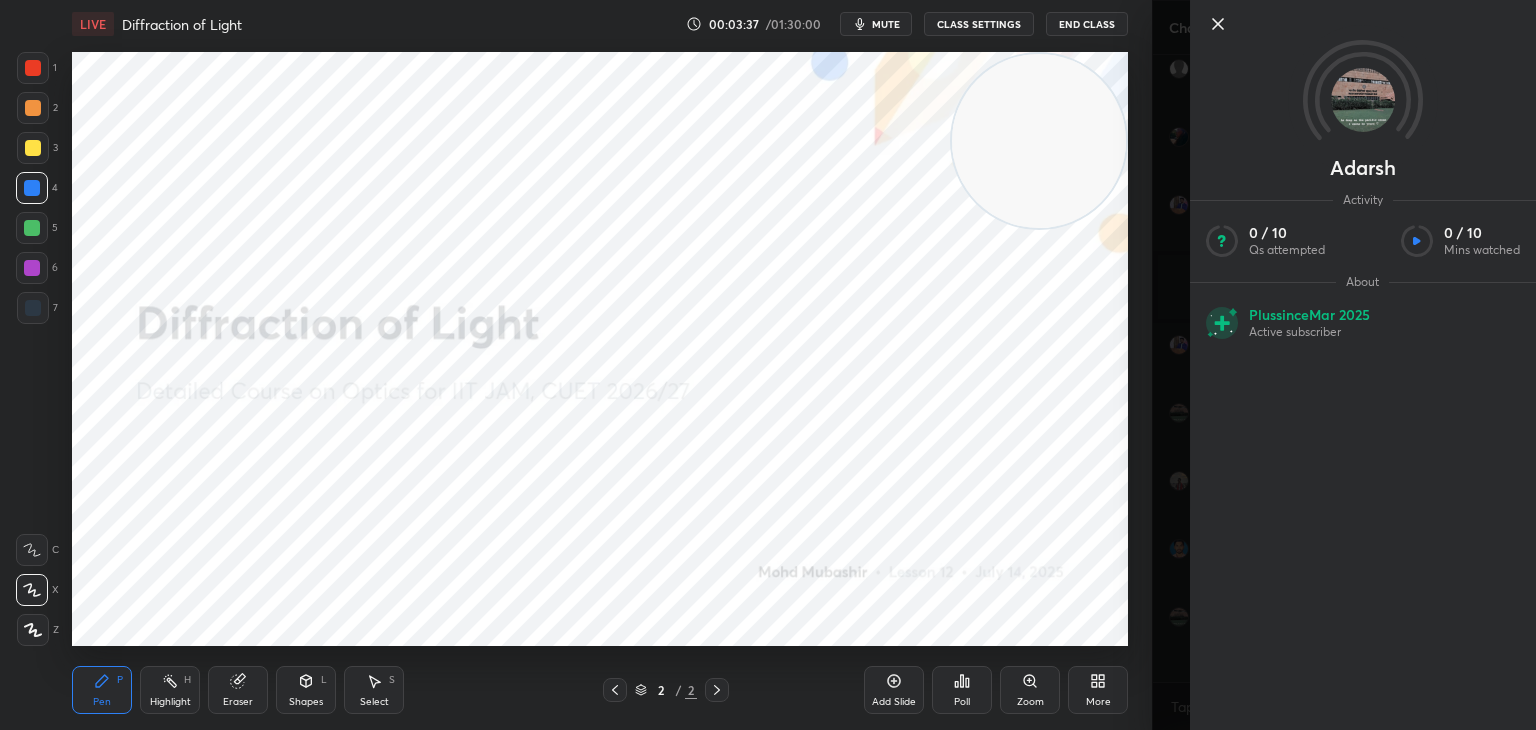 click on "[PERSON_NAME] Activity 0 / 10 Qs attempted 0 / 10 Mins watched About Plus  since  [DATE] Active subscriber" at bounding box center (1344, 365) 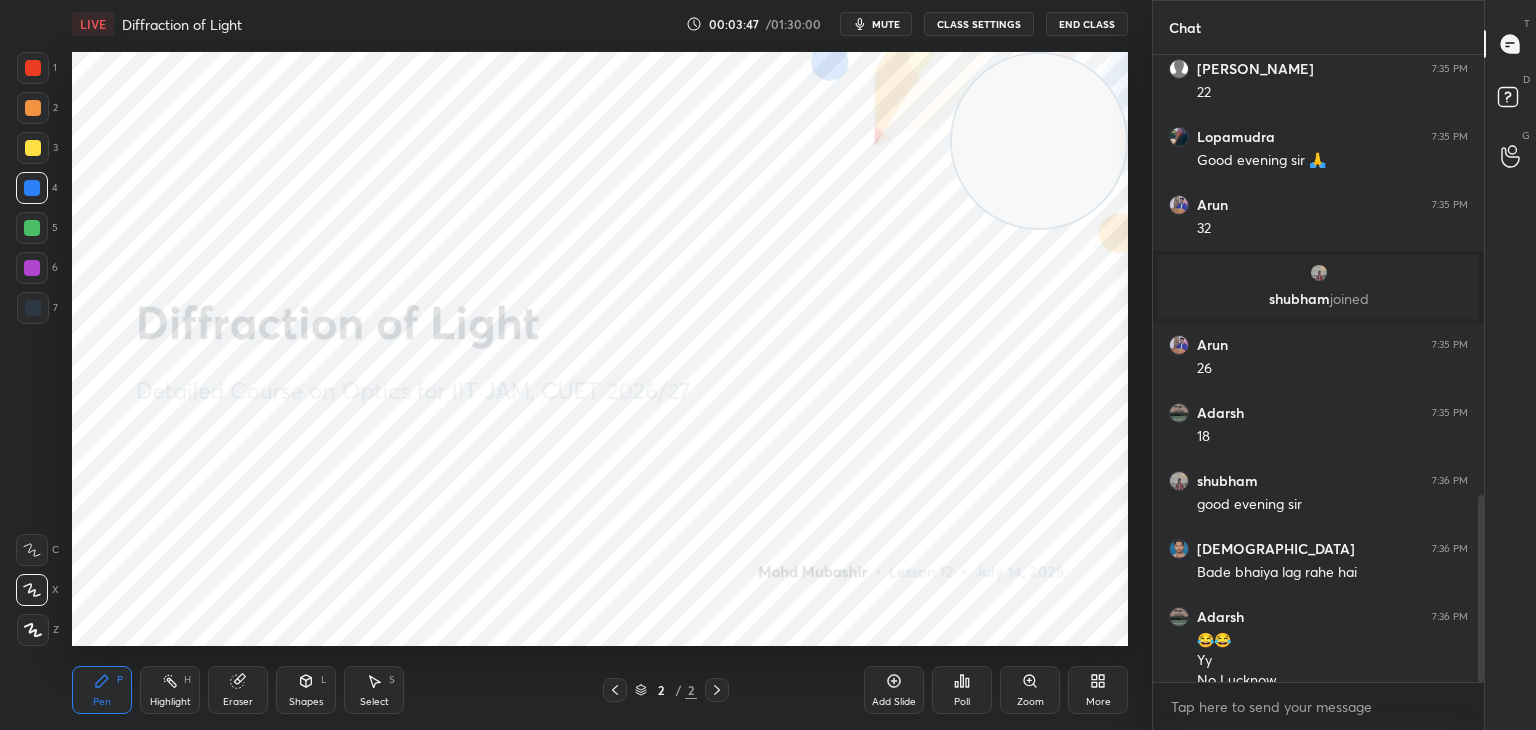 scroll, scrollTop: 1500, scrollLeft: 0, axis: vertical 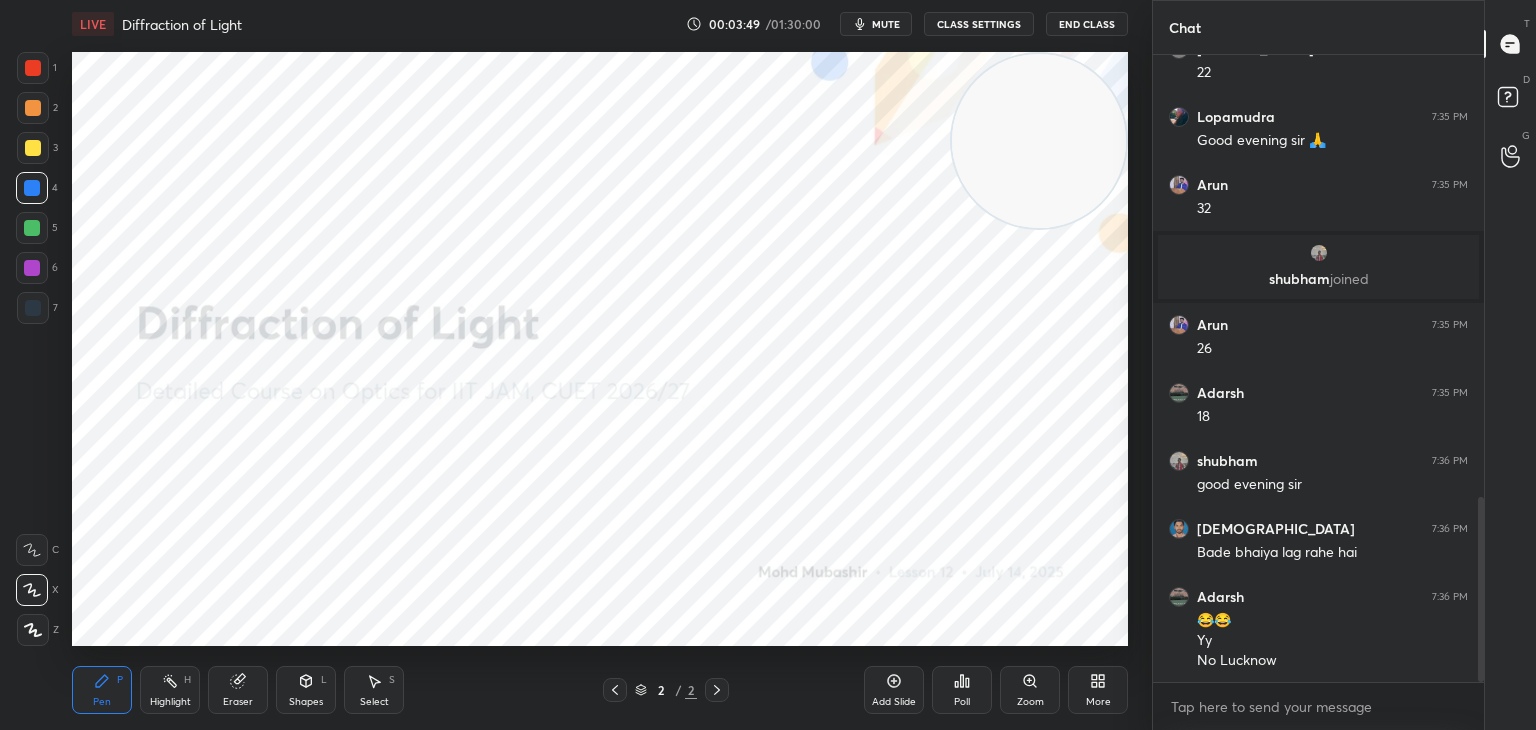 drag, startPoint x: 1257, startPoint y: 683, endPoint x: 1248, endPoint y: 694, distance: 14.21267 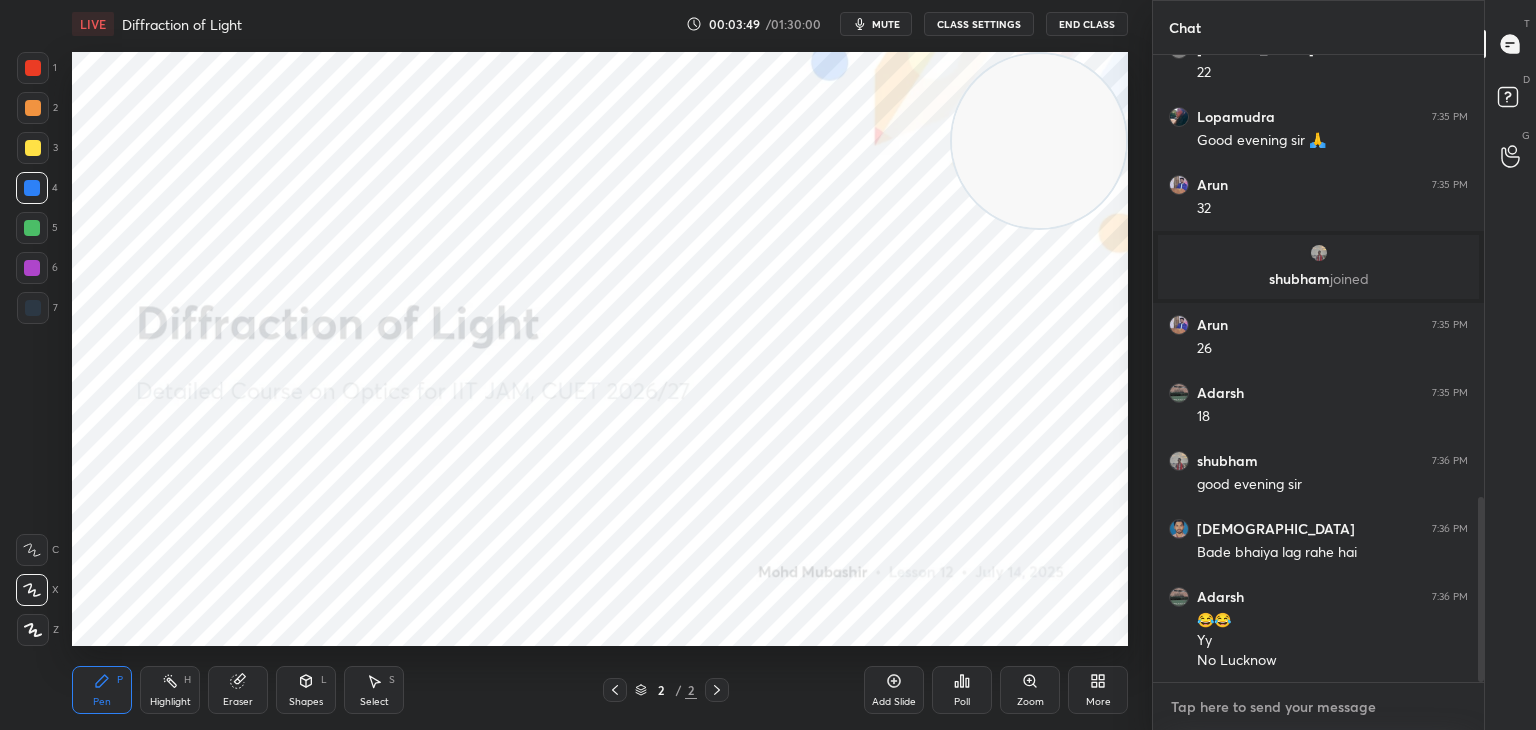 click at bounding box center [1318, 707] 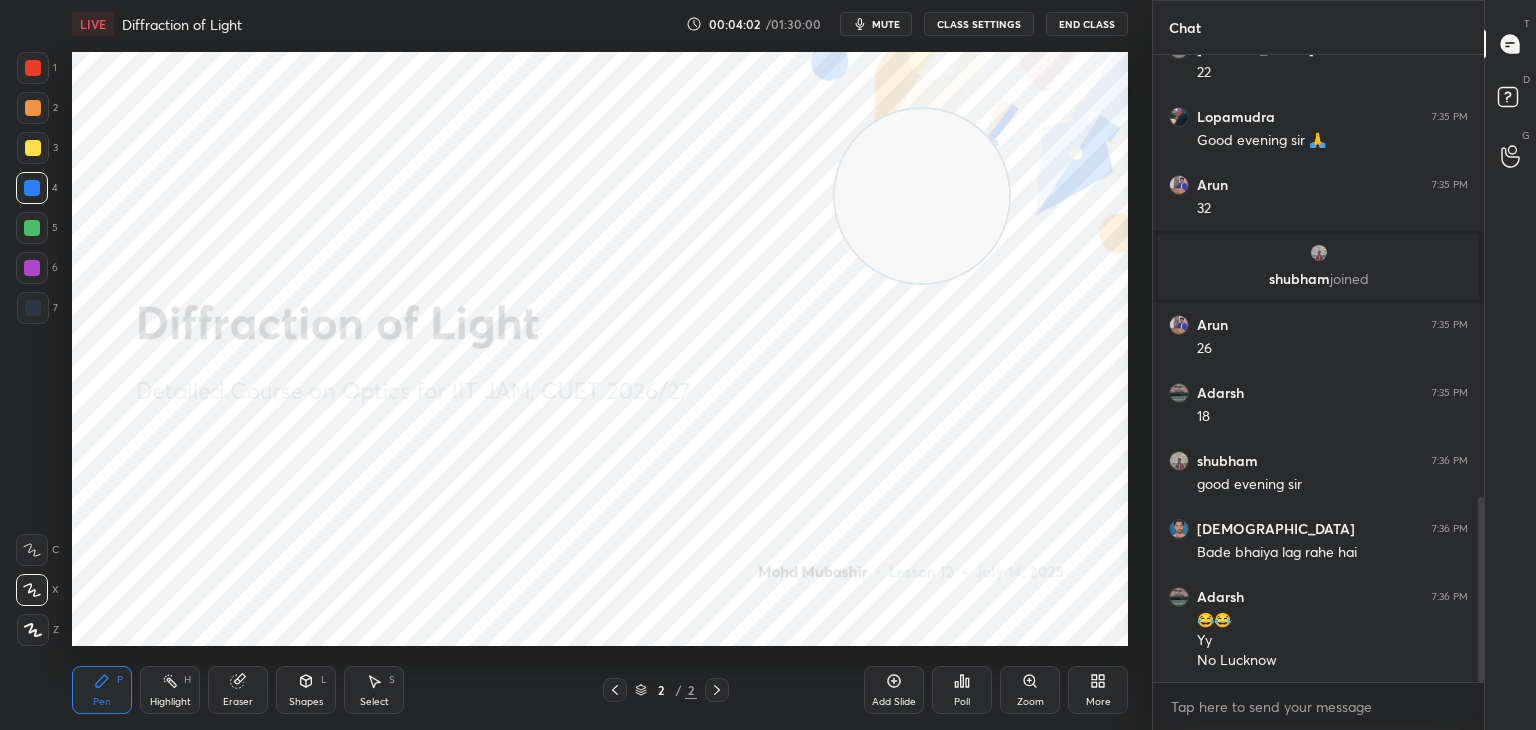 drag, startPoint x: 1061, startPoint y: 153, endPoint x: 253, endPoint y: 539, distance: 895.4664 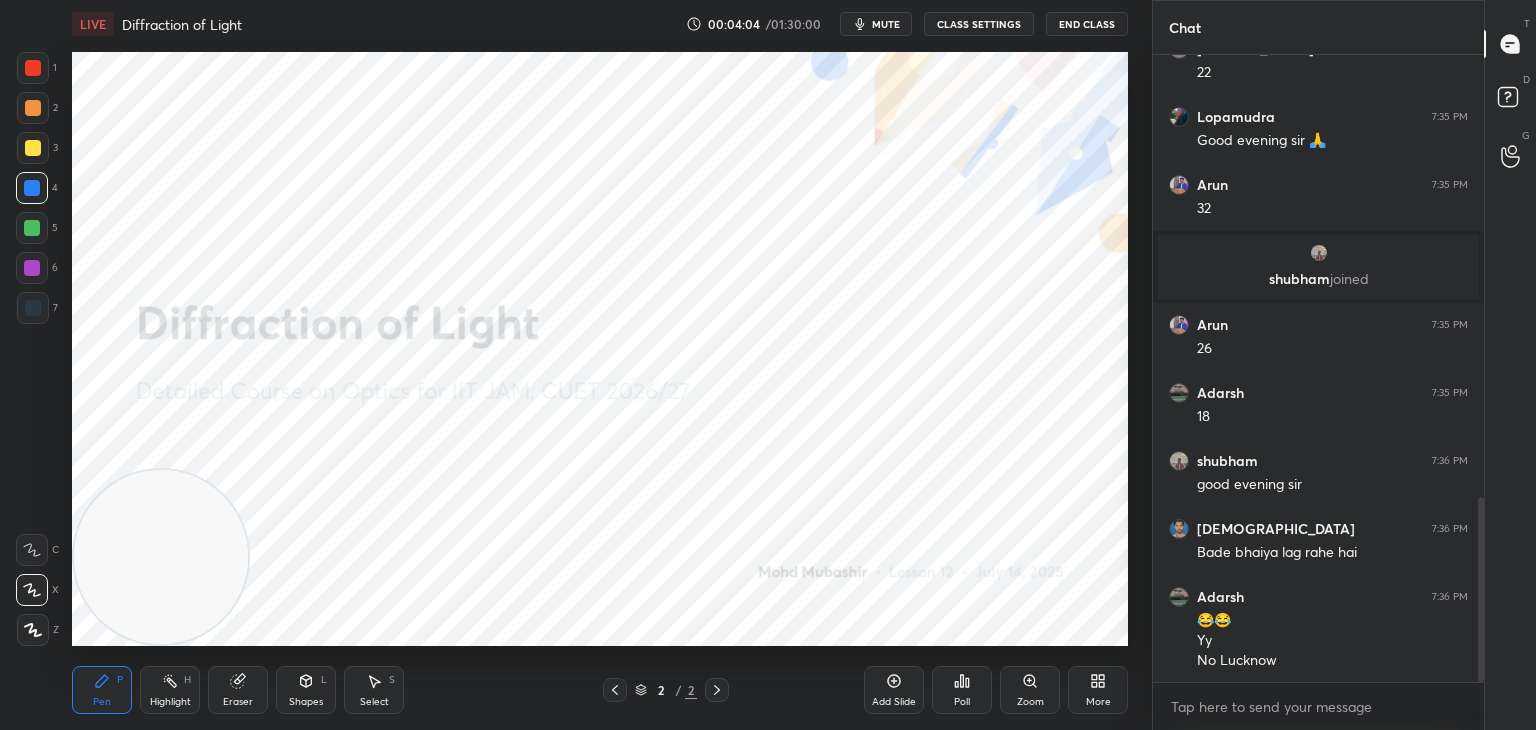 drag, startPoint x: 176, startPoint y: 570, endPoint x: 115, endPoint y: 587, distance: 63.324562 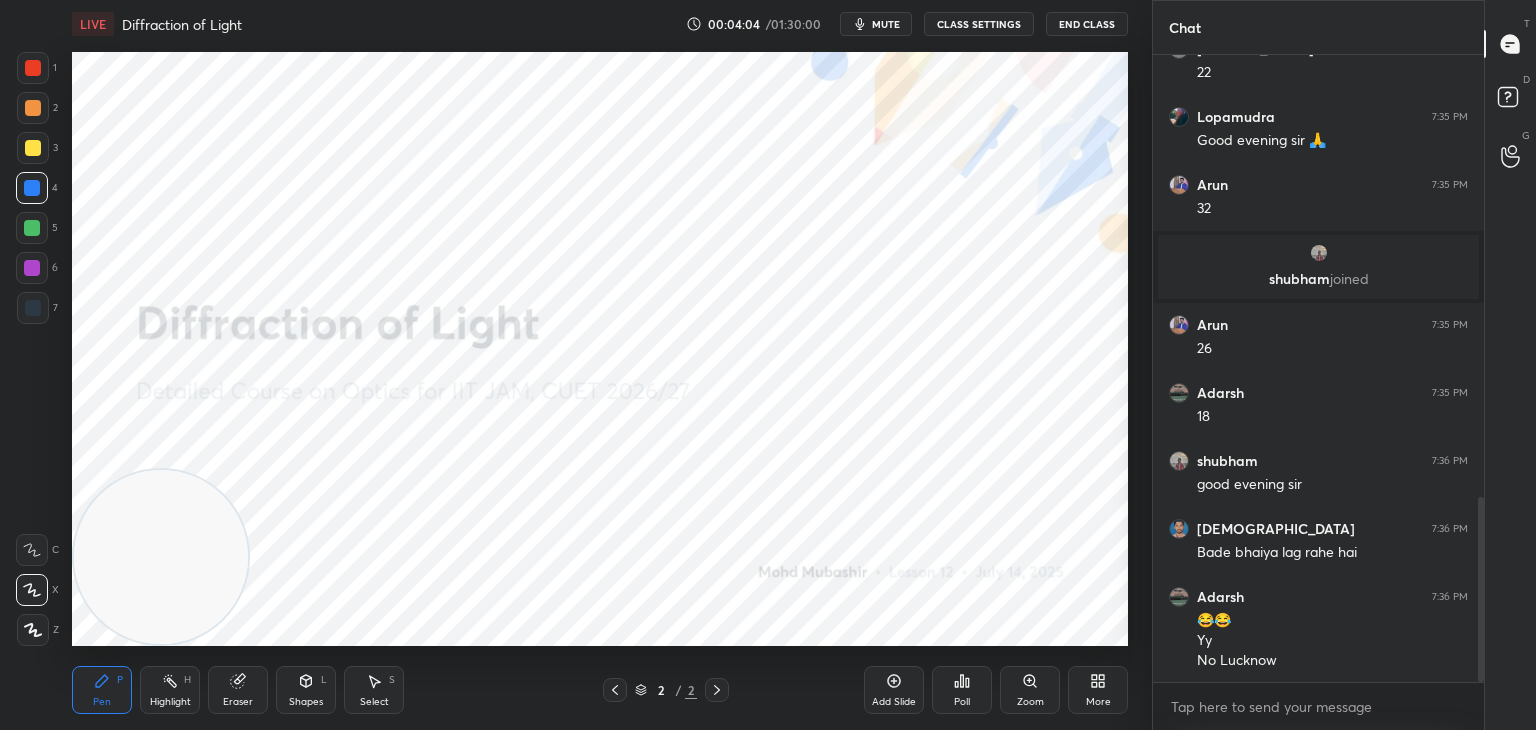 click at bounding box center (161, 557) 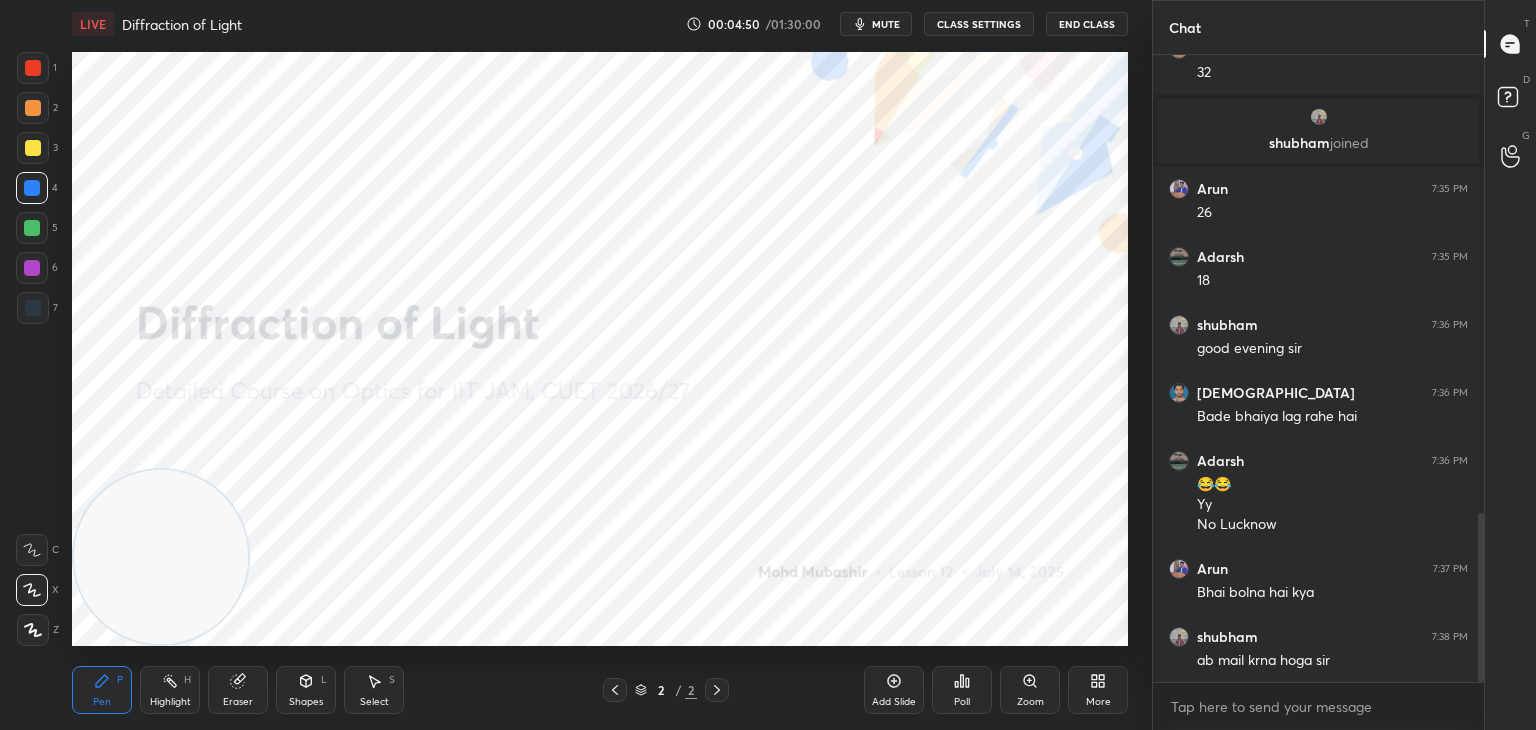 scroll, scrollTop: 1704, scrollLeft: 0, axis: vertical 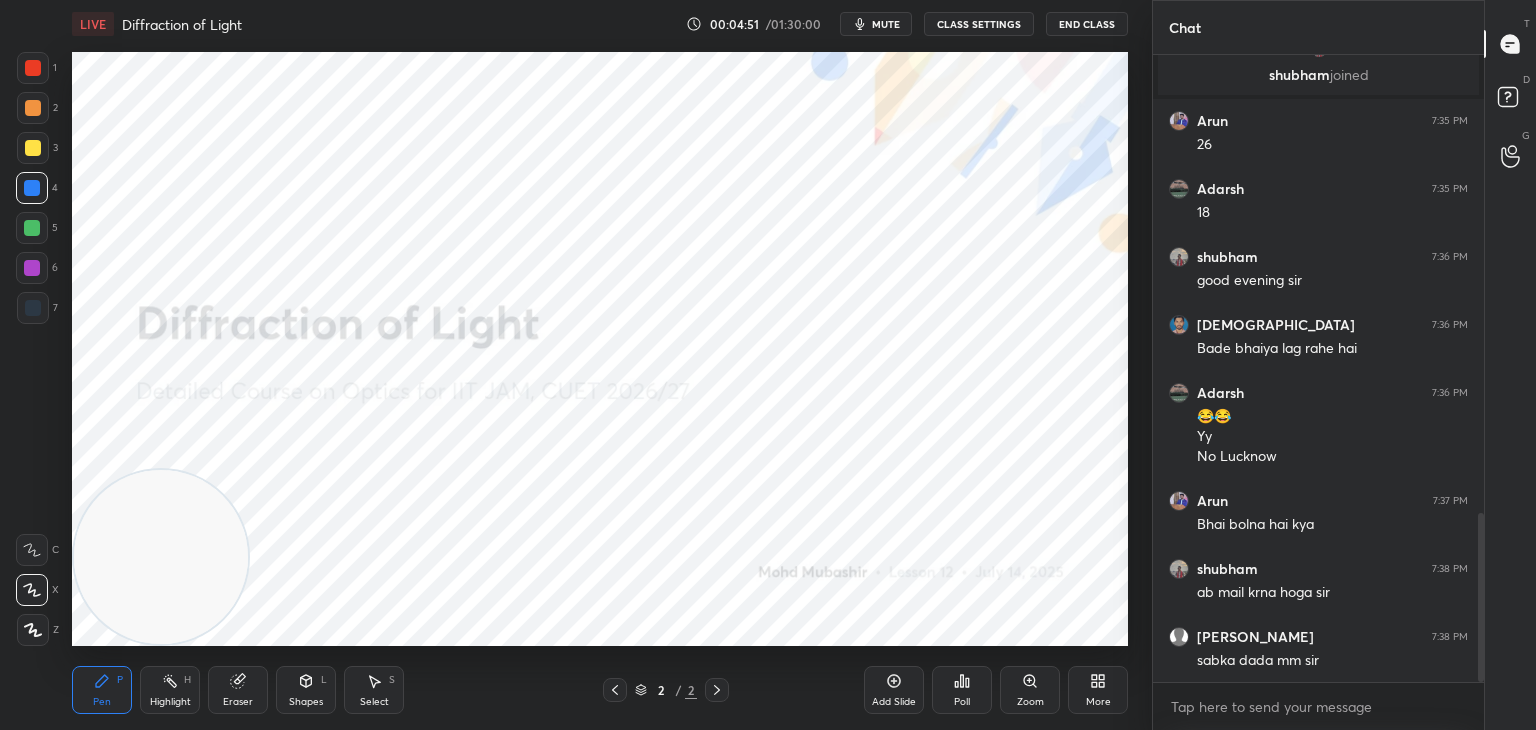 click on "Highlight H" at bounding box center [170, 690] 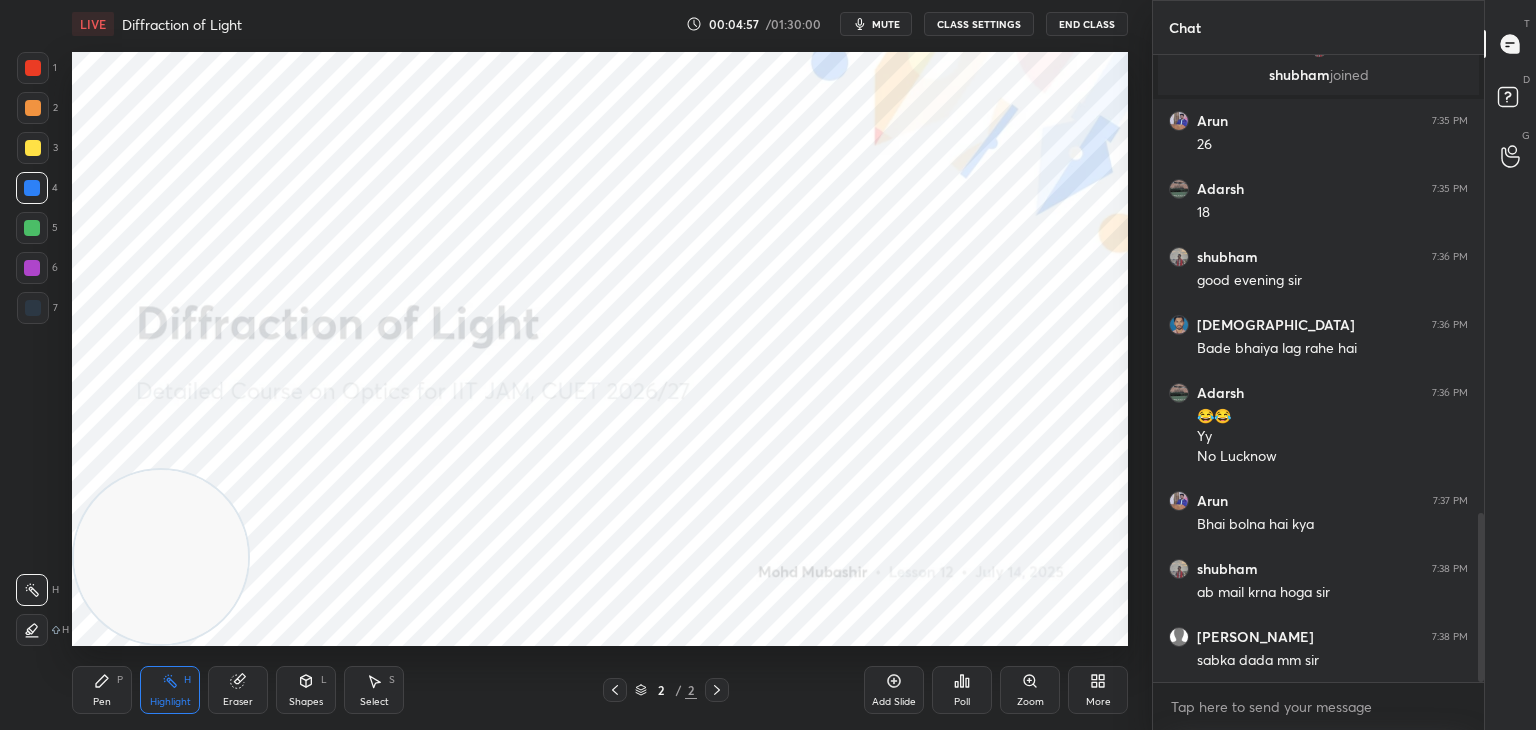 click 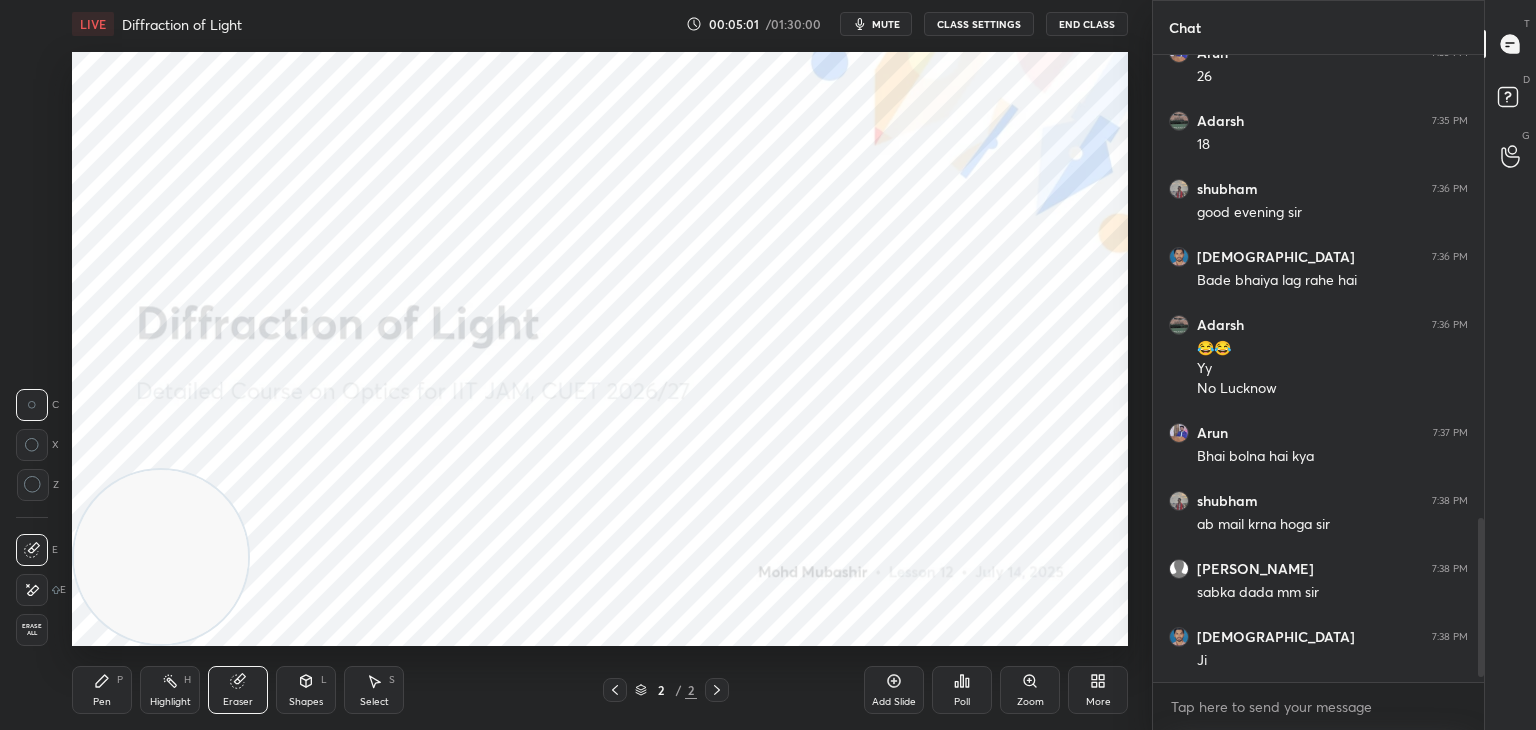 scroll, scrollTop: 1840, scrollLeft: 0, axis: vertical 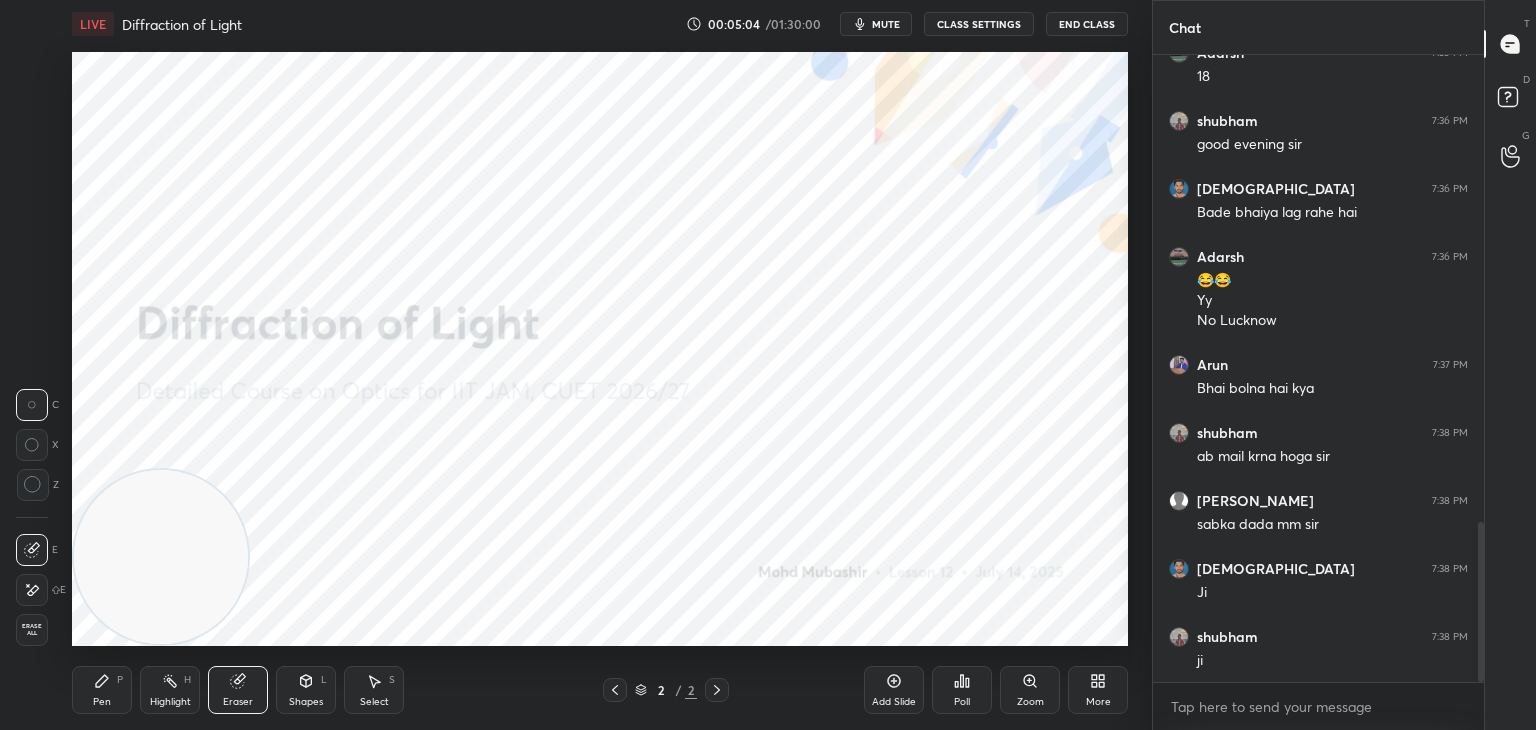 click on "Erase all" at bounding box center (32, 630) 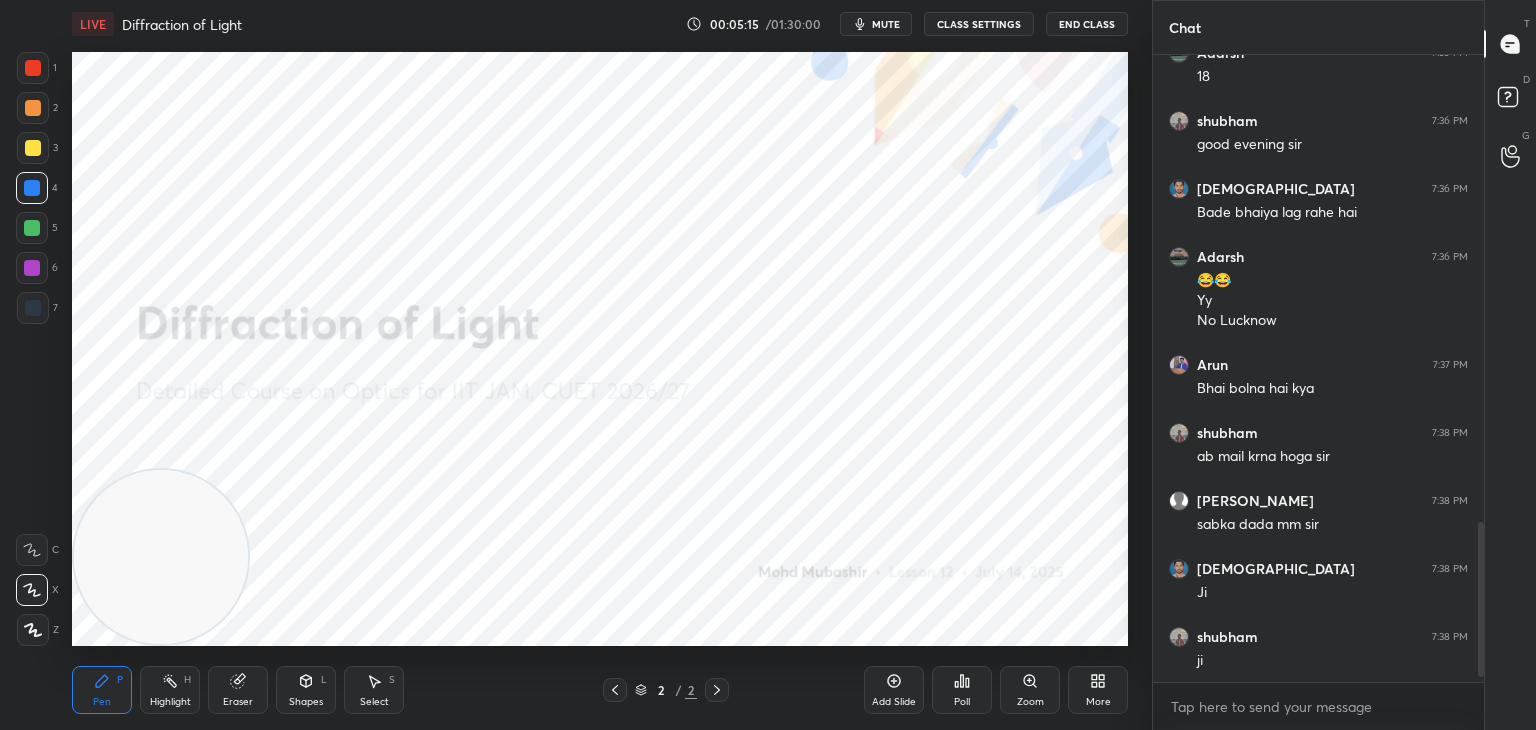 scroll, scrollTop: 1926, scrollLeft: 0, axis: vertical 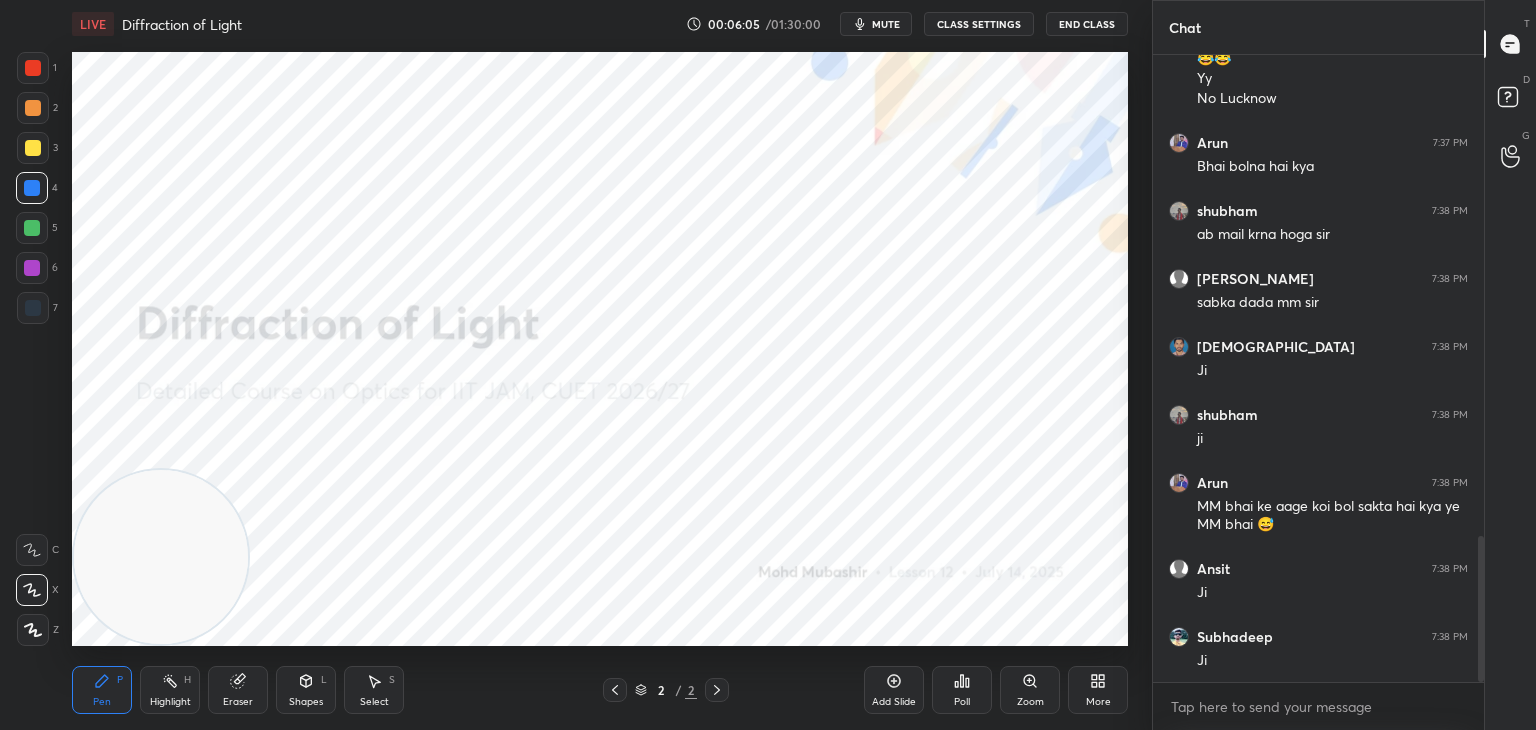 drag, startPoint x: 177, startPoint y: 694, endPoint x: 200, endPoint y: 708, distance: 26.925823 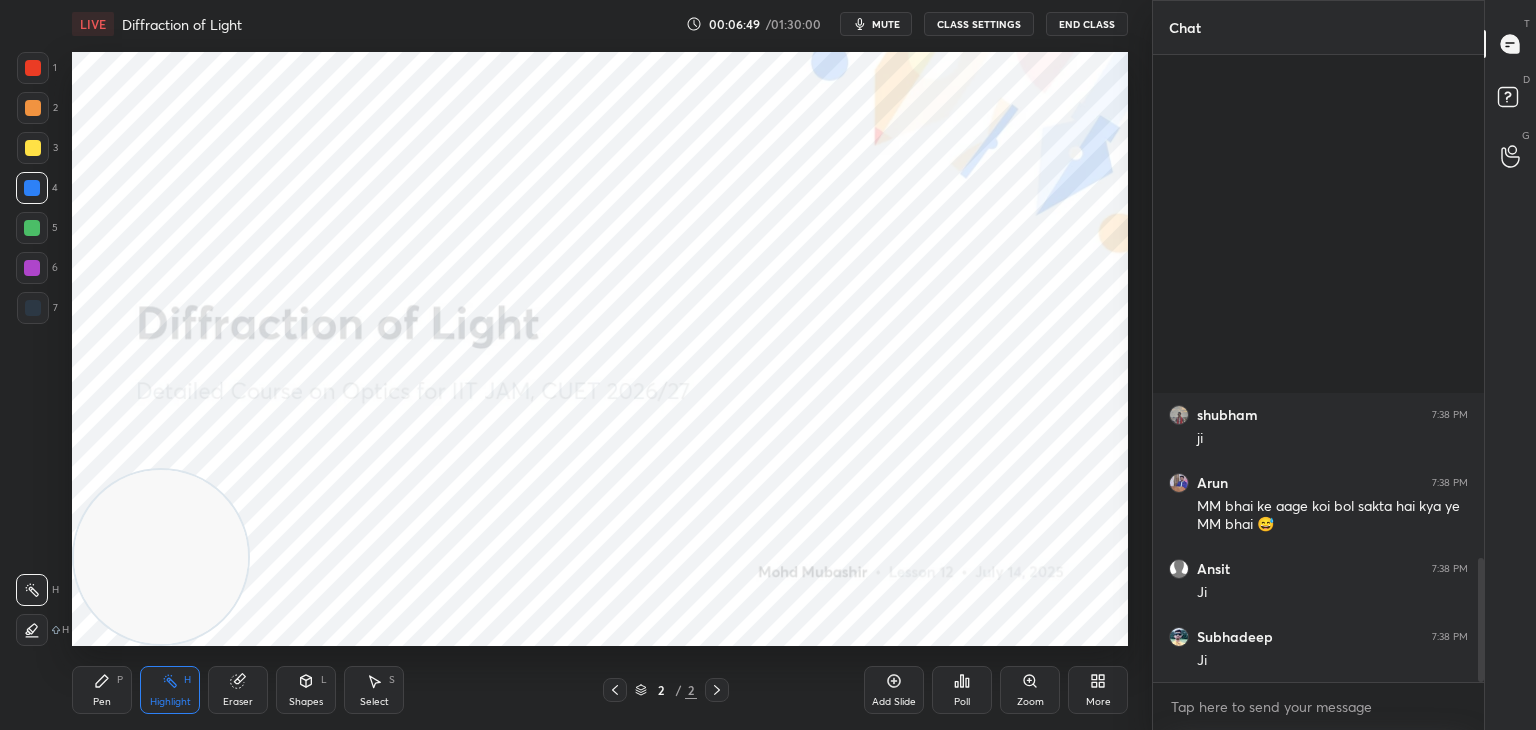 scroll, scrollTop: 2538, scrollLeft: 0, axis: vertical 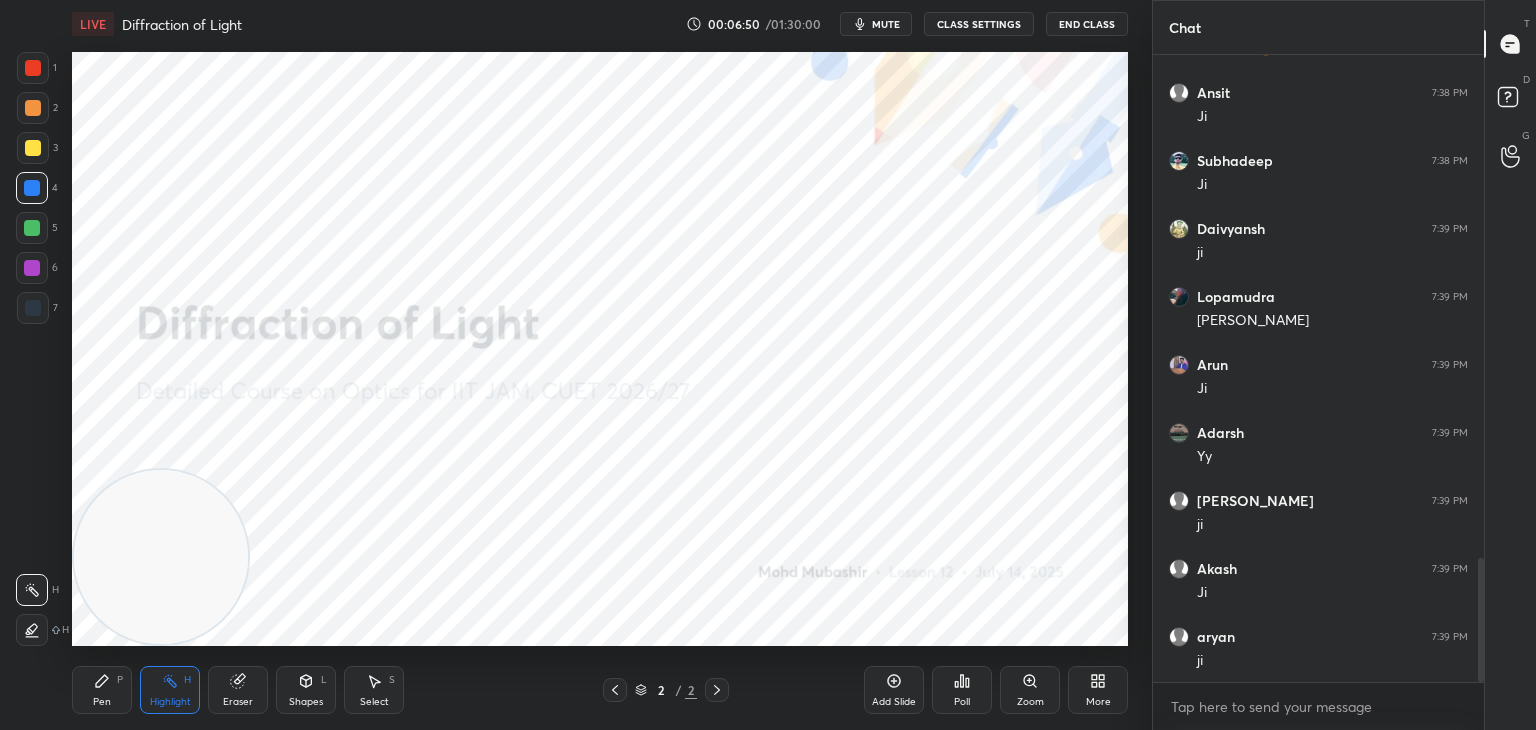 click on "More" at bounding box center [1098, 690] 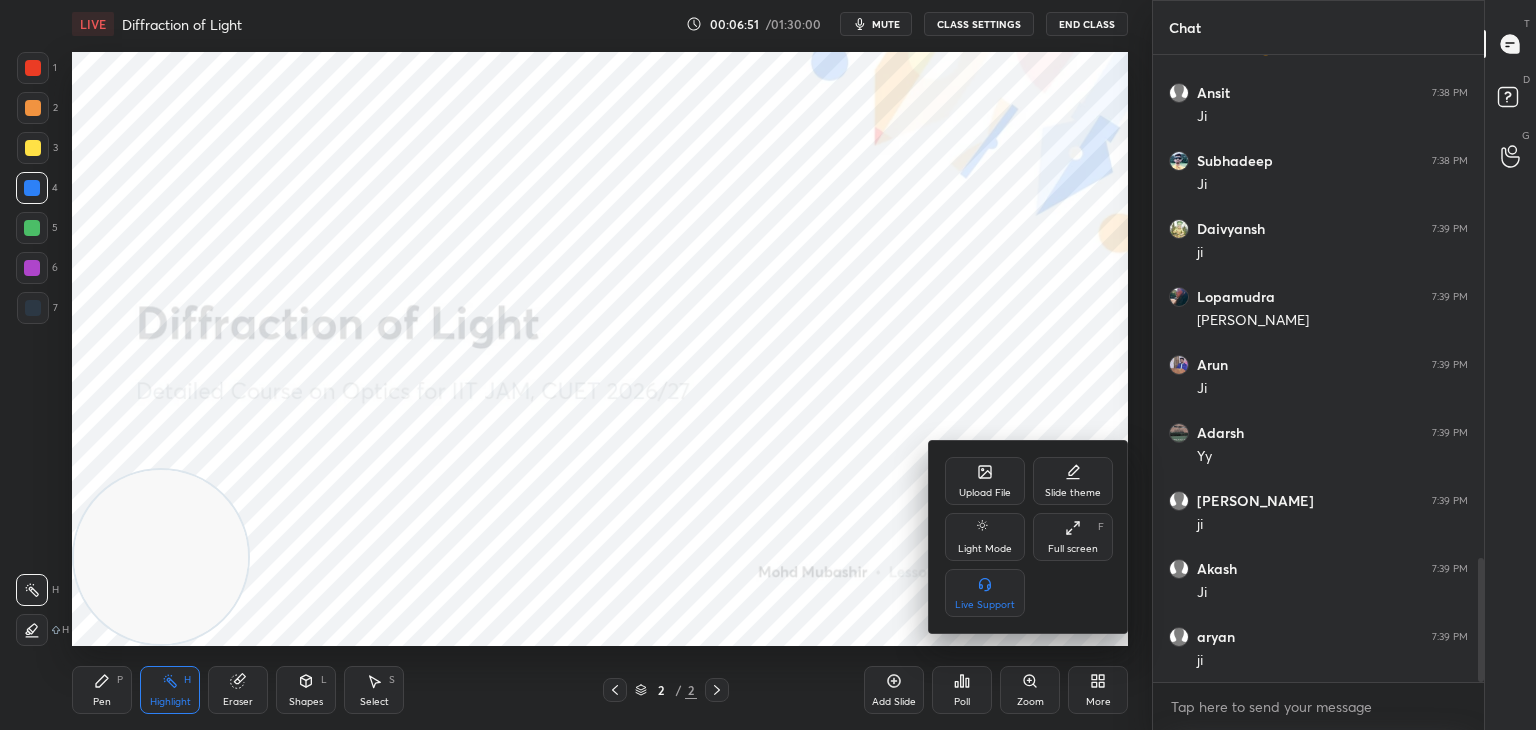 click 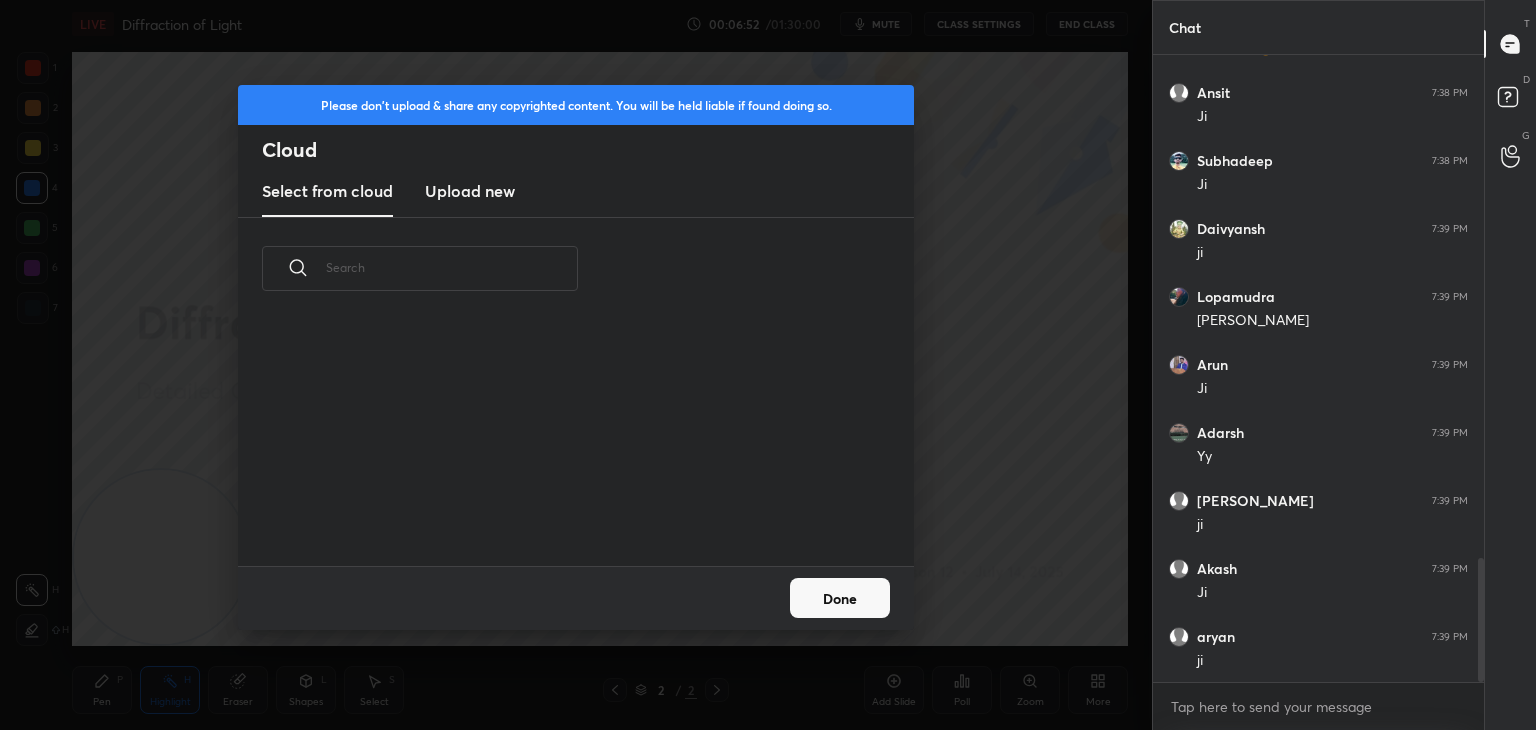 drag, startPoint x: 489, startPoint y: 182, endPoint x: 474, endPoint y: 192, distance: 18.027756 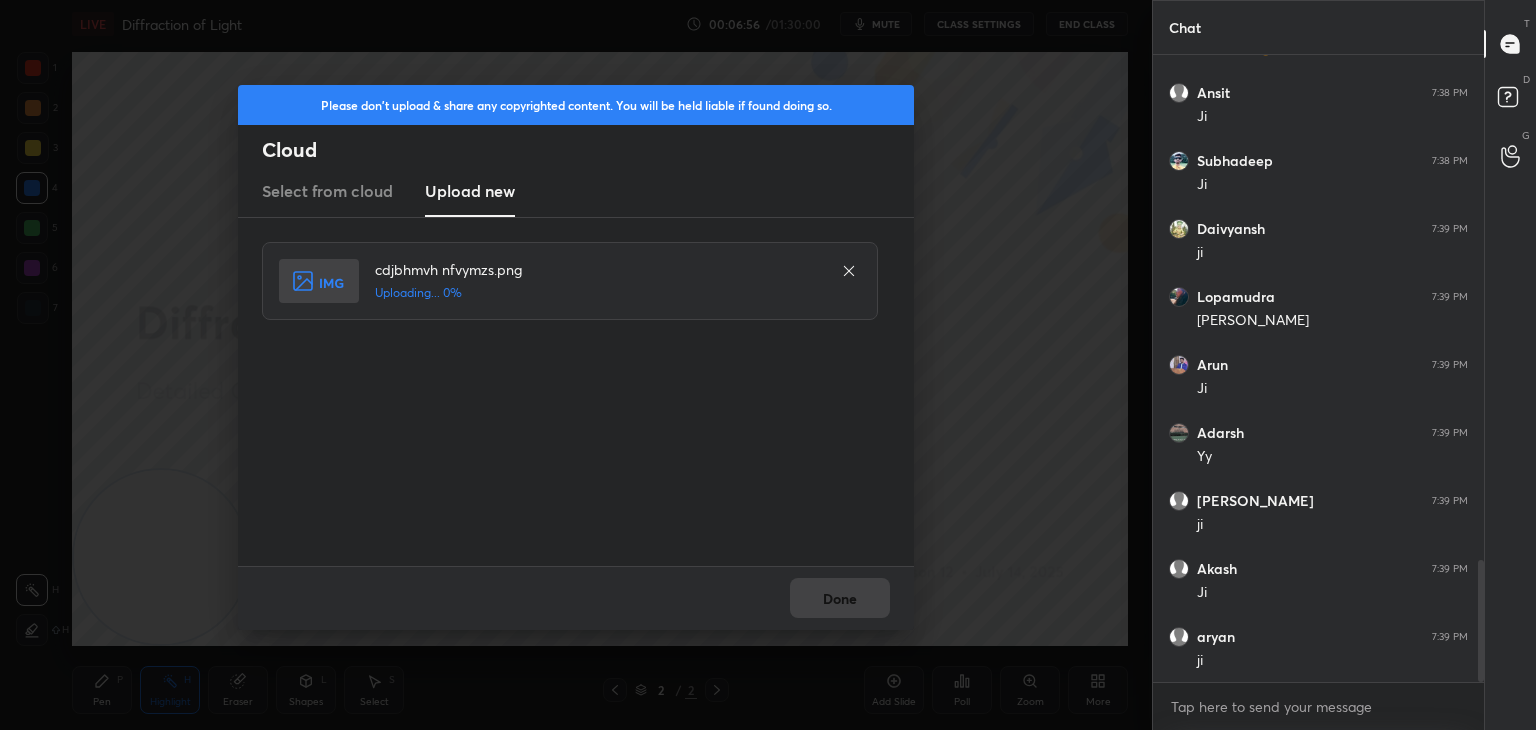 scroll, scrollTop: 2610, scrollLeft: 0, axis: vertical 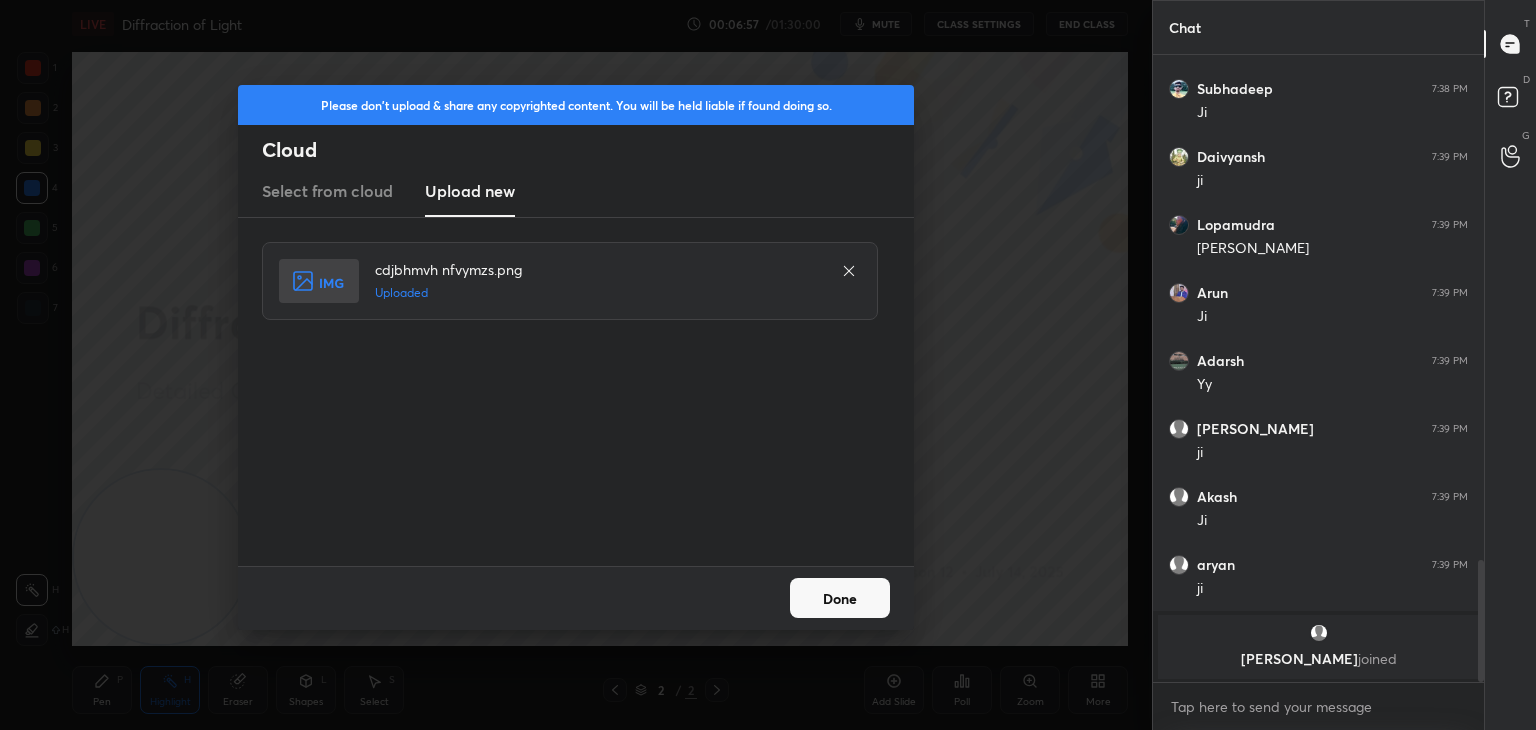 click on "Done" at bounding box center (840, 598) 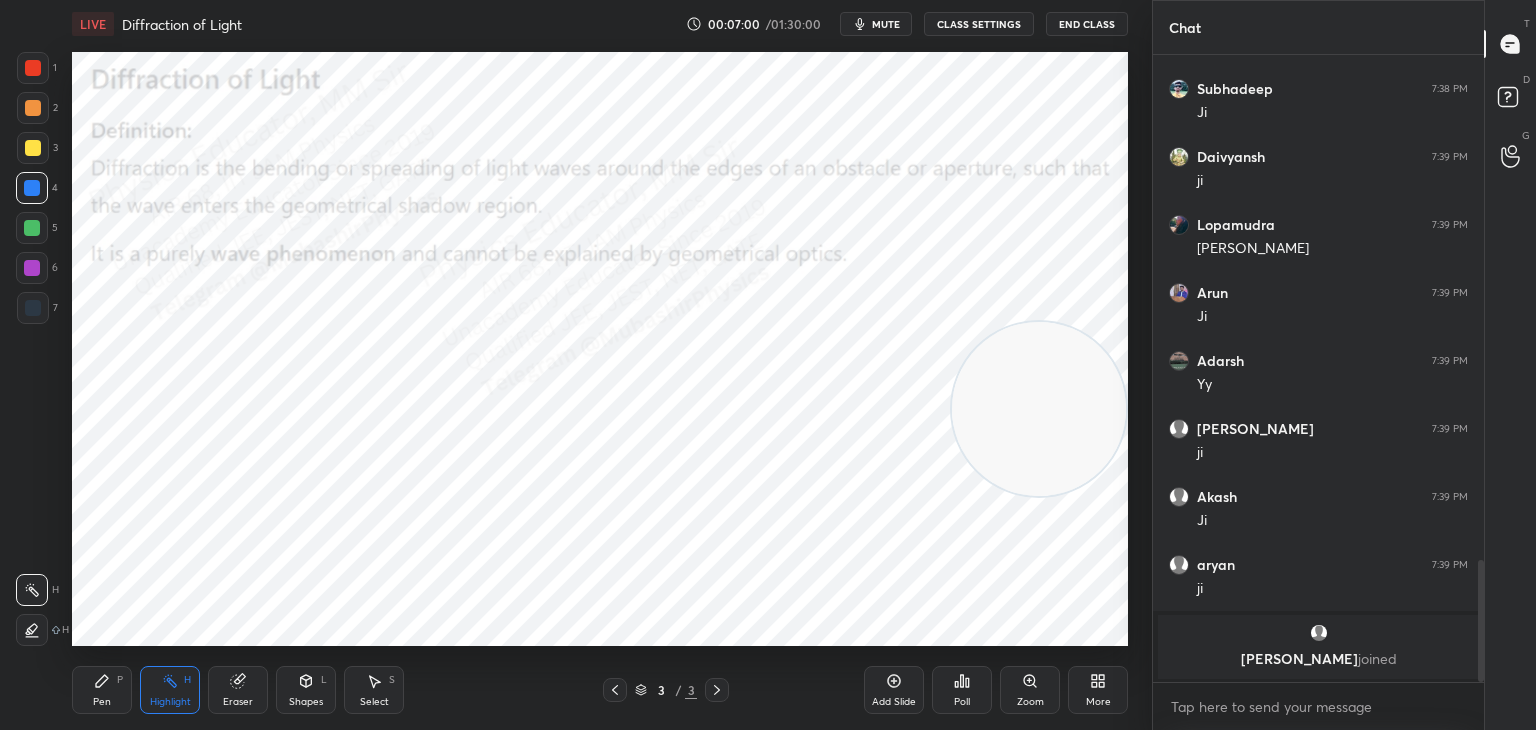 drag, startPoint x: 205, startPoint y: 550, endPoint x: 1108, endPoint y: 416, distance: 912.88824 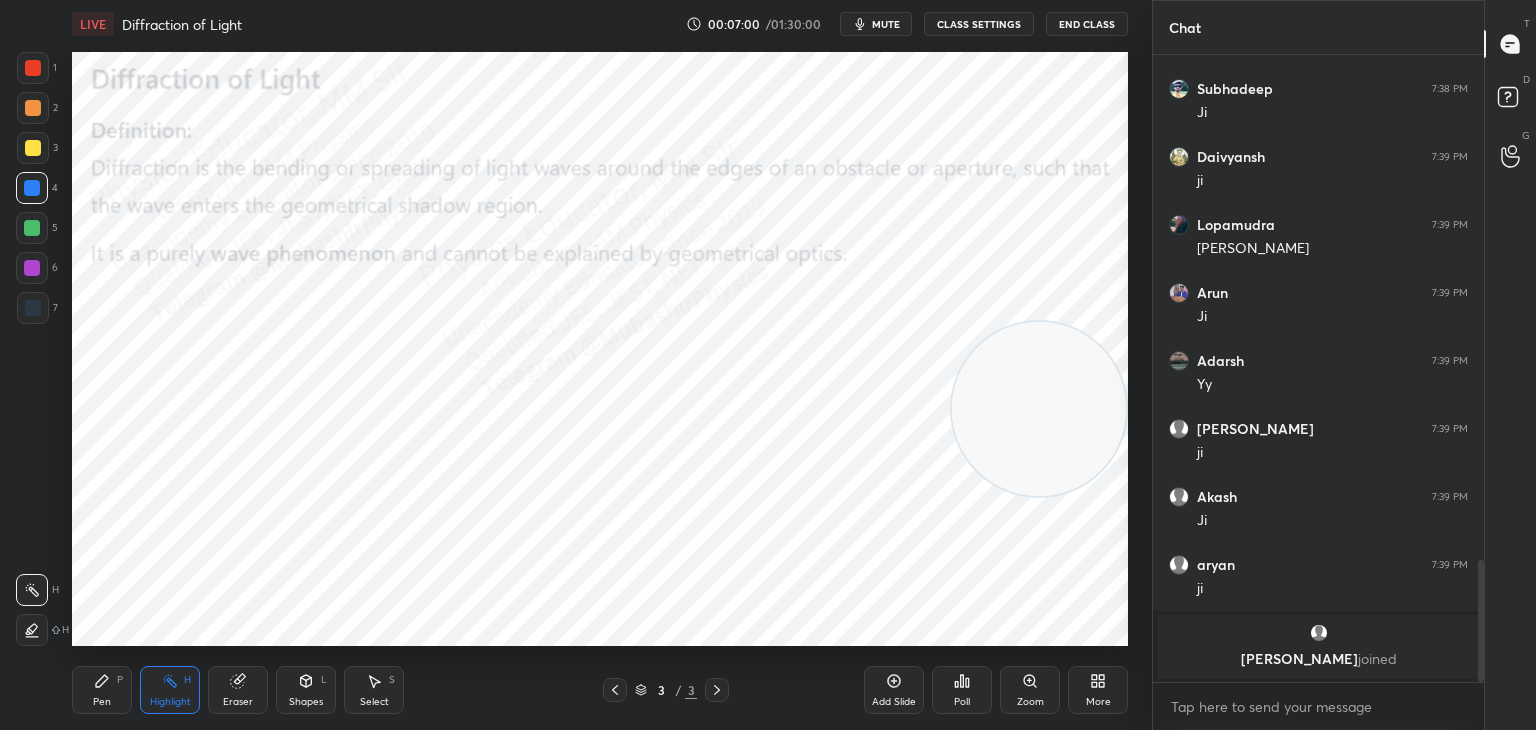 click at bounding box center [1039, 409] 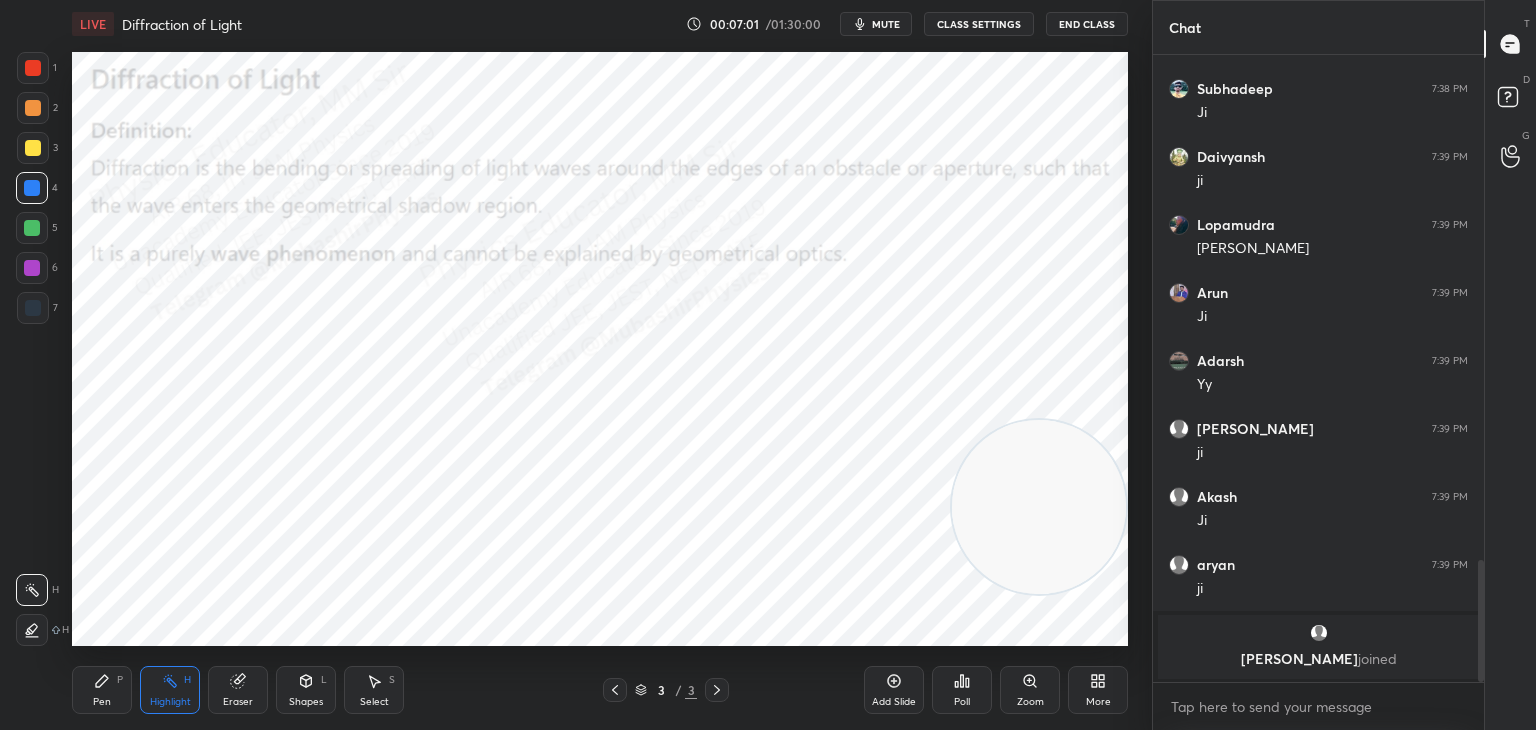 drag, startPoint x: 1065, startPoint y: 444, endPoint x: 1130, endPoint y: 637, distance: 203.65166 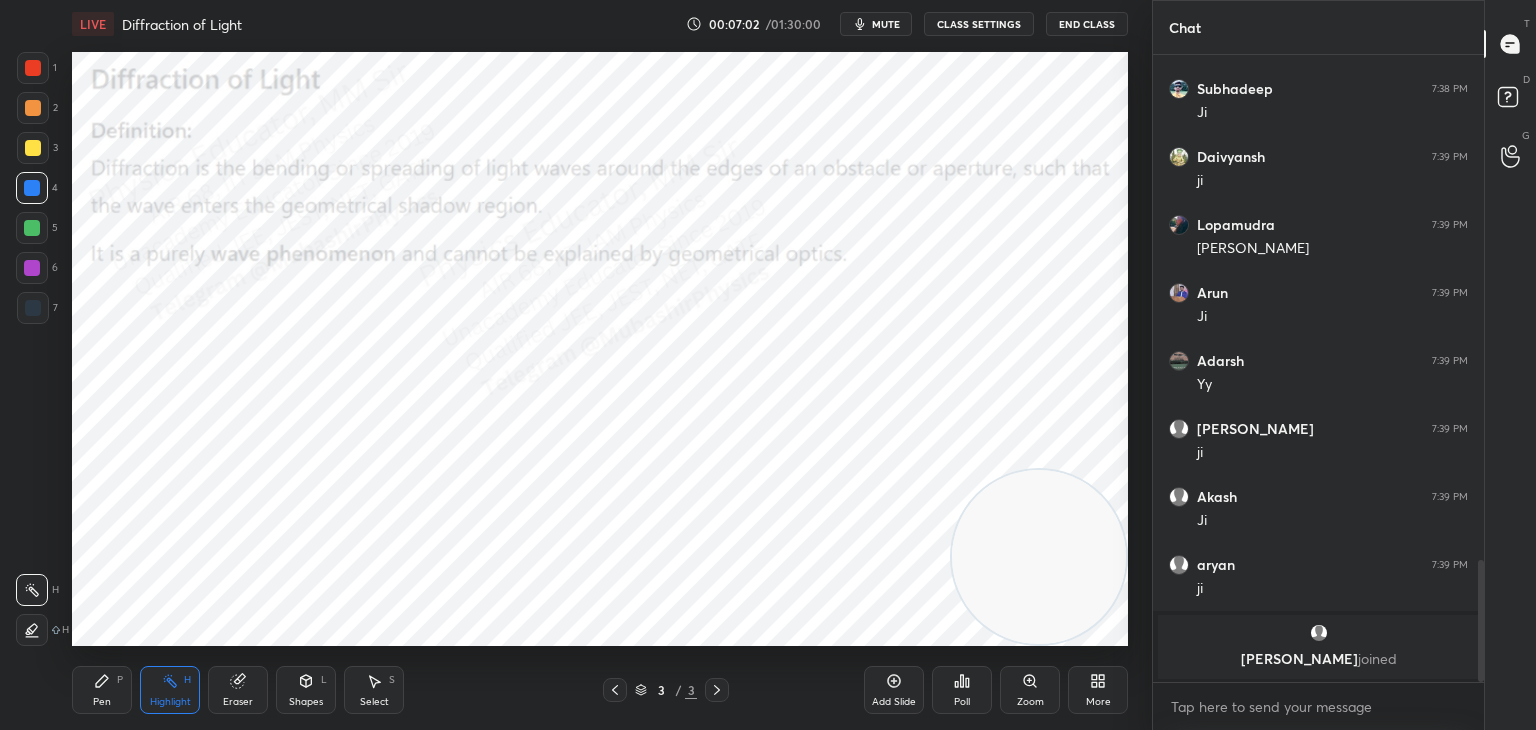 click on "Pen P" at bounding box center (102, 690) 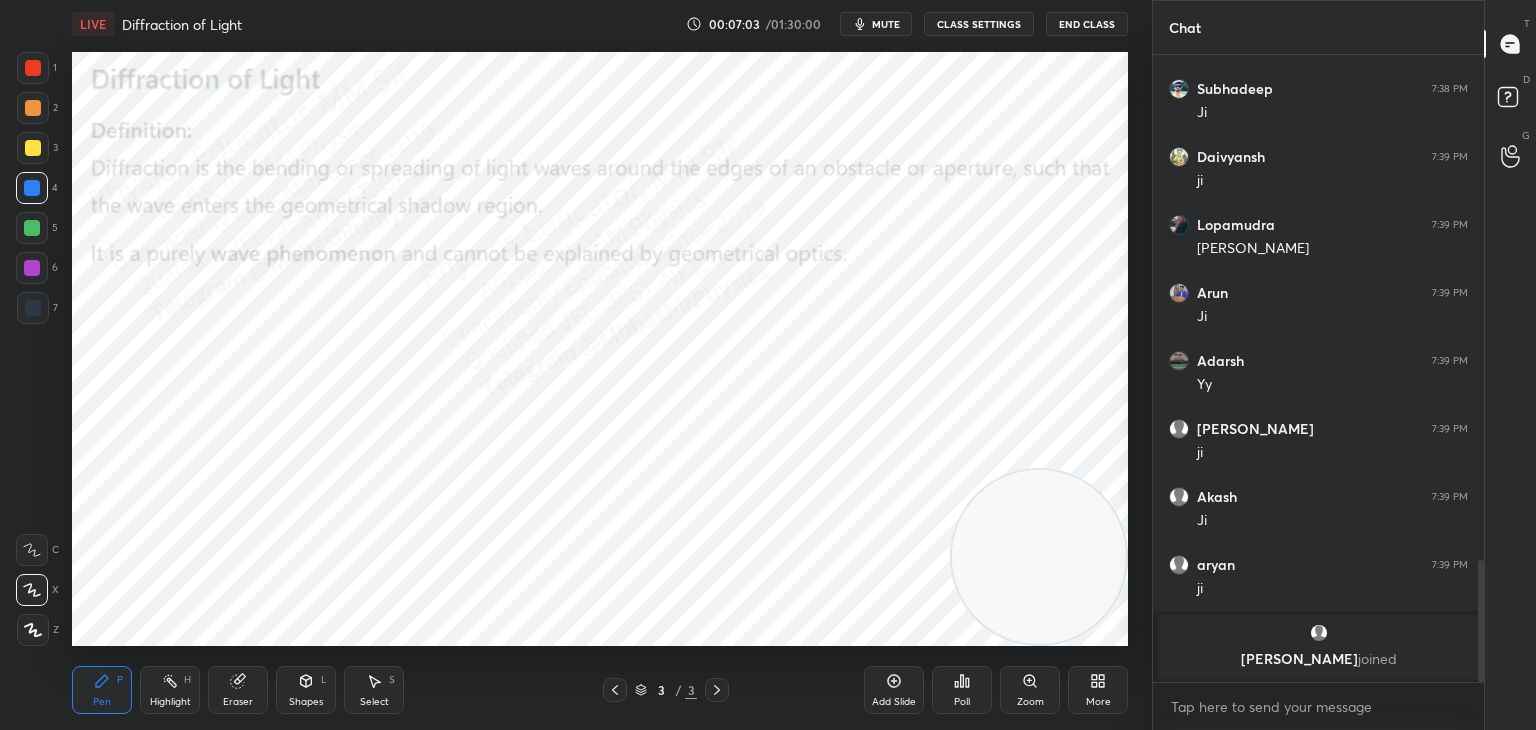 click at bounding box center (32, 228) 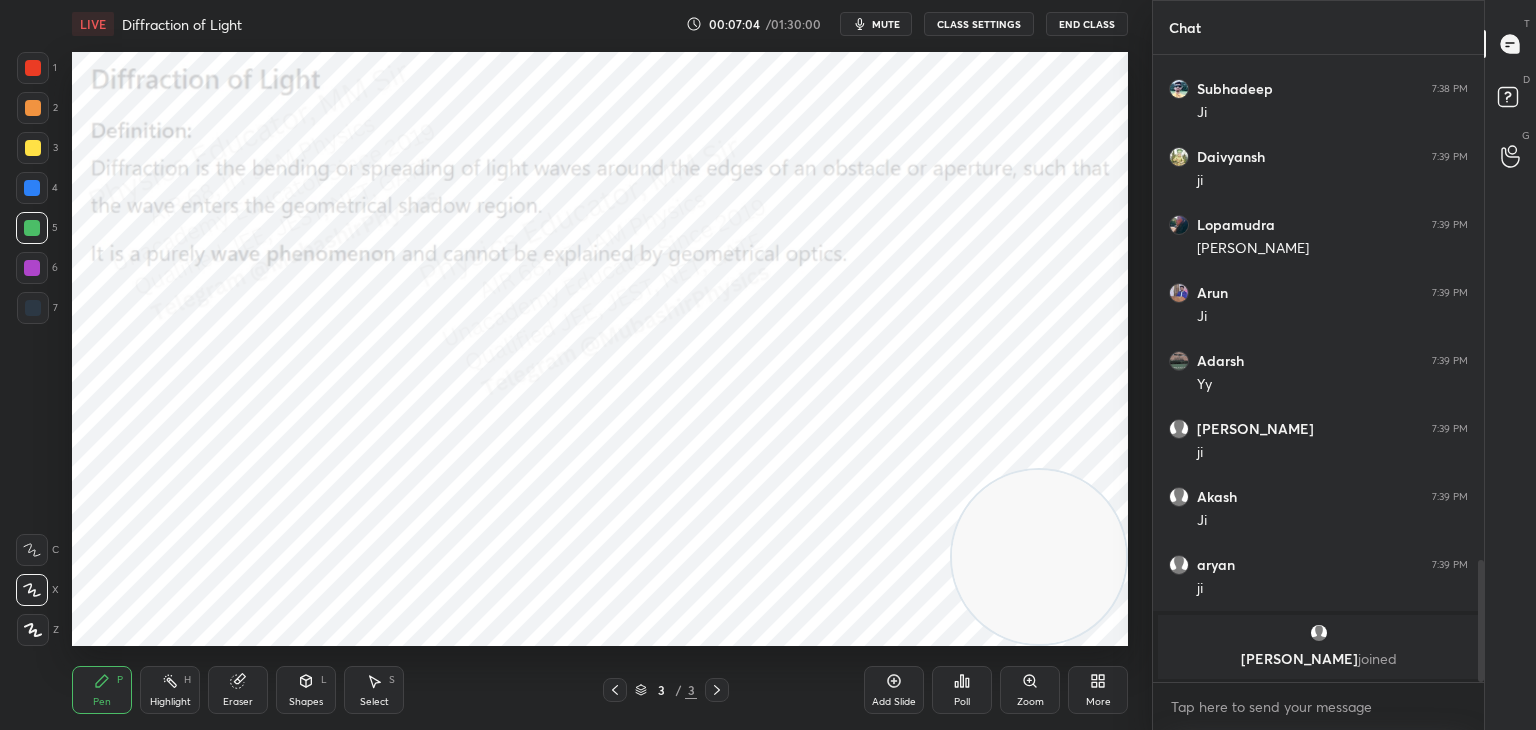 click at bounding box center [33, 148] 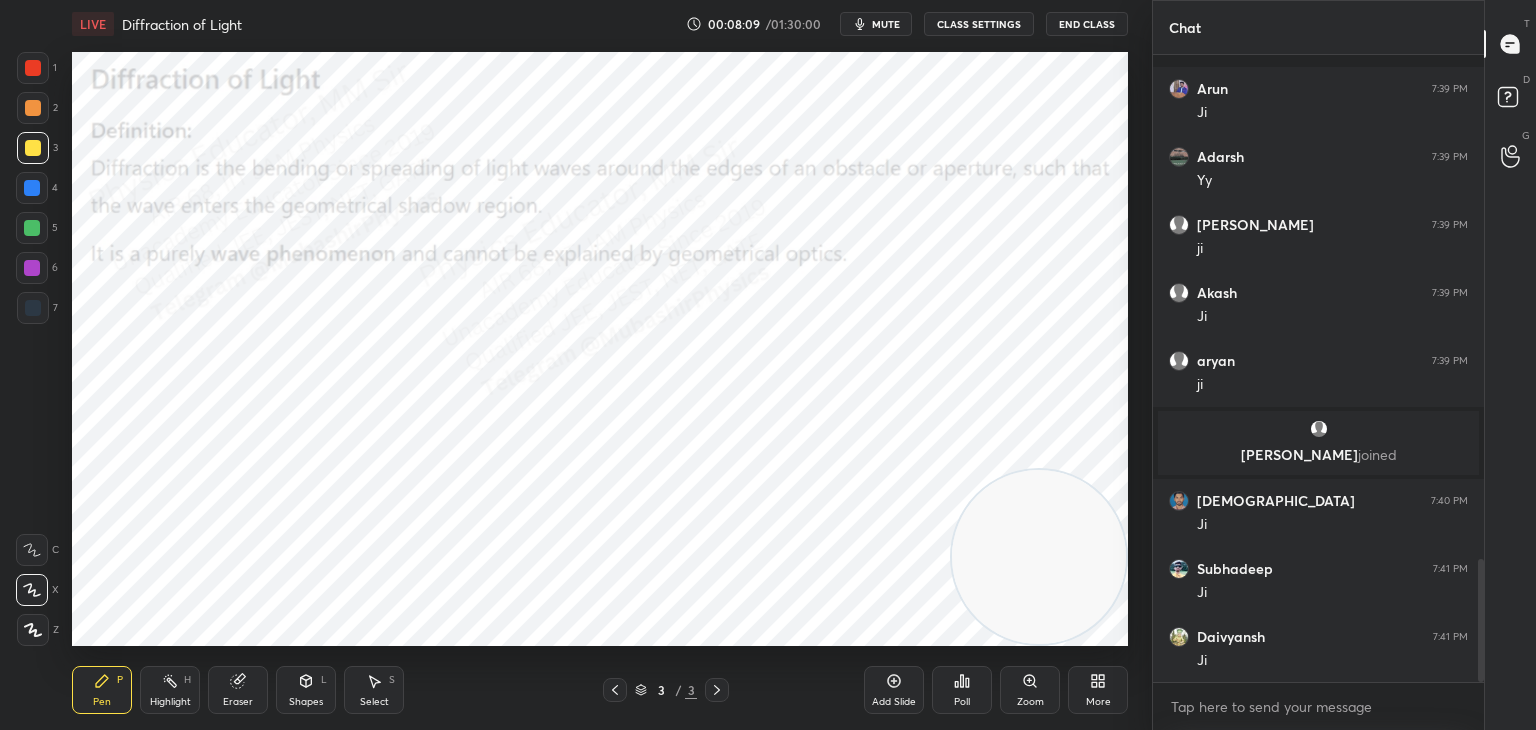 scroll, scrollTop: 2574, scrollLeft: 0, axis: vertical 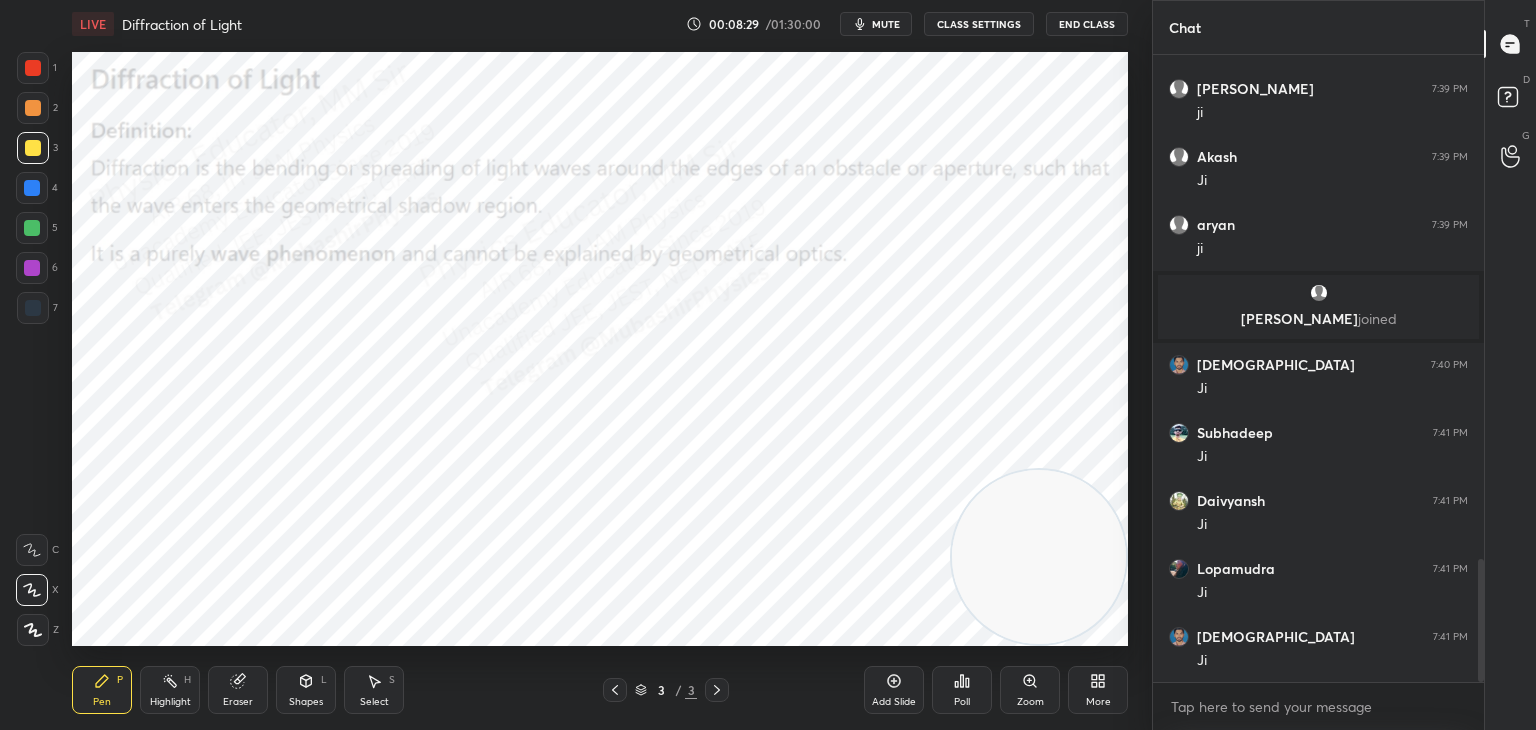 drag, startPoint x: 34, startPoint y: 226, endPoint x: 45, endPoint y: 230, distance: 11.7046995 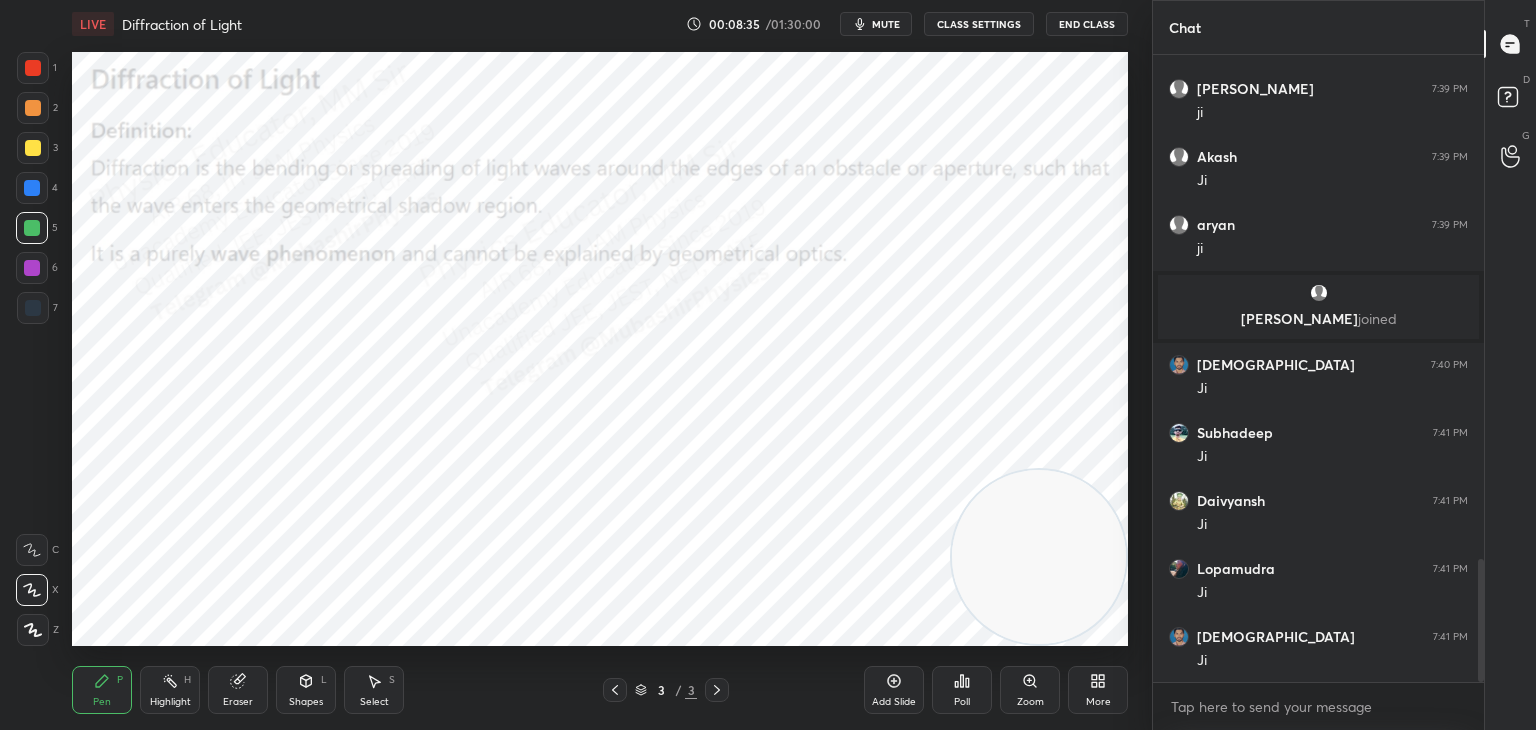 drag, startPoint x: 29, startPoint y: 62, endPoint x: 45, endPoint y: 66, distance: 16.492422 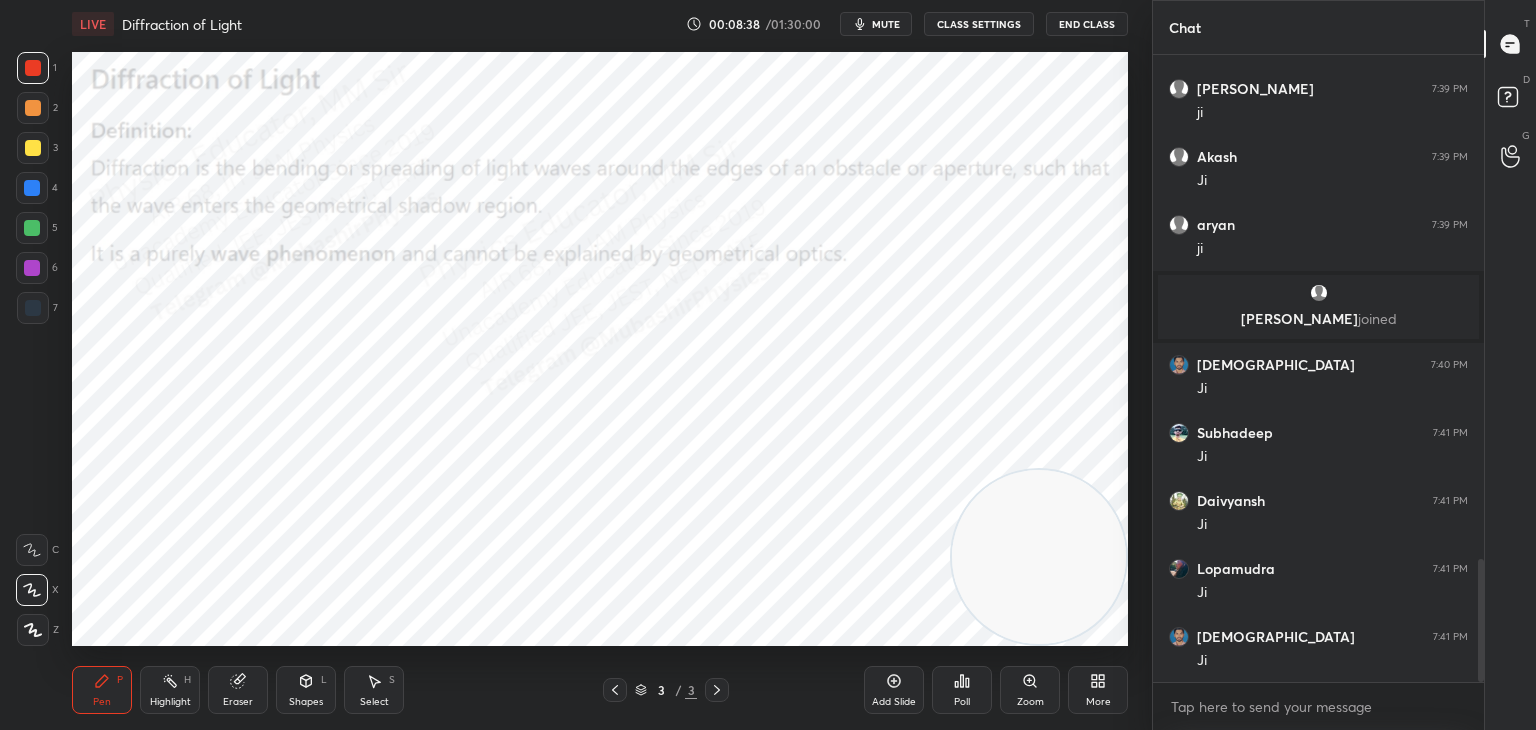 drag, startPoint x: 156, startPoint y: 700, endPoint x: 176, endPoint y: 682, distance: 26.907248 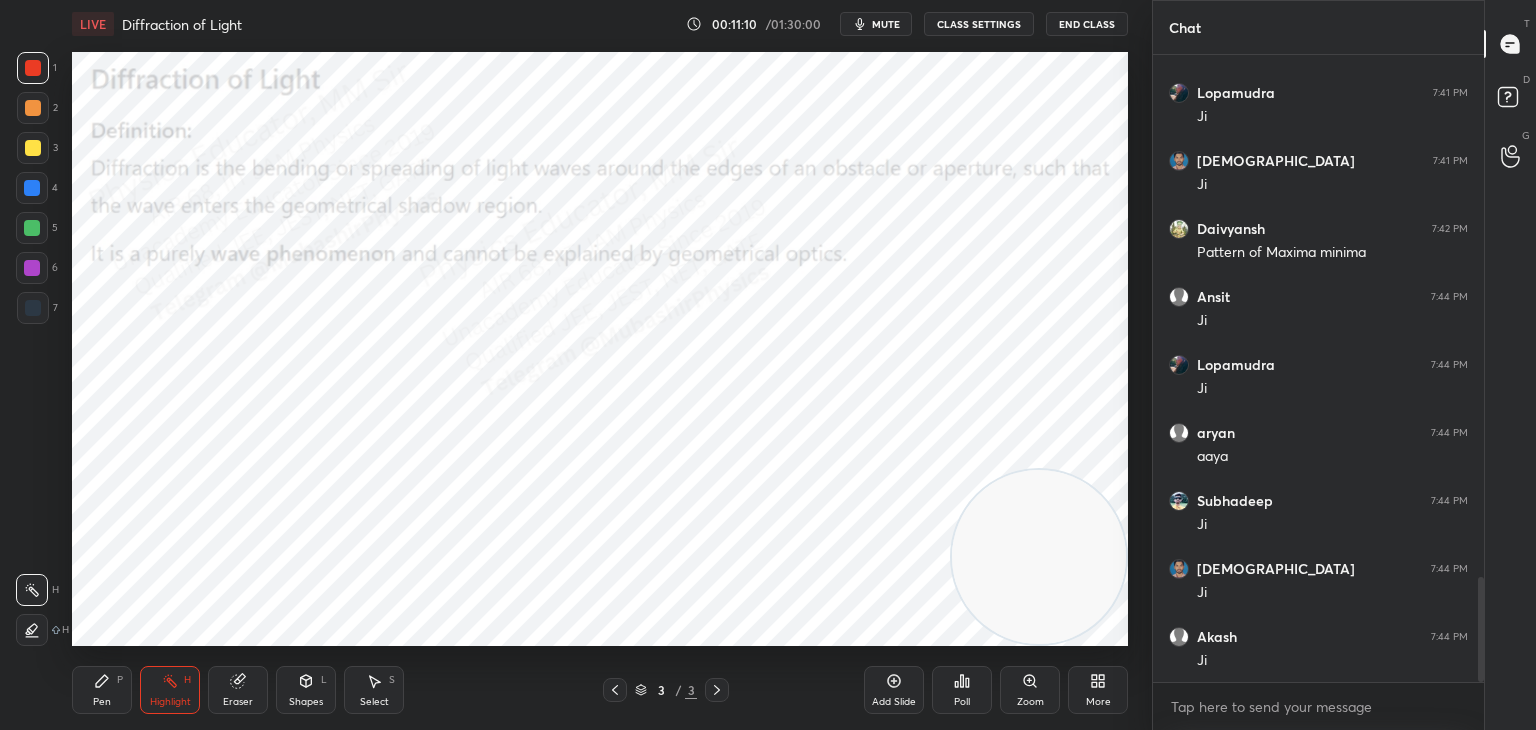 scroll, scrollTop: 3118, scrollLeft: 0, axis: vertical 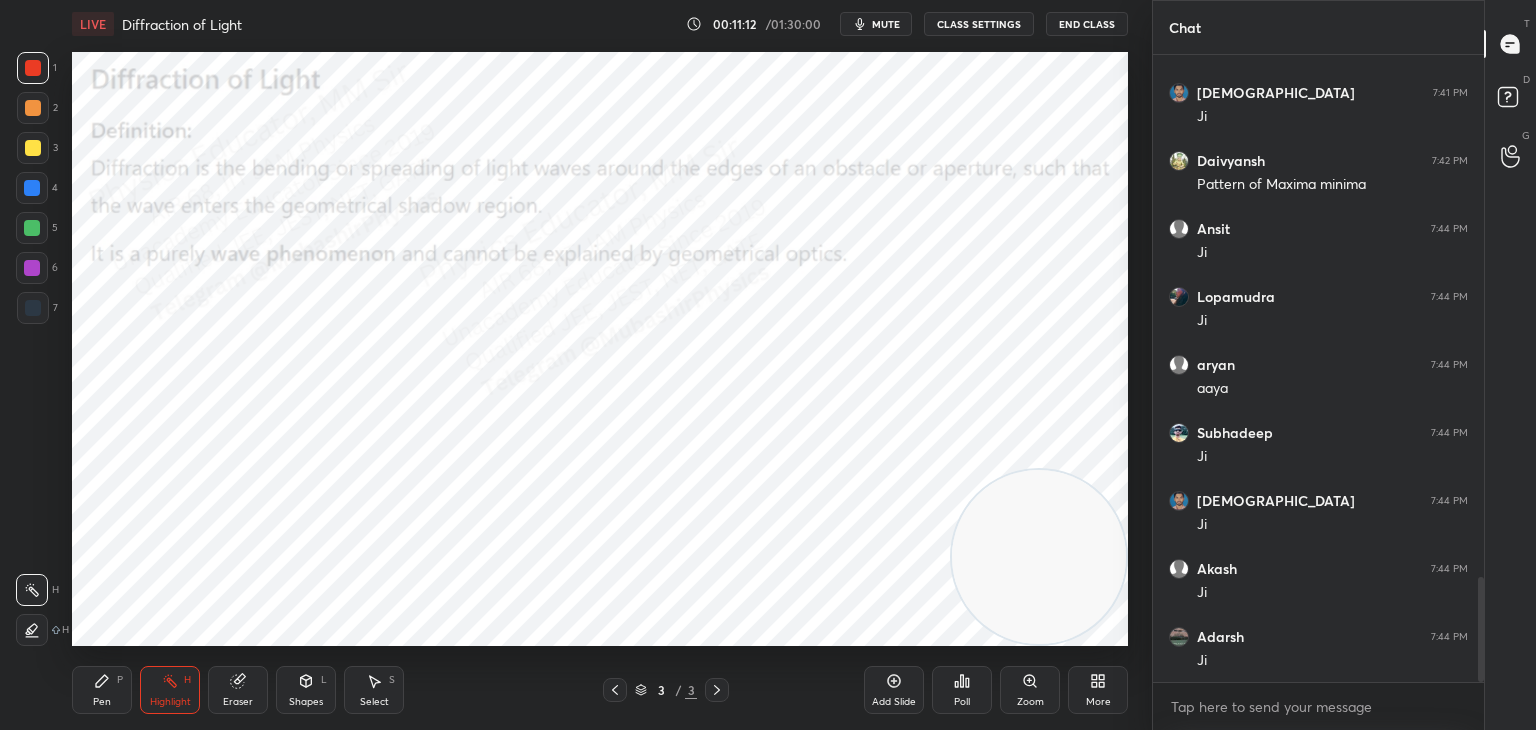 click on "LIVE Diffraction of Light 00:11:12 /  01:30:00 mute CLASS SETTINGS End Class Setting up your live class Poll for   secs No correct answer Start poll Back Diffraction of Light • L12 of Detailed Course on Optics for IIT JAM, CUET 2026/27 [PERSON_NAME] Pen P Highlight H Eraser Shapes L Select S 3 / 3 Add Slide Poll Zoom More" at bounding box center (600, 365) 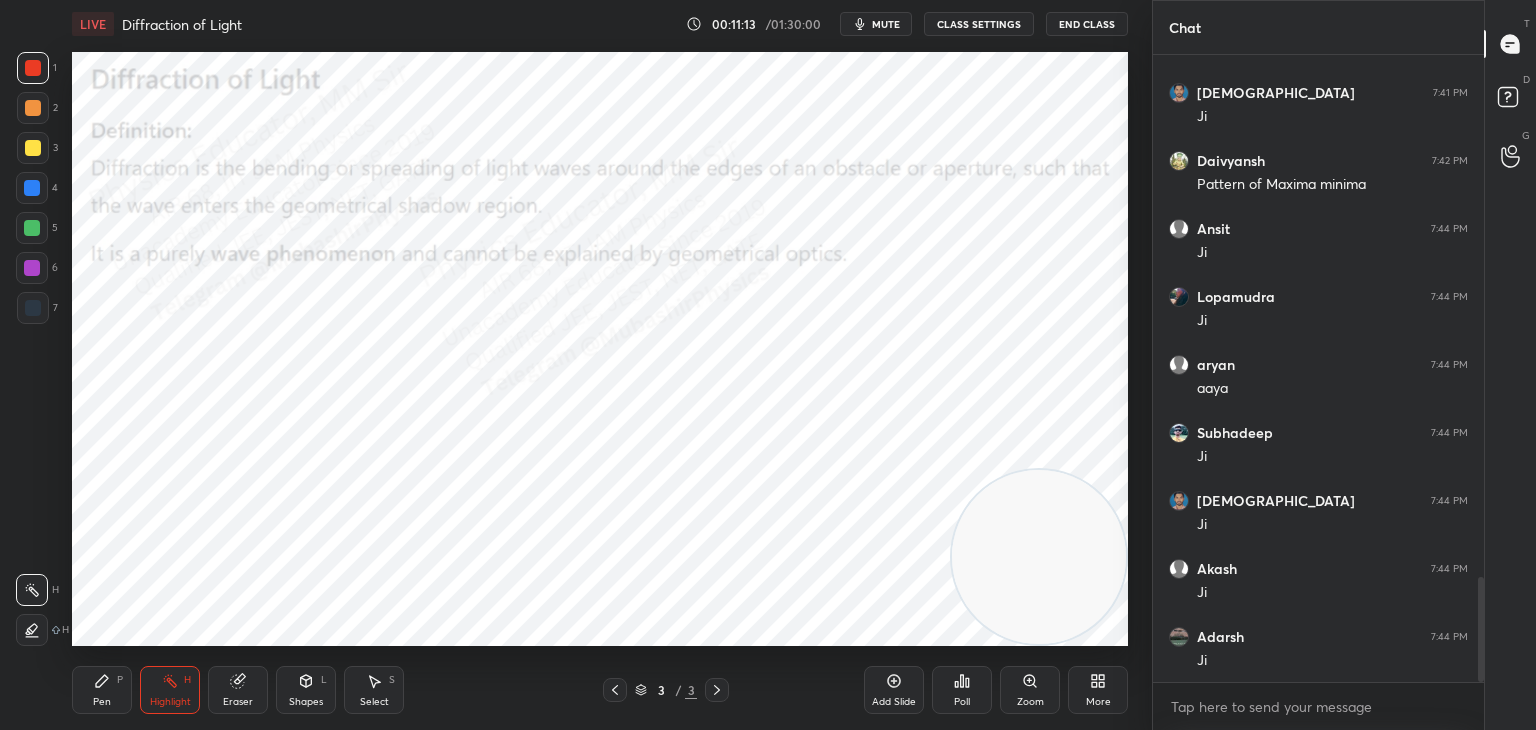 click on "Pen P" at bounding box center [102, 690] 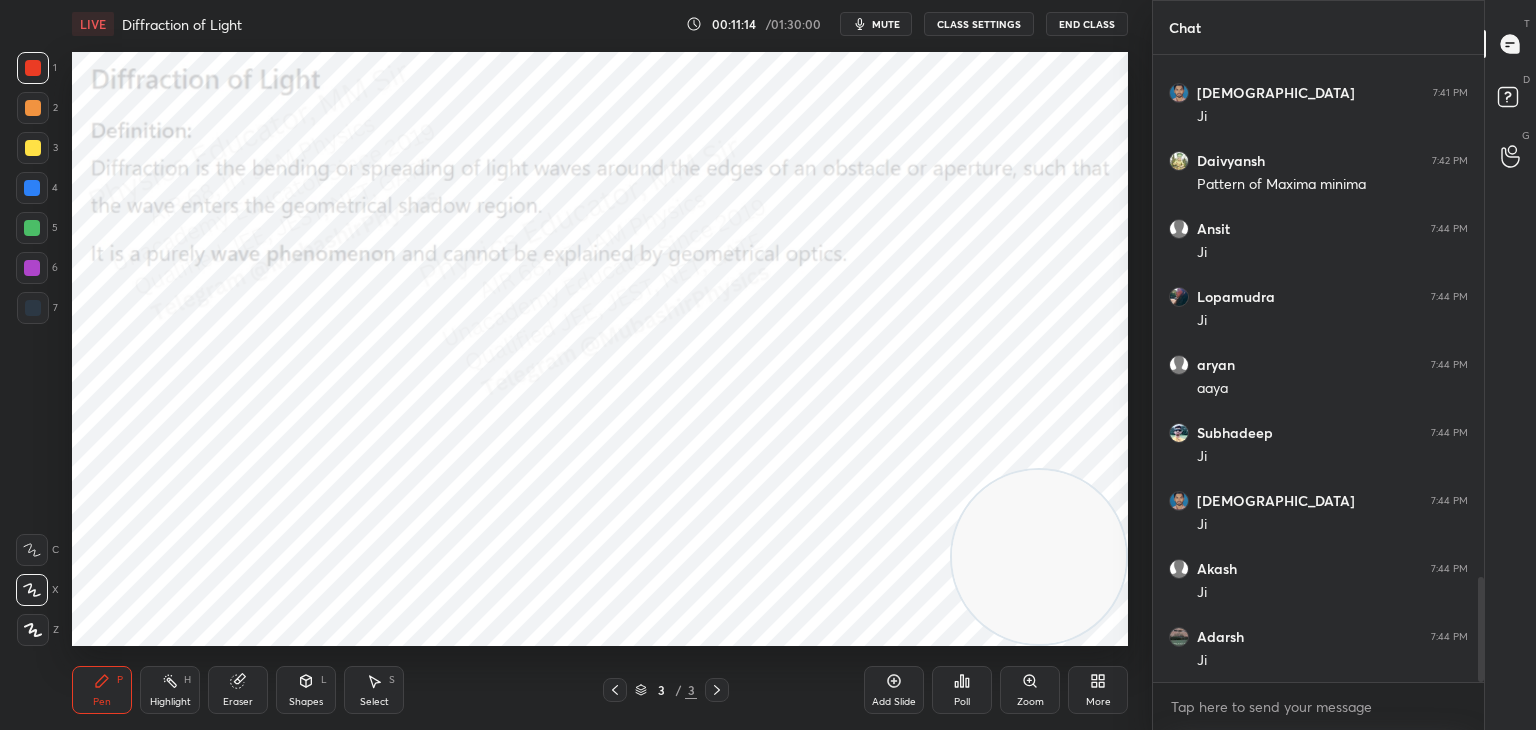 drag, startPoint x: 41, startPoint y: 153, endPoint x: 53, endPoint y: 158, distance: 13 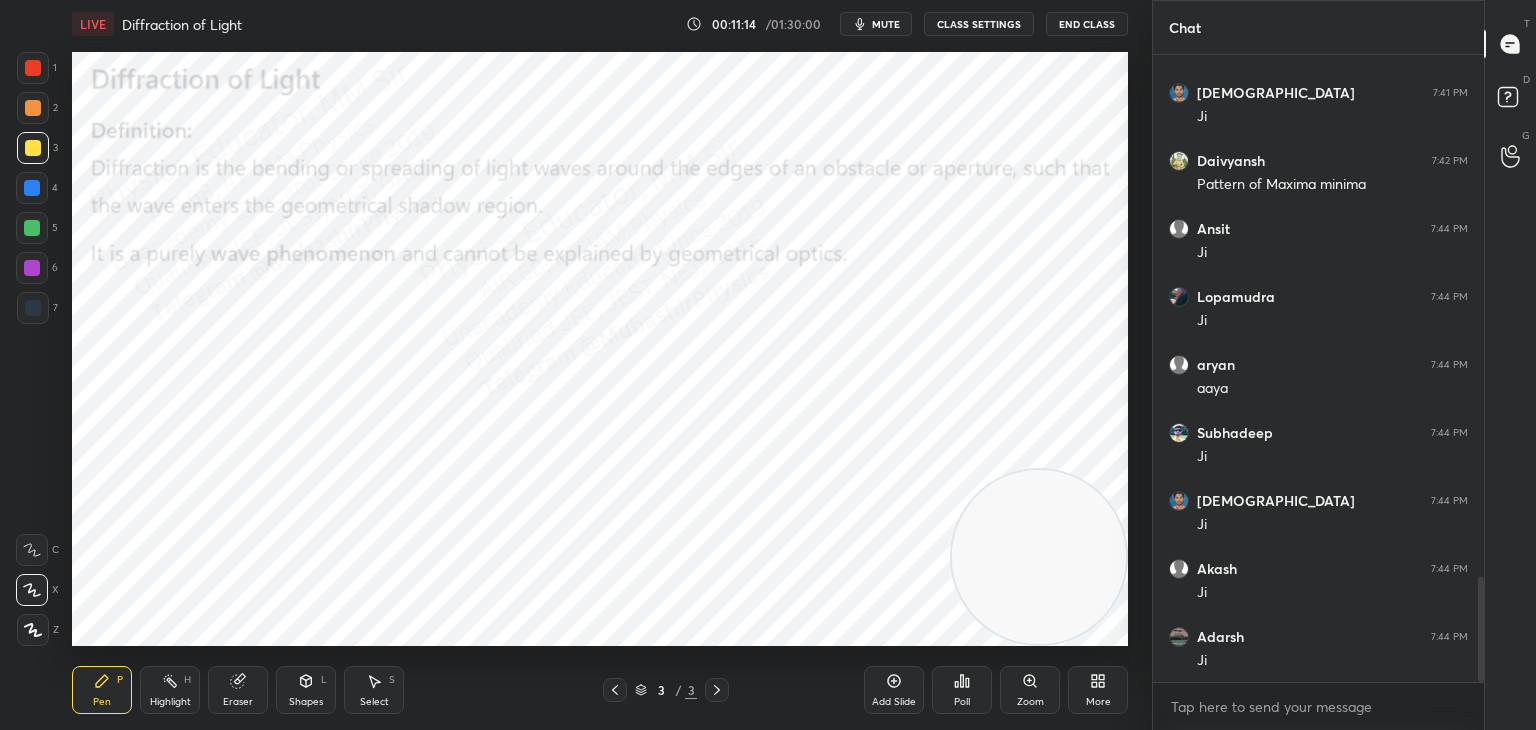 scroll, scrollTop: 3186, scrollLeft: 0, axis: vertical 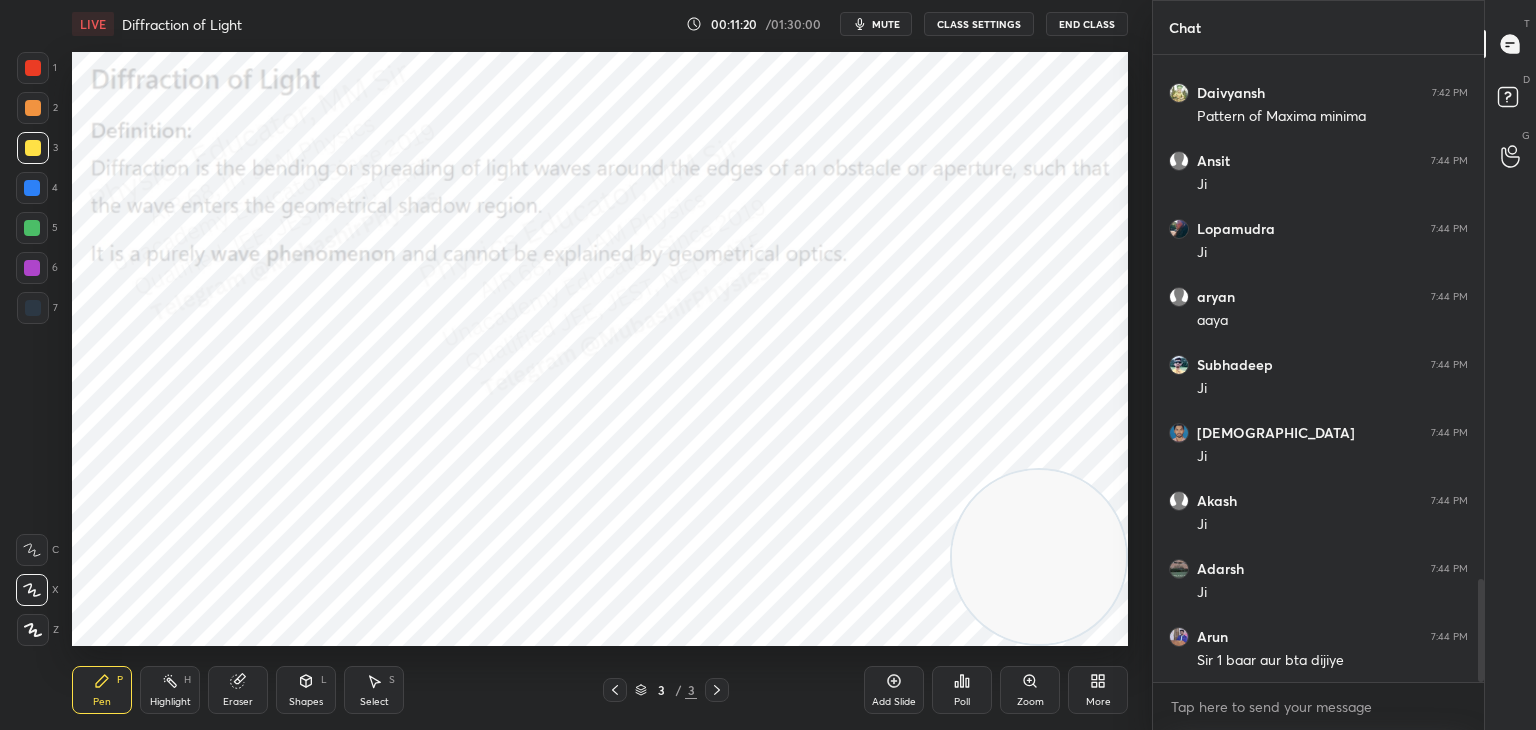 click on "Highlight" at bounding box center (170, 702) 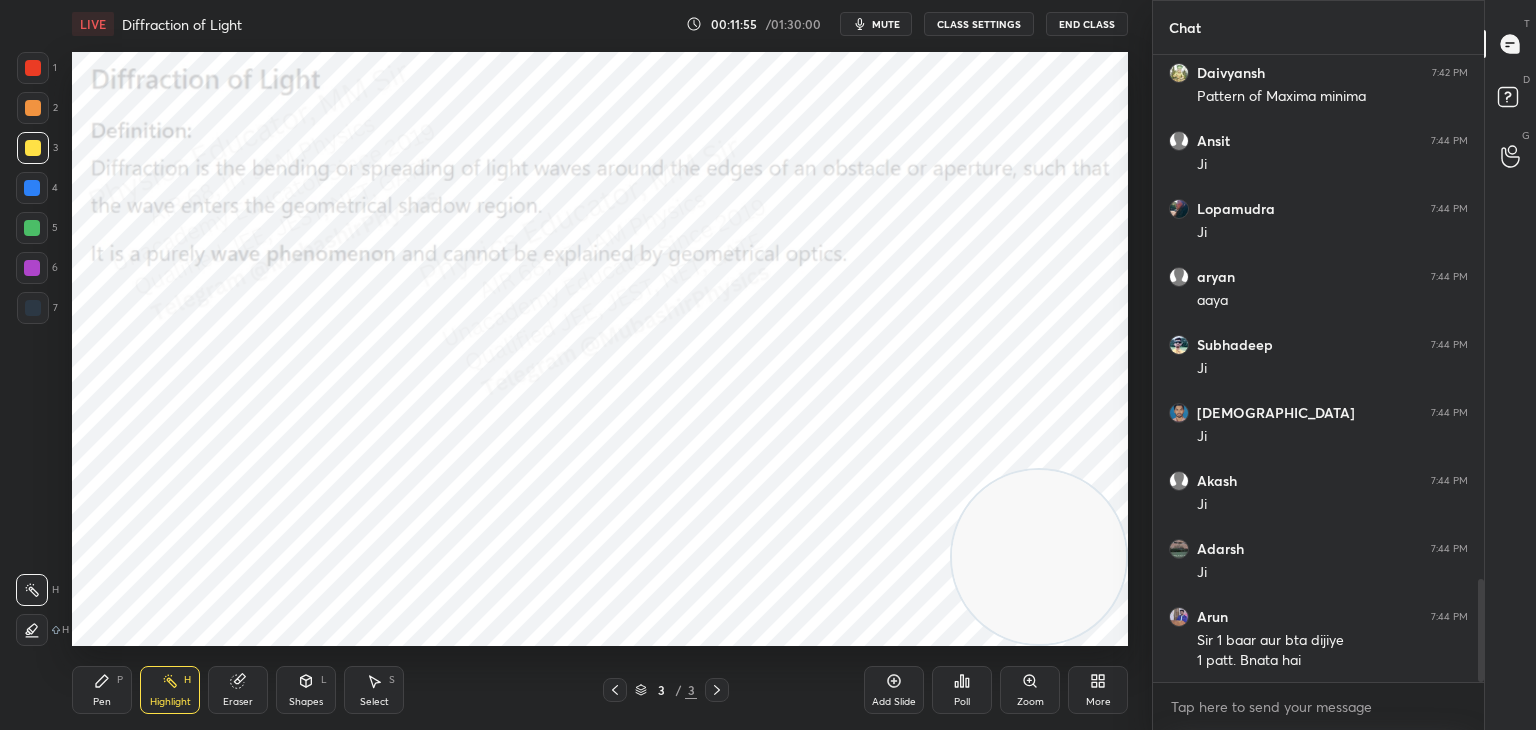 scroll, scrollTop: 3274, scrollLeft: 0, axis: vertical 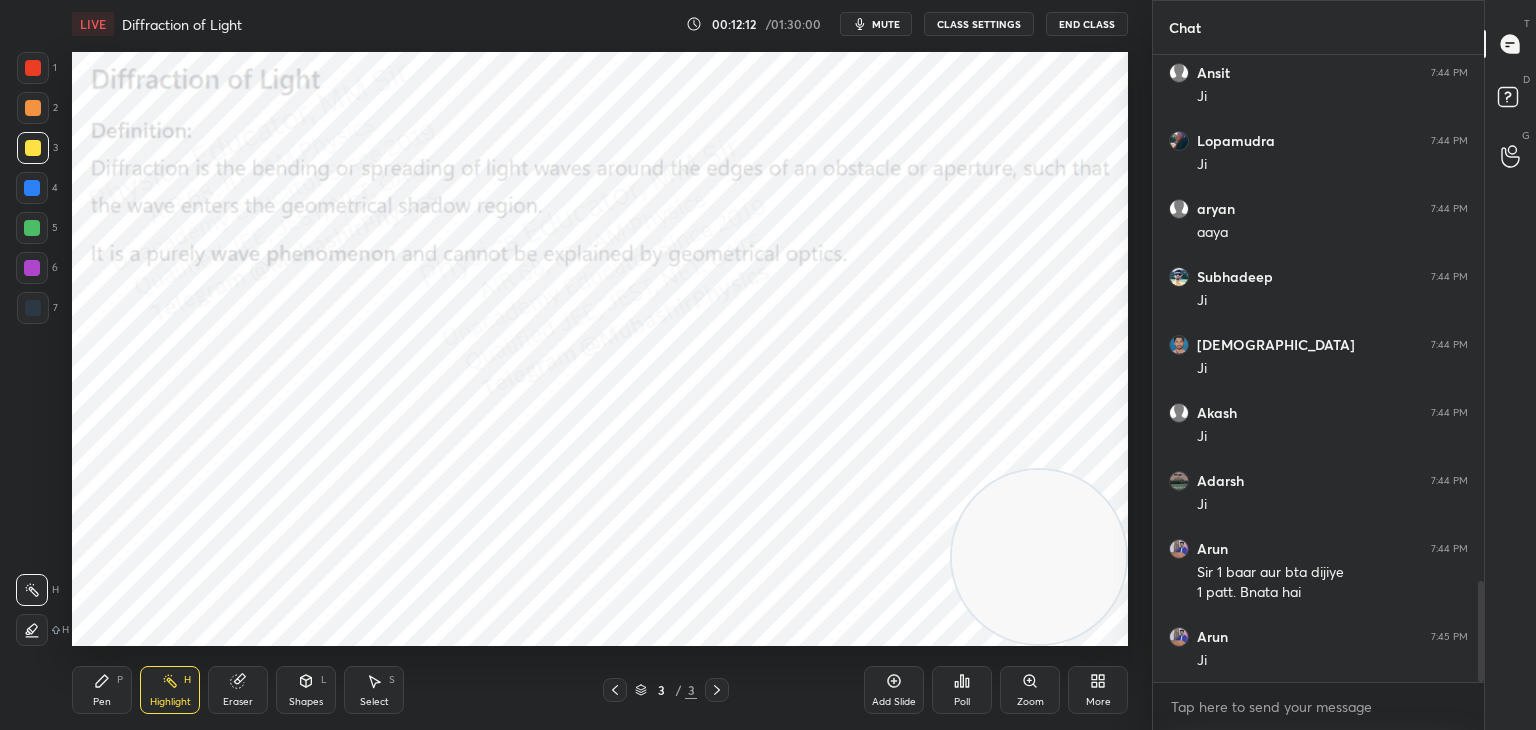 click 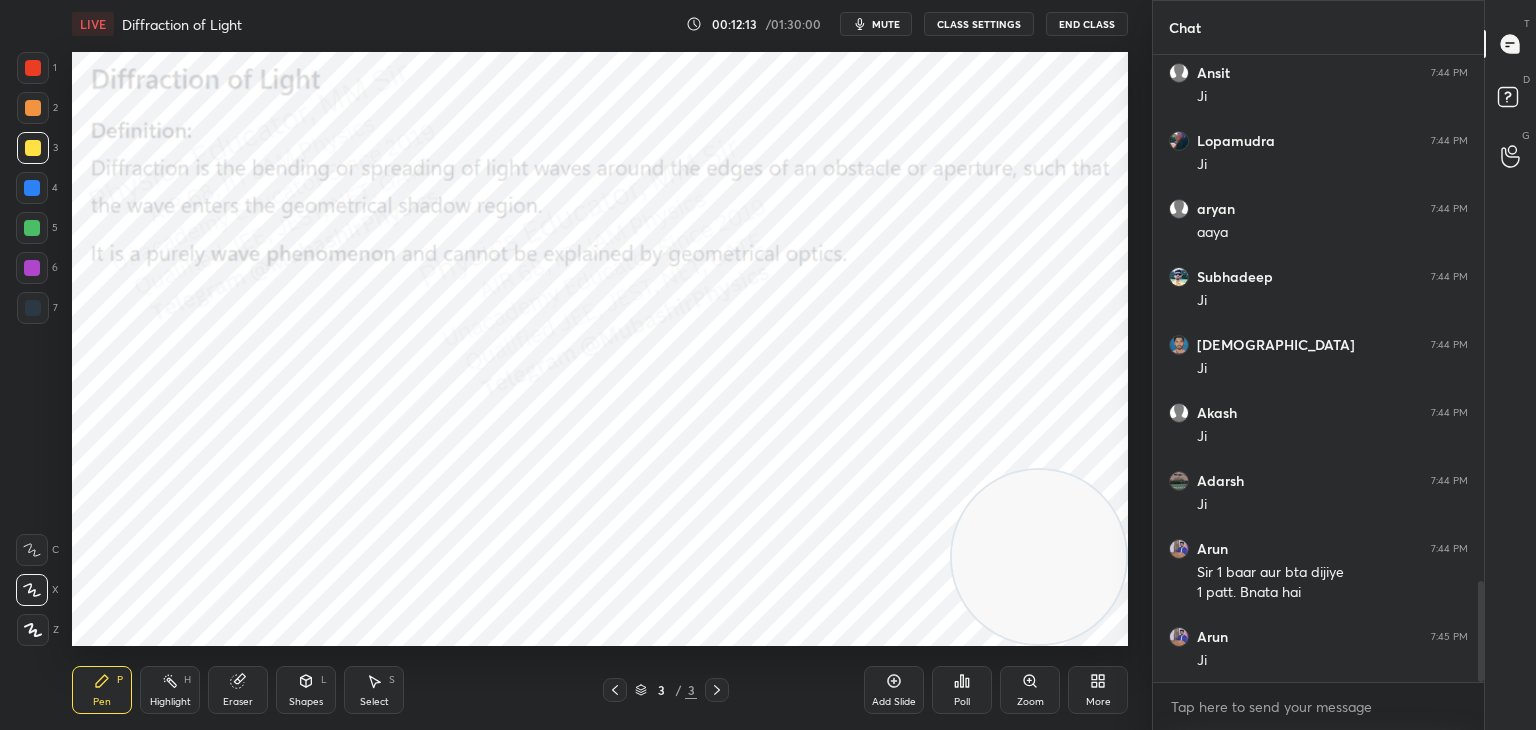 drag, startPoint x: 28, startPoint y: 206, endPoint x: 61, endPoint y: 217, distance: 34.785053 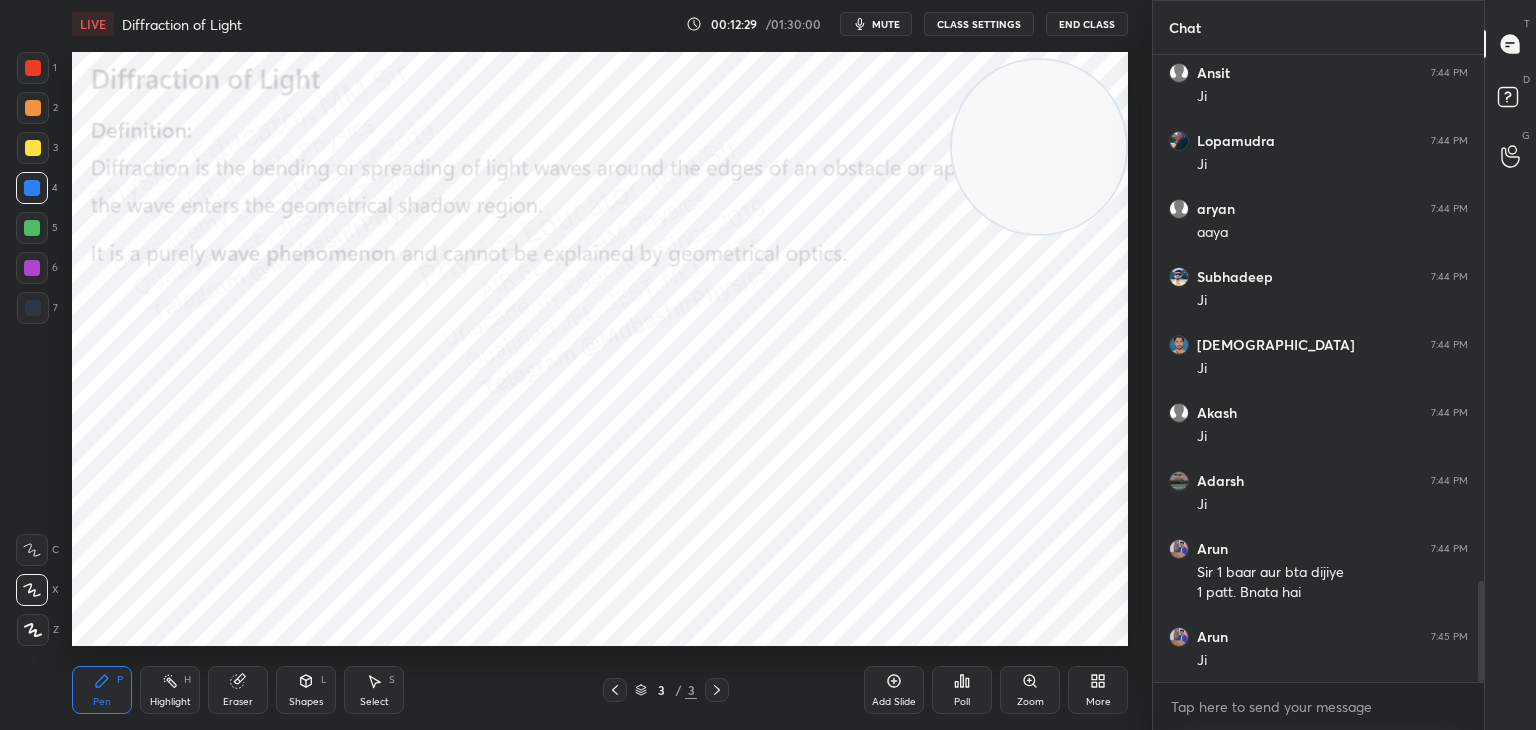 drag, startPoint x: 1109, startPoint y: 275, endPoint x: 1112, endPoint y: 122, distance: 153.0294 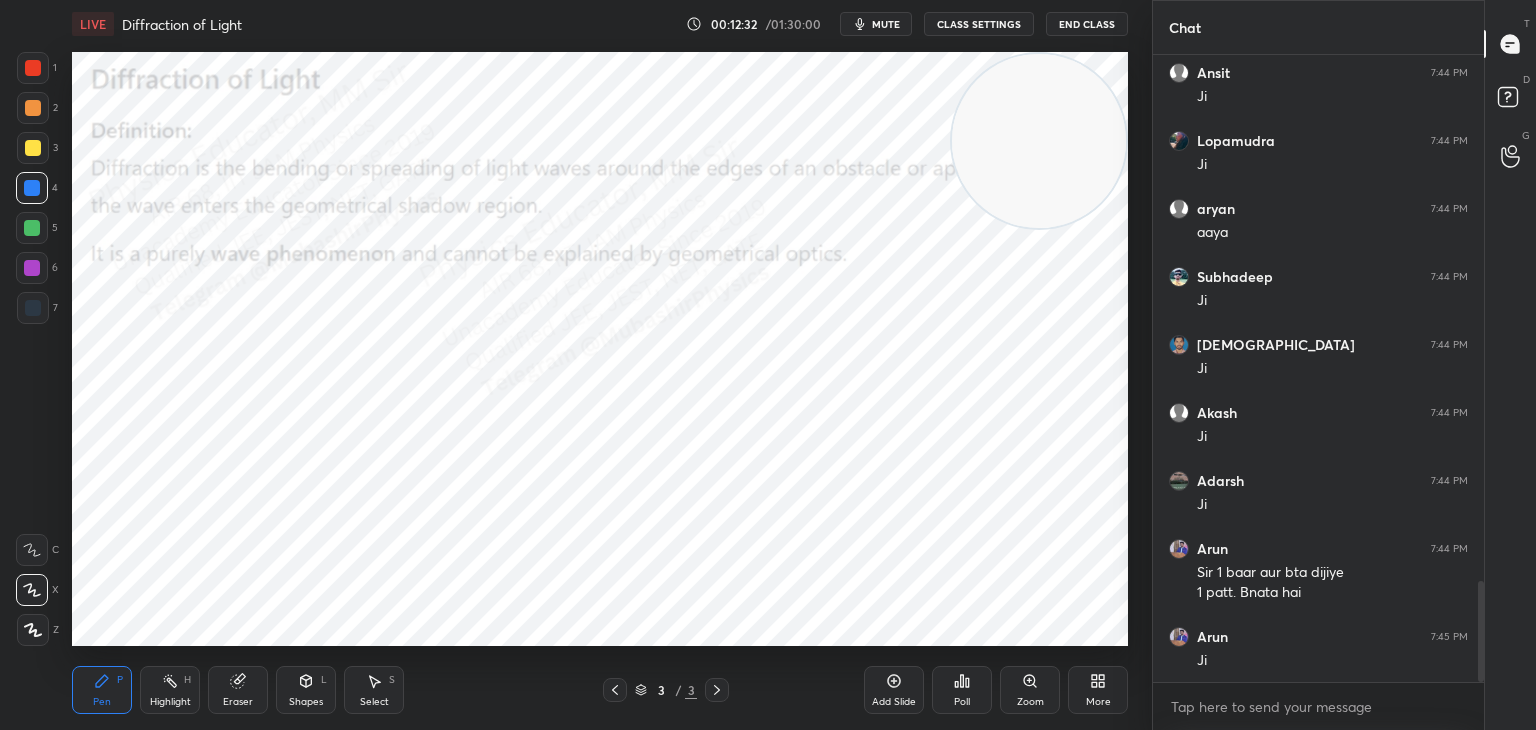 click 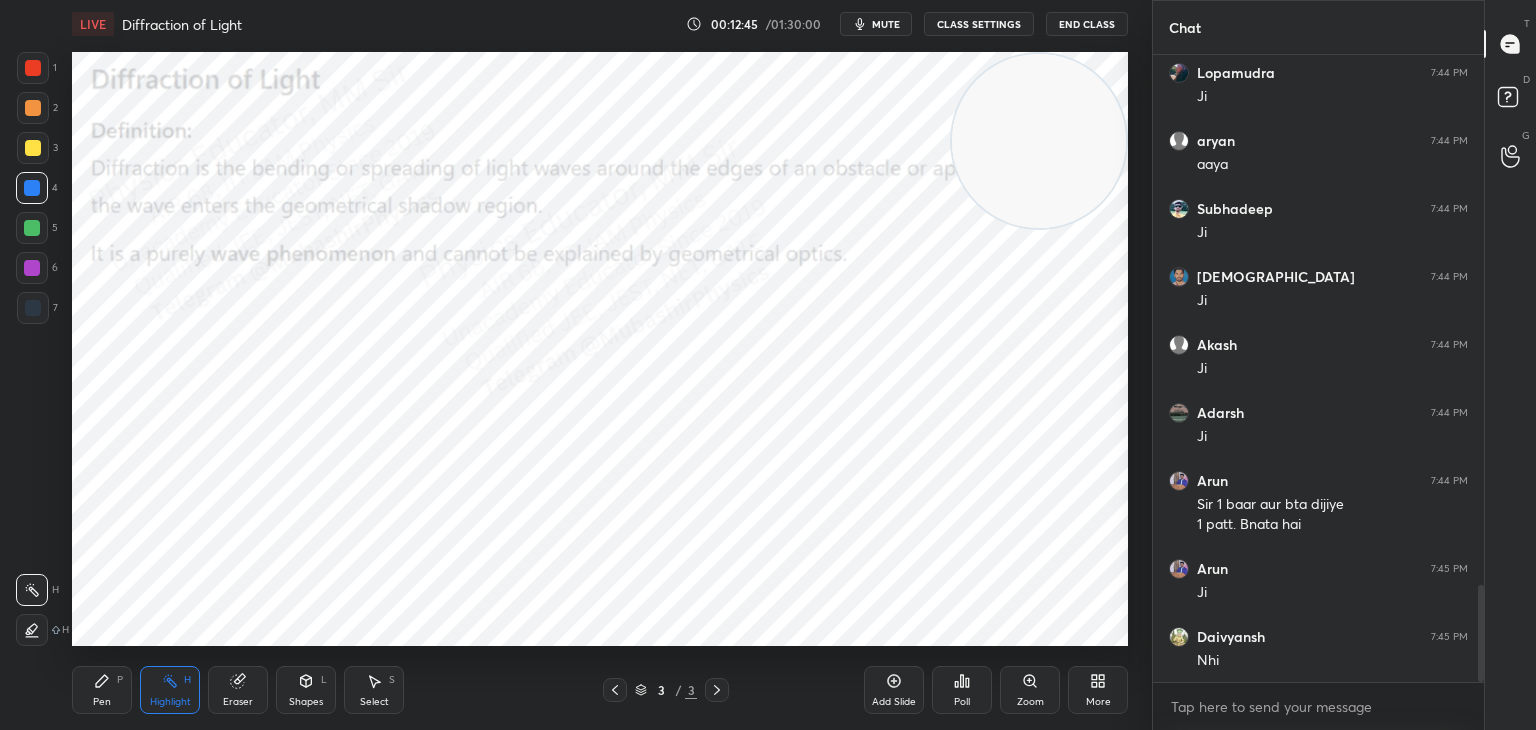 scroll, scrollTop: 3410, scrollLeft: 0, axis: vertical 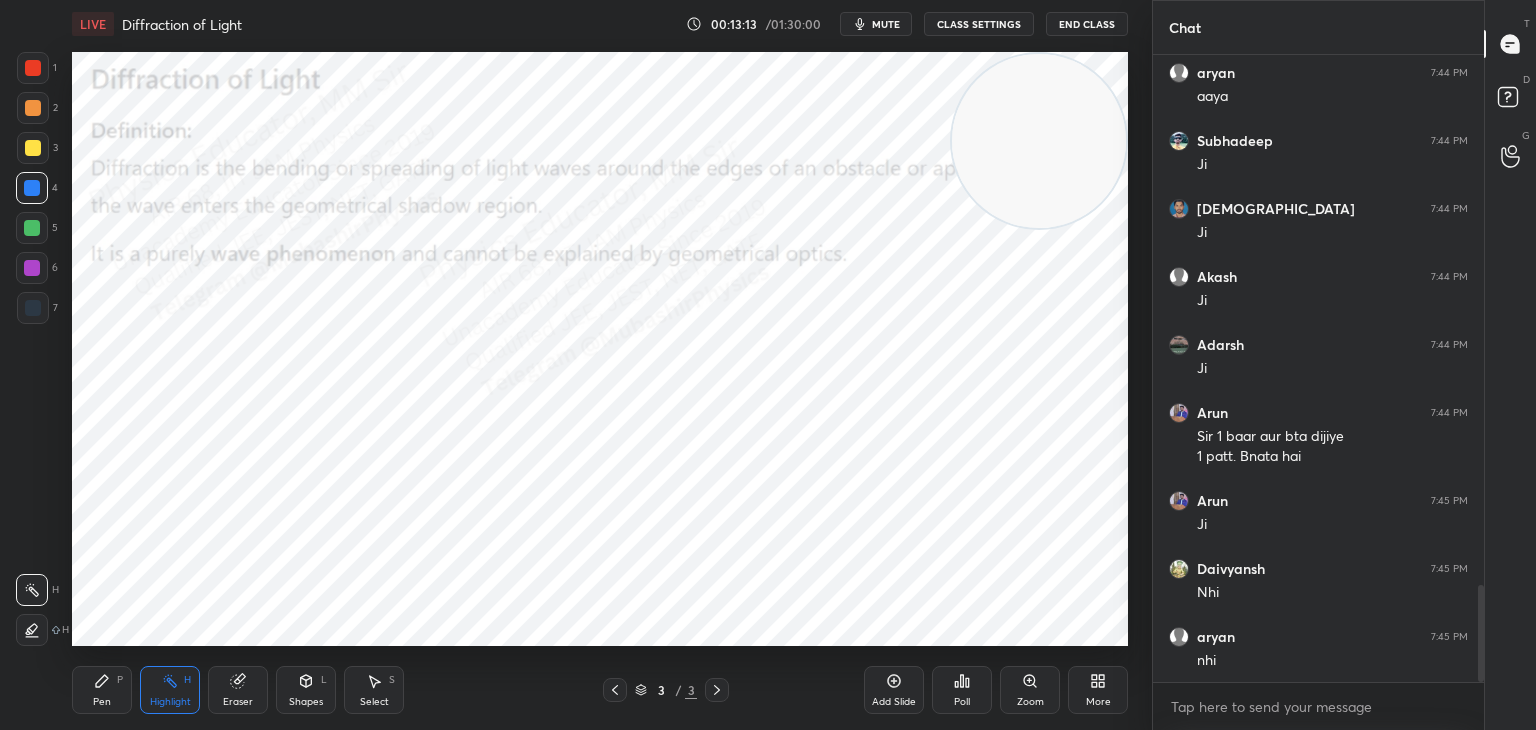 drag, startPoint x: 100, startPoint y: 690, endPoint x: 40, endPoint y: 319, distance: 375.82043 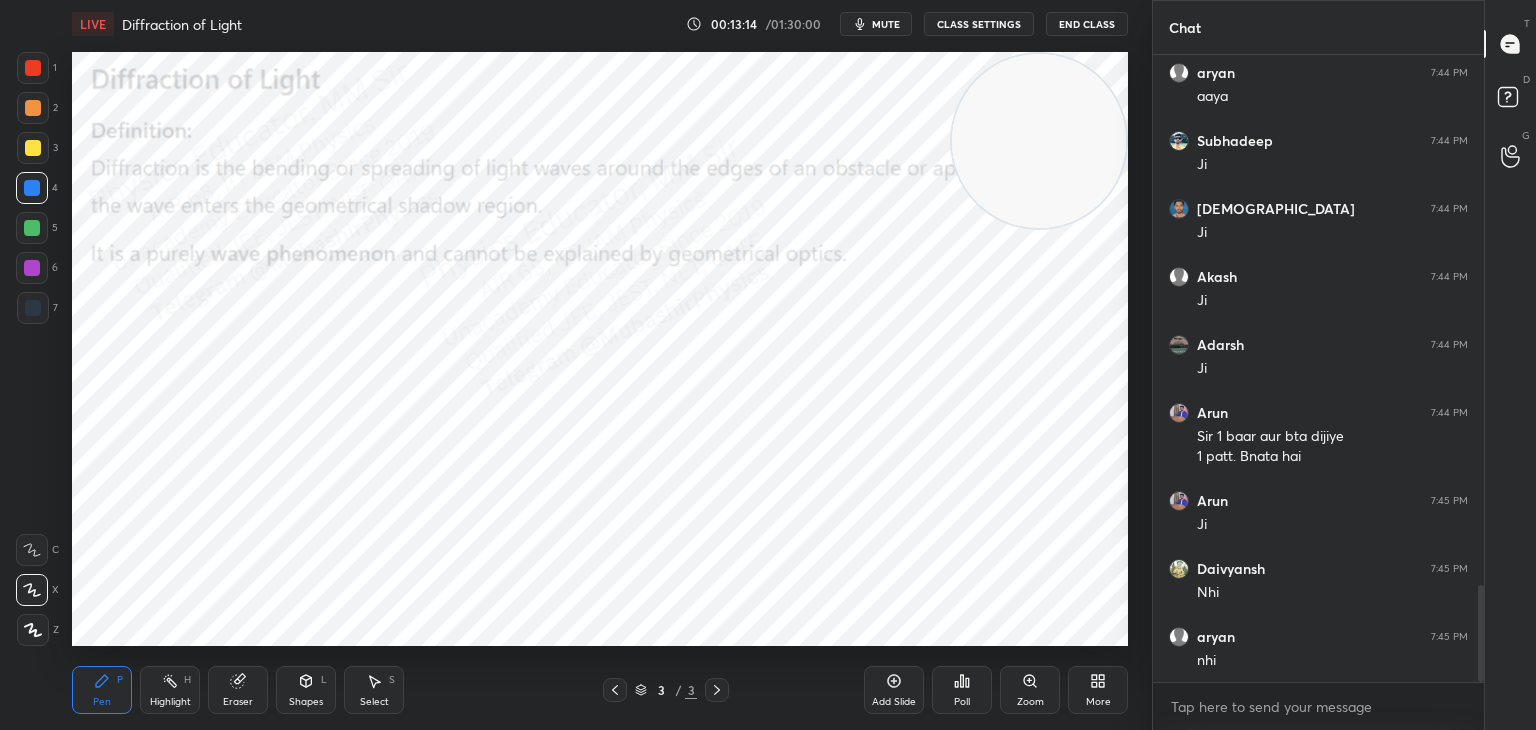 click on "6" at bounding box center [37, 272] 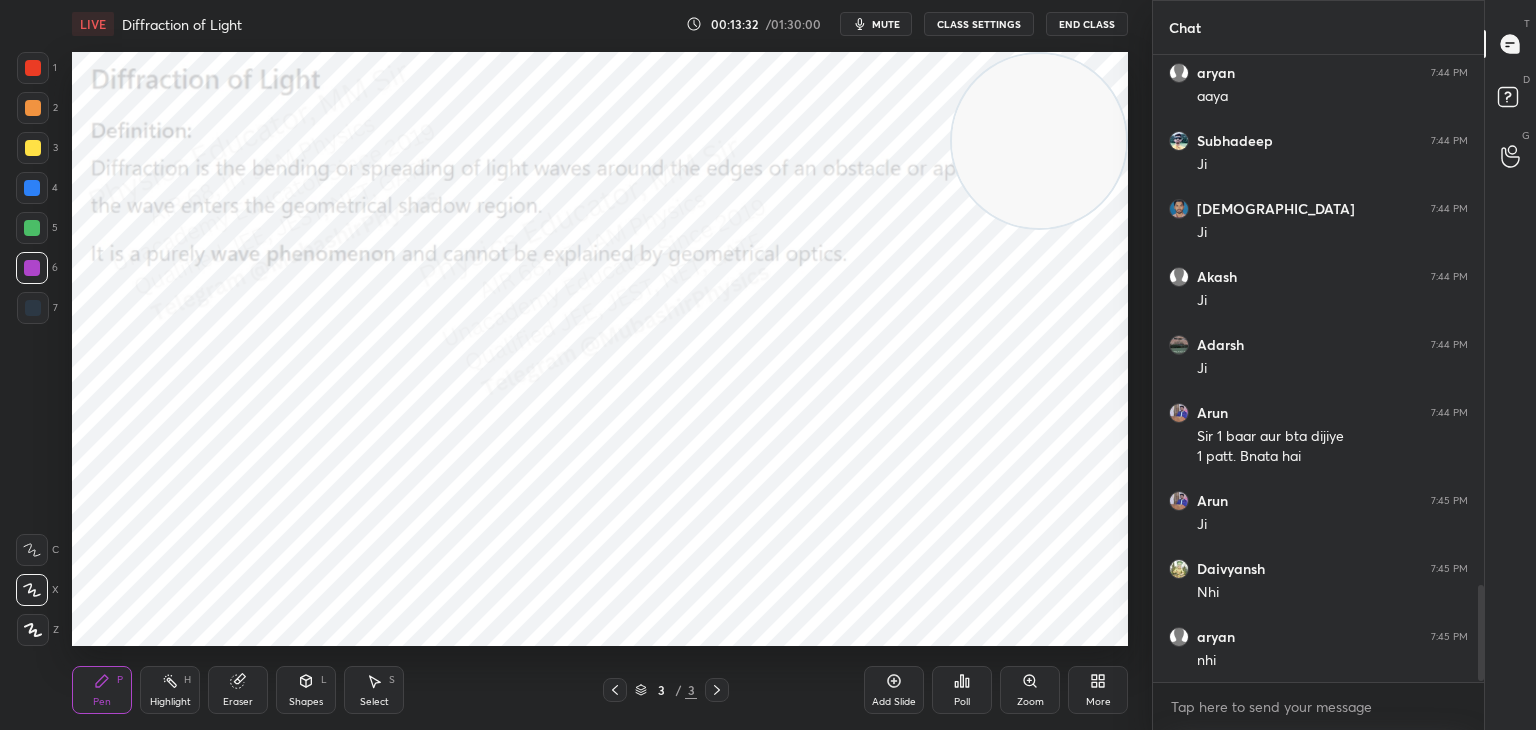 scroll, scrollTop: 3482, scrollLeft: 0, axis: vertical 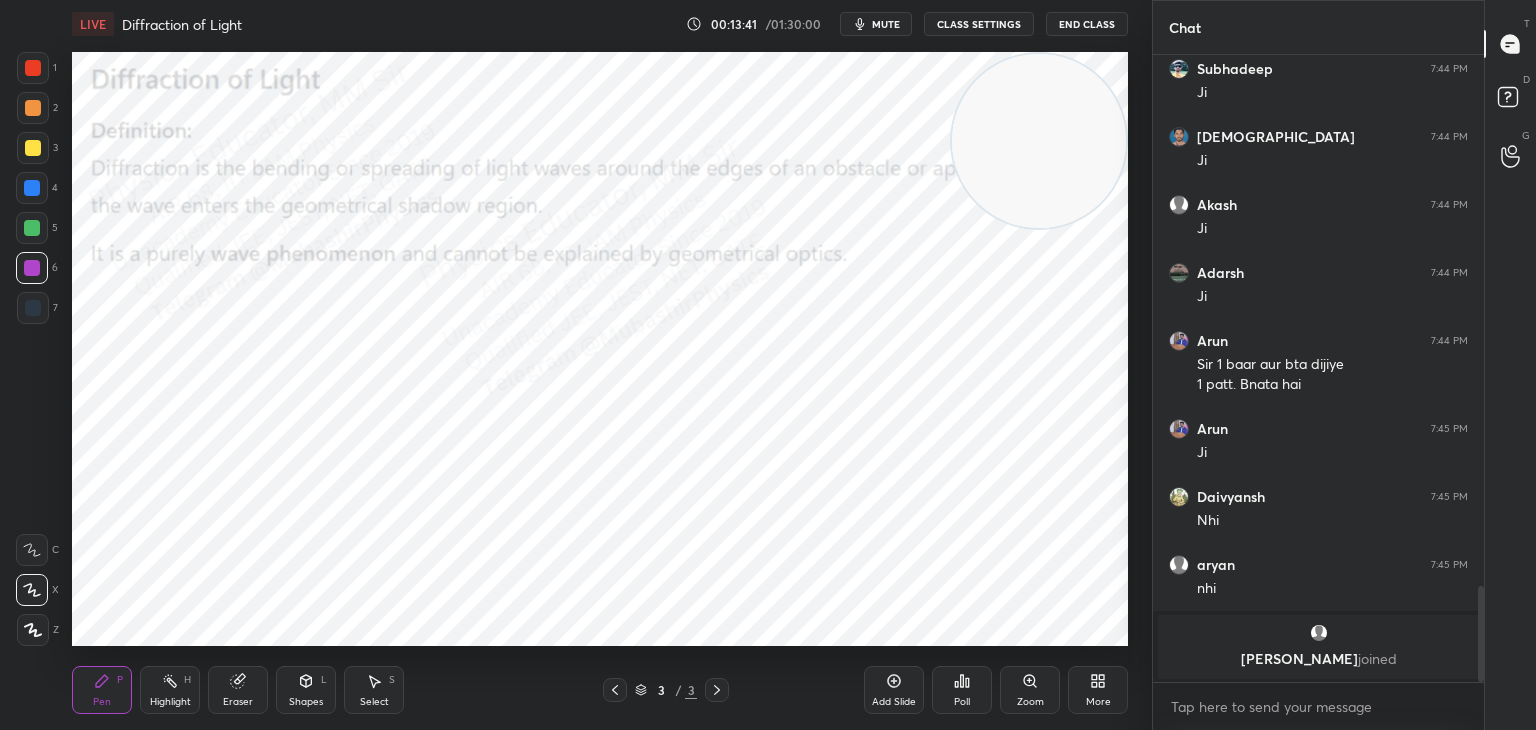 drag, startPoint x: 29, startPoint y: 101, endPoint x: 44, endPoint y: 113, distance: 19.209373 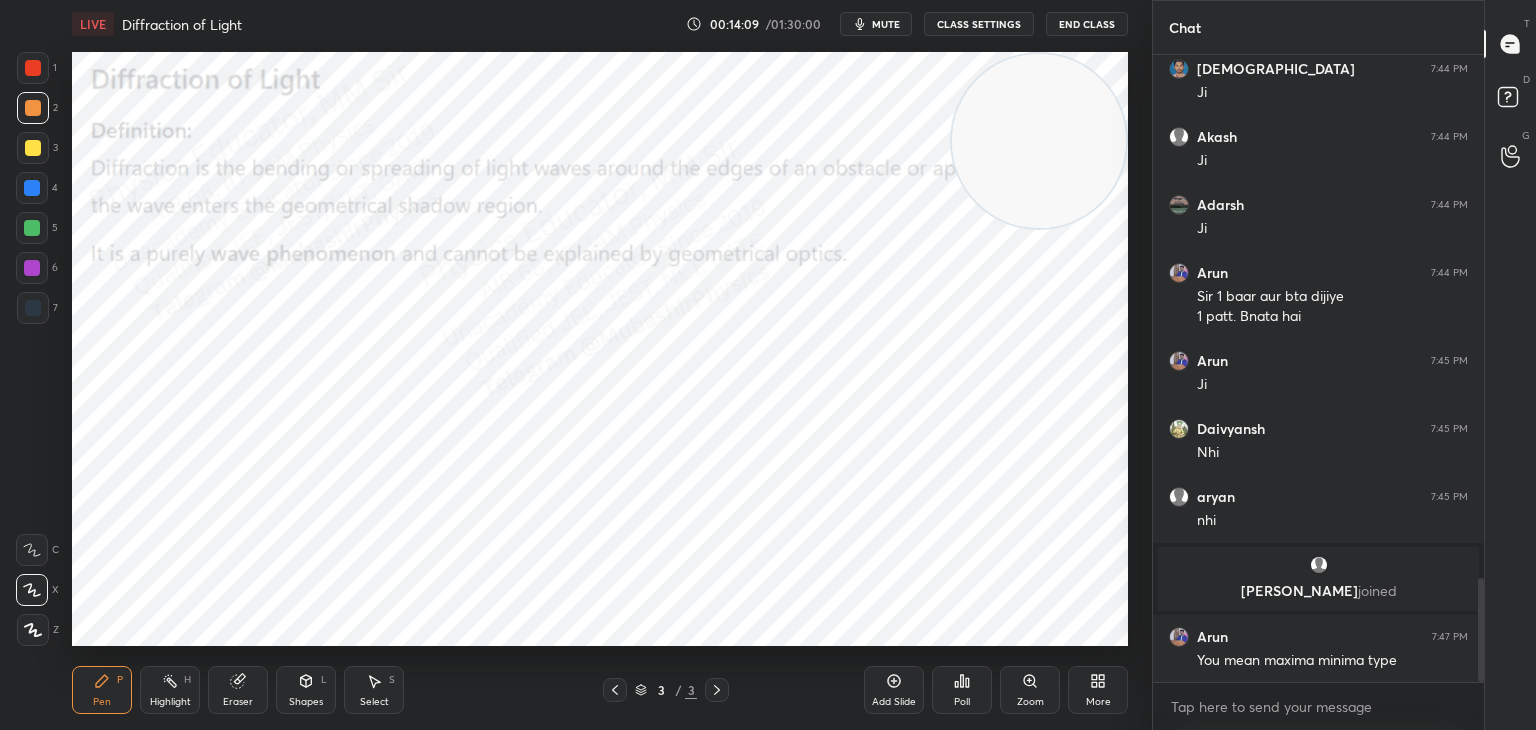 scroll, scrollTop: 3146, scrollLeft: 0, axis: vertical 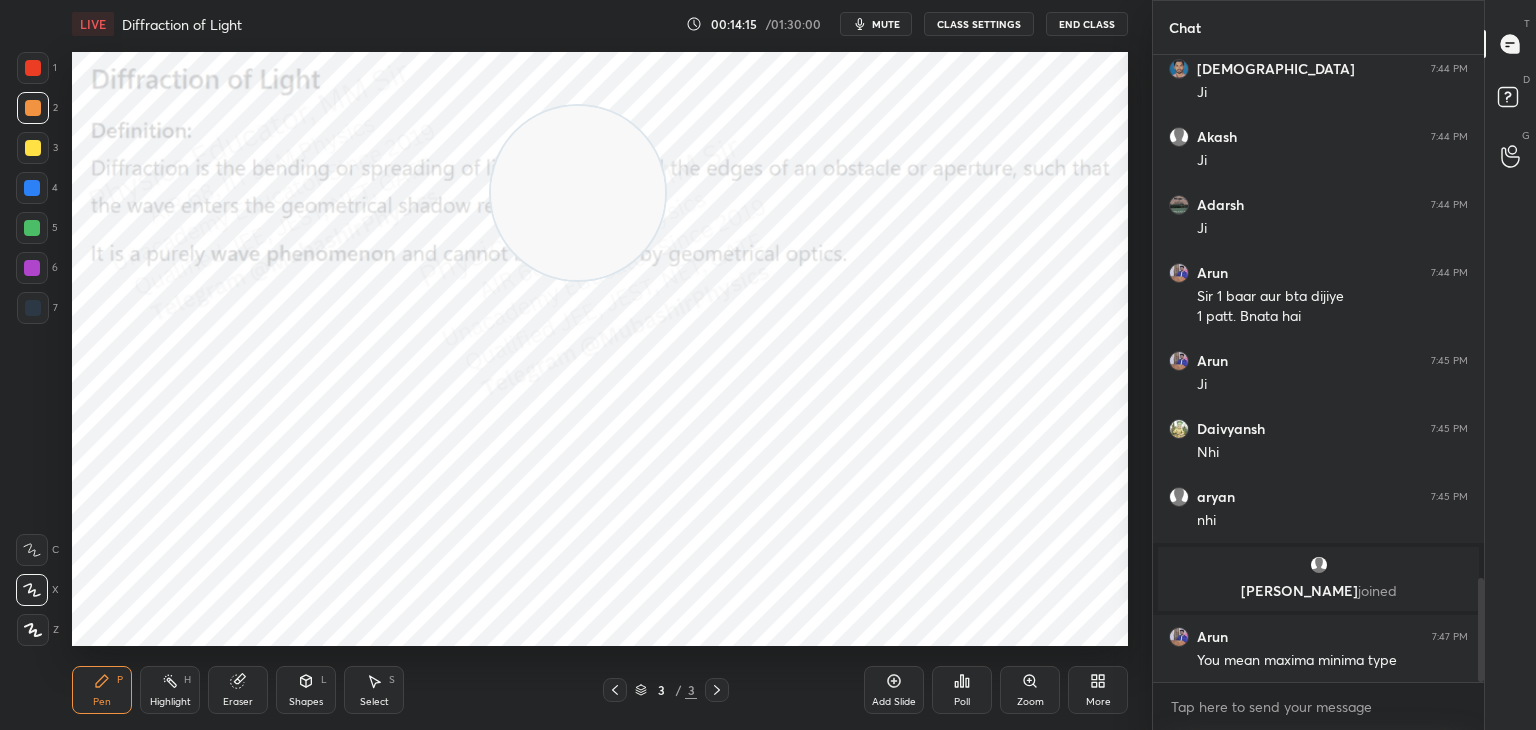 drag, startPoint x: 780, startPoint y: 137, endPoint x: 233, endPoint y: 331, distance: 580.3835 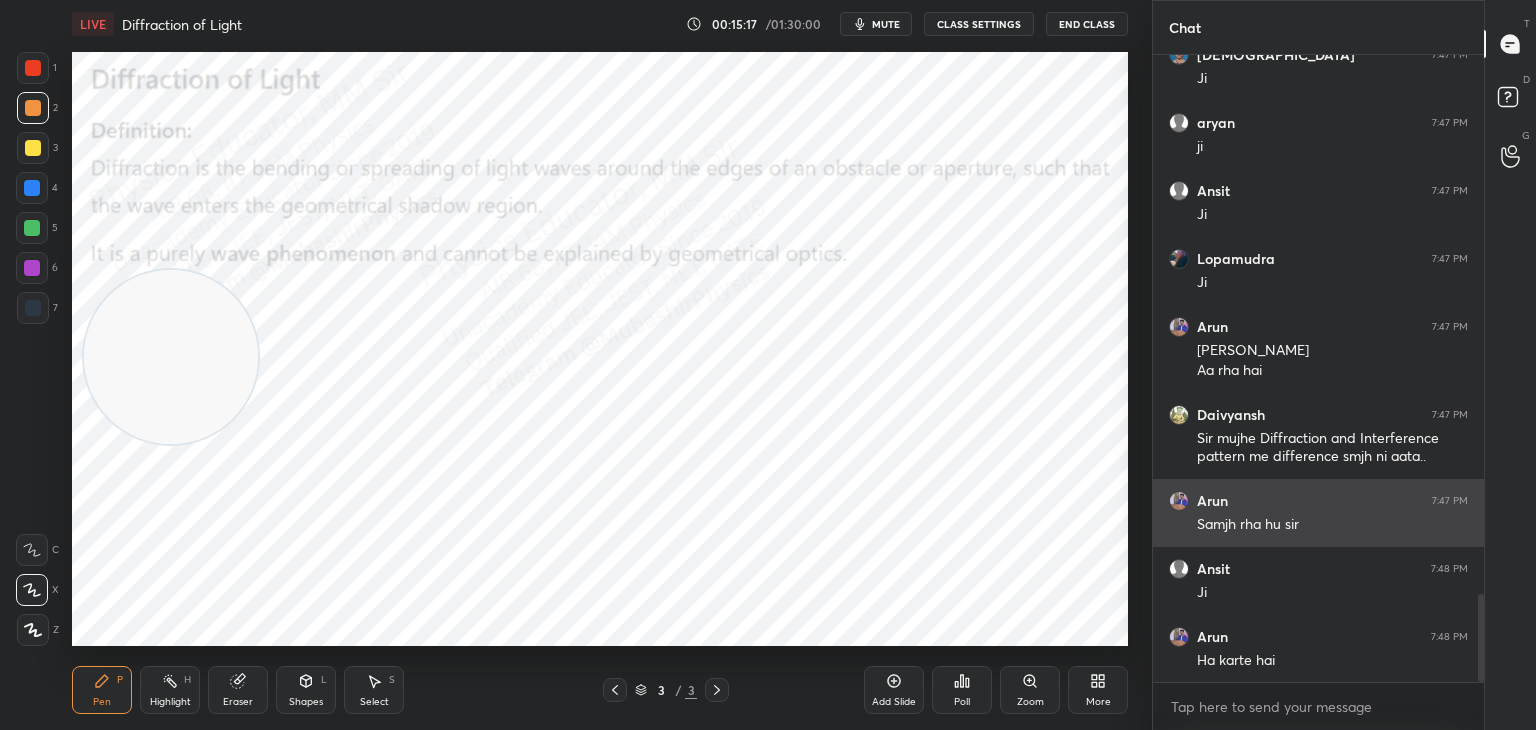 scroll, scrollTop: 3864, scrollLeft: 0, axis: vertical 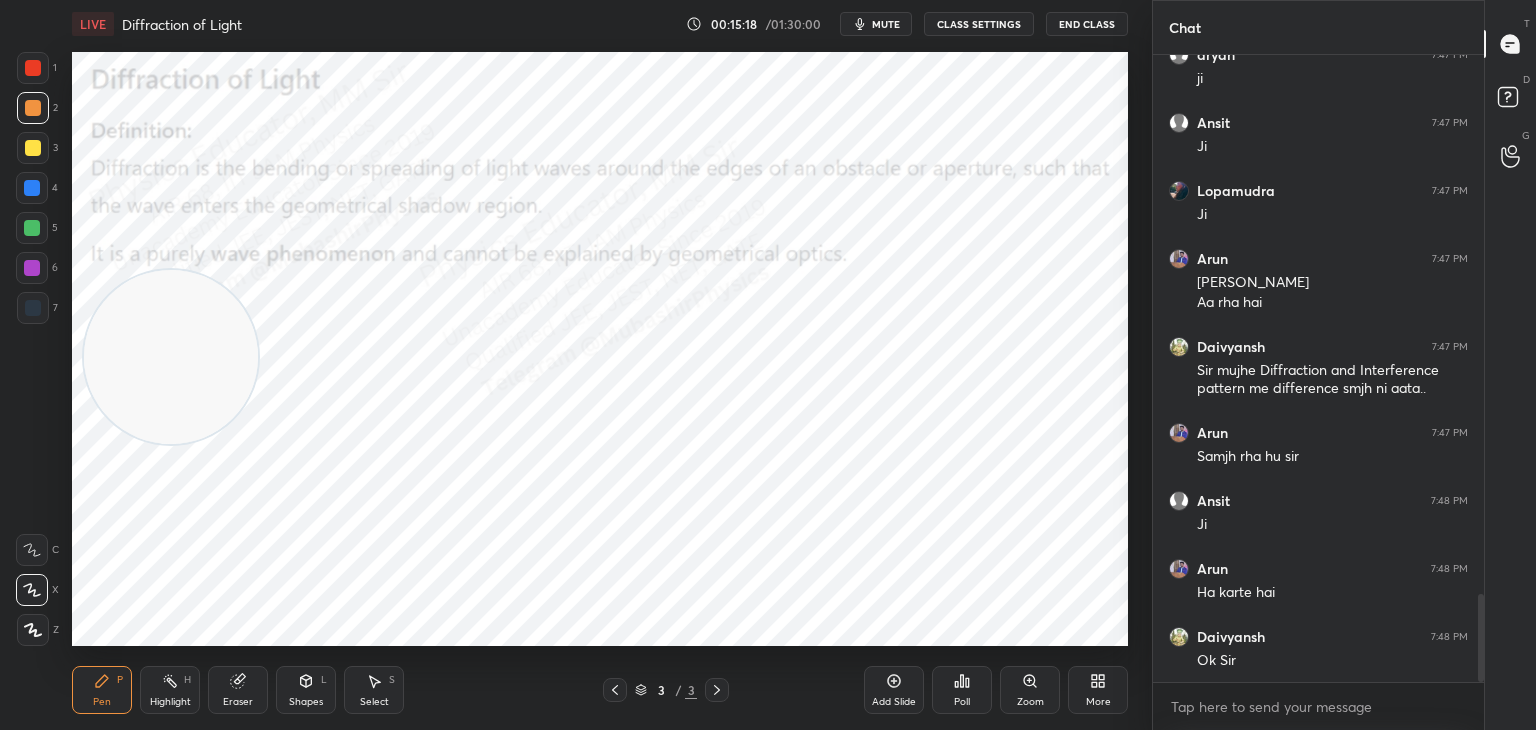 click 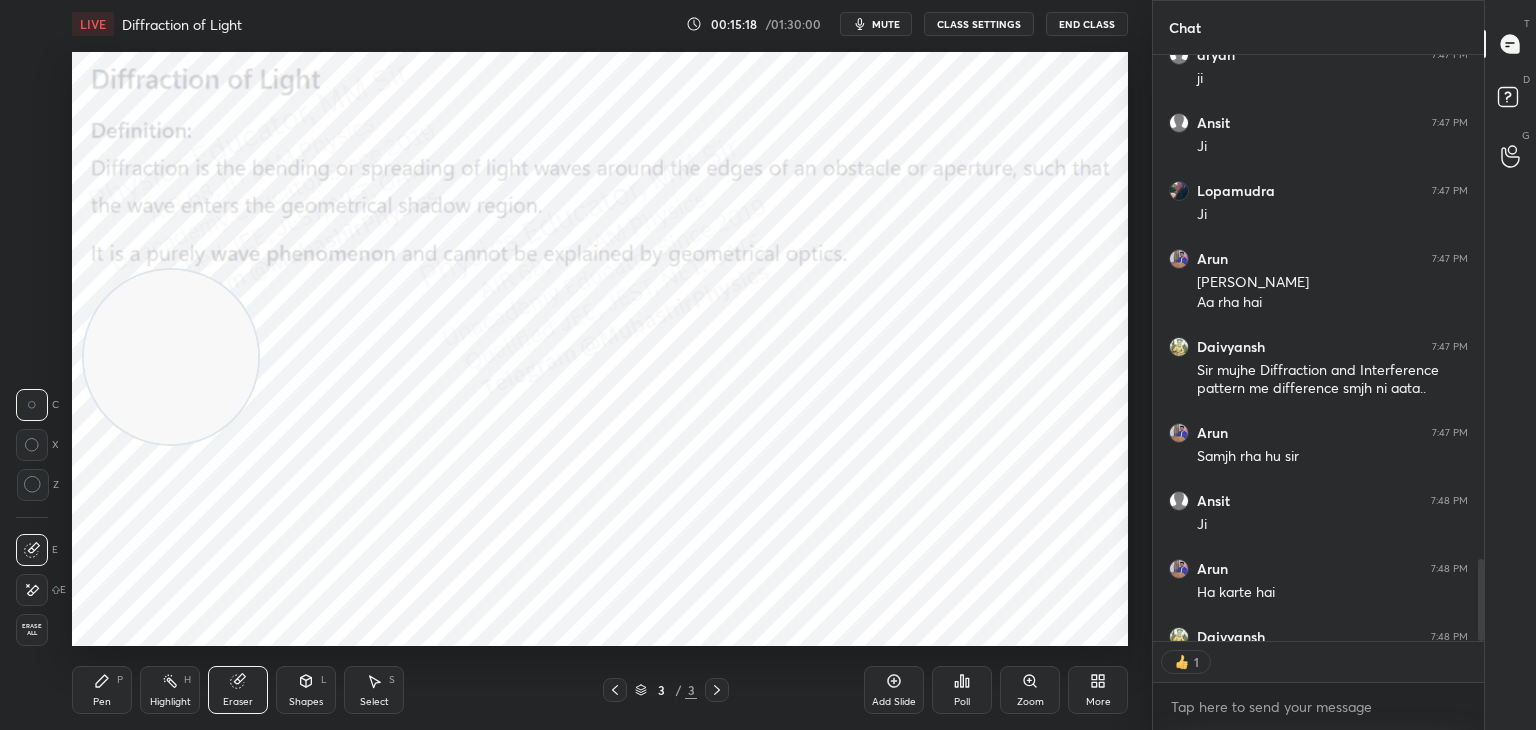 scroll, scrollTop: 581, scrollLeft: 325, axis: both 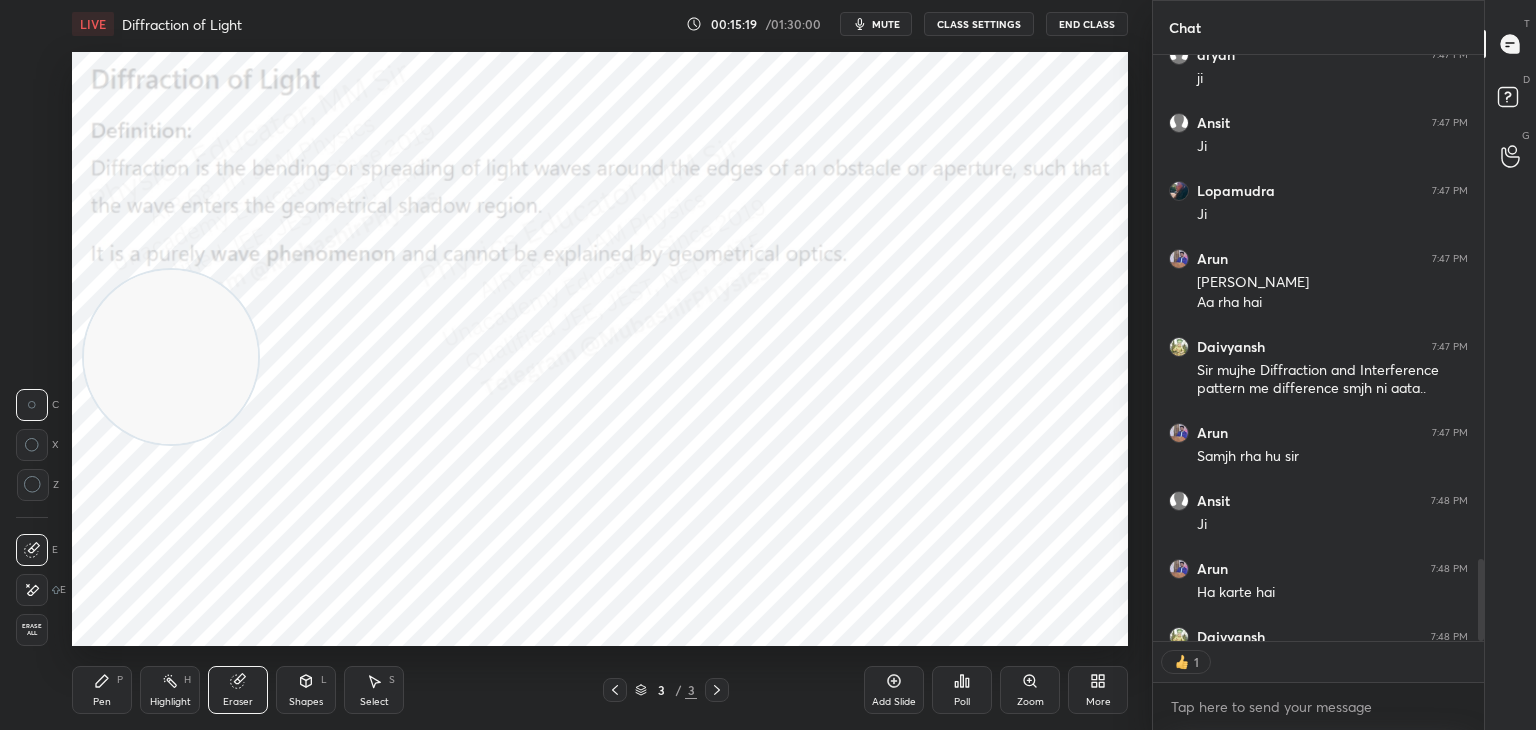 click on "Erase all" at bounding box center (32, 630) 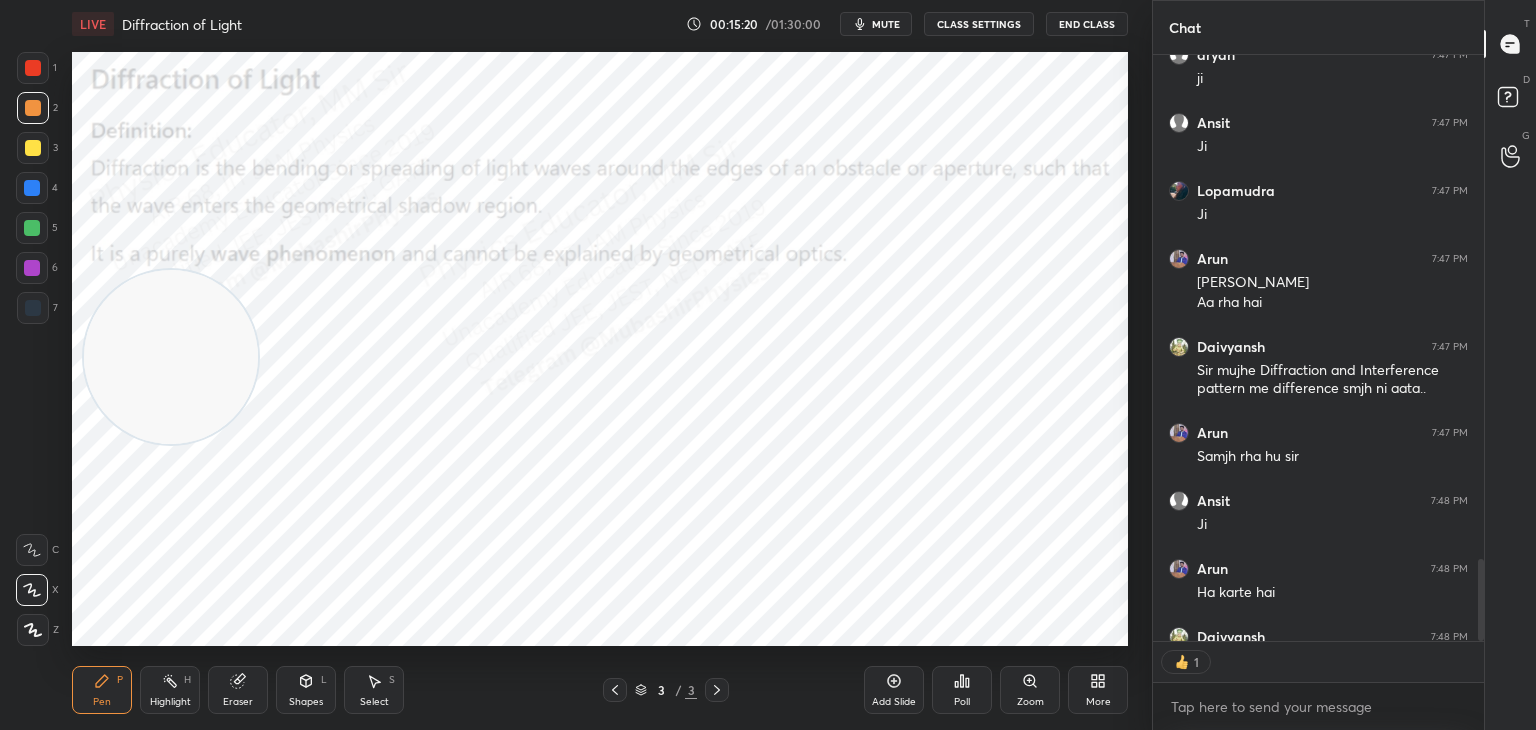 drag, startPoint x: 174, startPoint y: 674, endPoint x: 176, endPoint y: 659, distance: 15.132746 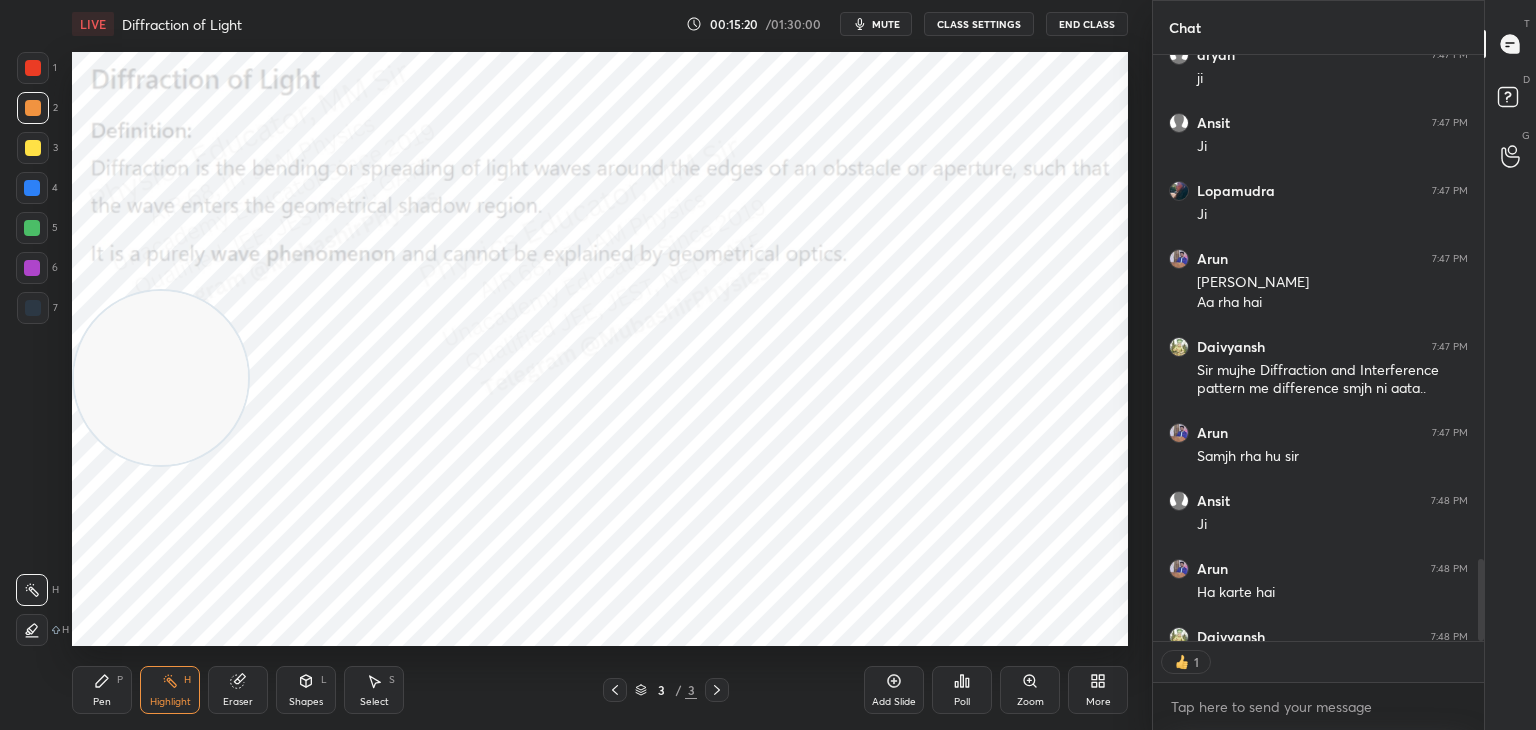drag, startPoint x: 152, startPoint y: 322, endPoint x: 136, endPoint y: 649, distance: 327.3912 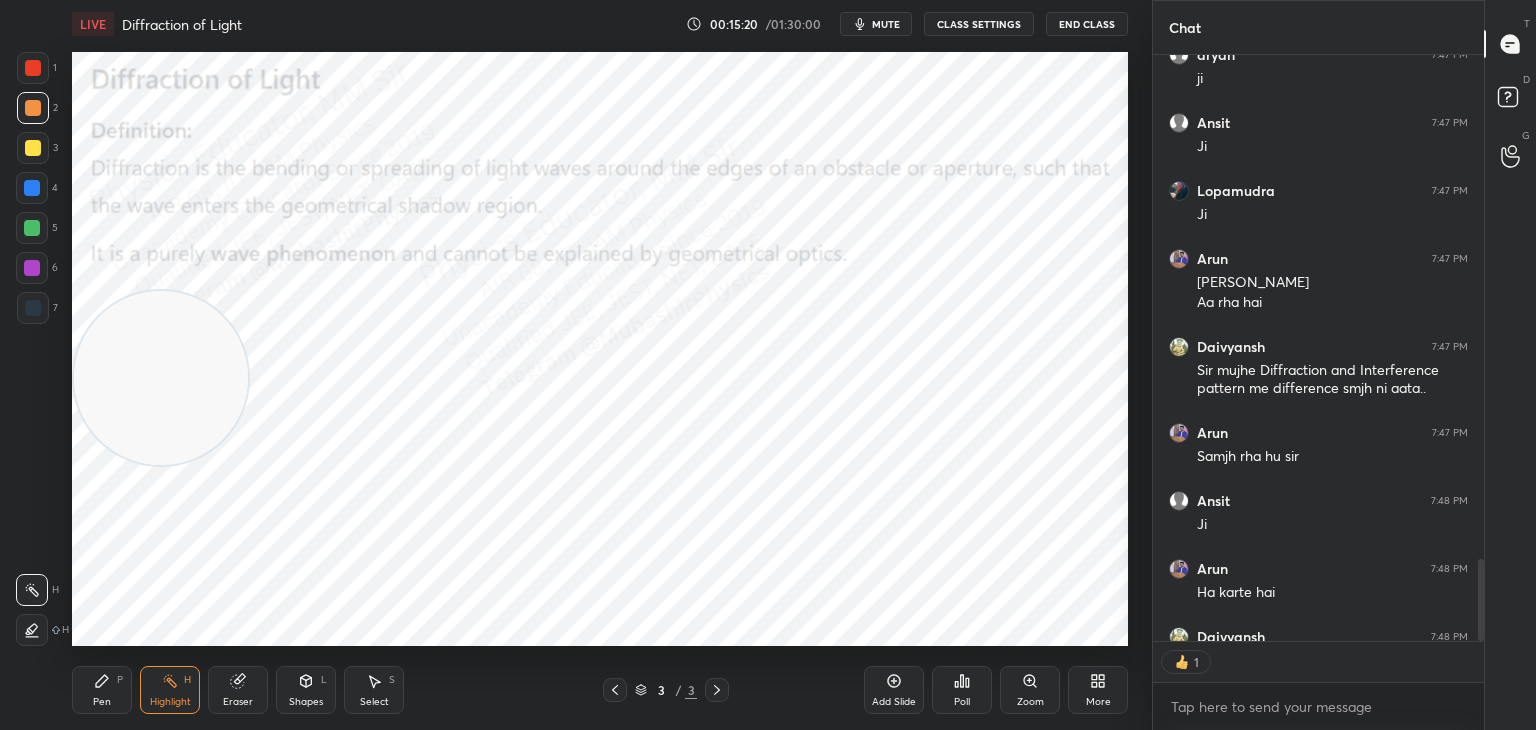 click on "LIVE Diffraction of Light 00:15:20 /  01:30:00 mute CLASS SETTINGS End Class Setting up your live class Poll for   secs No correct answer Start poll Back Diffraction of Light • L12 of Detailed Course on Optics for IIT JAM, CUET 2026/27 [PERSON_NAME] Pen P Highlight H Eraser Shapes L Select S 3 / 3 Add Slide Poll Zoom More" at bounding box center (600, 365) 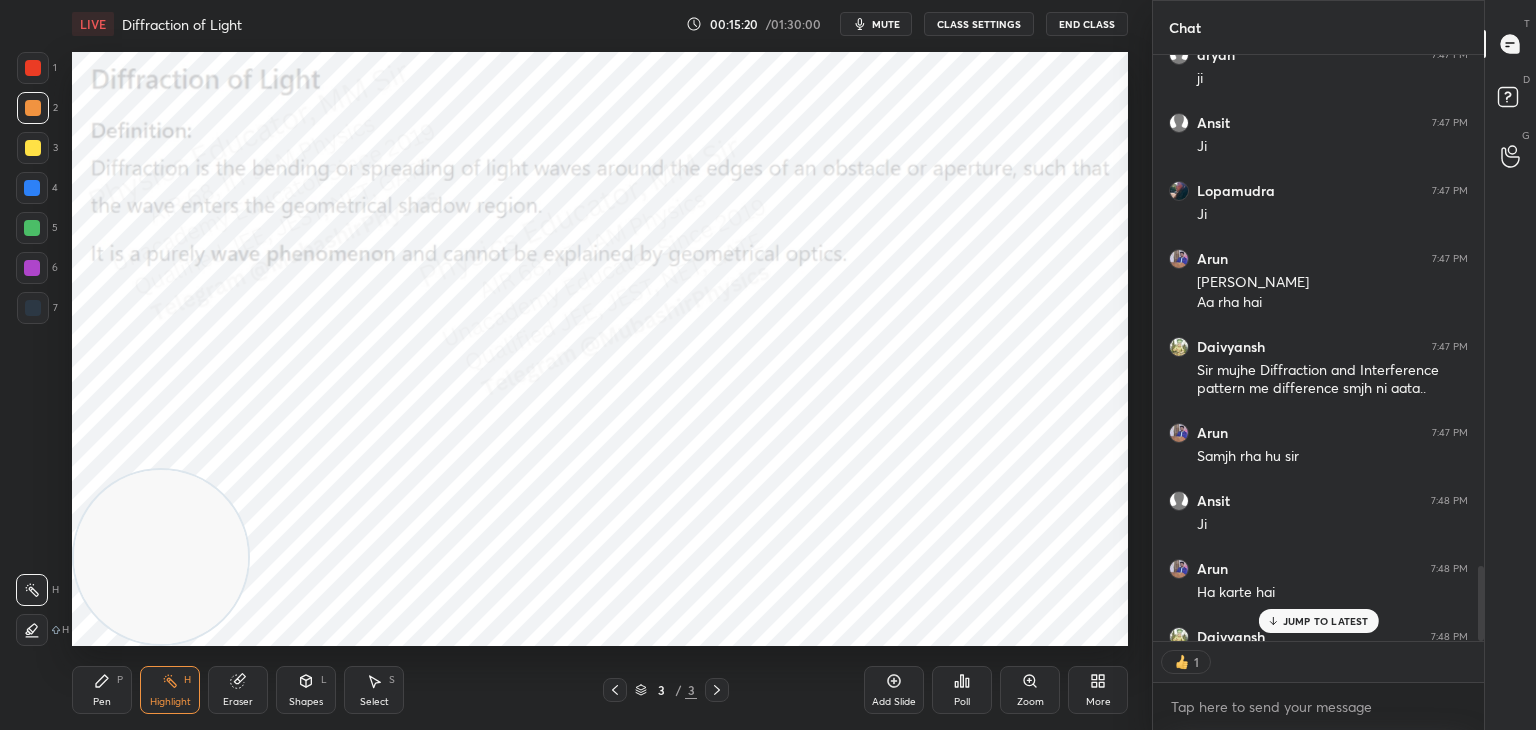 scroll, scrollTop: 3972, scrollLeft: 0, axis: vertical 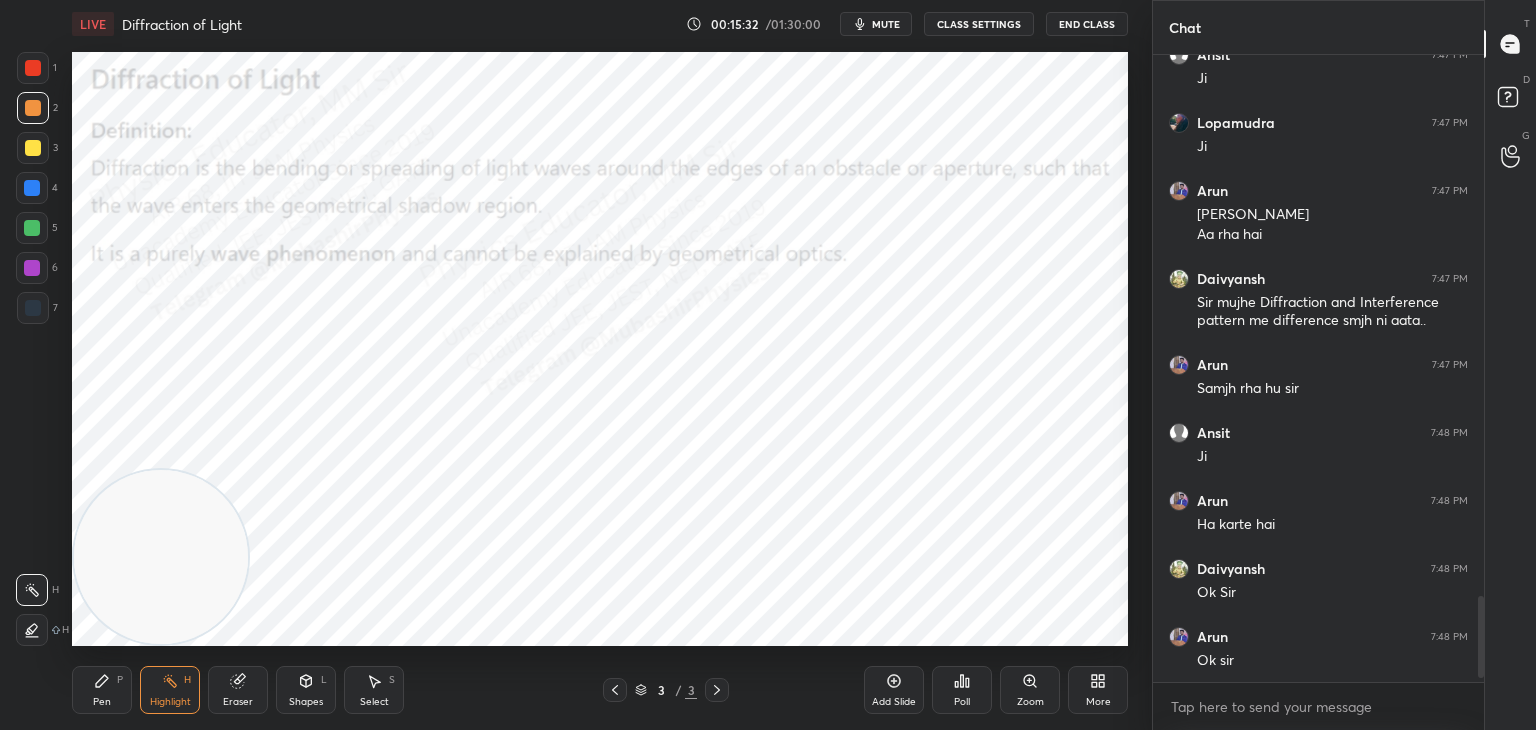 click on "Shapes" at bounding box center (306, 702) 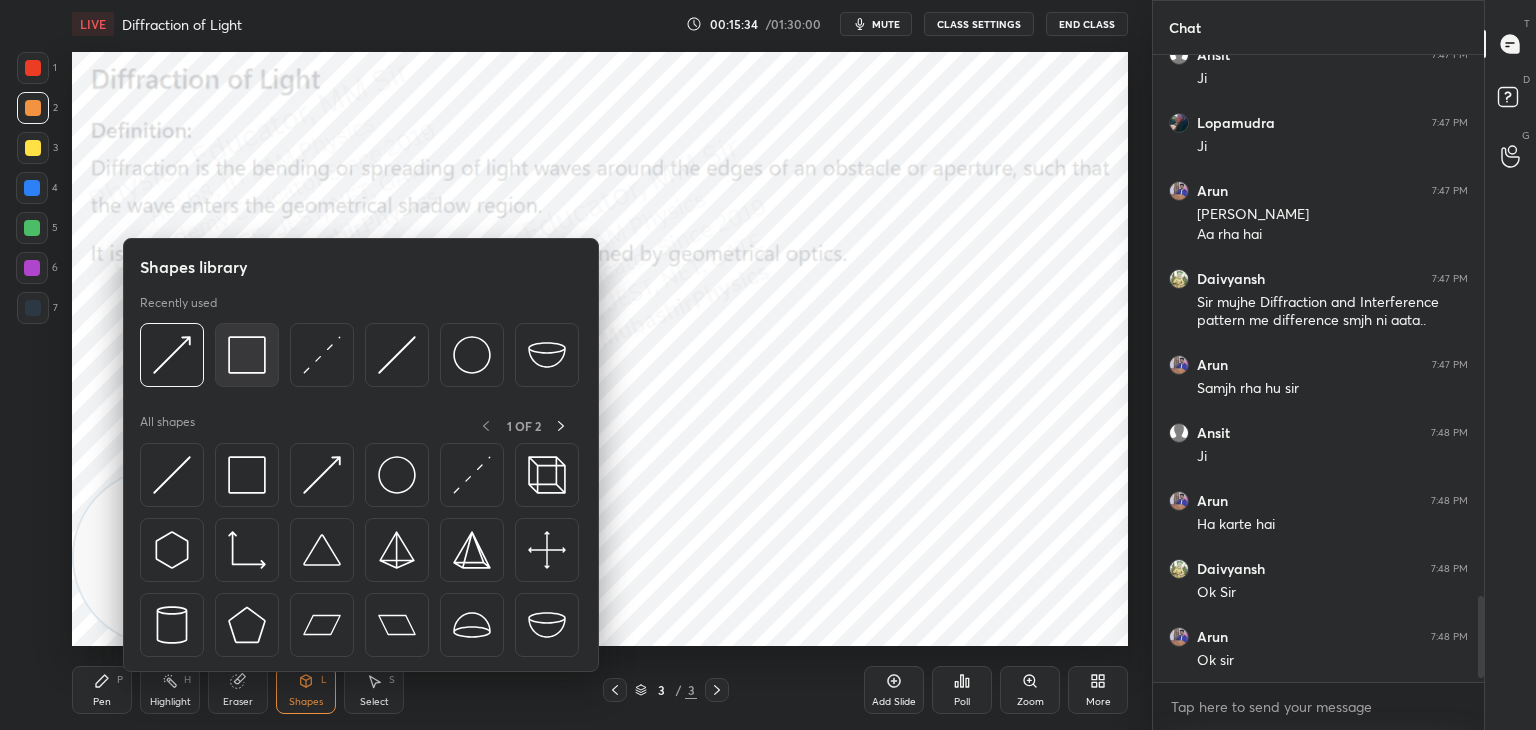 click at bounding box center [247, 355] 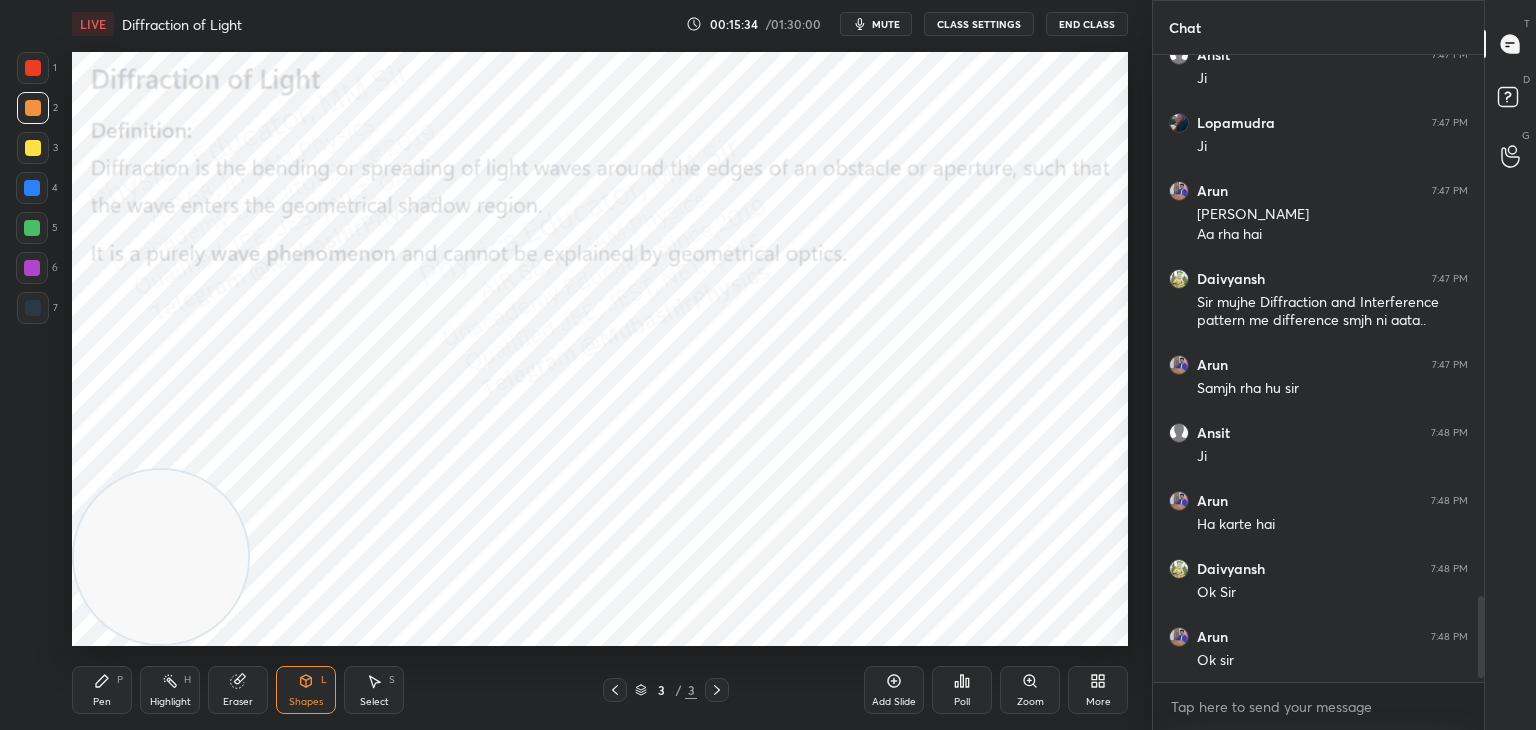 drag, startPoint x: 220, startPoint y: 499, endPoint x: 738, endPoint y: 210, distance: 593.1652 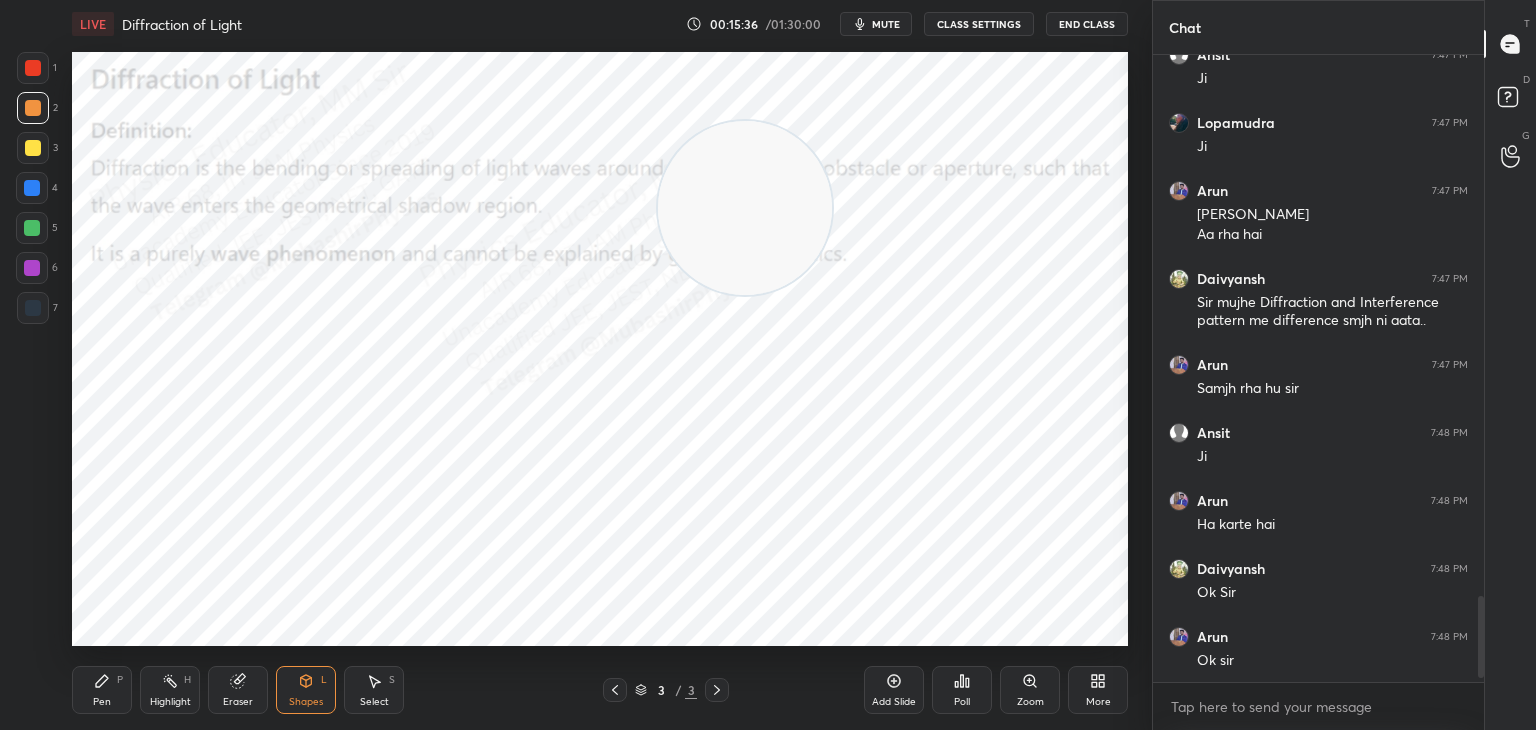 click on "Pen P" at bounding box center (102, 690) 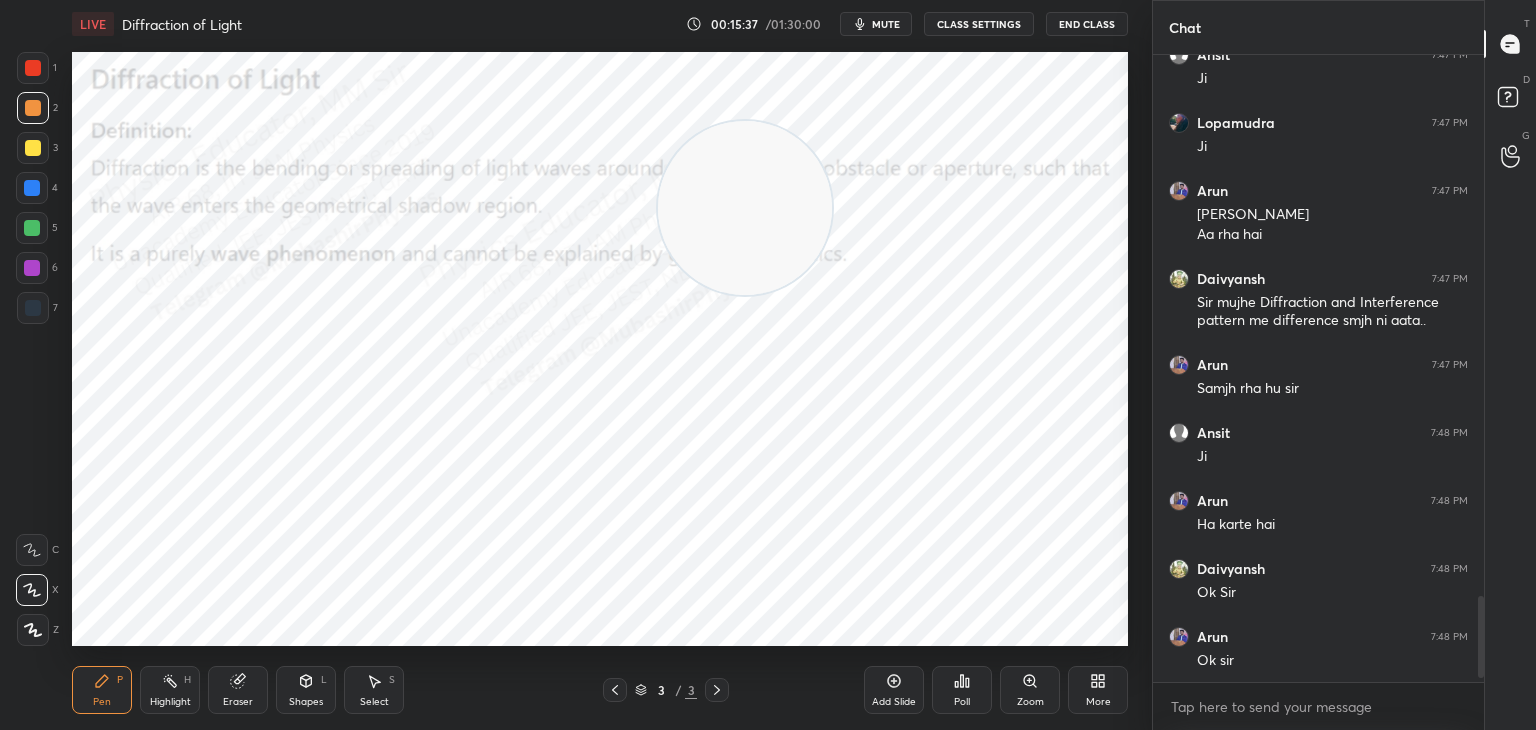 drag, startPoint x: 36, startPoint y: 287, endPoint x: 60, endPoint y: 353, distance: 70.2282 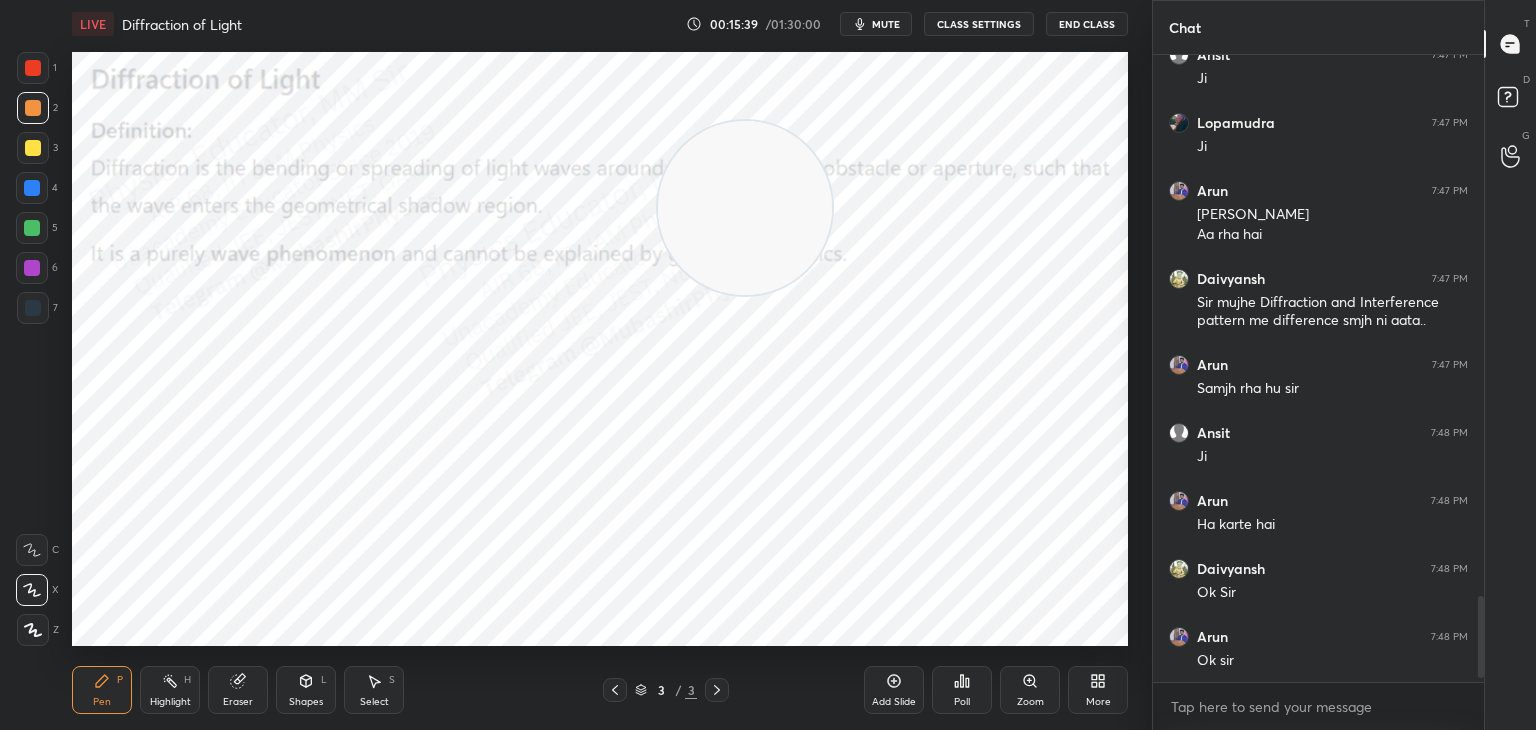 click at bounding box center [32, 268] 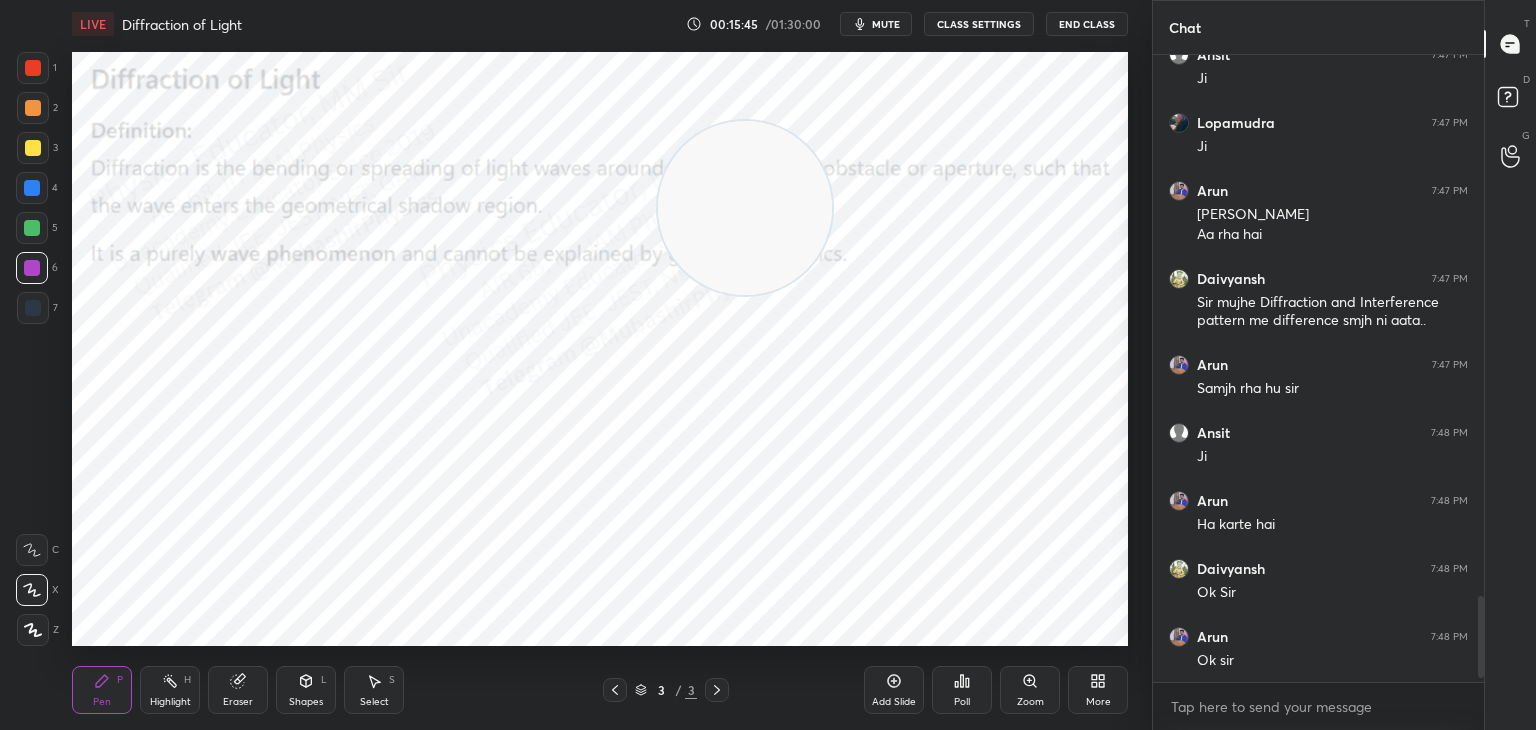 drag, startPoint x: 162, startPoint y: 686, endPoint x: 216, endPoint y: 649, distance: 65.459915 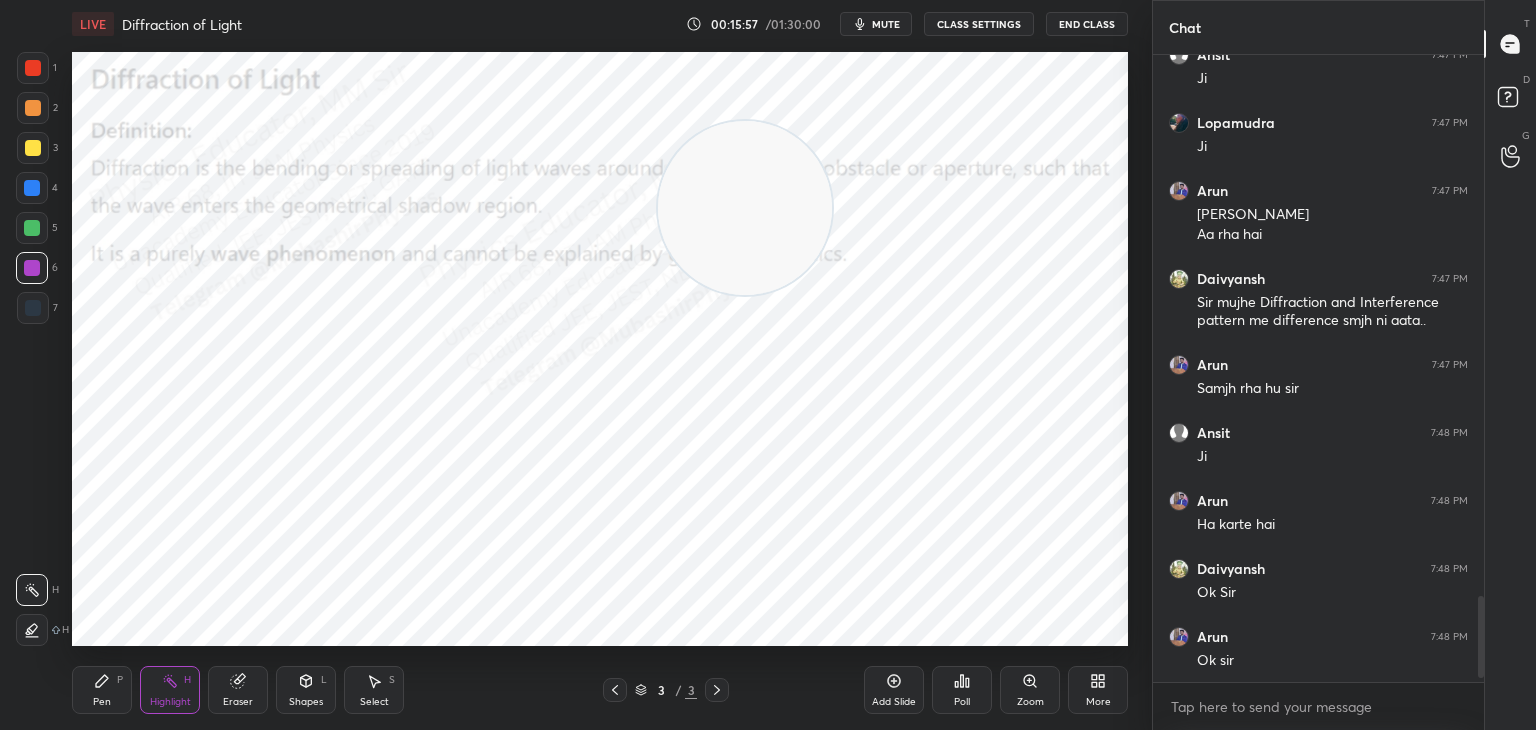 drag, startPoint x: 784, startPoint y: 207, endPoint x: 1108, endPoint y: 553, distance: 474.01688 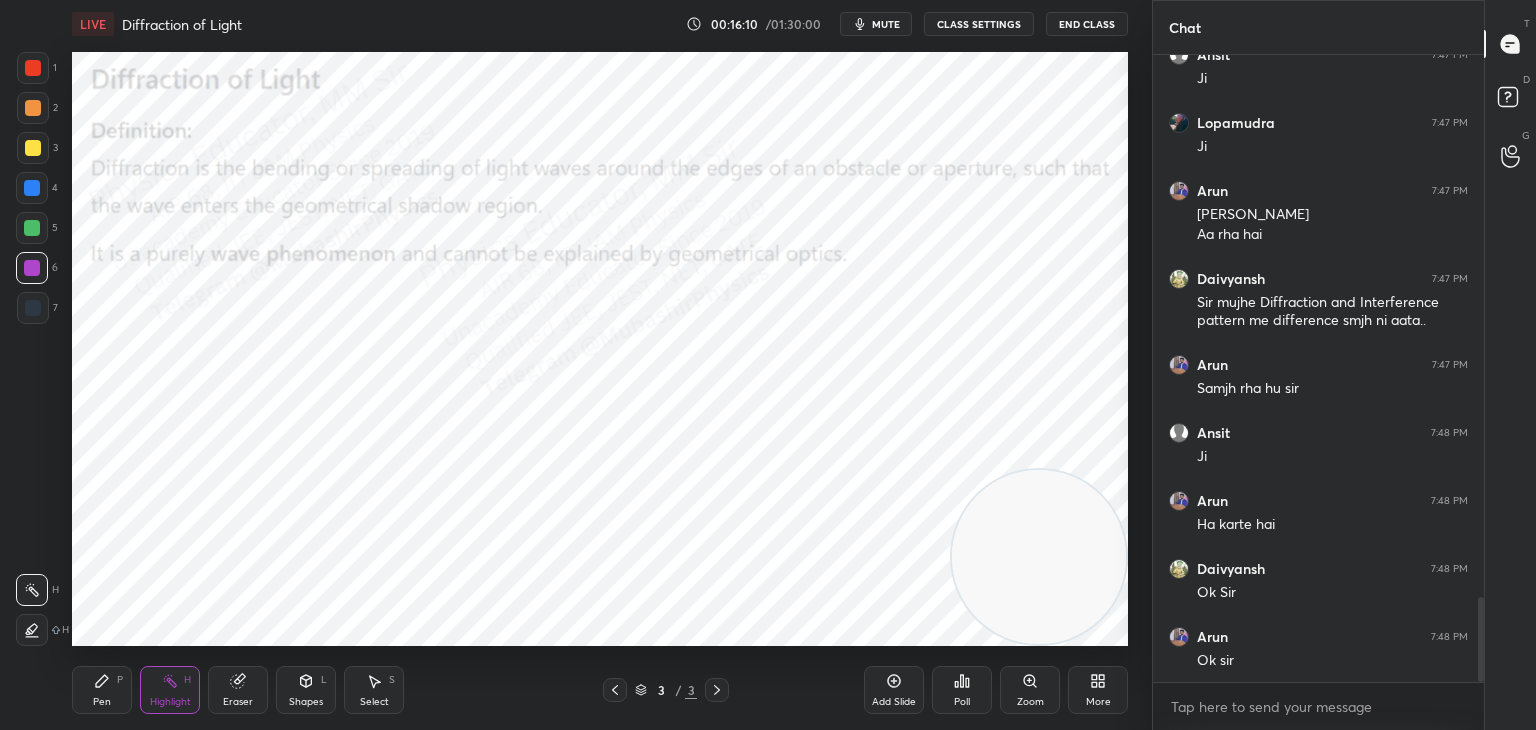 scroll, scrollTop: 4000, scrollLeft: 0, axis: vertical 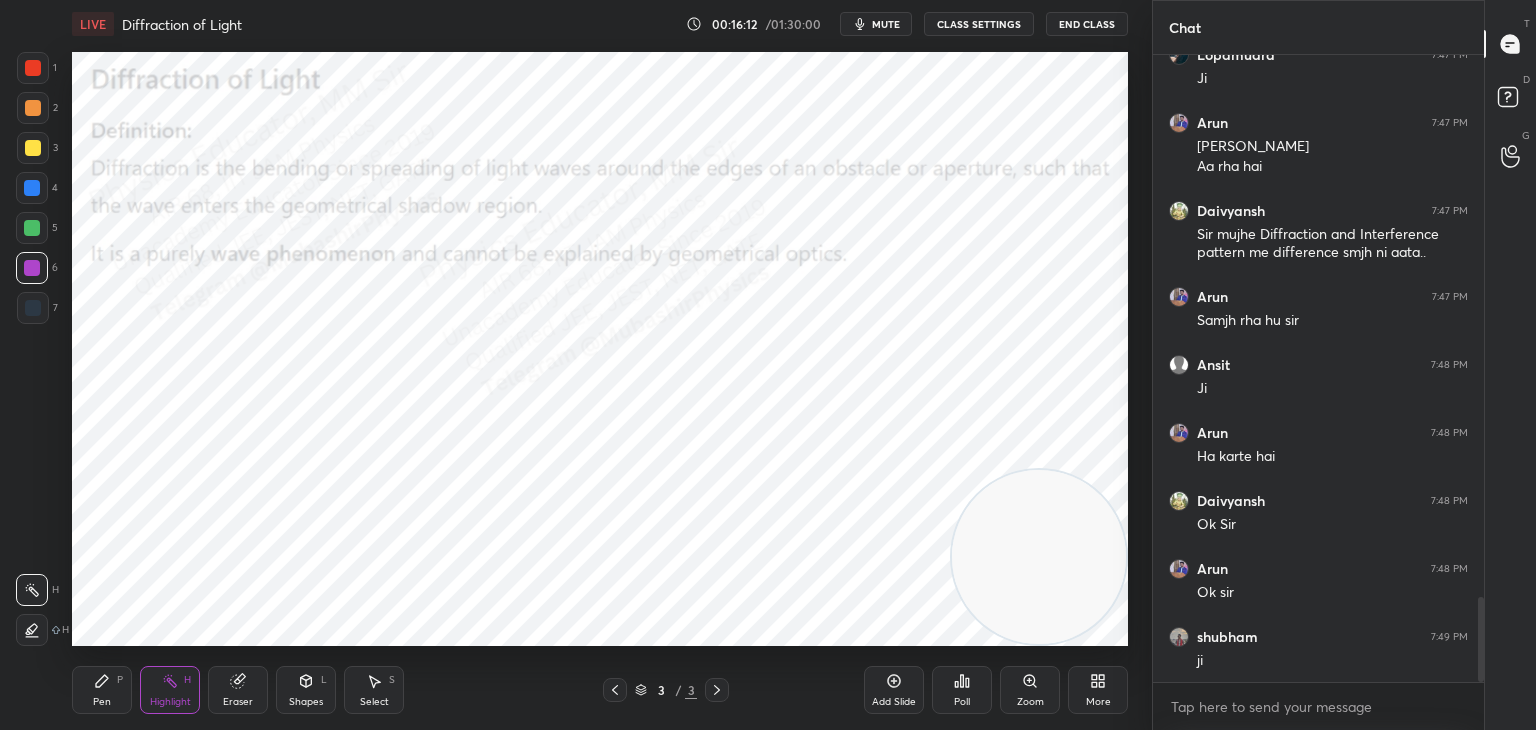 drag, startPoint x: 106, startPoint y: 701, endPoint x: 98, endPoint y: 692, distance: 12.0415945 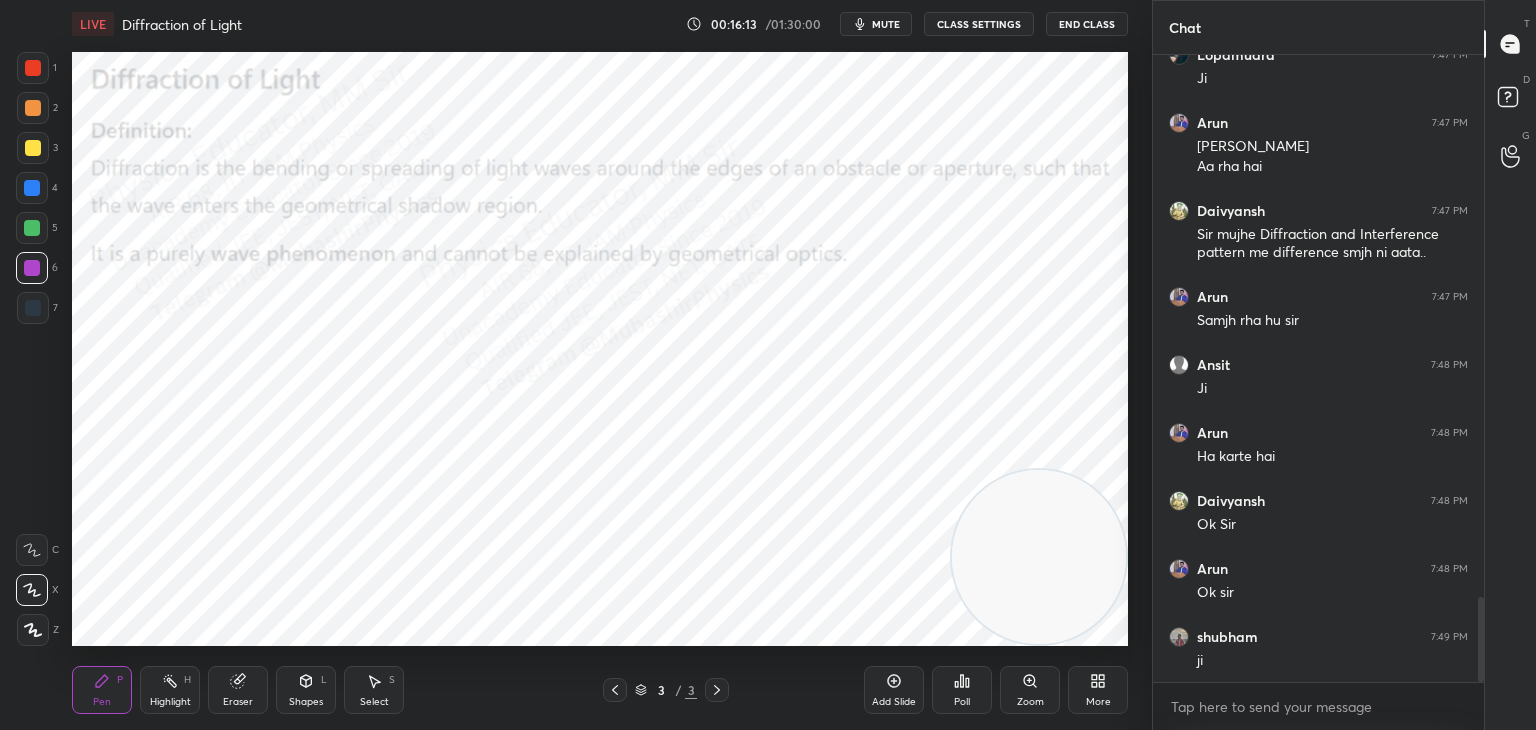 drag, startPoint x: 28, startPoint y: 148, endPoint x: 57, endPoint y: 161, distance: 31.780497 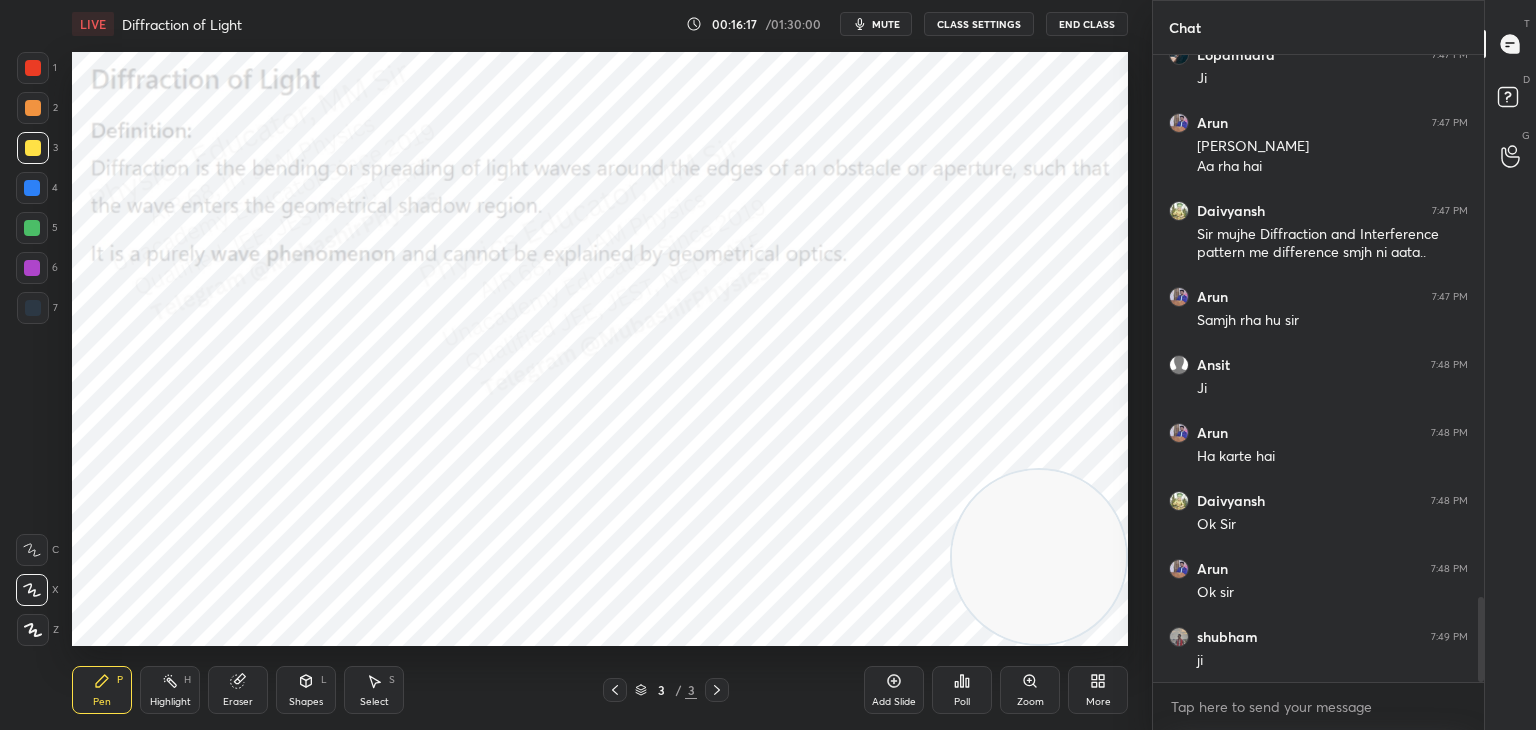 click on "Highlight H" at bounding box center (170, 690) 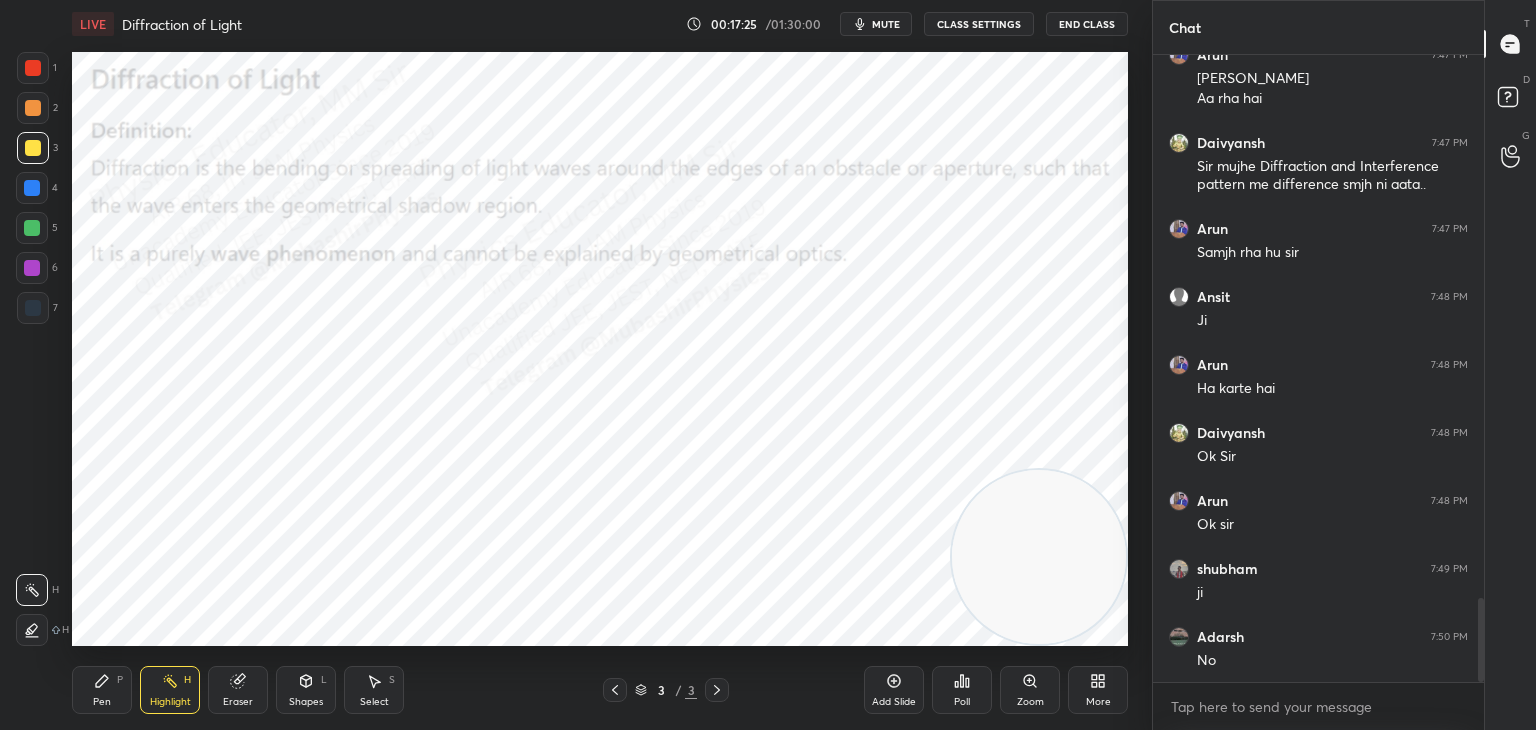 scroll, scrollTop: 4136, scrollLeft: 0, axis: vertical 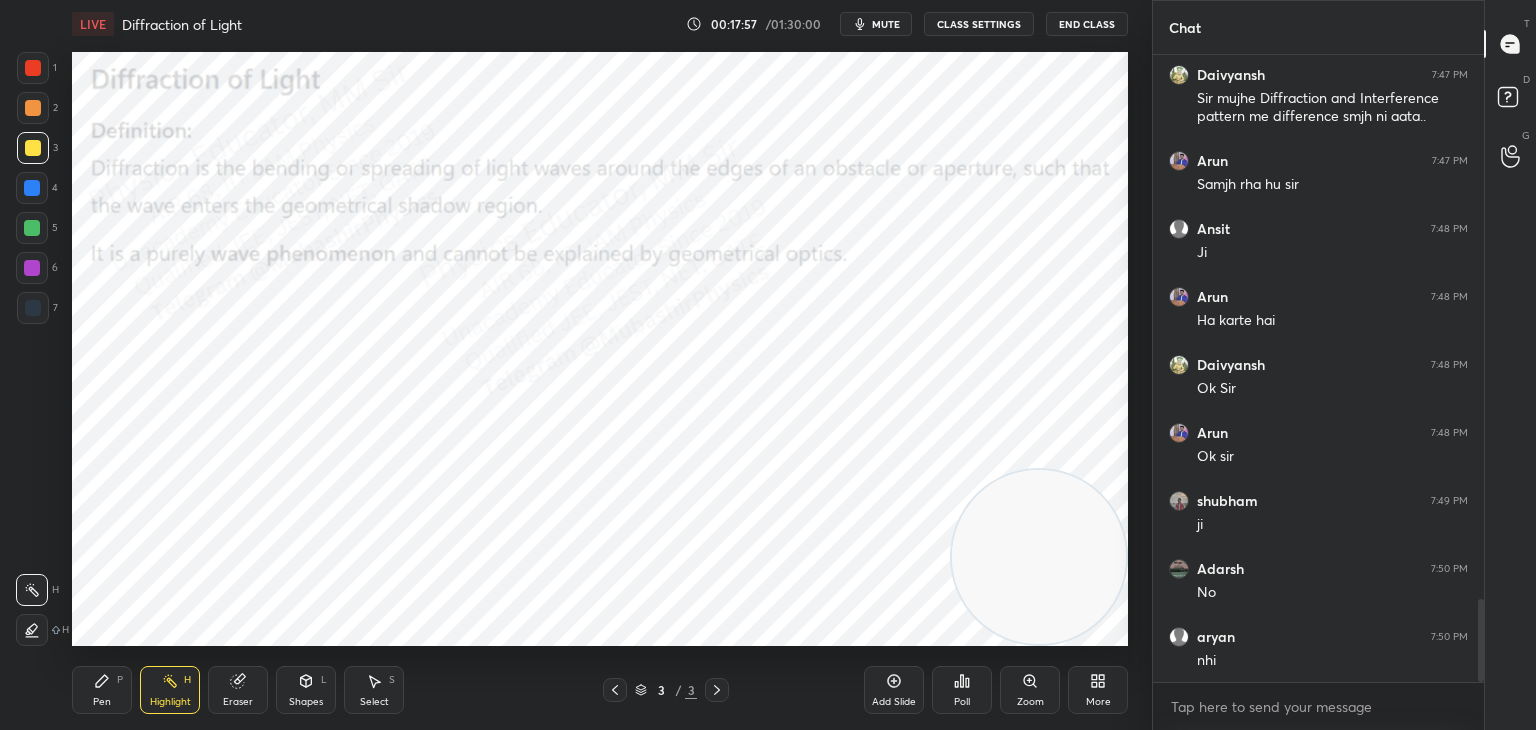 drag, startPoint x: 1017, startPoint y: 564, endPoint x: 1072, endPoint y: 113, distance: 454.34128 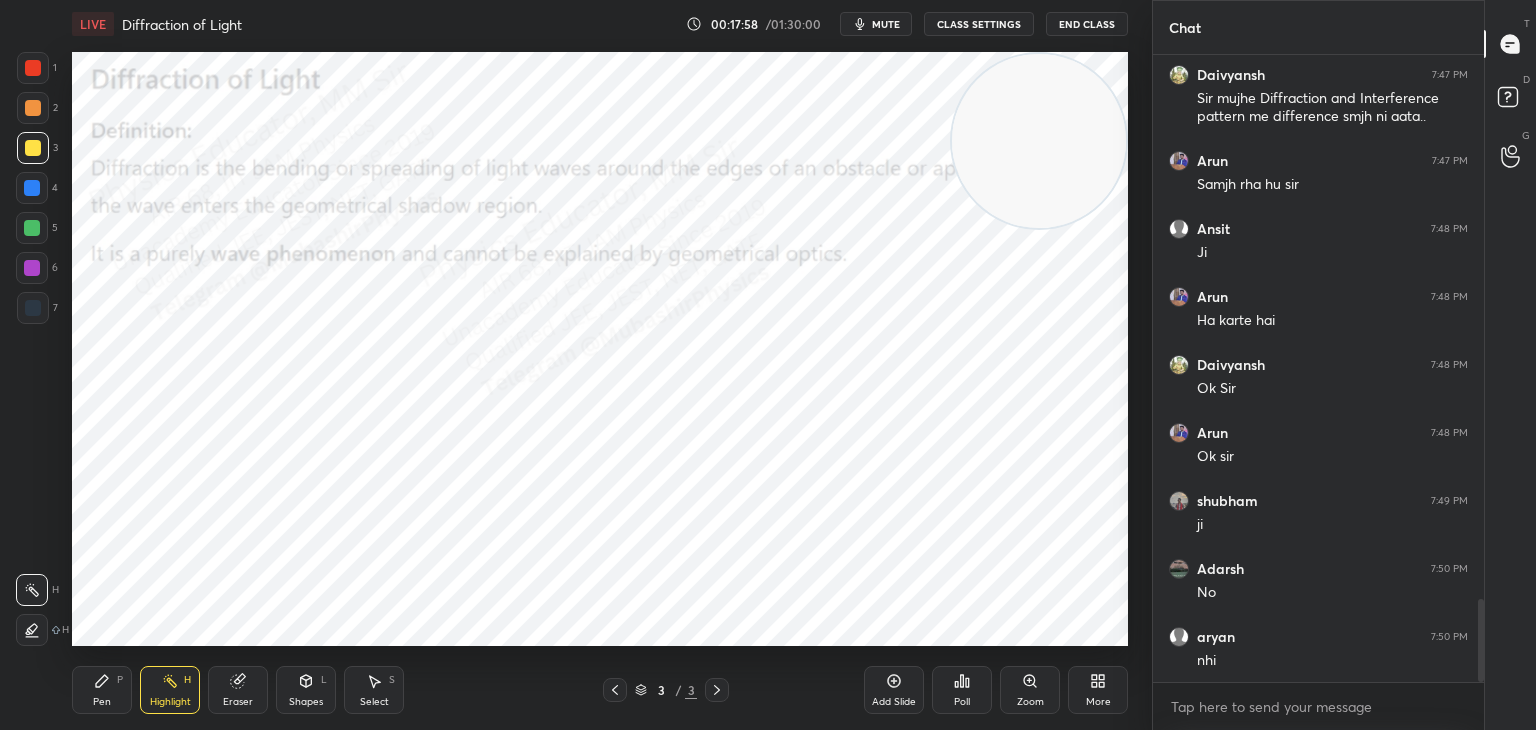 click 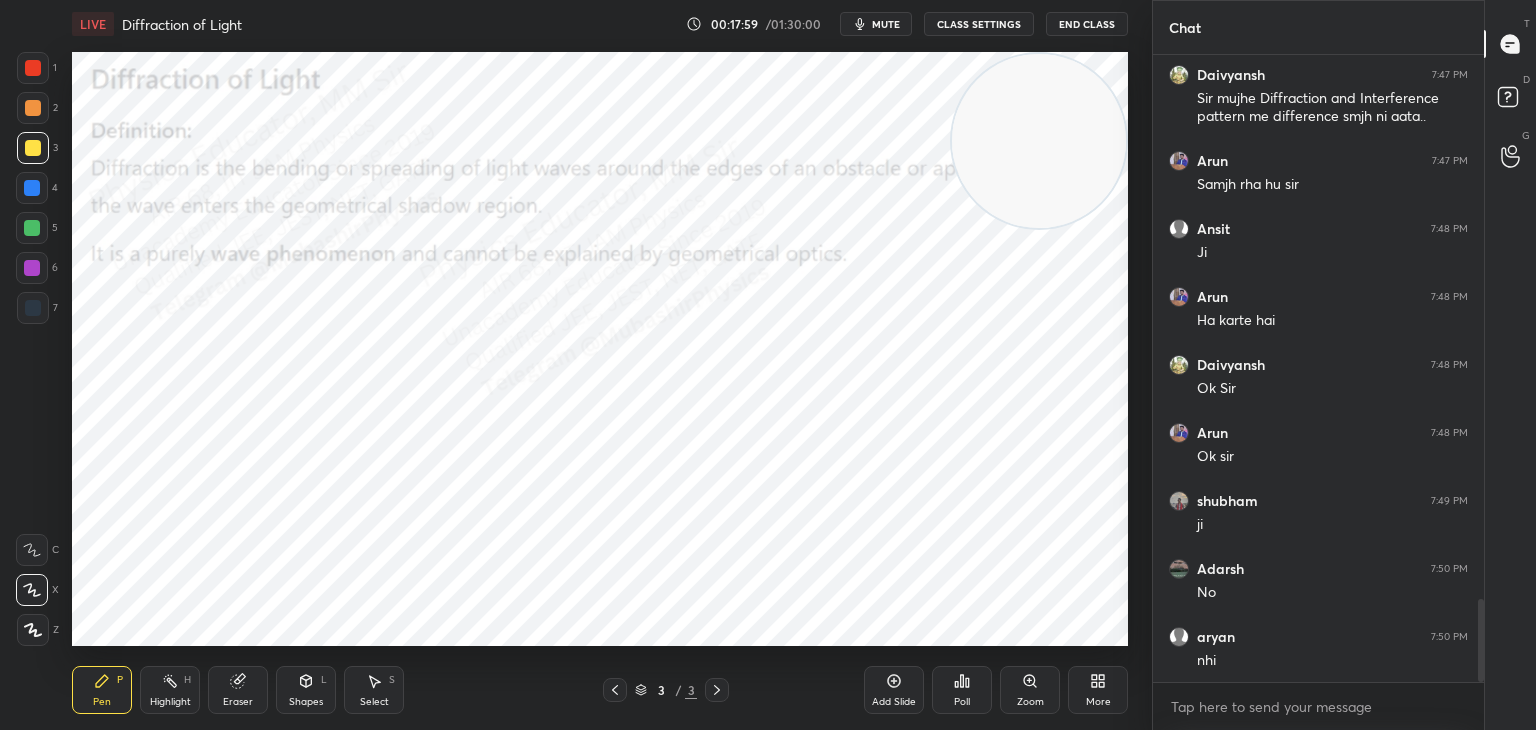 drag, startPoint x: 32, startPoint y: 196, endPoint x: 64, endPoint y: 216, distance: 37.735924 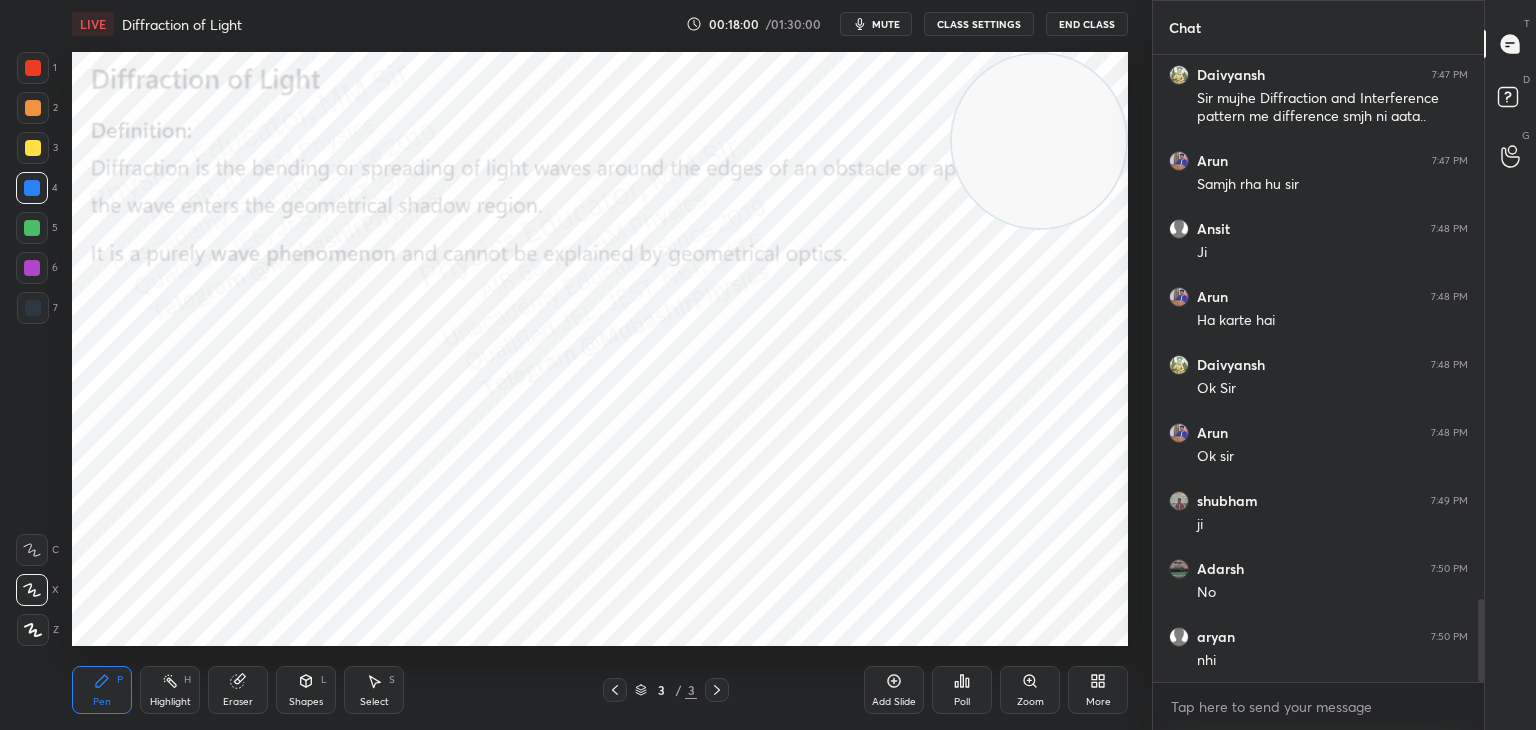 click at bounding box center (32, 228) 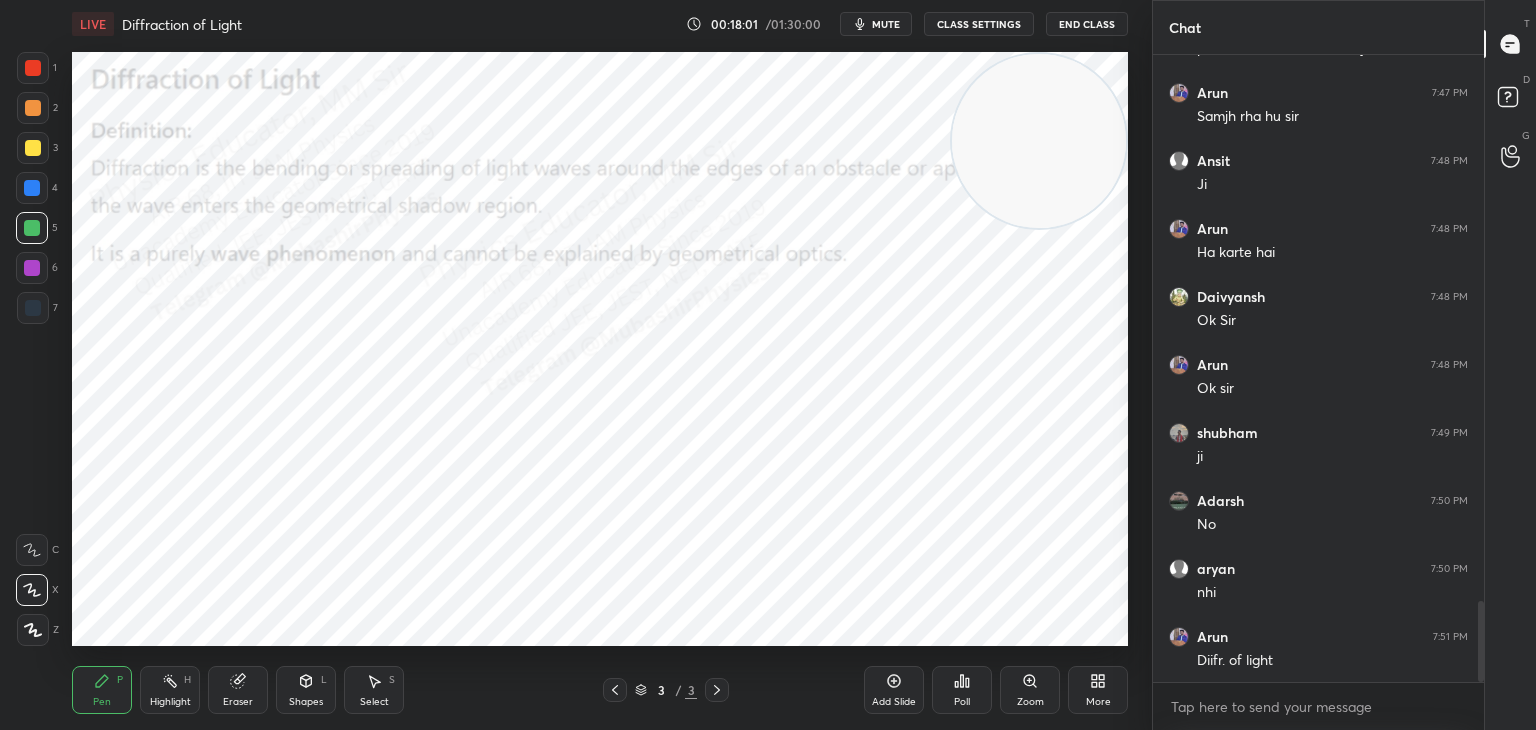 scroll, scrollTop: 4272, scrollLeft: 0, axis: vertical 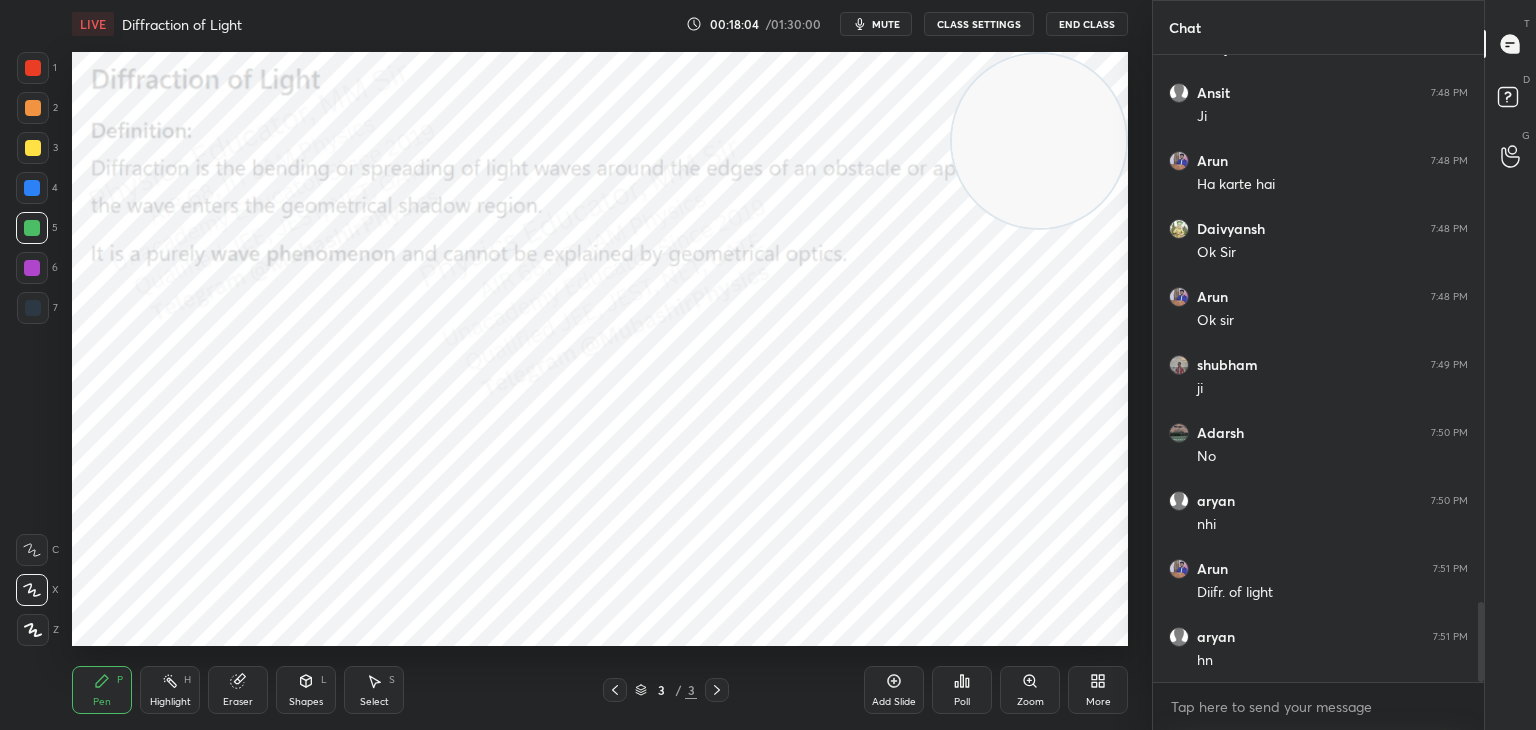 drag, startPoint x: 46, startPoint y: 190, endPoint x: 68, endPoint y: 200, distance: 24.166092 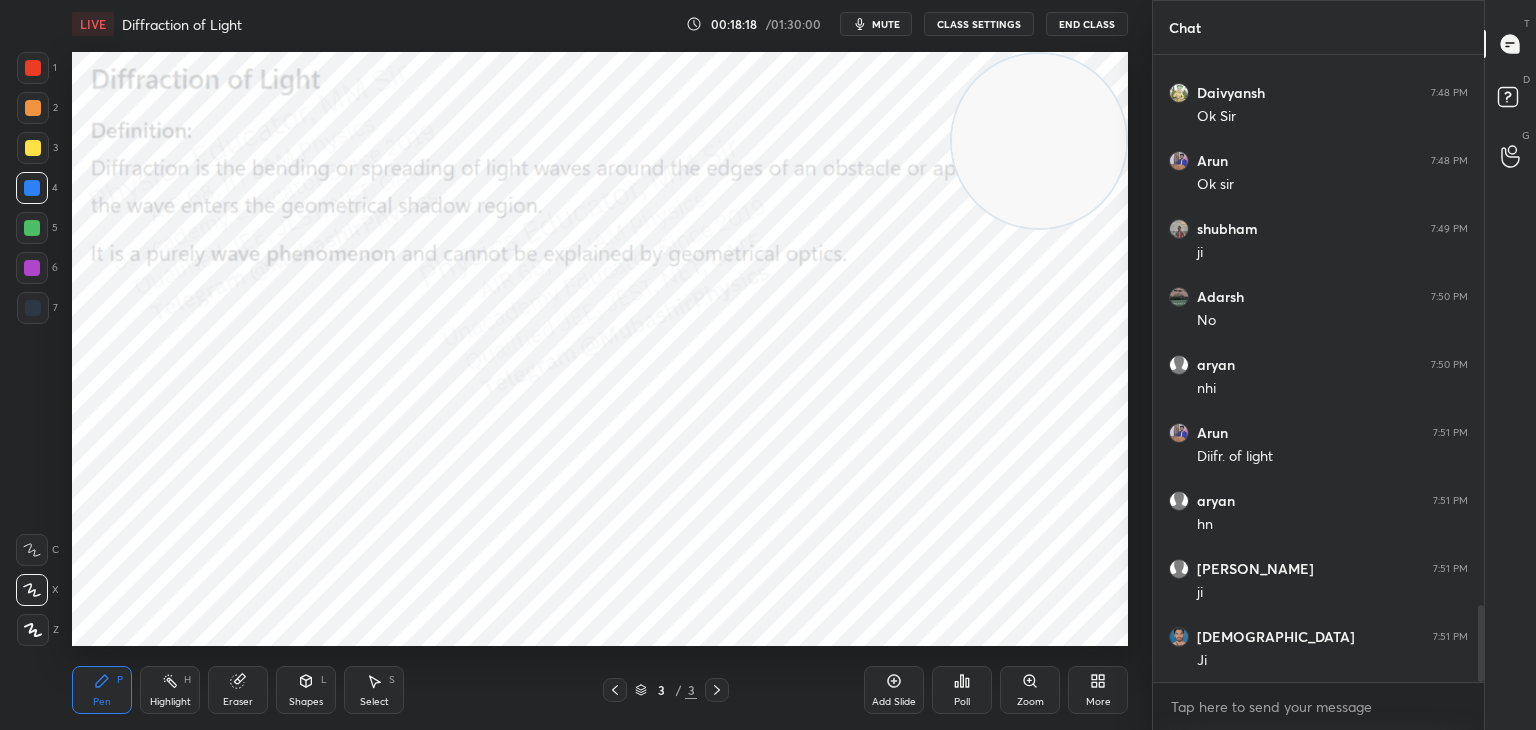 scroll, scrollTop: 4476, scrollLeft: 0, axis: vertical 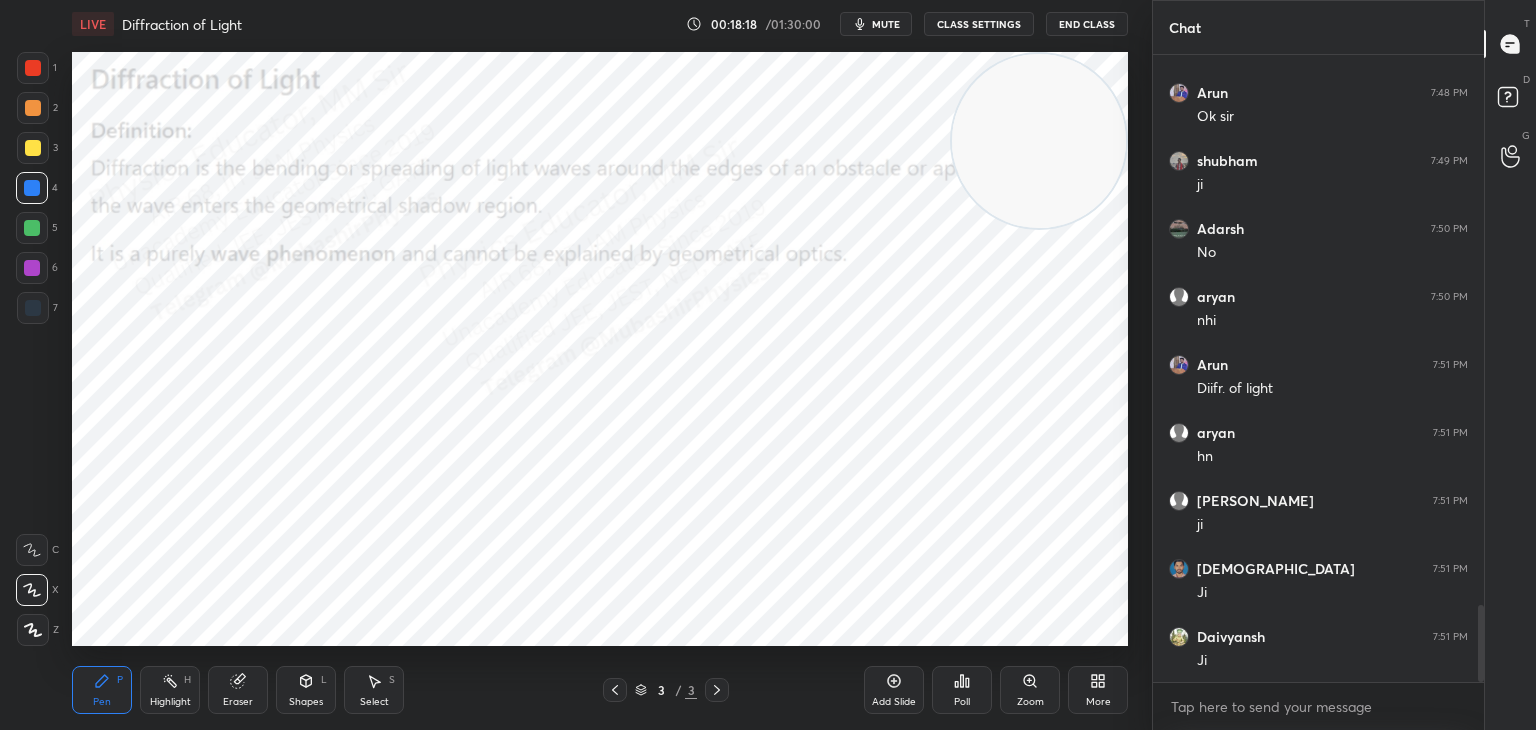 drag, startPoint x: 152, startPoint y: 697, endPoint x: 185, endPoint y: 686, distance: 34.785053 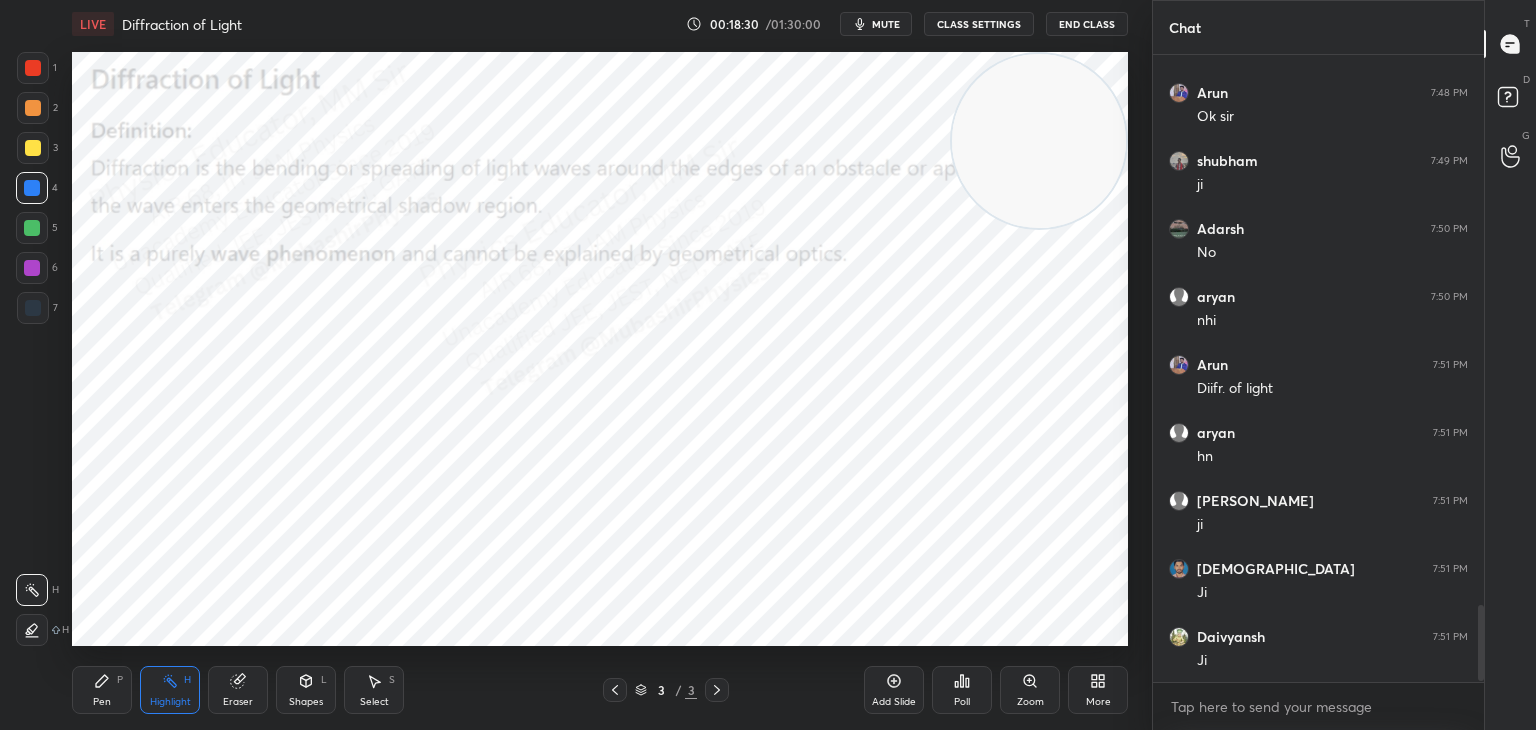 scroll, scrollTop: 4544, scrollLeft: 0, axis: vertical 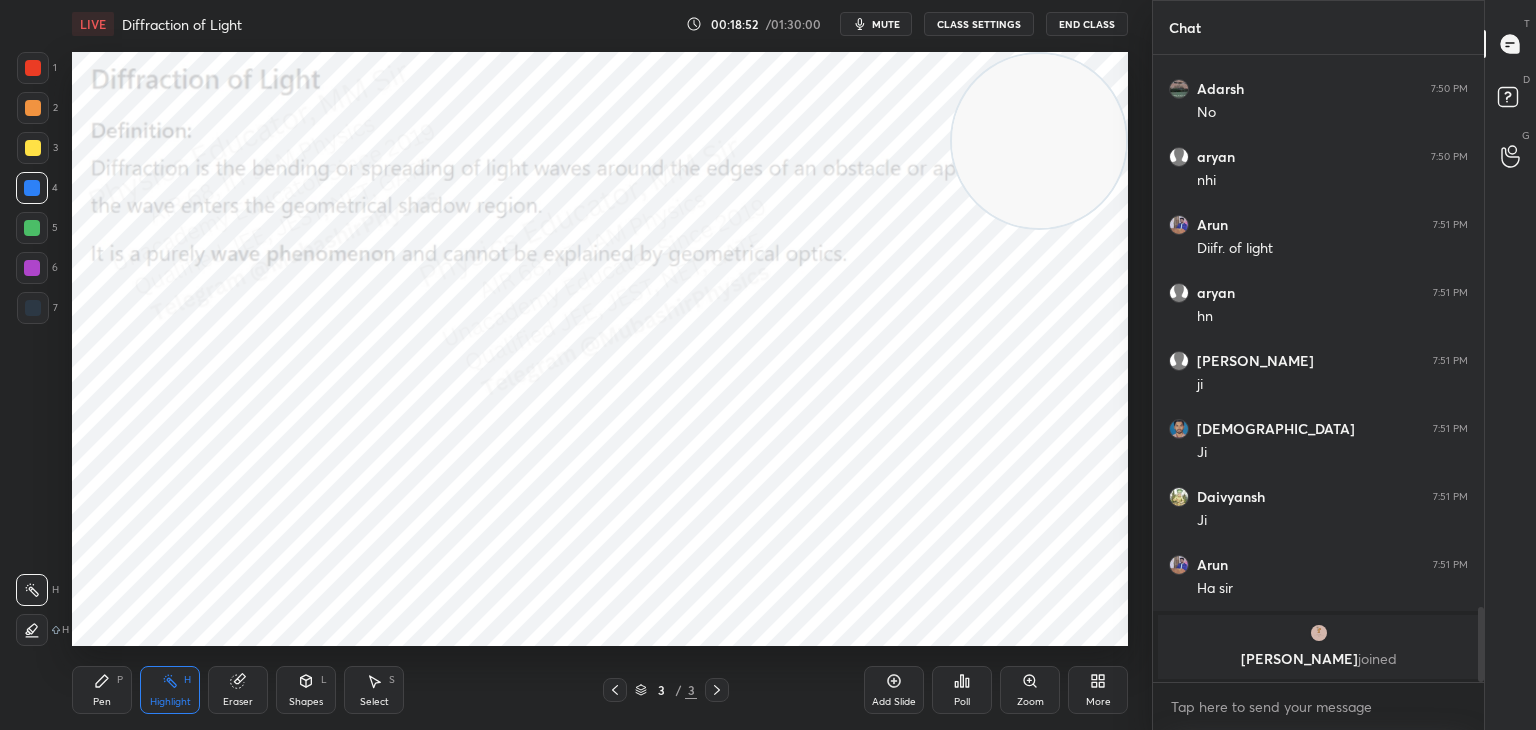 click at bounding box center [1319, 633] 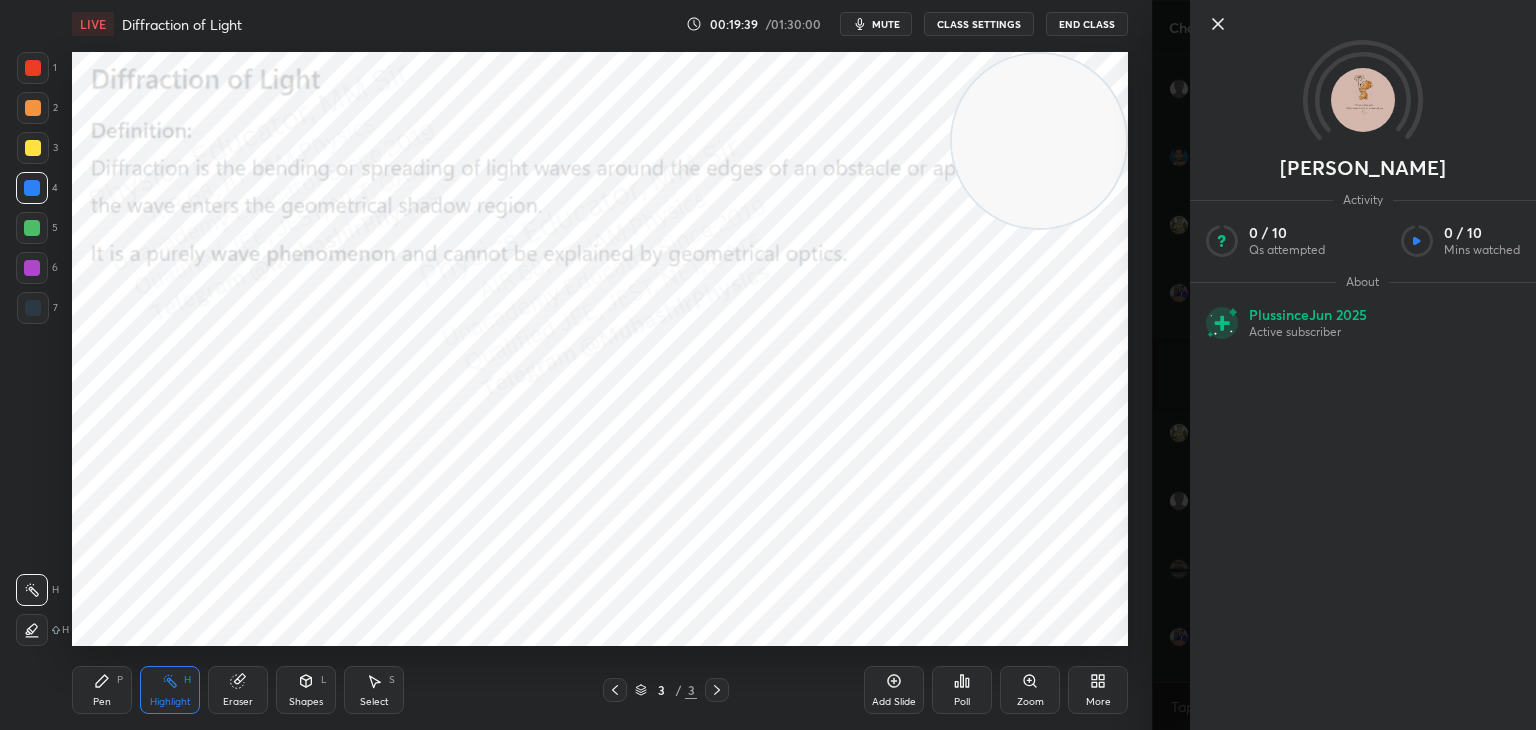 scroll, scrollTop: 4410, scrollLeft: 0, axis: vertical 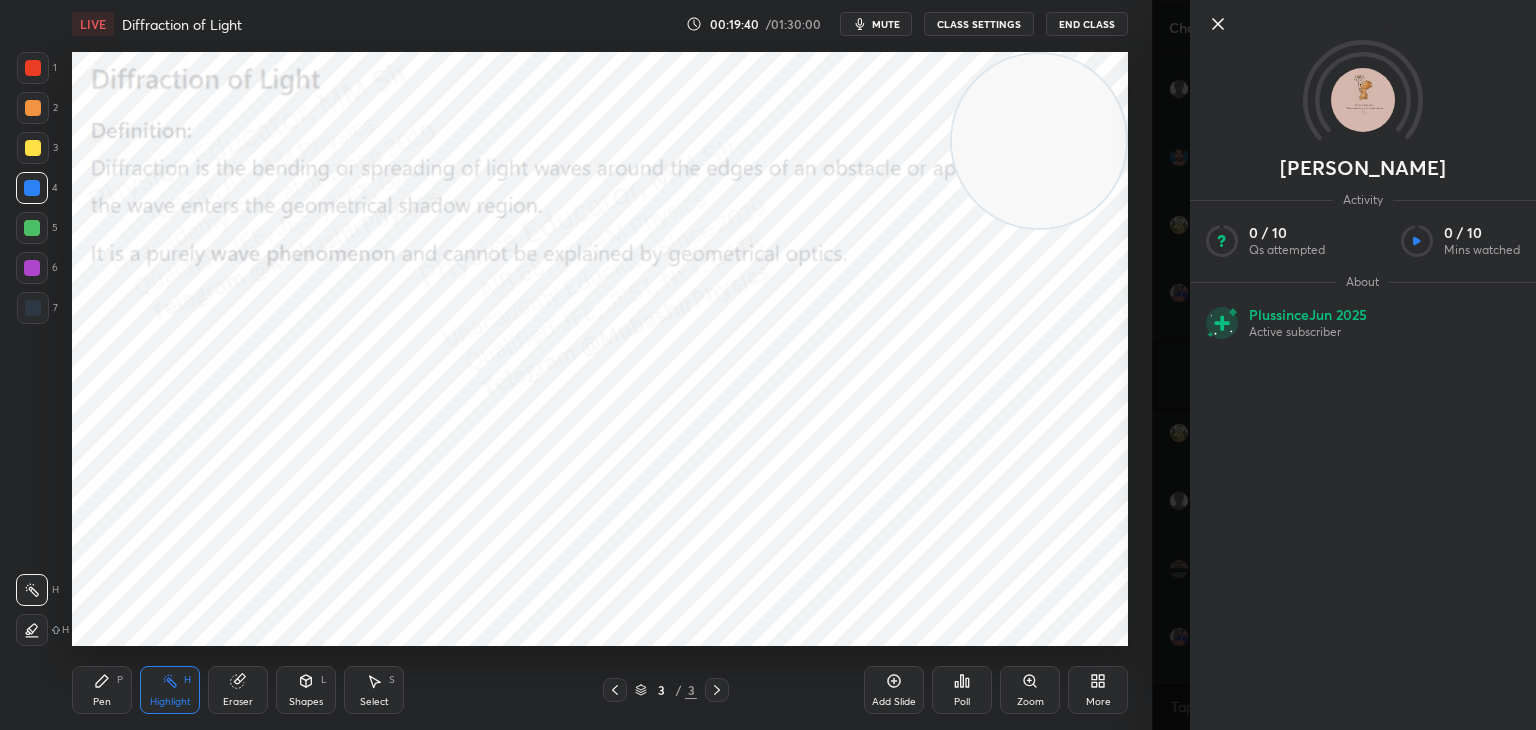 click on "More" at bounding box center [1098, 702] 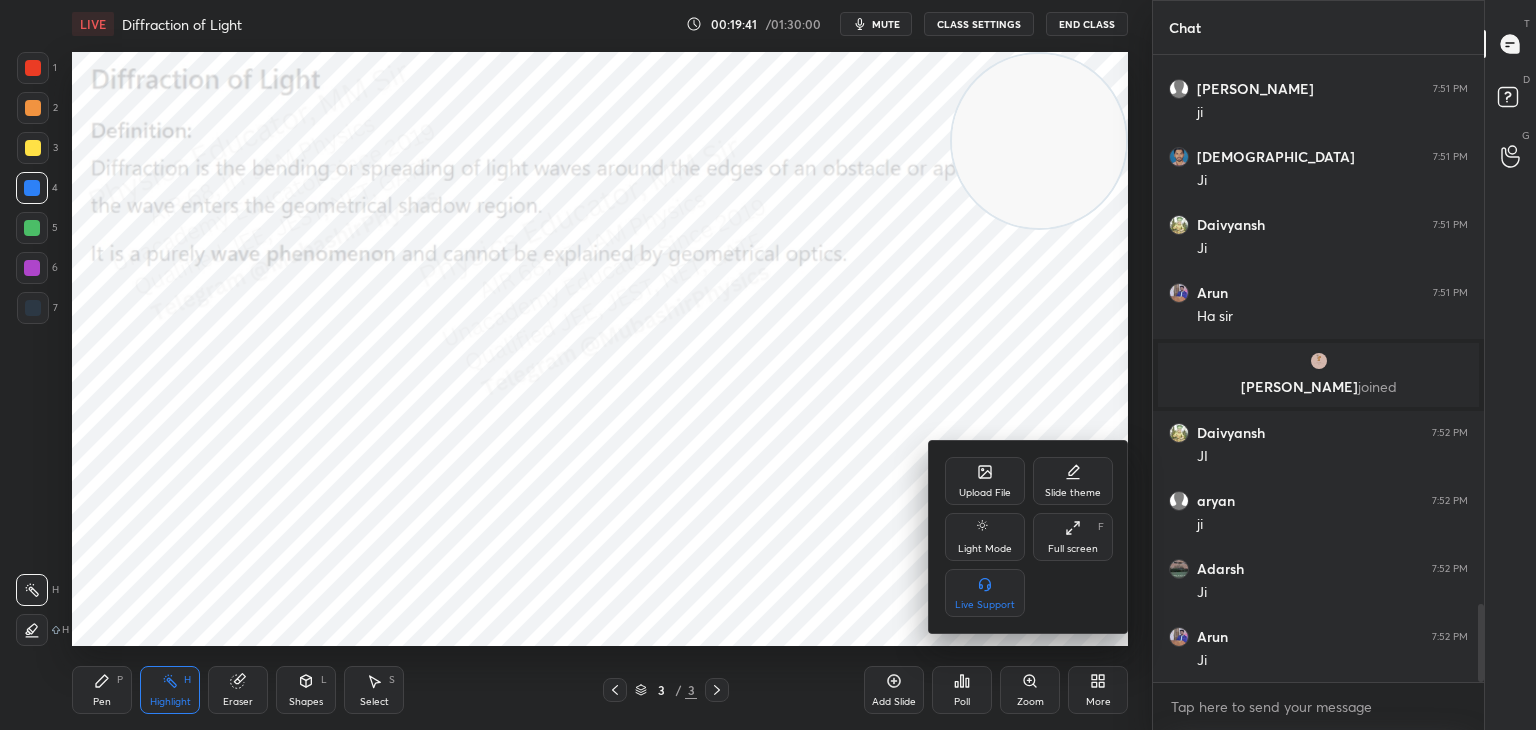 click 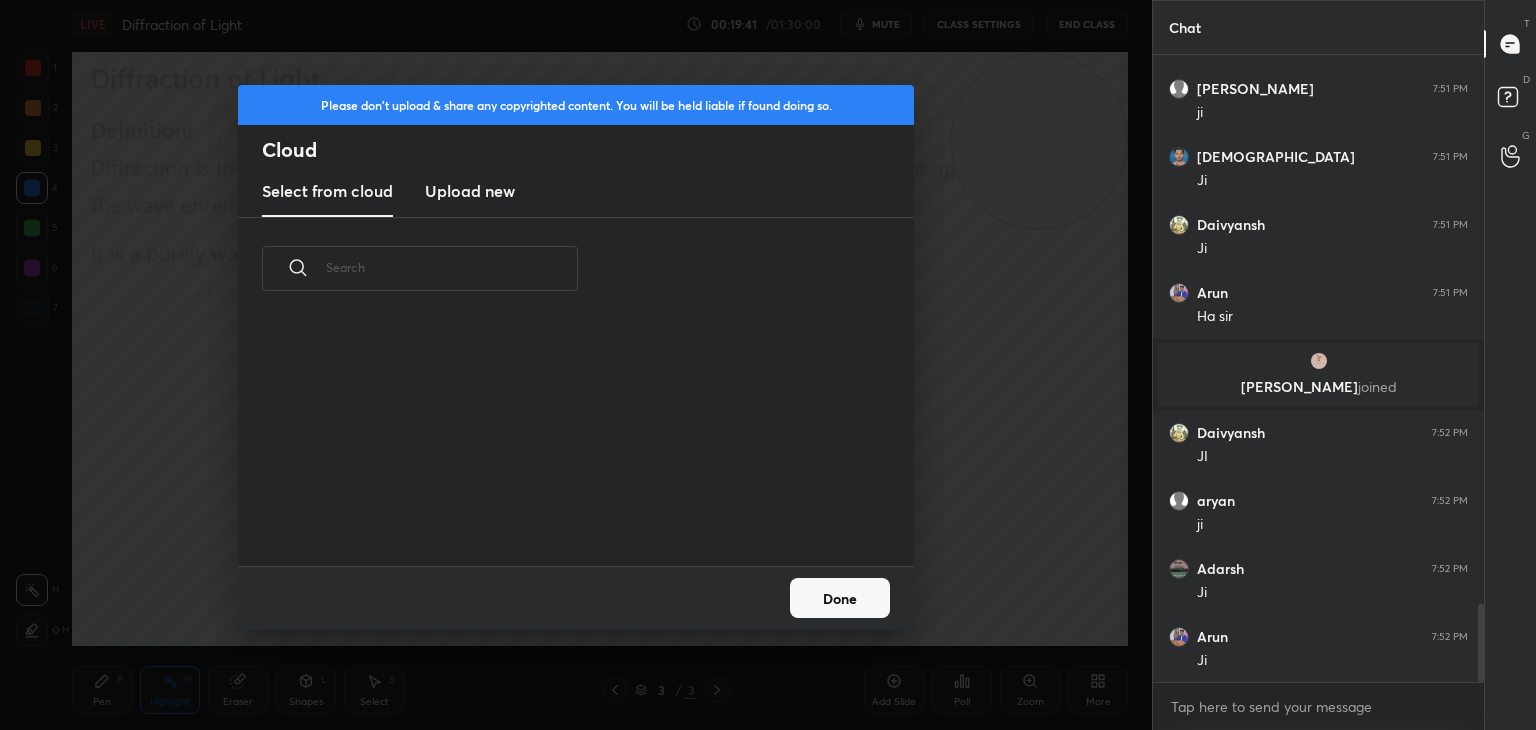 scroll, scrollTop: 5, scrollLeft: 10, axis: both 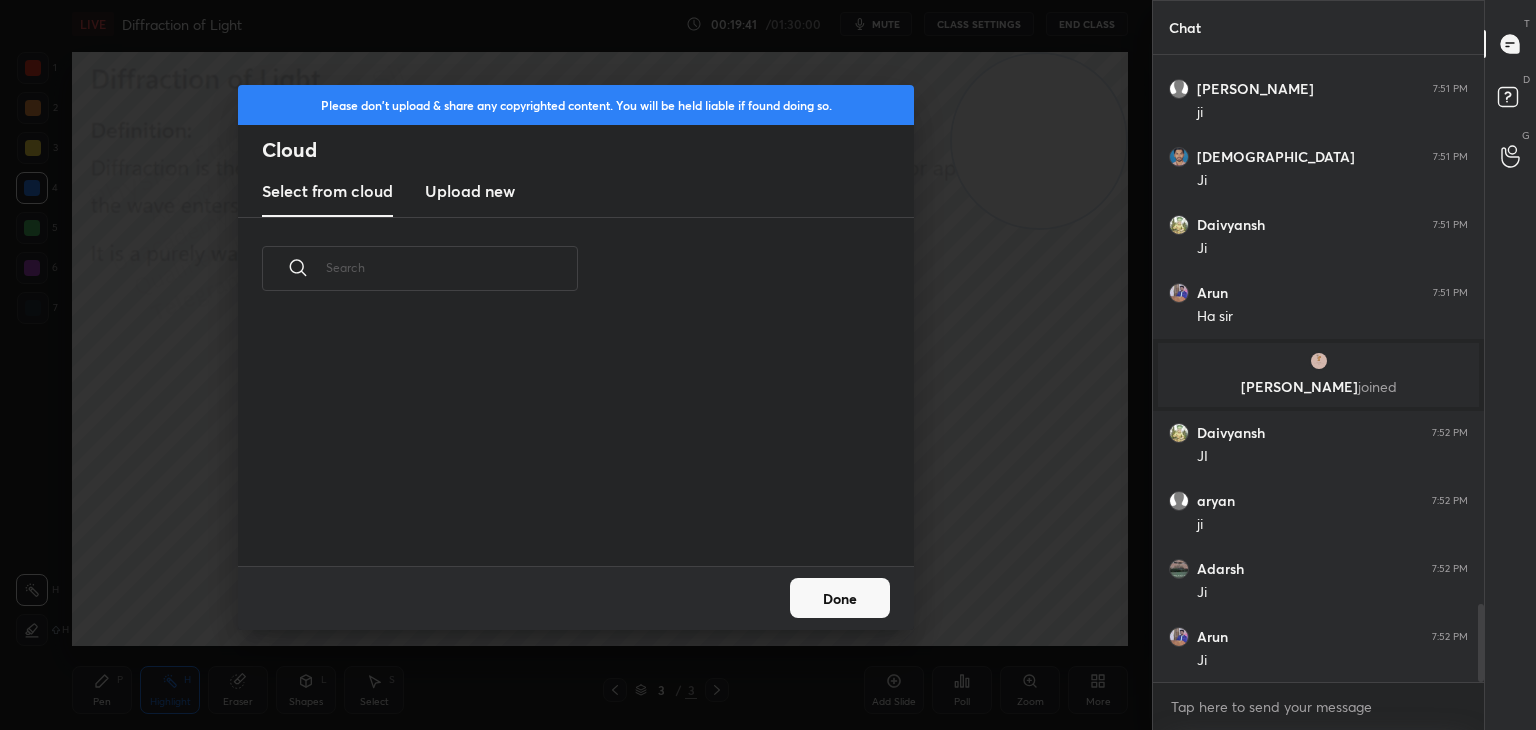 click on "Upload new" at bounding box center [470, 191] 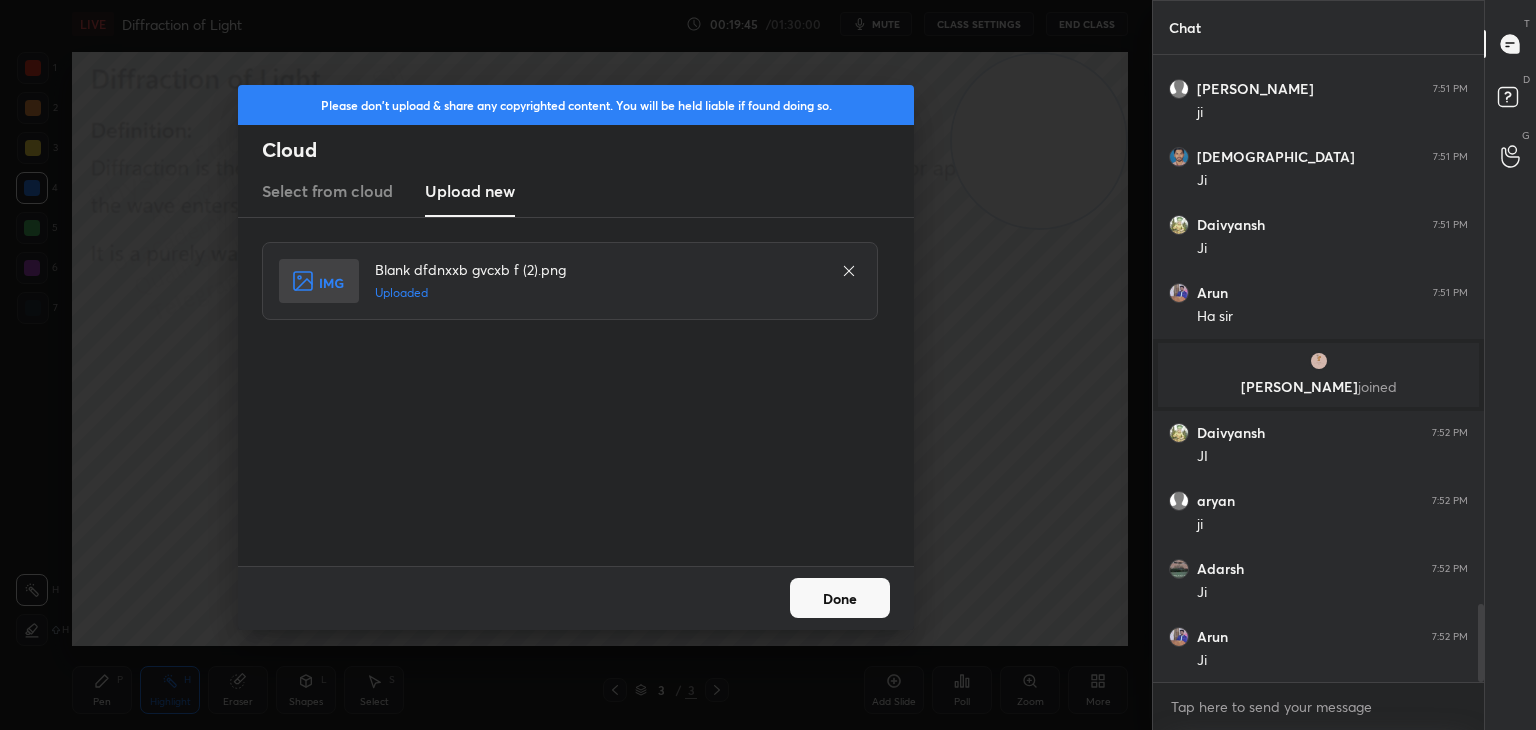 click on "Done" at bounding box center [840, 598] 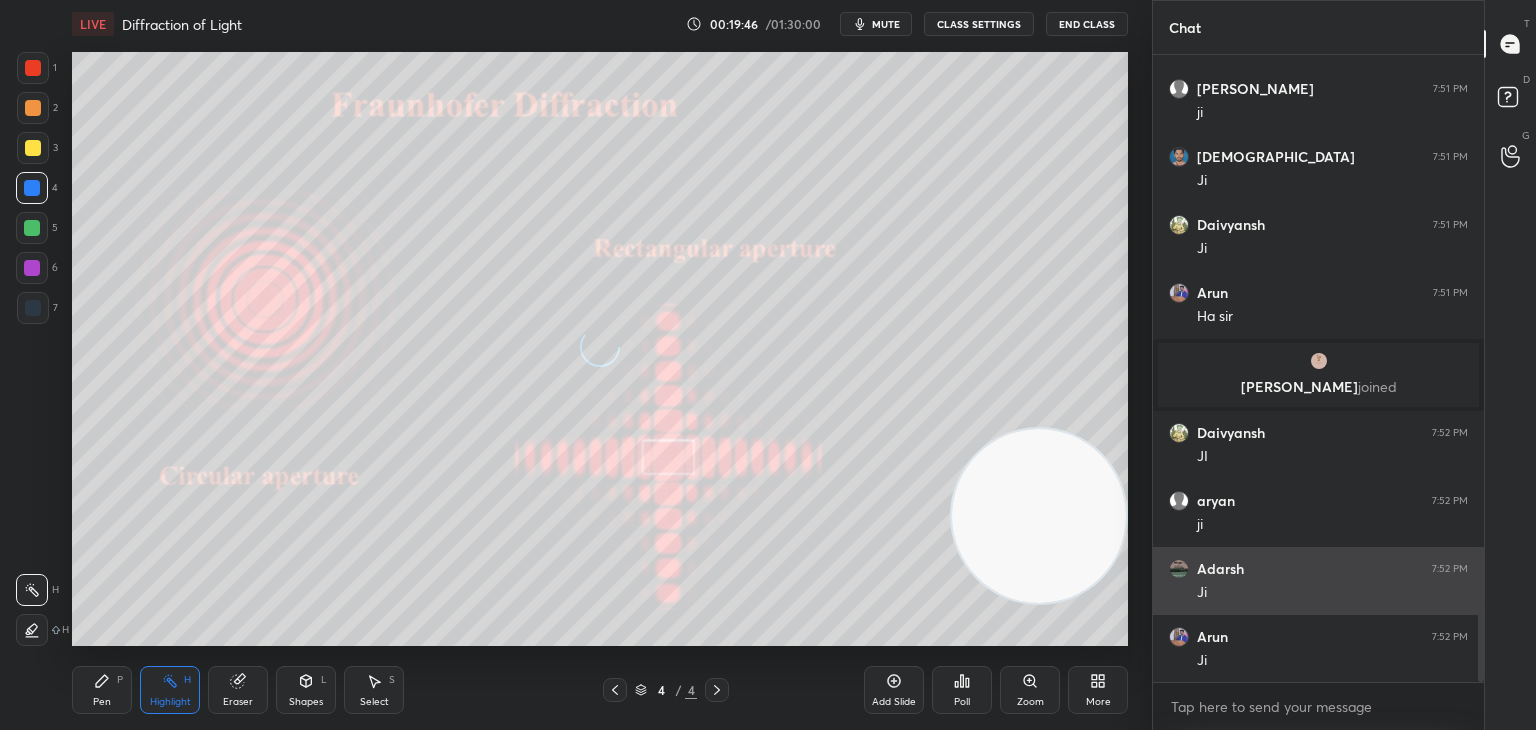 drag, startPoint x: 1103, startPoint y: 406, endPoint x: 1187, endPoint y: 598, distance: 209.57098 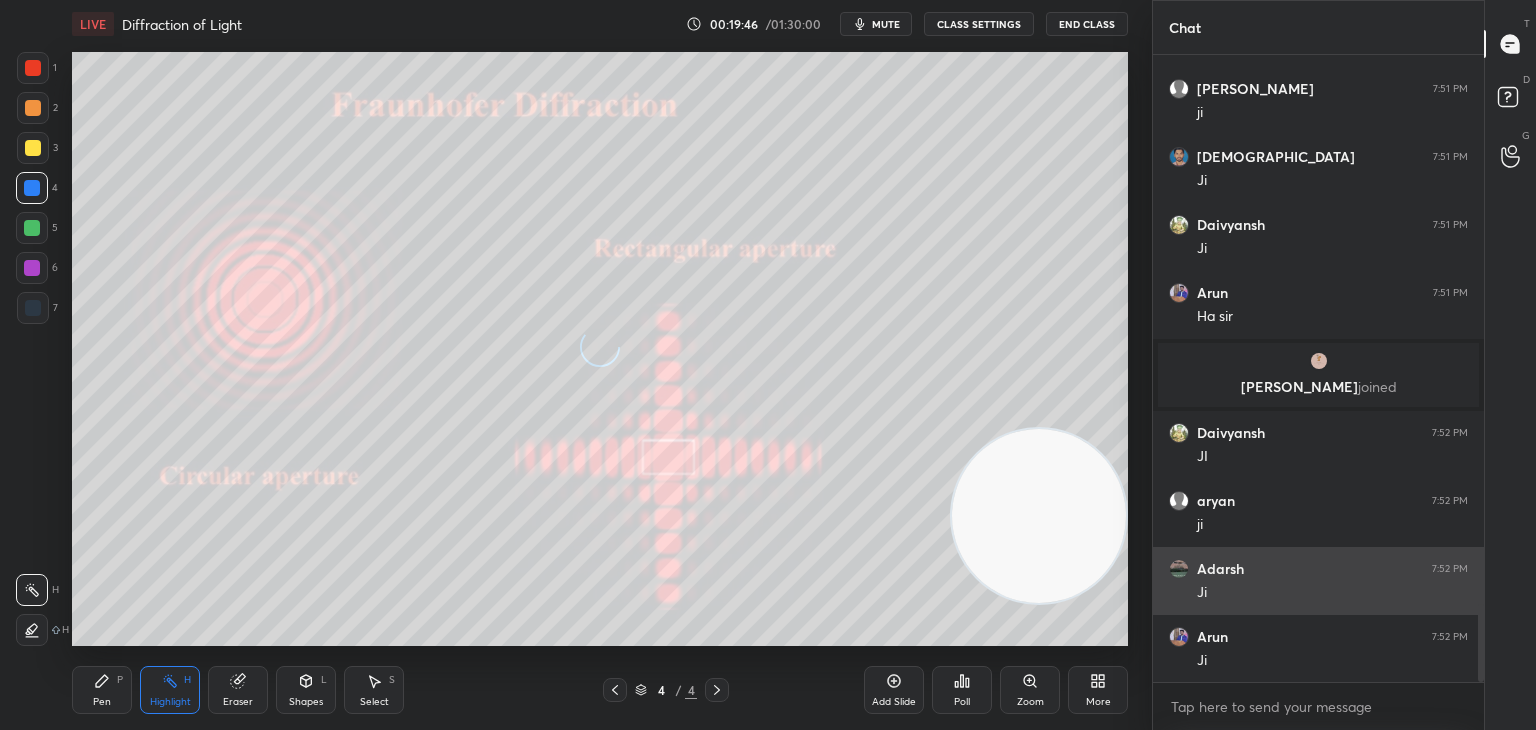 click on "1 2 3 4 5 6 7 C X Z C X Z E E Erase all   H H LIVE Diffraction of Light 00:19:46 /  01:30:00 mute CLASS SETTINGS End Class Setting up your live class Poll for   secs No correct answer Start poll Back Diffraction of Light • L12 of Detailed Course on Optics for IIT JAM, CUET 2026/27 [PERSON_NAME] Pen P Highlight H Eraser Shapes L Select S 4 / 4 Add Slide Poll Zoom More Chat Arun 7:51 PM Diifr. of light aryan 7:51 PM hn Ani 7:51 PM [PERSON_NAME] 7:51 PM [PERSON_NAME] 7:51 PM [PERSON_NAME] 7:51 PM Ha [PERSON_NAME]  joined Daivyansh 7:52 PM JI aryan 7:52 PM [PERSON_NAME] 7:52 PM [PERSON_NAME] 7:52 PM Ji JUMP TO LATEST Enable hand raising Enable raise hand to speak to learners. Once enabled, chat will be turned off temporarily. Enable x   Doubts asked by learners will show up here NEW DOUBTS ASKED No one has raised a hand yet Can't raise hand Looks like educator just invited you to speak. Please wait before you can raise your hand again. Got it T Messages (T) D Doubts (D) G Raise Hand (G) Report an issue Reason for reporting Buffering" at bounding box center [768, 365] 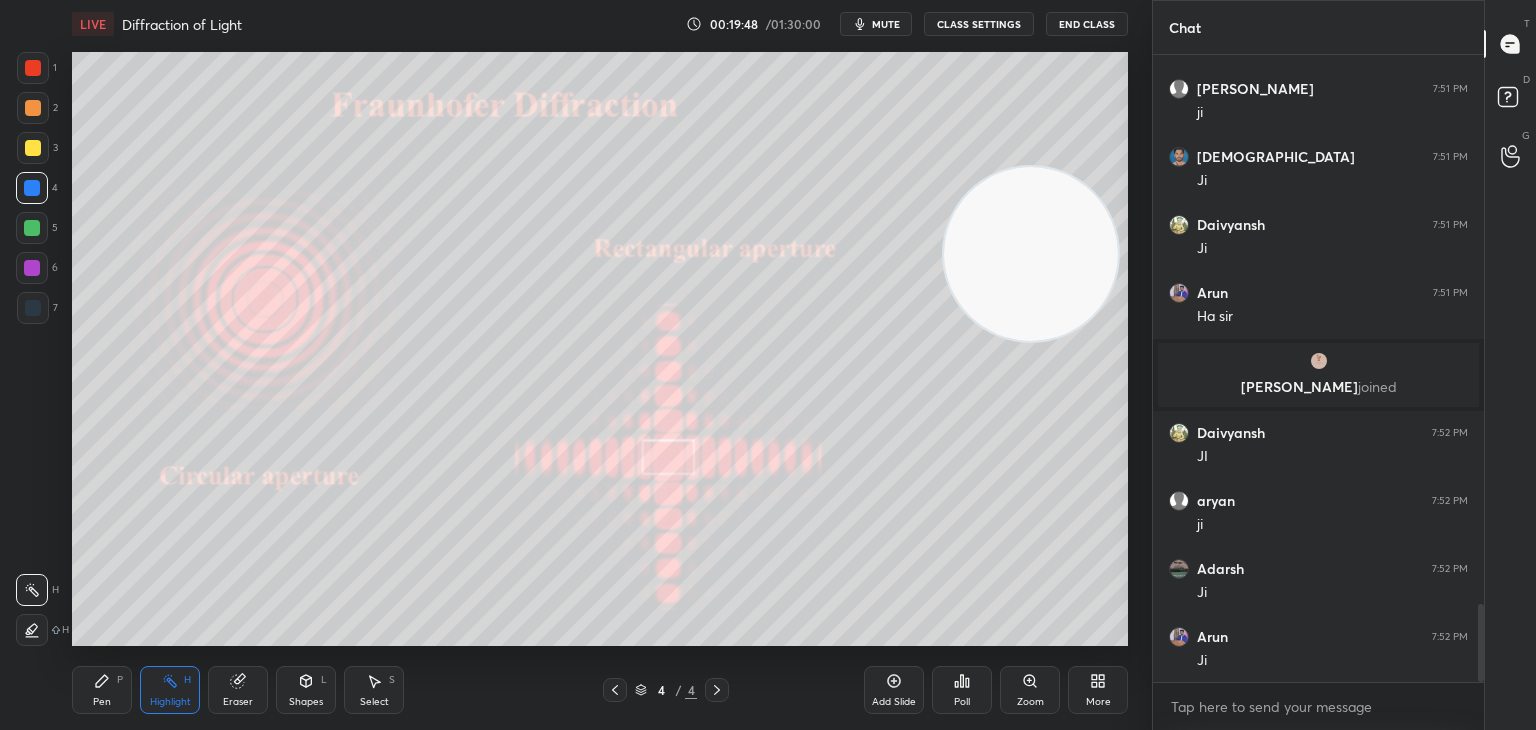 drag, startPoint x: 1025, startPoint y: 533, endPoint x: 1012, endPoint y: 177, distance: 356.23727 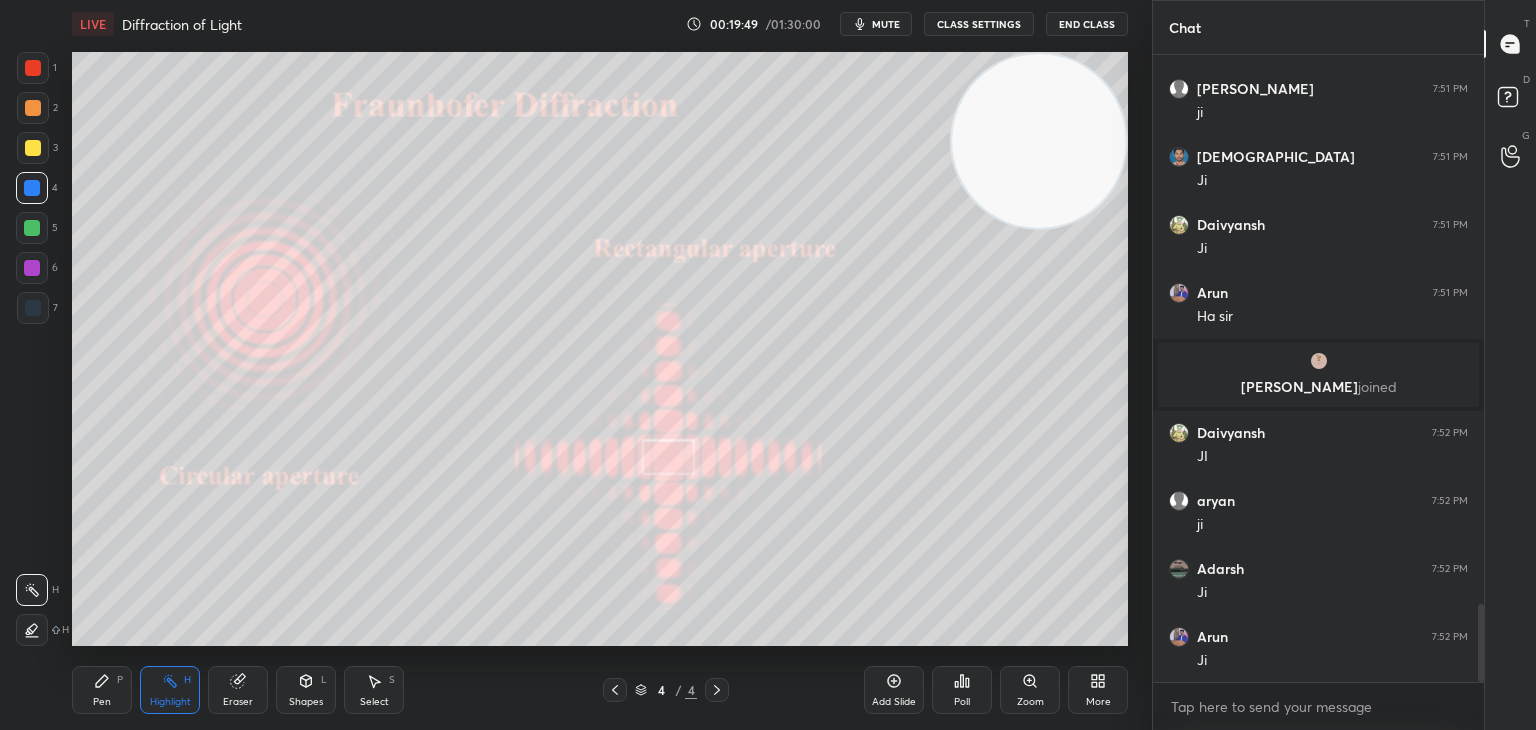click on "Pen" at bounding box center (102, 702) 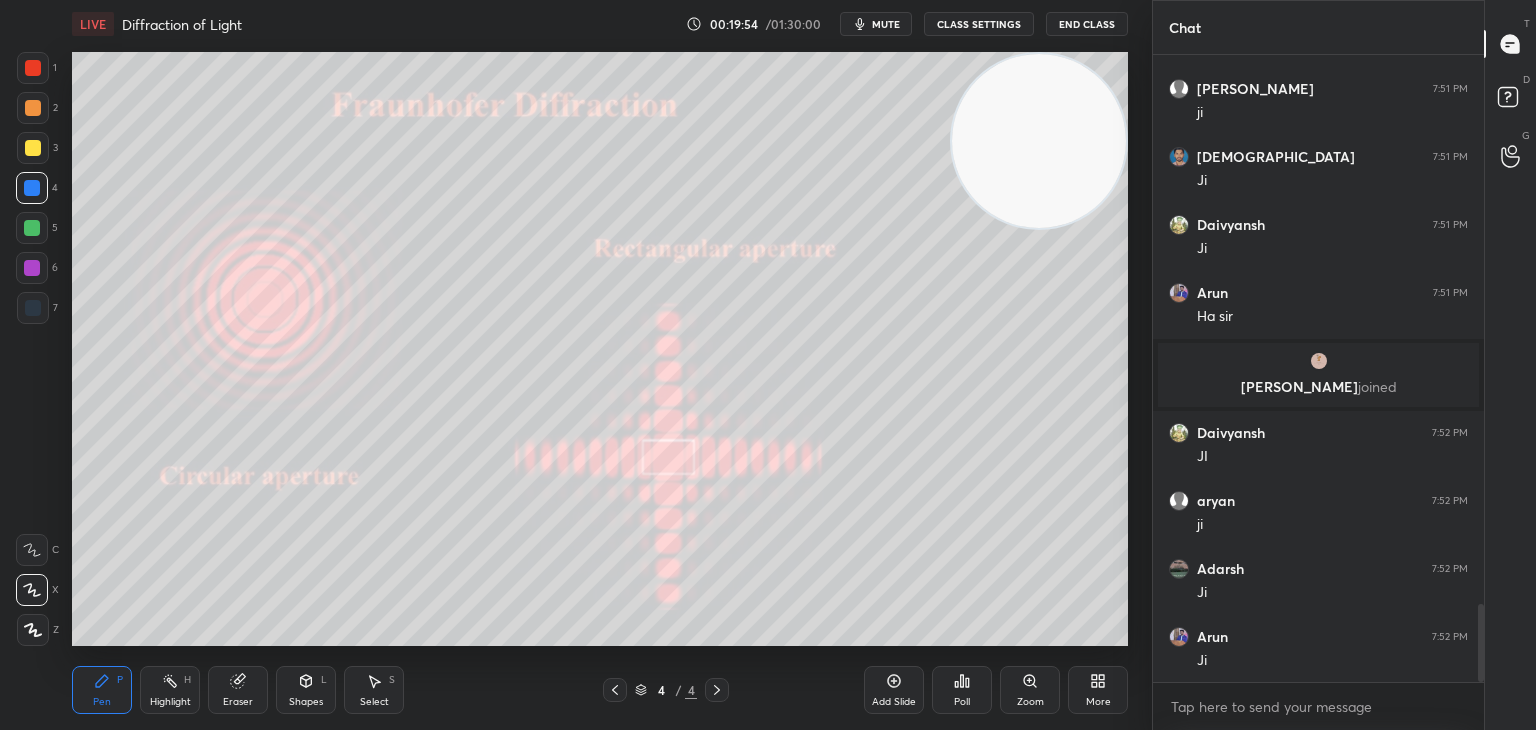 click at bounding box center (33, 148) 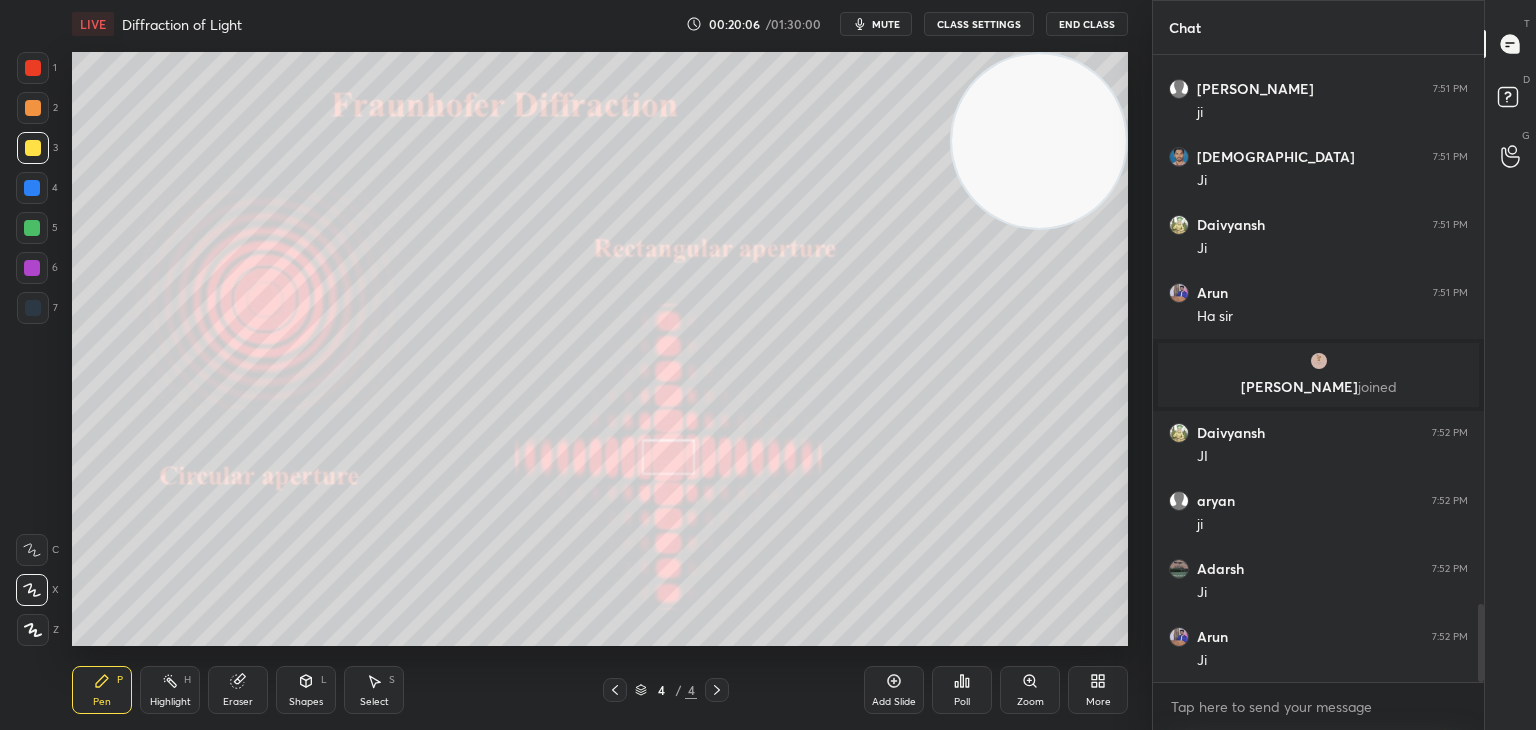 drag, startPoint x: 184, startPoint y: 681, endPoint x: 176, endPoint y: 706, distance: 26.24881 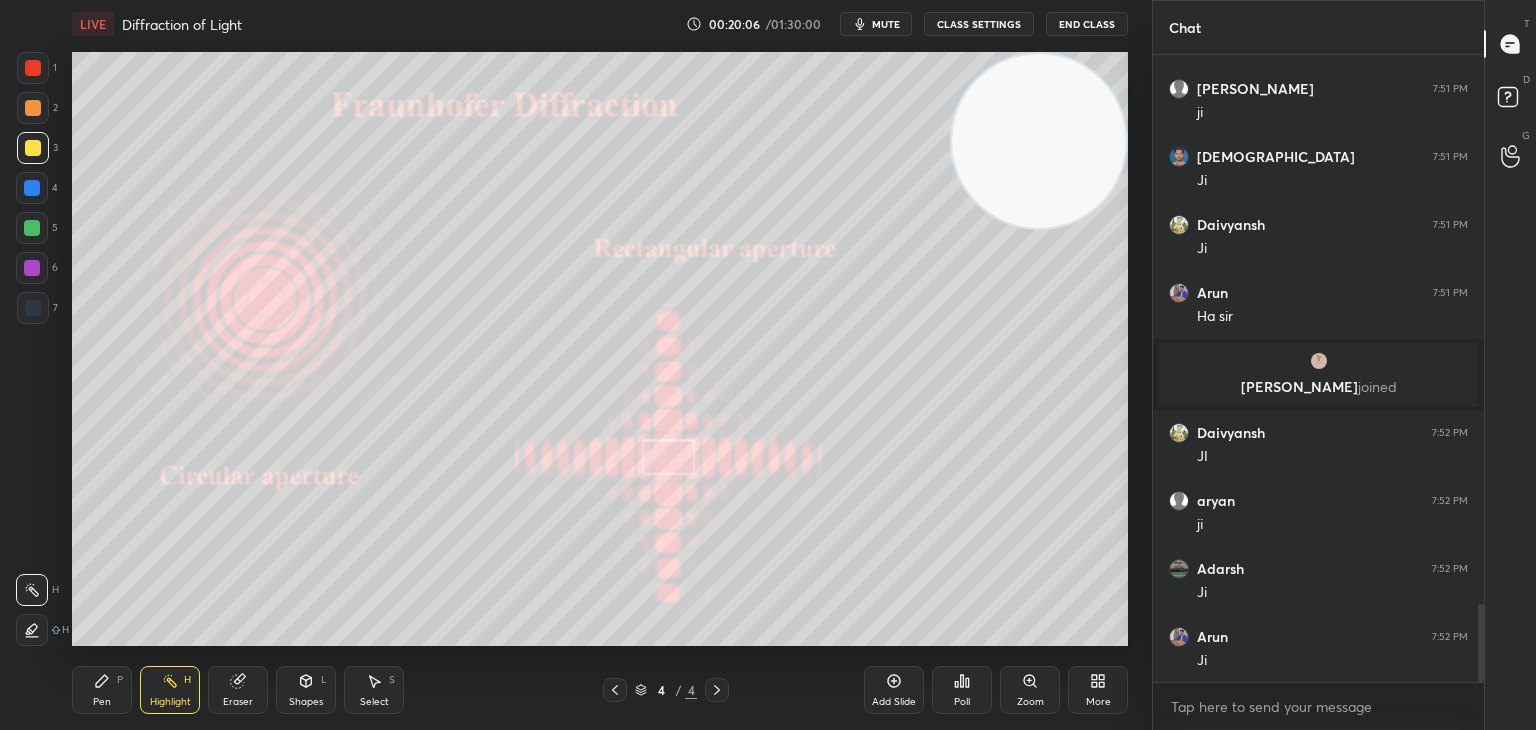 click on "Highlight H" at bounding box center (170, 690) 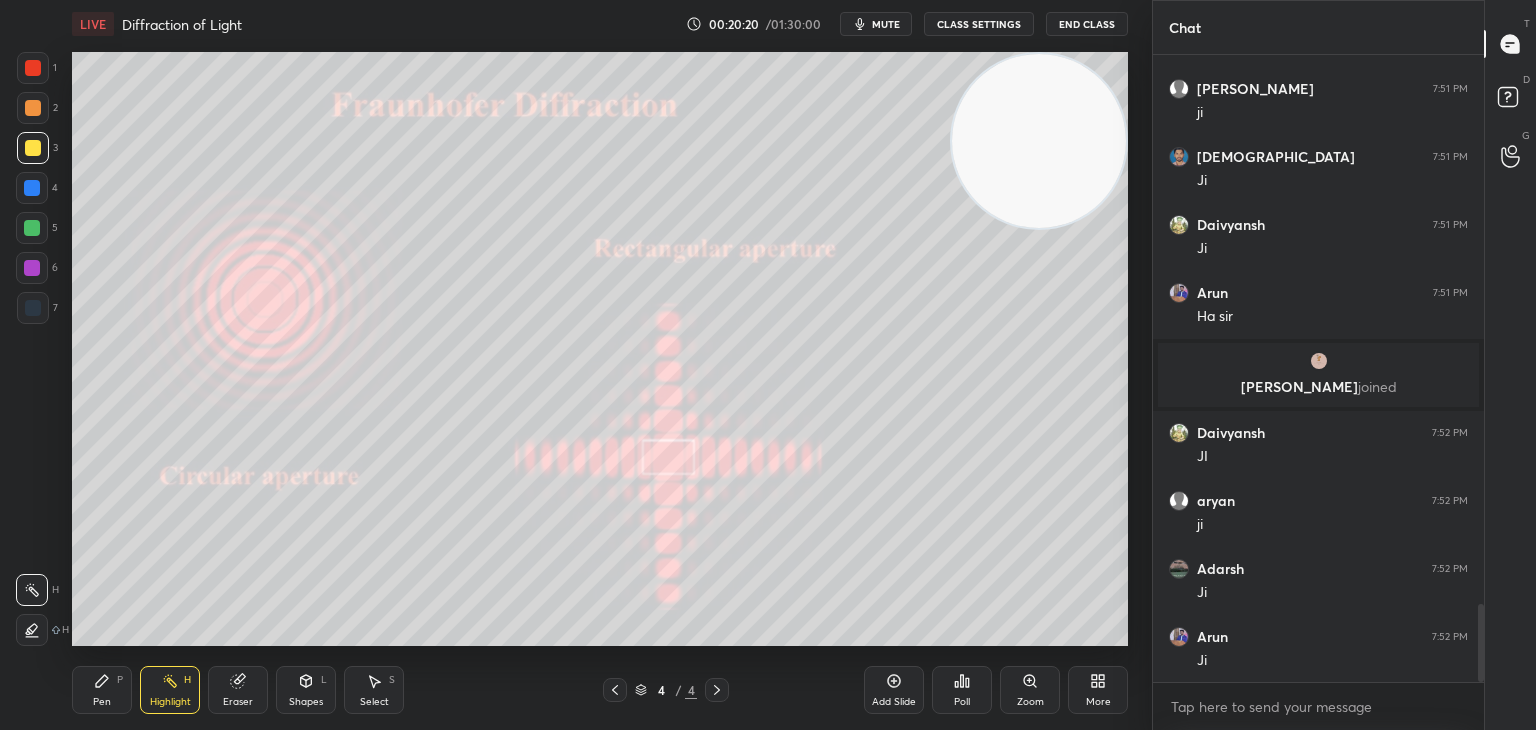 drag, startPoint x: 108, startPoint y: 697, endPoint x: 127, endPoint y: 693, distance: 19.416489 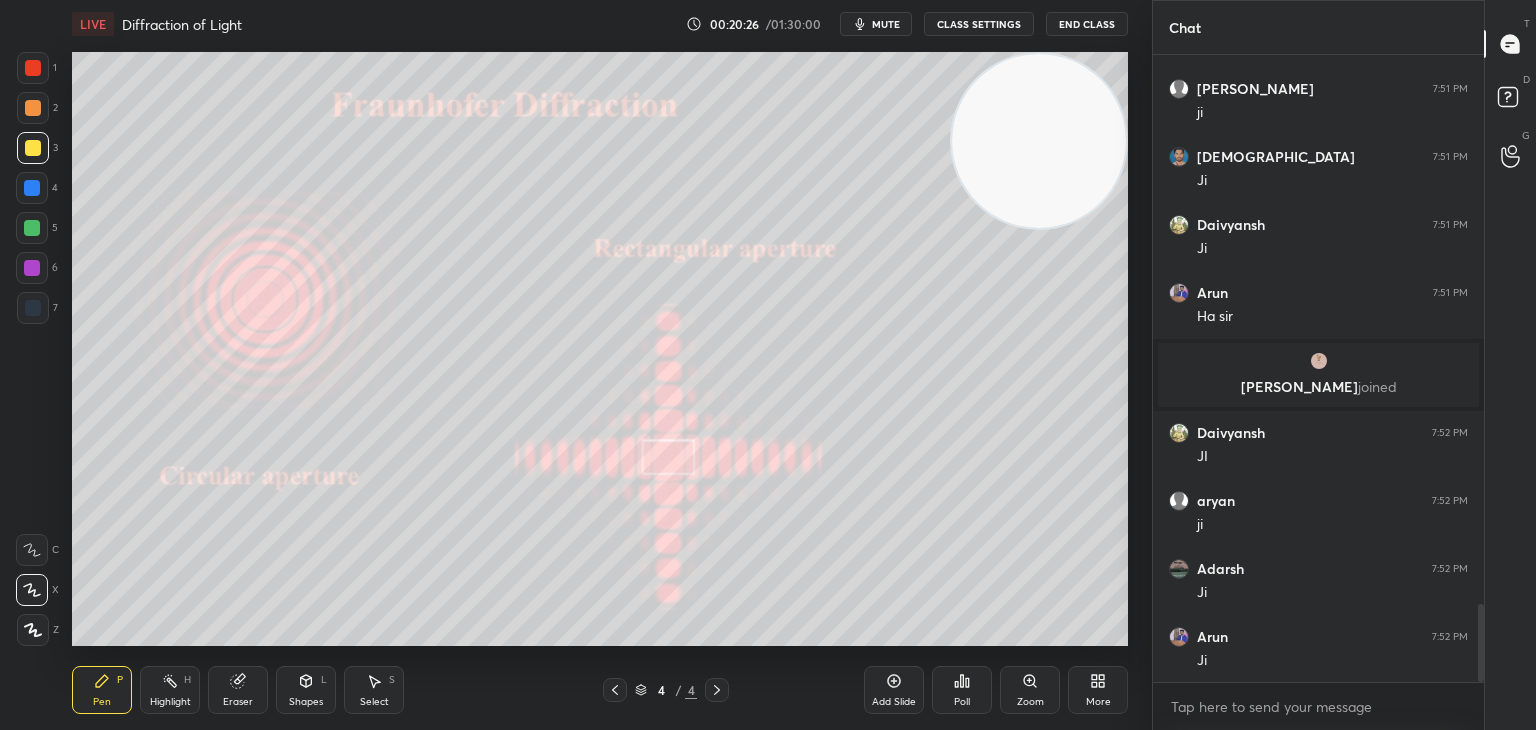 scroll, scrollTop: 4478, scrollLeft: 0, axis: vertical 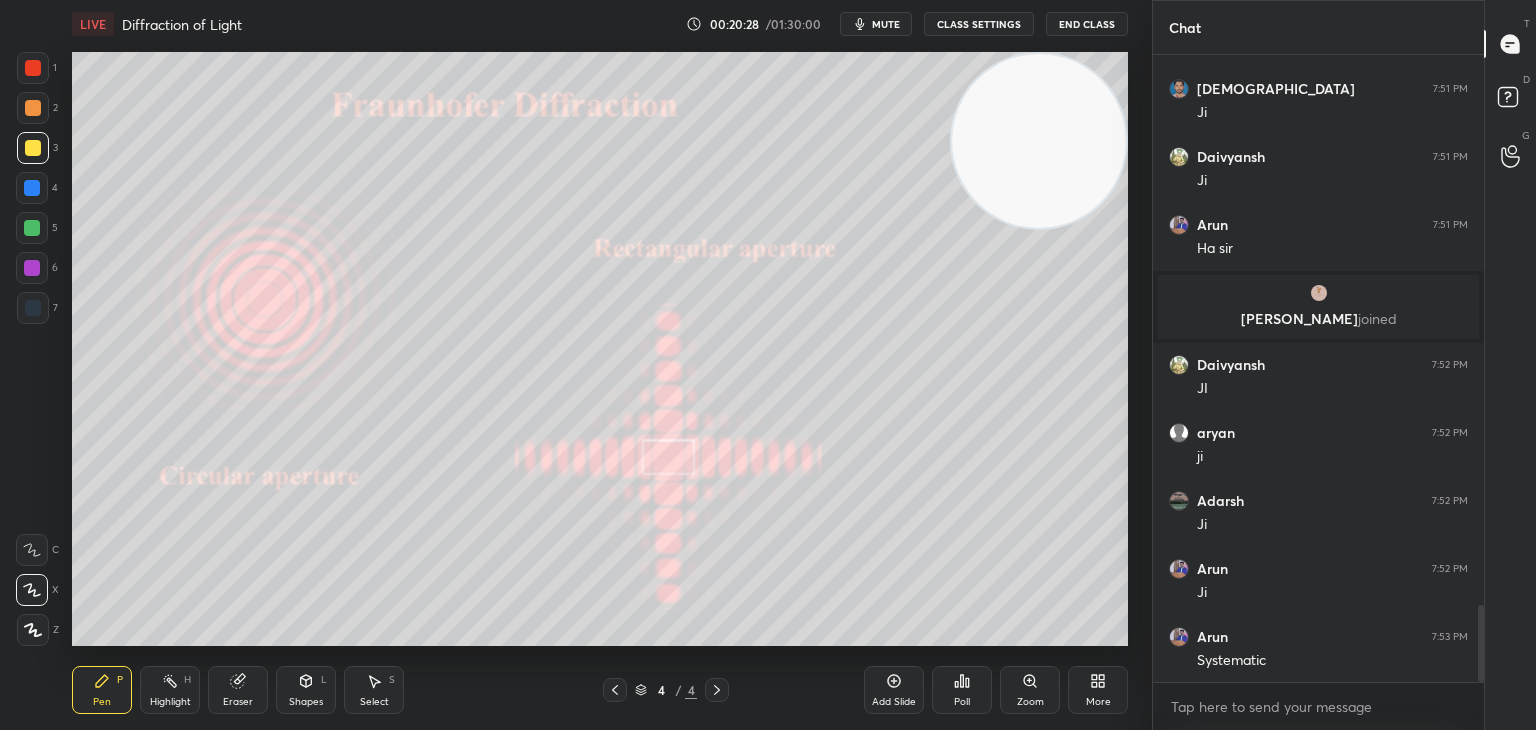 click at bounding box center (33, 108) 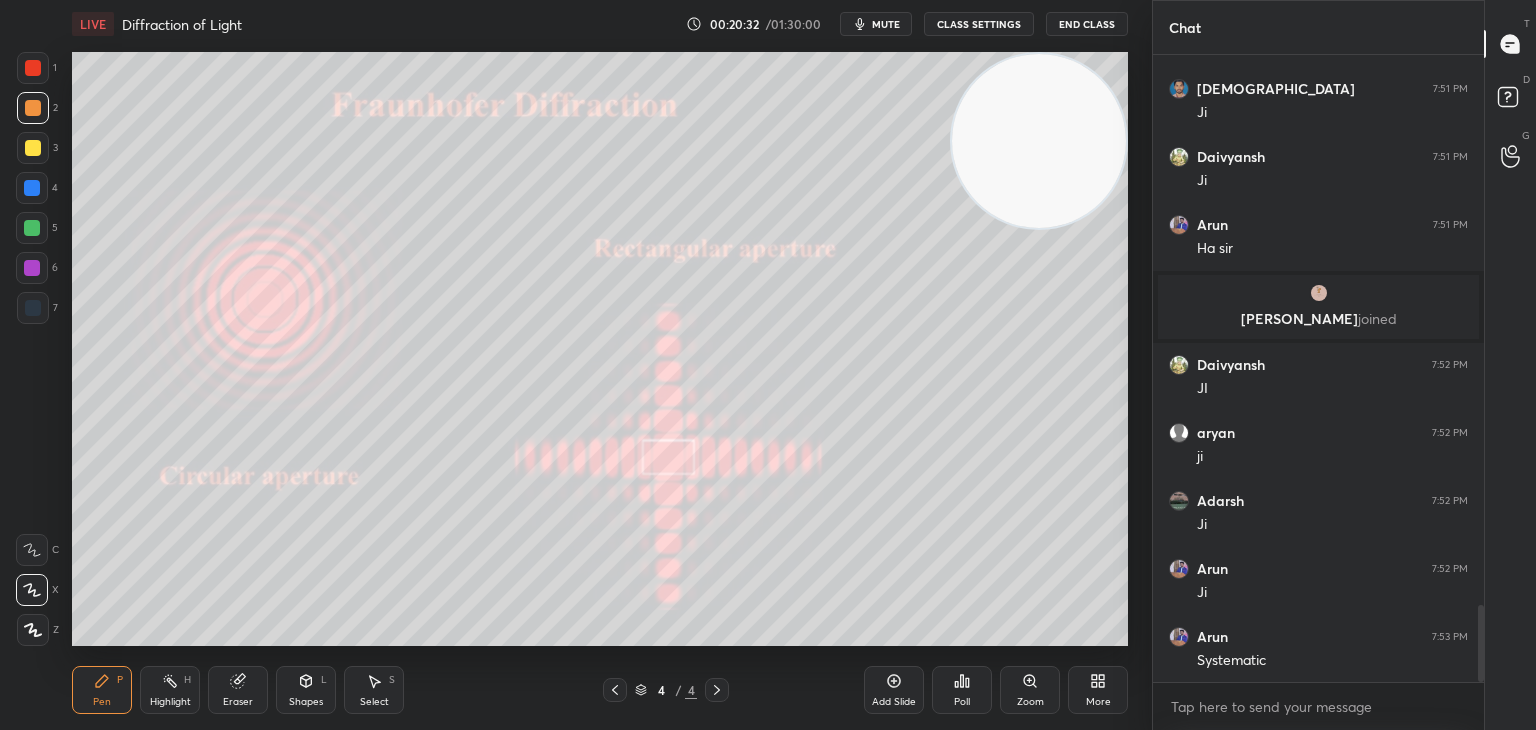 drag, startPoint x: 36, startPoint y: 233, endPoint x: 67, endPoint y: 237, distance: 31.257 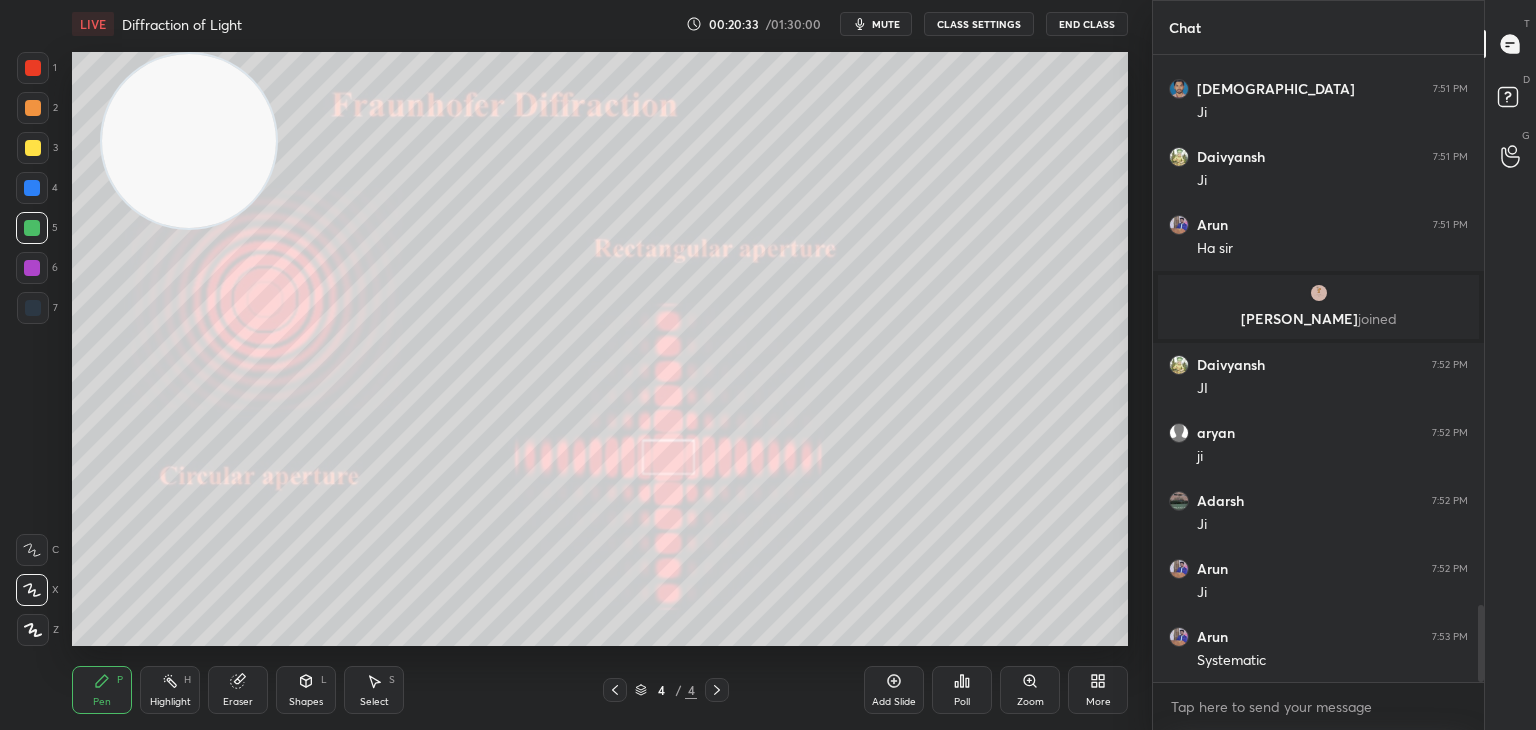 drag, startPoint x: 1035, startPoint y: 157, endPoint x: 176, endPoint y: 71, distance: 863.29425 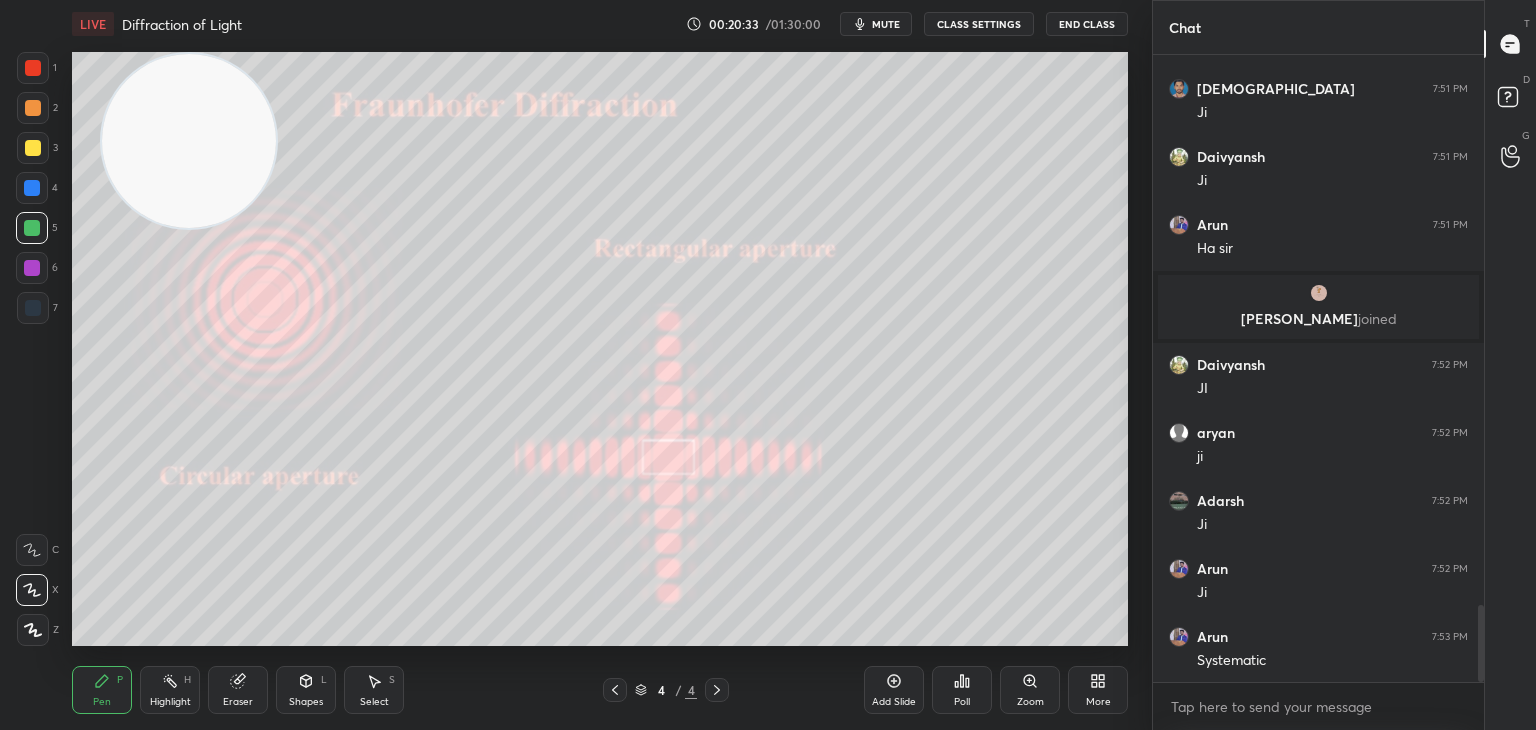 click at bounding box center (189, 141) 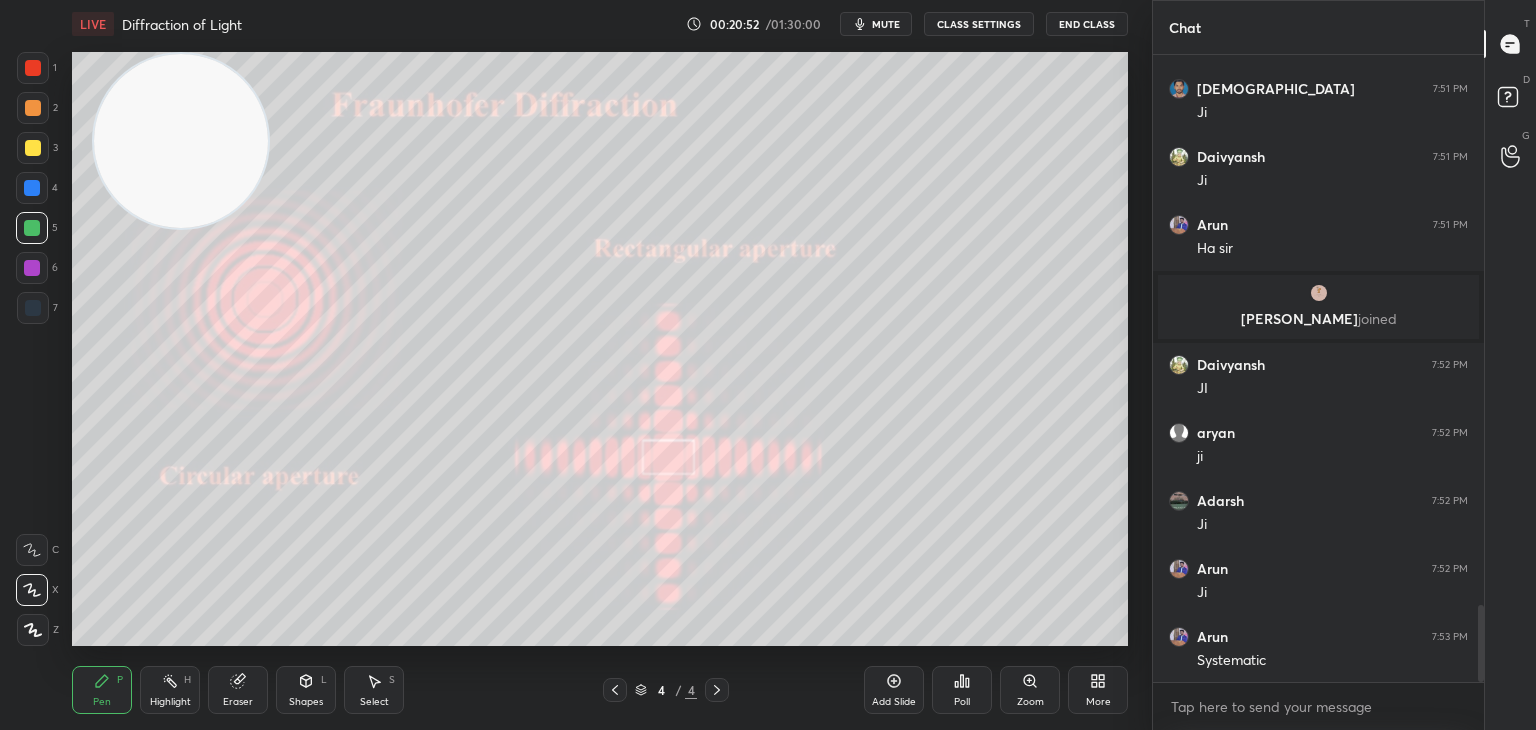 click at bounding box center [32, 188] 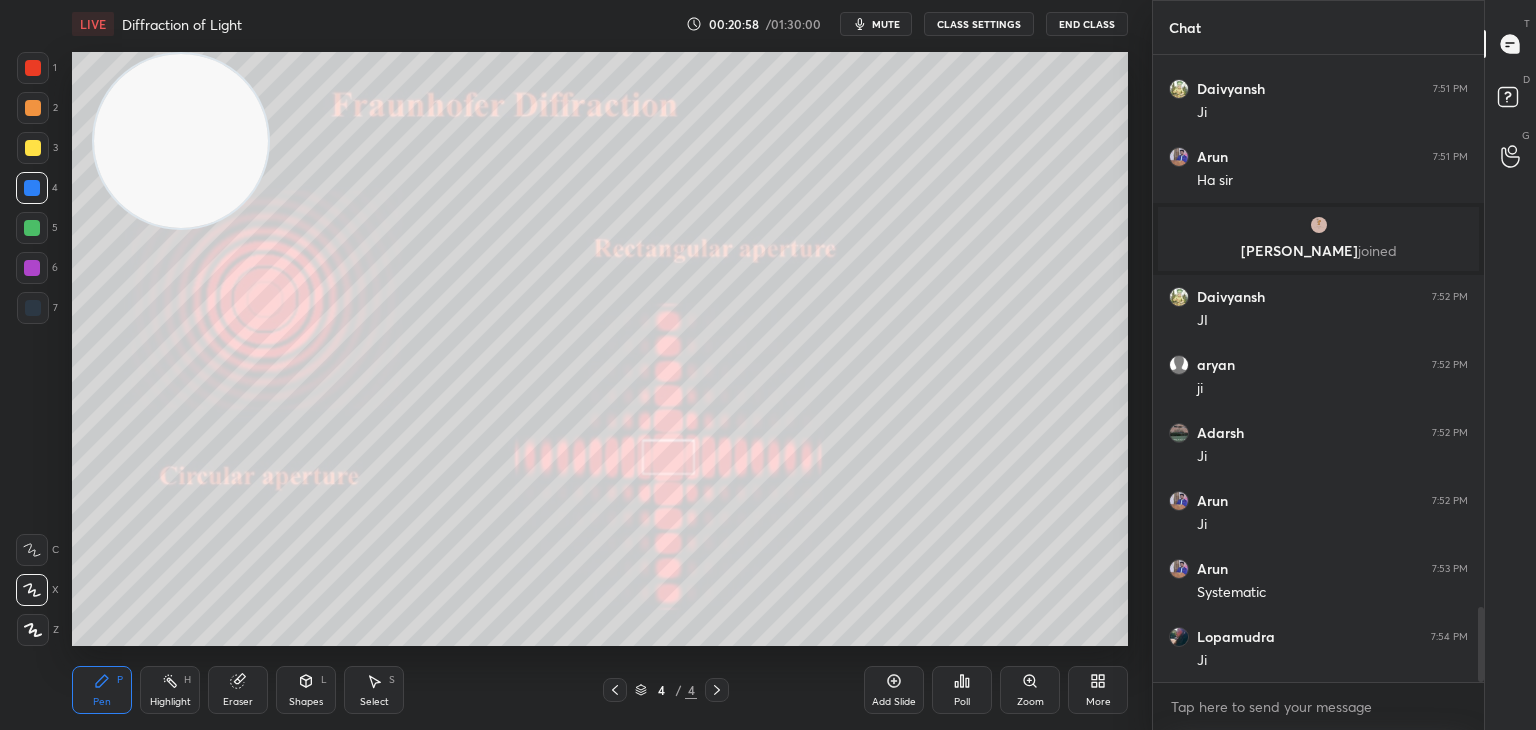 scroll, scrollTop: 4614, scrollLeft: 0, axis: vertical 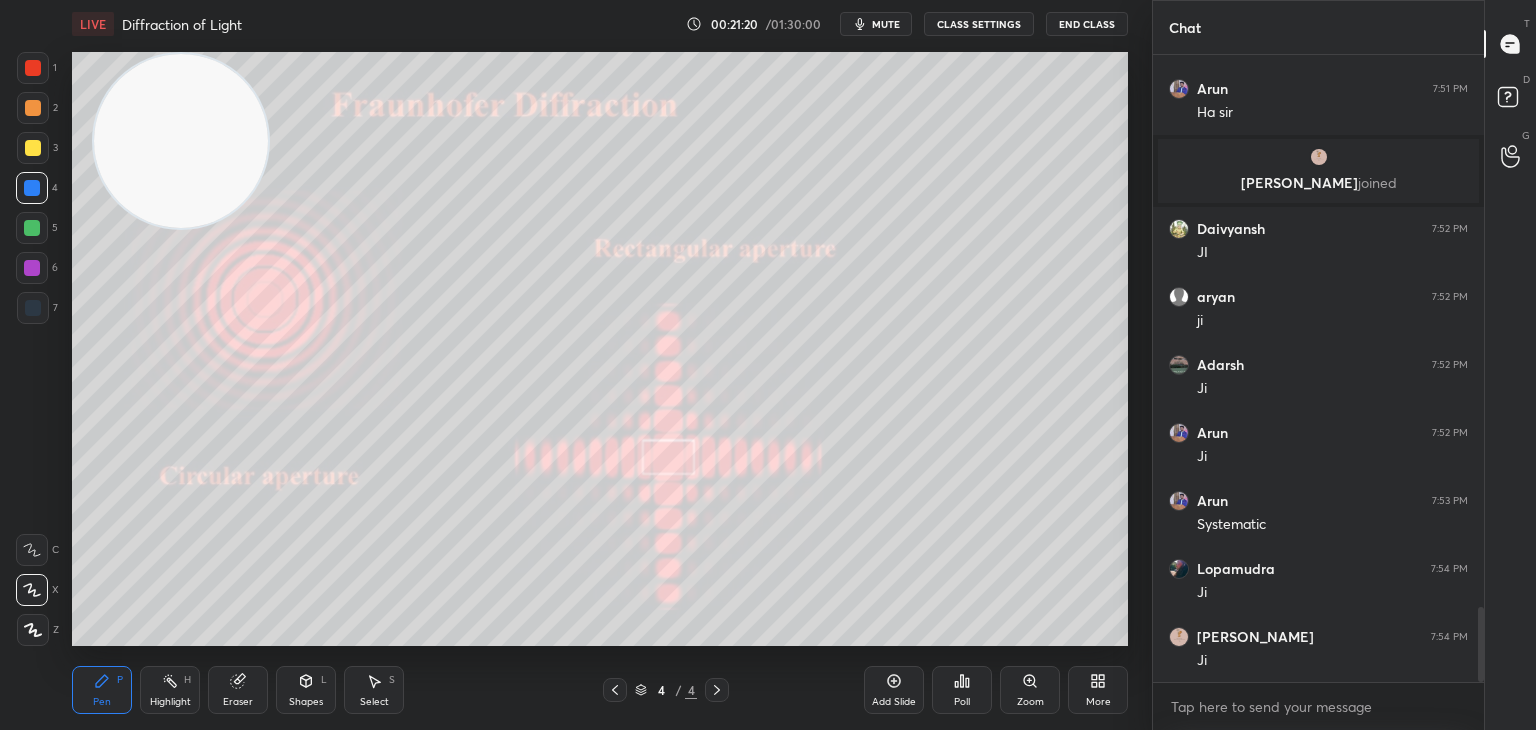 click 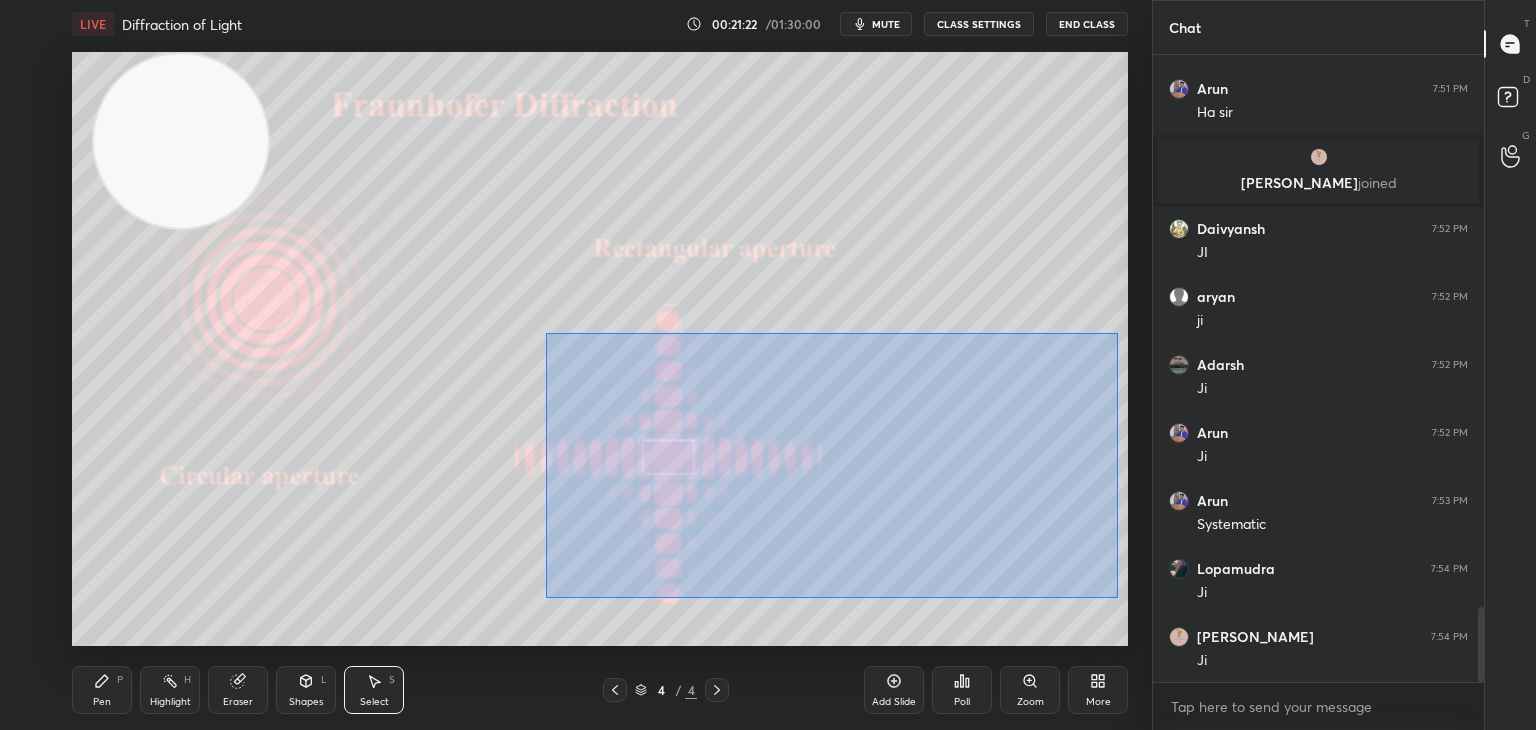 drag, startPoint x: 545, startPoint y: 333, endPoint x: 1084, endPoint y: 609, distance: 605.5551 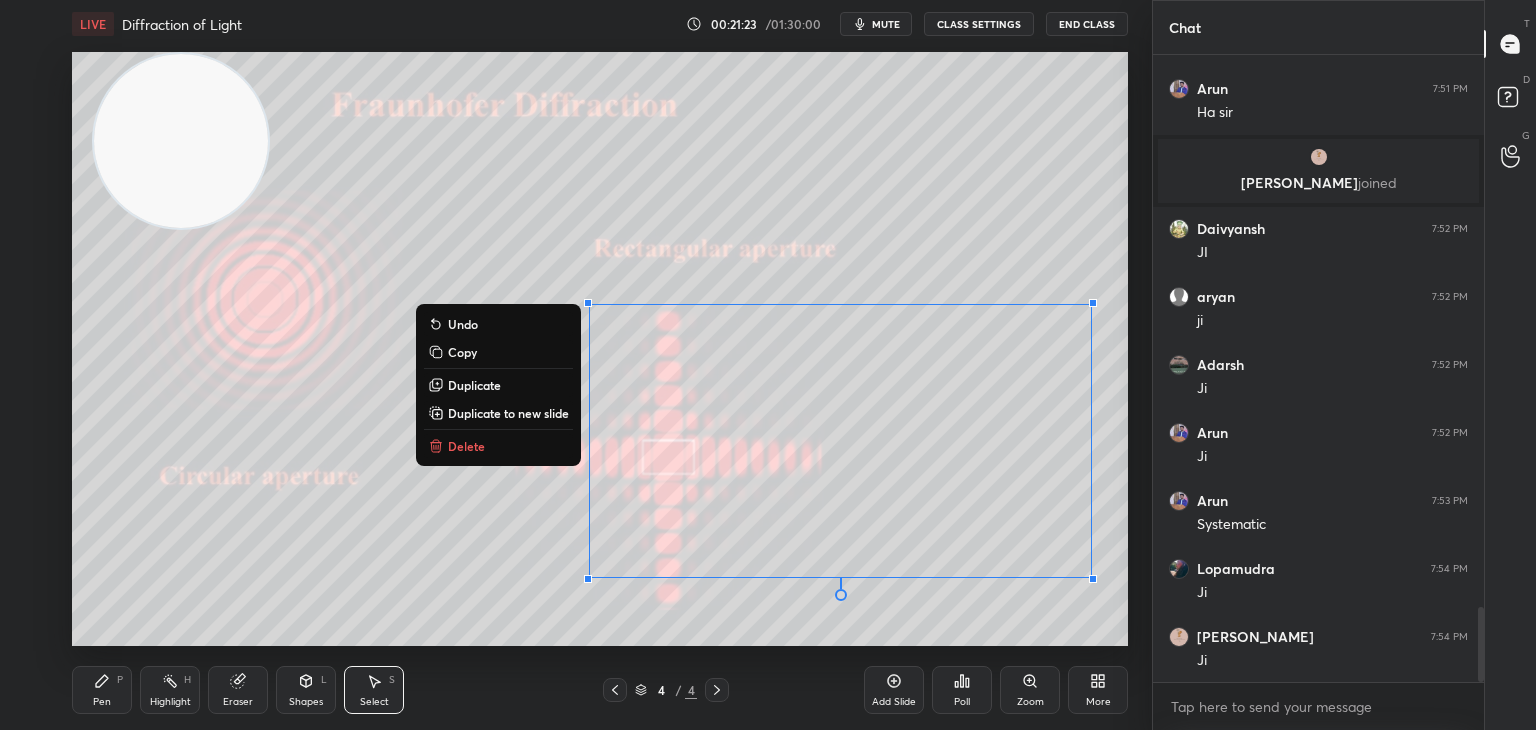 click on "Delete" at bounding box center (498, 446) 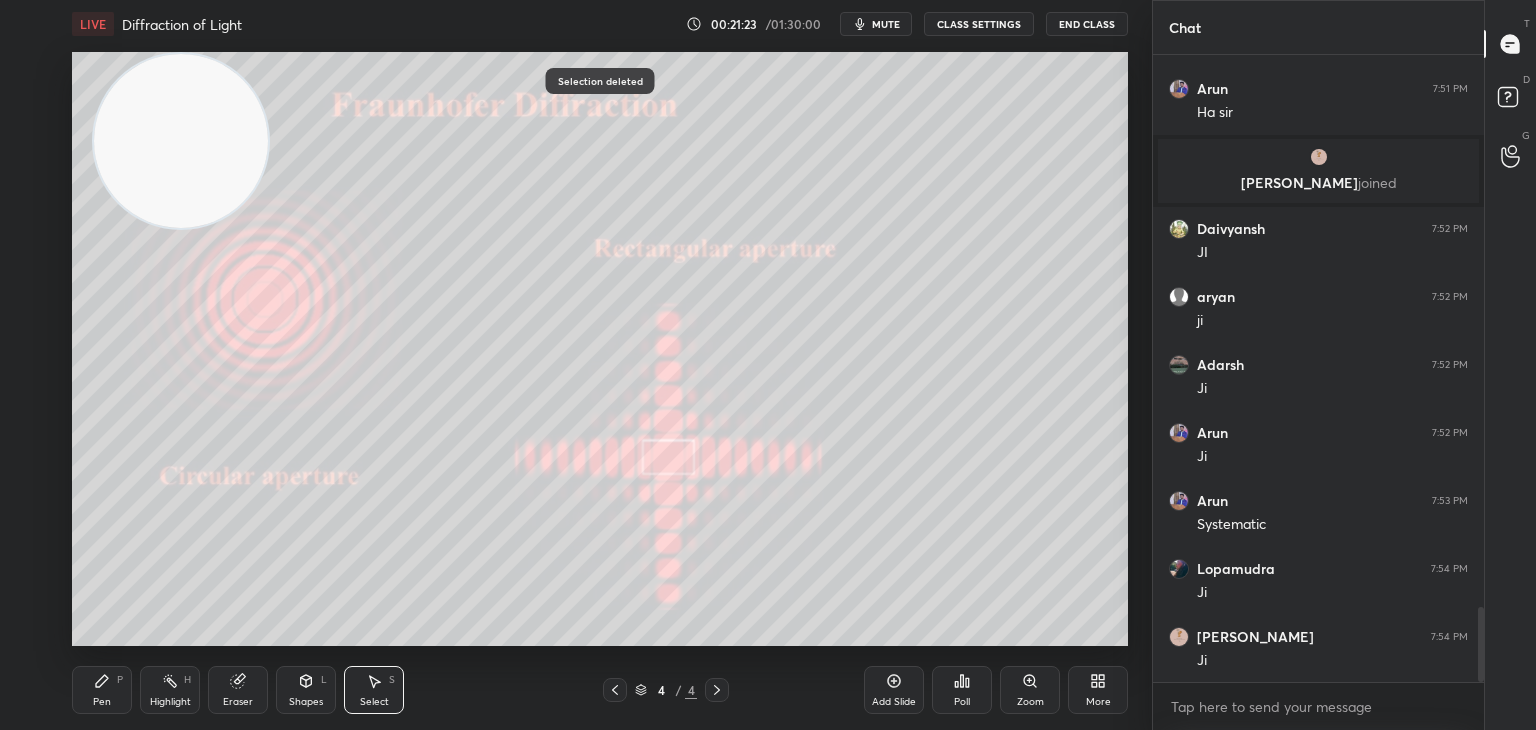 drag, startPoint x: 933, startPoint y: 287, endPoint x: 1011, endPoint y: 358, distance: 105.47511 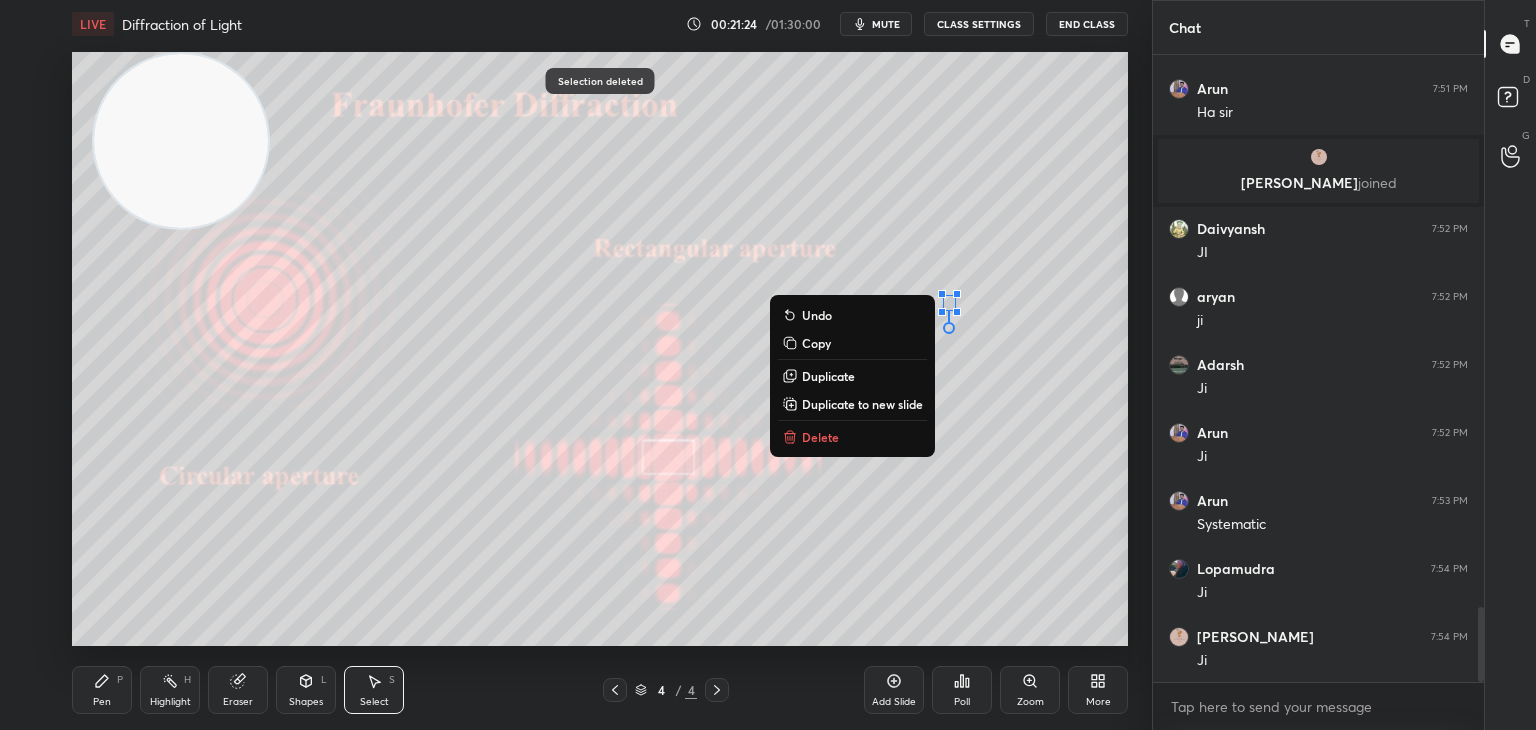 click on "Delete" at bounding box center [852, 437] 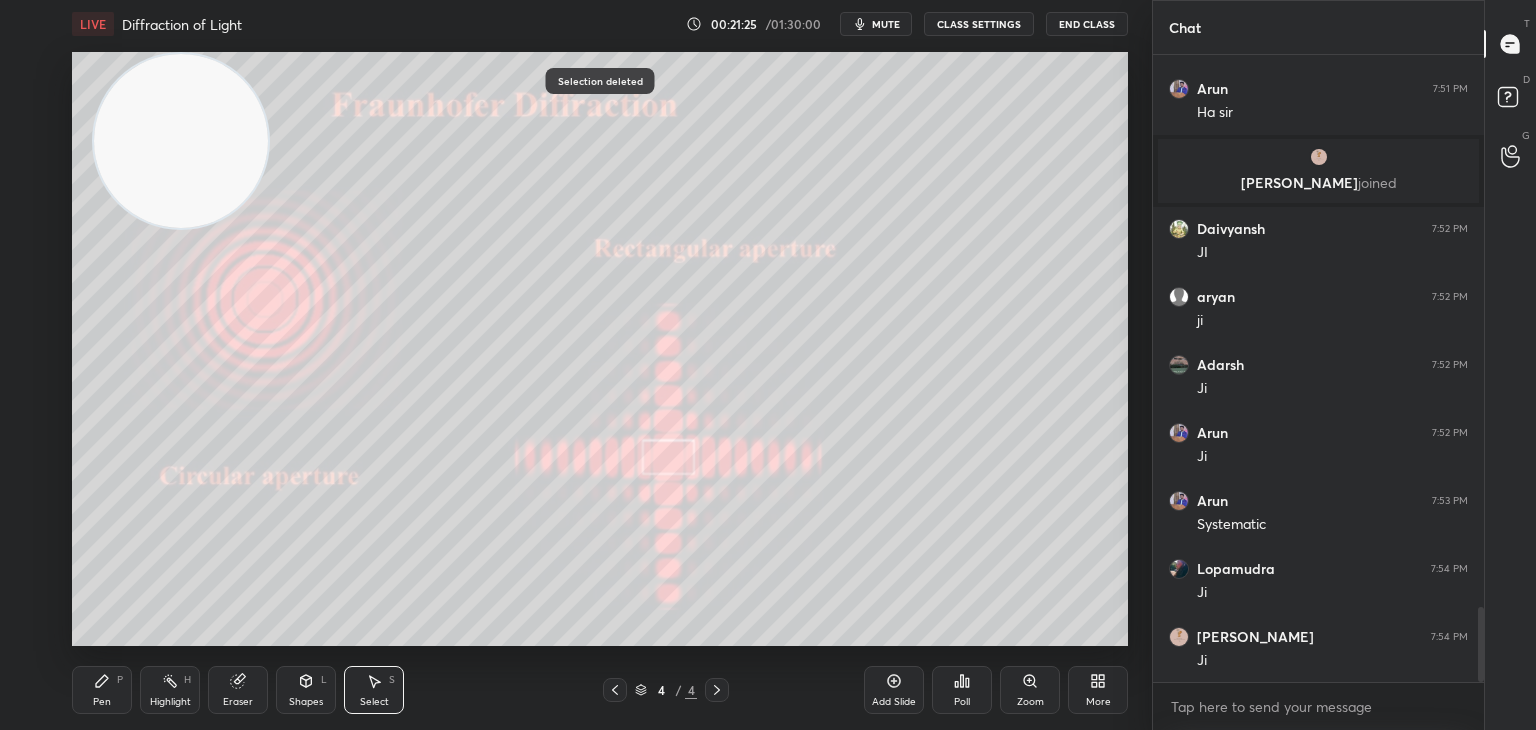 drag, startPoint x: 104, startPoint y: 695, endPoint x: 247, endPoint y: 653, distance: 149.04027 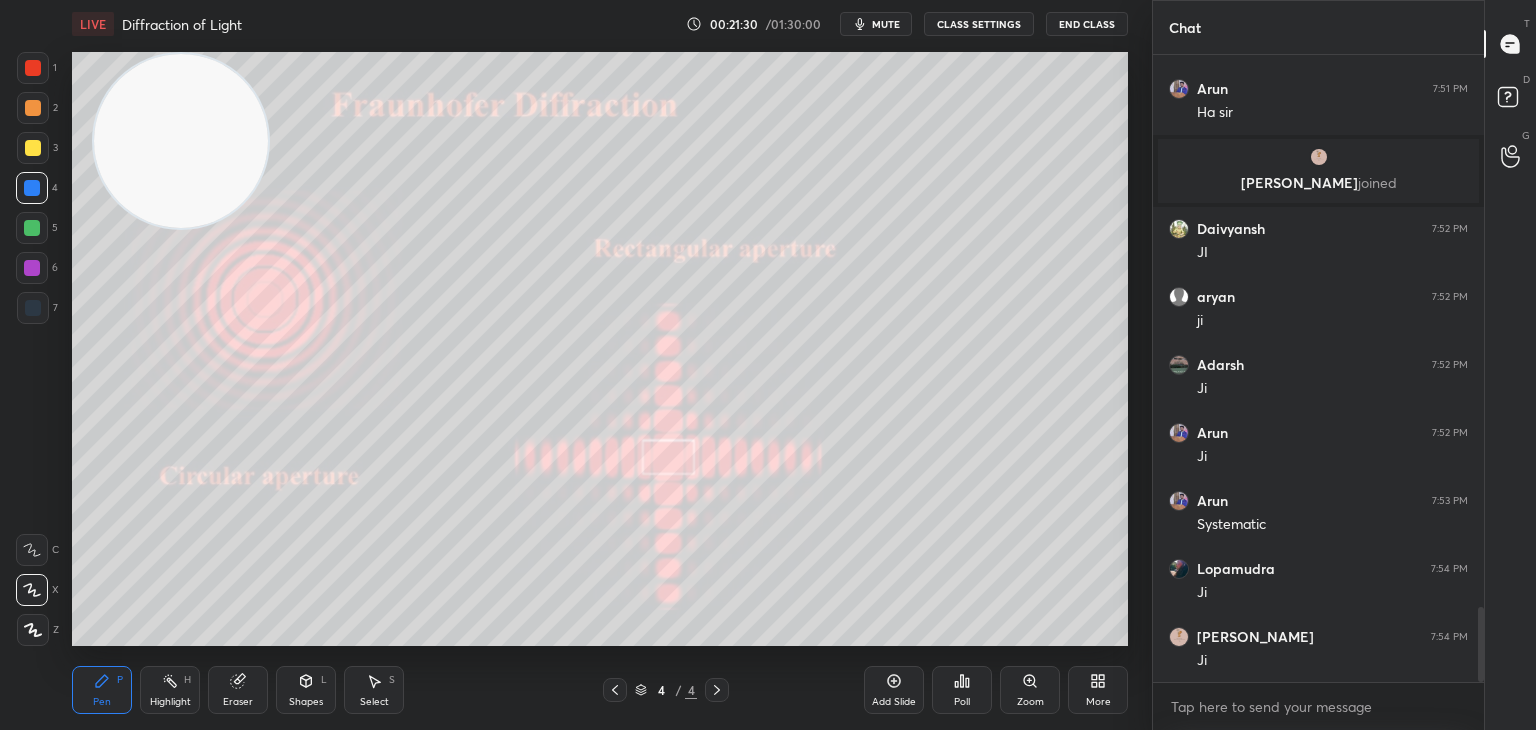 drag, startPoint x: 172, startPoint y: 677, endPoint x: 183, endPoint y: 686, distance: 14.21267 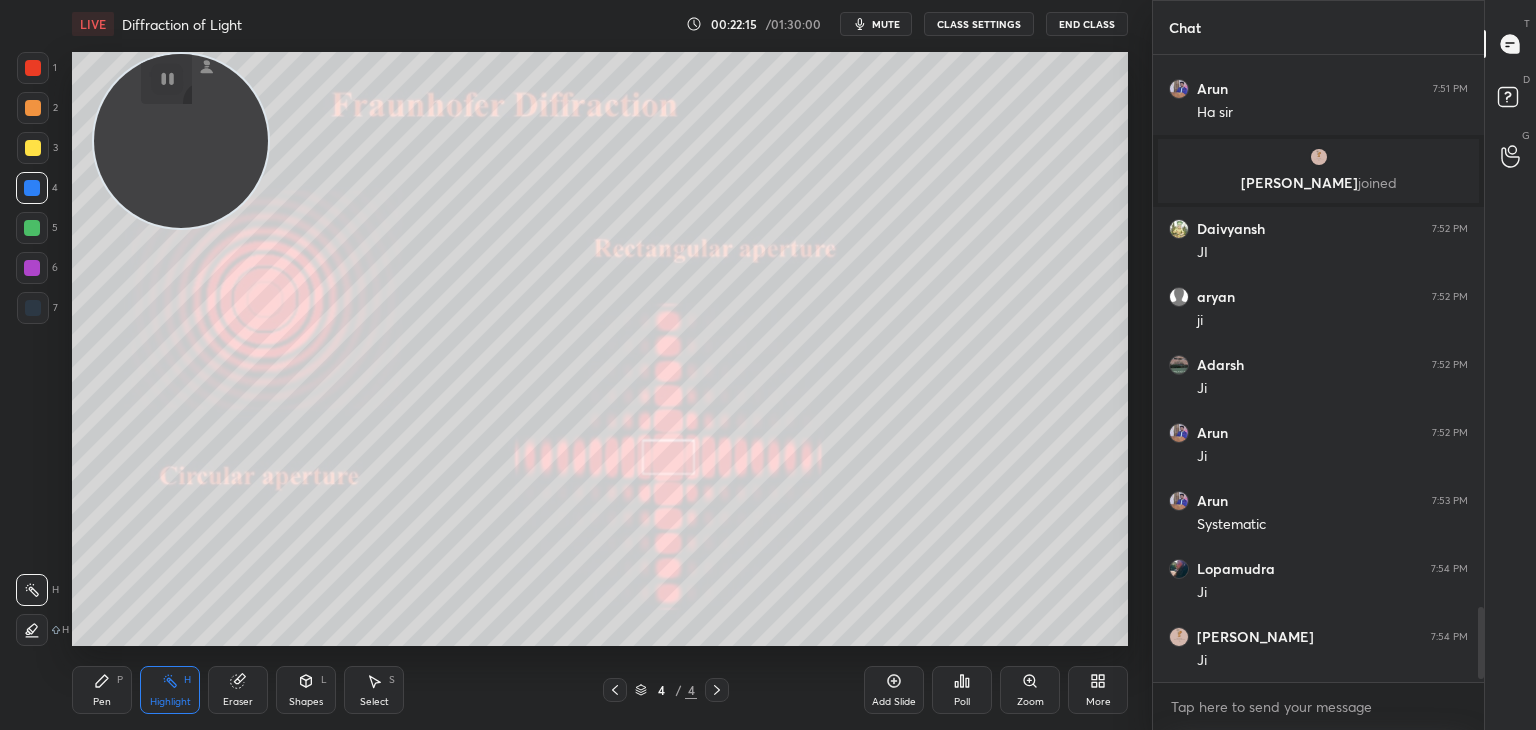 scroll, scrollTop: 5090, scrollLeft: 0, axis: vertical 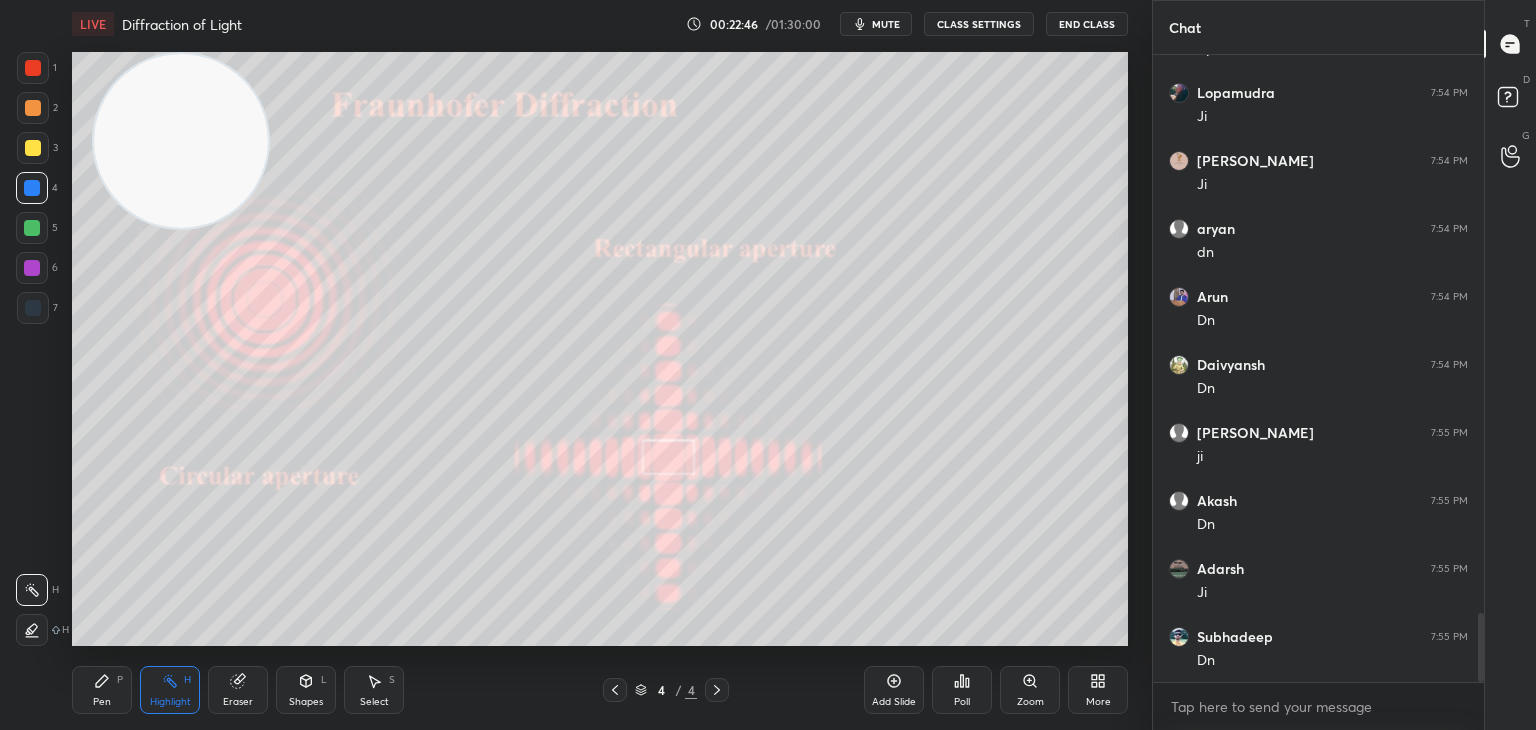 click on "More" at bounding box center [1098, 690] 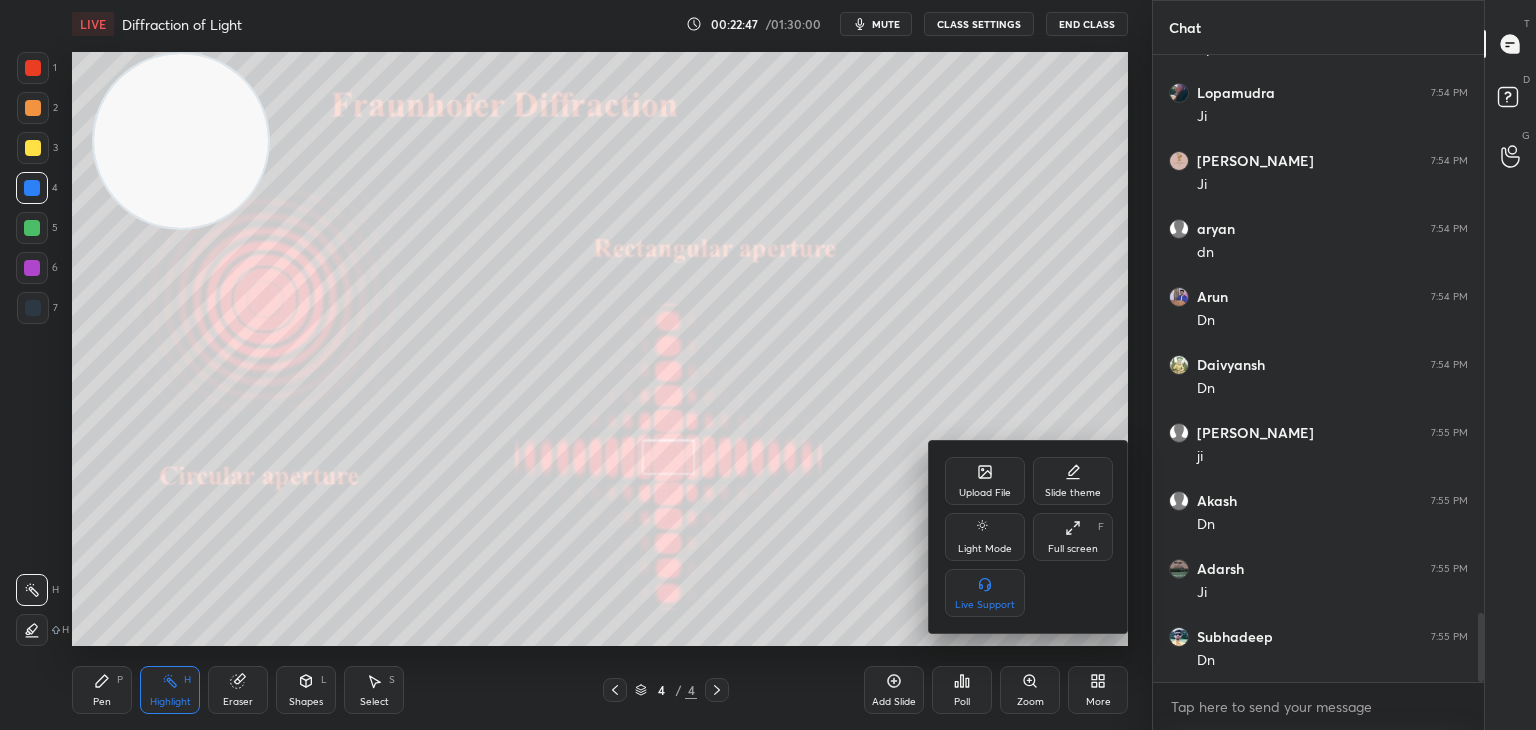 click on "Upload File" at bounding box center (985, 481) 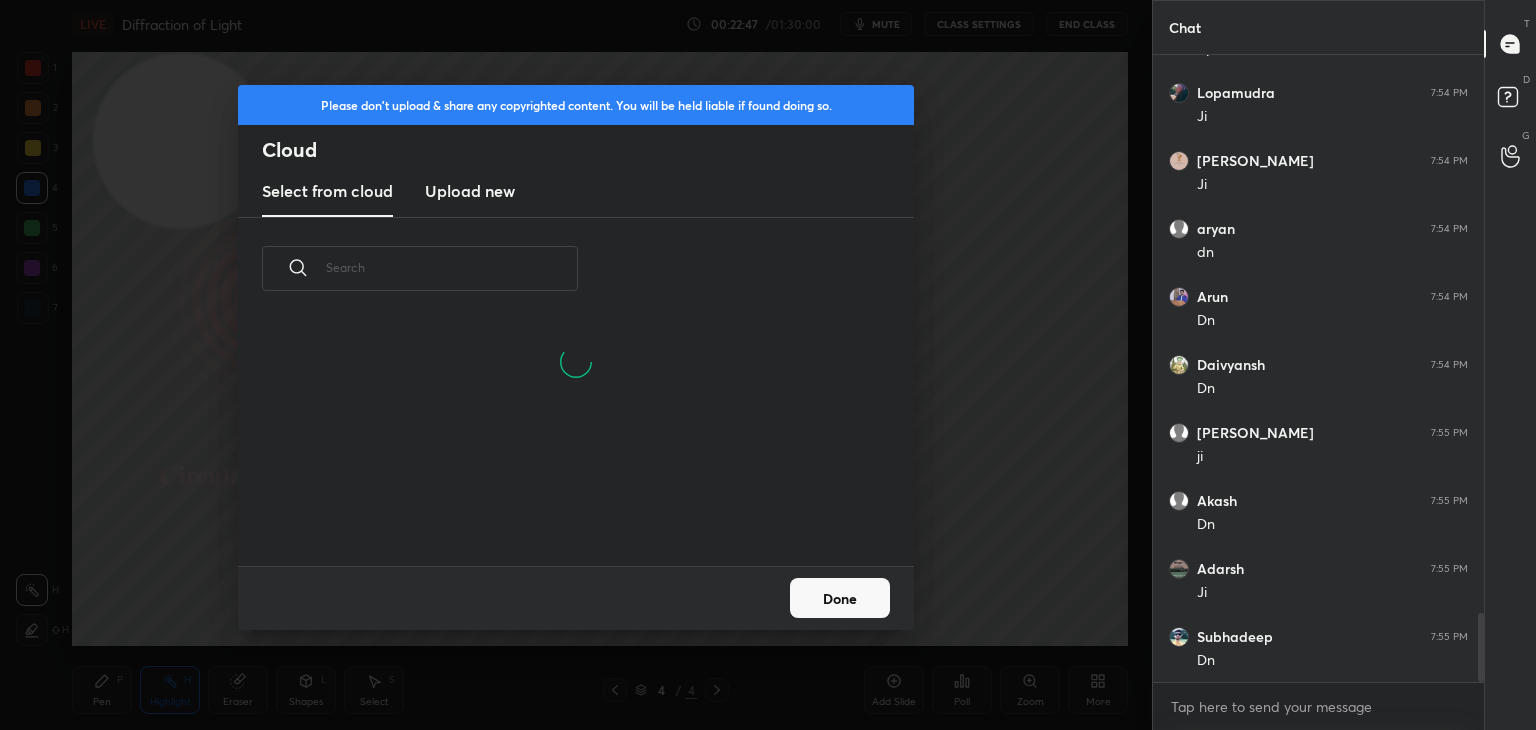 click on "Upload new" at bounding box center (470, 191) 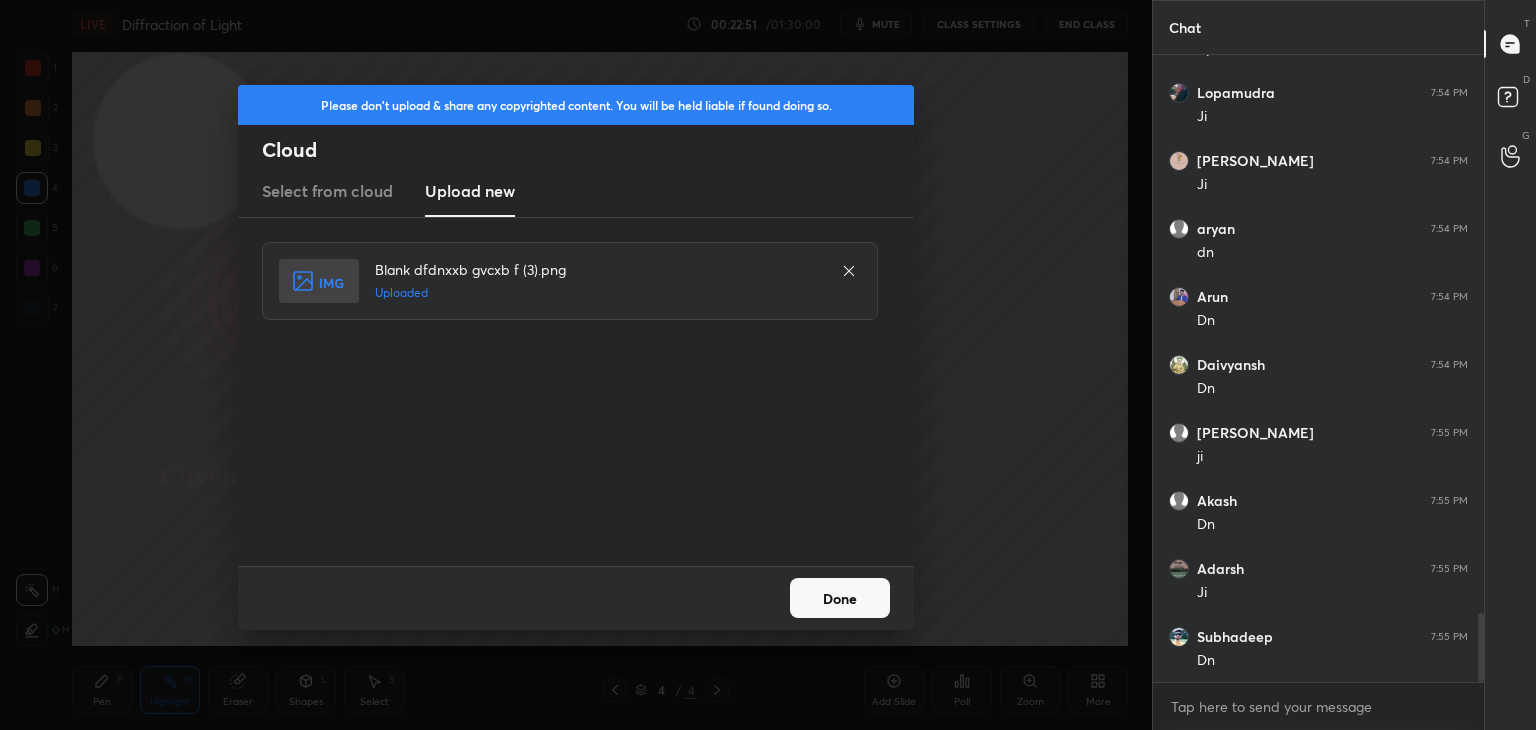 click on "Done" at bounding box center [840, 598] 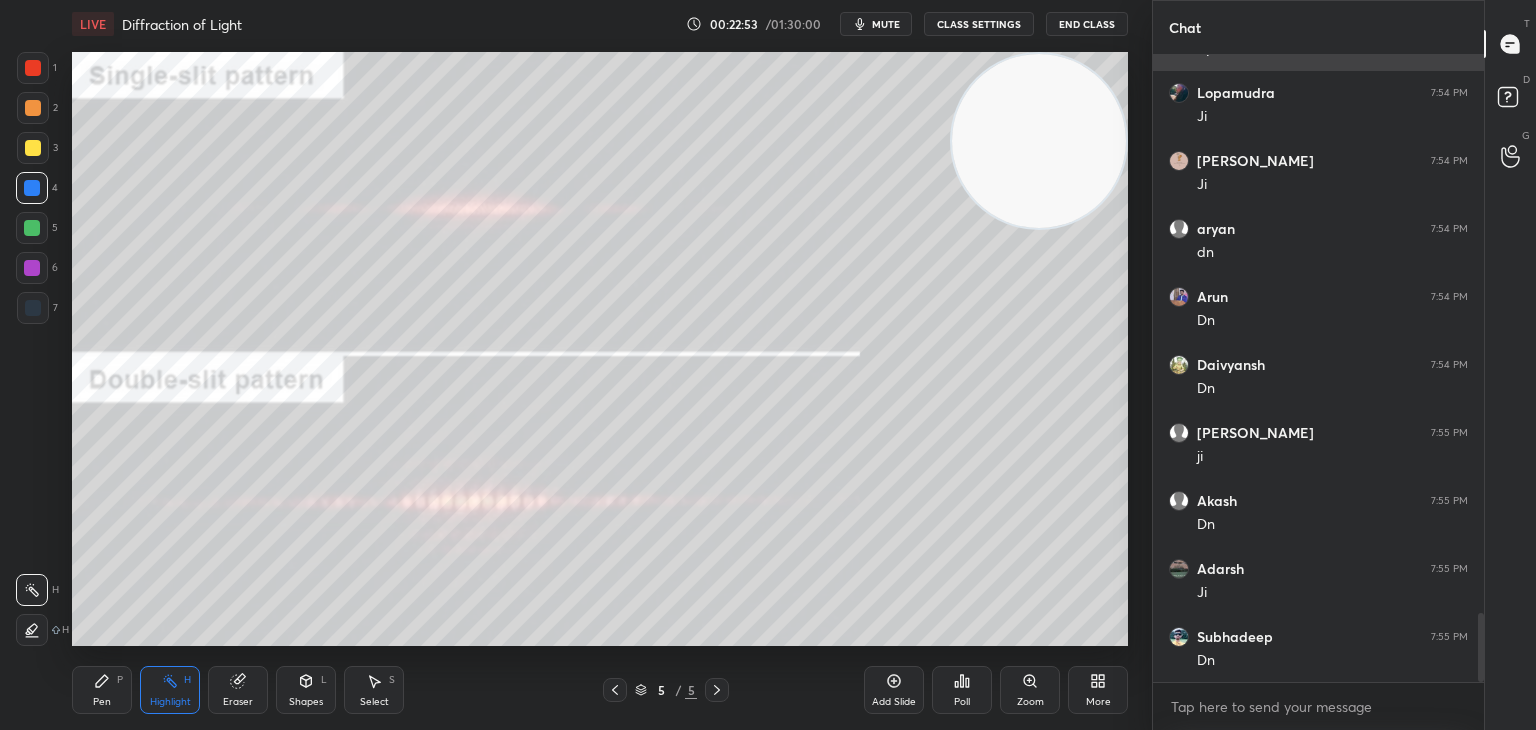 drag, startPoint x: 160, startPoint y: 174, endPoint x: 1267, endPoint y: 58, distance: 1113.061 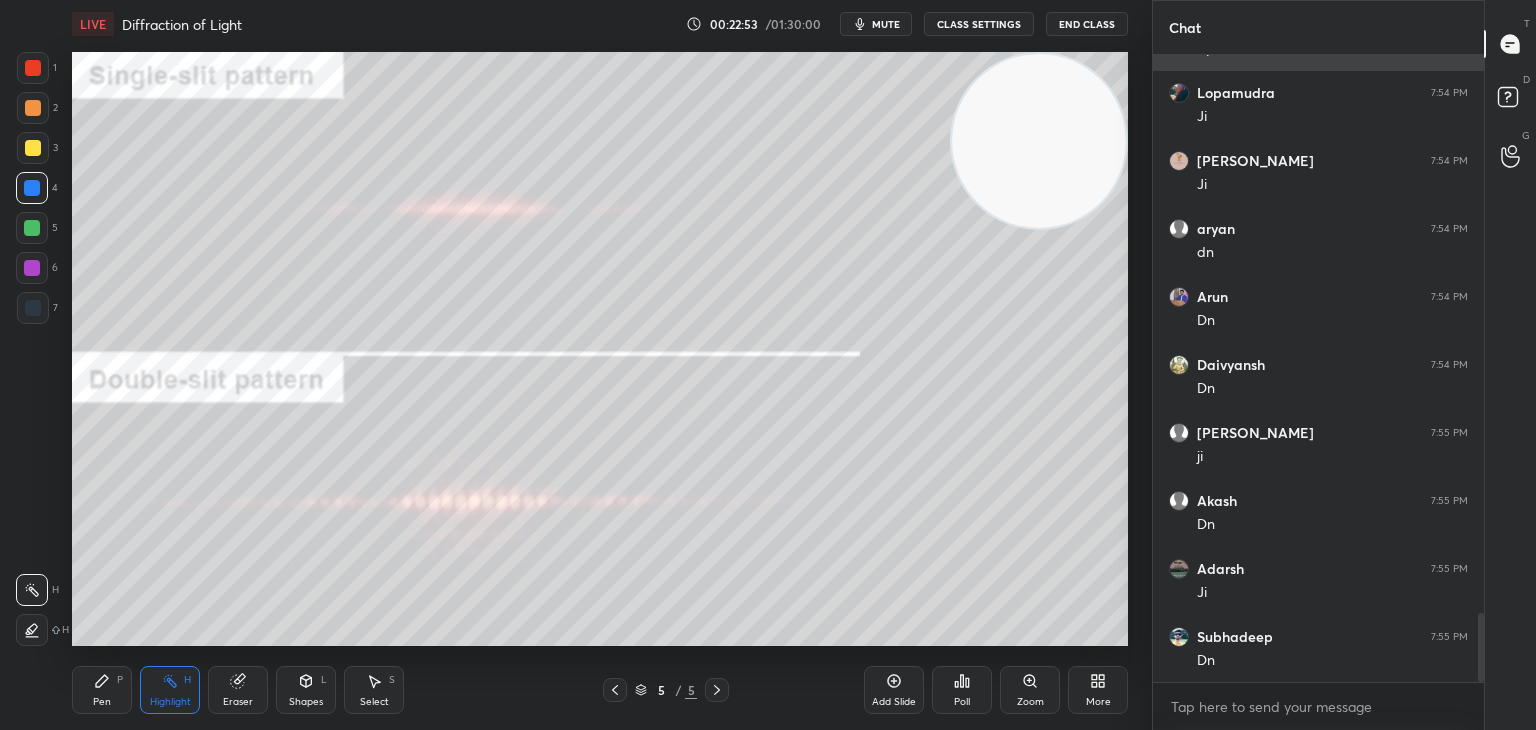 click on "1 2 3 4 5 6 7 C X Z C X Z E E Erase all   H H LIVE Diffraction of Light 00:22:53 /  01:30:00 mute CLASS SETTINGS End Class Setting up your live class Poll for   secs No correct answer Start poll Back Diffraction of Light • L12 of Detailed Course on Optics for IIT JAM, CUET 2026/27 [PERSON_NAME] Pen P Highlight H Eraser Shapes L Select S 5 / 5 Add Slide Poll Zoom More Chat Arun 7:52 PM [PERSON_NAME] 7:53 PM Systematic [PERSON_NAME] 7:54 PM [PERSON_NAME] [PERSON_NAME] 7:54 PM [PERSON_NAME] 7:54 PM dn Arun 7:54 PM Dn [PERSON_NAME] 7:54 PM Dn Ani 7:55 PM ji Akash 7:55 PM [PERSON_NAME] 7:55 PM [PERSON_NAME] [PERSON_NAME] 7:55 PM Dn JUMP TO LATEST Enable hand raising Enable raise hand to speak to learners. Once enabled, chat will be turned off temporarily. Enable x   Doubts asked by learners will show up here NEW DOUBTS ASKED No one has raised a hand yet Can't raise hand Looks like educator just invited you to speak. Please wait before you can raise your hand again. Got it T Messages (T) D Doubts (D) G Raise Hand (G) Report an issue Reason for reporting Buffering ​" at bounding box center (768, 365) 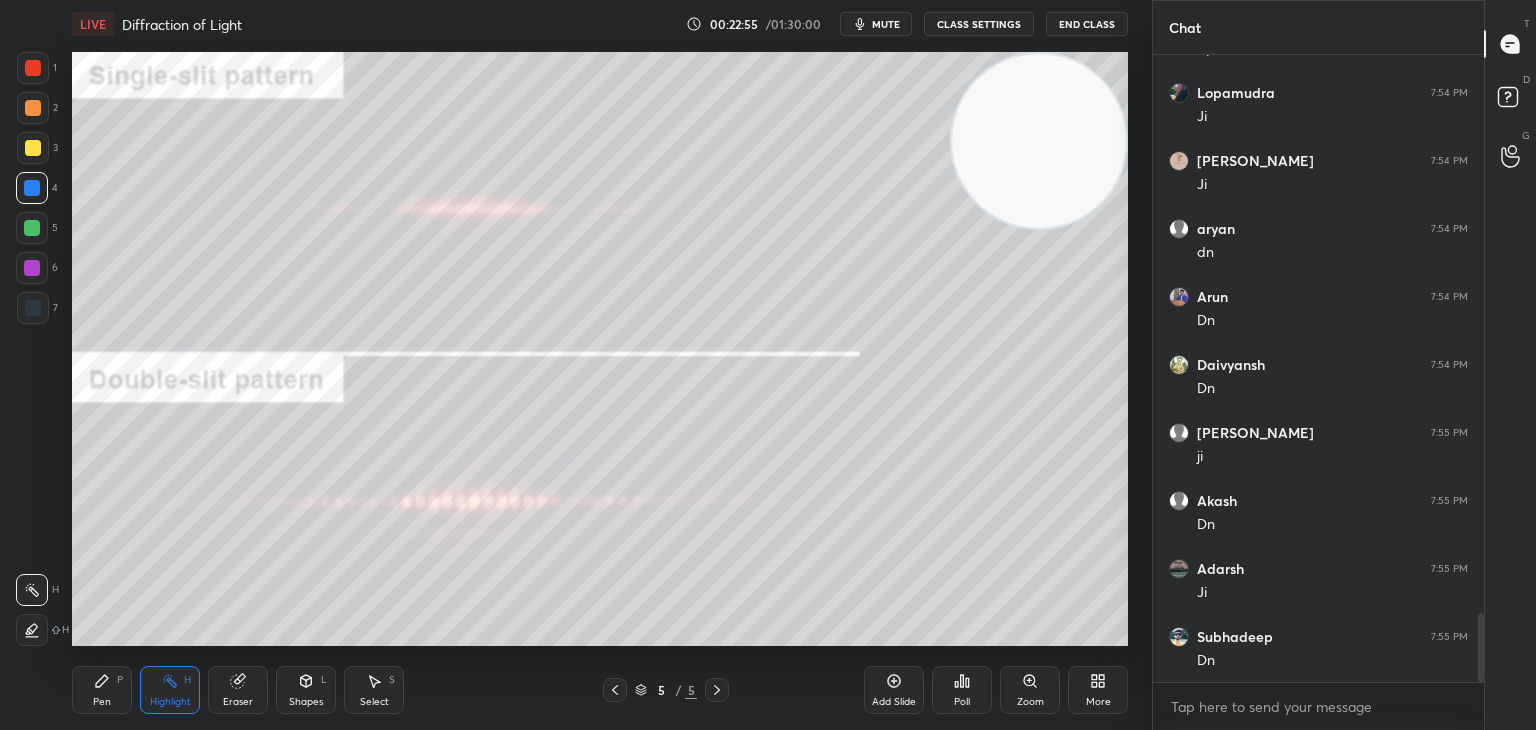 click on "Pen P" at bounding box center [102, 690] 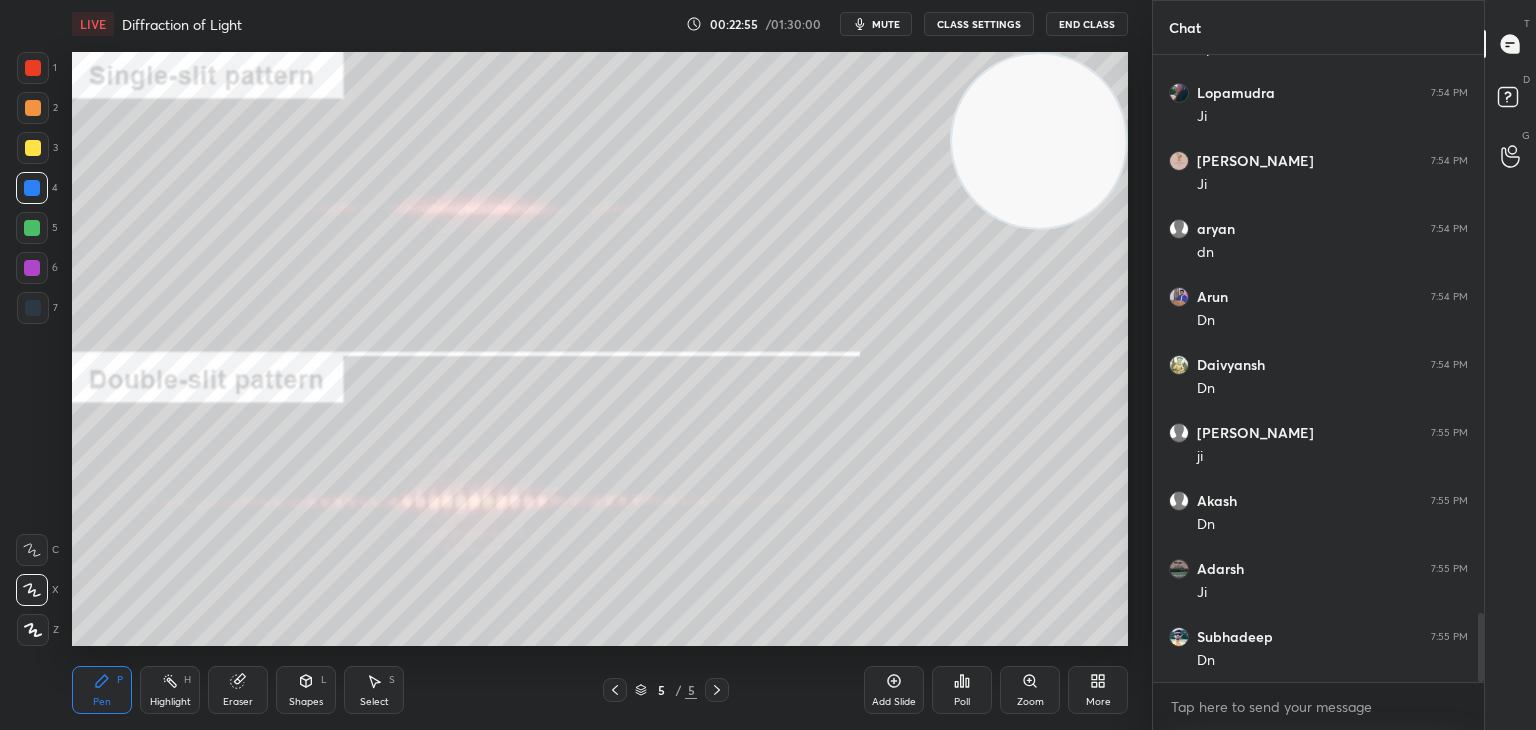 drag, startPoint x: 41, startPoint y: 156, endPoint x: 53, endPoint y: 160, distance: 12.649111 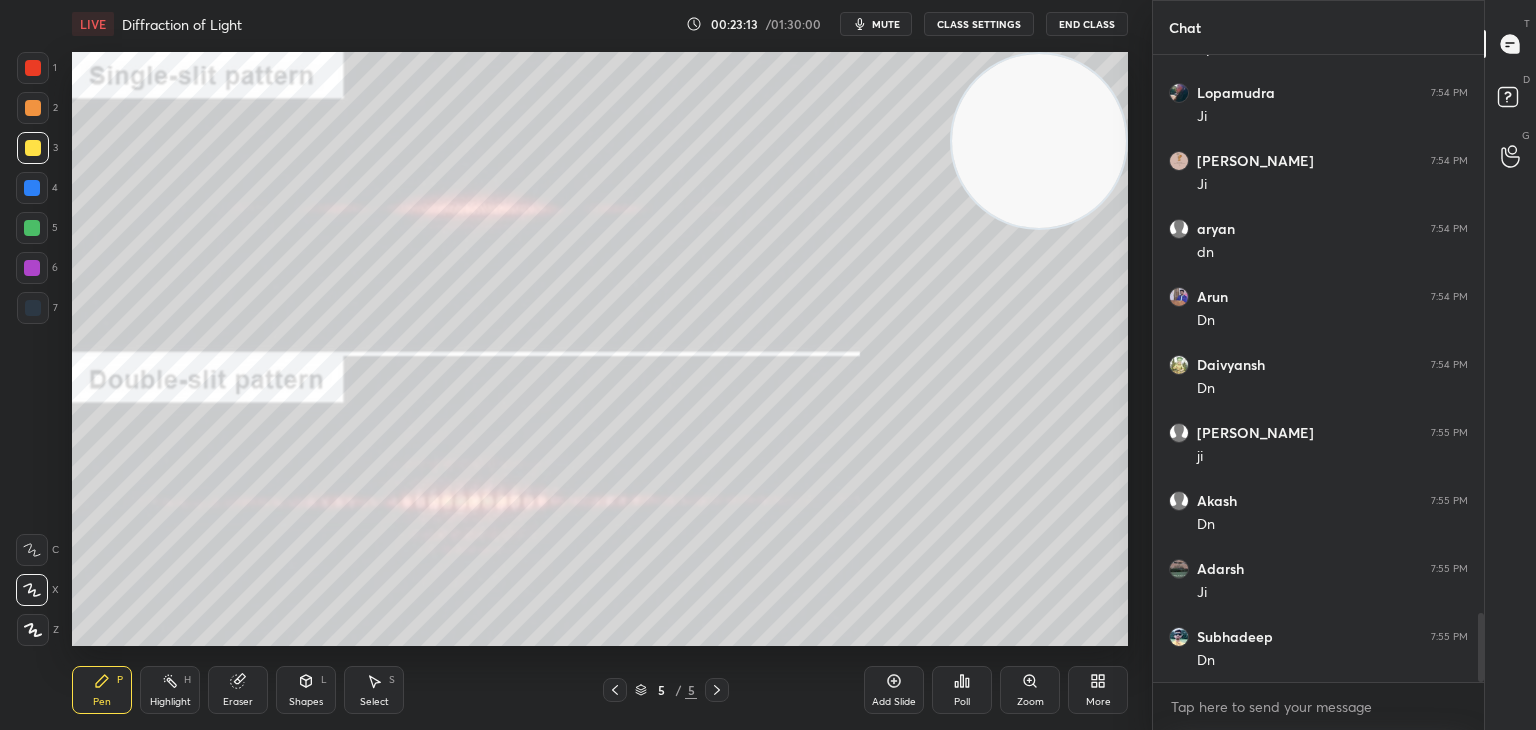 click on "Pen P Highlight H Eraser Shapes L Select S" at bounding box center [270, 690] 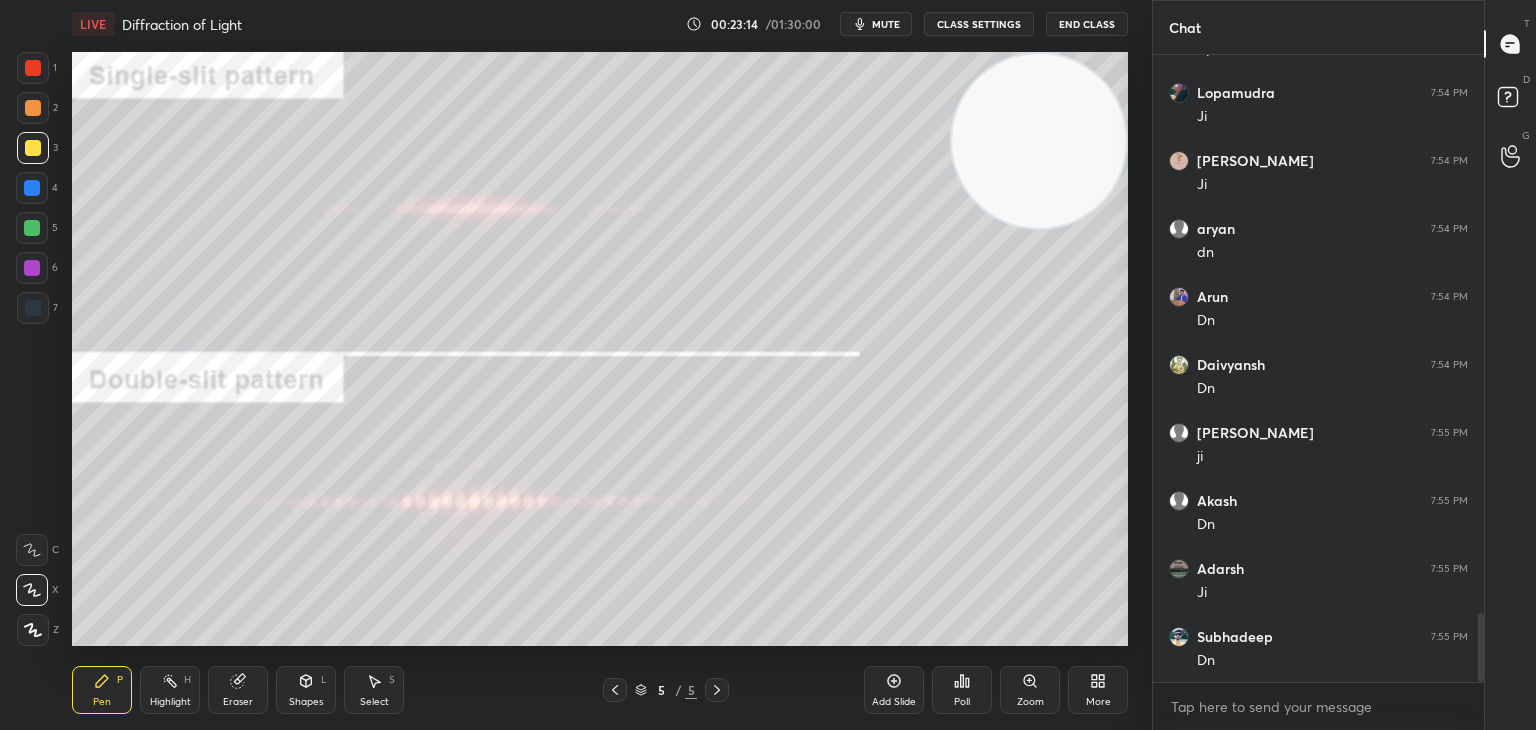 click on "Highlight H" at bounding box center [170, 690] 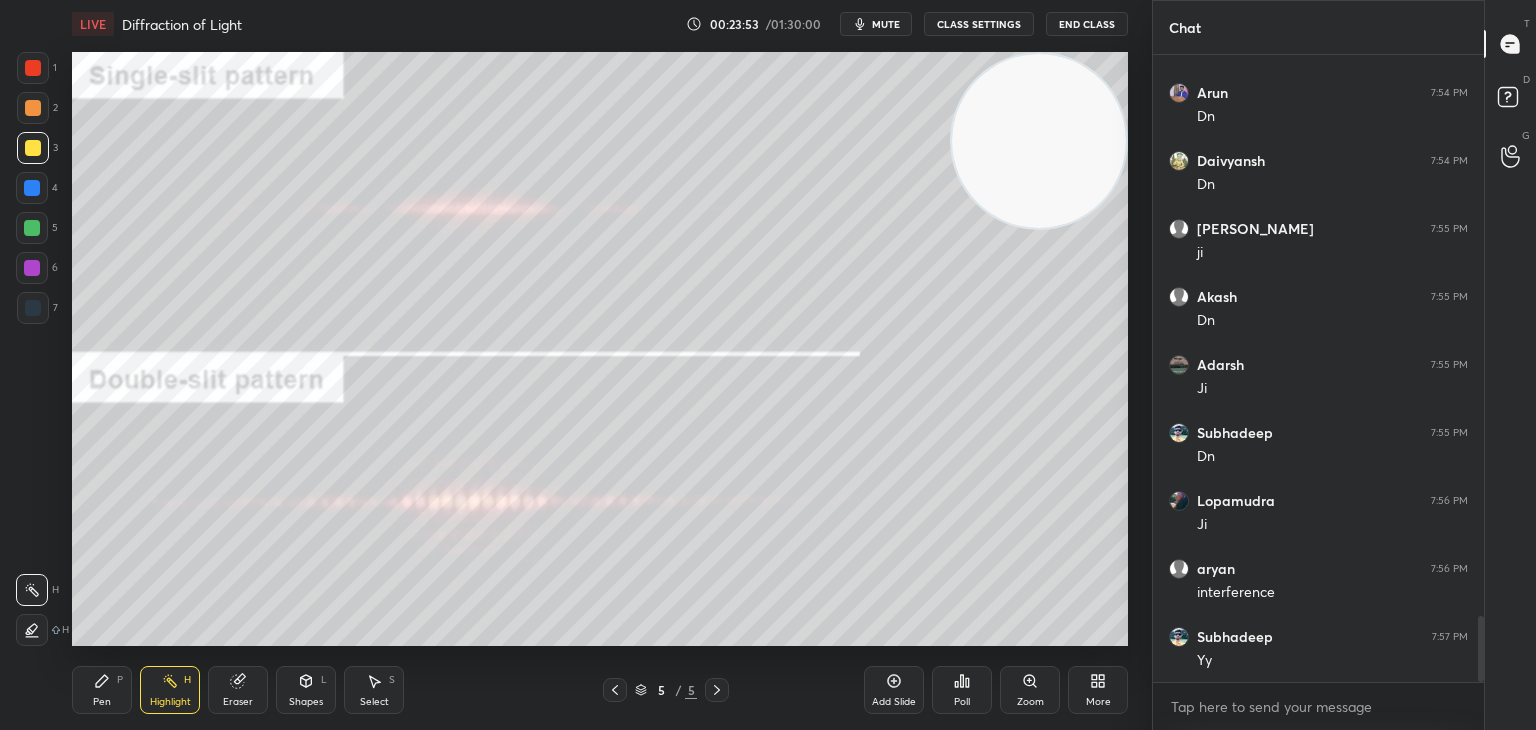 scroll, scrollTop: 5362, scrollLeft: 0, axis: vertical 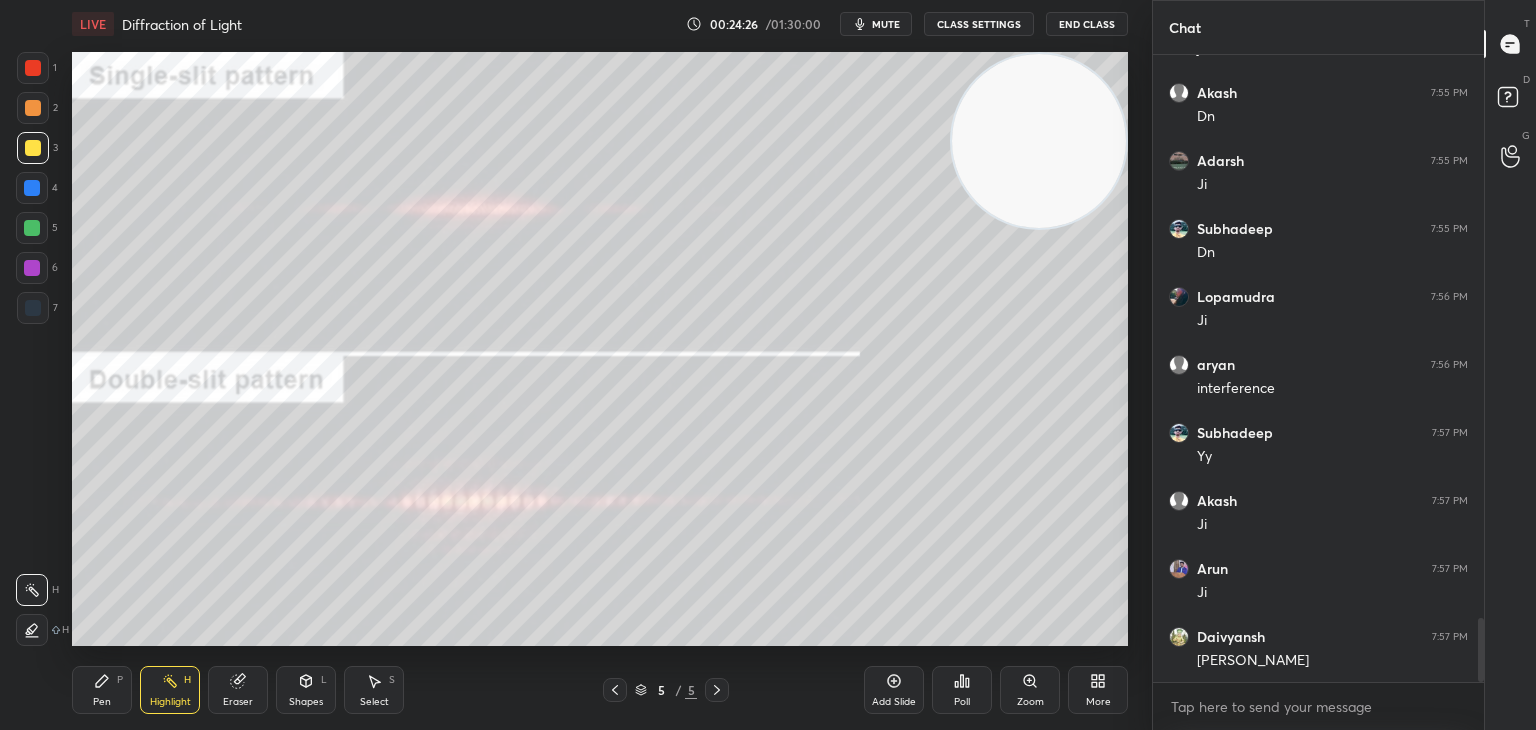 click 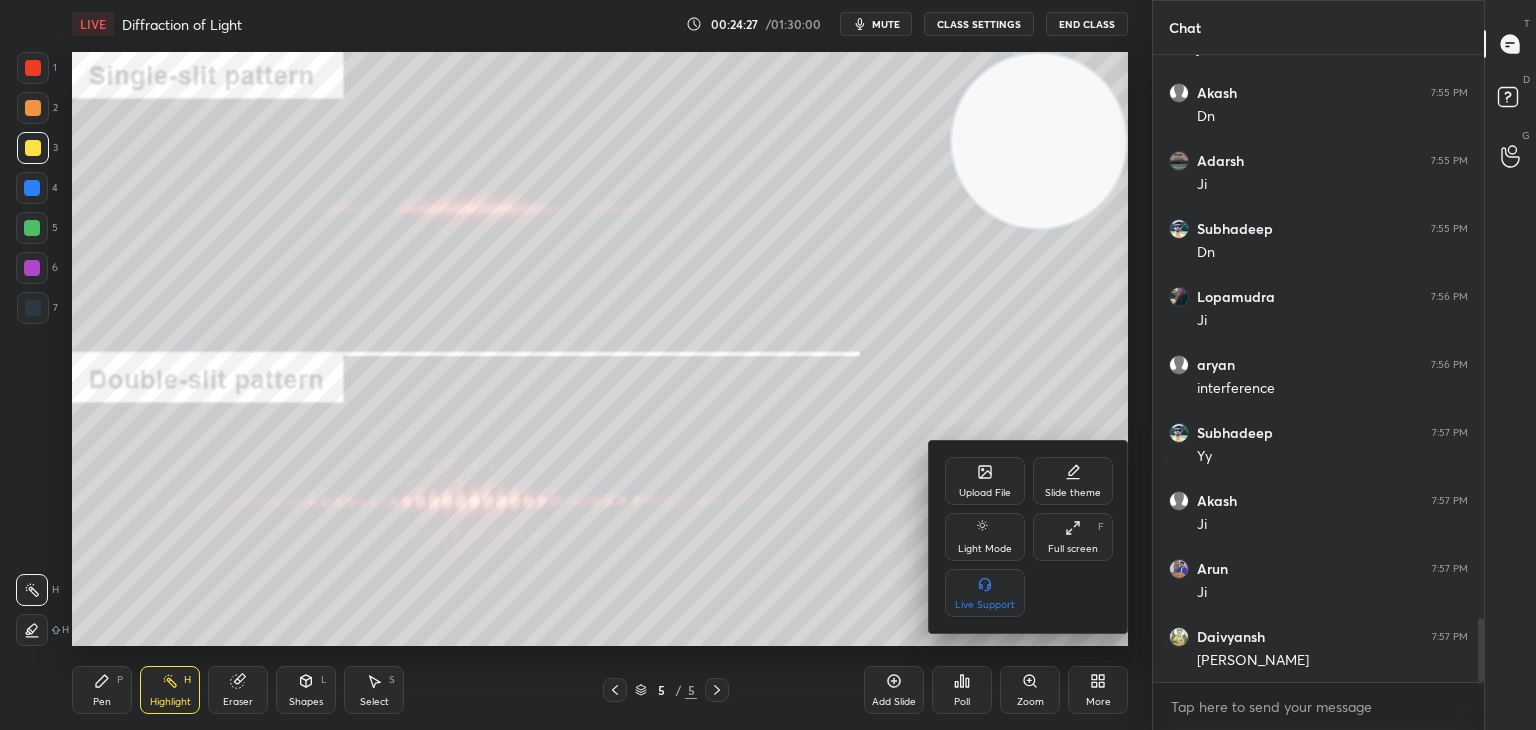 click 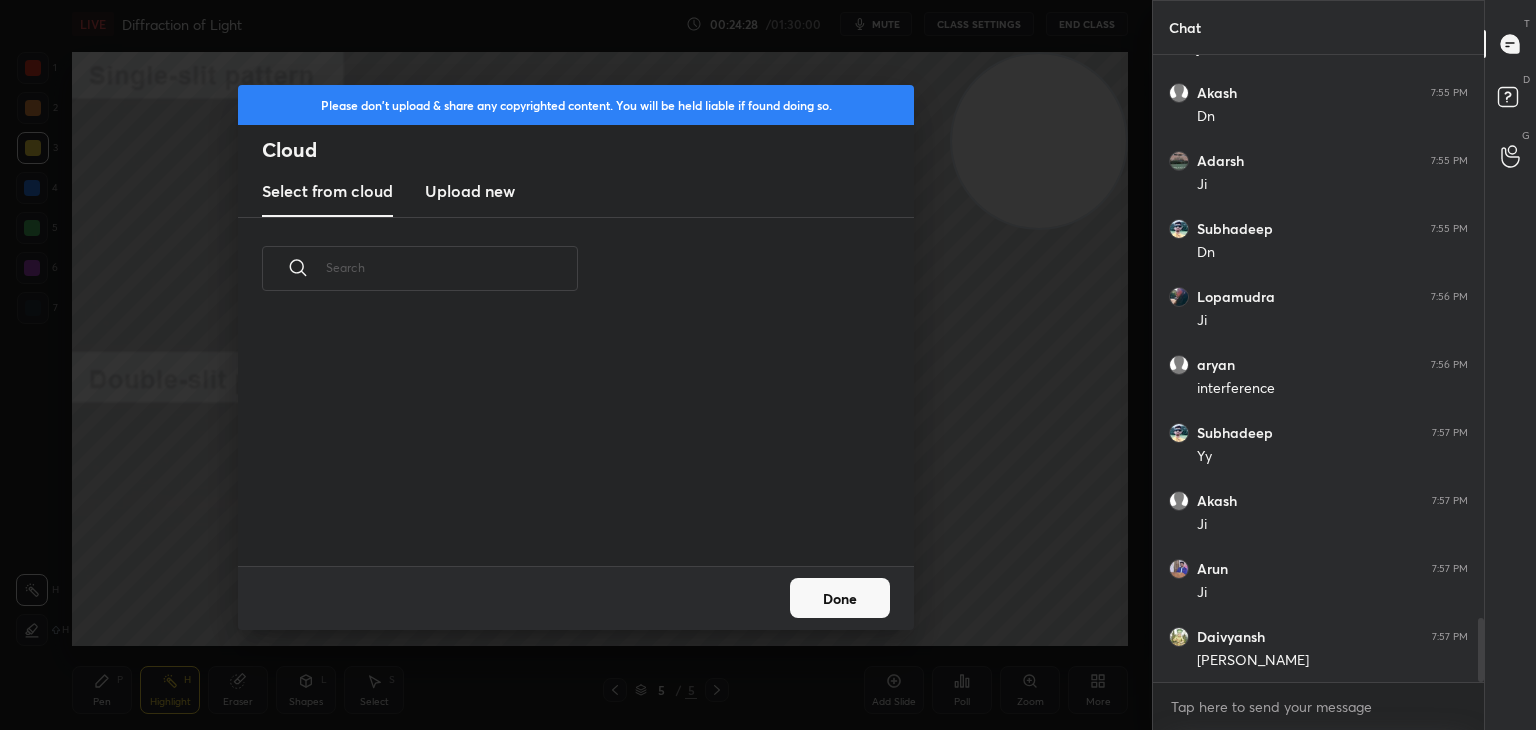 scroll, scrollTop: 5, scrollLeft: 10, axis: both 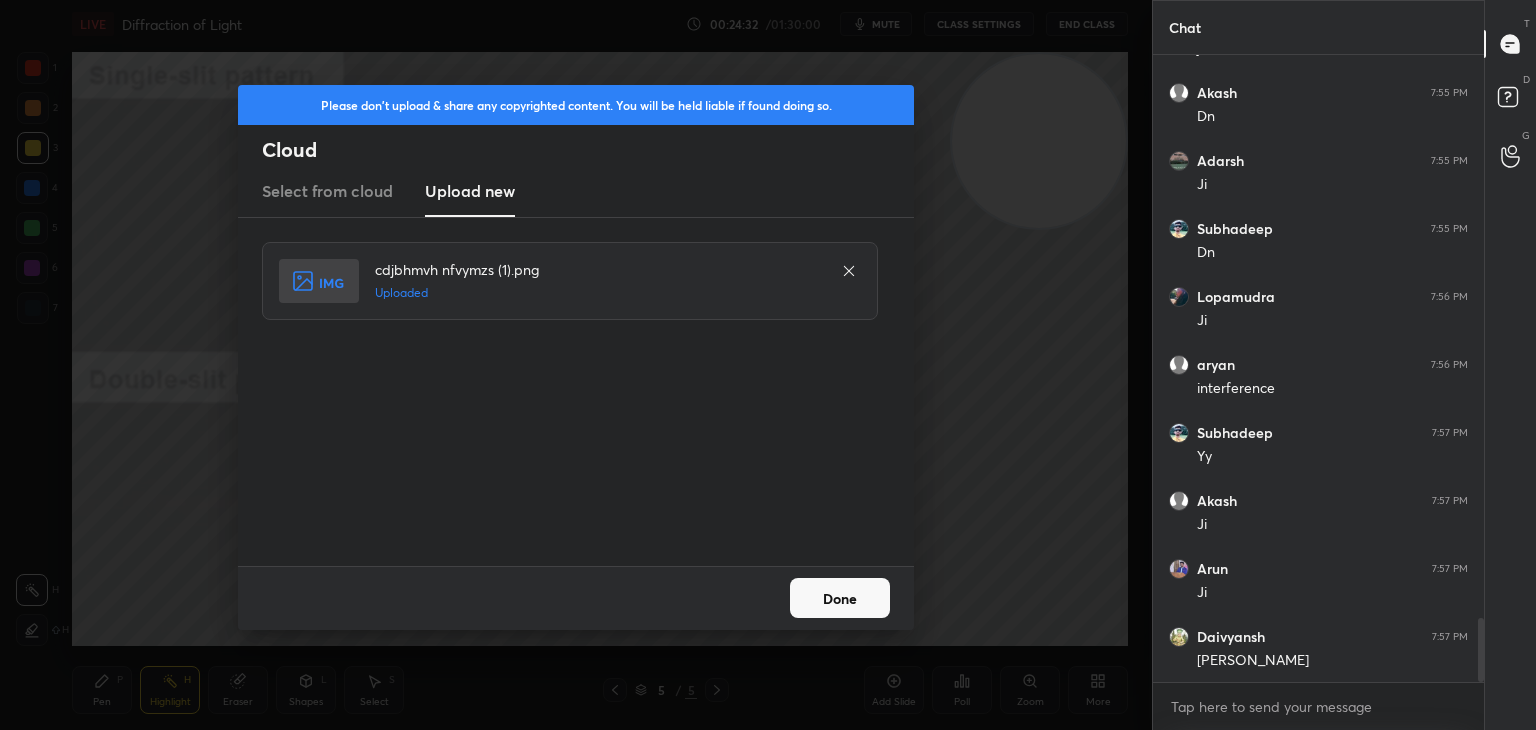 click on "Done" at bounding box center [840, 598] 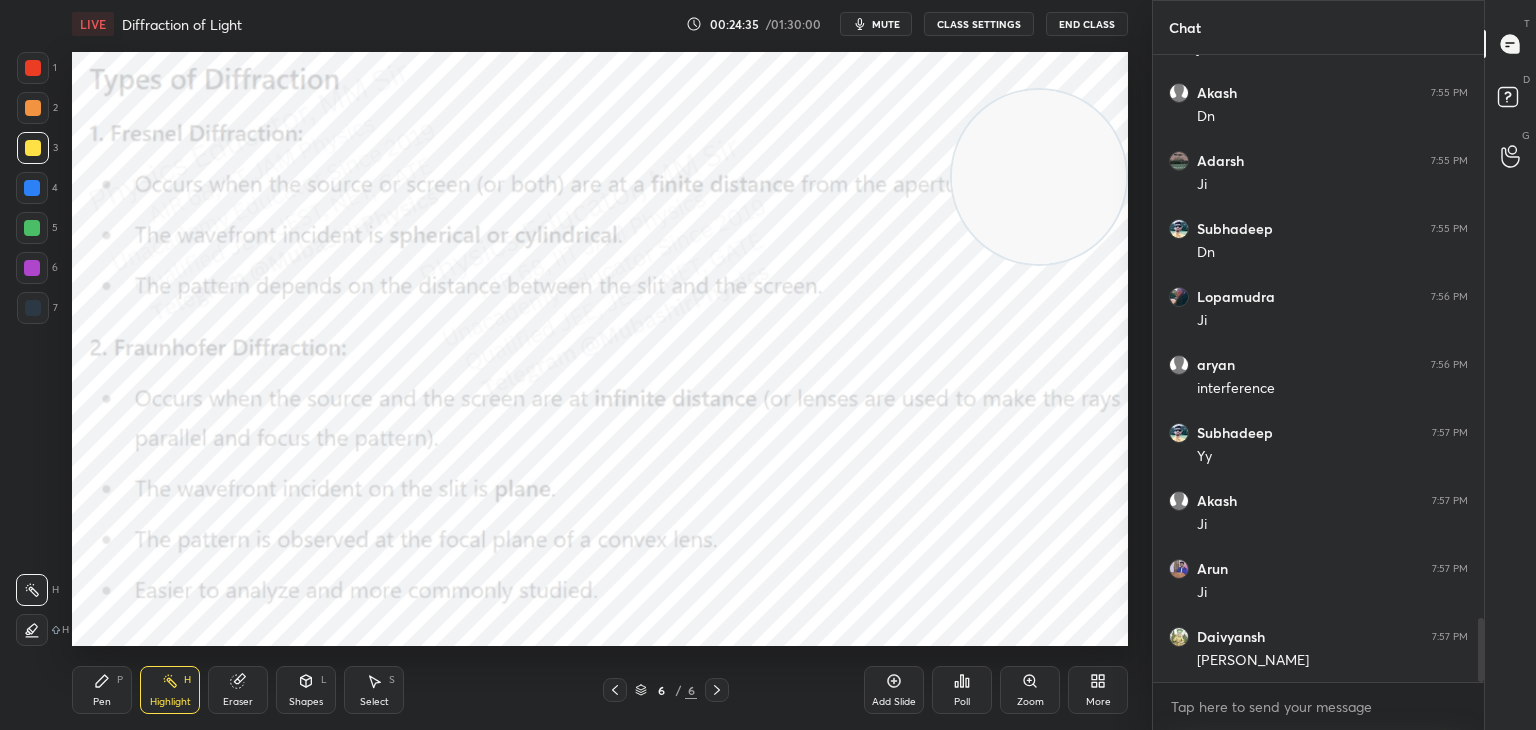 drag, startPoint x: 1045, startPoint y: 173, endPoint x: 1108, endPoint y: 669, distance: 499.985 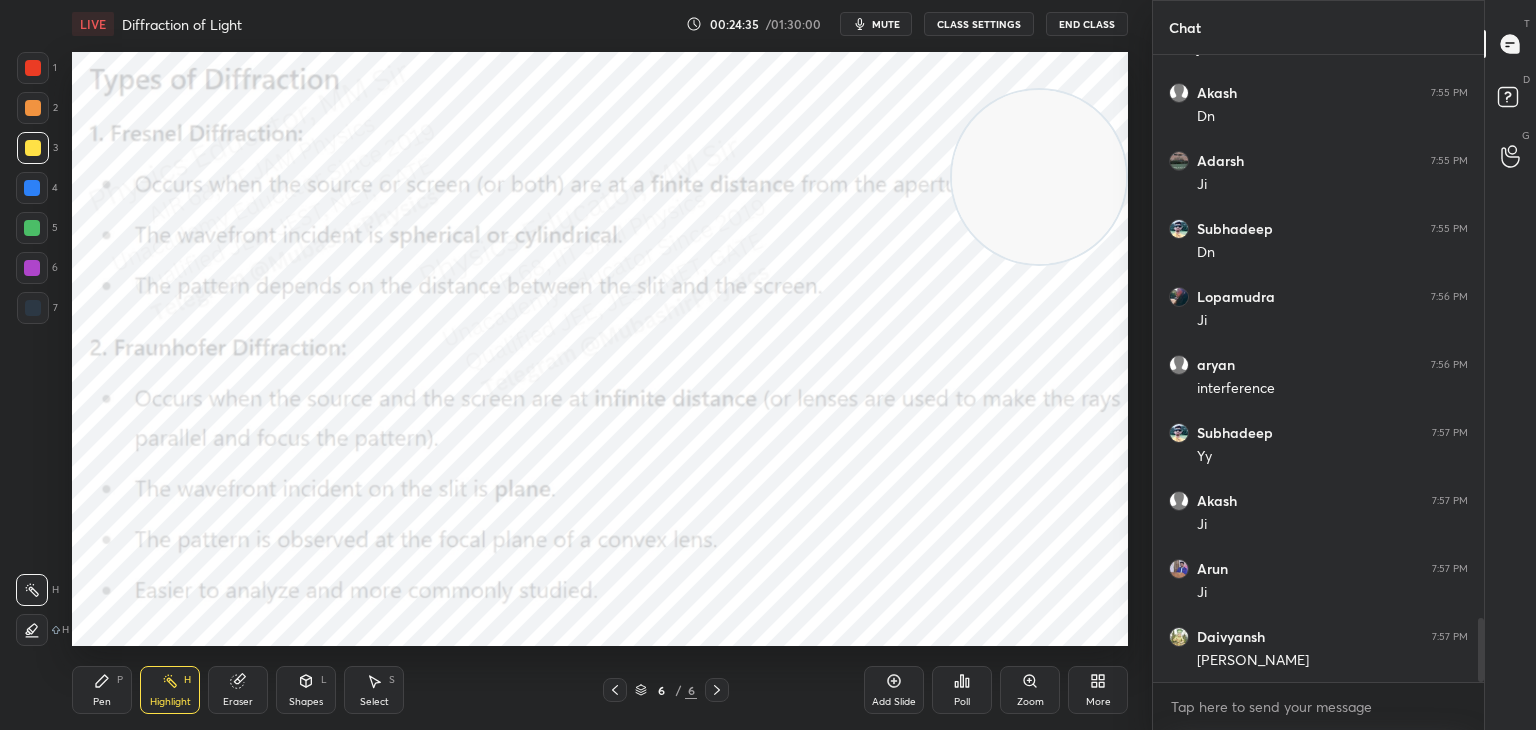click on "LIVE Diffraction of Light 00:24:35 /  01:30:00 mute CLASS SETTINGS End Class Setting up your live class Poll for   secs No correct answer Start poll Back Diffraction of Light • L12 of Detailed Course on Optics for IIT JAM, CUET 2026/27 [PERSON_NAME] Pen P Highlight H Eraser Shapes L Select S 6 / 6 Add Slide Poll Zoom More" at bounding box center [600, 365] 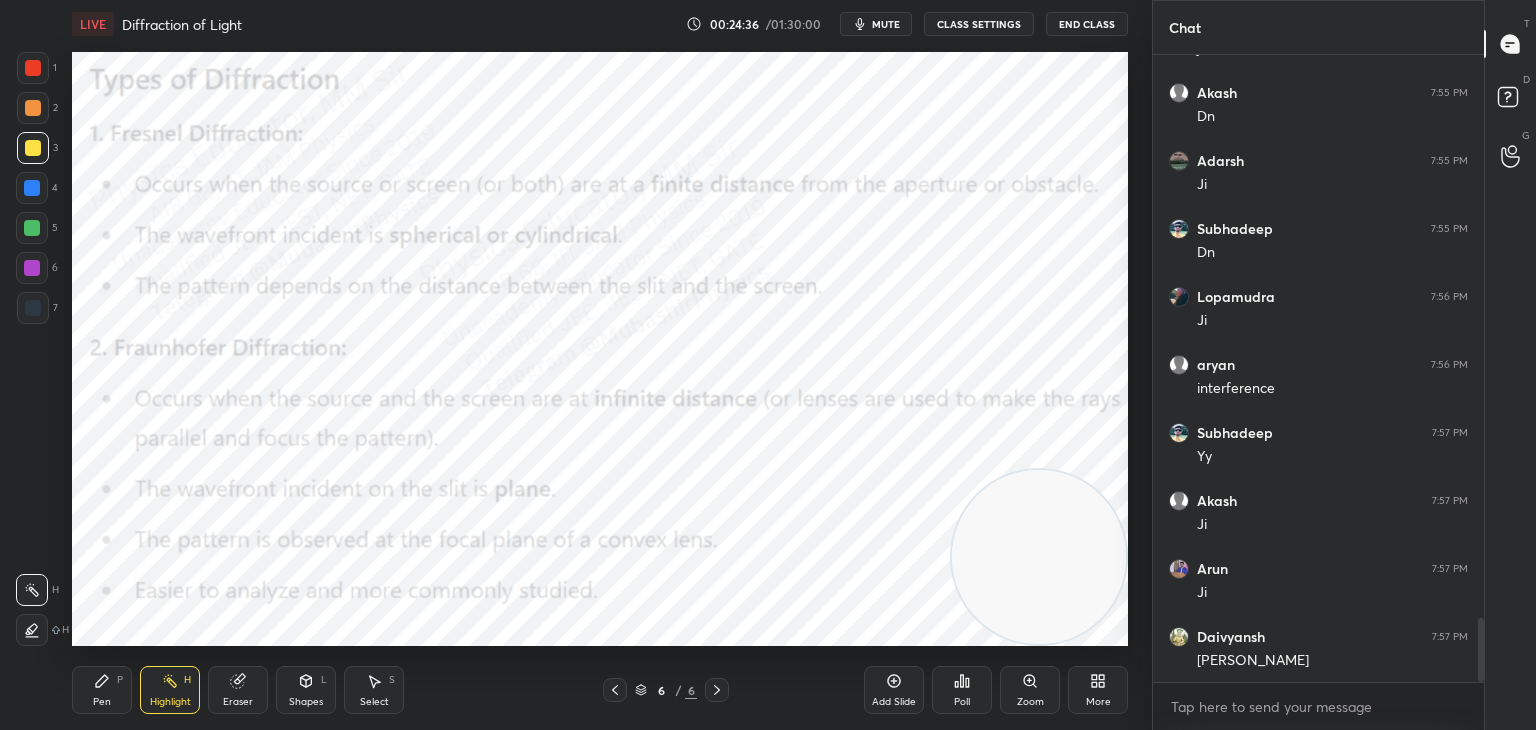 click on "Pen P" at bounding box center (102, 690) 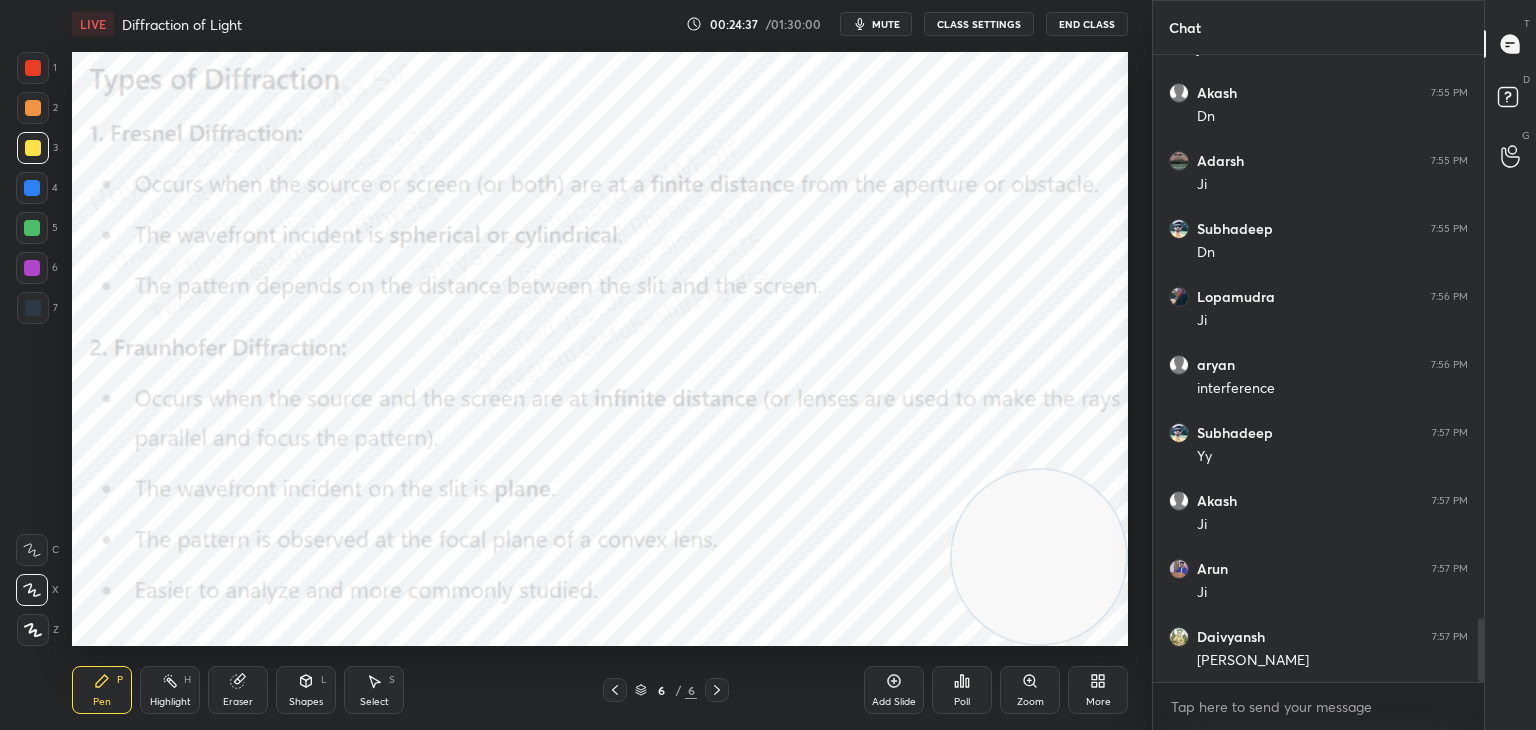 click at bounding box center [33, 108] 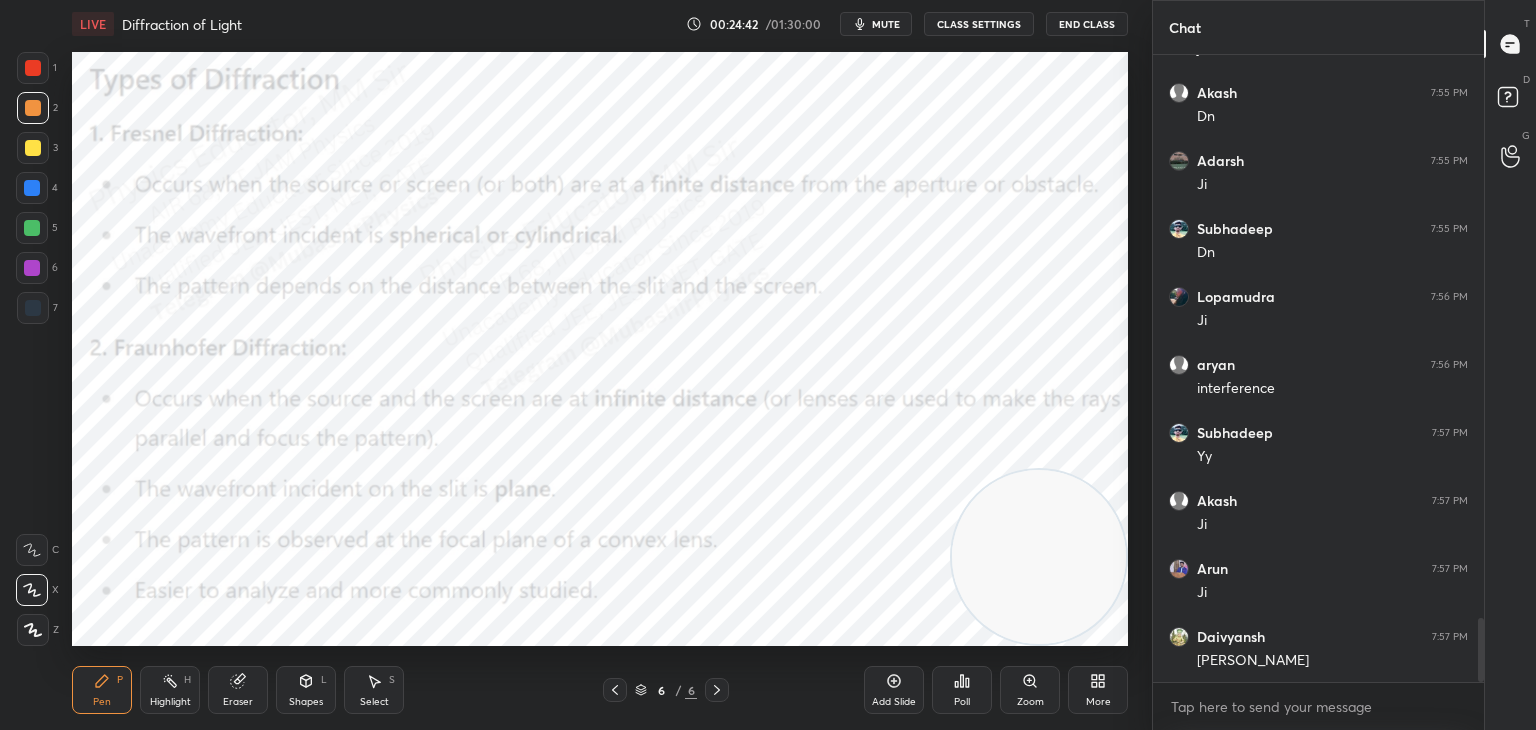 drag, startPoint x: 33, startPoint y: 191, endPoint x: 64, endPoint y: 198, distance: 31.780497 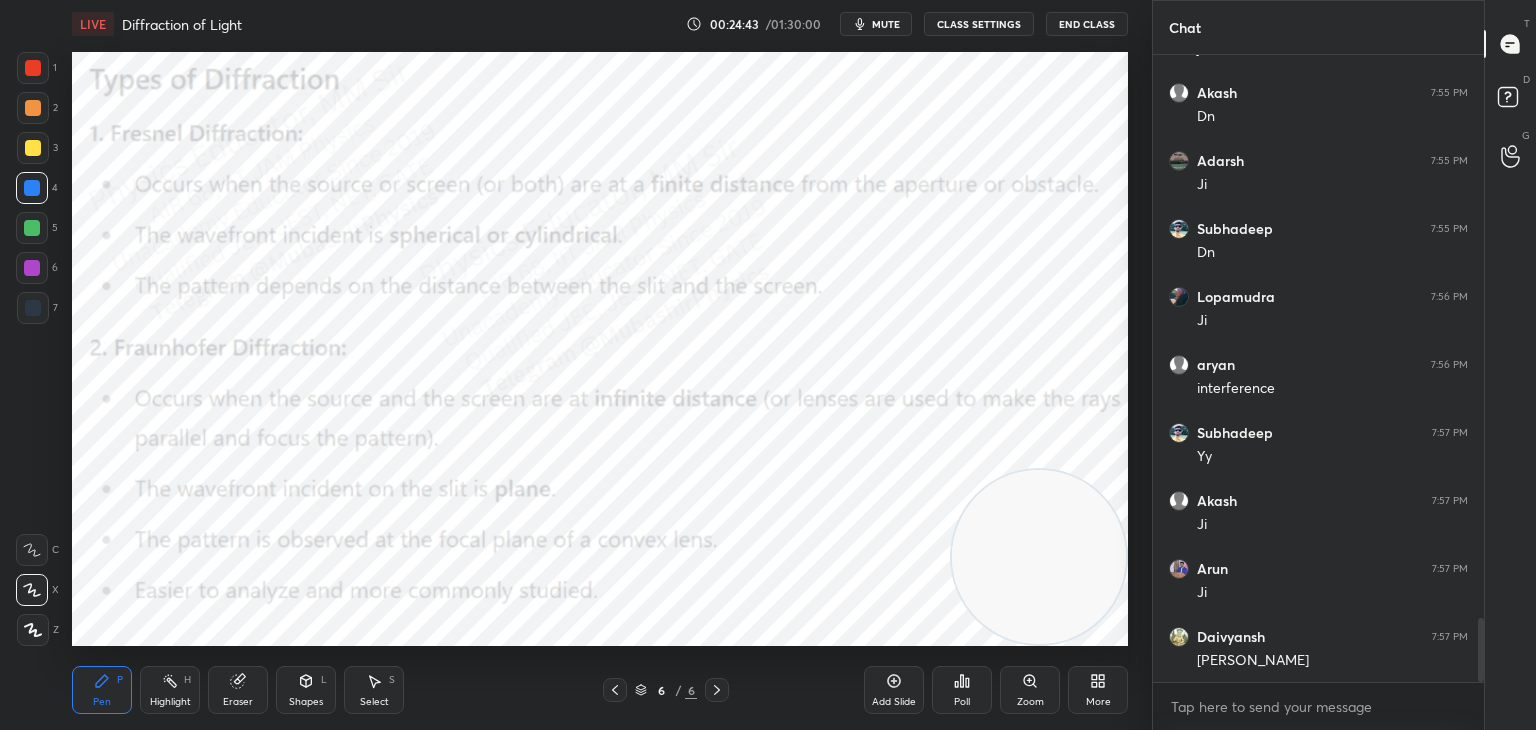 click at bounding box center (32, 268) 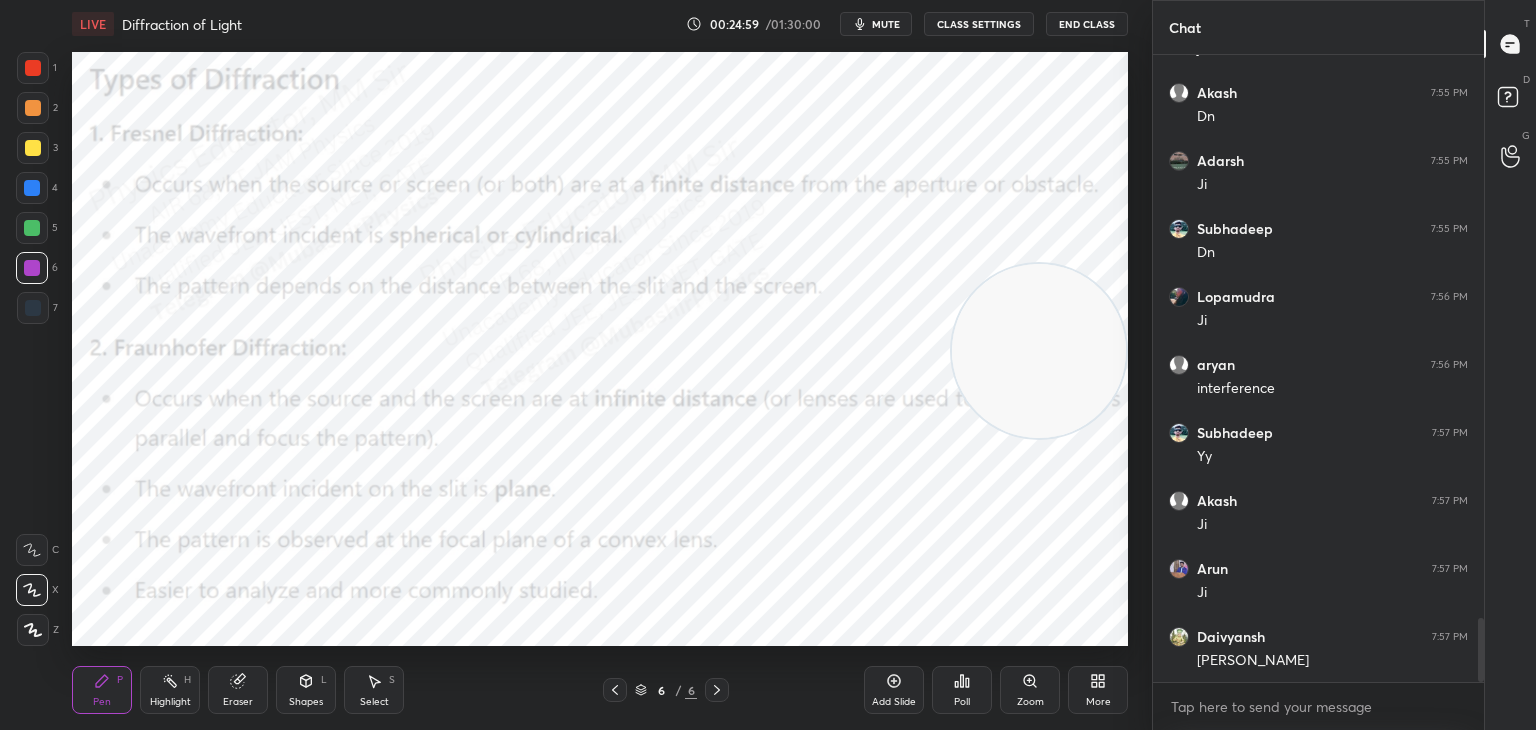drag, startPoint x: 1061, startPoint y: 361, endPoint x: 1038, endPoint y: 170, distance: 192.37984 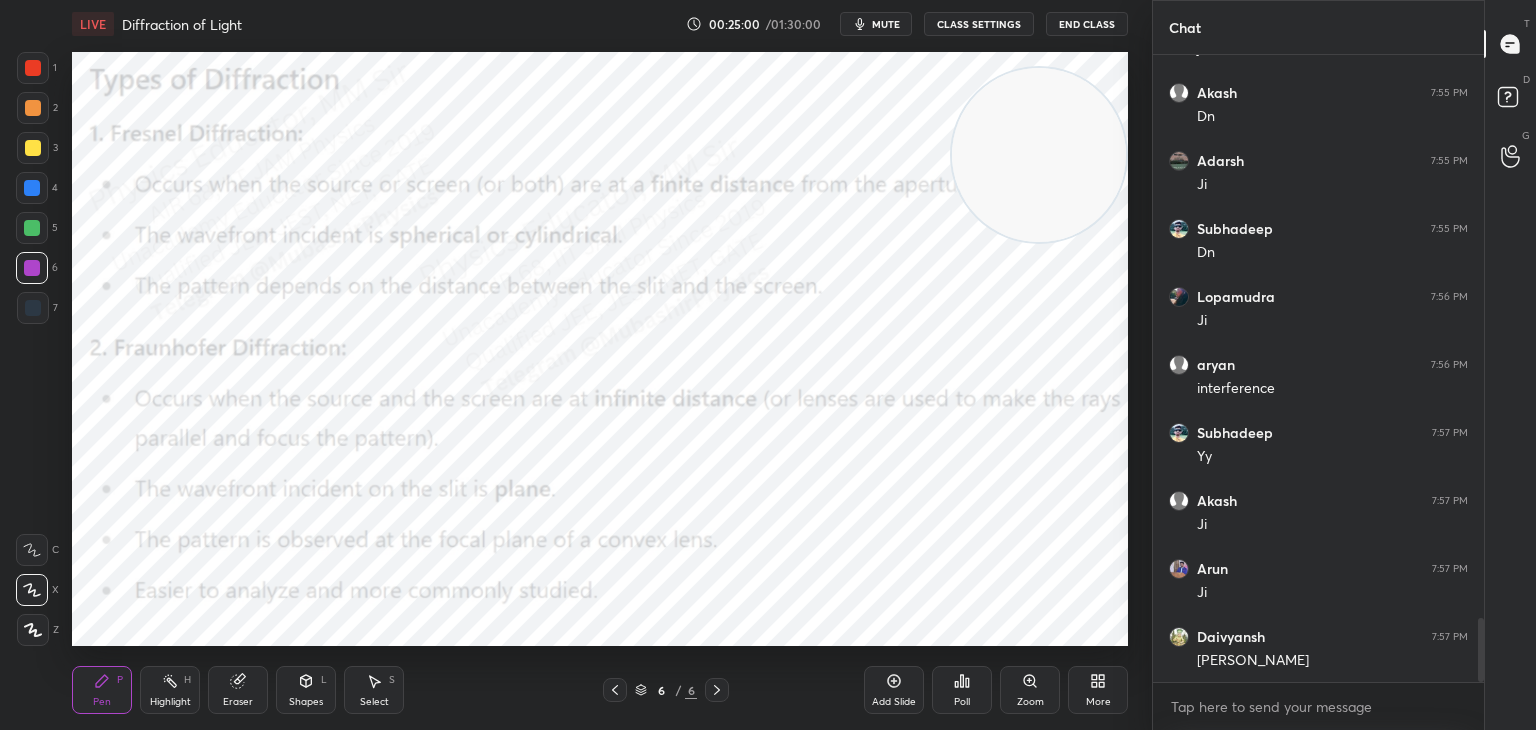 click at bounding box center (33, 148) 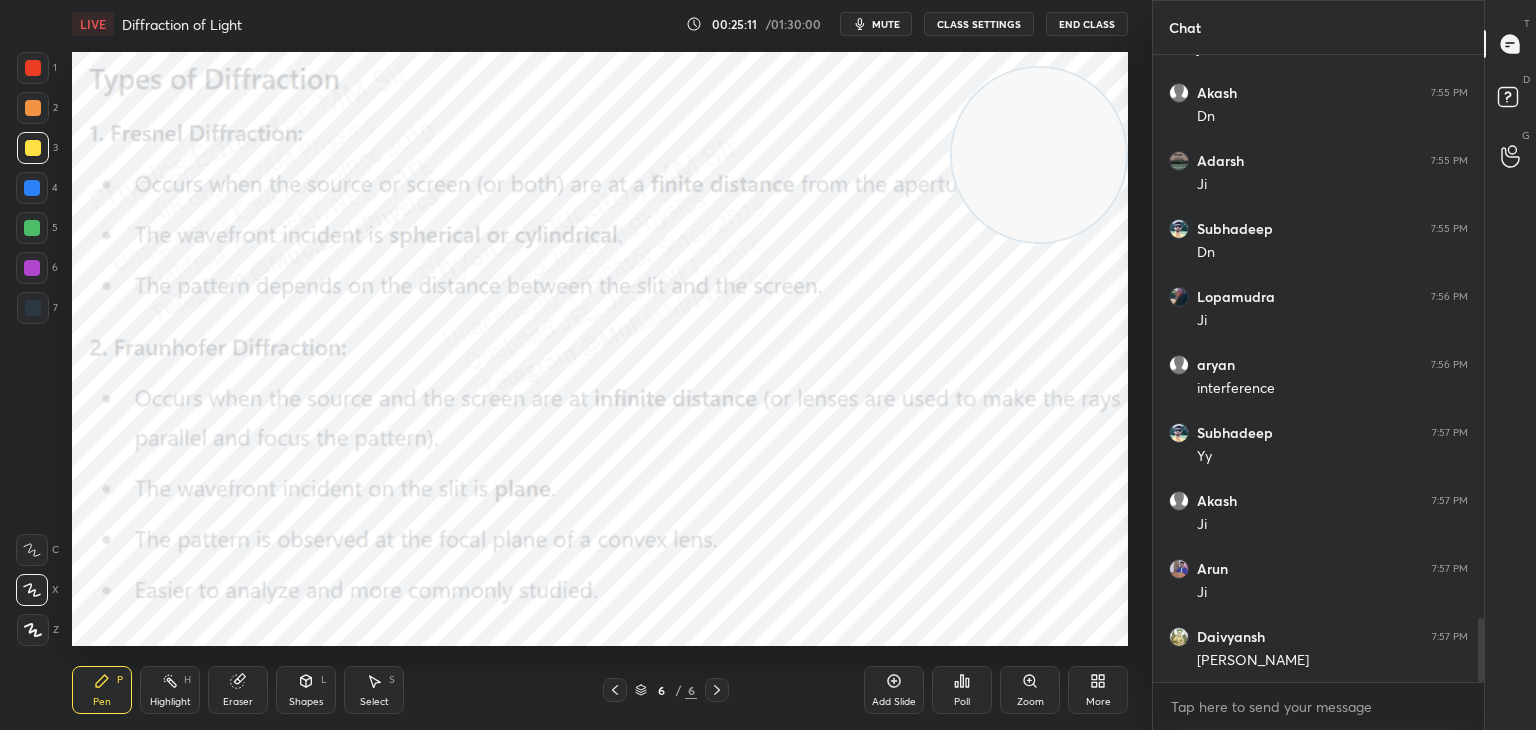 scroll, scrollTop: 5566, scrollLeft: 0, axis: vertical 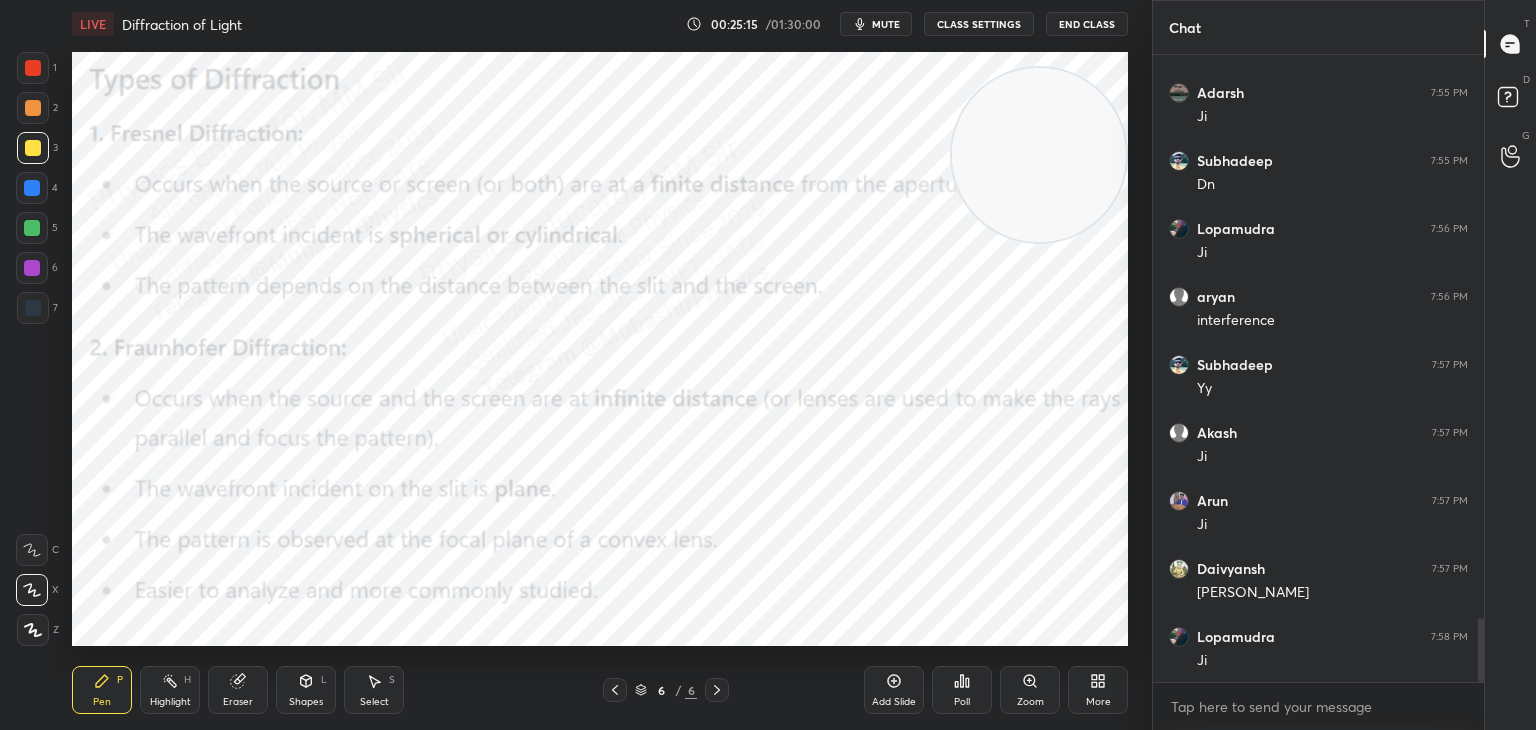 drag, startPoint x: 20, startPoint y: 190, endPoint x: 68, endPoint y: 191, distance: 48.010414 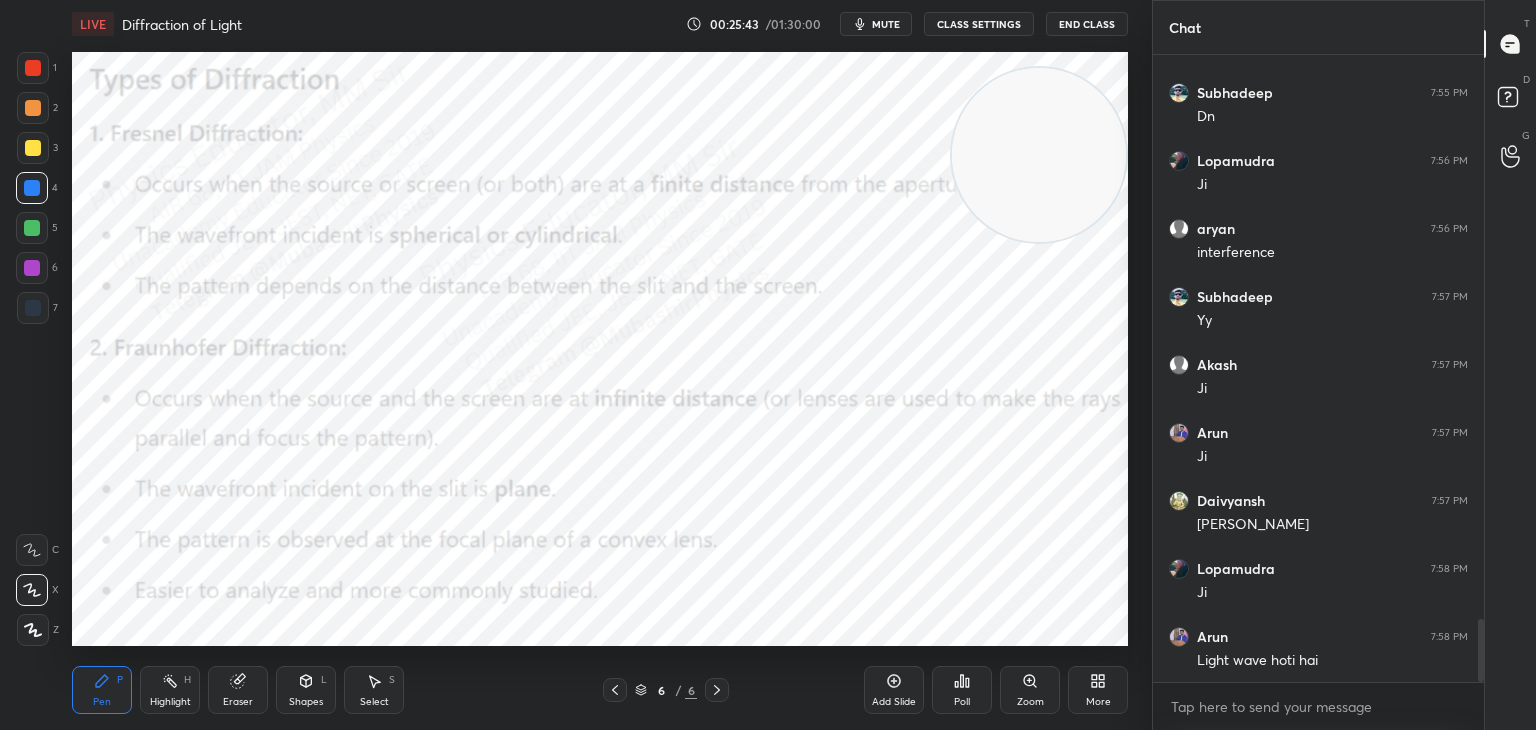 scroll, scrollTop: 5702, scrollLeft: 0, axis: vertical 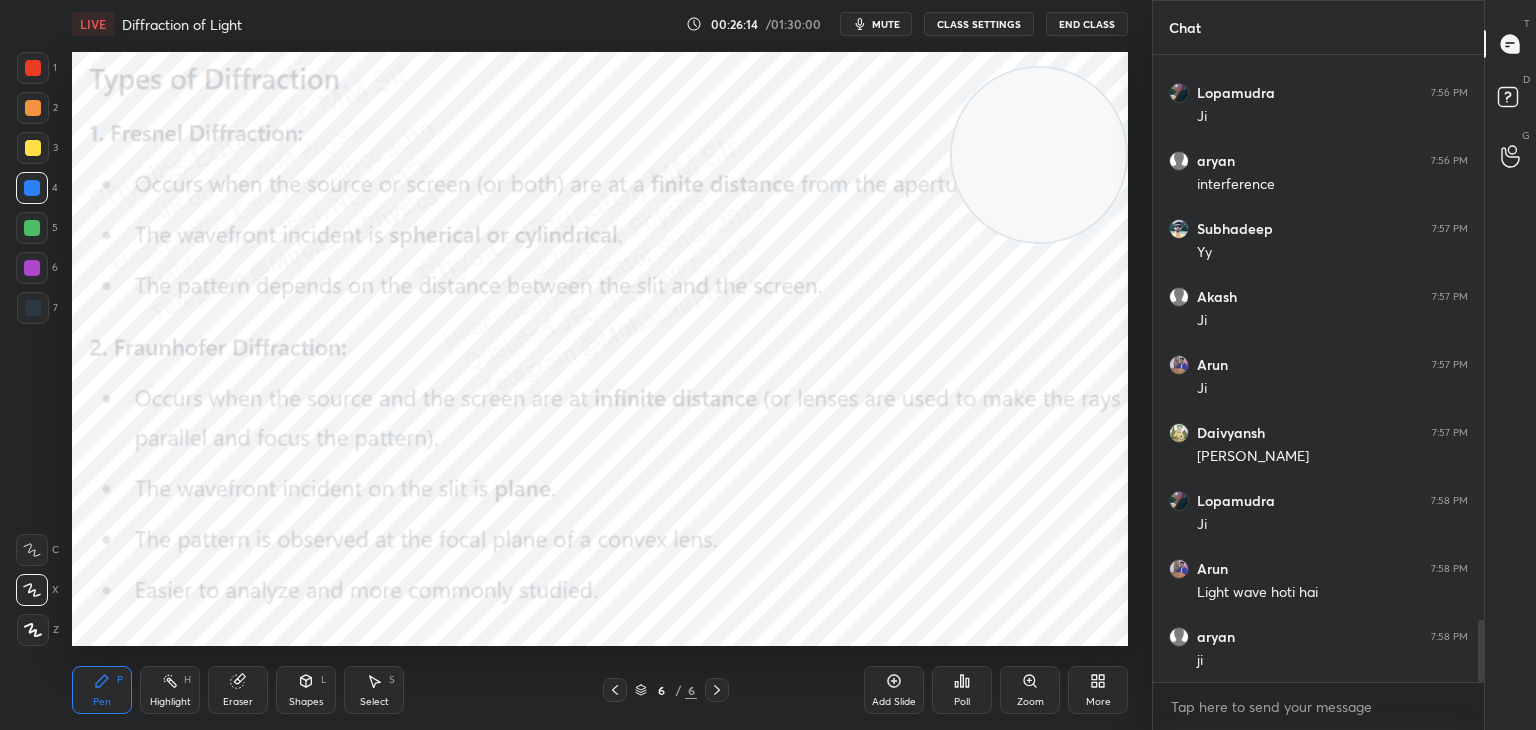 drag, startPoint x: 41, startPoint y: 225, endPoint x: 60, endPoint y: 229, distance: 19.416489 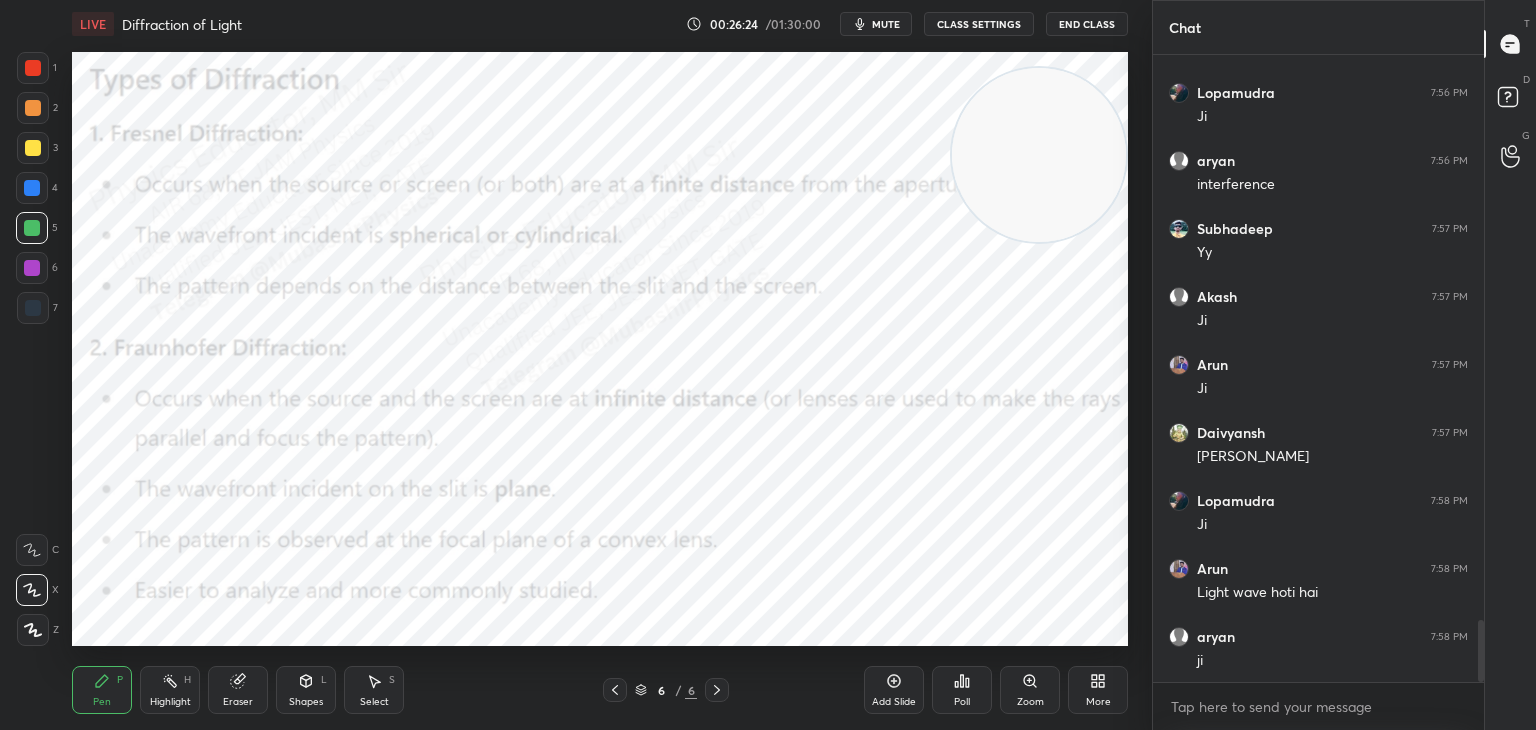 drag, startPoint x: 29, startPoint y: 67, endPoint x: 53, endPoint y: 90, distance: 33.24154 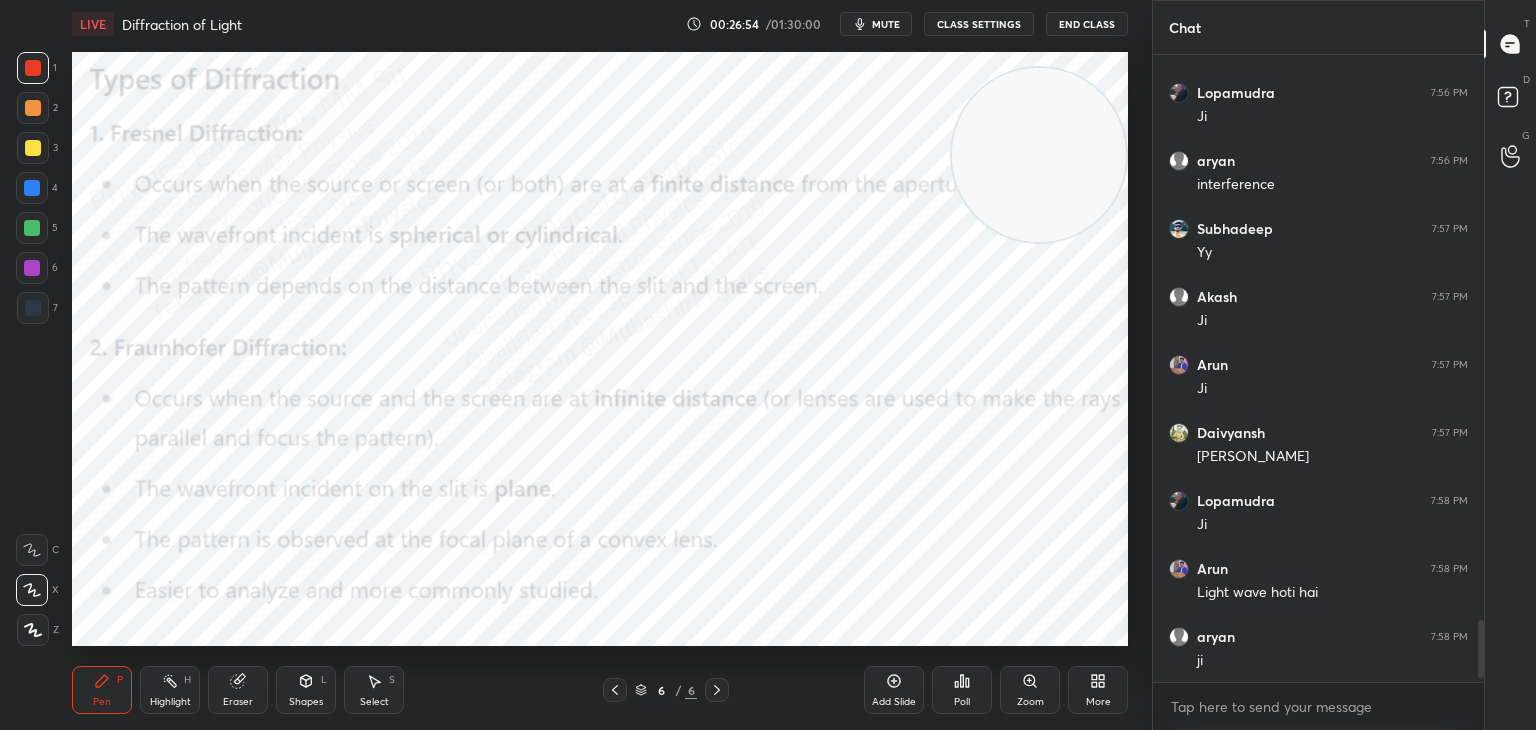 scroll, scrollTop: 6178, scrollLeft: 0, axis: vertical 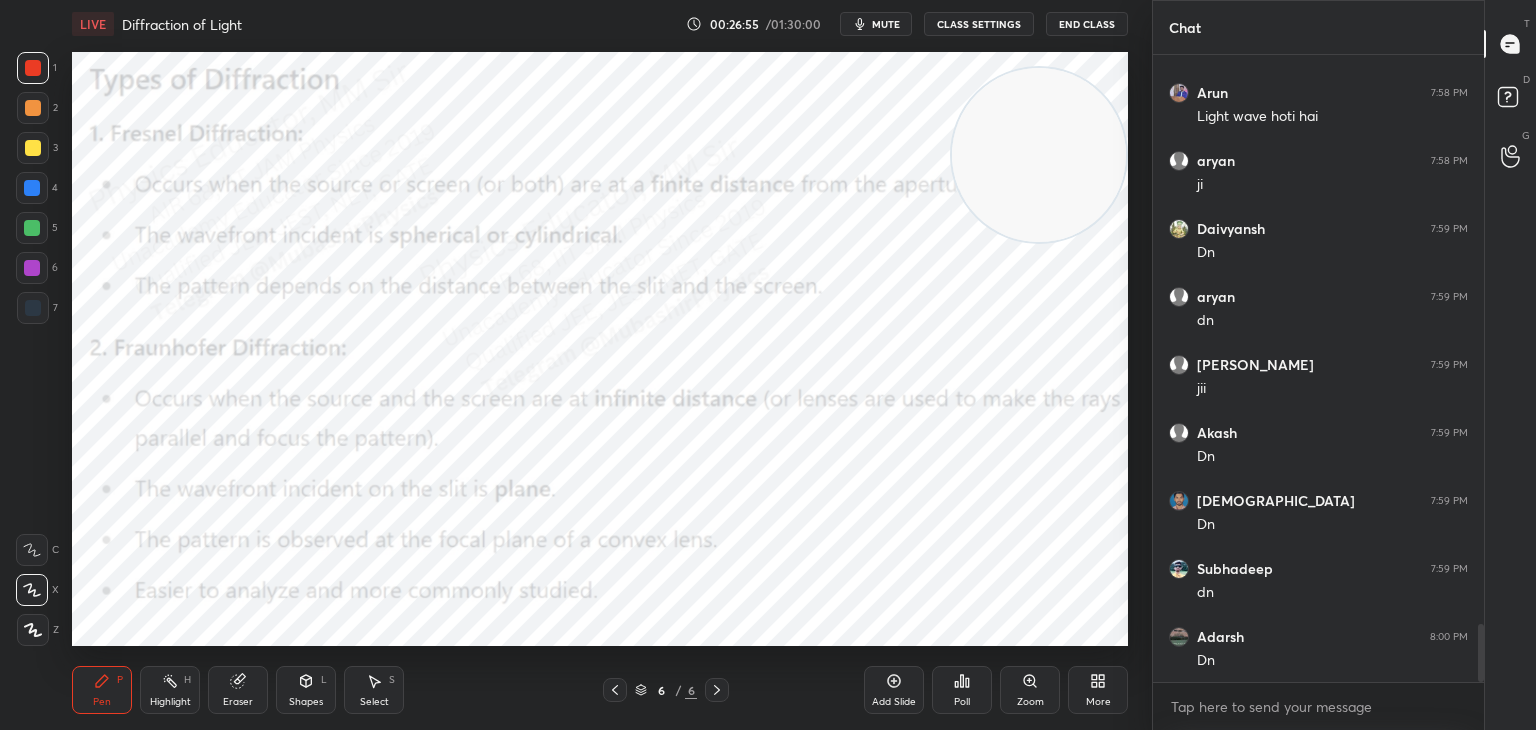 click on "More" at bounding box center (1098, 690) 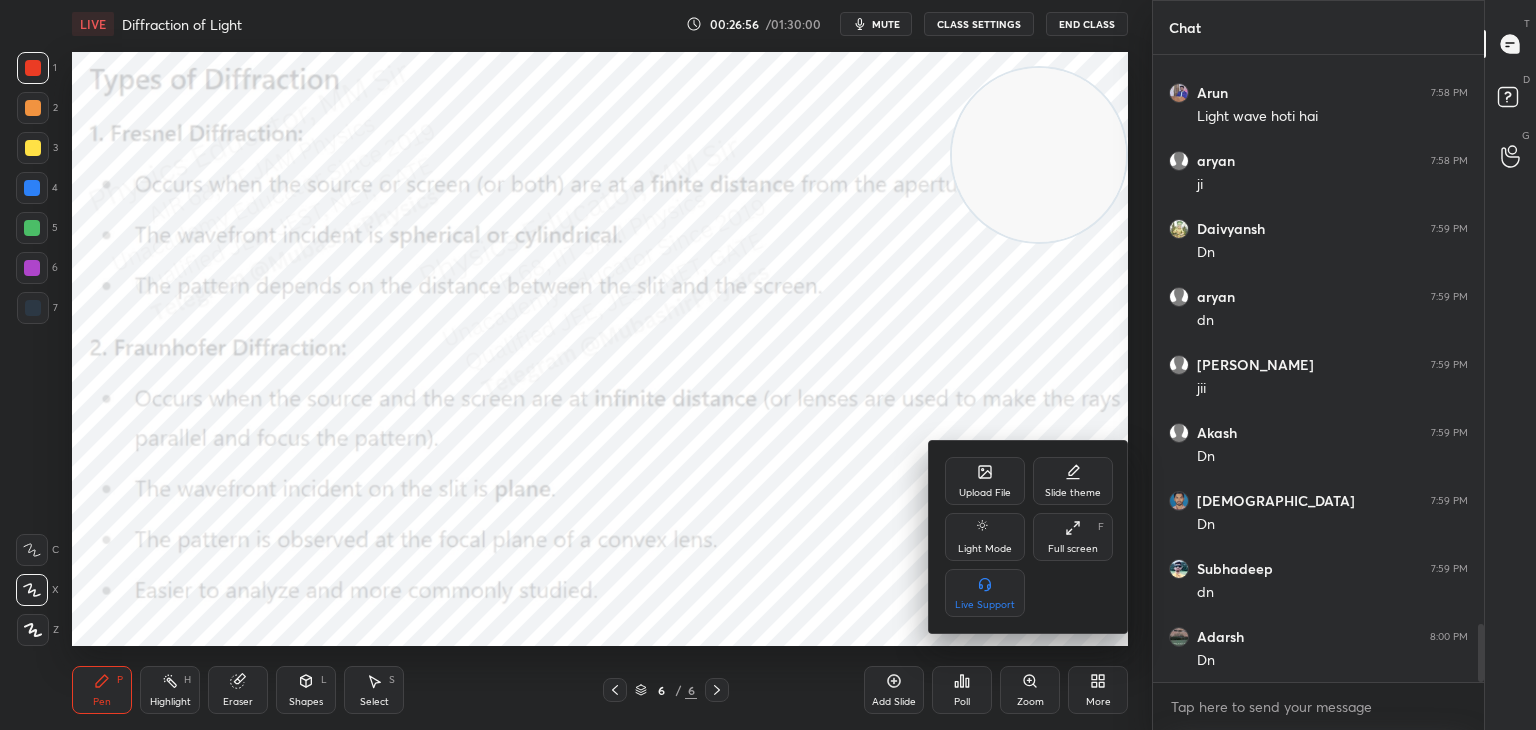 click on "Upload File" at bounding box center [985, 481] 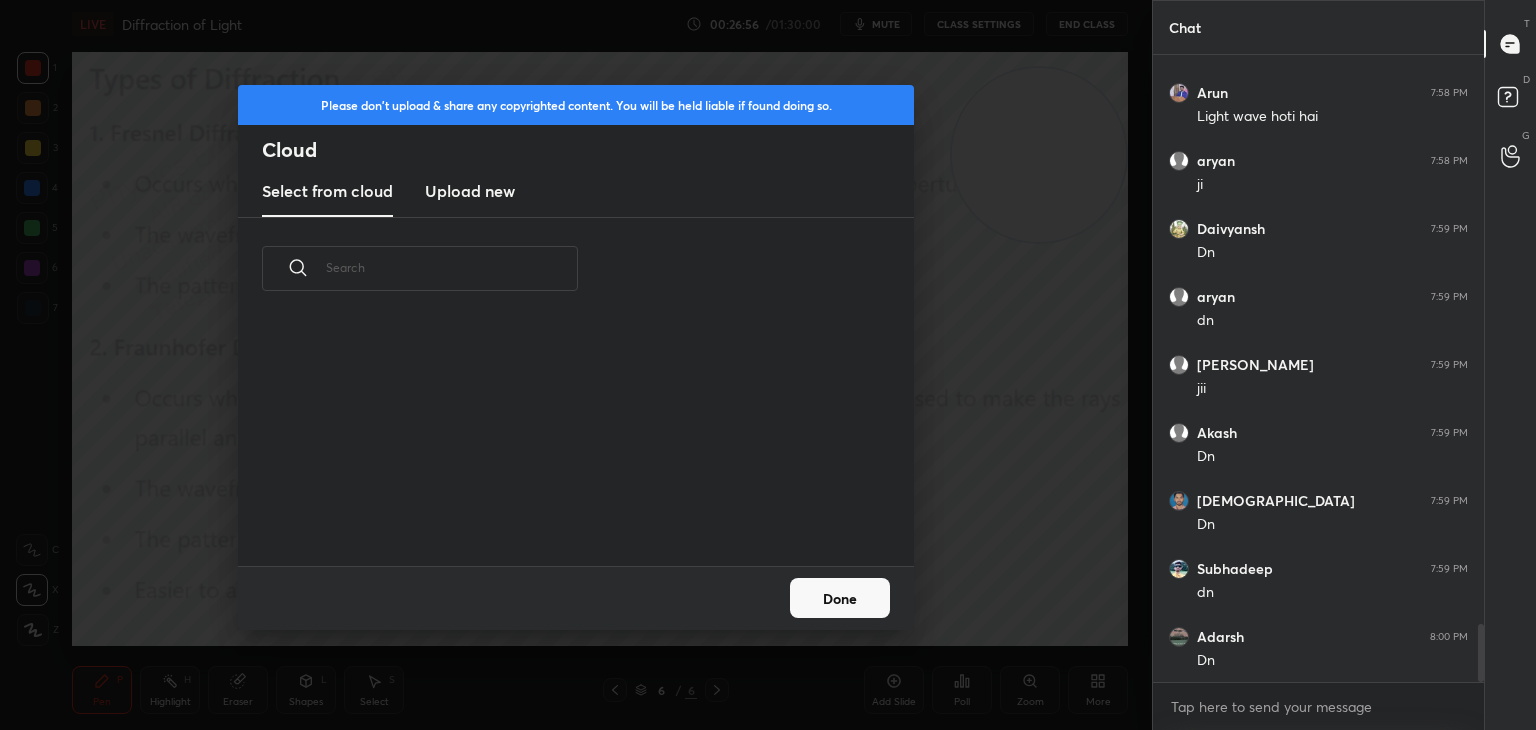 scroll, scrollTop: 5, scrollLeft: 10, axis: both 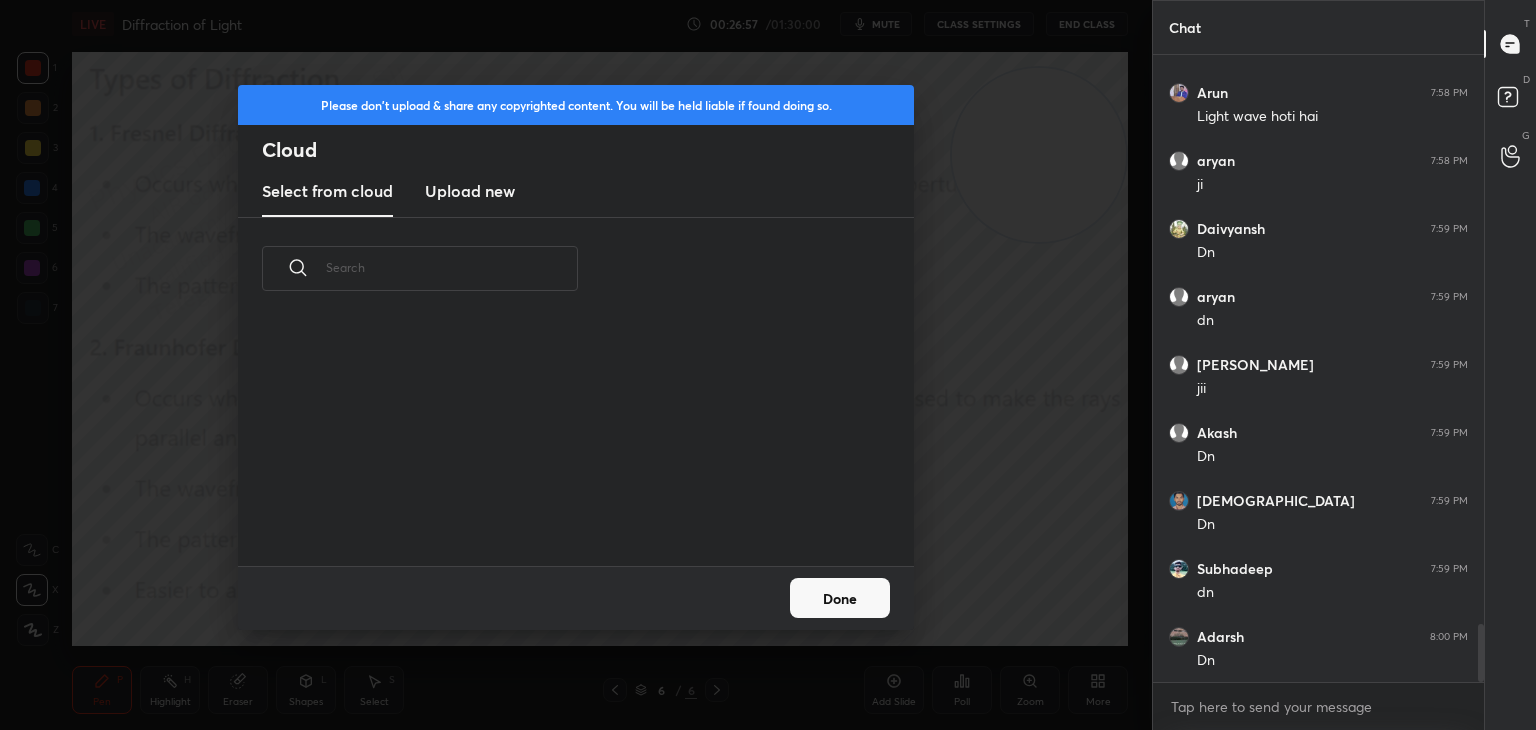 click on "Upload new" at bounding box center [470, 191] 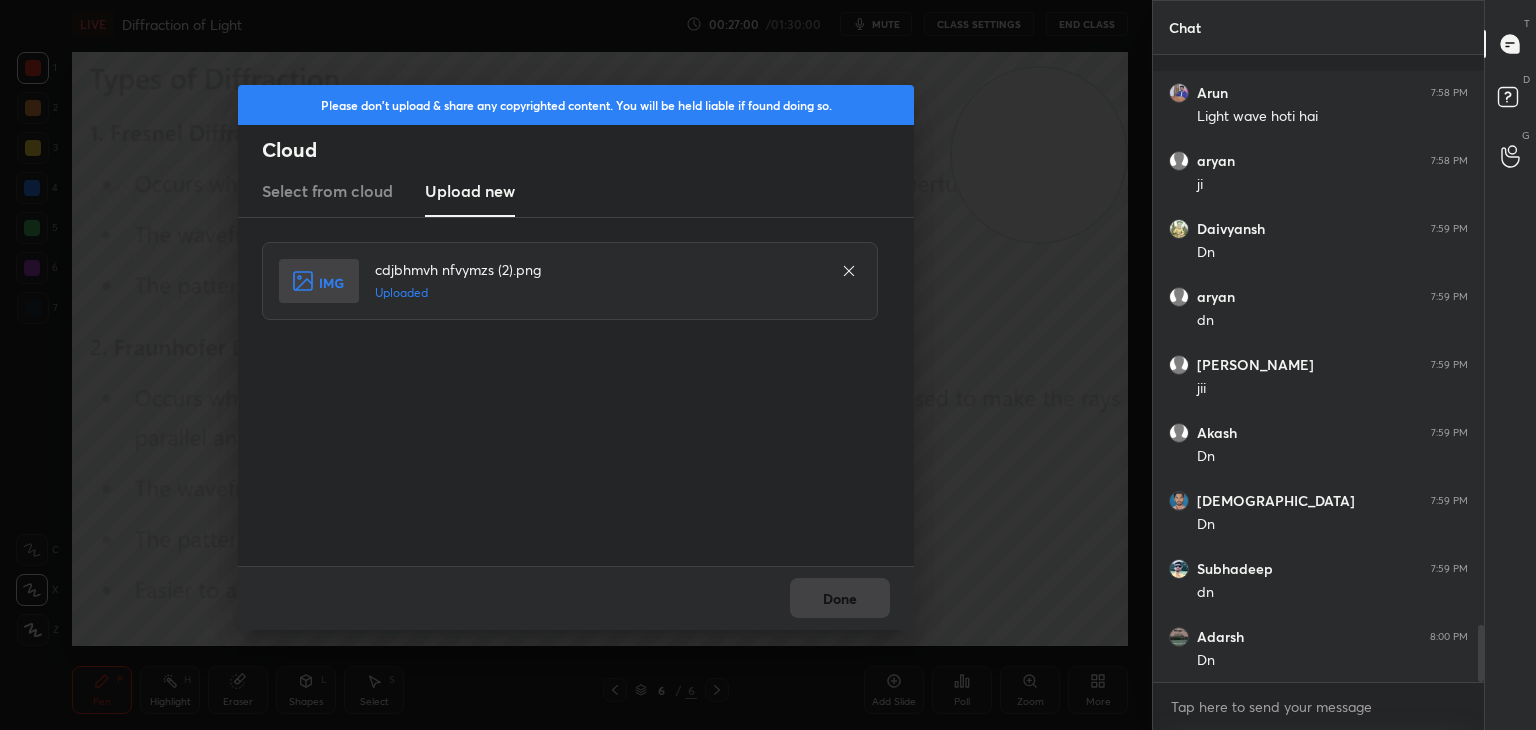 scroll, scrollTop: 6264, scrollLeft: 0, axis: vertical 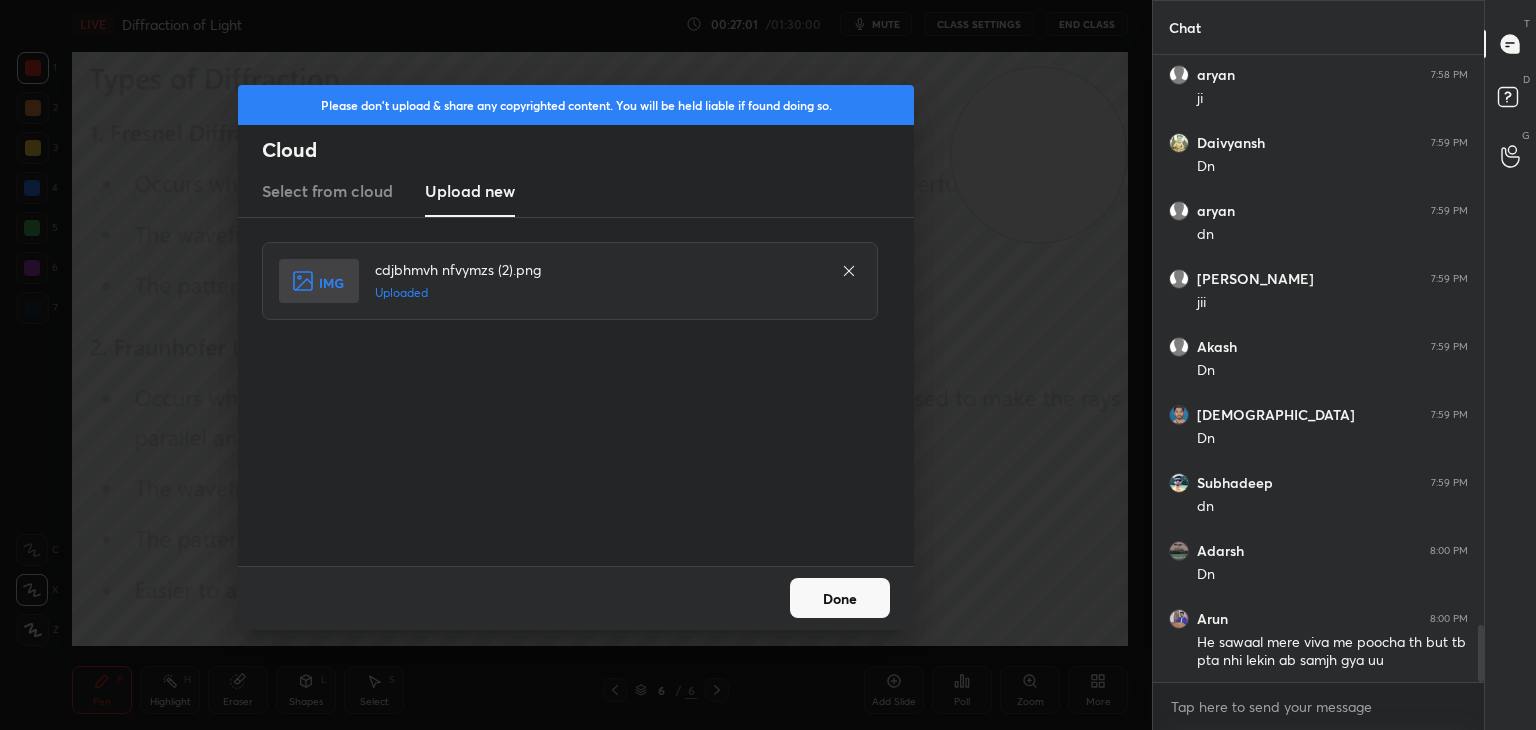 click on "Done" at bounding box center (840, 598) 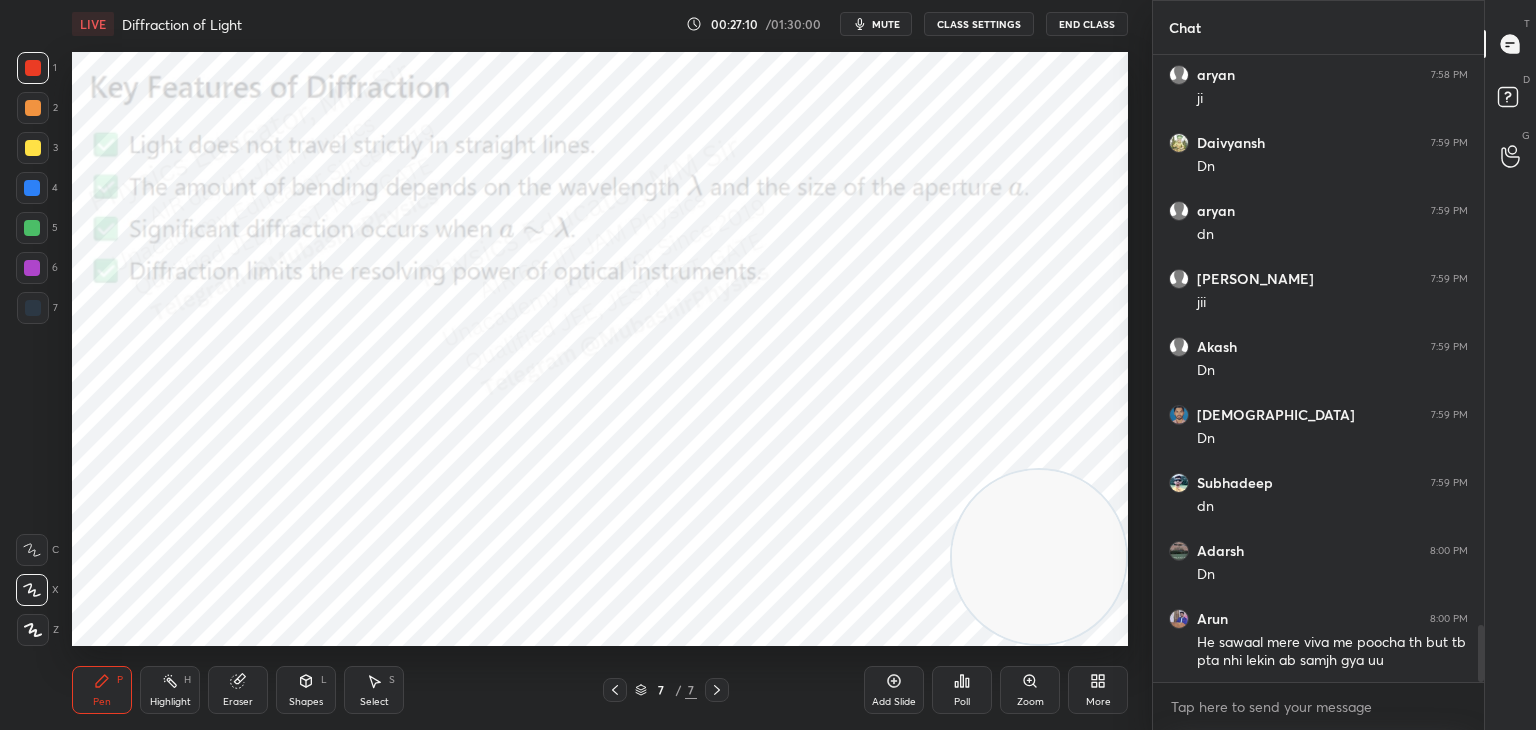 drag, startPoint x: 1020, startPoint y: 150, endPoint x: 1038, endPoint y: 581, distance: 431.3757 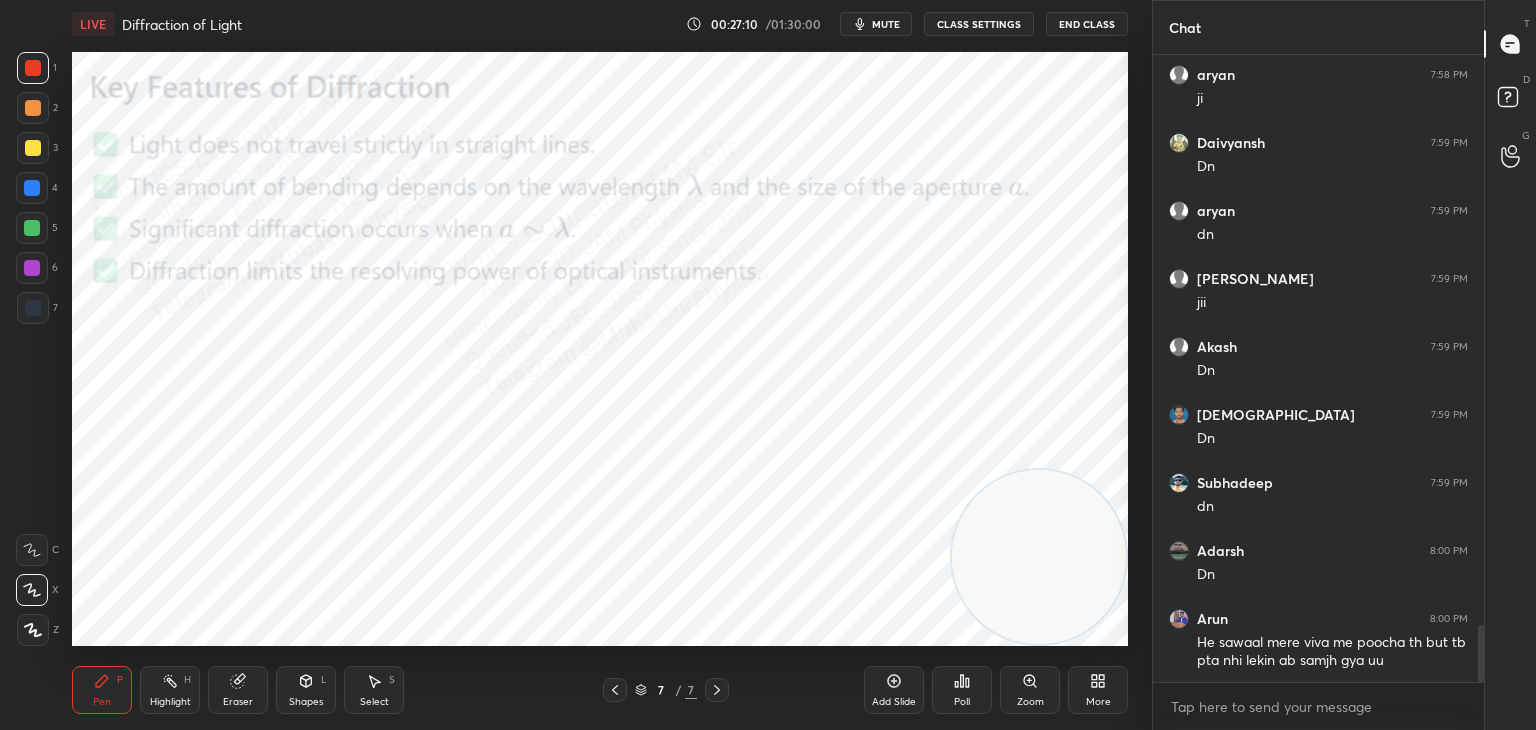 click at bounding box center (1039, 557) 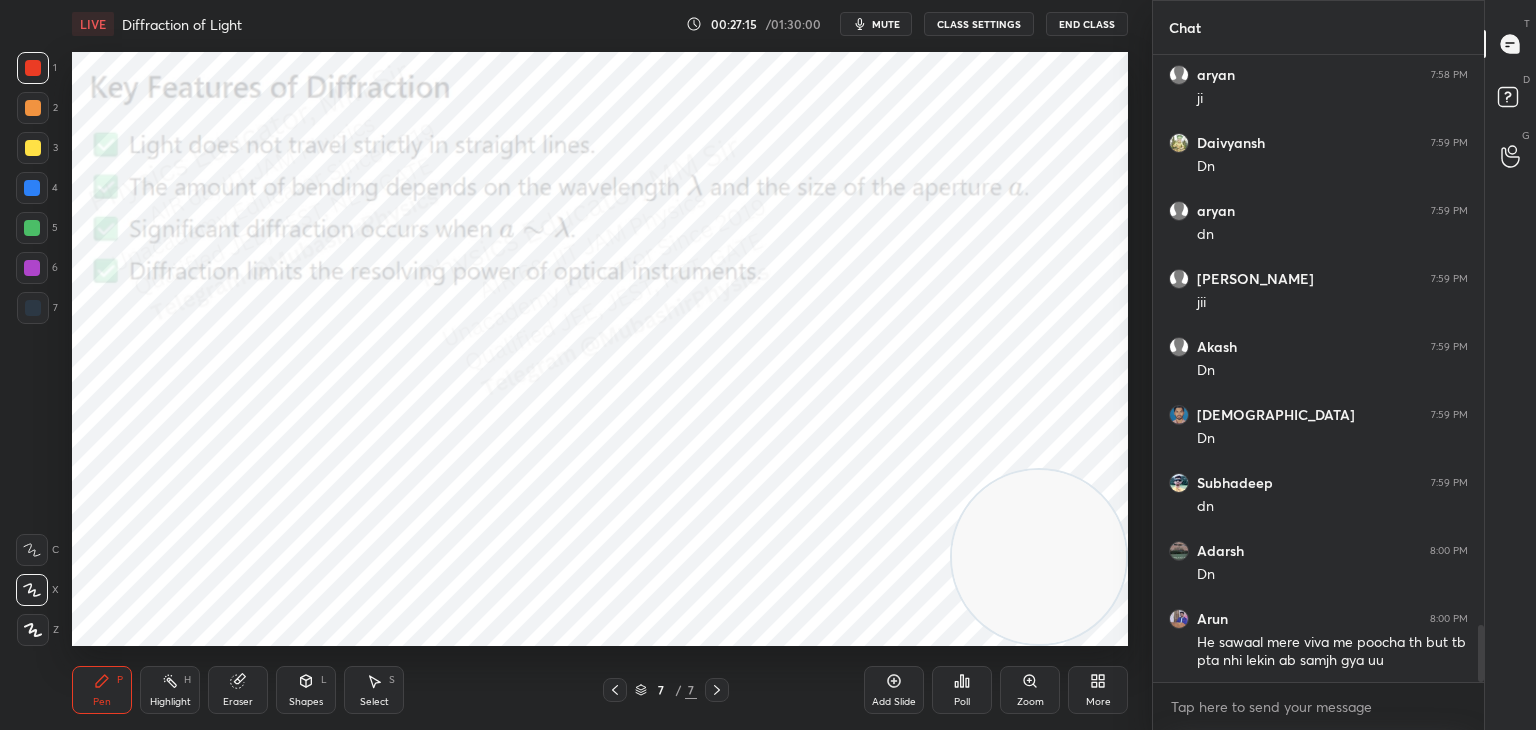 scroll, scrollTop: 6284, scrollLeft: 0, axis: vertical 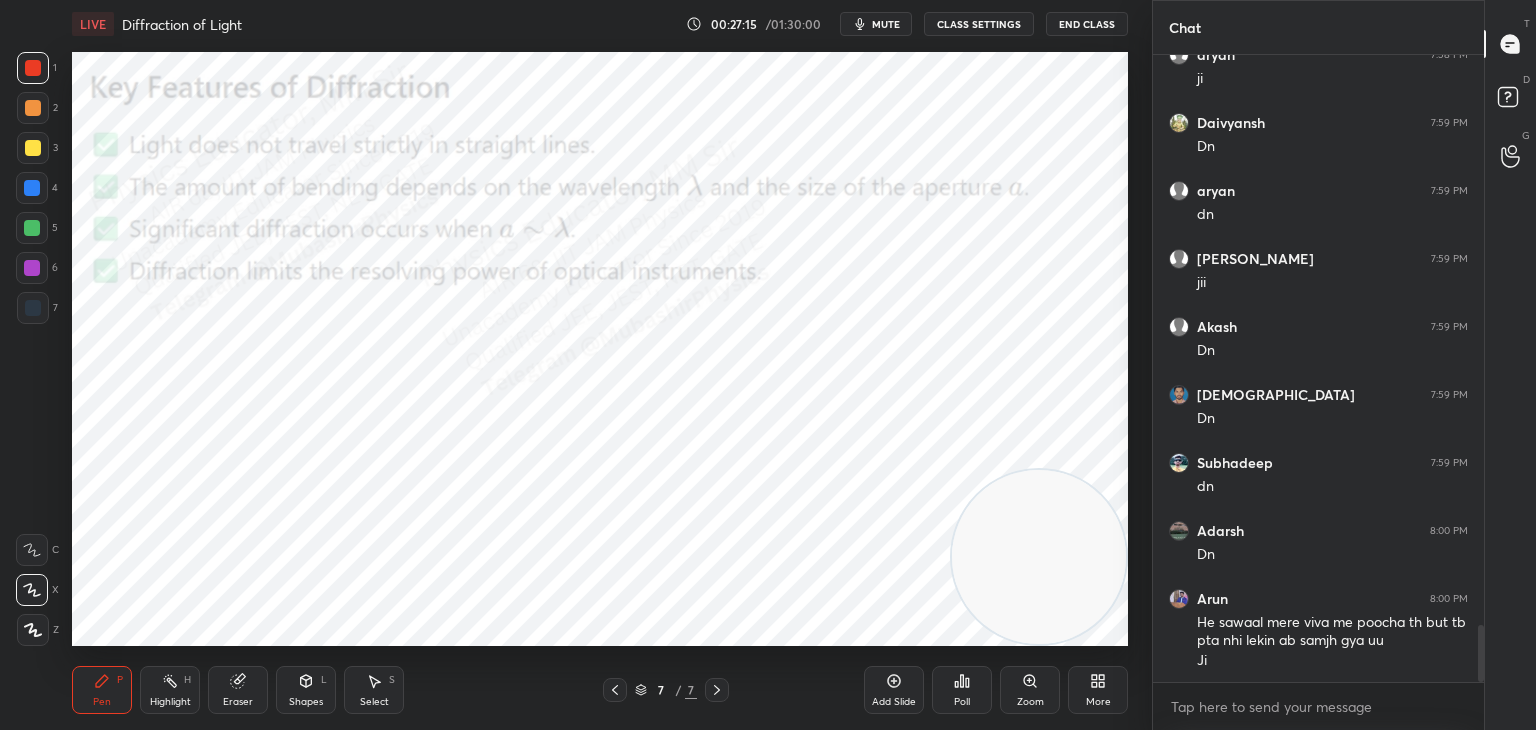 click at bounding box center (32, 188) 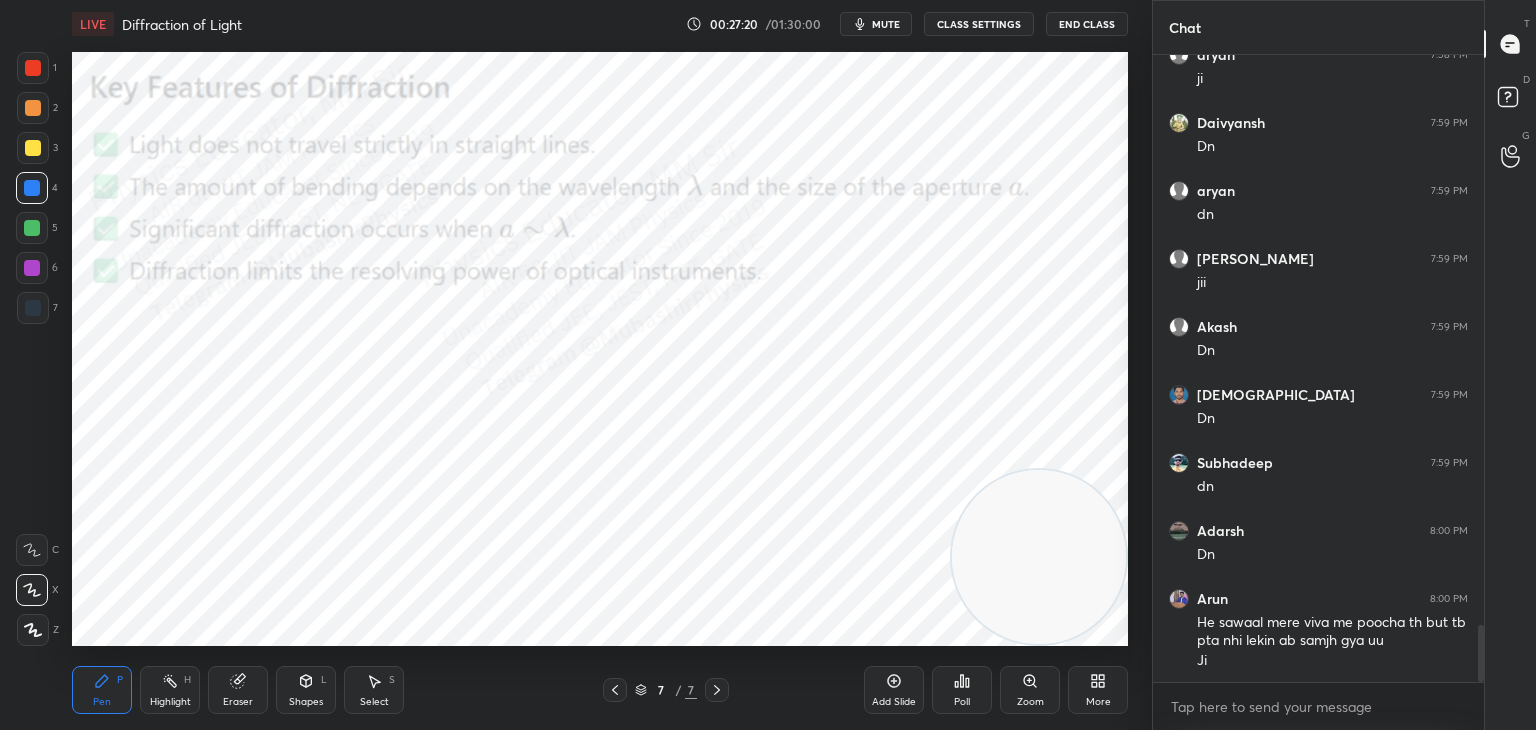 click at bounding box center (33, 148) 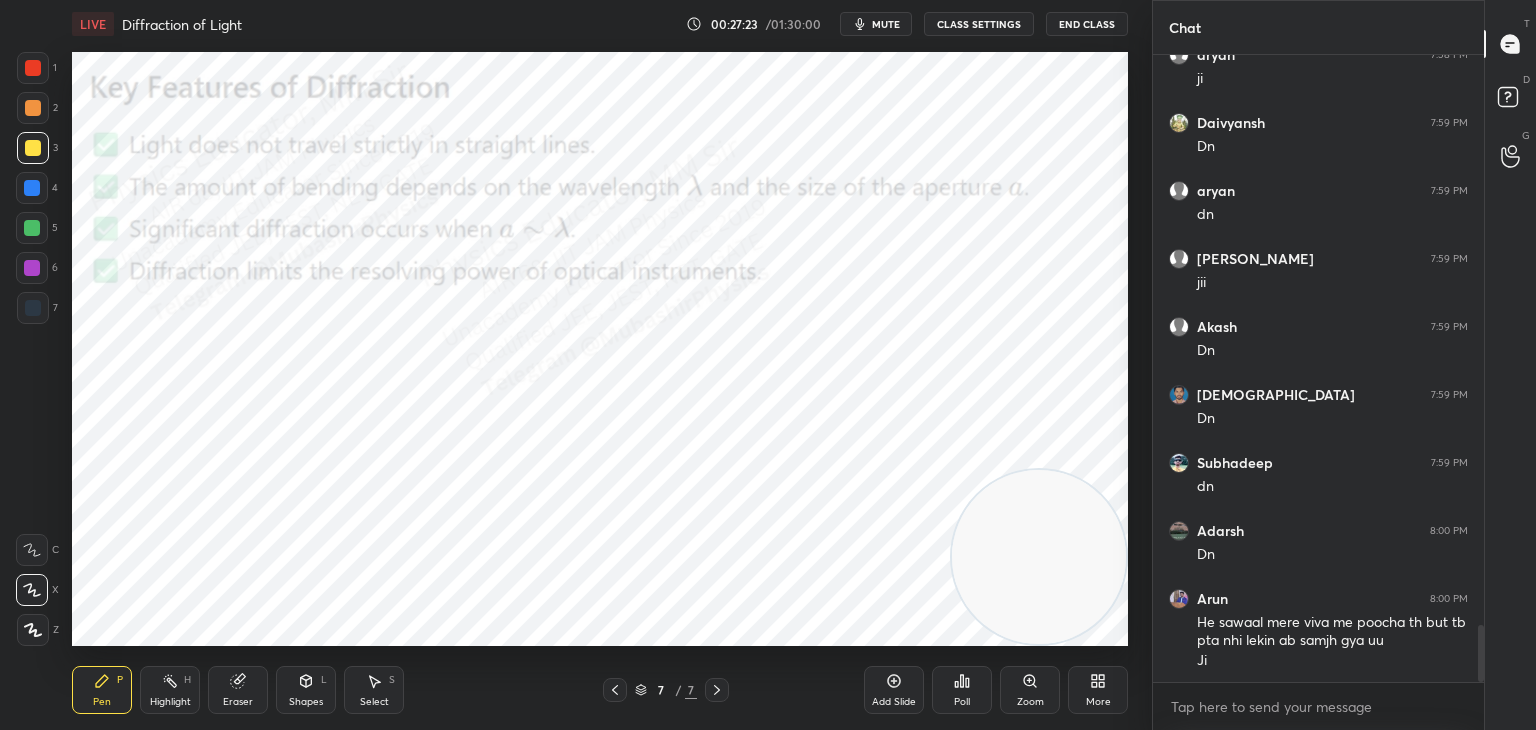 drag, startPoint x: 42, startPoint y: 186, endPoint x: 61, endPoint y: 188, distance: 19.104973 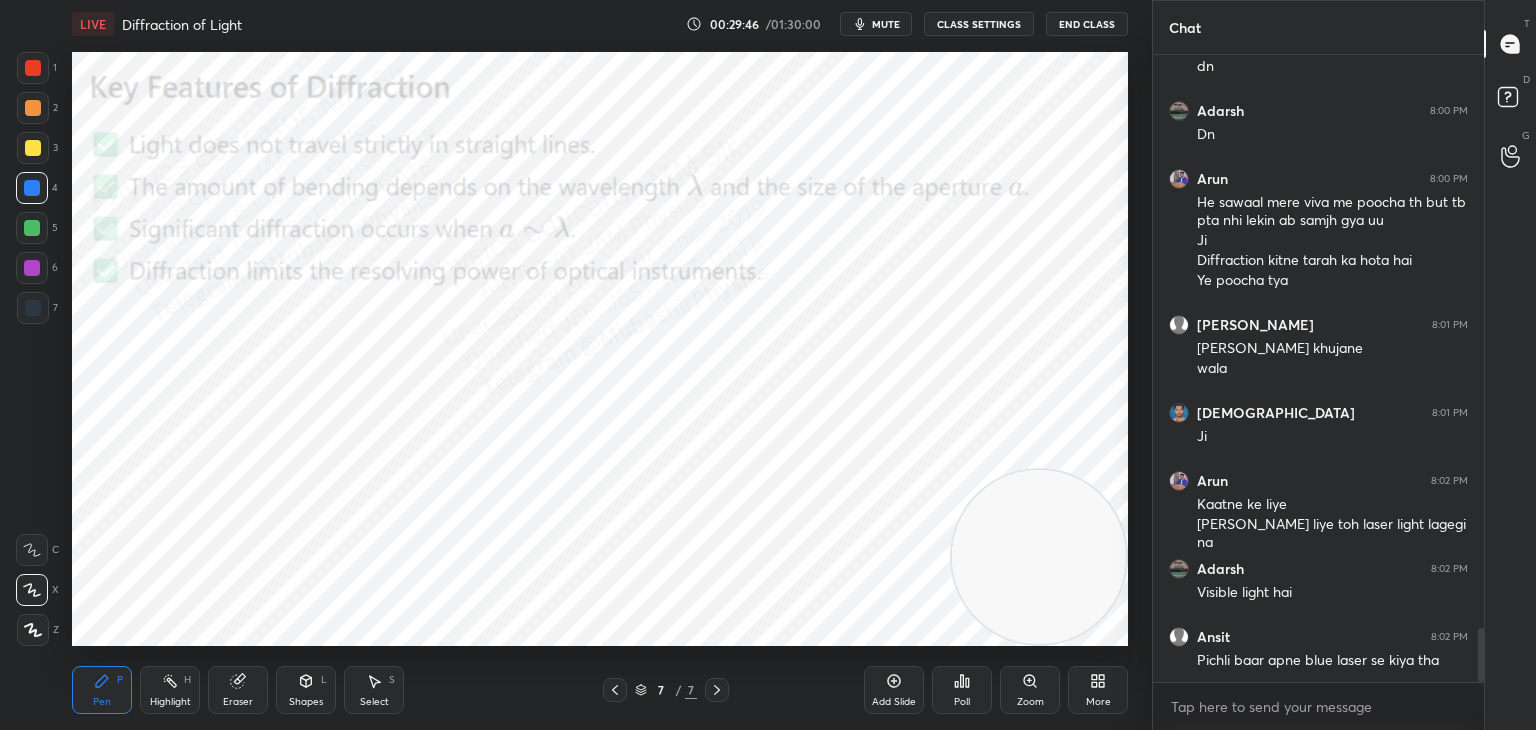scroll, scrollTop: 6724, scrollLeft: 0, axis: vertical 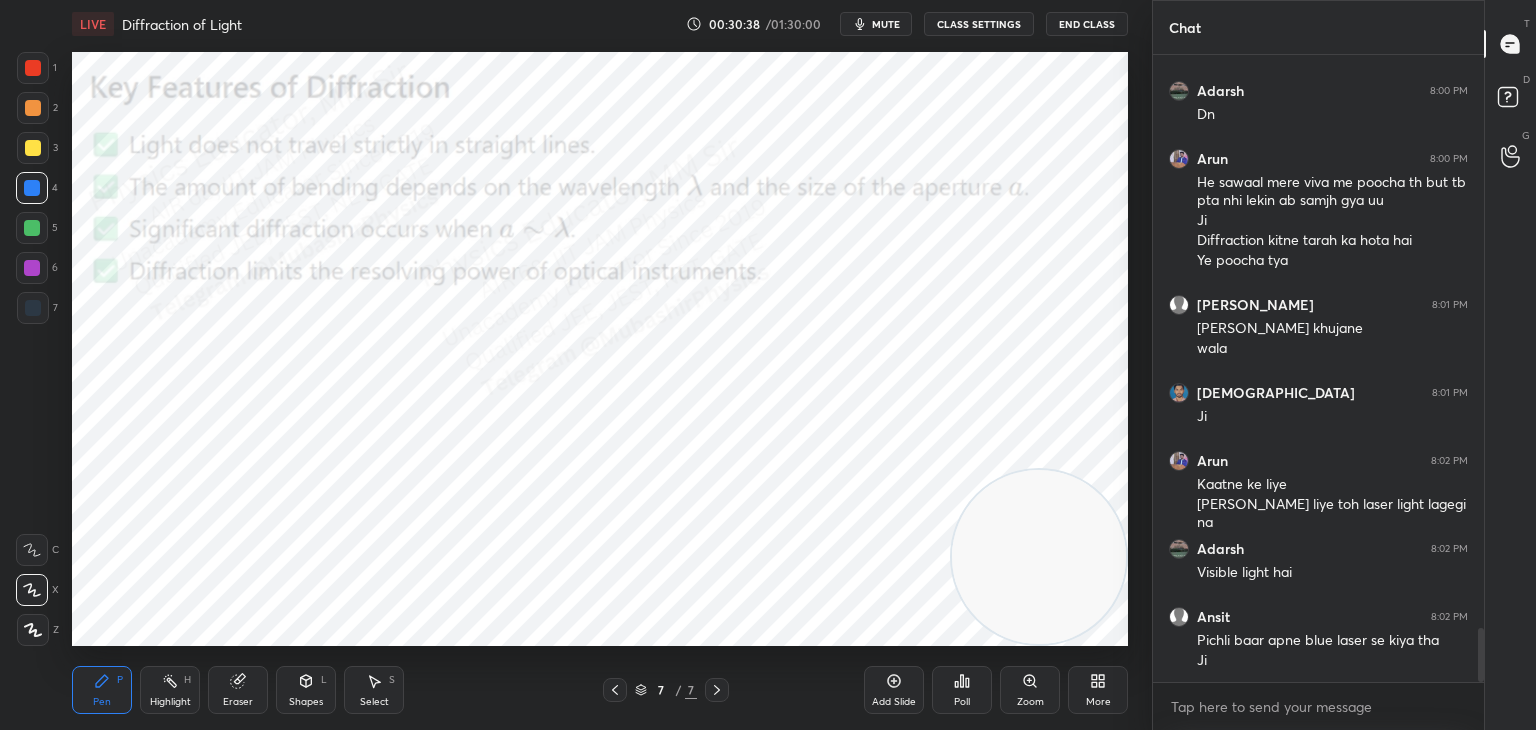 click at bounding box center [32, 268] 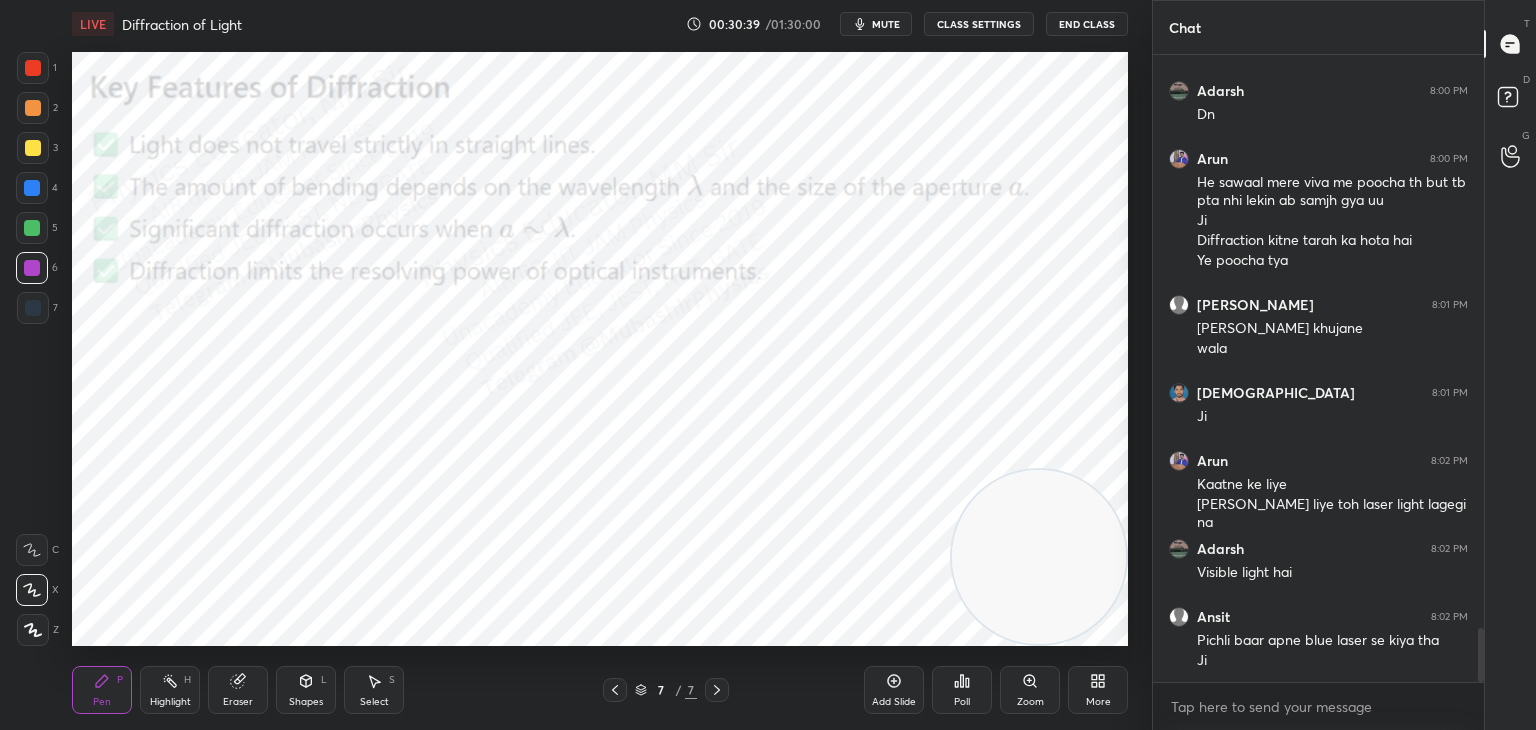 drag, startPoint x: 33, startPoint y: 73, endPoint x: 59, endPoint y: 74, distance: 26.019224 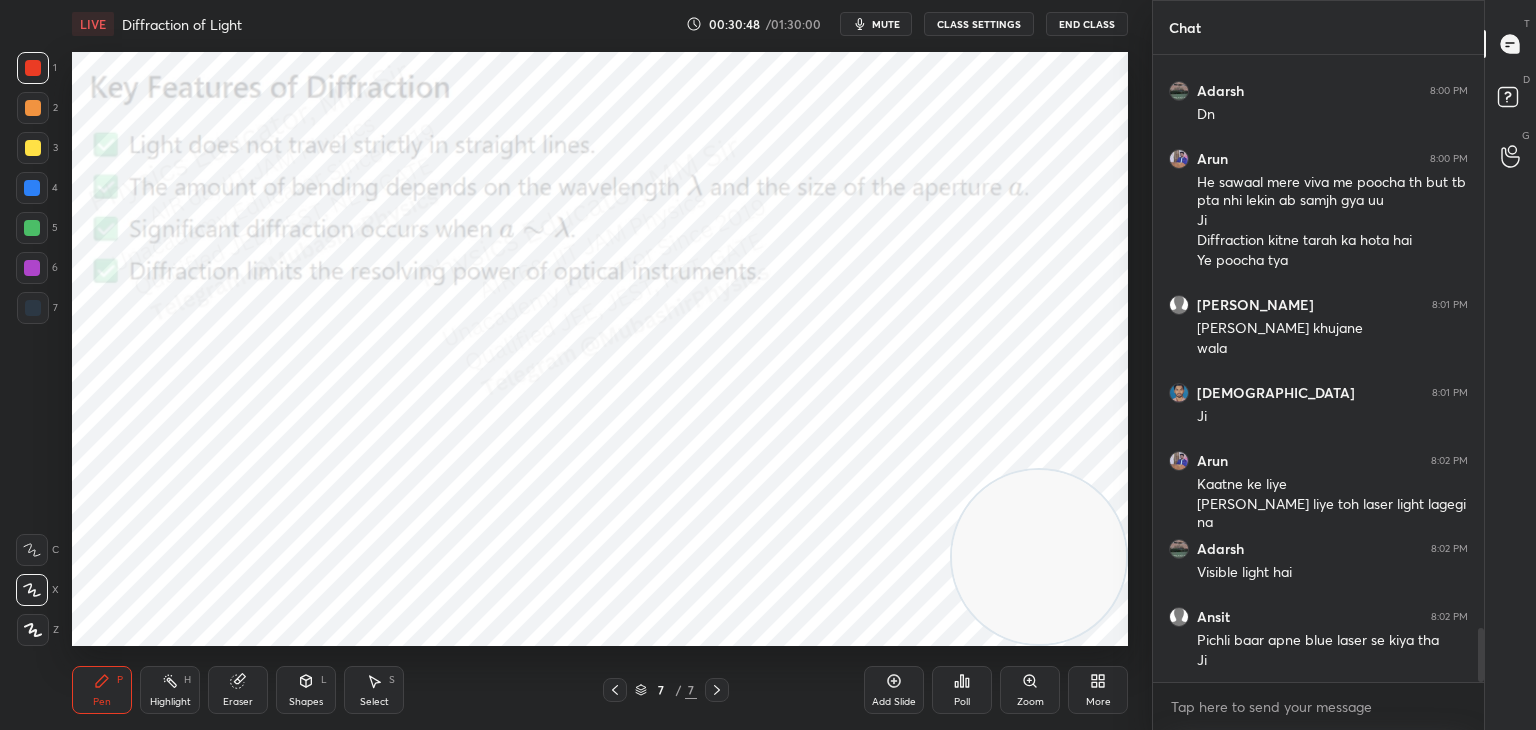 click at bounding box center [32, 268] 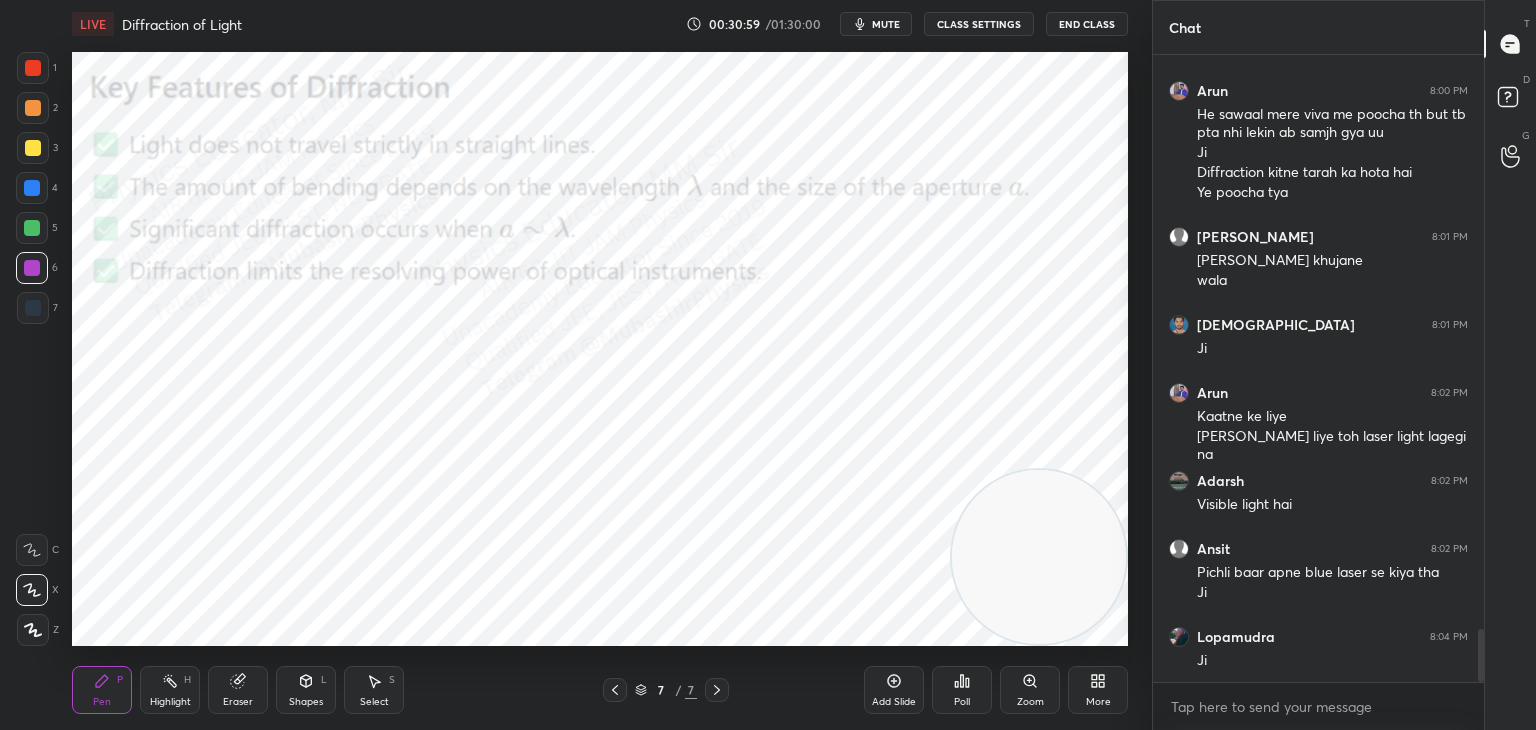 scroll, scrollTop: 6860, scrollLeft: 0, axis: vertical 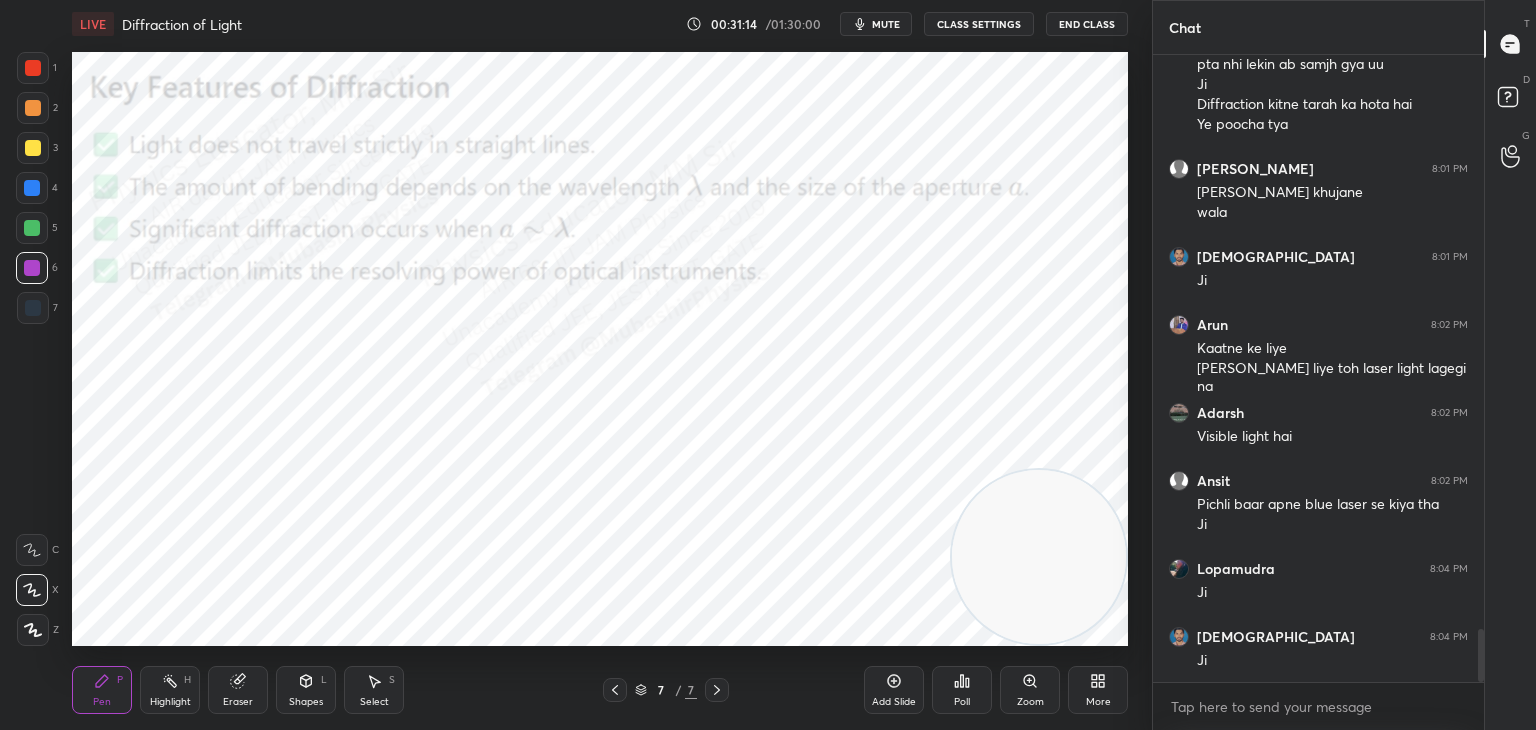 drag, startPoint x: 141, startPoint y: 704, endPoint x: 401, endPoint y: 682, distance: 260.9291 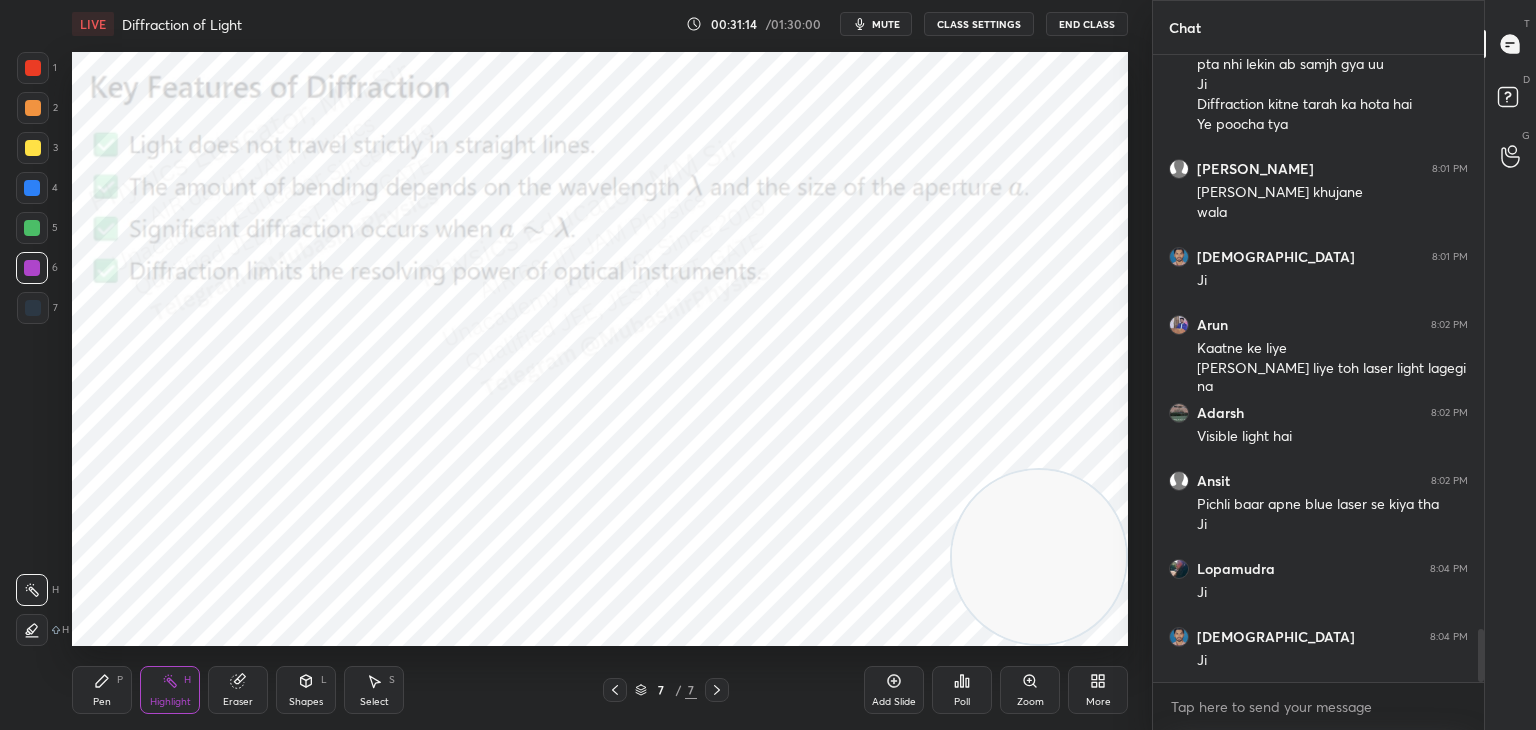 click 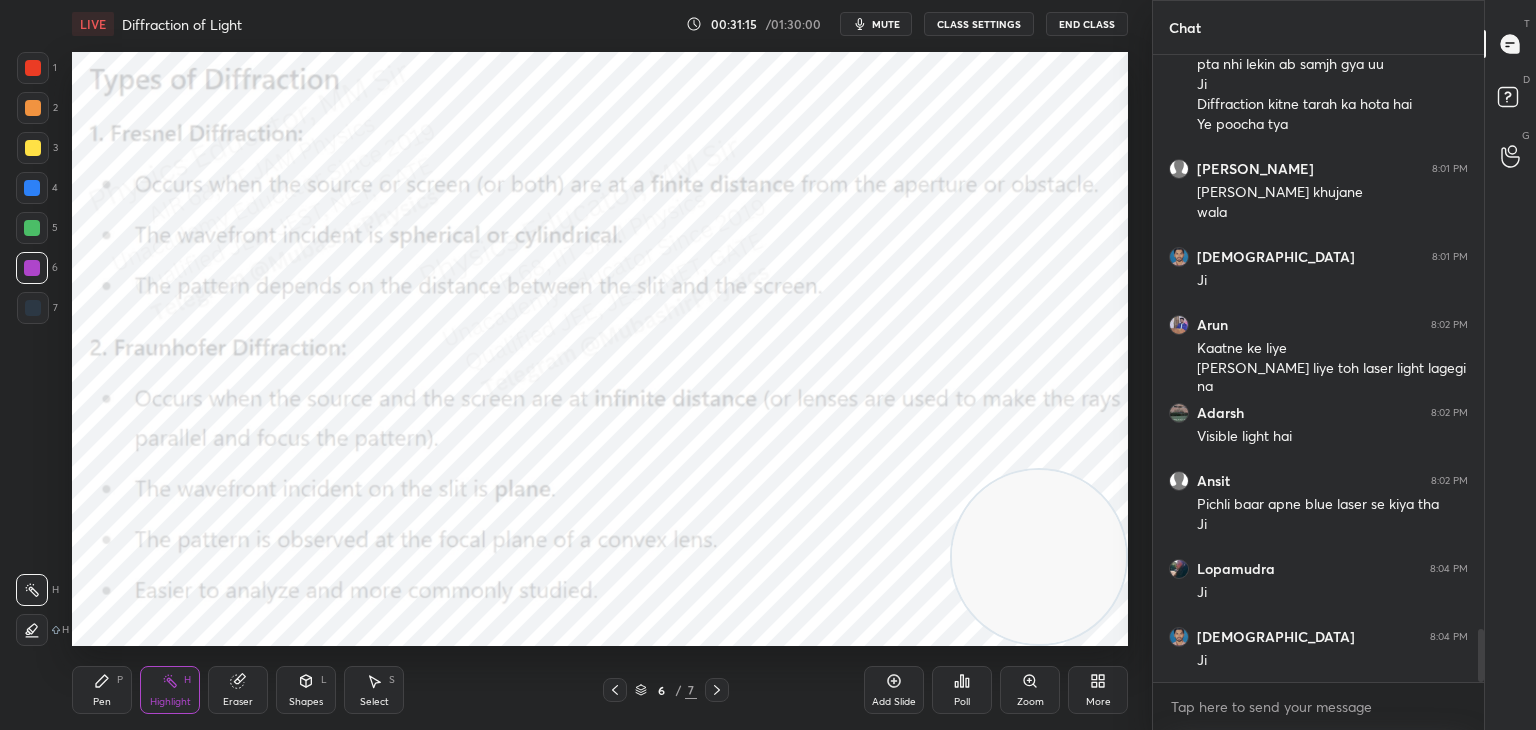 click 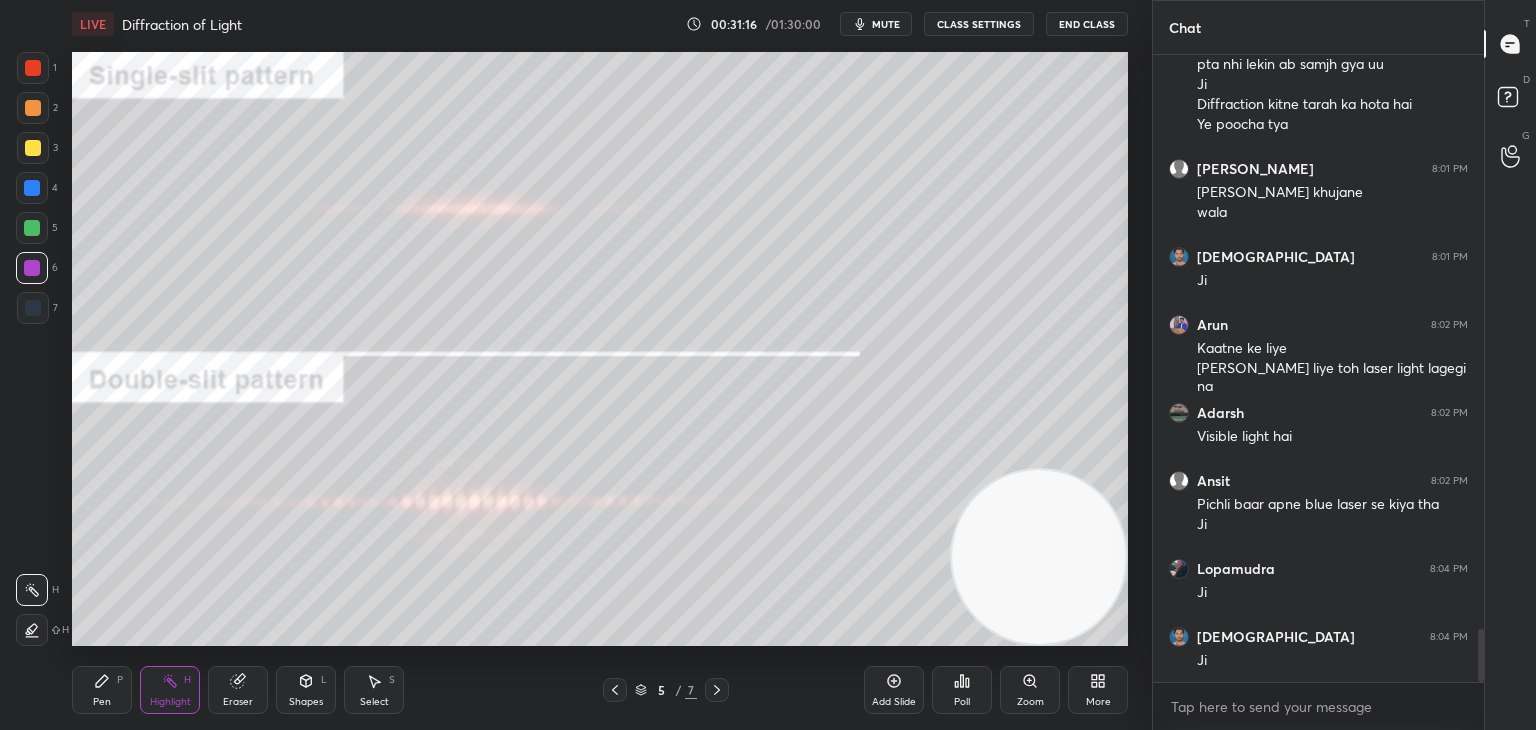 click 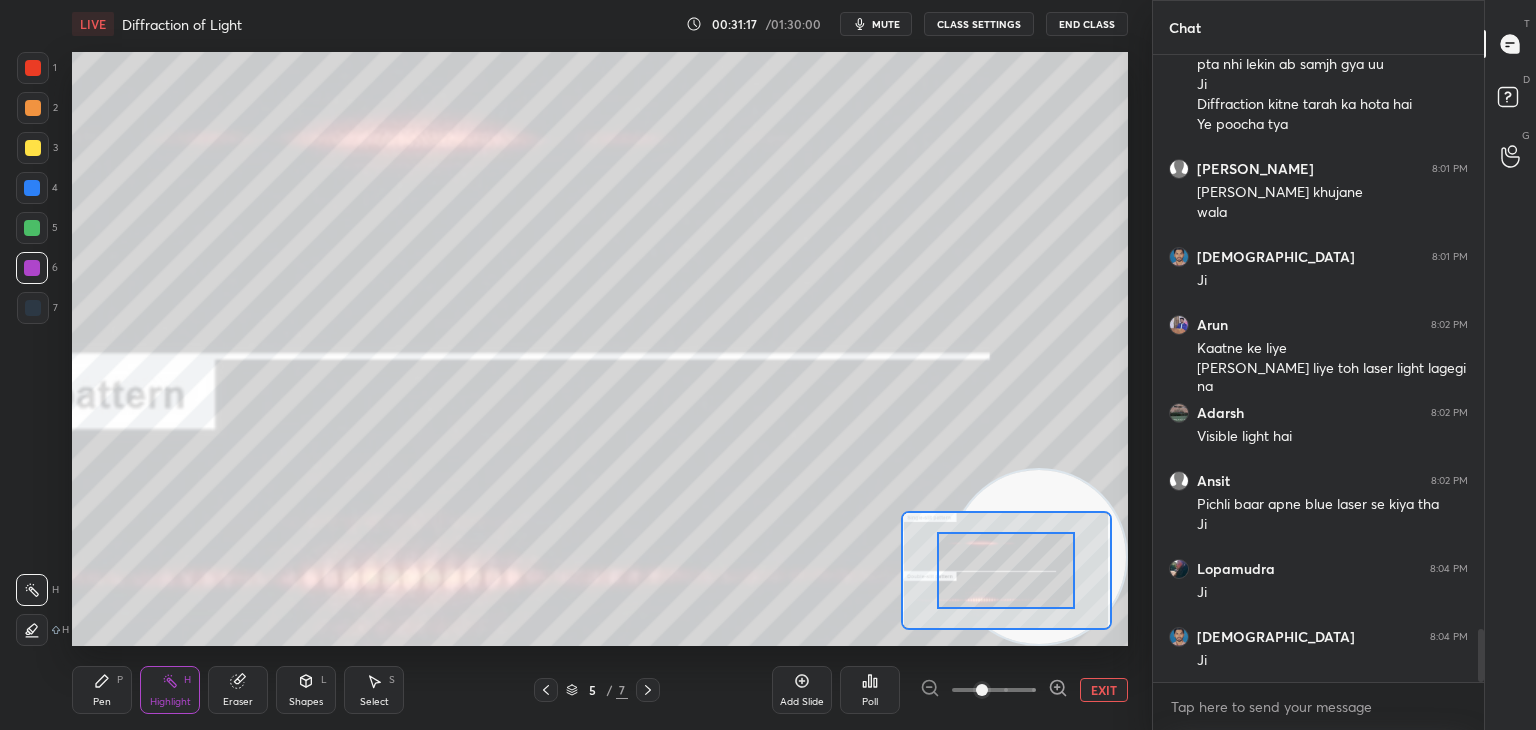 click at bounding box center (994, 690) 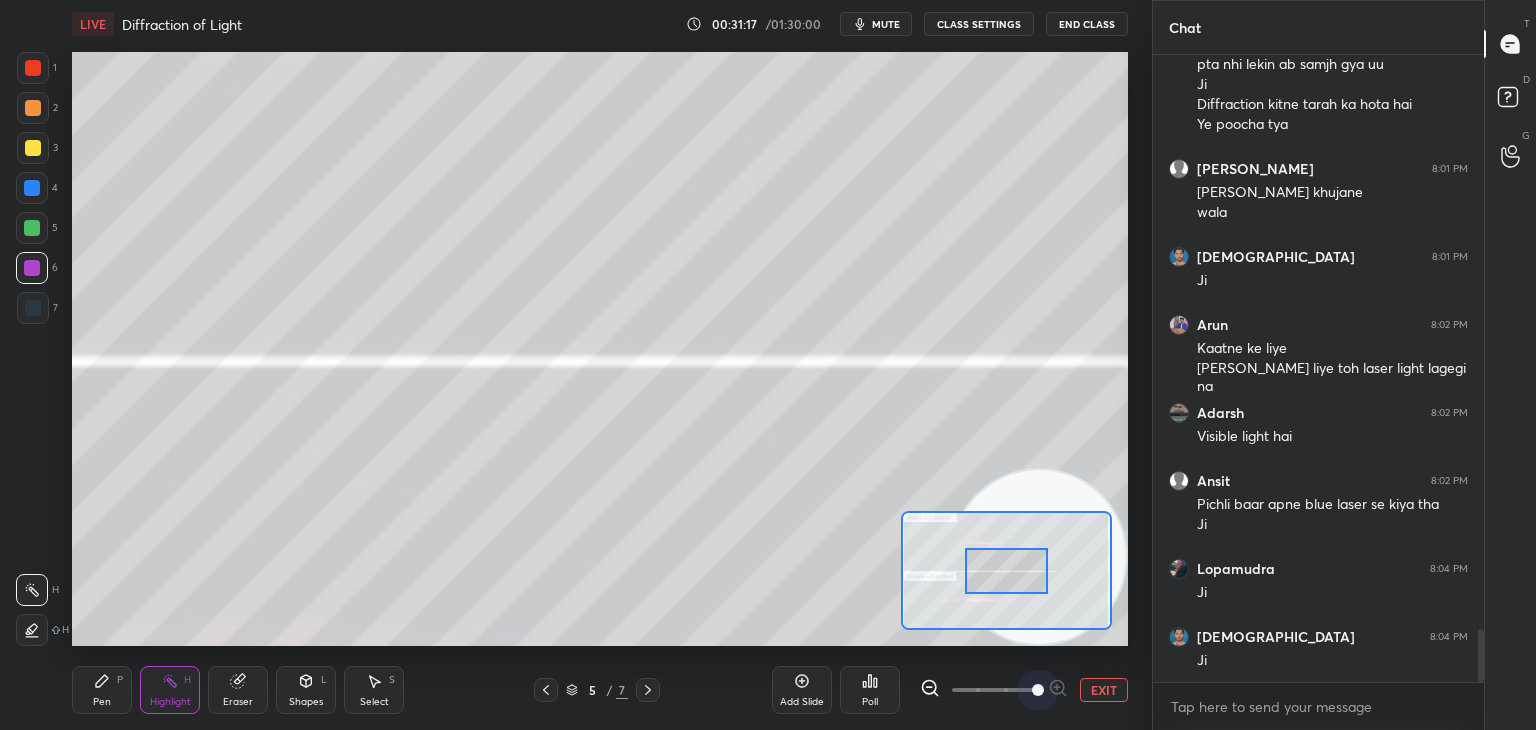 click at bounding box center [994, 690] 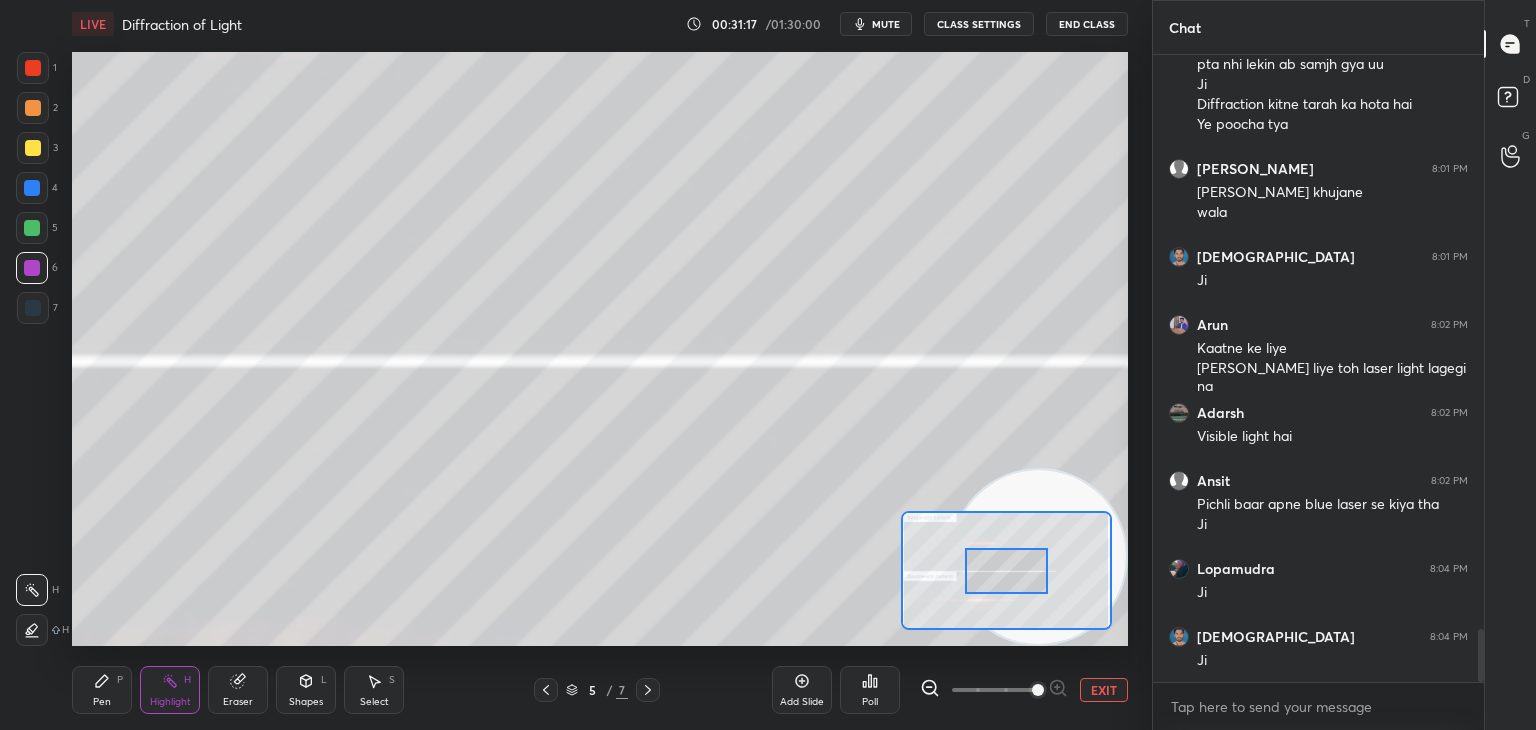 click at bounding box center [1038, 690] 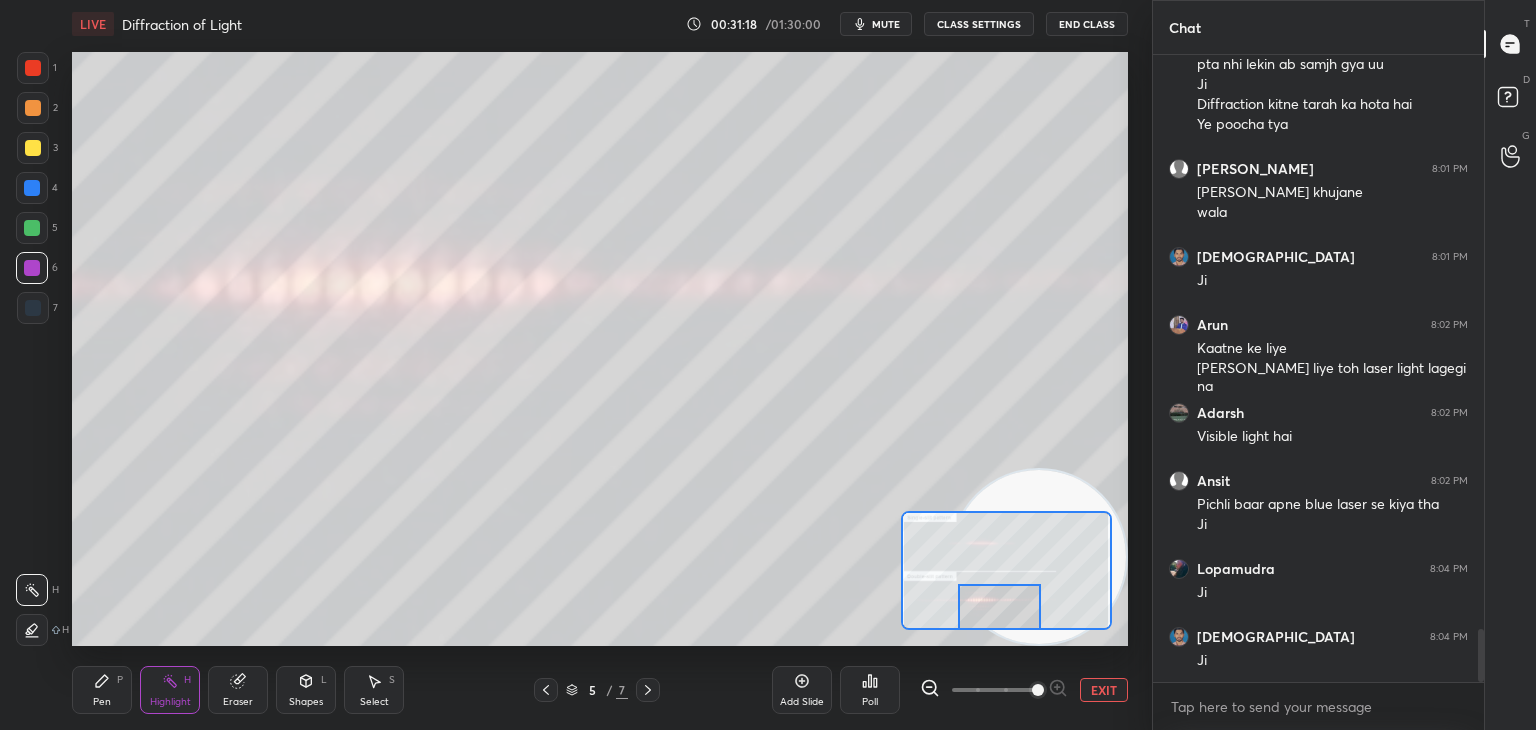 drag, startPoint x: 1004, startPoint y: 576, endPoint x: 1001, endPoint y: 598, distance: 22.203604 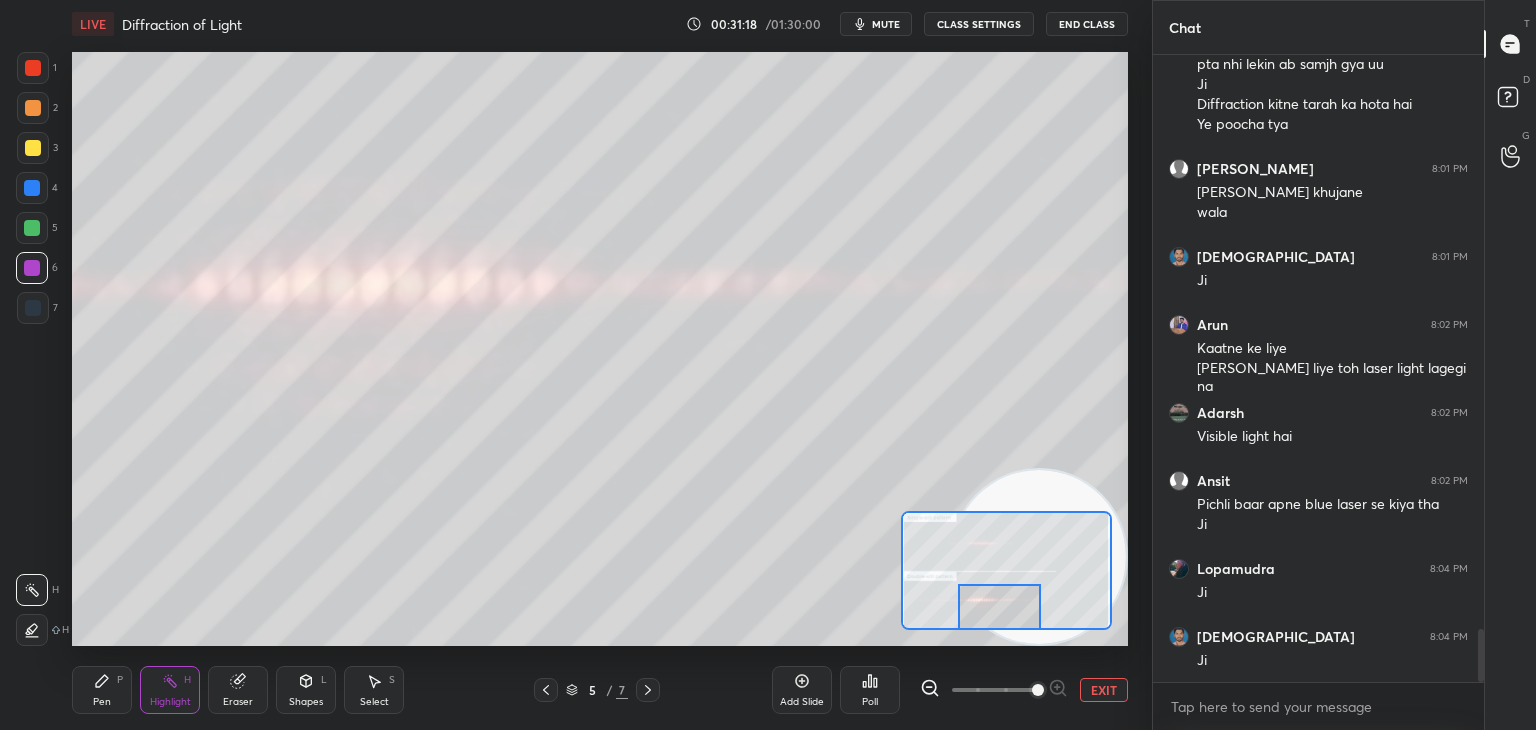 click at bounding box center (999, 607) 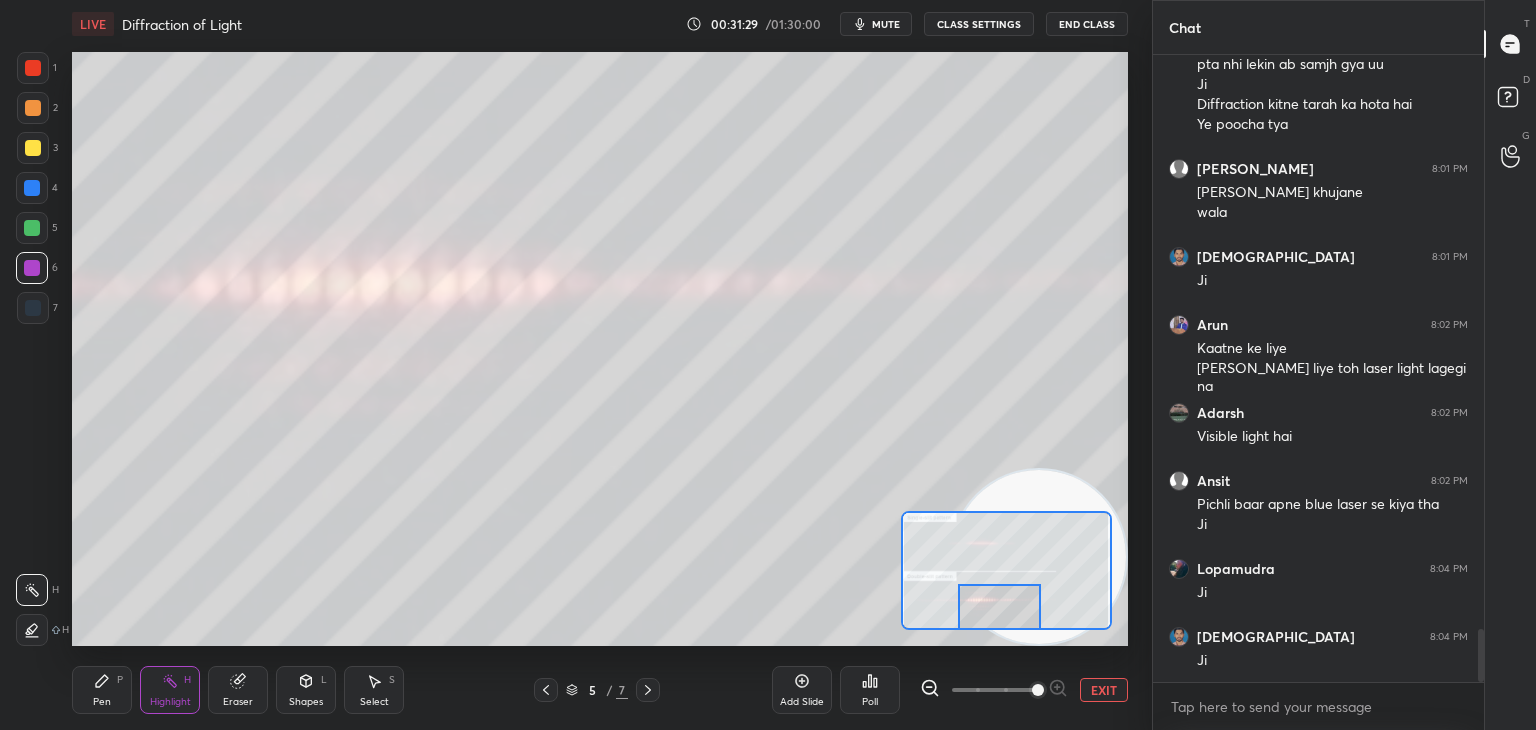 click on "EXIT" at bounding box center [1104, 690] 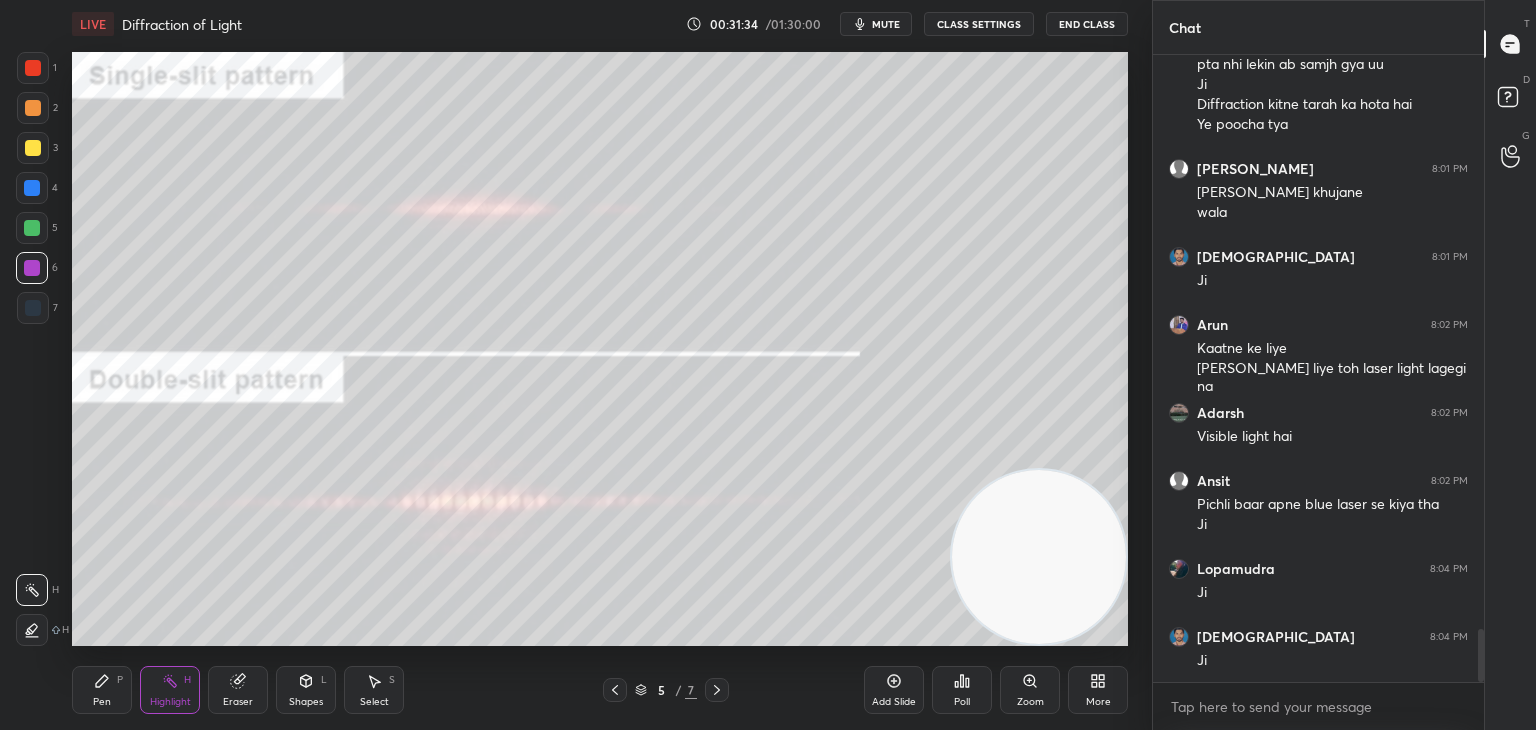 click 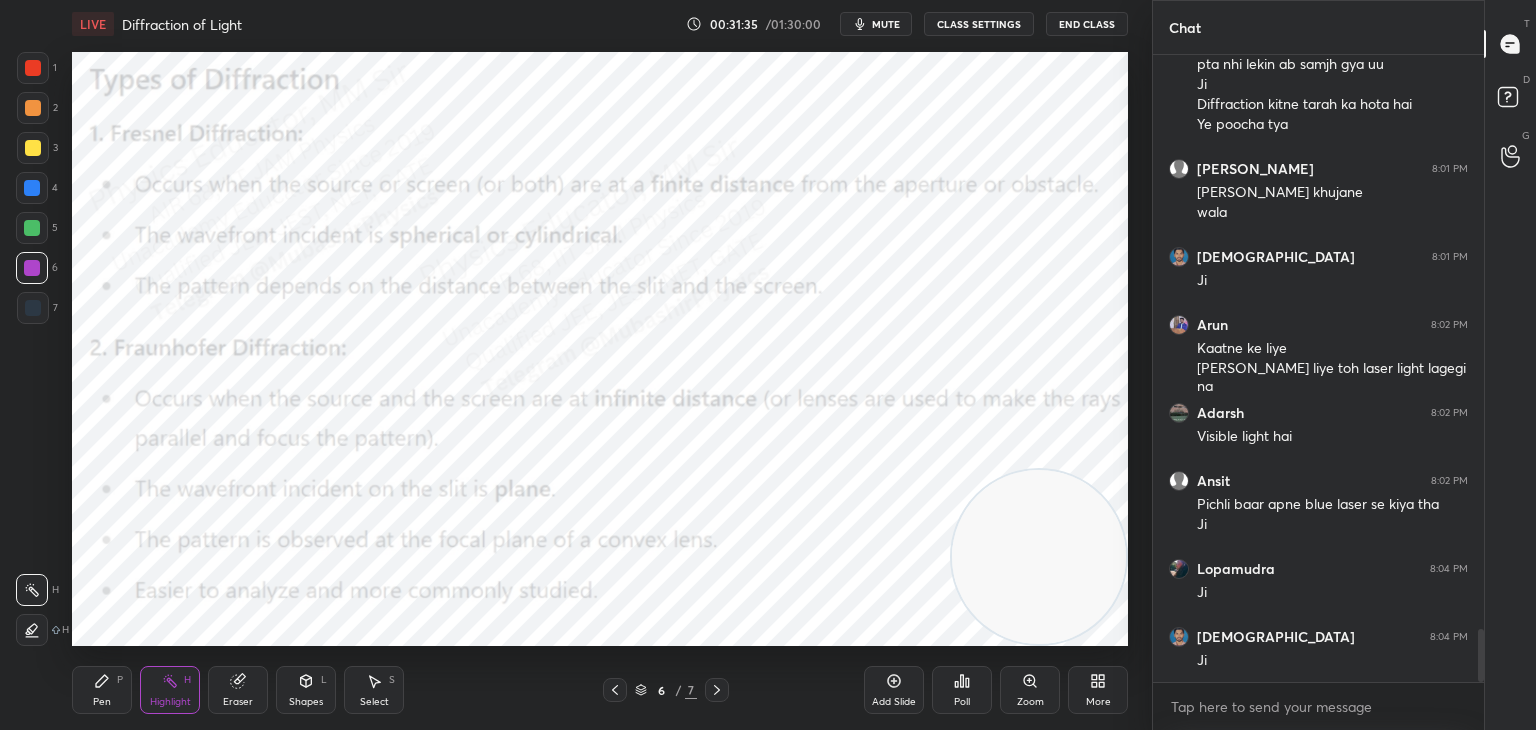 click 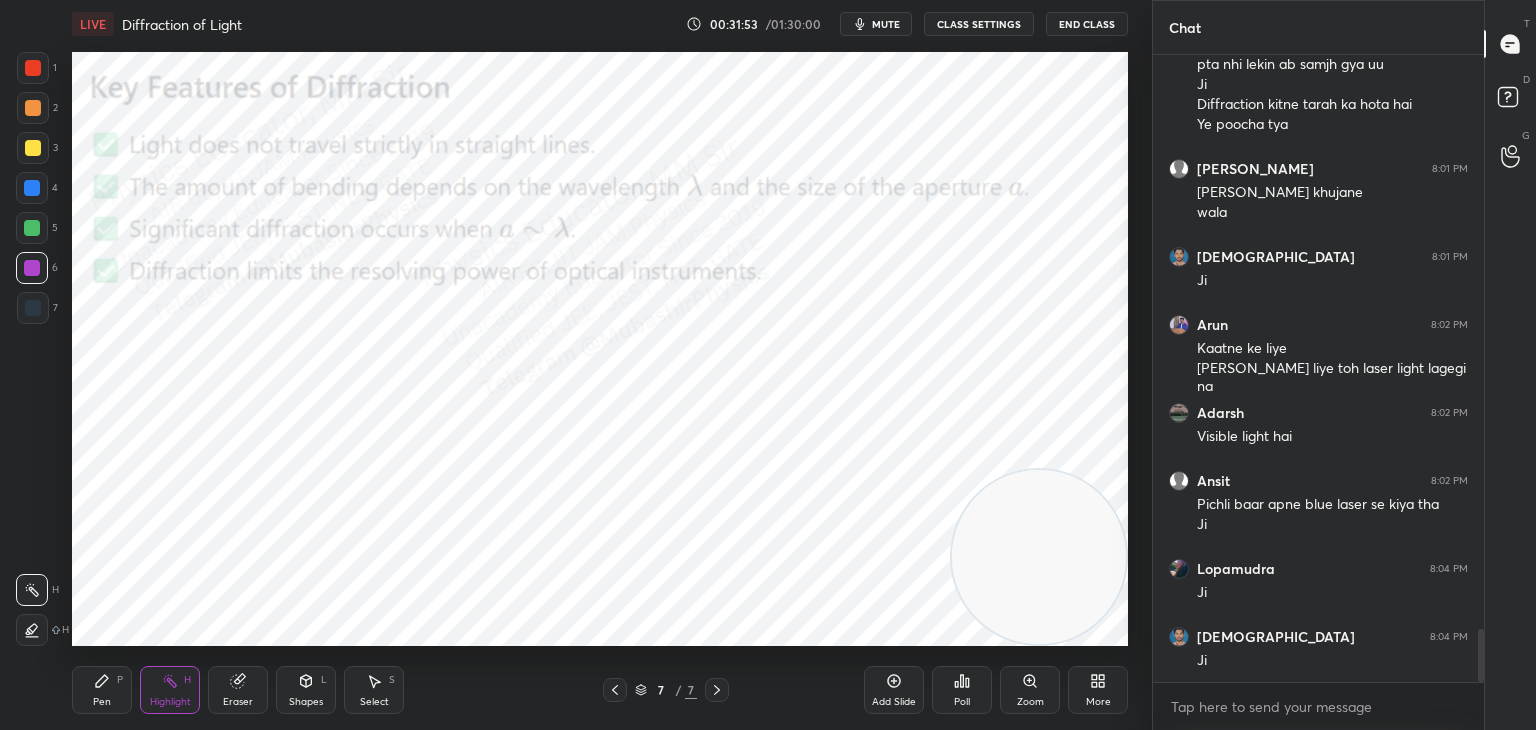 scroll, scrollTop: 6928, scrollLeft: 0, axis: vertical 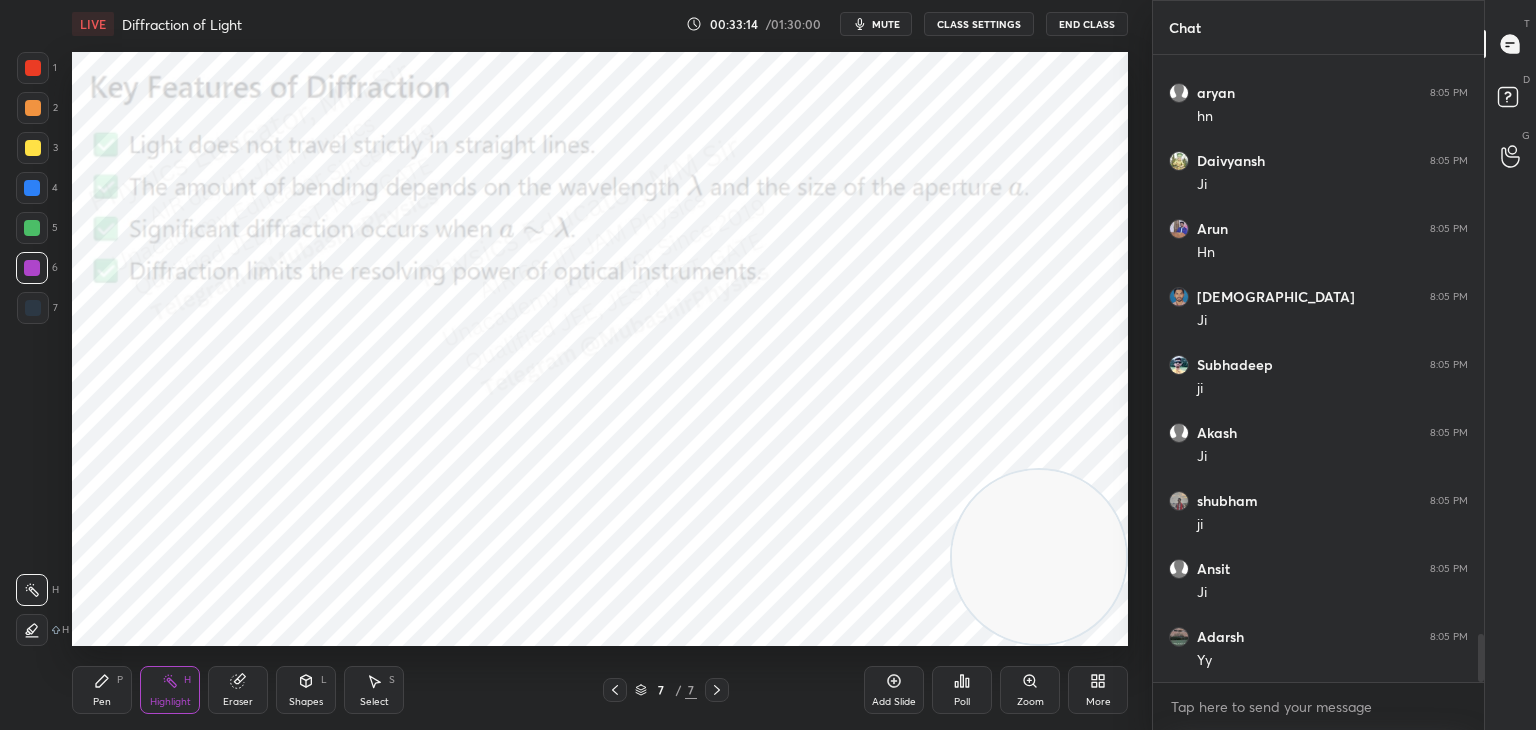 click on "More" at bounding box center [1098, 690] 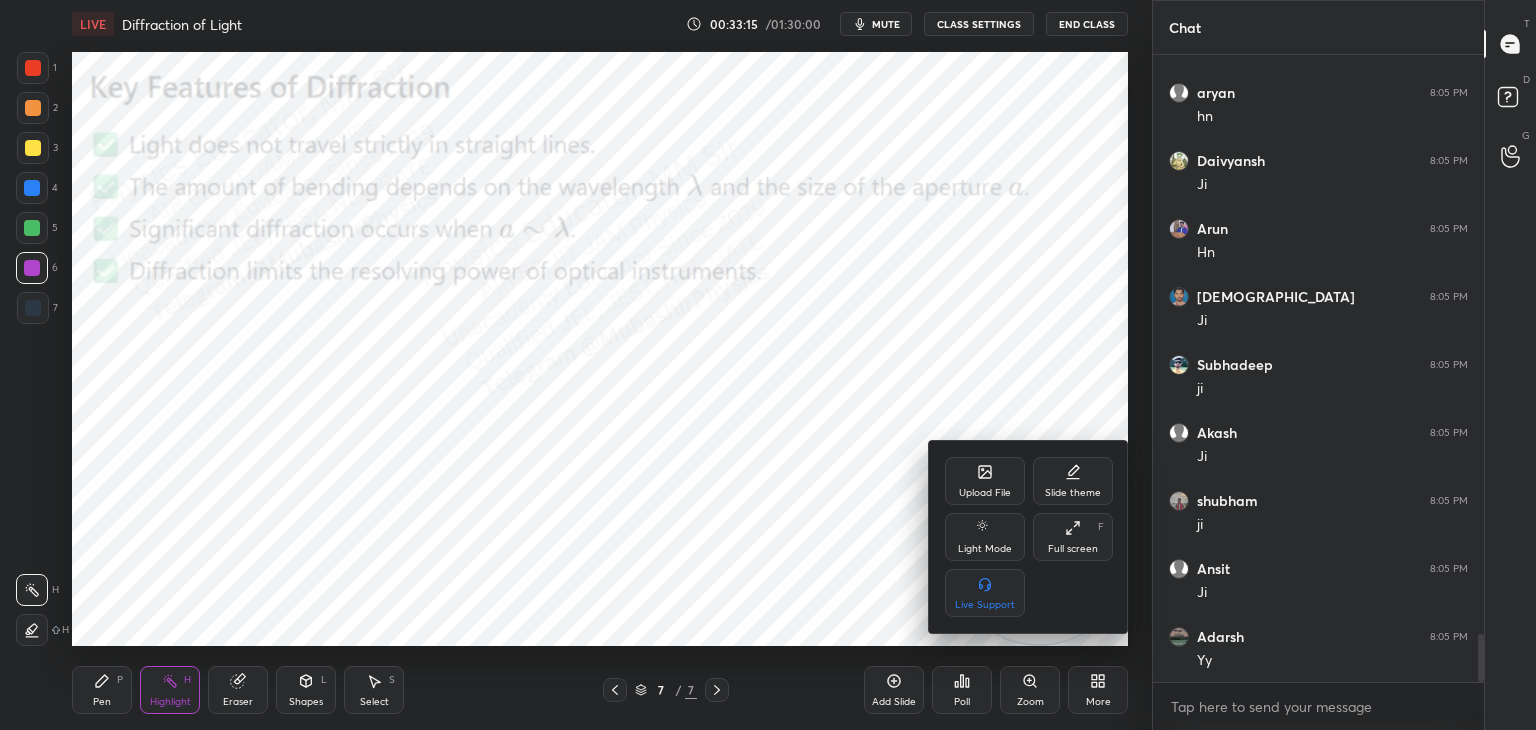 click on "Upload File" at bounding box center (985, 481) 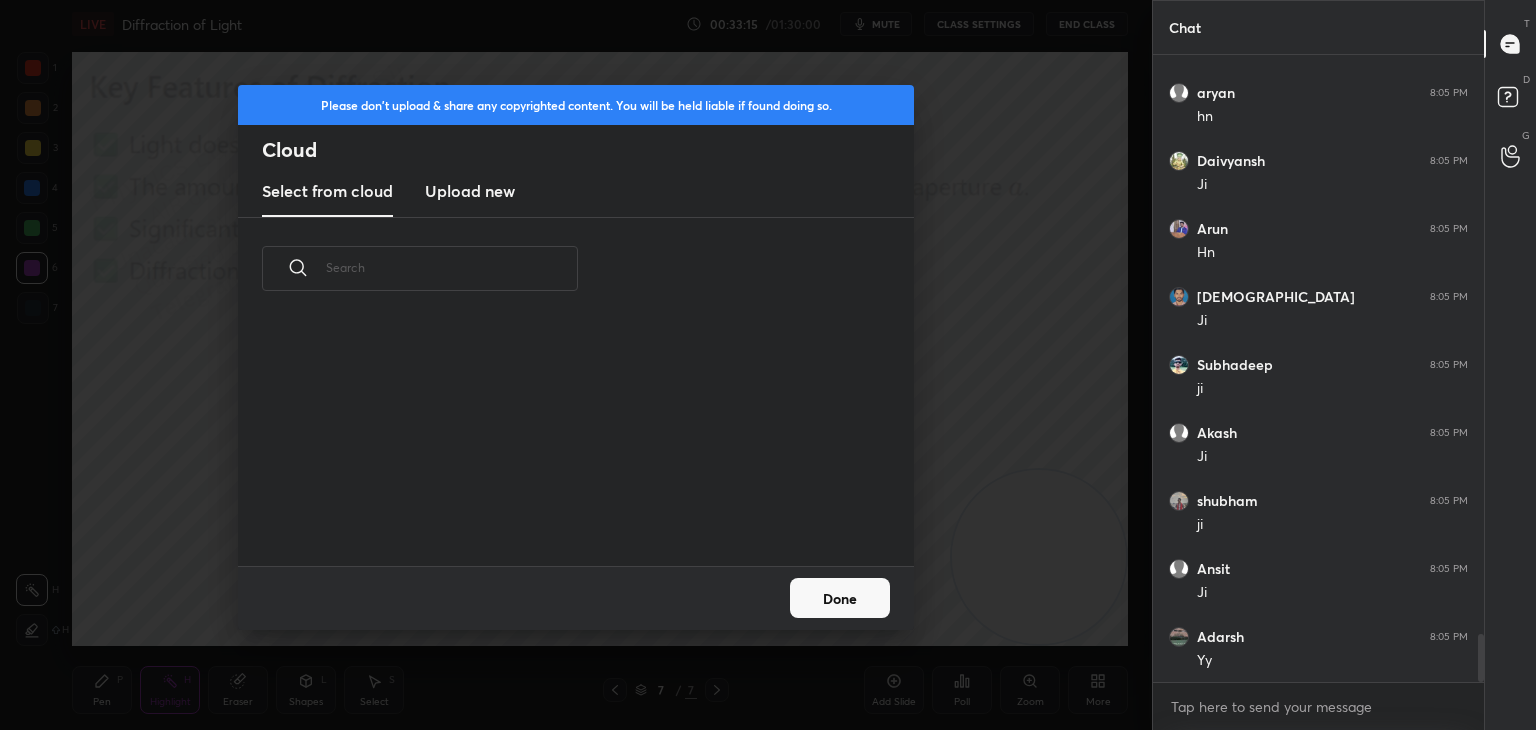 click on "Upload new" at bounding box center [470, 191] 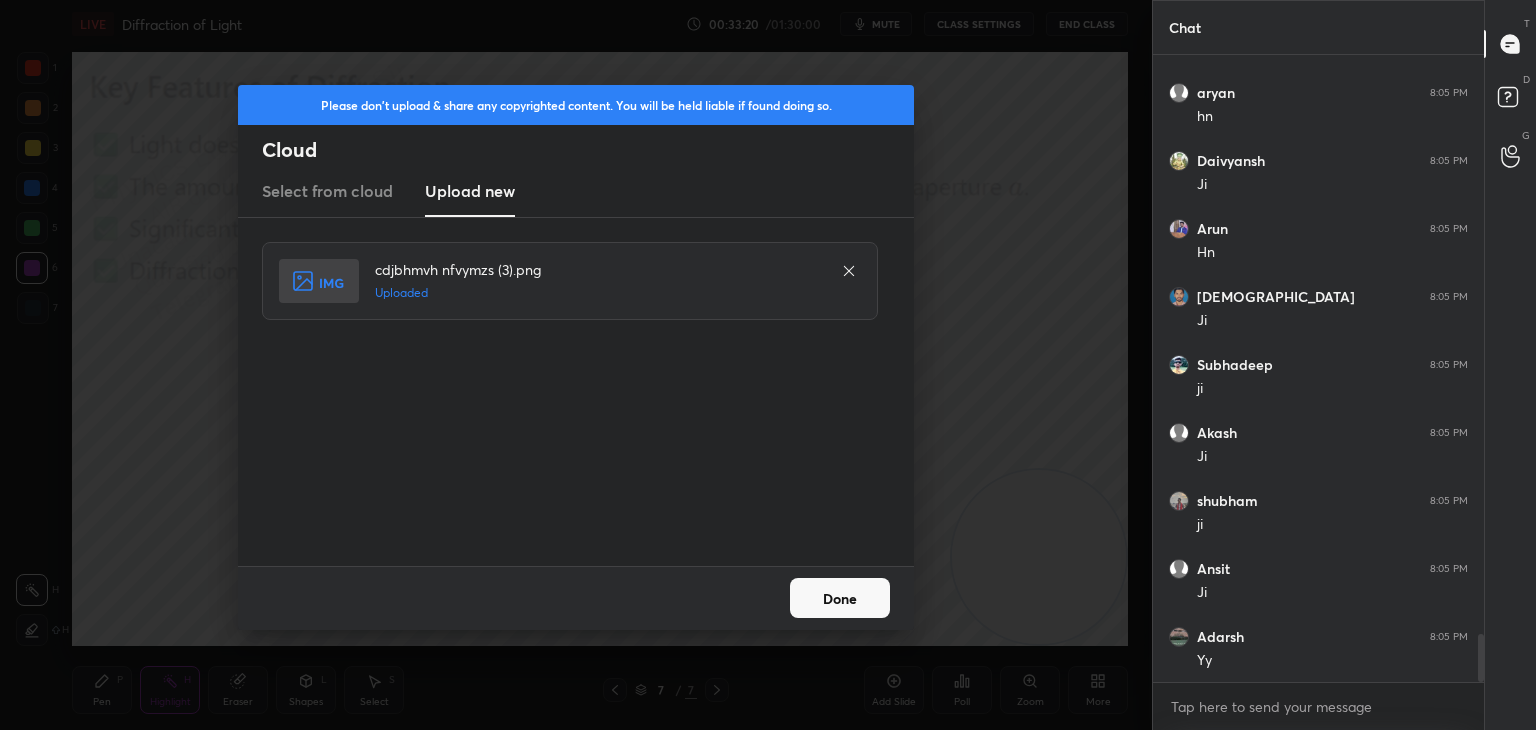 click on "Done" at bounding box center [840, 598] 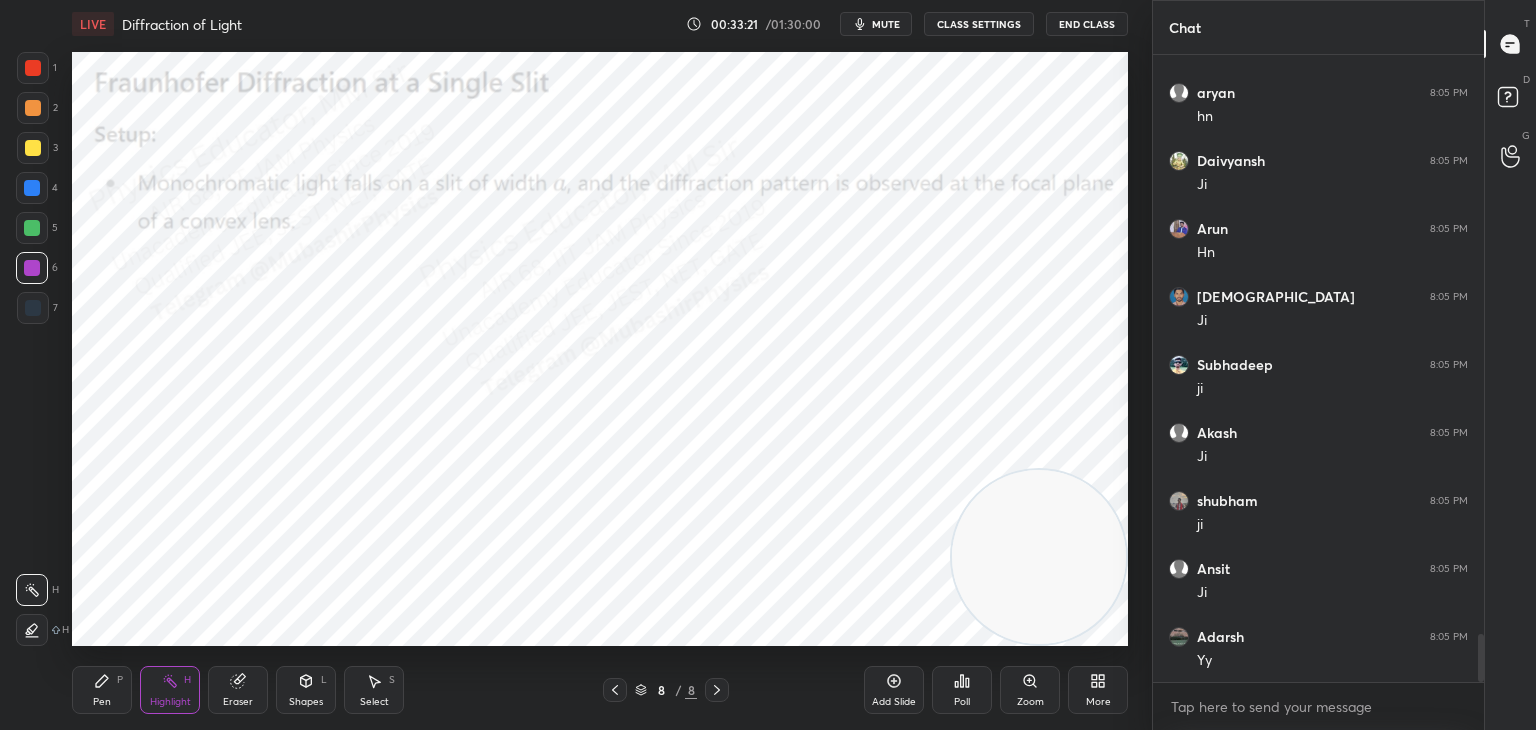 click 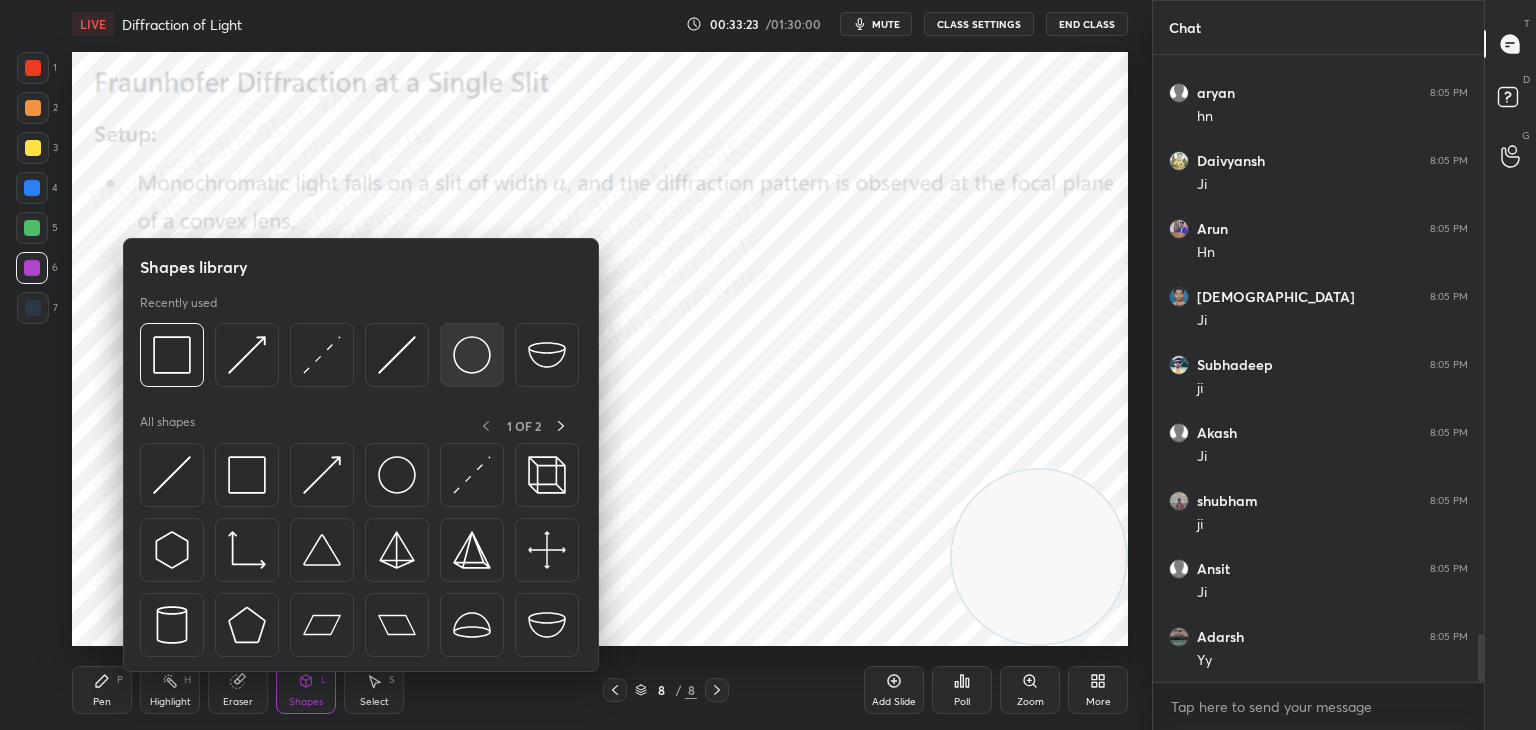click at bounding box center (472, 355) 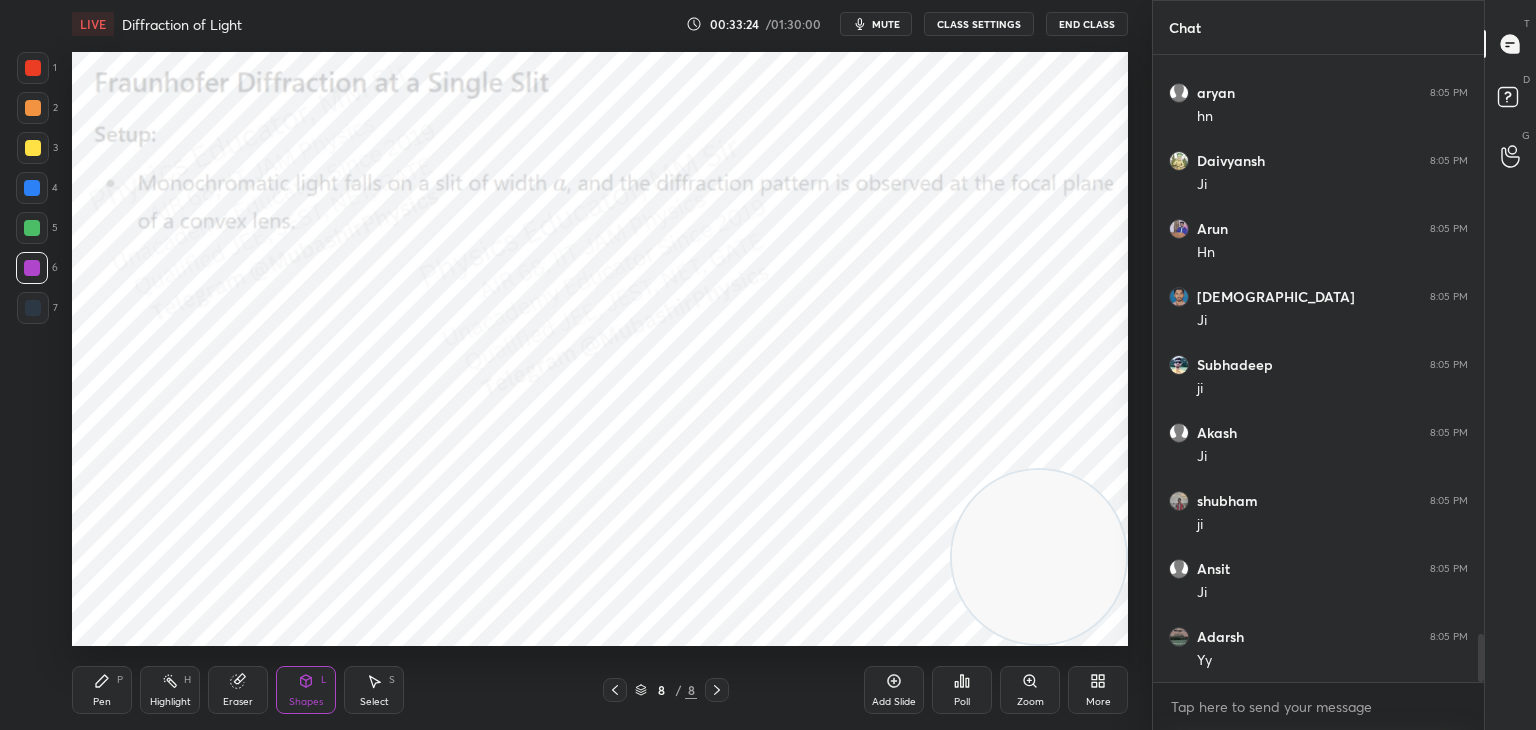 drag, startPoint x: 33, startPoint y: 146, endPoint x: 60, endPoint y: 153, distance: 27.89265 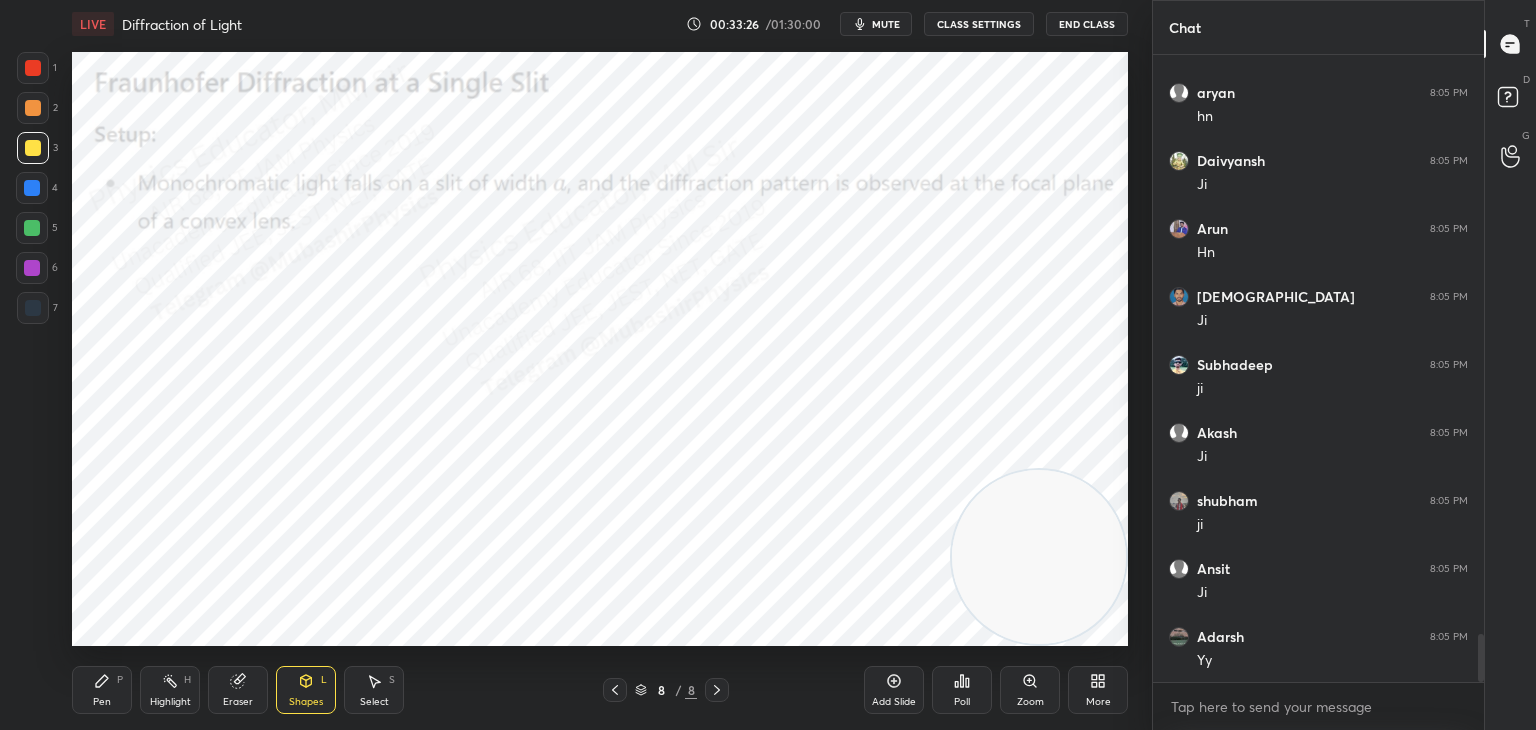 drag, startPoint x: 22, startPoint y: 258, endPoint x: 60, endPoint y: 289, distance: 49.0408 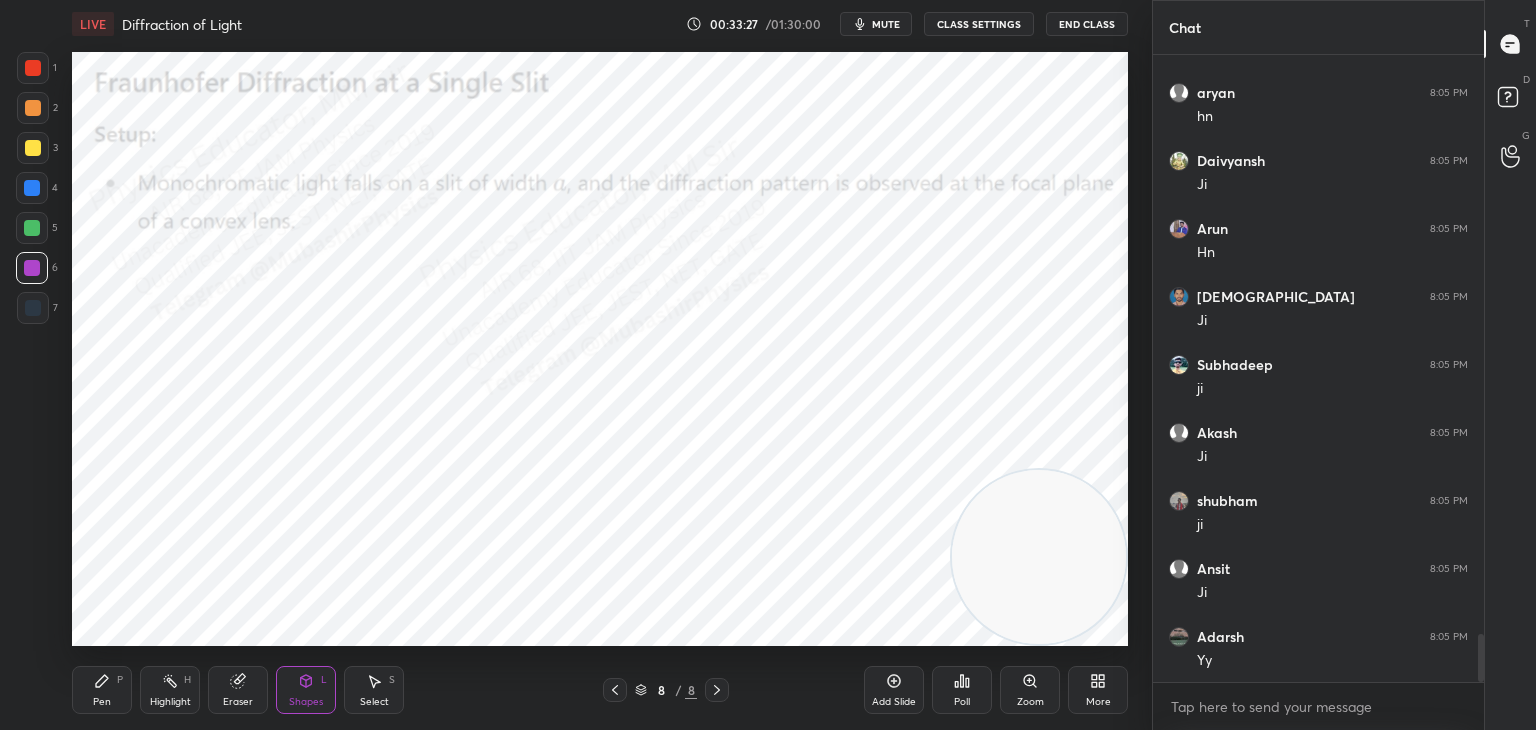 click on "Shapes L" at bounding box center (306, 690) 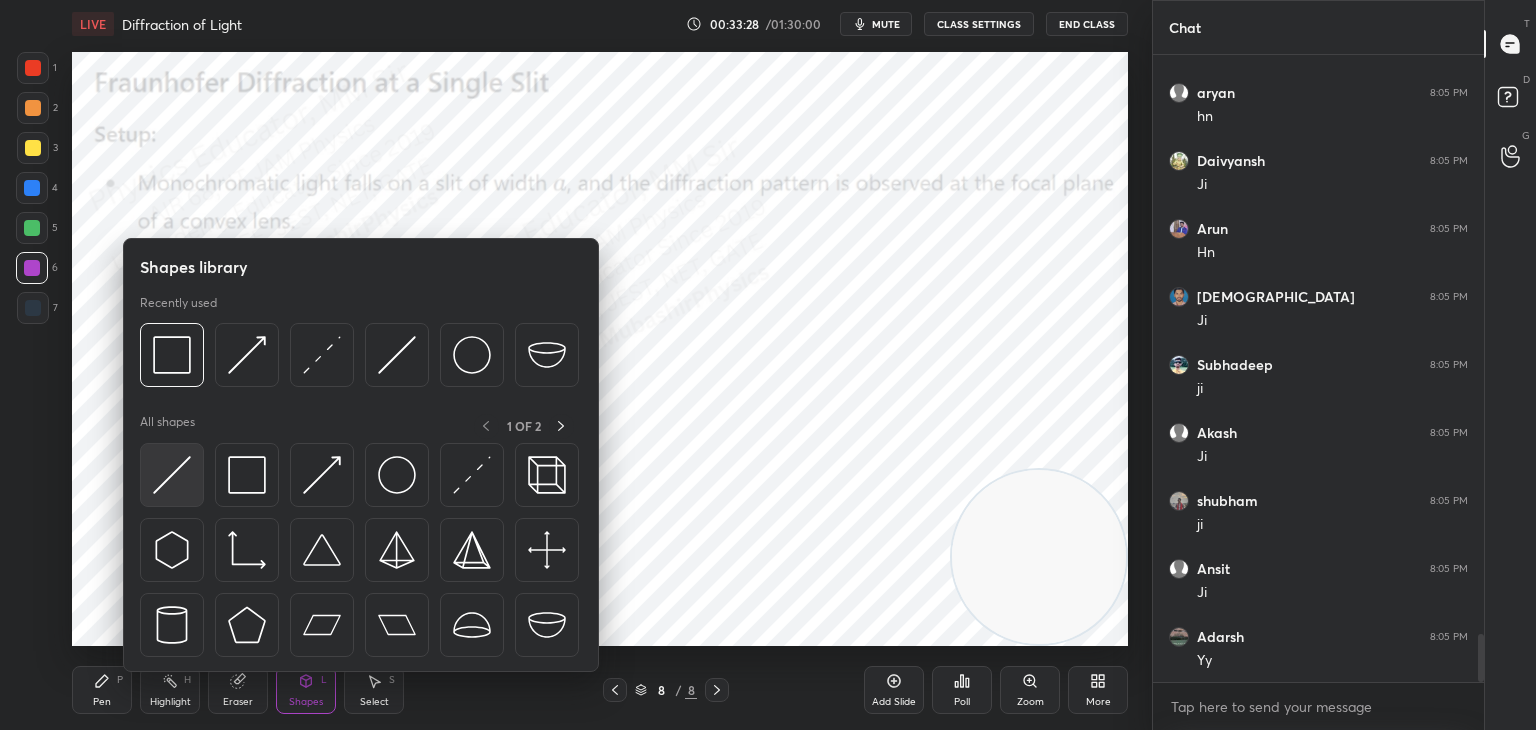 click at bounding box center (172, 475) 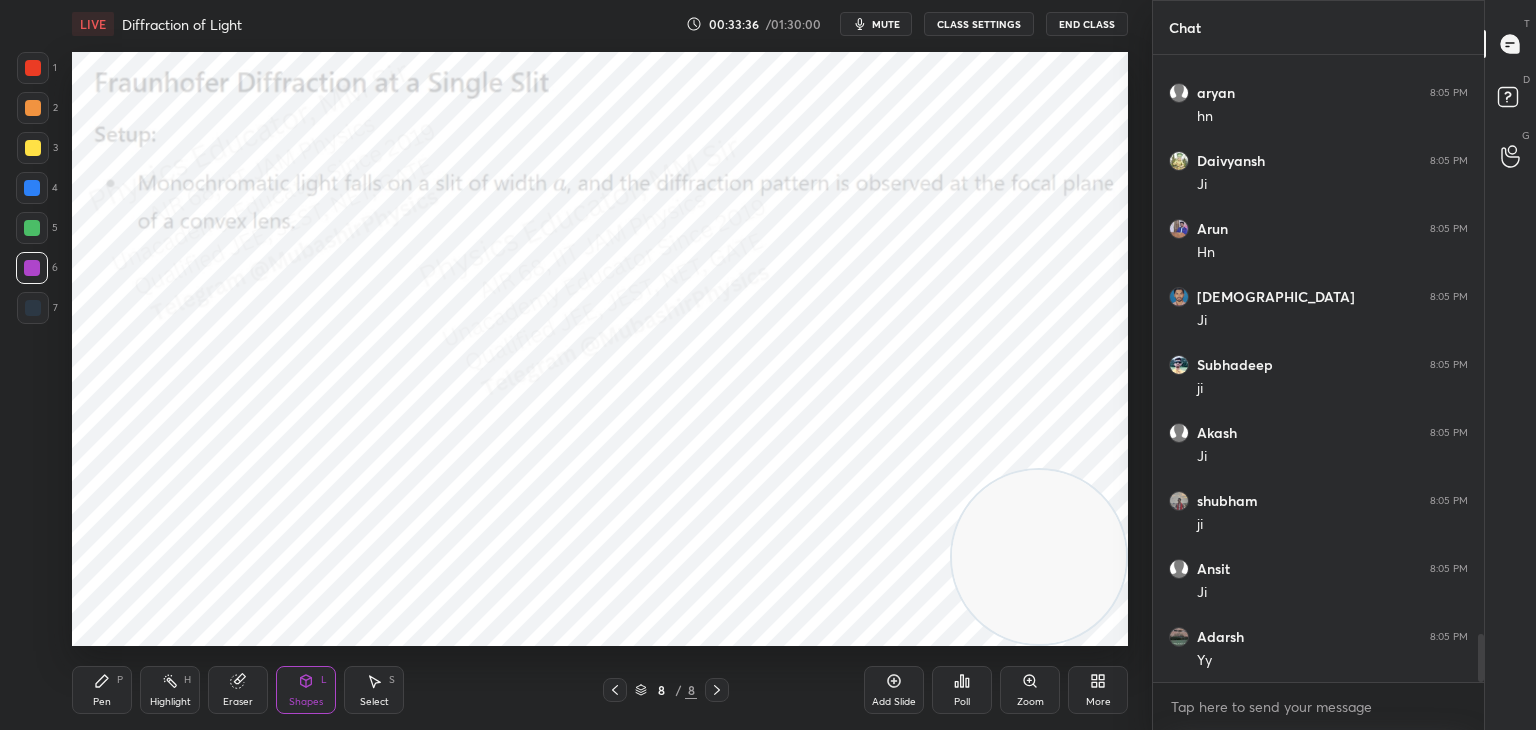 click on "Eraser" at bounding box center (238, 690) 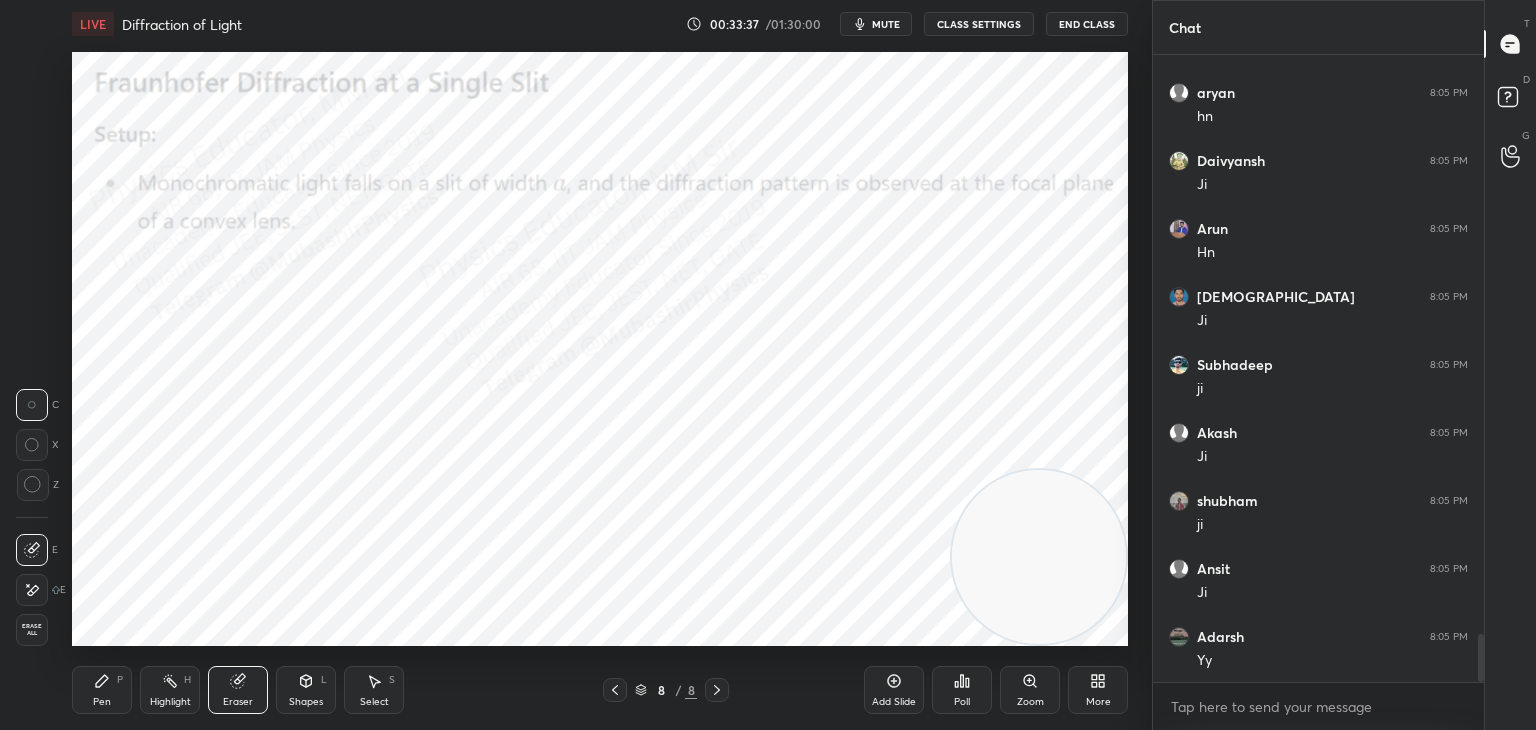 drag, startPoint x: 32, startPoint y: 487, endPoint x: 65, endPoint y: 481, distance: 33.54102 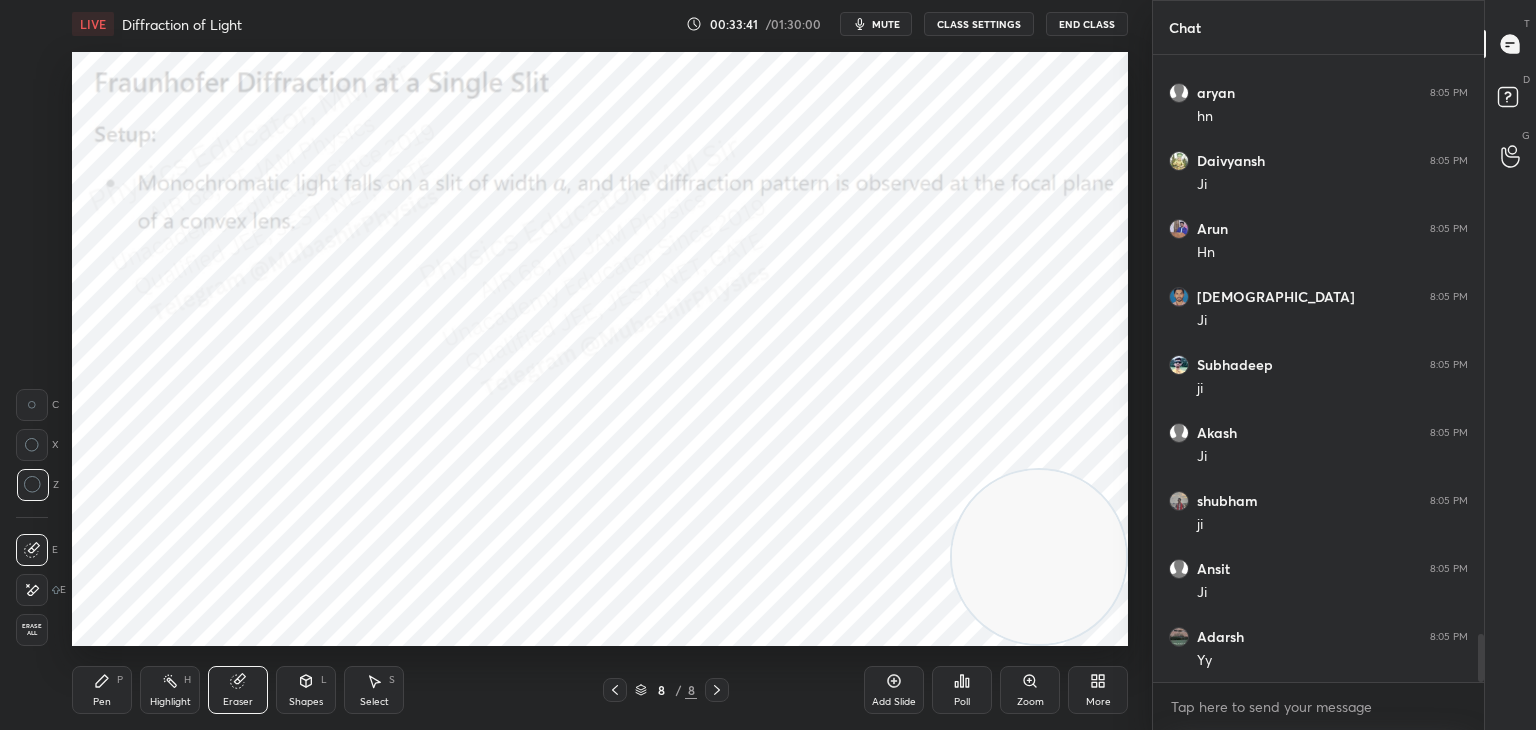 click on "Shapes L" at bounding box center (306, 690) 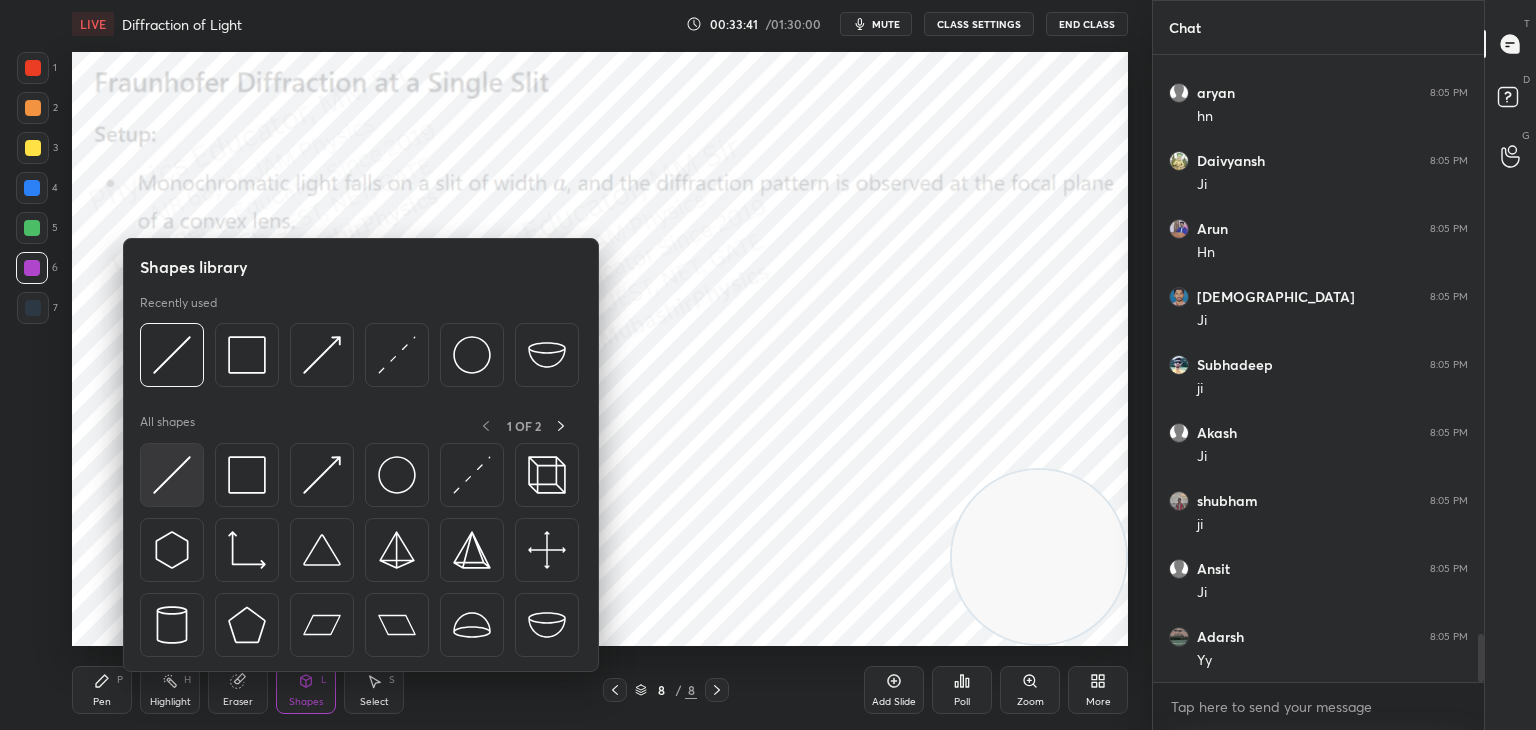 click at bounding box center (172, 475) 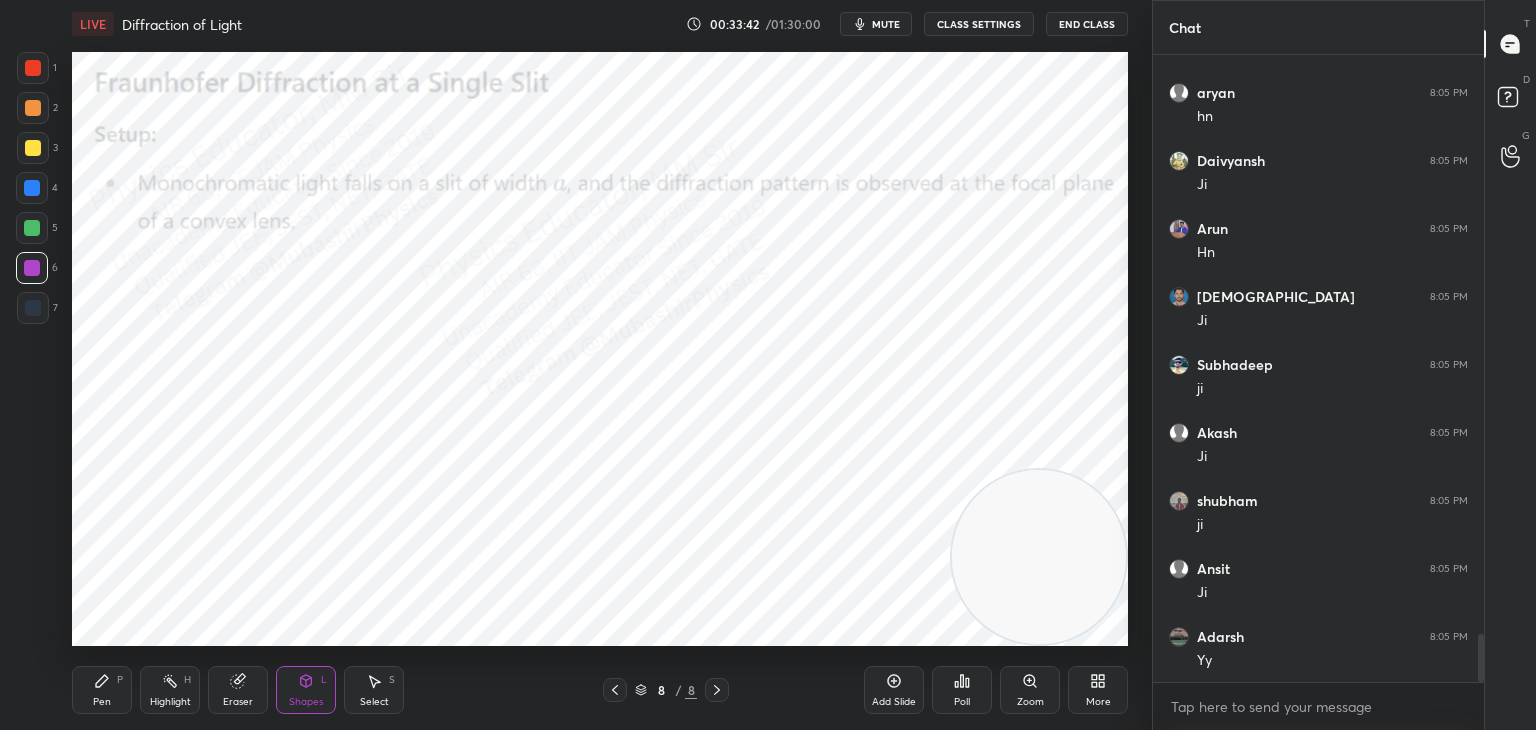 drag, startPoint x: 32, startPoint y: 319, endPoint x: 56, endPoint y: 315, distance: 24.33105 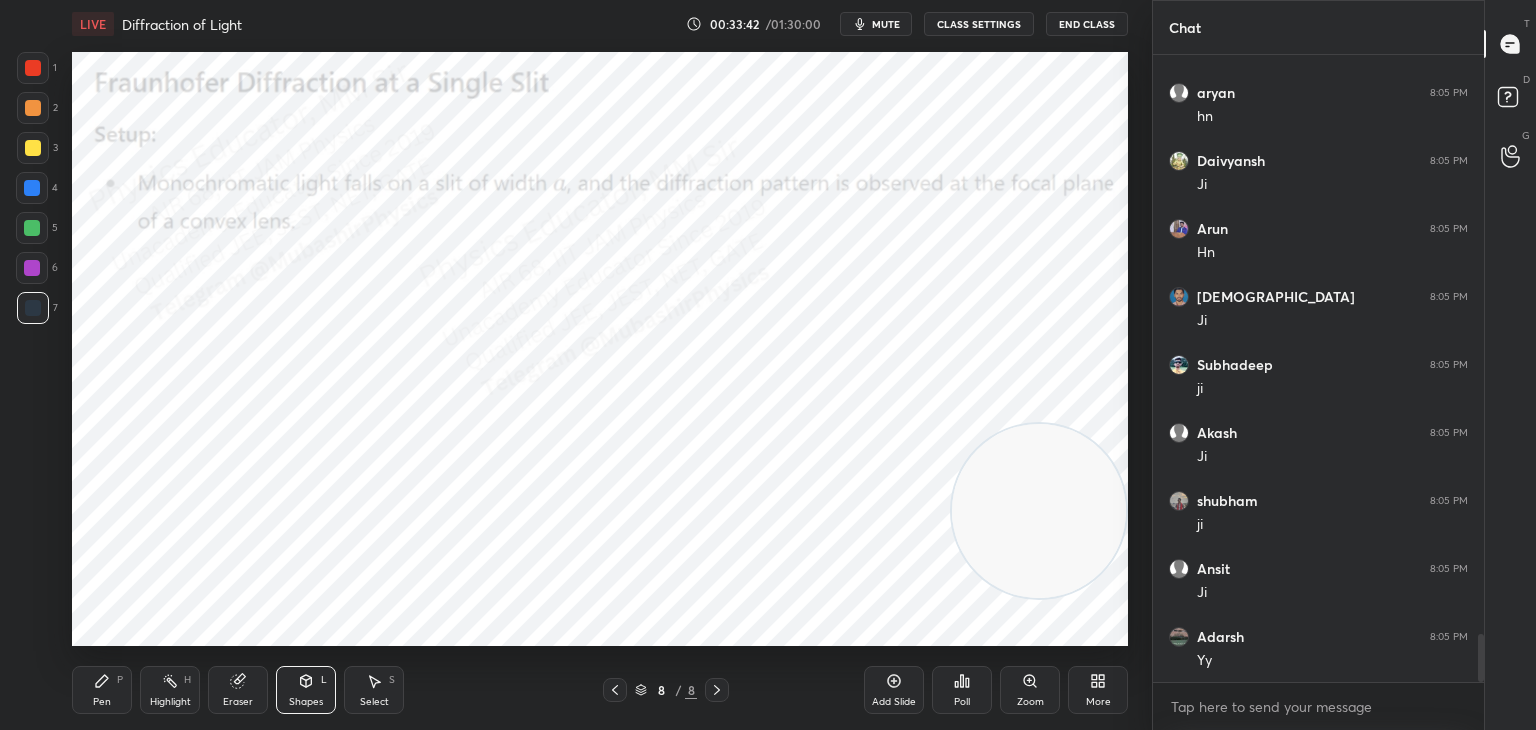 drag, startPoint x: 1036, startPoint y: 525, endPoint x: 1088, endPoint y: 74, distance: 453.98788 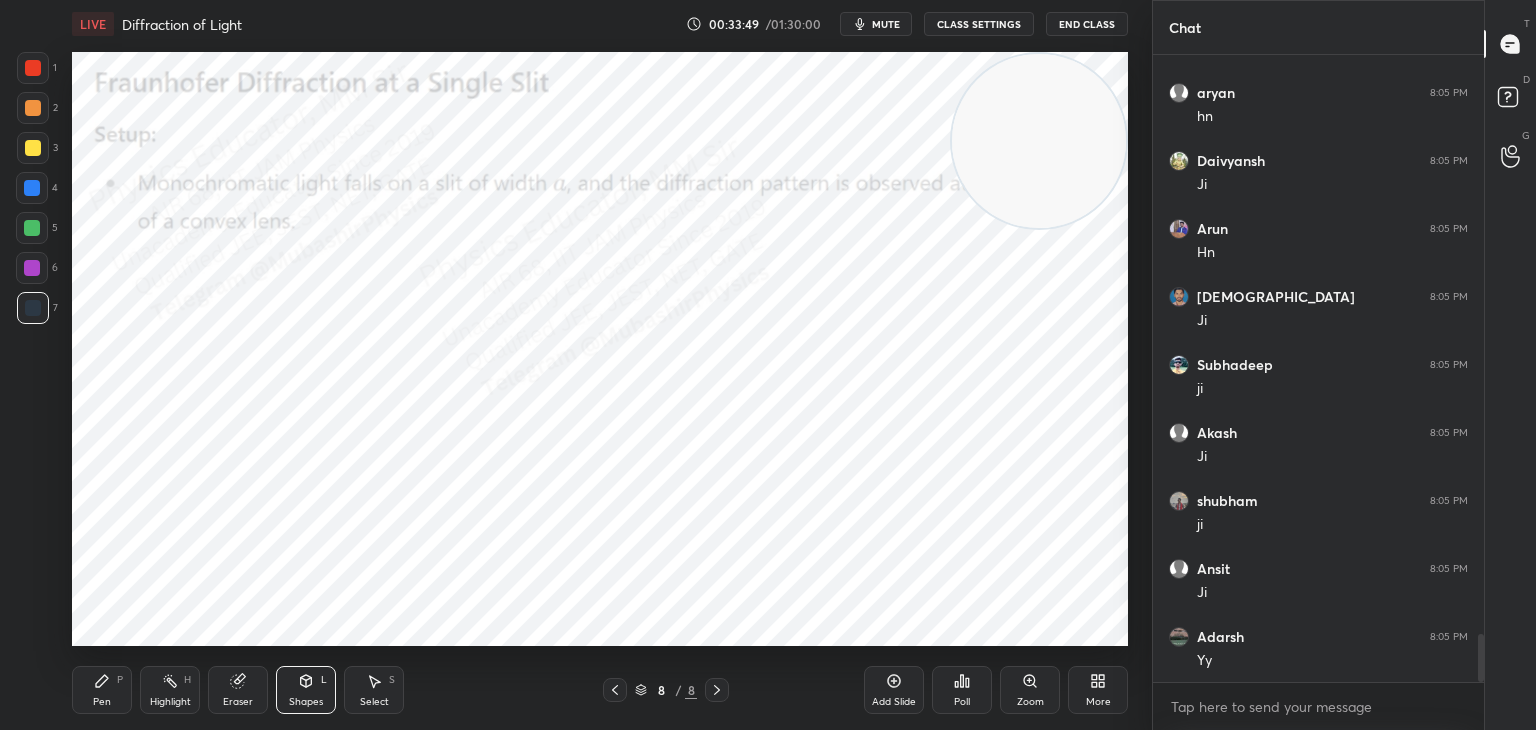 click on "Shapes L" at bounding box center [306, 690] 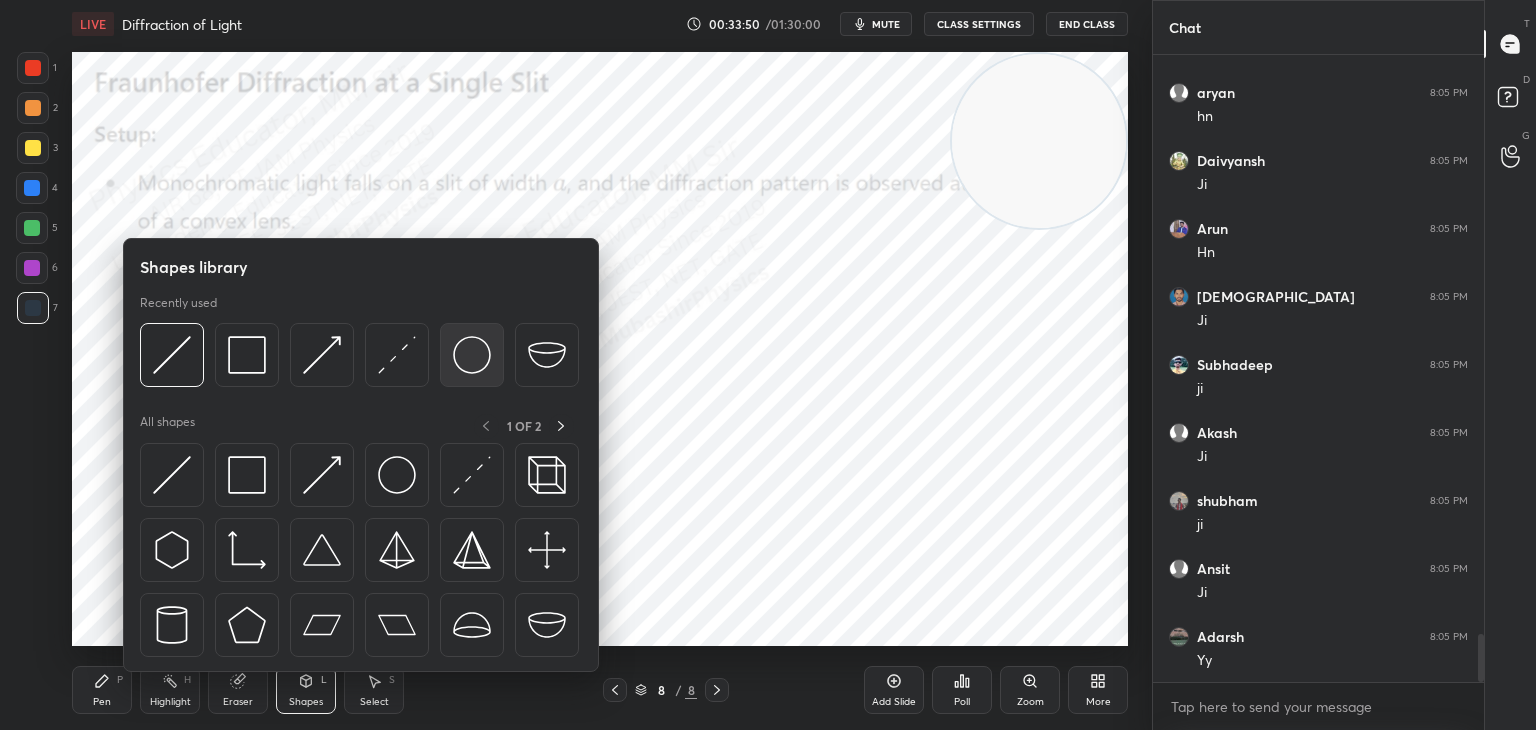 click at bounding box center (472, 355) 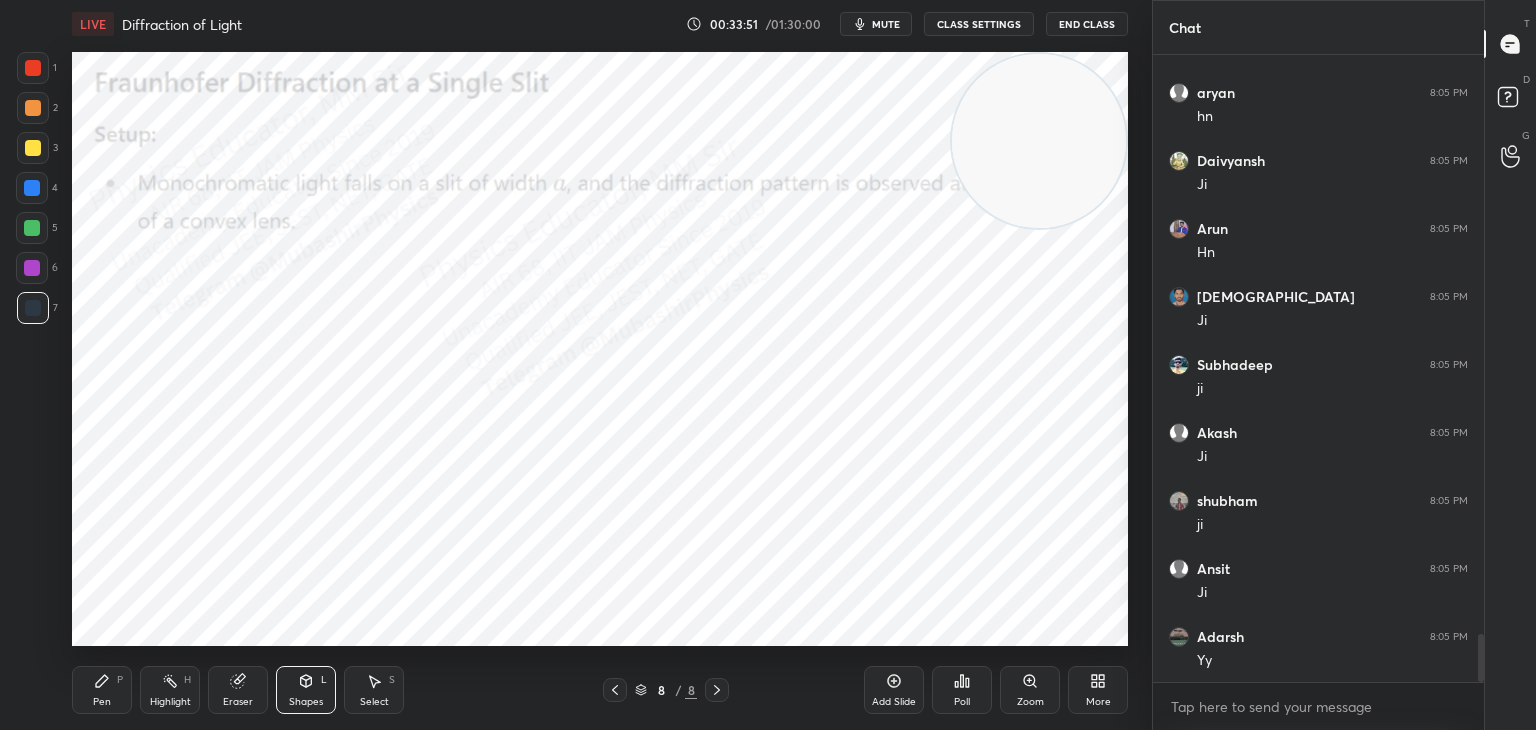 click at bounding box center [33, 148] 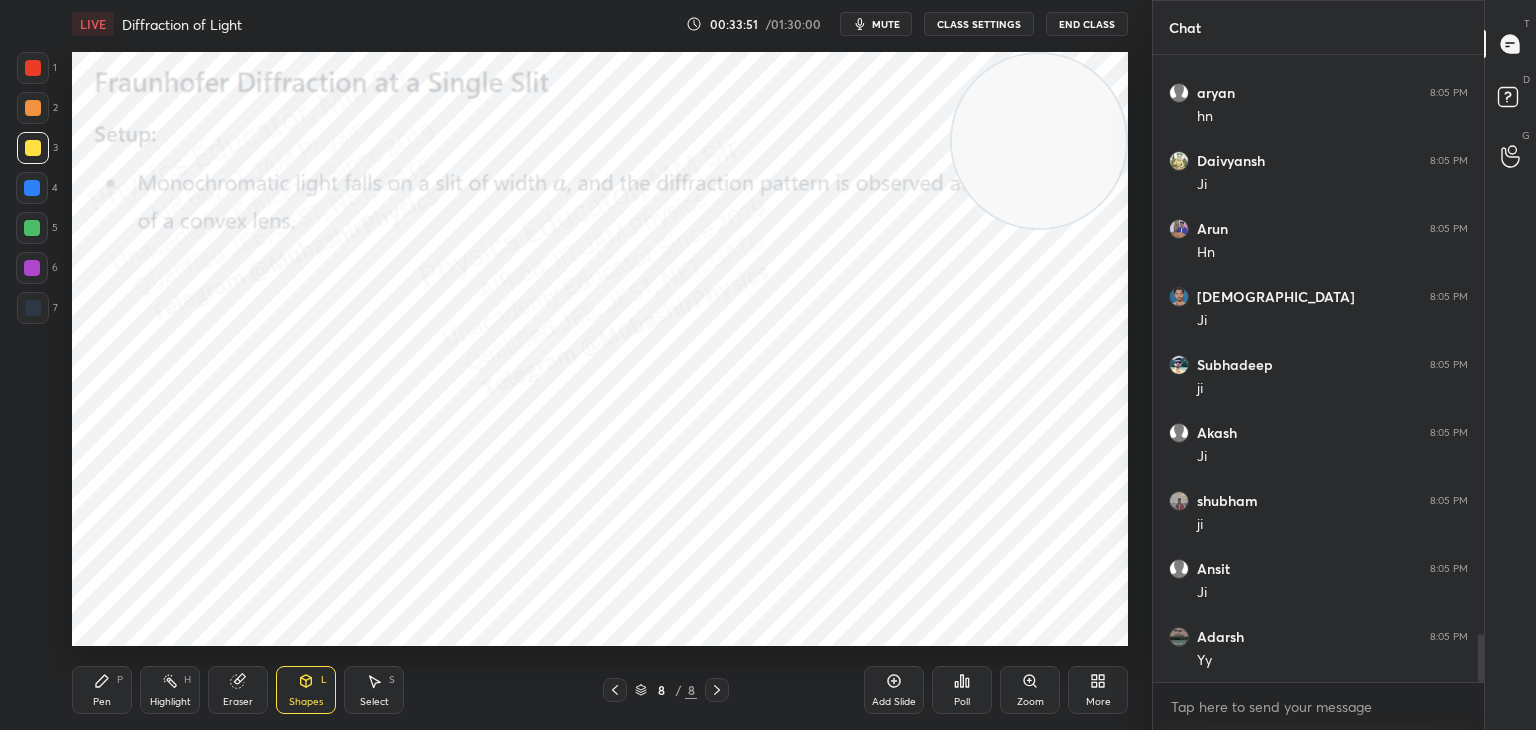drag, startPoint x: 326, startPoint y: 683, endPoint x: 314, endPoint y: 685, distance: 12.165525 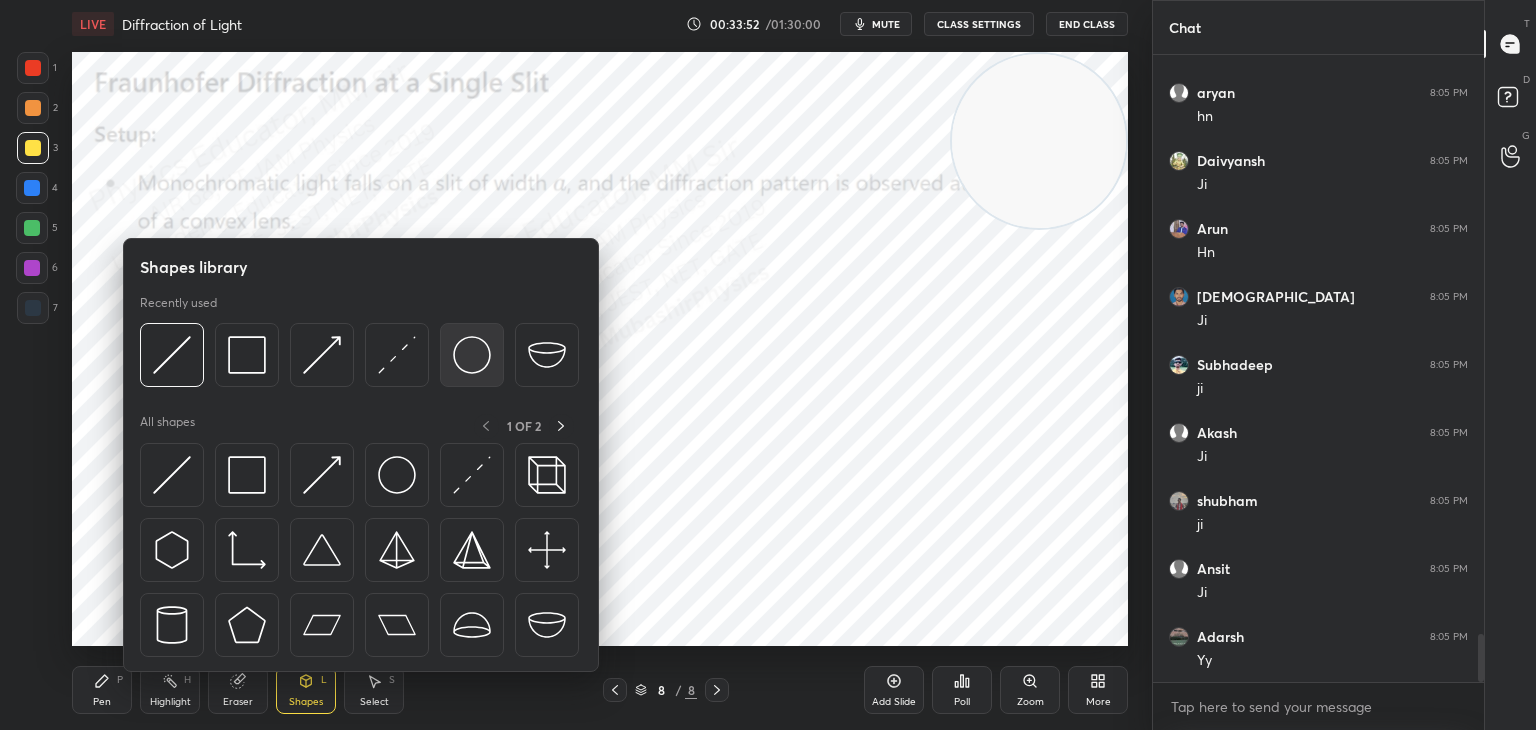 click at bounding box center [472, 355] 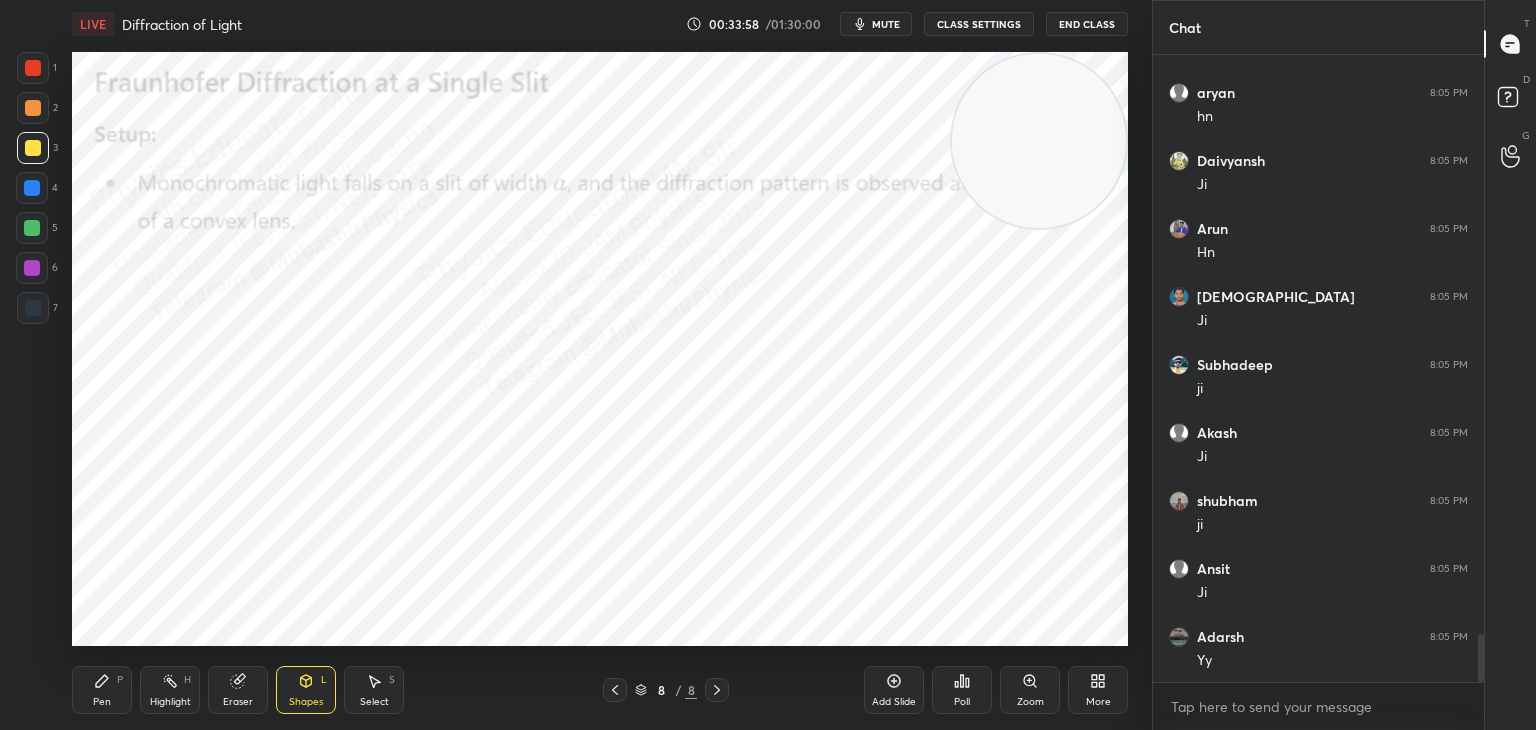 click on "Select" at bounding box center (374, 702) 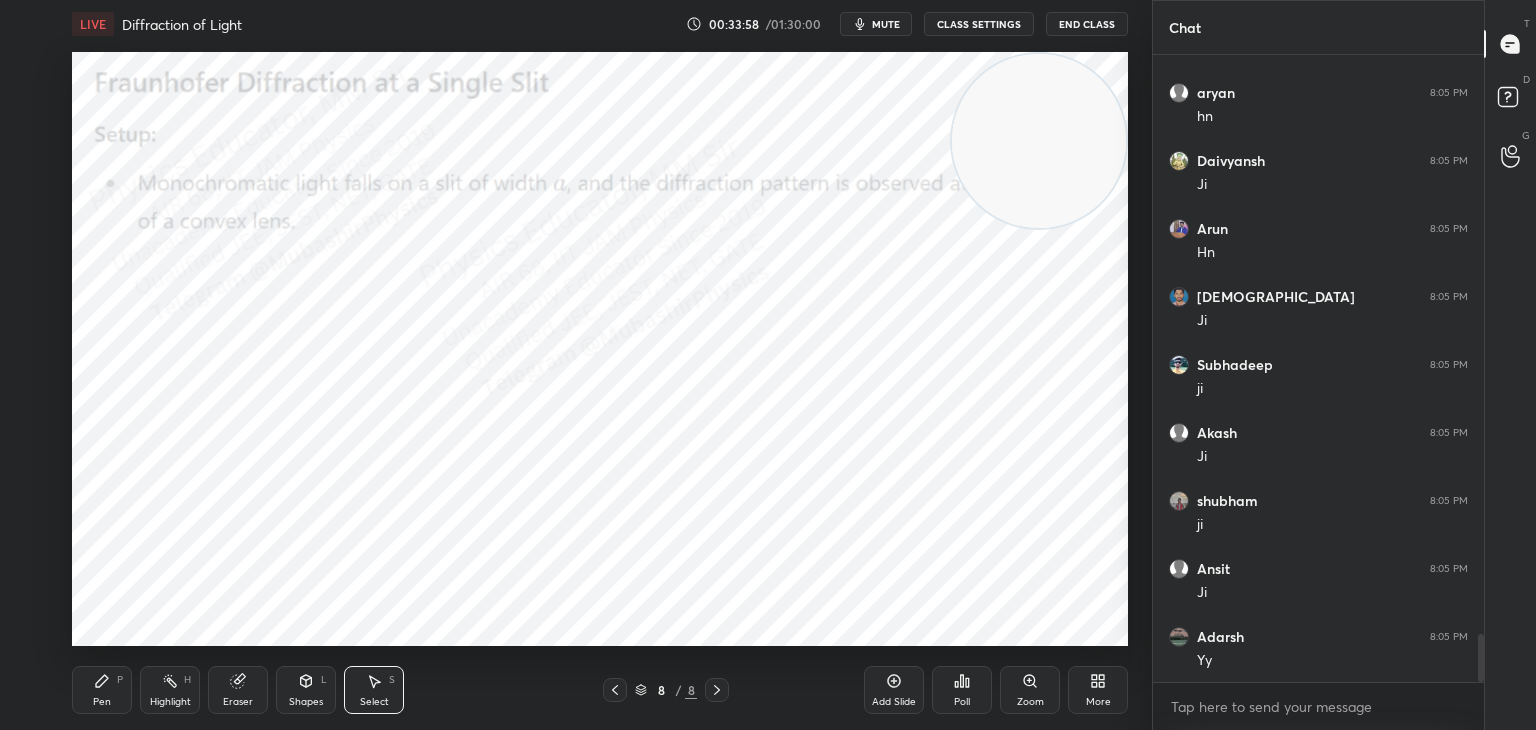 drag, startPoint x: 217, startPoint y: 387, endPoint x: 321, endPoint y: 474, distance: 135.5913 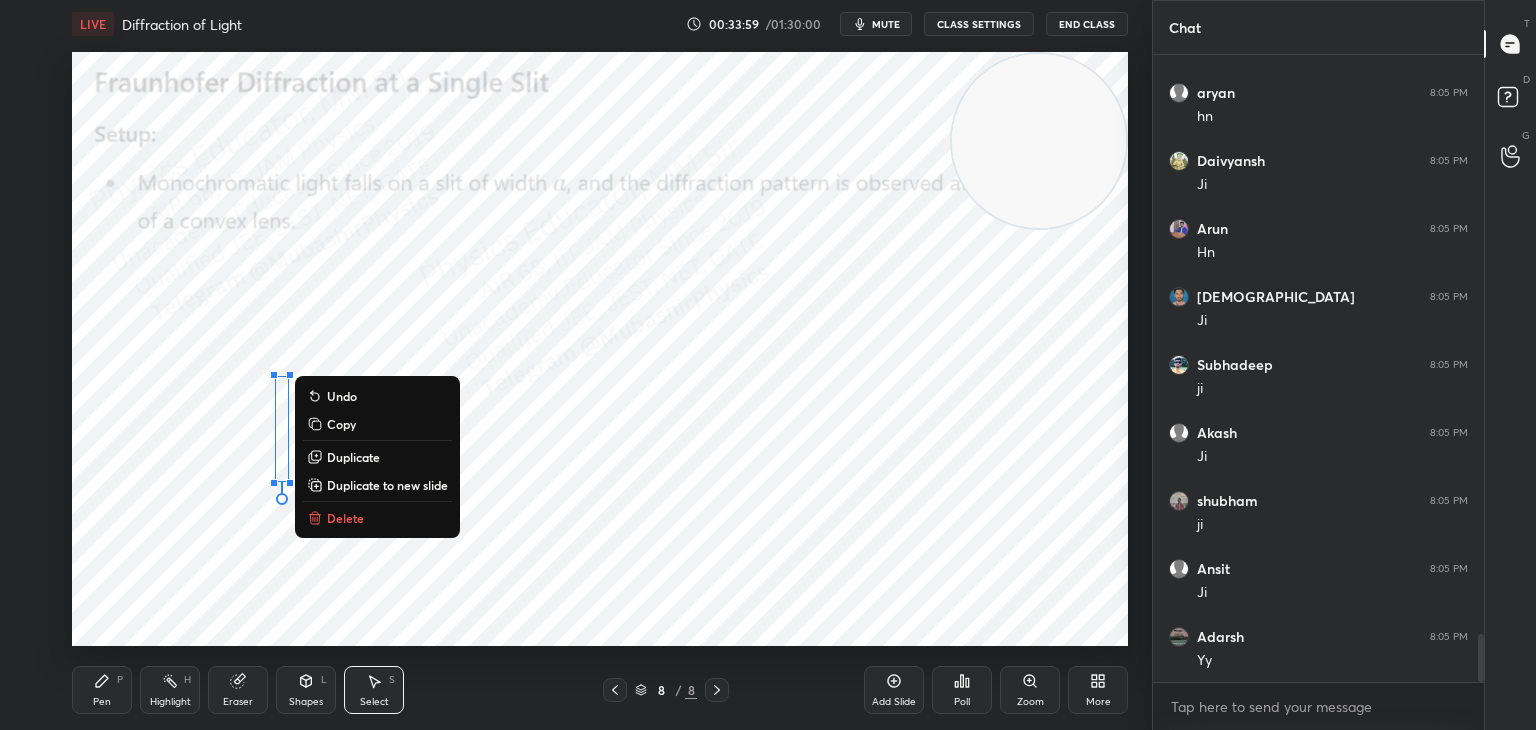 click on "Duplicate" at bounding box center [353, 457] 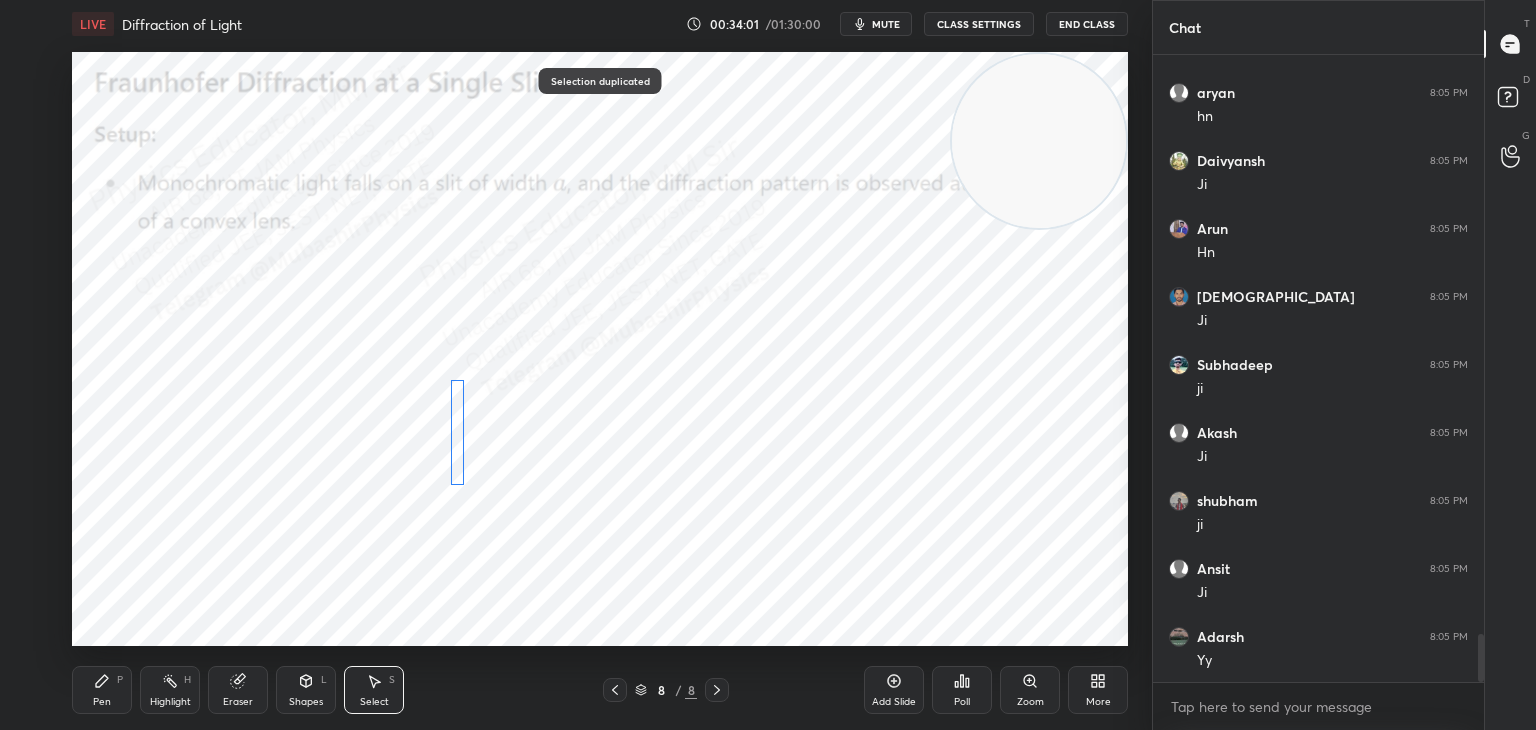 drag, startPoint x: 304, startPoint y: 469, endPoint x: 477, endPoint y: 445, distance: 174.6568 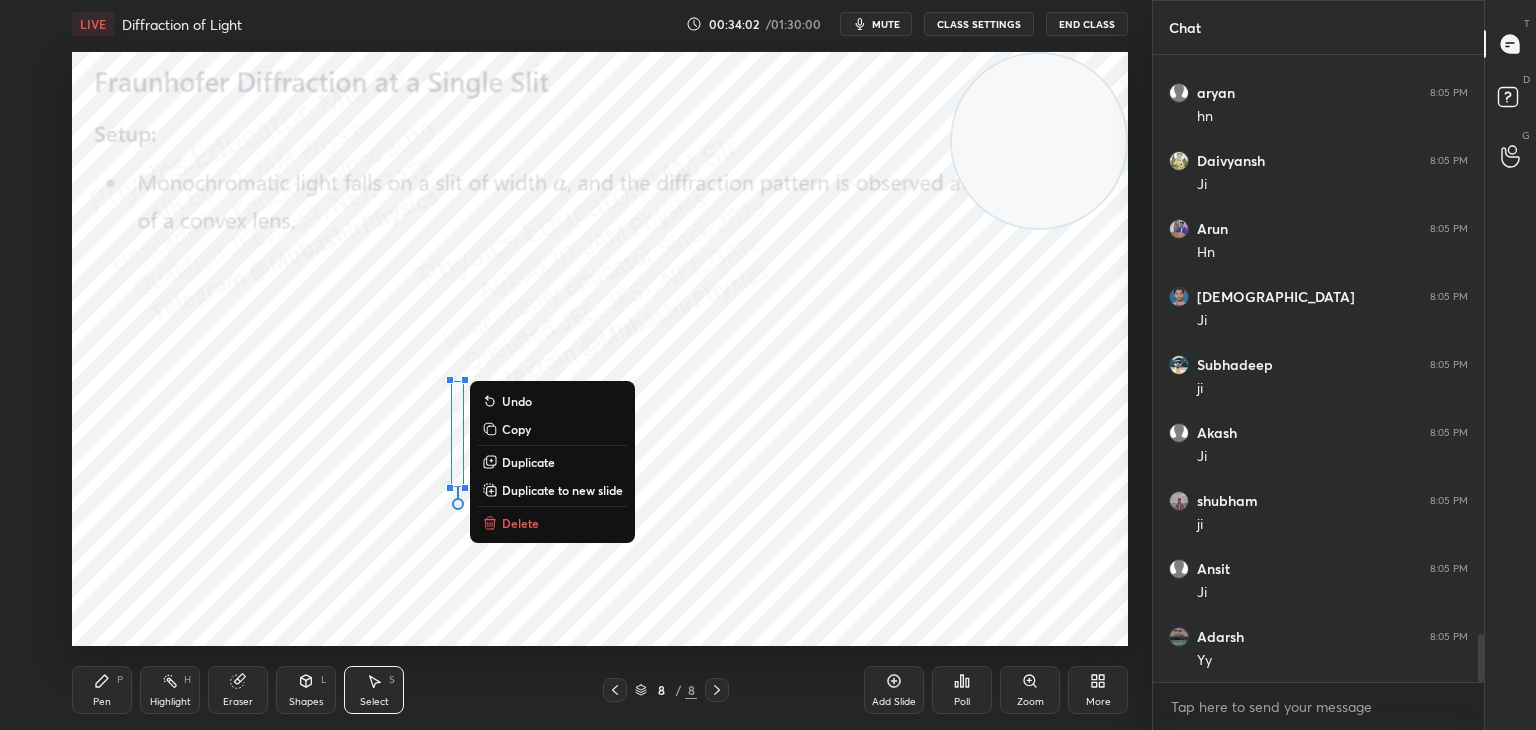 click on "0 ° Undo Copy Duplicate Duplicate to new slide Delete" at bounding box center (600, 349) 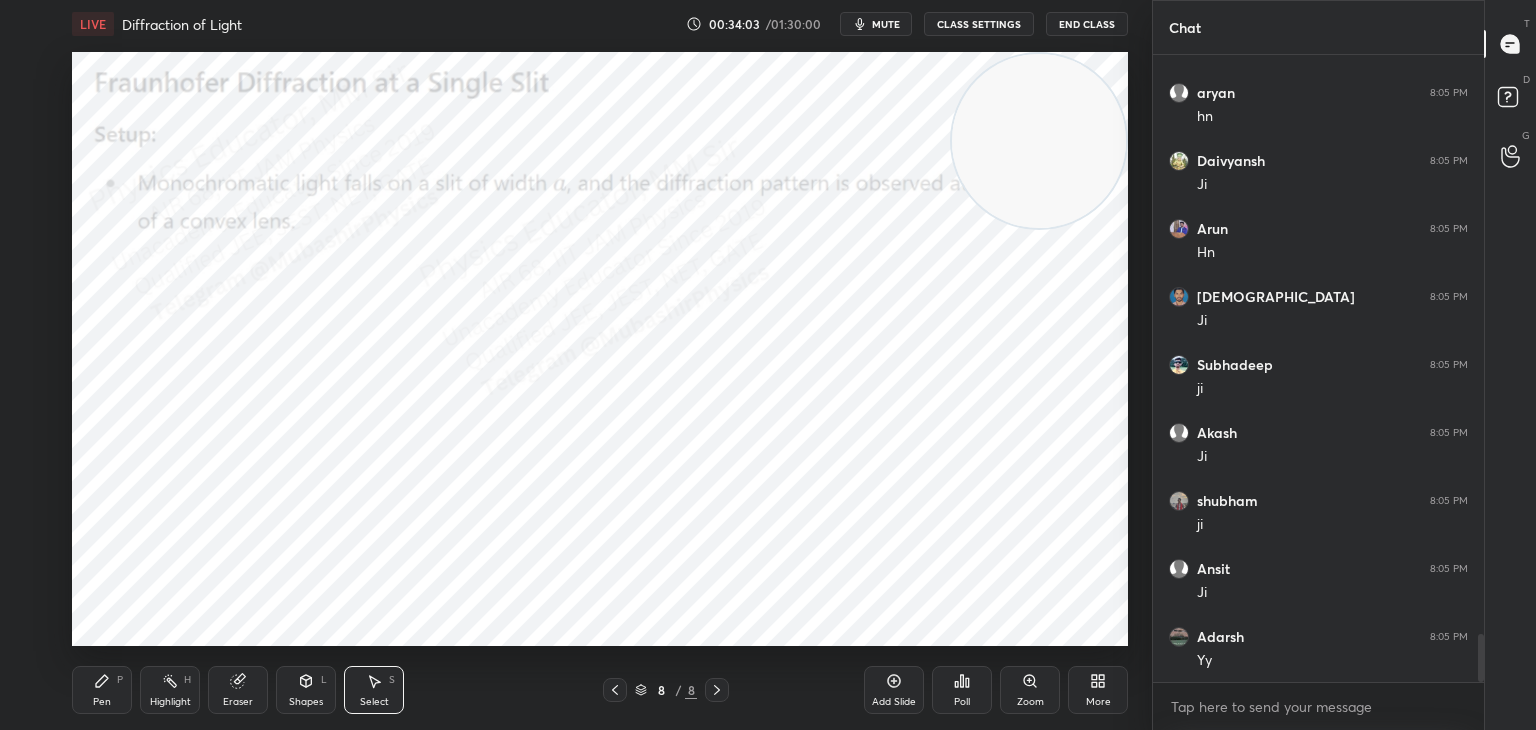 click on "Shapes L" at bounding box center [306, 690] 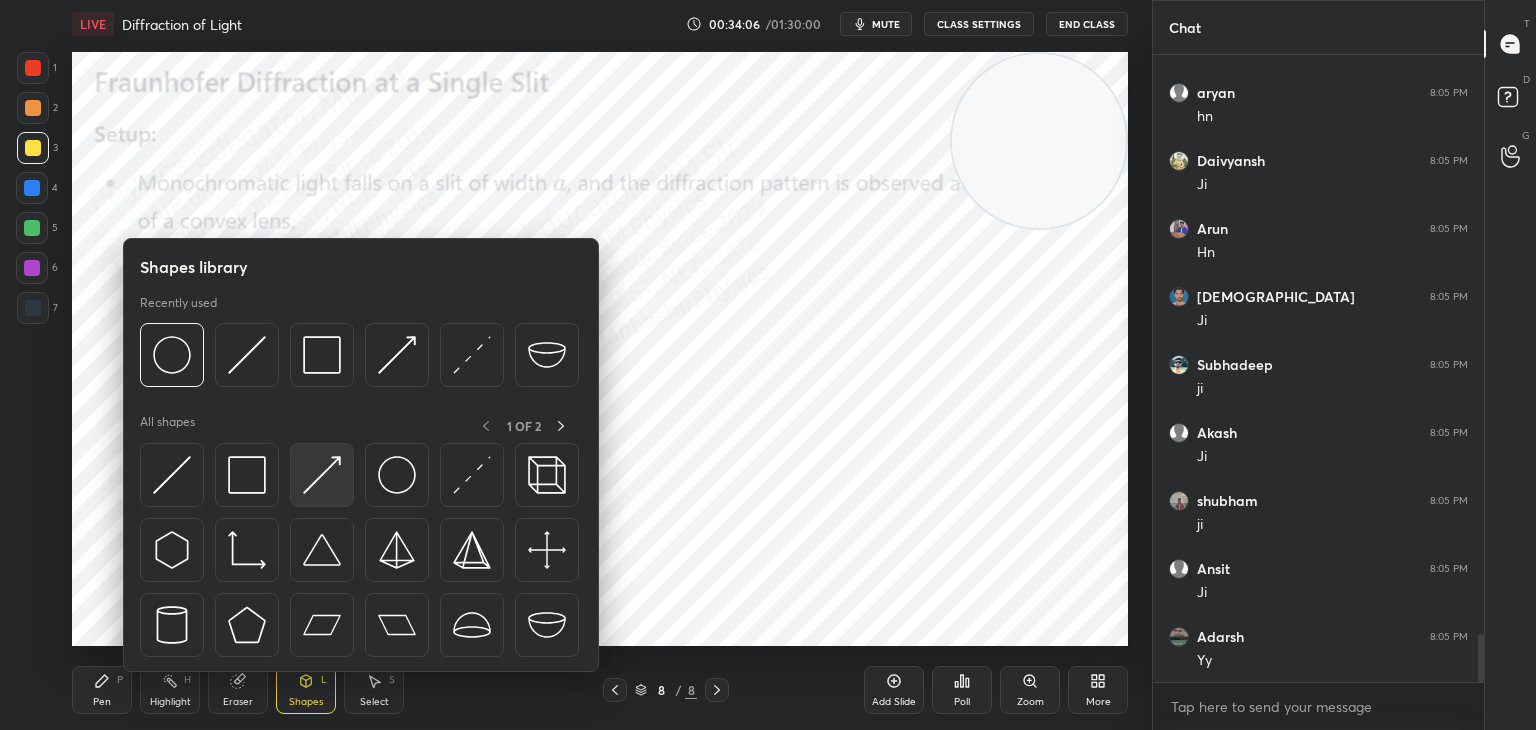 click at bounding box center [322, 475] 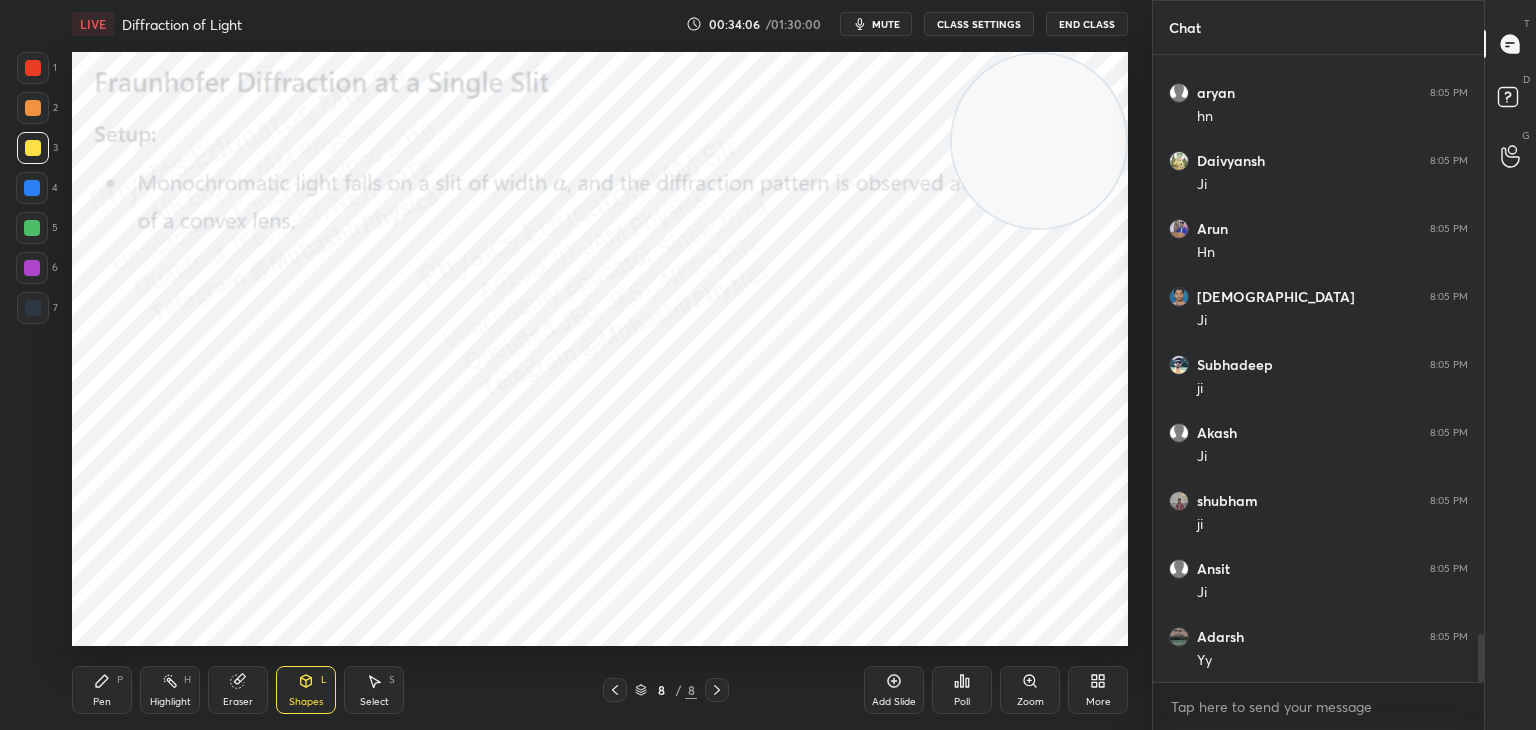 click at bounding box center [32, 188] 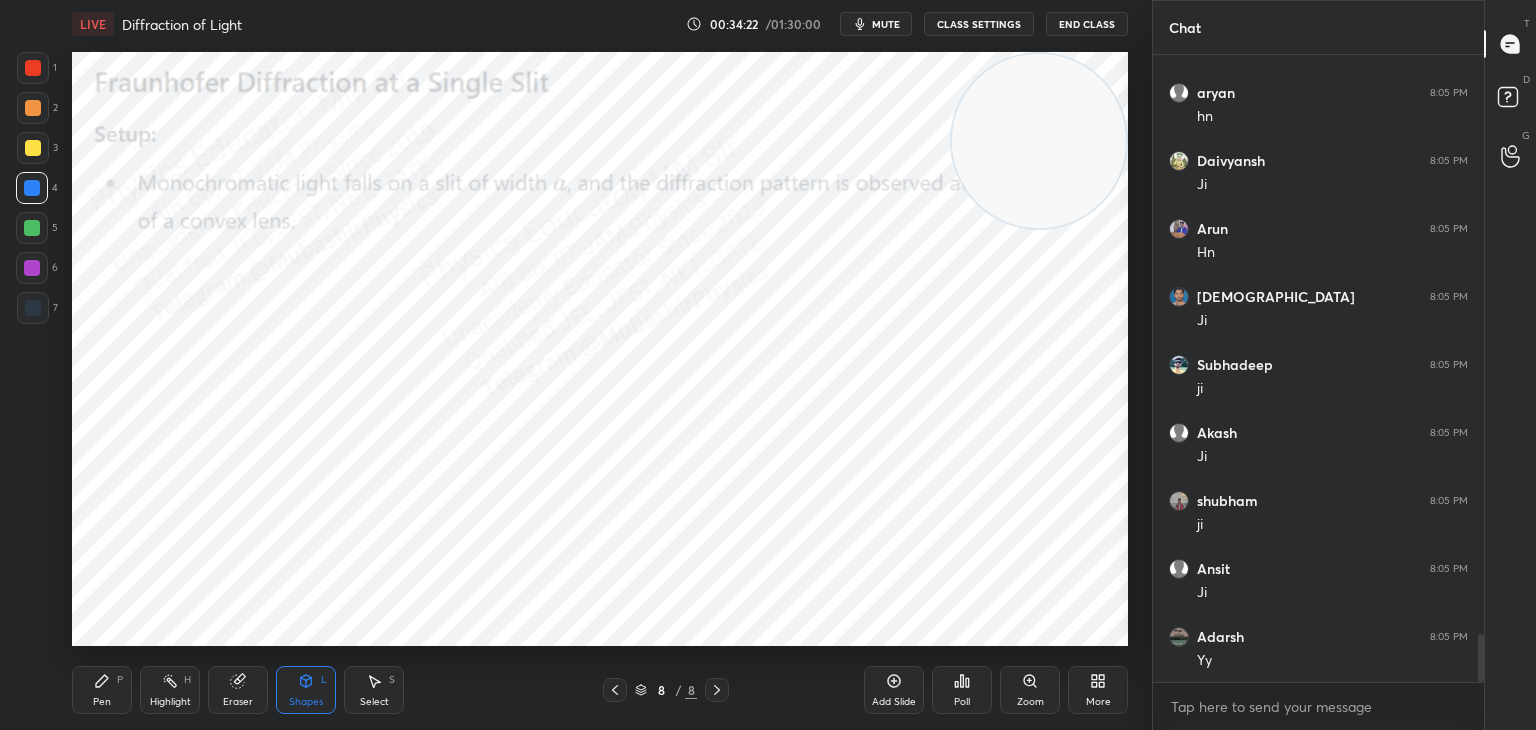click at bounding box center (32, 228) 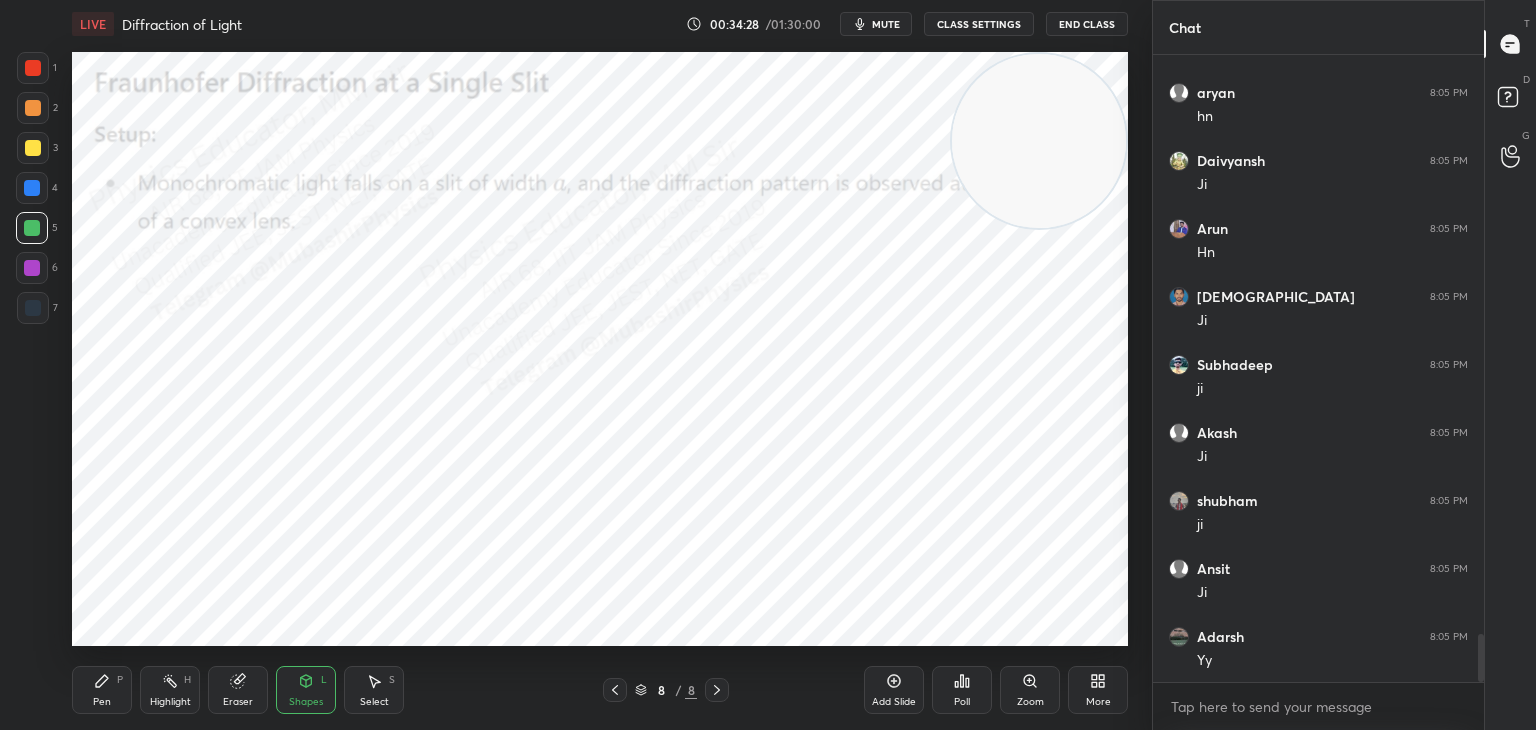 click on "Pen P" at bounding box center [102, 690] 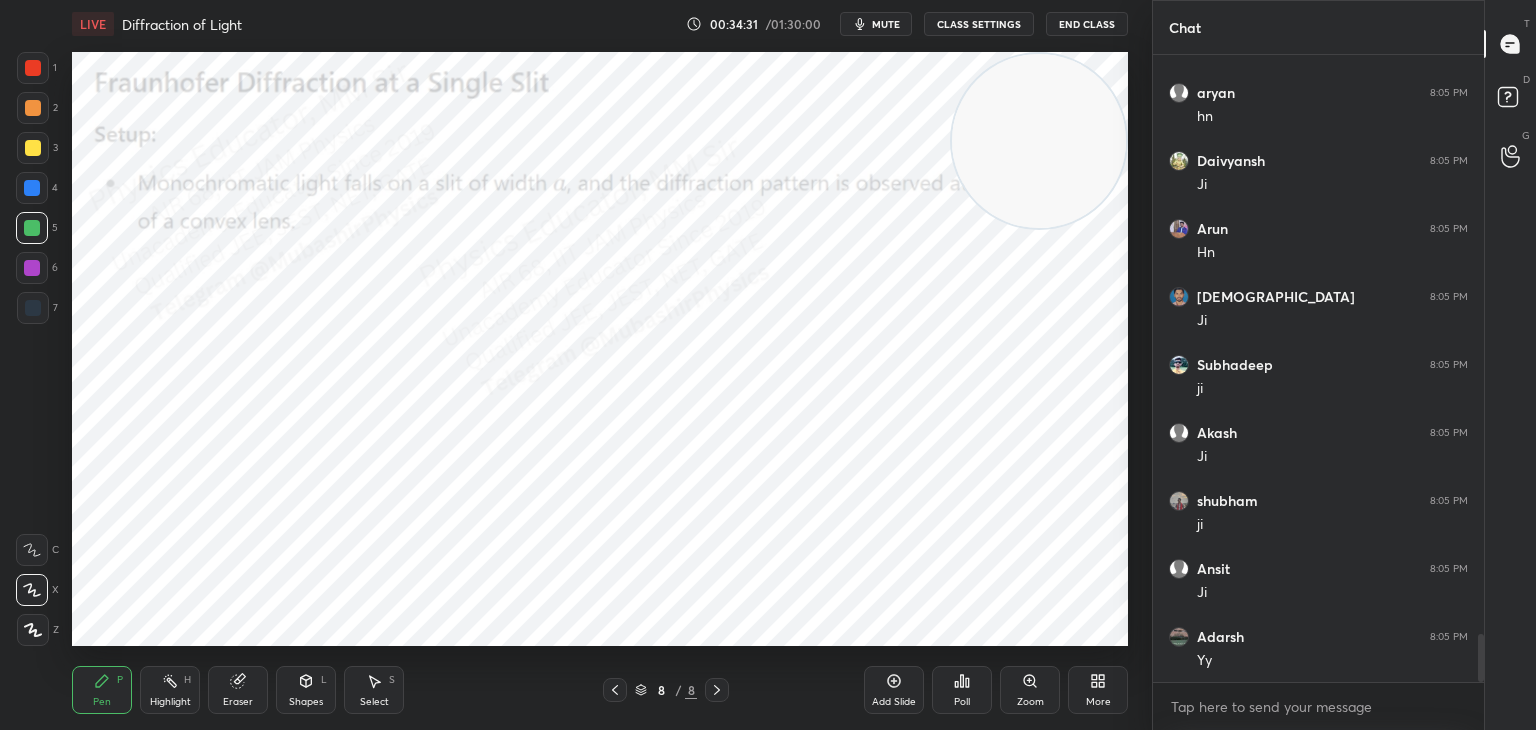 drag, startPoint x: 48, startPoint y: 63, endPoint x: 37, endPoint y: 65, distance: 11.18034 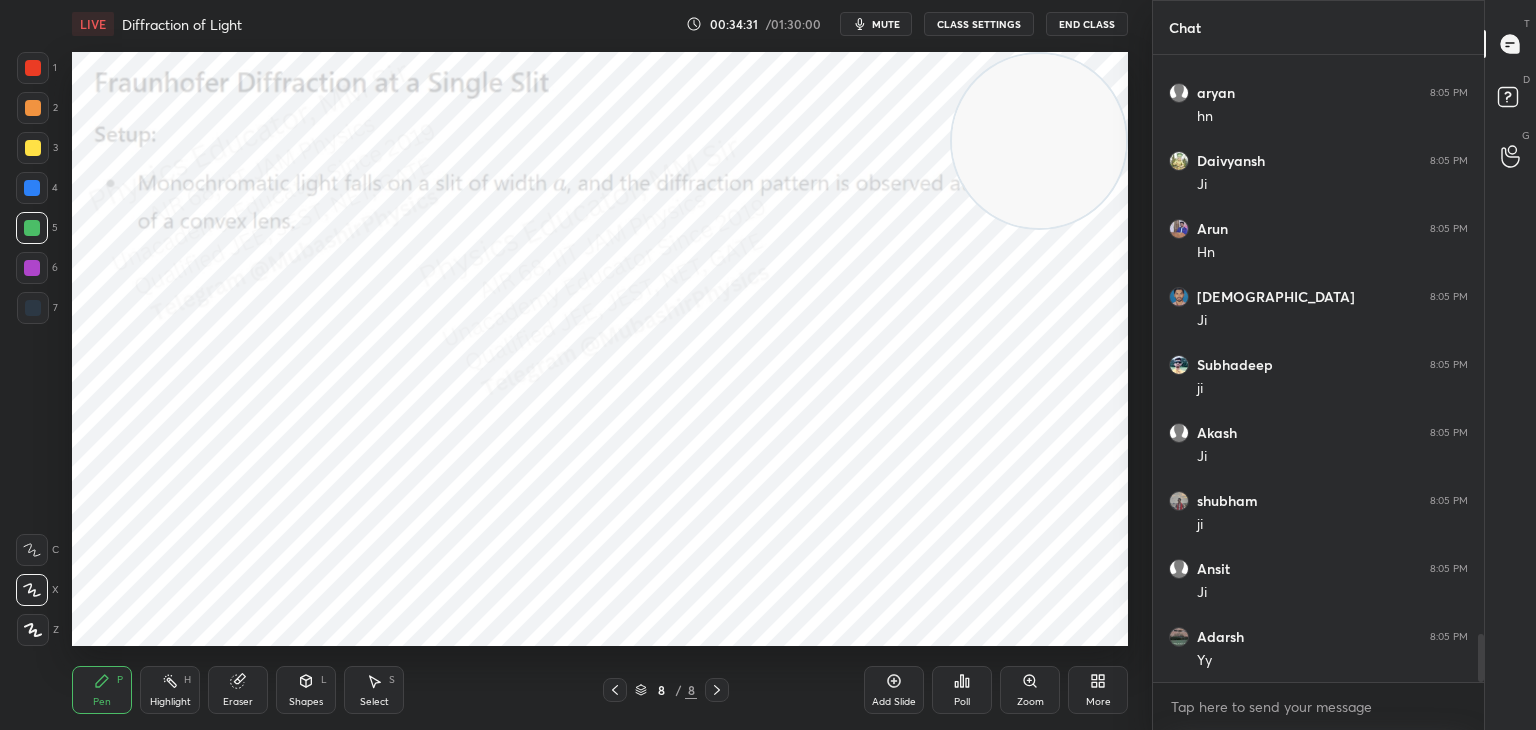 click on "1" at bounding box center (37, 68) 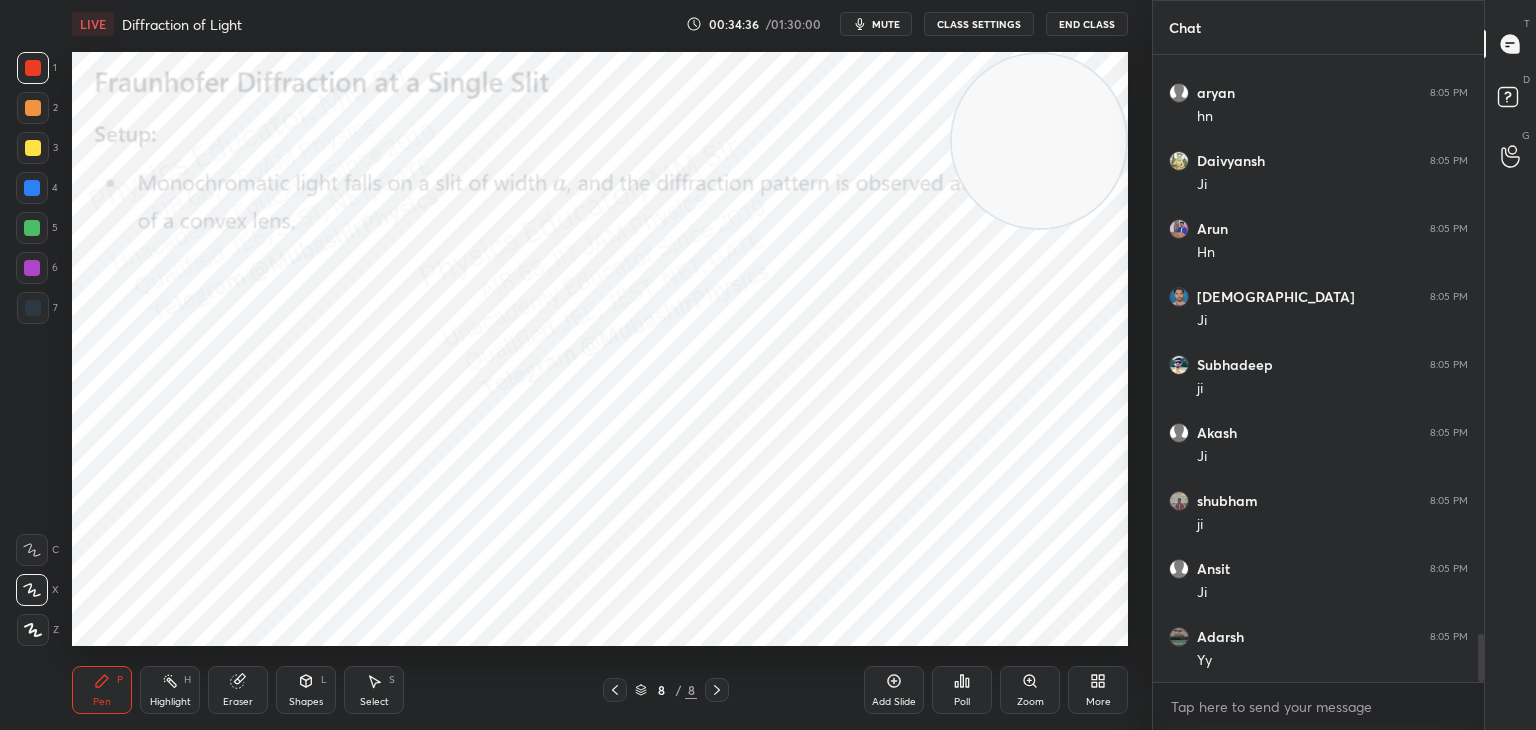 click on "Highlight H" at bounding box center (170, 690) 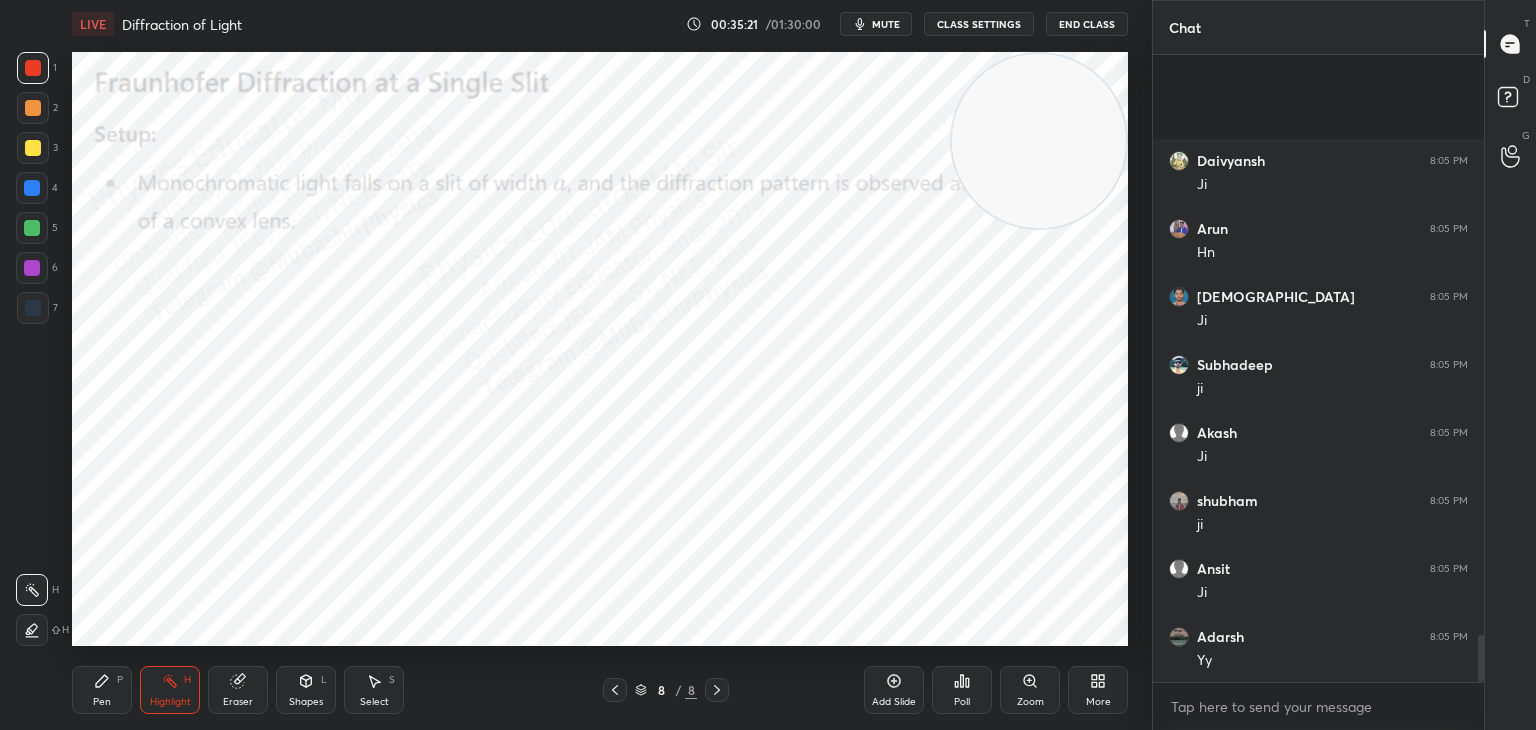 scroll, scrollTop: 7744, scrollLeft: 0, axis: vertical 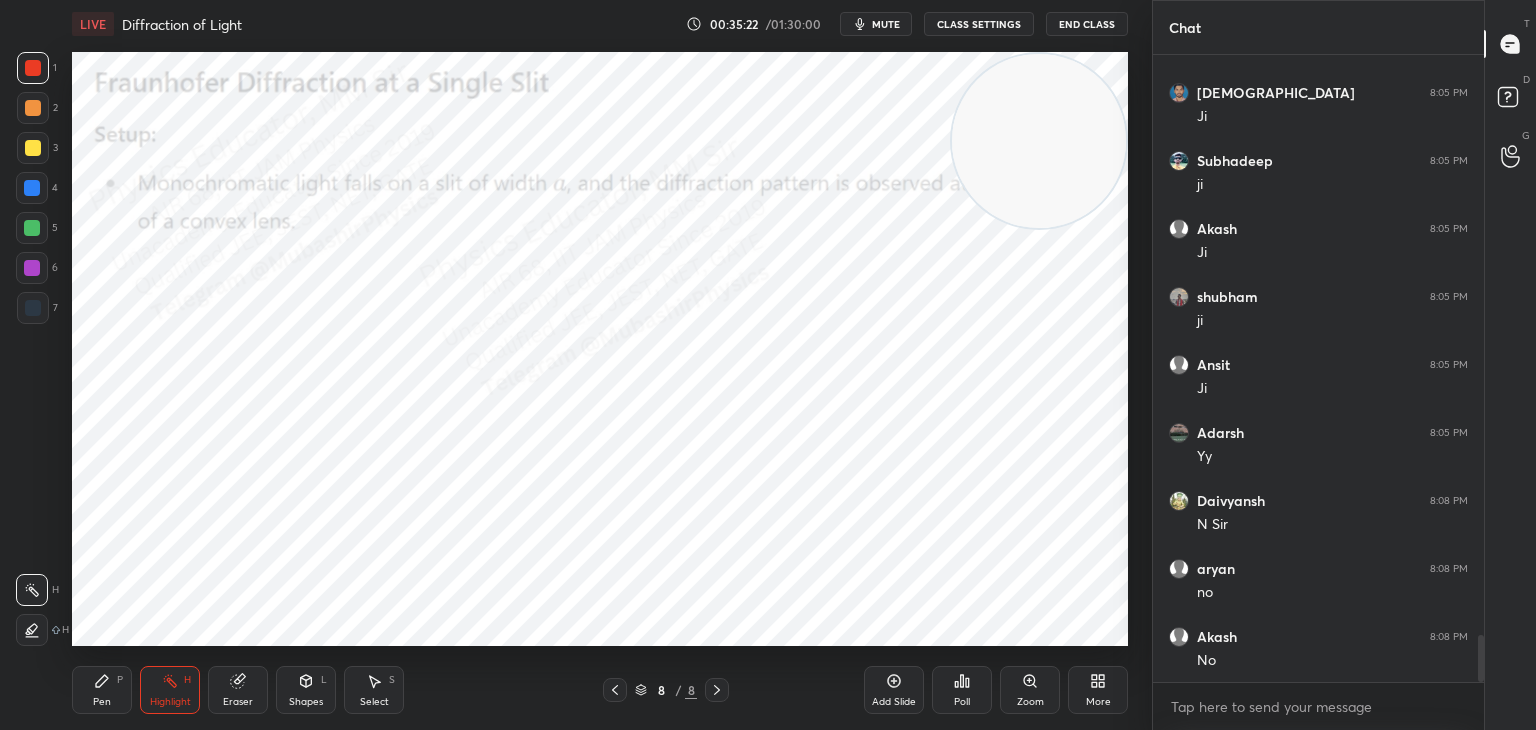 click on "More" at bounding box center (1098, 702) 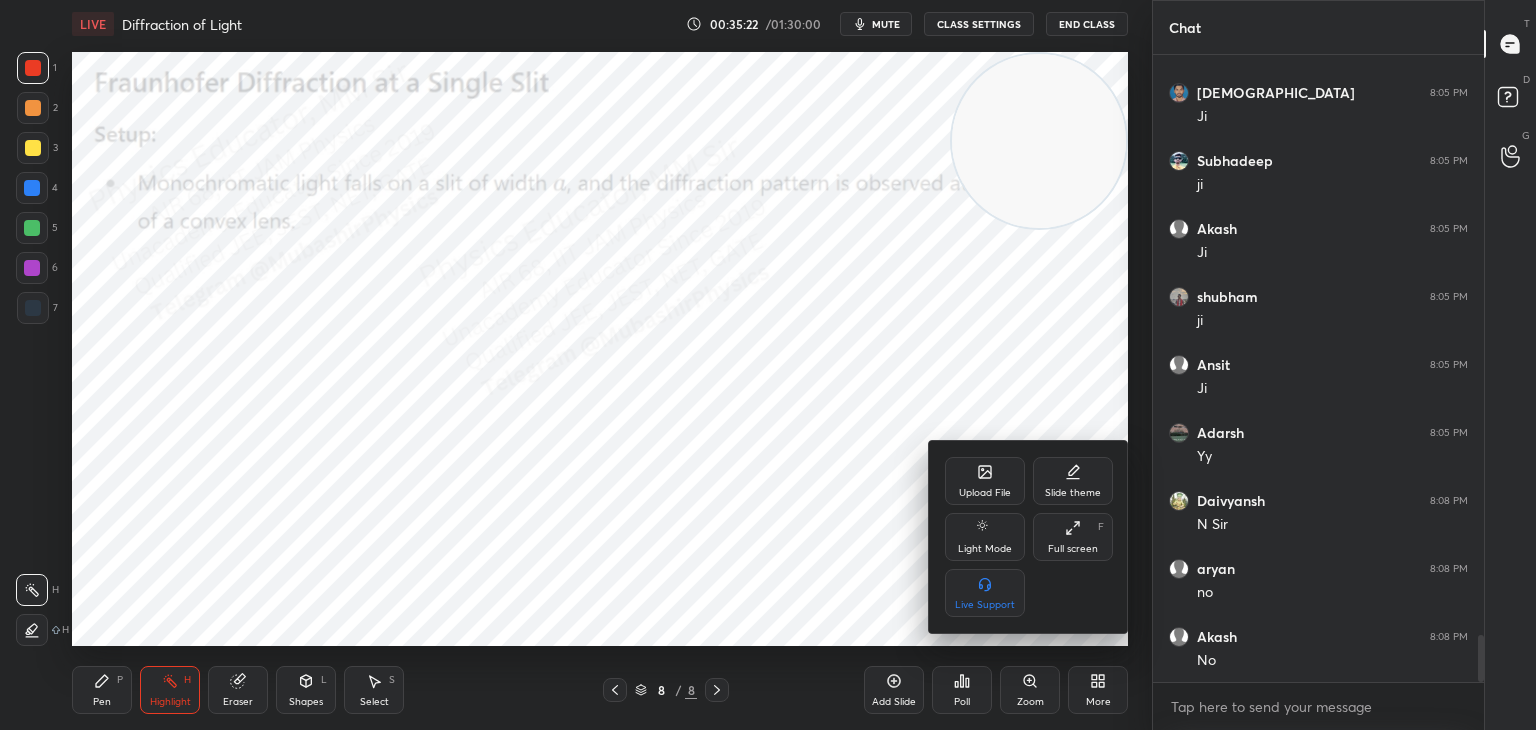 click on "Upload File" at bounding box center (985, 481) 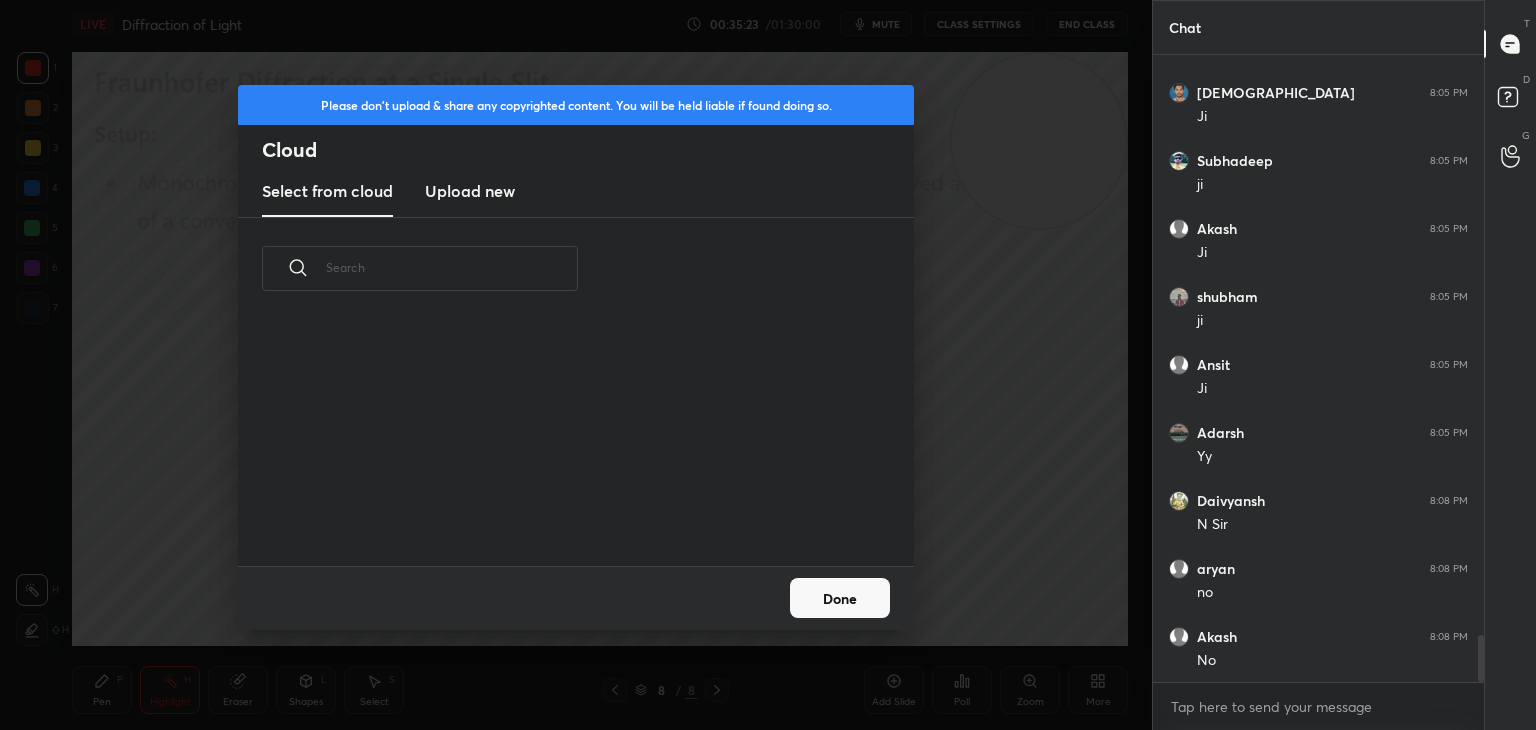 scroll, scrollTop: 5, scrollLeft: 10, axis: both 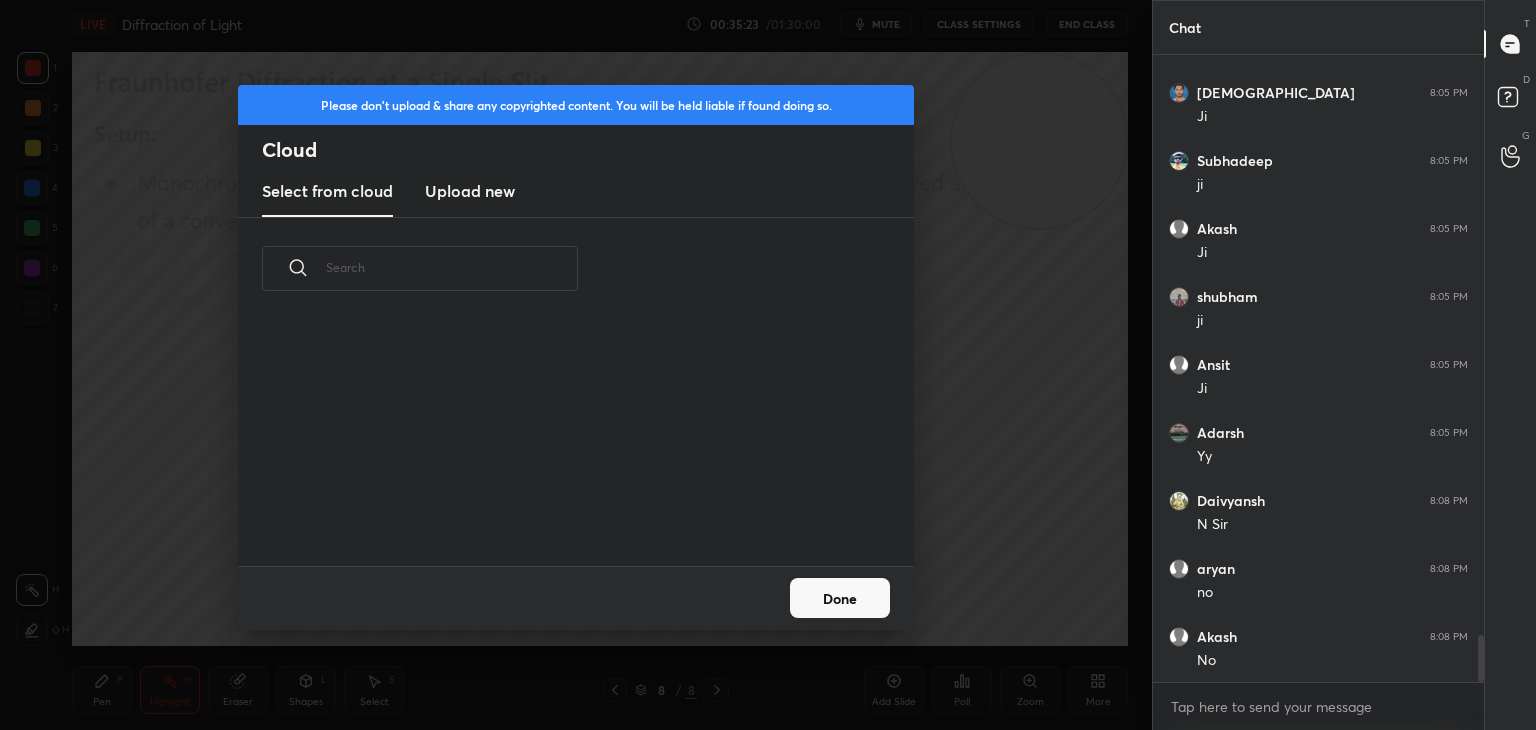 click on "Upload new" at bounding box center [470, 191] 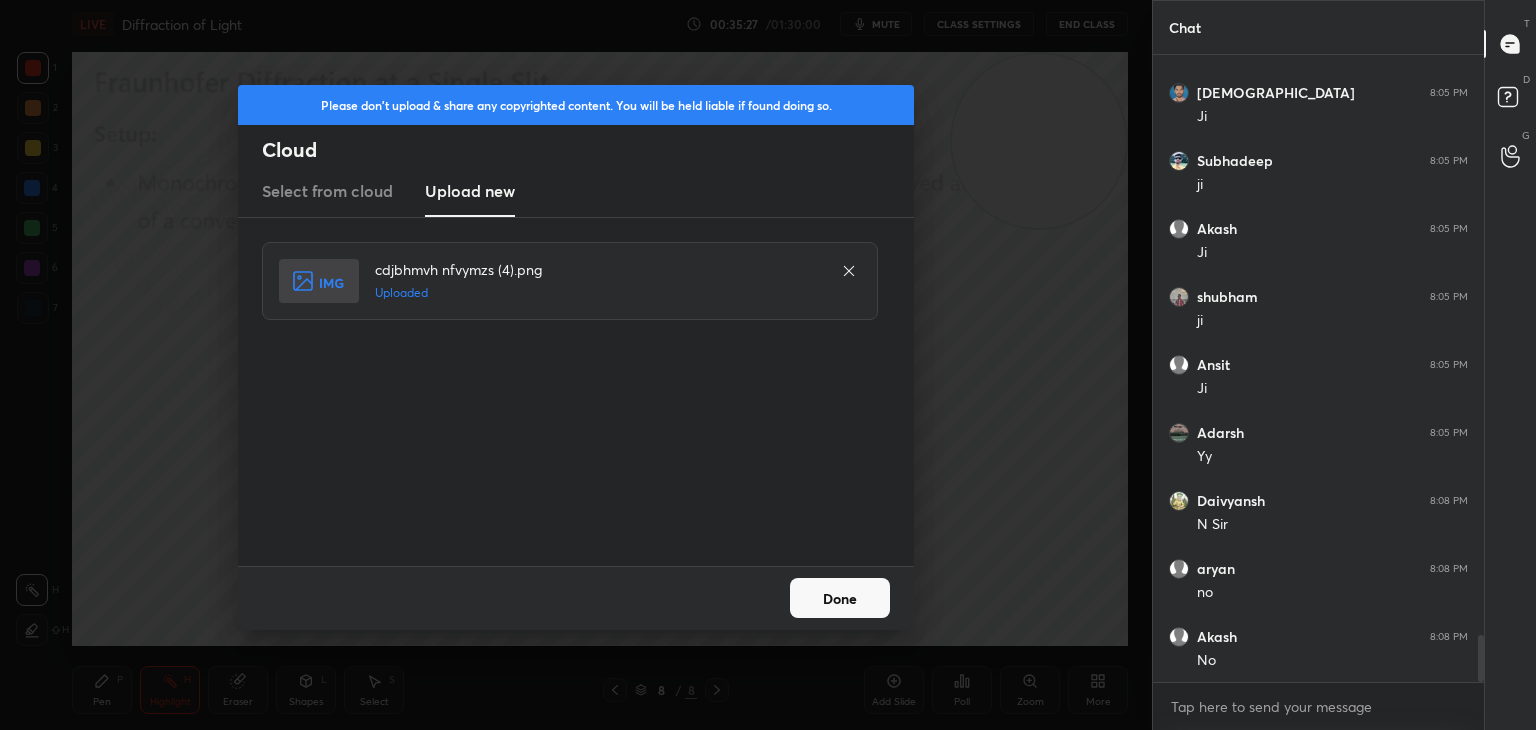 click on "Done" at bounding box center (840, 598) 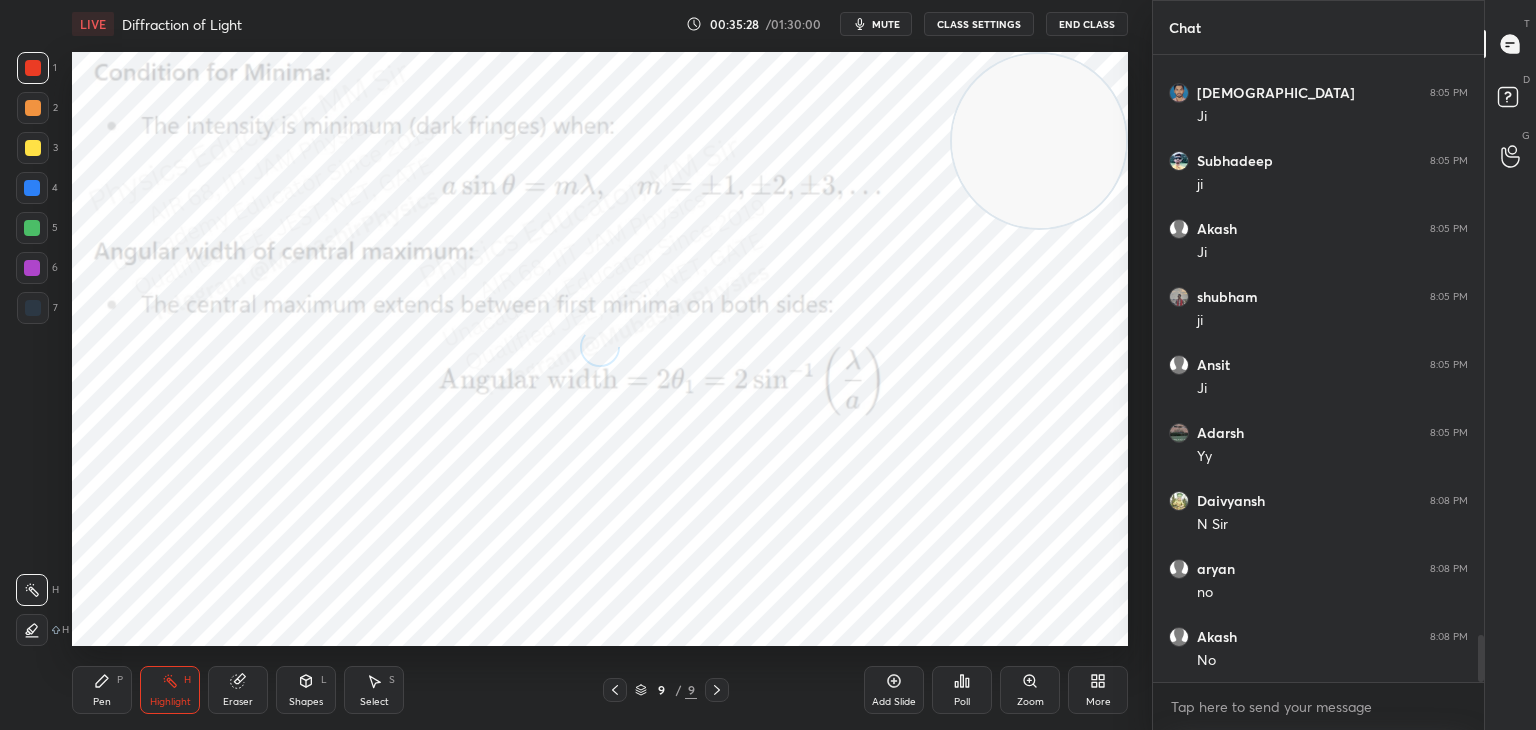 click on "Pen P" at bounding box center [102, 690] 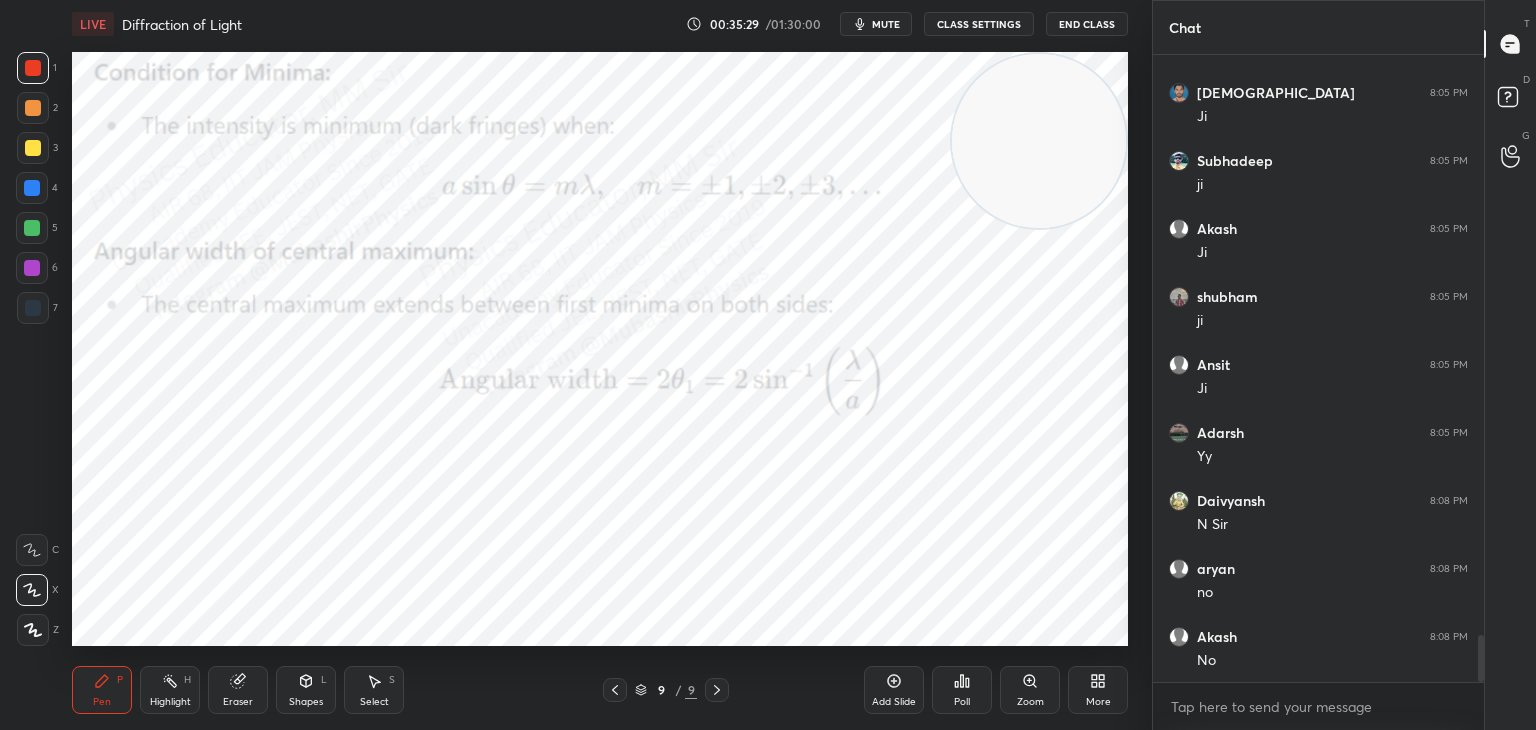 drag, startPoint x: 621, startPoint y: 689, endPoint x: 601, endPoint y: 650, distance: 43.829212 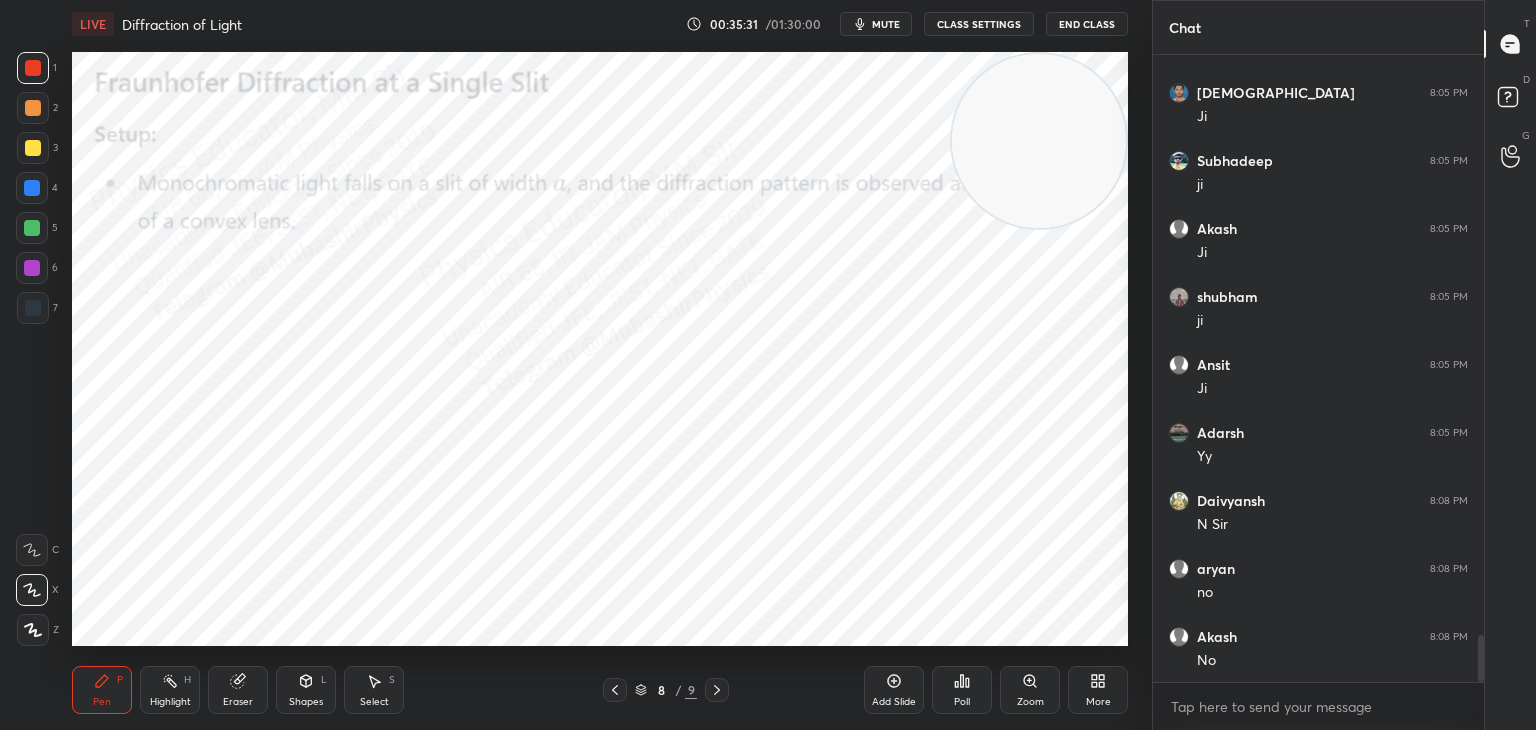 click on "2" at bounding box center (37, 112) 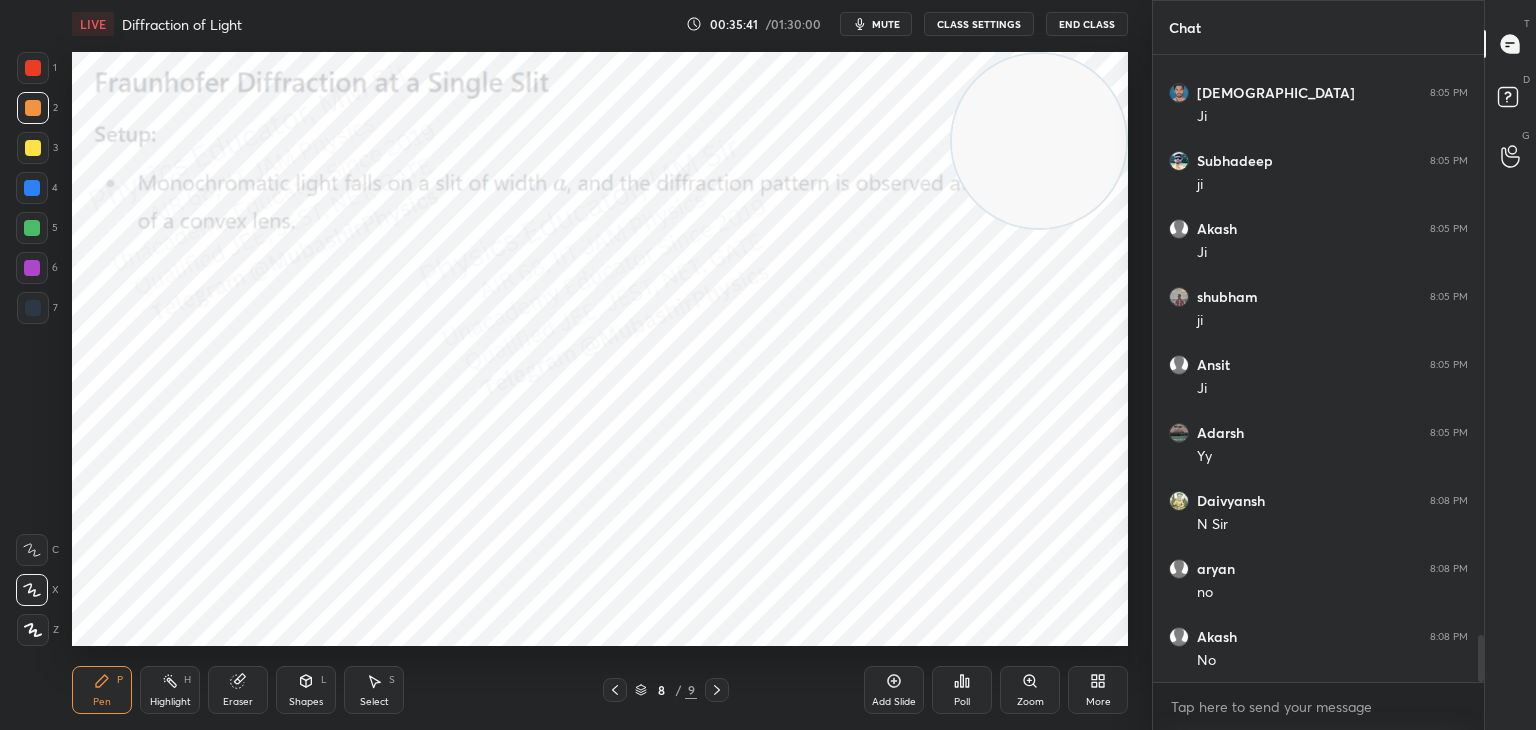 drag, startPoint x: 171, startPoint y: 696, endPoint x: 203, endPoint y: 658, distance: 49.67897 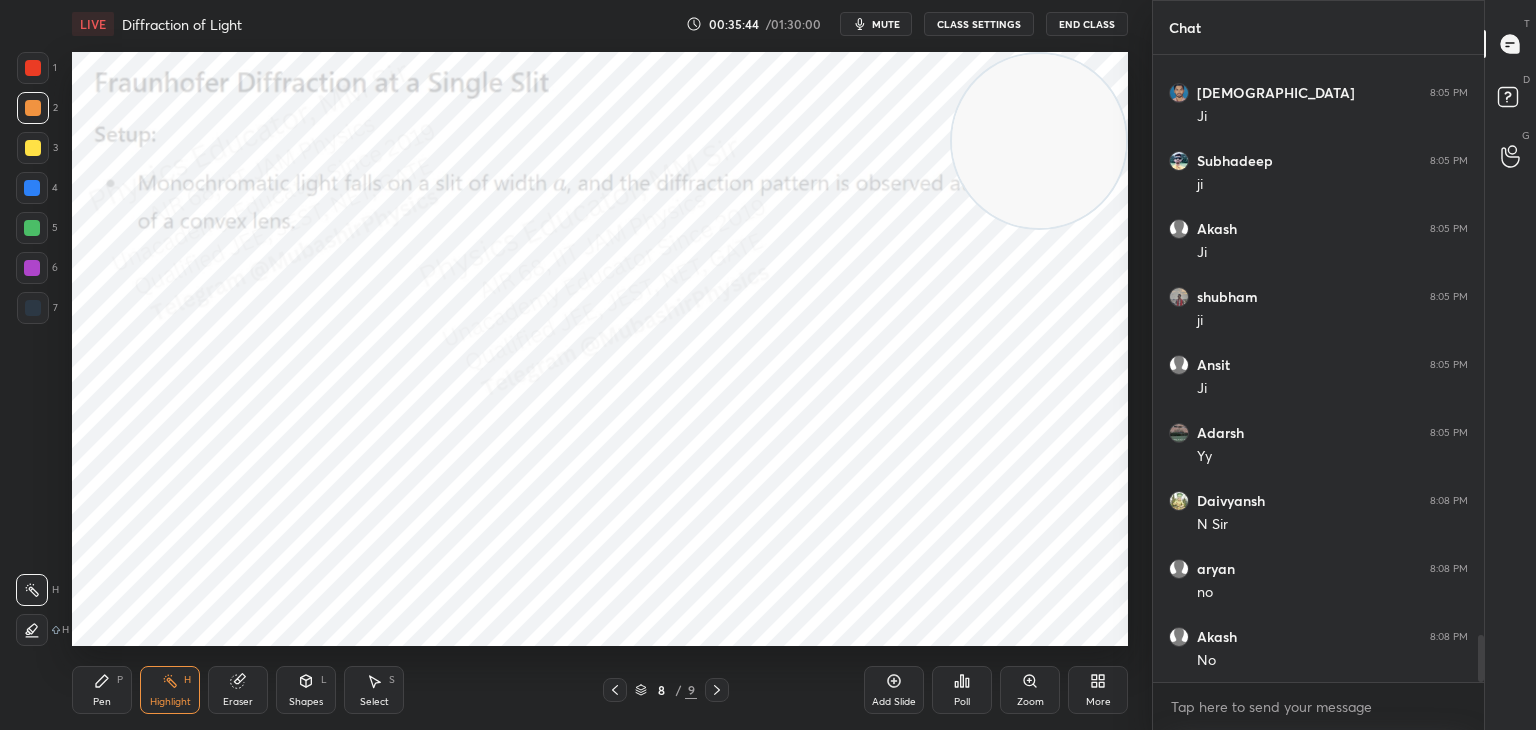 drag, startPoint x: 108, startPoint y: 694, endPoint x: 139, endPoint y: 665, distance: 42.44997 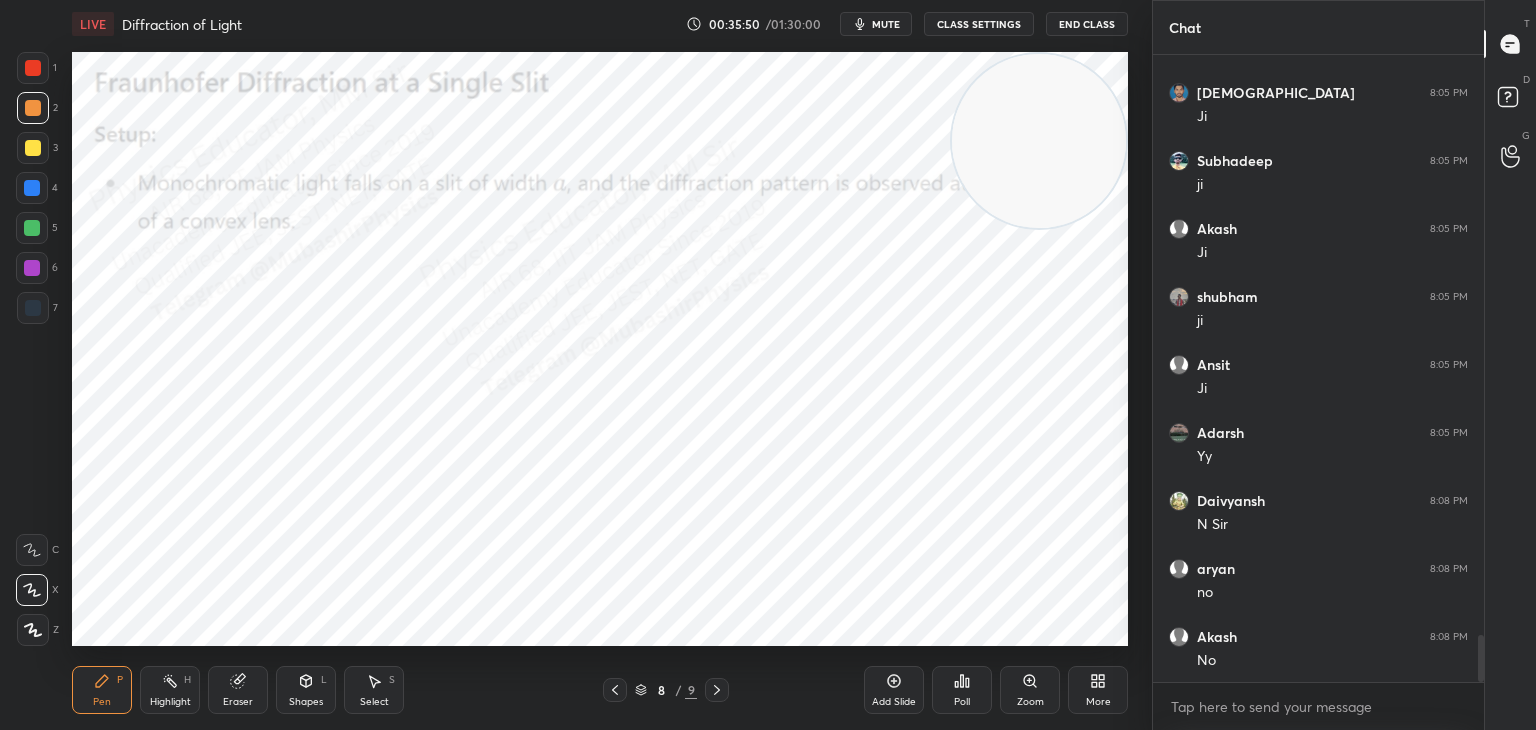 click on "Highlight" at bounding box center [170, 702] 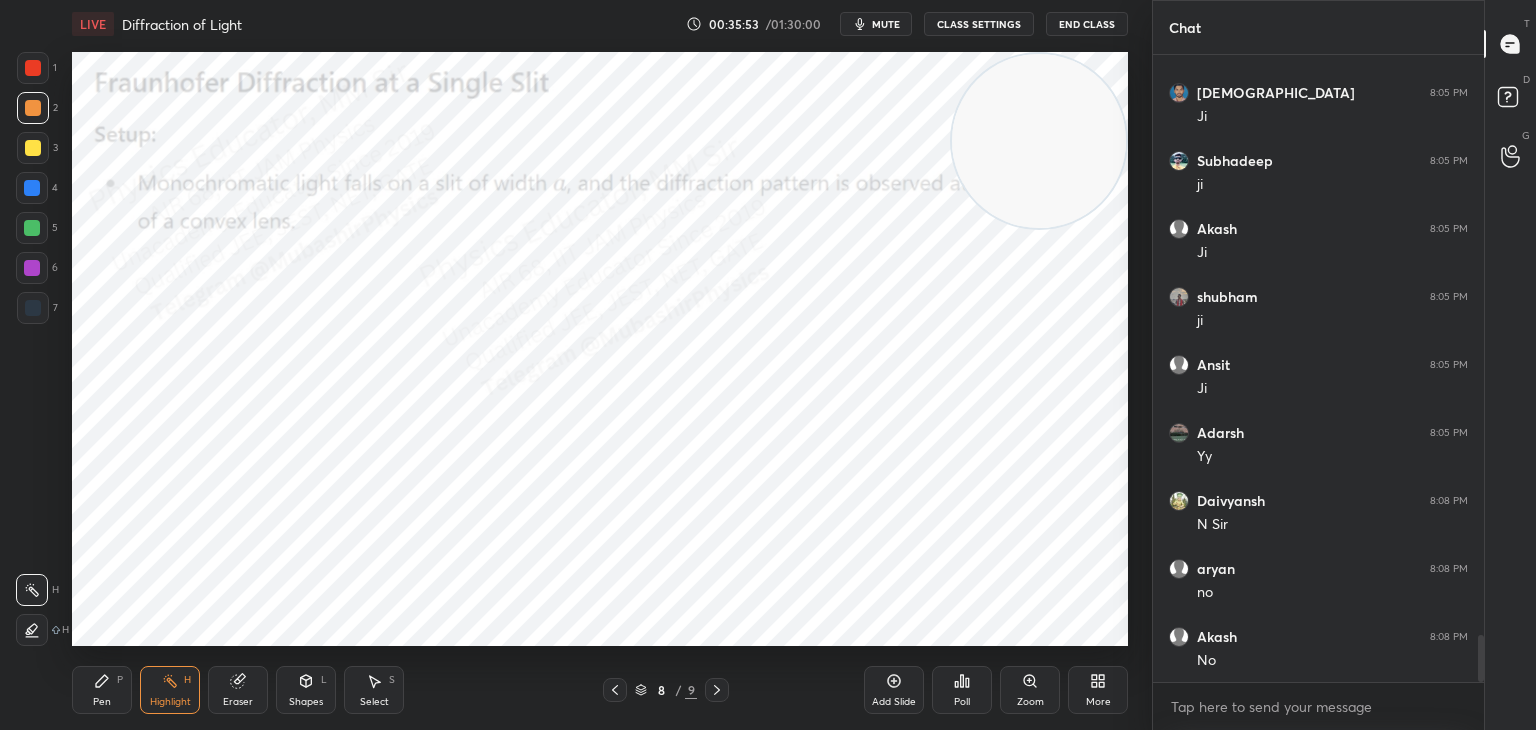 click 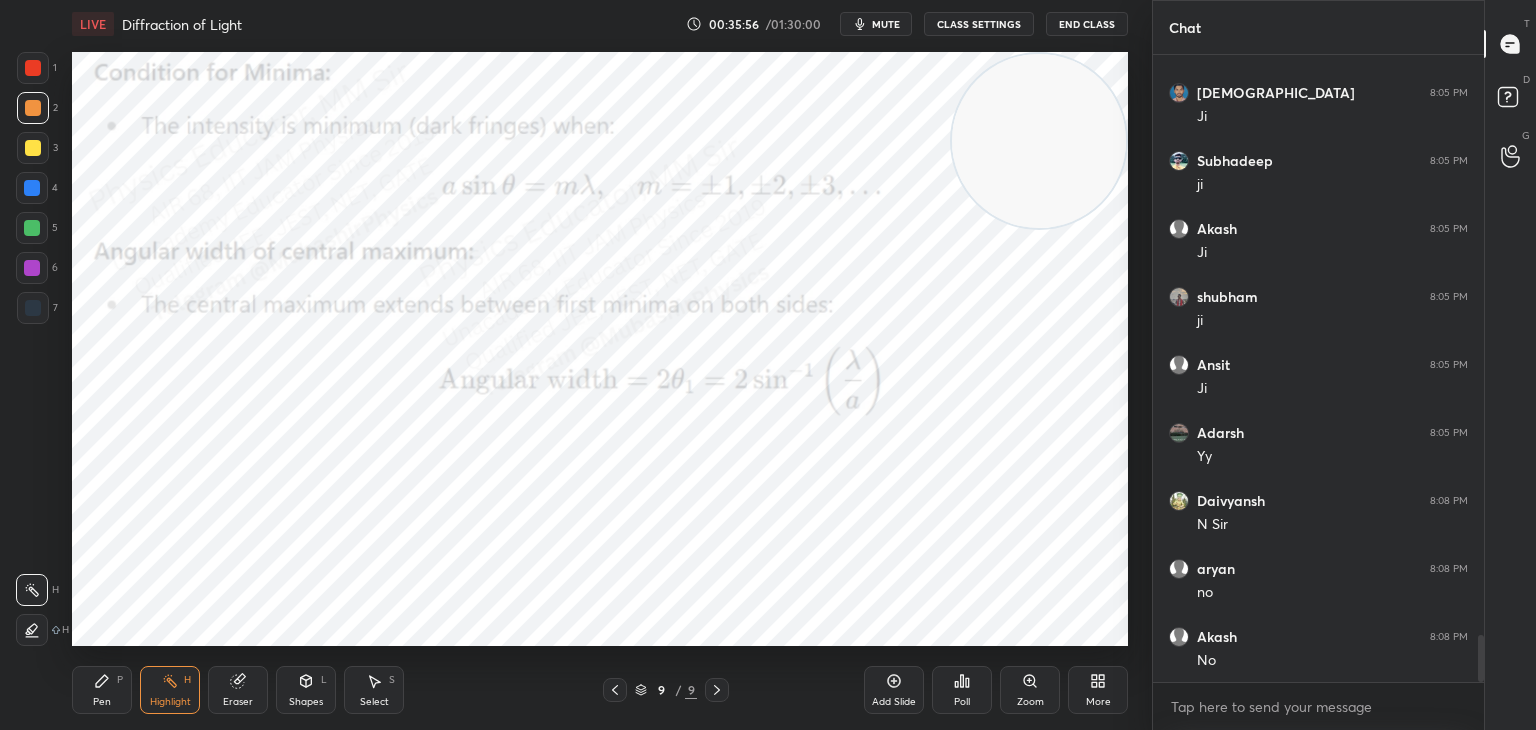 drag, startPoint x: 113, startPoint y: 690, endPoint x: 101, endPoint y: 694, distance: 12.649111 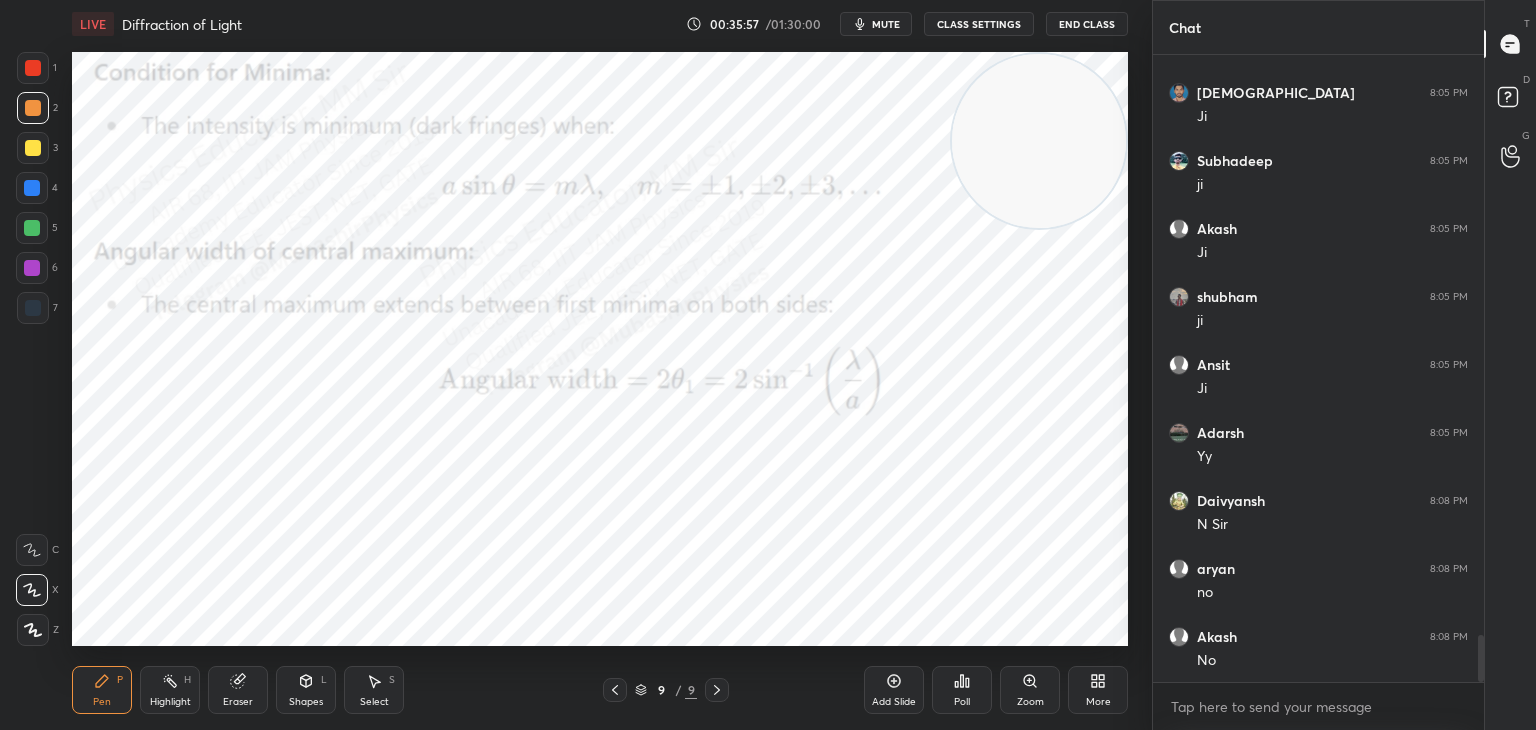 drag, startPoint x: 28, startPoint y: 201, endPoint x: 41, endPoint y: 198, distance: 13.341664 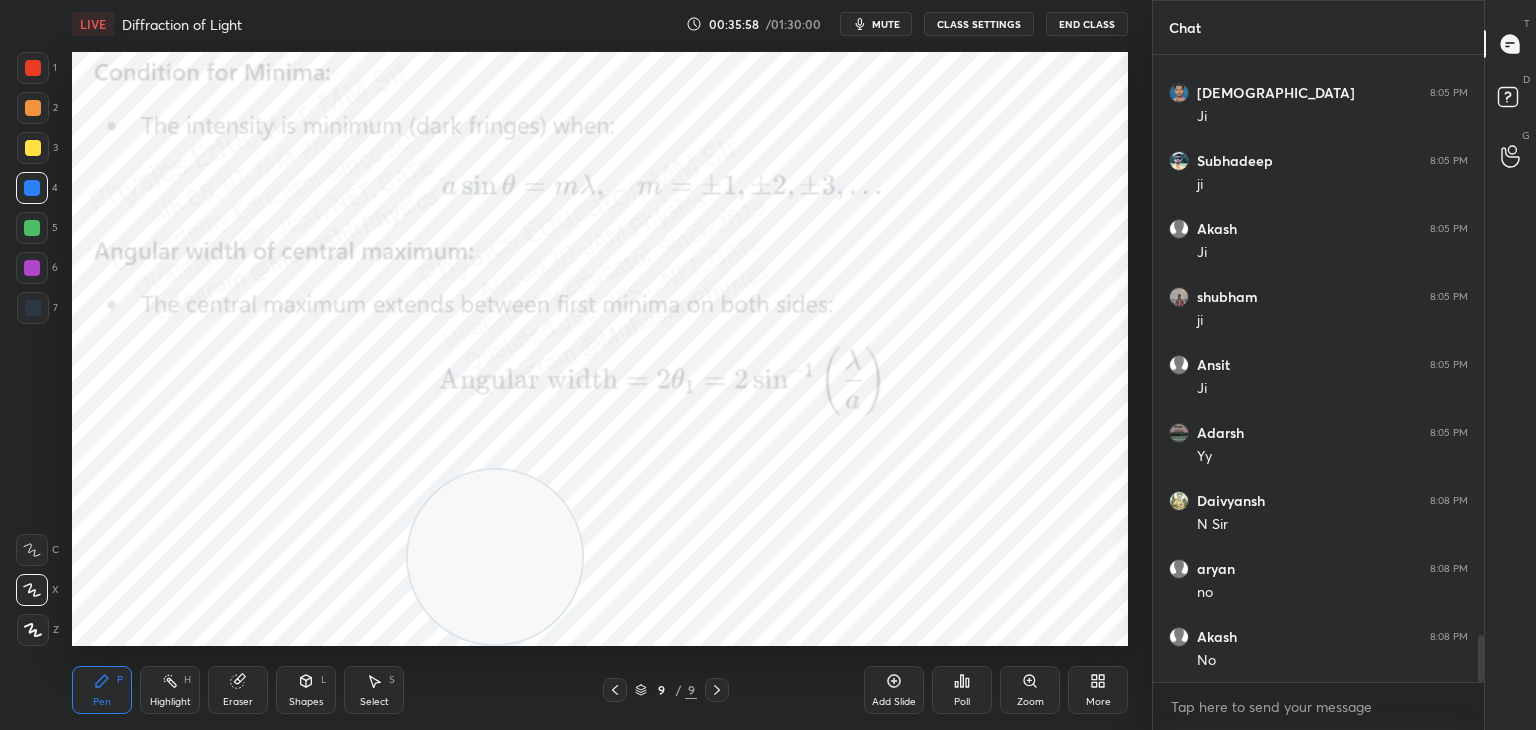 drag, startPoint x: 673, startPoint y: 414, endPoint x: 559, endPoint y: 554, distance: 180.54362 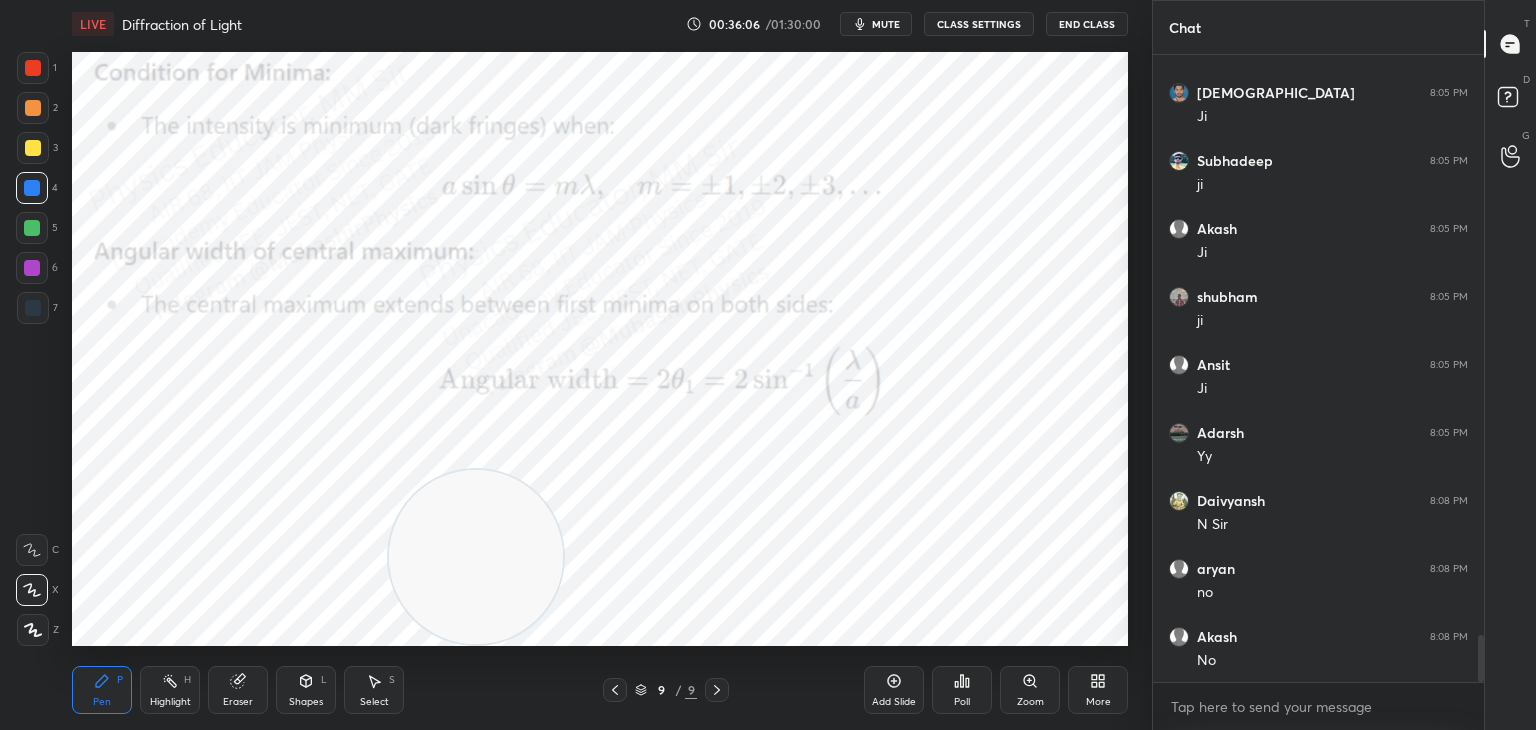 drag, startPoint x: 324, startPoint y: 692, endPoint x: 316, endPoint y: 681, distance: 13.601471 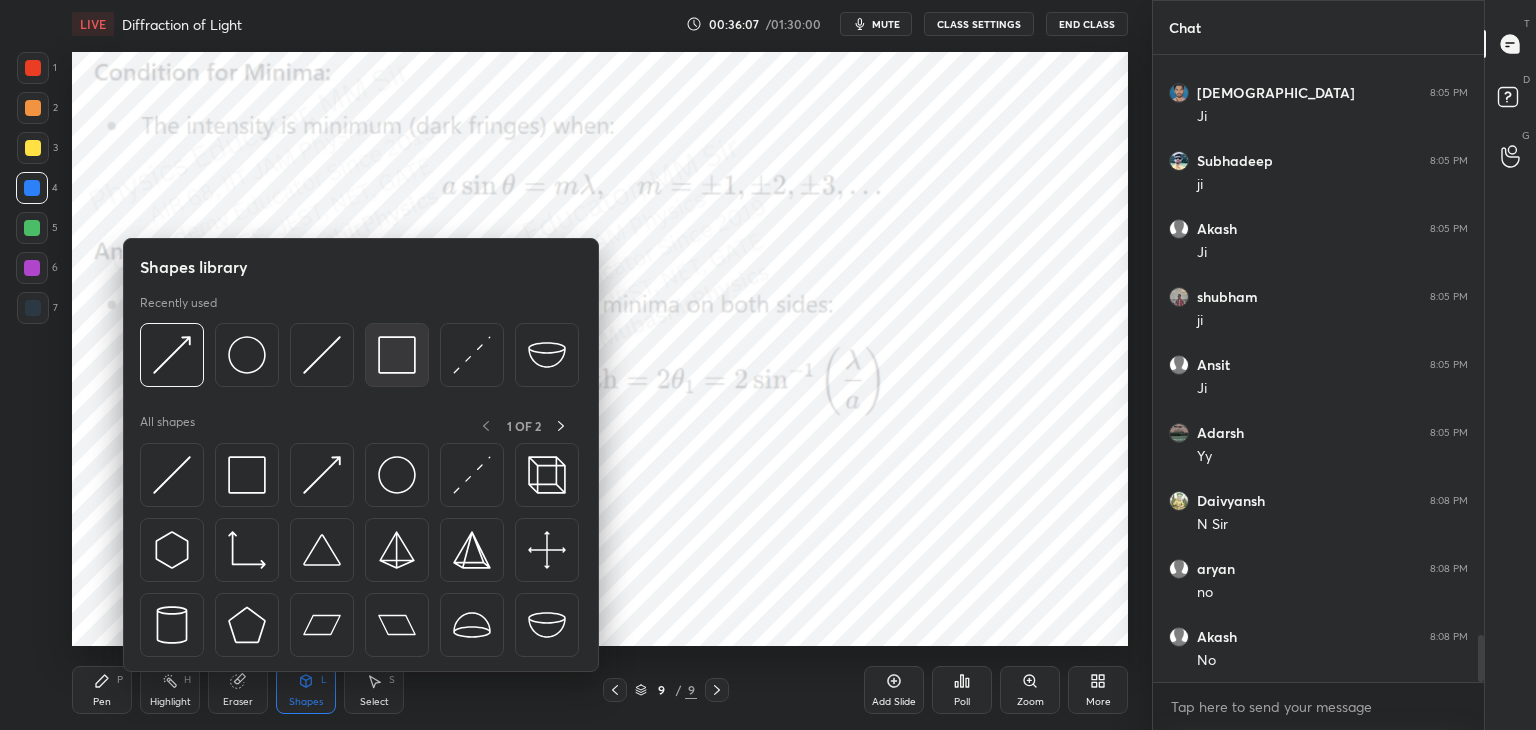 click at bounding box center (397, 355) 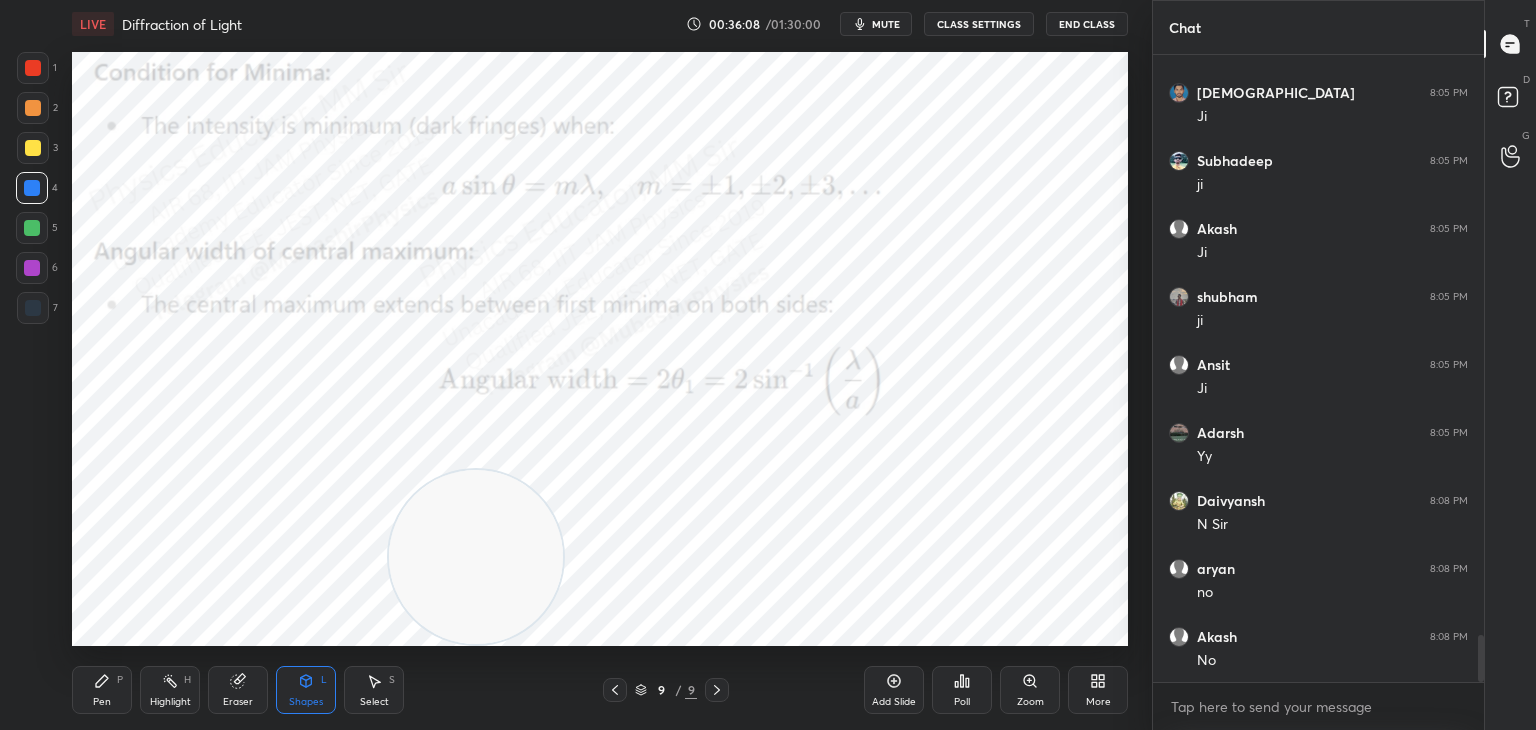 click at bounding box center (33, 68) 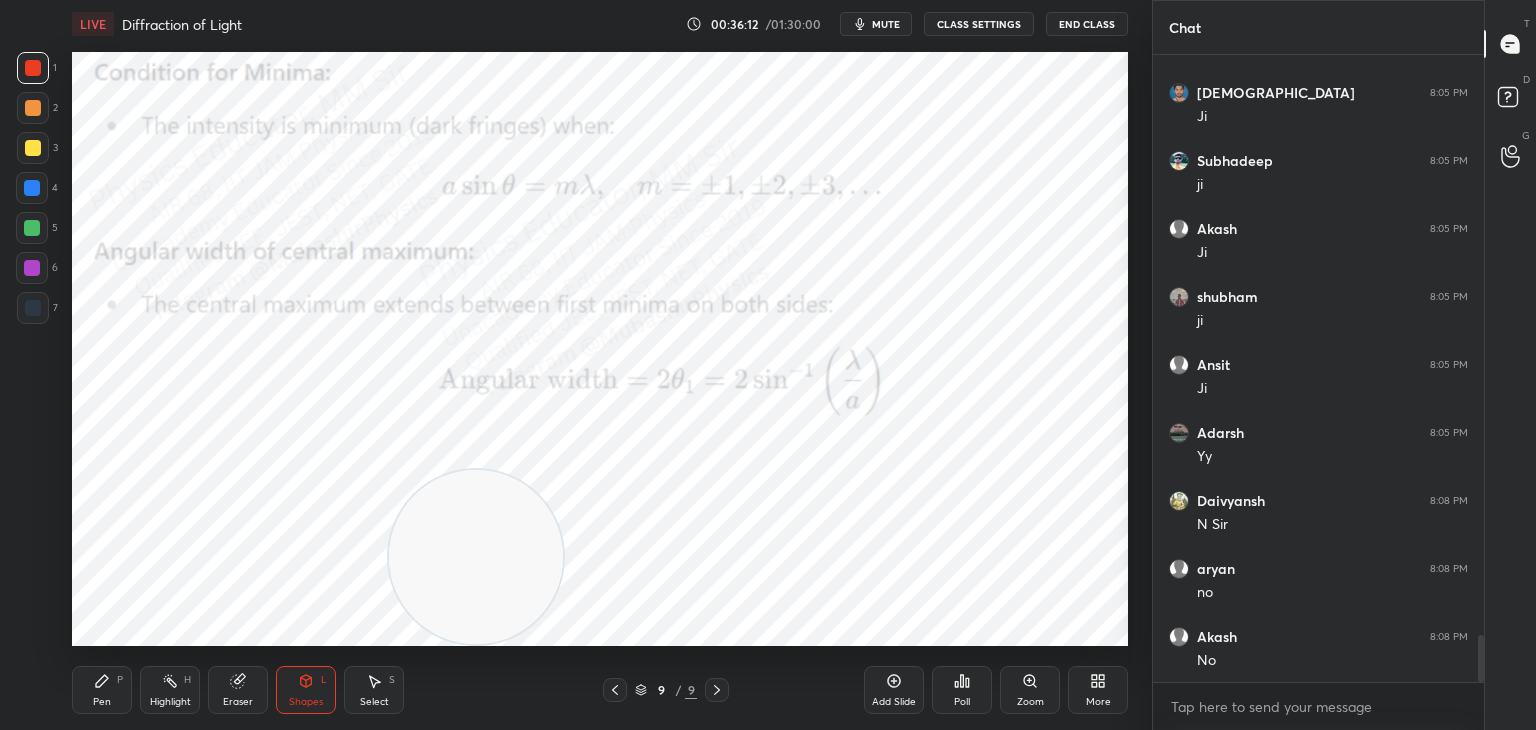 scroll, scrollTop: 7812, scrollLeft: 0, axis: vertical 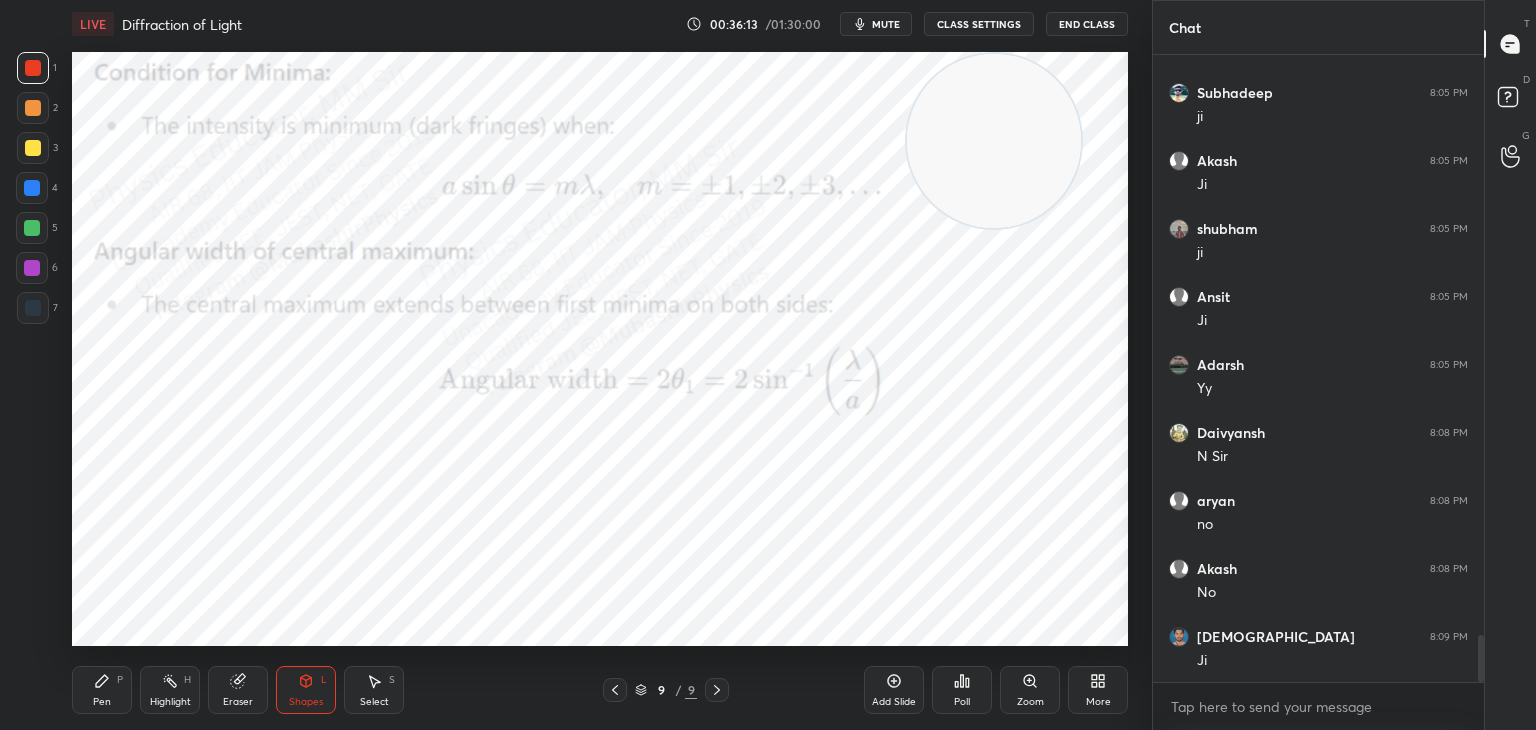 drag, startPoint x: 509, startPoint y: 497, endPoint x: 1005, endPoint y: 80, distance: 648.0008 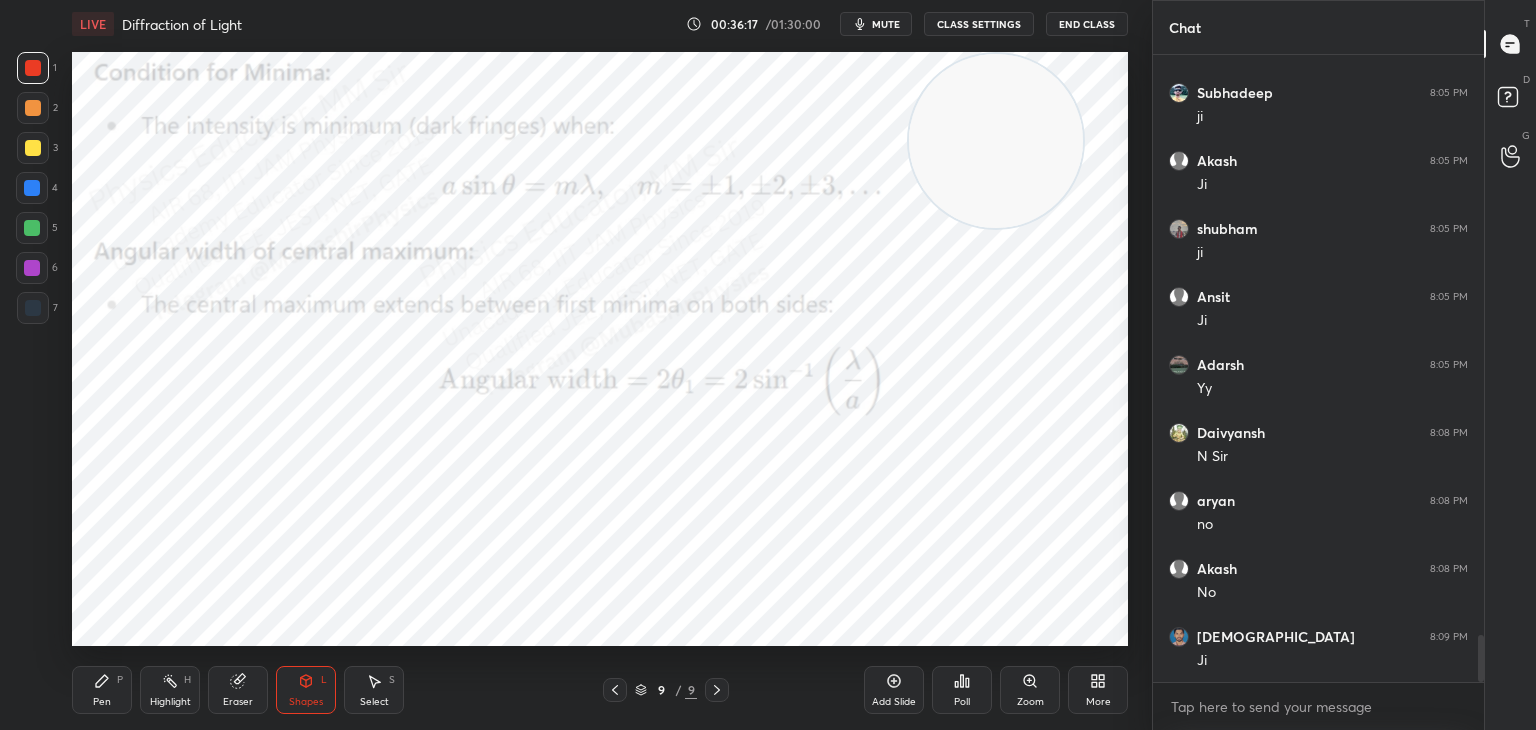 drag, startPoint x: 161, startPoint y: 692, endPoint x: 253, endPoint y: 677, distance: 93.214806 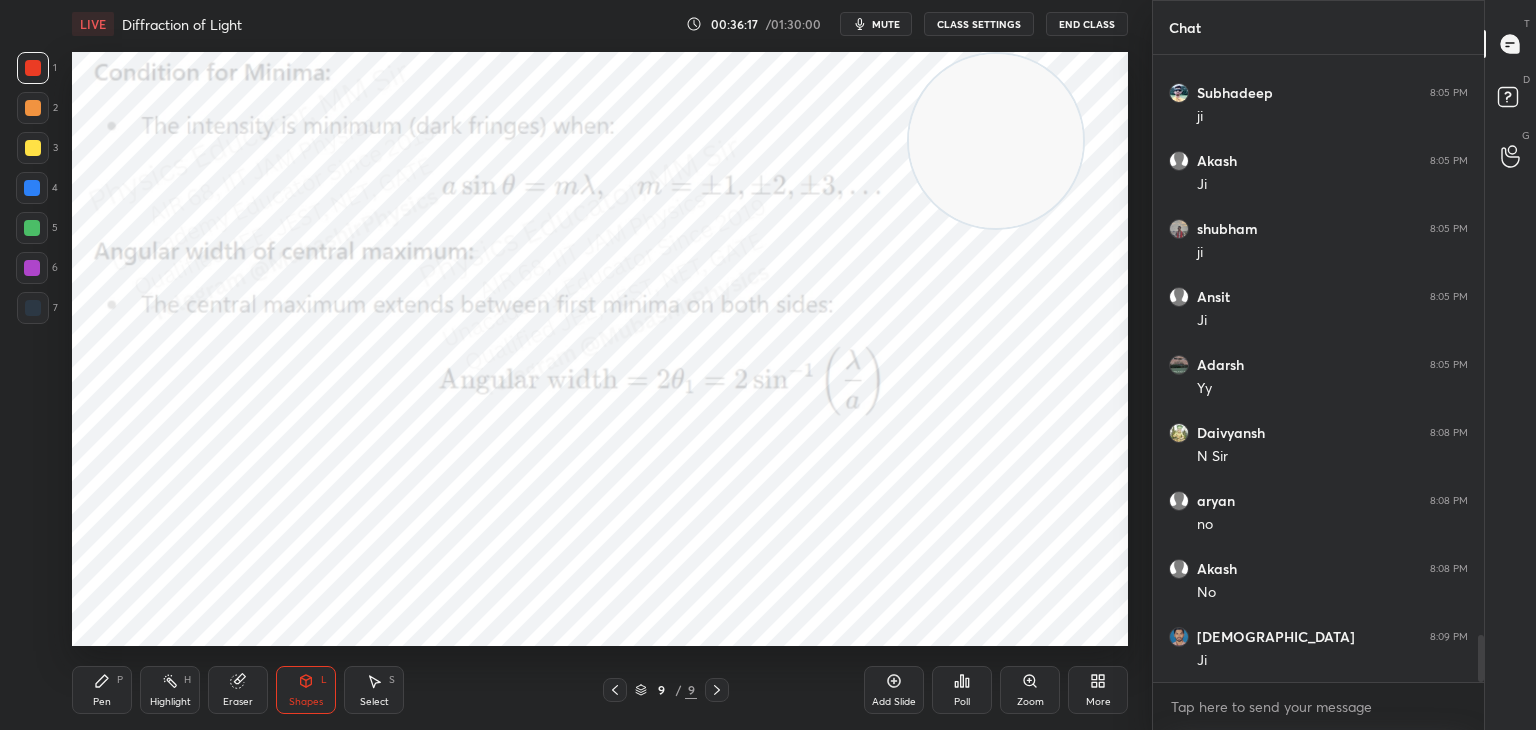 click on "Highlight H" at bounding box center (170, 690) 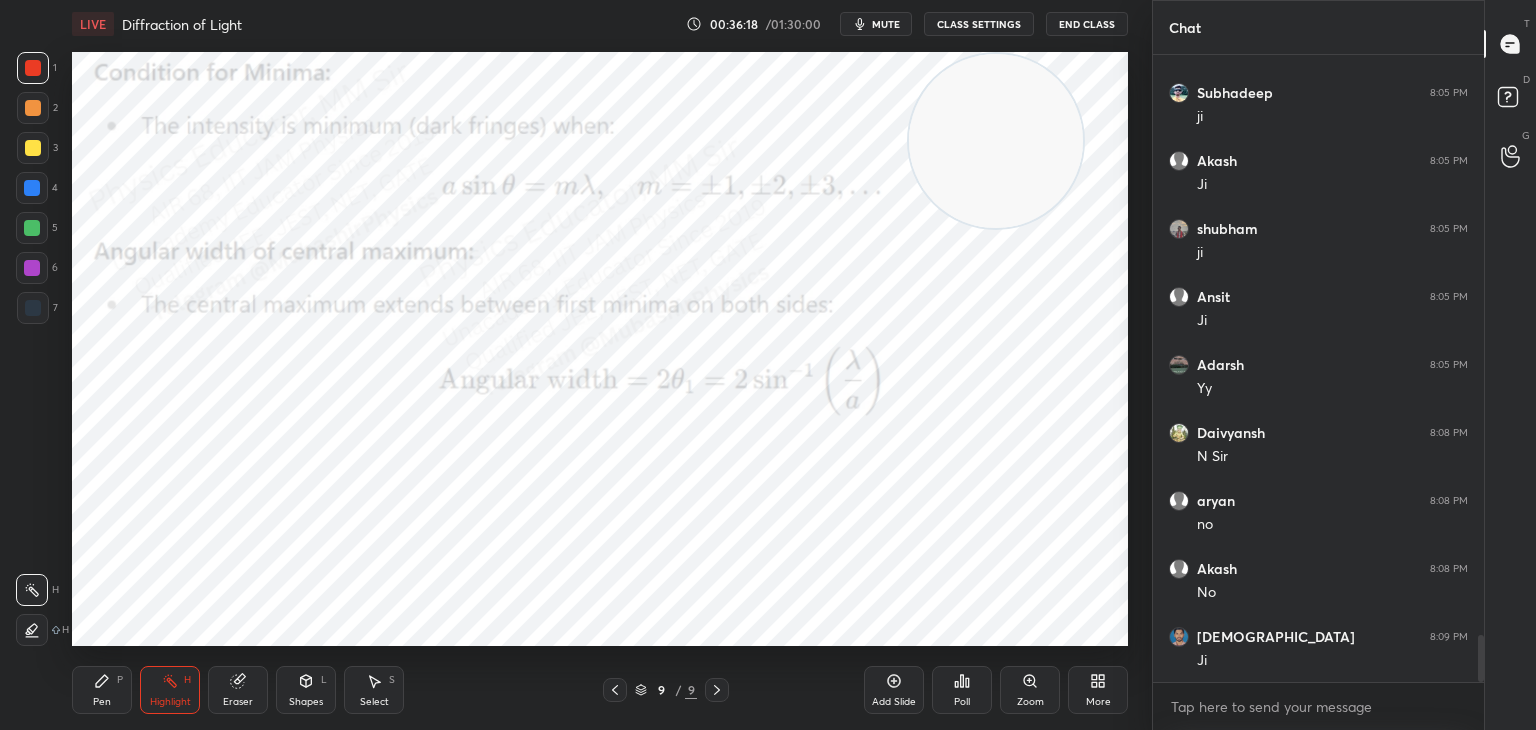 click 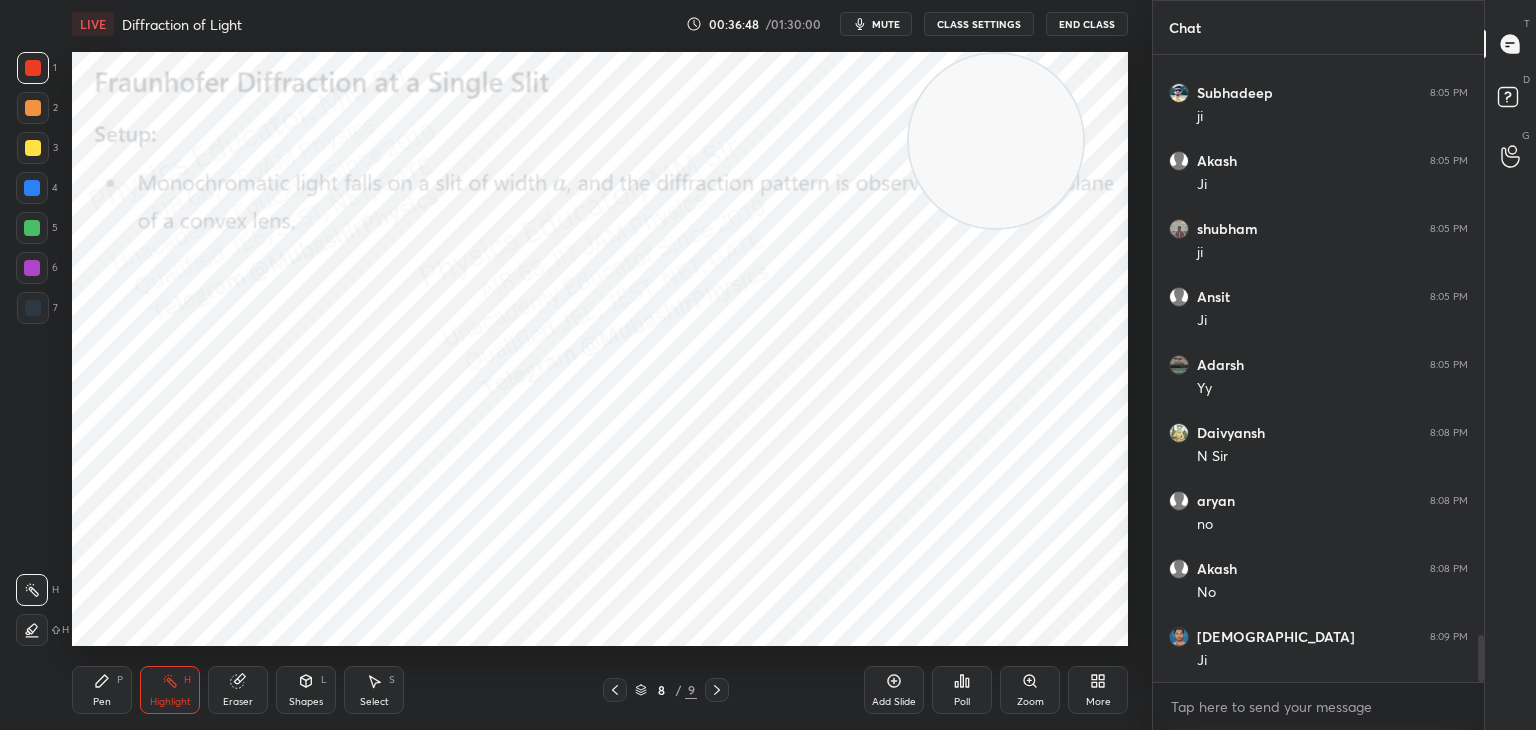 click 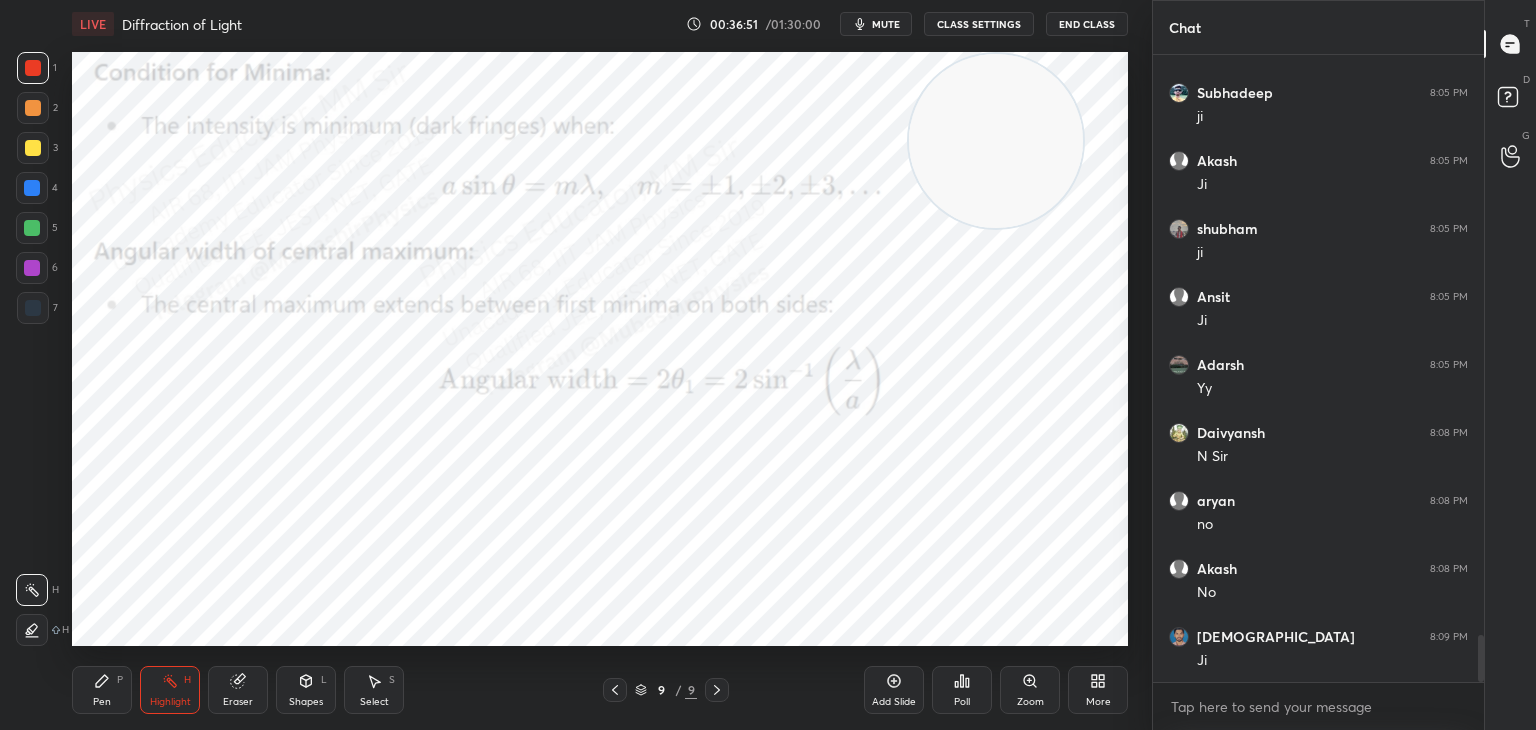click on "Pen P" at bounding box center [102, 690] 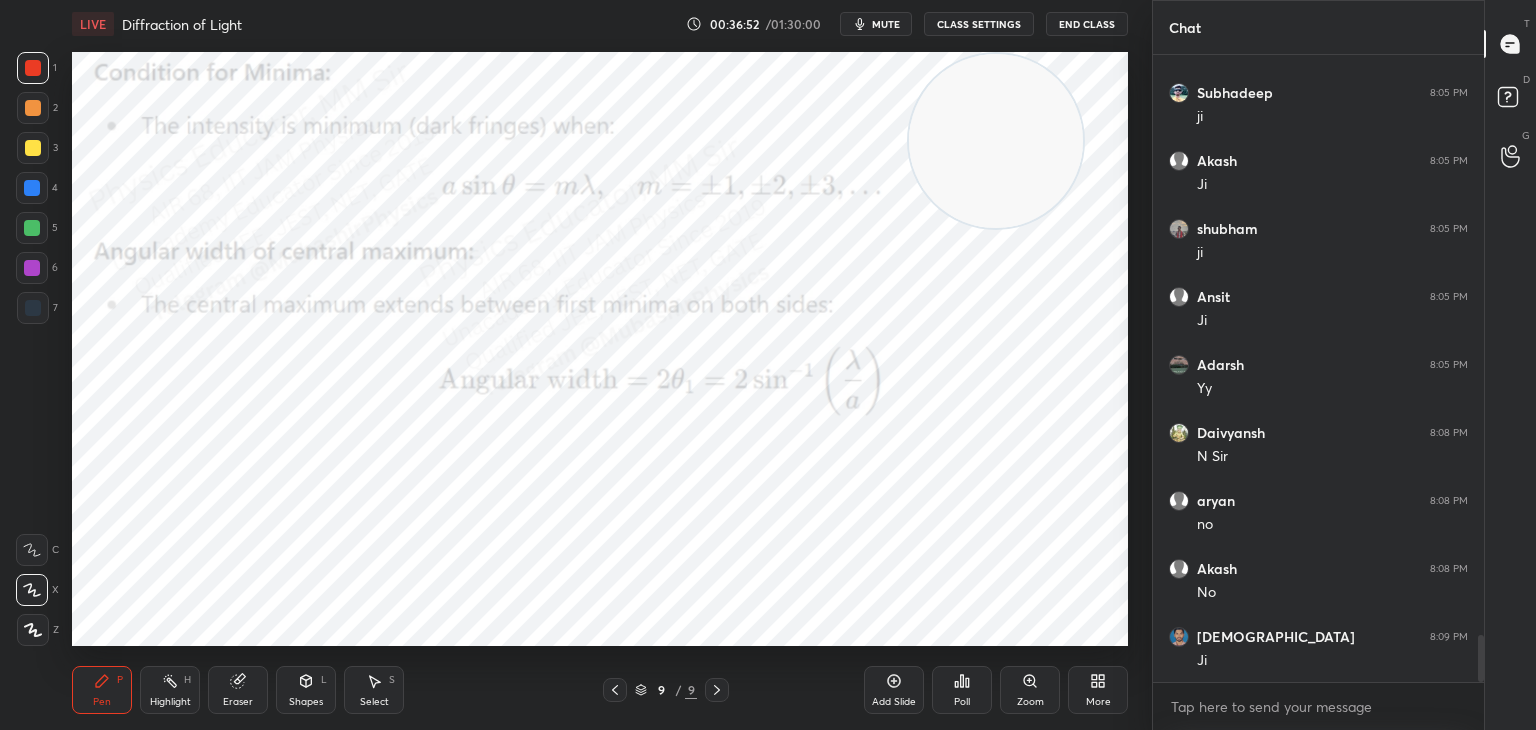 click at bounding box center [33, 148] 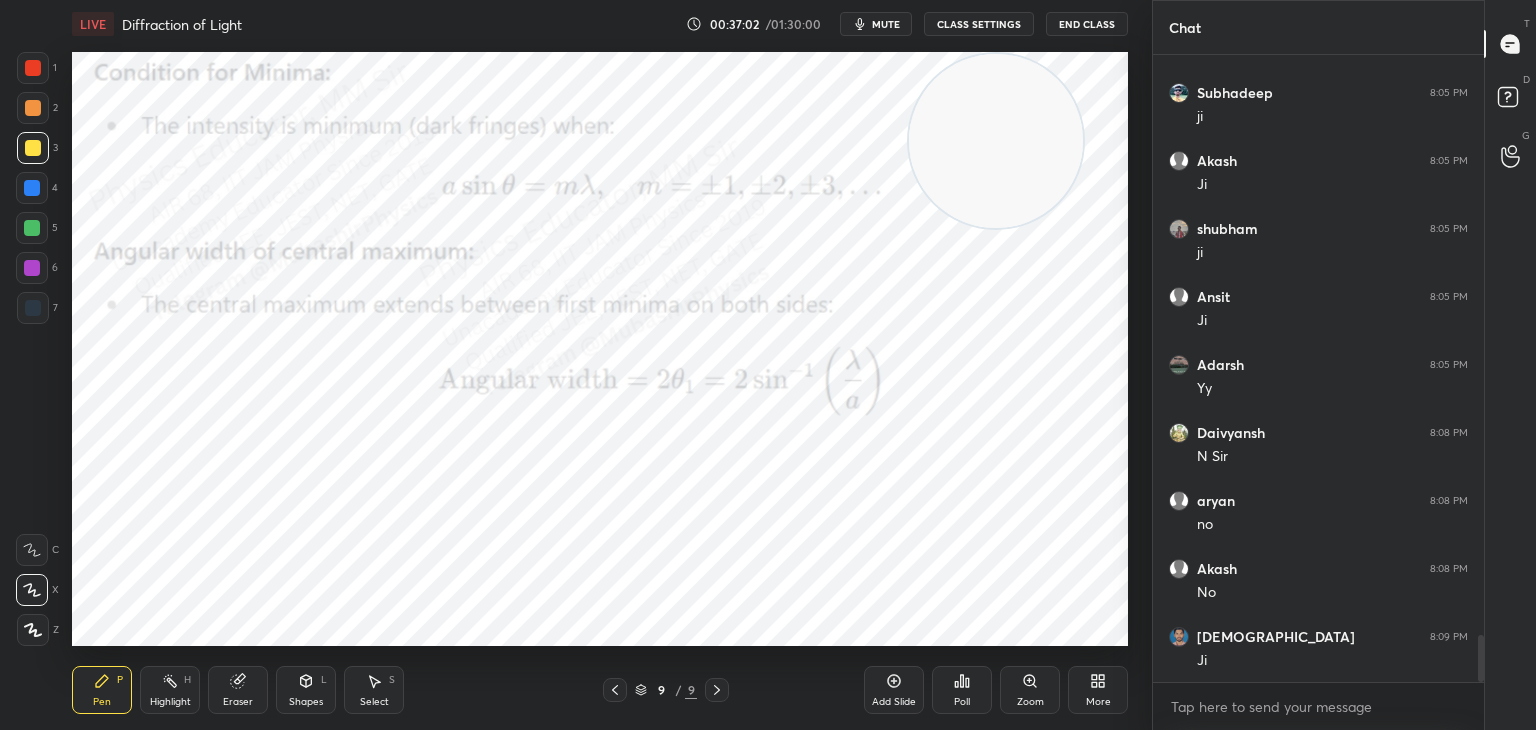 click on "Highlight H" at bounding box center [170, 690] 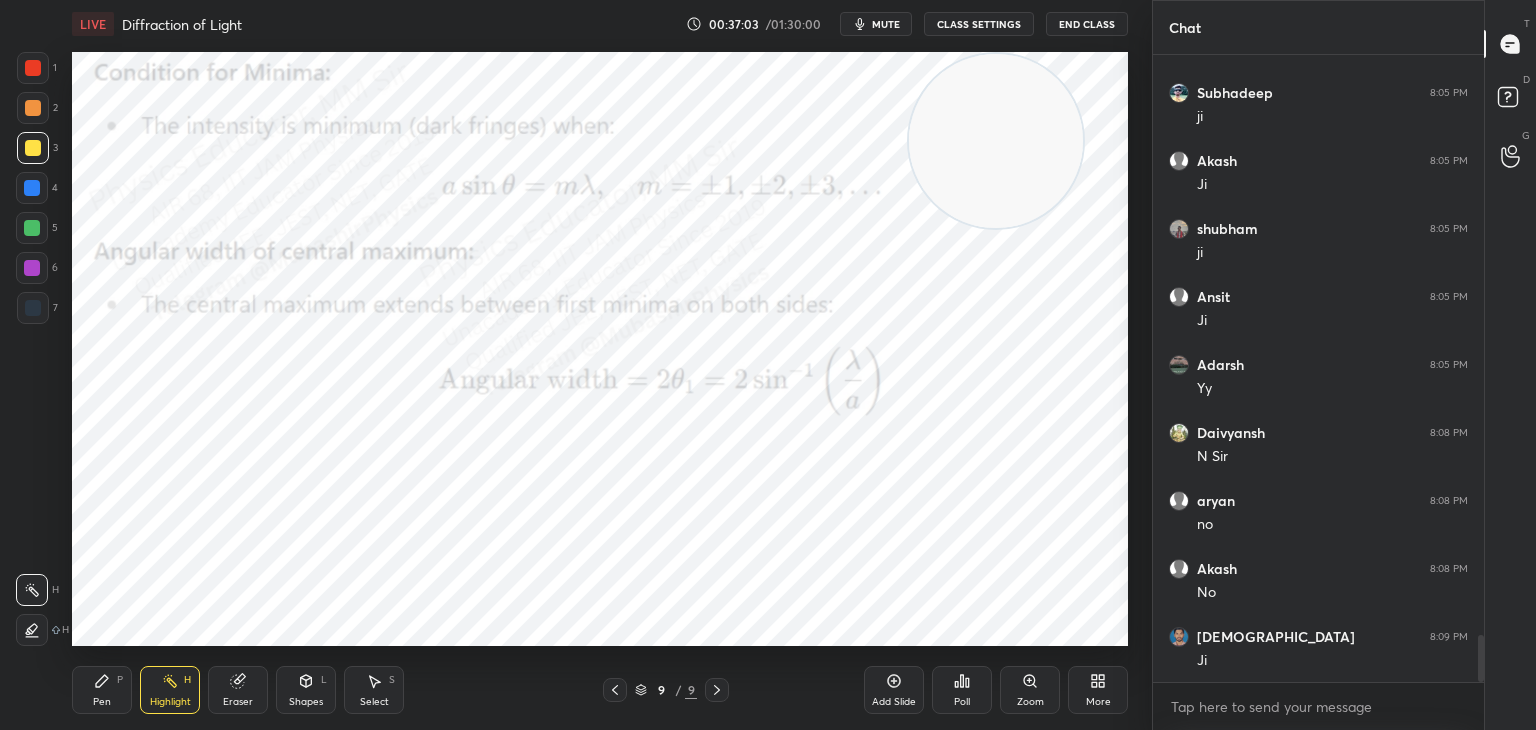 drag, startPoint x: 105, startPoint y: 677, endPoint x: 105, endPoint y: 665, distance: 12 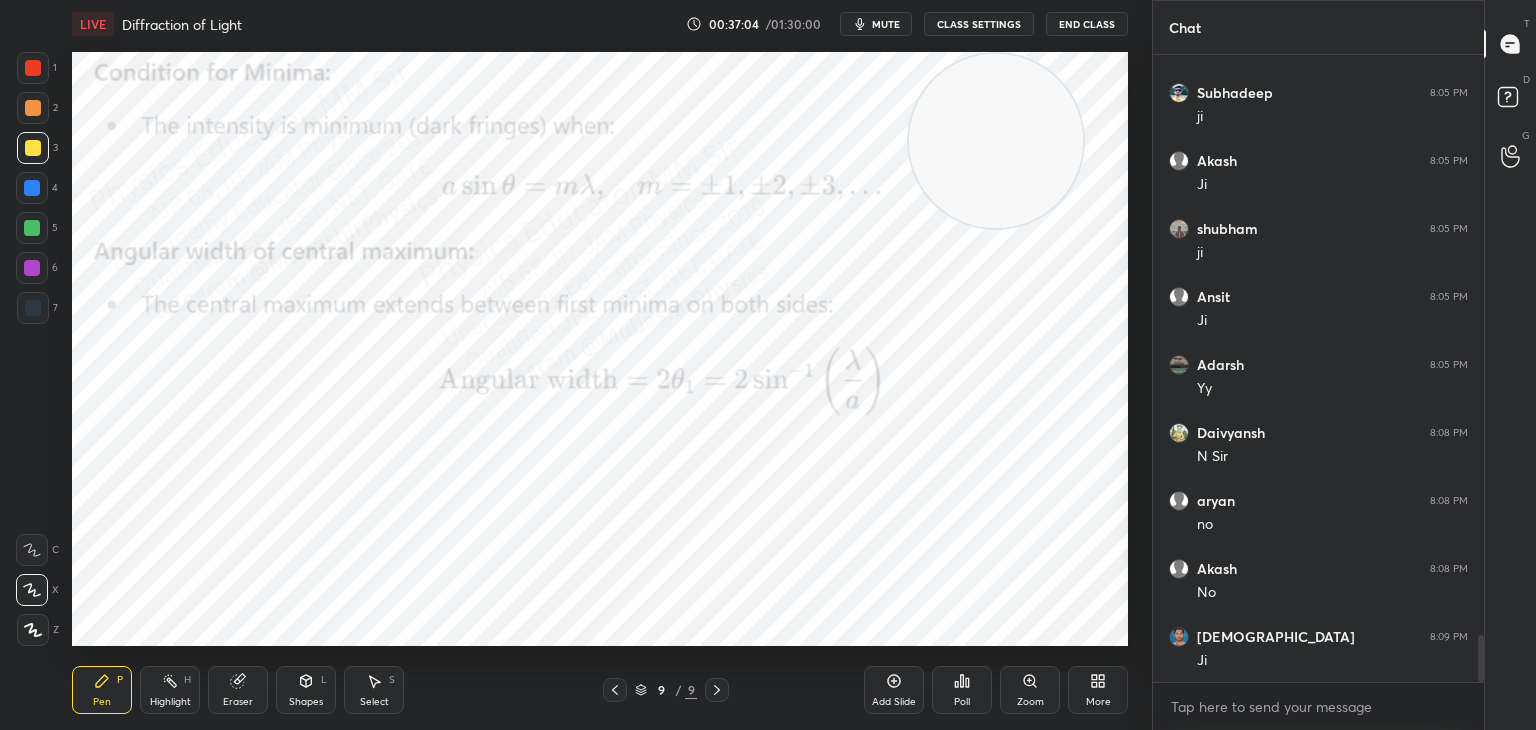 drag, startPoint x: 25, startPoint y: 224, endPoint x: 51, endPoint y: 238, distance: 29.529646 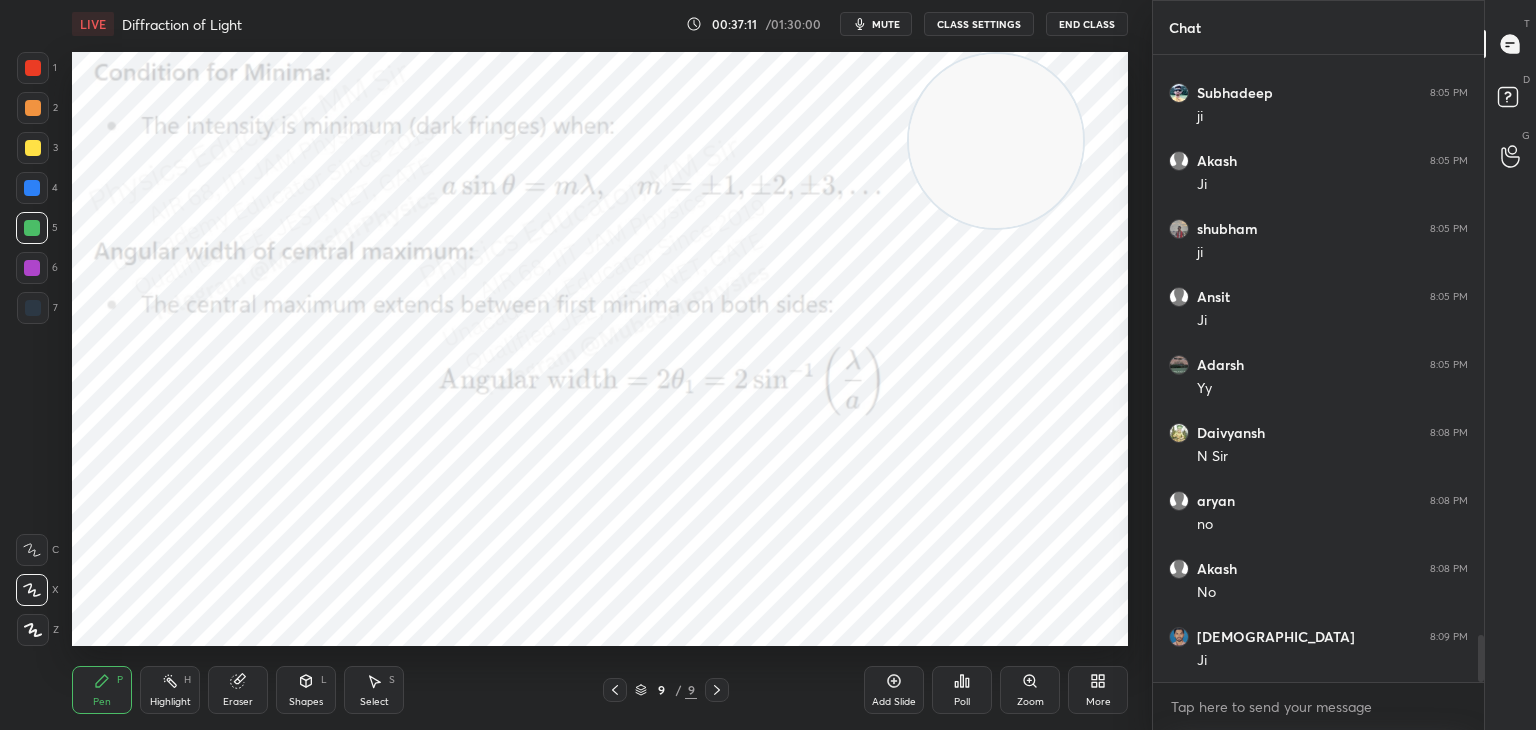 drag, startPoint x: 161, startPoint y: 692, endPoint x: 193, endPoint y: 653, distance: 50.447994 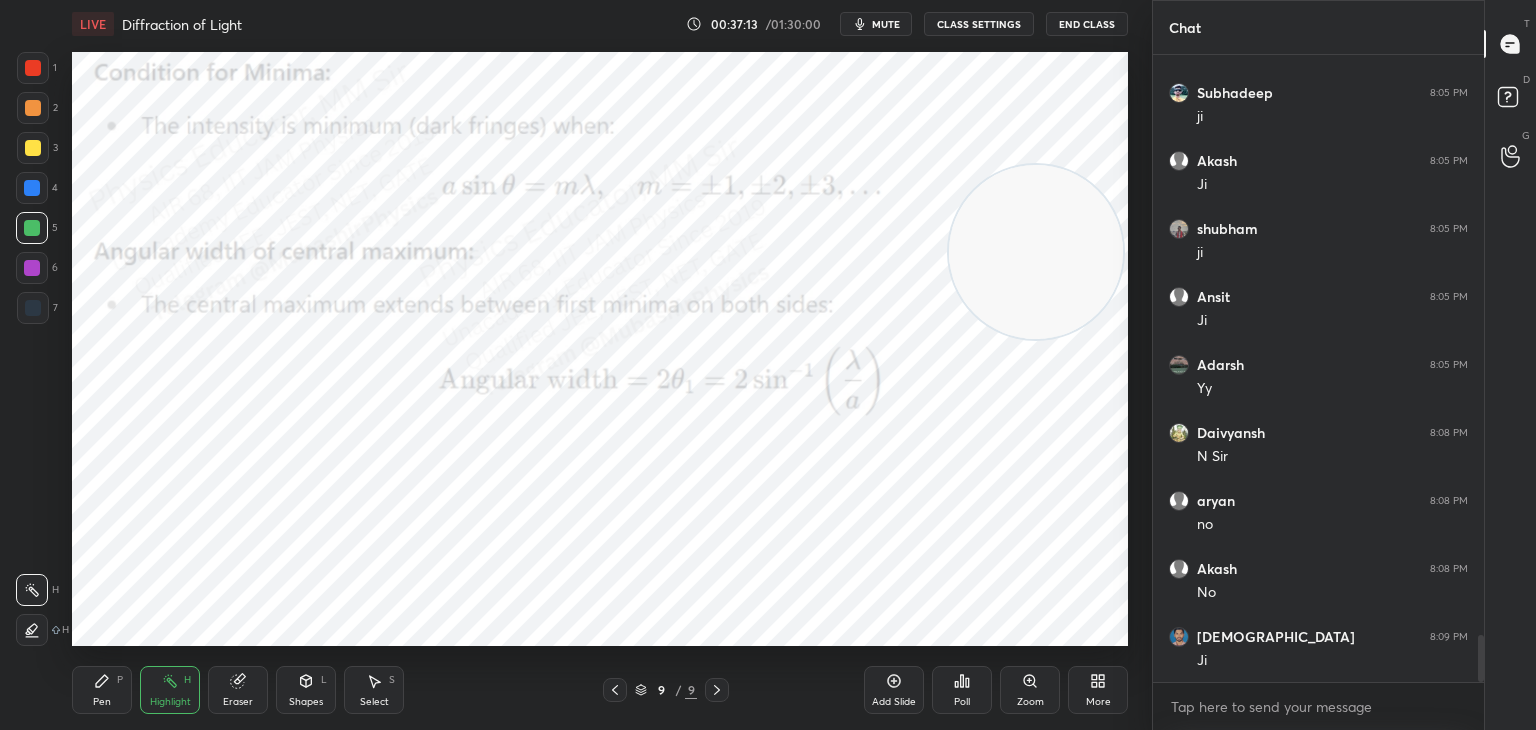 drag, startPoint x: 1061, startPoint y: 216, endPoint x: 1005, endPoint y: 470, distance: 260.09998 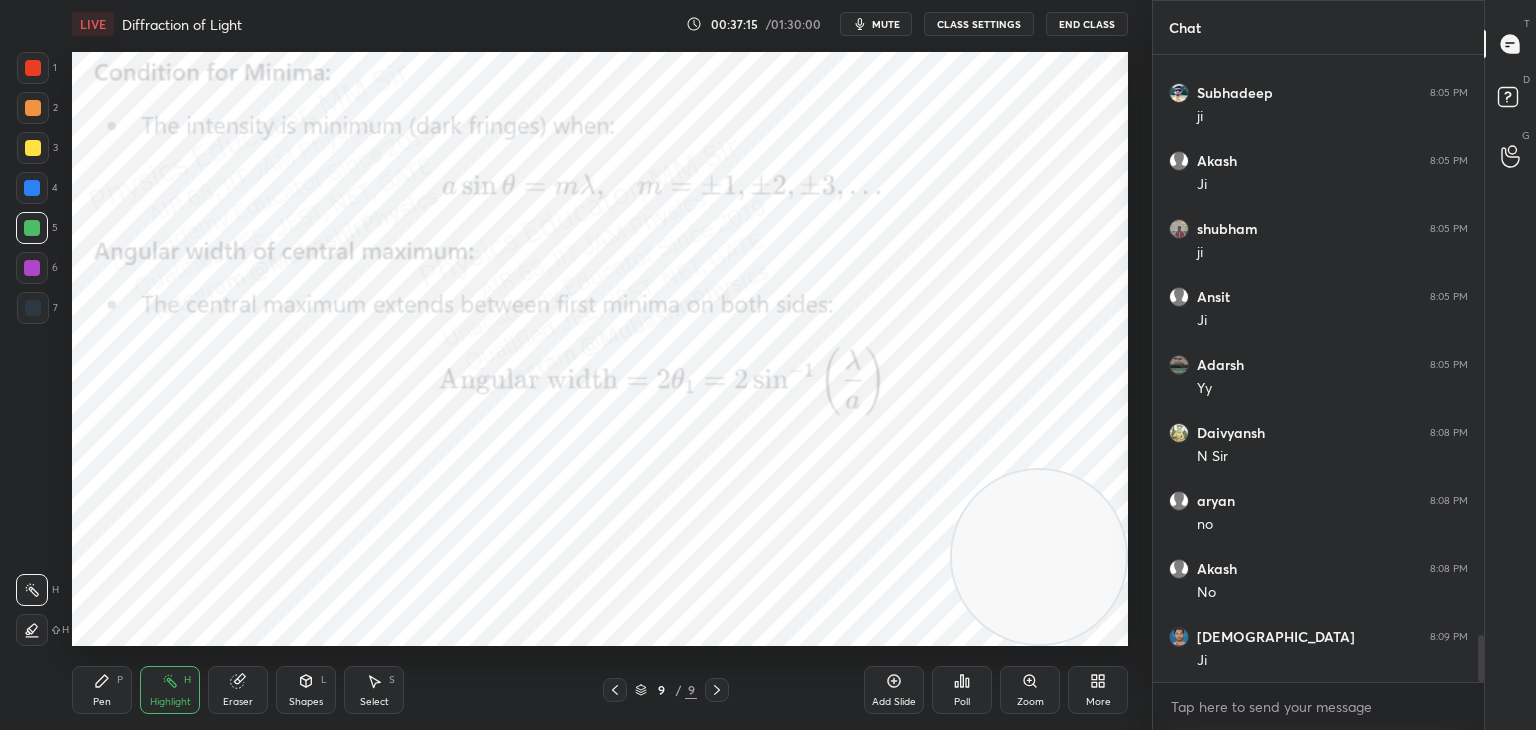 click on "Pen P" at bounding box center [102, 690] 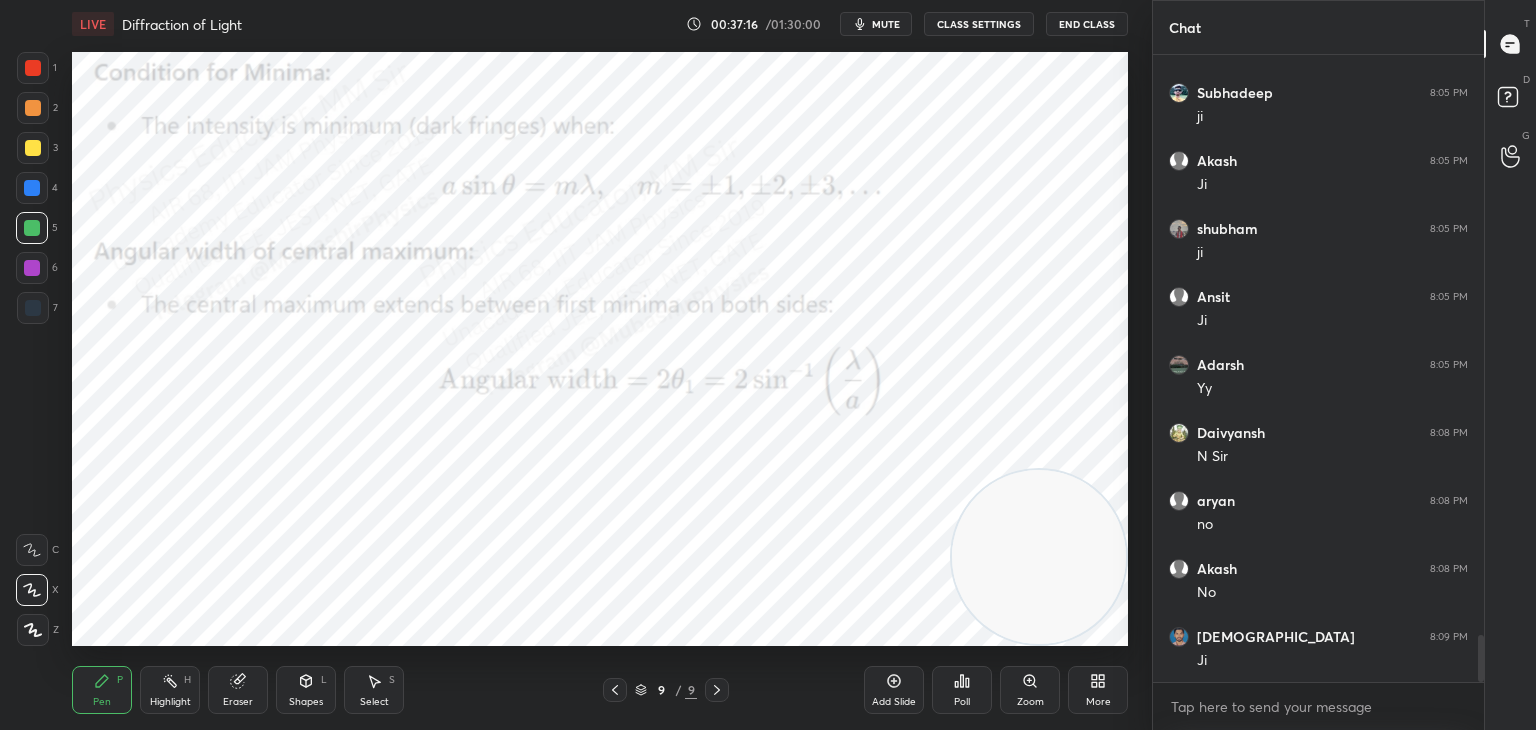 click at bounding box center (33, 308) 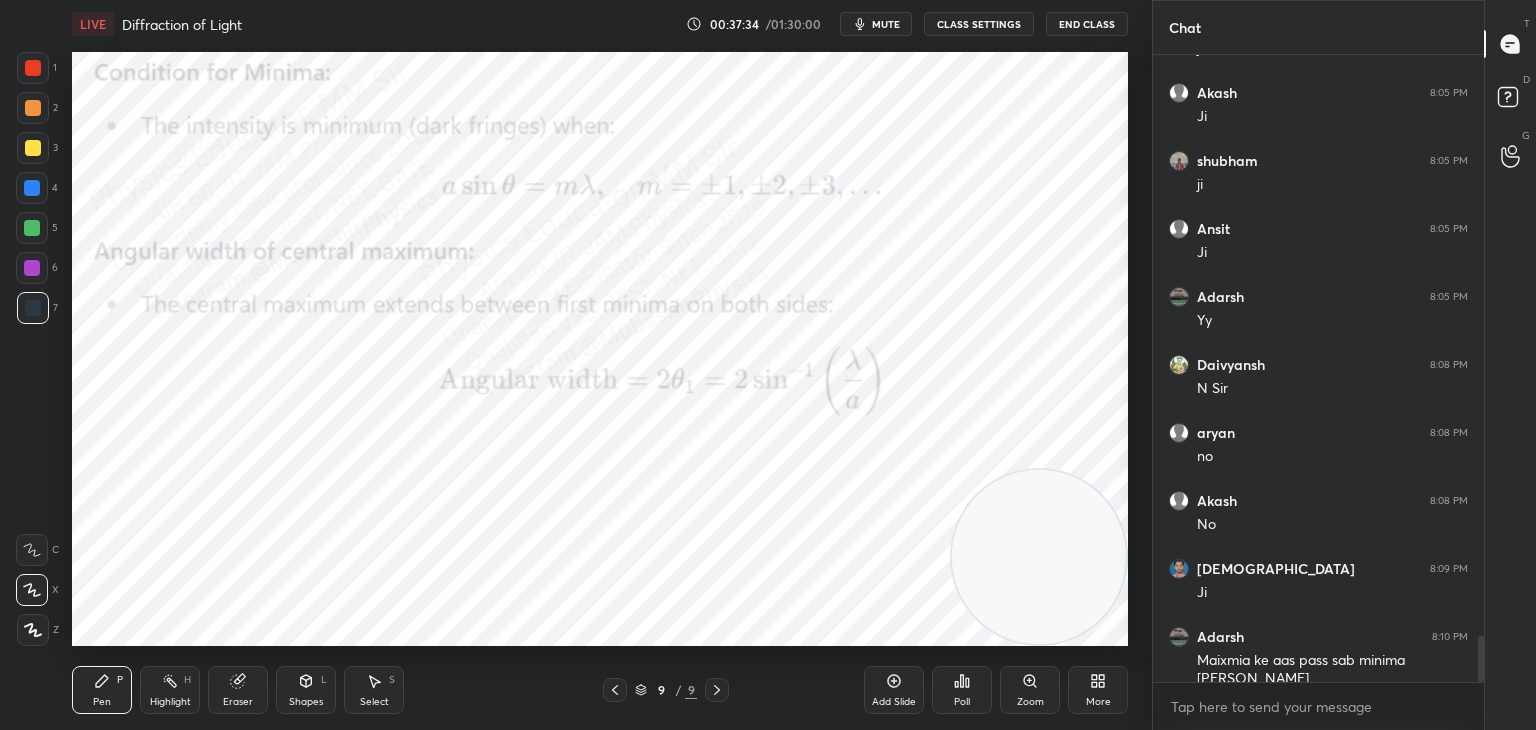 scroll, scrollTop: 7948, scrollLeft: 0, axis: vertical 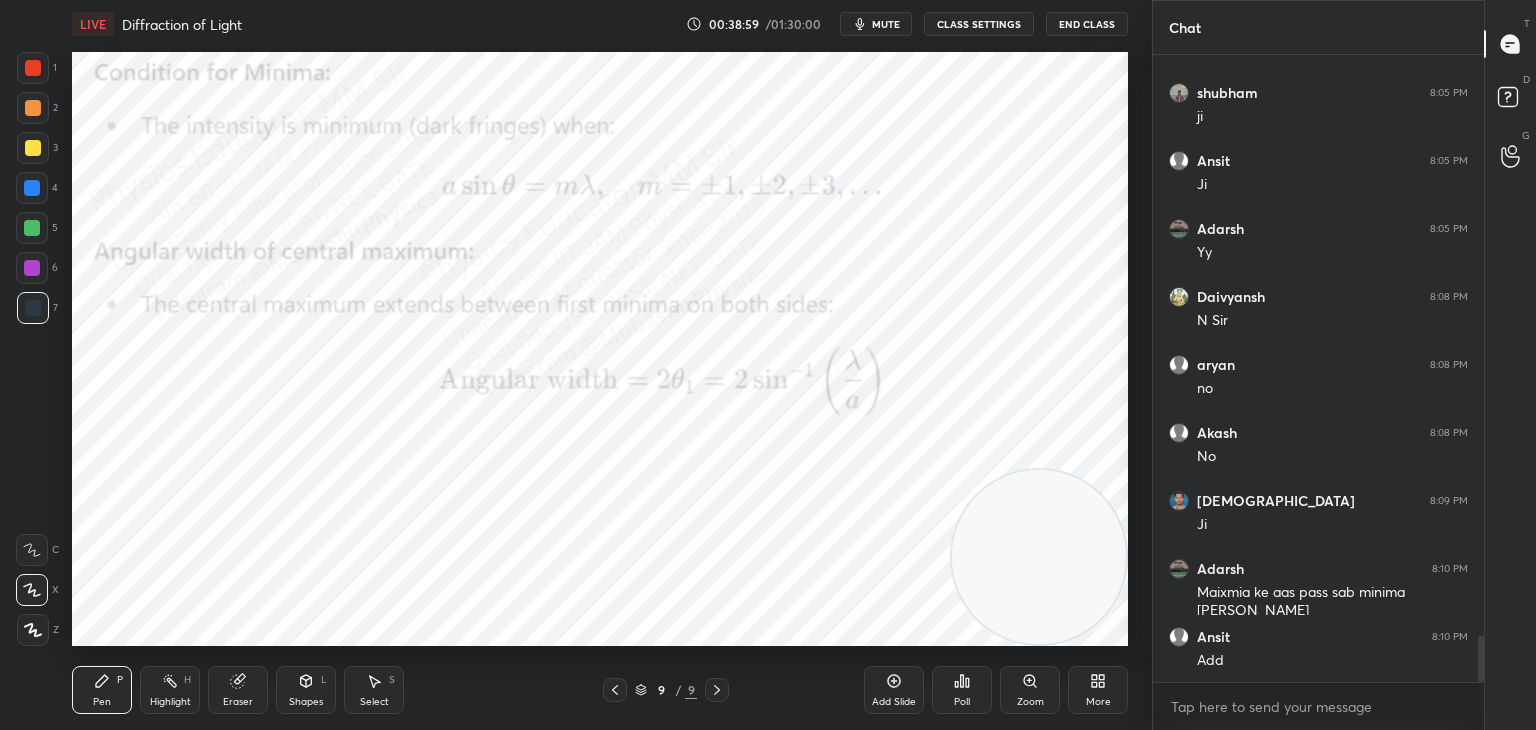 click on "More" at bounding box center [1098, 690] 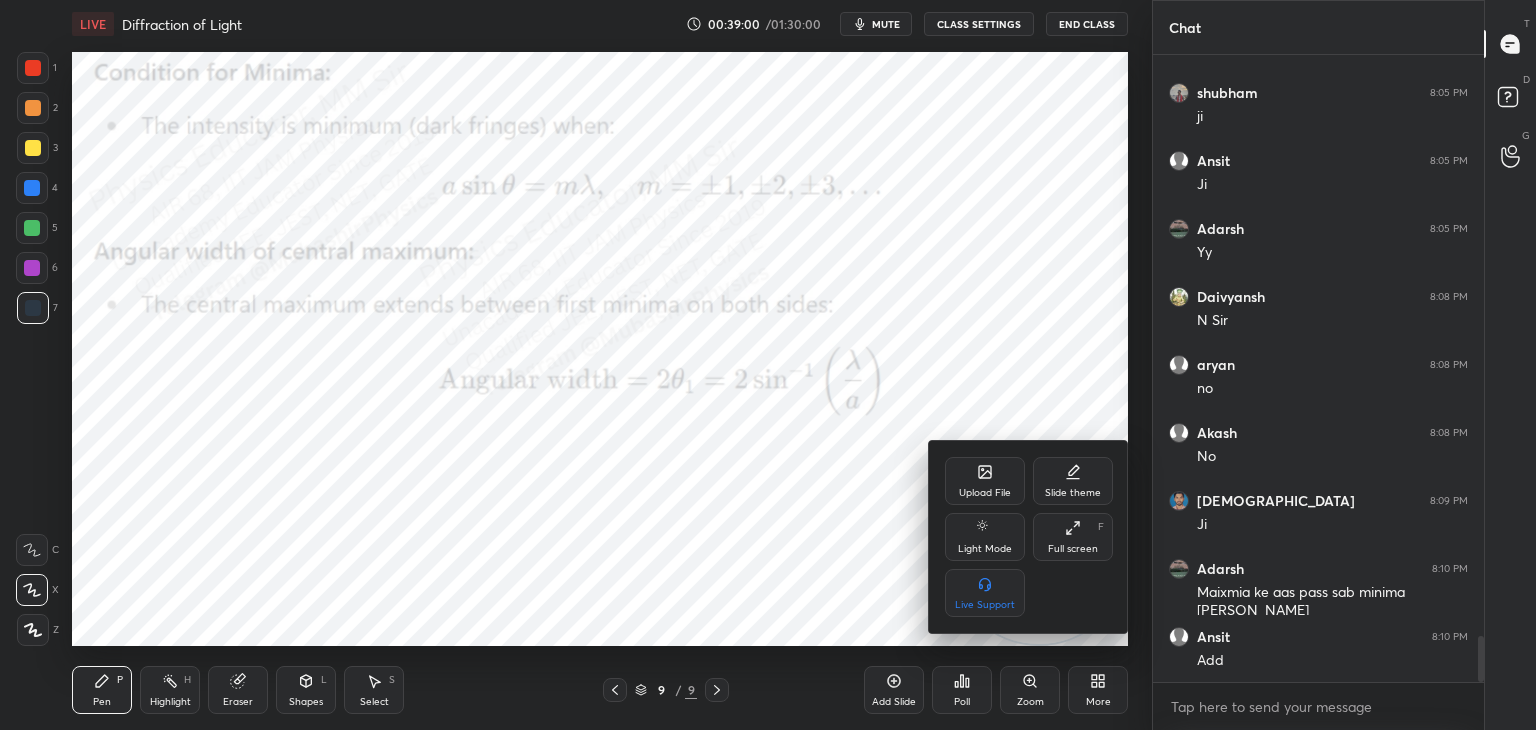 click 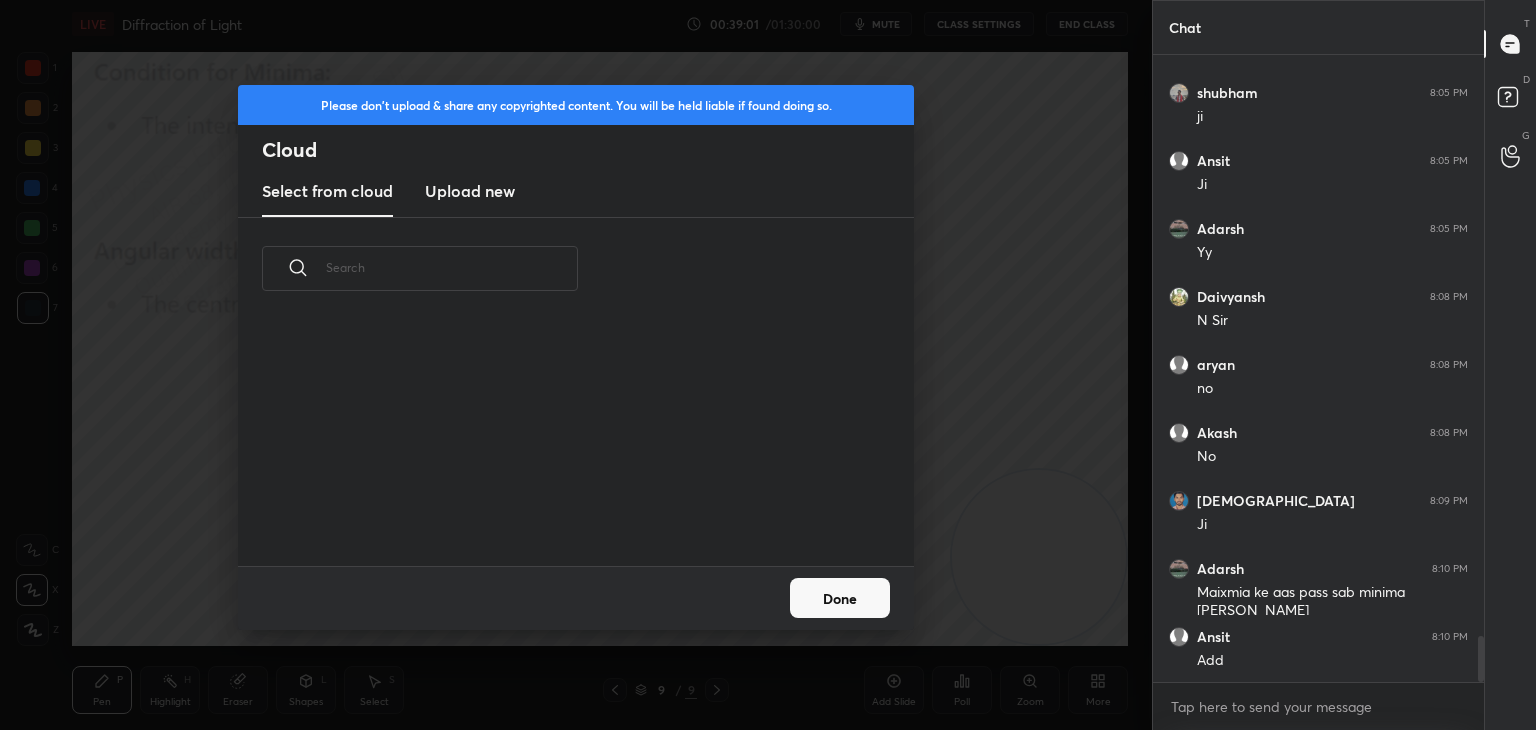drag, startPoint x: 452, startPoint y: 190, endPoint x: 460, endPoint y: 198, distance: 11.313708 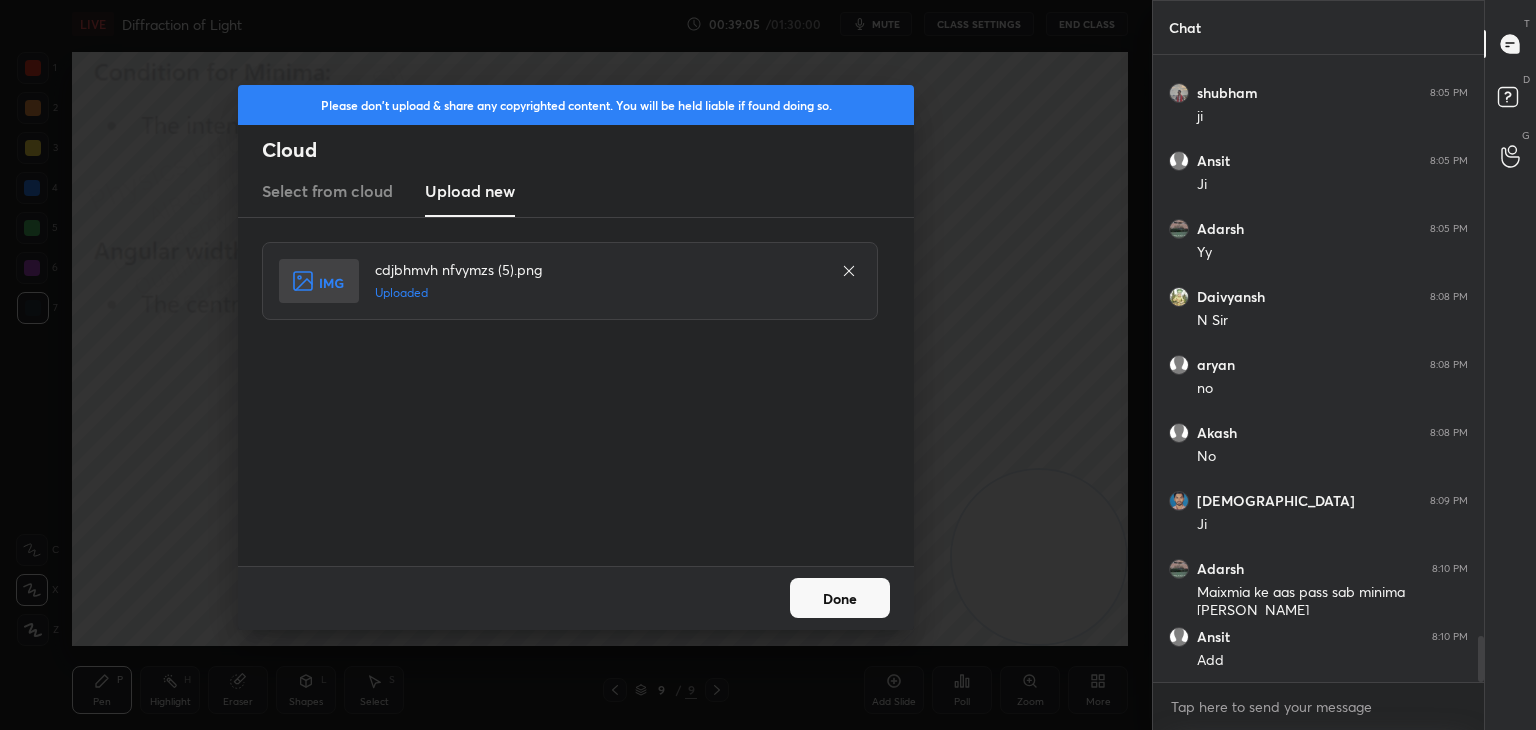 click on "Done" at bounding box center [840, 598] 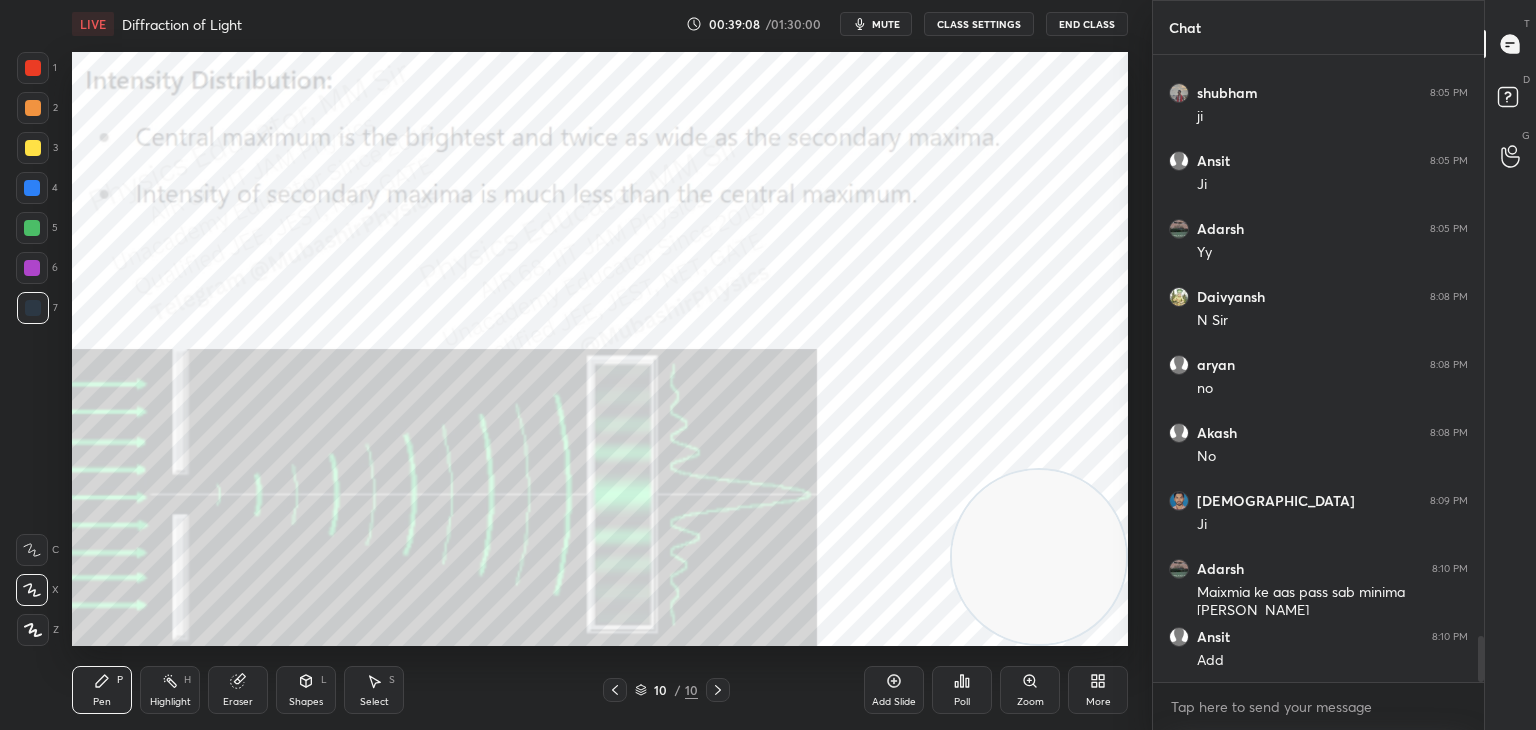 click at bounding box center [33, 68] 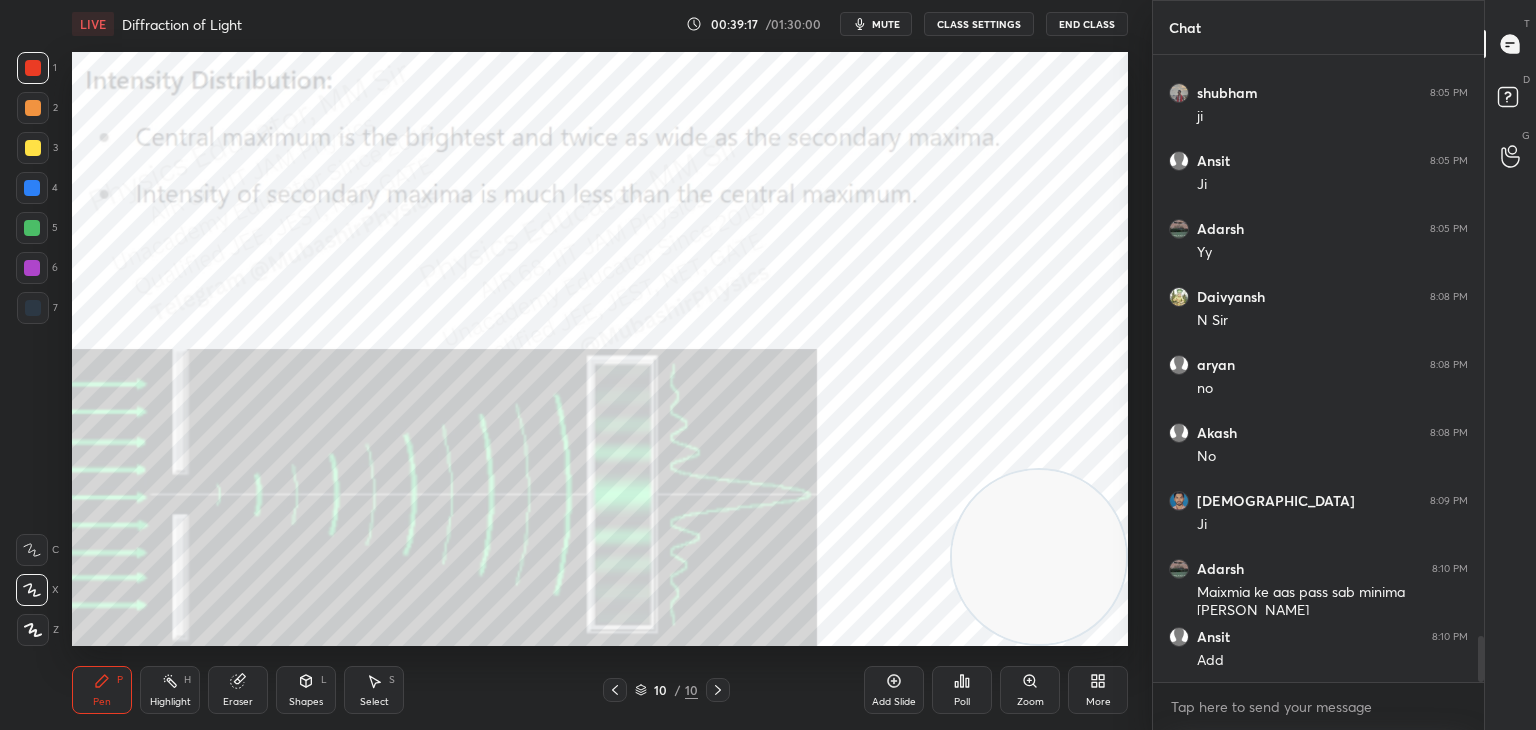 click on "Highlight" at bounding box center (170, 702) 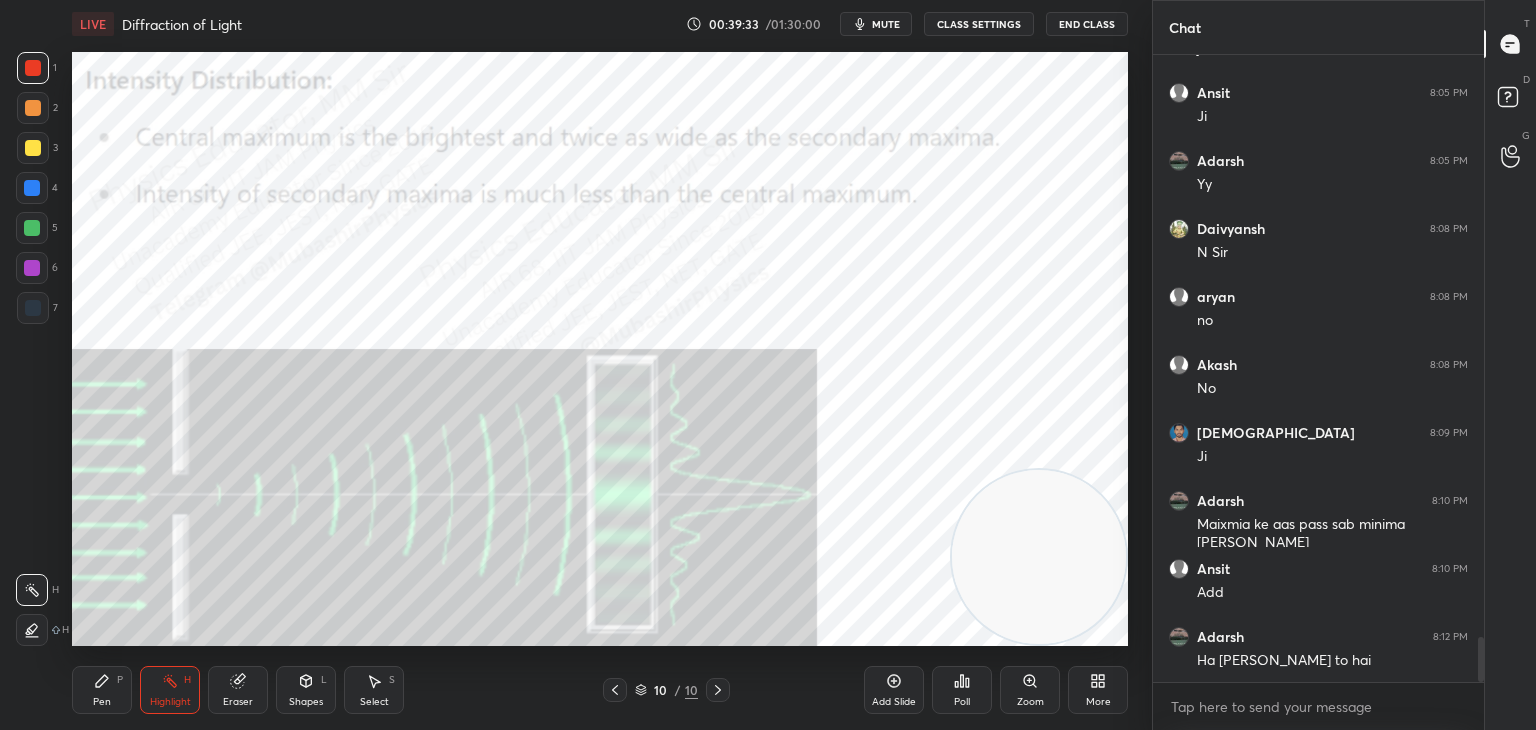 scroll, scrollTop: 8084, scrollLeft: 0, axis: vertical 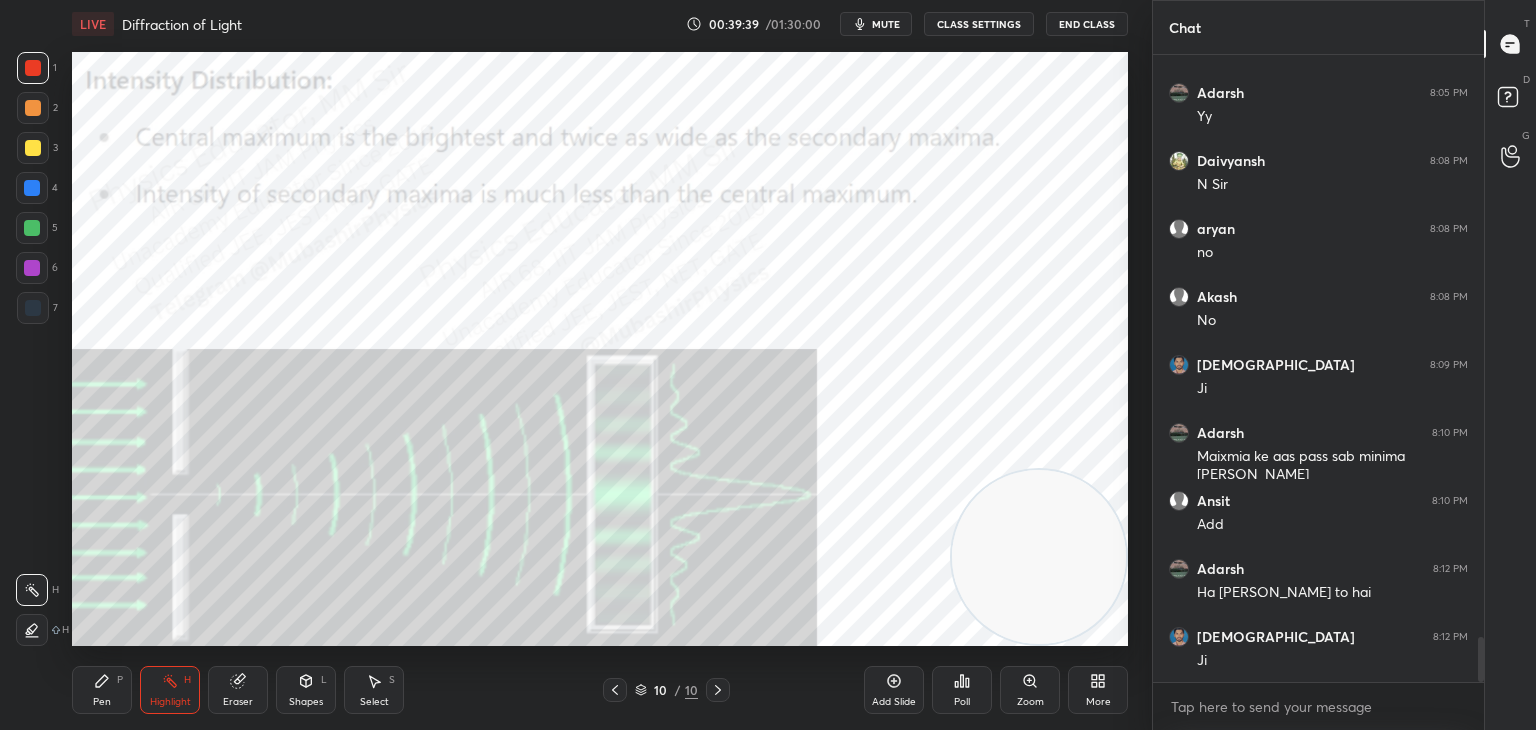 click on "More" at bounding box center [1098, 690] 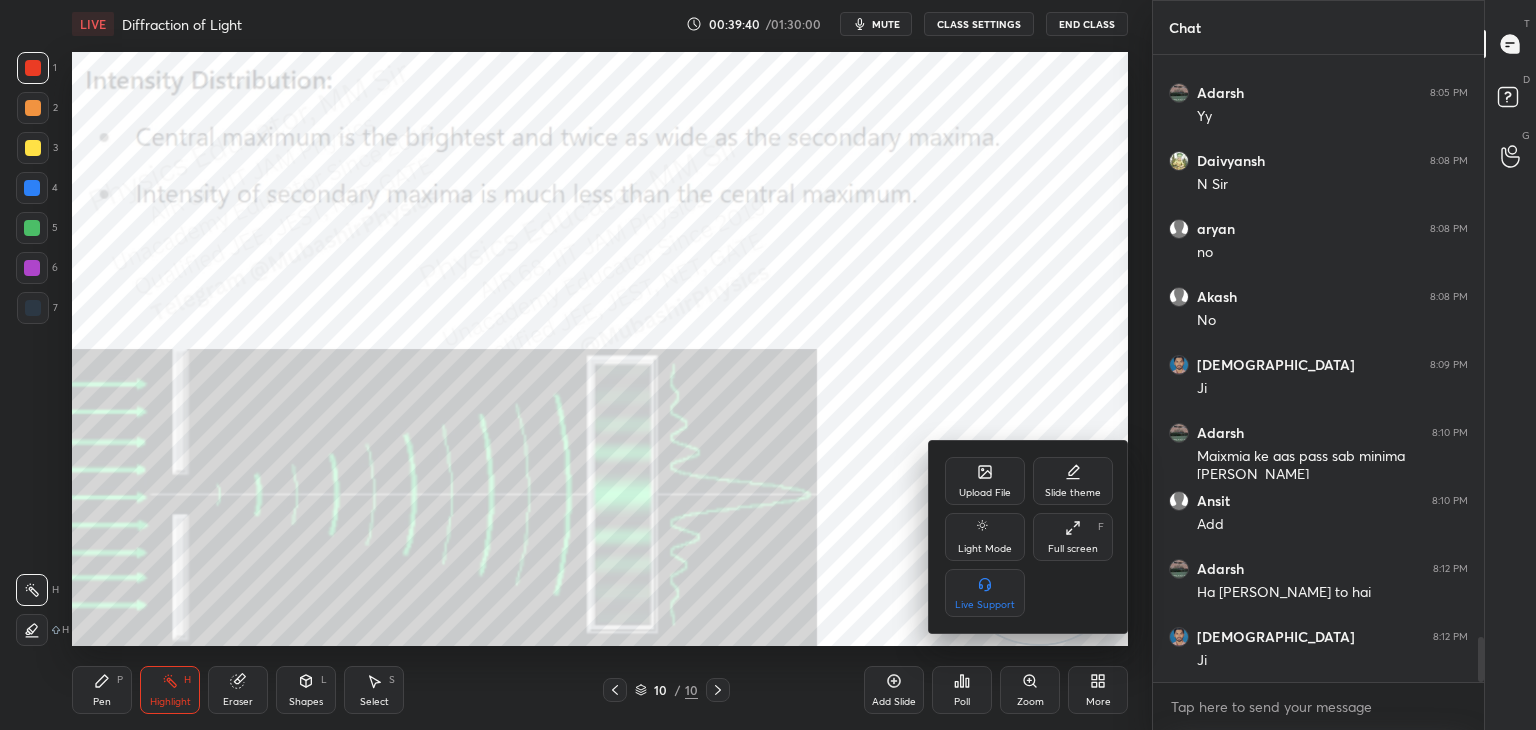 click on "Upload File" at bounding box center [985, 481] 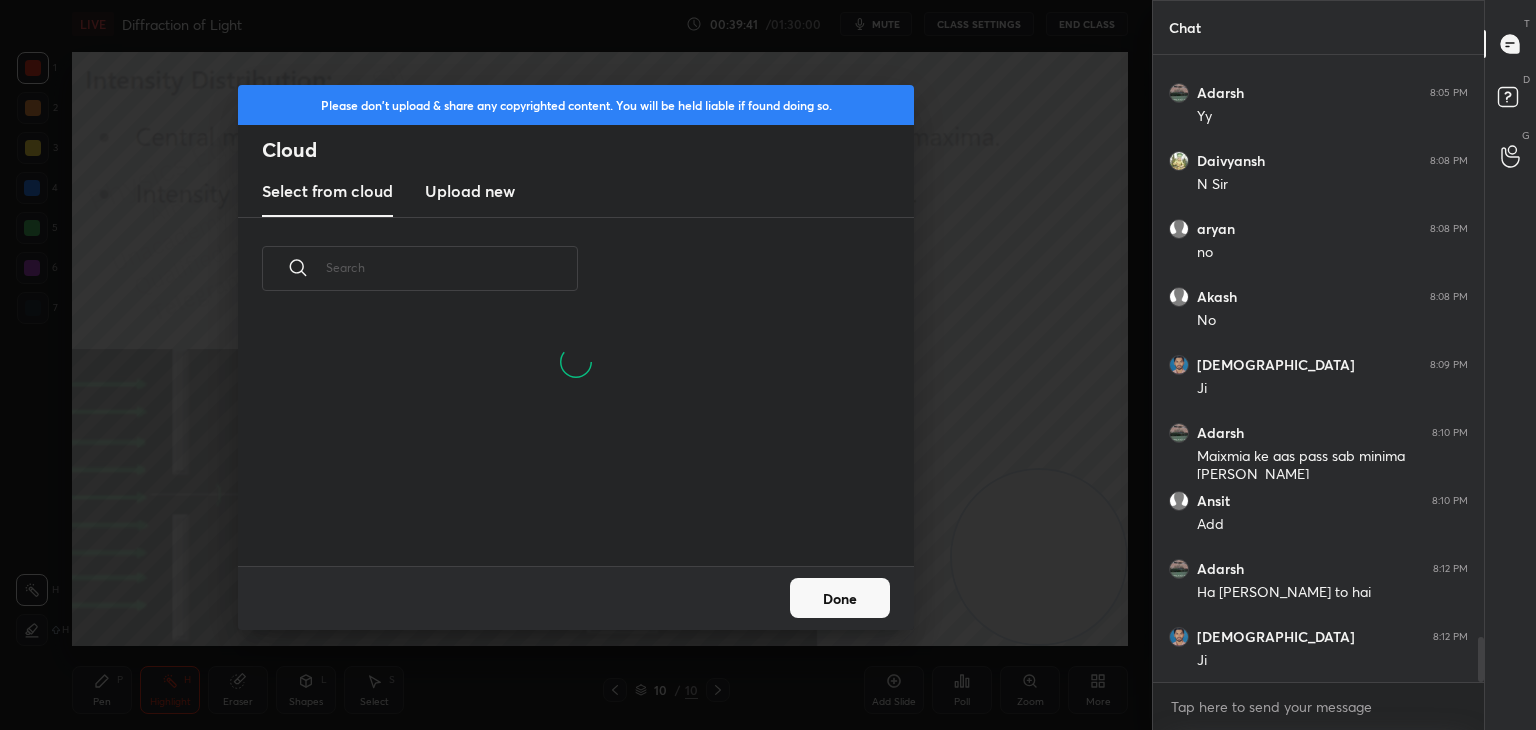 scroll, scrollTop: 150, scrollLeft: 642, axis: both 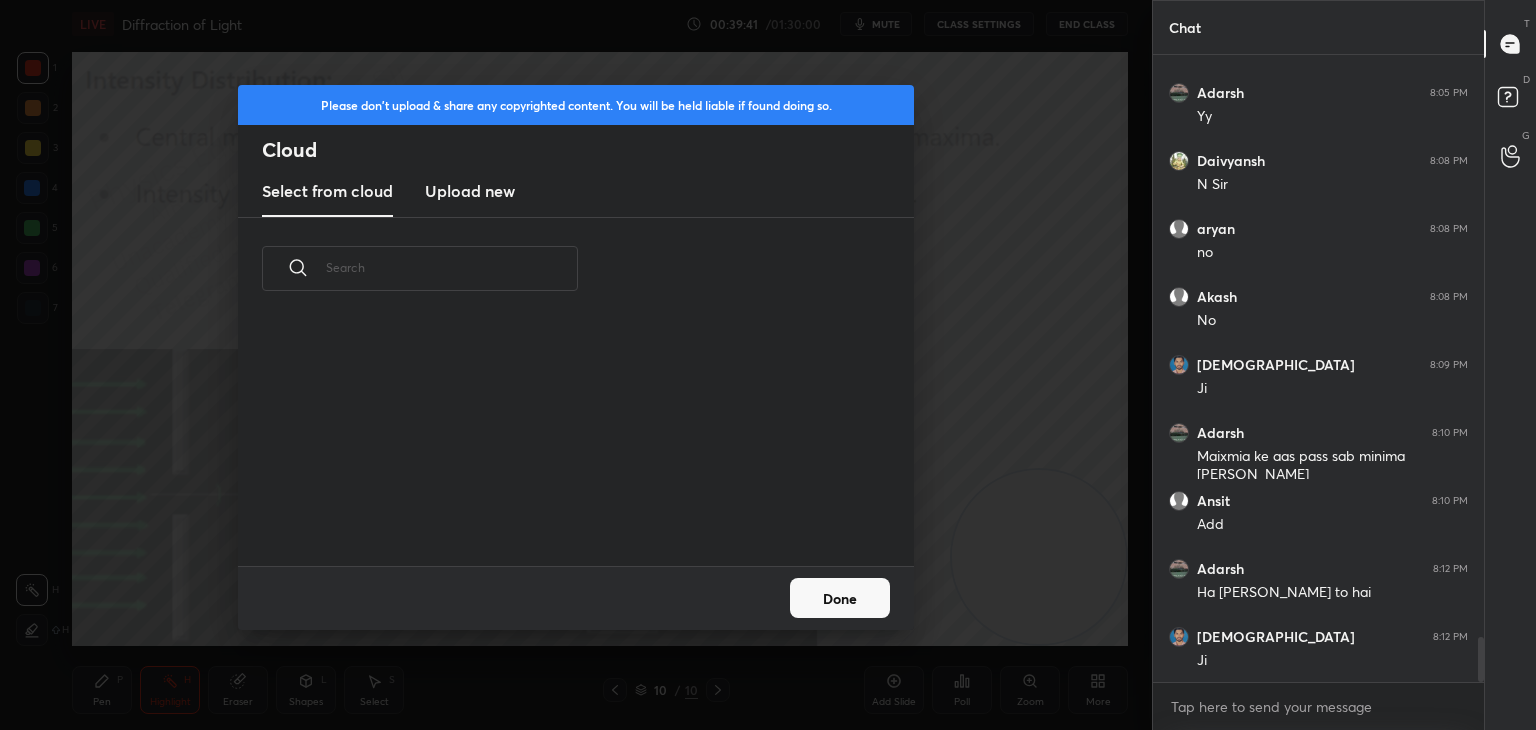 drag, startPoint x: 472, startPoint y: 189, endPoint x: 491, endPoint y: 202, distance: 23.021729 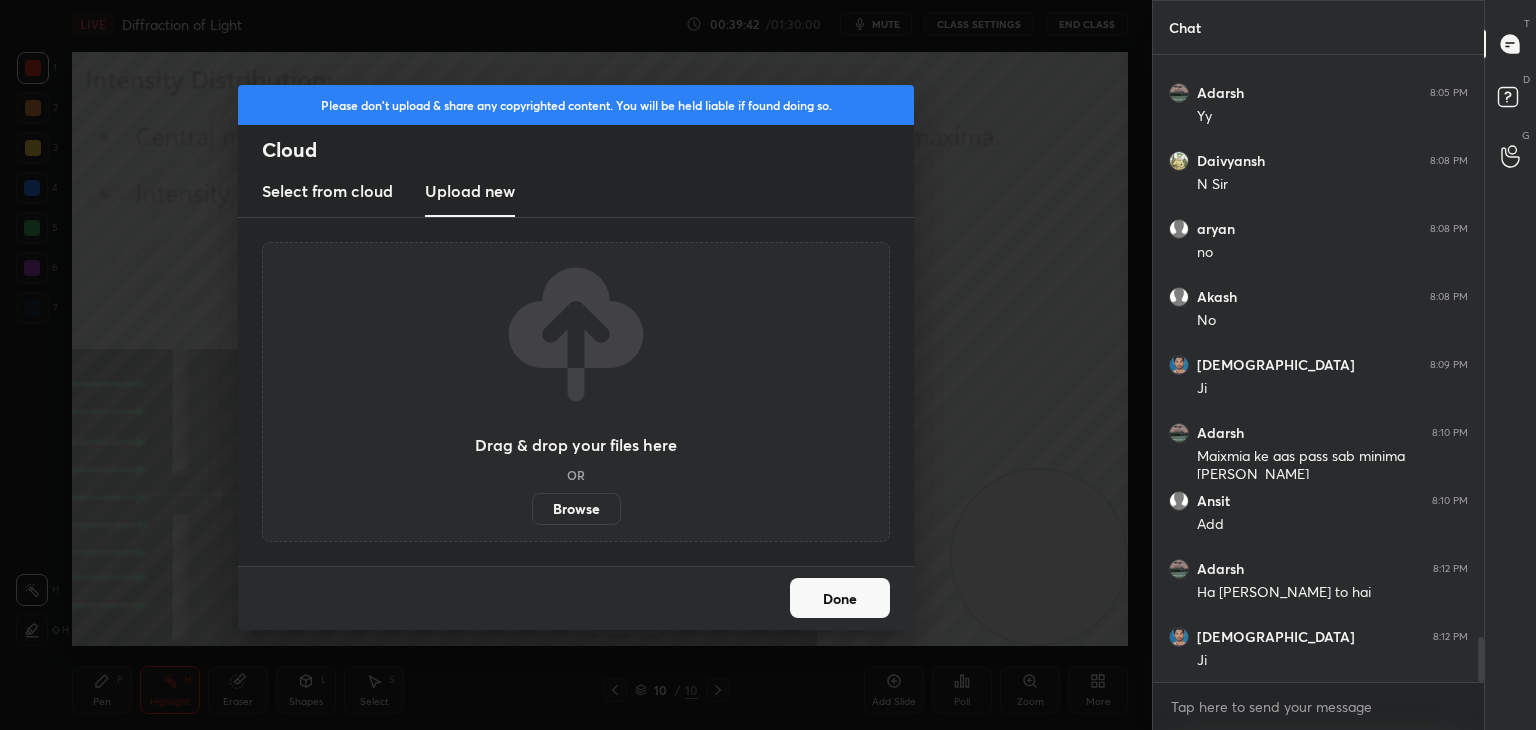 click on "Browse" at bounding box center (576, 509) 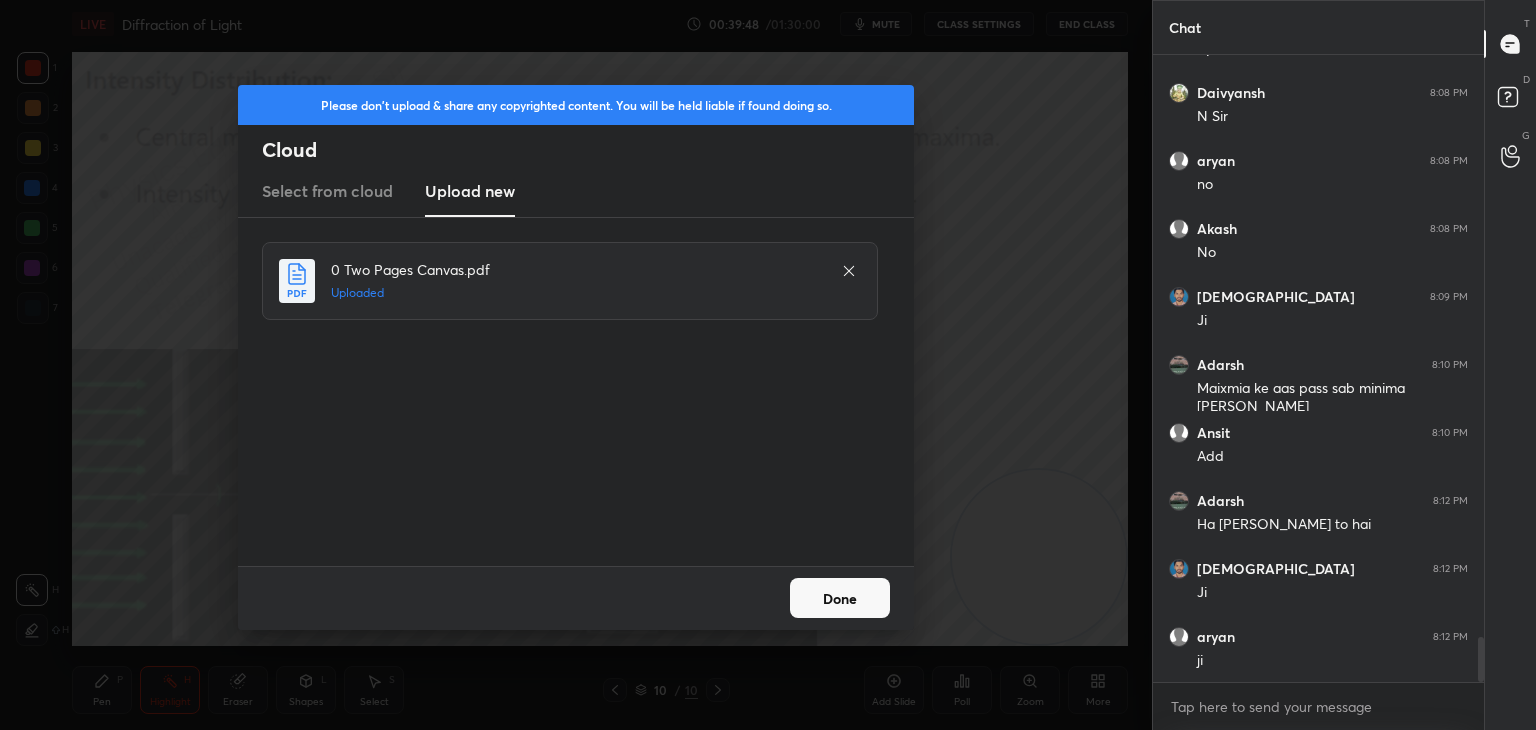 click on "Done" at bounding box center [840, 598] 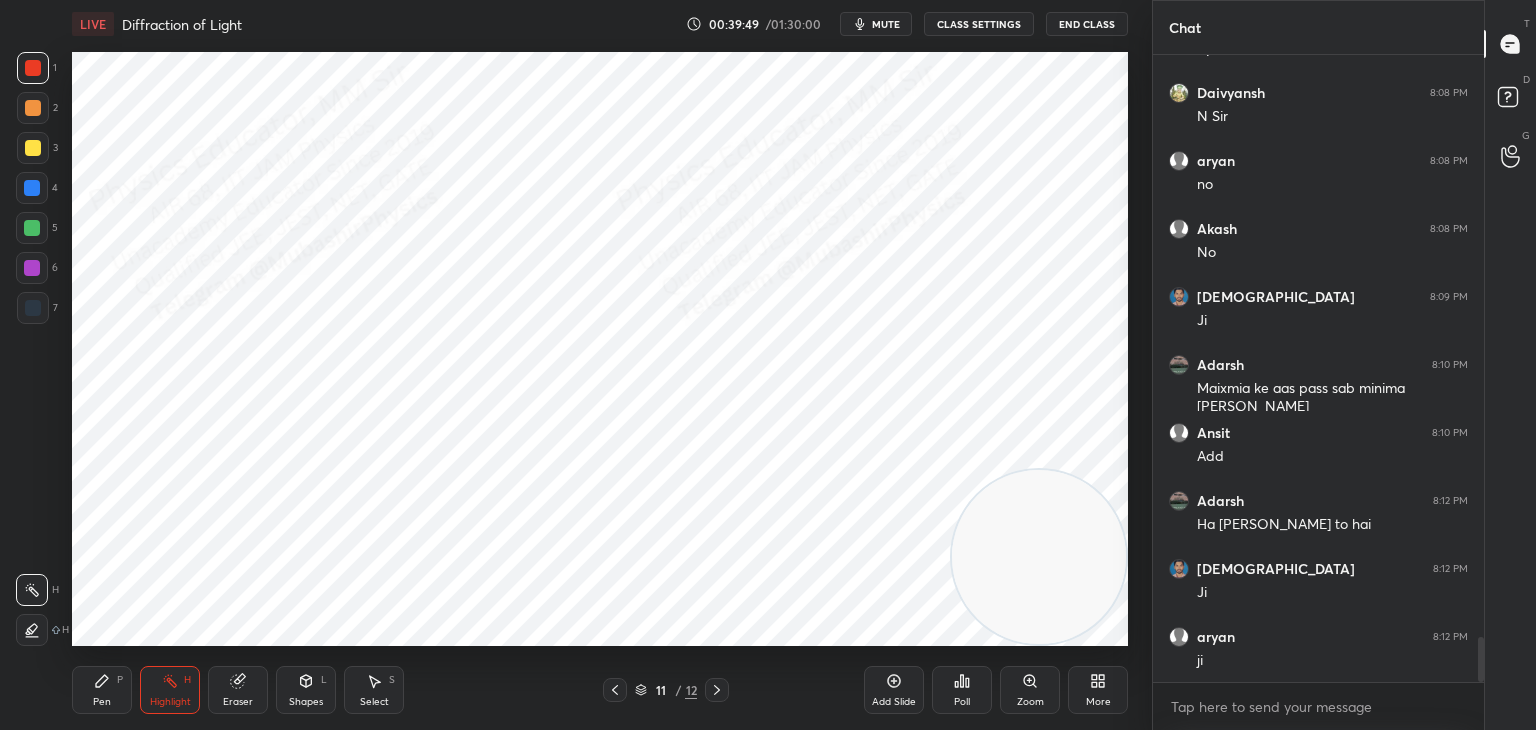 click on "Shapes L" at bounding box center [306, 690] 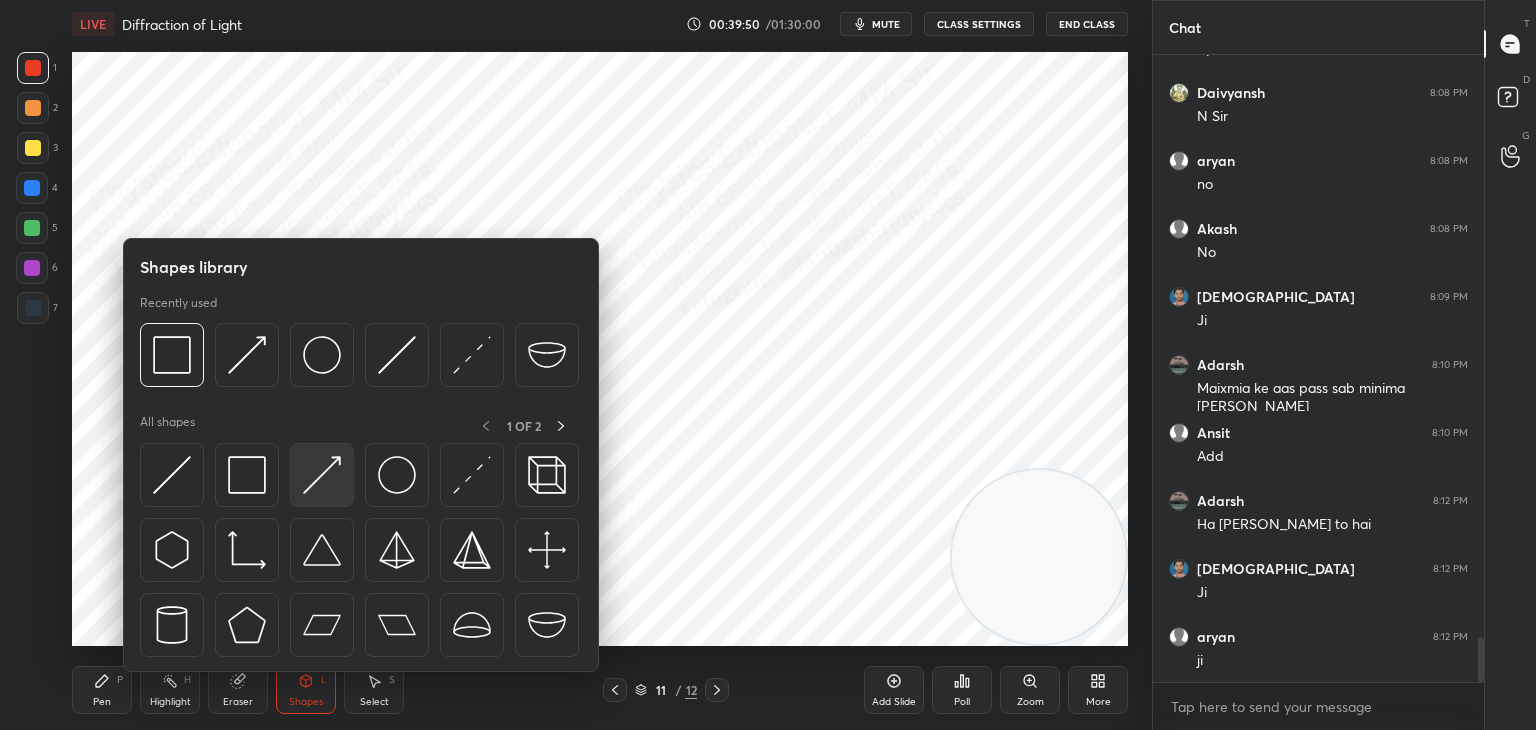 click at bounding box center (322, 475) 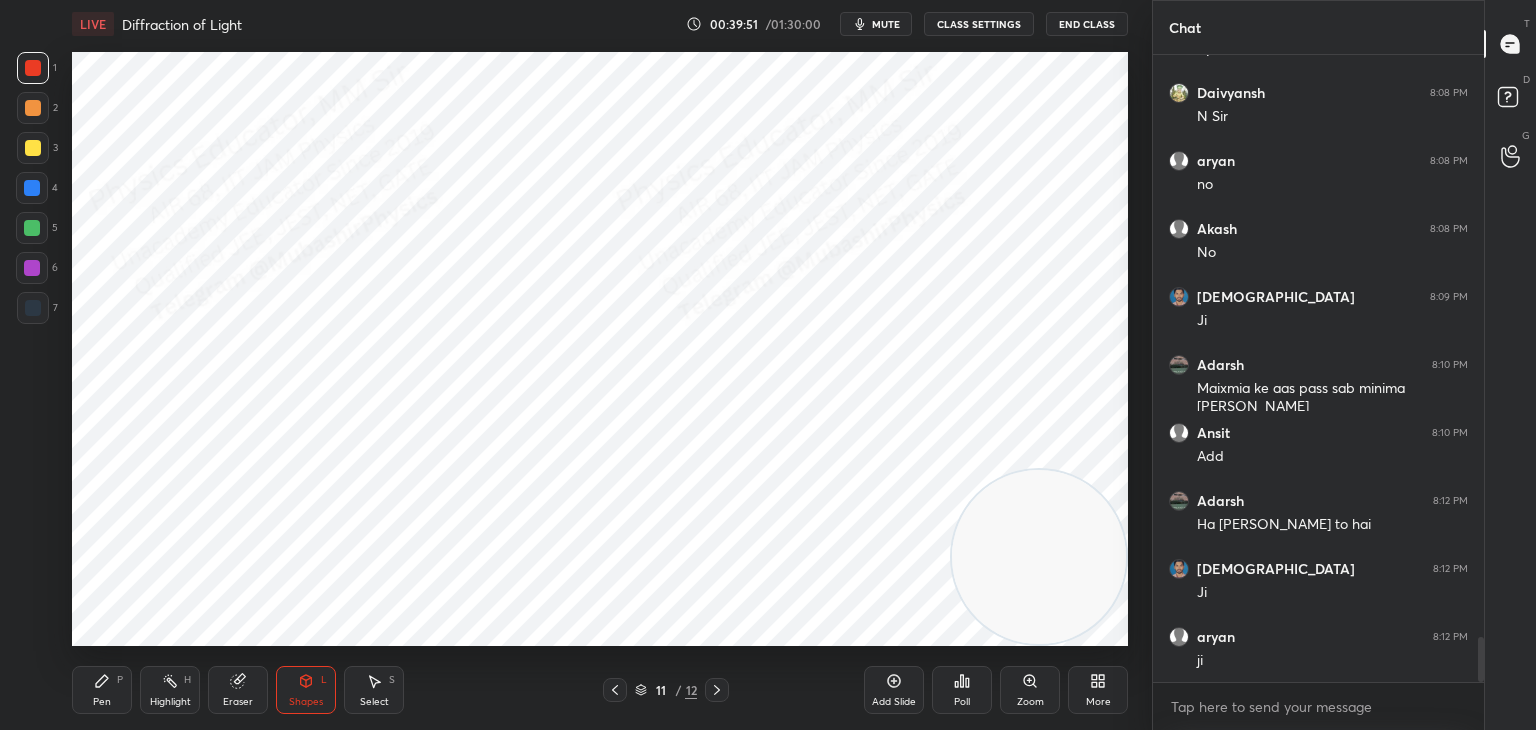 click on "7" at bounding box center (37, 308) 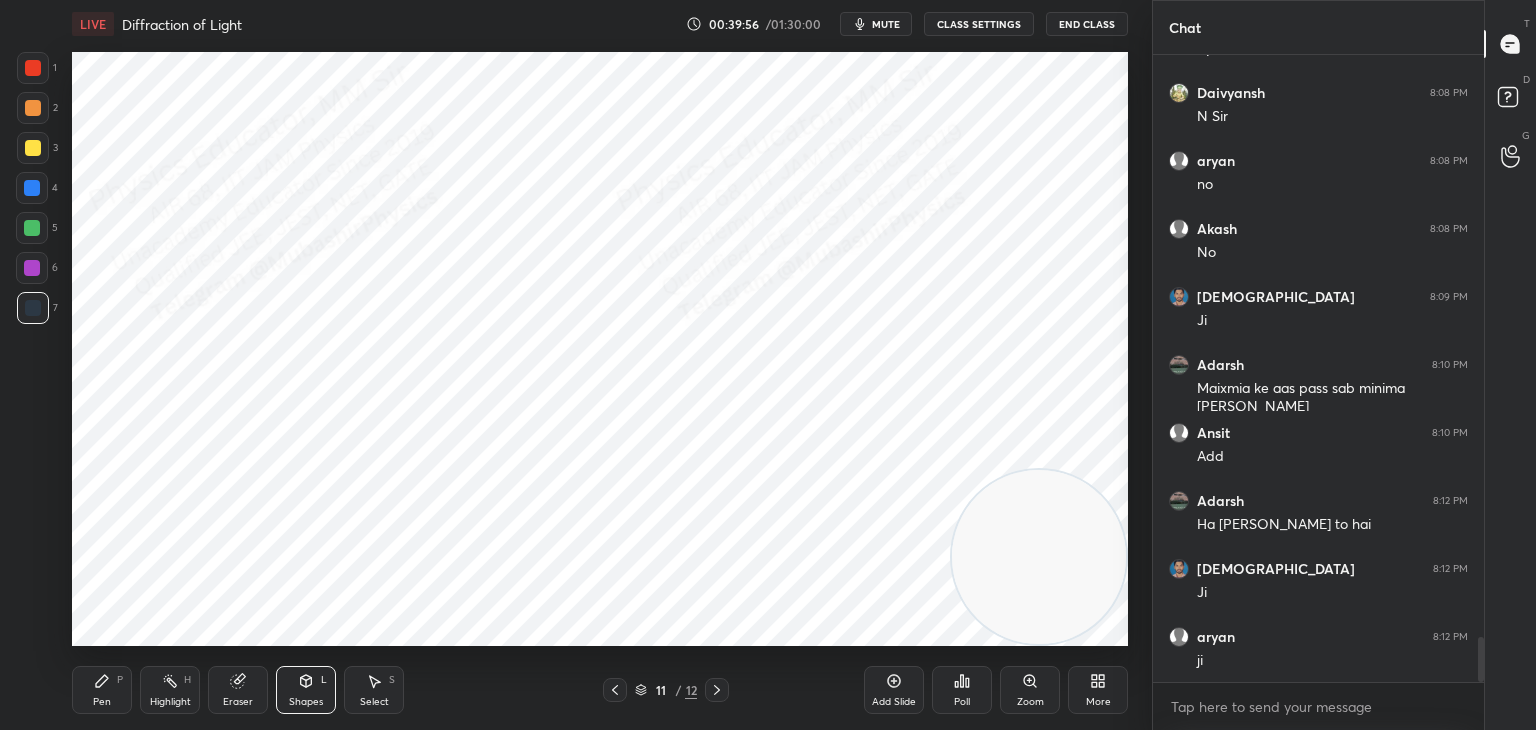 click 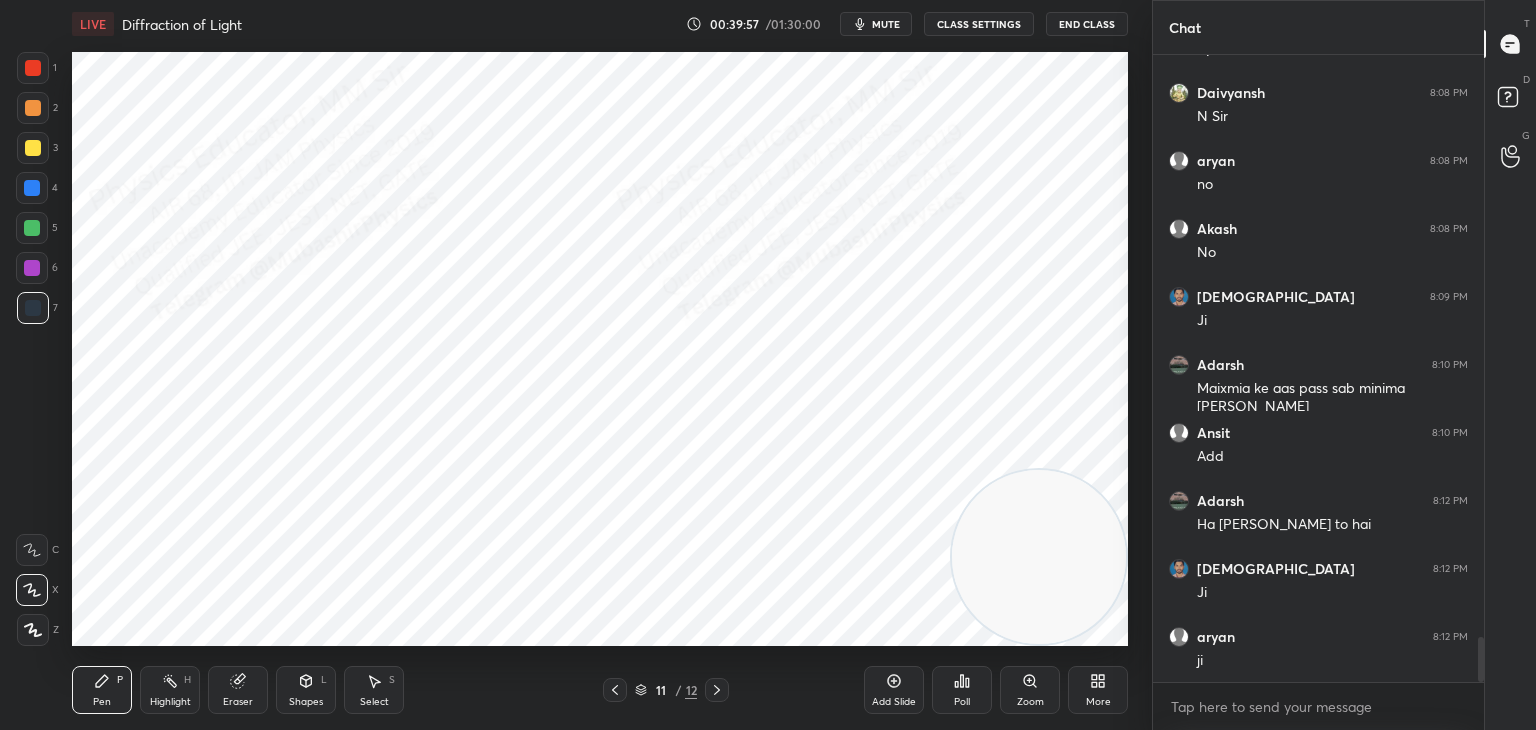 drag, startPoint x: 29, startPoint y: 54, endPoint x: 47, endPoint y: 77, distance: 29.206163 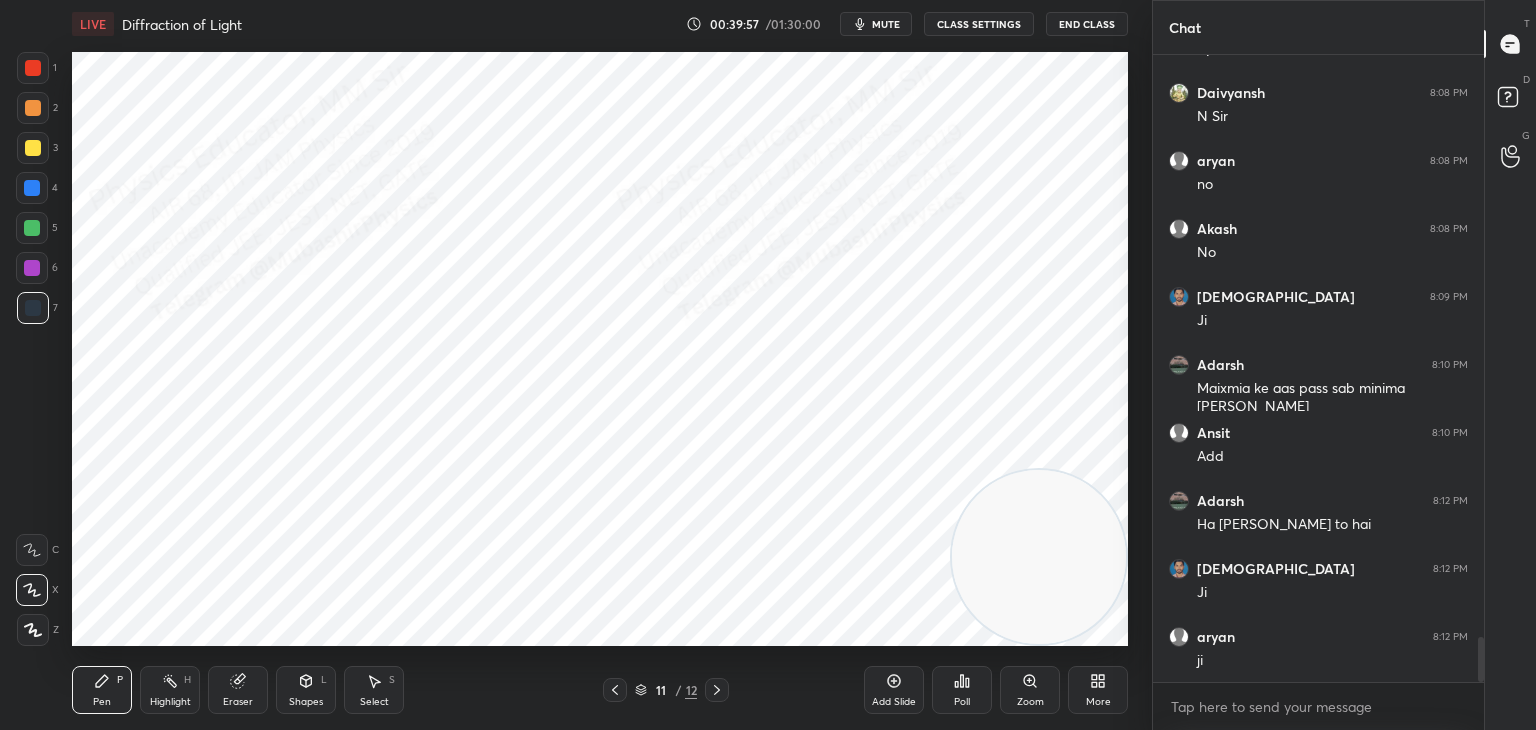 click at bounding box center (33, 68) 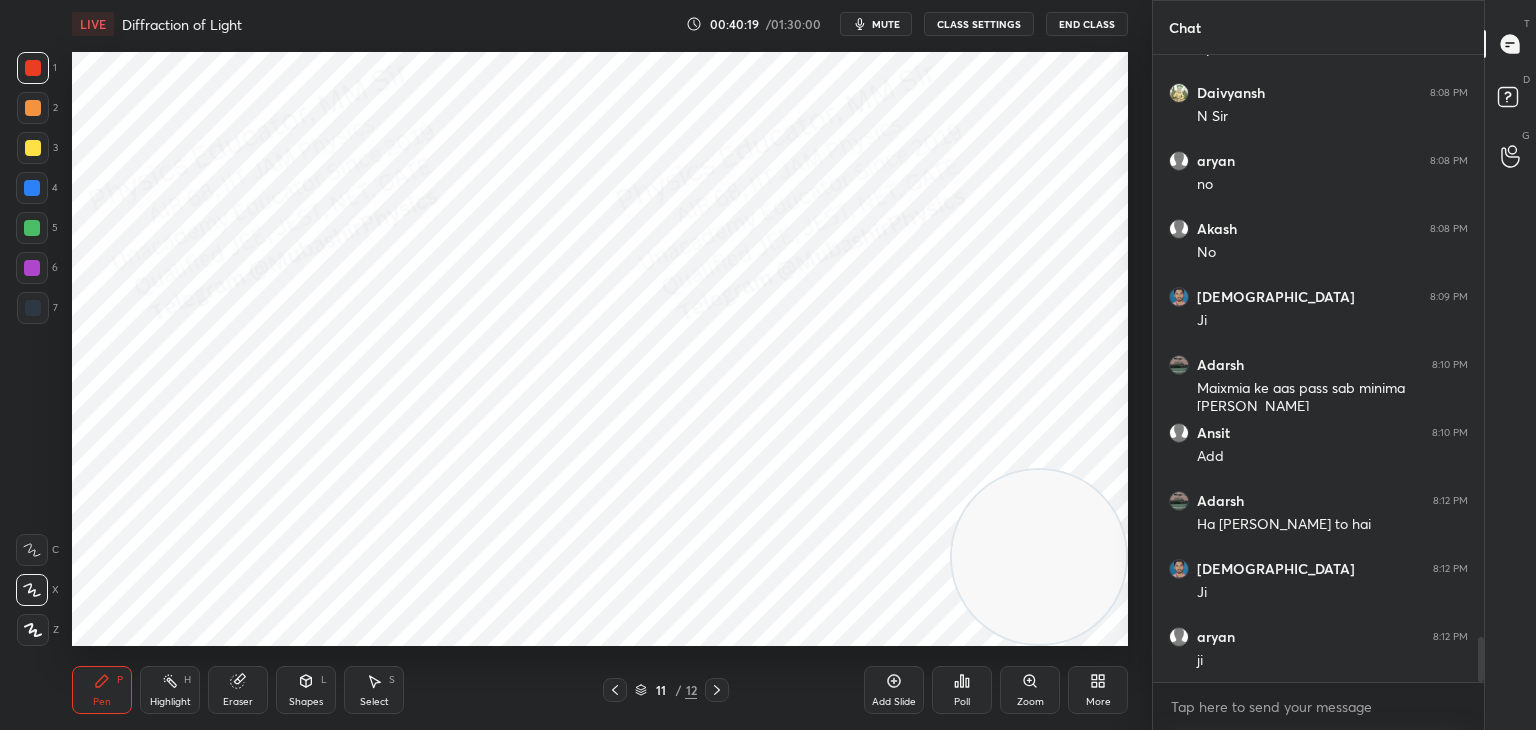 scroll, scrollTop: 8224, scrollLeft: 0, axis: vertical 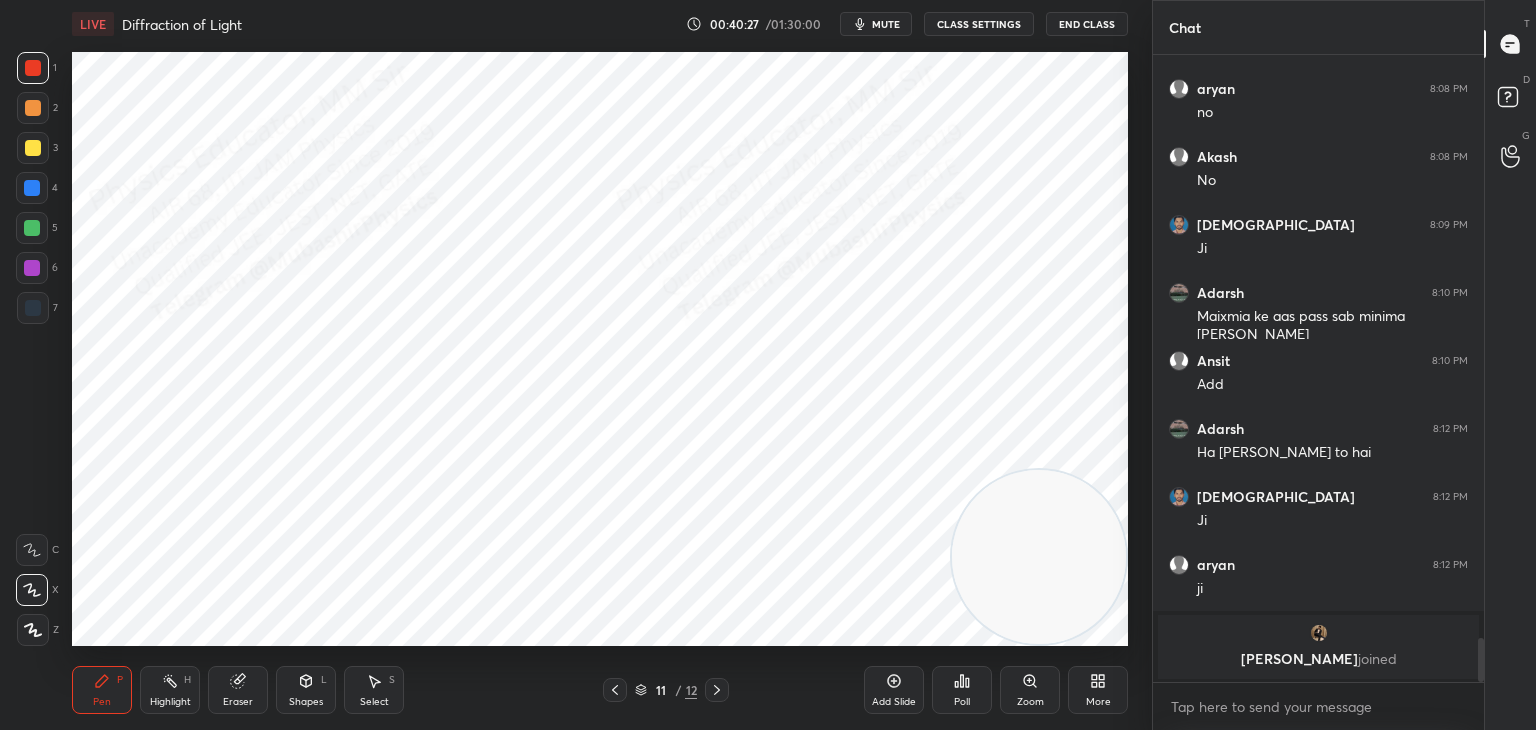 click on "Select" at bounding box center (374, 702) 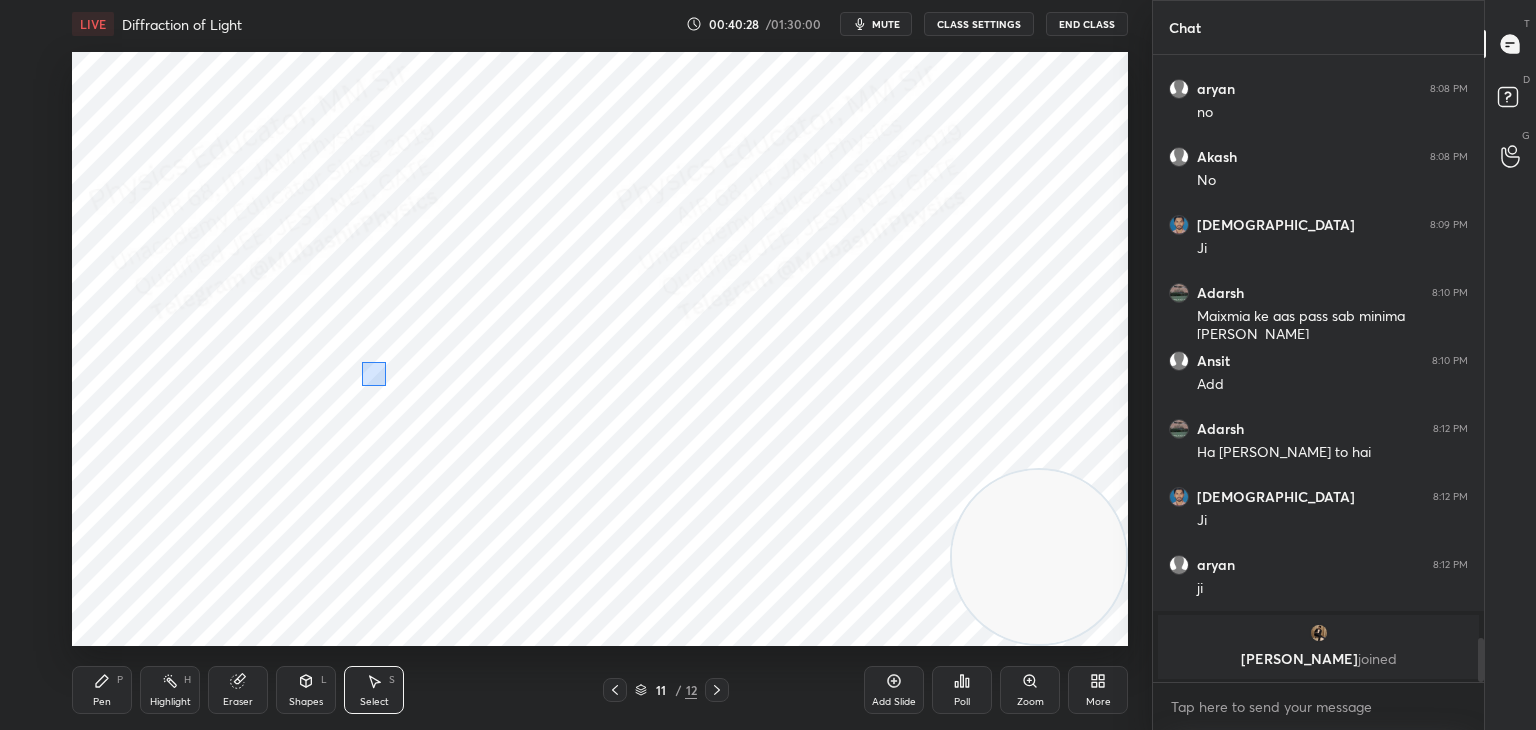 drag, startPoint x: 361, startPoint y: 386, endPoint x: 351, endPoint y: 397, distance: 14.866069 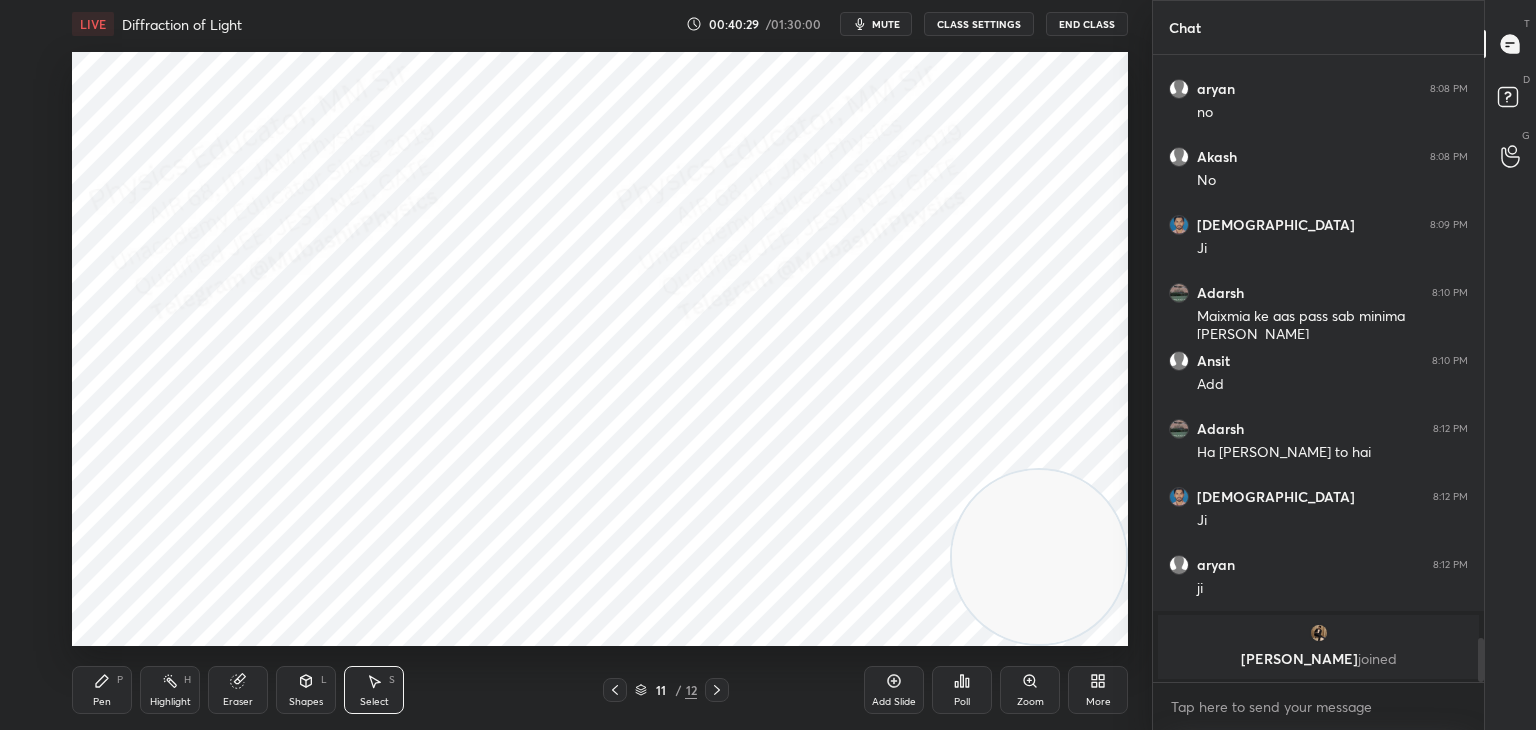 click on "0 ° Undo Copy Duplicate Duplicate to new slide Delete" at bounding box center [600, 349] 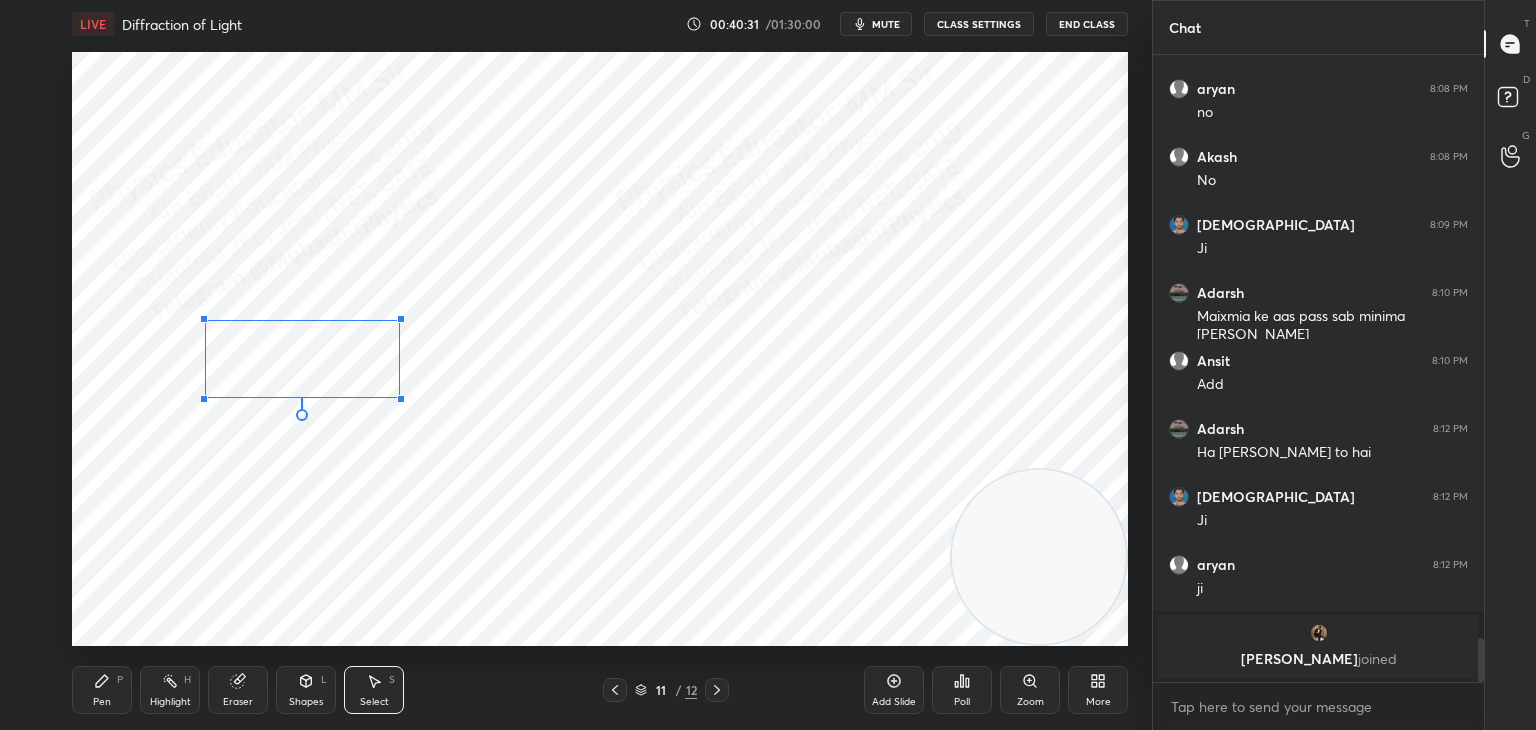 drag, startPoint x: 427, startPoint y: 394, endPoint x: 385, endPoint y: 389, distance: 42.296574 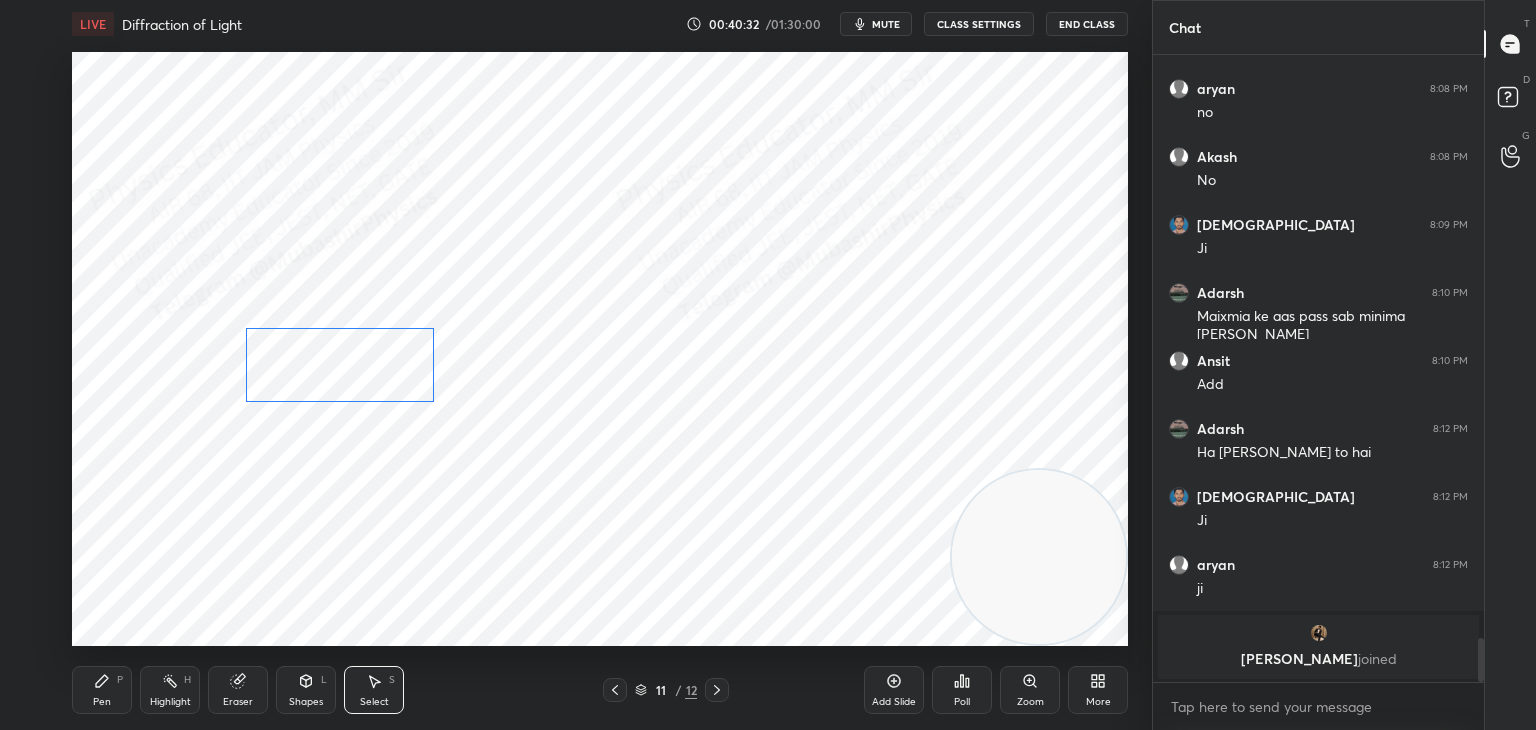 drag, startPoint x: 339, startPoint y: 381, endPoint x: 380, endPoint y: 390, distance: 41.976185 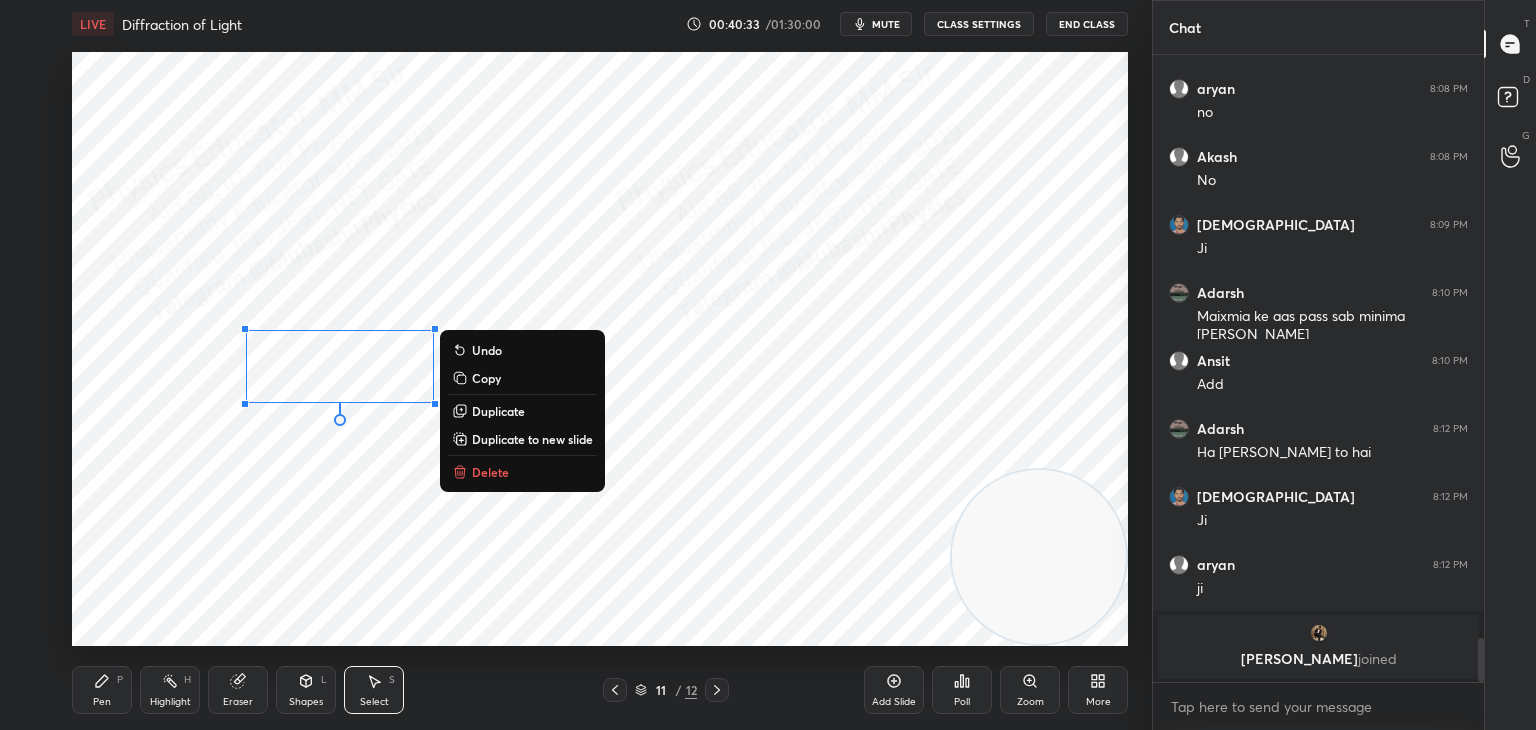 click on "0 ° Undo Copy Duplicate Duplicate to new slide Delete" at bounding box center (600, 349) 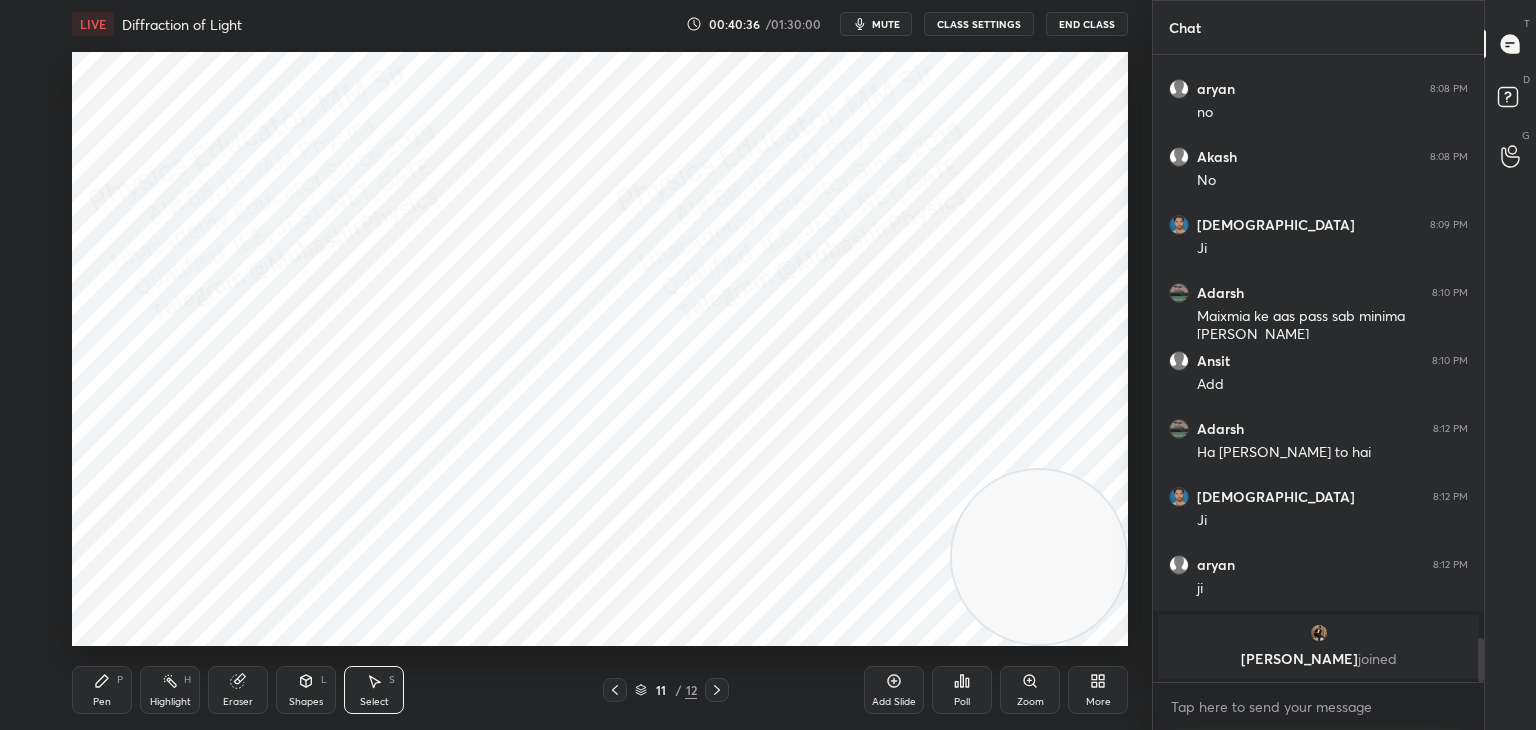 scroll, scrollTop: 7122, scrollLeft: 0, axis: vertical 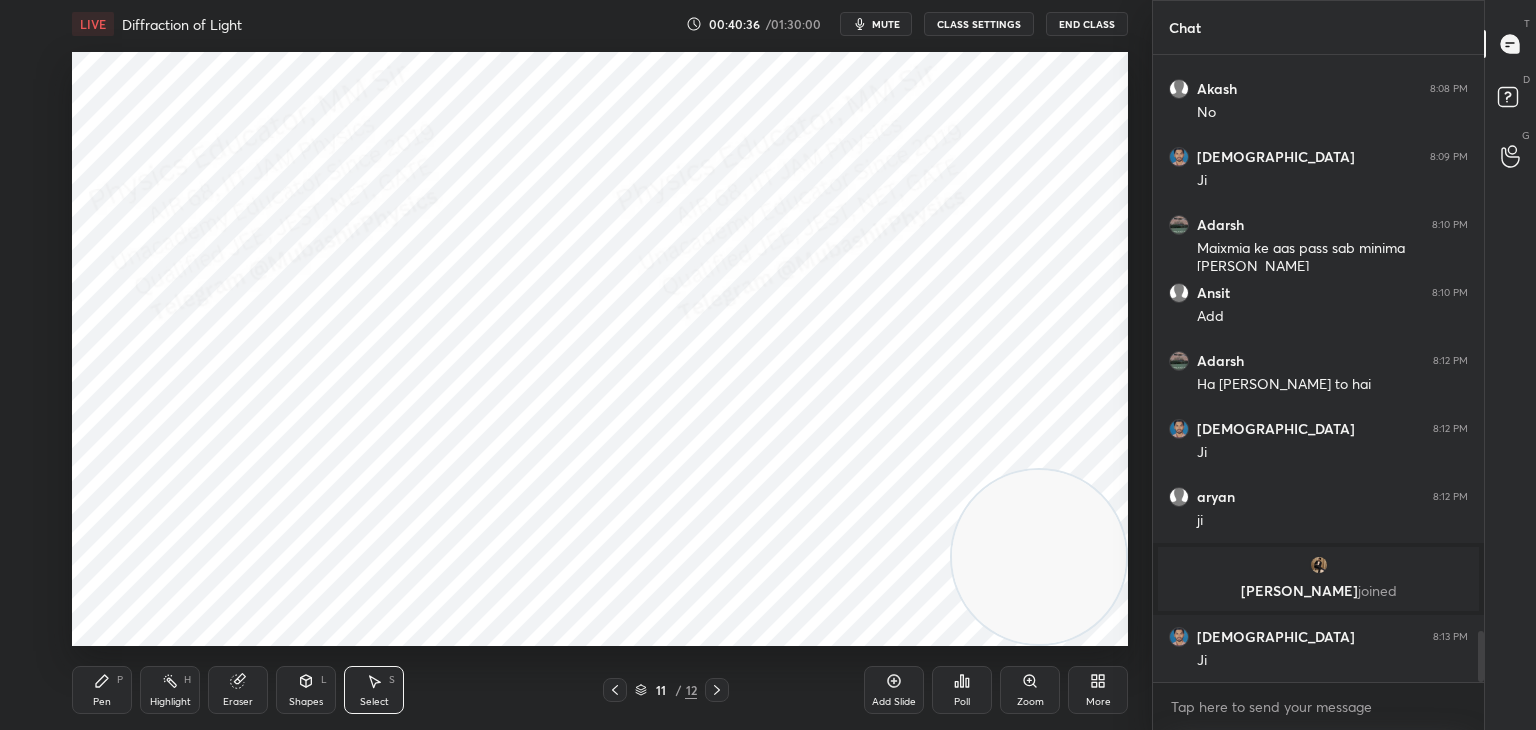 click on "Pen P" at bounding box center (102, 690) 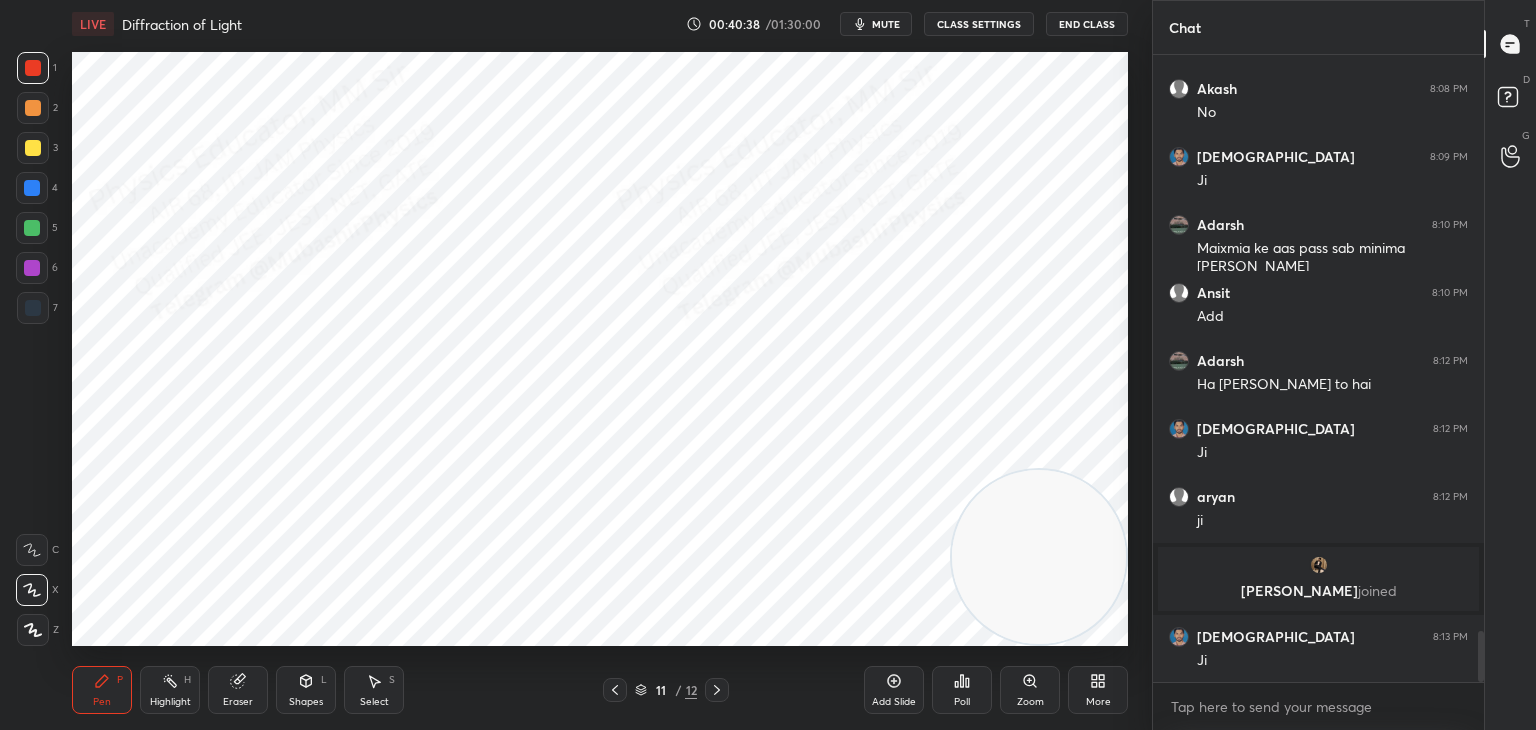 click at bounding box center (32, 188) 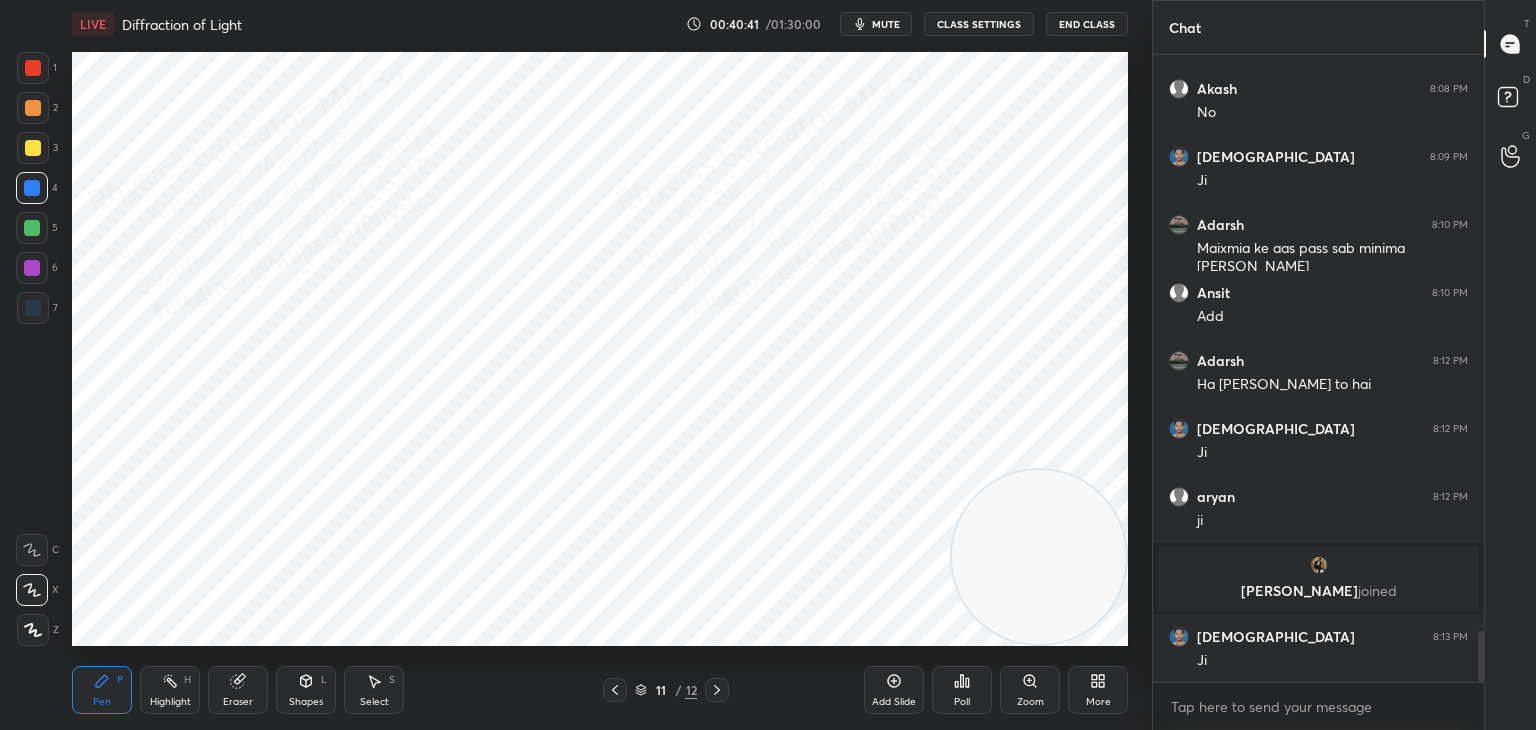 drag, startPoint x: 375, startPoint y: 695, endPoint x: 375, endPoint y: 681, distance: 14 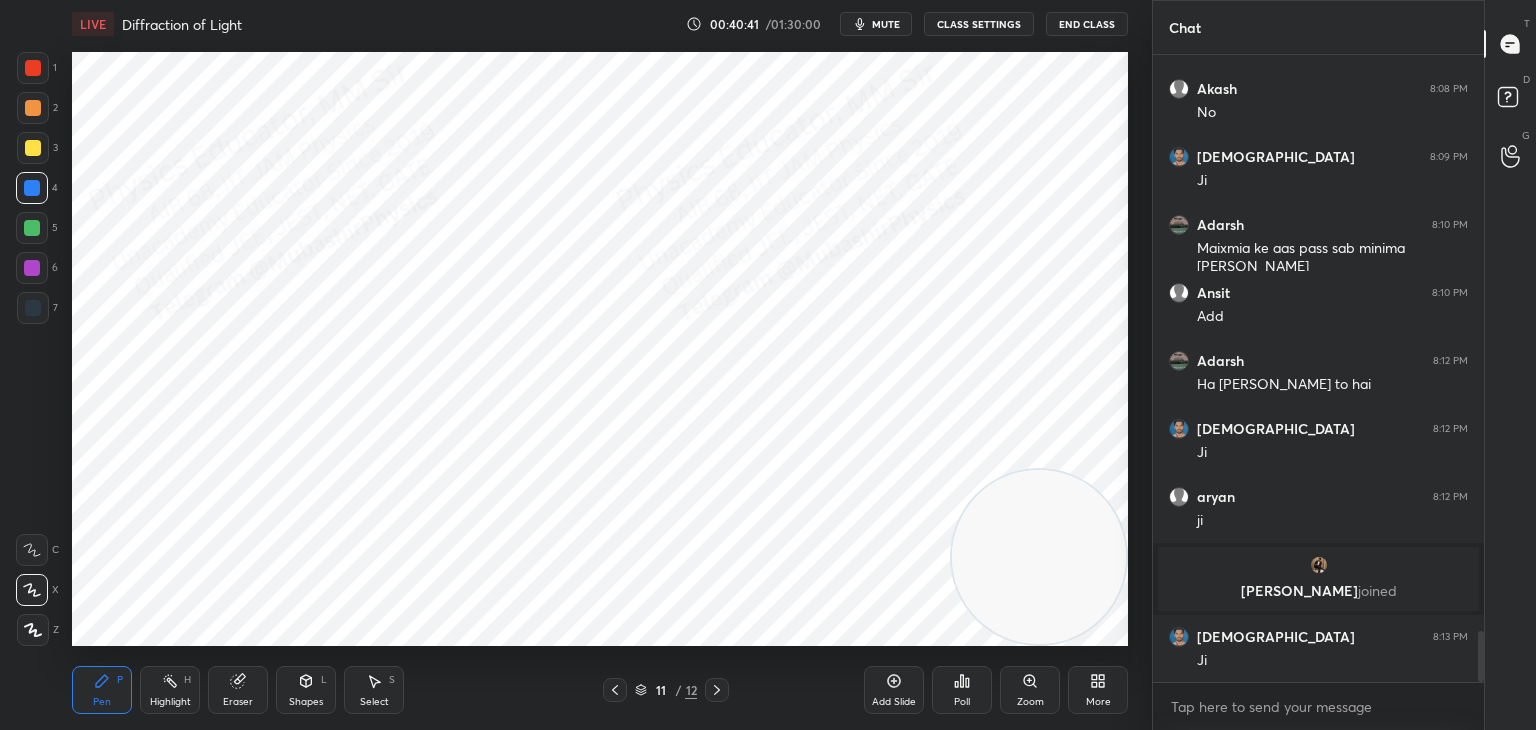 click on "Select S" at bounding box center (374, 690) 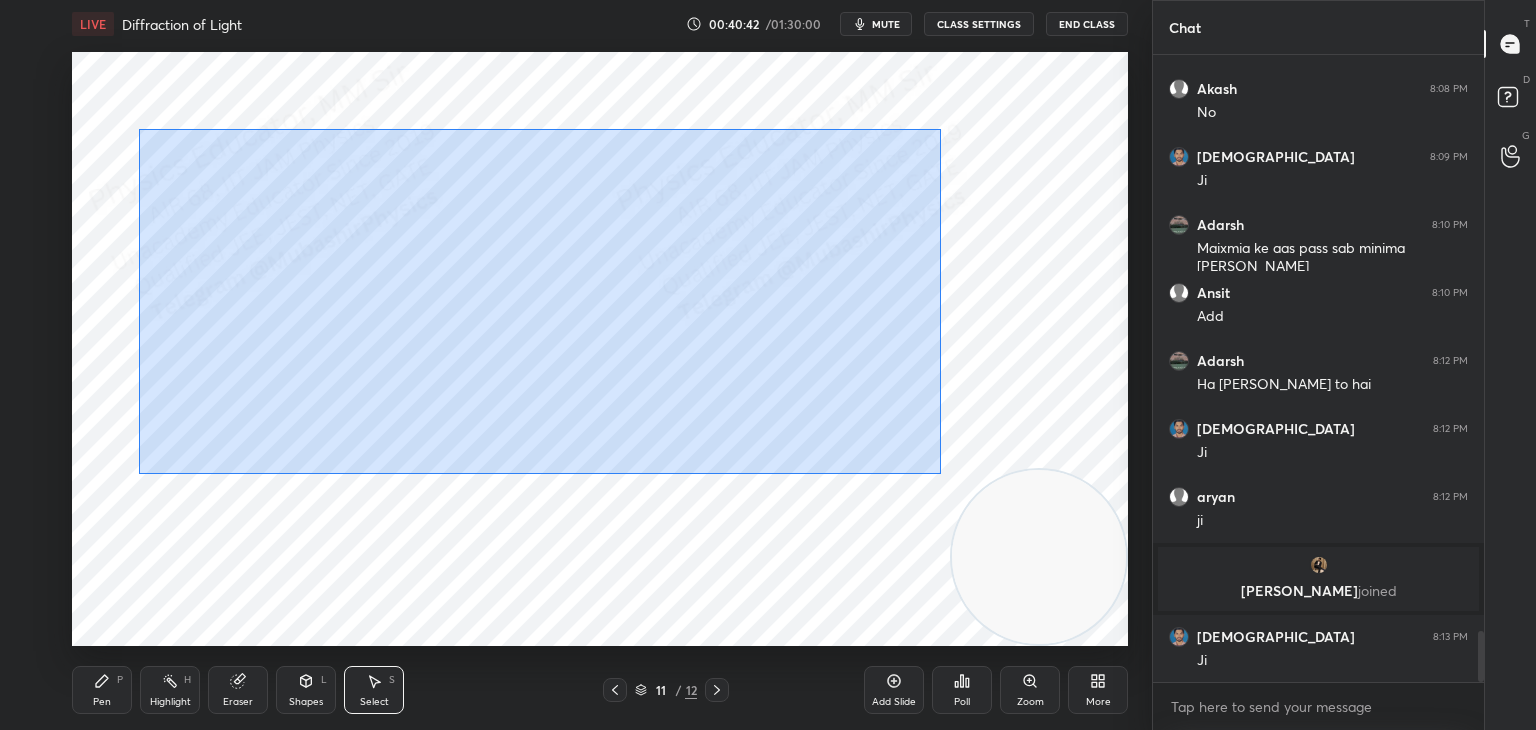 drag, startPoint x: 139, startPoint y: 129, endPoint x: 911, endPoint y: 463, distance: 841.154 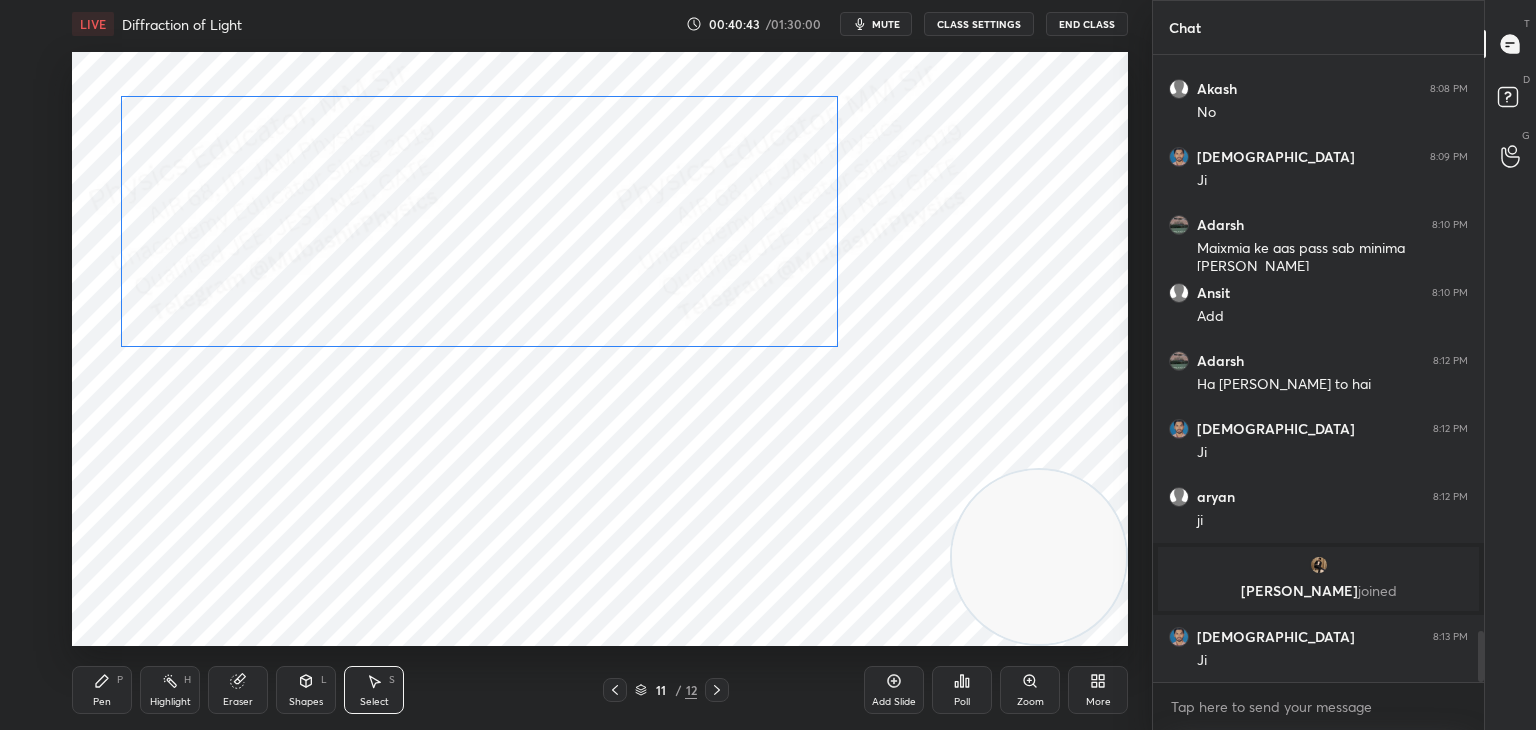 drag, startPoint x: 557, startPoint y: 287, endPoint x: 541, endPoint y: 281, distance: 17.088007 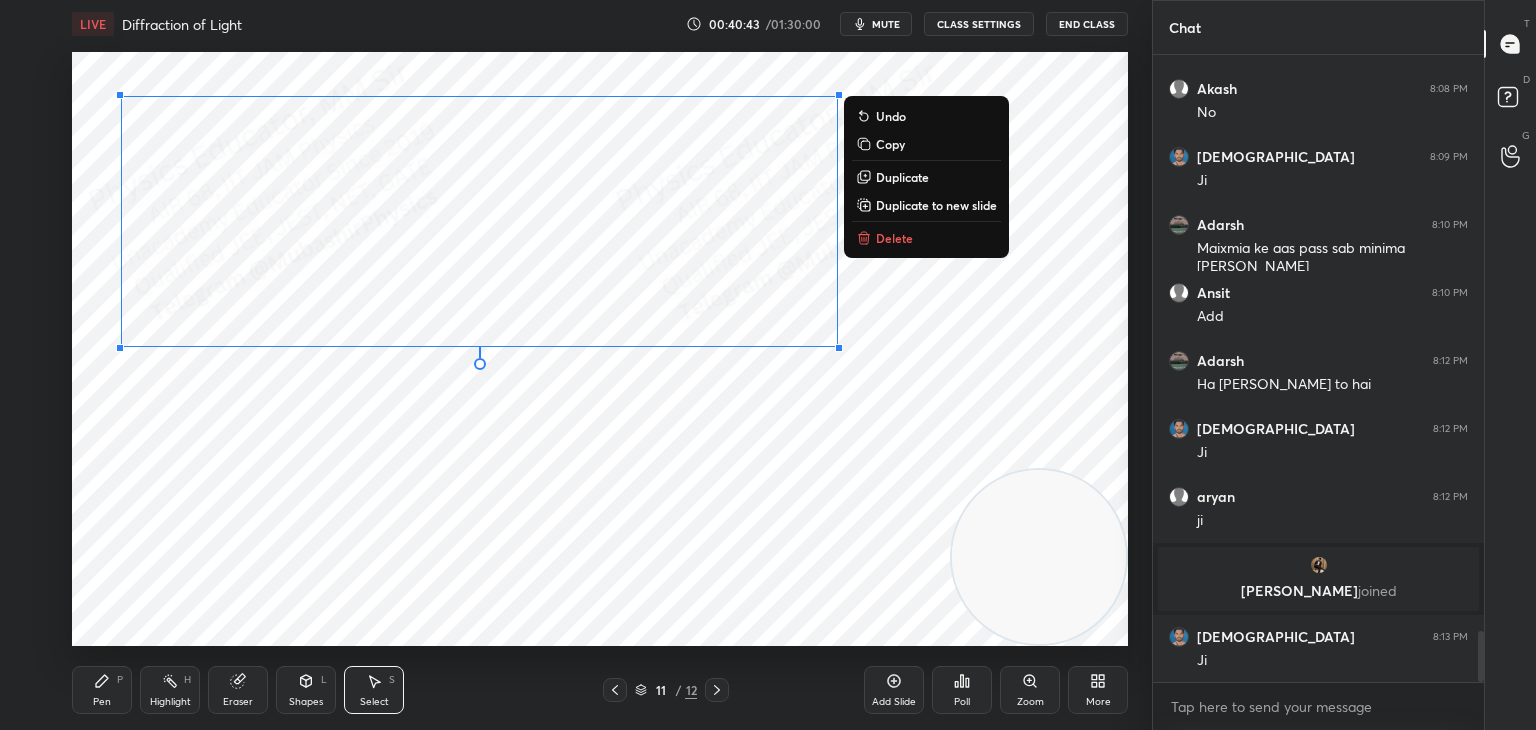 click on "0 ° Undo Copy Duplicate Duplicate to new slide Delete" at bounding box center (600, 349) 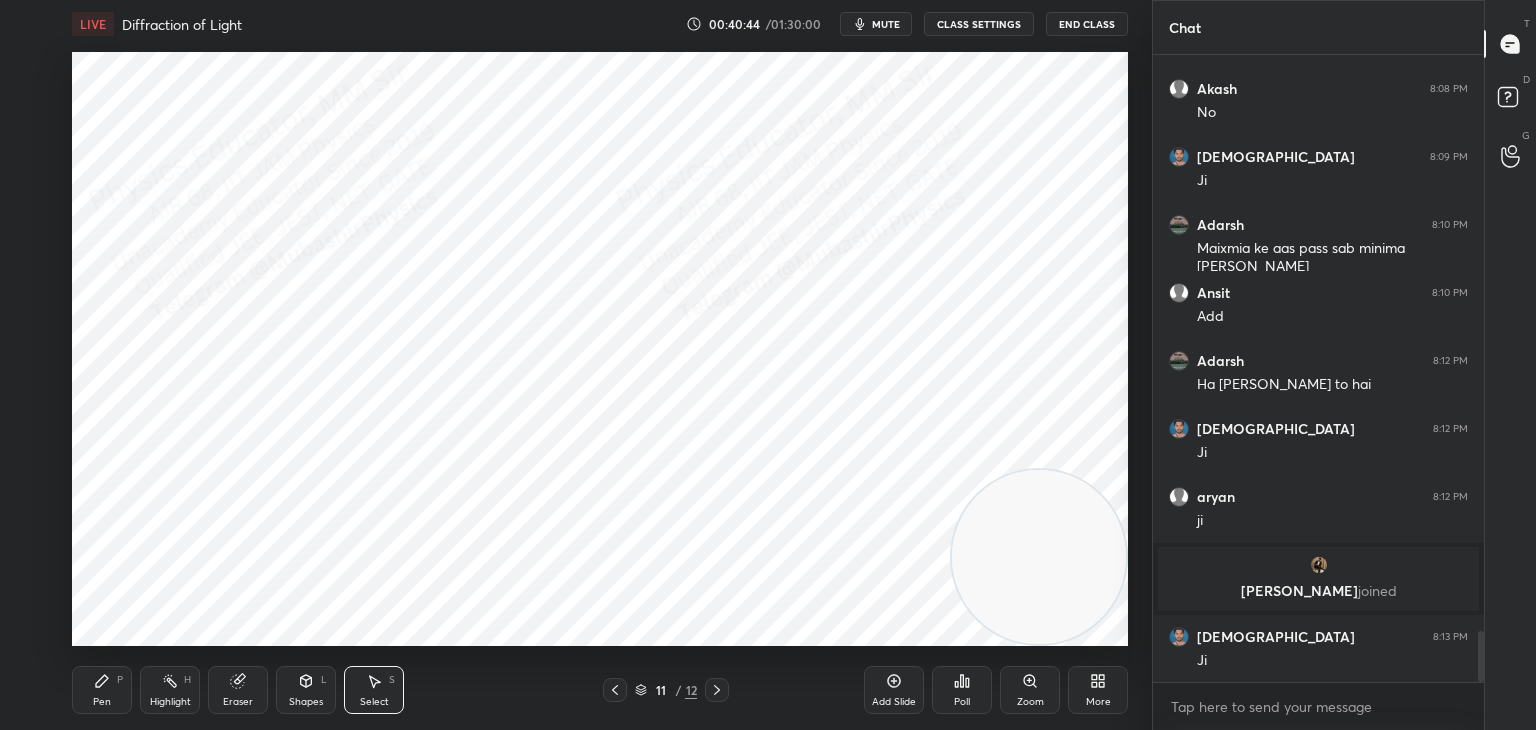 drag, startPoint x: 155, startPoint y: 694, endPoint x: 196, endPoint y: 685, distance: 41.976185 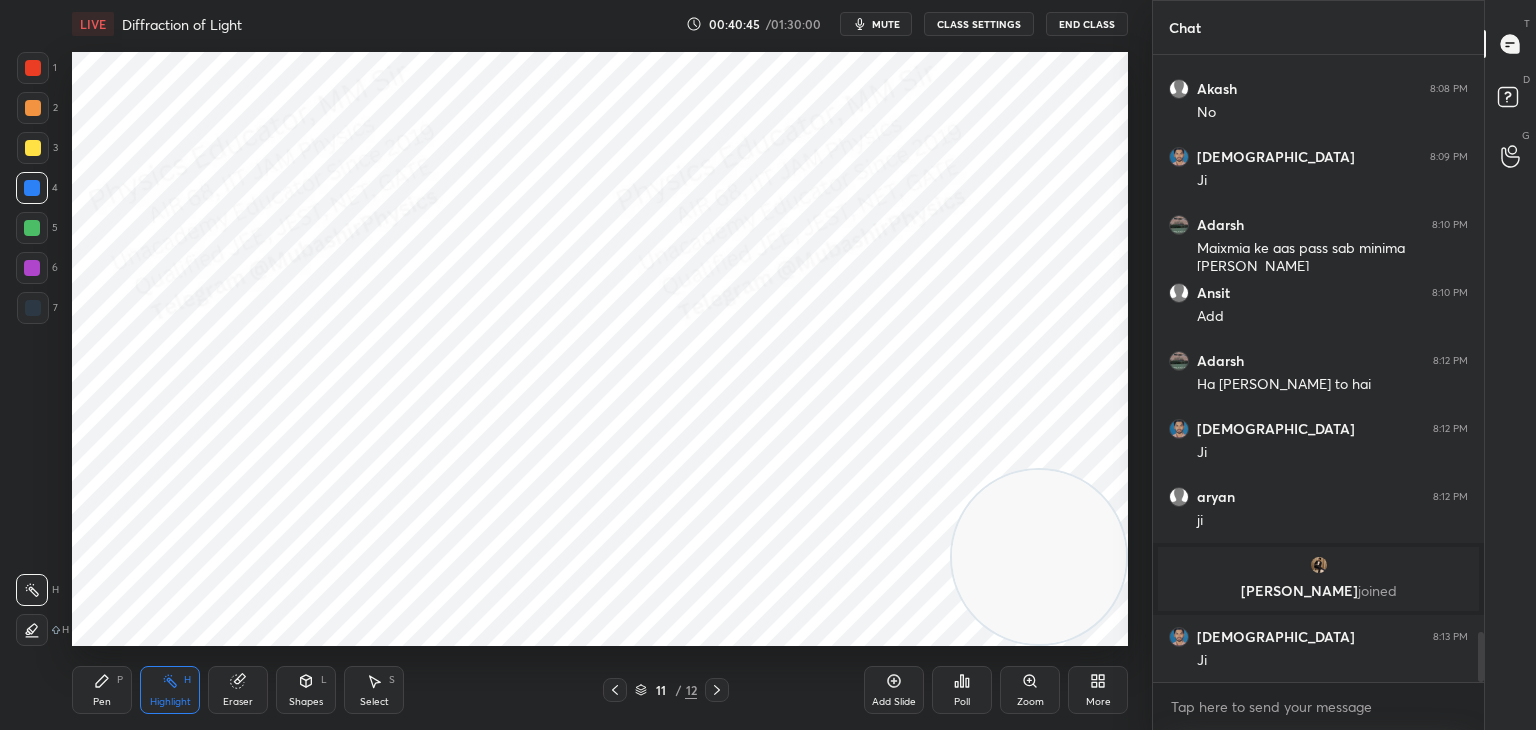 scroll, scrollTop: 7190, scrollLeft: 0, axis: vertical 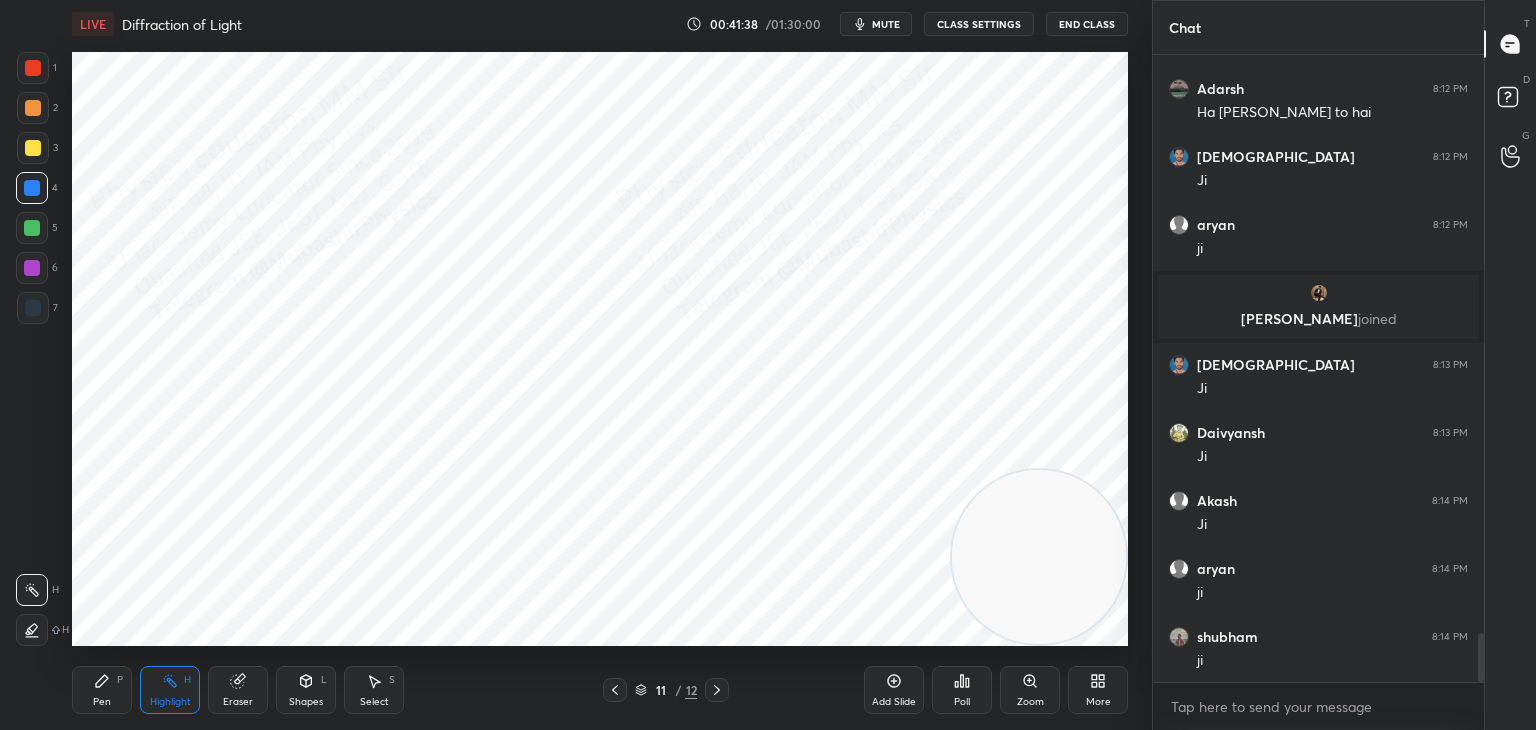 click 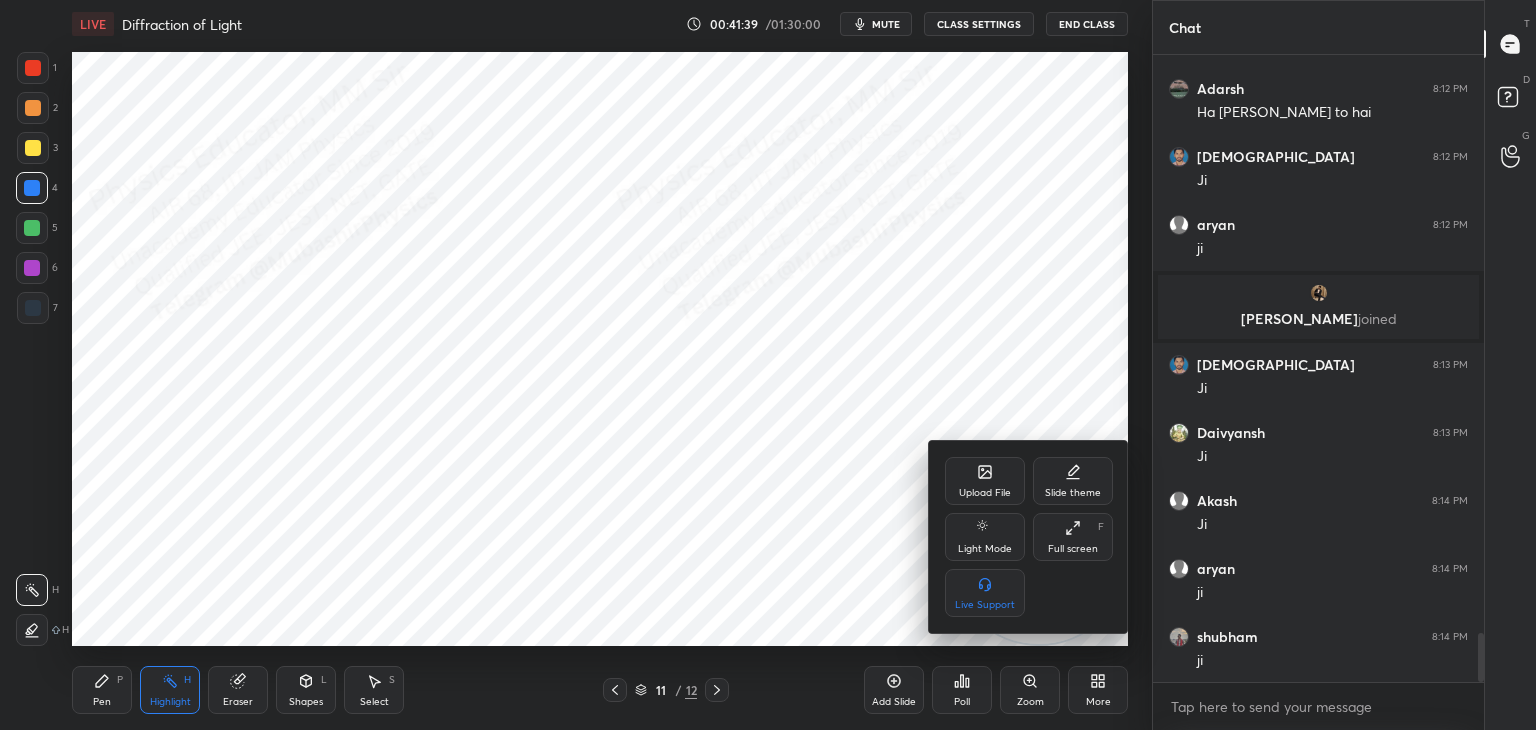 click 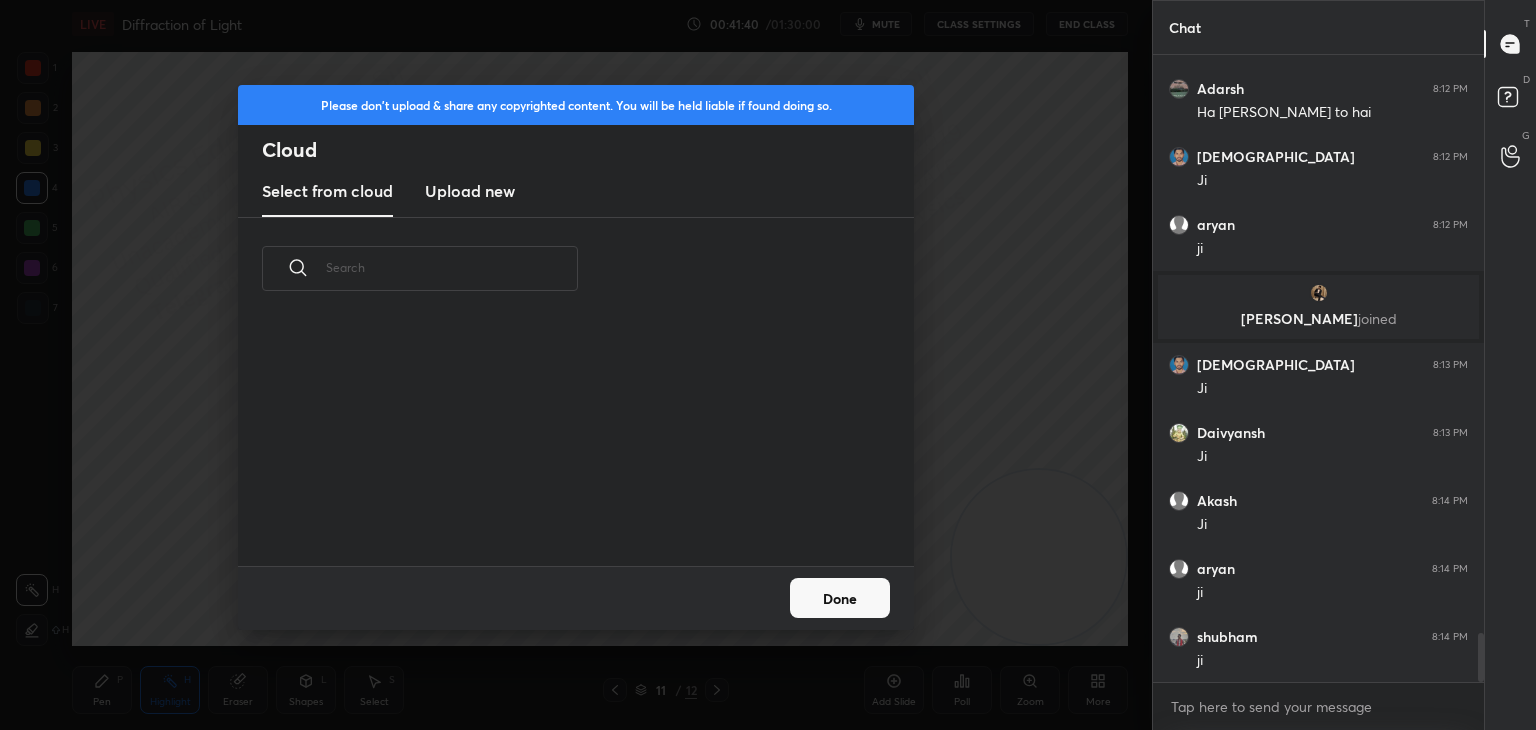 scroll, scrollTop: 5, scrollLeft: 10, axis: both 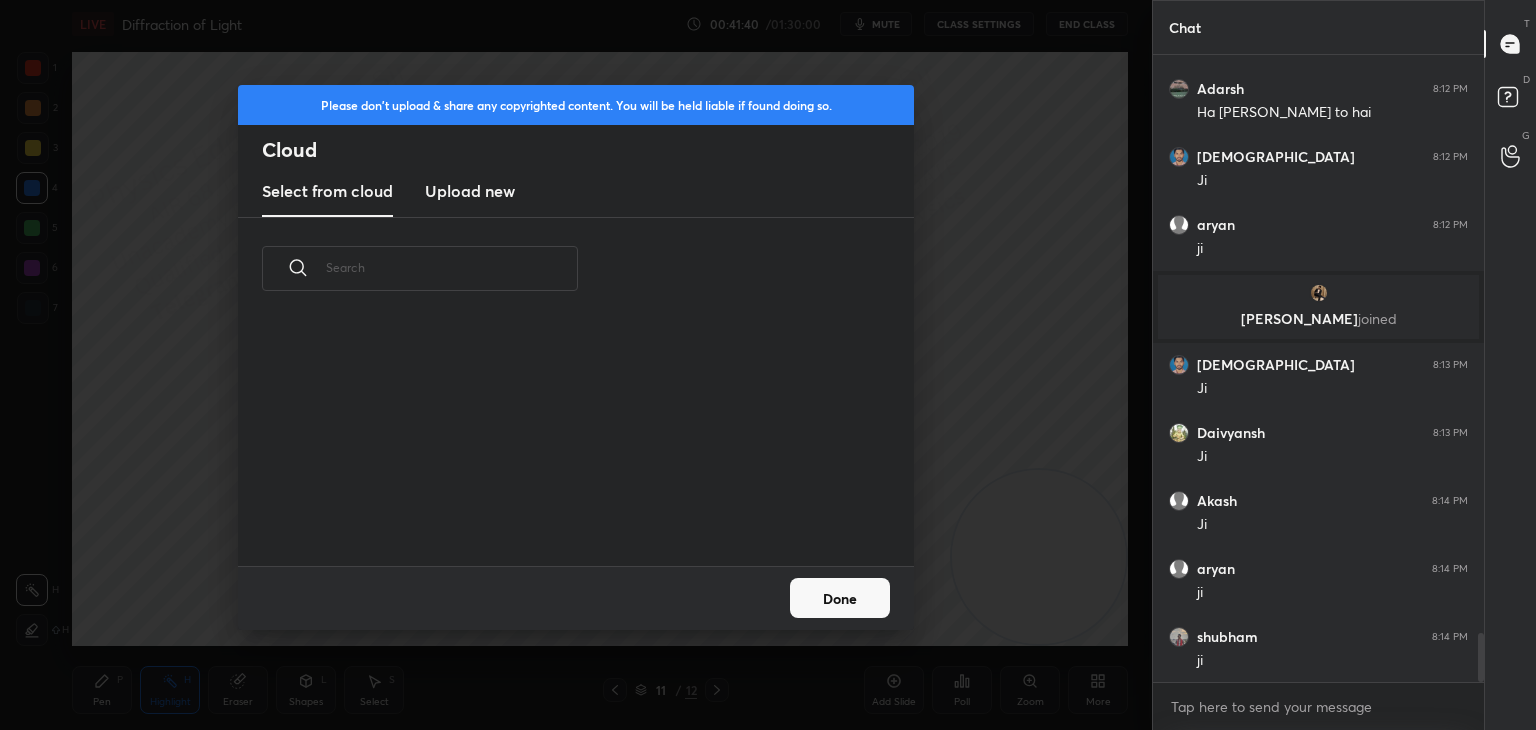click on "Upload new" at bounding box center [470, 192] 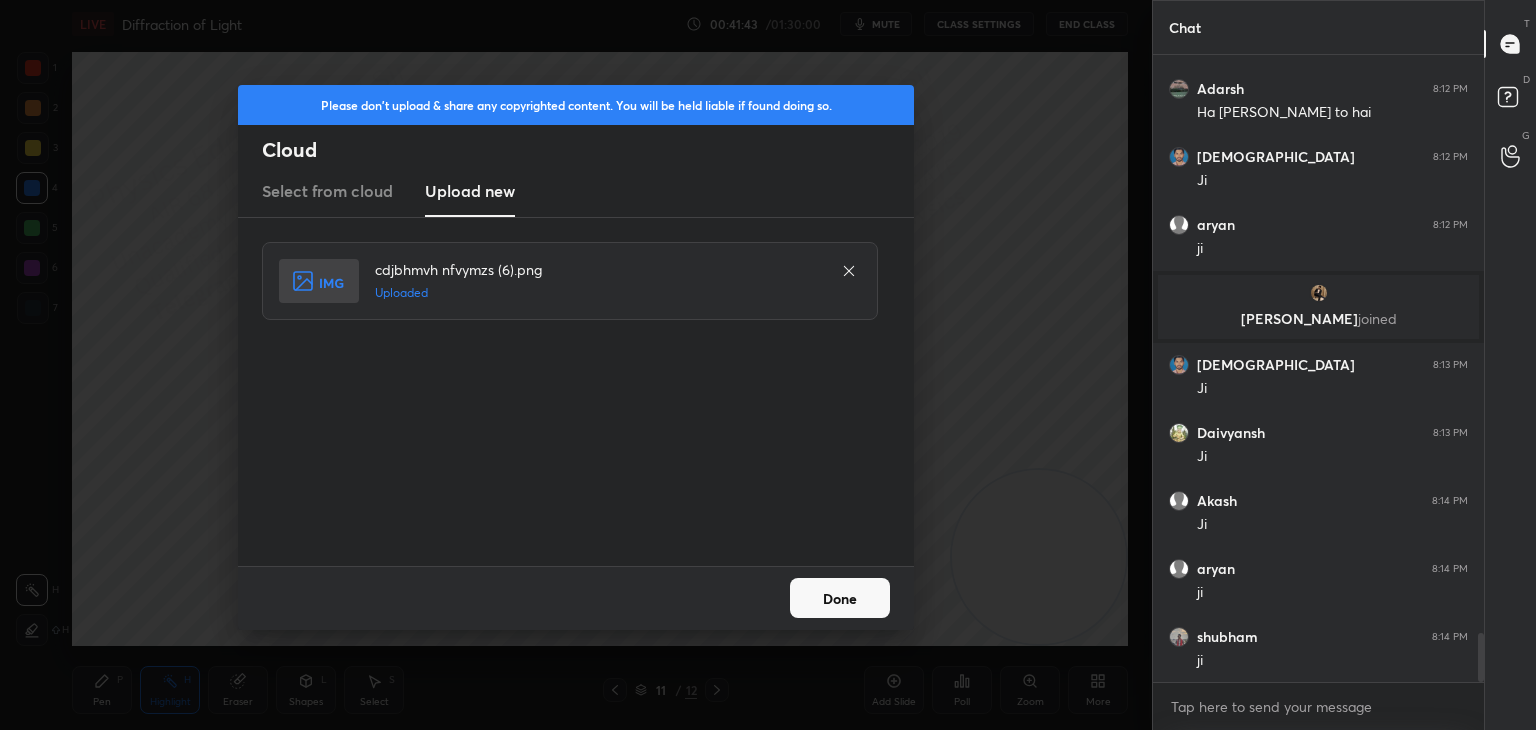 drag, startPoint x: 847, startPoint y: 601, endPoint x: 827, endPoint y: 595, distance: 20.880613 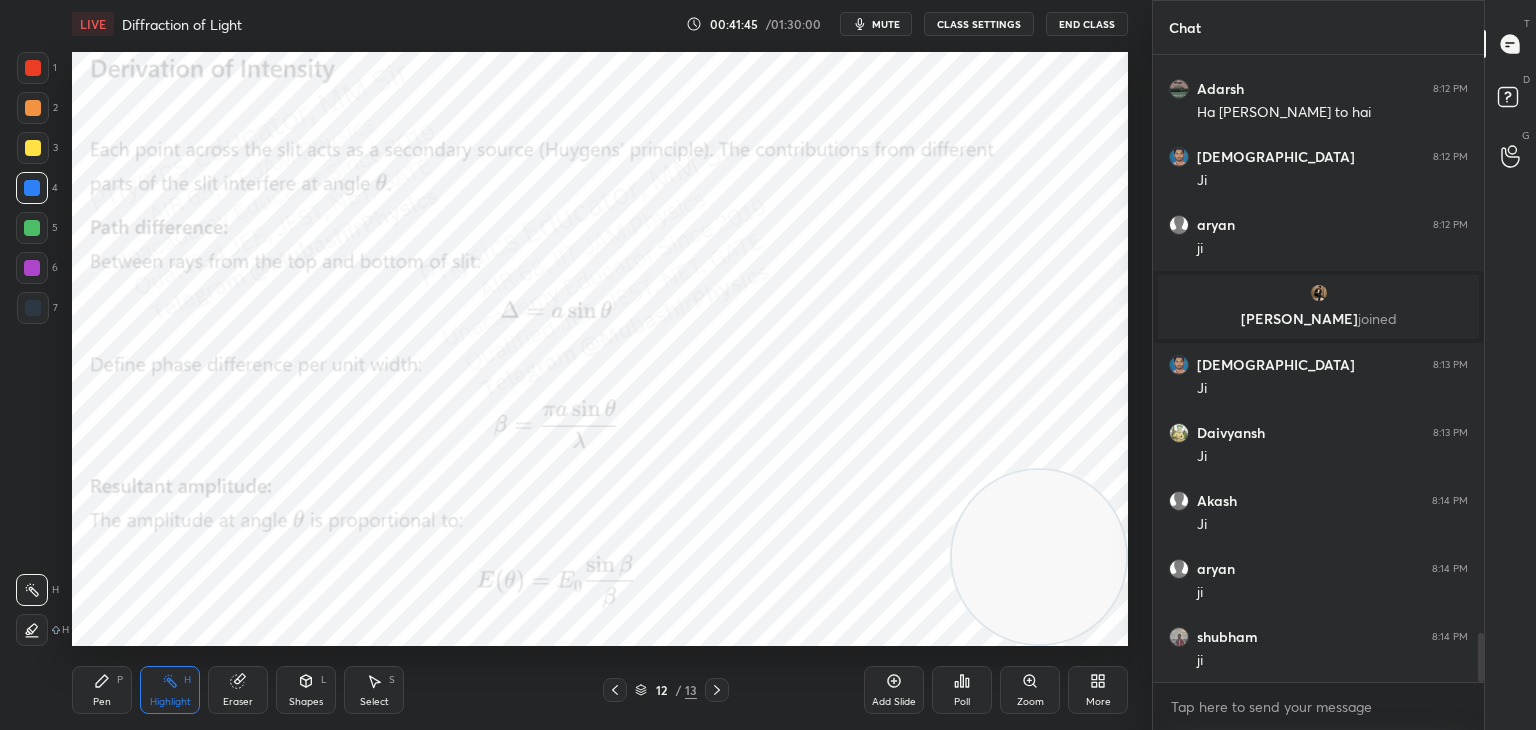 click on "Pen P" at bounding box center (102, 690) 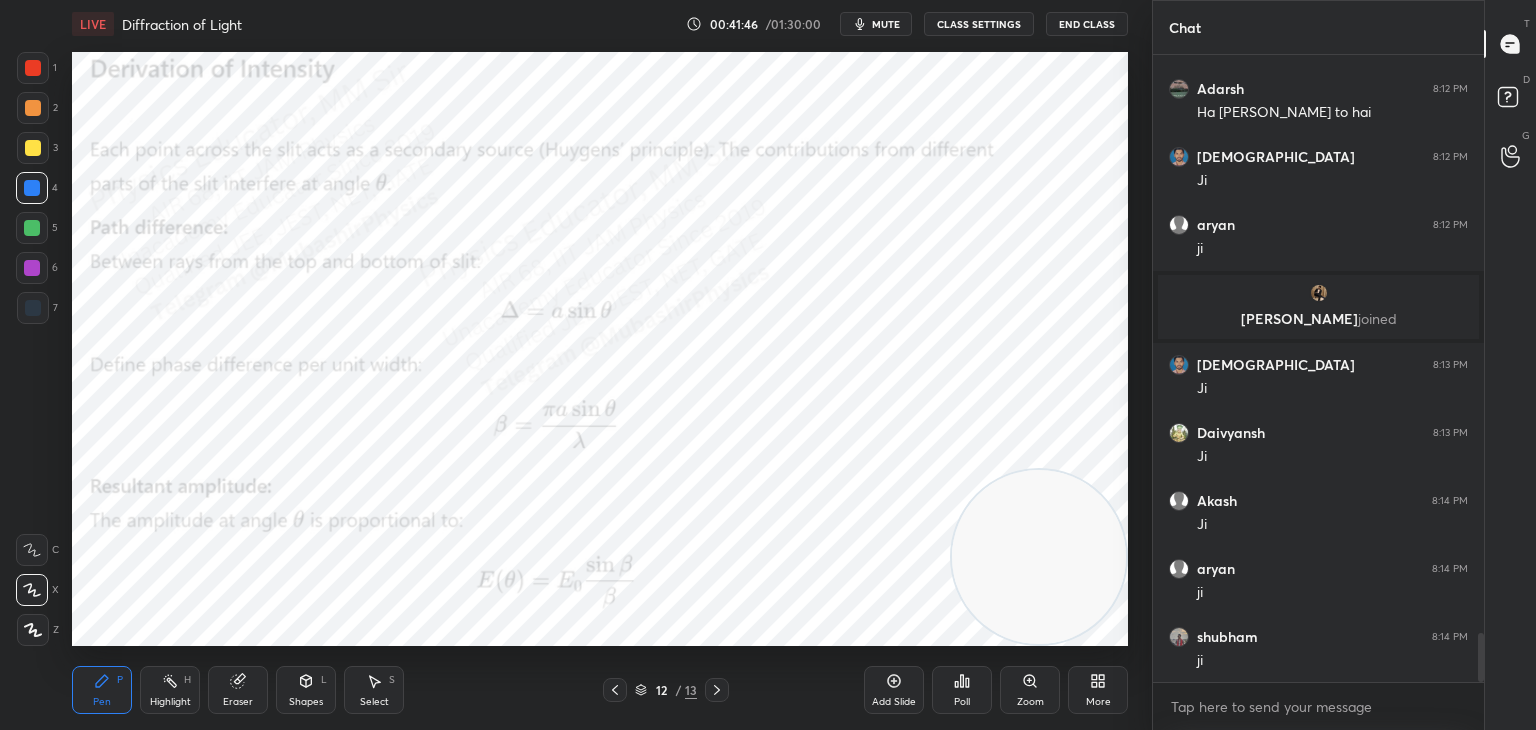 click at bounding box center (33, 68) 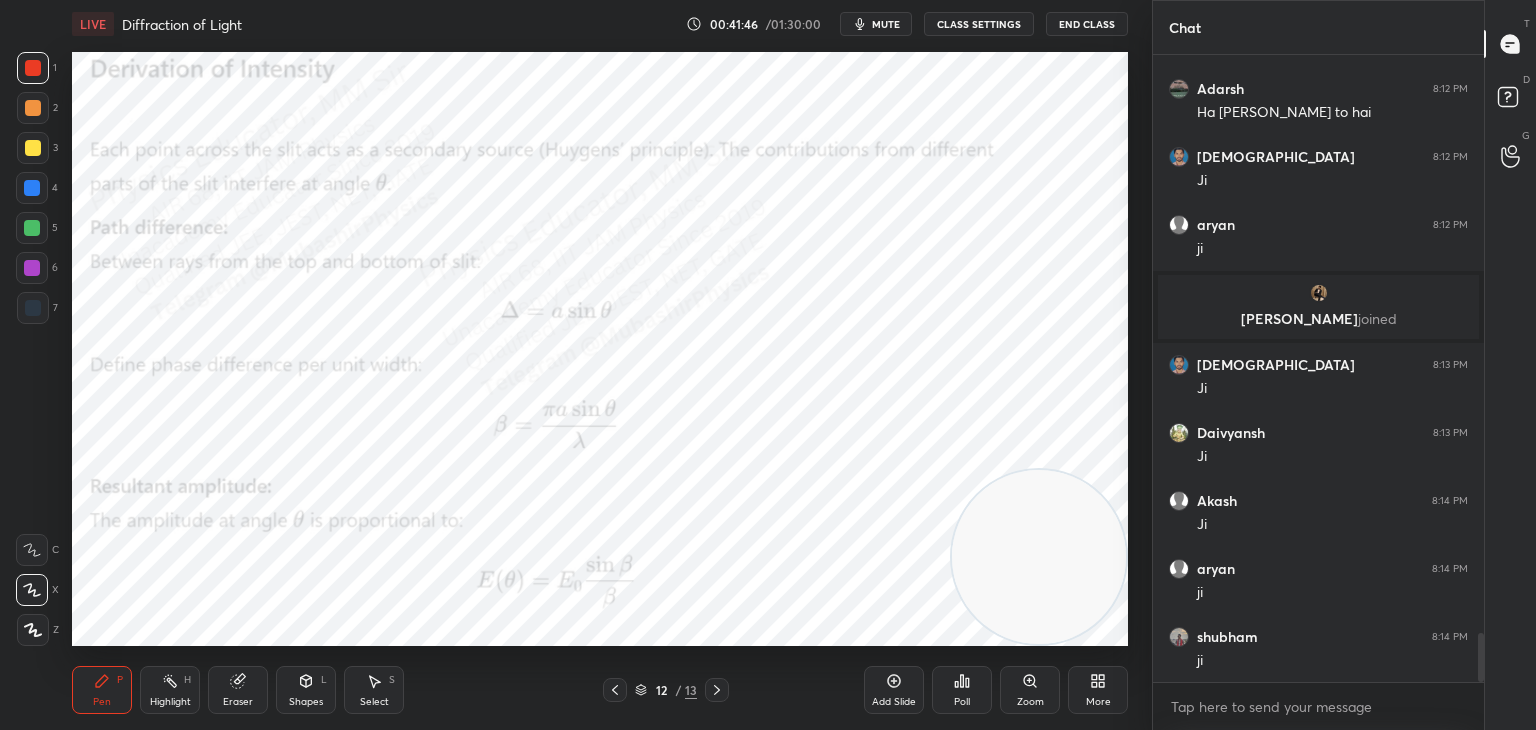 click 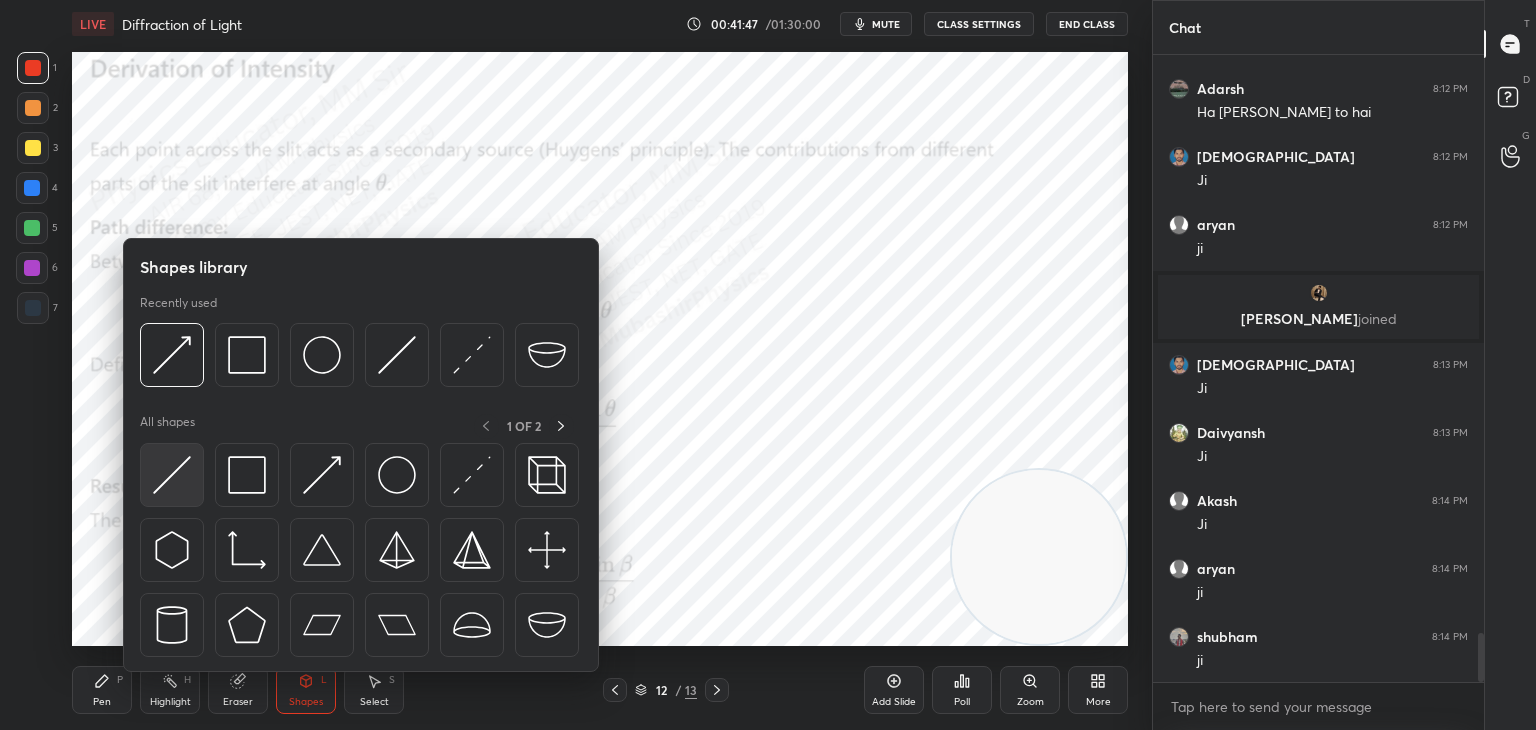click at bounding box center [172, 475] 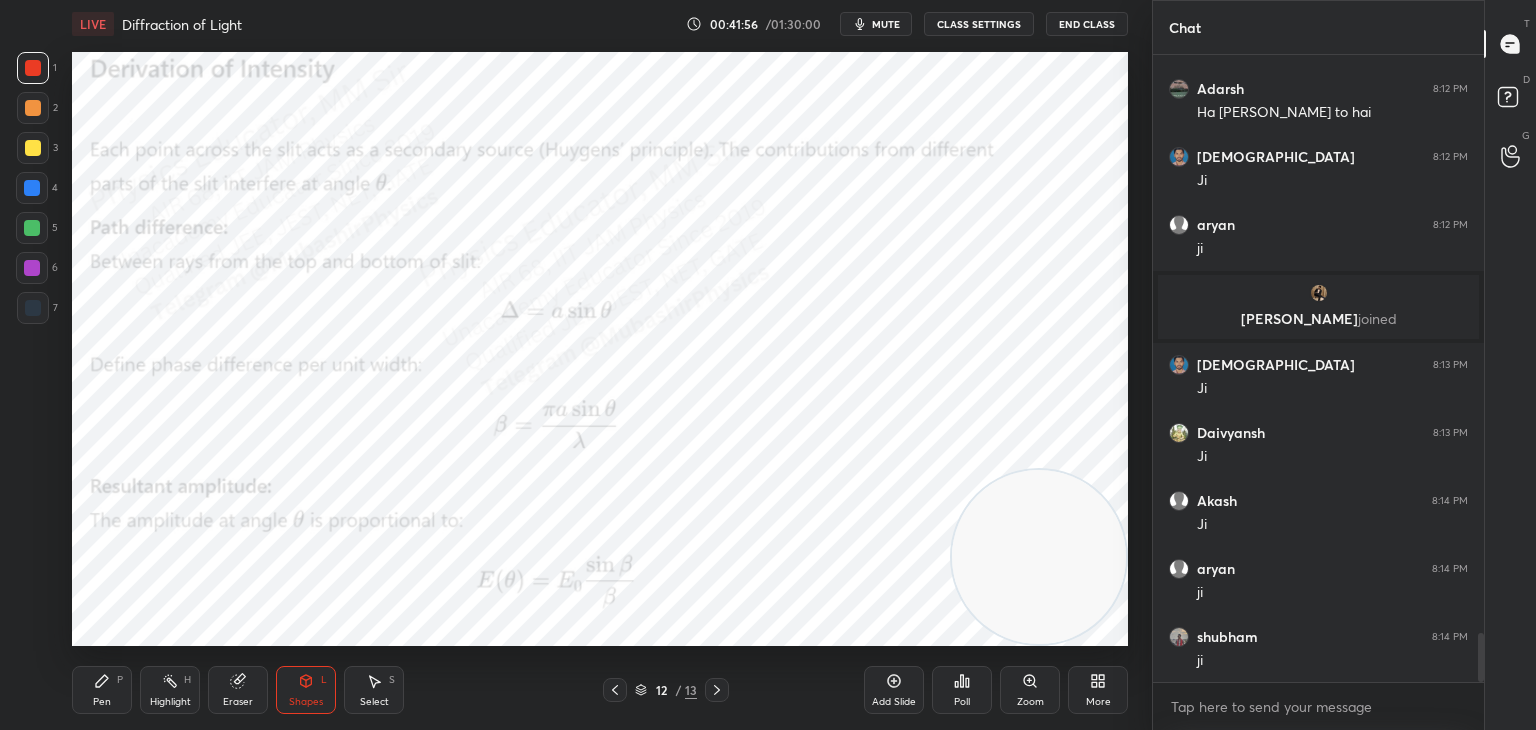 drag, startPoint x: 99, startPoint y: 691, endPoint x: 108, endPoint y: 685, distance: 10.816654 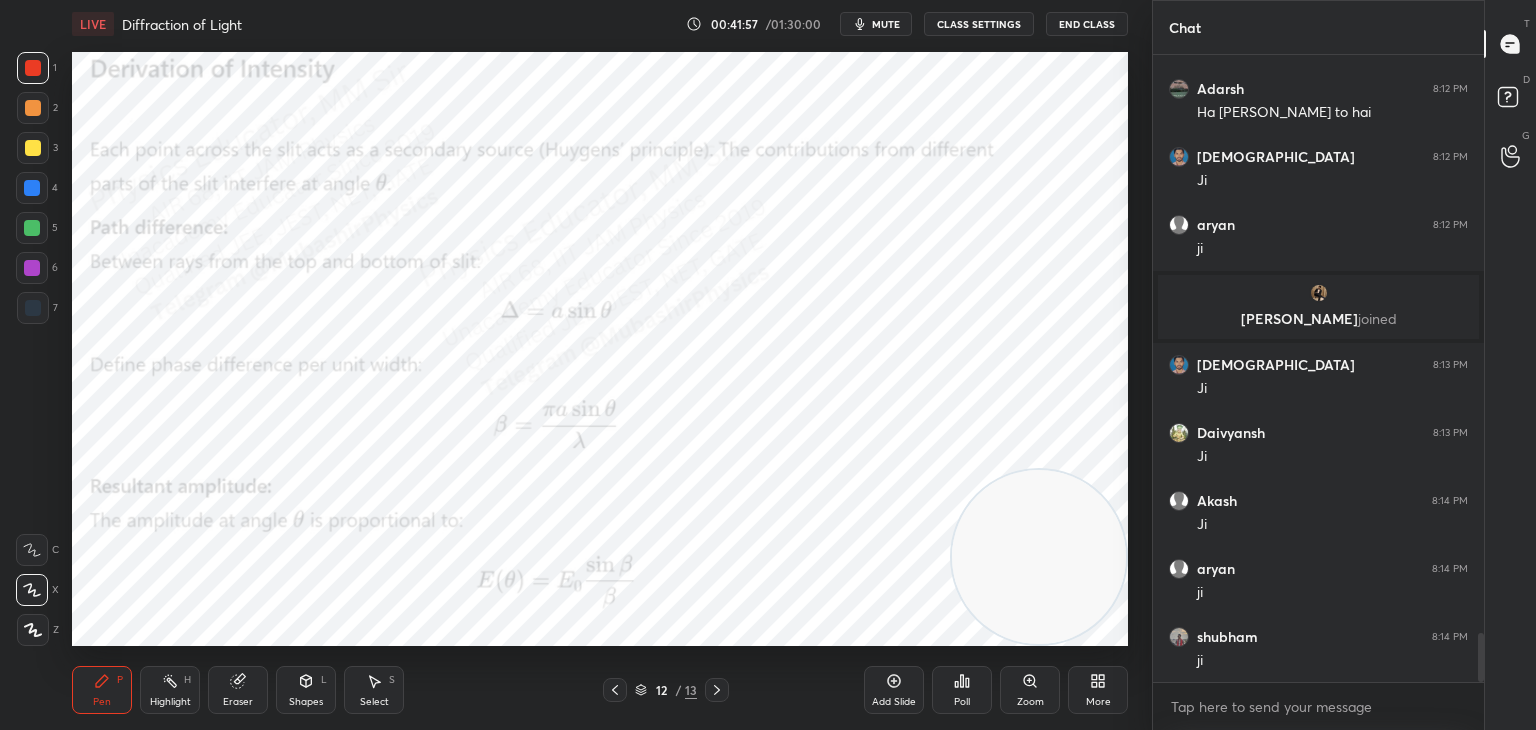 click at bounding box center [33, 148] 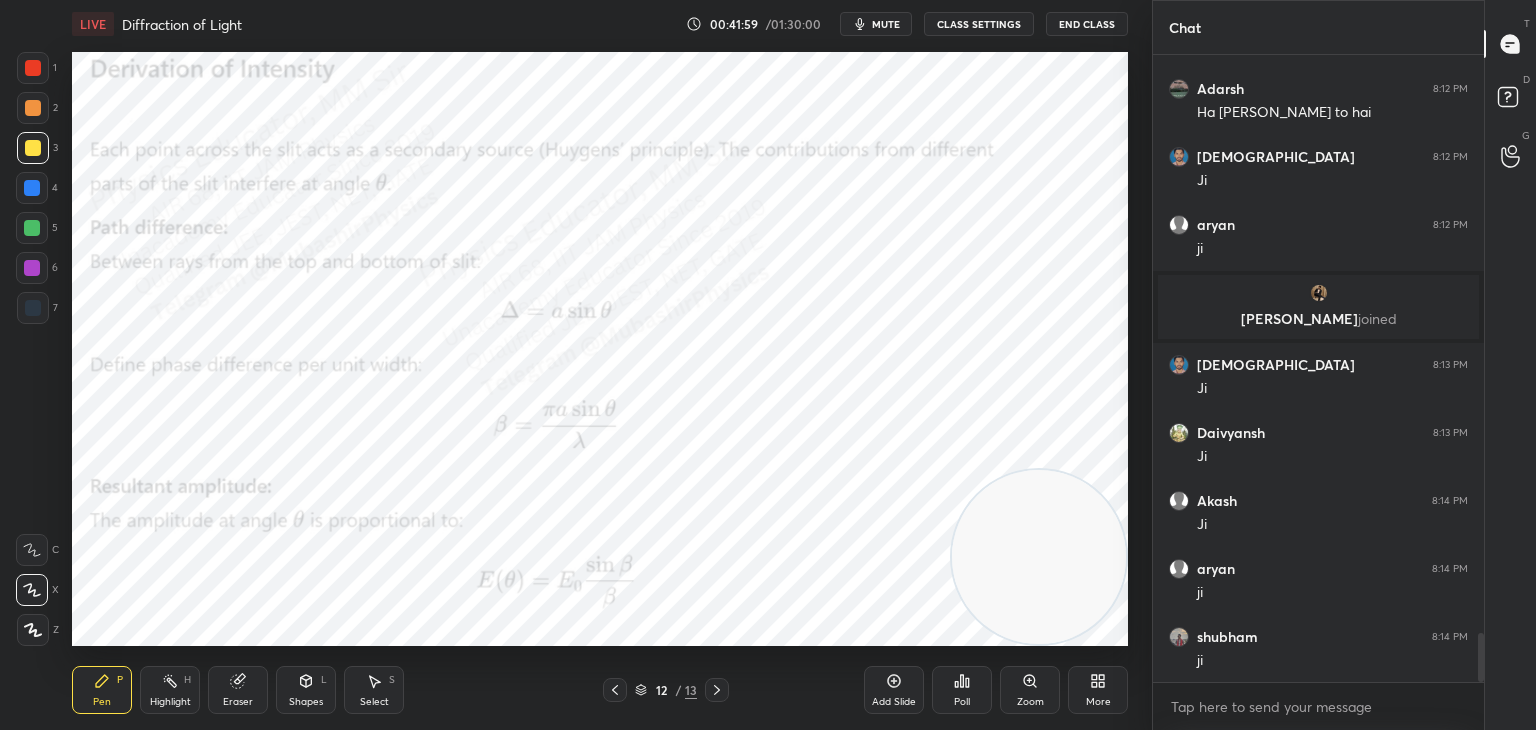 scroll, scrollTop: 7462, scrollLeft: 0, axis: vertical 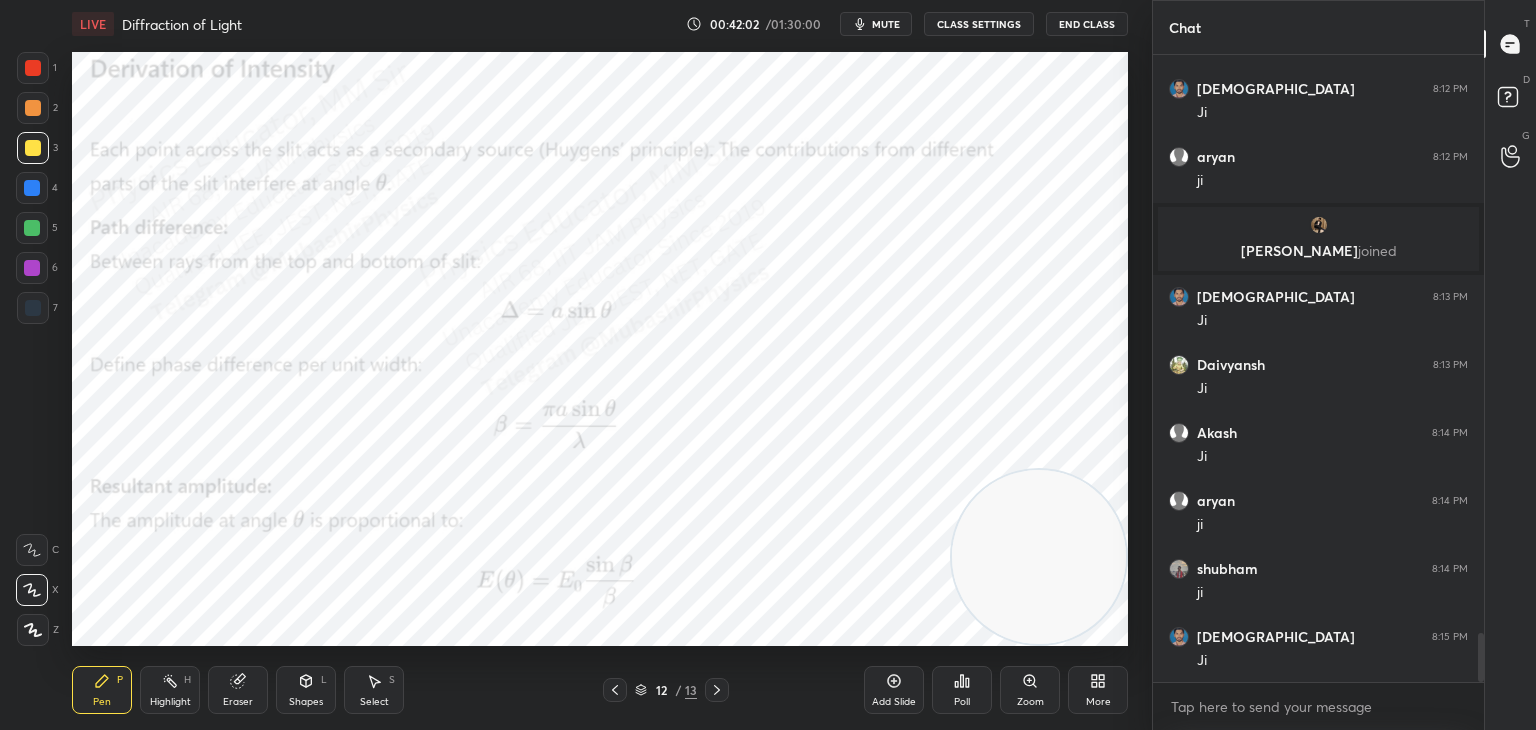 click at bounding box center (32, 228) 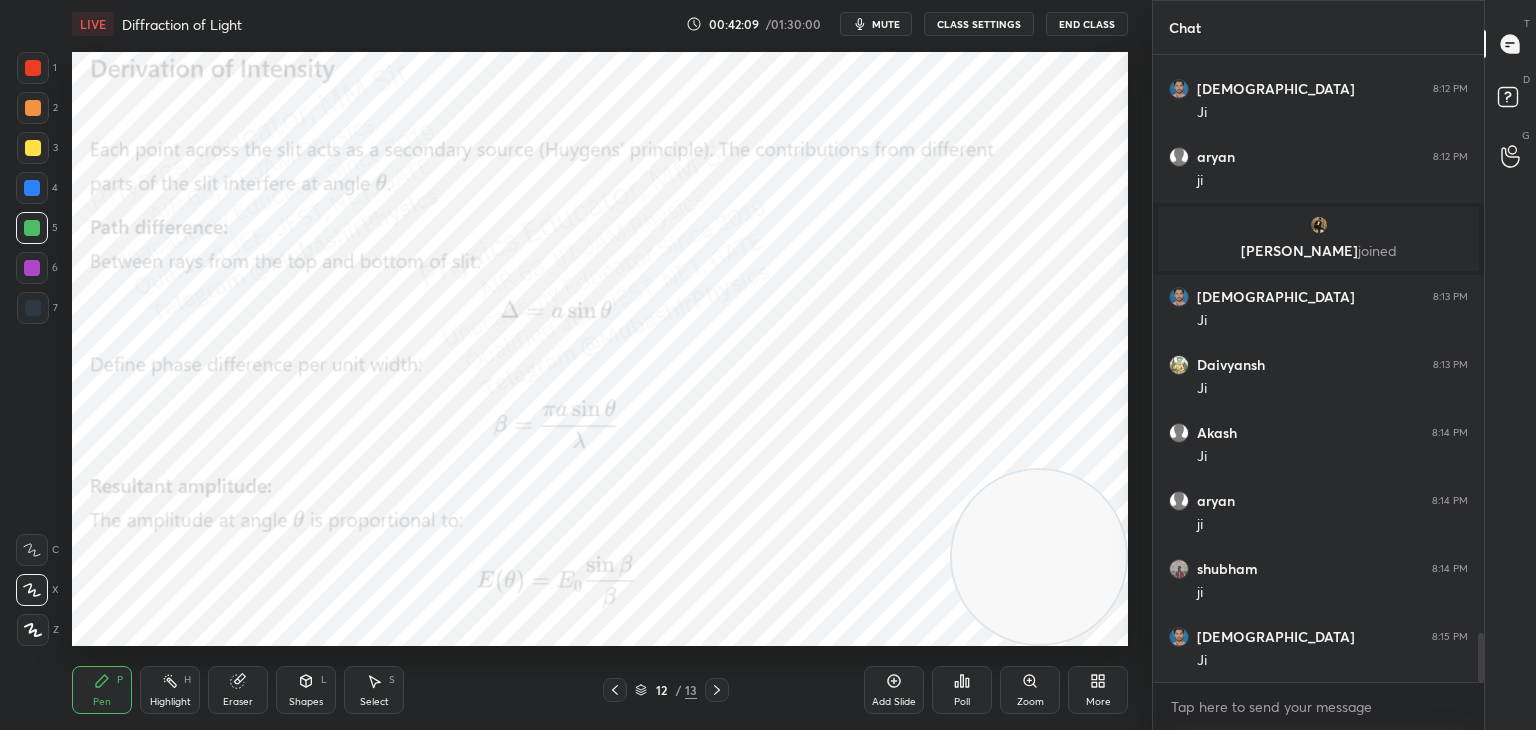 drag, startPoint x: 40, startPoint y: 111, endPoint x: 55, endPoint y: 118, distance: 16.552946 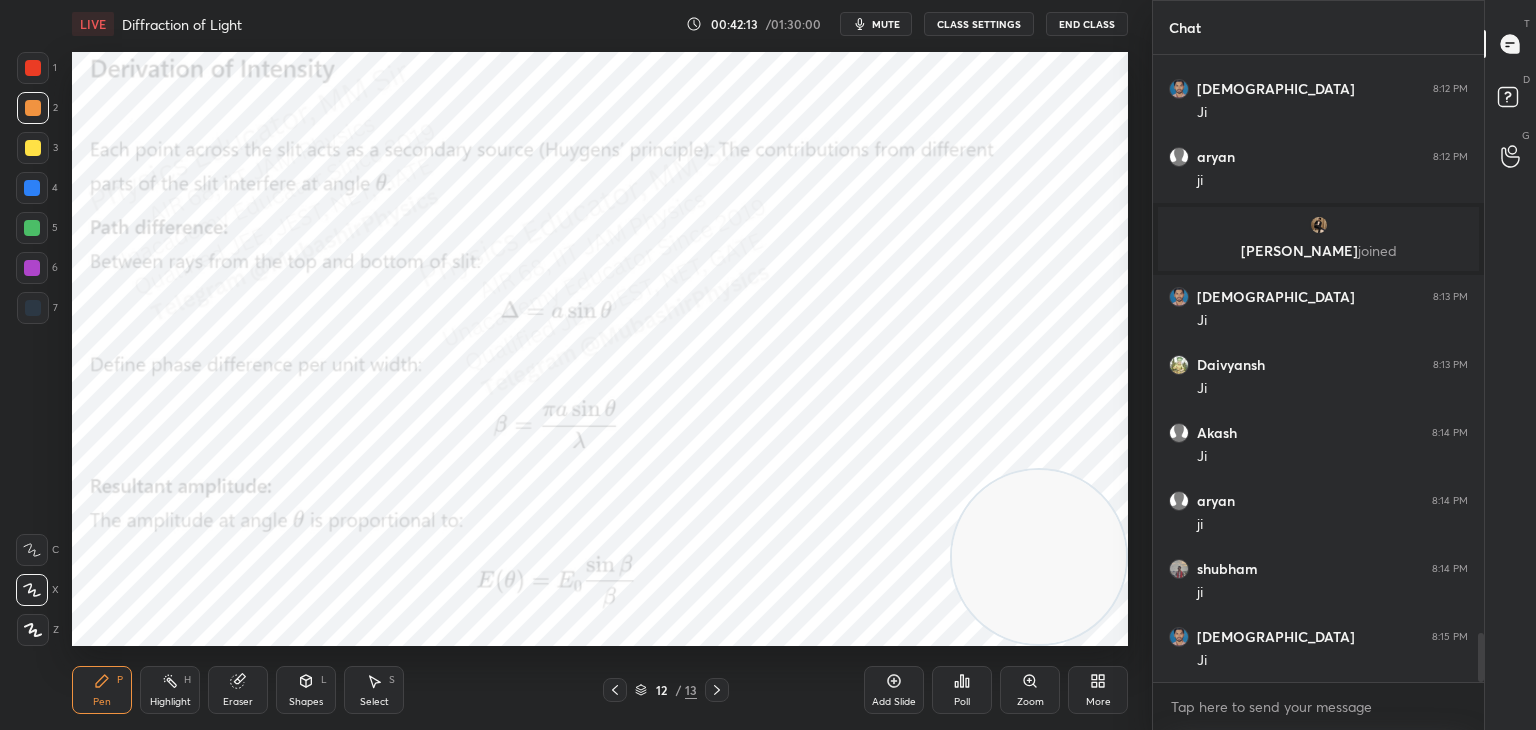 click 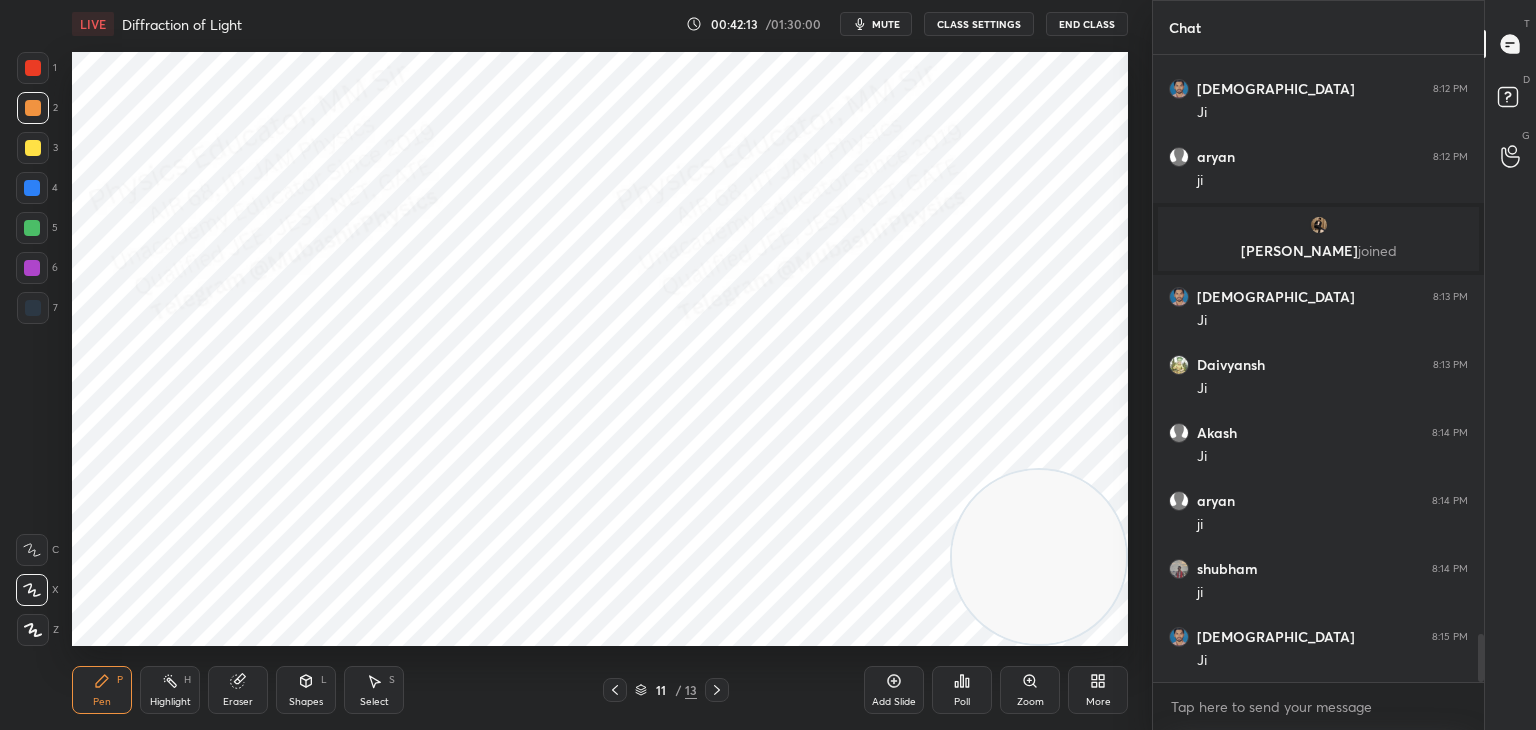 scroll, scrollTop: 7530, scrollLeft: 0, axis: vertical 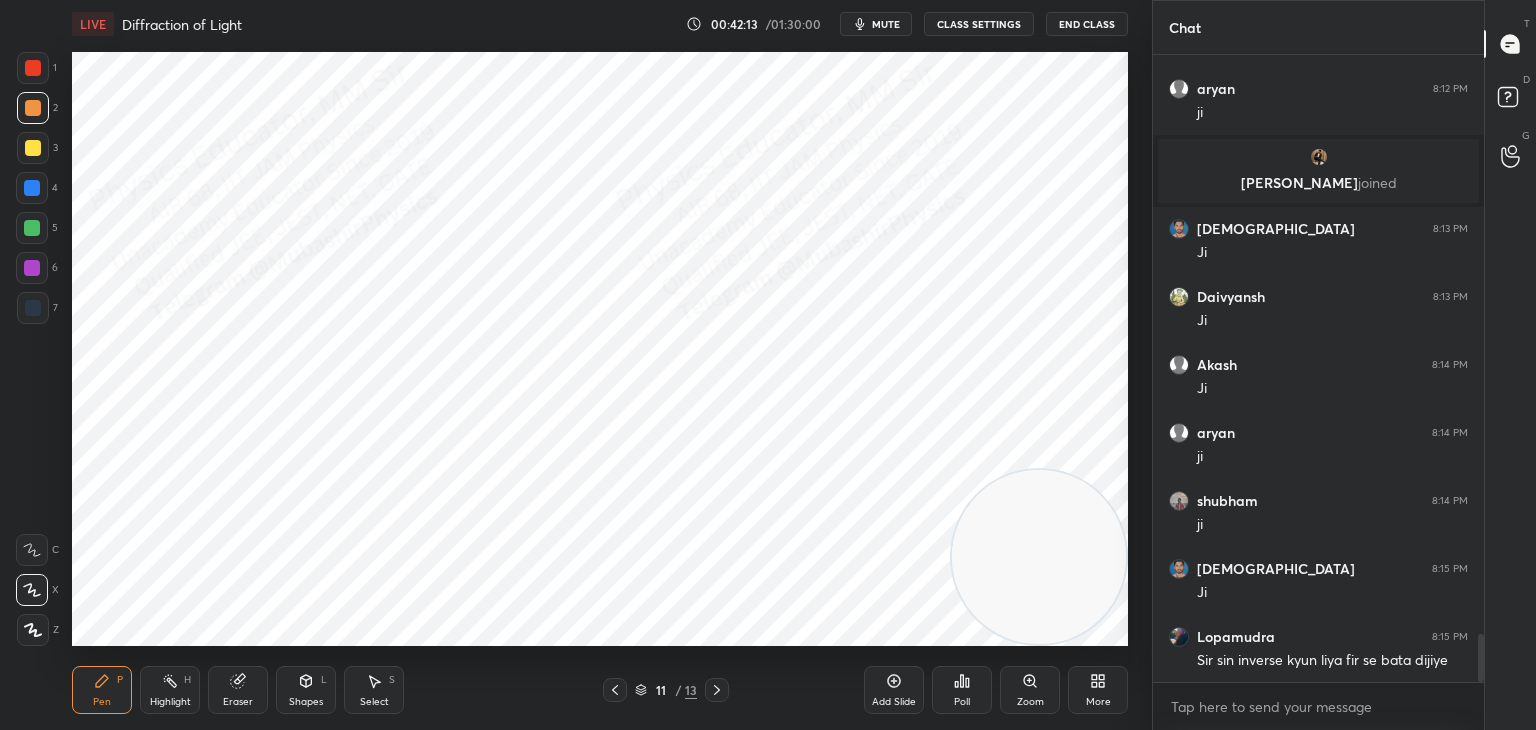 click 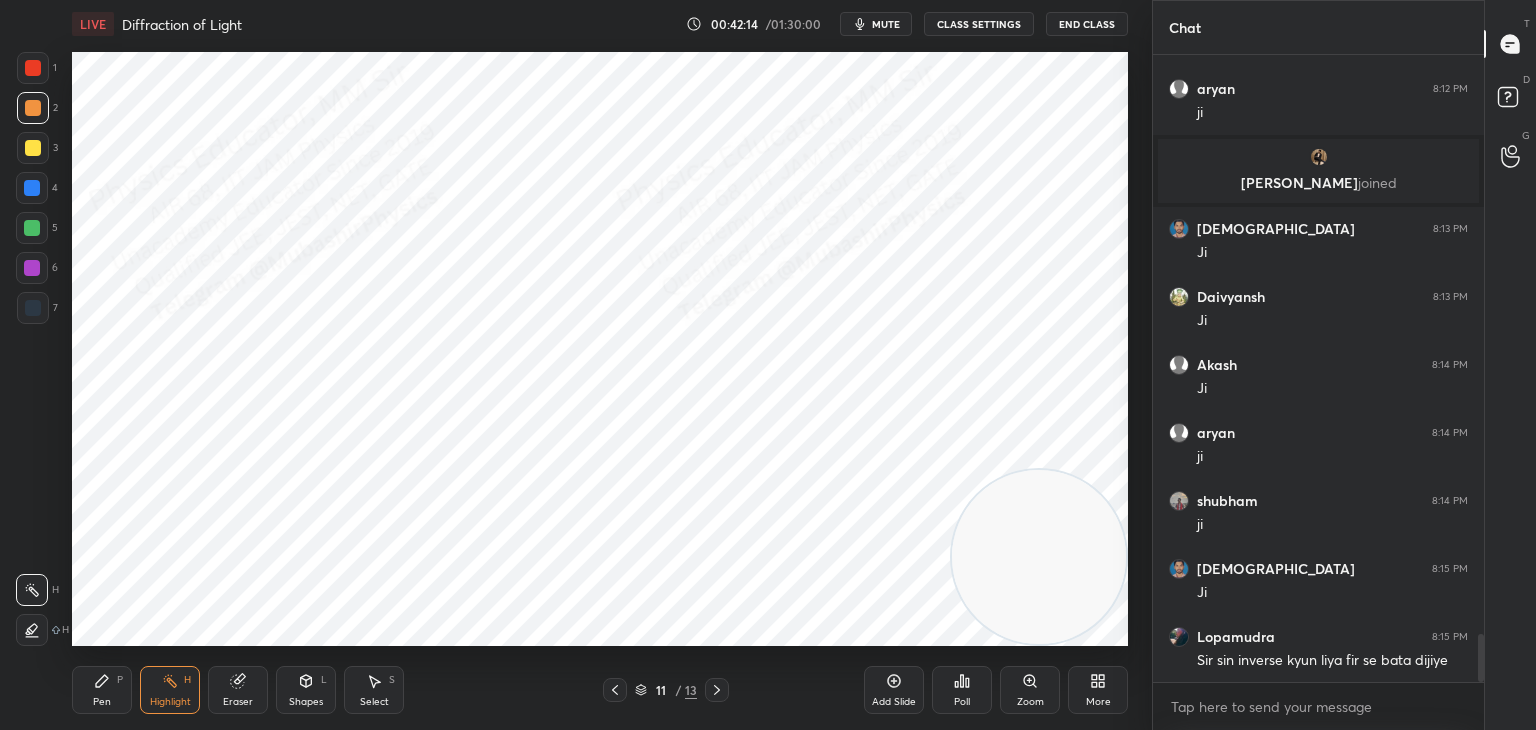 click 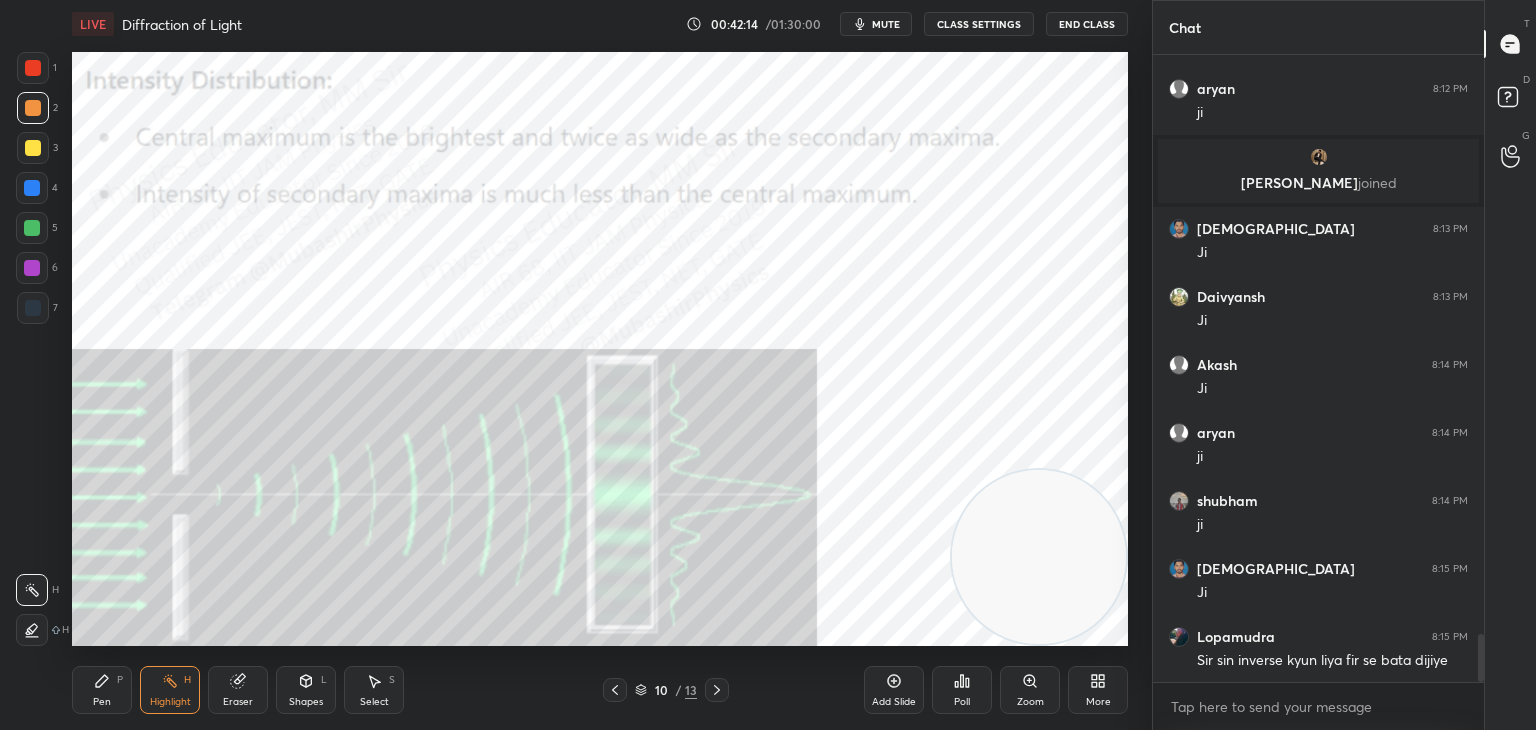 click 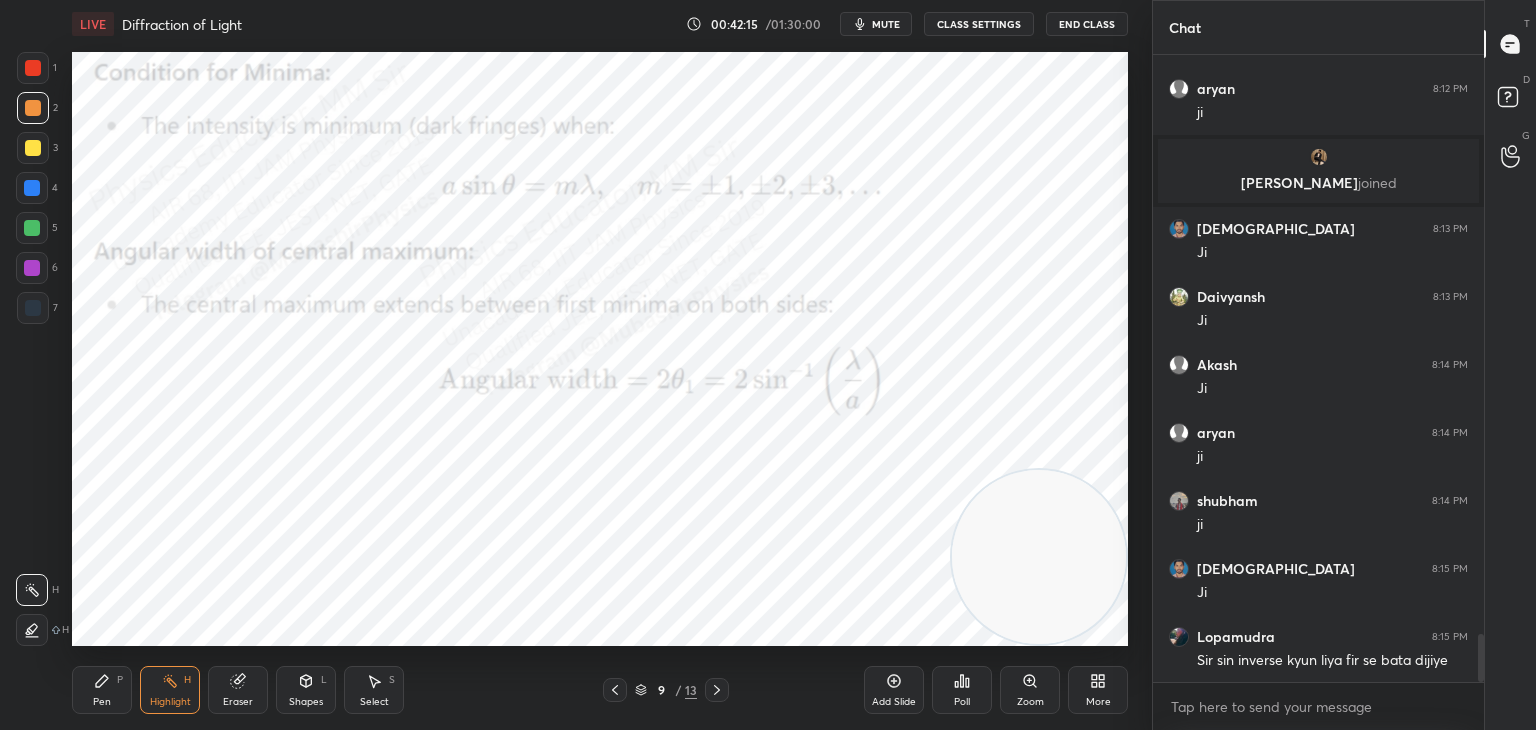 click 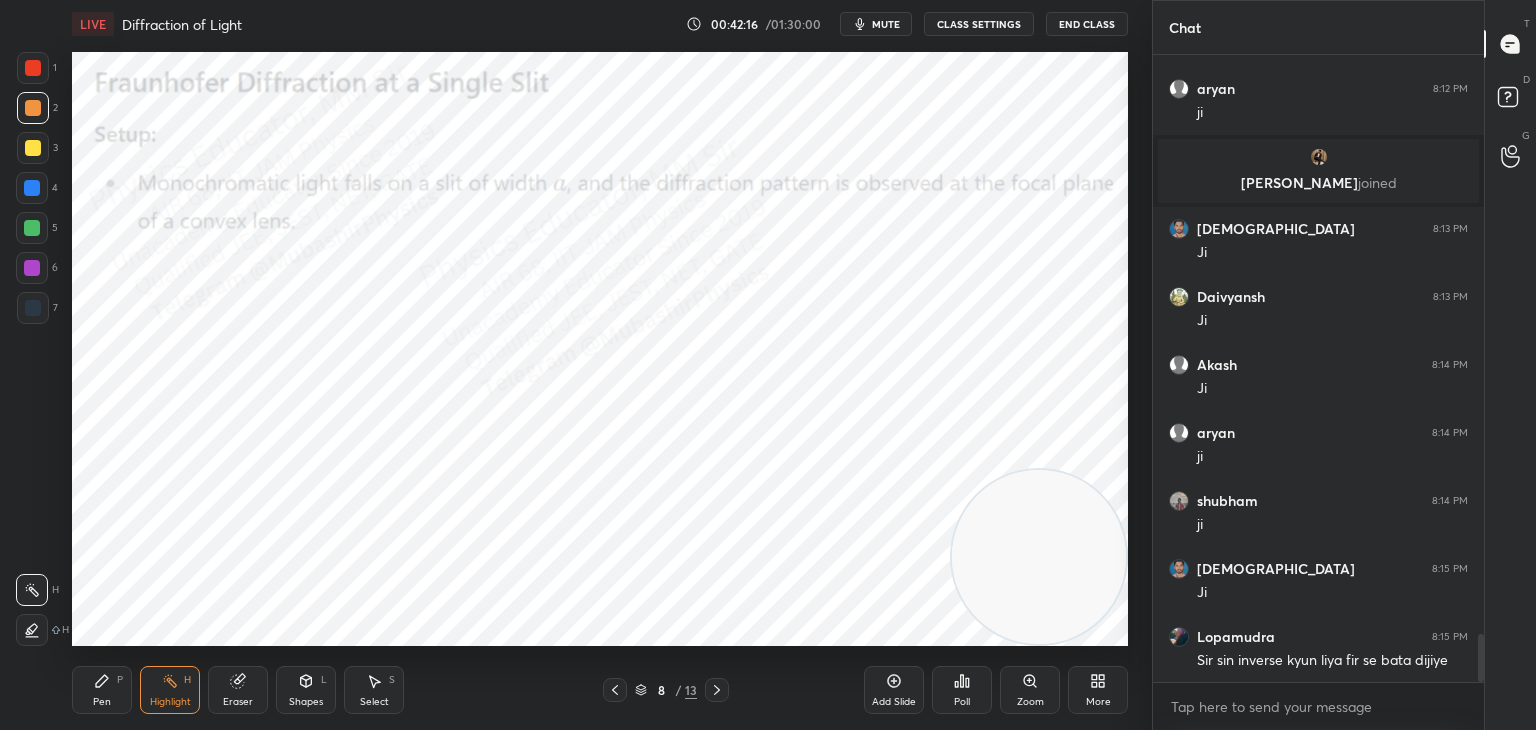 click 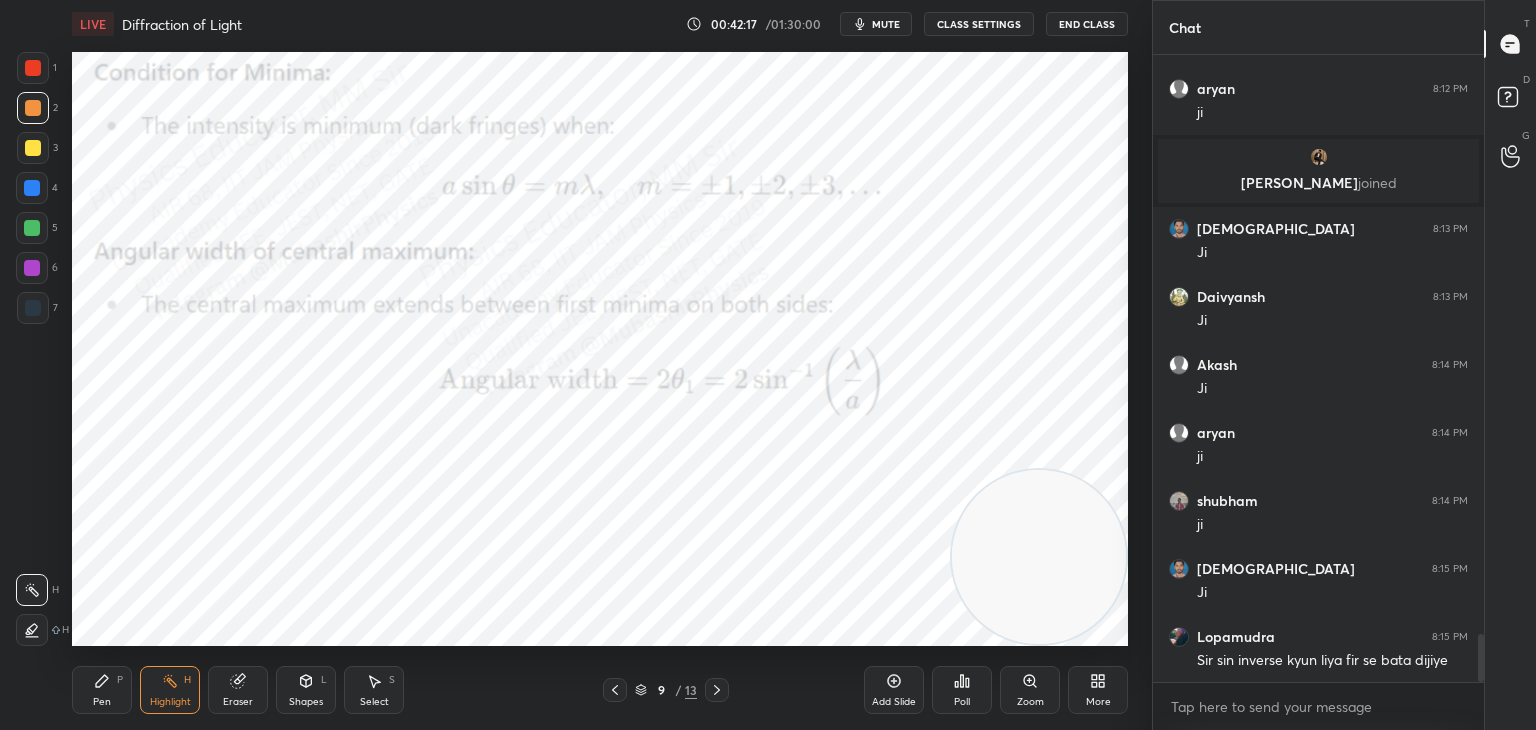 click 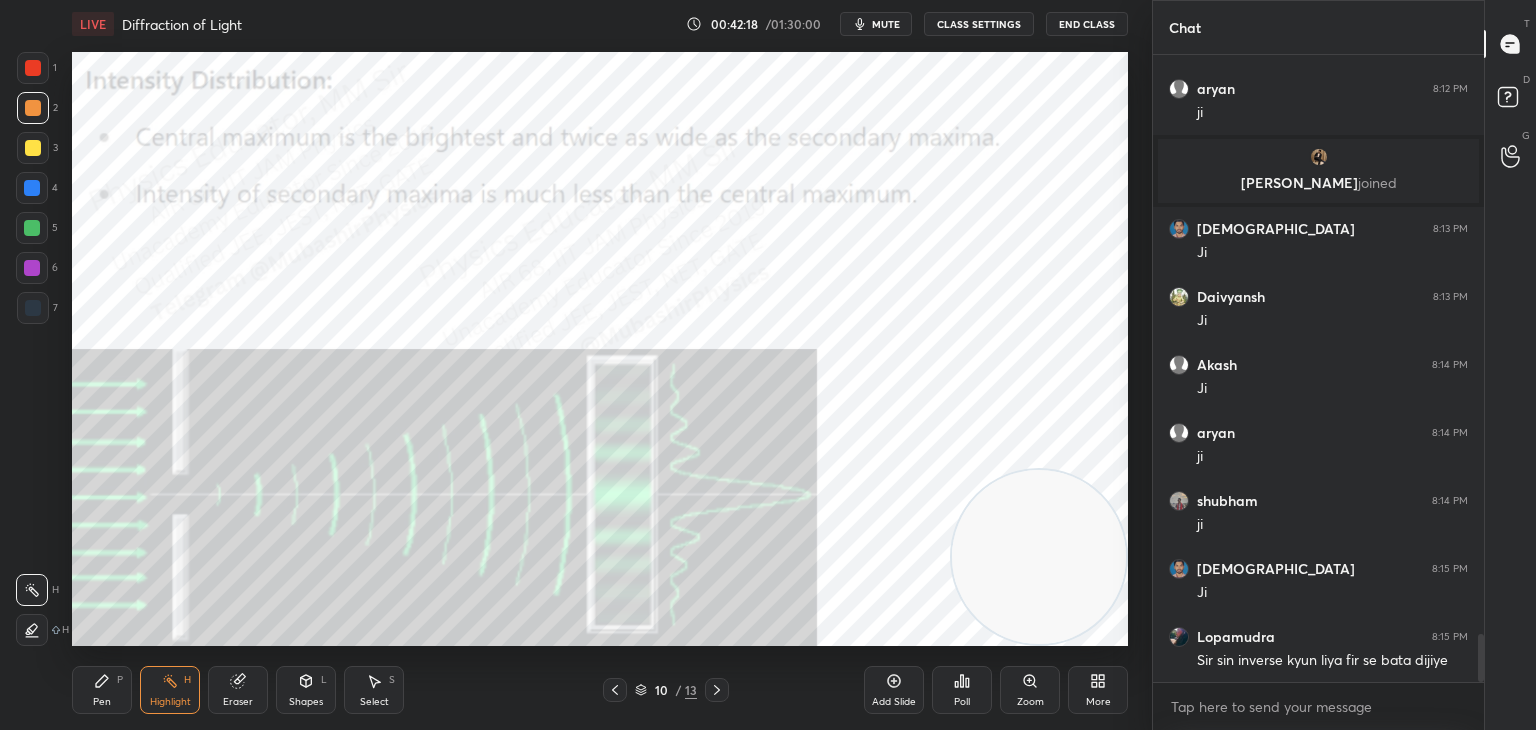click 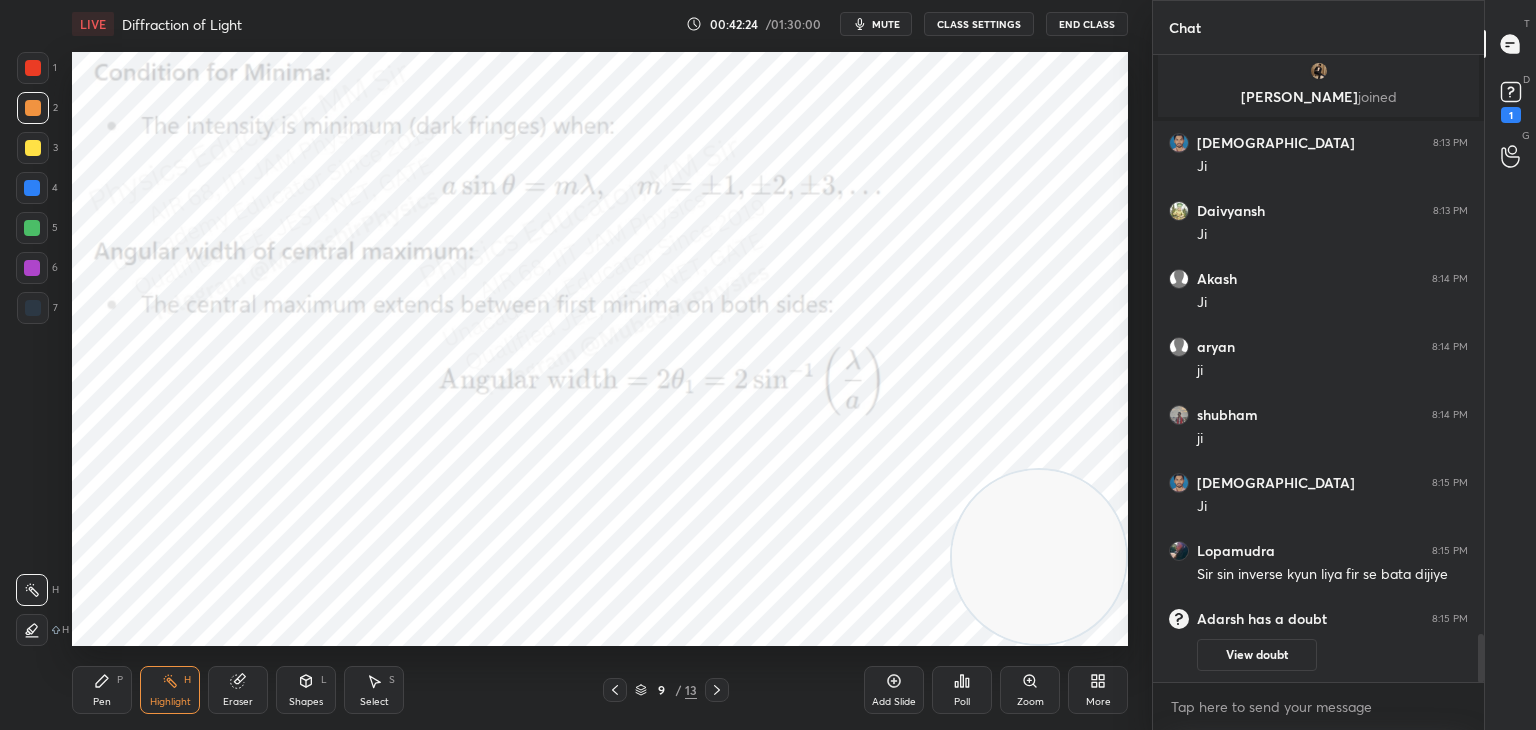 scroll, scrollTop: 7540, scrollLeft: 0, axis: vertical 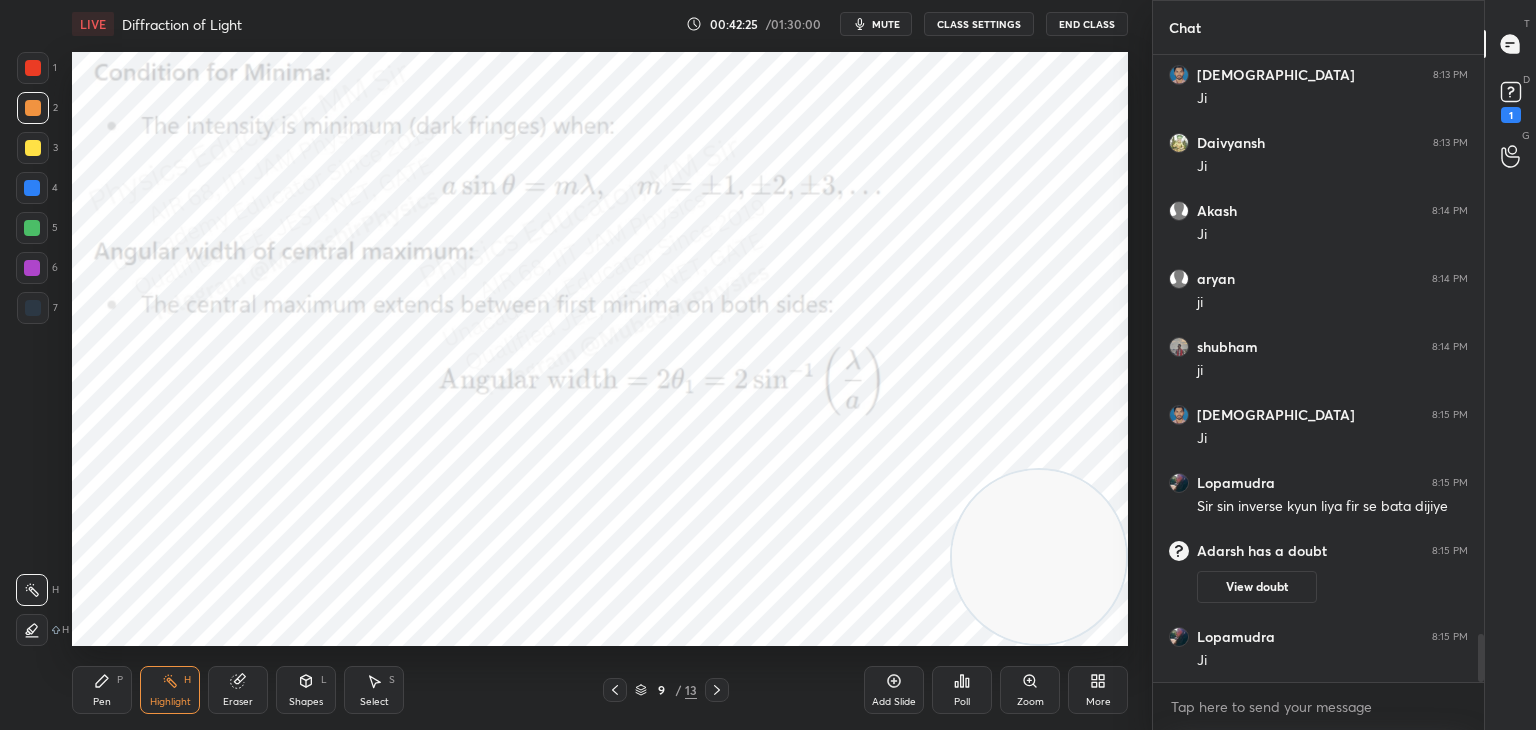 click 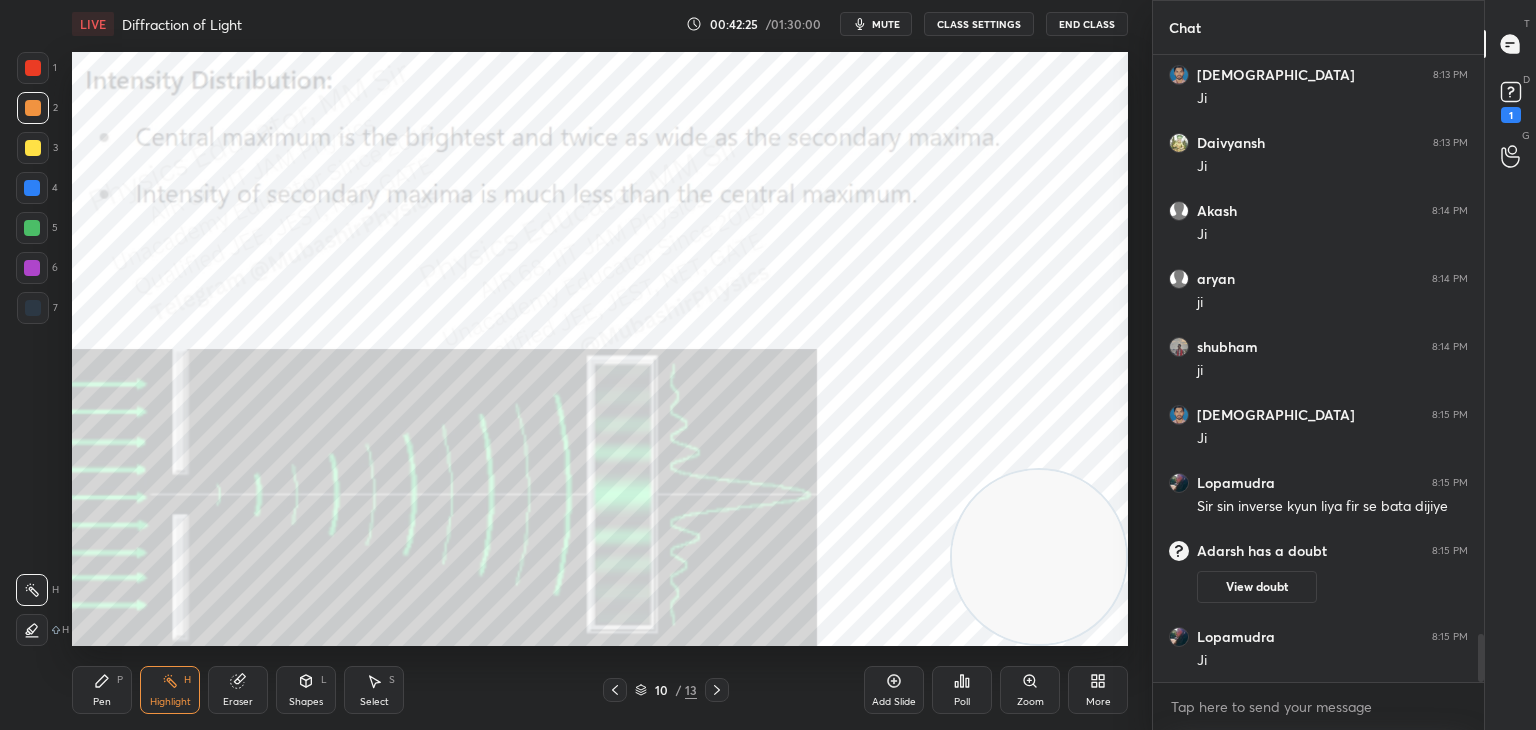 click at bounding box center [717, 690] 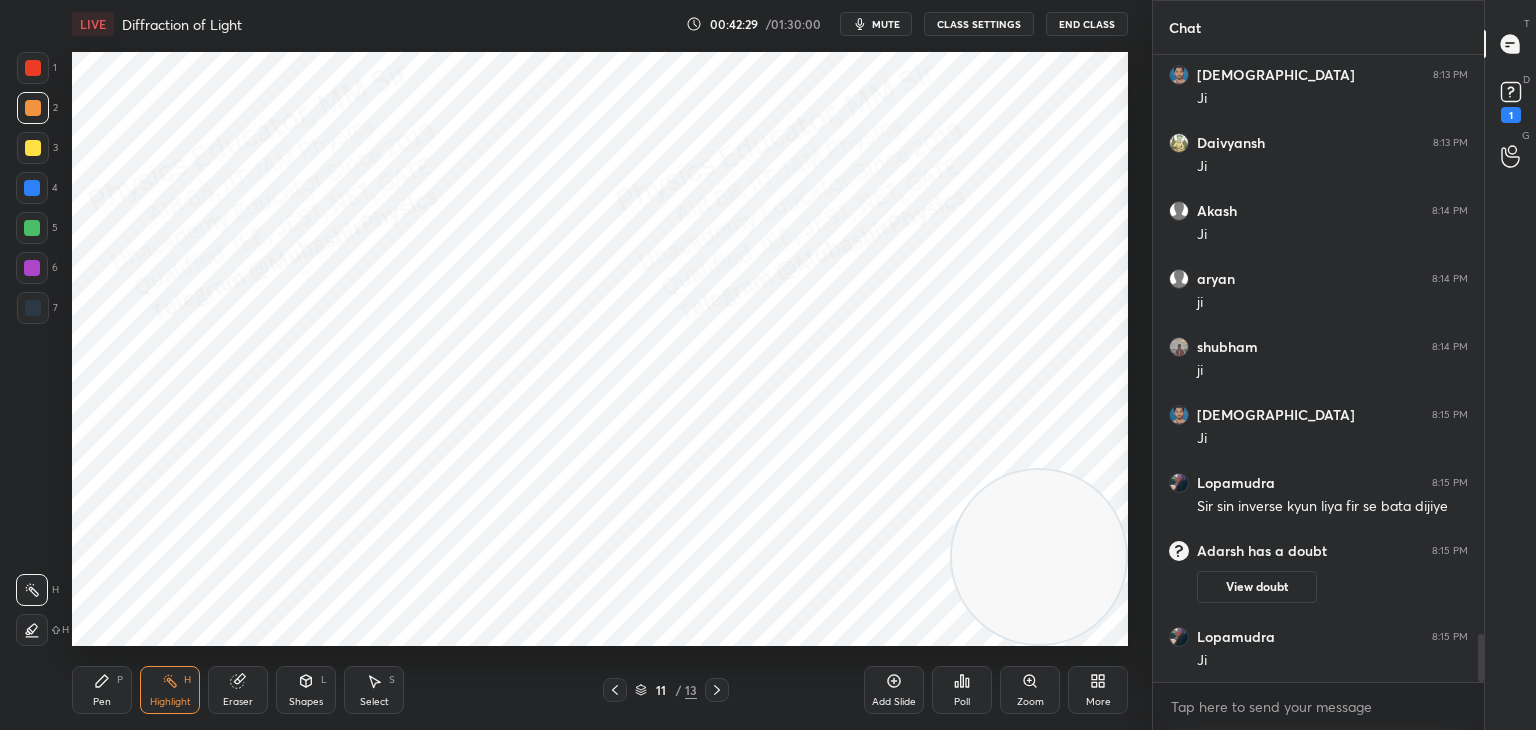 click on "Pen" at bounding box center [102, 702] 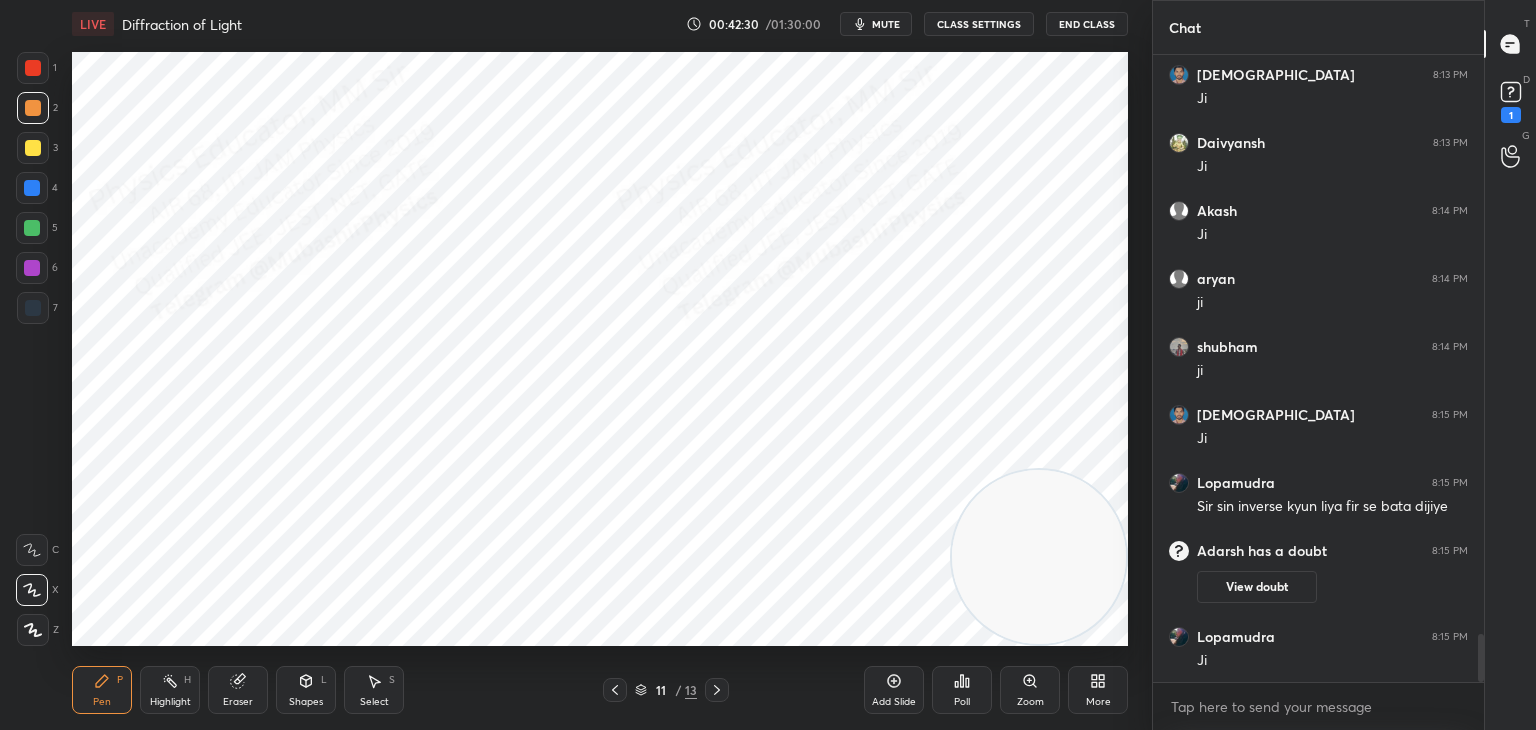 click on "Shapes" at bounding box center (306, 702) 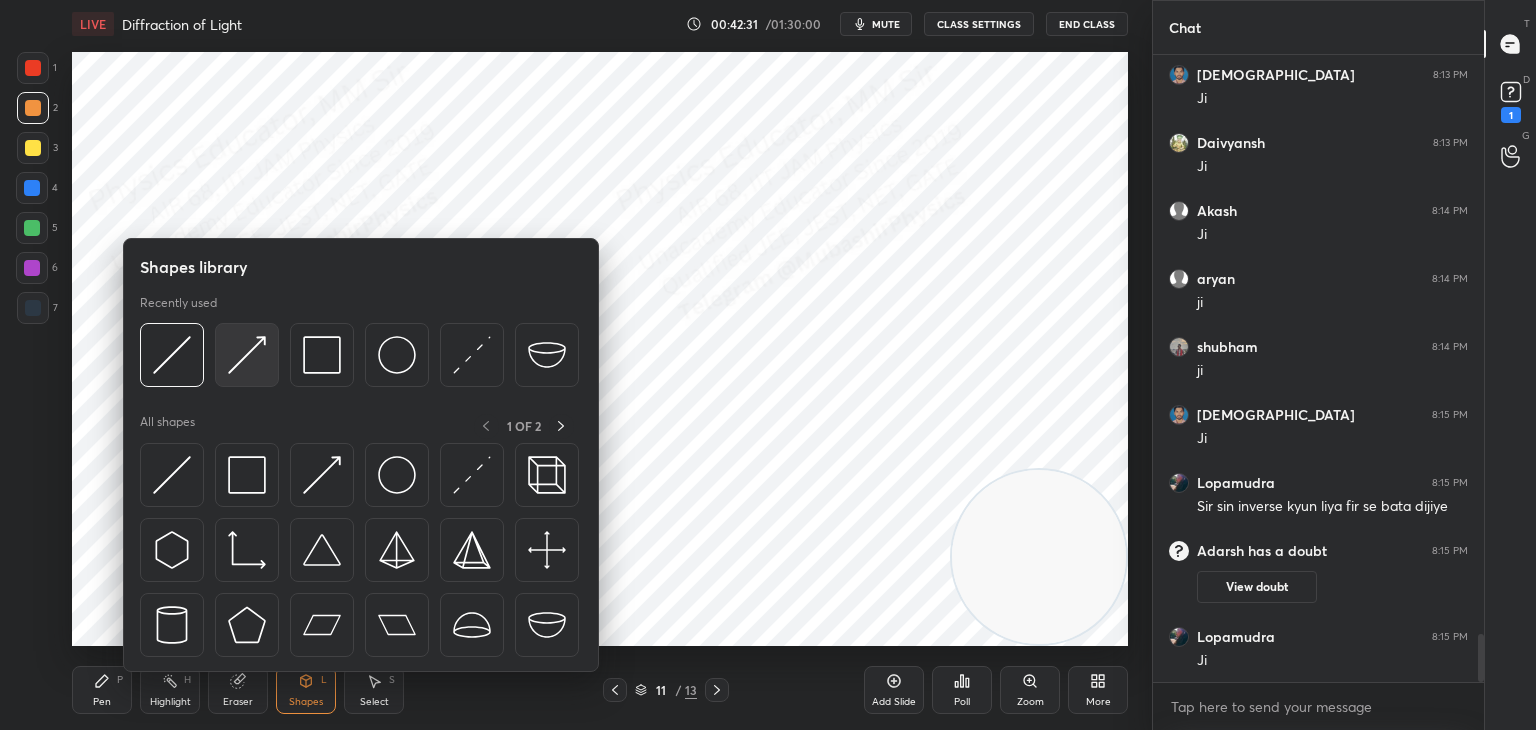 click at bounding box center [247, 355] 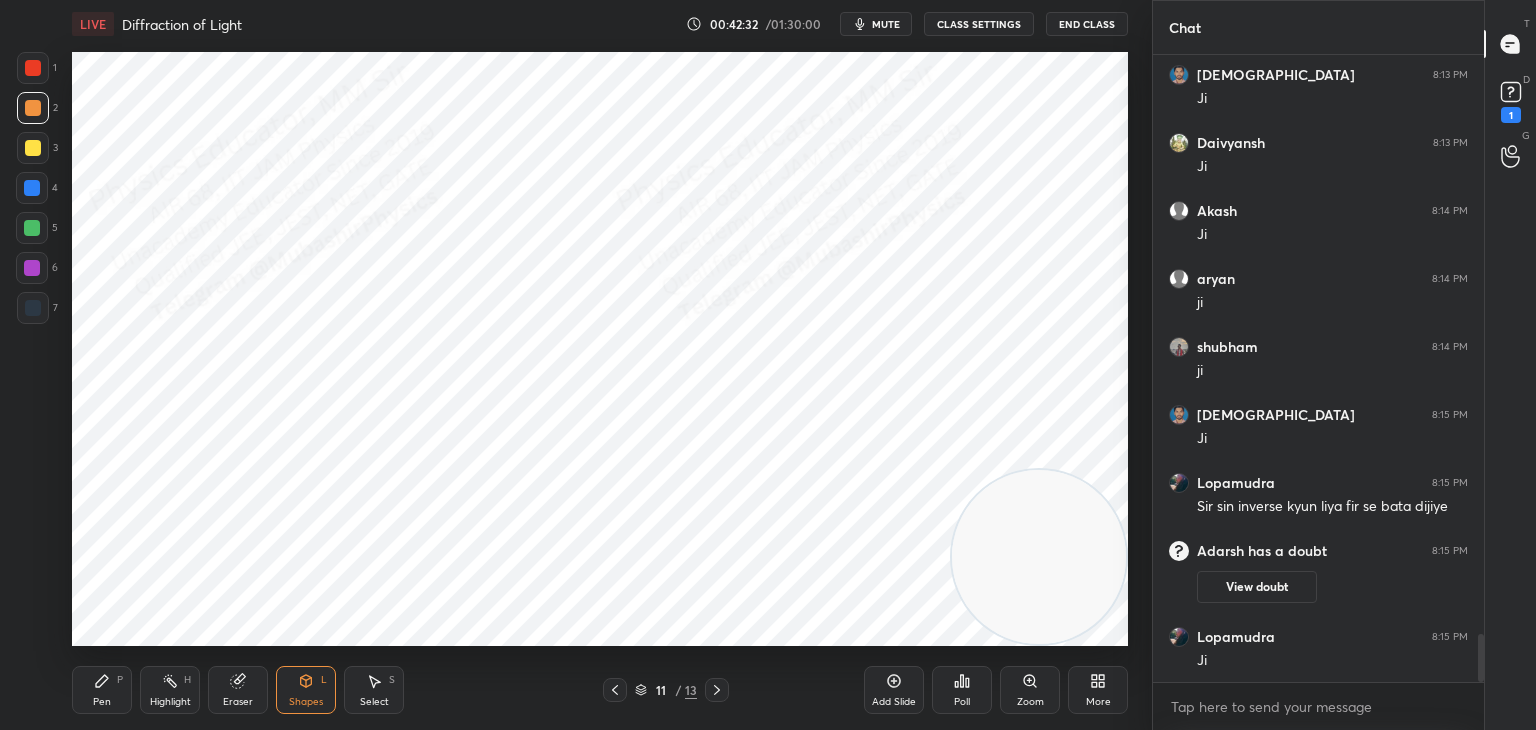 click at bounding box center [32, 268] 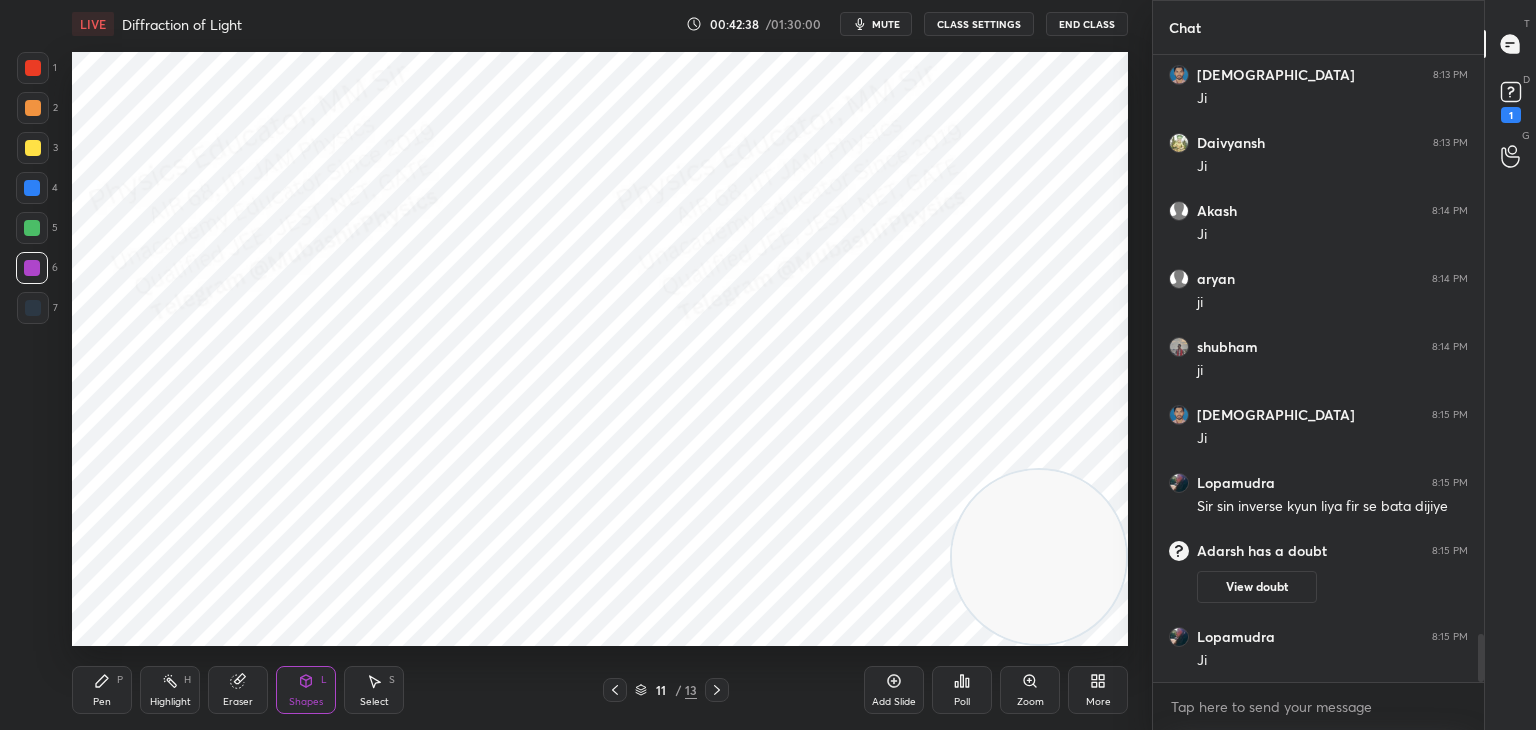 click on "Pen P" at bounding box center (102, 690) 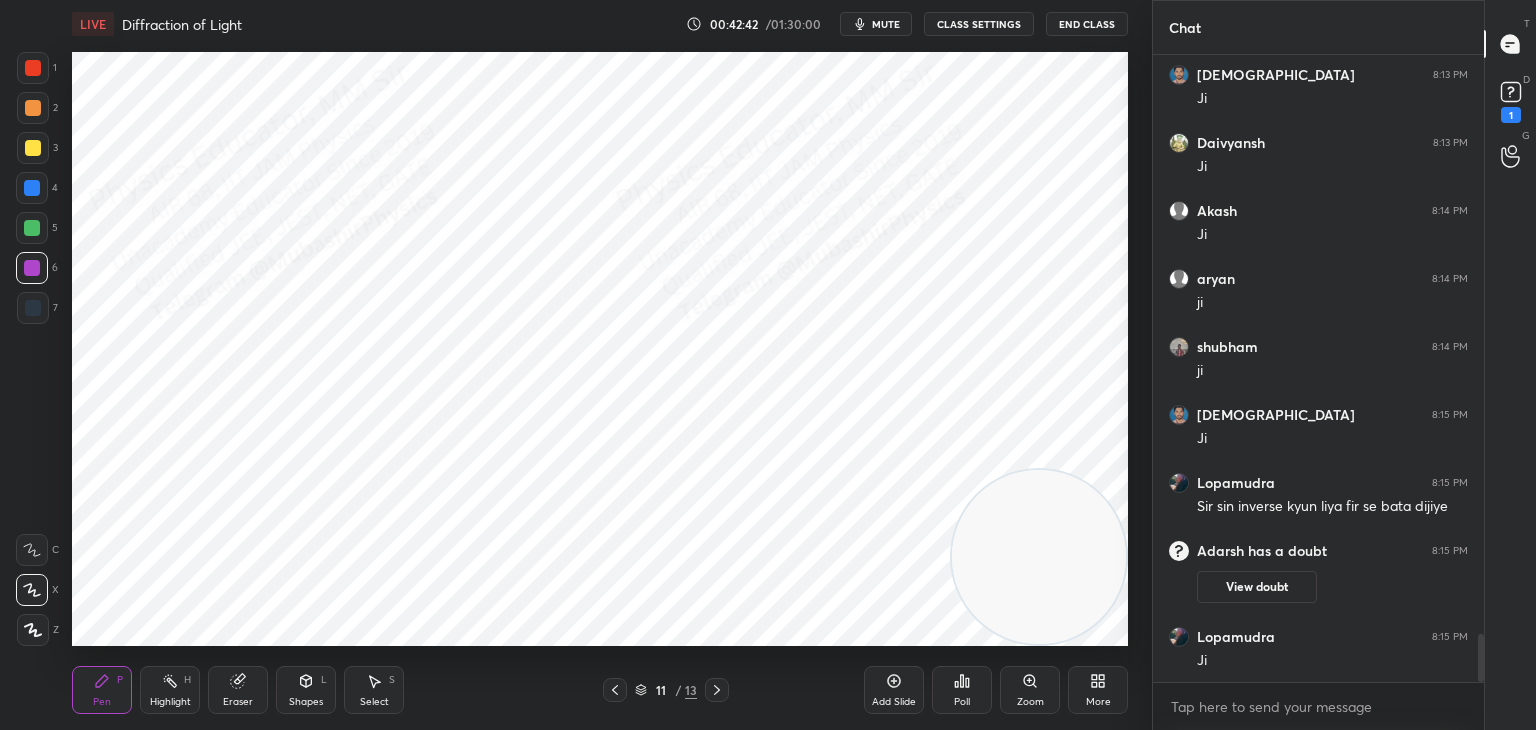 click 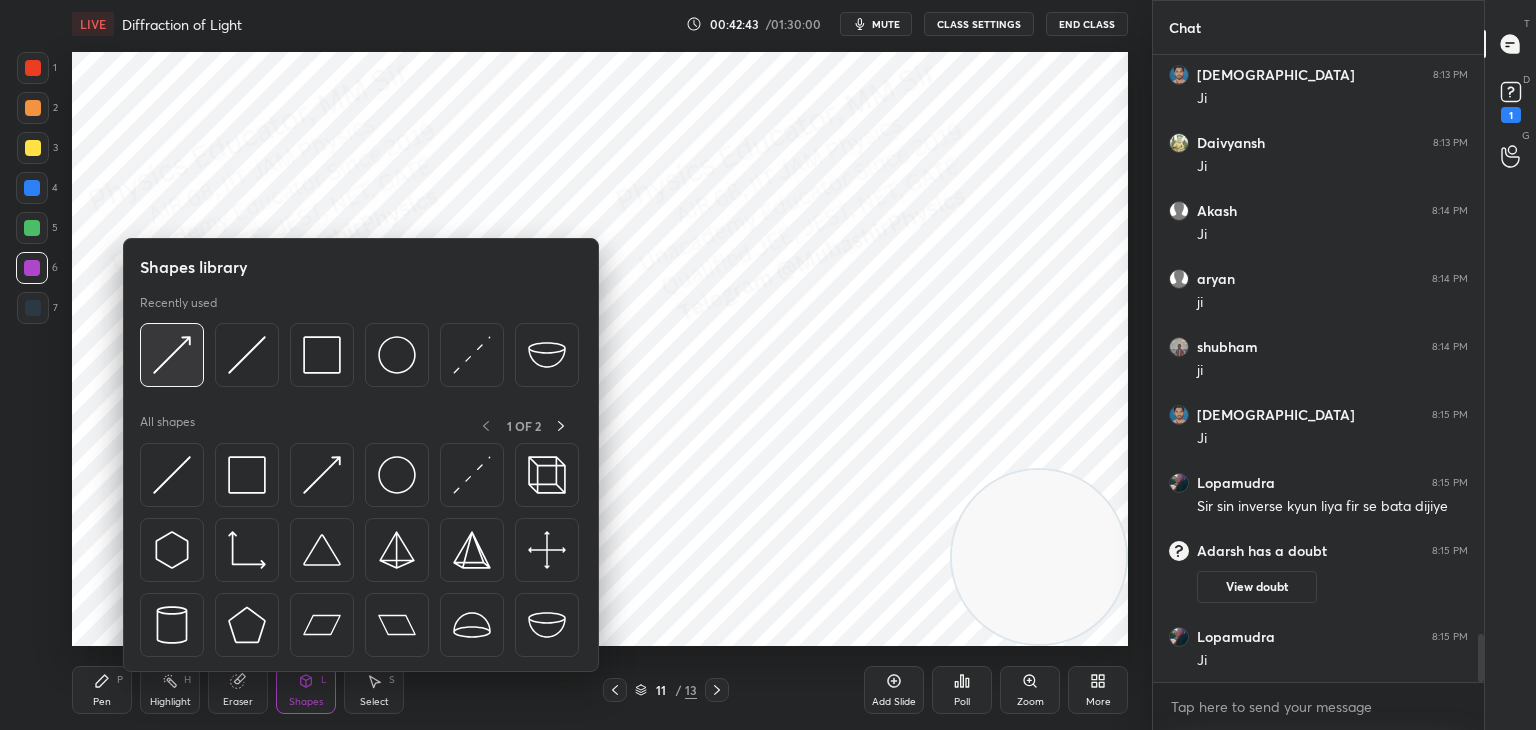 click at bounding box center (172, 355) 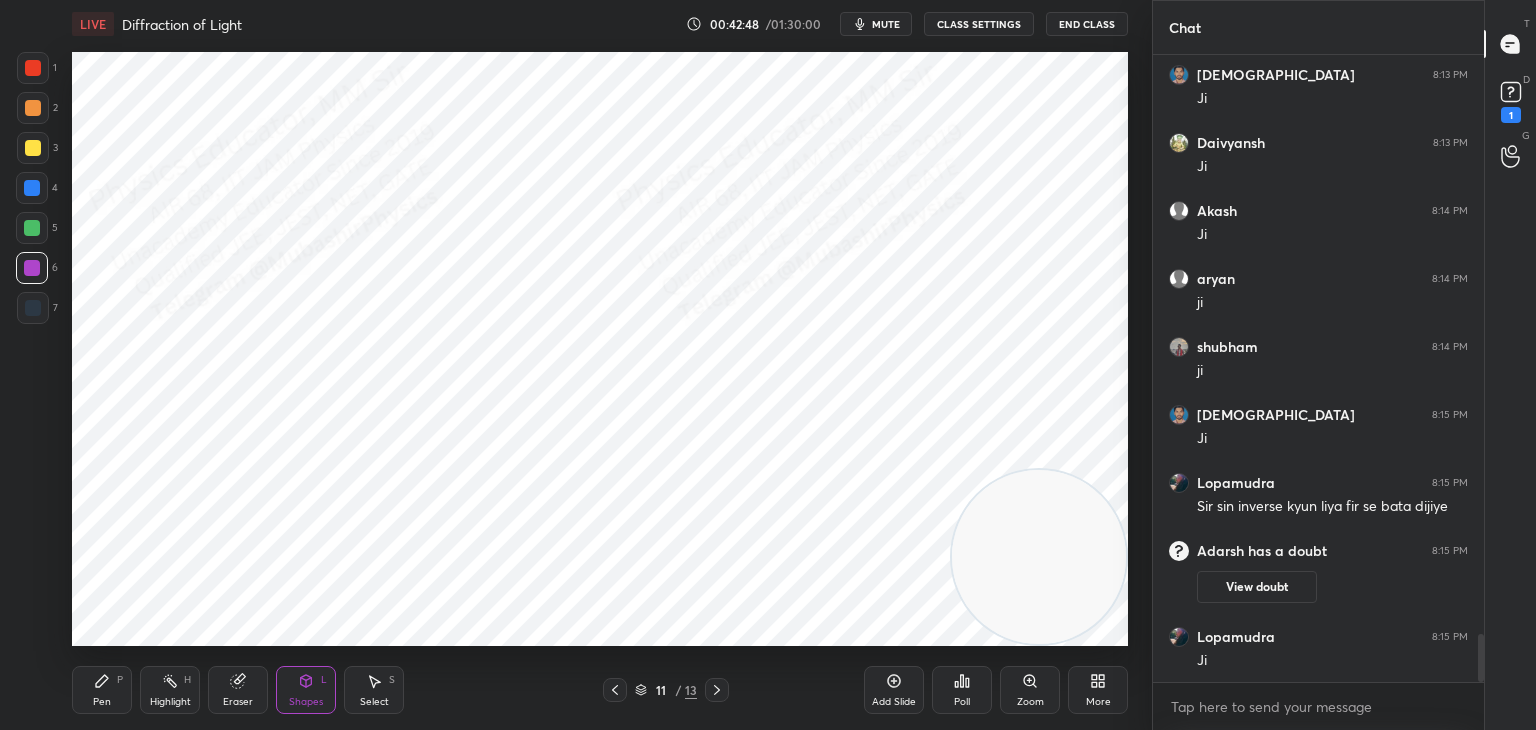 click on "Pen P" at bounding box center (102, 690) 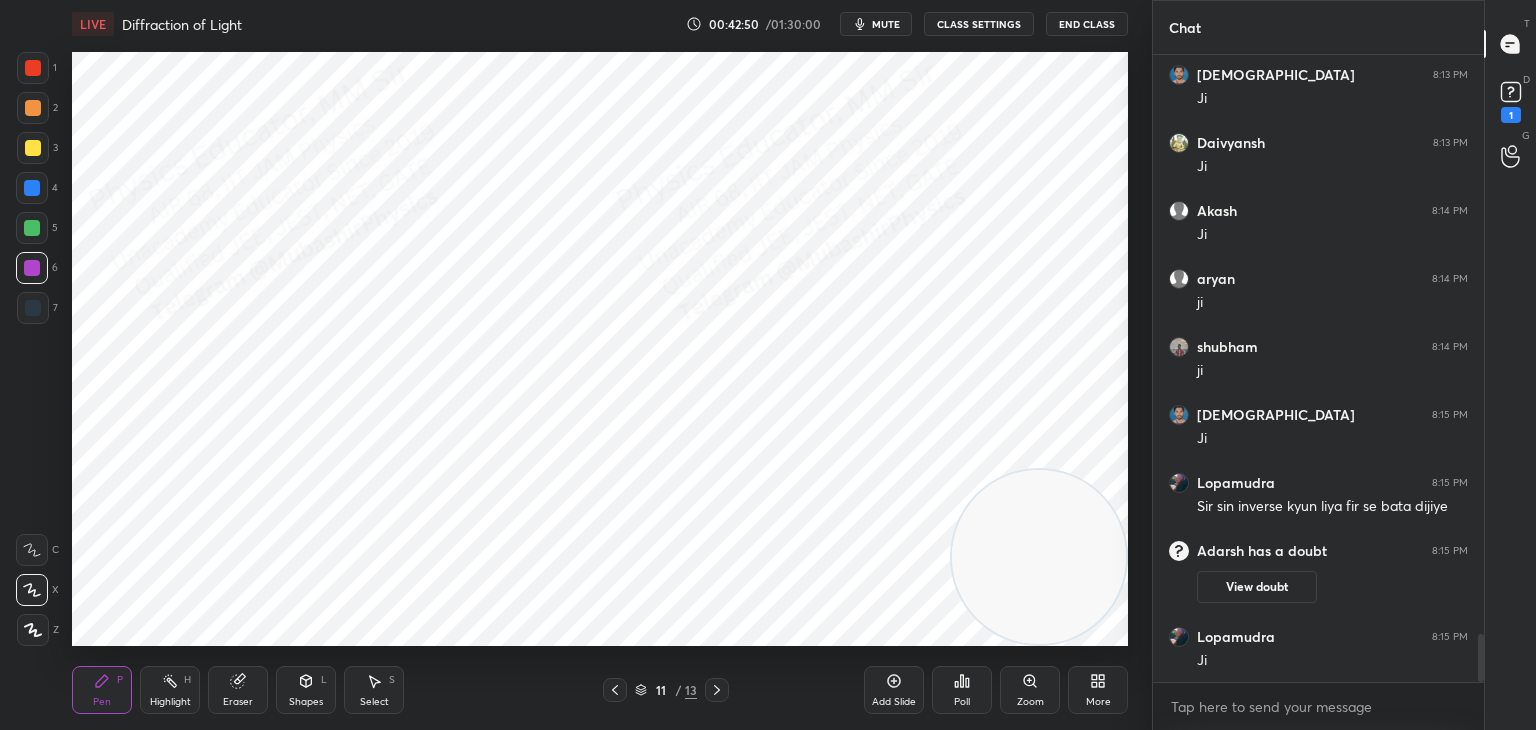 scroll, scrollTop: 7608, scrollLeft: 0, axis: vertical 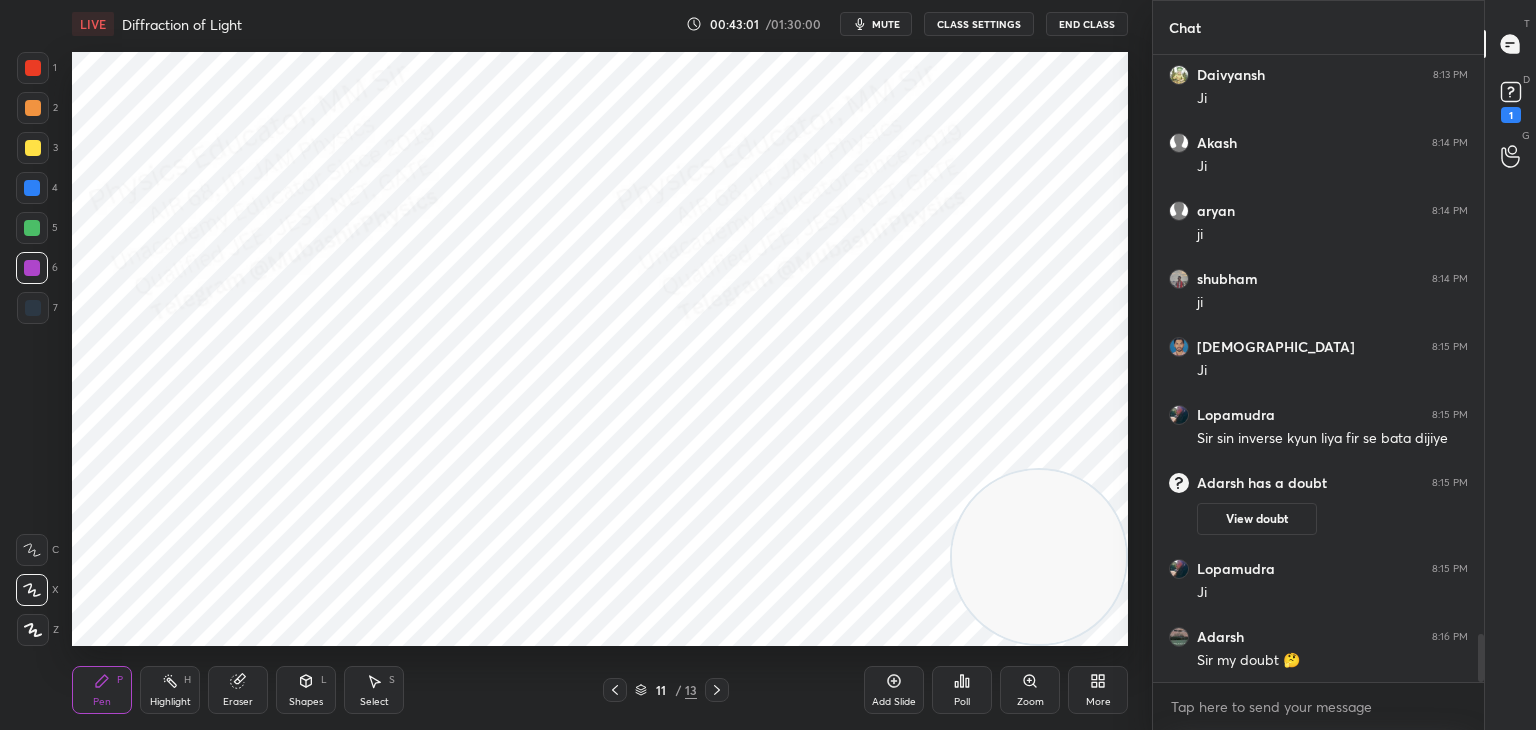 drag, startPoint x: 37, startPoint y: 236, endPoint x: 67, endPoint y: 246, distance: 31.622776 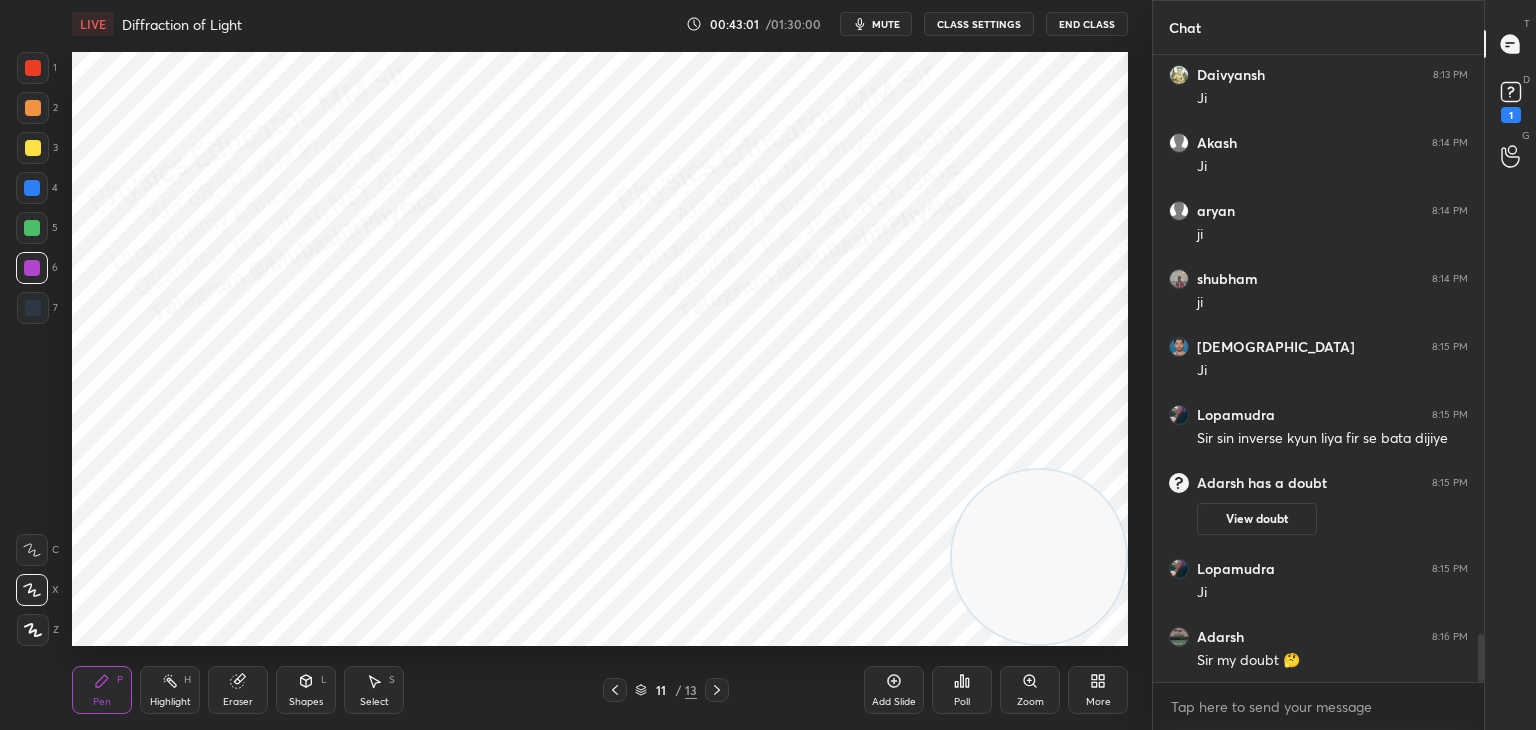 click at bounding box center [32, 228] 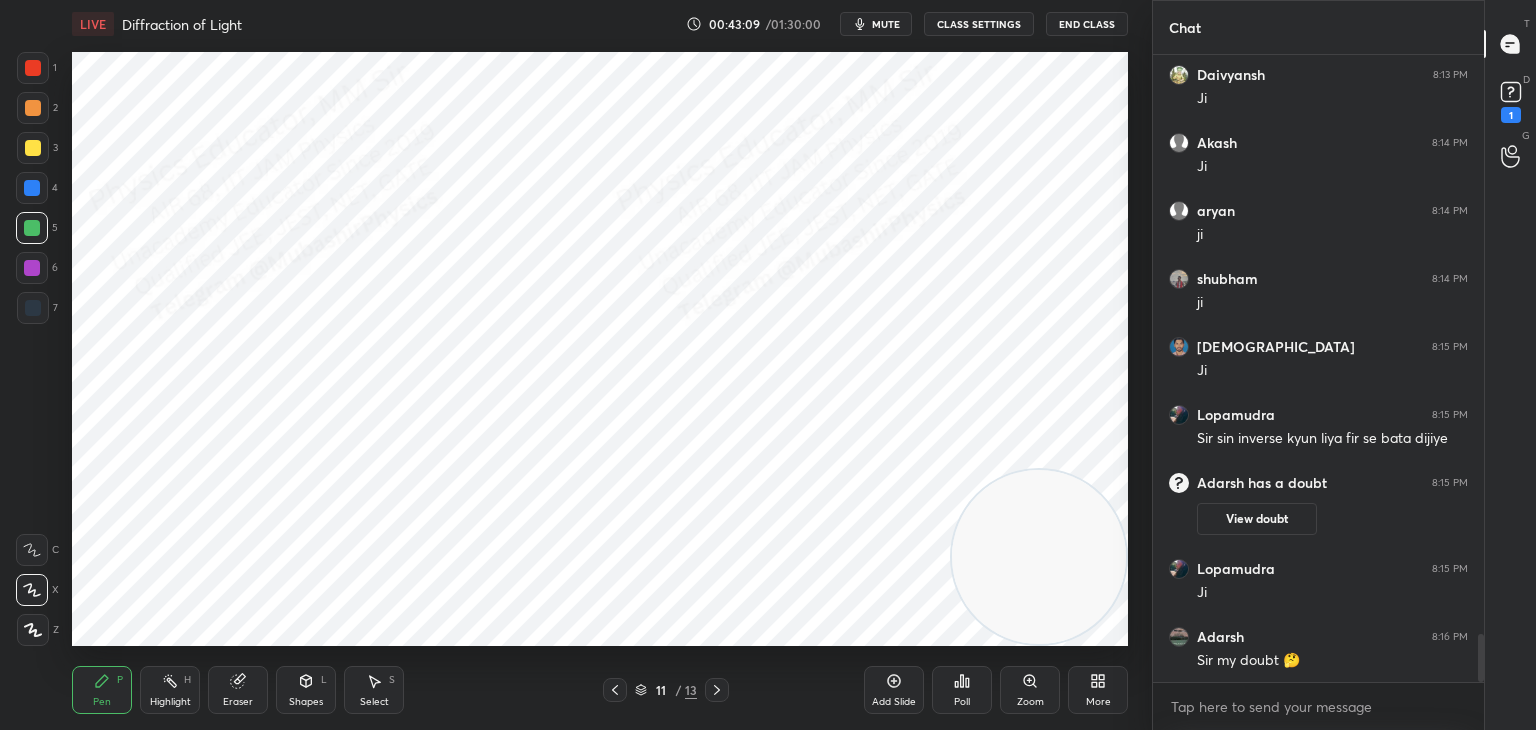 click on "Shapes" at bounding box center (306, 702) 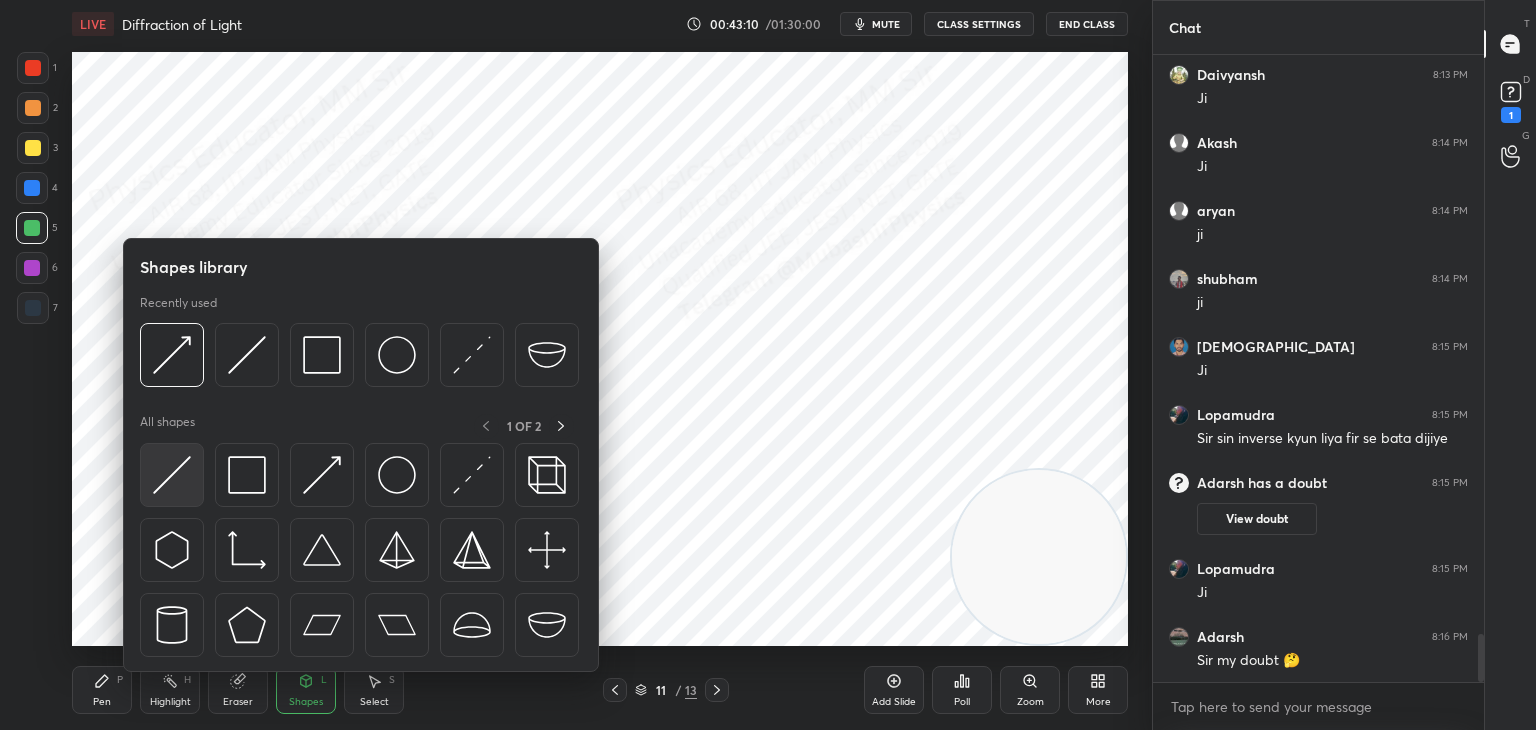 click at bounding box center [172, 475] 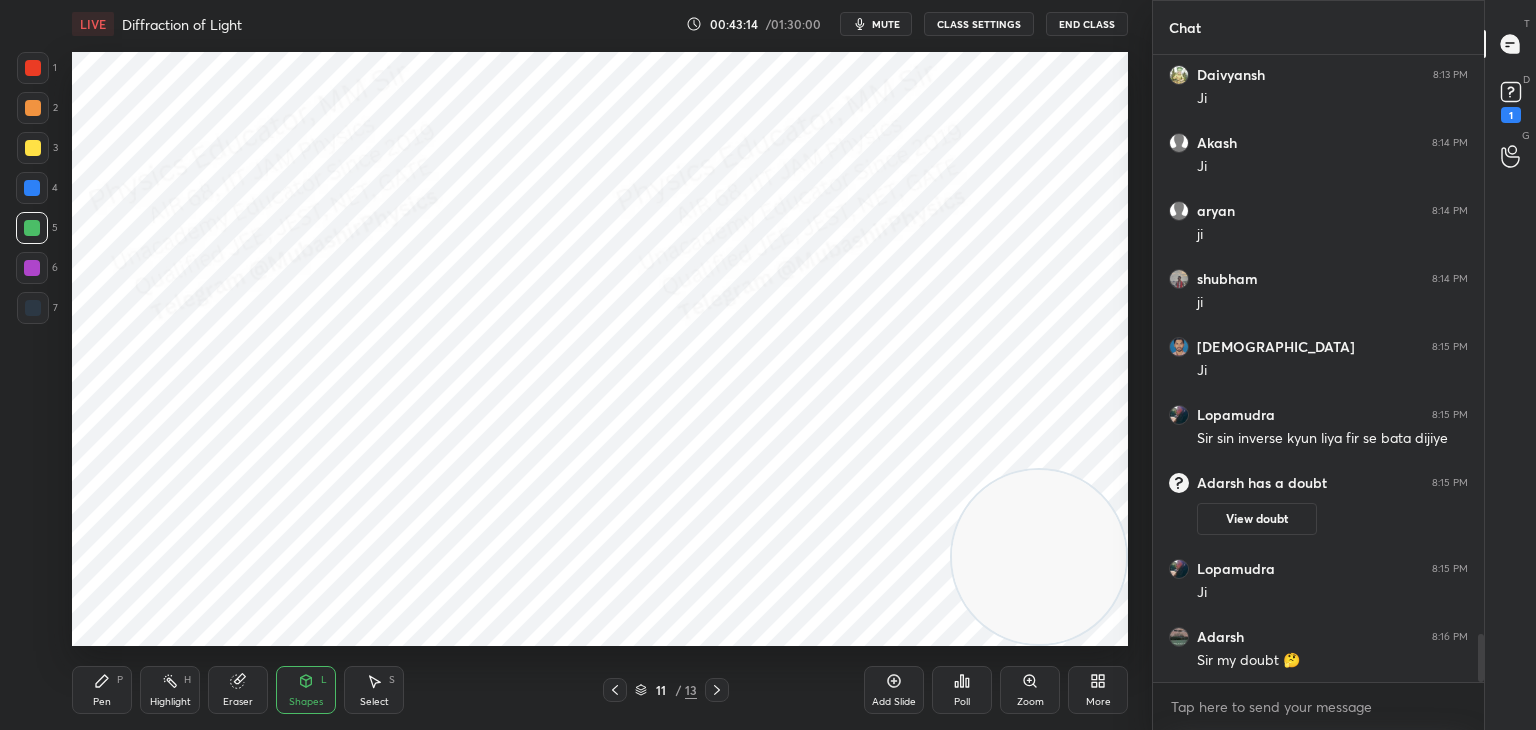 click 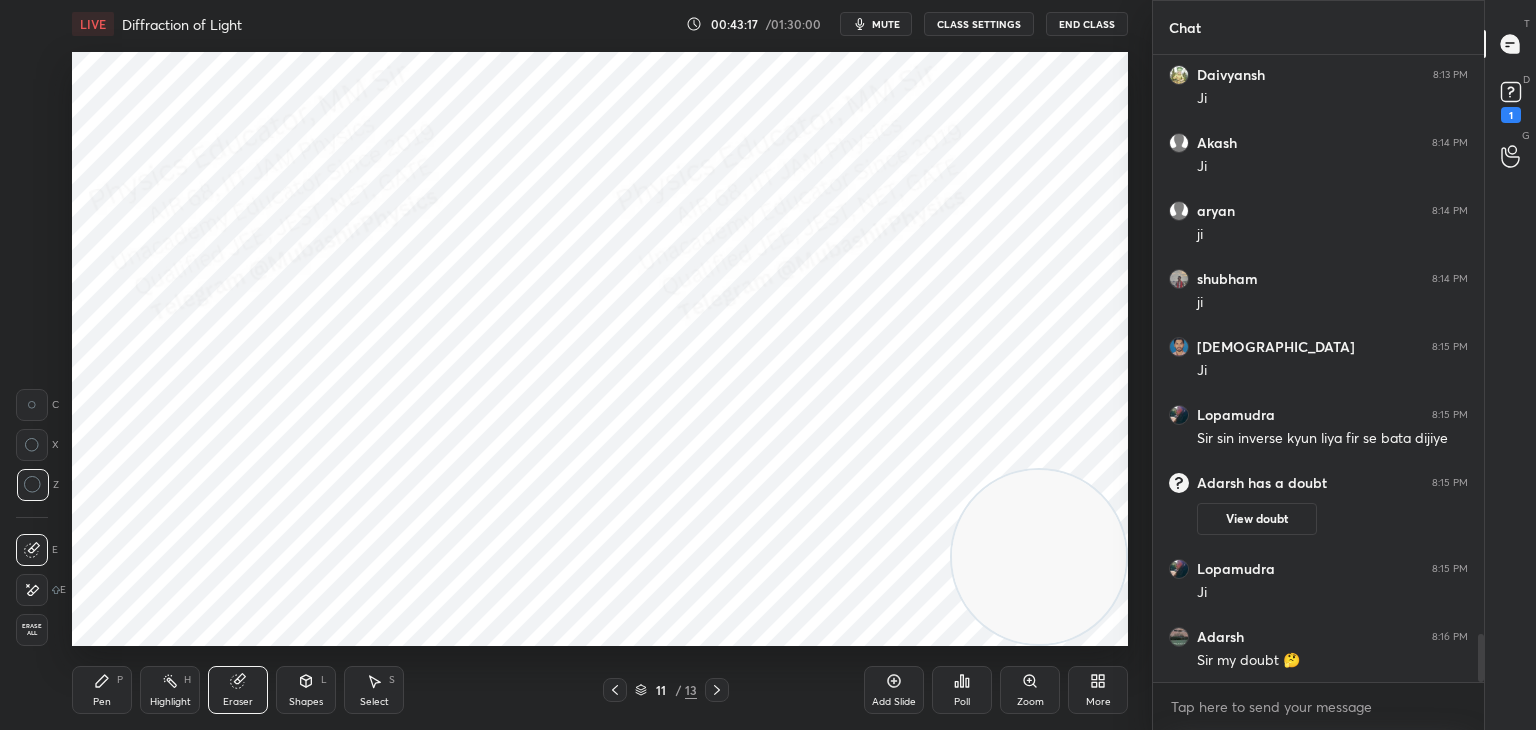 click on "Shapes" at bounding box center (306, 702) 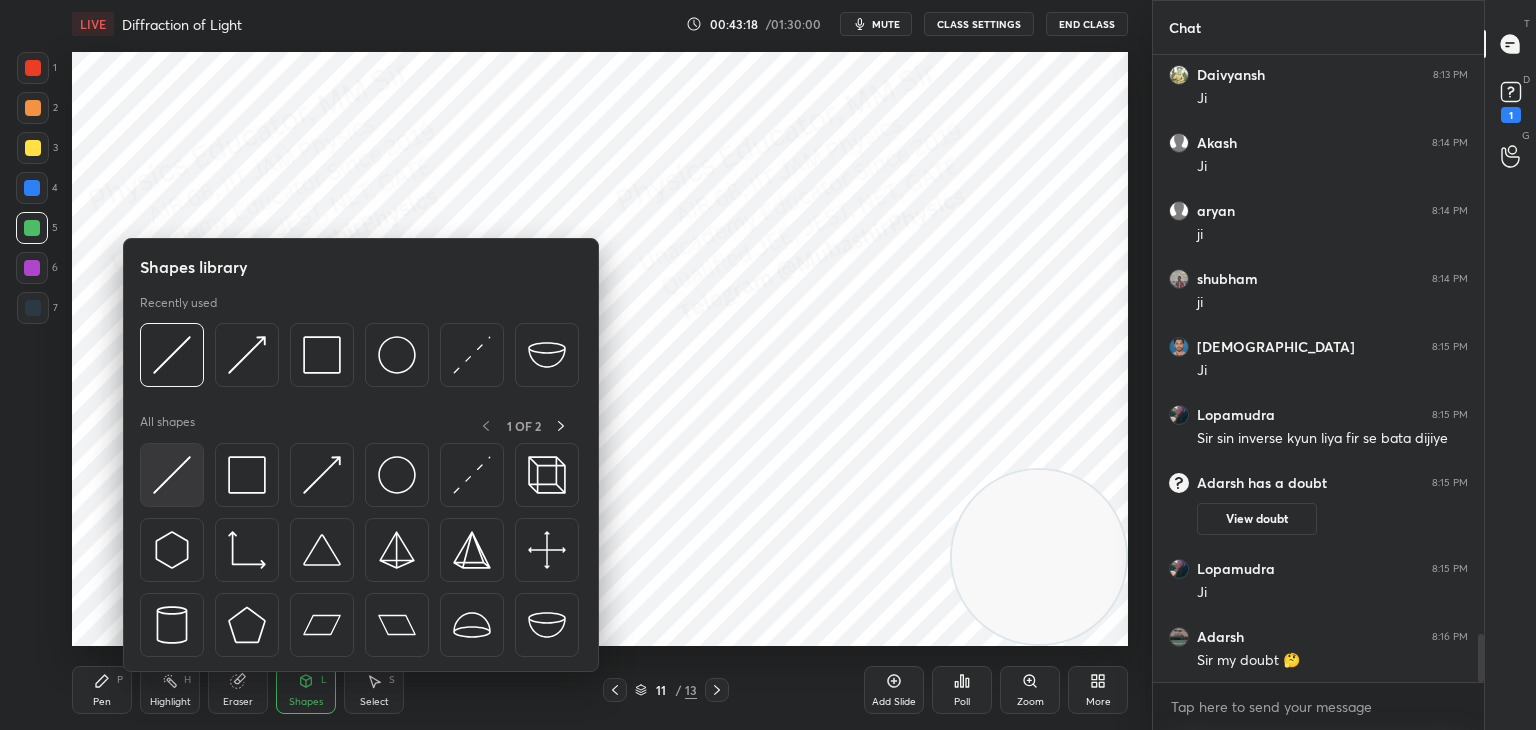 click at bounding box center [172, 475] 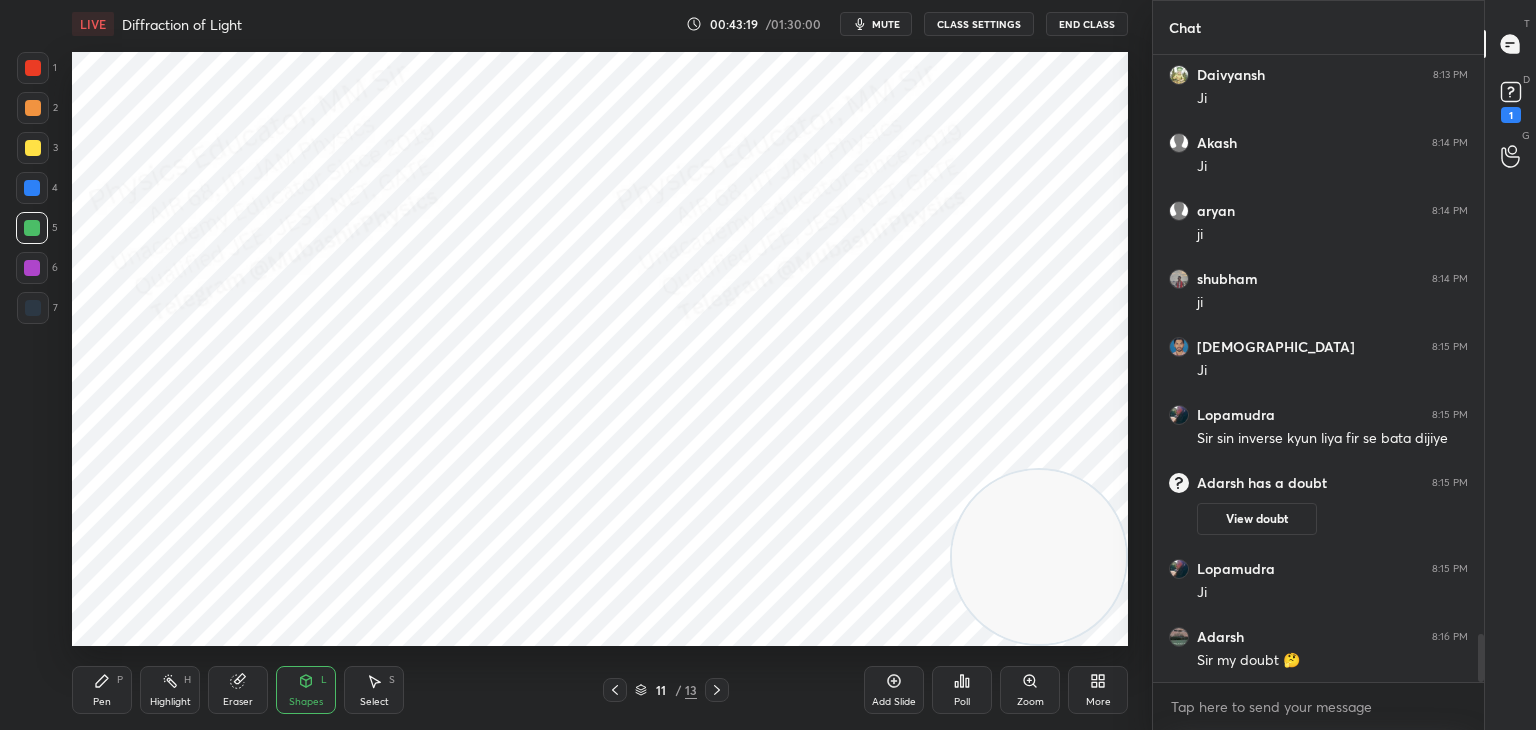click at bounding box center [33, 148] 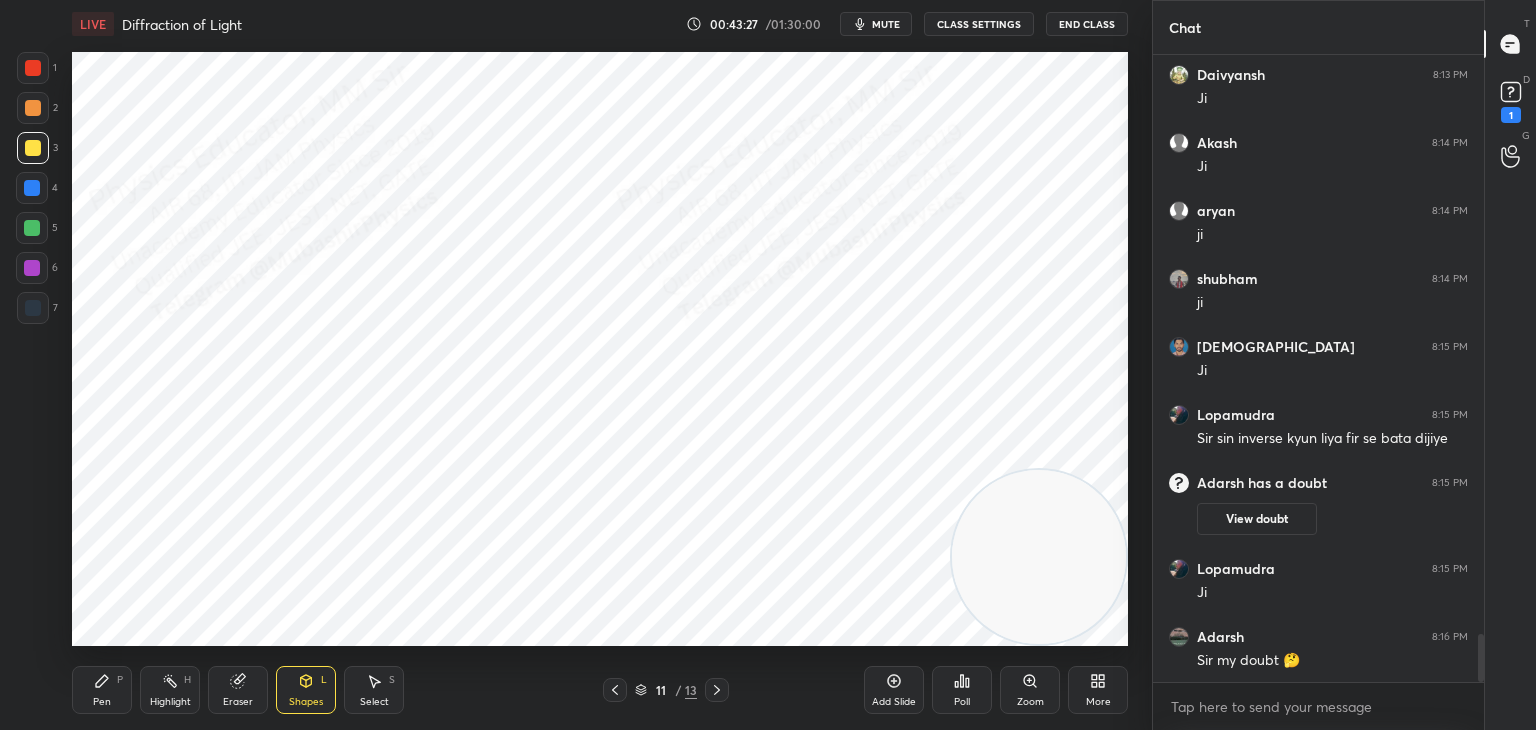 drag, startPoint x: 89, startPoint y: 698, endPoint x: 107, endPoint y: 662, distance: 40.24922 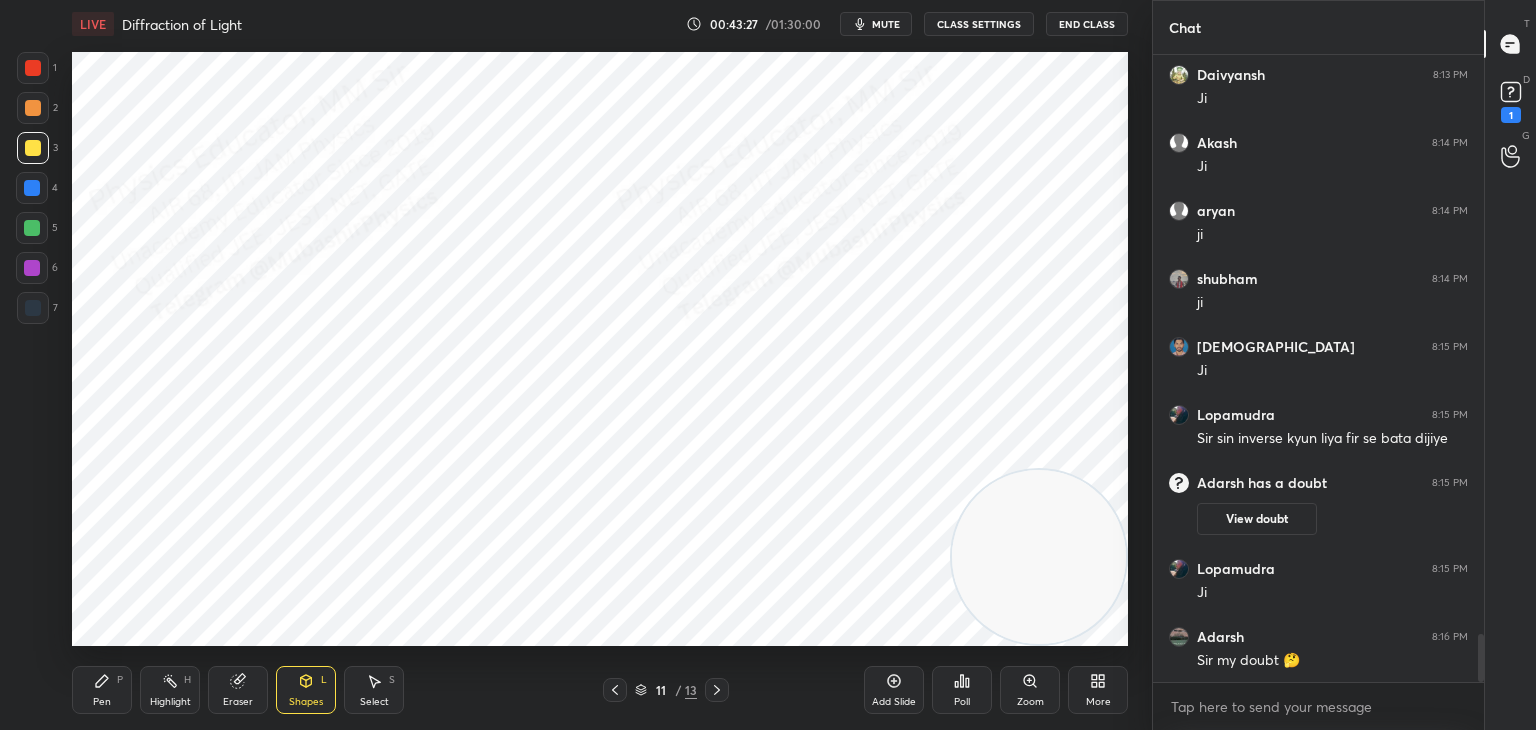 click on "Pen P" at bounding box center (102, 690) 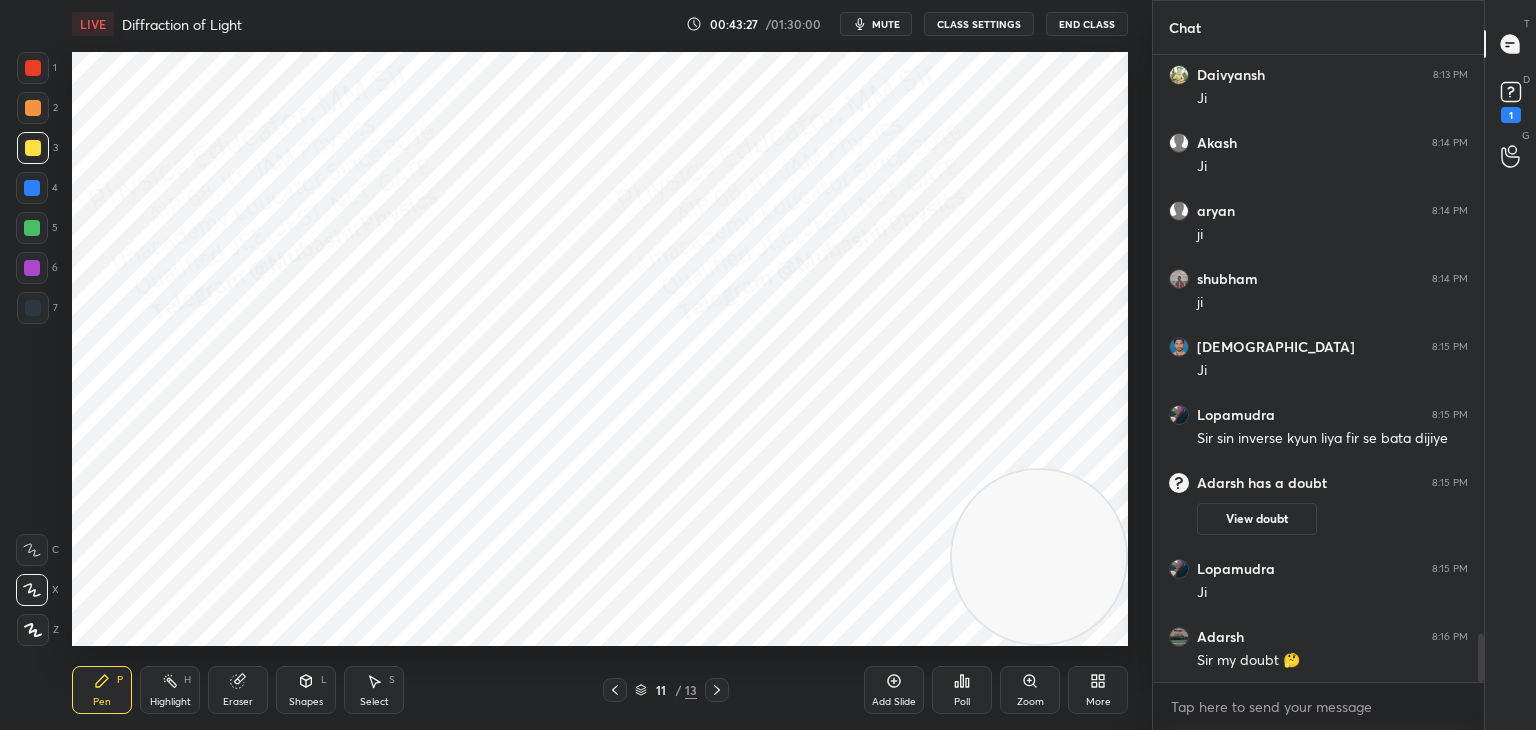 click at bounding box center [32, 188] 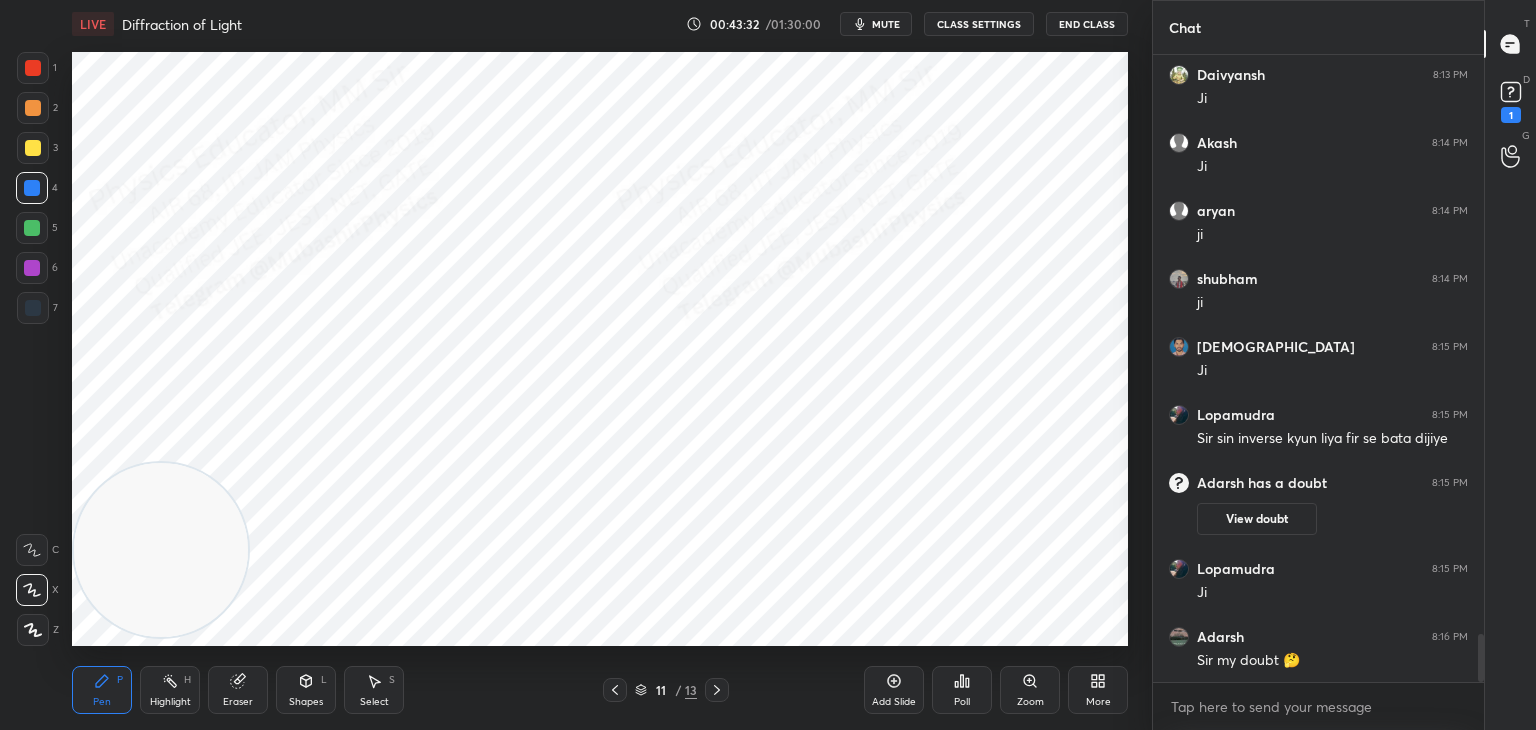 drag, startPoint x: 1049, startPoint y: 525, endPoint x: 65, endPoint y: 569, distance: 984.9833 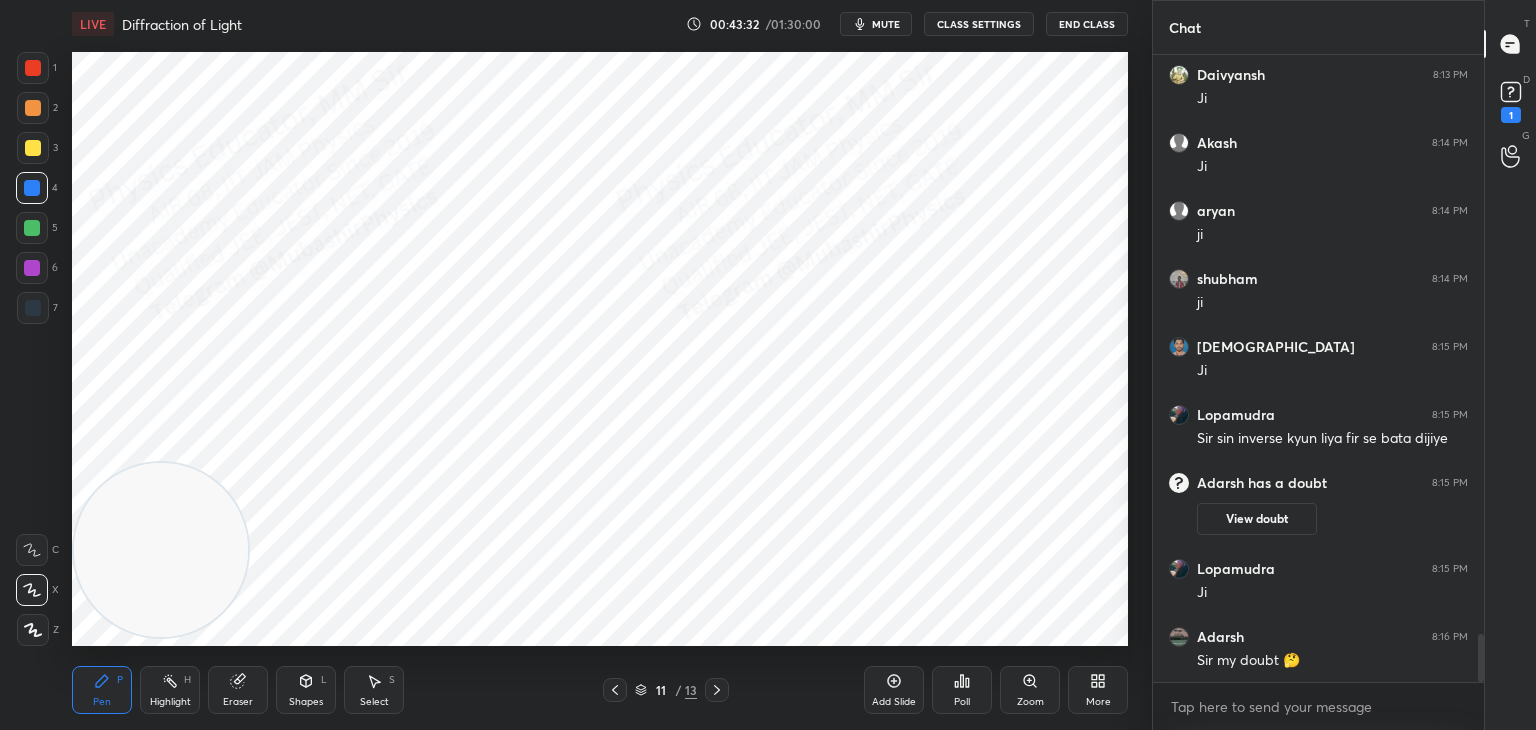 click on "1 2 3 4 5 6 7 C X Z C X Z E E Erase all   H H LIVE Diffraction of Light 00:43:32 /  01:30:00 mute CLASS SETTINGS End Class Setting up your live class Poll for   secs No correct answer Start poll Back Diffraction of Light • L12 of Detailed Course on Optics for IIT JAM, CUET 2026/27 [PERSON_NAME] Pen P Highlight H Eraser Shapes L Select S 11 / 13 Add Slide Poll Zoom More" at bounding box center [568, 365] 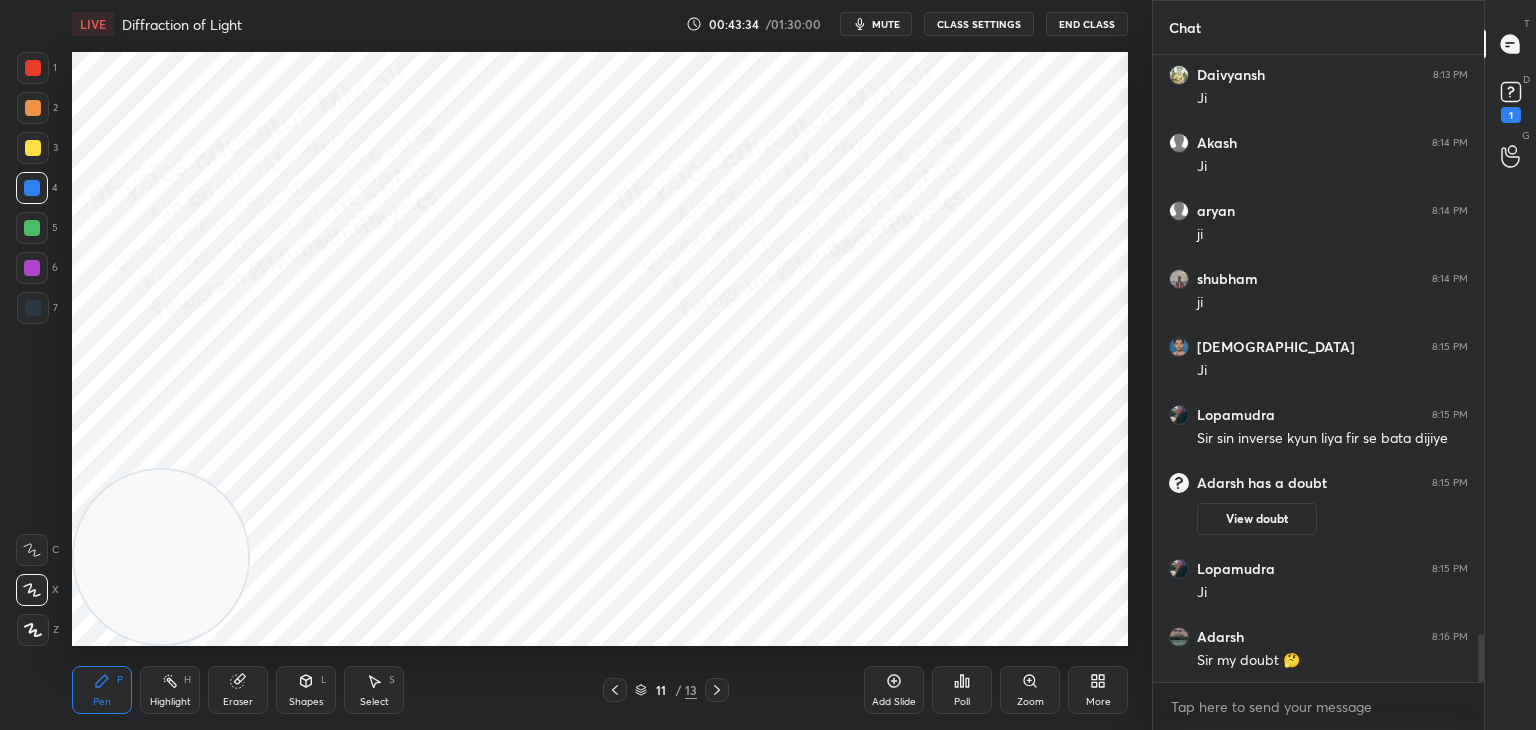 click 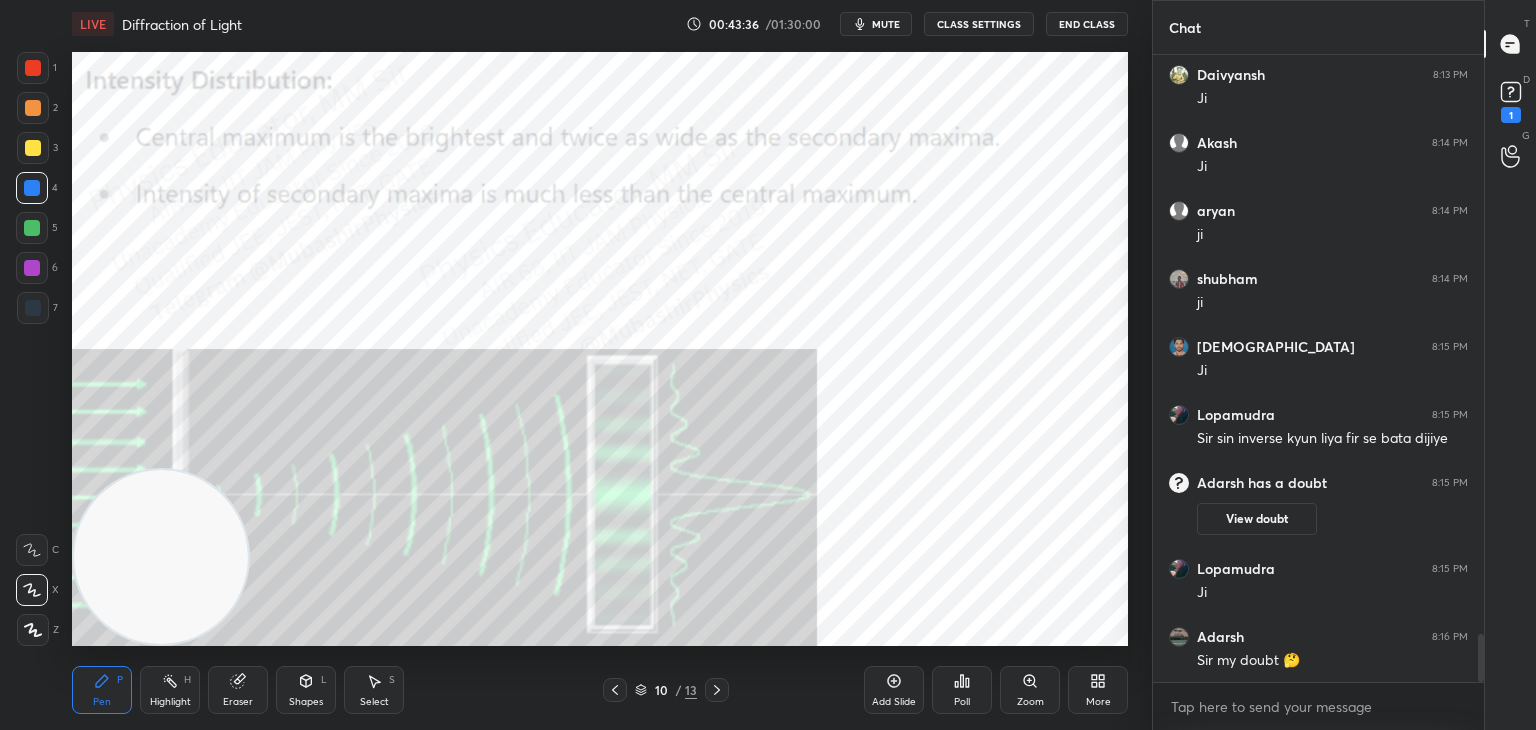click 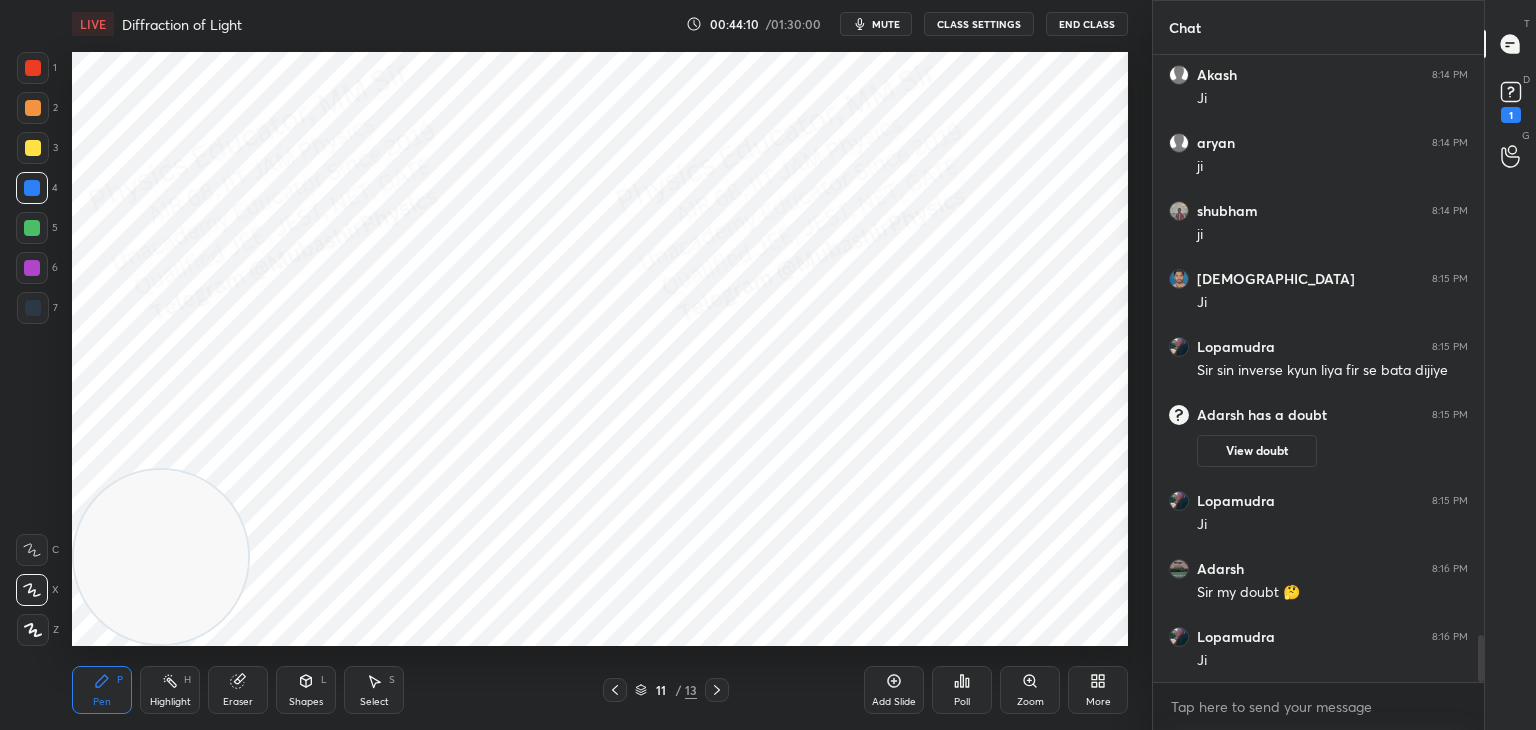 scroll, scrollTop: 7744, scrollLeft: 0, axis: vertical 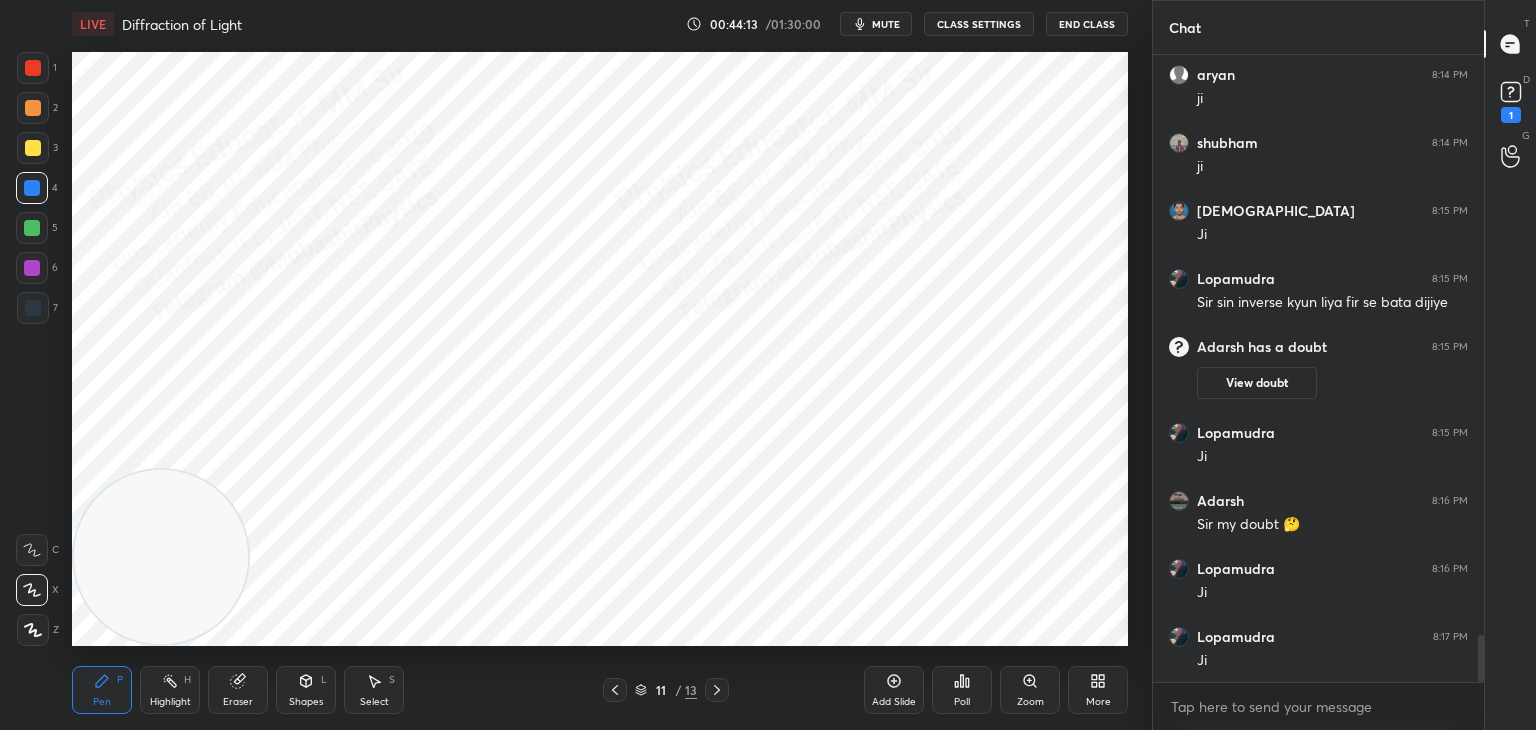 click on "Highlight H" at bounding box center (170, 690) 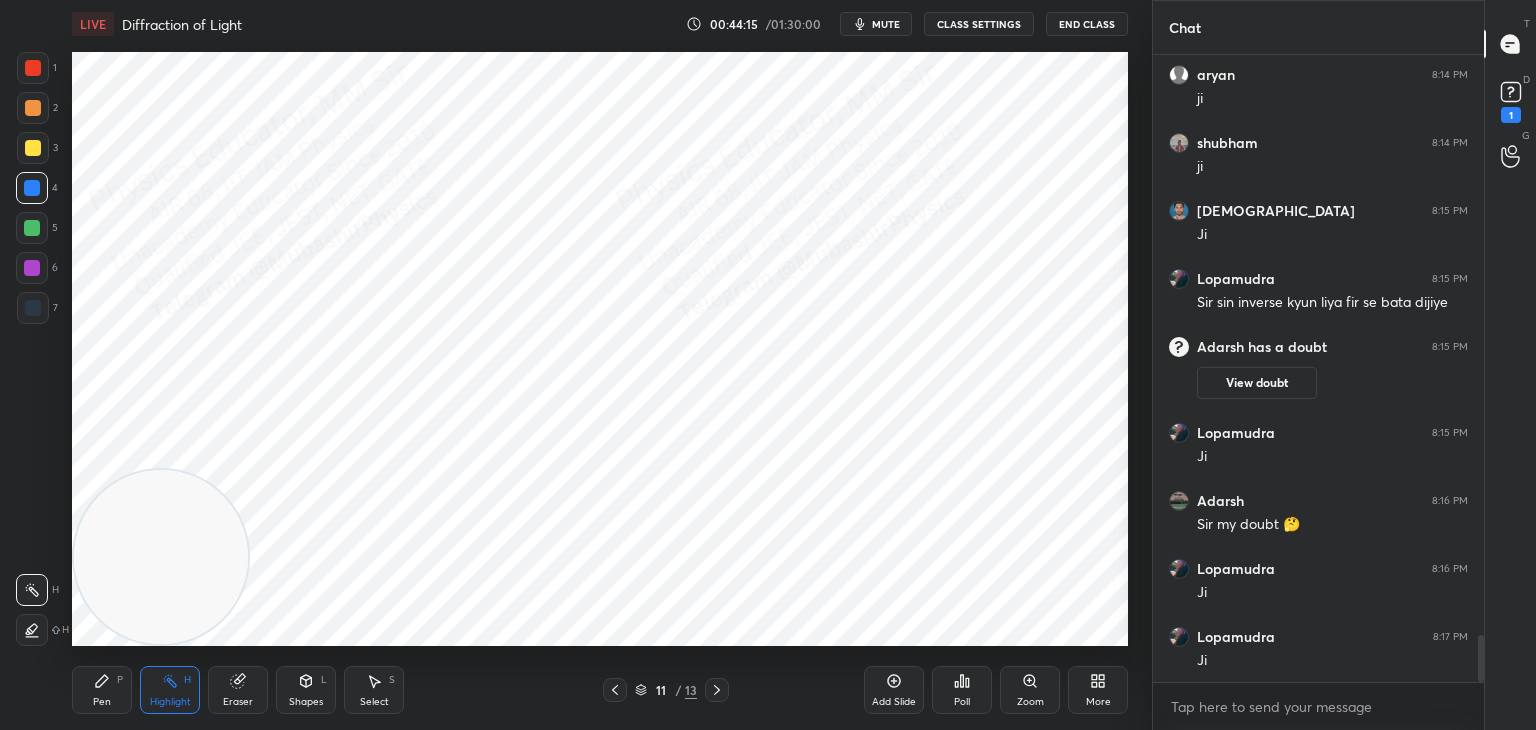scroll, scrollTop: 7812, scrollLeft: 0, axis: vertical 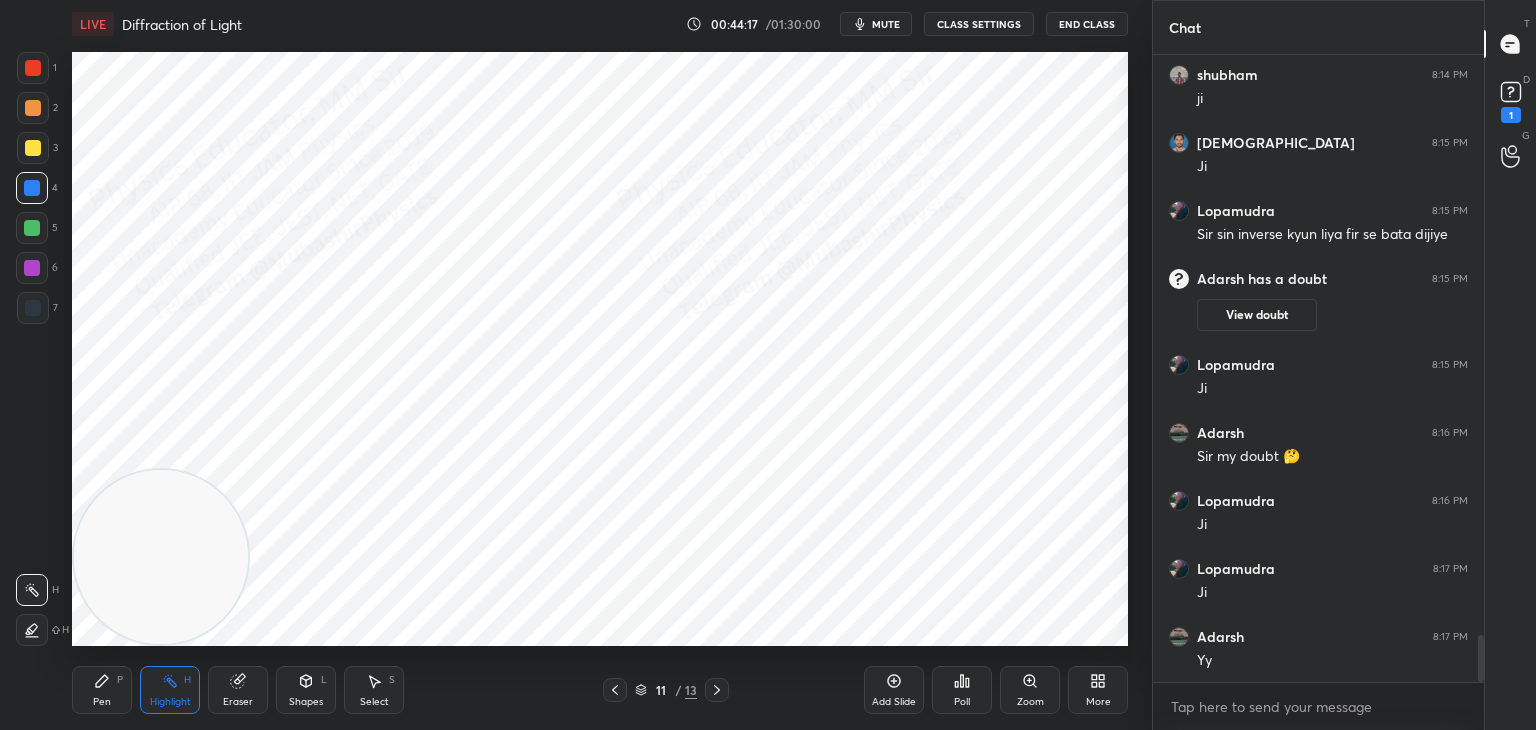 click 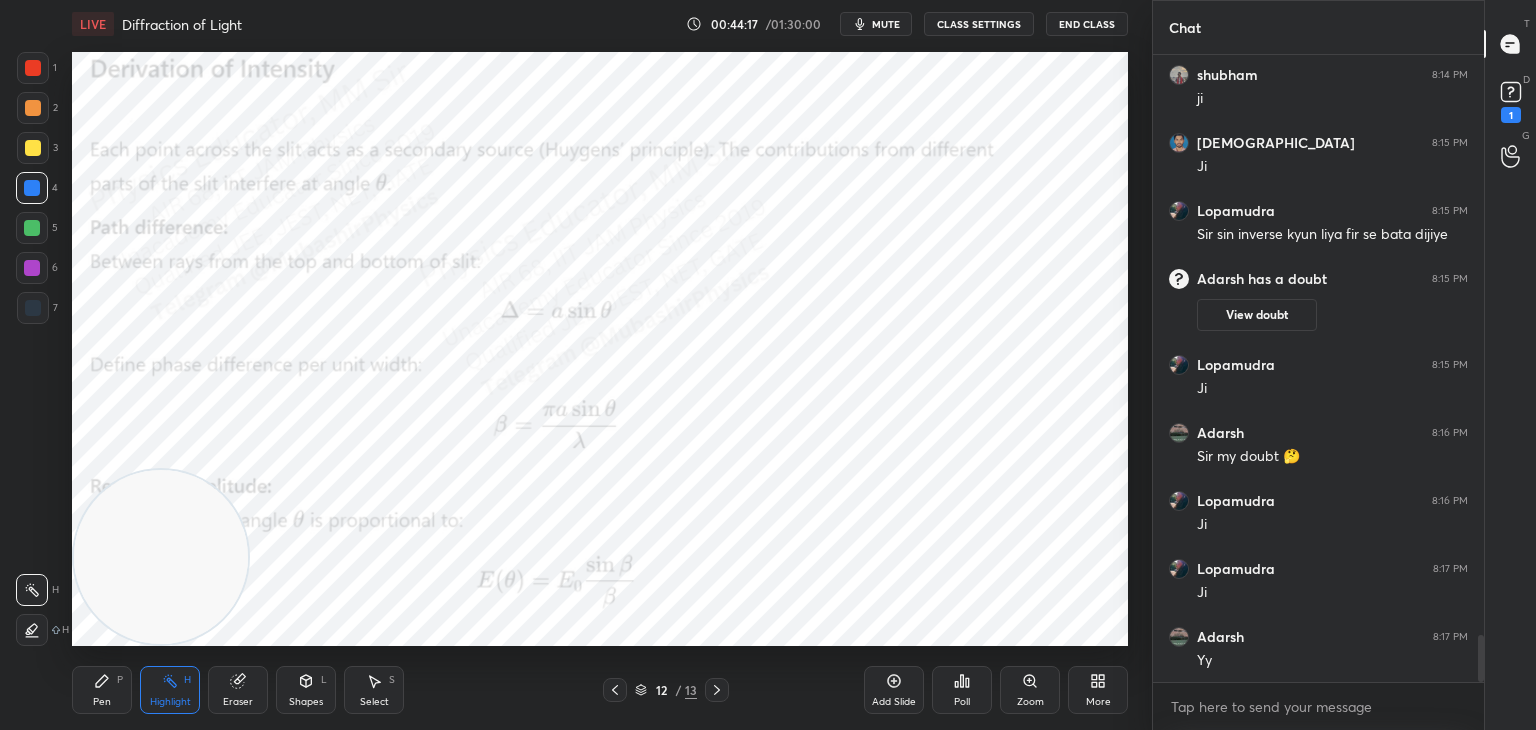 scroll, scrollTop: 7880, scrollLeft: 0, axis: vertical 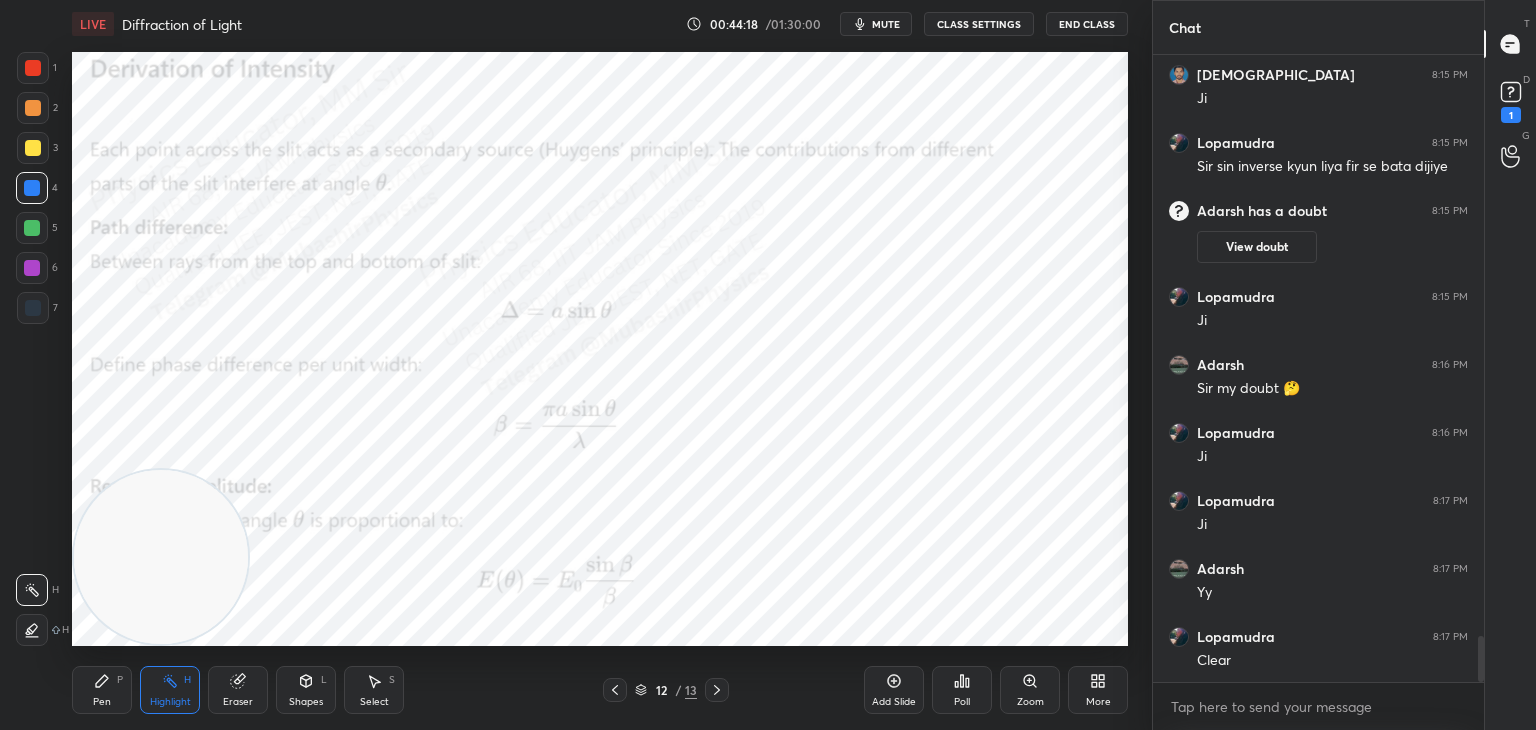 drag, startPoint x: 720, startPoint y: 686, endPoint x: 700, endPoint y: 688, distance: 20.09975 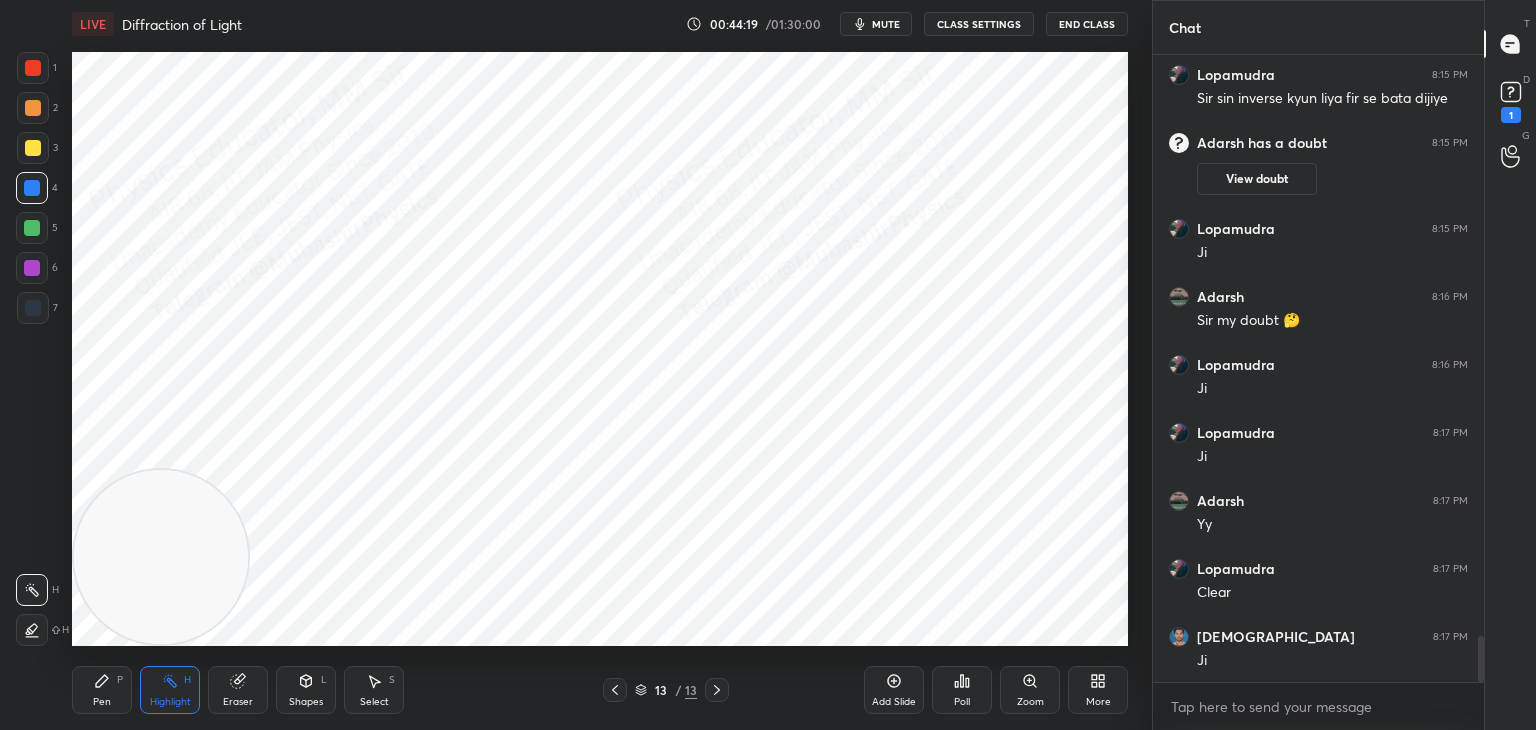 click 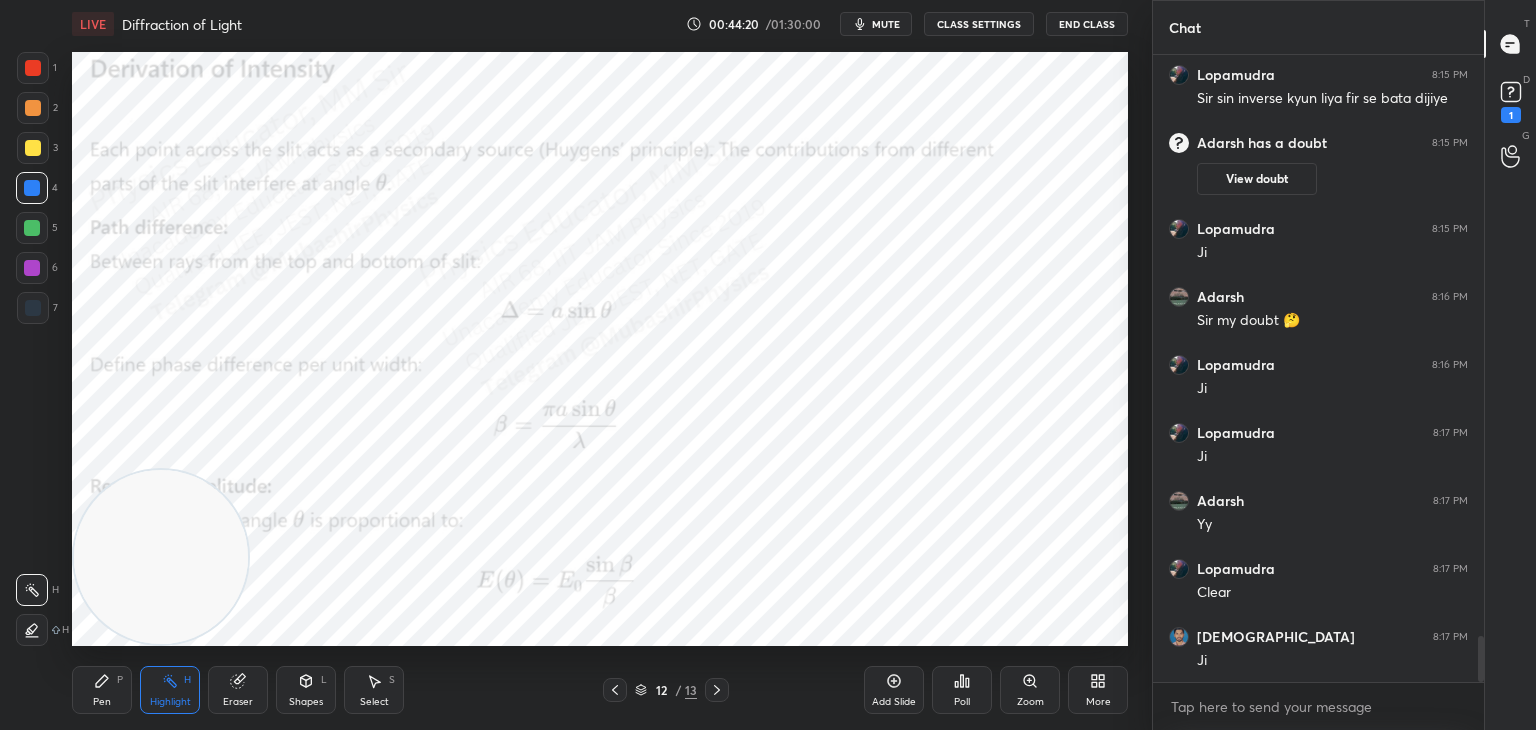 click 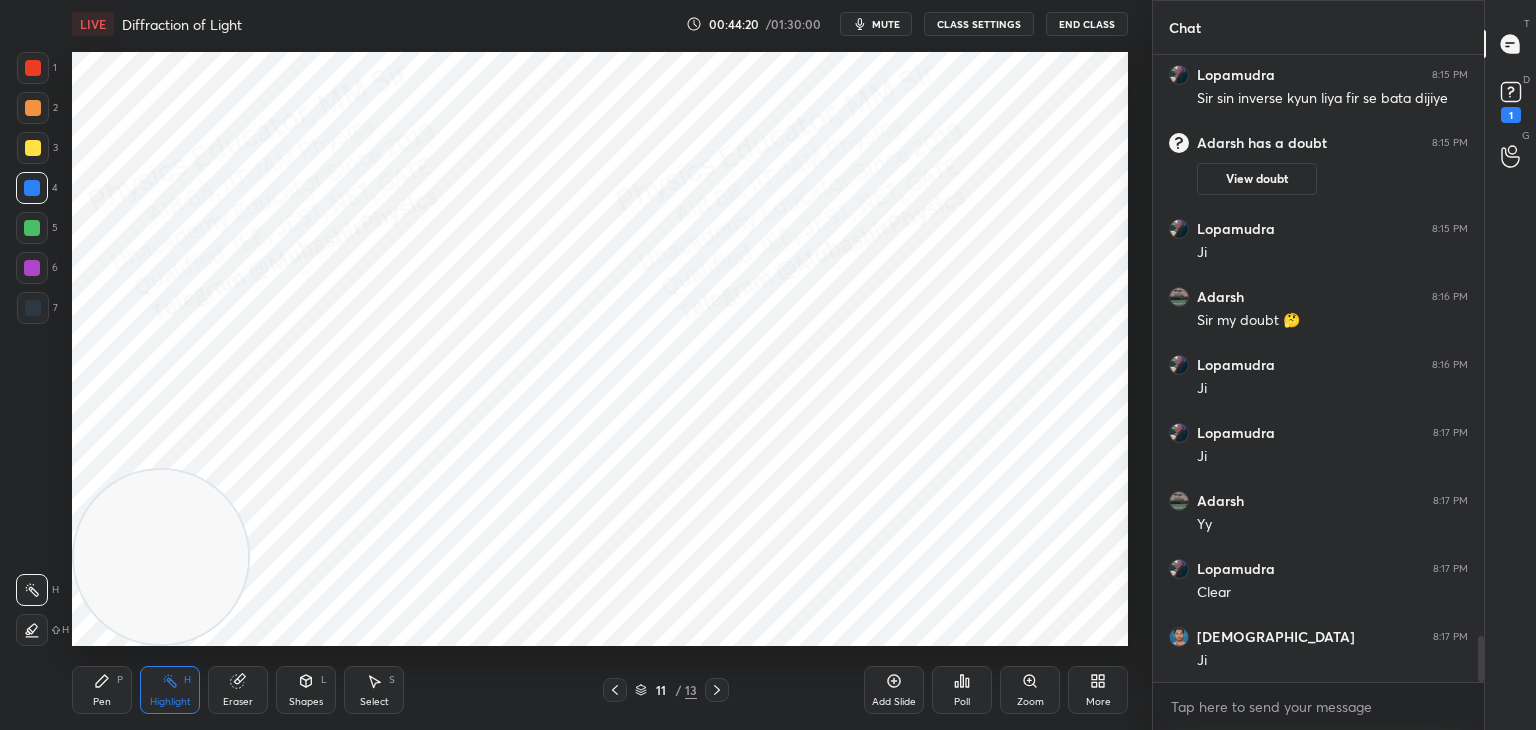 scroll, scrollTop: 8016, scrollLeft: 0, axis: vertical 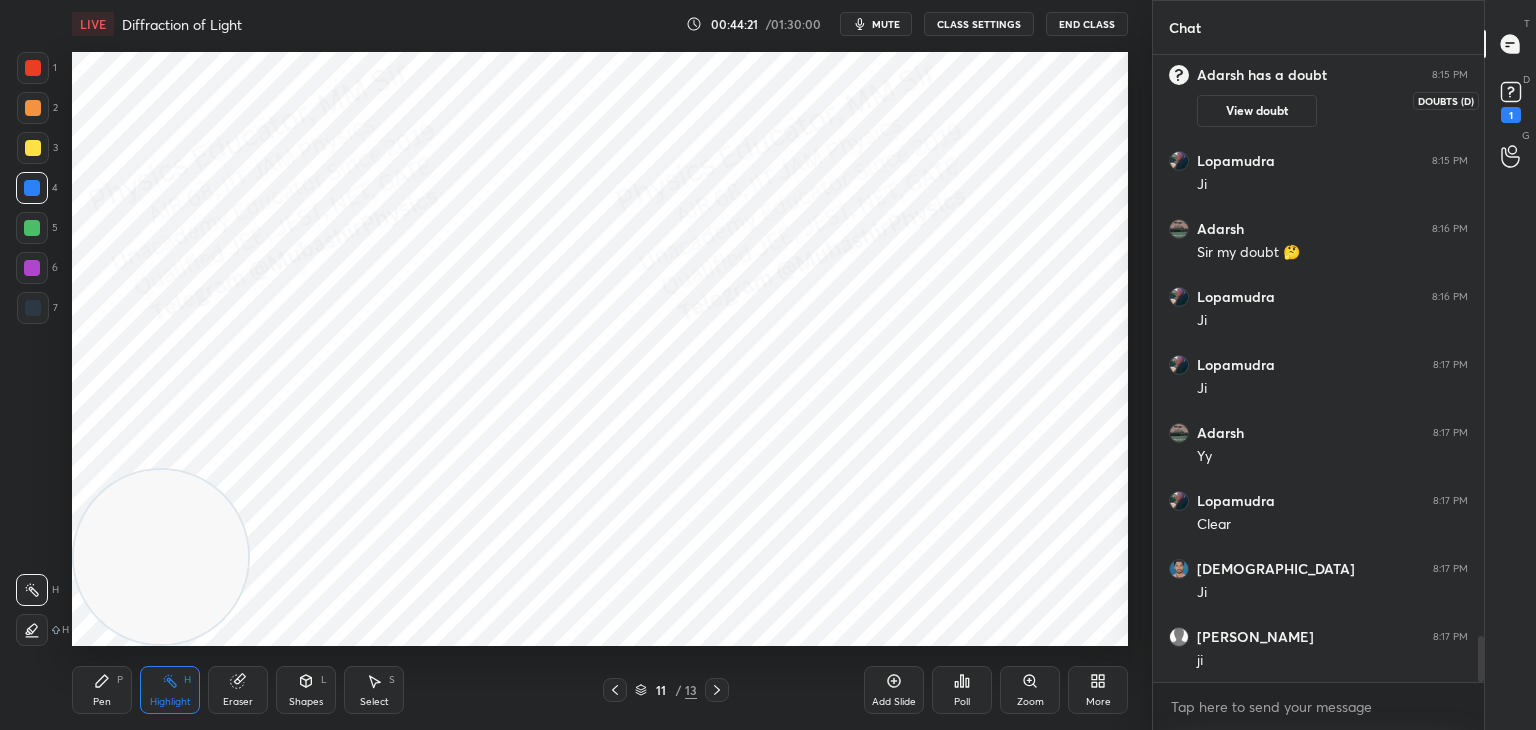click 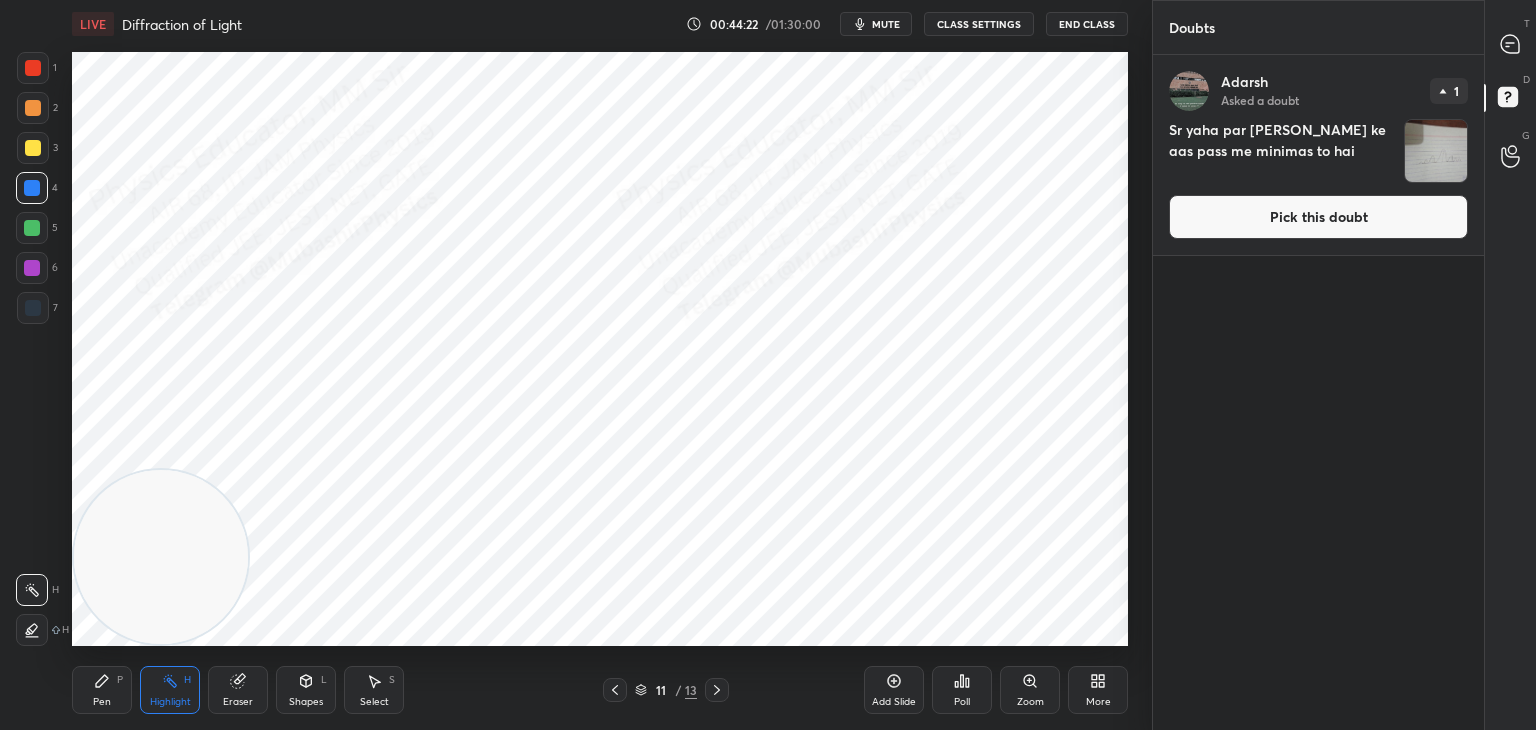 click on "Pick this doubt" at bounding box center (1318, 217) 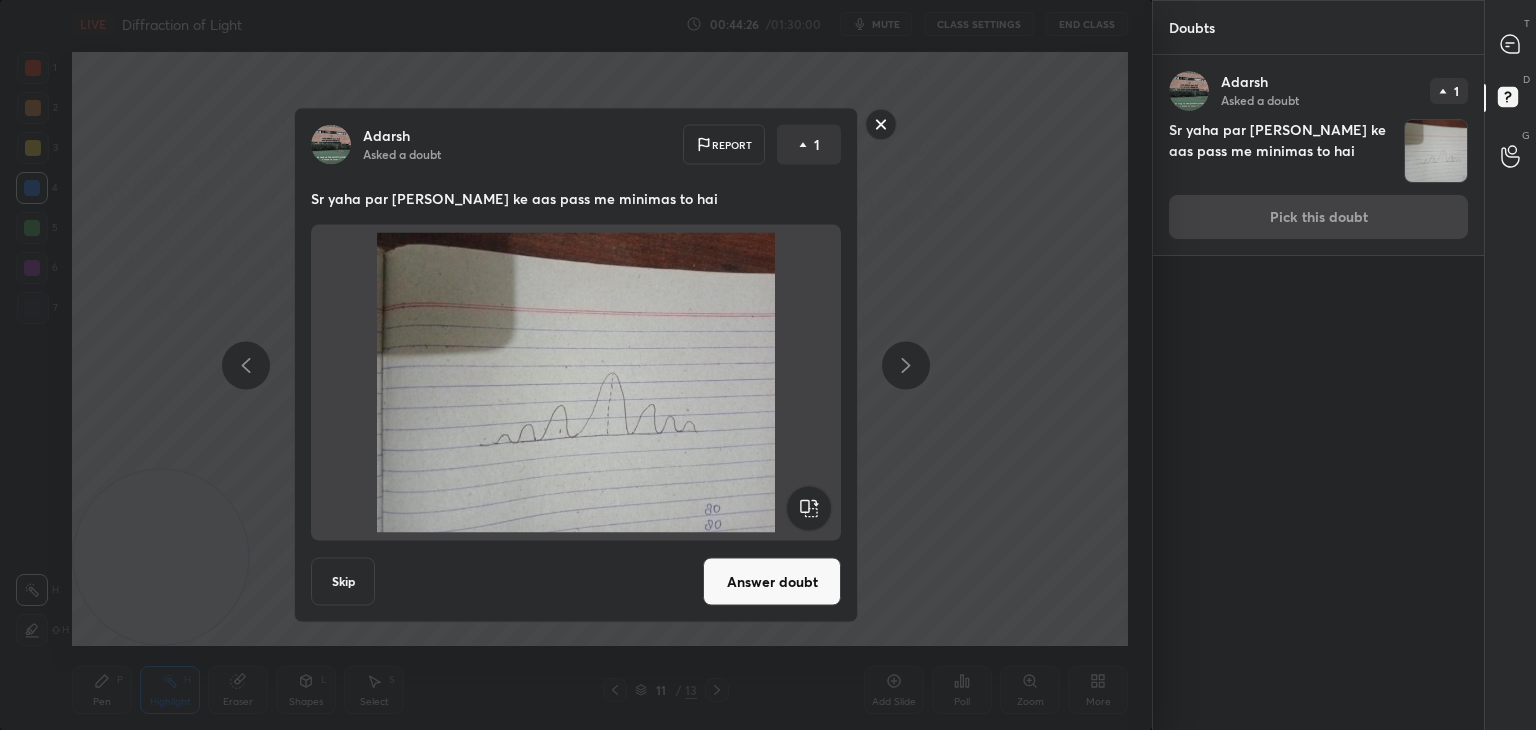 click on "Answer doubt" at bounding box center [772, 582] 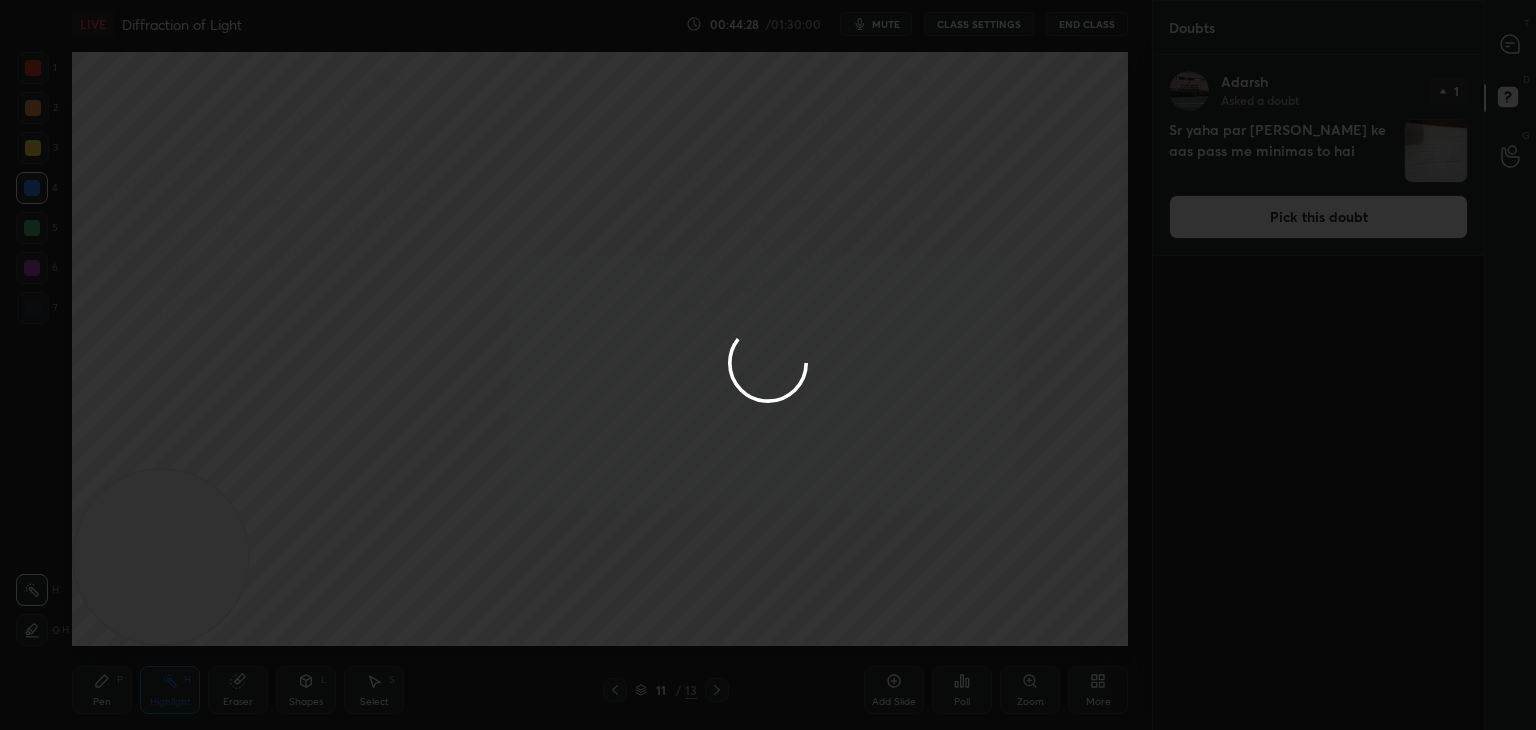 click at bounding box center [768, 365] 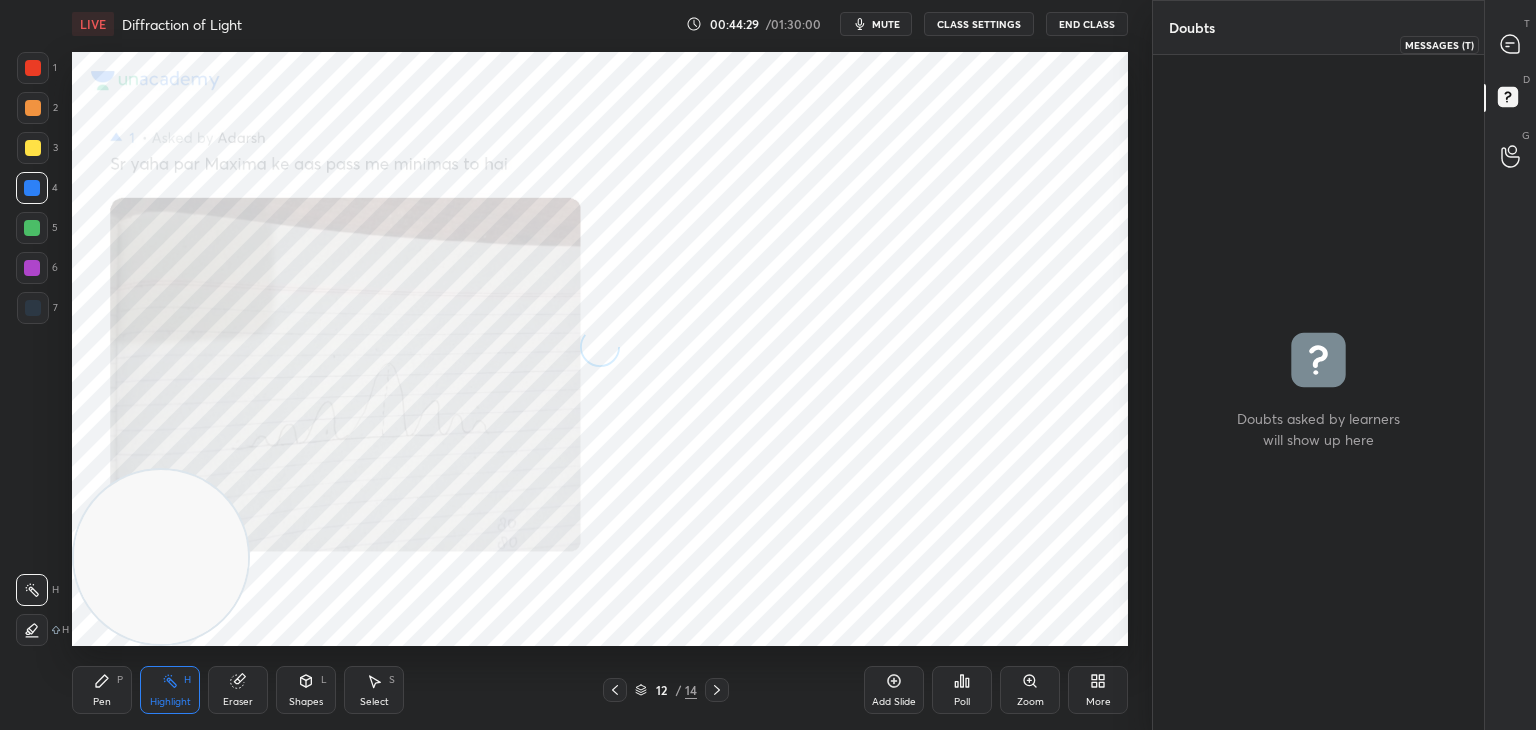 click 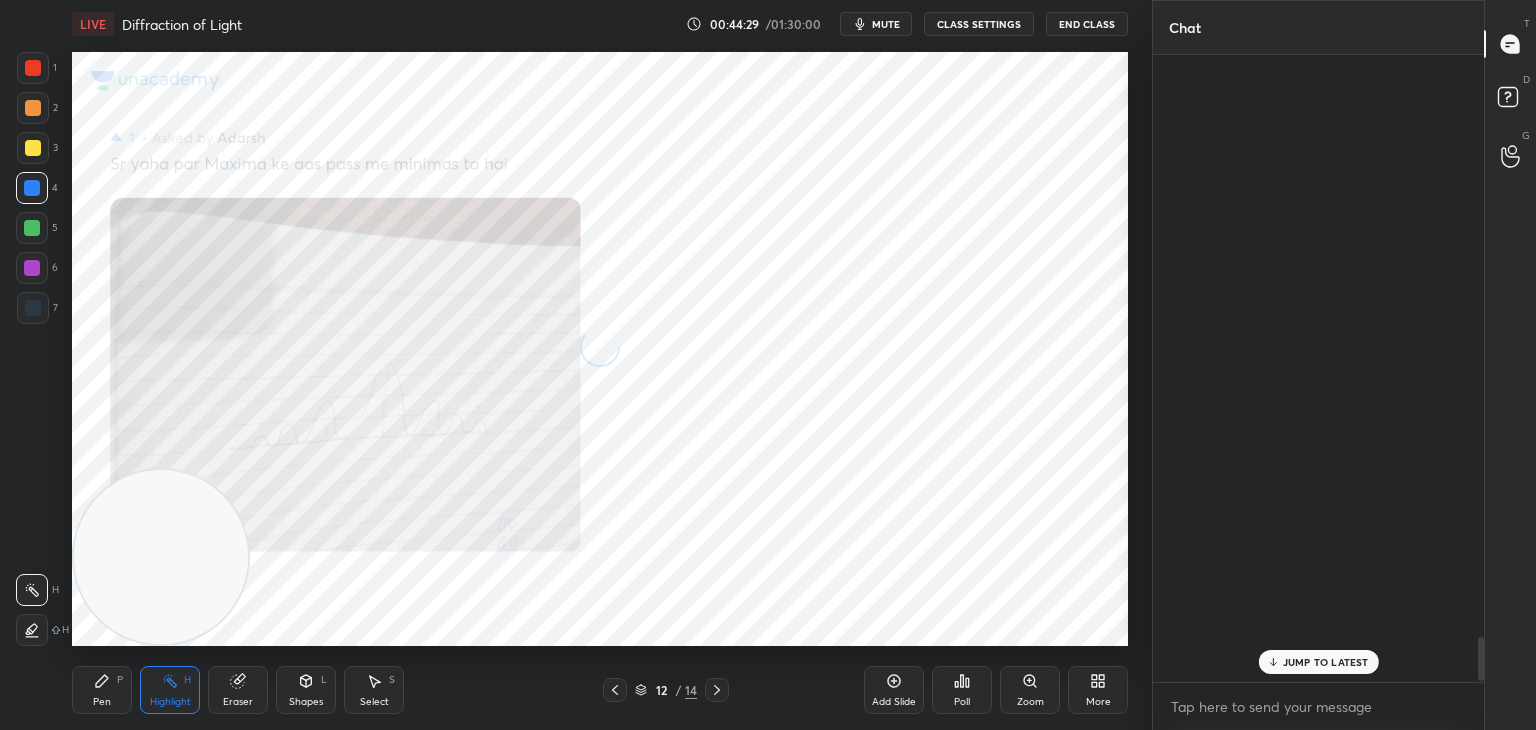 scroll, scrollTop: 8342, scrollLeft: 0, axis: vertical 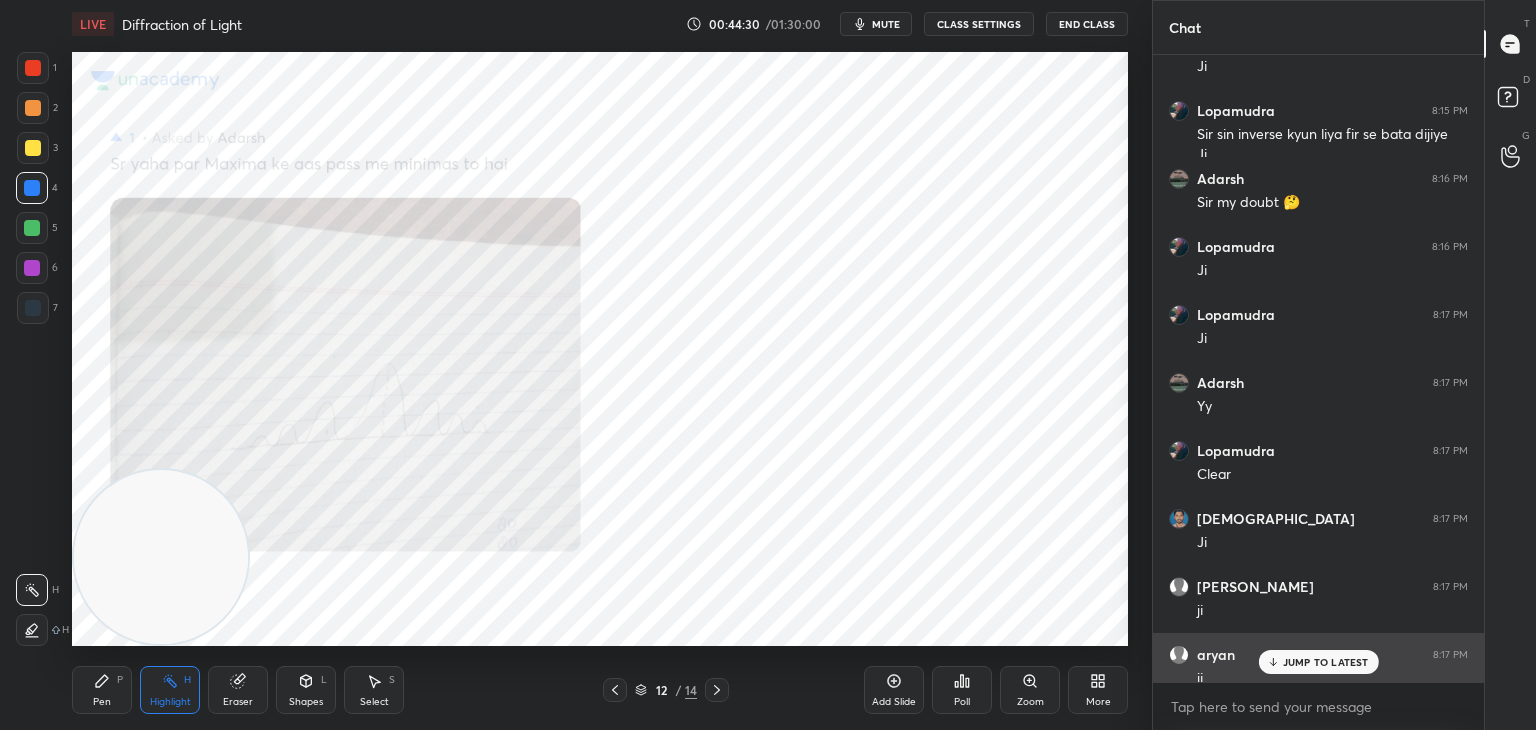 click on "JUMP TO LATEST" at bounding box center [1326, 662] 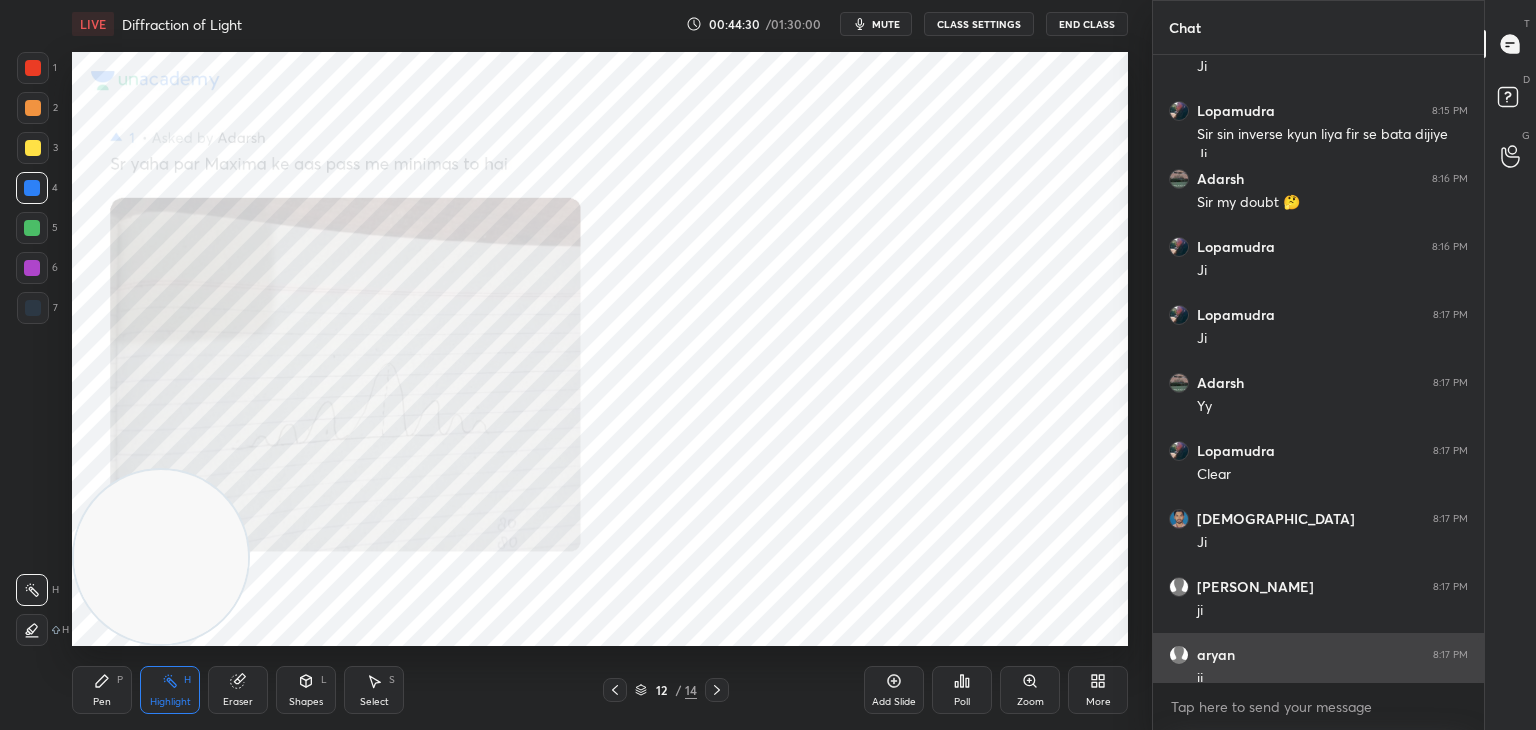 scroll, scrollTop: 8360, scrollLeft: 0, axis: vertical 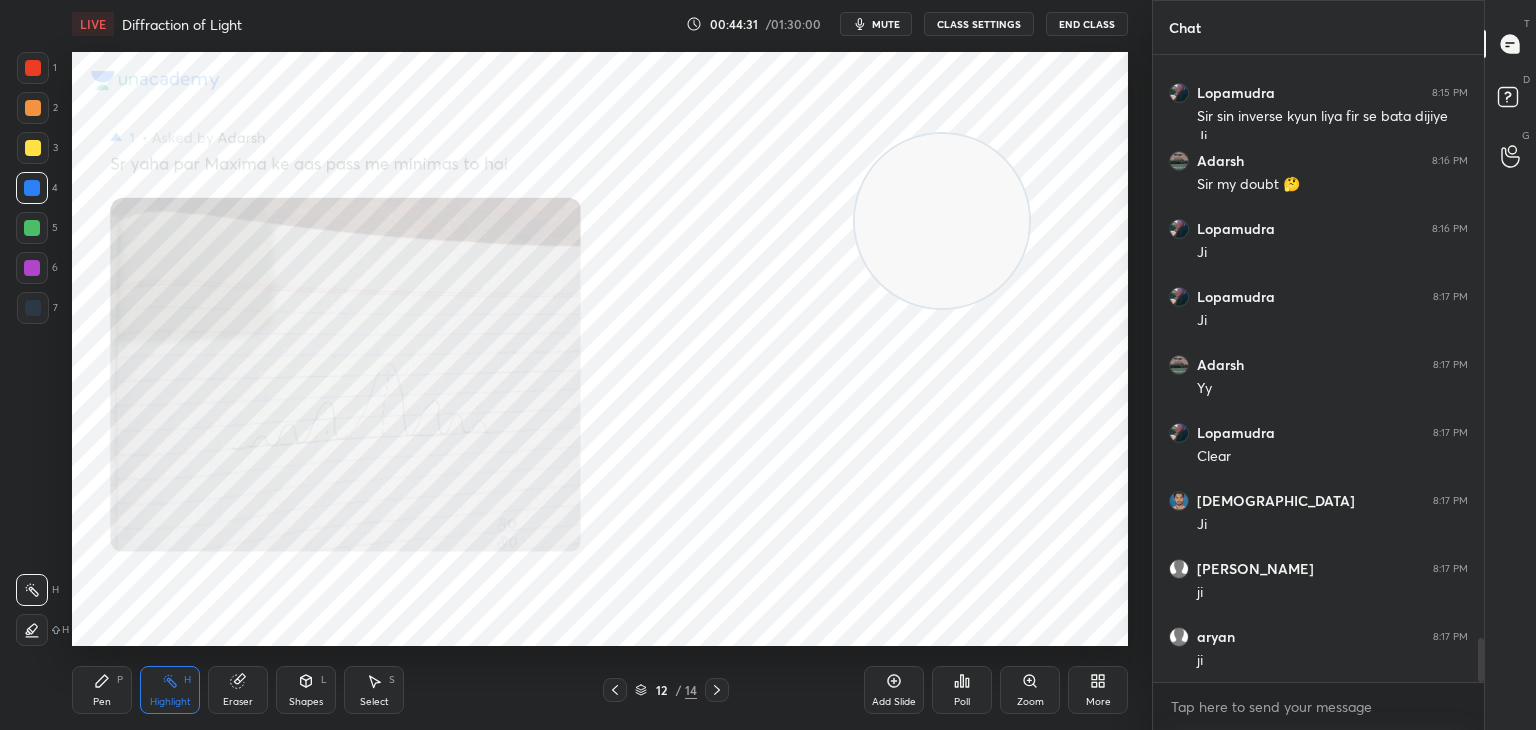 drag, startPoint x: 168, startPoint y: 577, endPoint x: 1101, endPoint y: 156, distance: 1023.58685 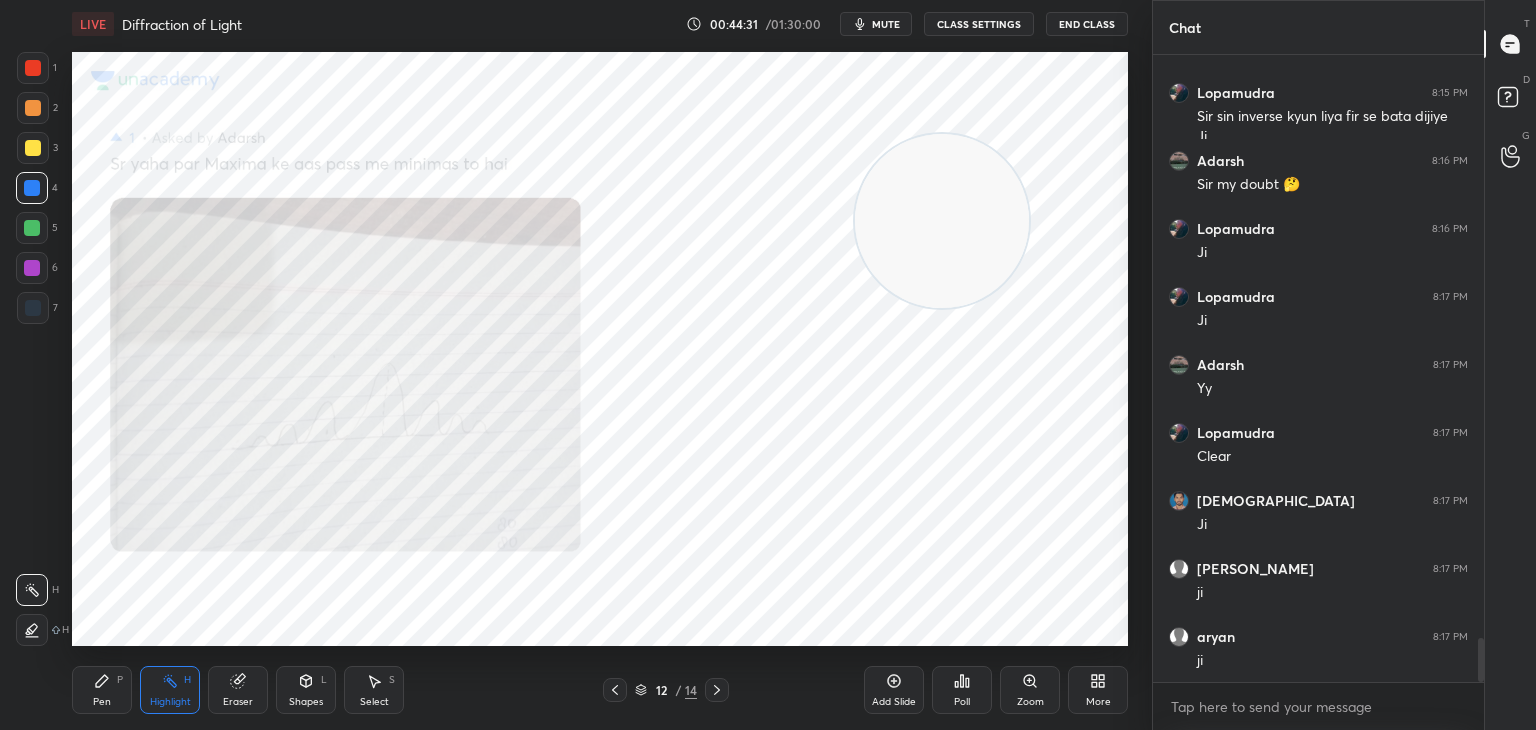 click at bounding box center [942, 221] 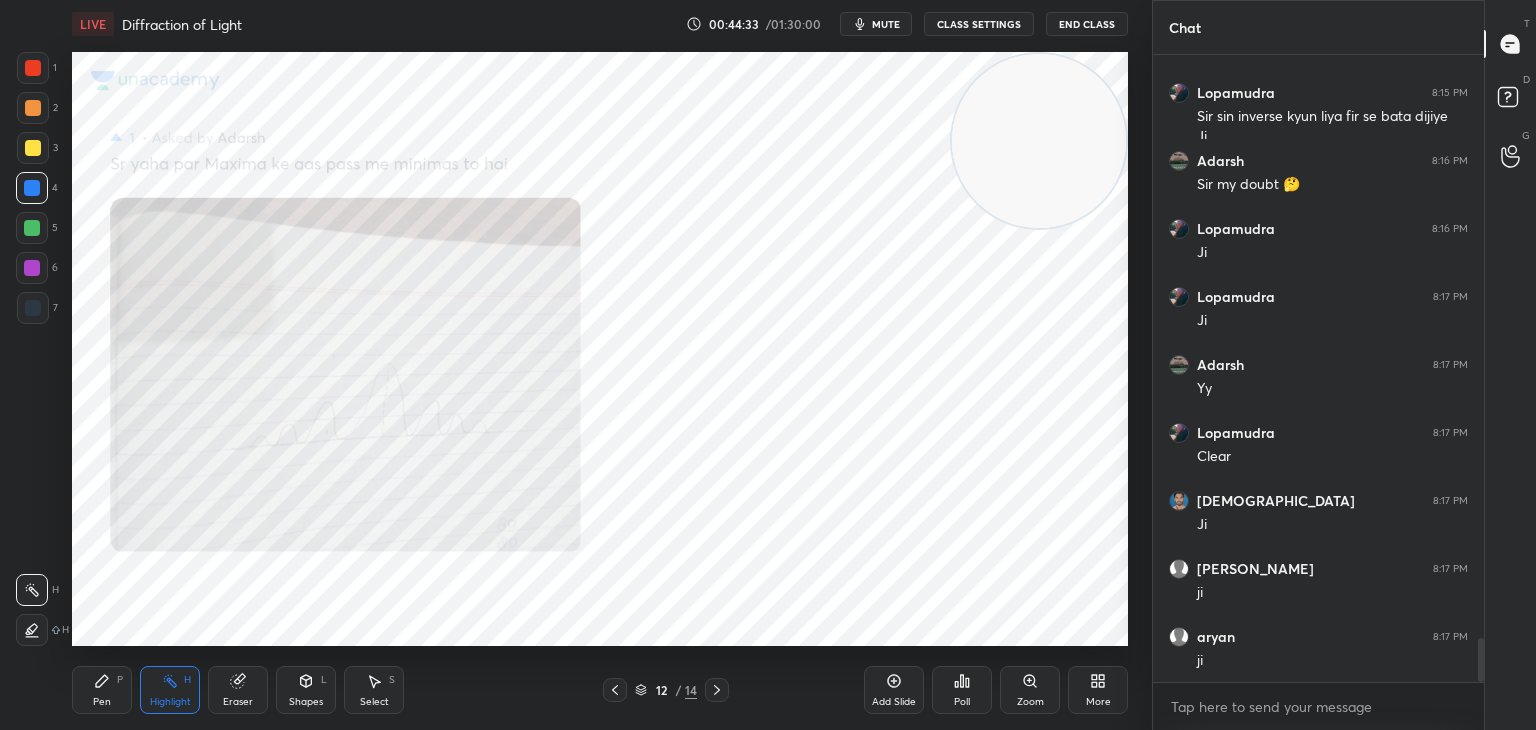 drag, startPoint x: 109, startPoint y: 688, endPoint x: 96, endPoint y: 690, distance: 13.152946 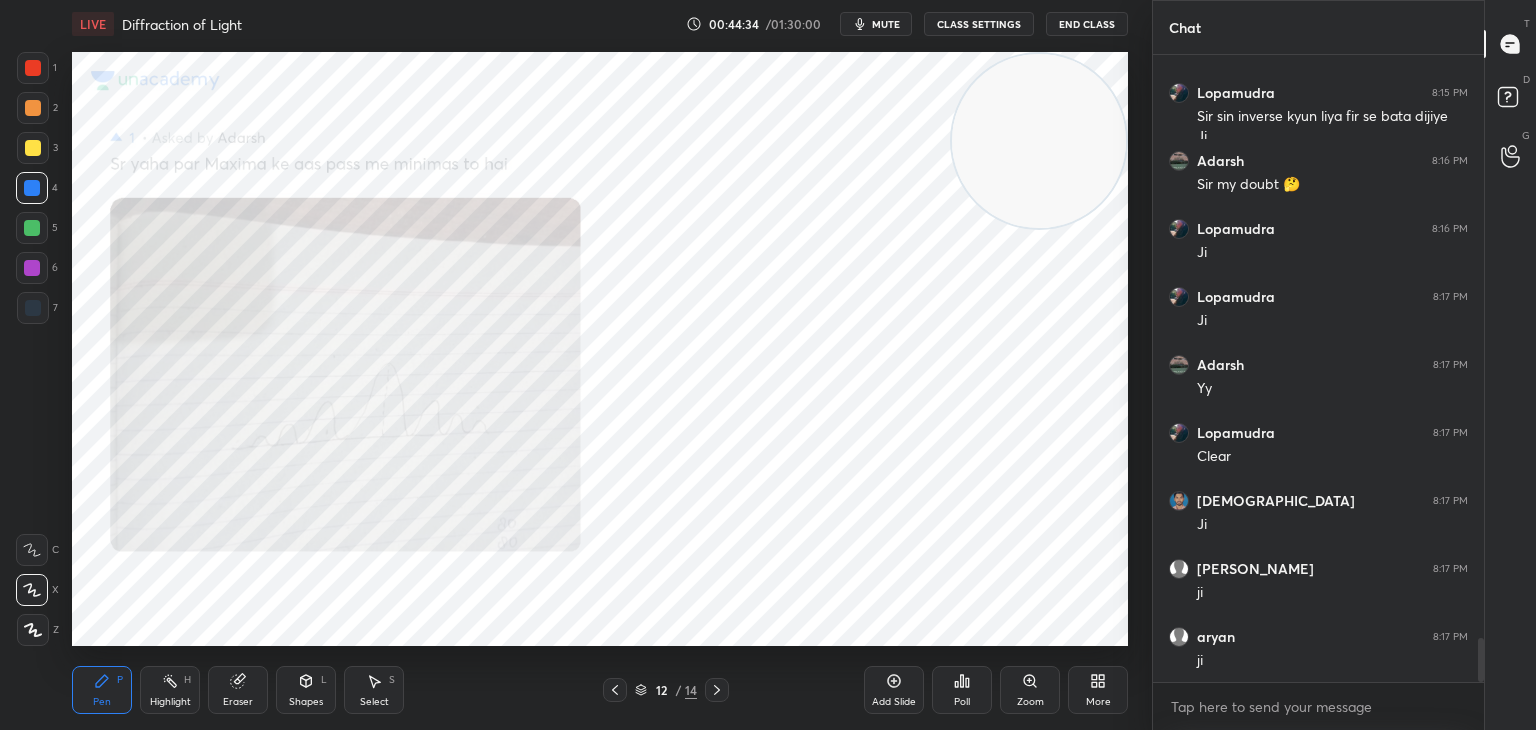 drag, startPoint x: 39, startPoint y: 145, endPoint x: 69, endPoint y: 172, distance: 40.36087 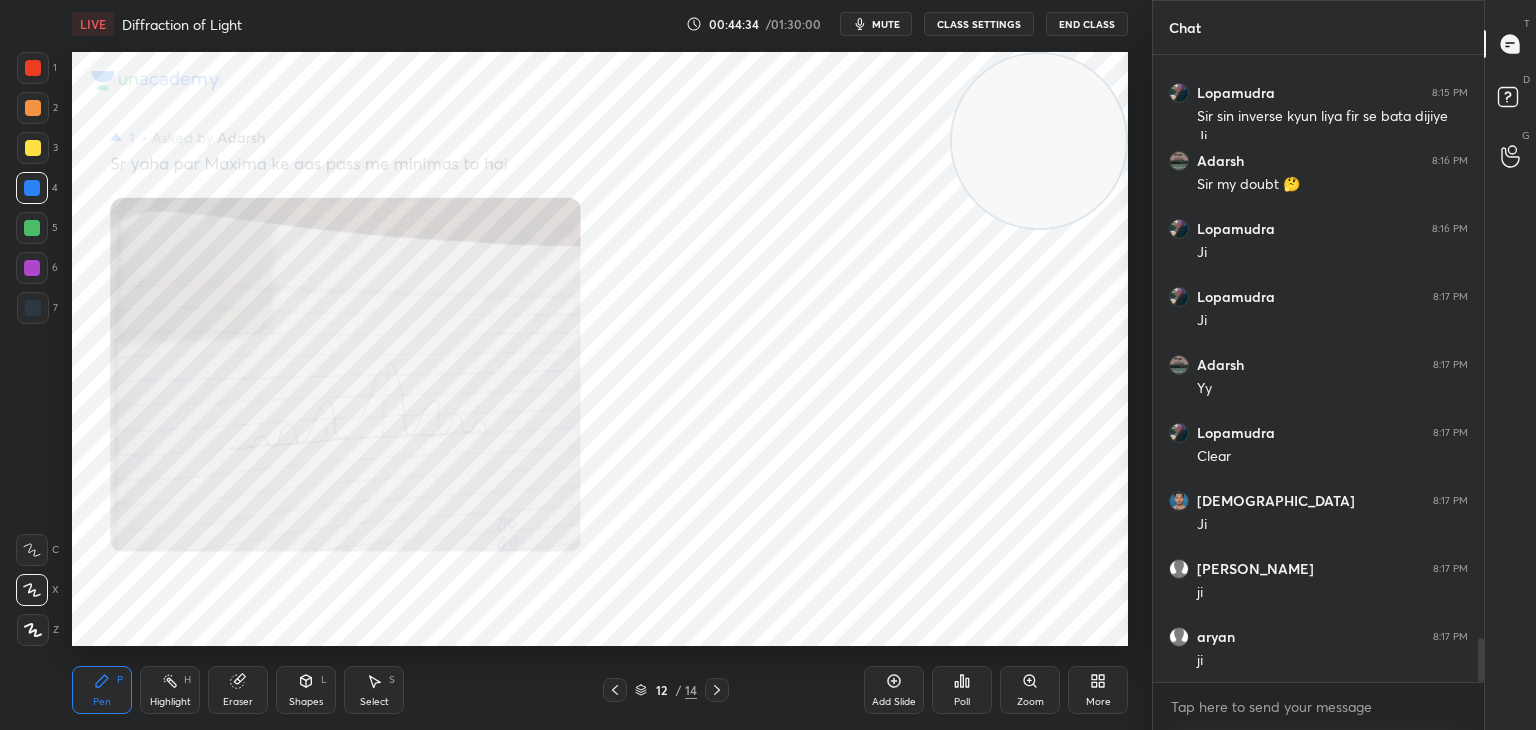 click at bounding box center [33, 148] 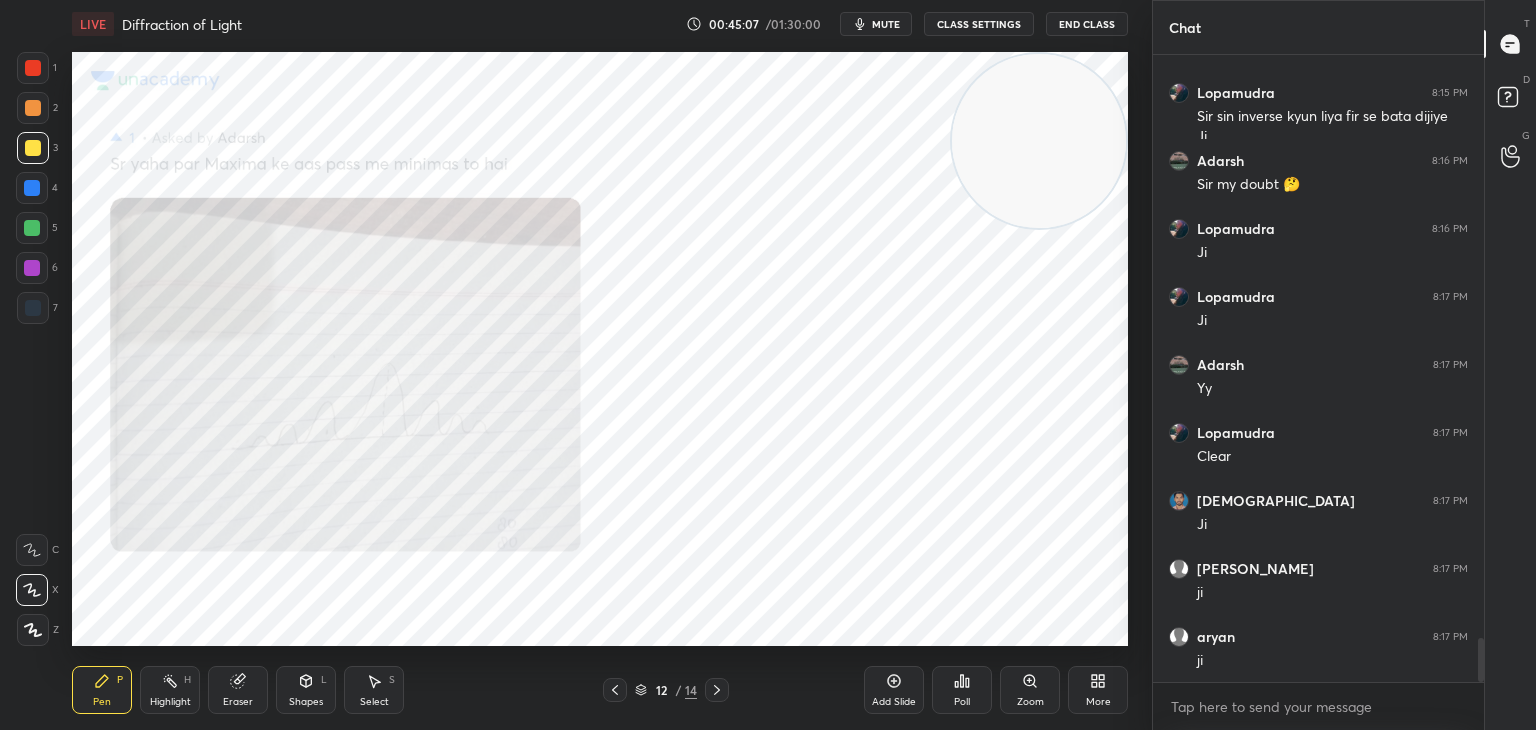 click on "Eraser" at bounding box center [238, 690] 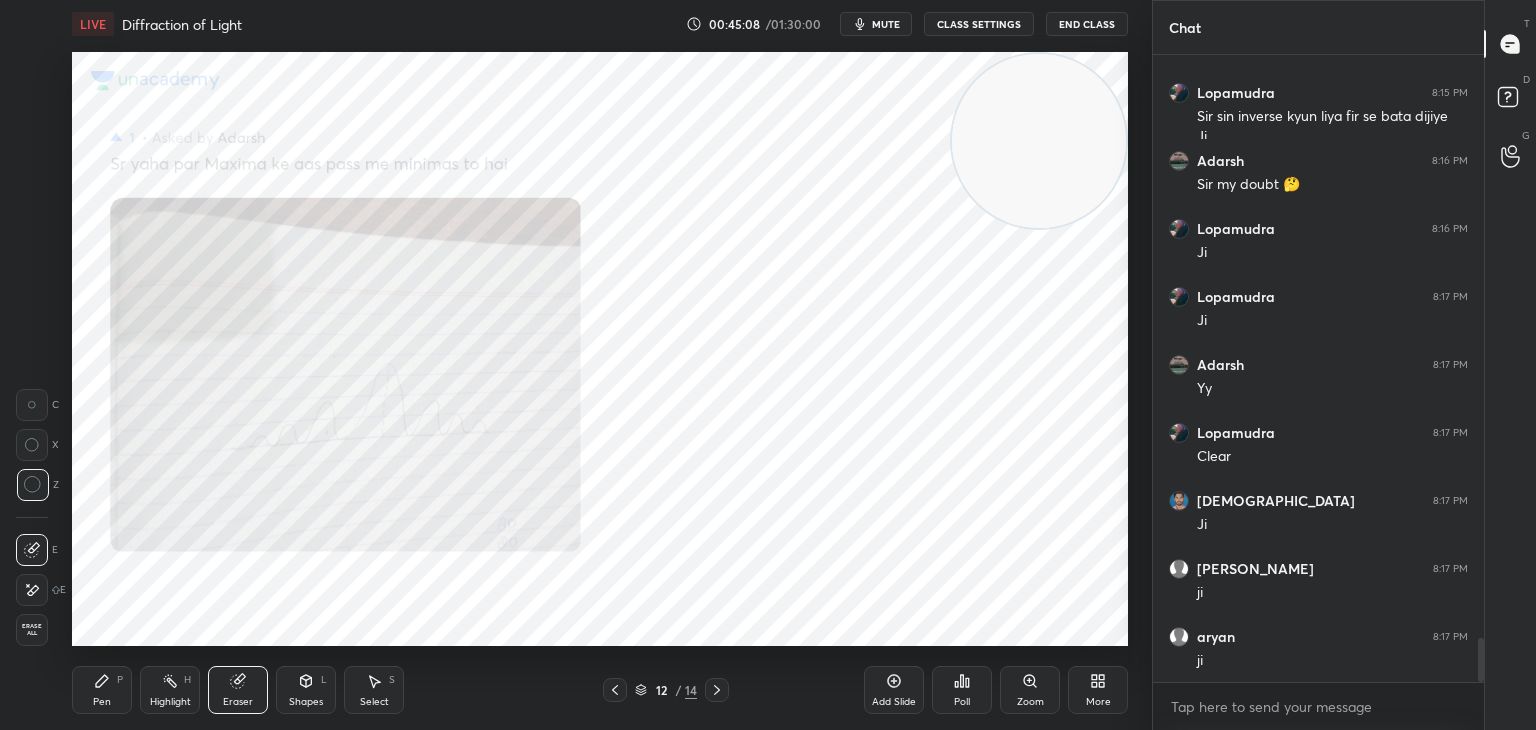 click on "Erase all" at bounding box center (32, 630) 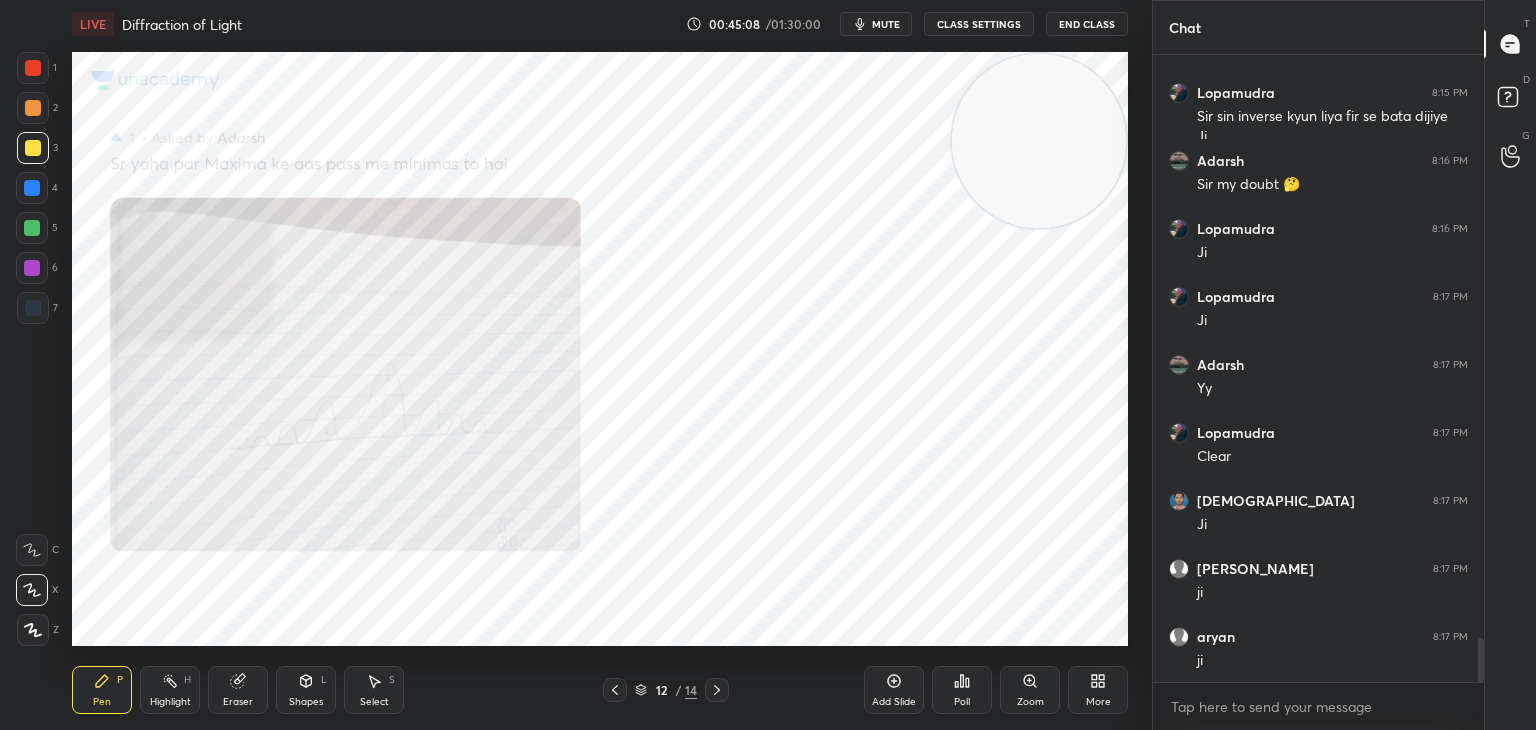 drag, startPoint x: 167, startPoint y: 698, endPoint x: 179, endPoint y: 686, distance: 16.970562 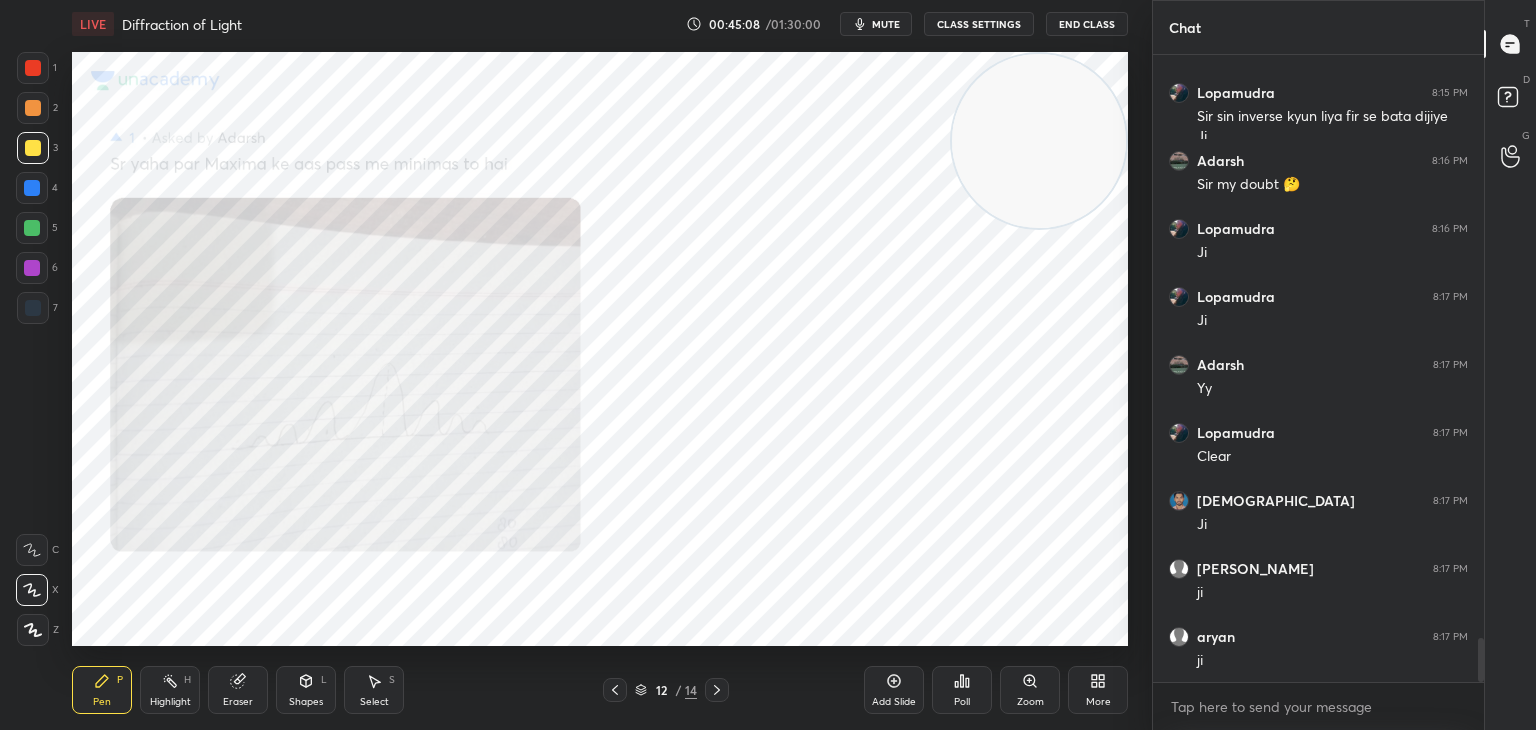 click on "Highlight" at bounding box center [170, 702] 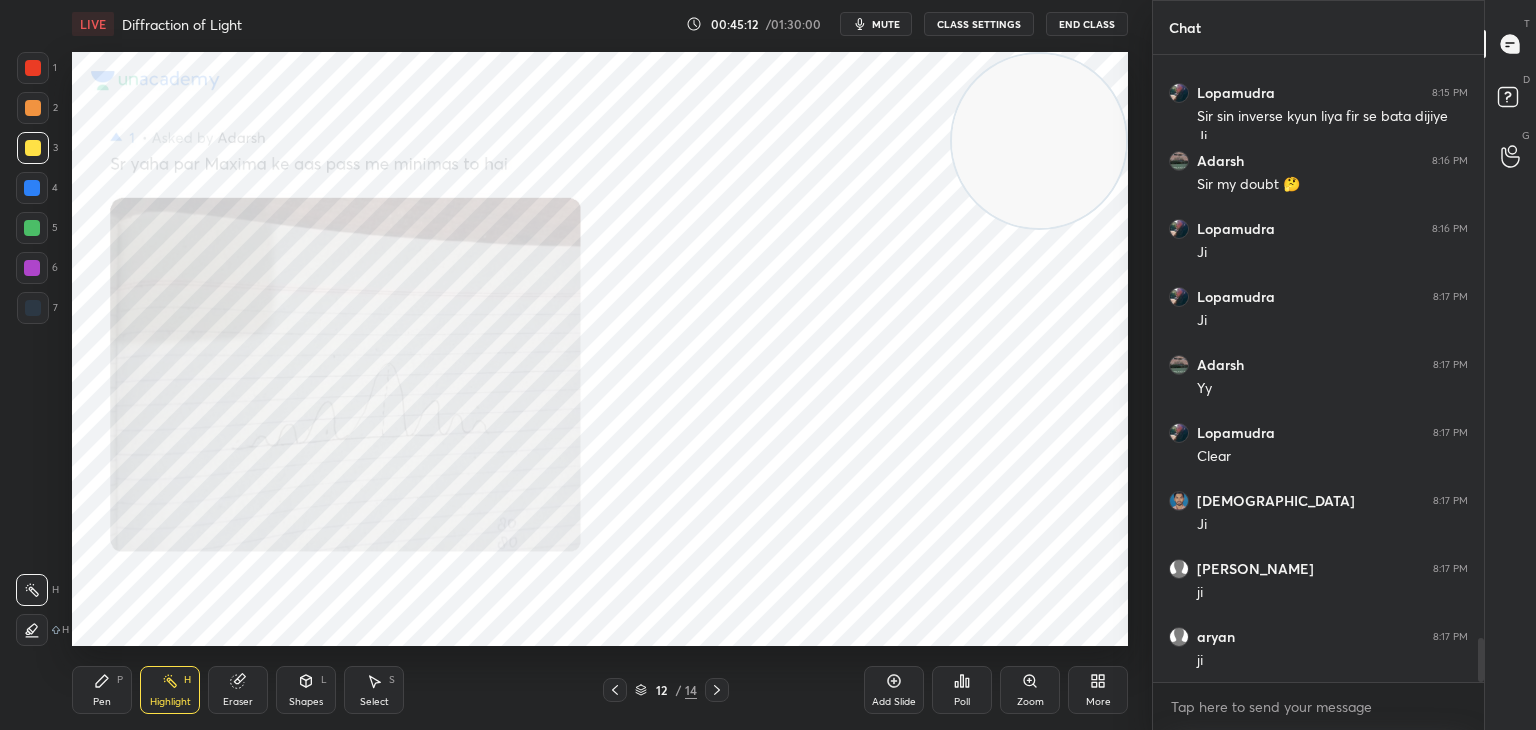 click on "Pen" at bounding box center (102, 702) 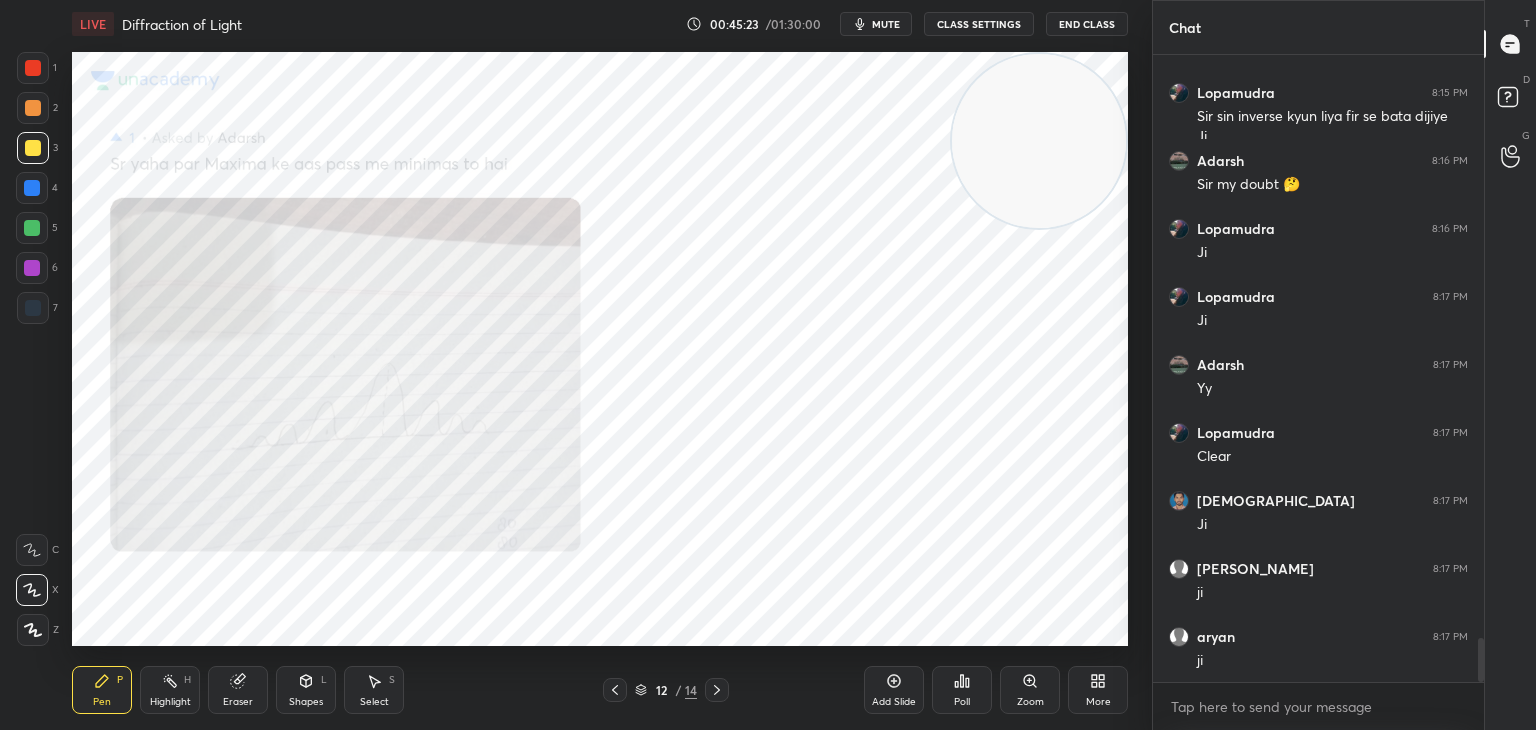 click on "Highlight H" at bounding box center (170, 690) 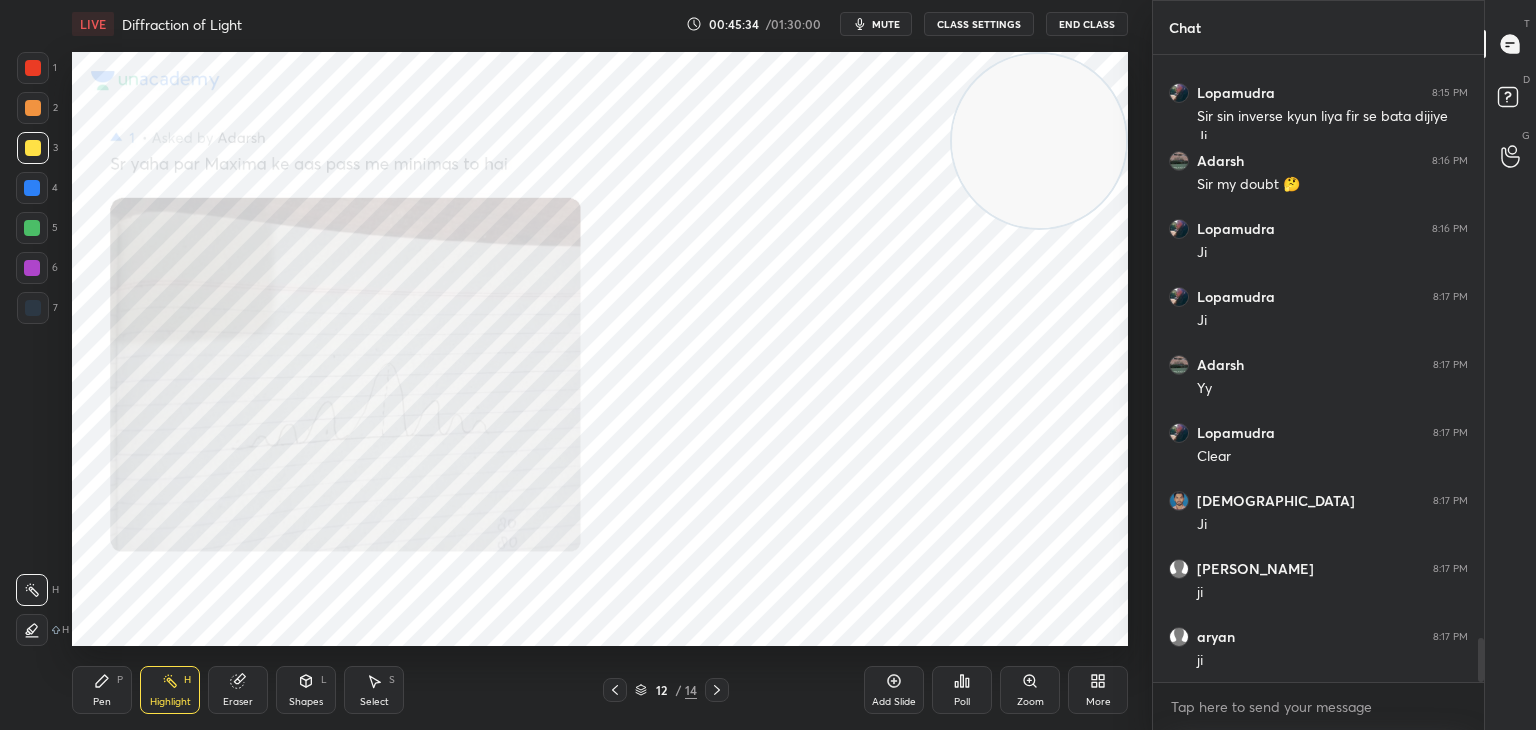 click 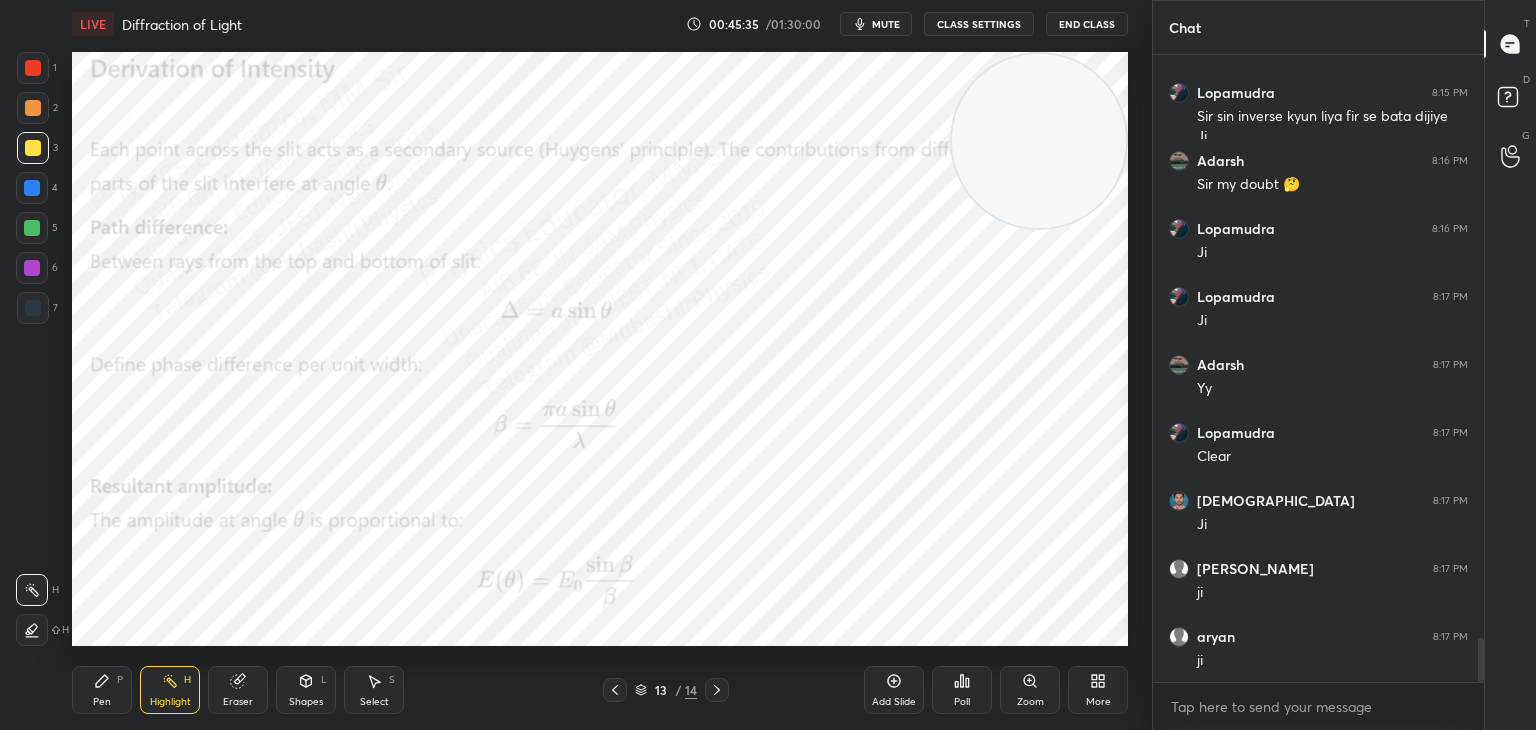scroll, scrollTop: 8428, scrollLeft: 0, axis: vertical 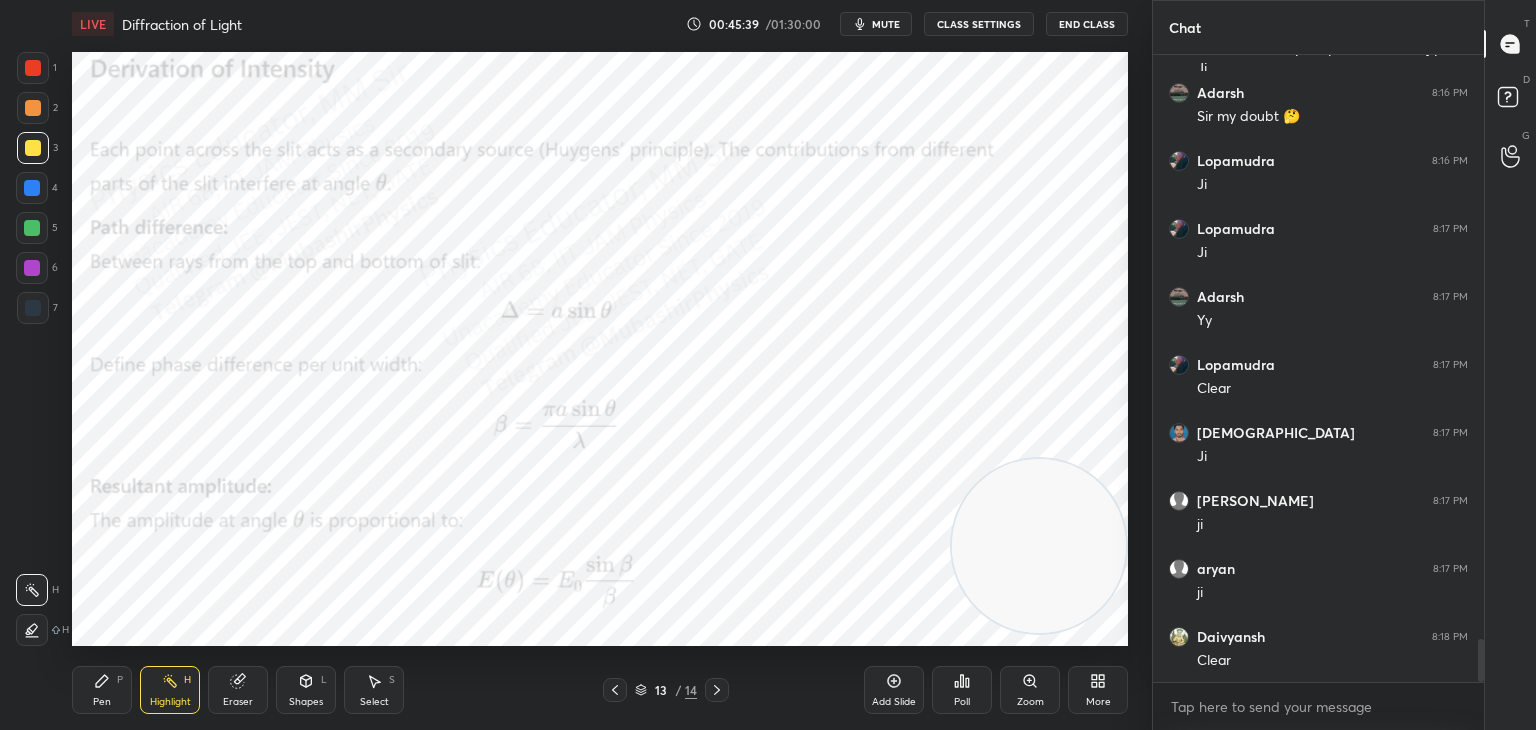 drag, startPoint x: 1025, startPoint y: 310, endPoint x: 1049, endPoint y: 618, distance: 308.93365 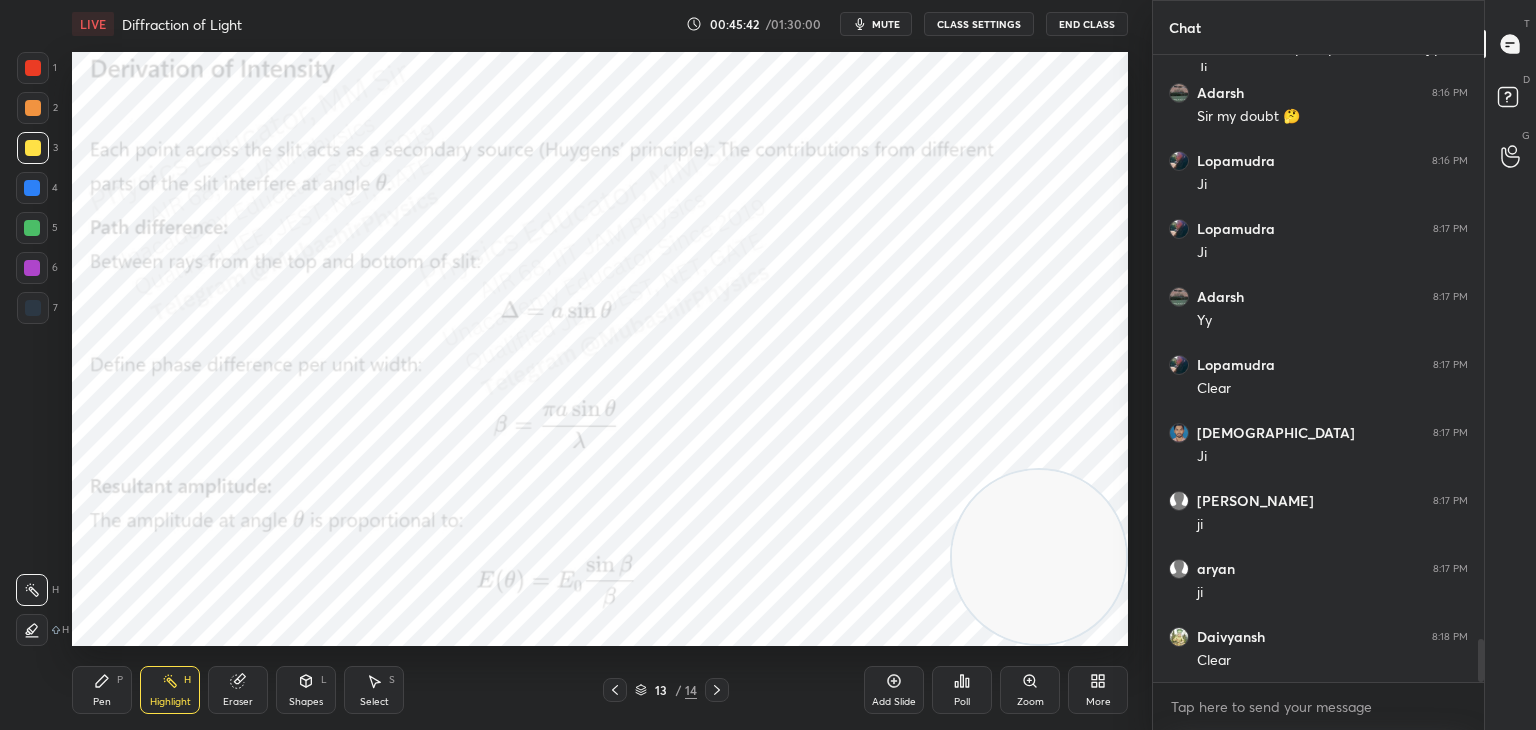 click 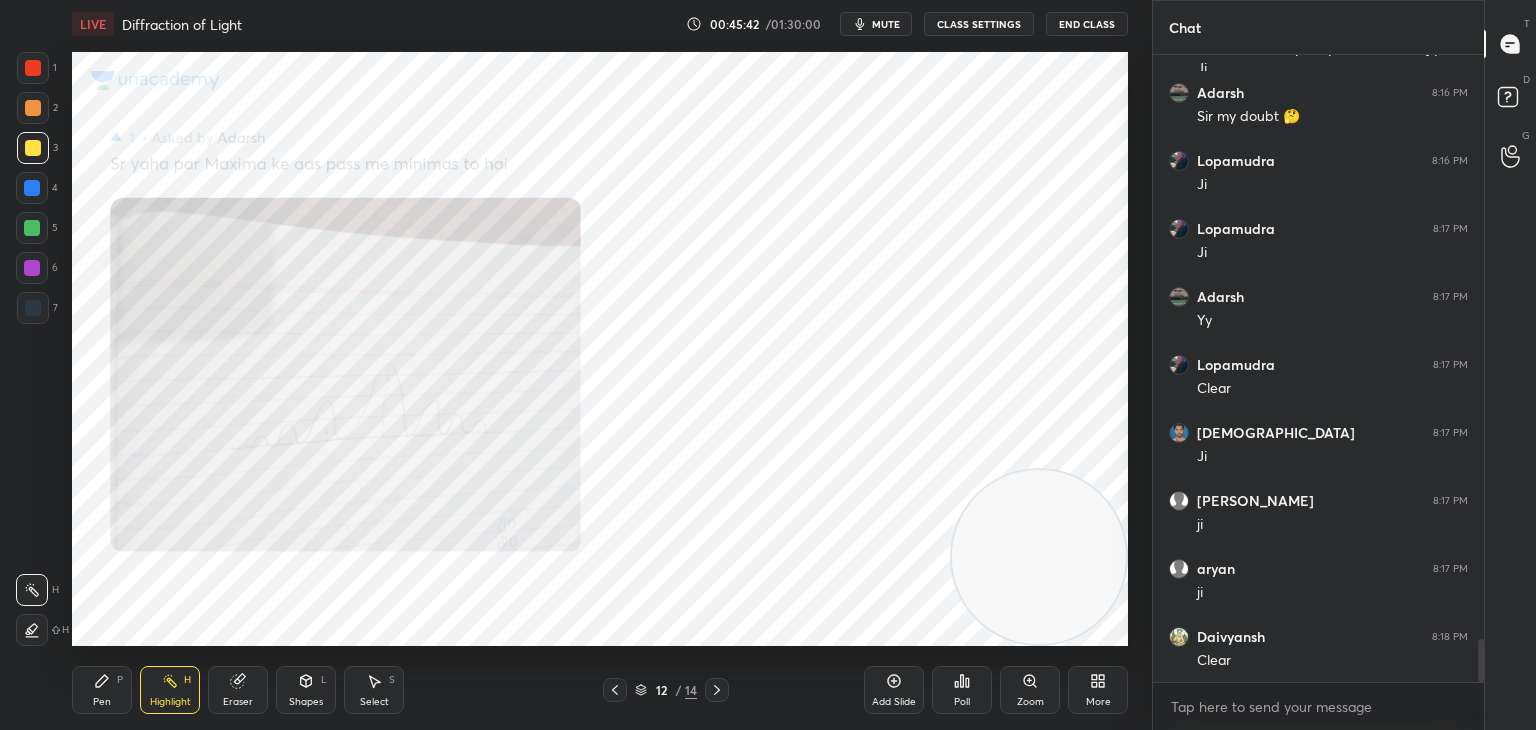click 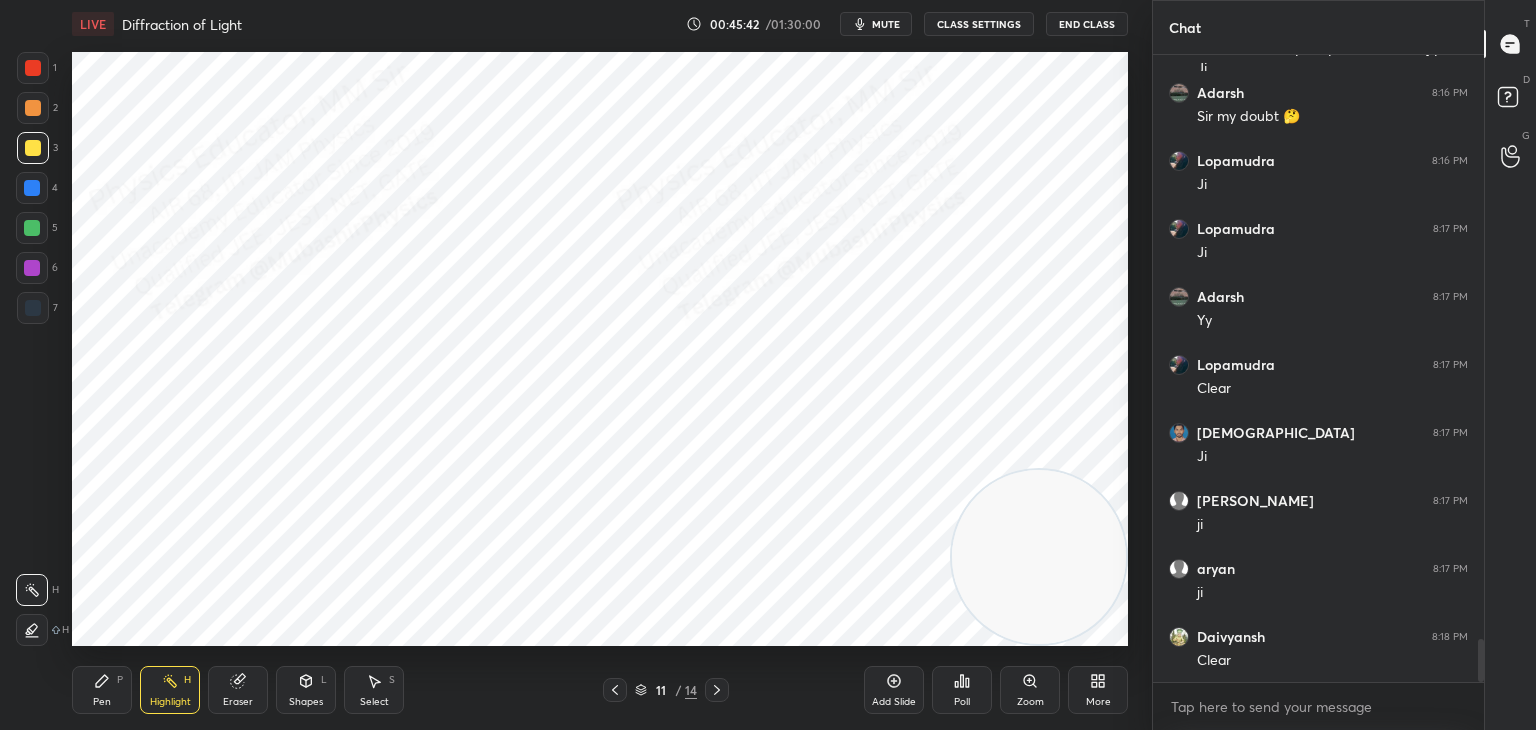click 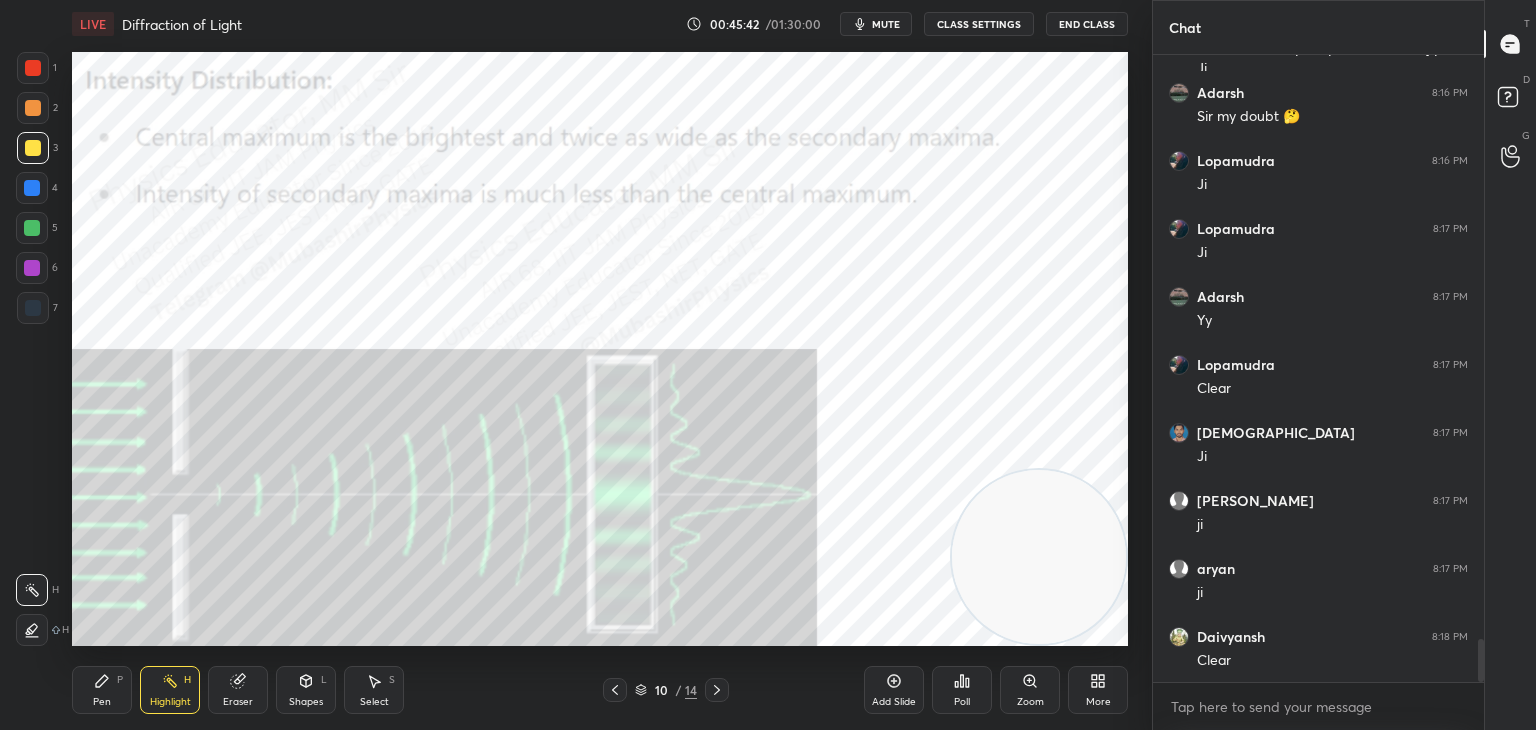 click 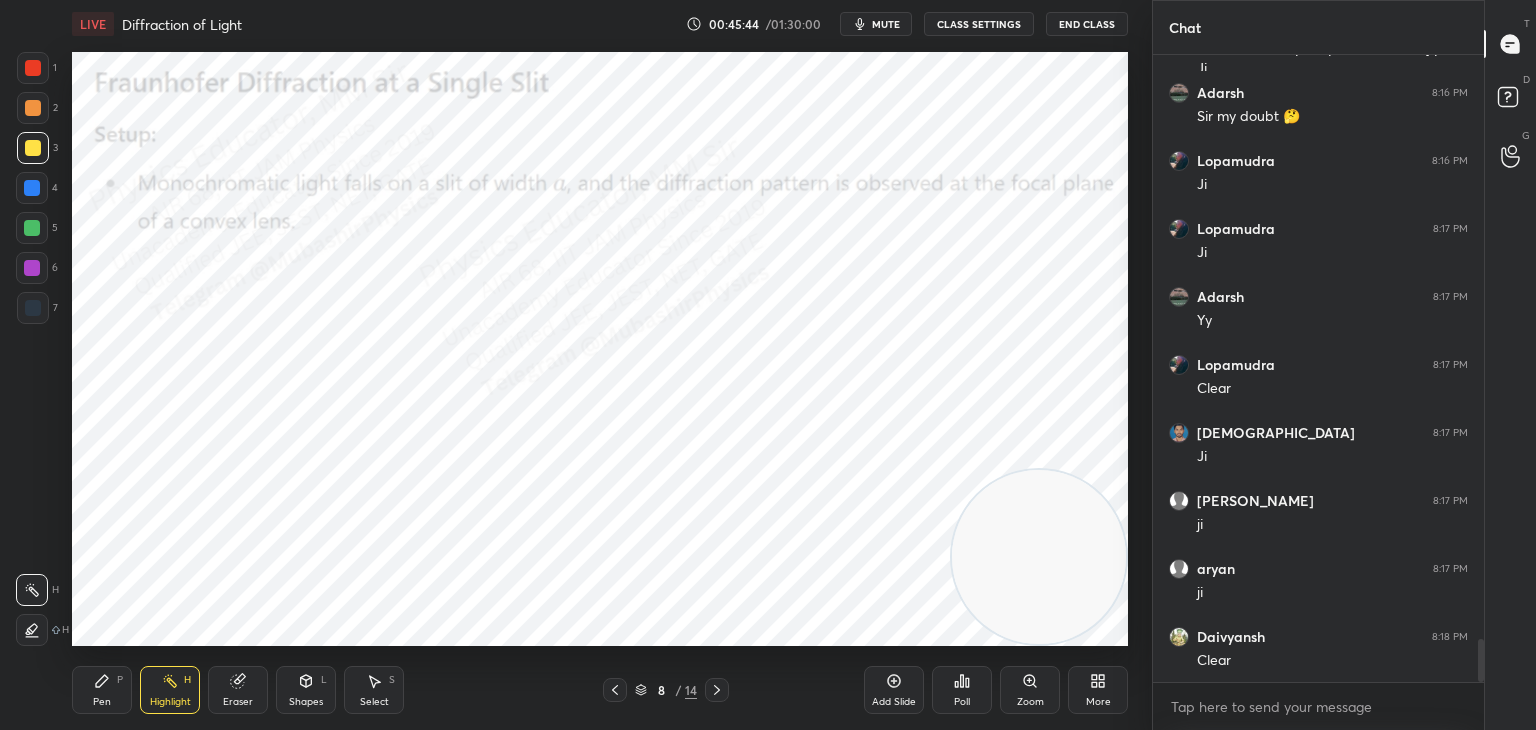 drag, startPoint x: 376, startPoint y: 682, endPoint x: 411, endPoint y: 677, distance: 35.35534 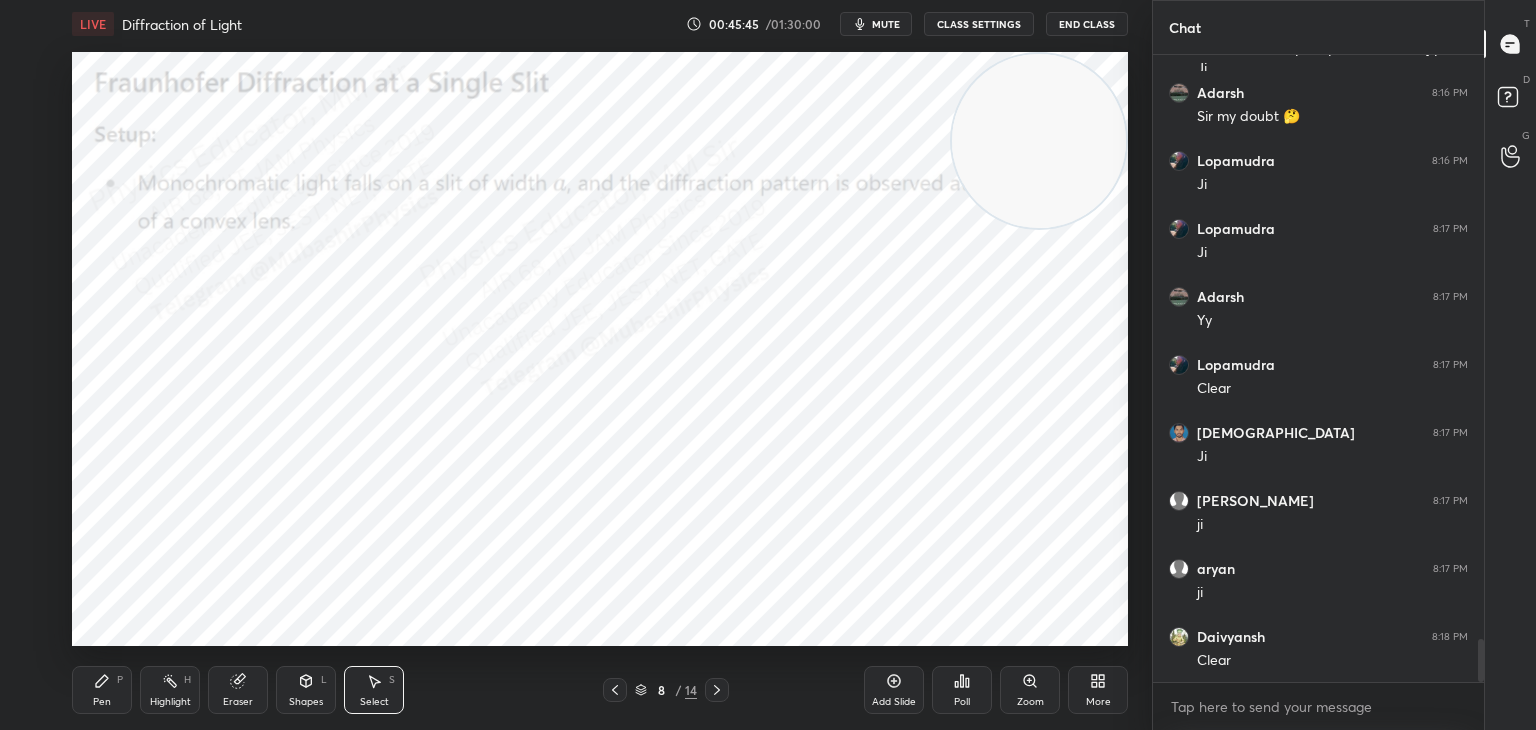 drag, startPoint x: 1077, startPoint y: 314, endPoint x: 1061, endPoint y: -11, distance: 325.39362 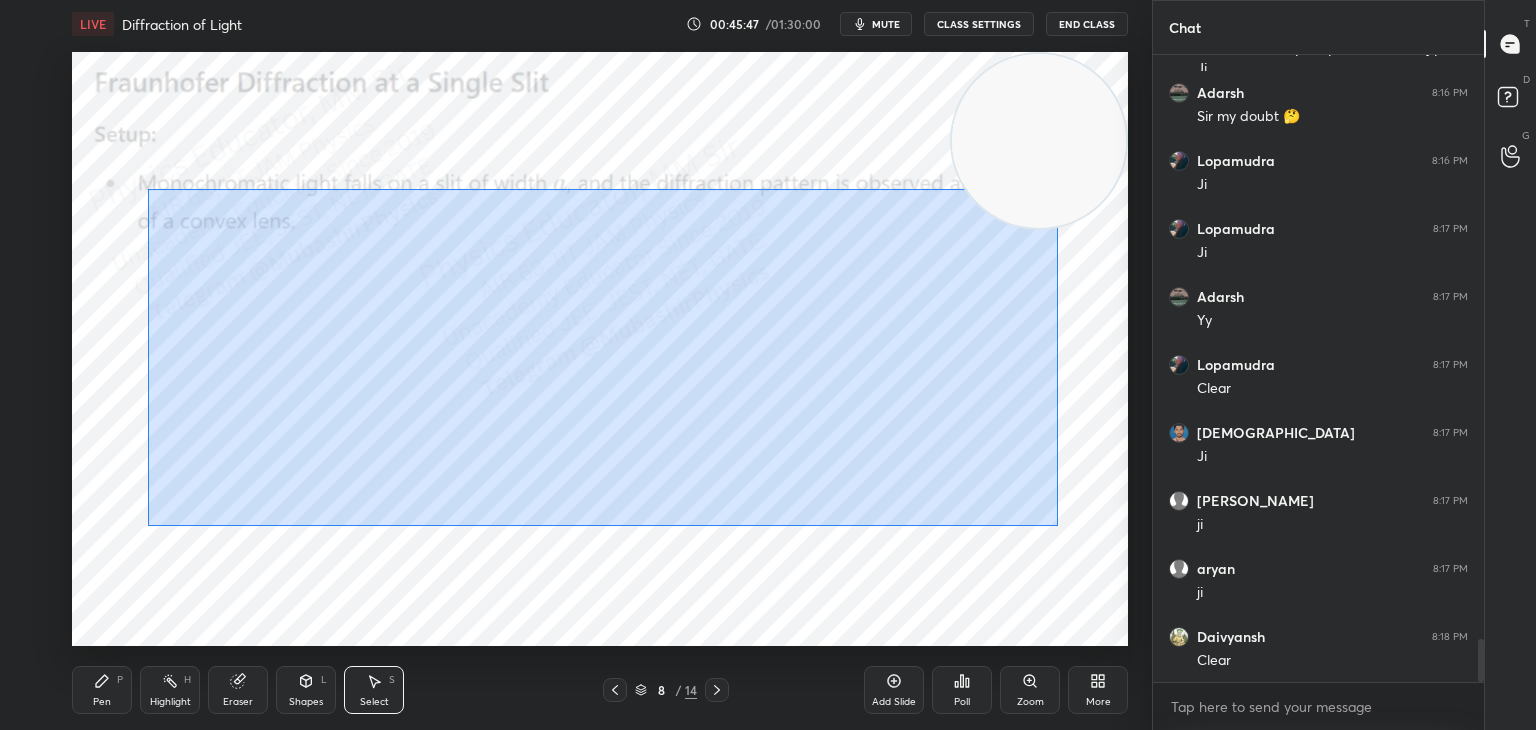 drag, startPoint x: 148, startPoint y: 189, endPoint x: 1053, endPoint y: 510, distance: 960.2427 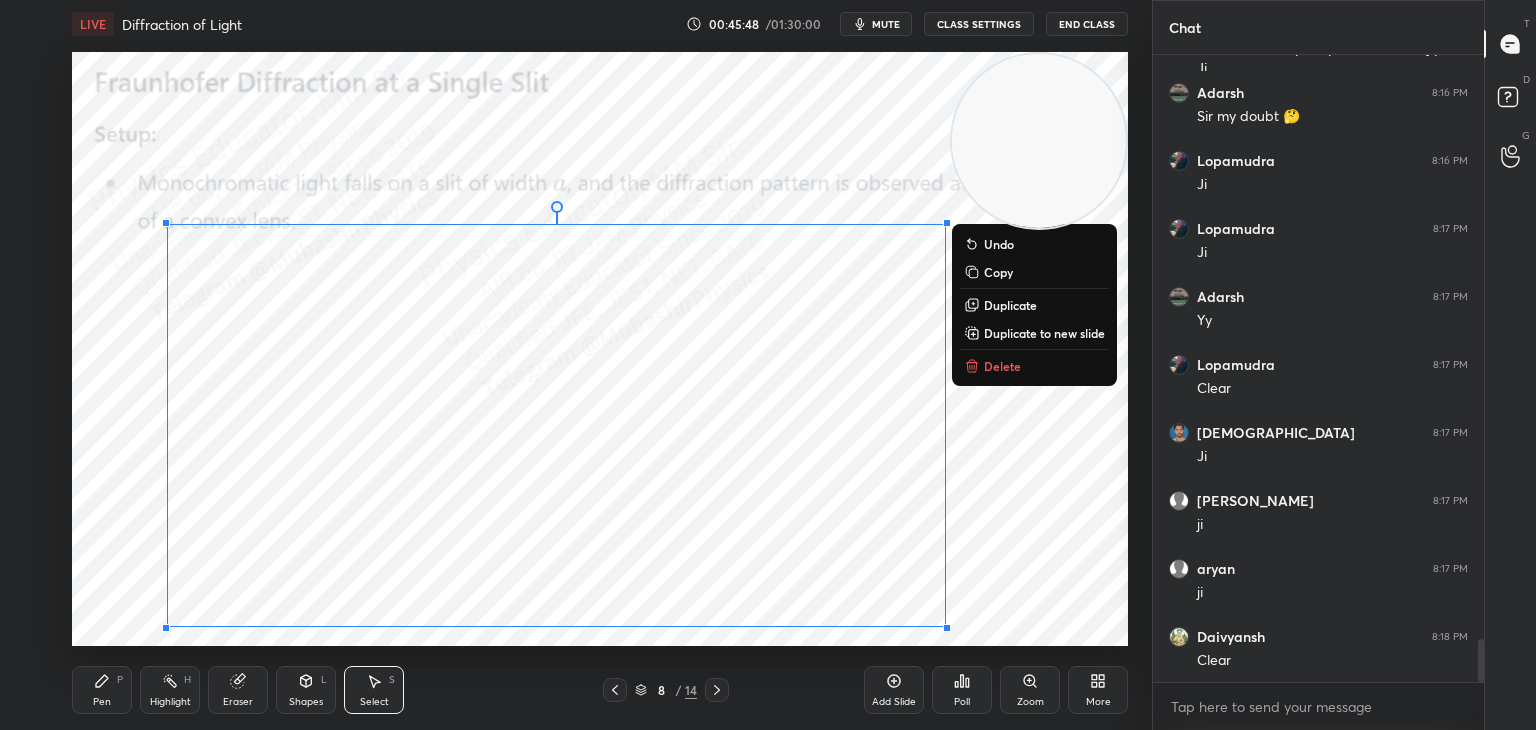 click on "Copy" at bounding box center [1034, 272] 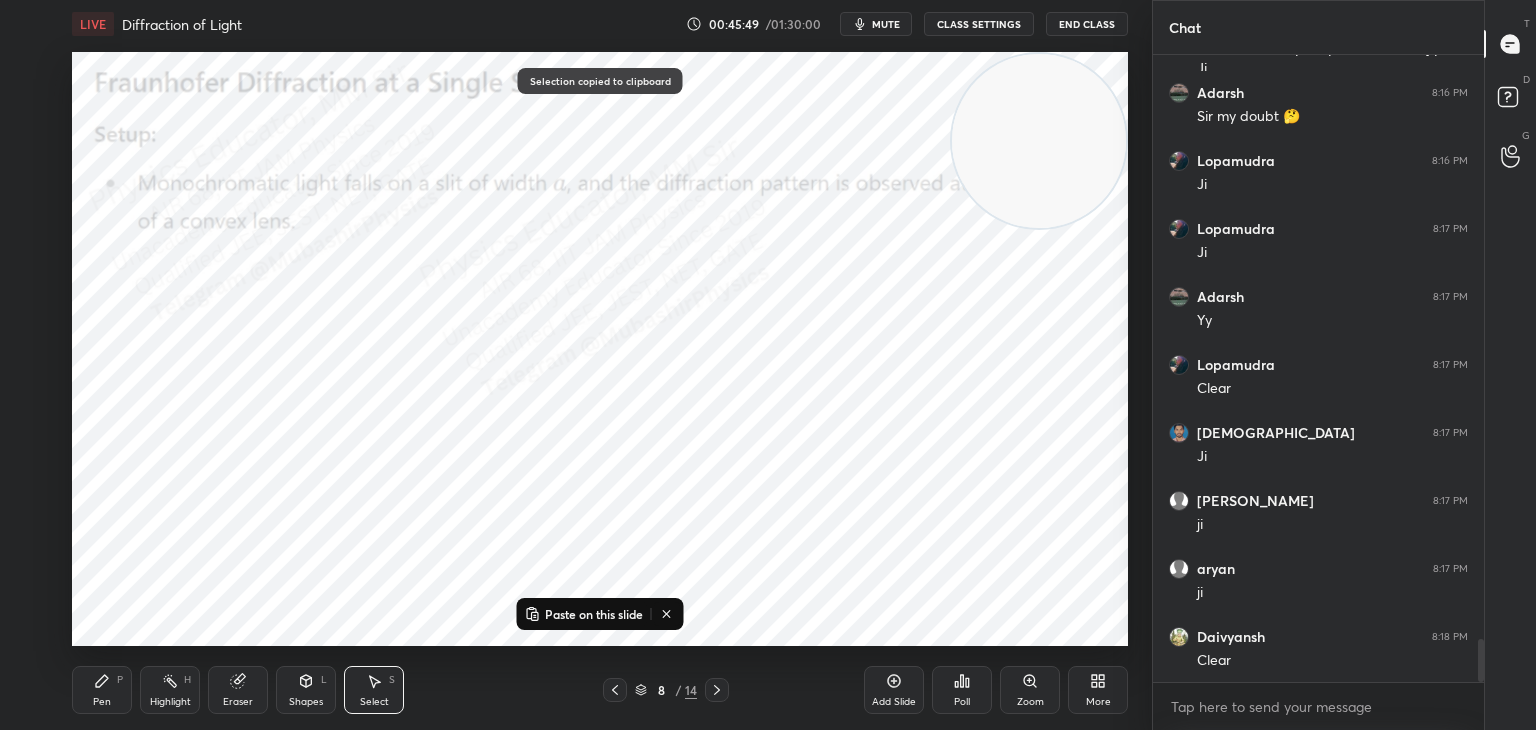 click 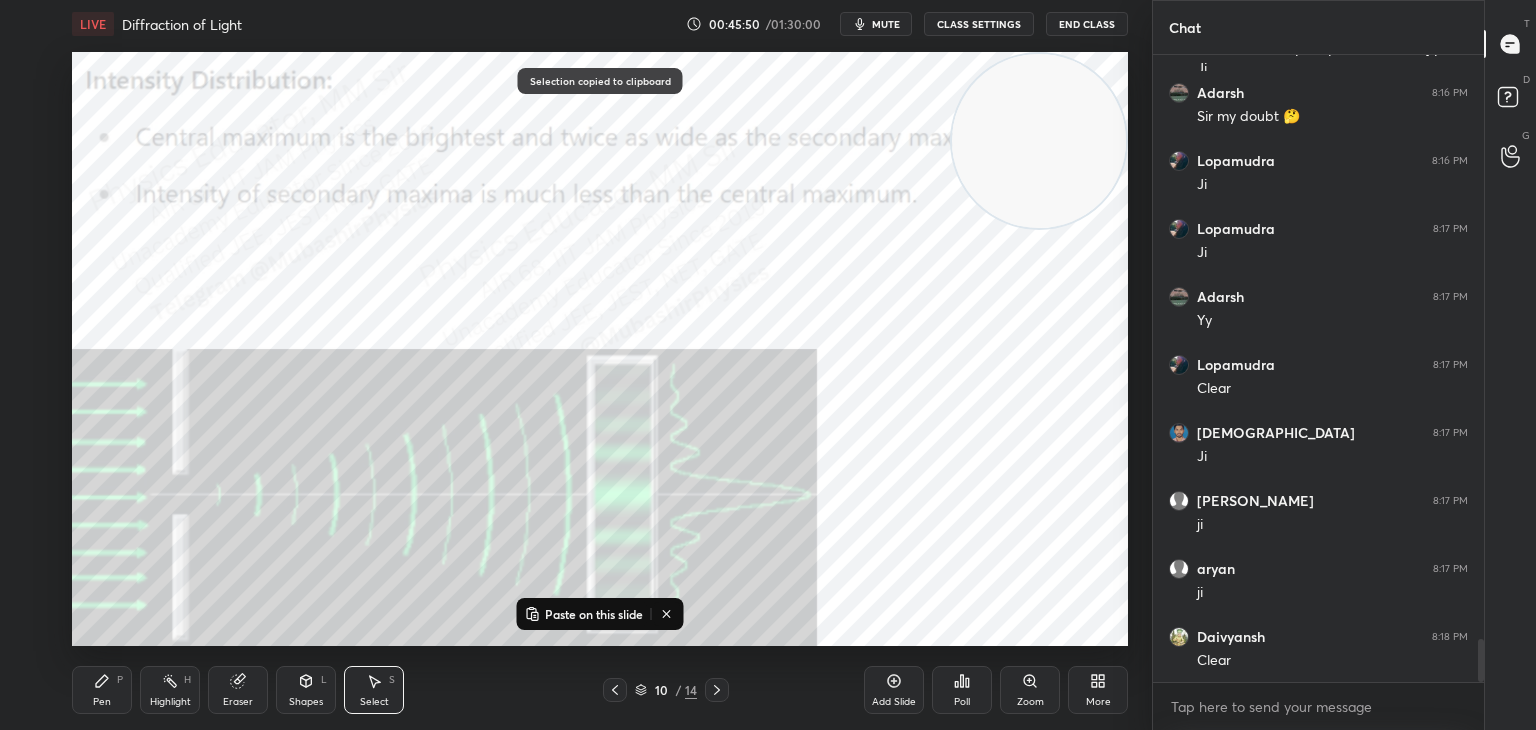 click 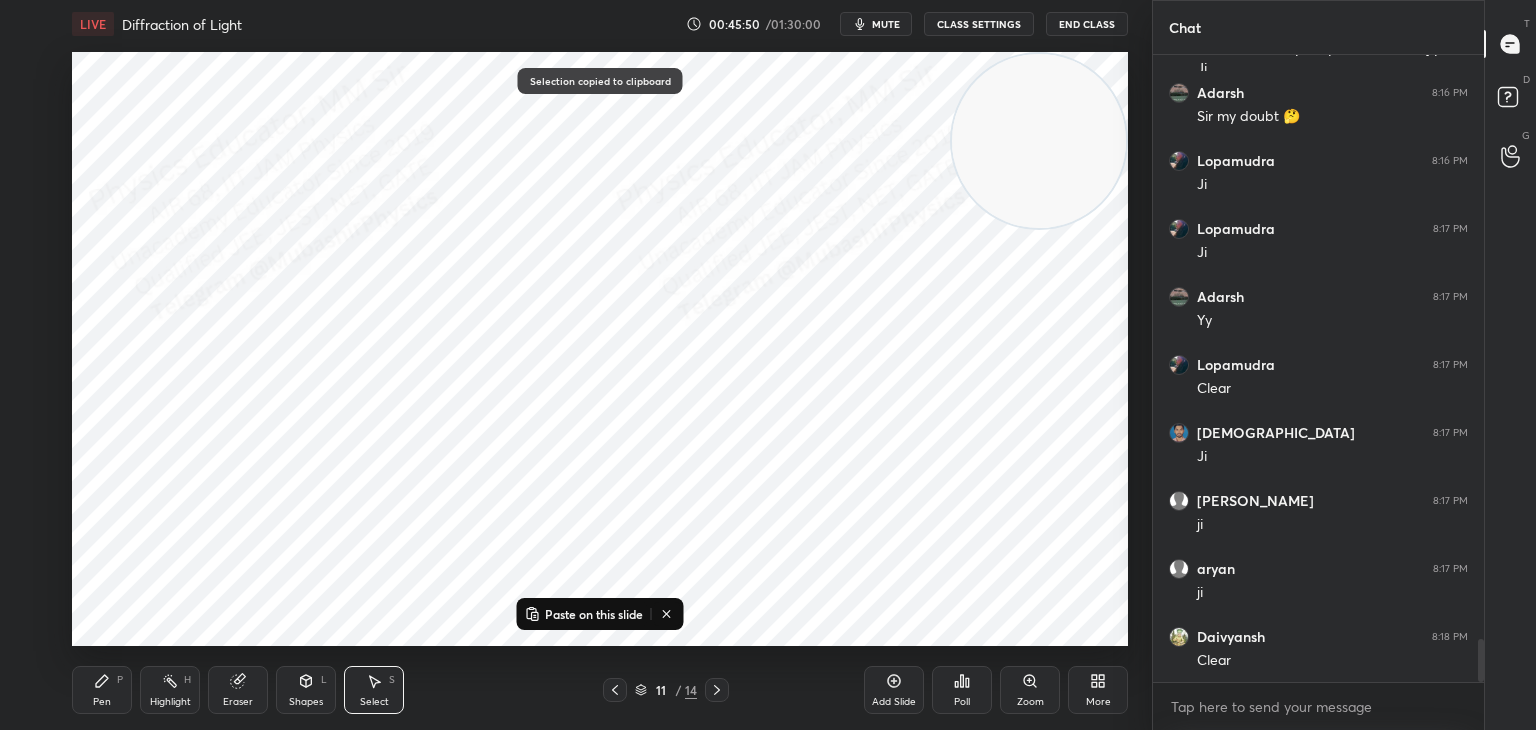 click 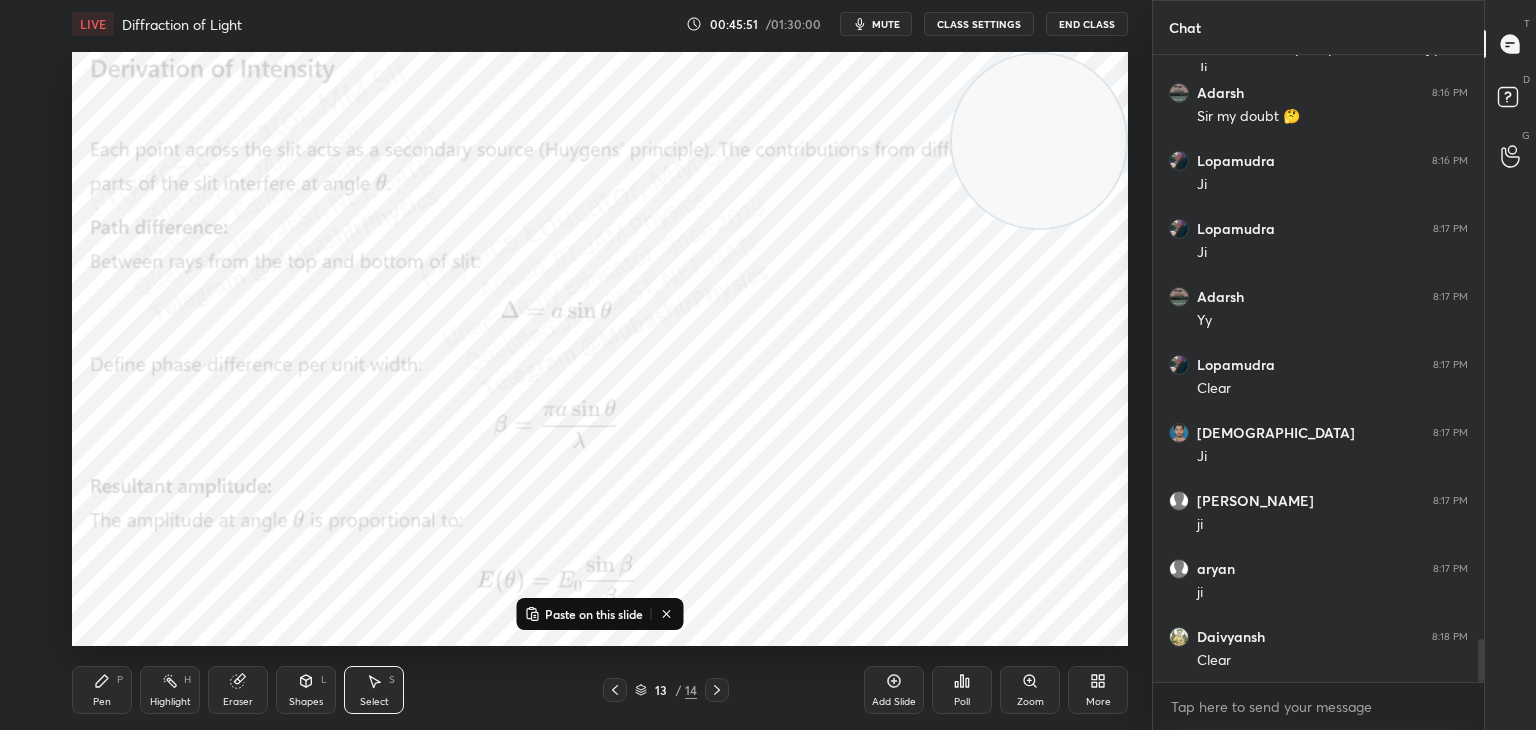 click on "Paste on this slide" at bounding box center [594, 614] 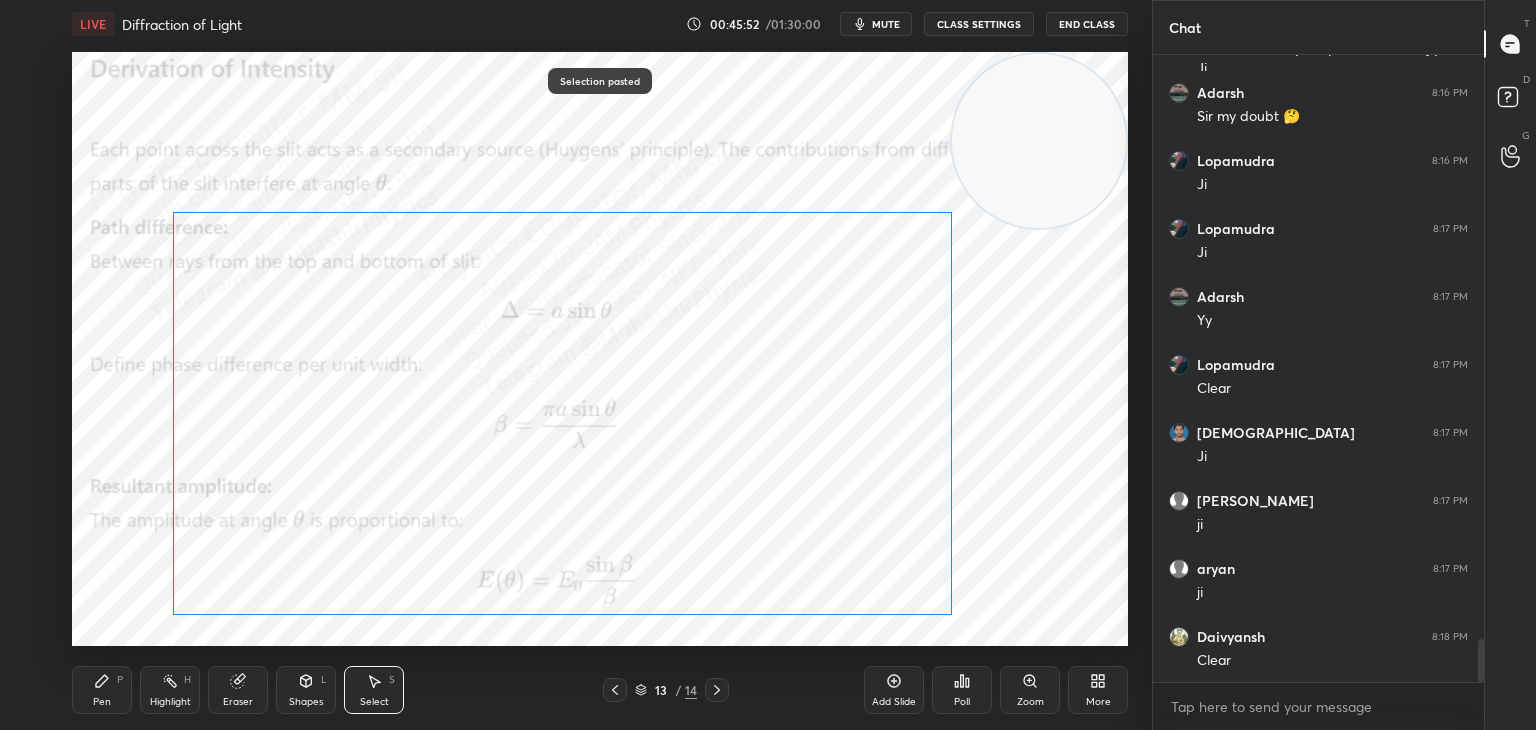 drag, startPoint x: 515, startPoint y: 474, endPoint x: 505, endPoint y: 476, distance: 10.198039 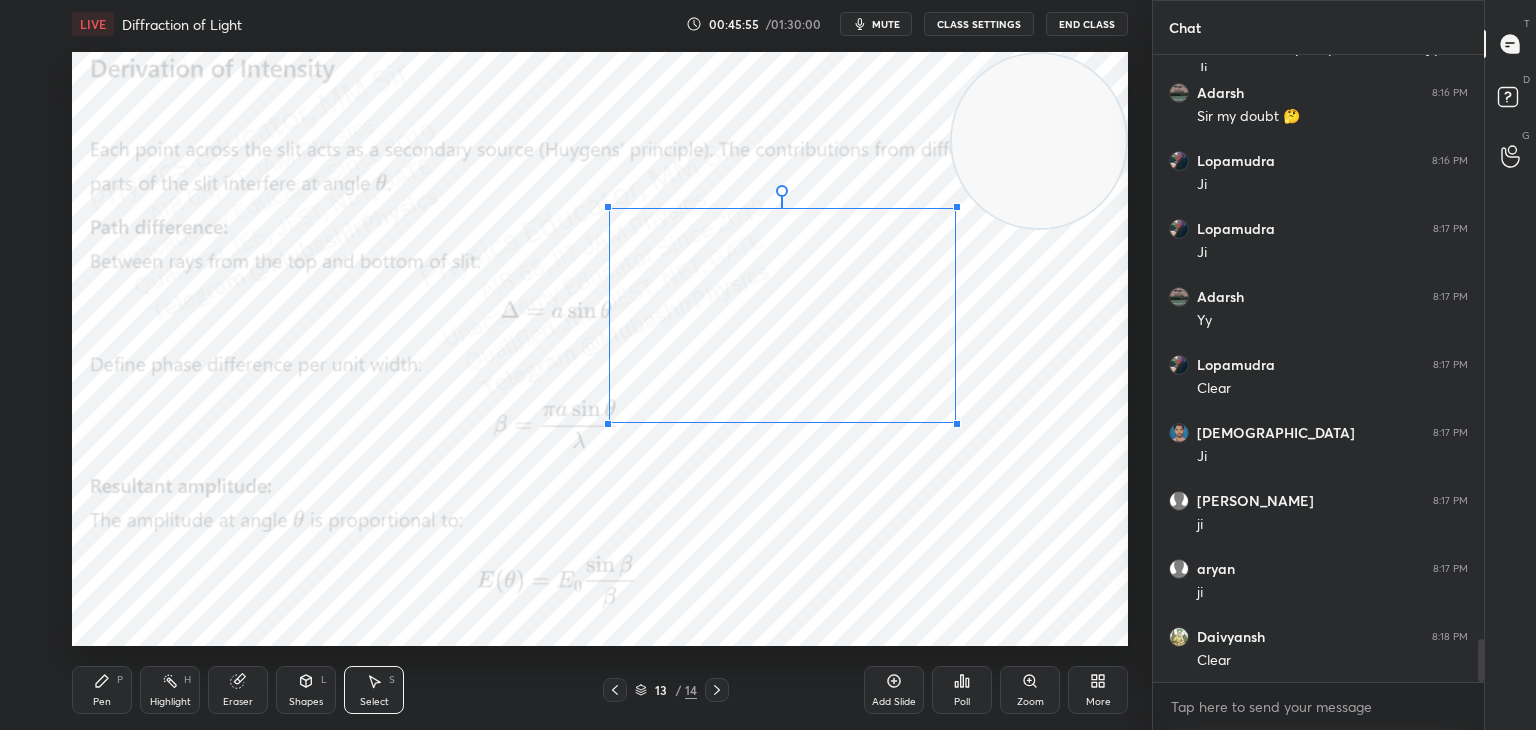 drag, startPoint x: 177, startPoint y: 610, endPoint x: 609, endPoint y: 422, distance: 471.1348 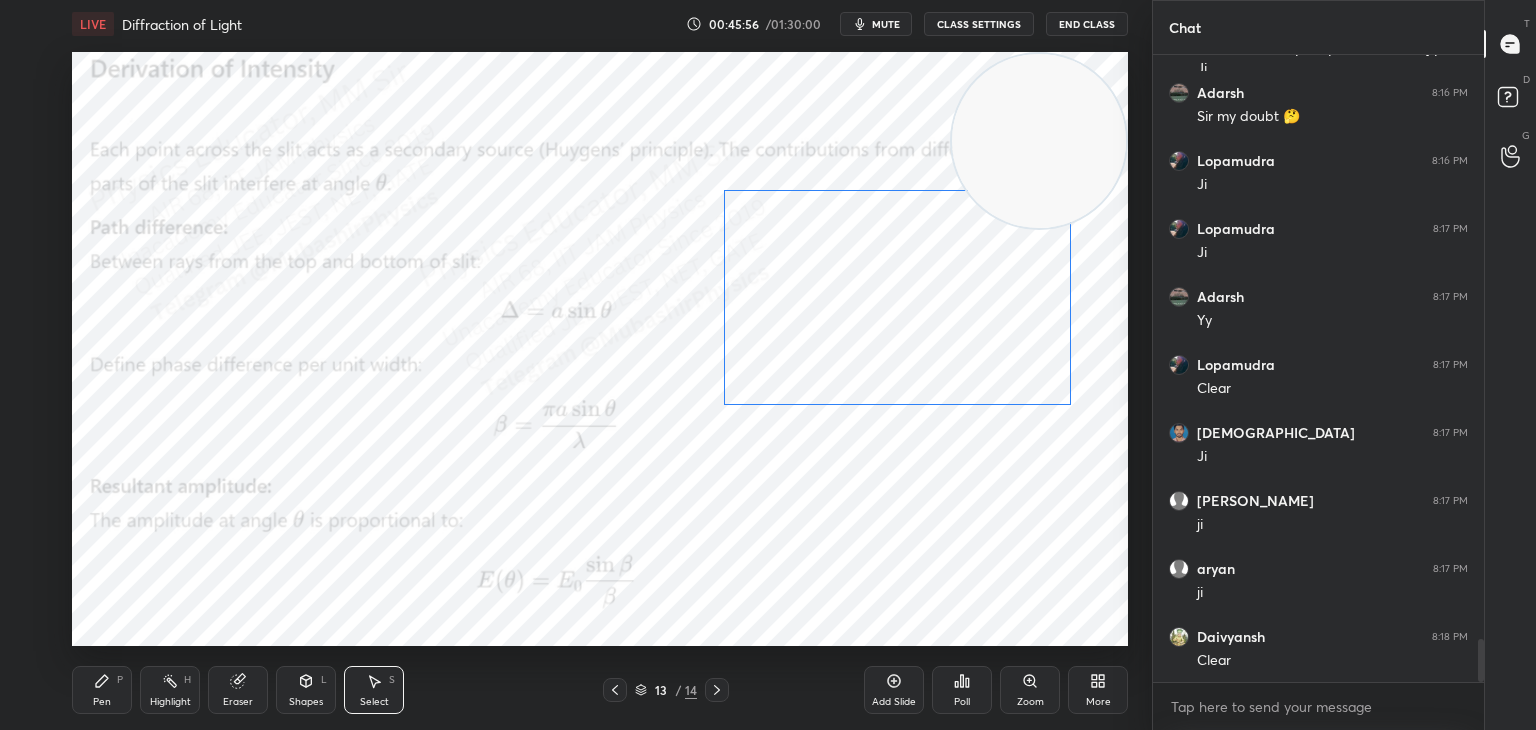 drag, startPoint x: 864, startPoint y: 365, endPoint x: 1021, endPoint y: 198, distance: 229.21169 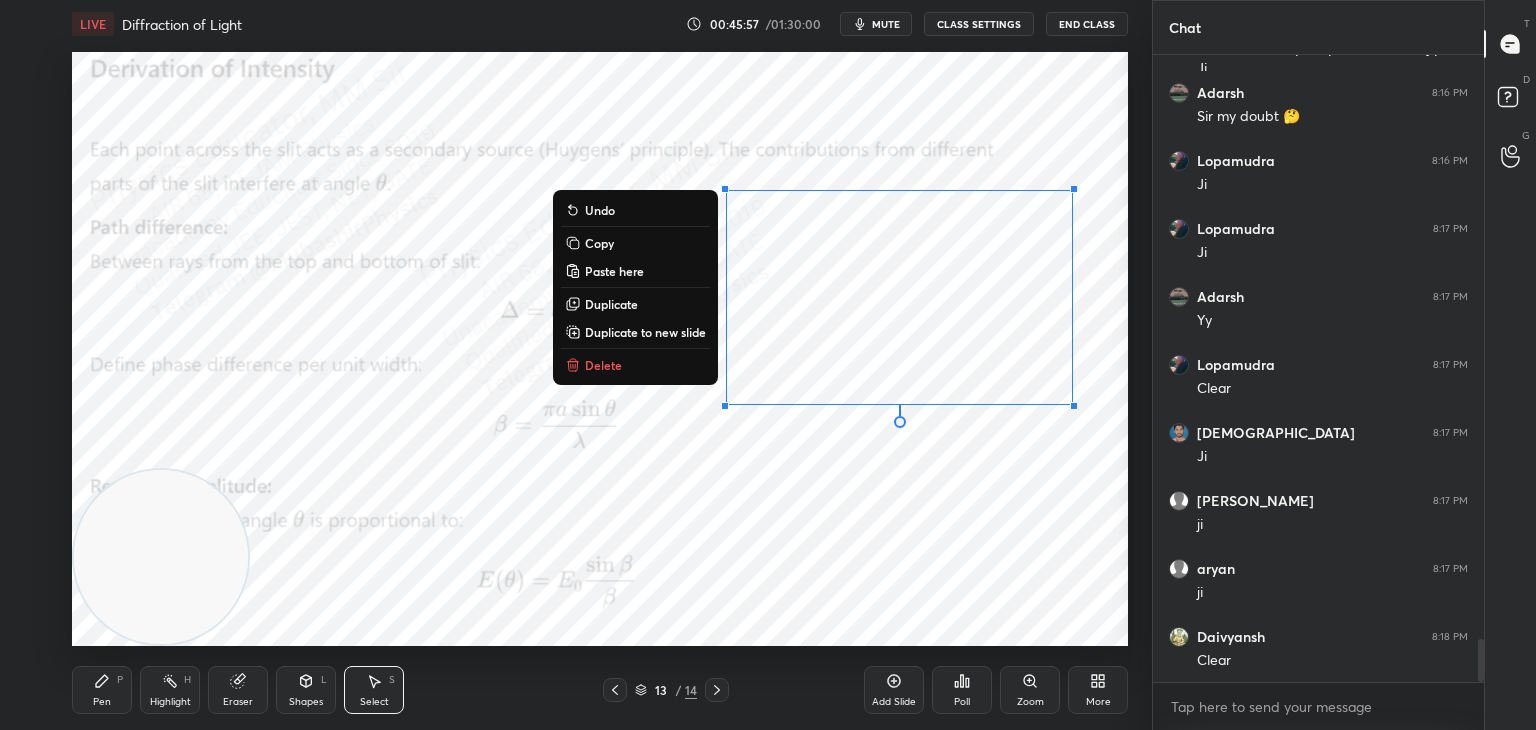 drag, startPoint x: 1012, startPoint y: 152, endPoint x: 12, endPoint y: 633, distance: 1109.6671 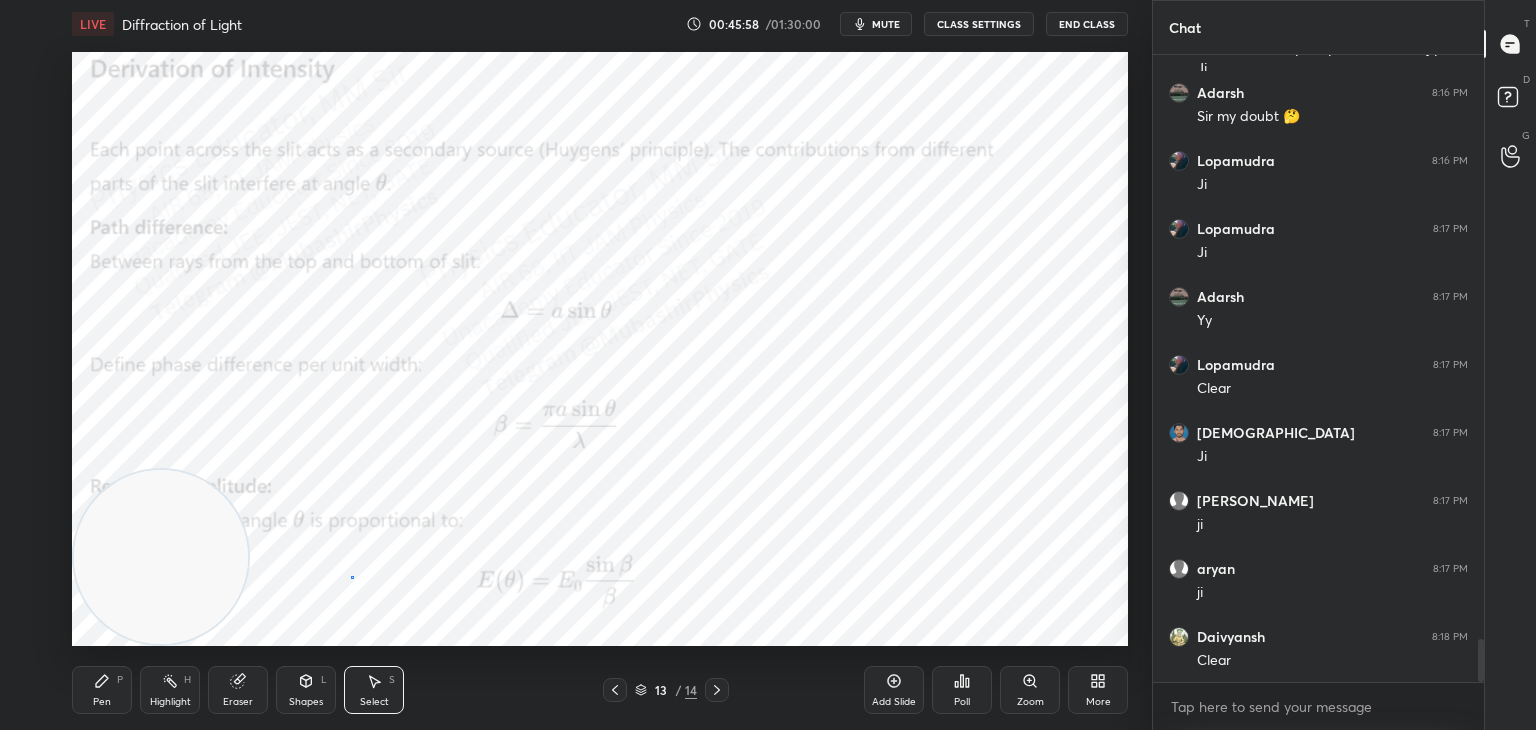 drag, startPoint x: 352, startPoint y: 577, endPoint x: 338, endPoint y: 606, distance: 32.202484 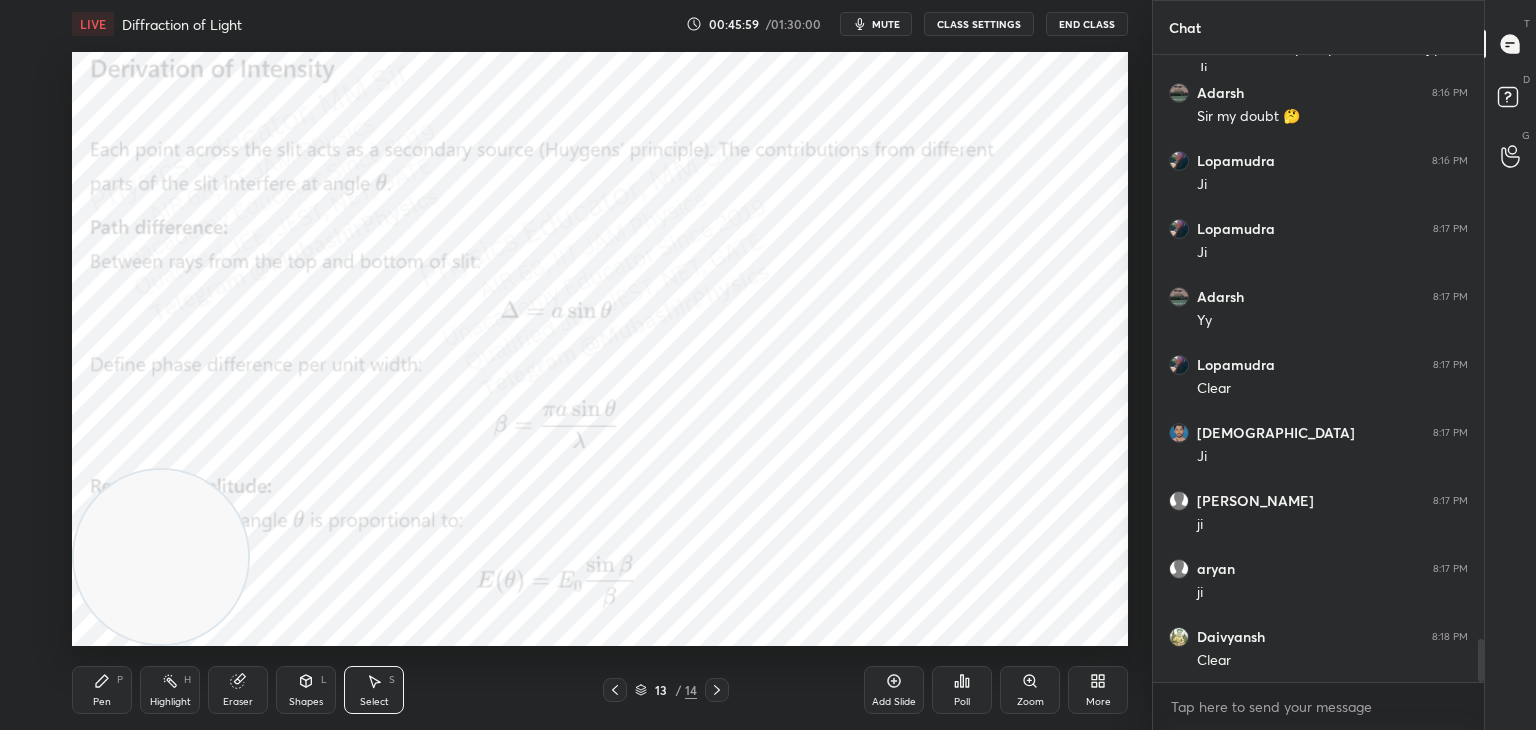 click on "Shapes" at bounding box center (306, 702) 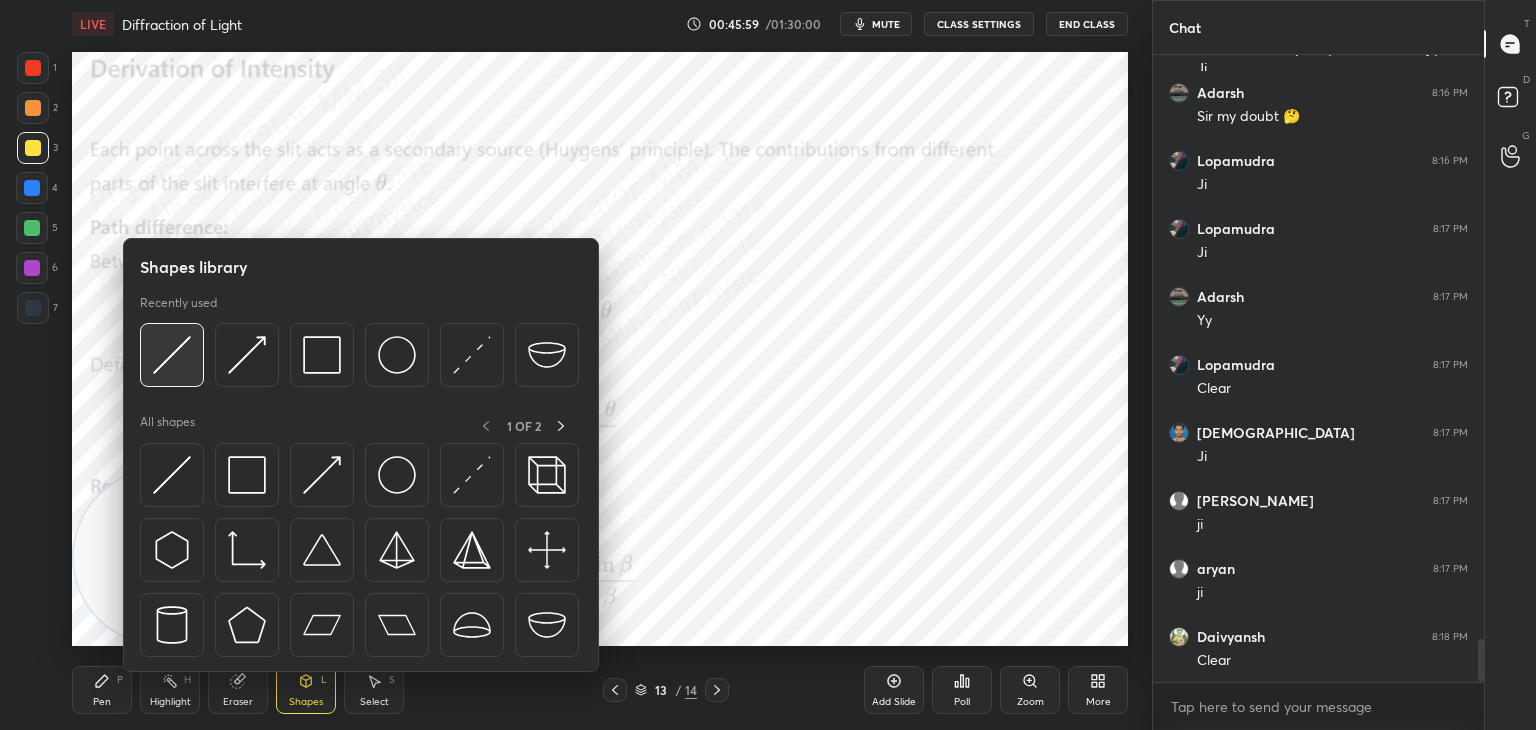 click at bounding box center (172, 355) 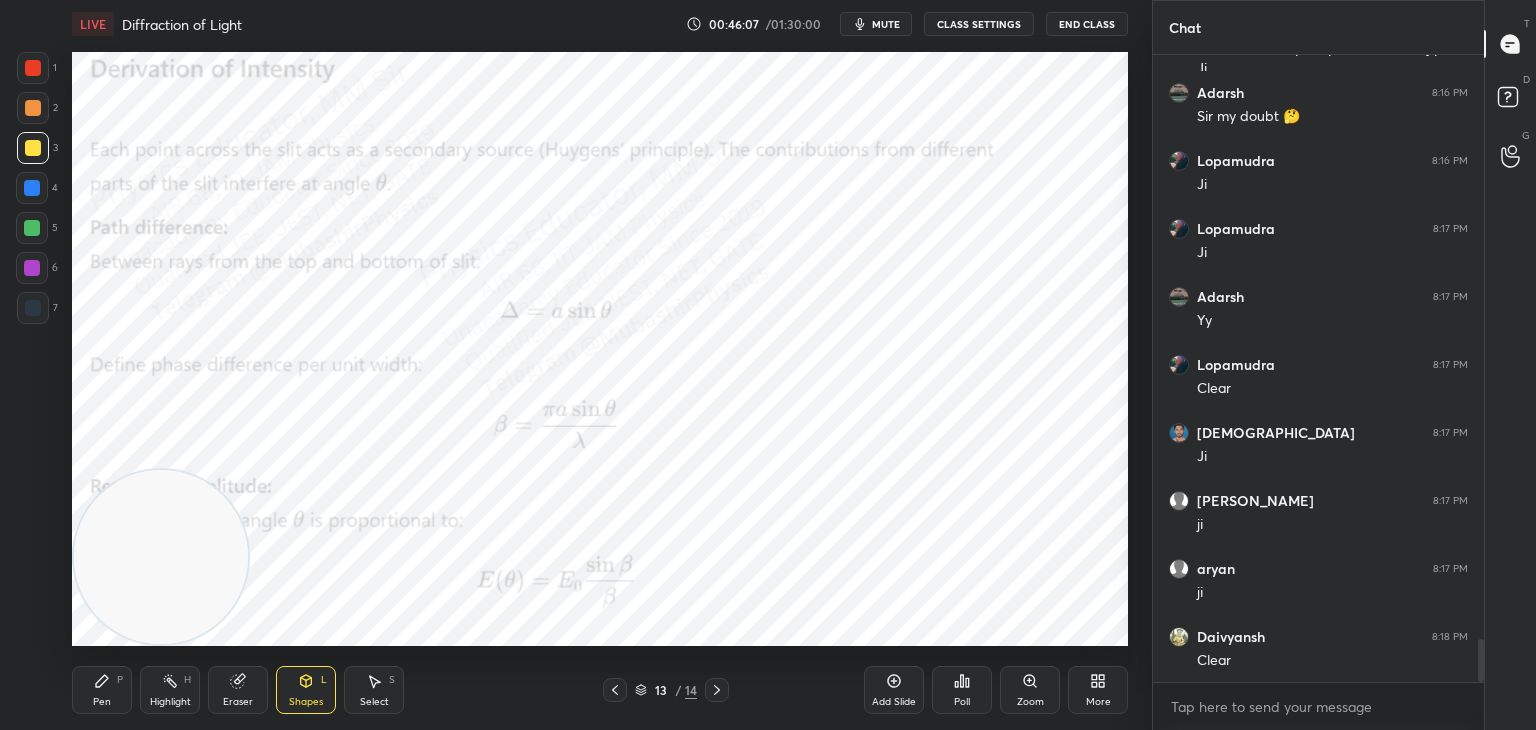 drag, startPoint x: 98, startPoint y: 696, endPoint x: 164, endPoint y: 690, distance: 66.27216 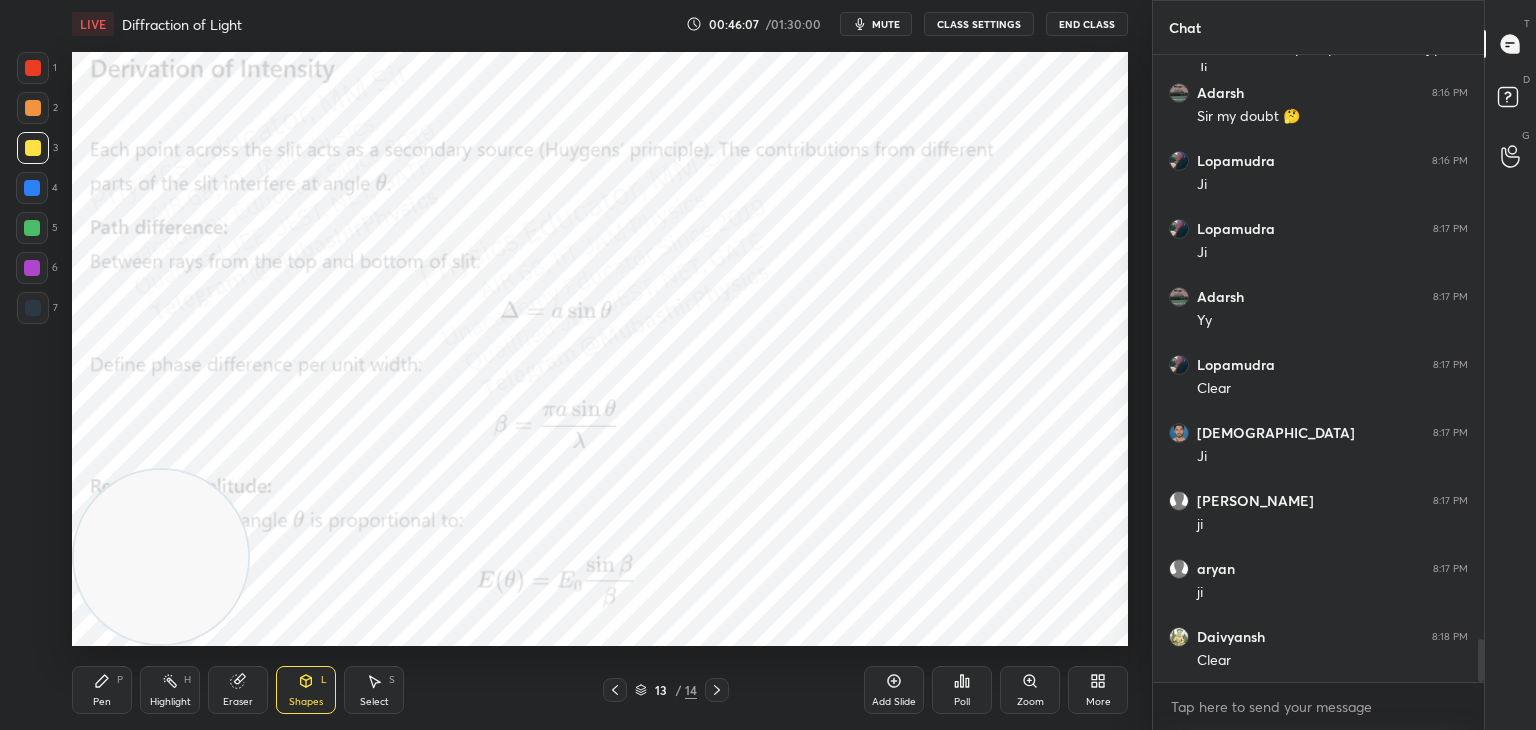 click on "Pen" at bounding box center (102, 702) 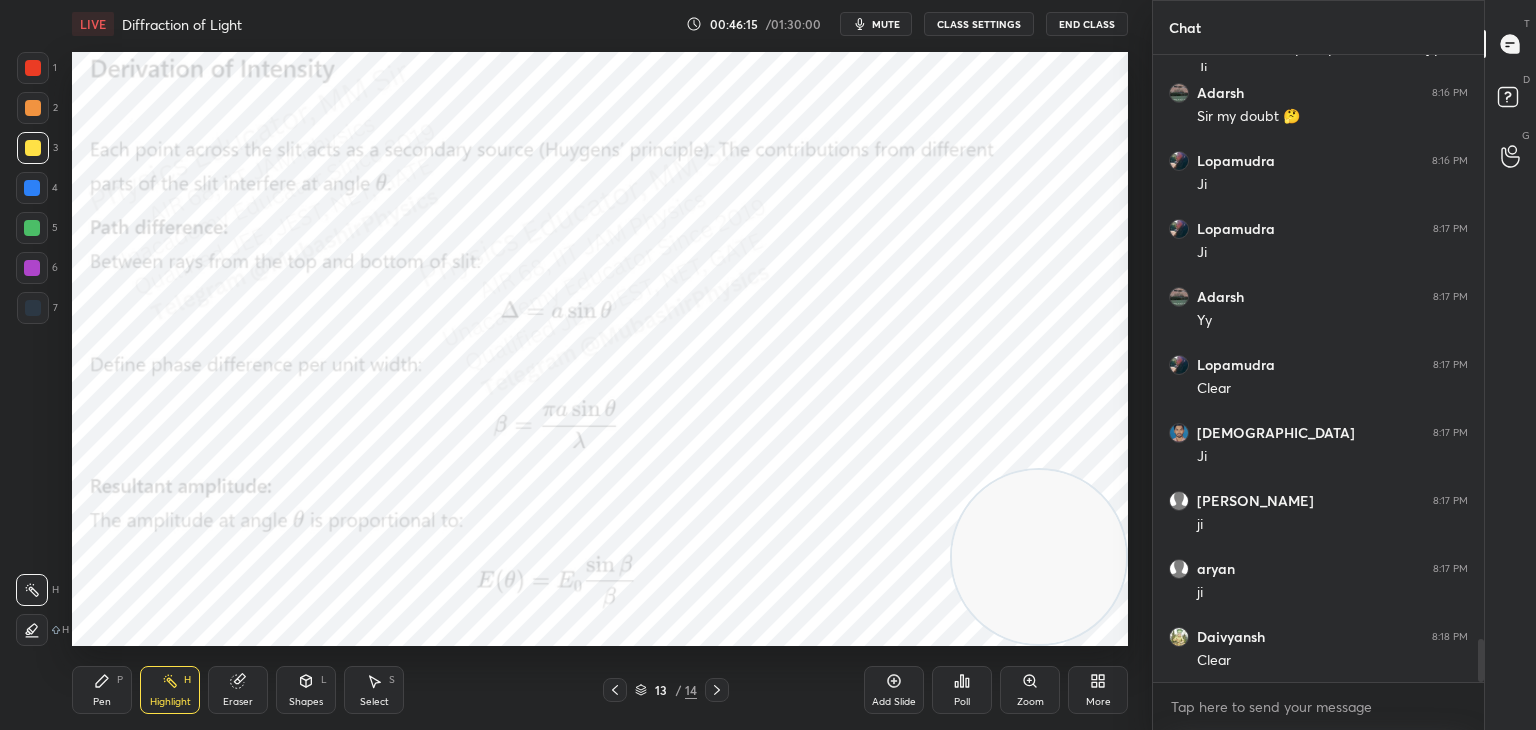 drag, startPoint x: 186, startPoint y: 532, endPoint x: 1084, endPoint y: 538, distance: 898.02 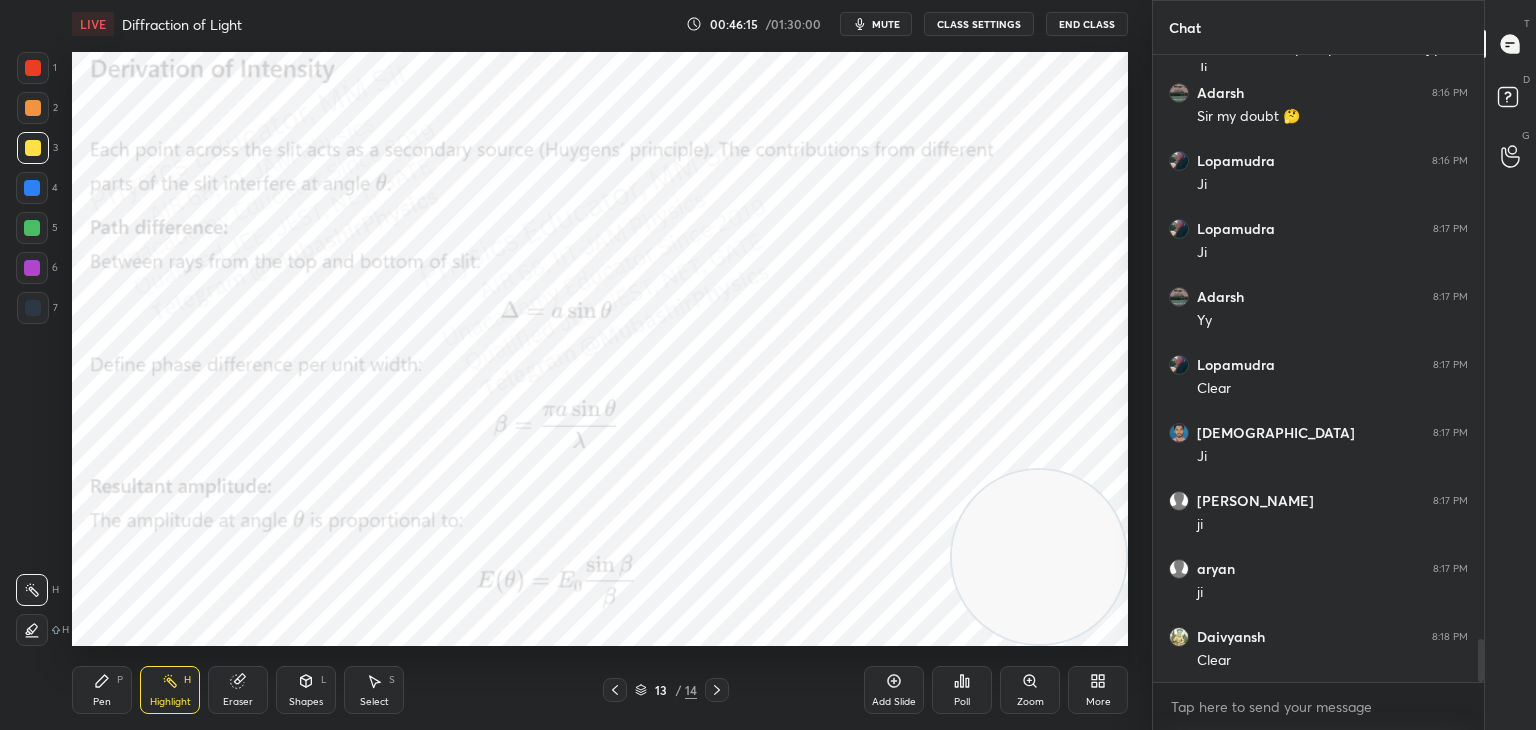 click at bounding box center [1039, 557] 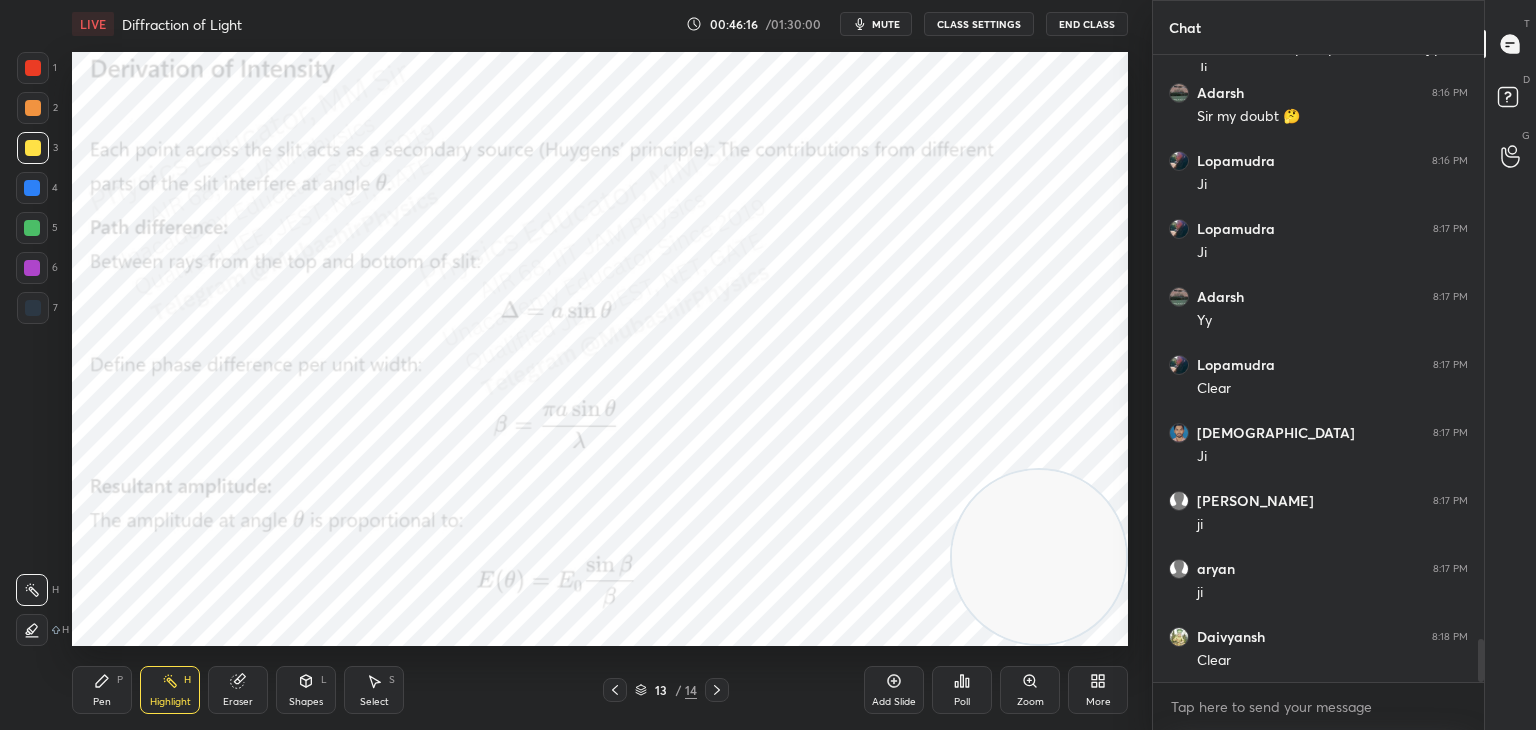 drag, startPoint x: 105, startPoint y: 681, endPoint x: 92, endPoint y: 682, distance: 13.038404 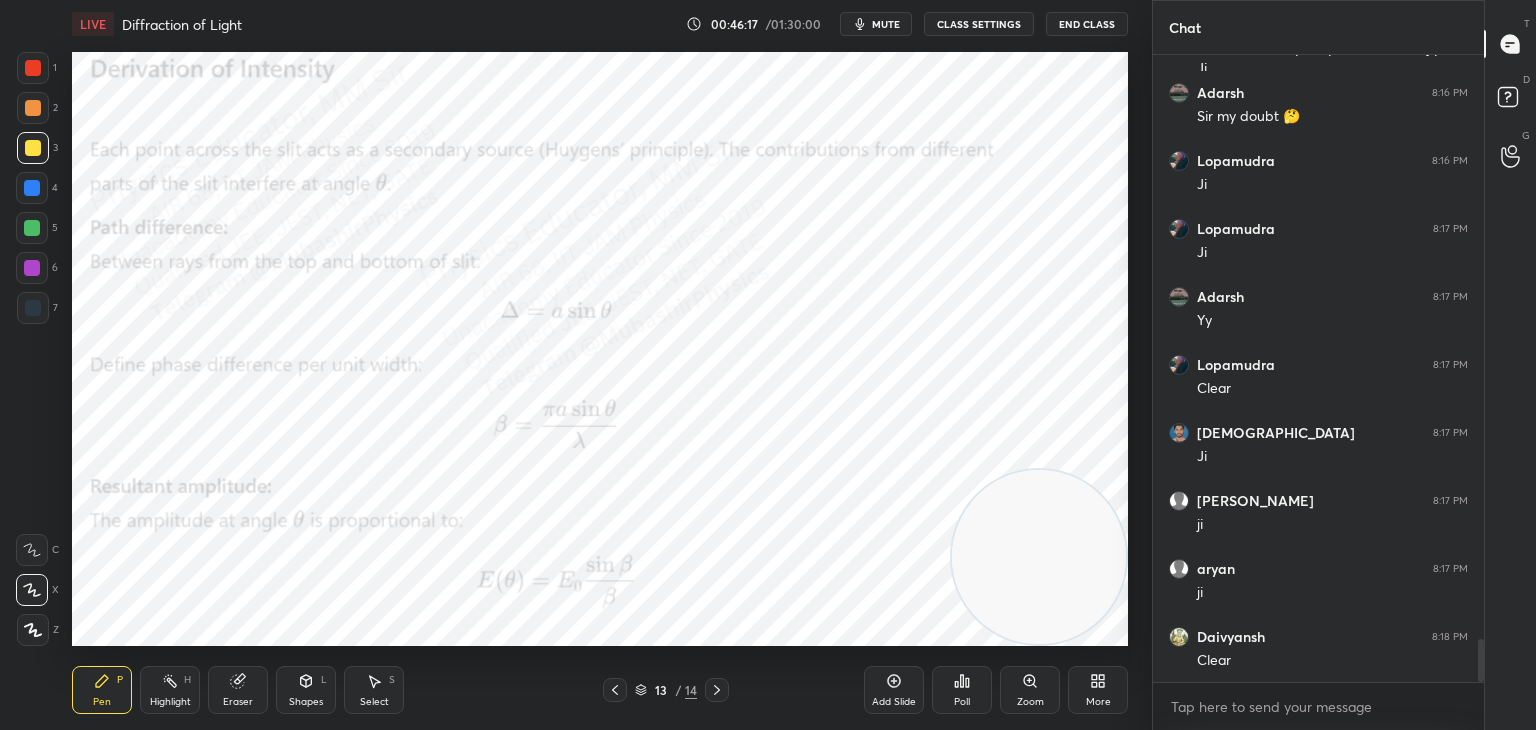drag, startPoint x: 41, startPoint y: 190, endPoint x: 56, endPoint y: 190, distance: 15 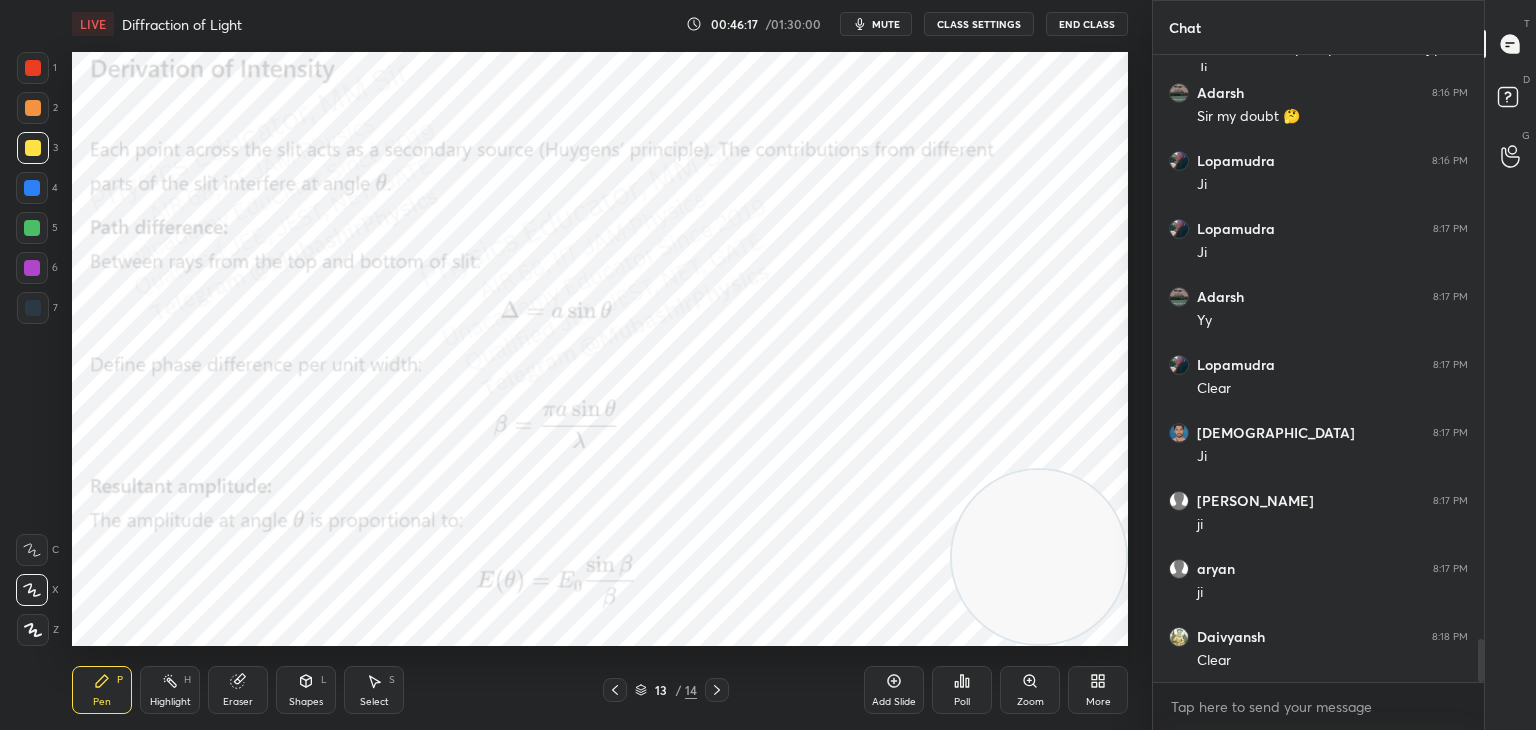 click at bounding box center (32, 188) 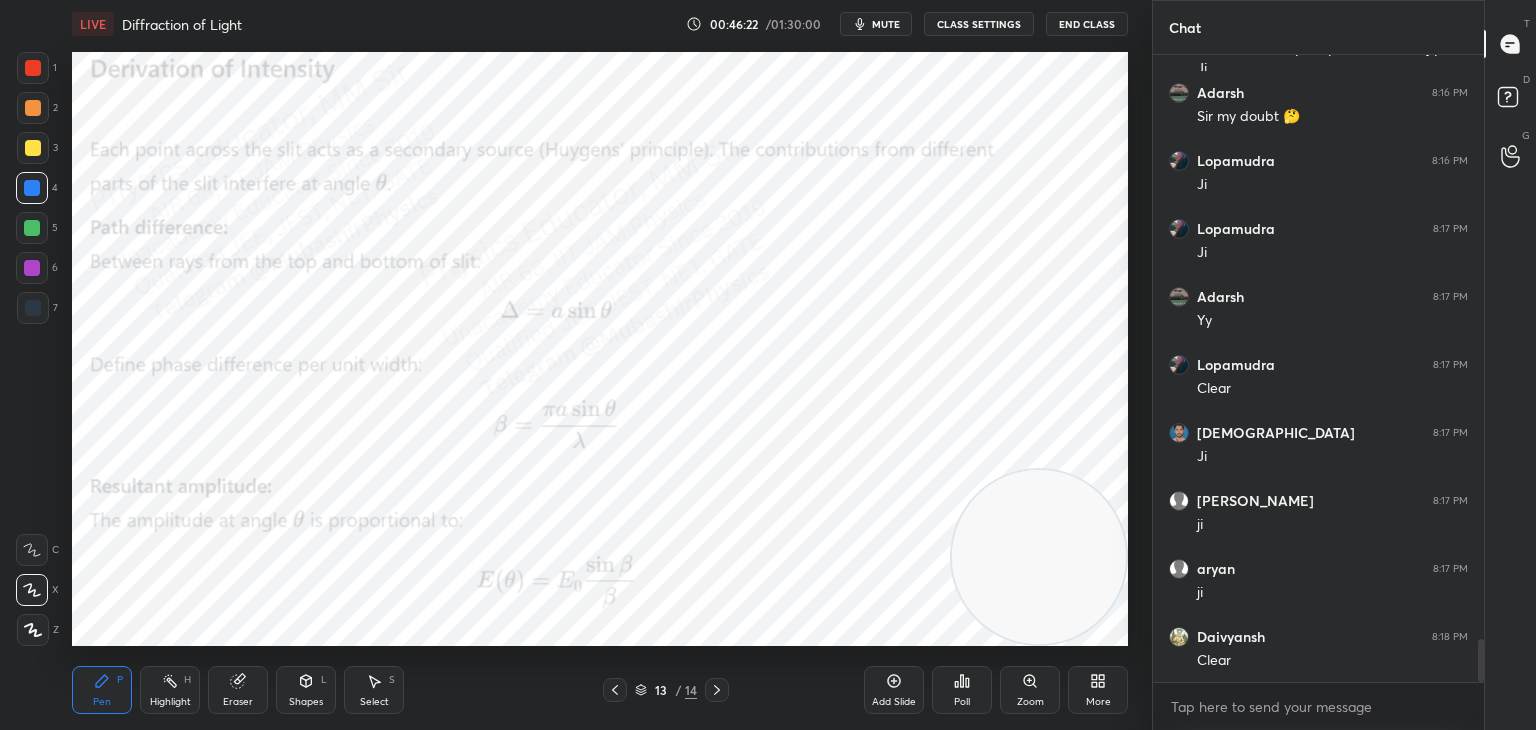 drag, startPoint x: 52, startPoint y: 270, endPoint x: 42, endPoint y: 261, distance: 13.453624 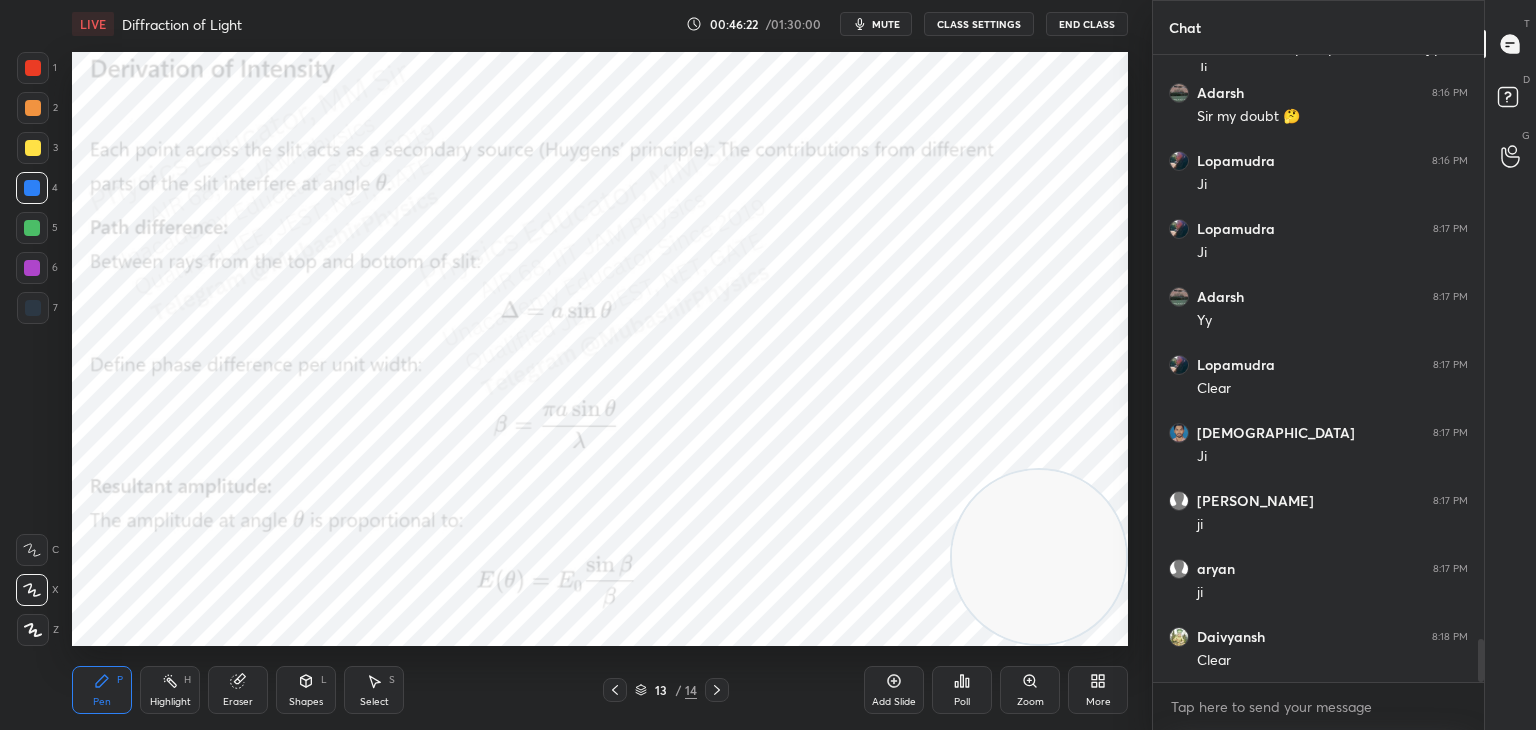 click on "6" at bounding box center [37, 268] 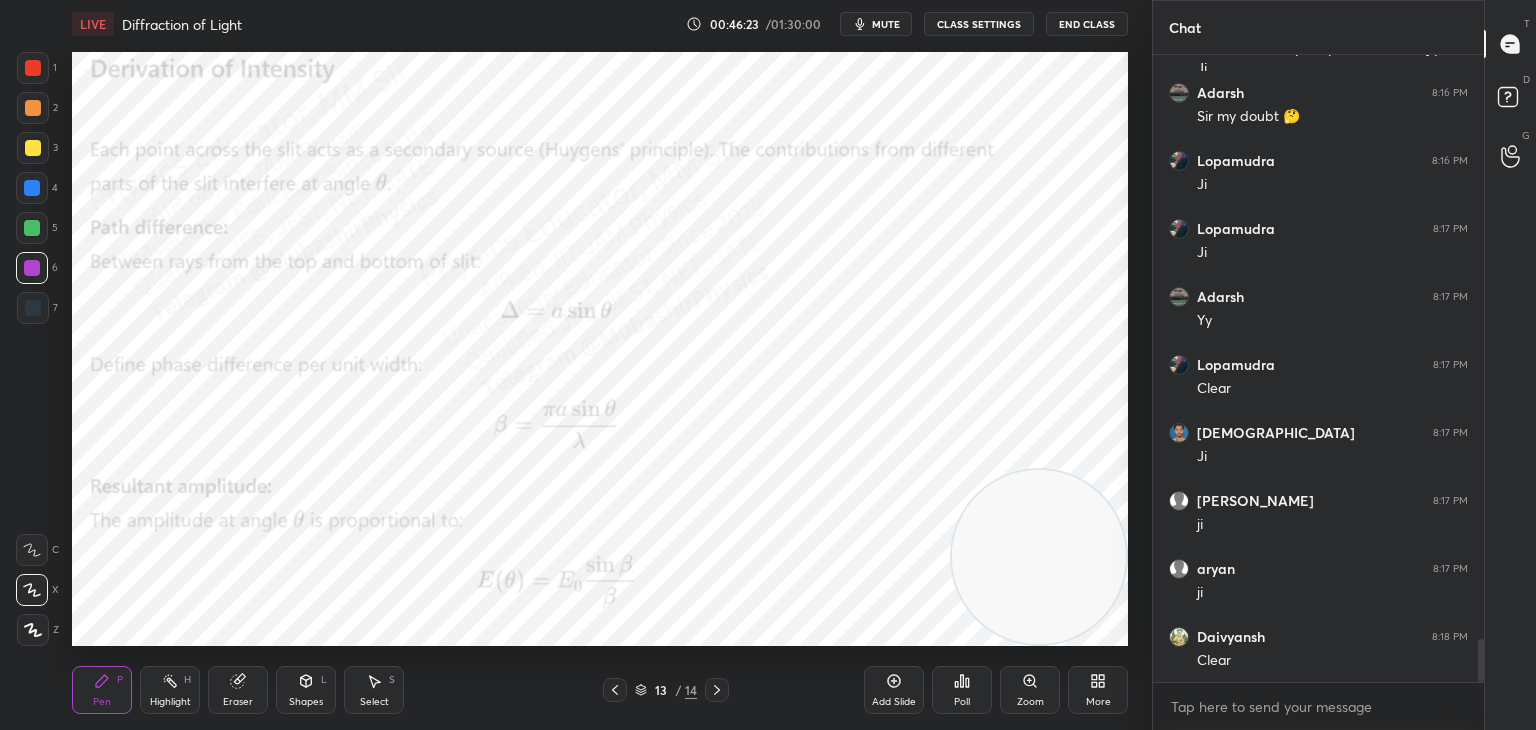 drag, startPoint x: 40, startPoint y: 158, endPoint x: 61, endPoint y: 168, distance: 23.259407 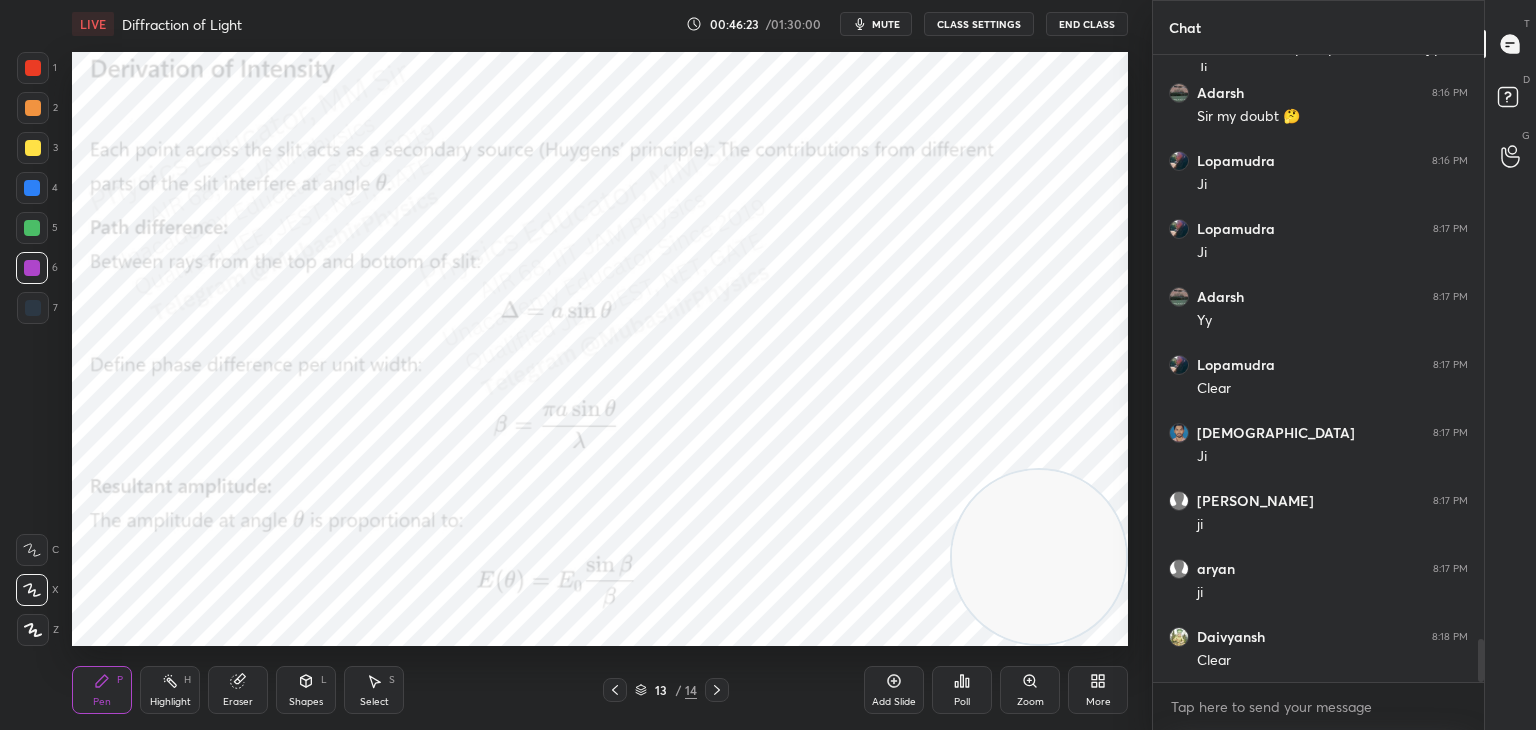 click at bounding box center [33, 148] 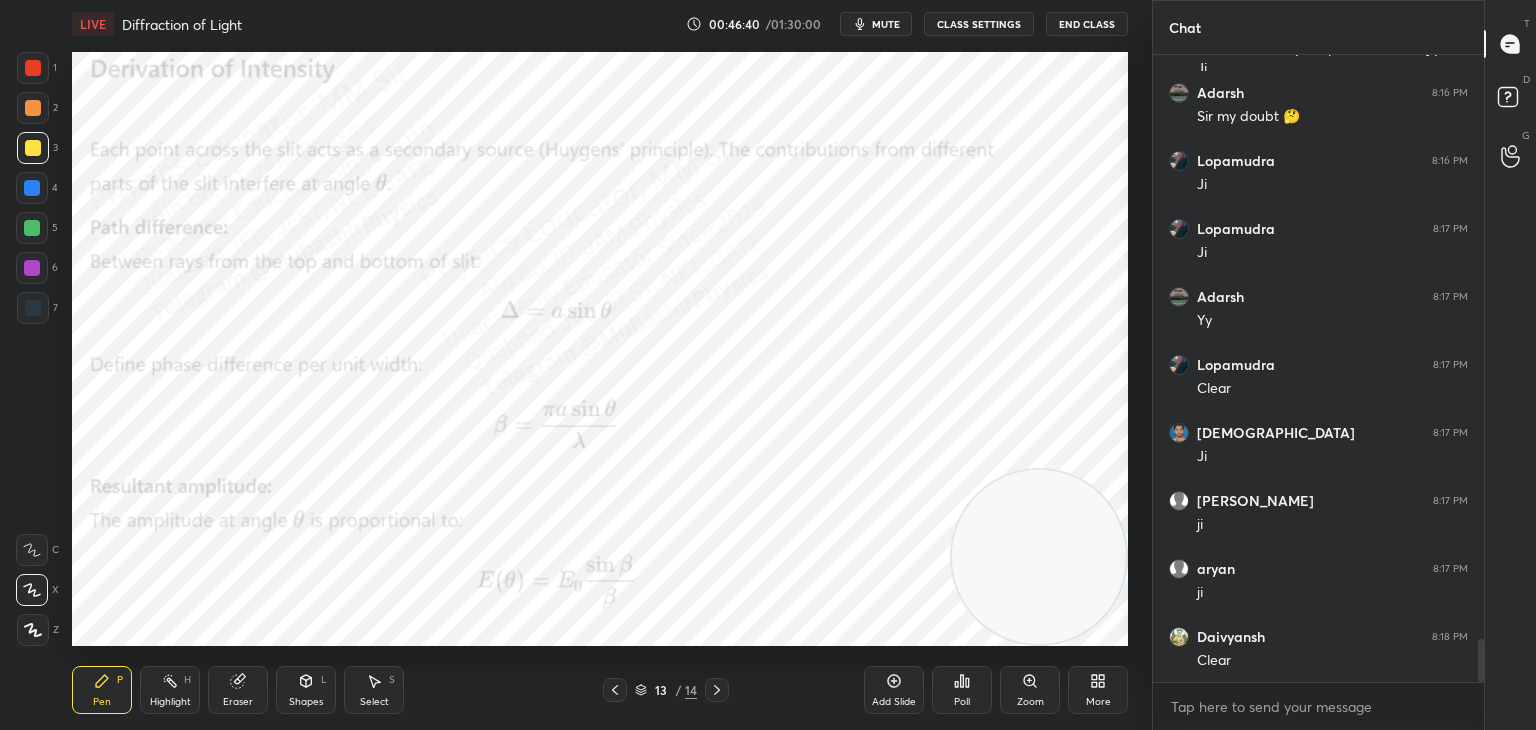 click on "4" at bounding box center (37, 188) 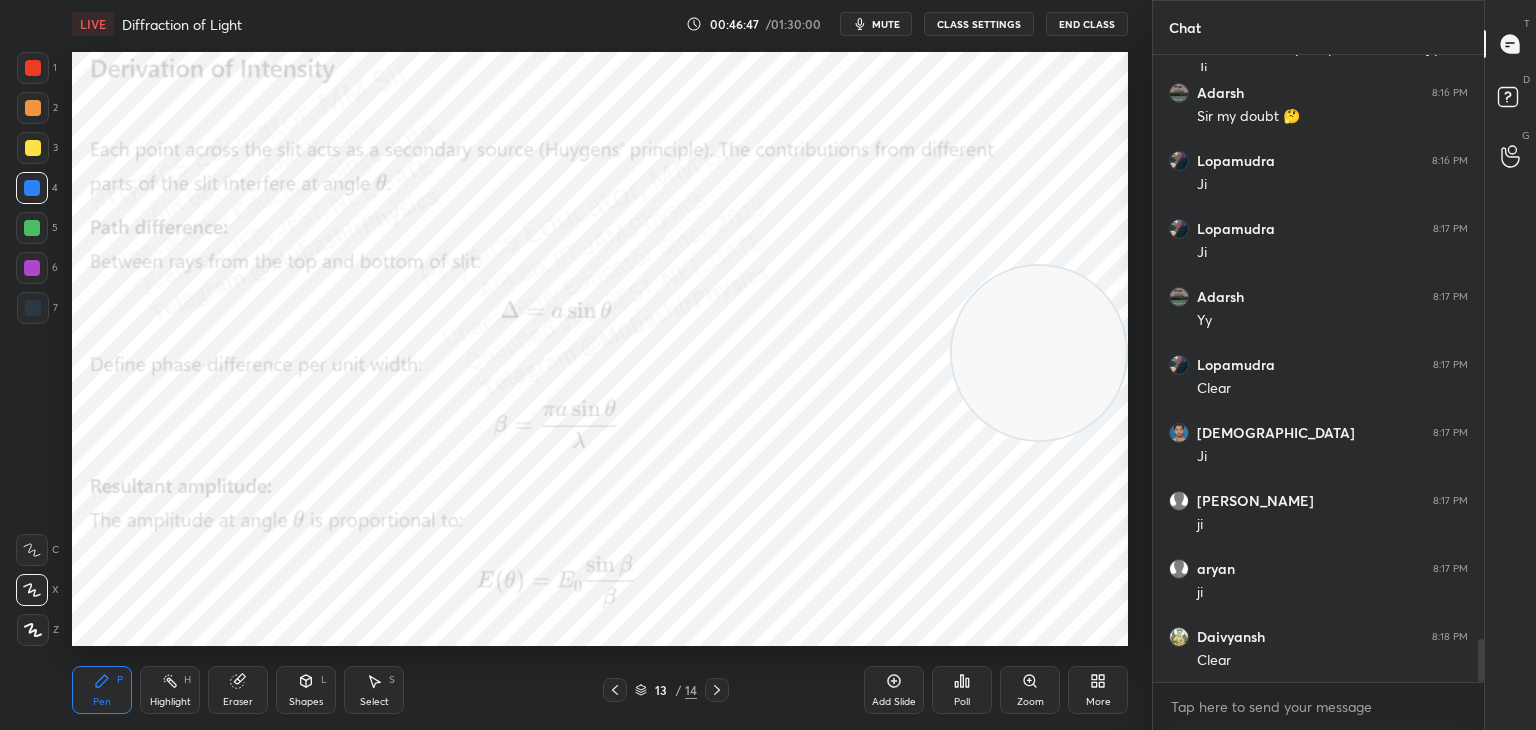 drag, startPoint x: 1064, startPoint y: 366, endPoint x: 1030, endPoint y: 240, distance: 130.5067 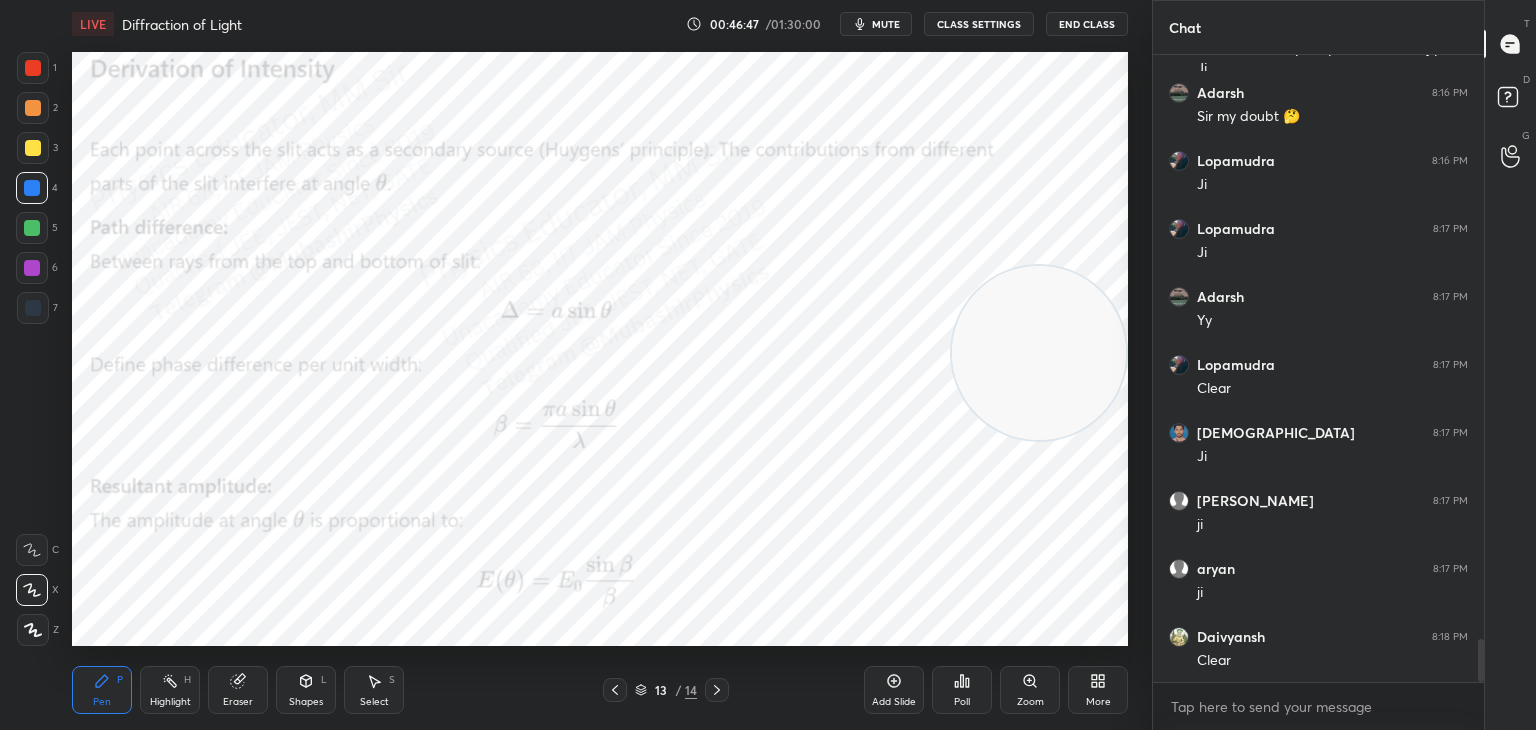 click at bounding box center (1039, 353) 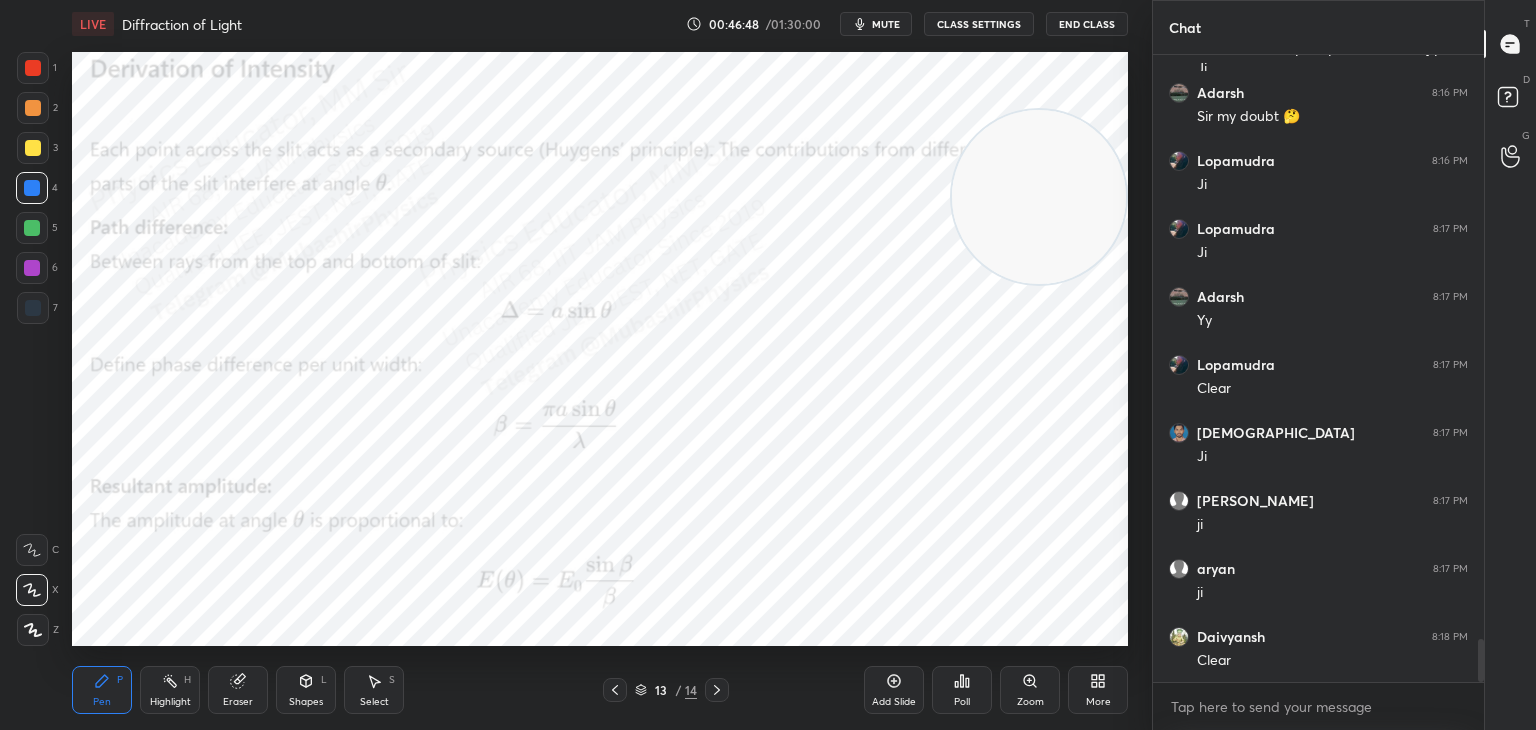click on "Highlight" at bounding box center [170, 702] 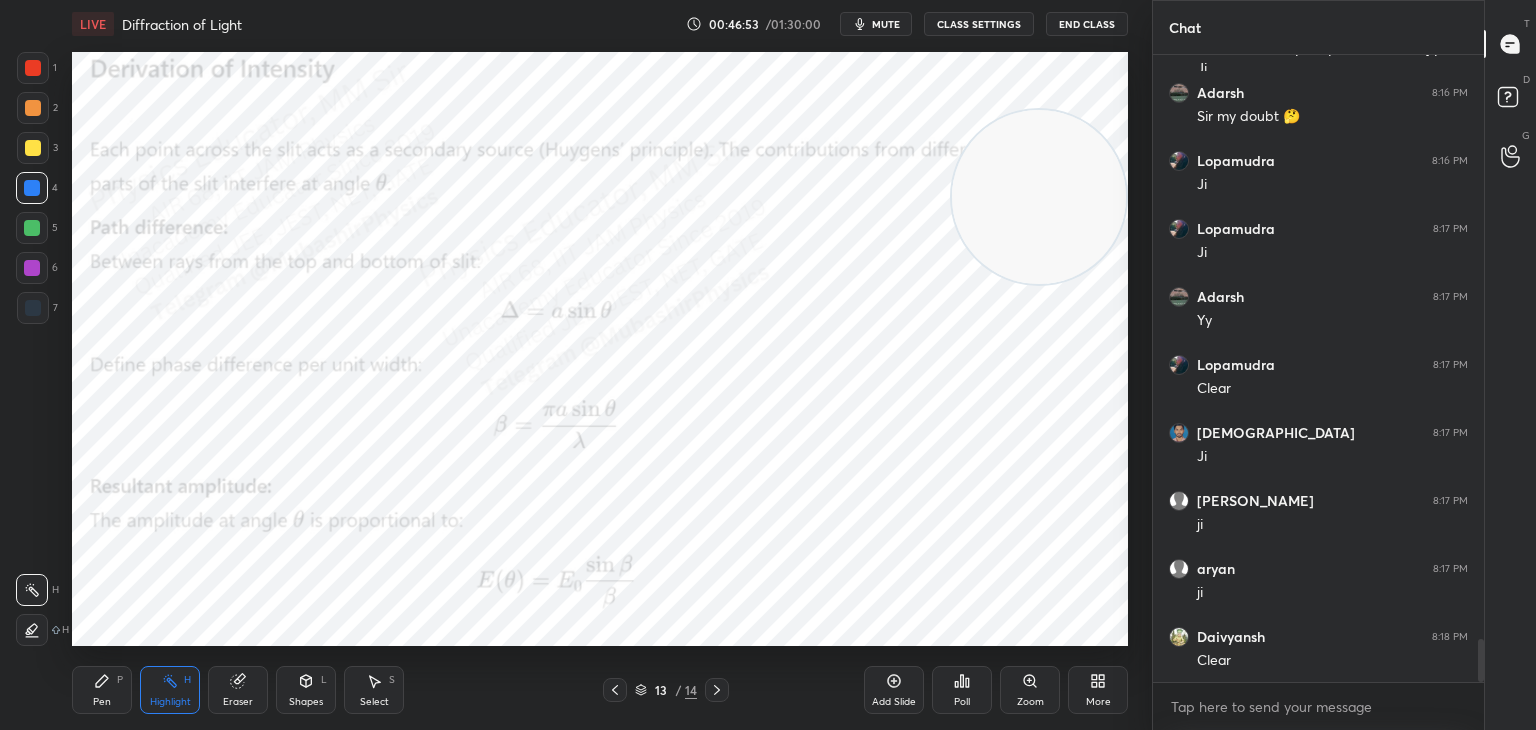 click on "Pen P" at bounding box center (102, 690) 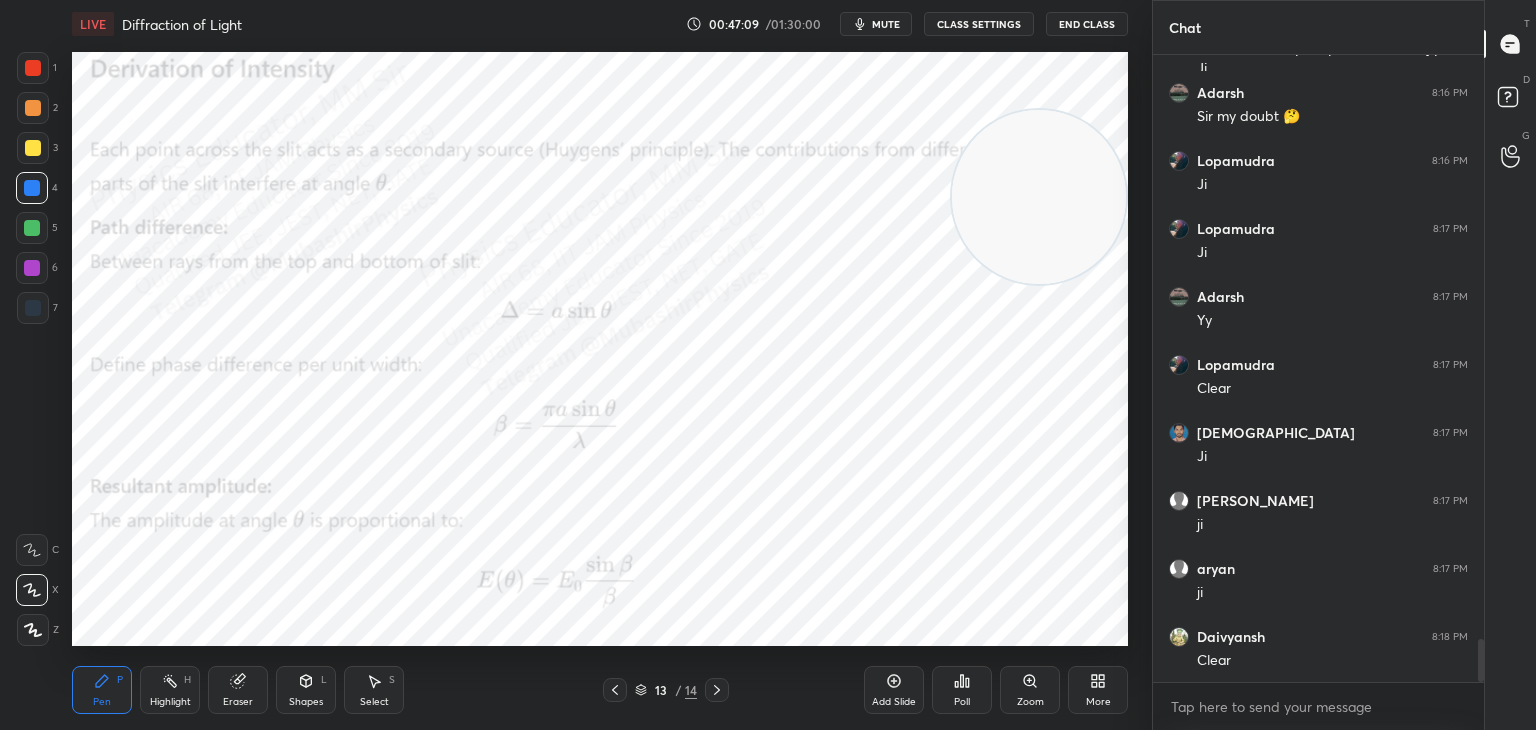scroll, scrollTop: 8496, scrollLeft: 0, axis: vertical 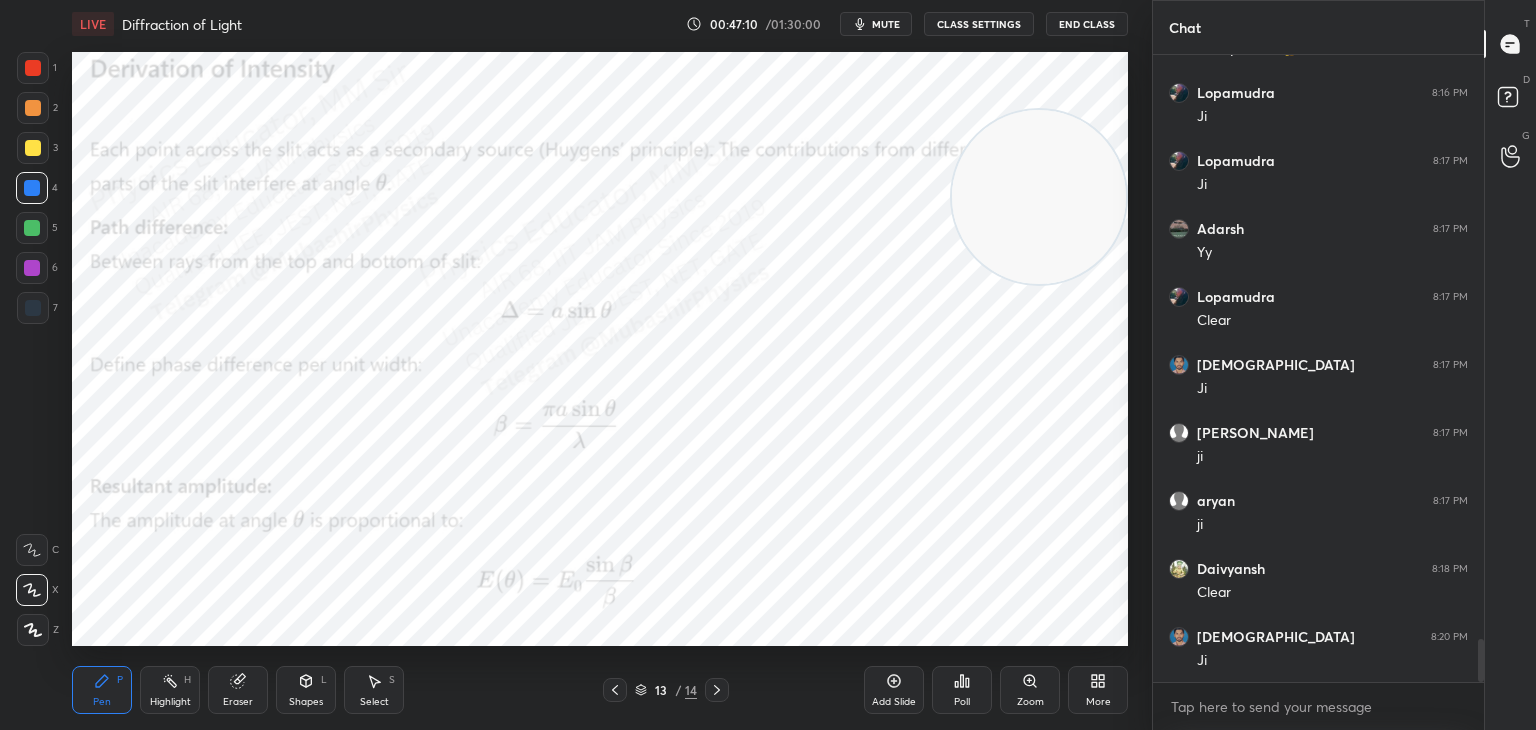 click on "Highlight H" at bounding box center [170, 690] 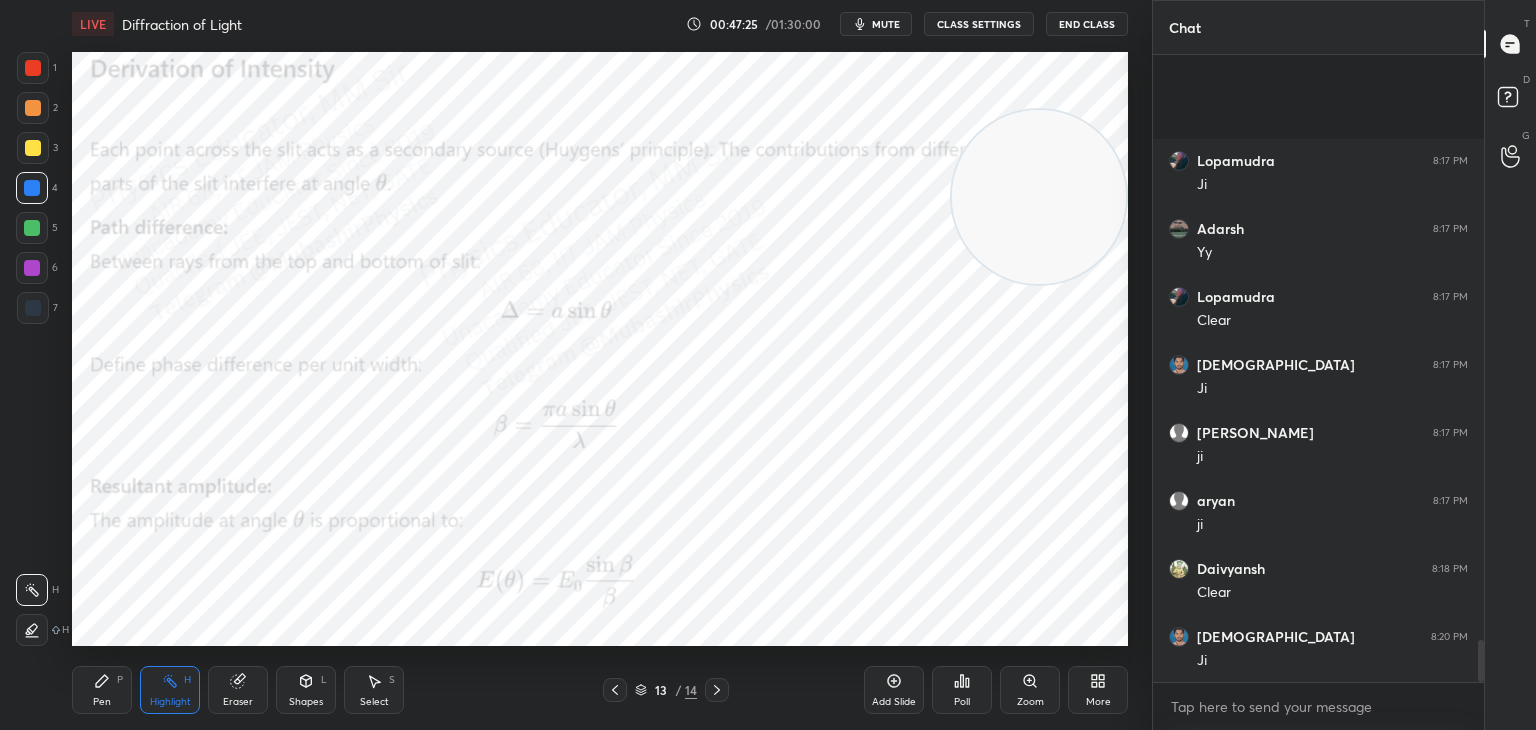 scroll, scrollTop: 8700, scrollLeft: 0, axis: vertical 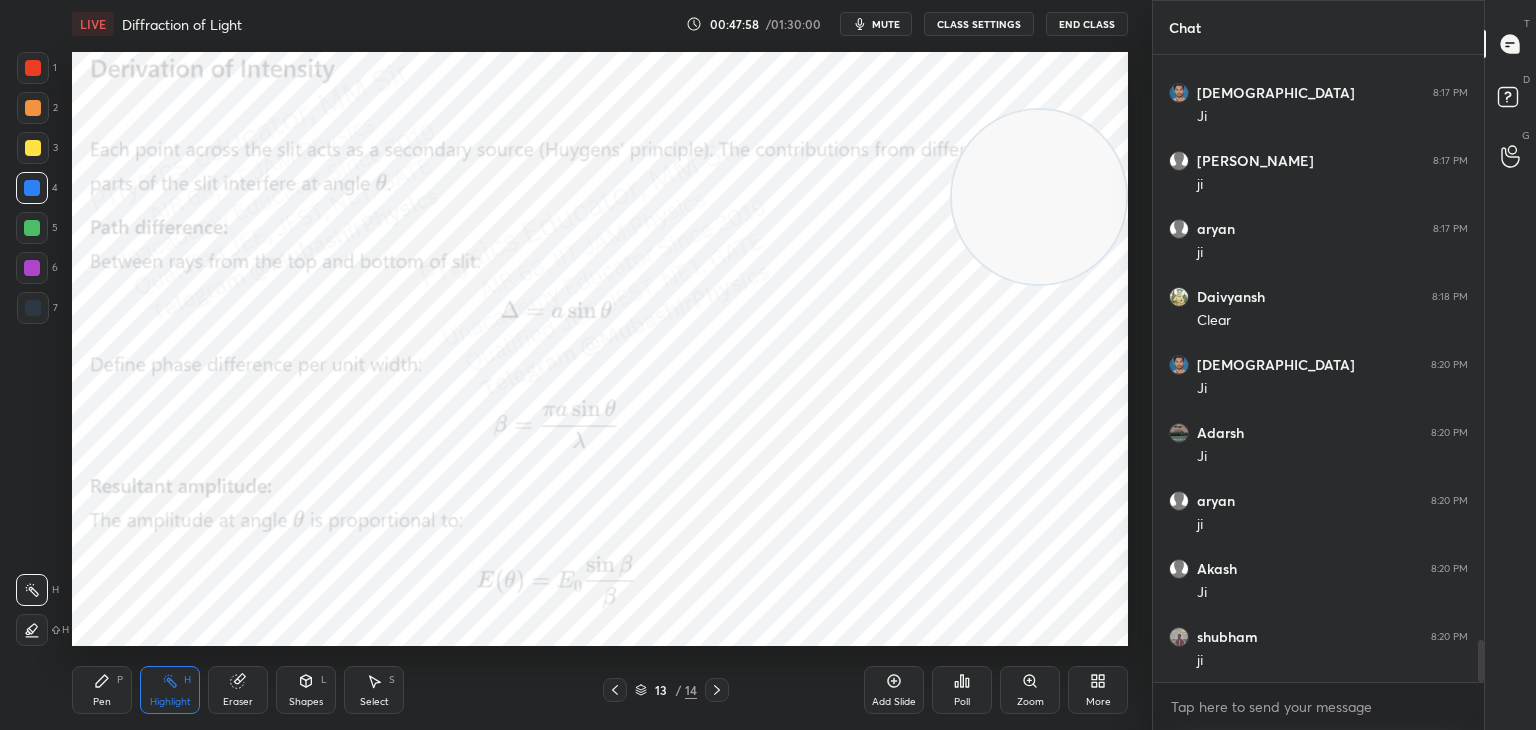 click on "More" at bounding box center [1098, 690] 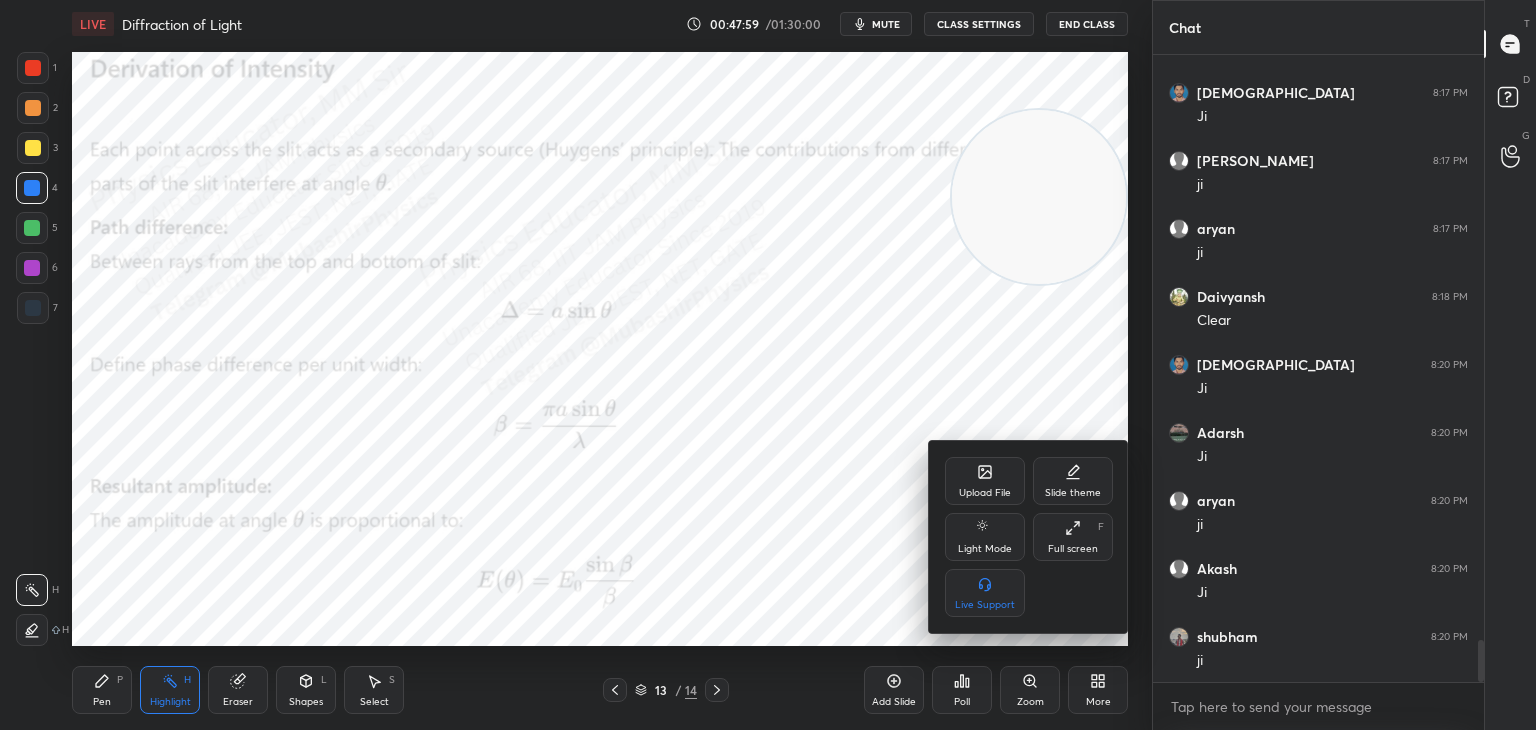 click on "Upload File" at bounding box center [985, 481] 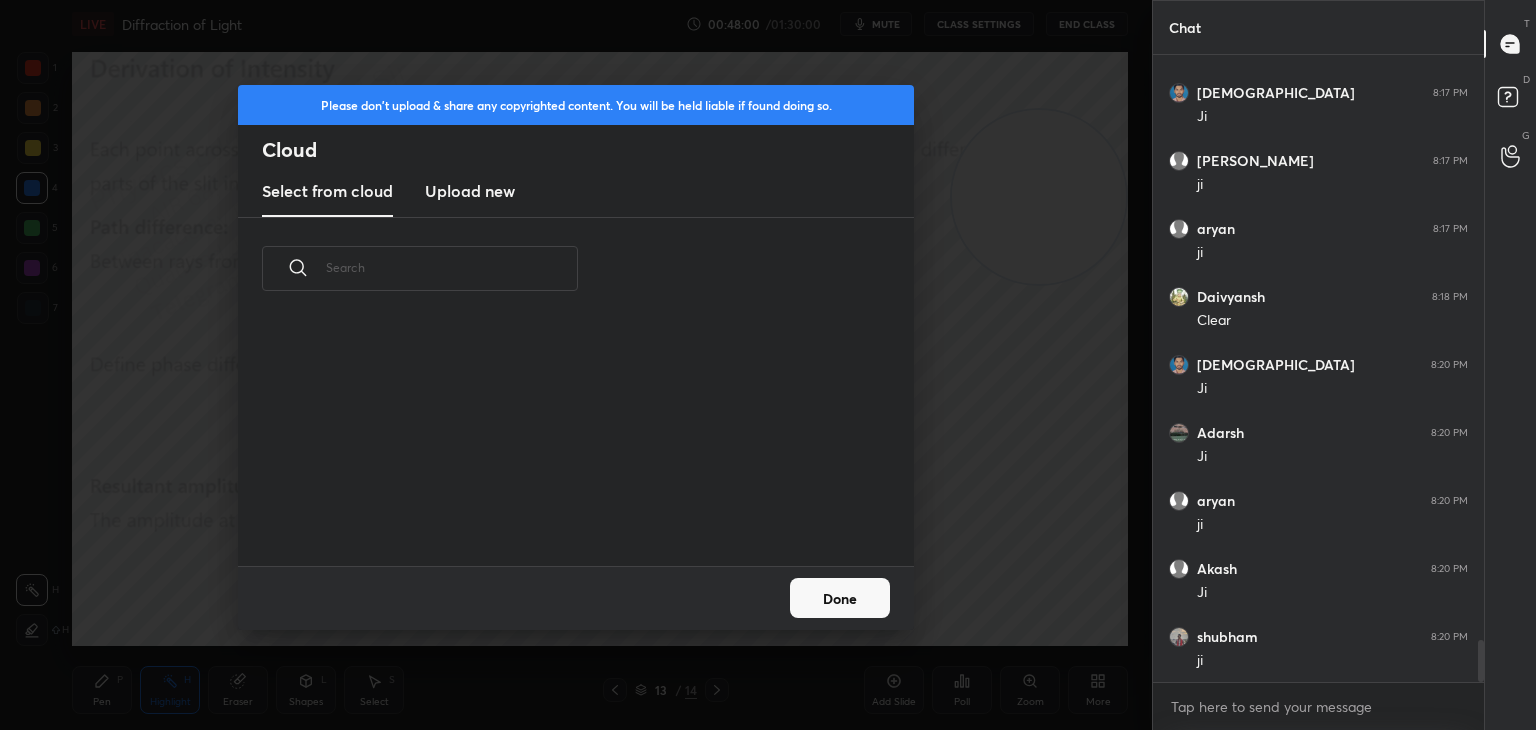 click on "Upload new" at bounding box center (470, 191) 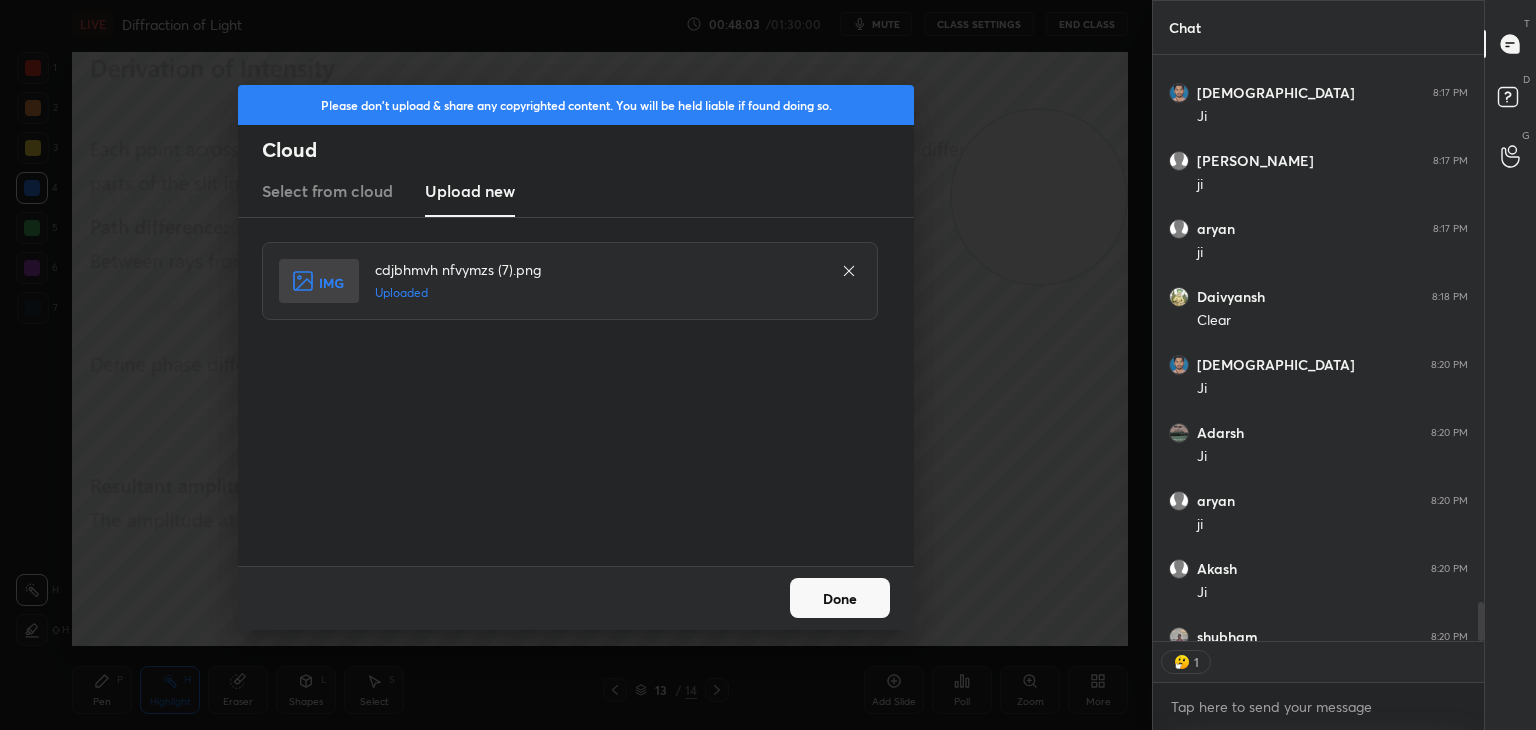 click on "Done" at bounding box center [840, 598] 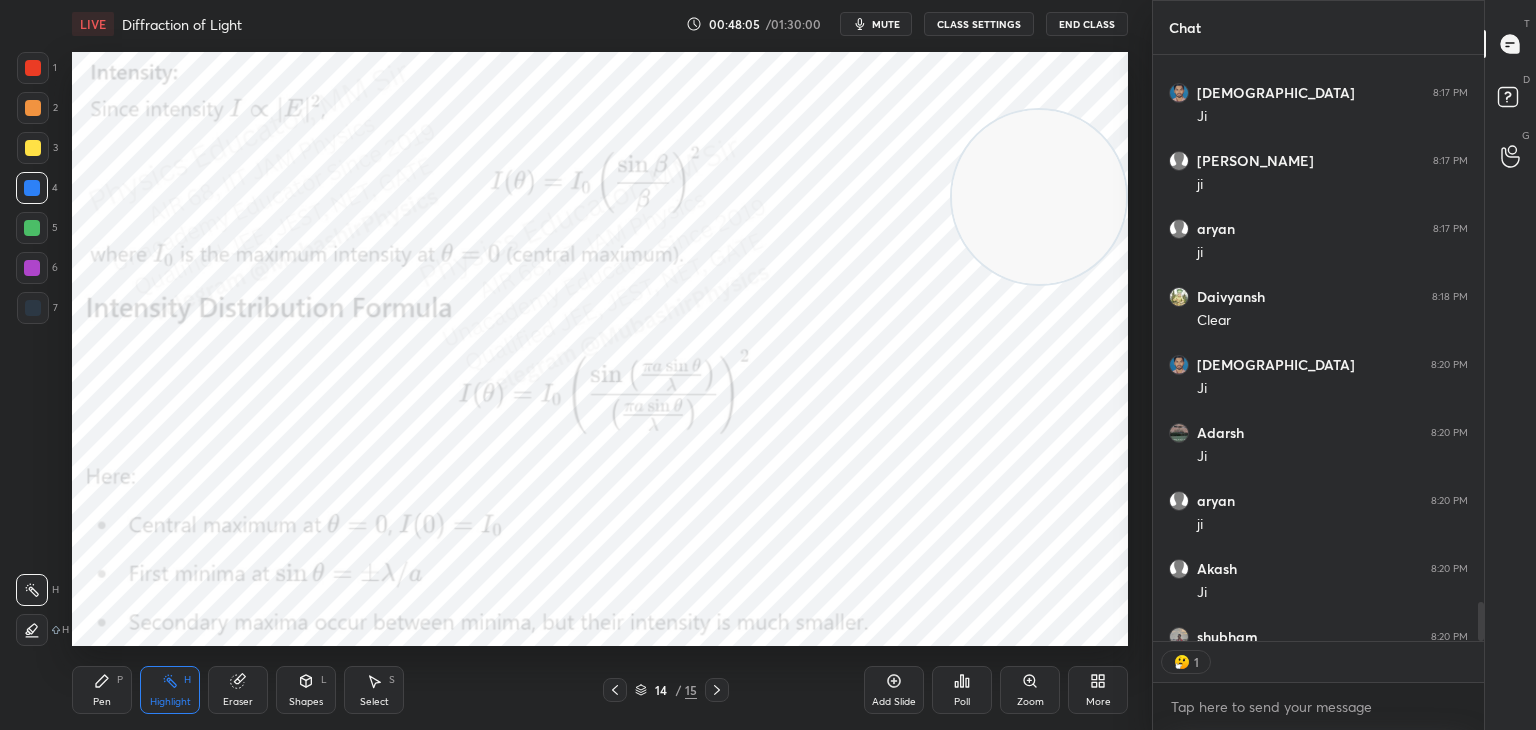 drag, startPoint x: 1058, startPoint y: 171, endPoint x: 1136, endPoint y: 545, distance: 382.04712 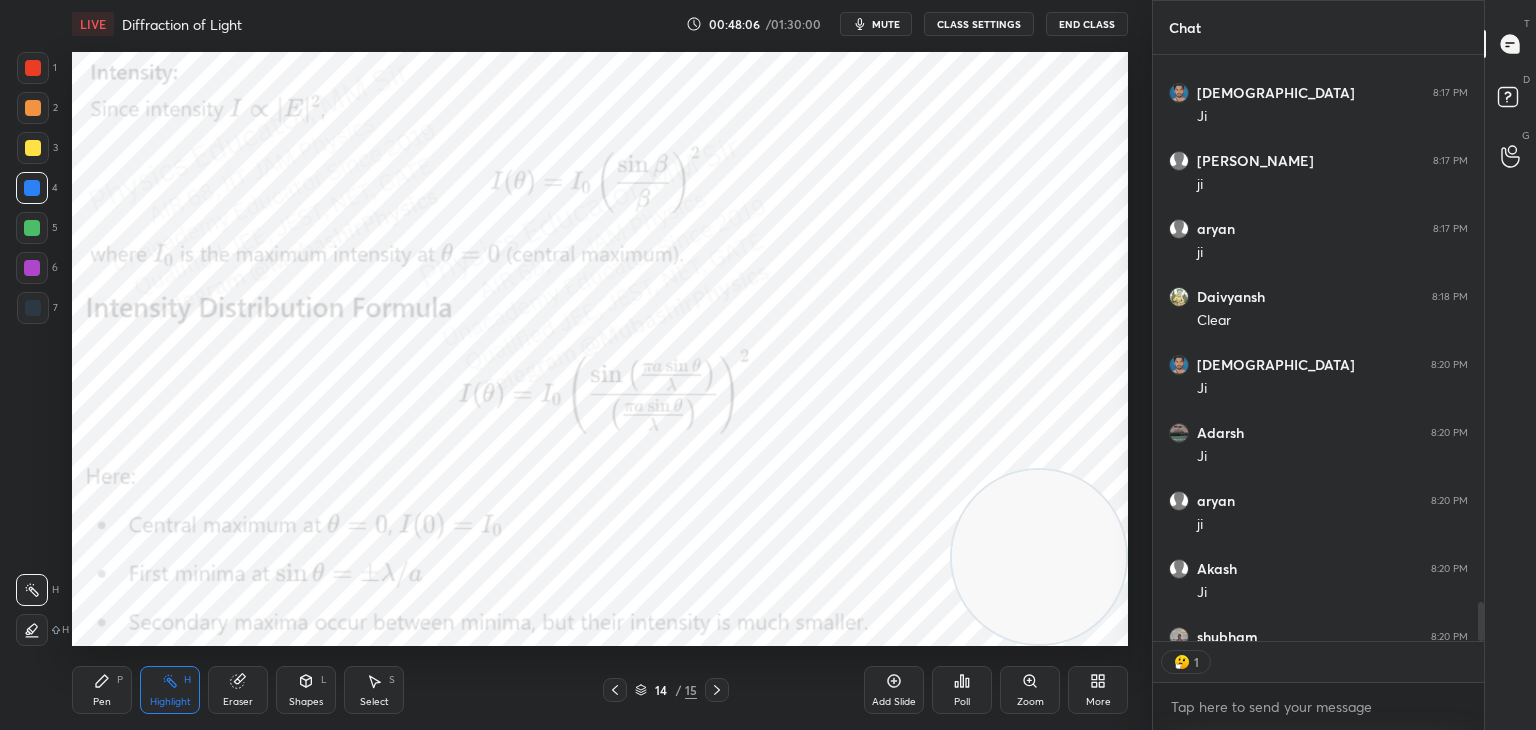 click 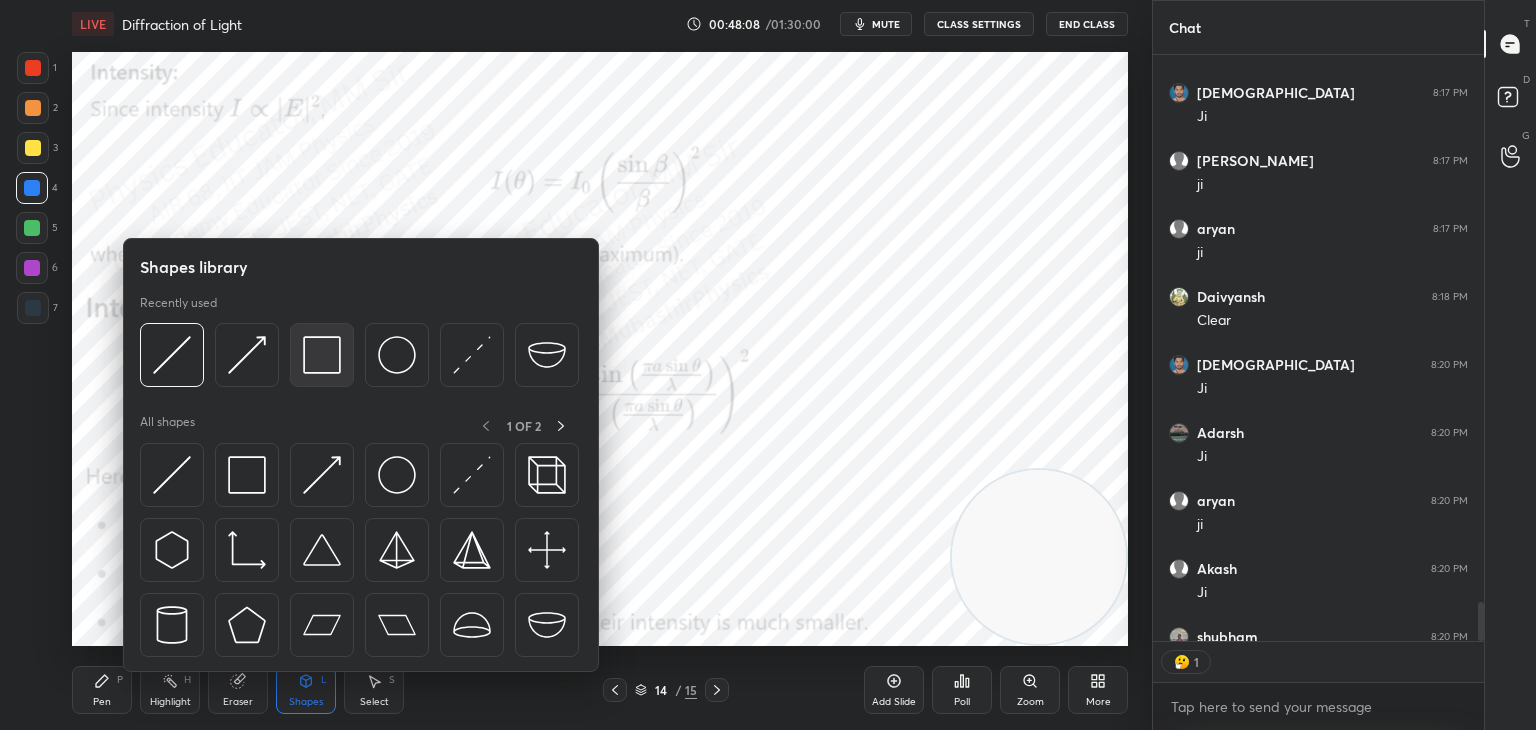 click at bounding box center [322, 355] 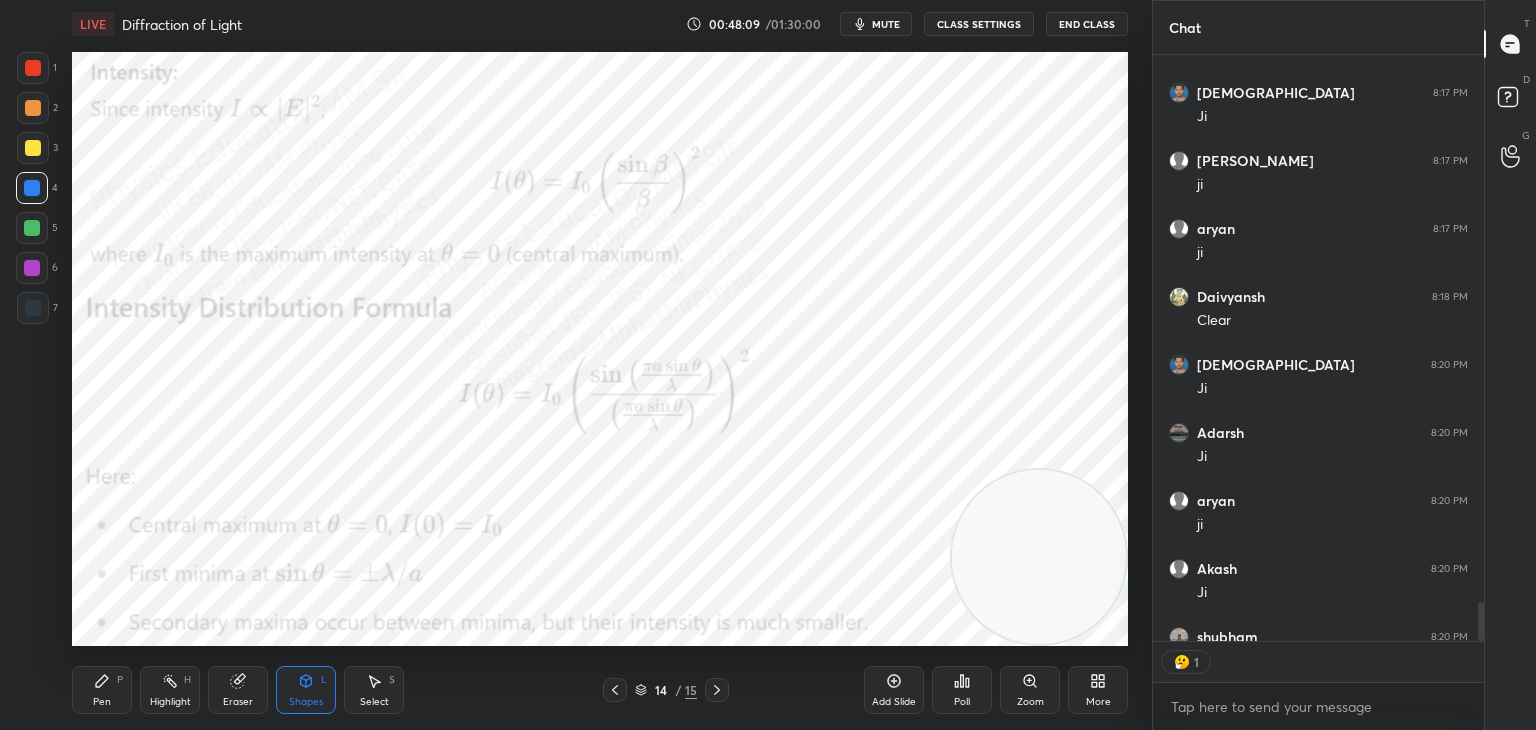 click at bounding box center (33, 108) 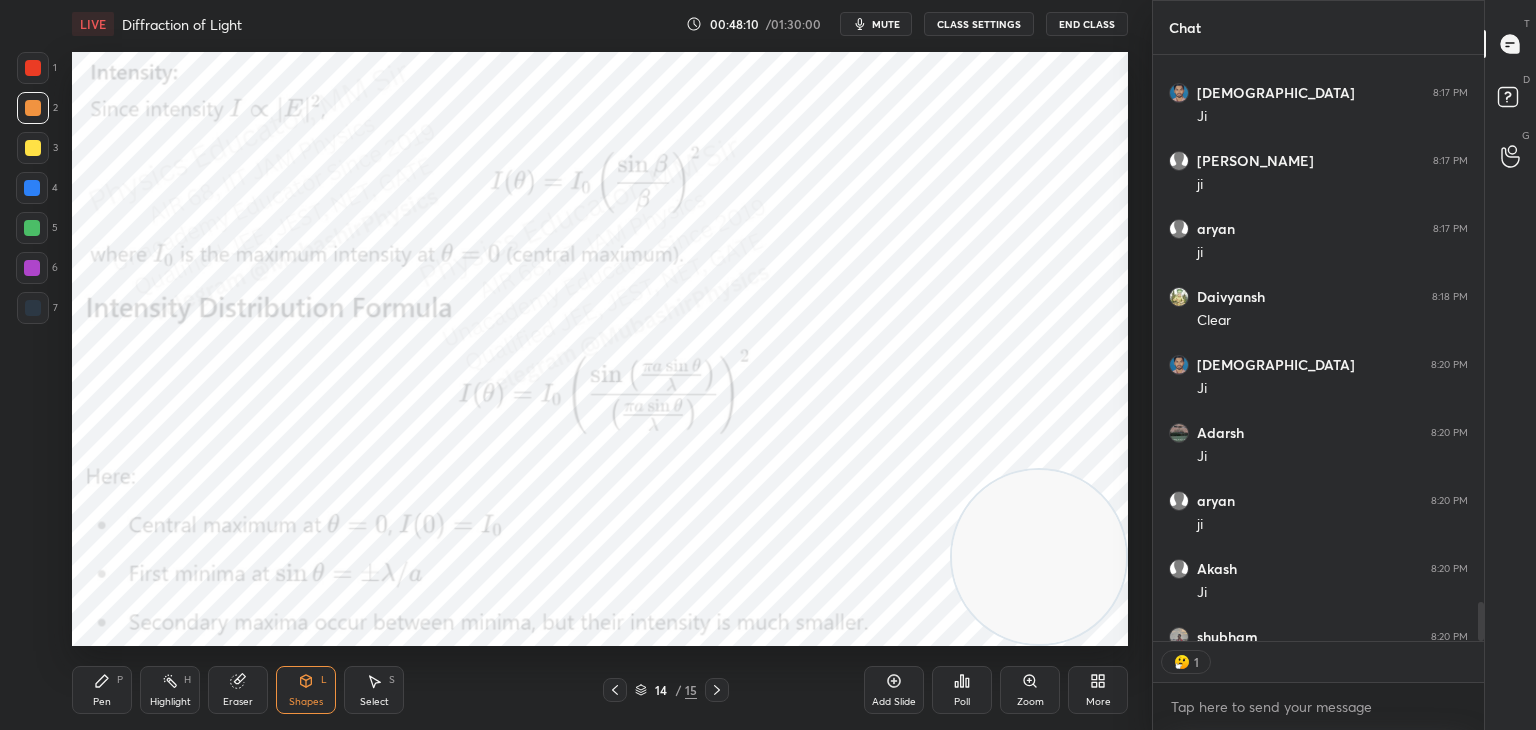scroll, scrollTop: 6, scrollLeft: 6, axis: both 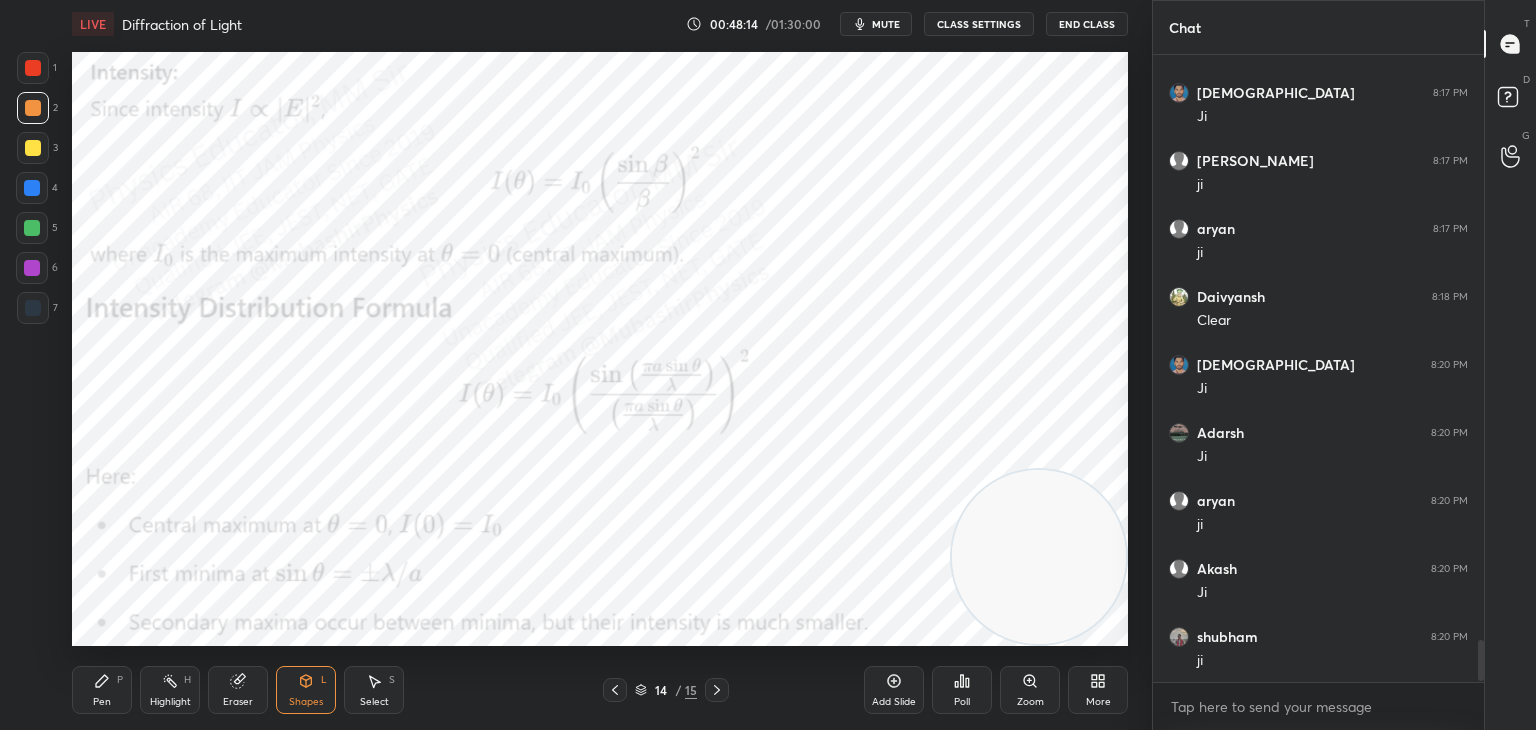 click at bounding box center (33, 68) 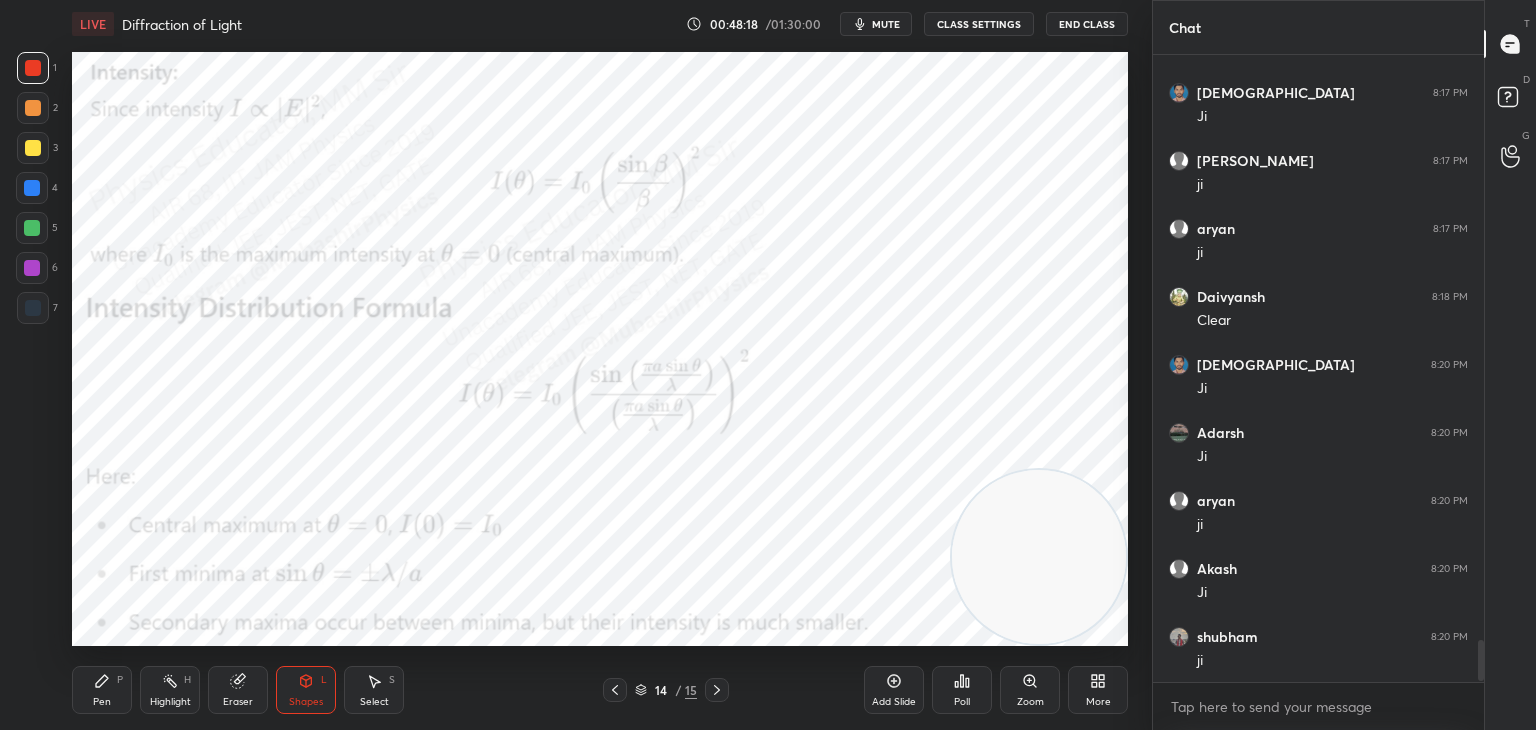 click on "Pen P" at bounding box center [102, 690] 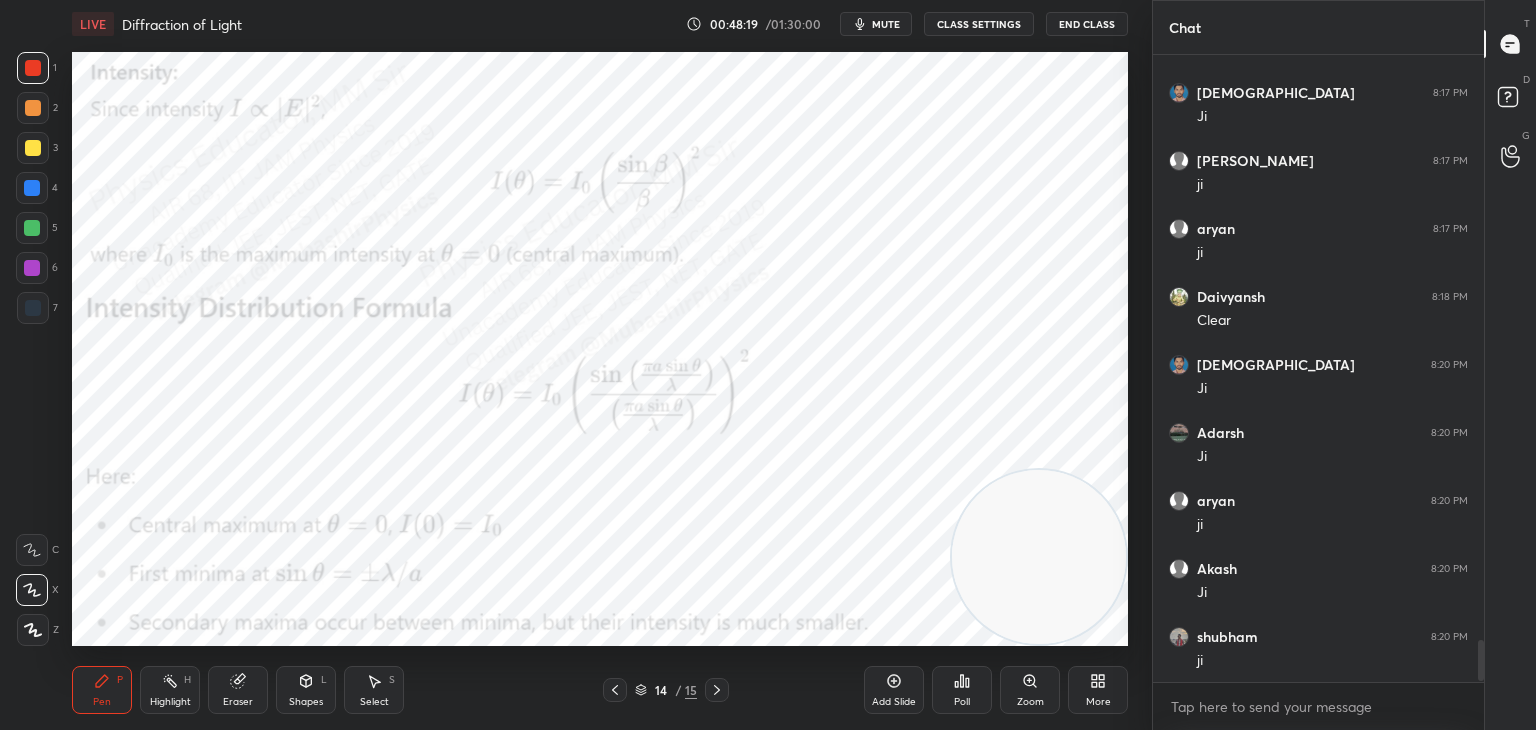 click at bounding box center (32, 188) 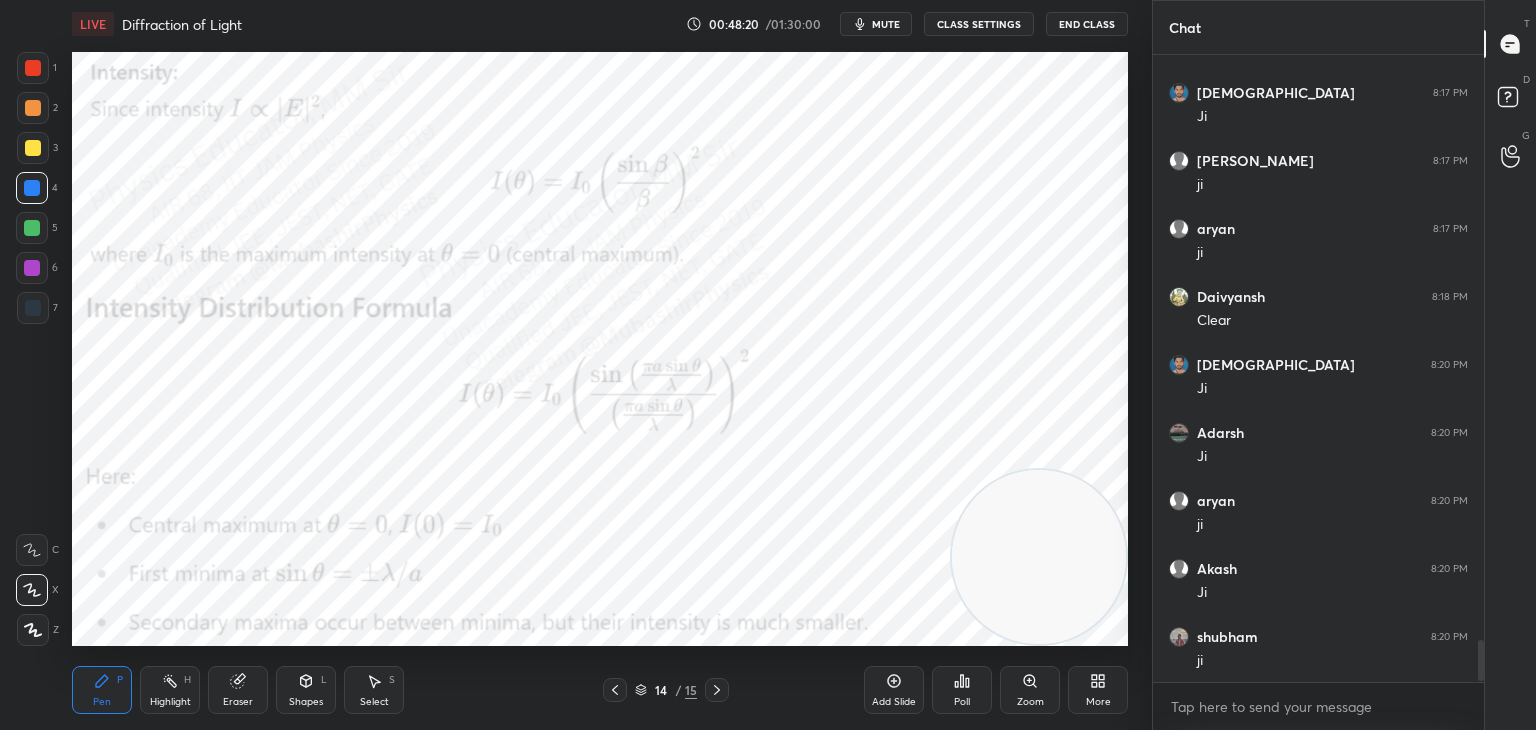drag, startPoint x: 1079, startPoint y: 321, endPoint x: 1037, endPoint y: 154, distance: 172.20047 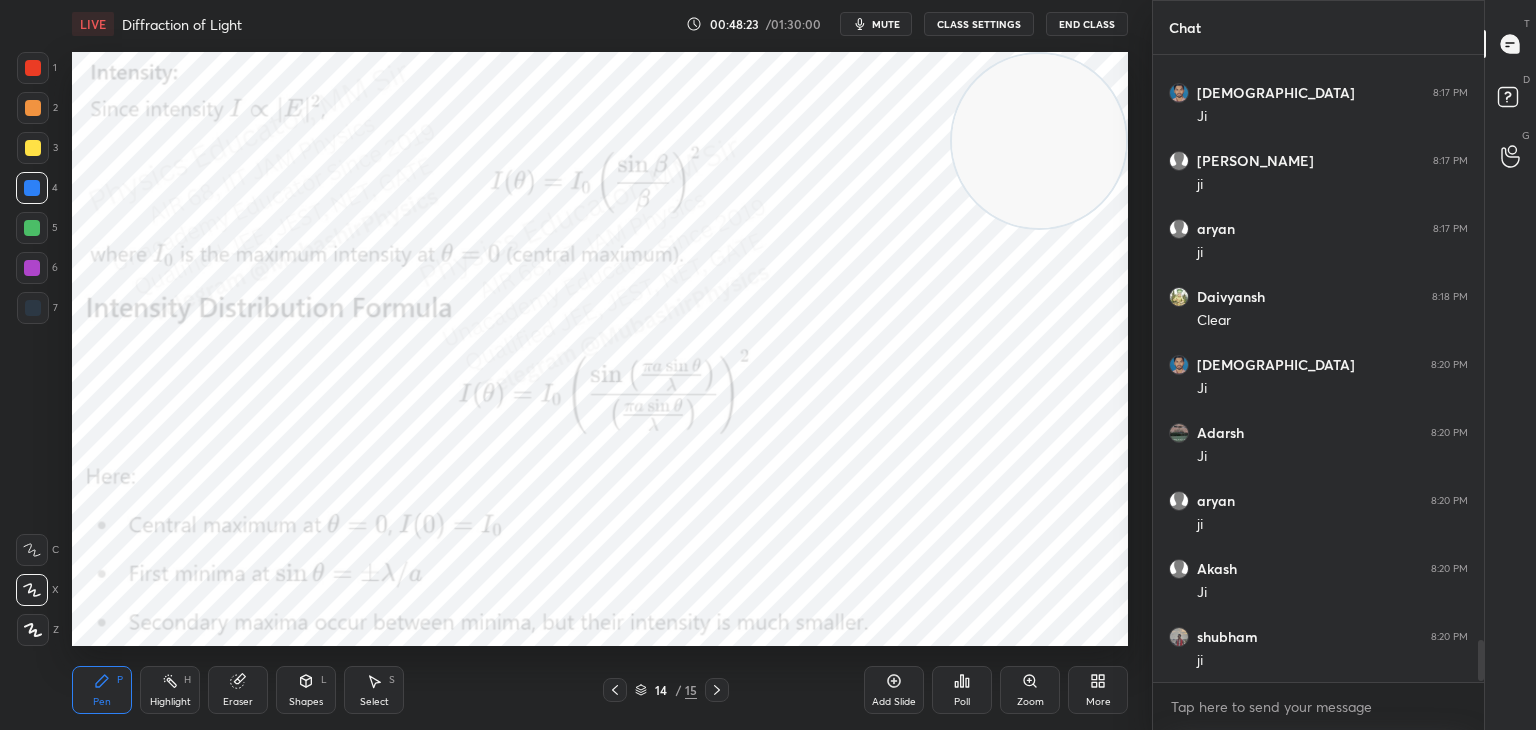 click 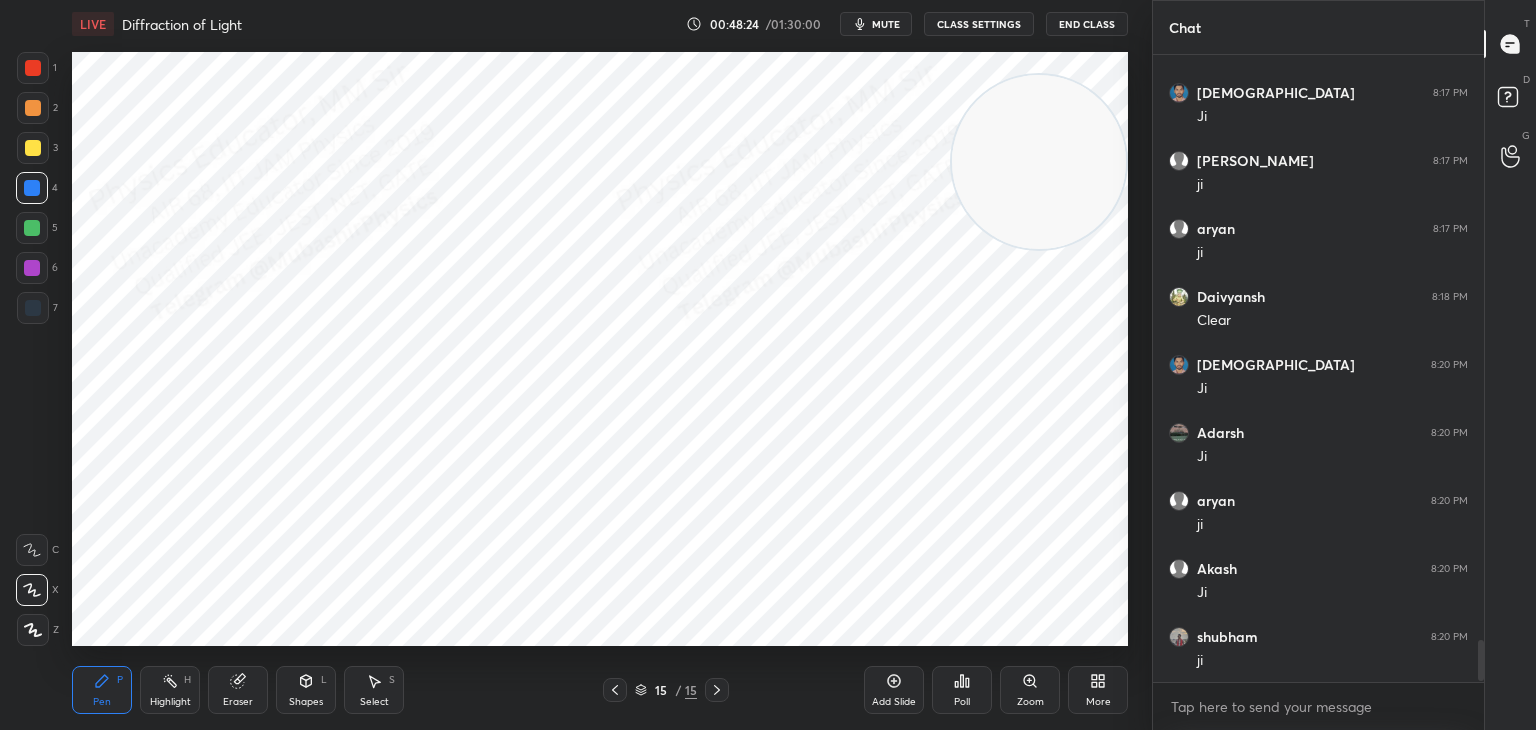 drag, startPoint x: 1027, startPoint y: 166, endPoint x: 1088, endPoint y: 625, distance: 463.03564 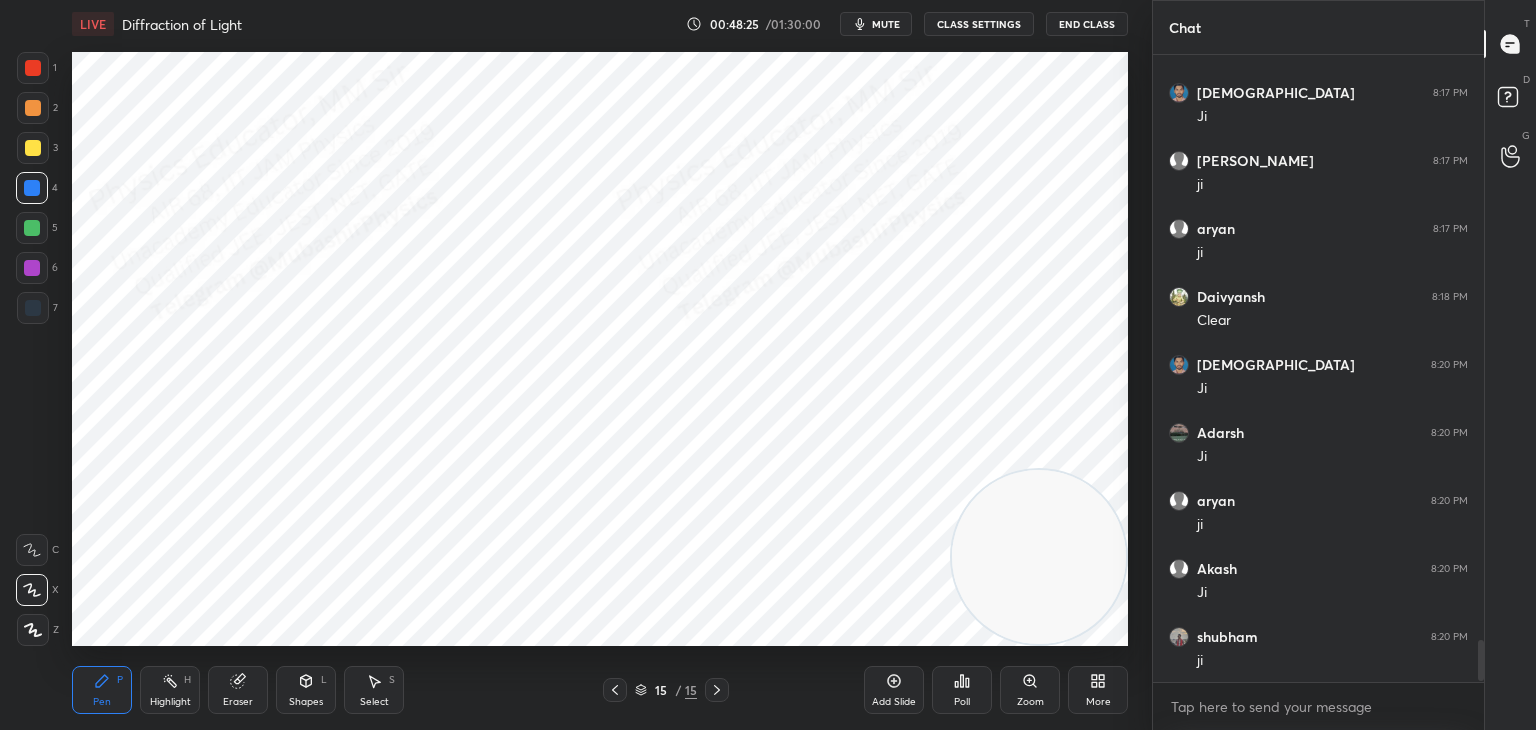 click on "Shapes L" at bounding box center [306, 690] 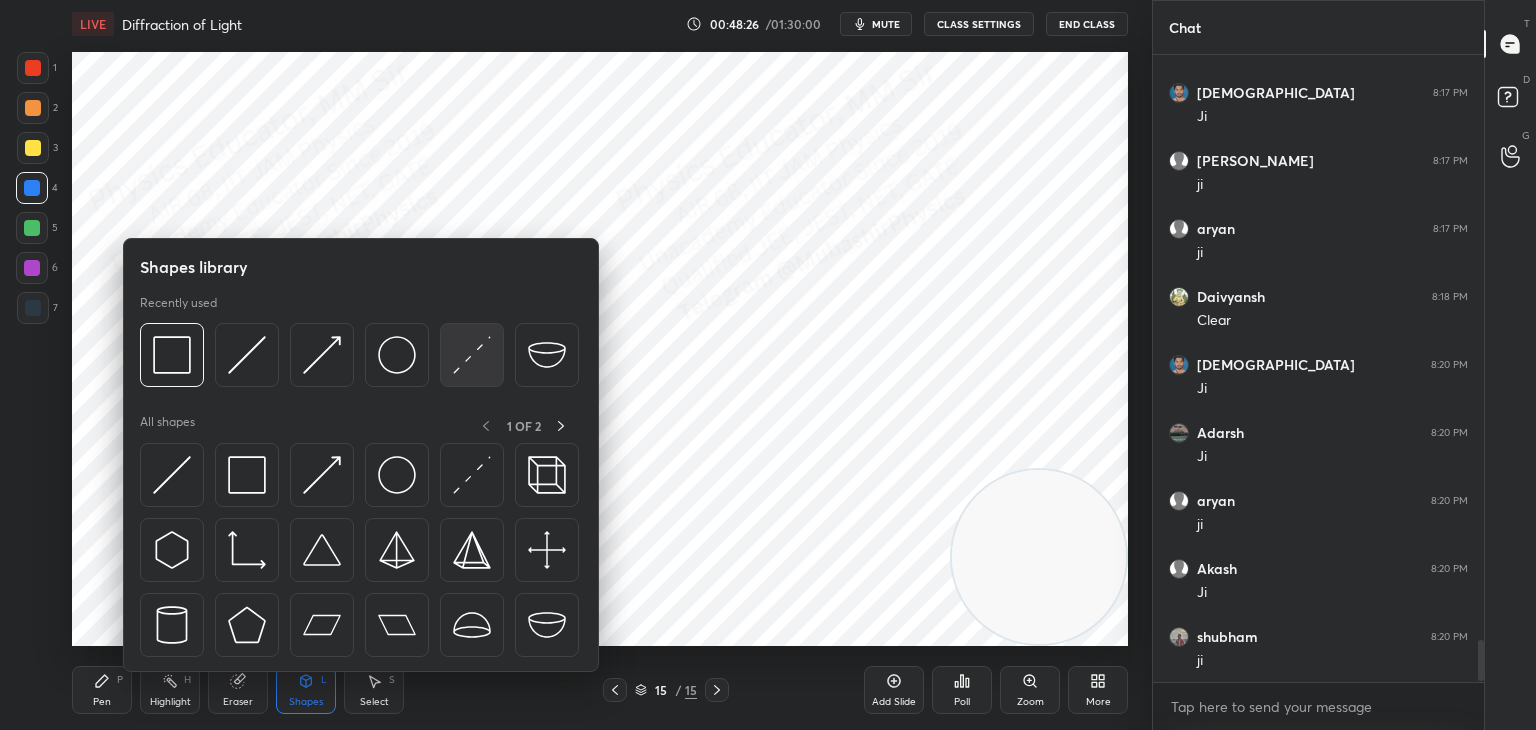 click at bounding box center (472, 355) 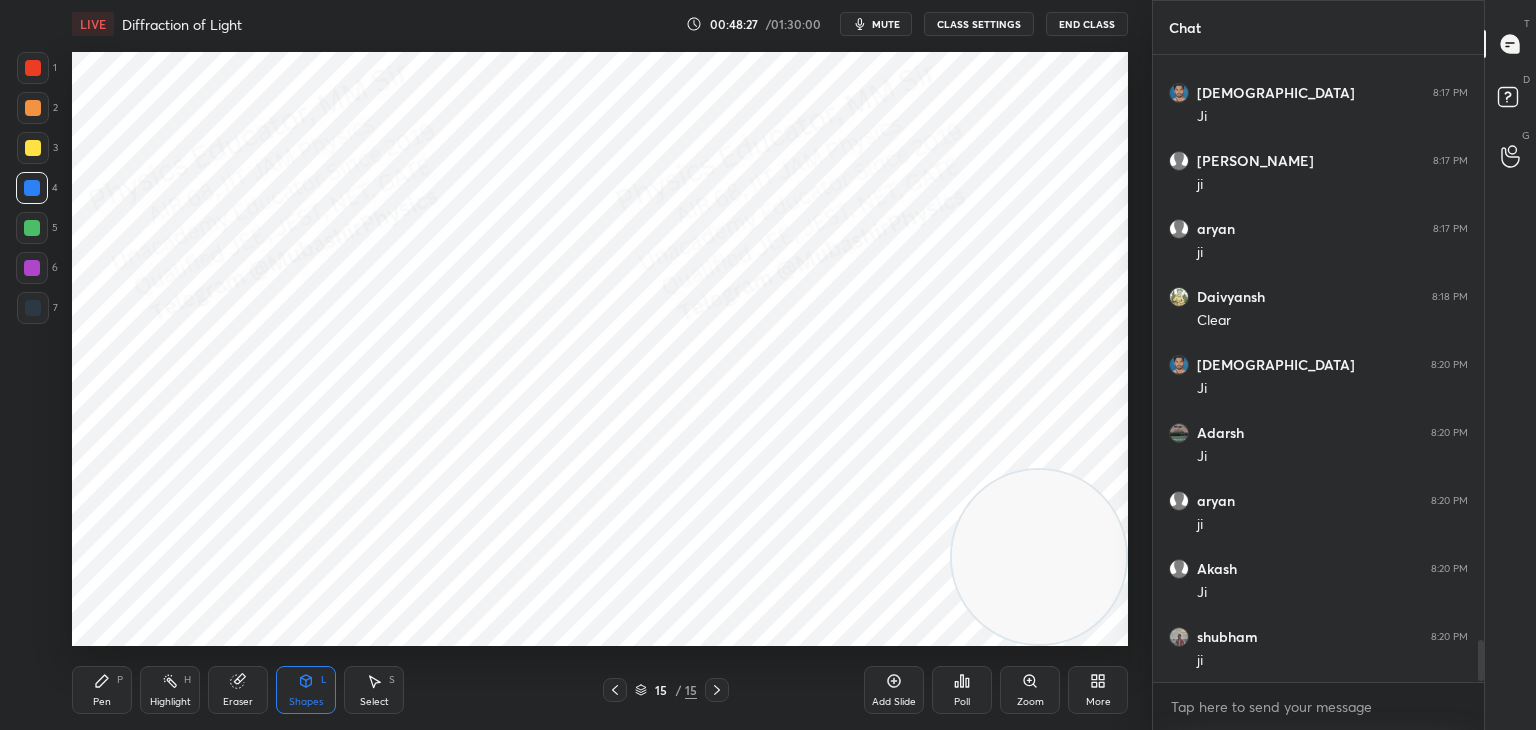 drag, startPoint x: 42, startPoint y: 143, endPoint x: 56, endPoint y: 143, distance: 14 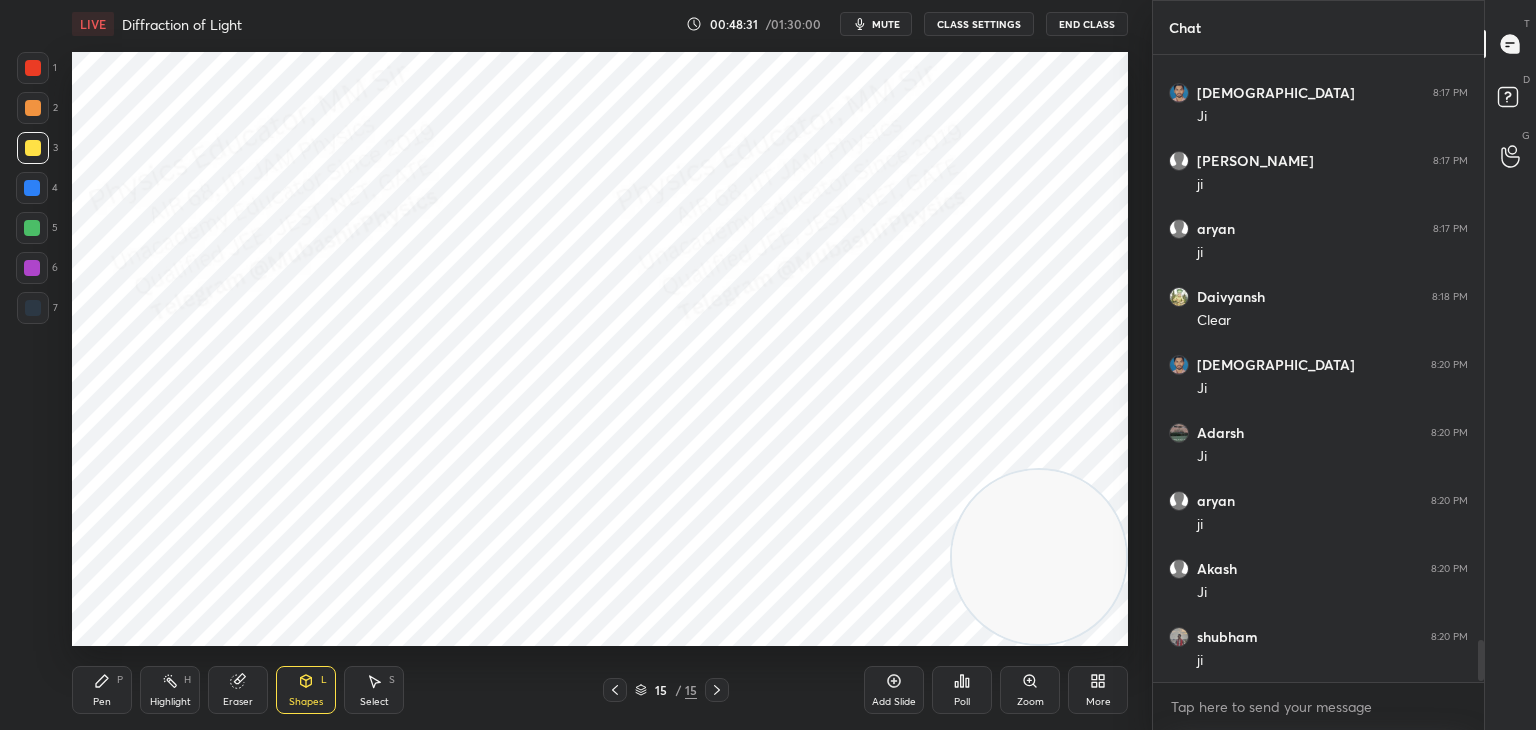click at bounding box center [615, 690] 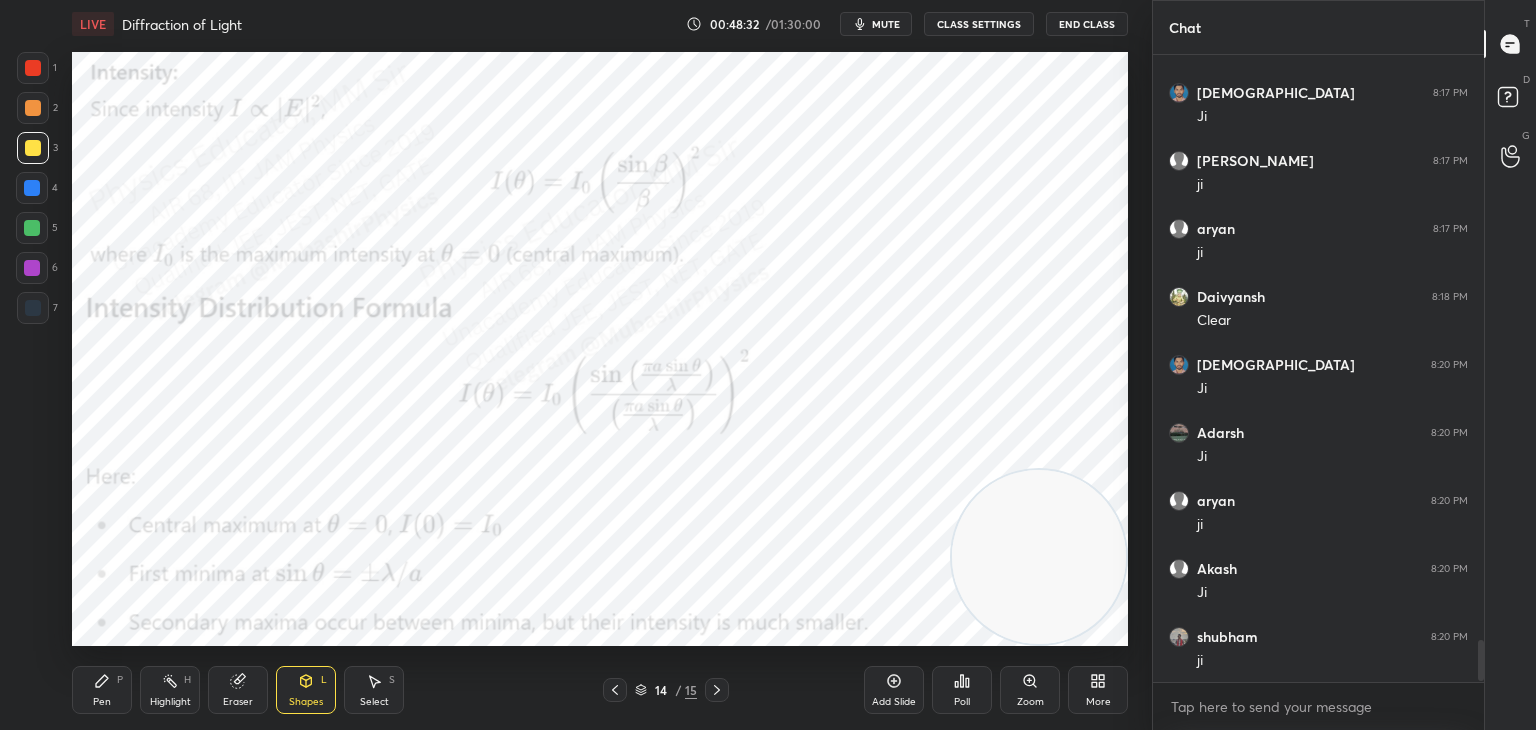 drag, startPoint x: 166, startPoint y: 685, endPoint x: 220, endPoint y: 665, distance: 57.58472 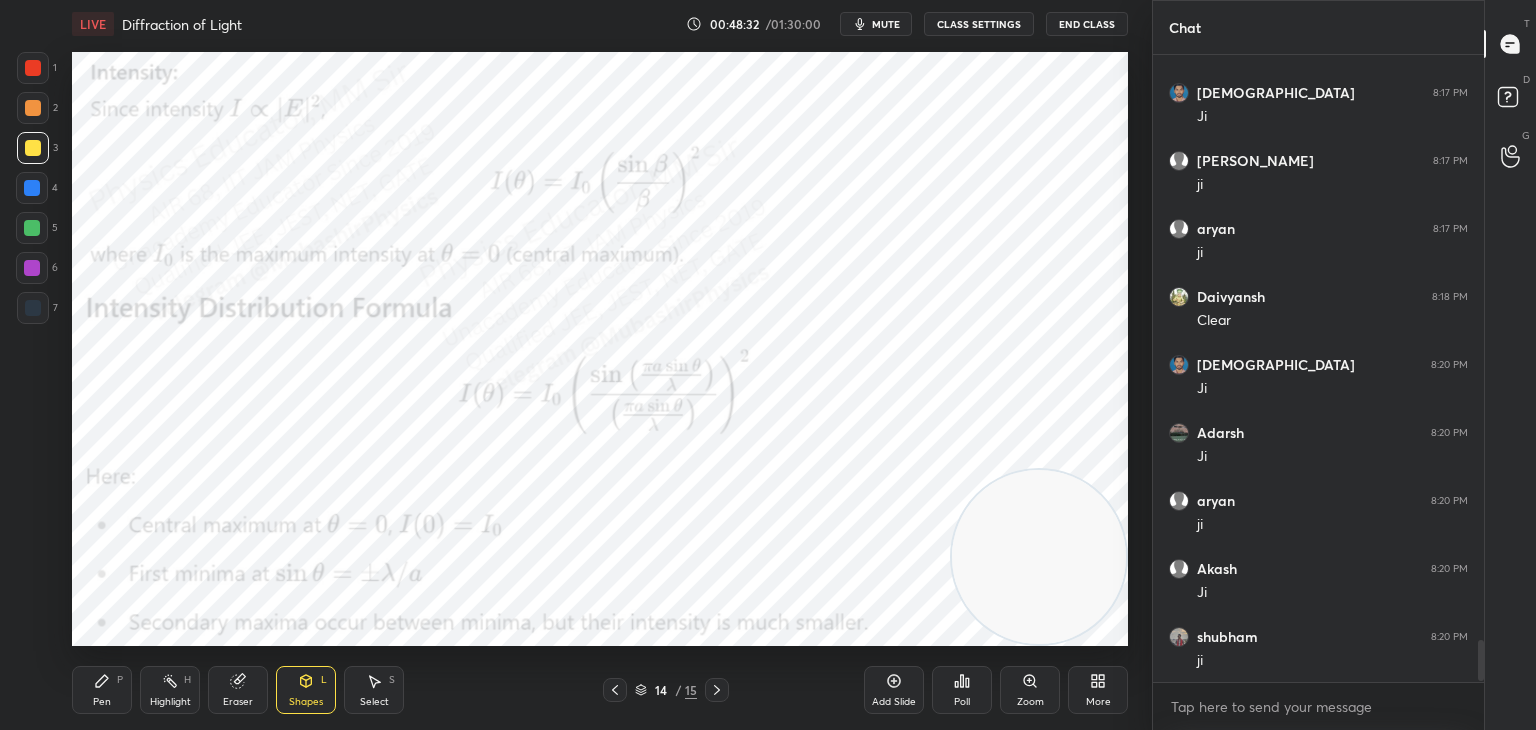 click 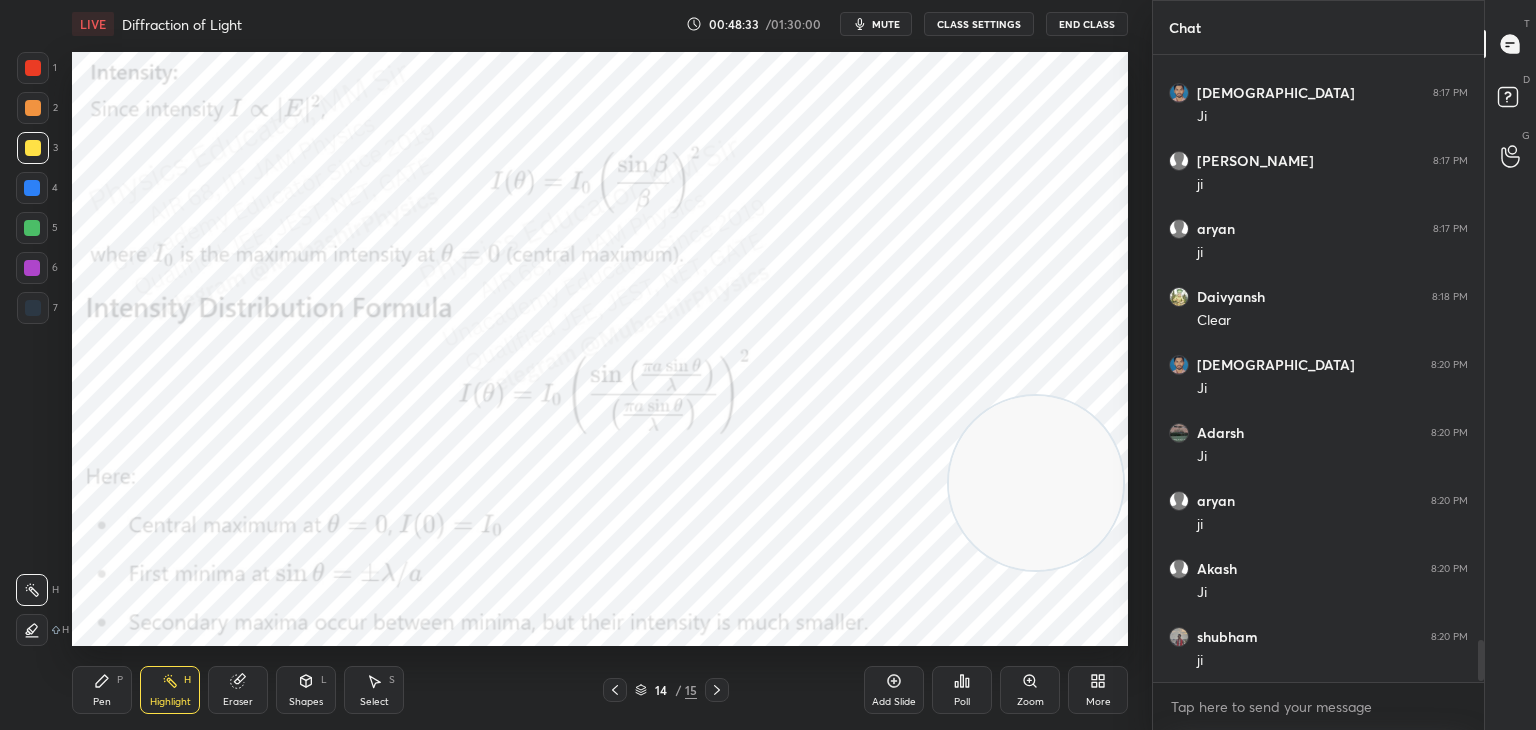 drag, startPoint x: 1070, startPoint y: 473, endPoint x: 1144, endPoint y: 131, distance: 349.91428 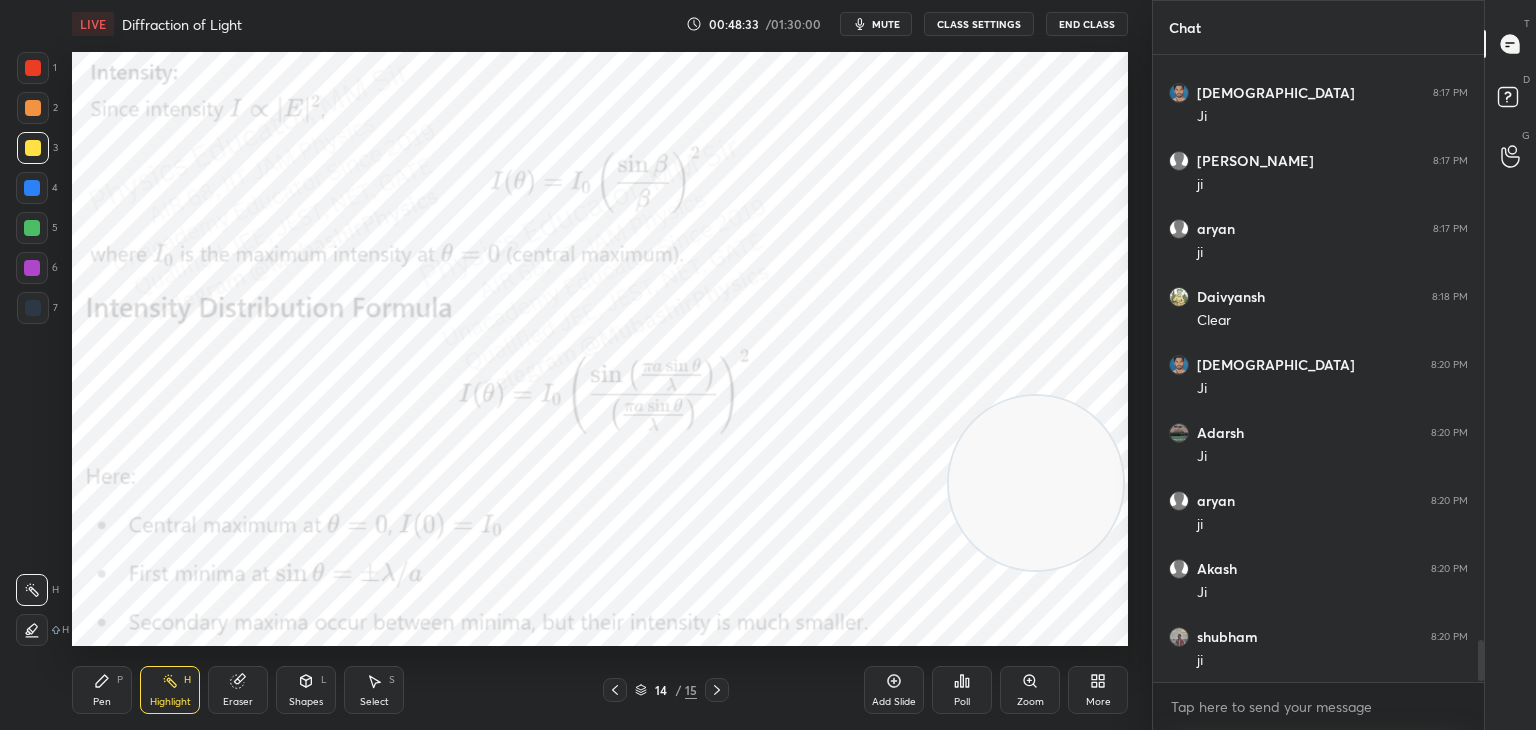 click on "Setting up your live class Poll for   secs No correct answer Start poll" at bounding box center (600, 349) 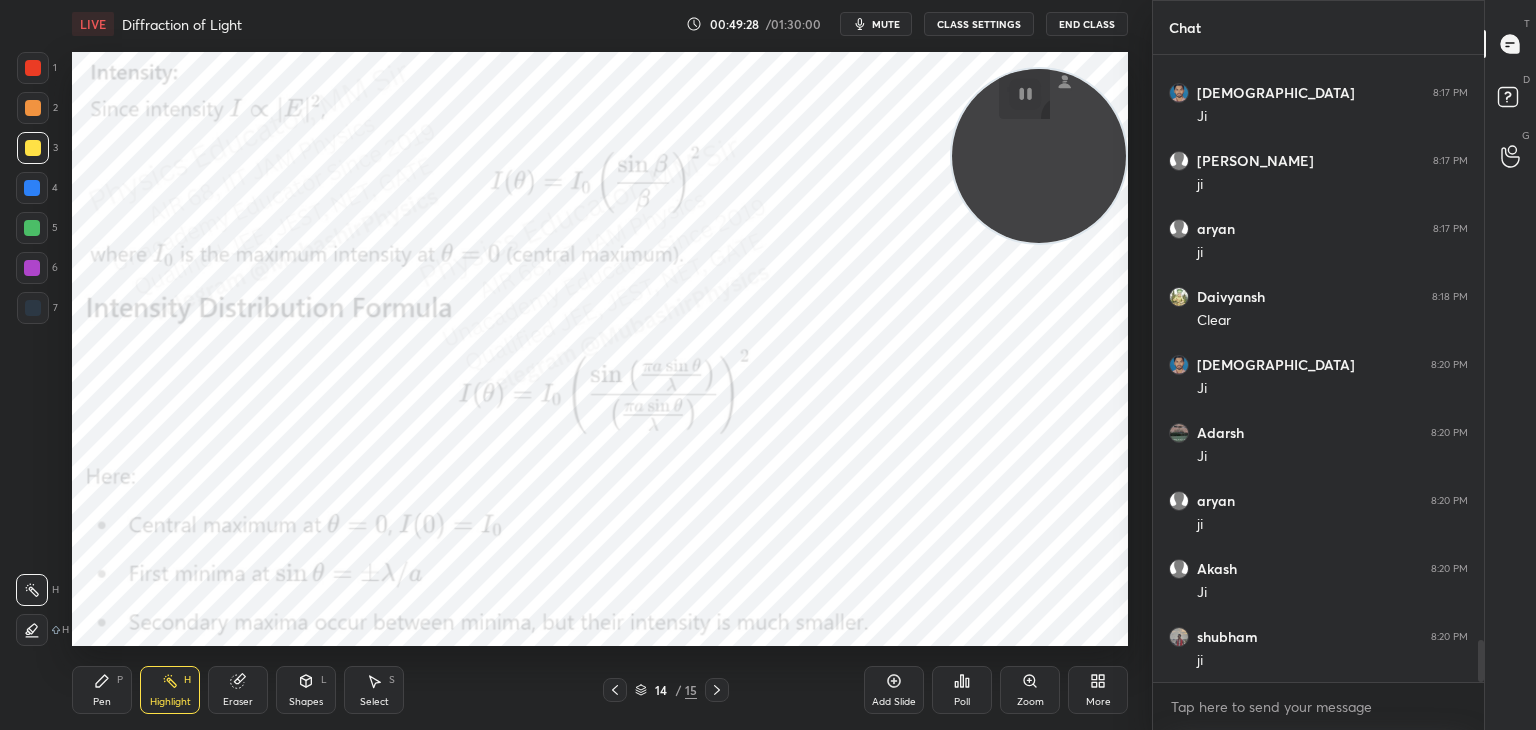scroll, scrollTop: 8836, scrollLeft: 0, axis: vertical 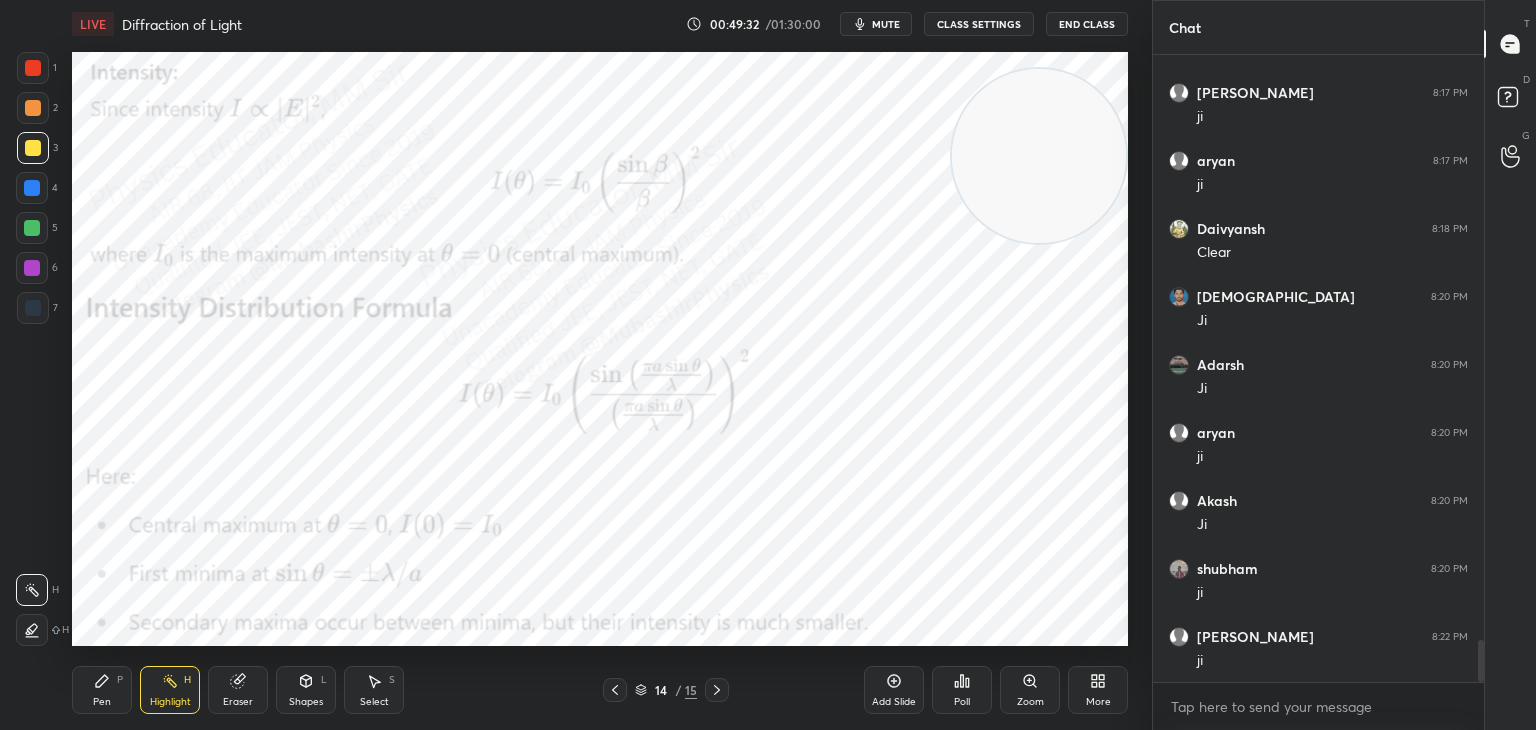 click 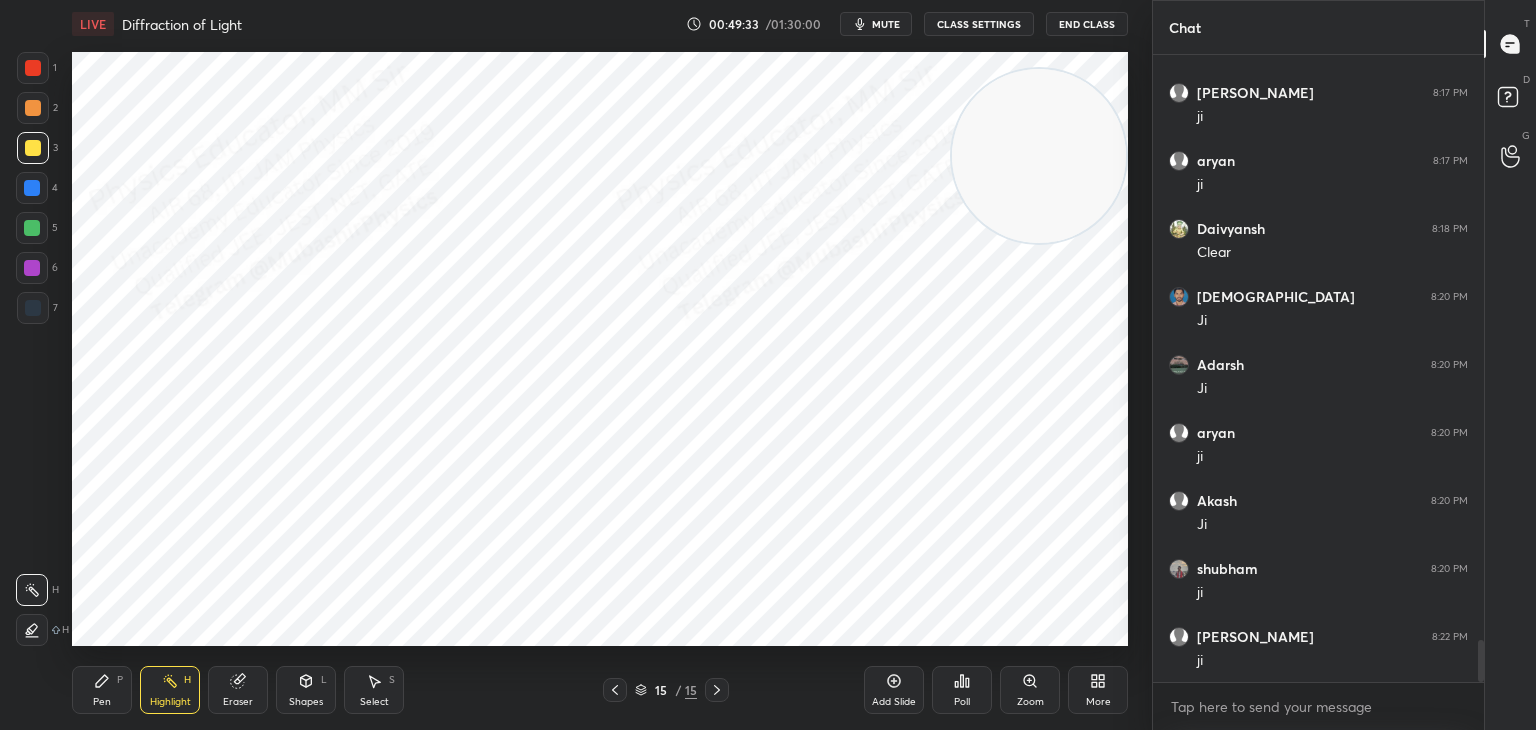 click on "Pen P" at bounding box center [102, 690] 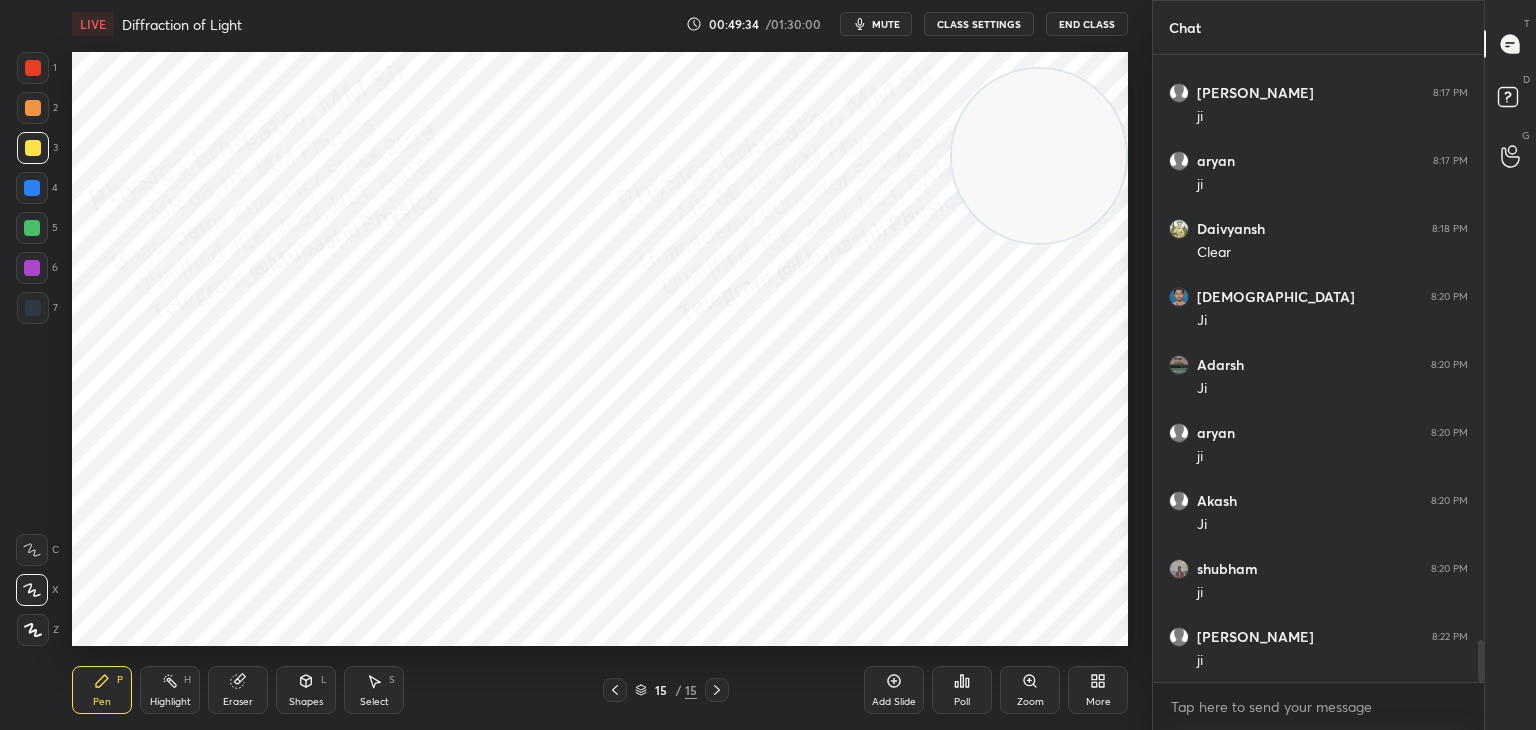 click on "6" at bounding box center [37, 272] 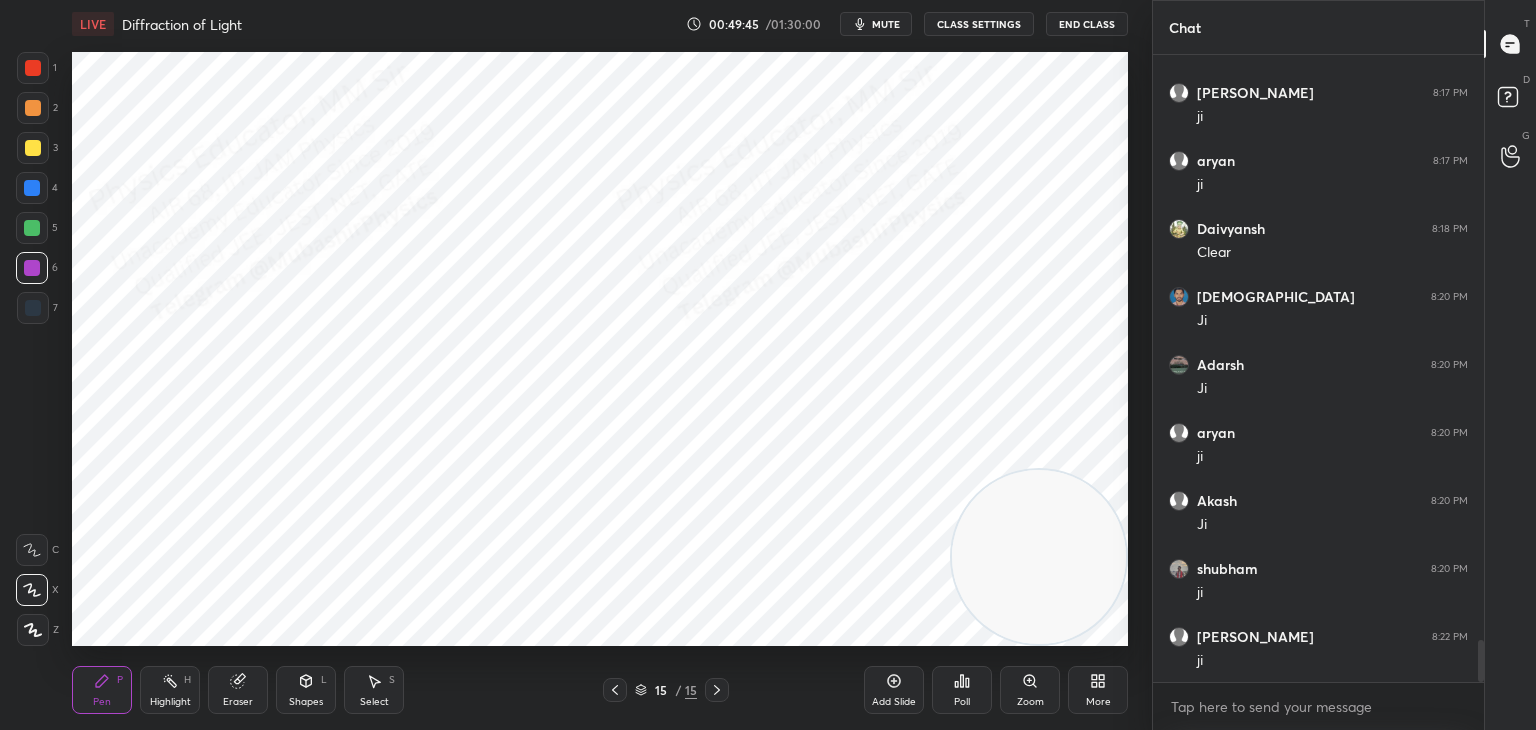 drag, startPoint x: 1044, startPoint y: 173, endPoint x: 1011, endPoint y: 637, distance: 465.172 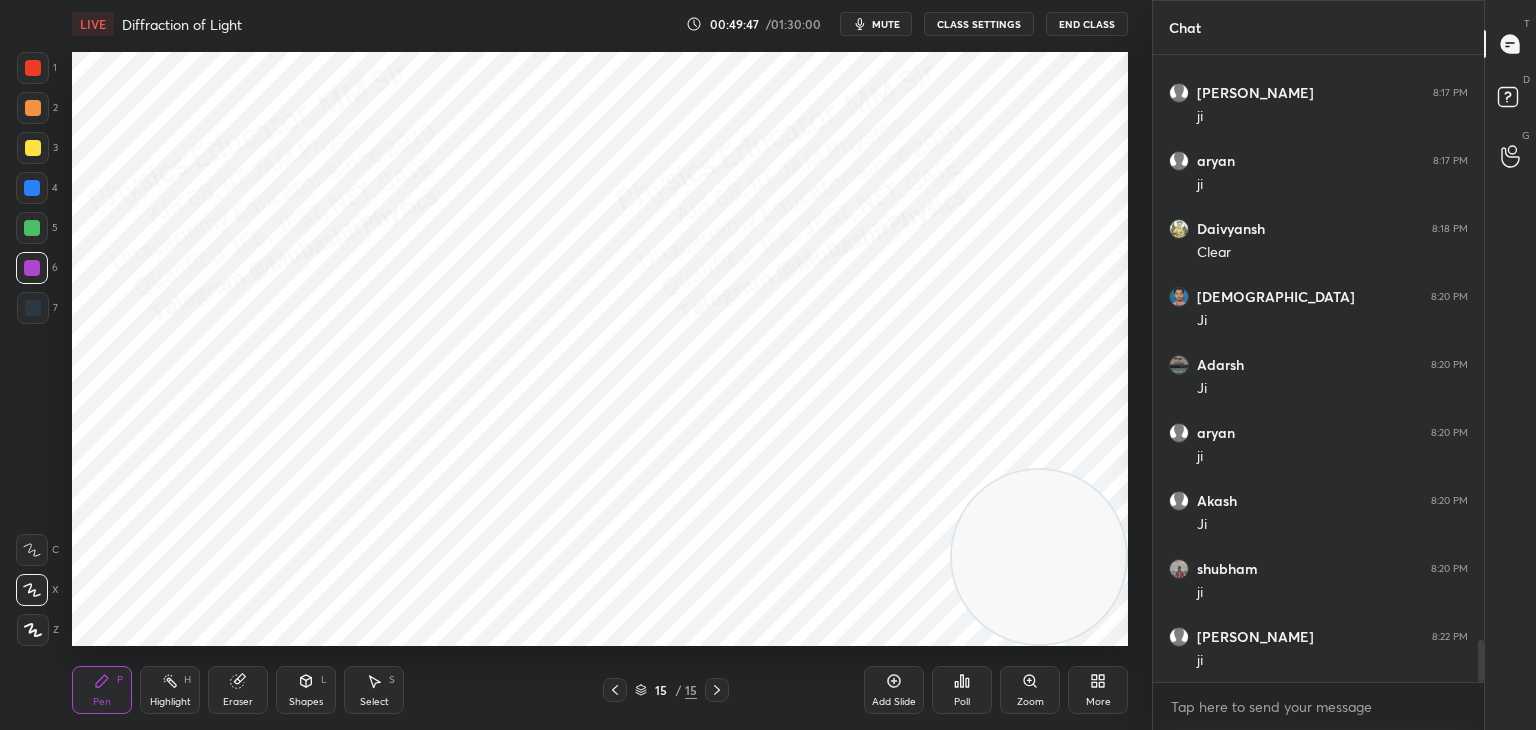 drag, startPoint x: 15, startPoint y: 63, endPoint x: 71, endPoint y: 85, distance: 60.166435 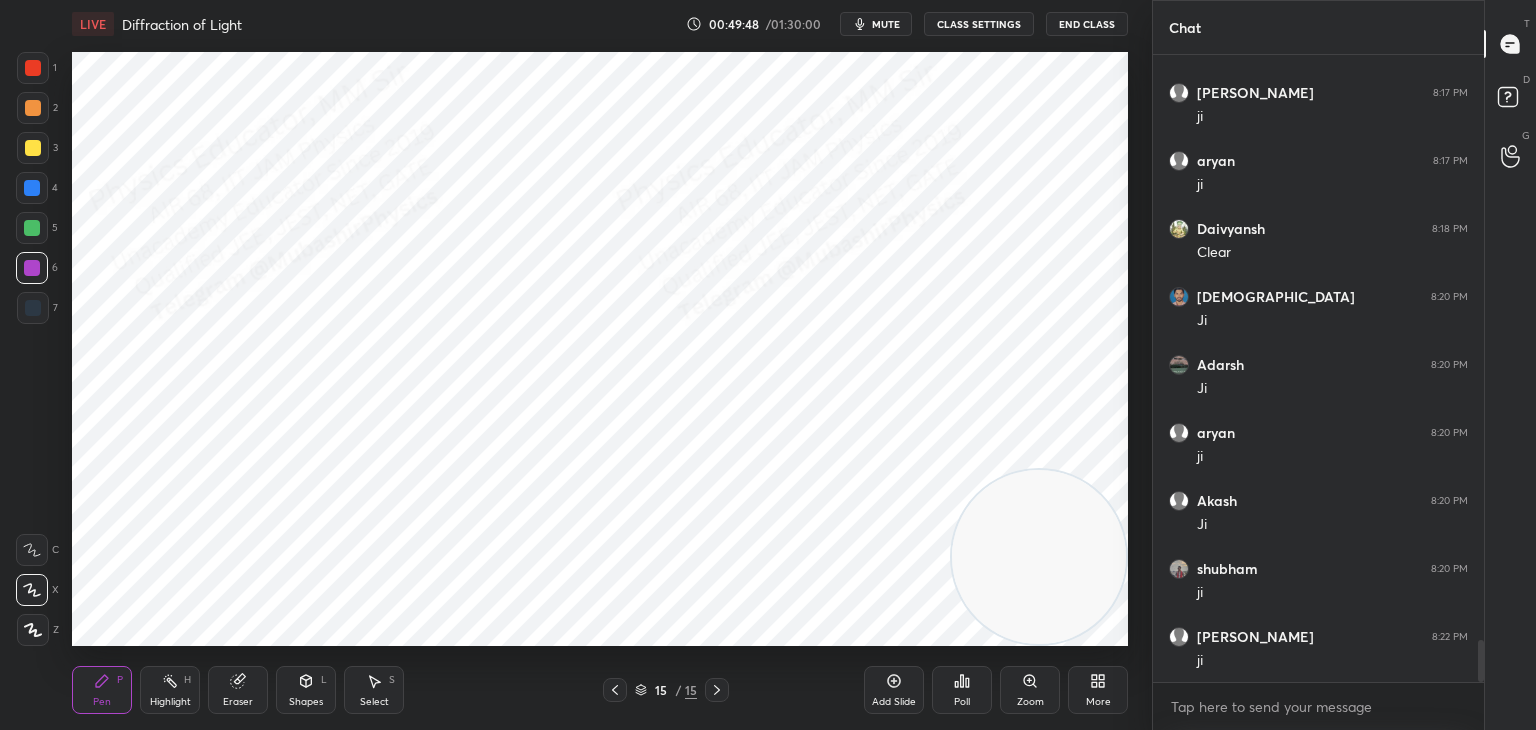 click at bounding box center (33, 68) 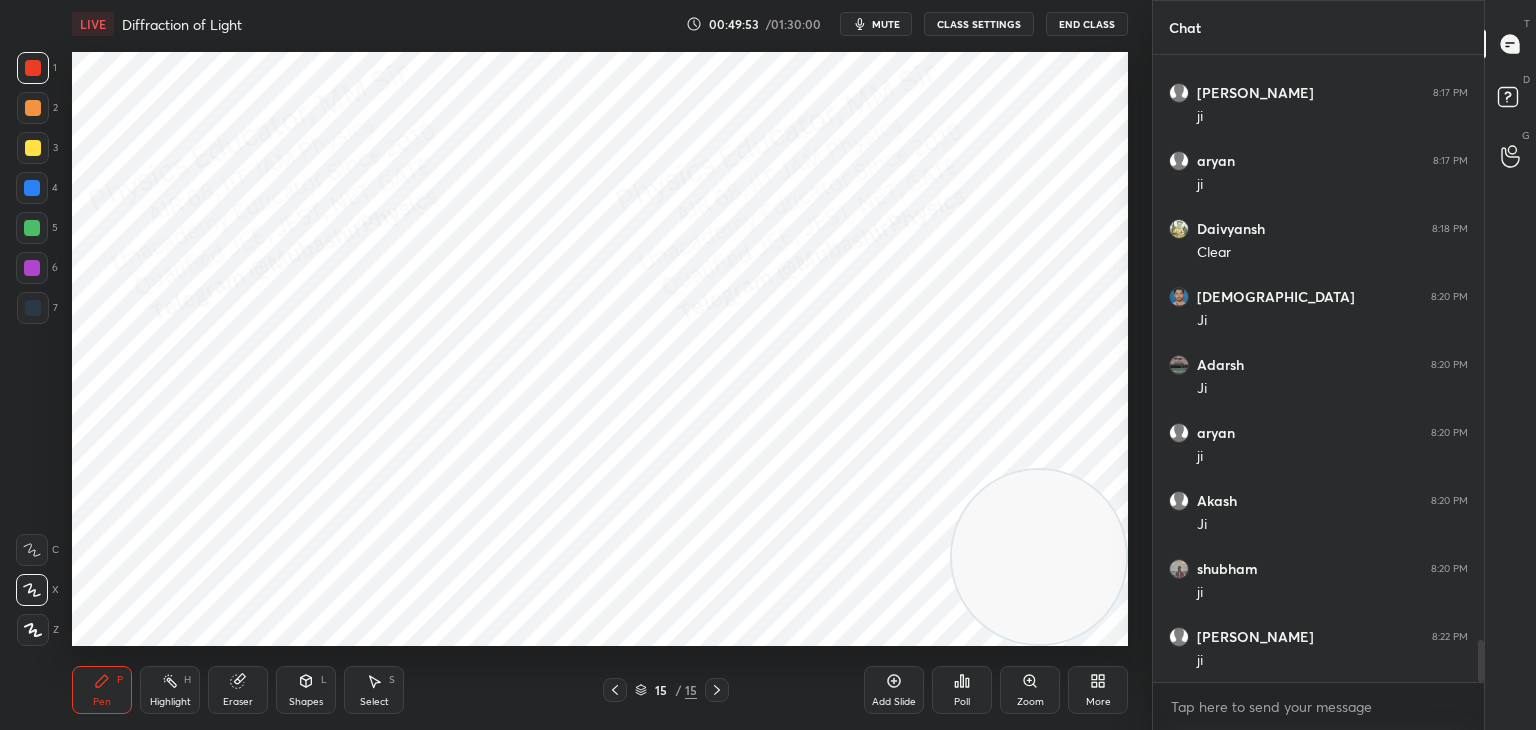 scroll, scrollTop: 8904, scrollLeft: 0, axis: vertical 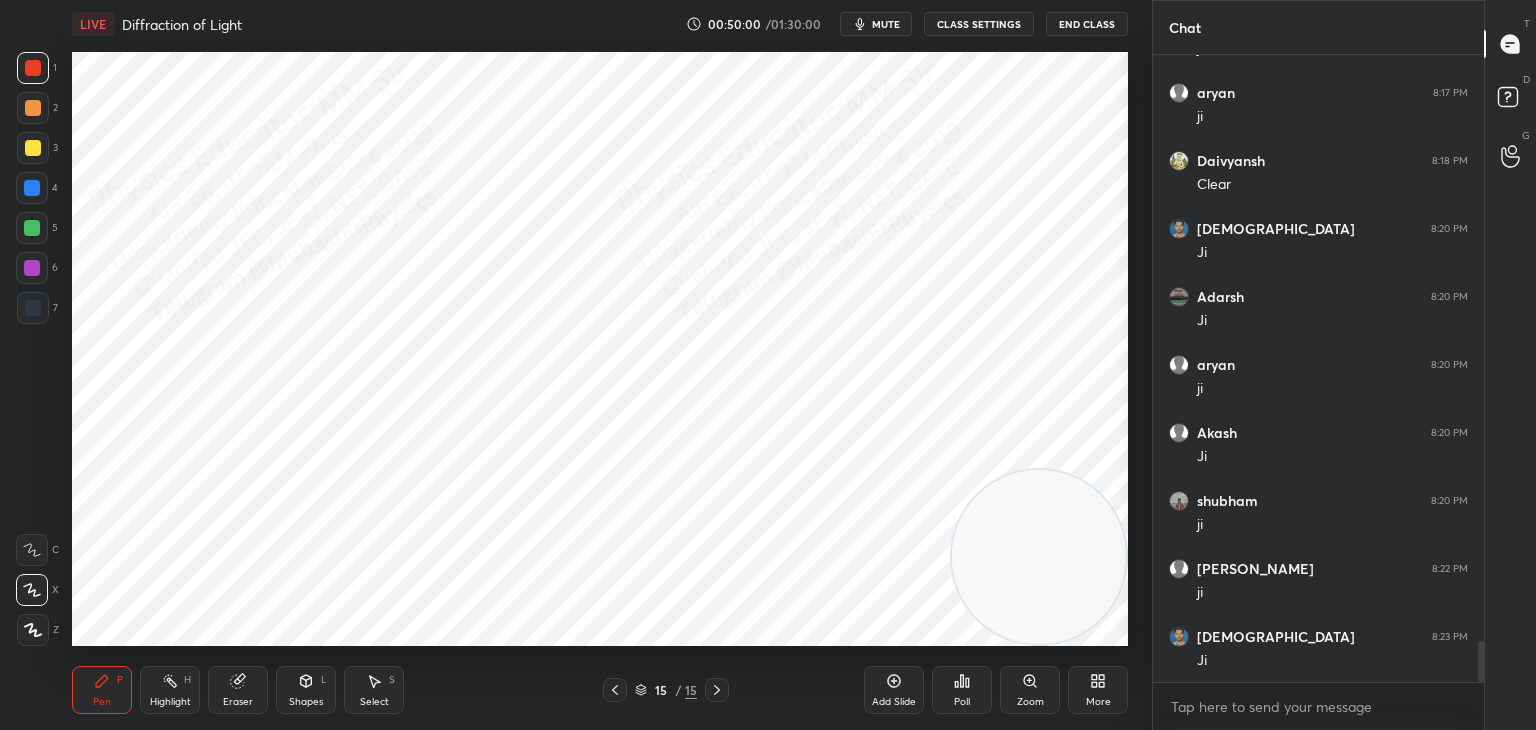drag, startPoint x: 41, startPoint y: 185, endPoint x: 68, endPoint y: 185, distance: 27 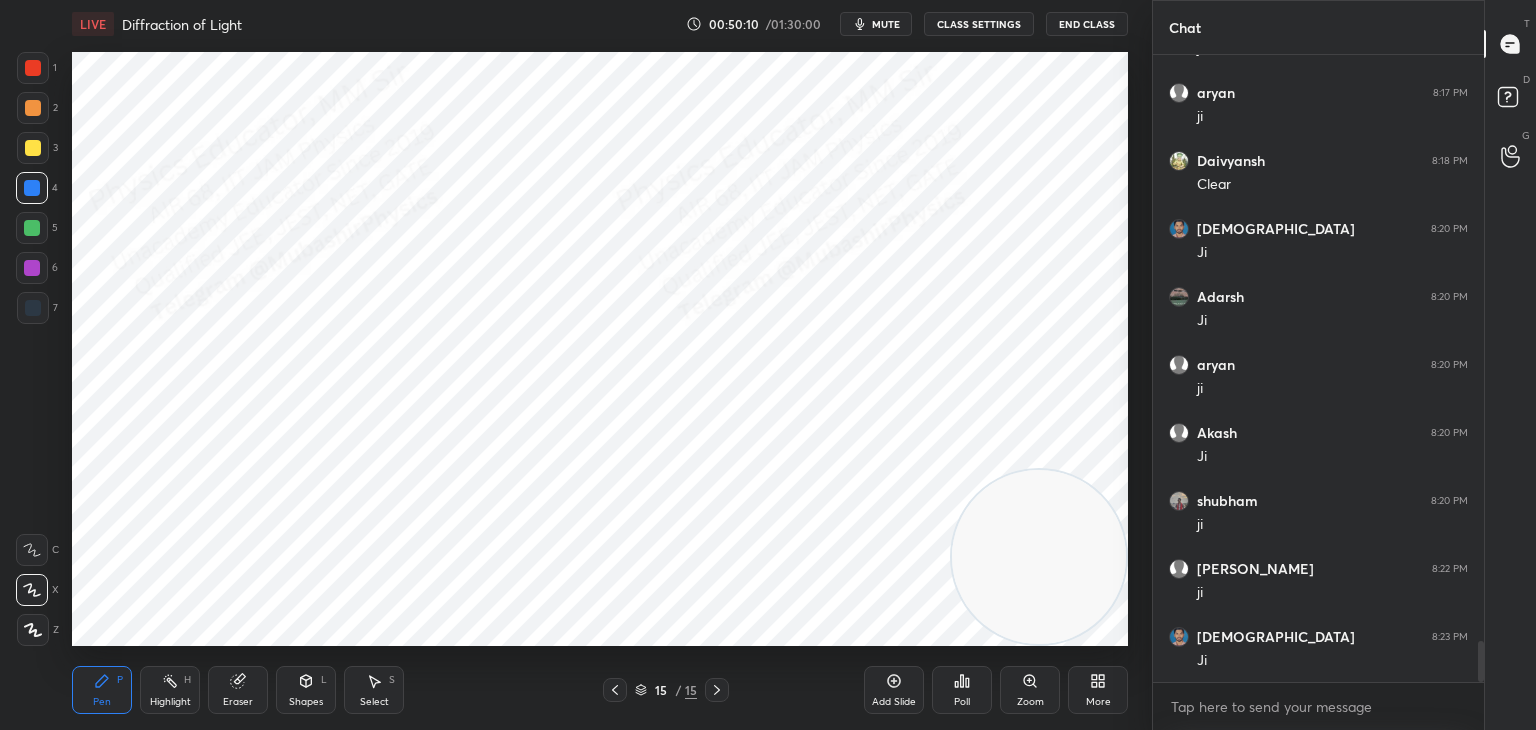 drag, startPoint x: 227, startPoint y: 690, endPoint x: 231, endPoint y: 673, distance: 17.464249 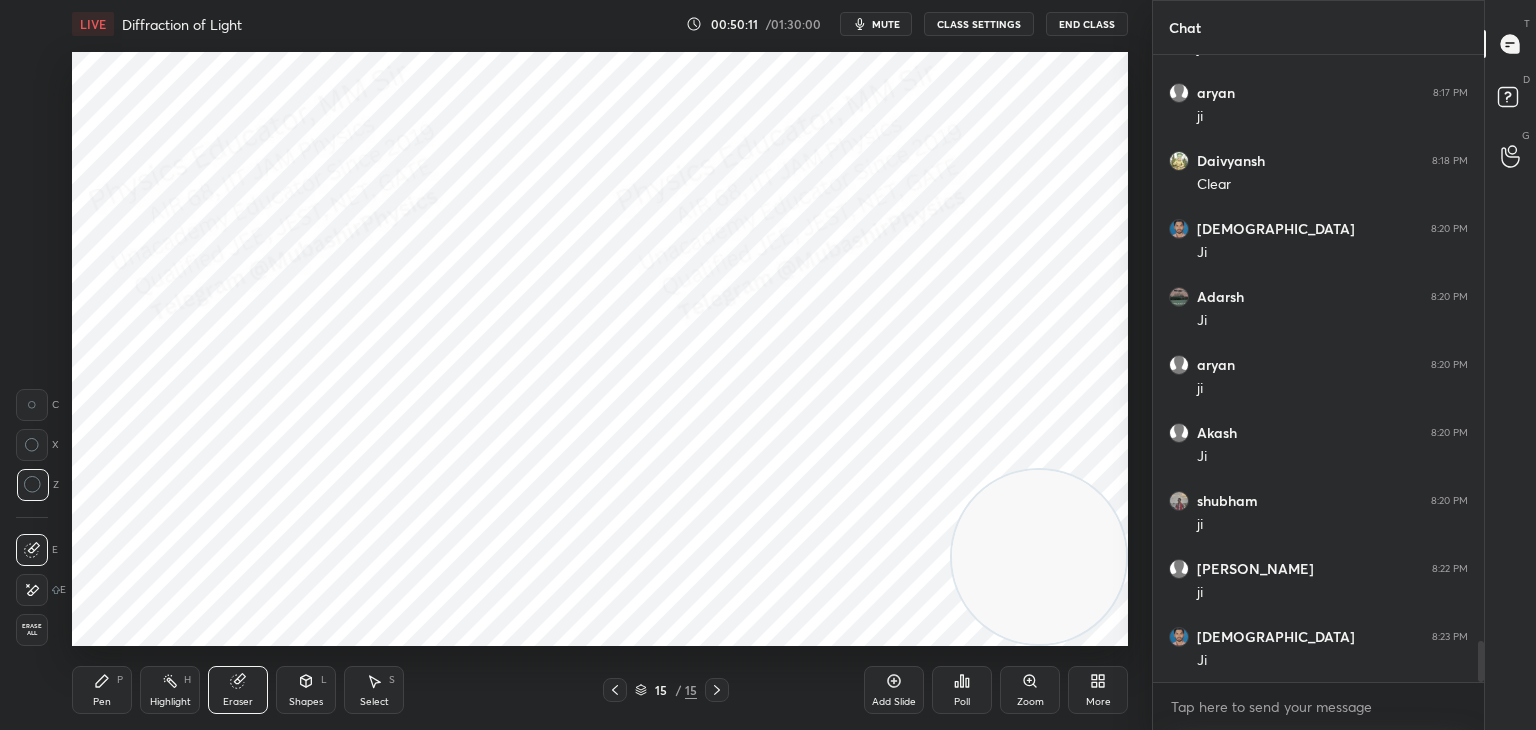 drag, startPoint x: 99, startPoint y: 685, endPoint x: 116, endPoint y: 649, distance: 39.812057 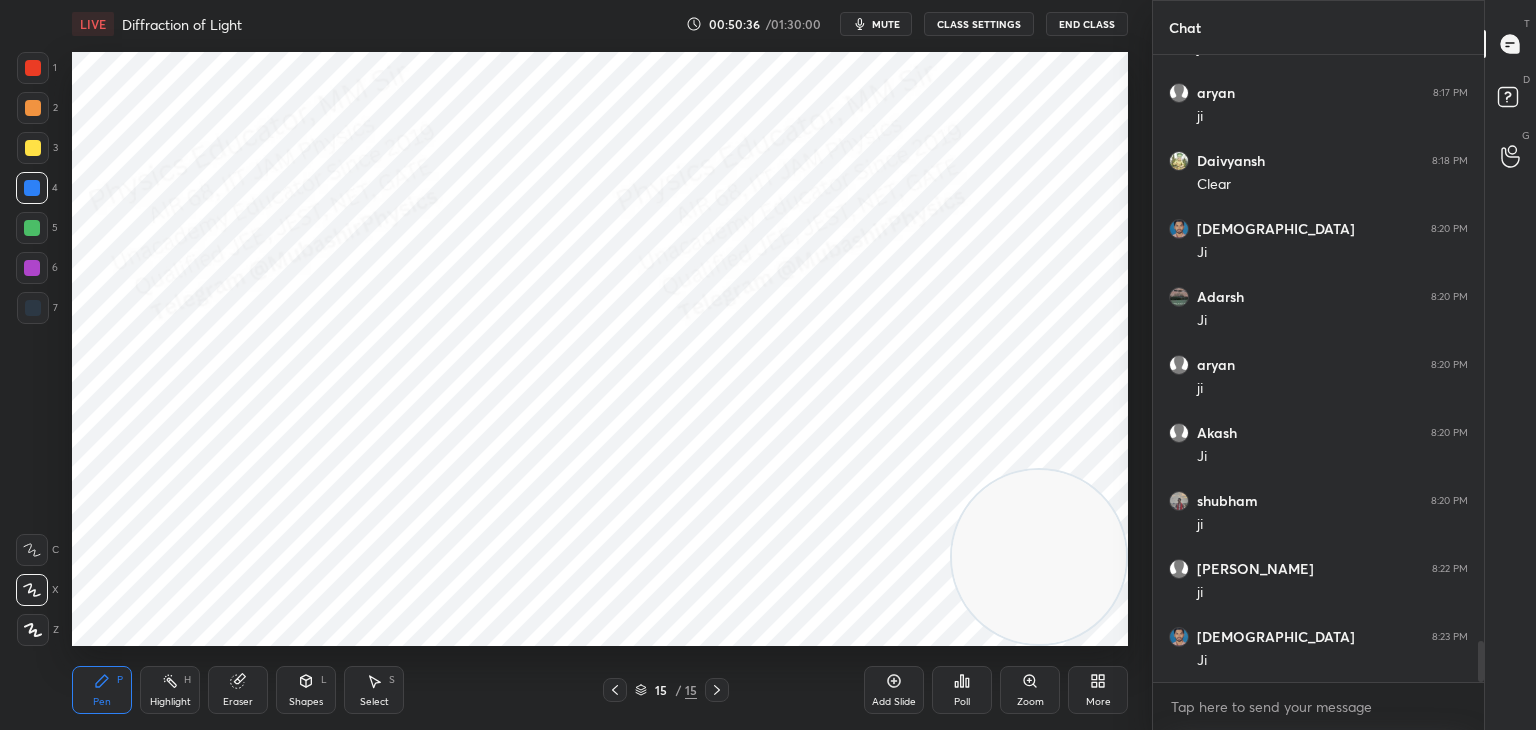 click on "Shapes L" at bounding box center (306, 690) 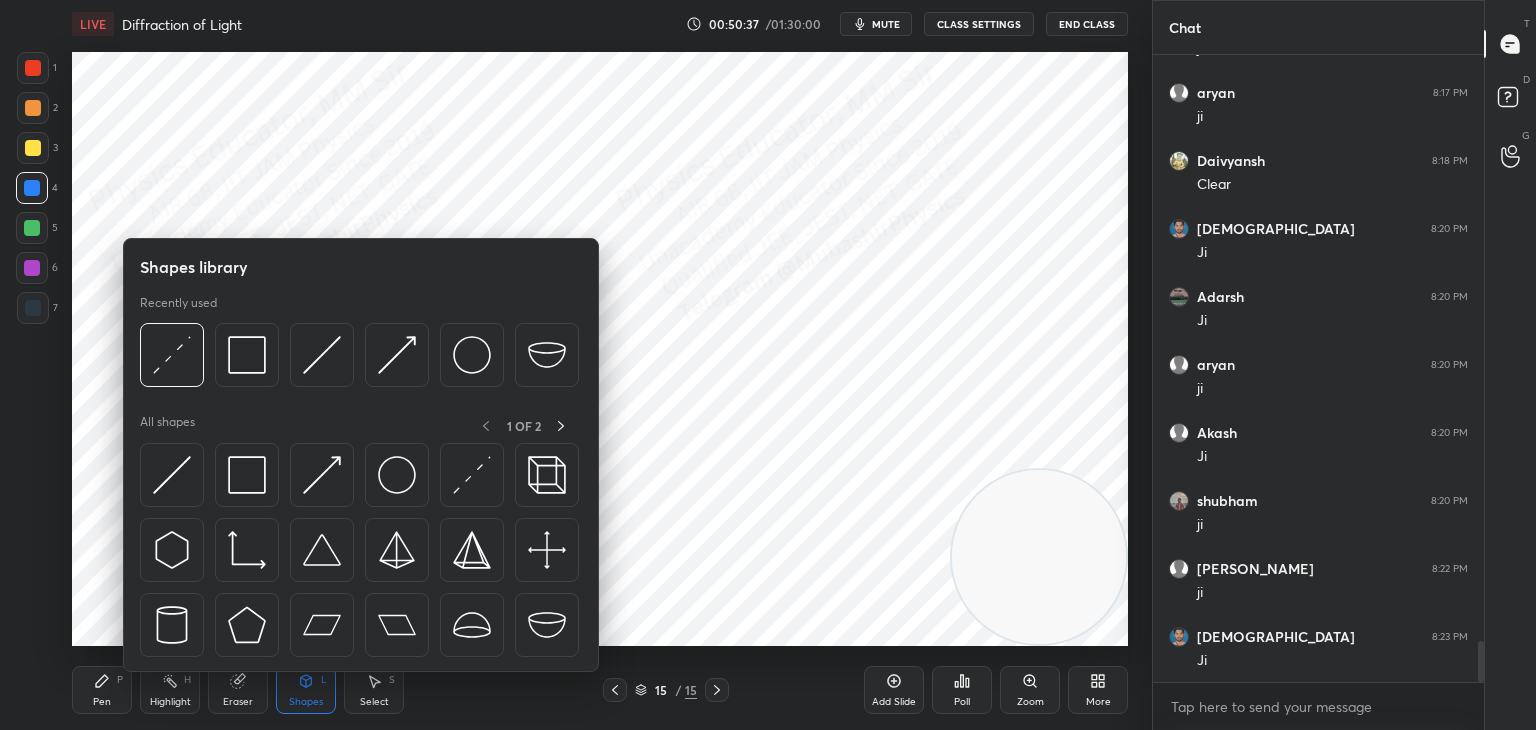 click at bounding box center [359, 360] 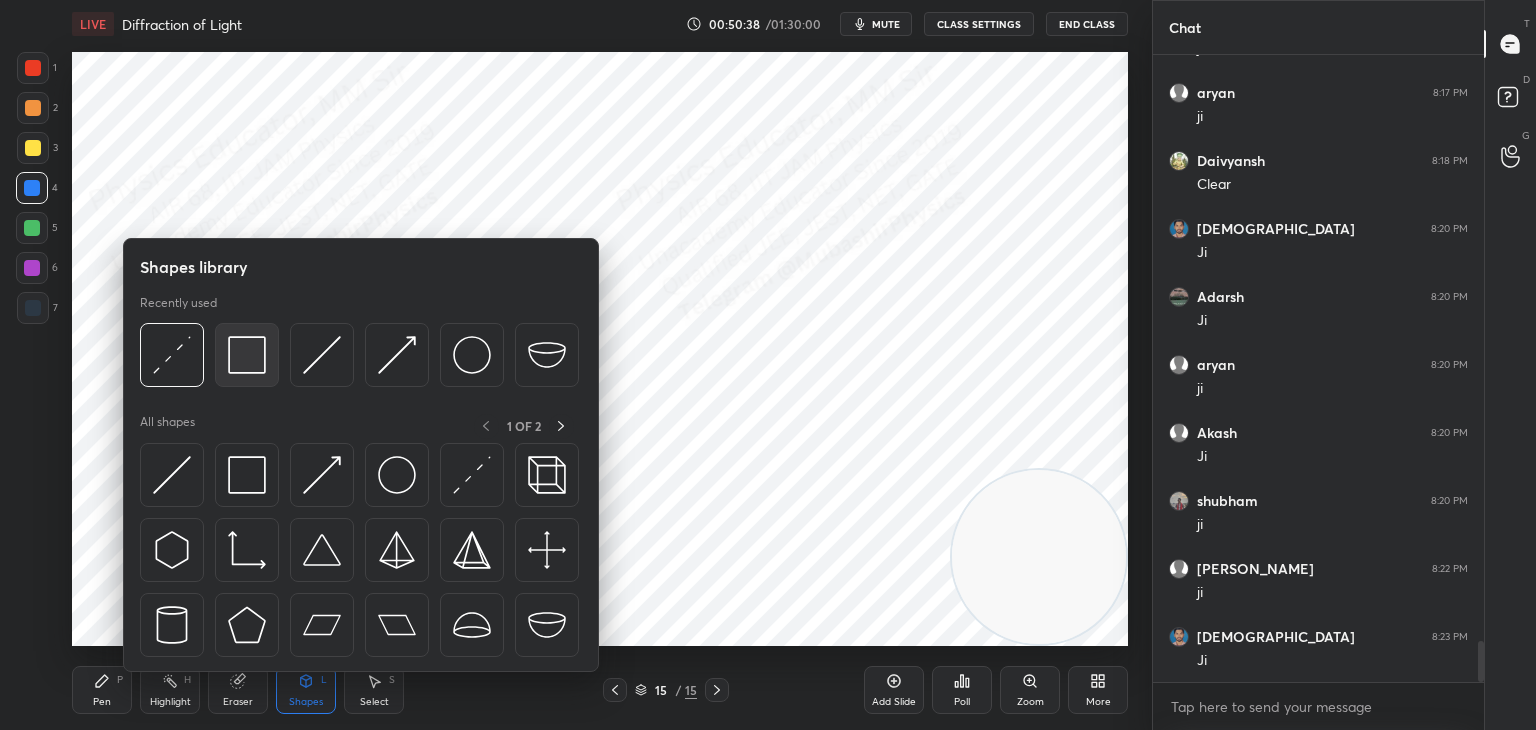 click at bounding box center [247, 355] 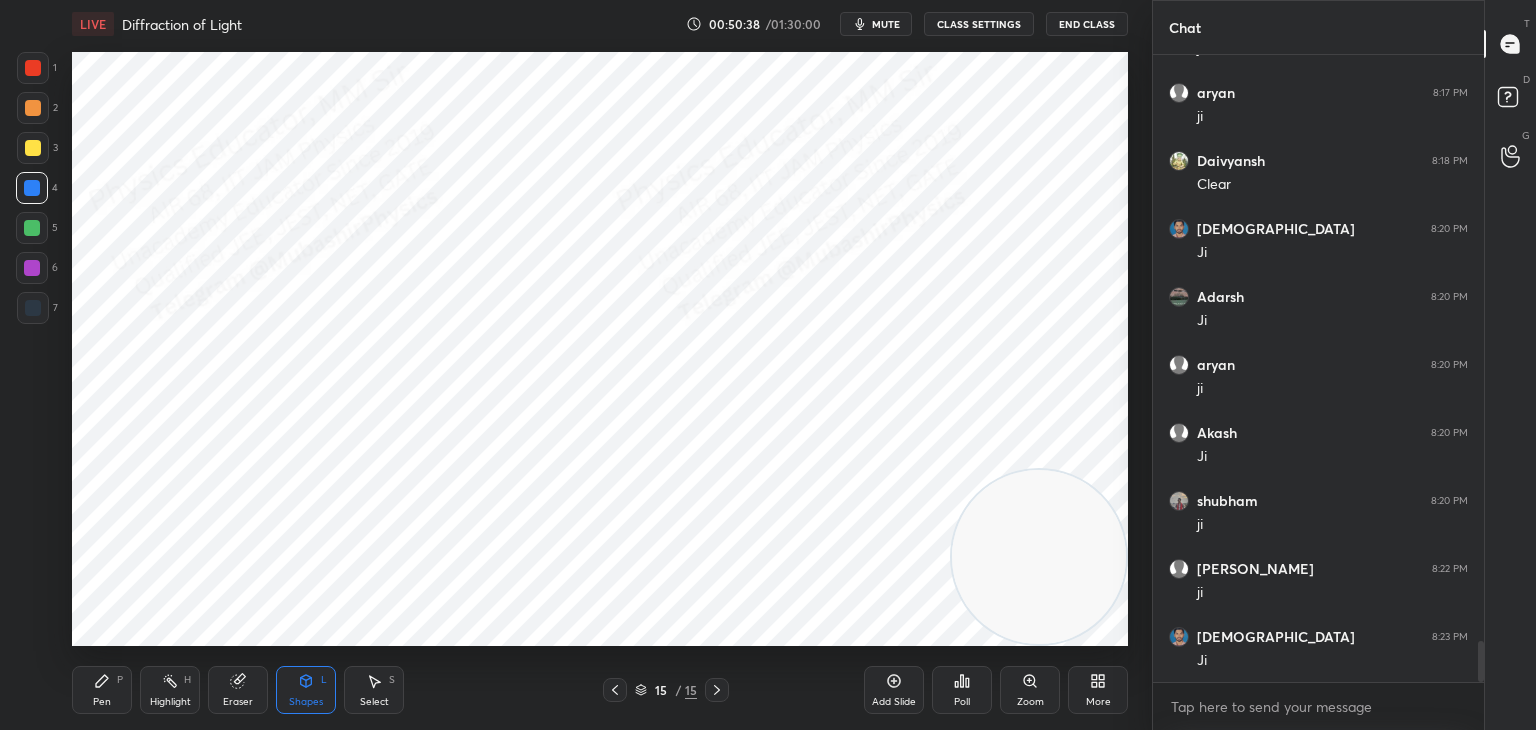 drag, startPoint x: 21, startPoint y: 305, endPoint x: 51, endPoint y: 306, distance: 30.016663 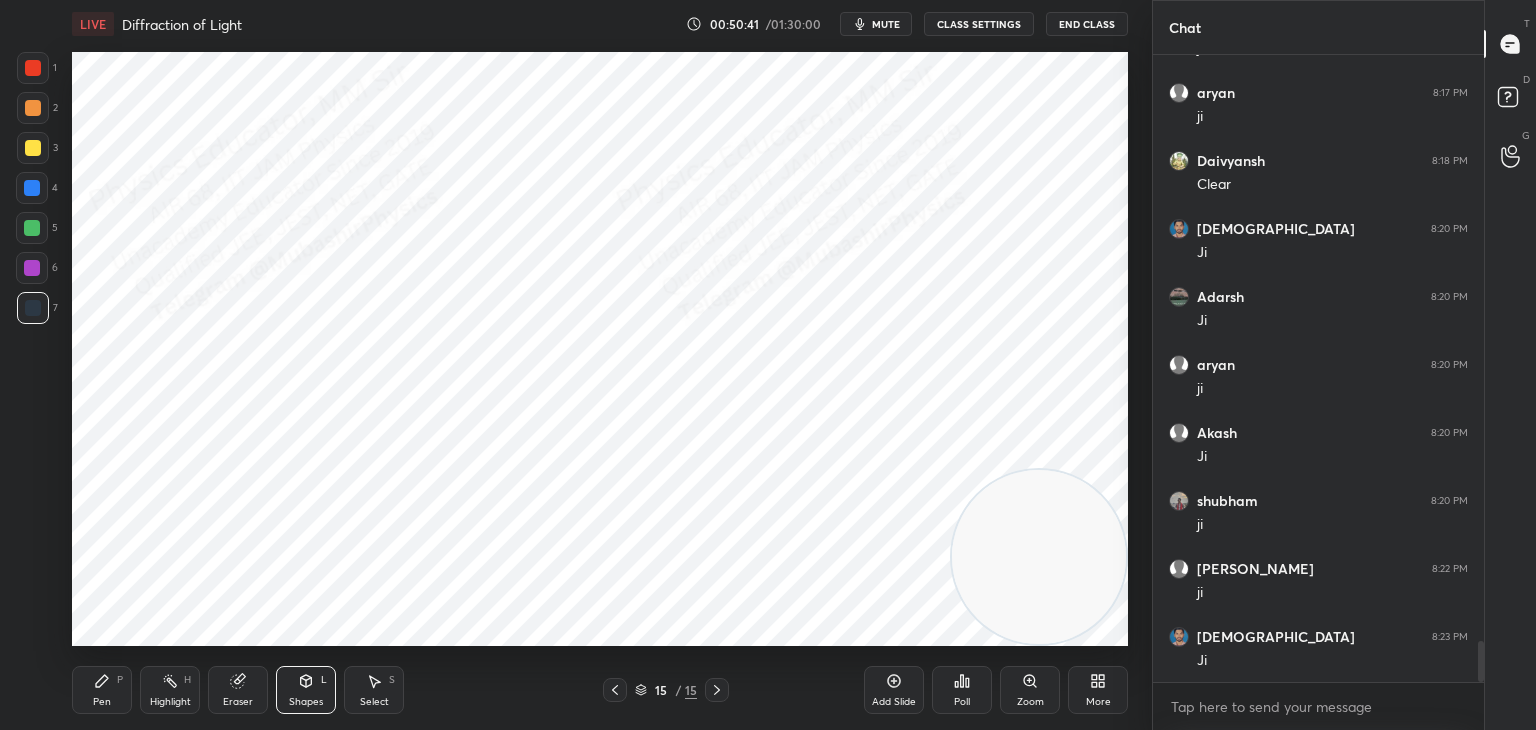 click on "Highlight H" at bounding box center (170, 690) 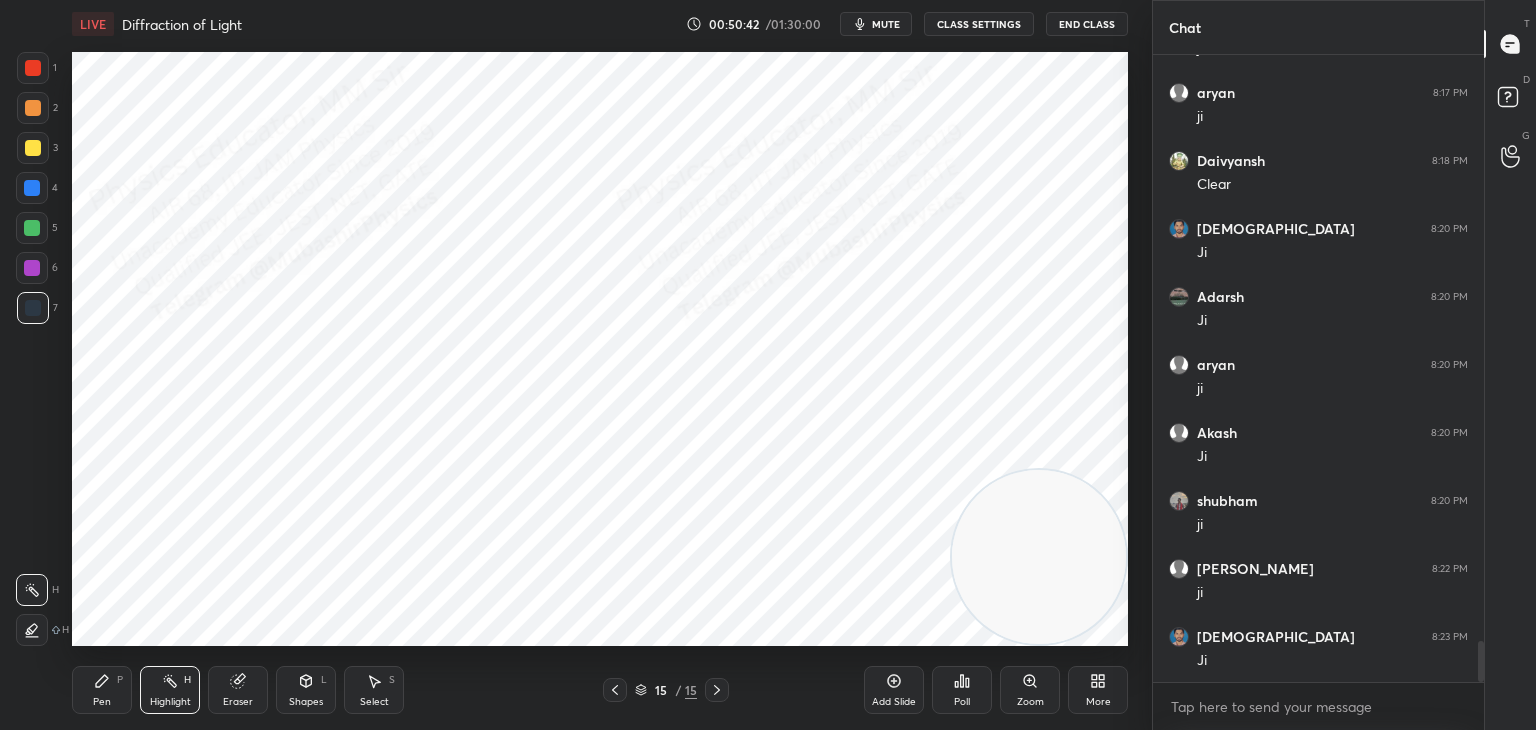 click at bounding box center [615, 690] 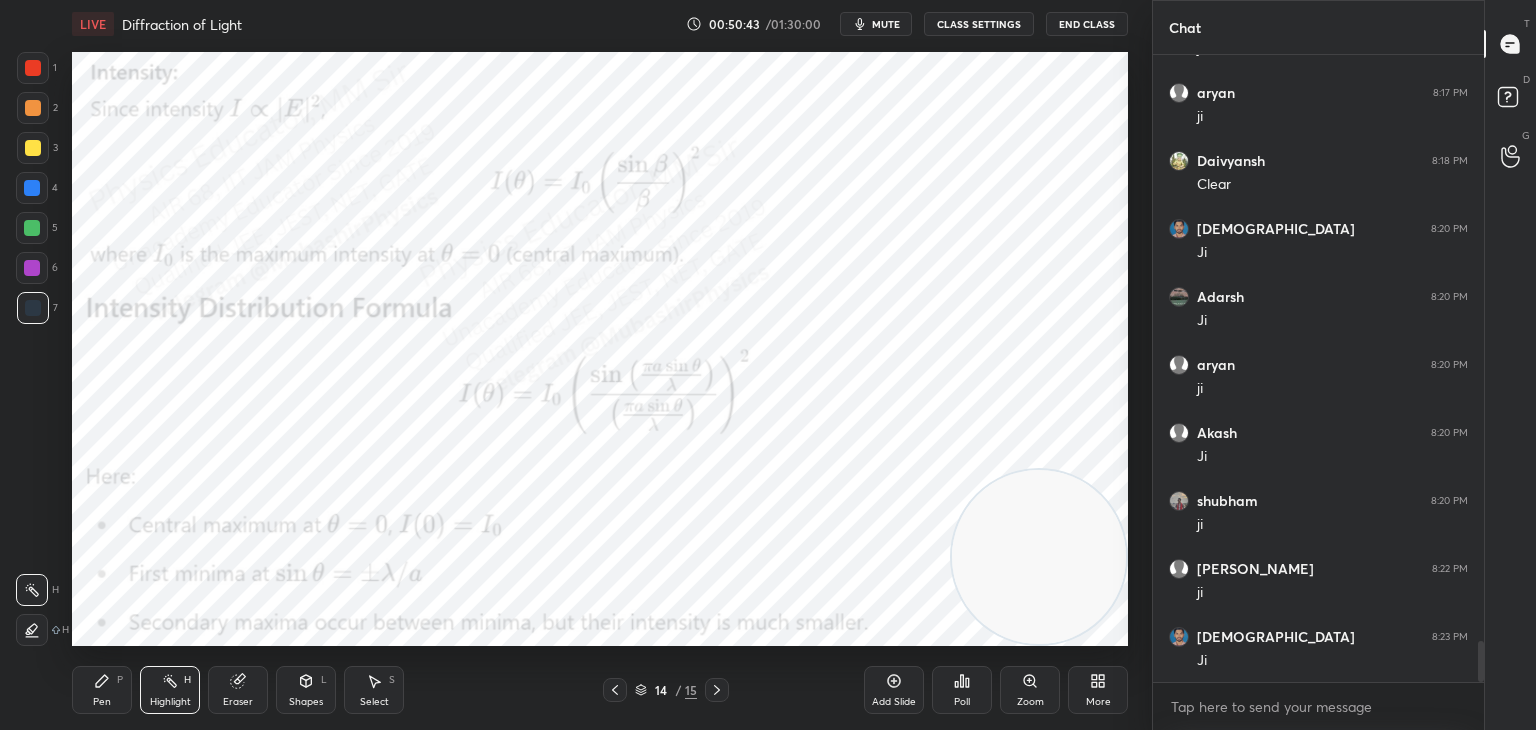 click 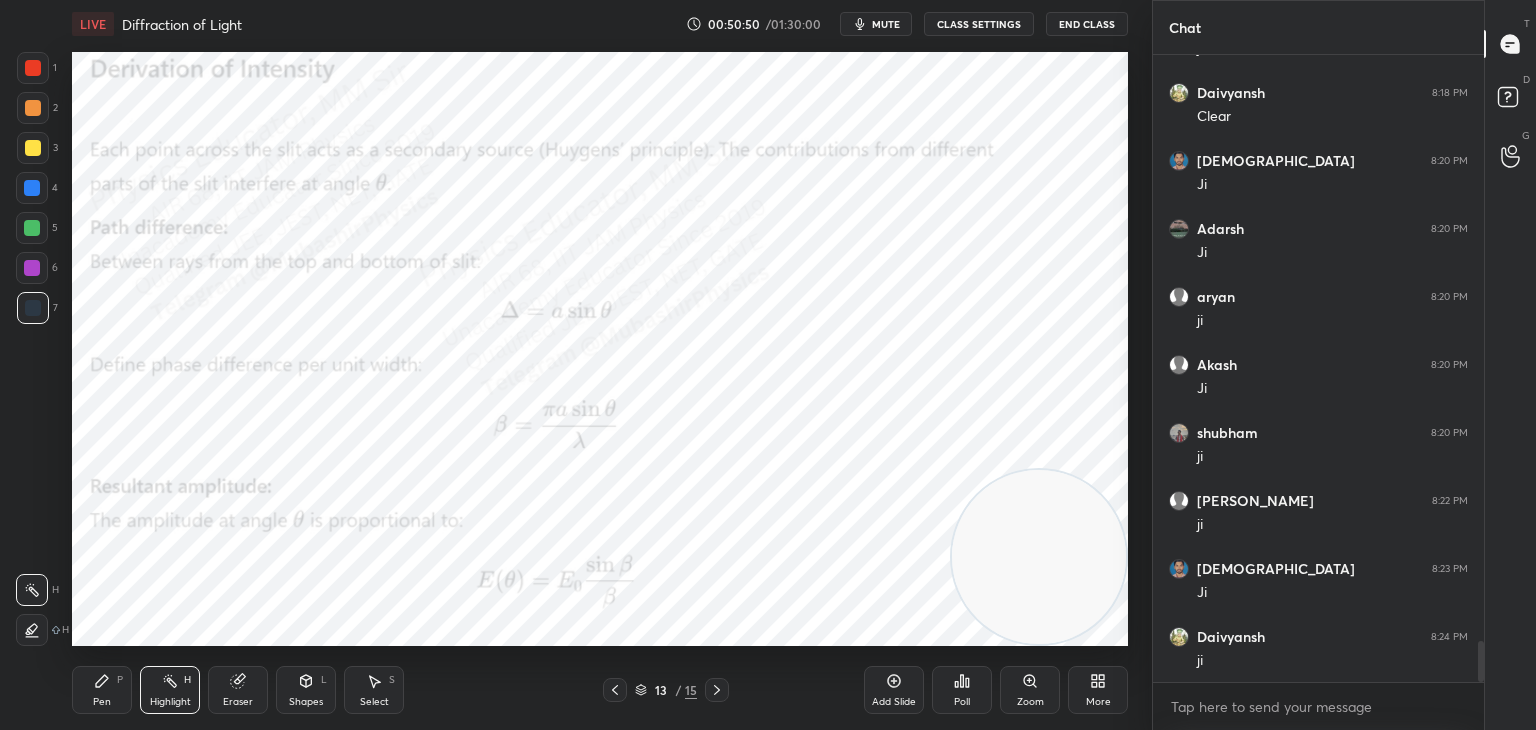 scroll, scrollTop: 9040, scrollLeft: 0, axis: vertical 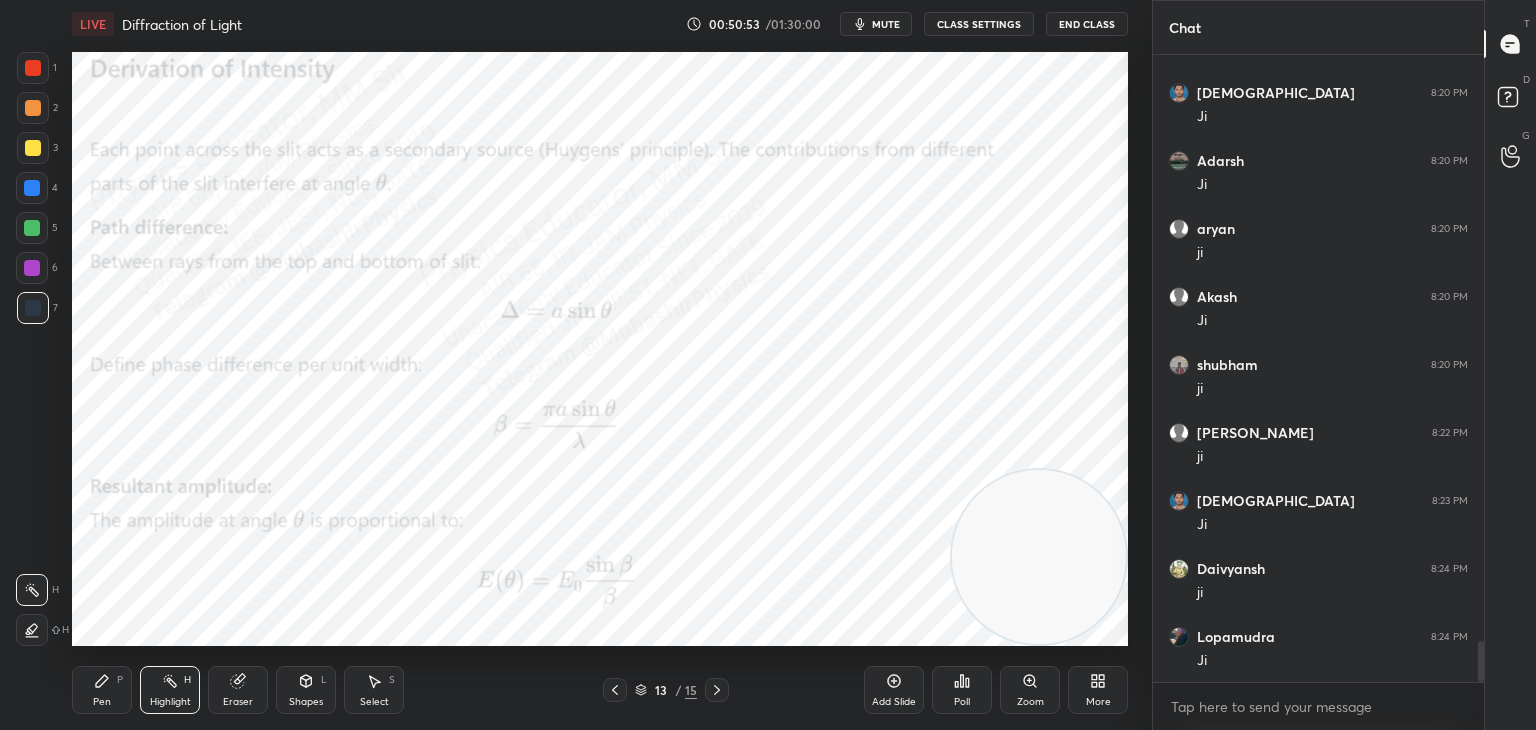 click 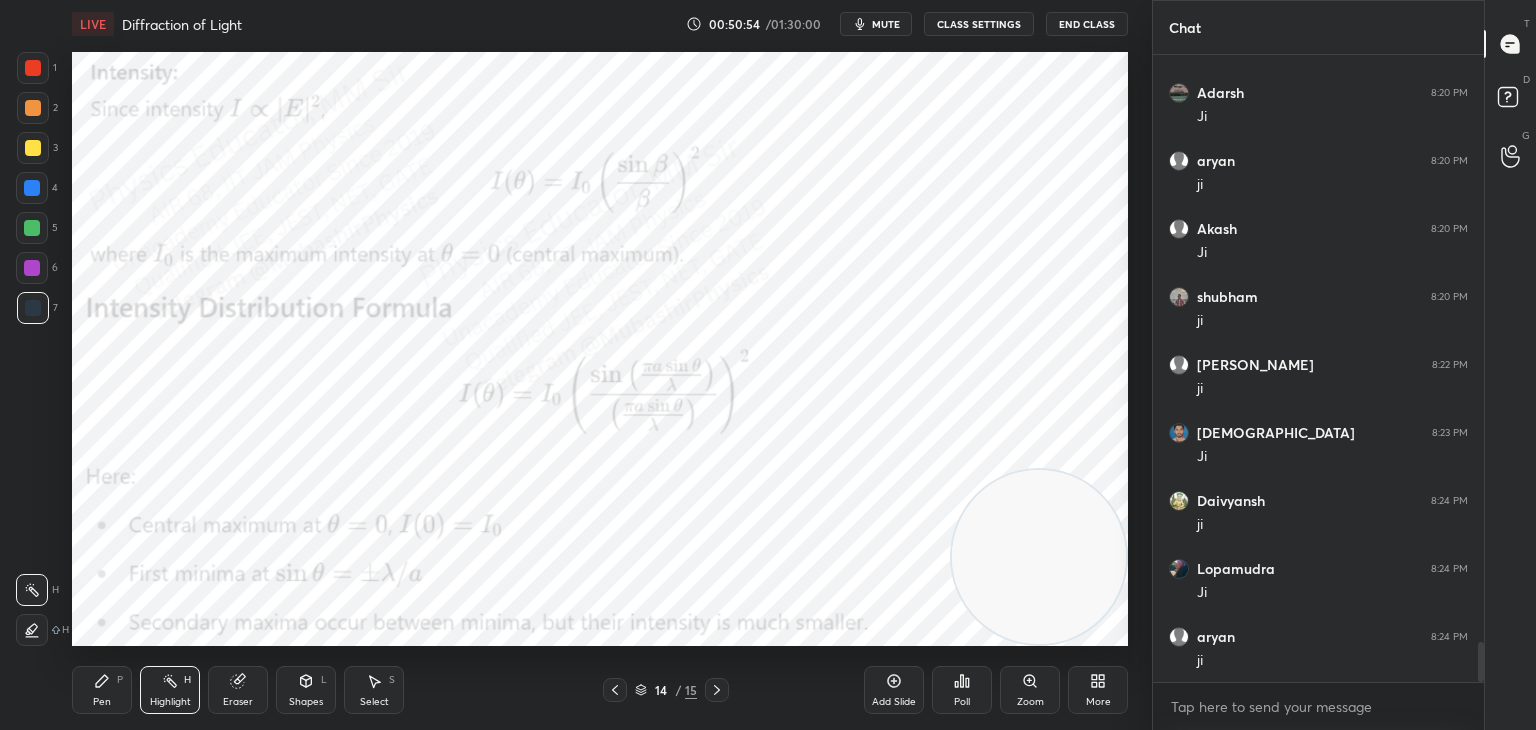 click 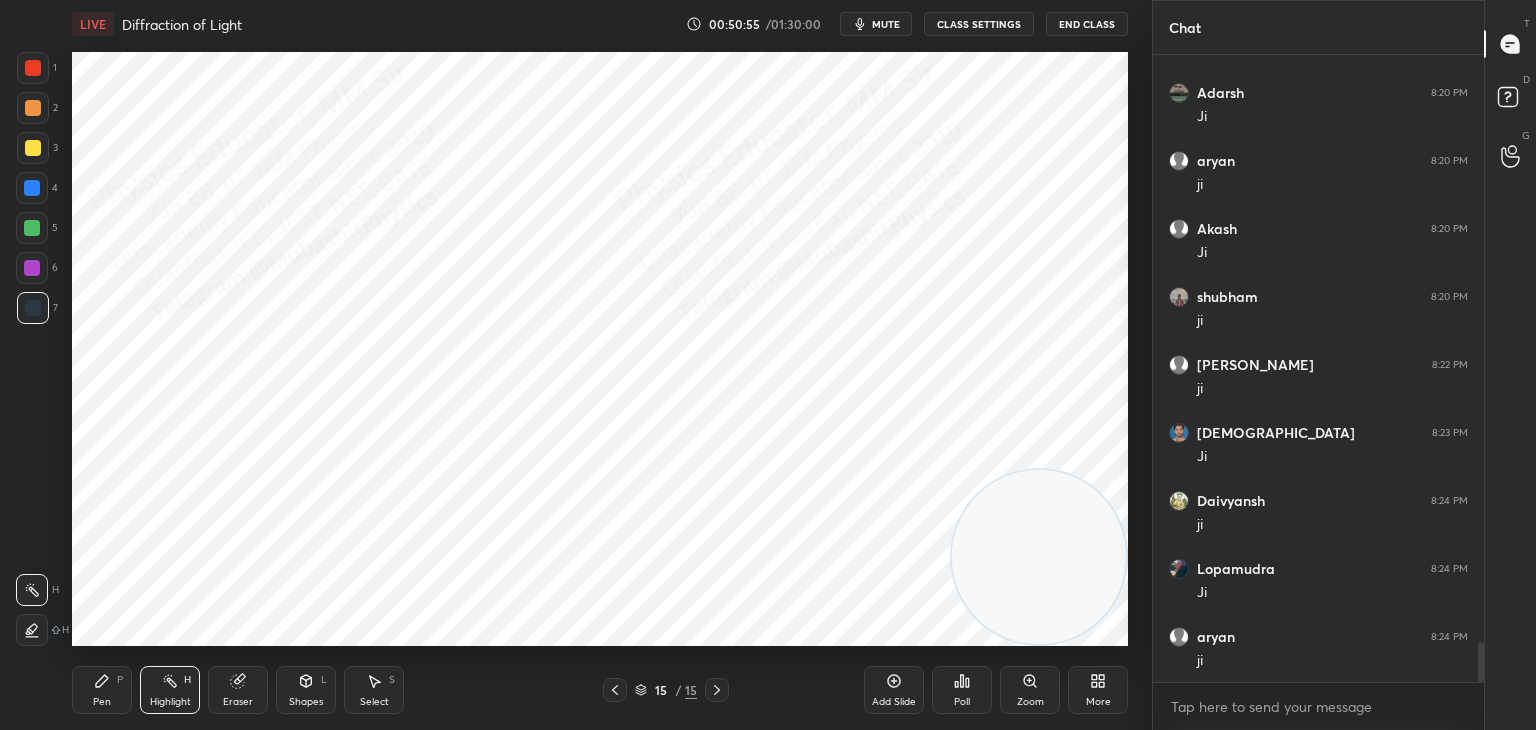 scroll, scrollTop: 9176, scrollLeft: 0, axis: vertical 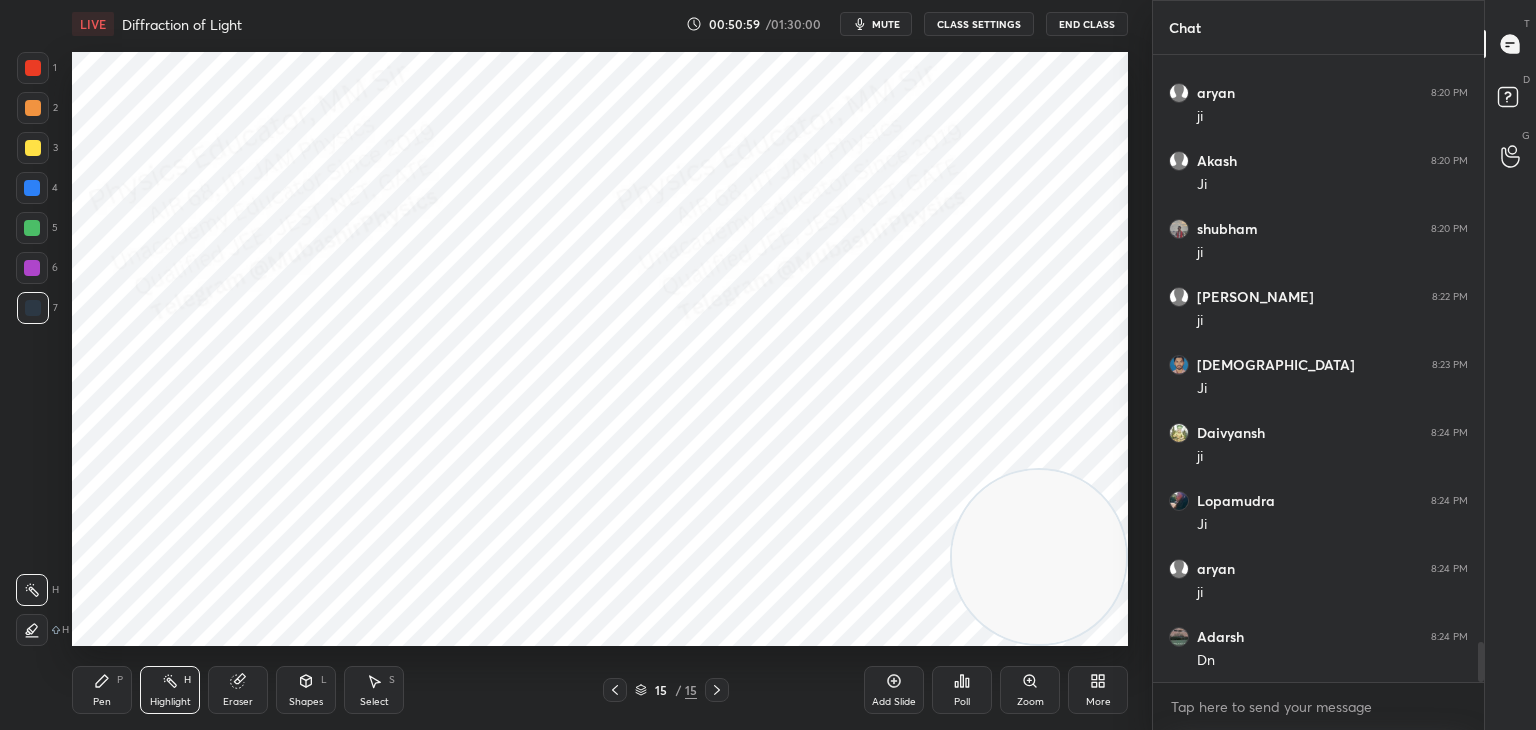 click 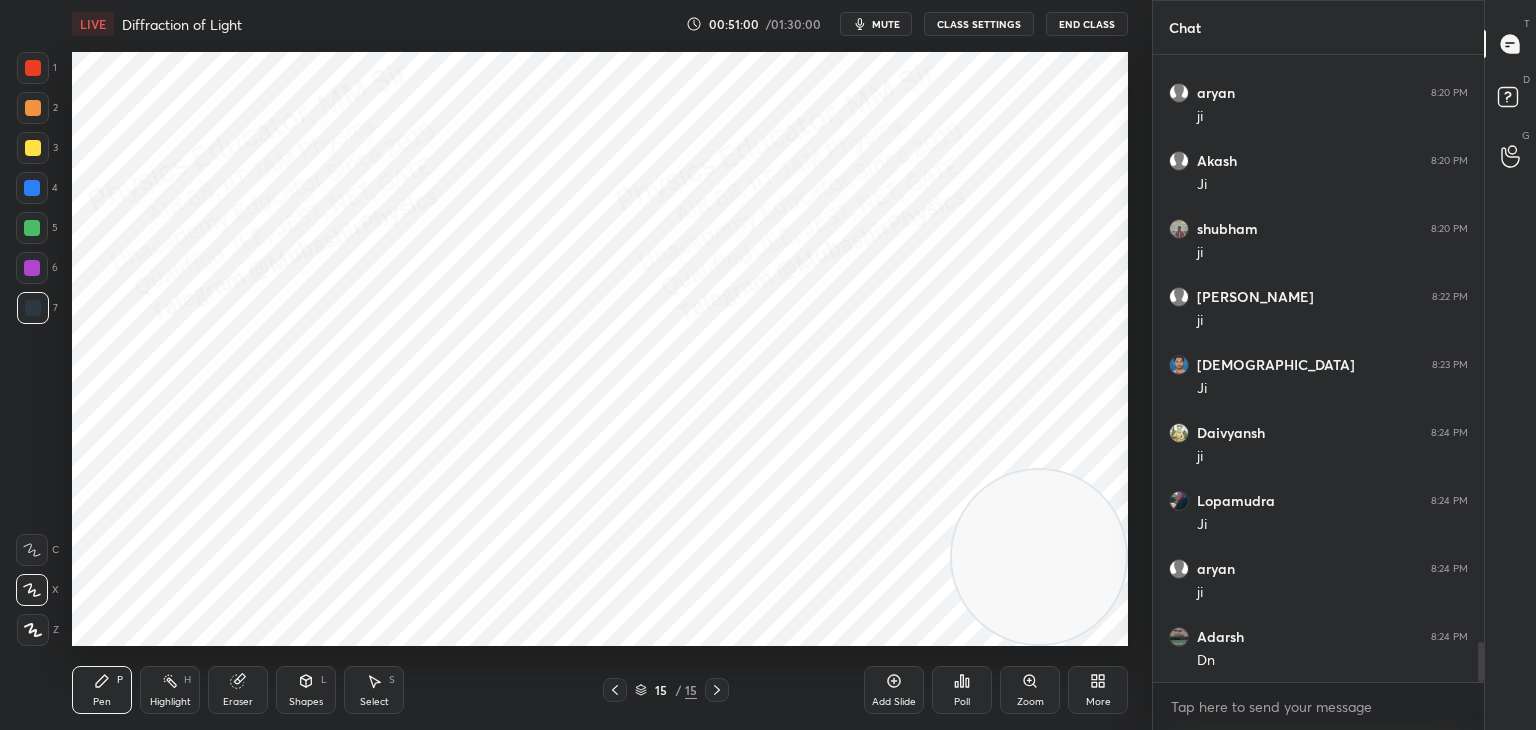 scroll, scrollTop: 9244, scrollLeft: 0, axis: vertical 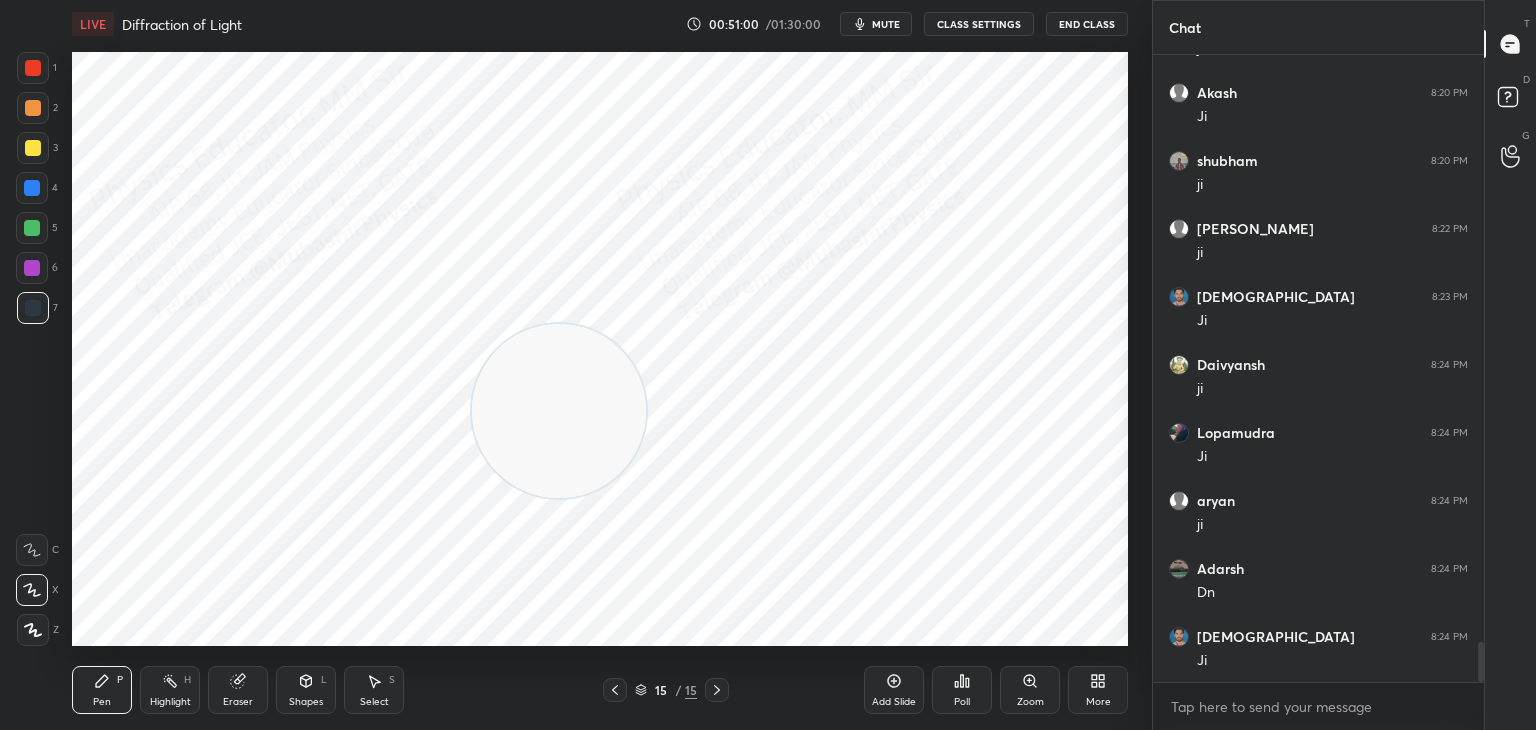 drag, startPoint x: 1023, startPoint y: 539, endPoint x: 195, endPoint y: 345, distance: 850.4234 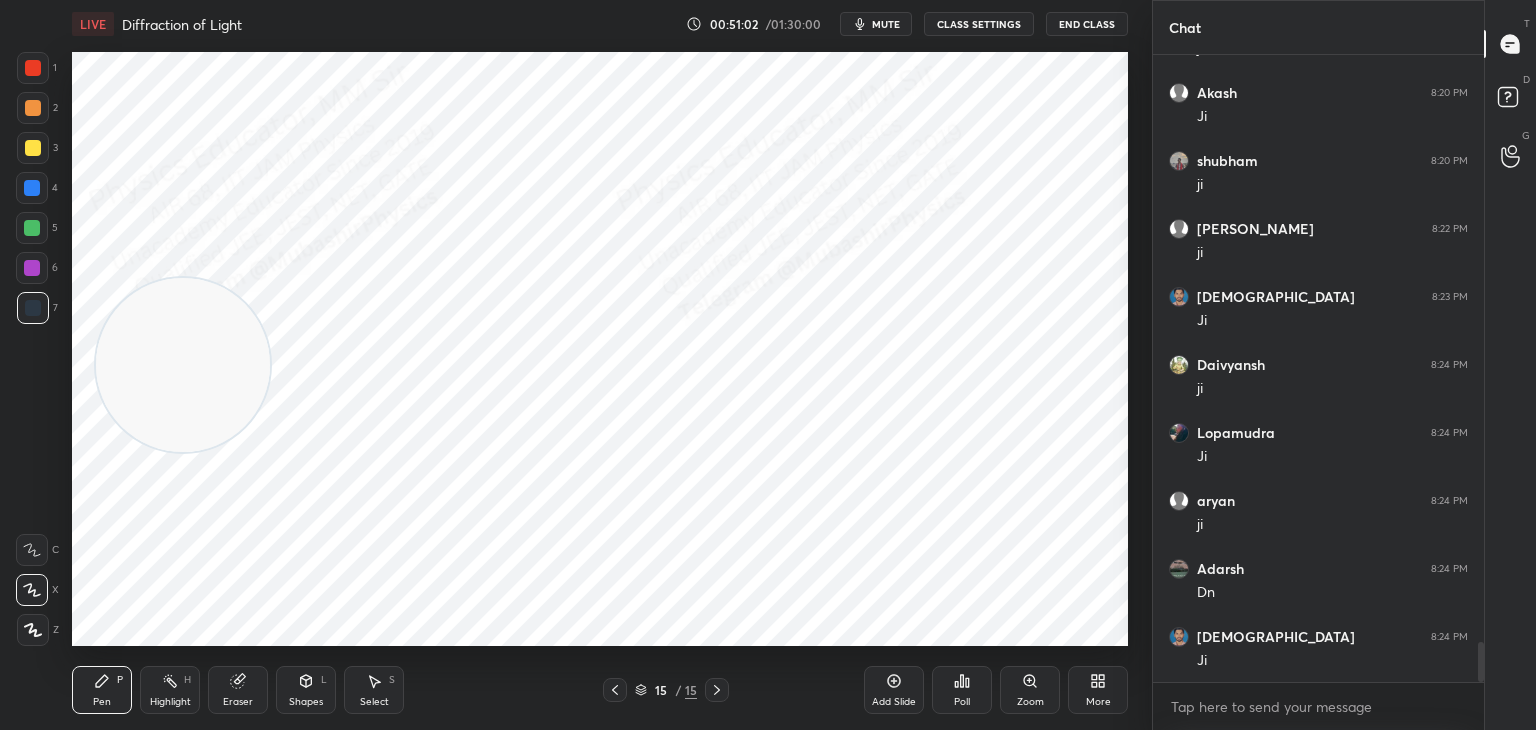 click at bounding box center (32, 228) 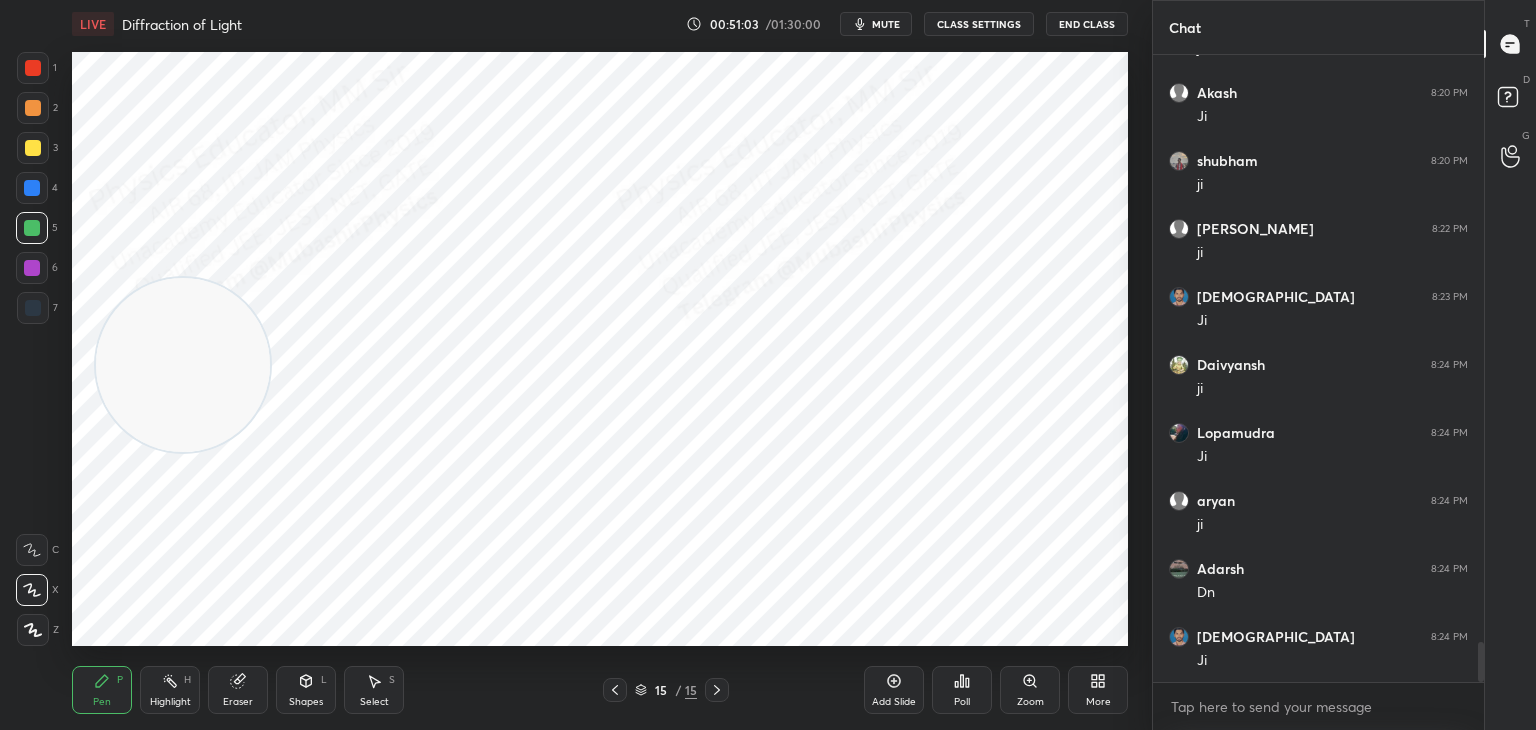 drag, startPoint x: 183, startPoint y: 322, endPoint x: 67, endPoint y: 515, distance: 225.1777 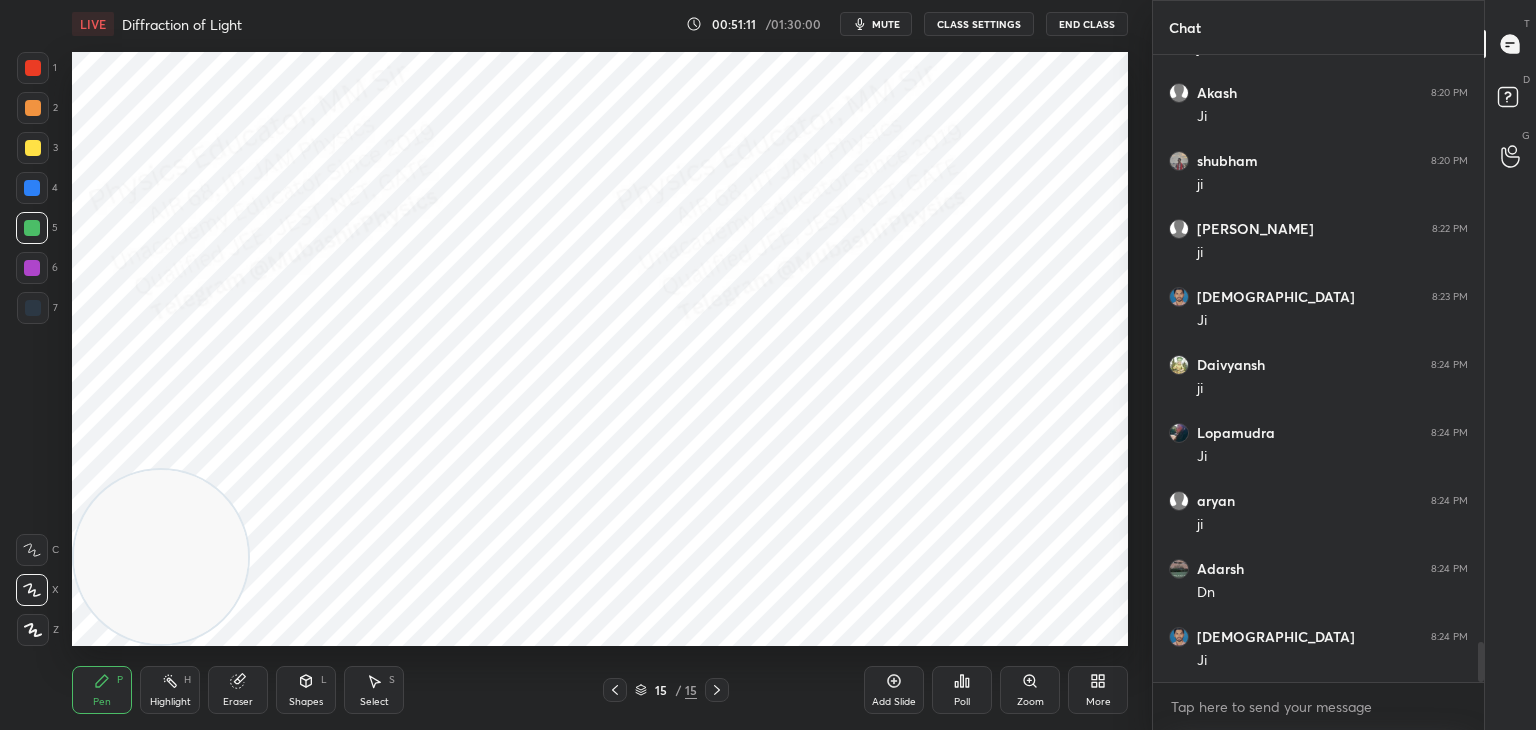 click on "Shapes" at bounding box center (306, 702) 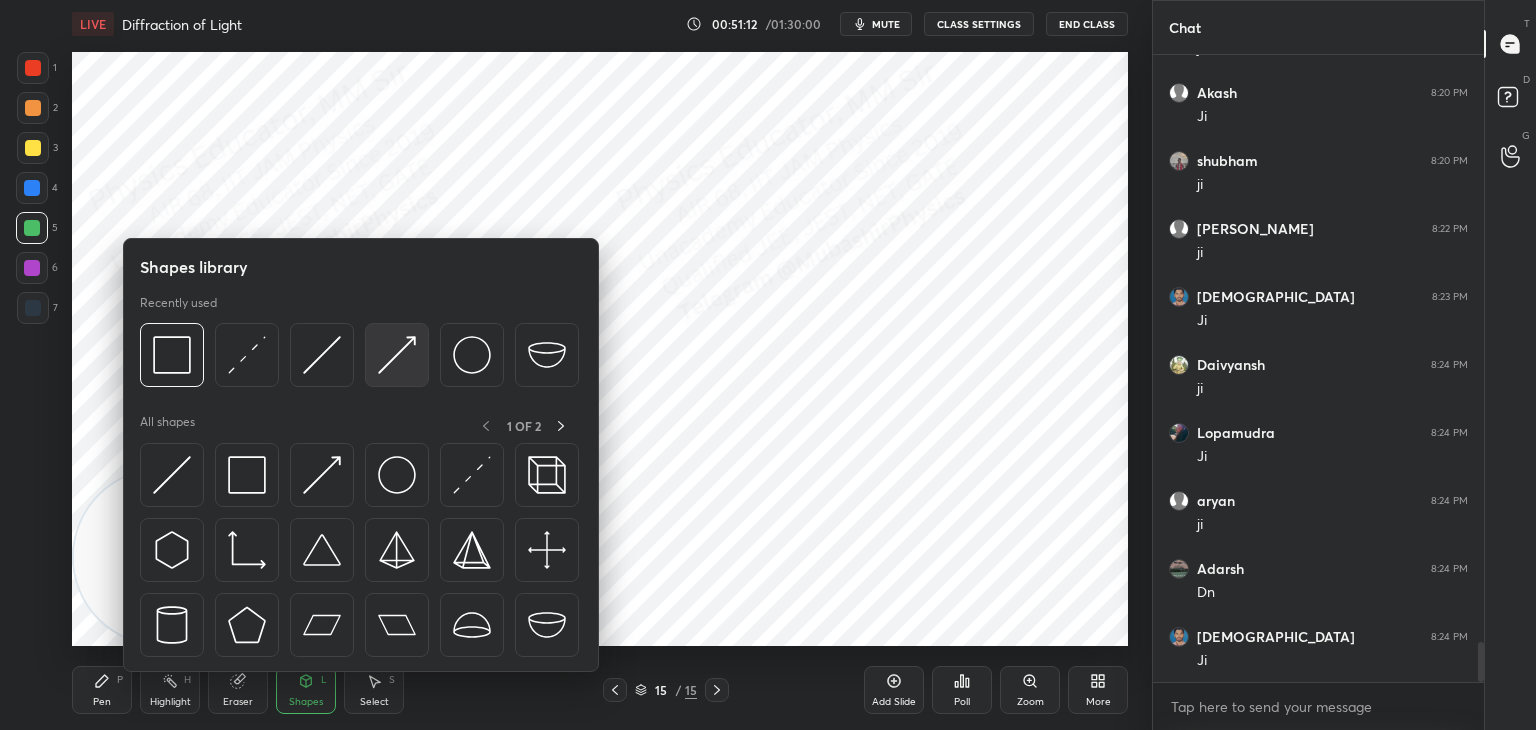 click at bounding box center [397, 355] 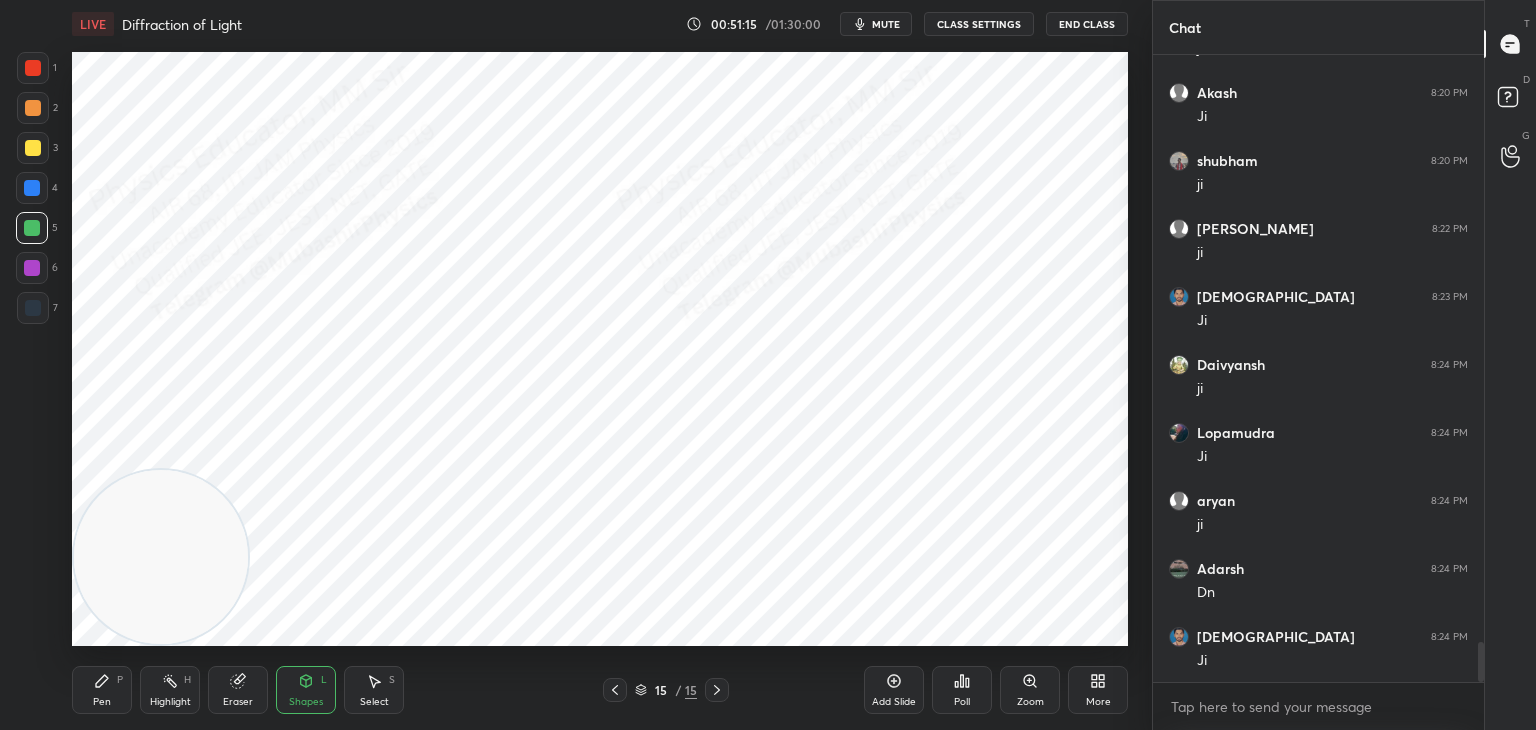 click at bounding box center [33, 108] 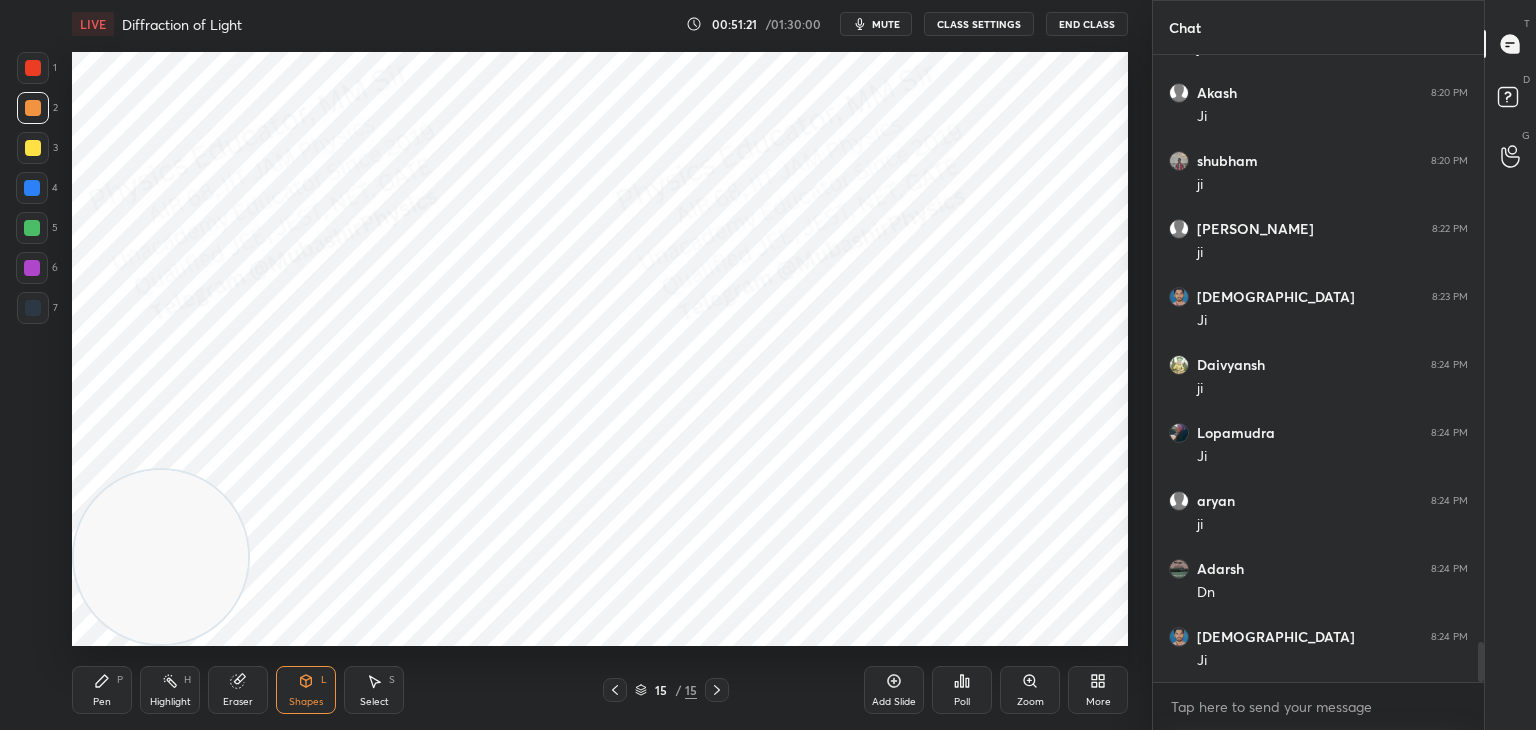 drag, startPoint x: 93, startPoint y: 697, endPoint x: 49, endPoint y: 321, distance: 378.5657 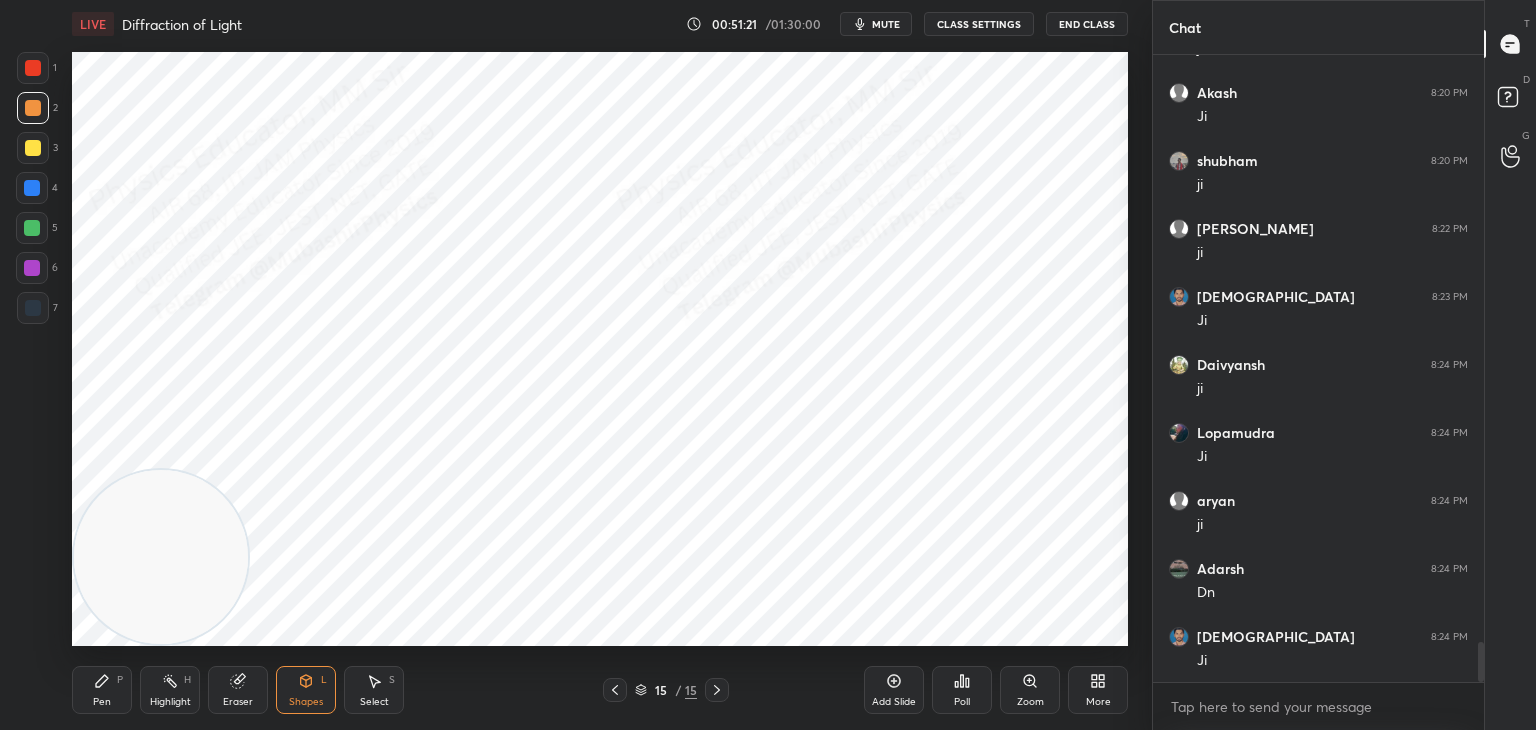 click on "Pen P" at bounding box center [102, 690] 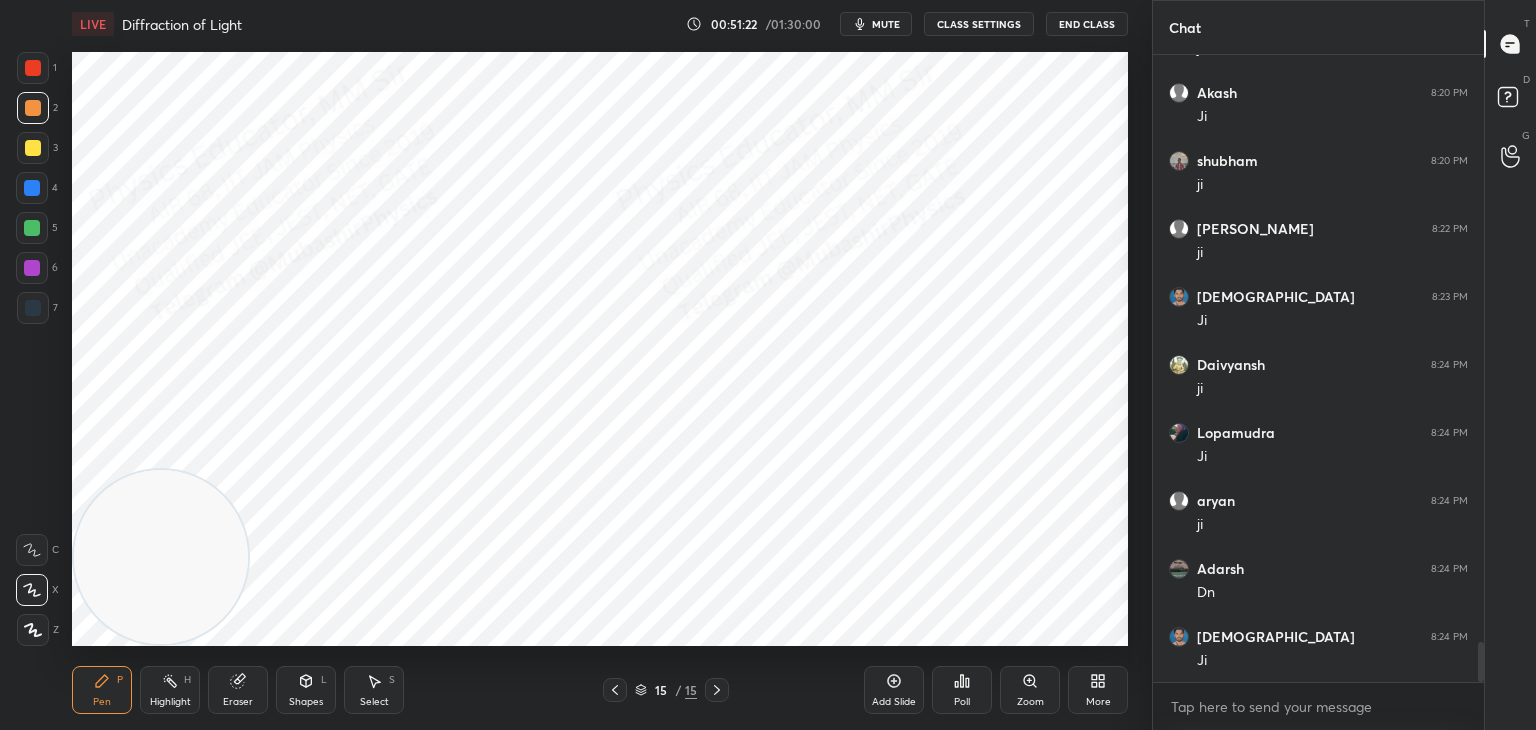 click on "4" at bounding box center [37, 192] 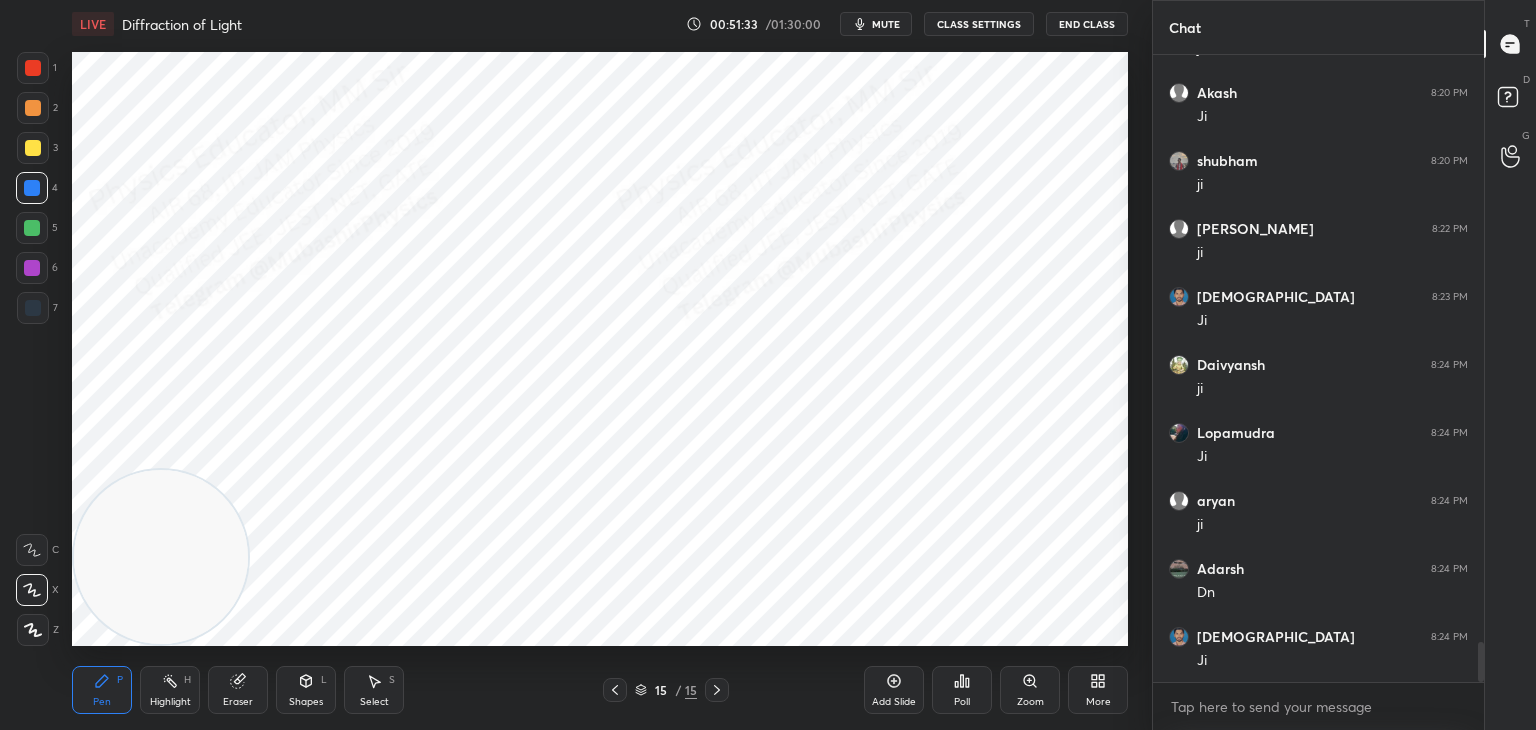 click on "Shapes L" at bounding box center [306, 690] 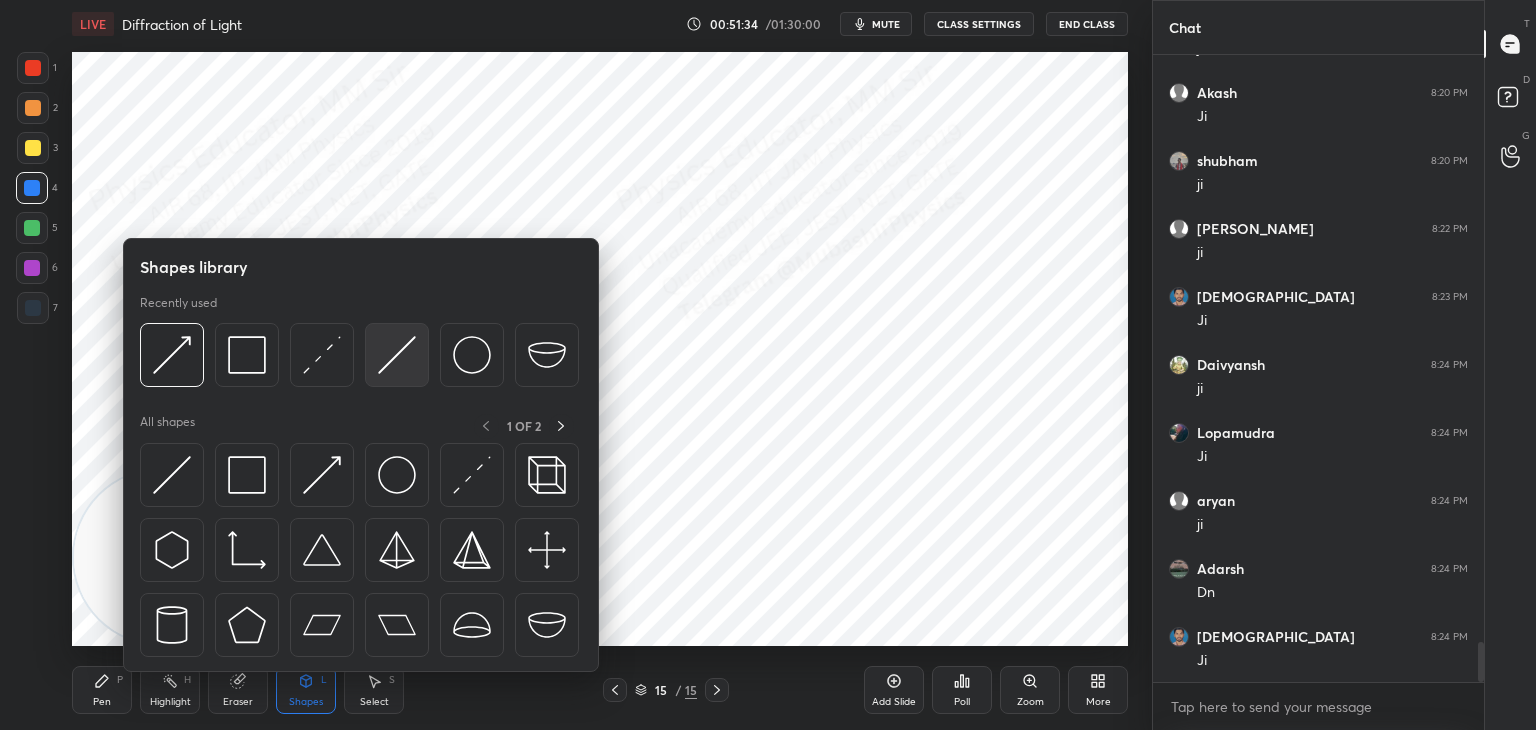 click at bounding box center (397, 355) 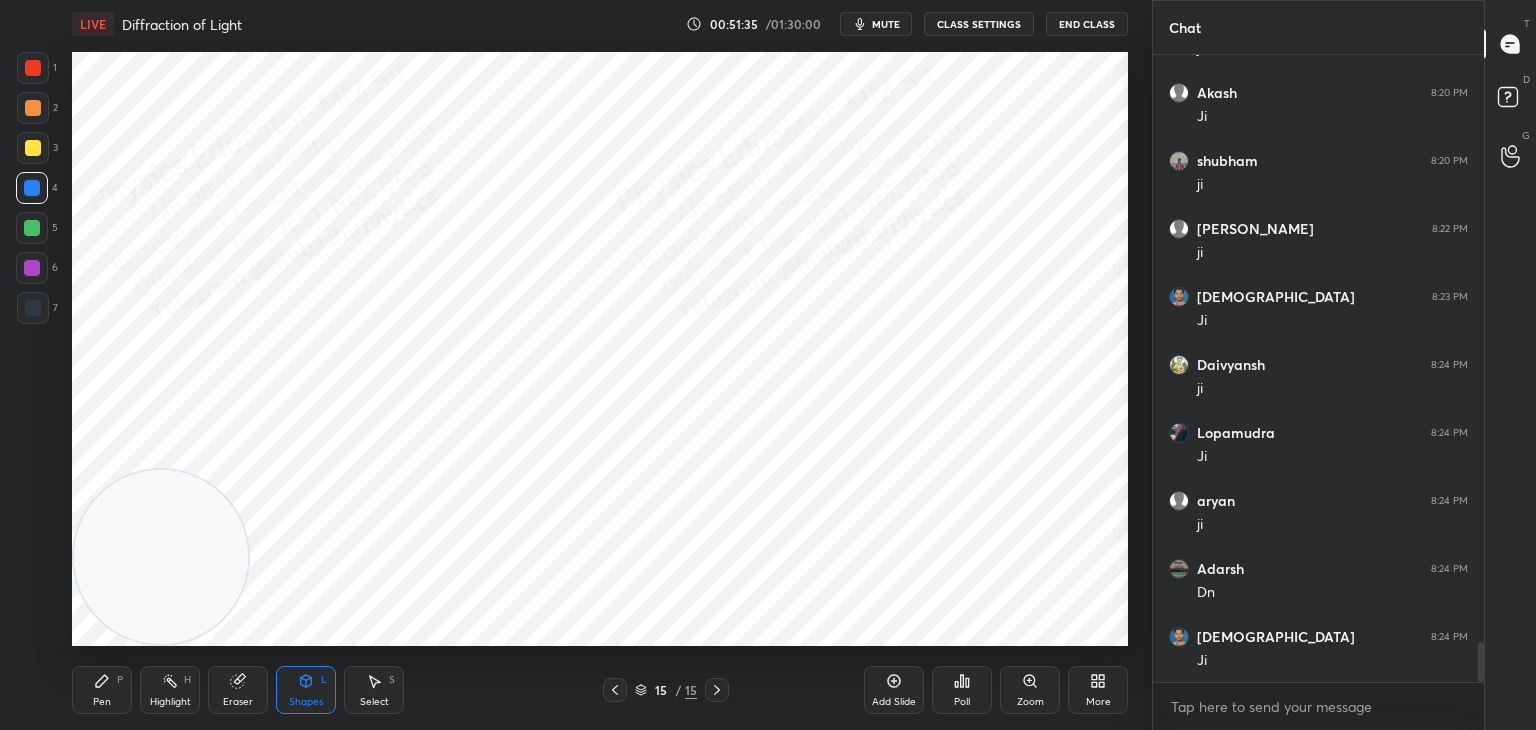 click at bounding box center (33, 148) 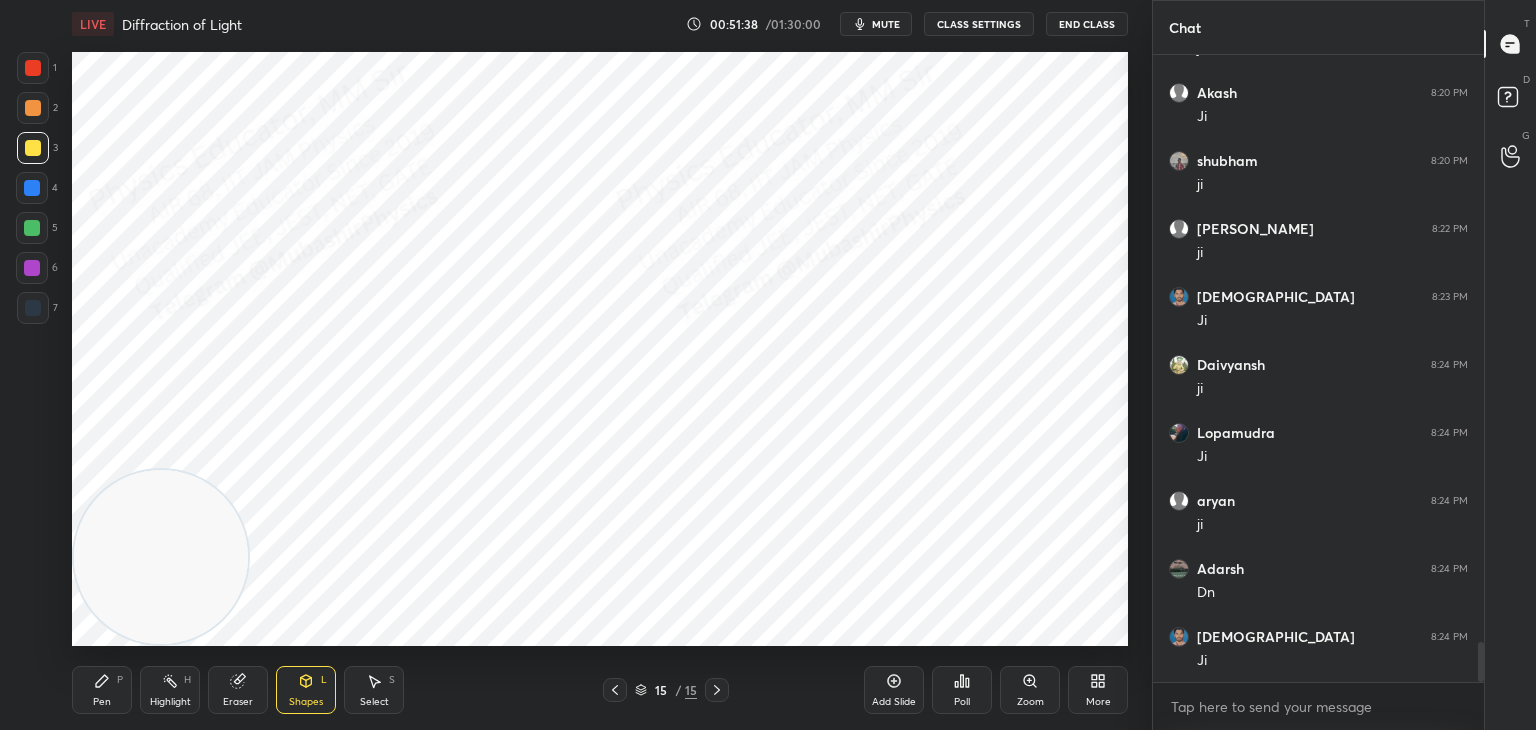 scroll, scrollTop: 9312, scrollLeft: 0, axis: vertical 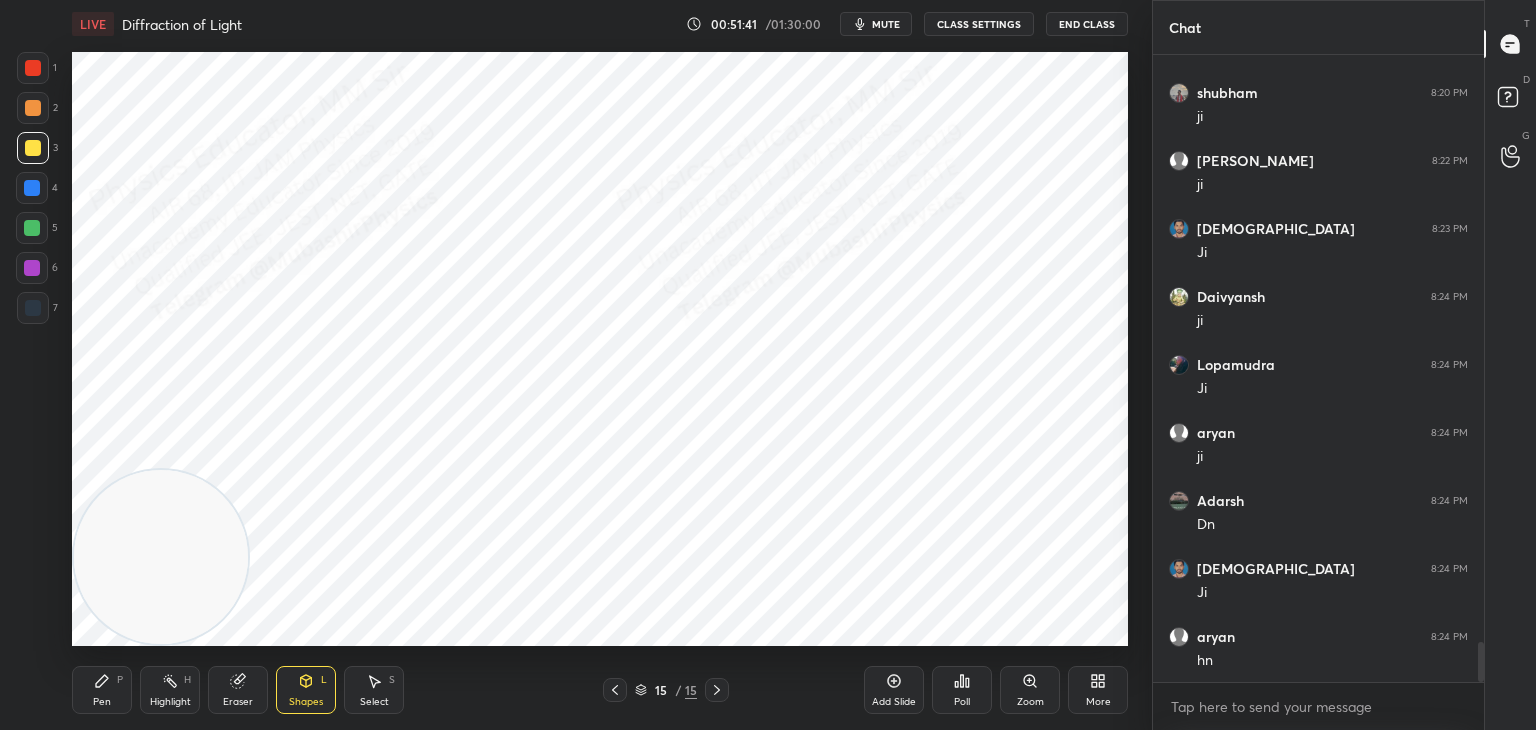 click 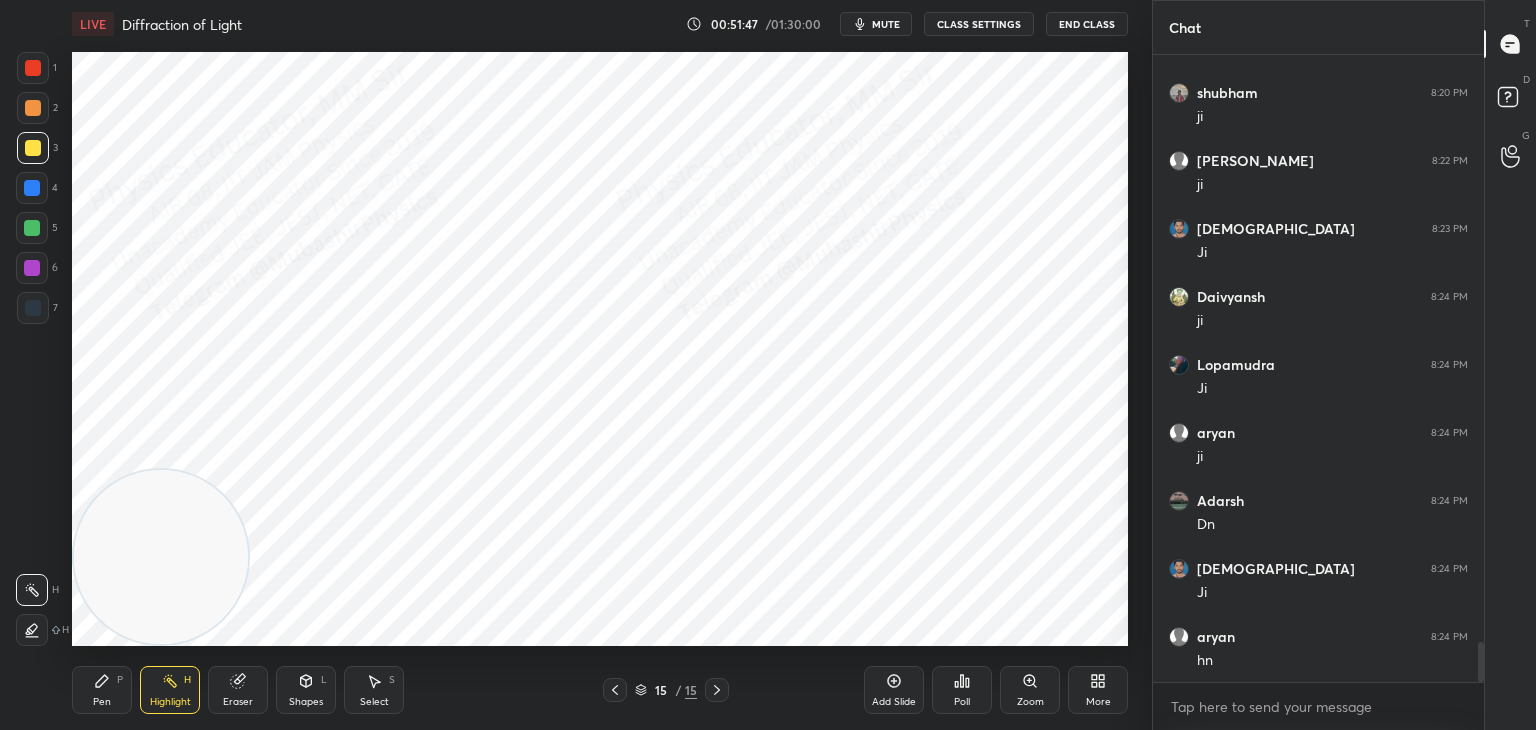 click on "Pen P" at bounding box center (102, 690) 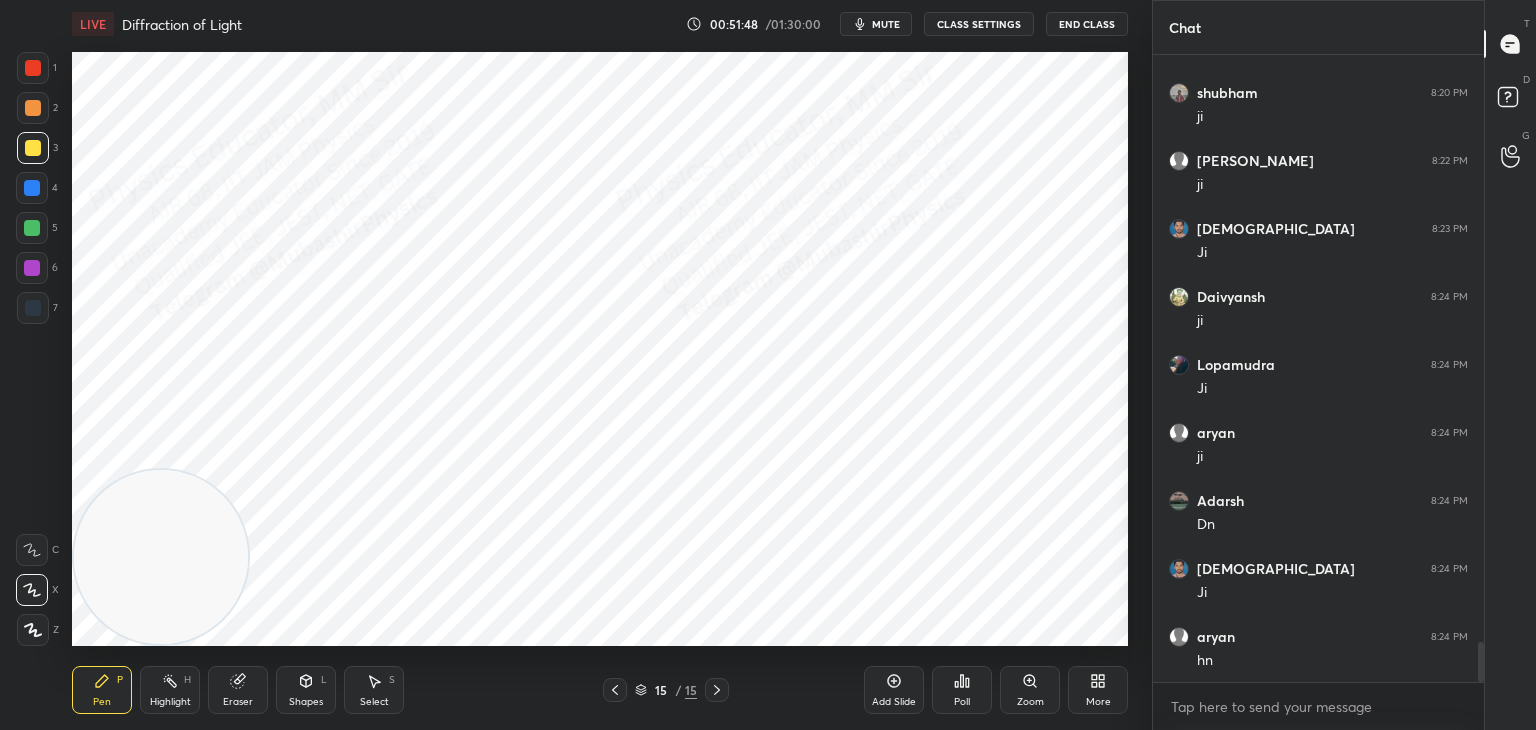 drag, startPoint x: 19, startPoint y: 307, endPoint x: 51, endPoint y: 317, distance: 33.526108 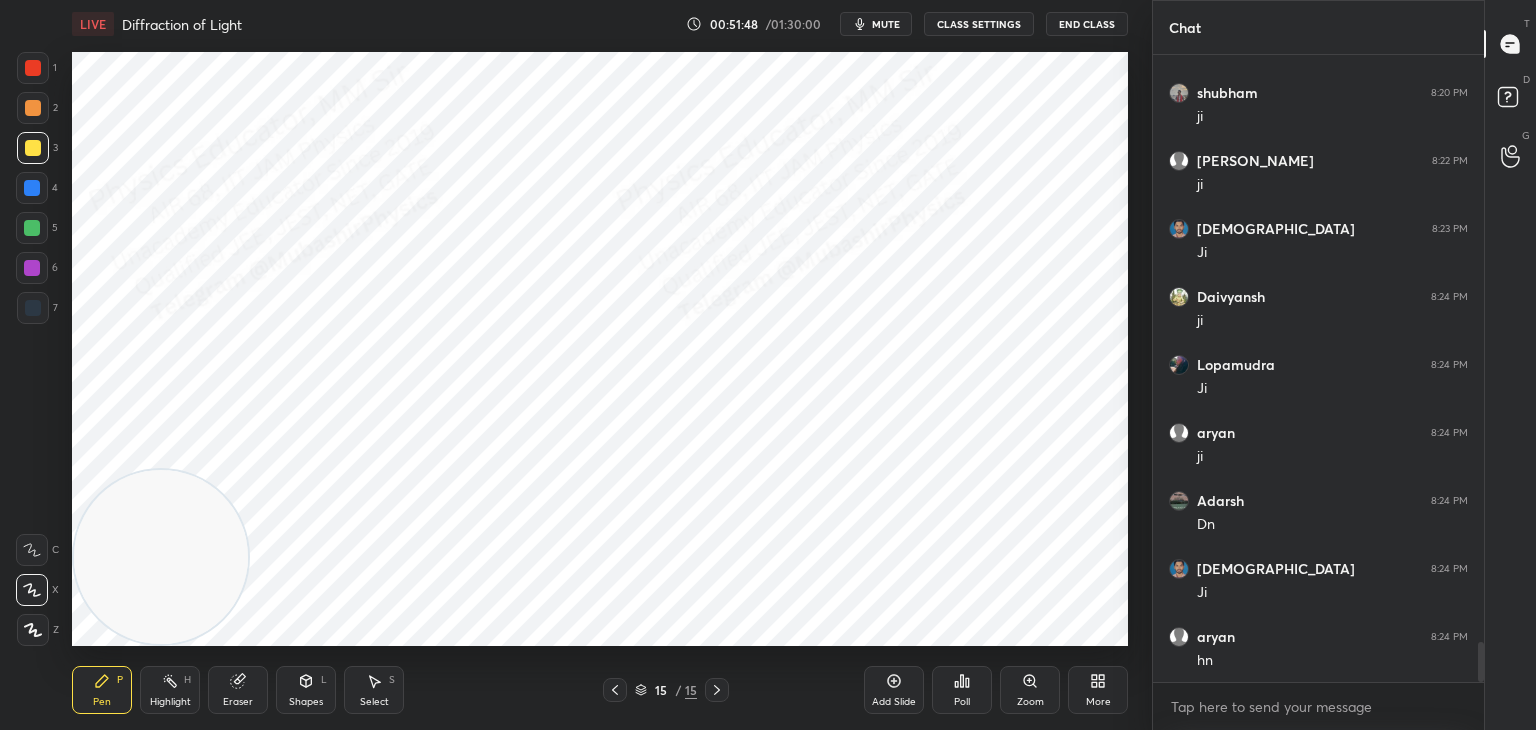 click at bounding box center [33, 308] 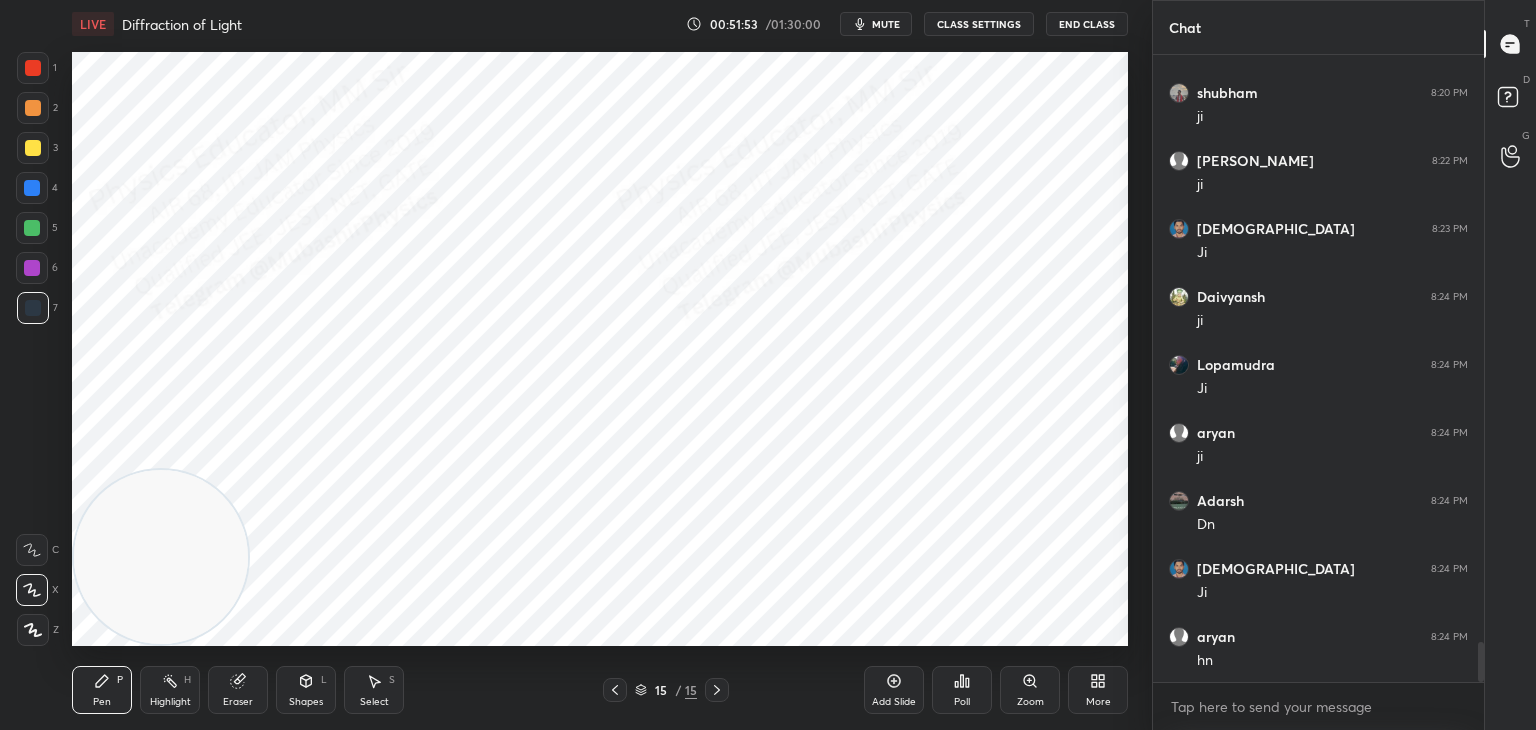 drag, startPoint x: 176, startPoint y: 681, endPoint x: 216, endPoint y: 669, distance: 41.761227 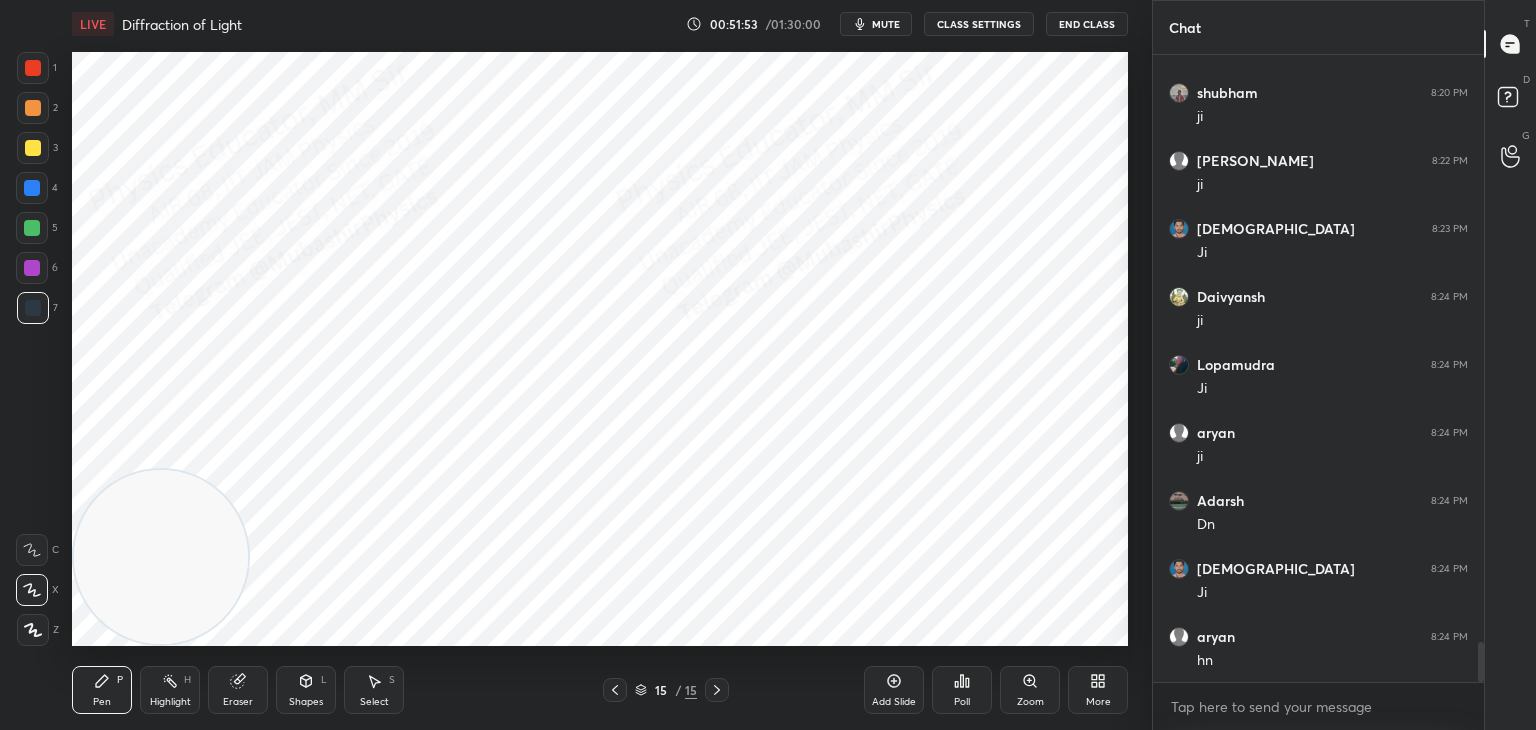click on "Highlight H" at bounding box center (170, 690) 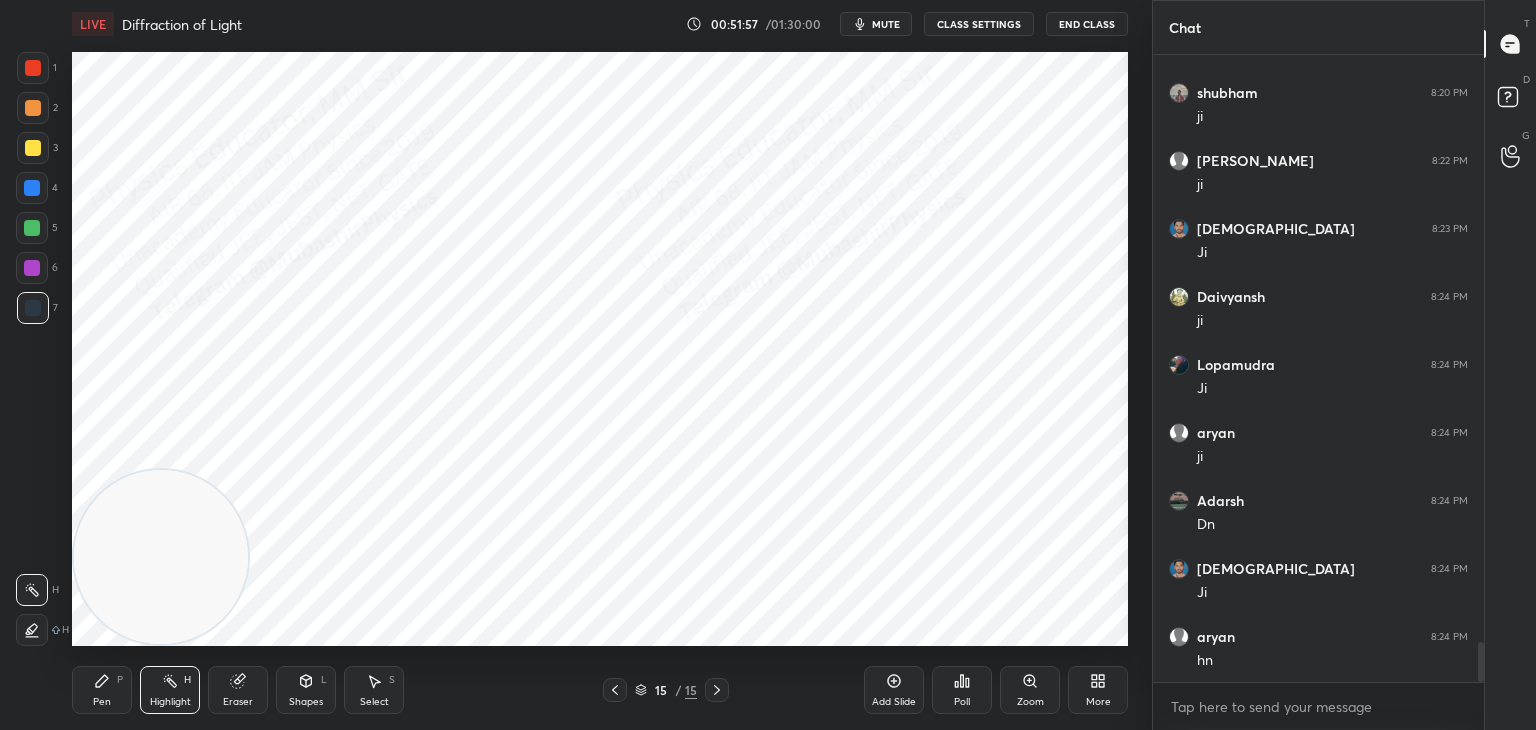 drag, startPoint x: 103, startPoint y: 689, endPoint x: 97, endPoint y: 609, distance: 80.224686 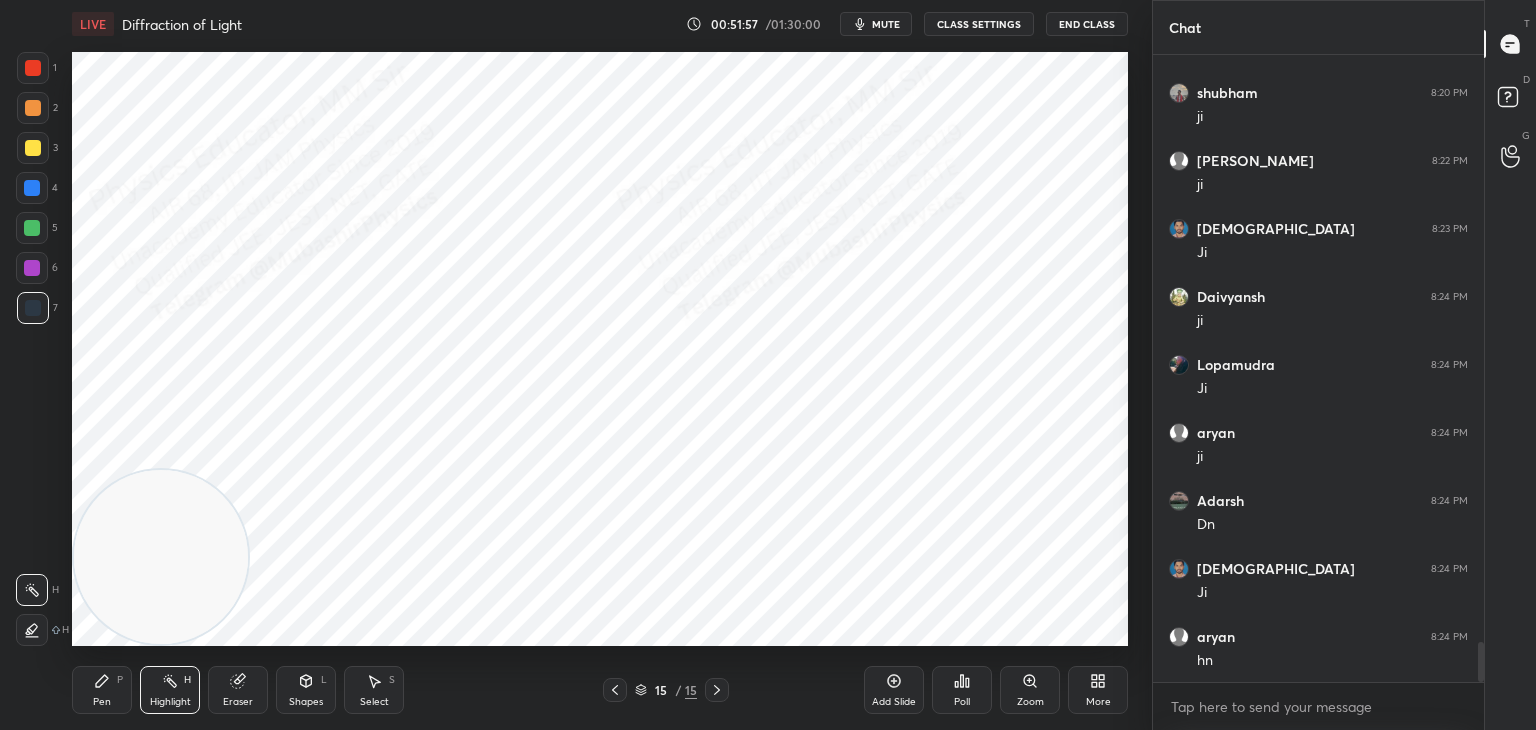 click 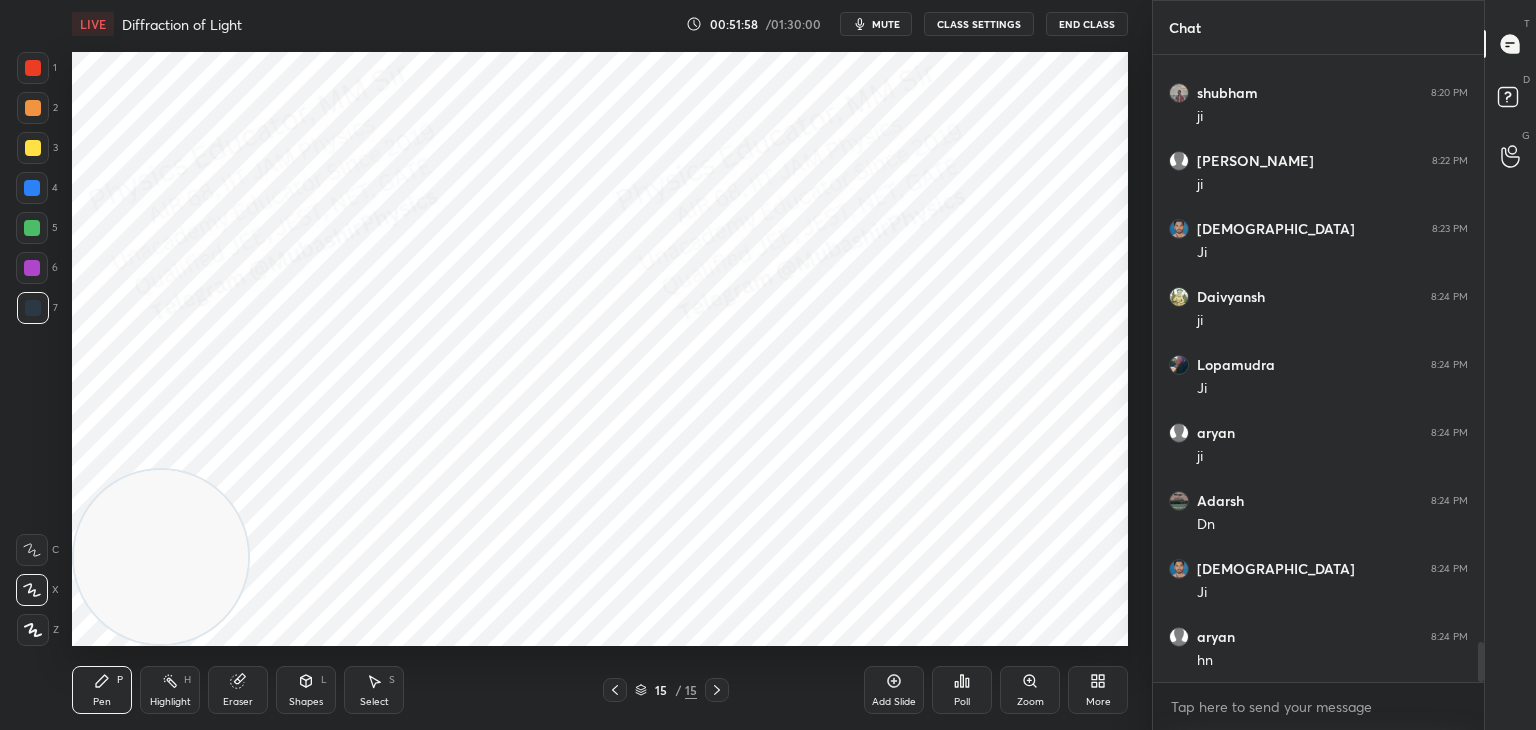 click at bounding box center (32, 268) 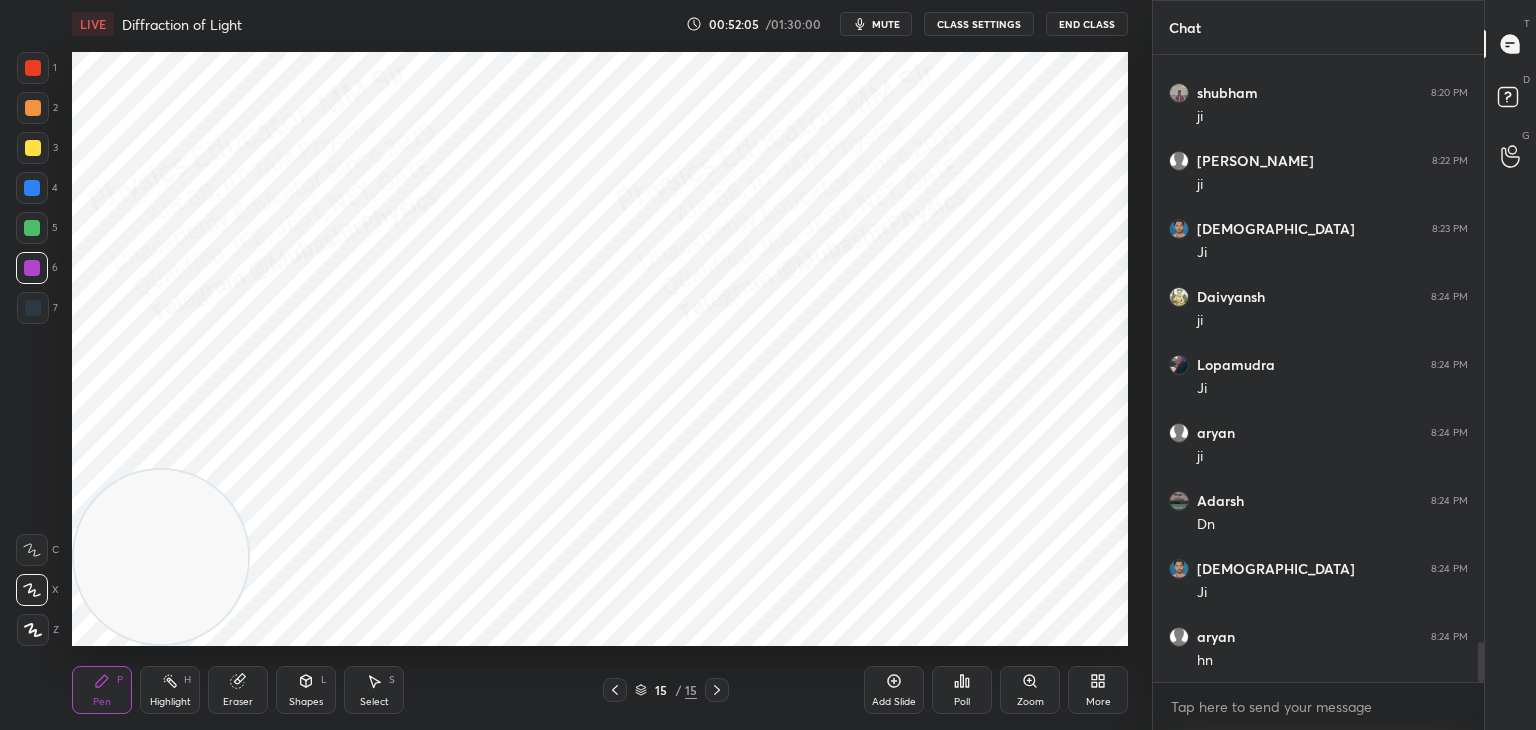 click on "More" at bounding box center [1098, 690] 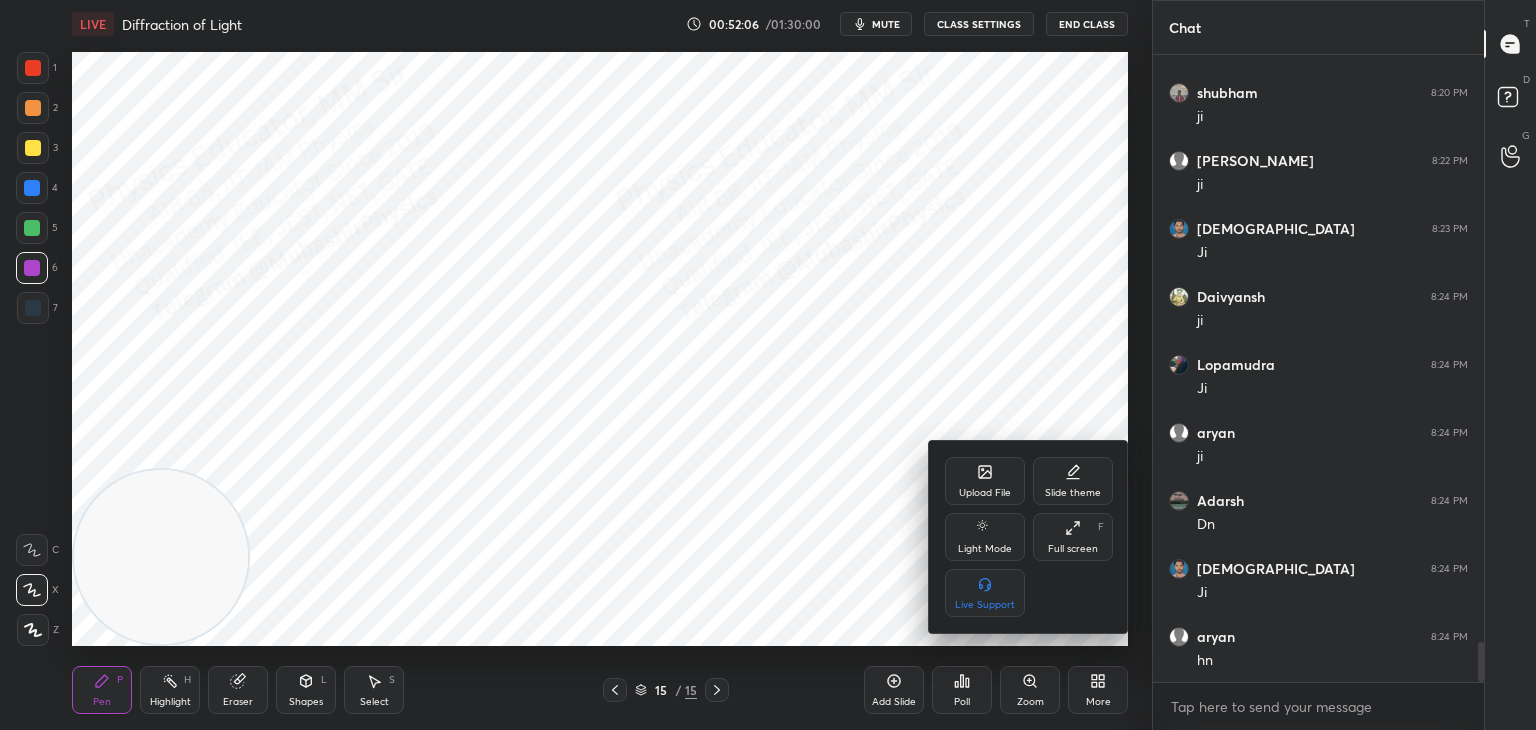 click on "Upload File" at bounding box center (985, 481) 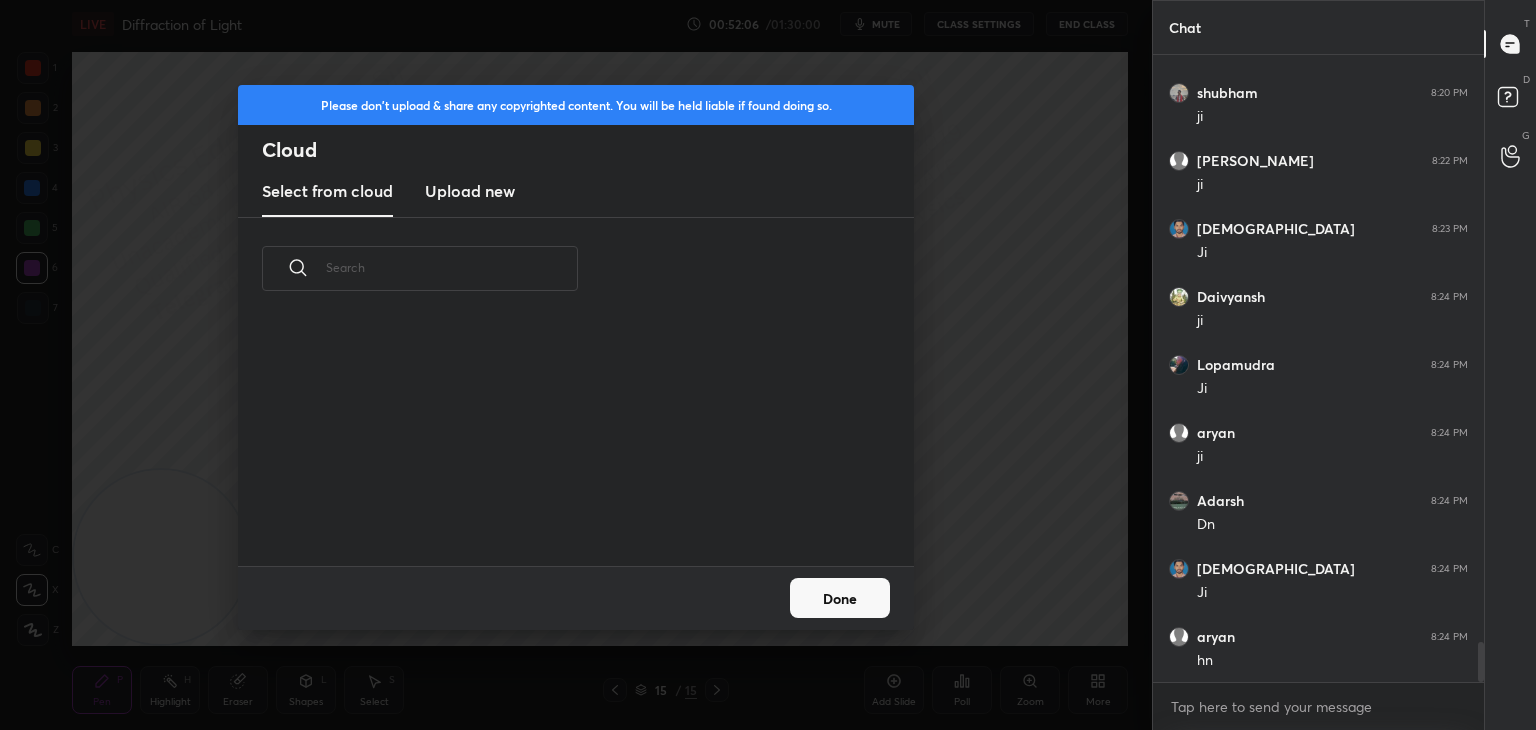 click on "Upload new" at bounding box center (470, 191) 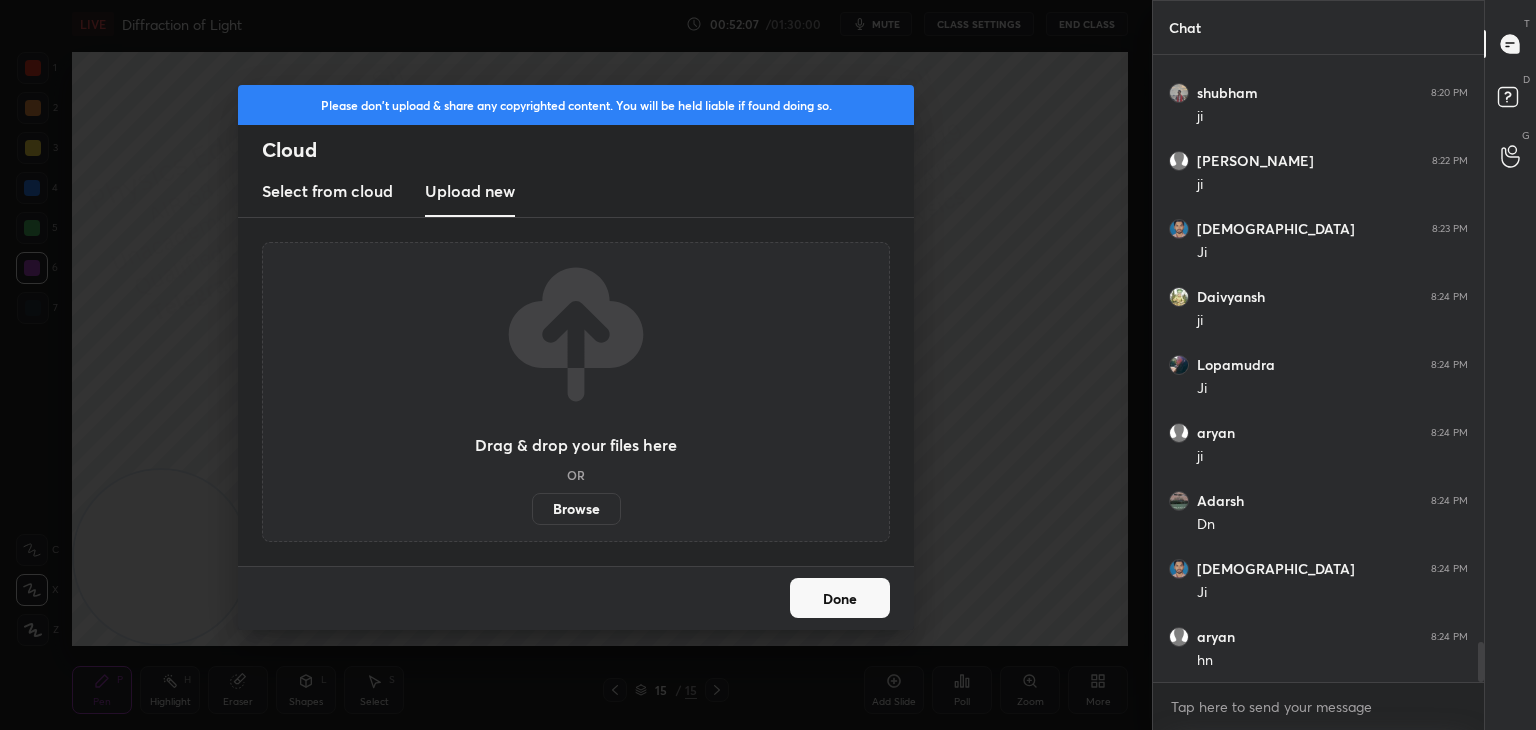 click on "Browse" at bounding box center (576, 509) 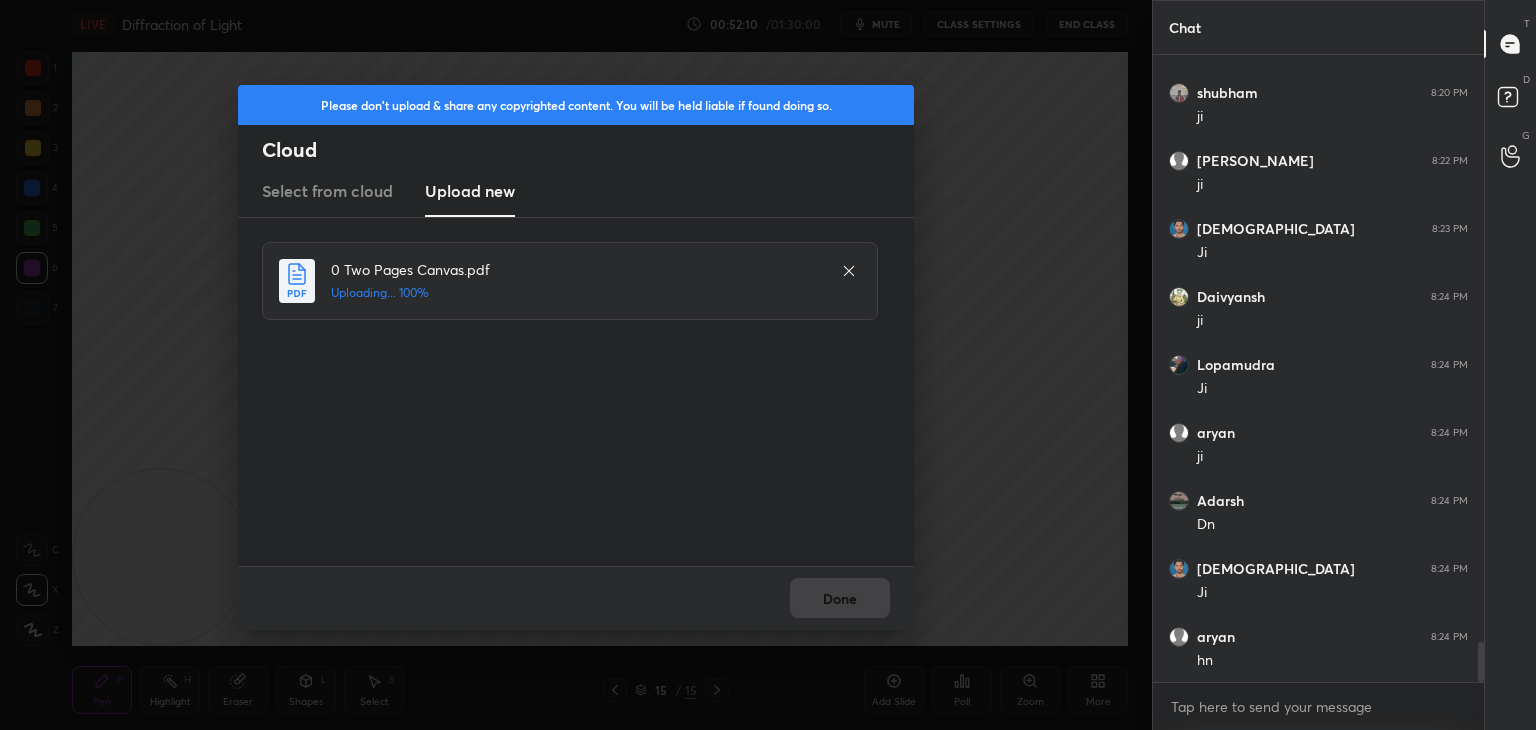 scroll, scrollTop: 9380, scrollLeft: 0, axis: vertical 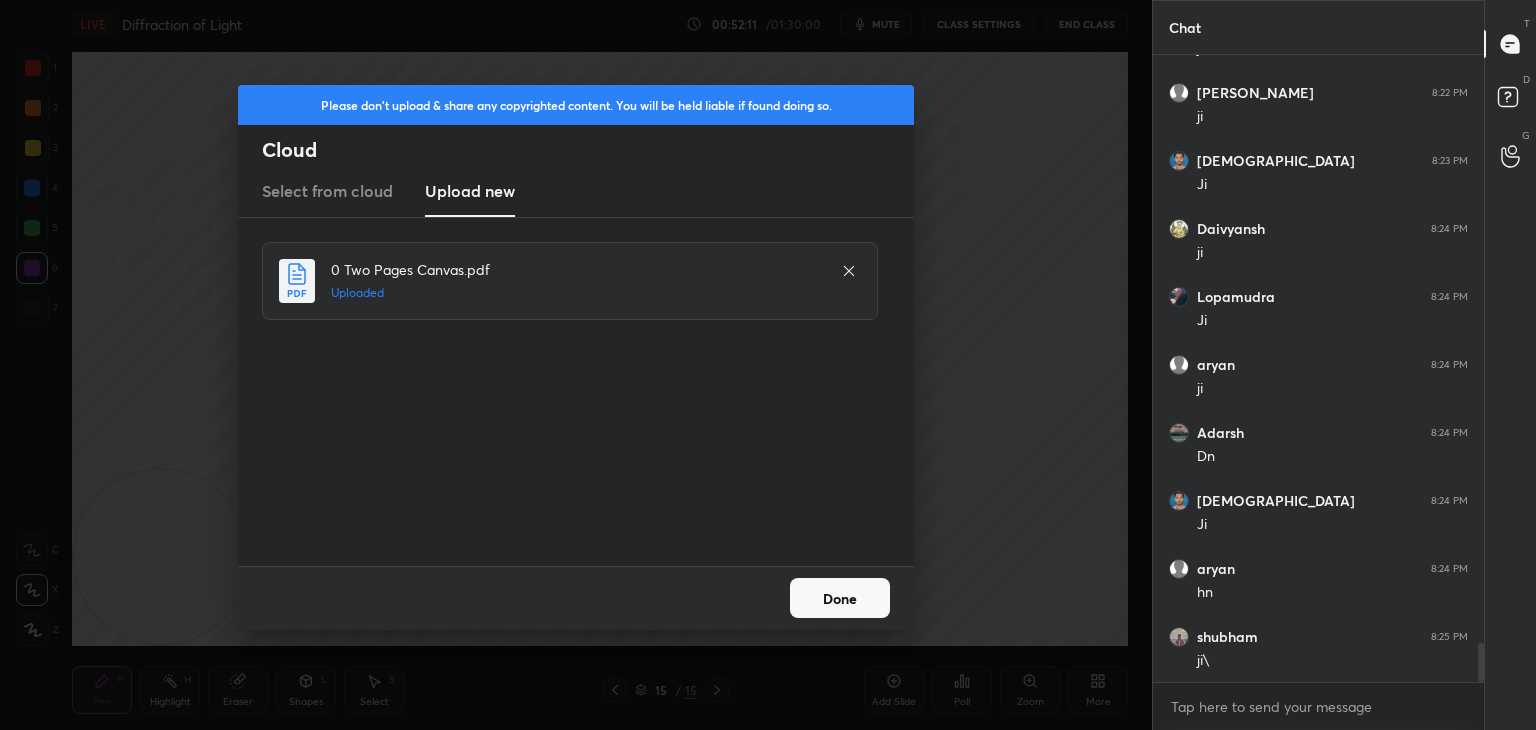 click on "Done" at bounding box center [840, 598] 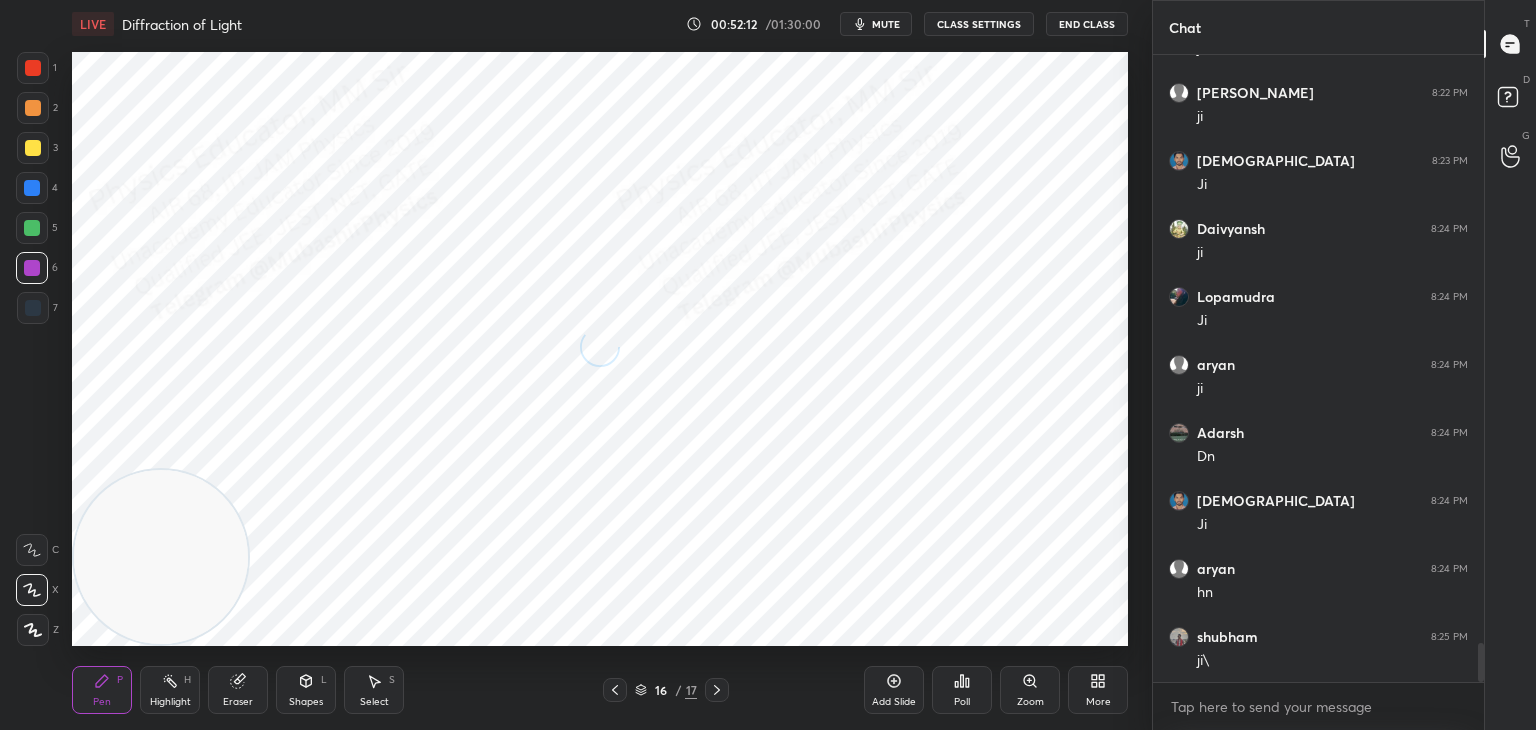 scroll, scrollTop: 9448, scrollLeft: 0, axis: vertical 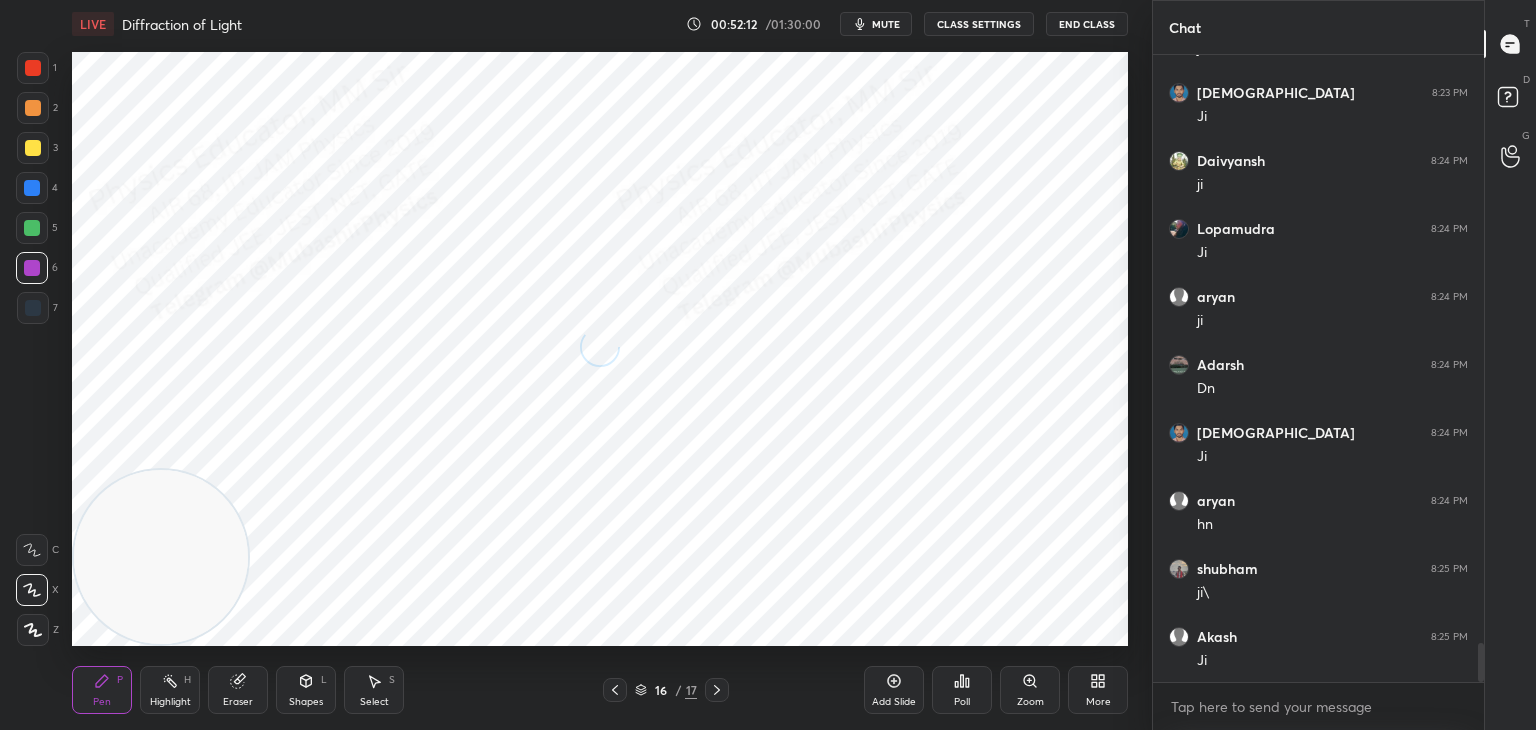 drag, startPoint x: 151, startPoint y: 557, endPoint x: 1147, endPoint y: 579, distance: 996.2429 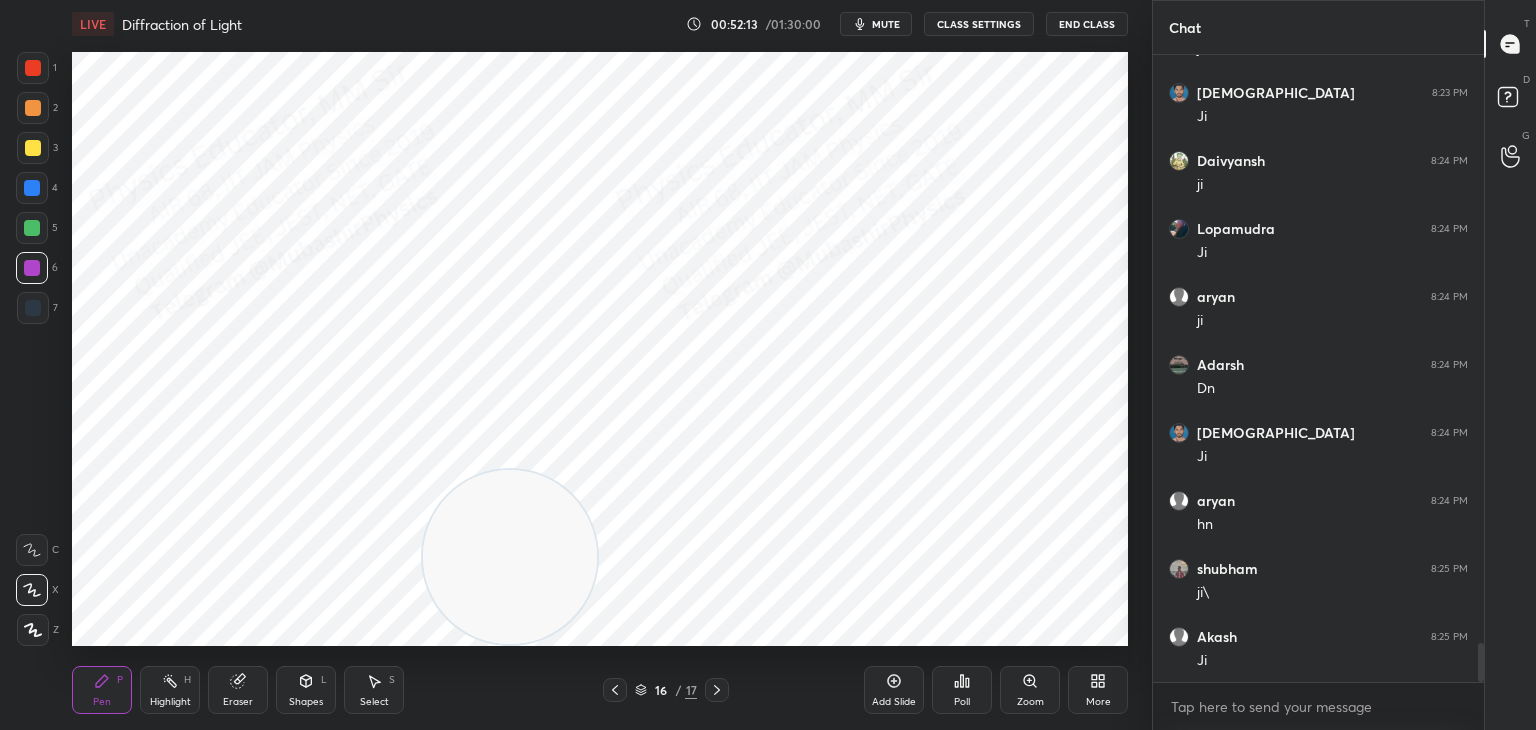 drag, startPoint x: 167, startPoint y: 518, endPoint x: 951, endPoint y: 521, distance: 784.00574 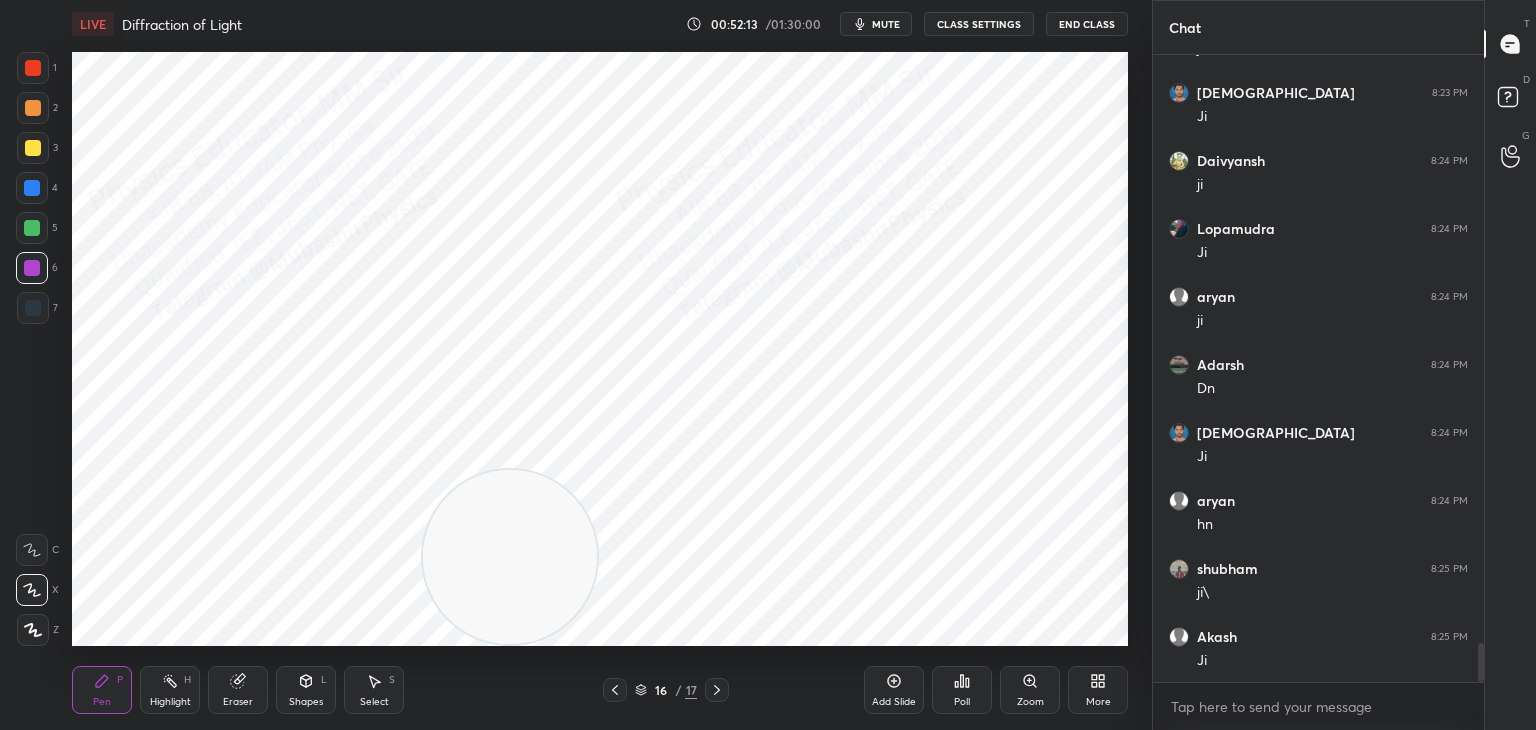 click at bounding box center [510, 557] 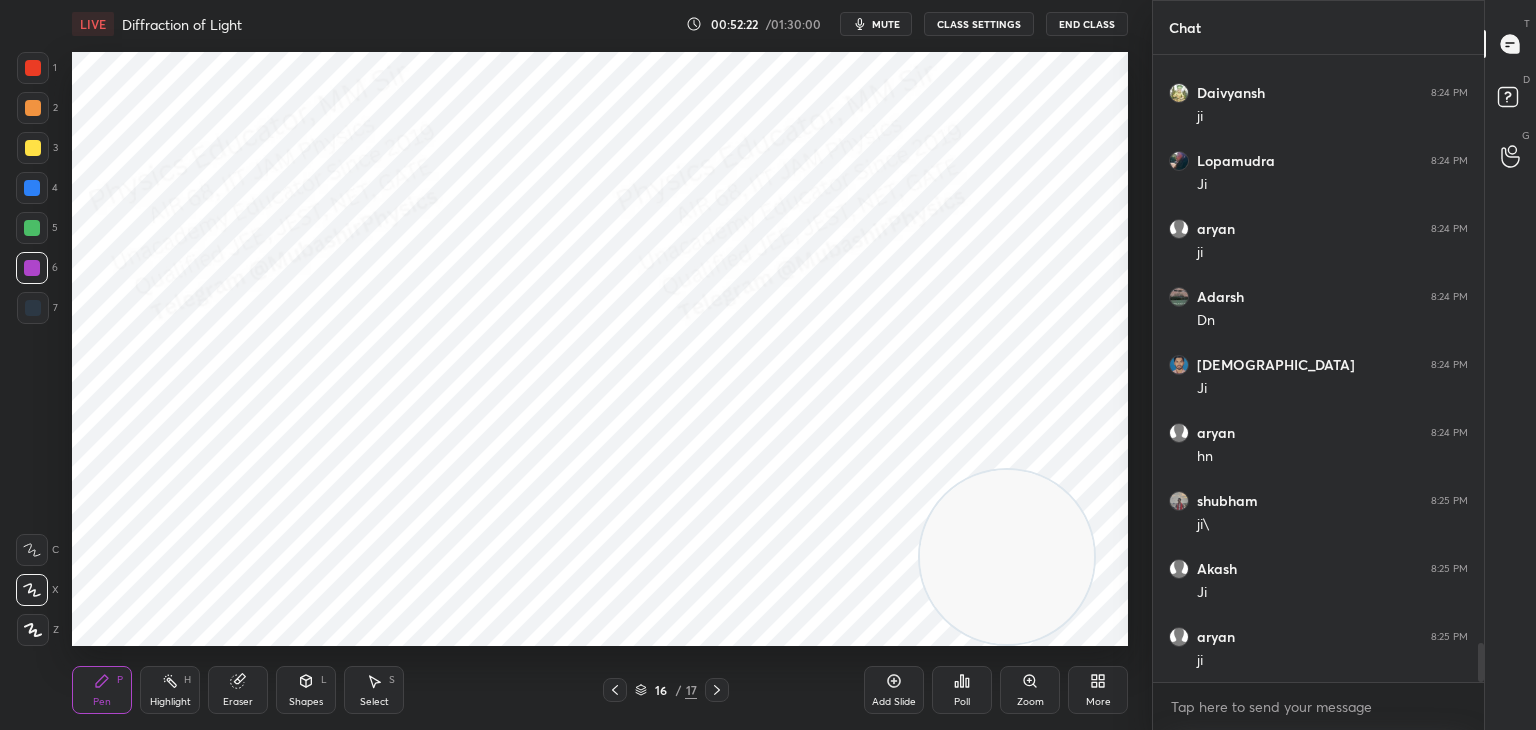scroll, scrollTop: 9584, scrollLeft: 0, axis: vertical 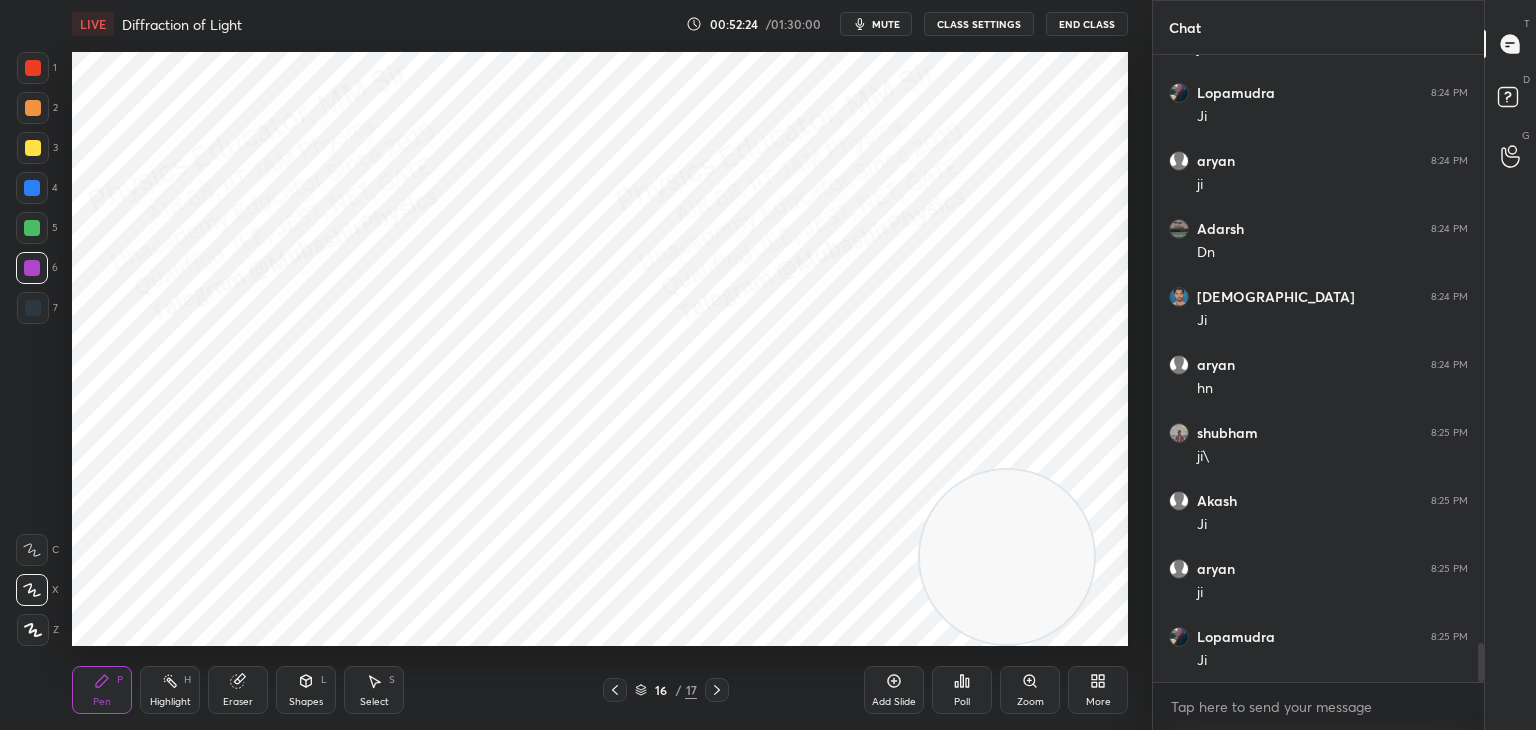 click at bounding box center (32, 188) 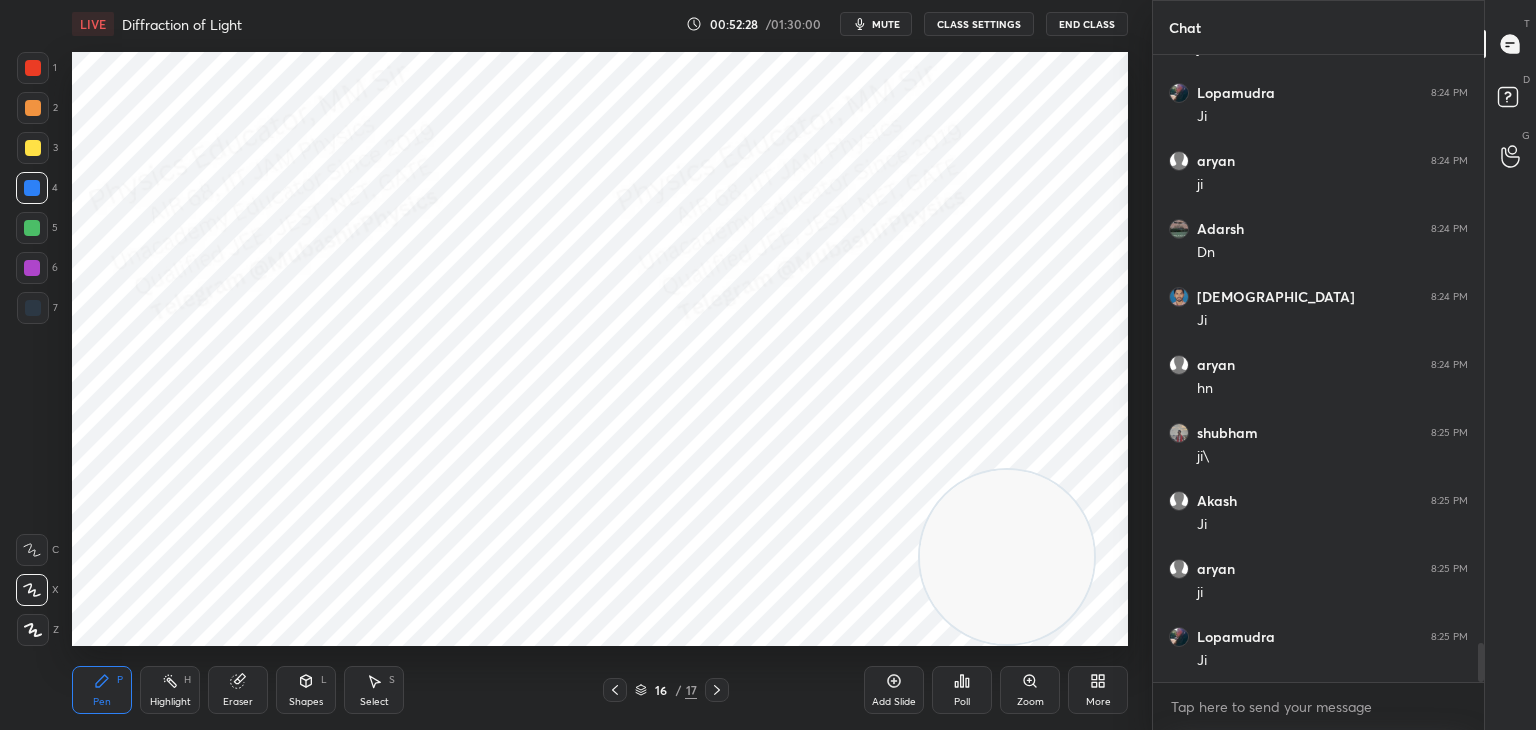 scroll, scrollTop: 9652, scrollLeft: 0, axis: vertical 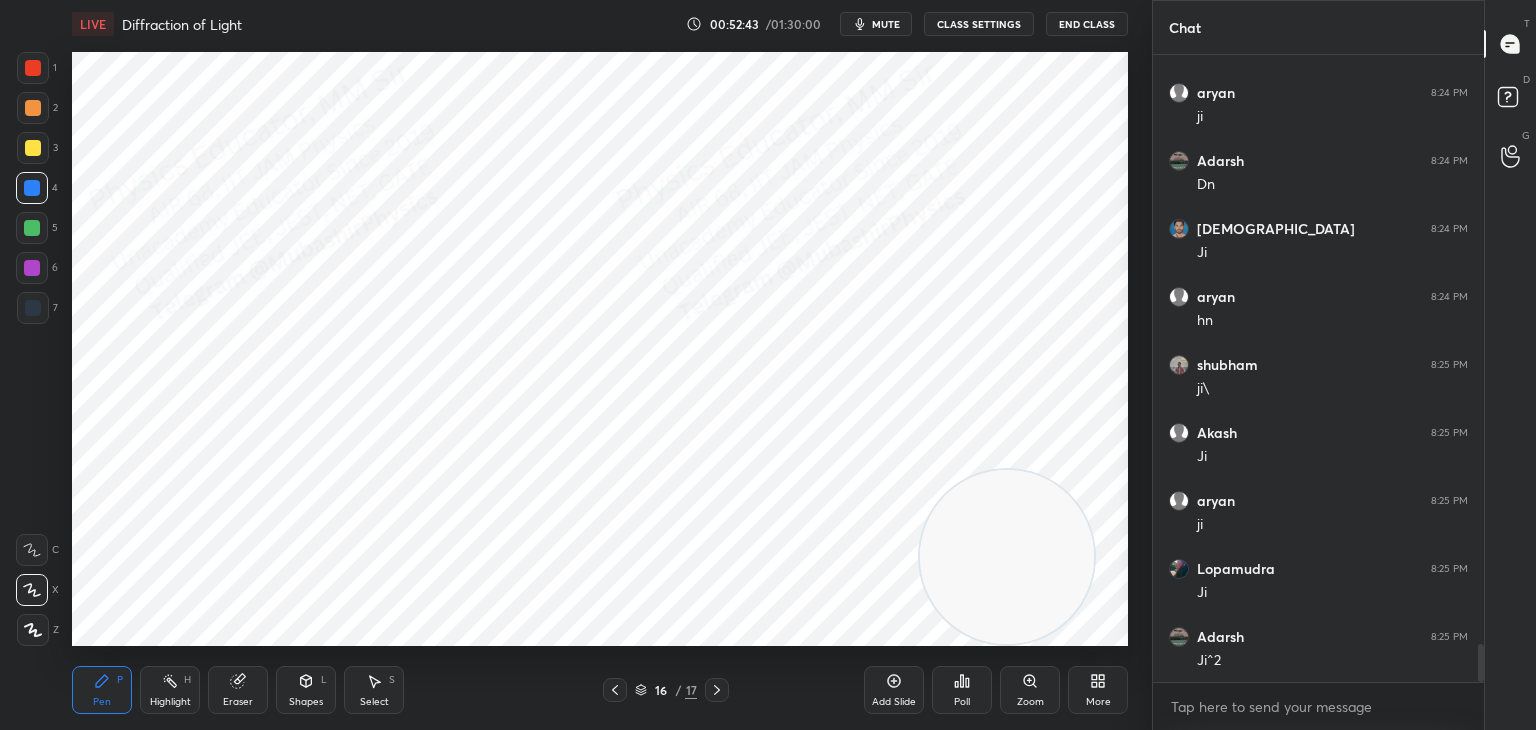 drag, startPoint x: 27, startPoint y: 123, endPoint x: 55, endPoint y: 142, distance: 33.83785 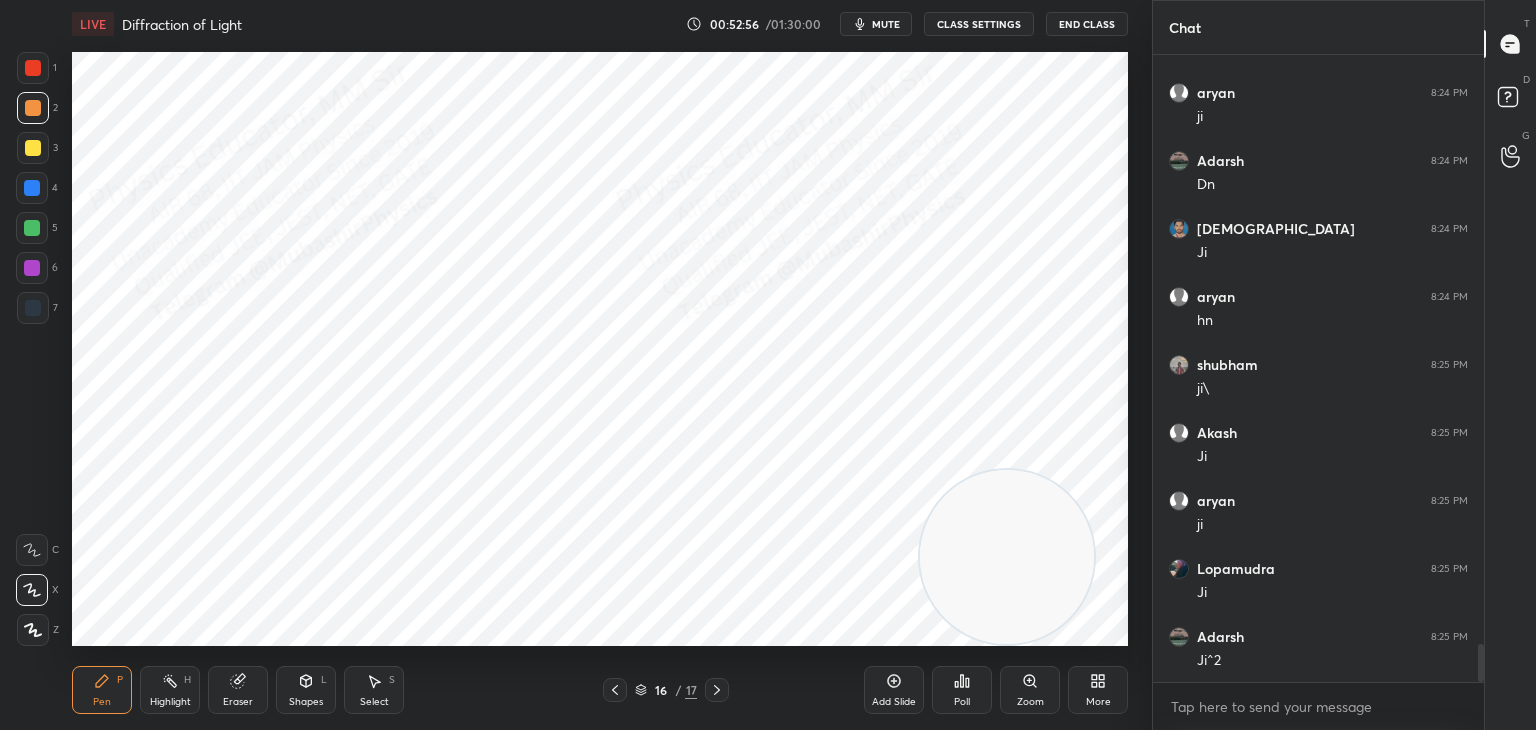drag, startPoint x: 245, startPoint y: 695, endPoint x: 275, endPoint y: 687, distance: 31.04835 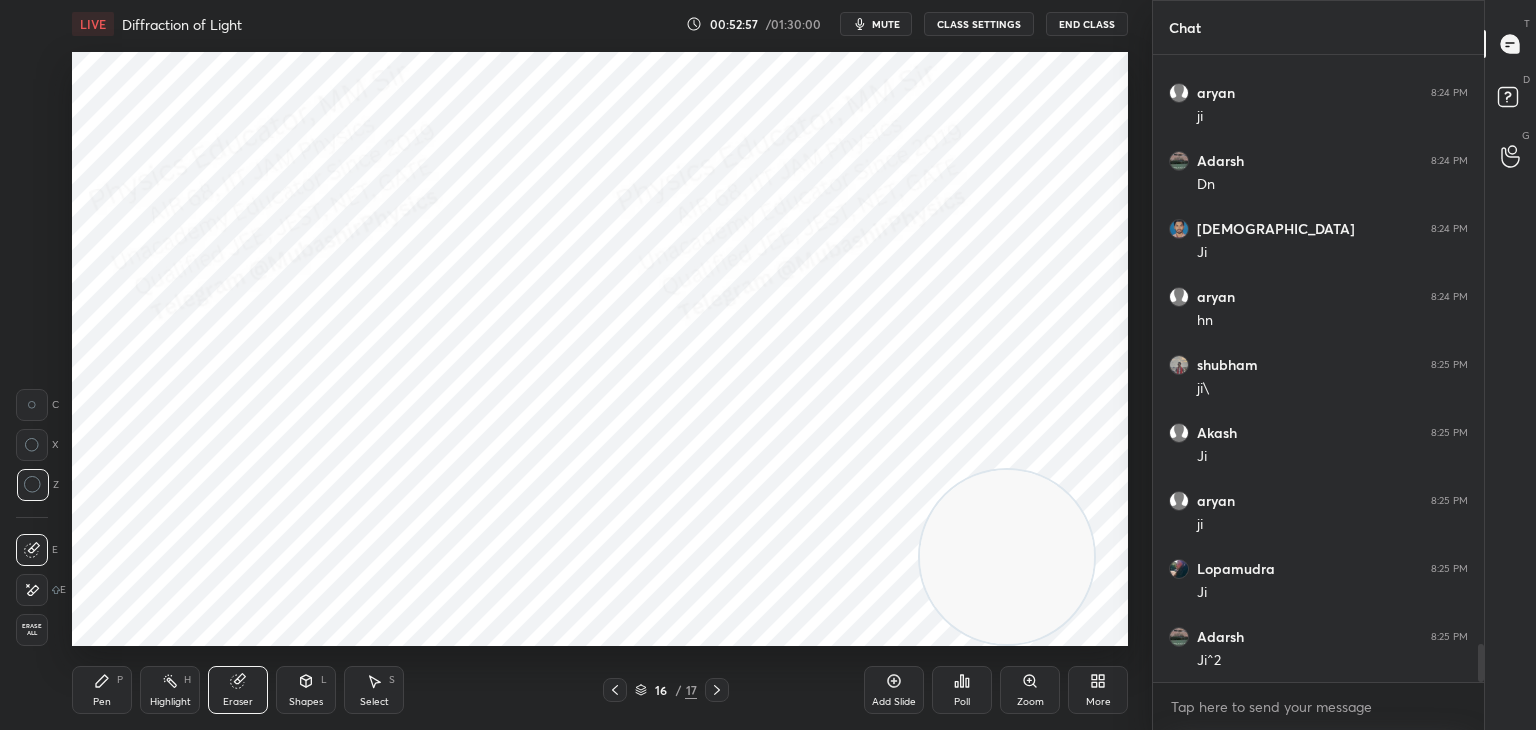 click on "Pen P Highlight H Eraser Shapes L Select S 16 / 17 Add Slide Poll Zoom More" at bounding box center [600, 690] 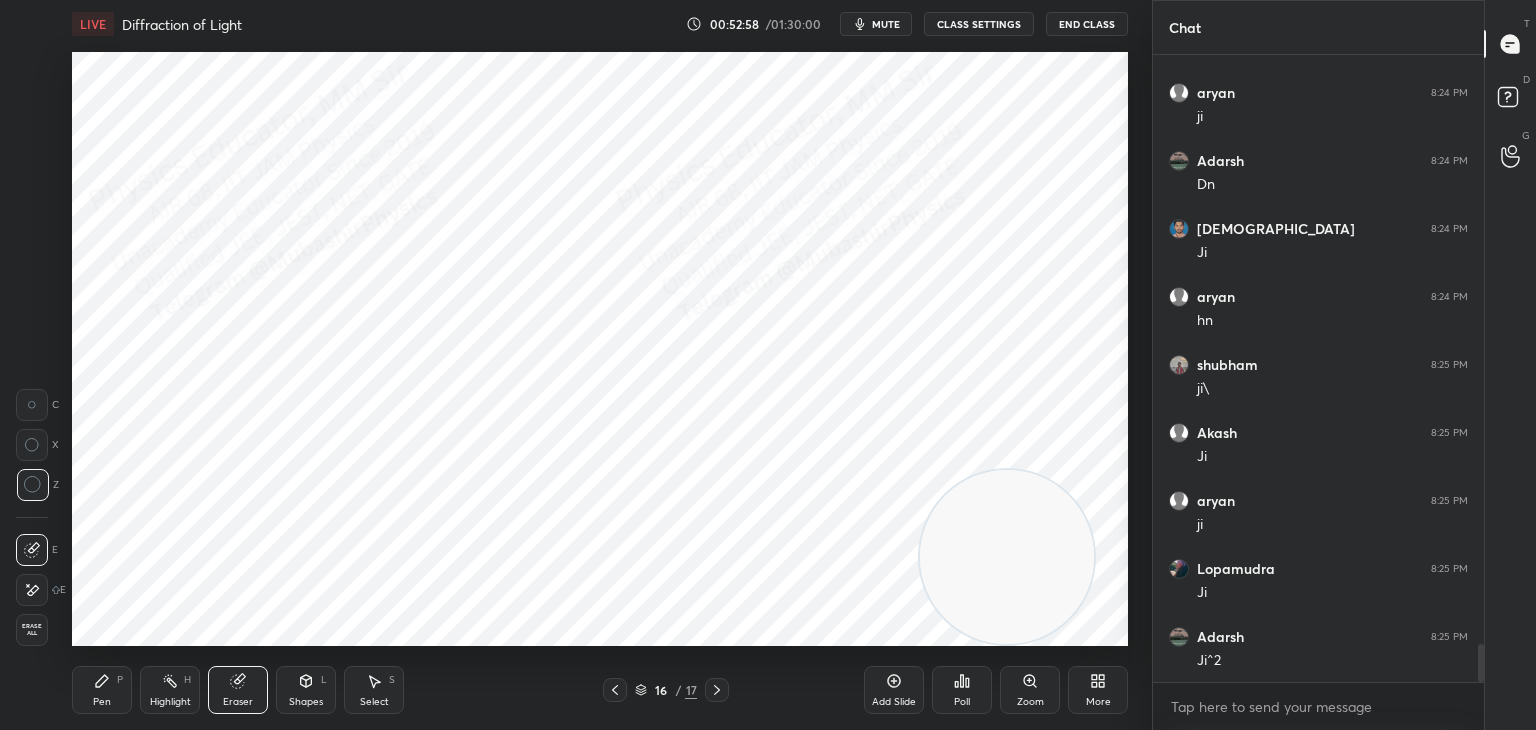 click at bounding box center [32, 405] 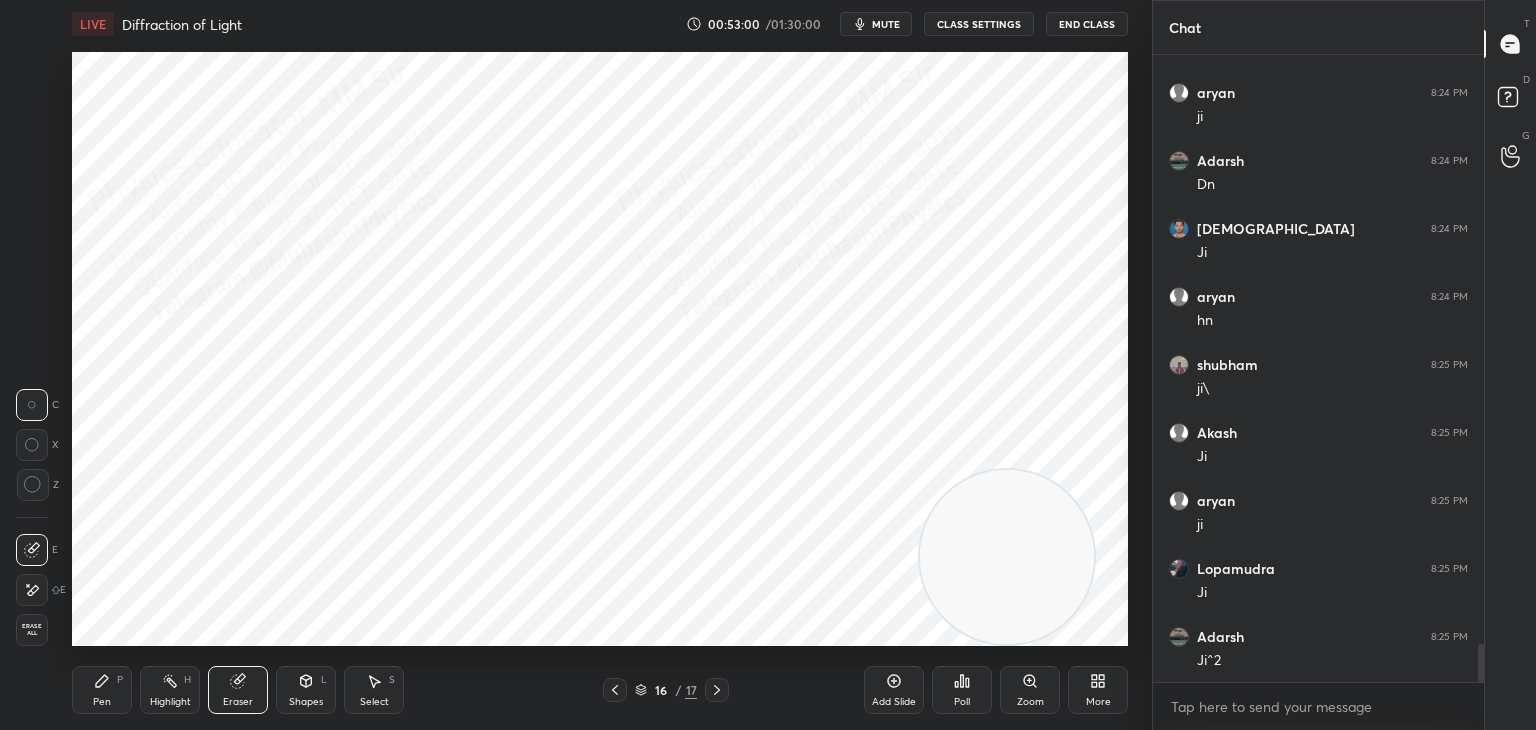 click on "Highlight H" at bounding box center (170, 690) 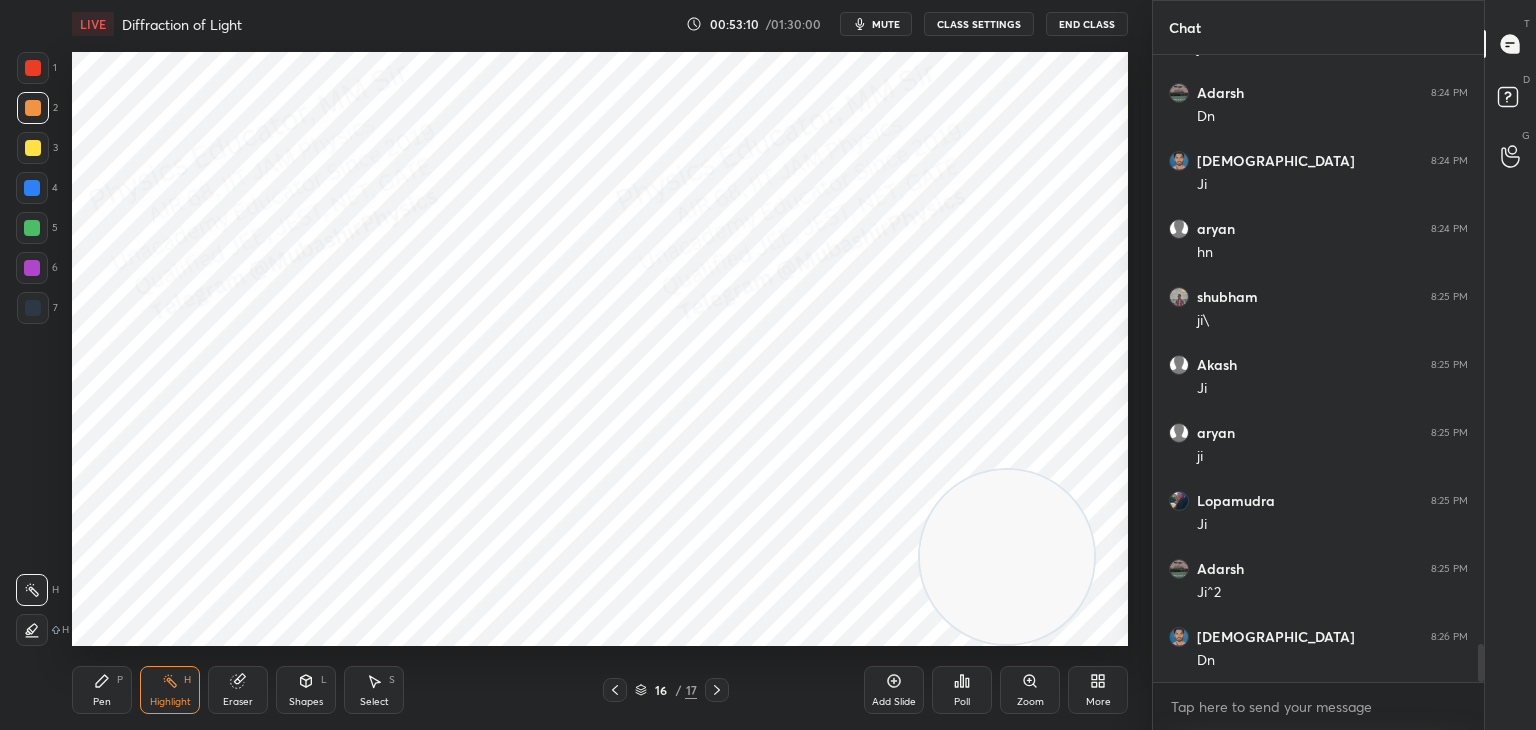 scroll, scrollTop: 9788, scrollLeft: 0, axis: vertical 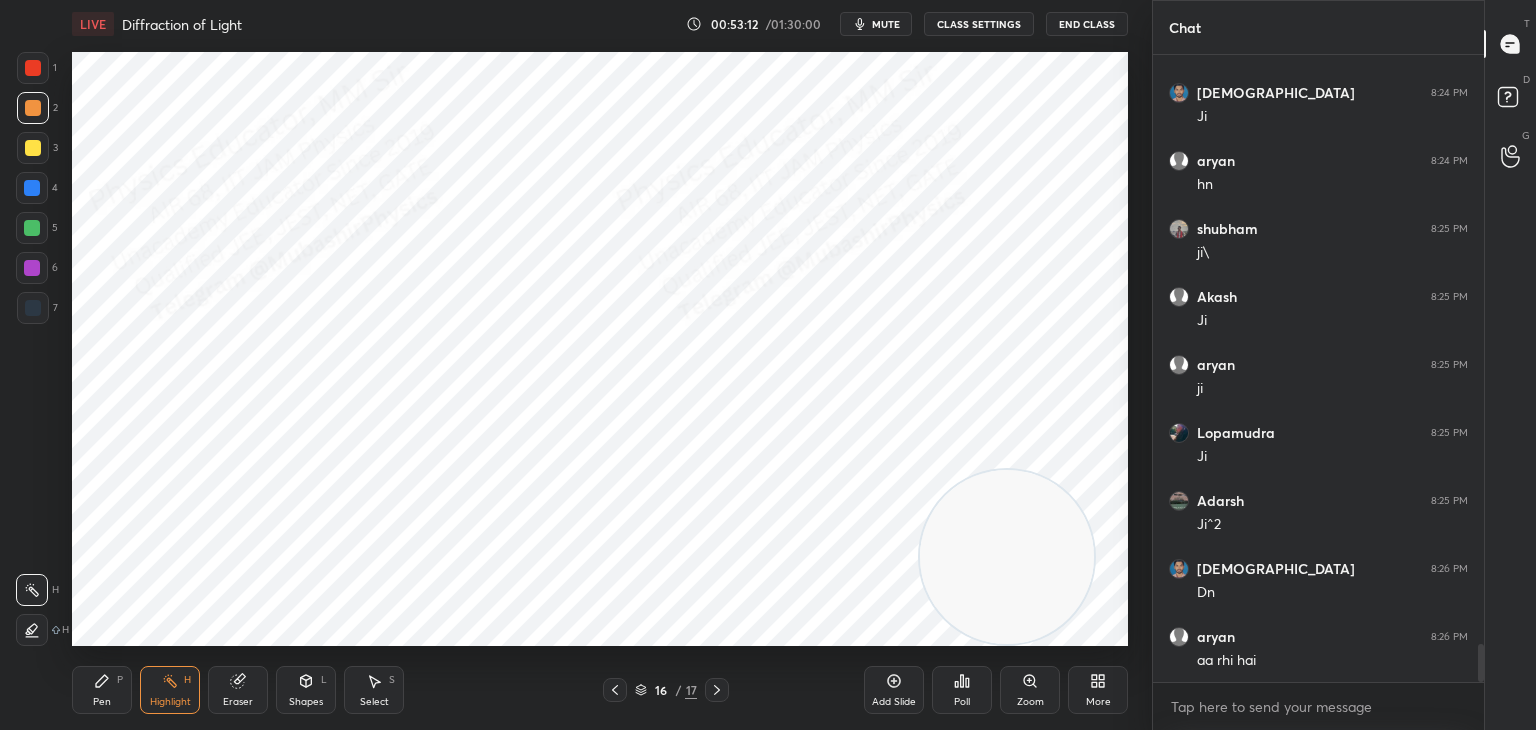 click 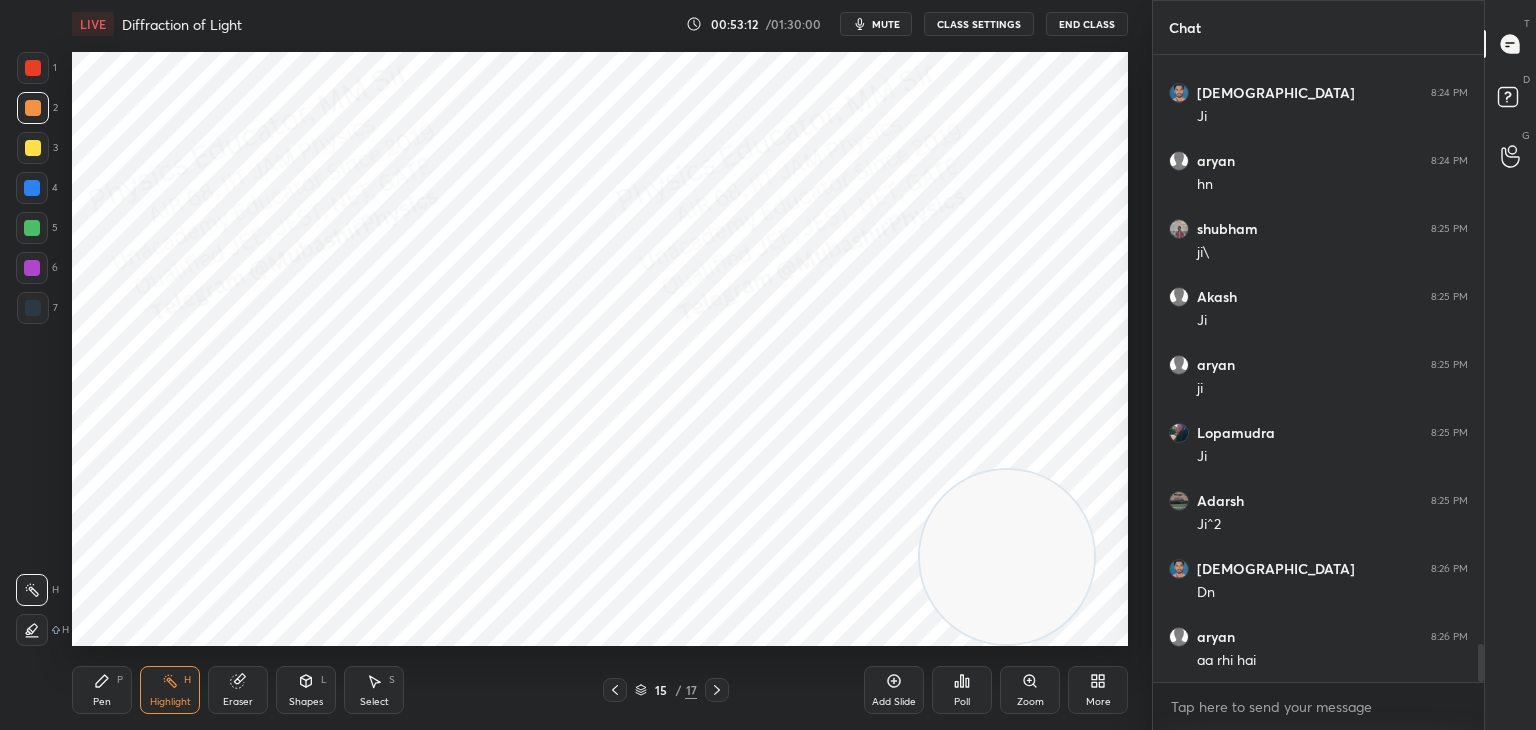 scroll, scrollTop: 9856, scrollLeft: 0, axis: vertical 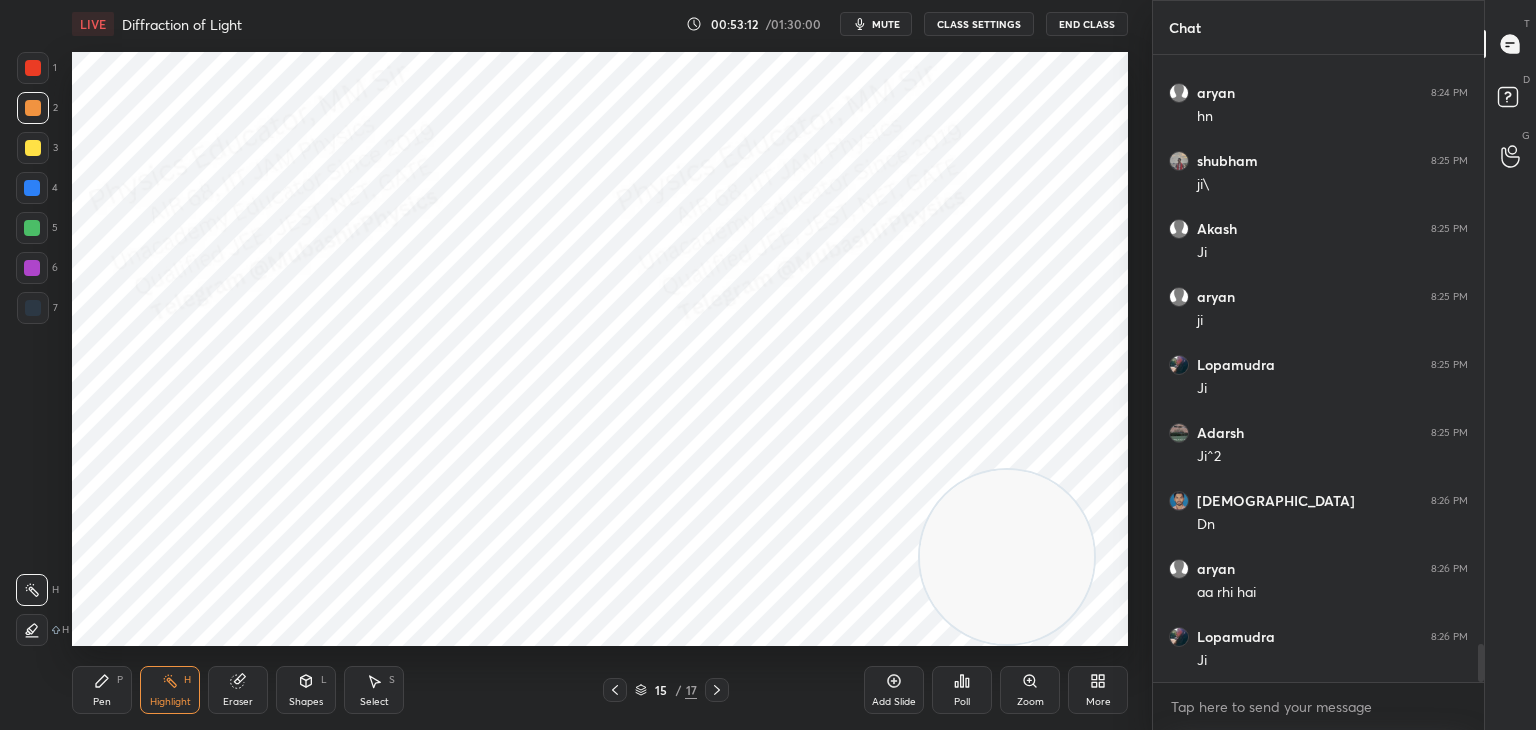 click 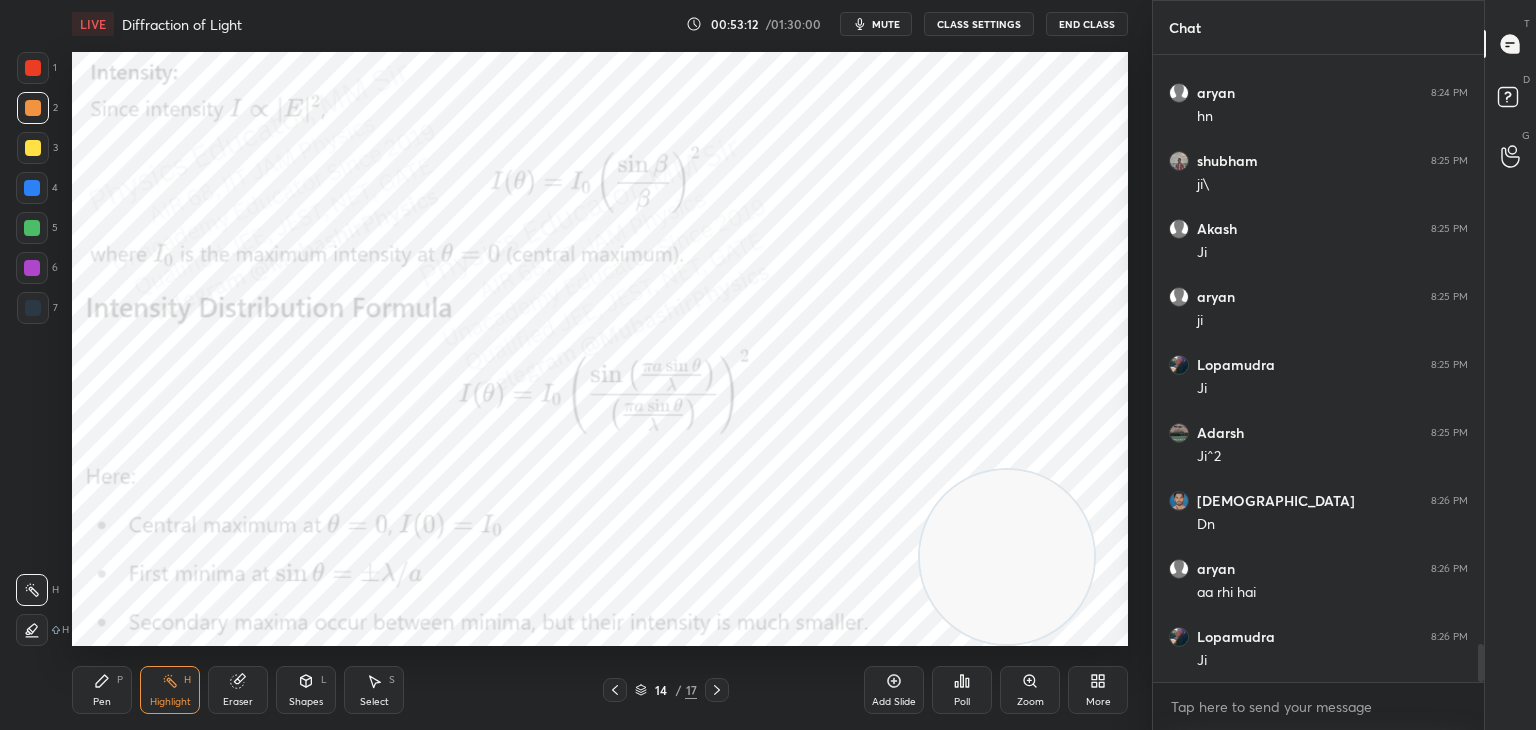 click 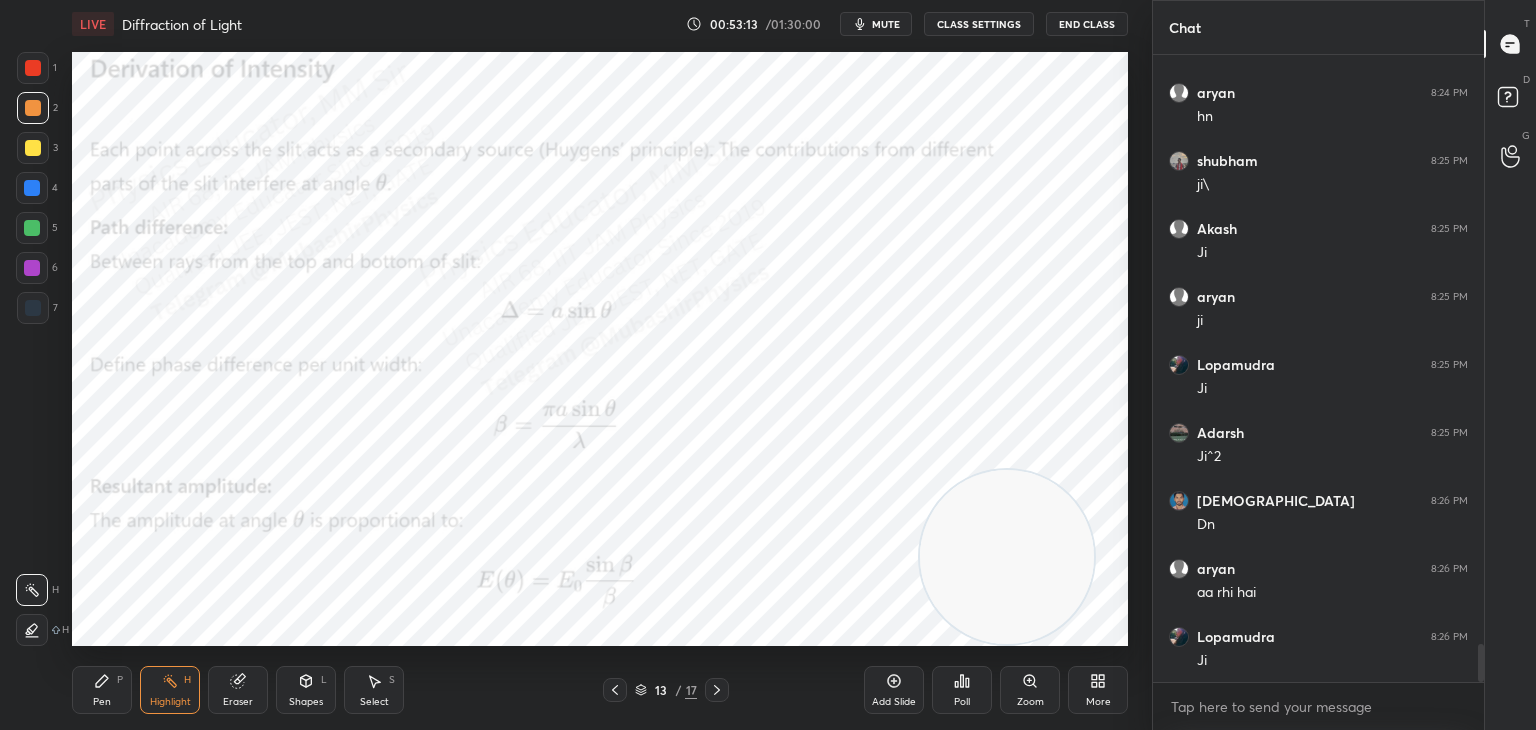 click at bounding box center (615, 690) 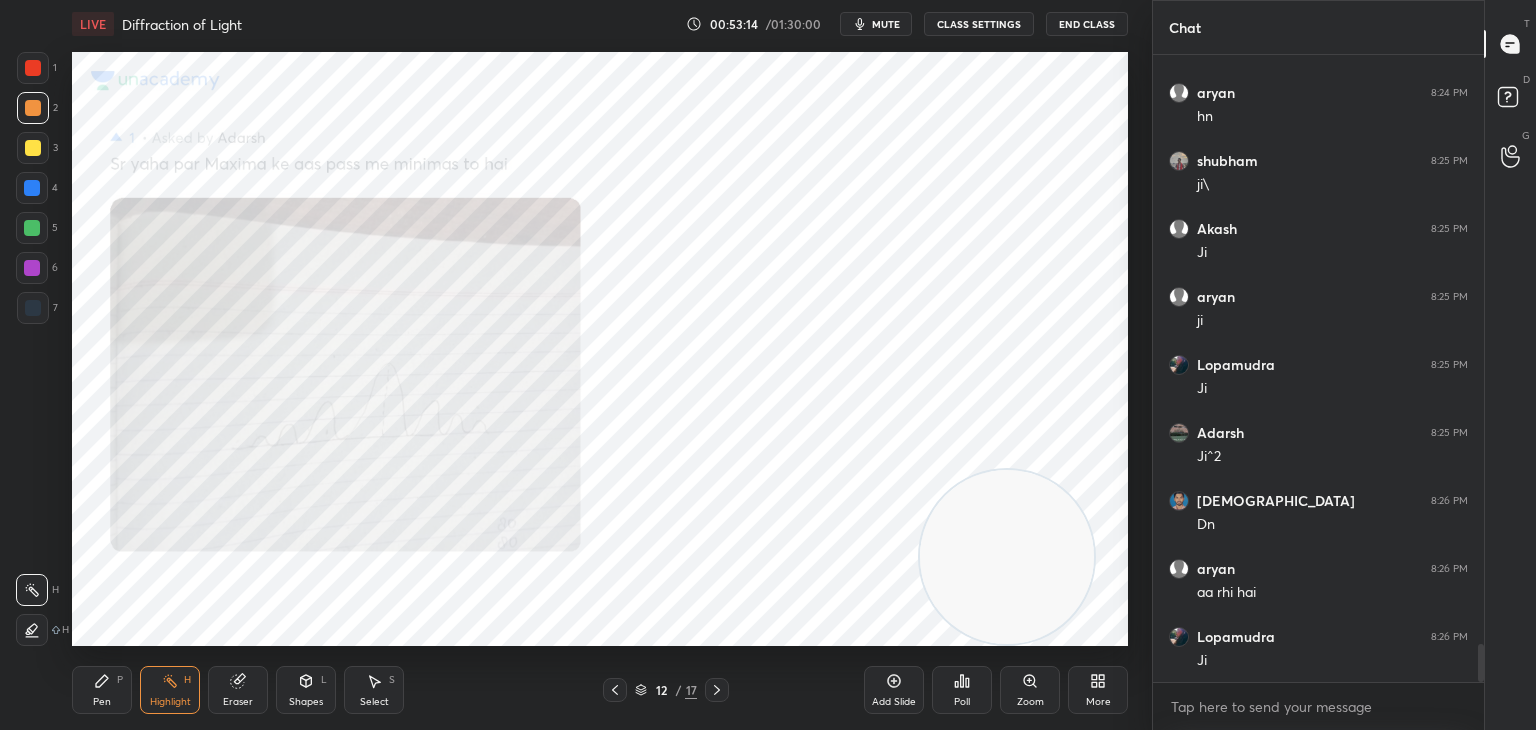 click 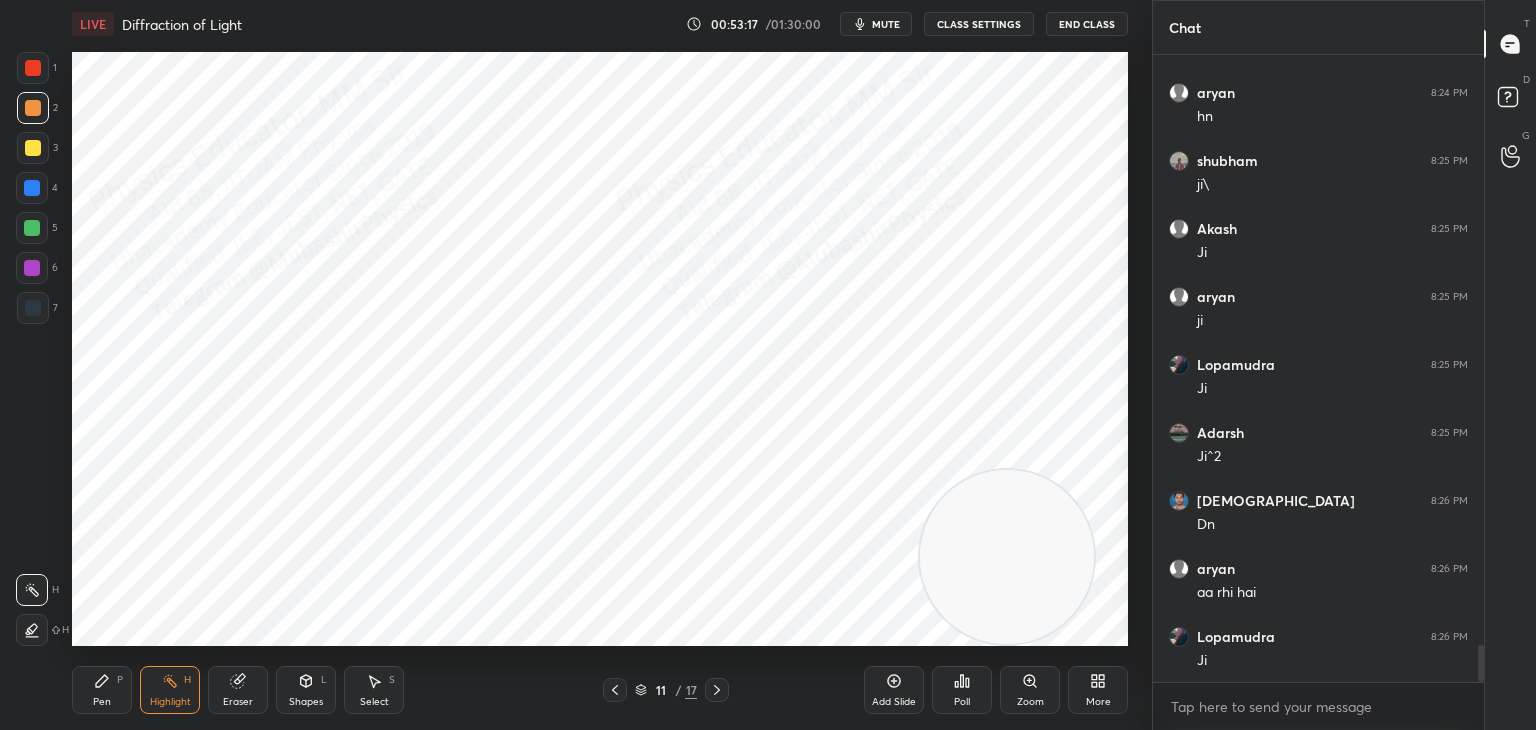 scroll, scrollTop: 9924, scrollLeft: 0, axis: vertical 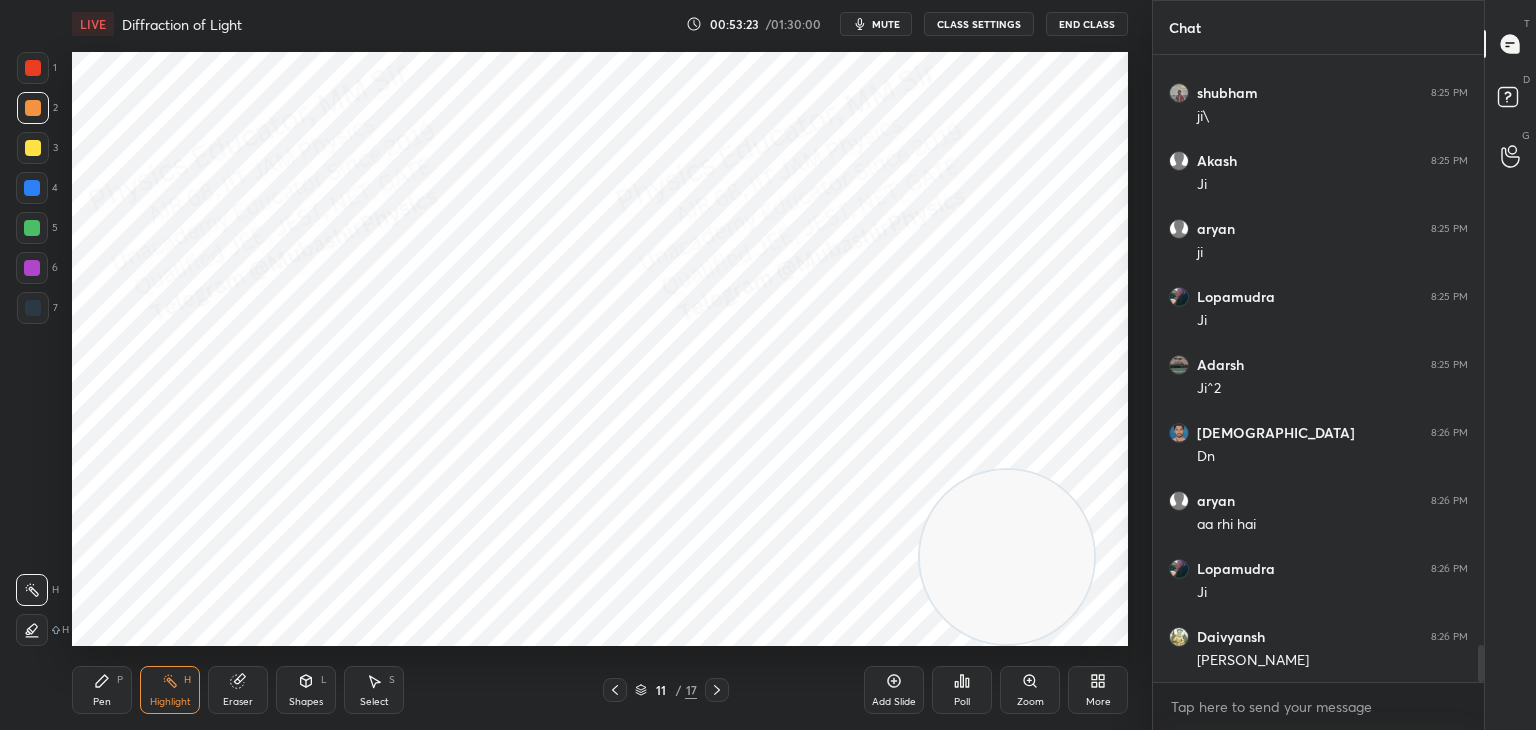 click 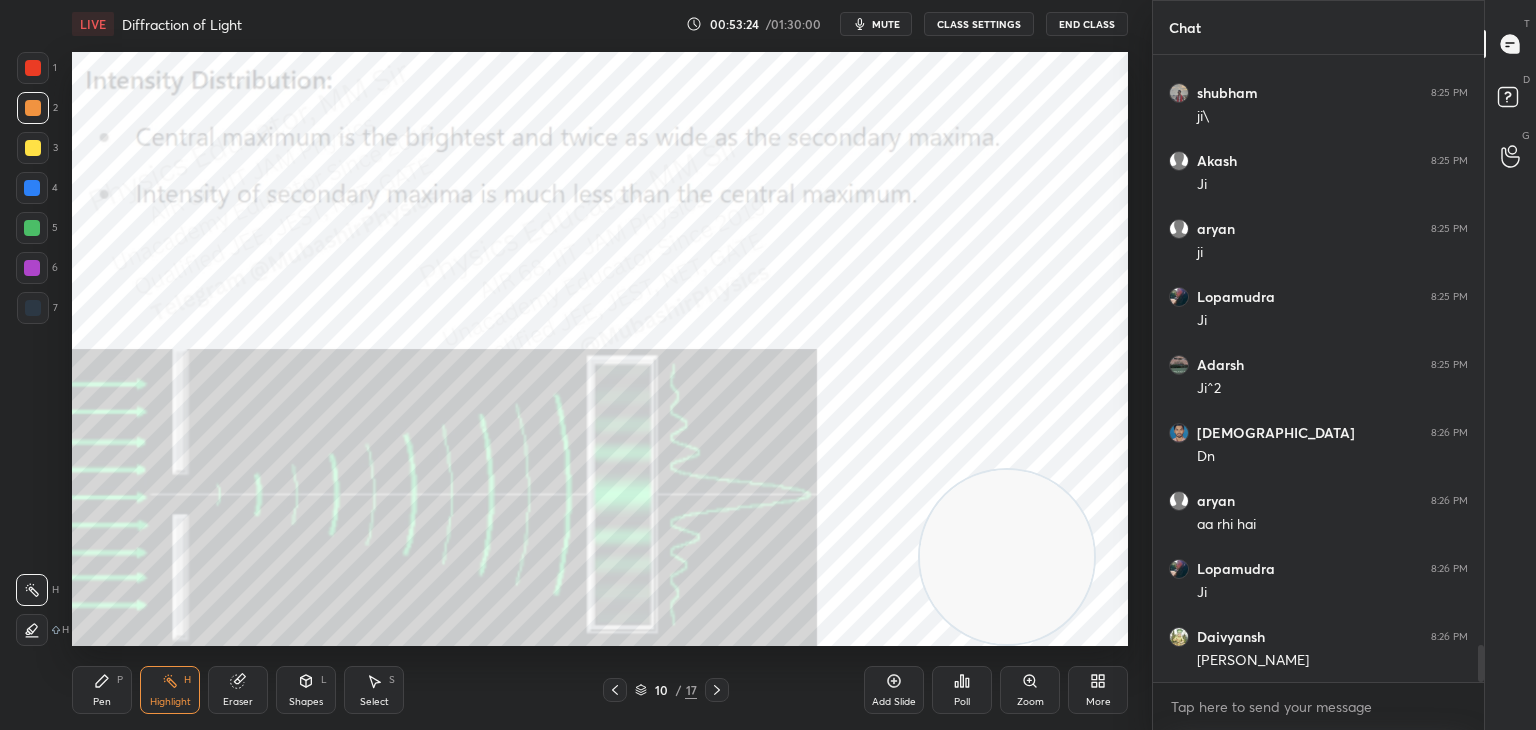 drag, startPoint x: 1015, startPoint y: 505, endPoint x: 1036, endPoint y: 262, distance: 243.90572 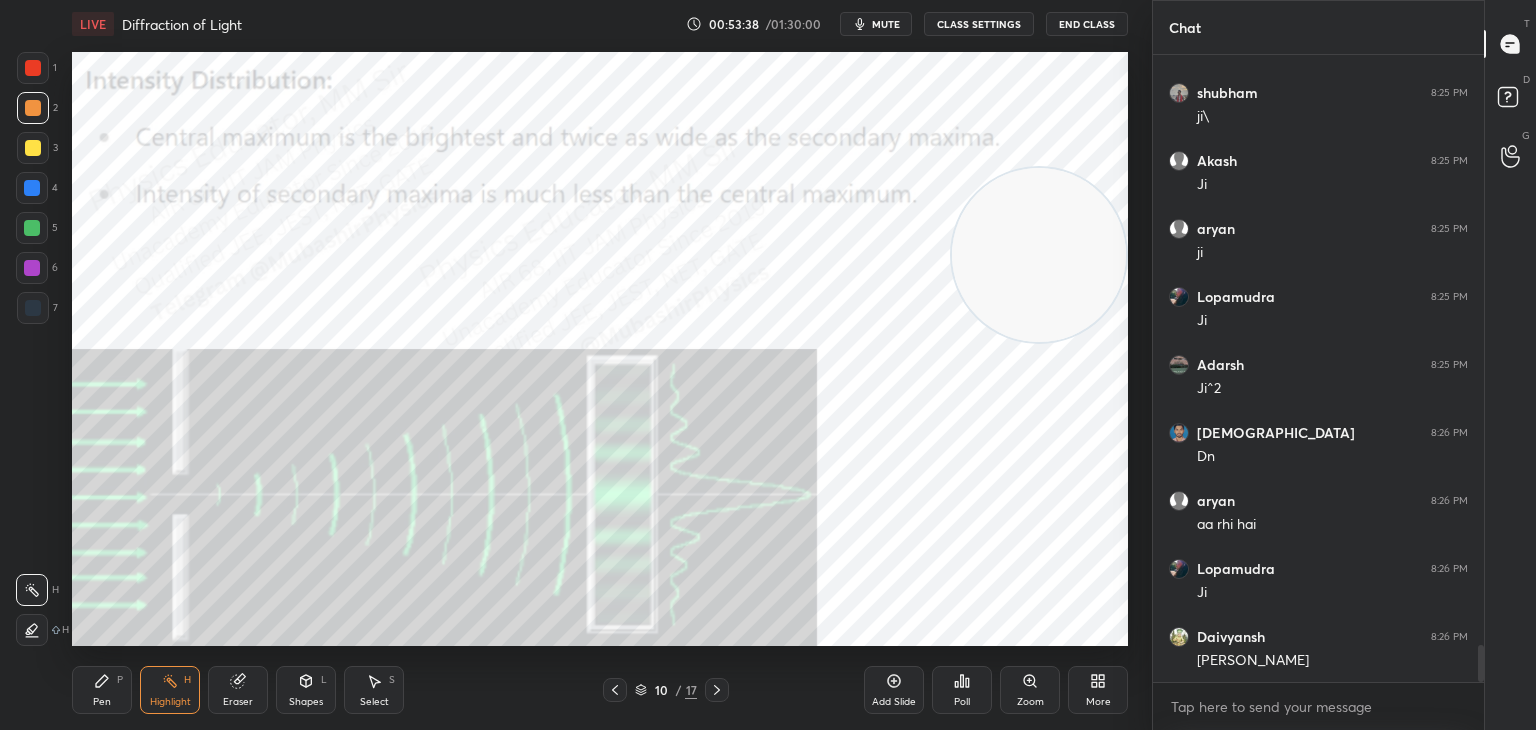click 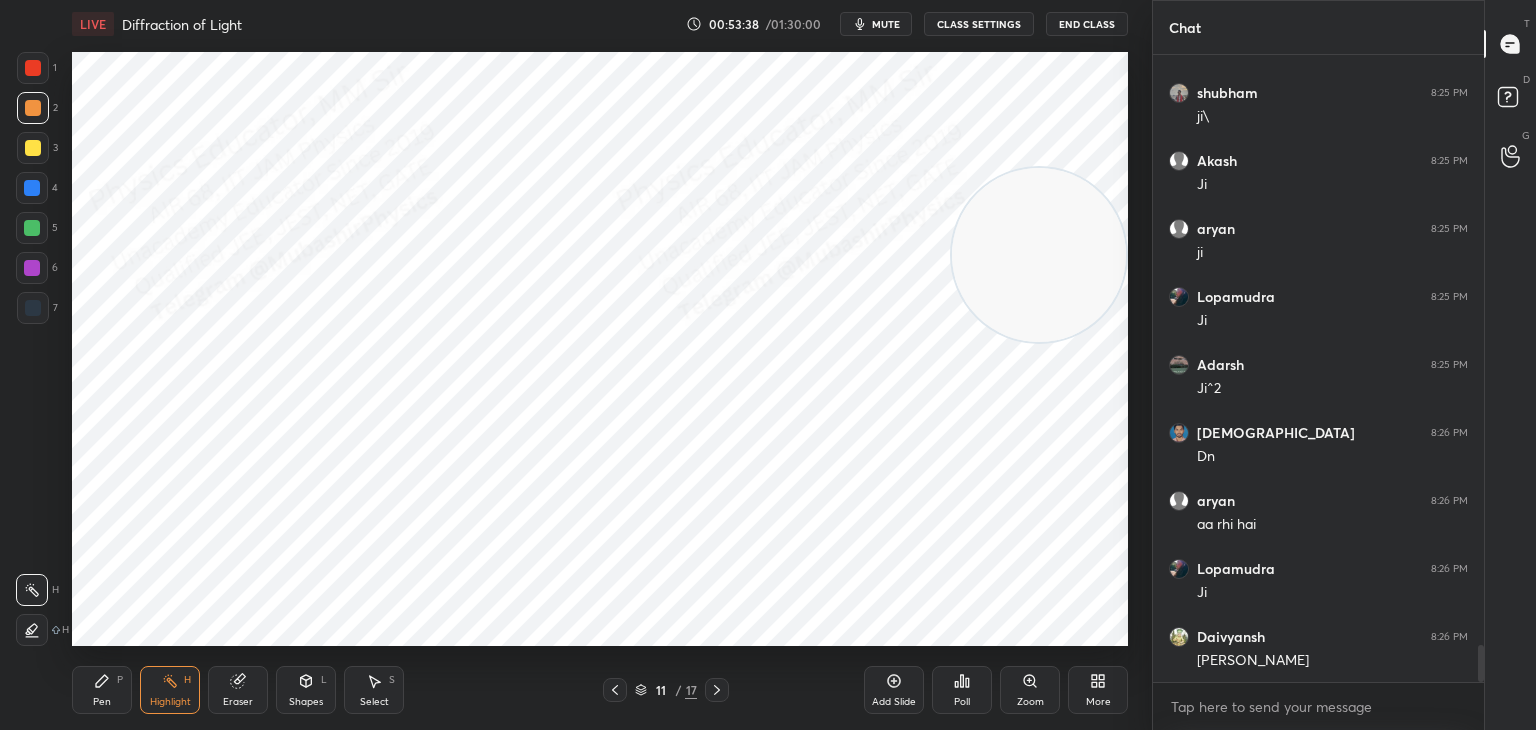 click 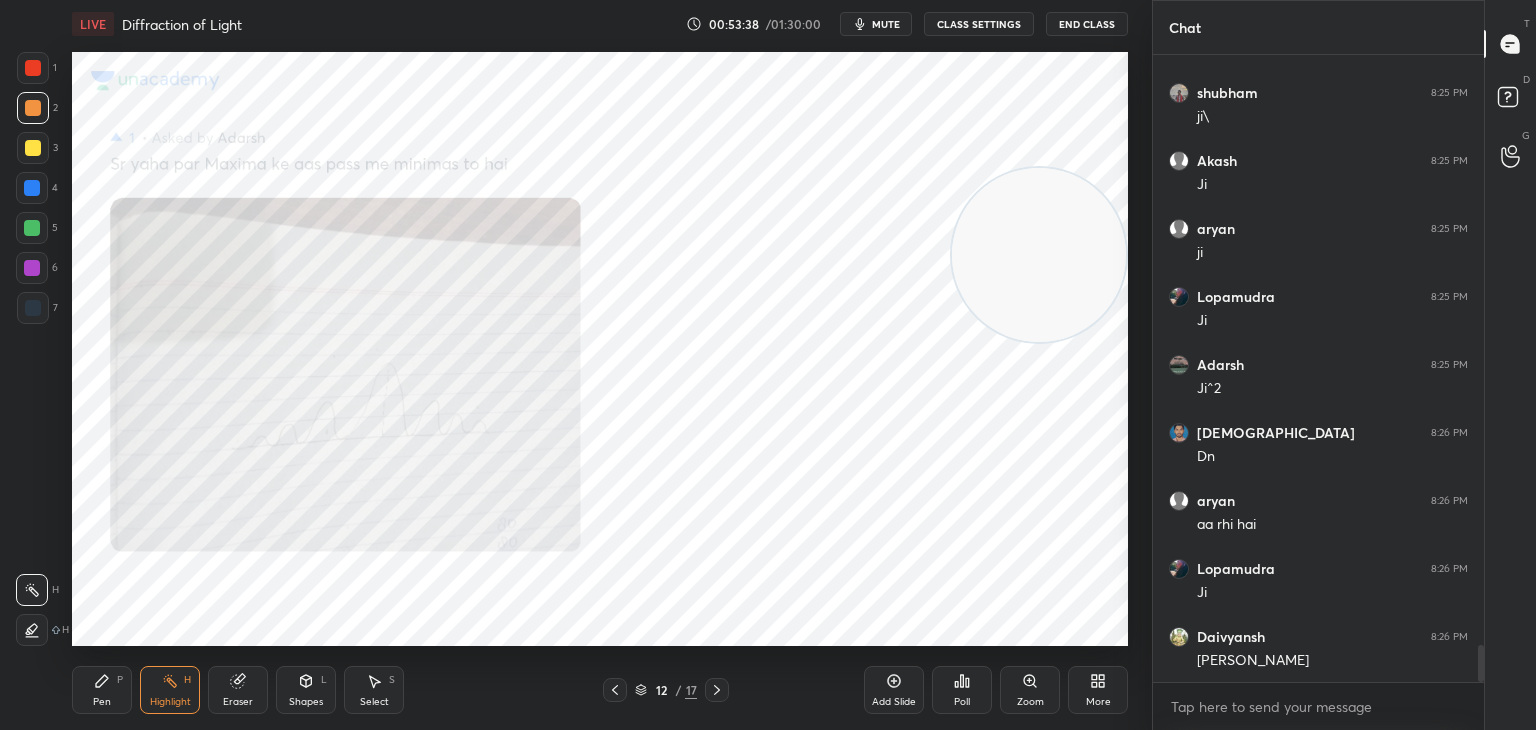 click 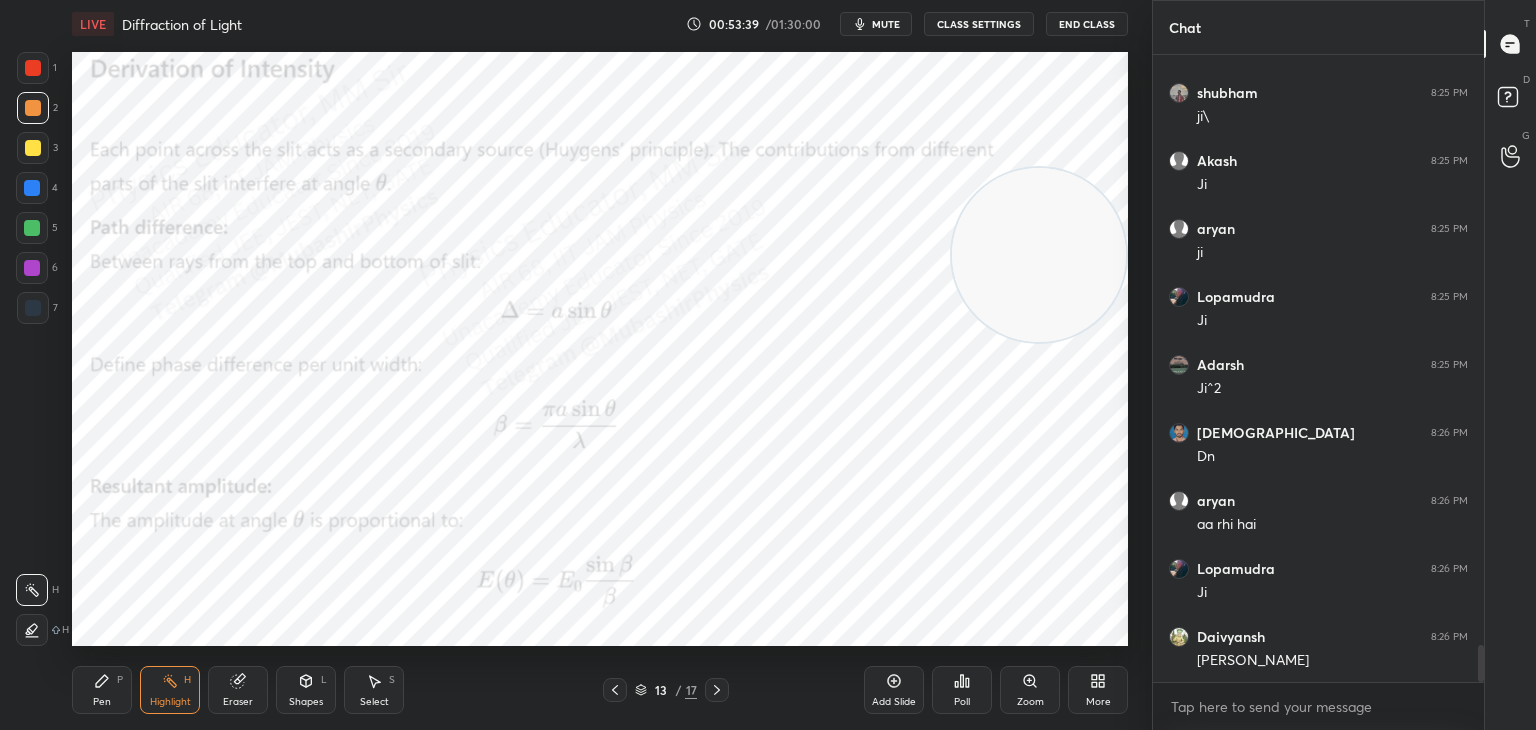 click 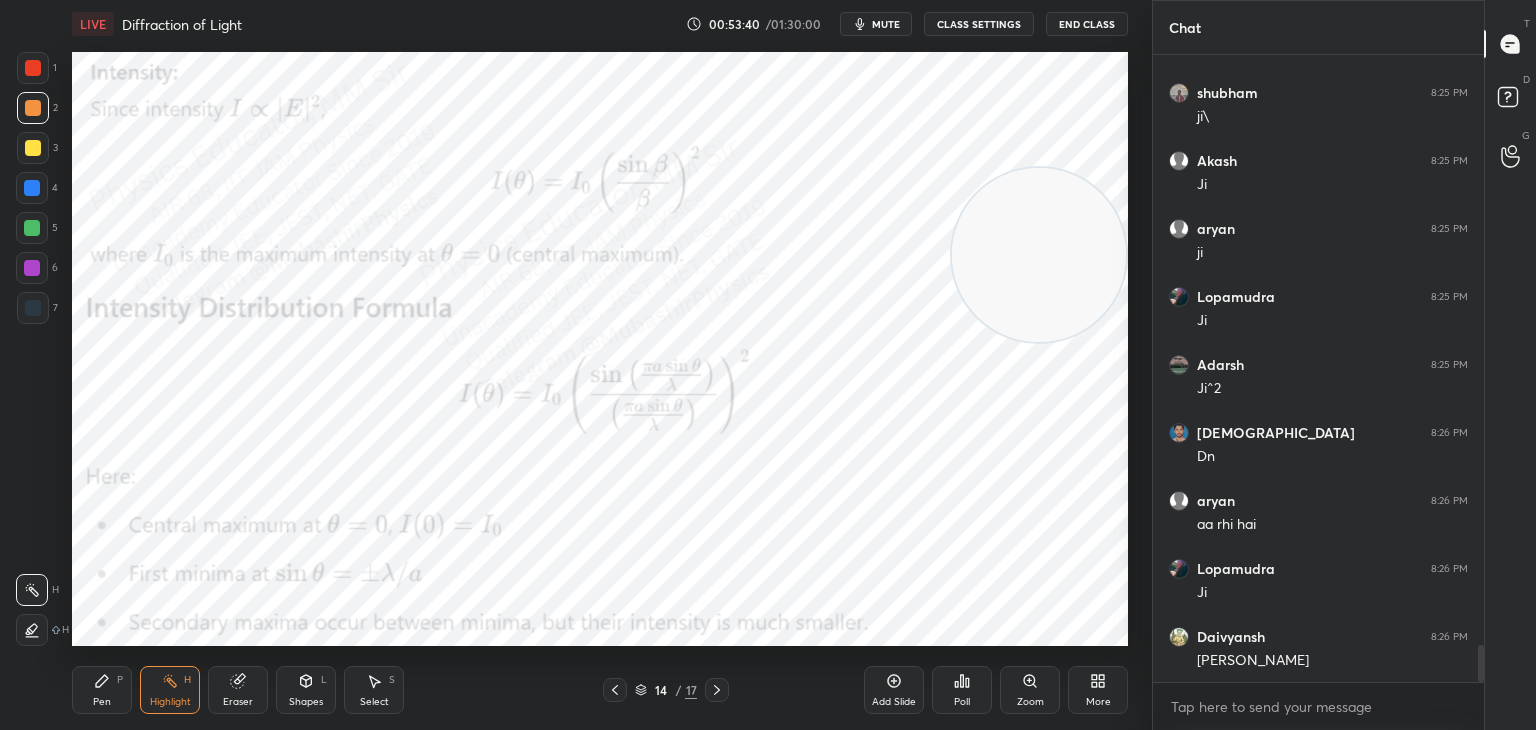click 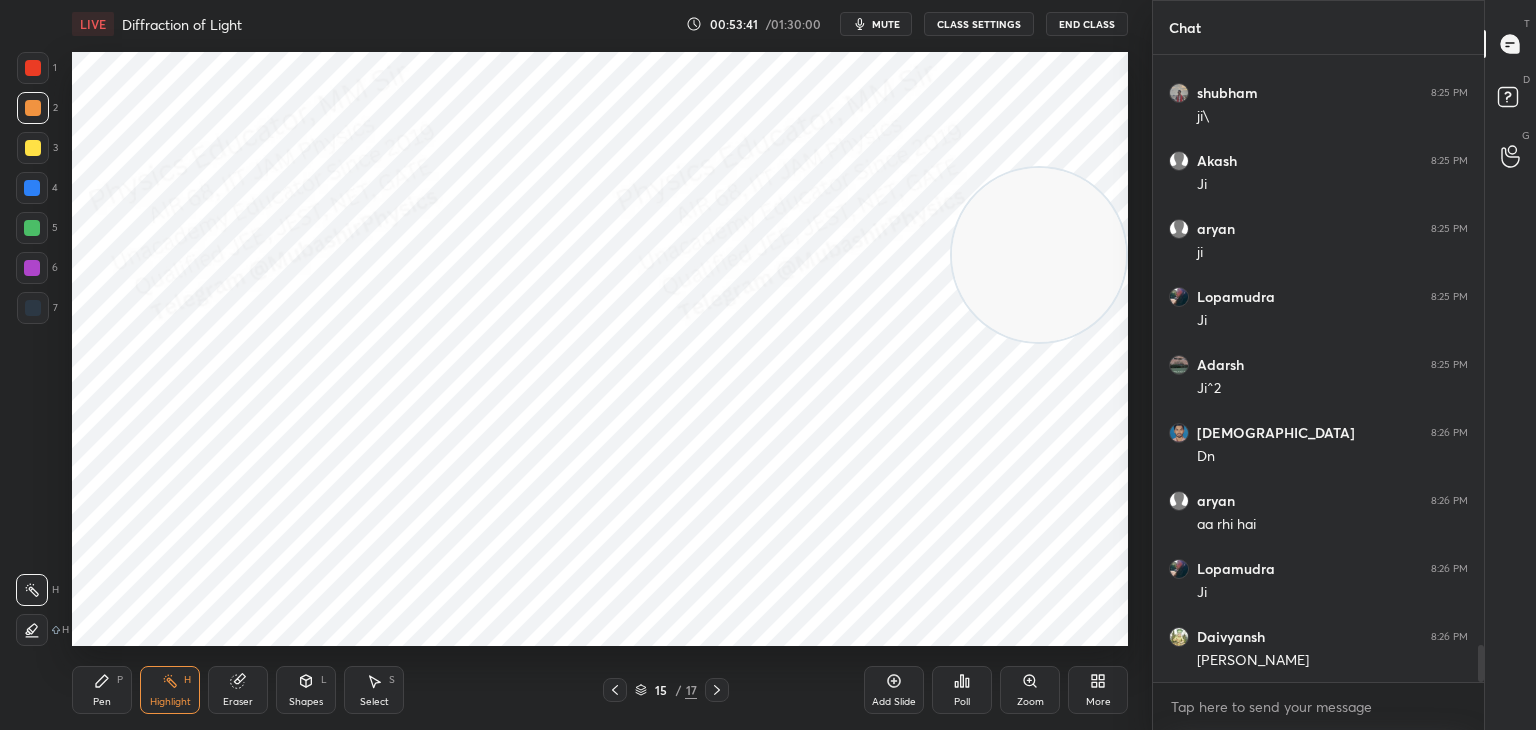 click 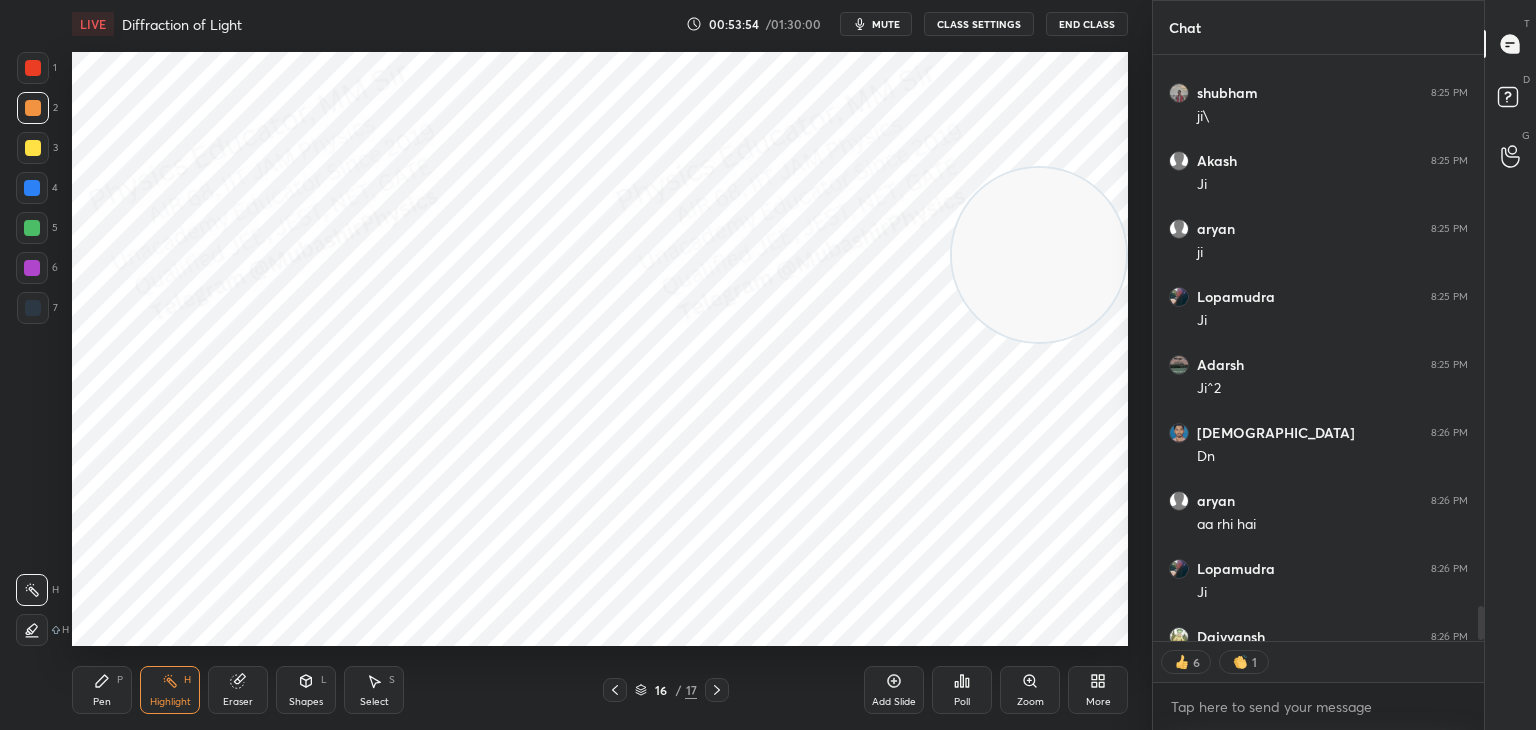 scroll, scrollTop: 10128, scrollLeft: 0, axis: vertical 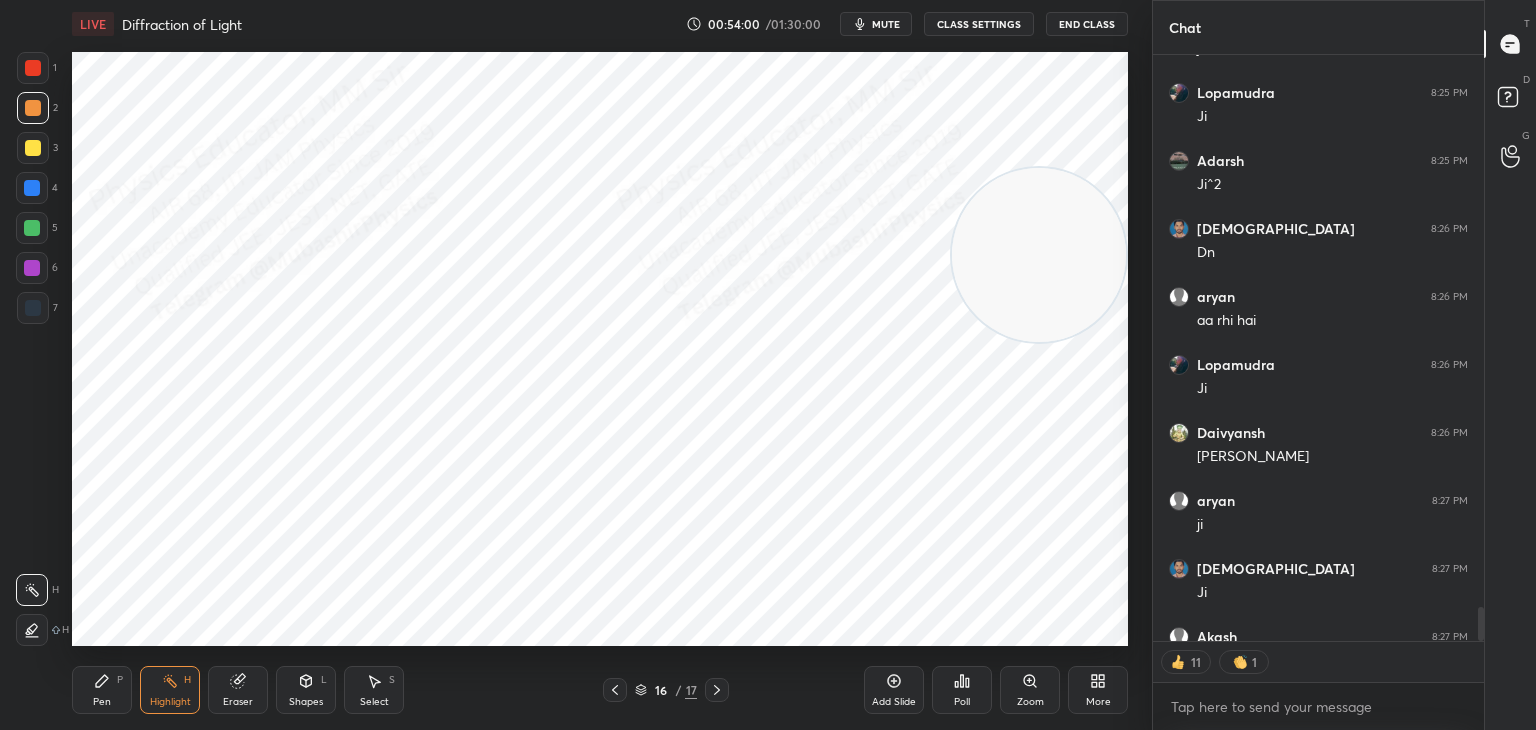 click 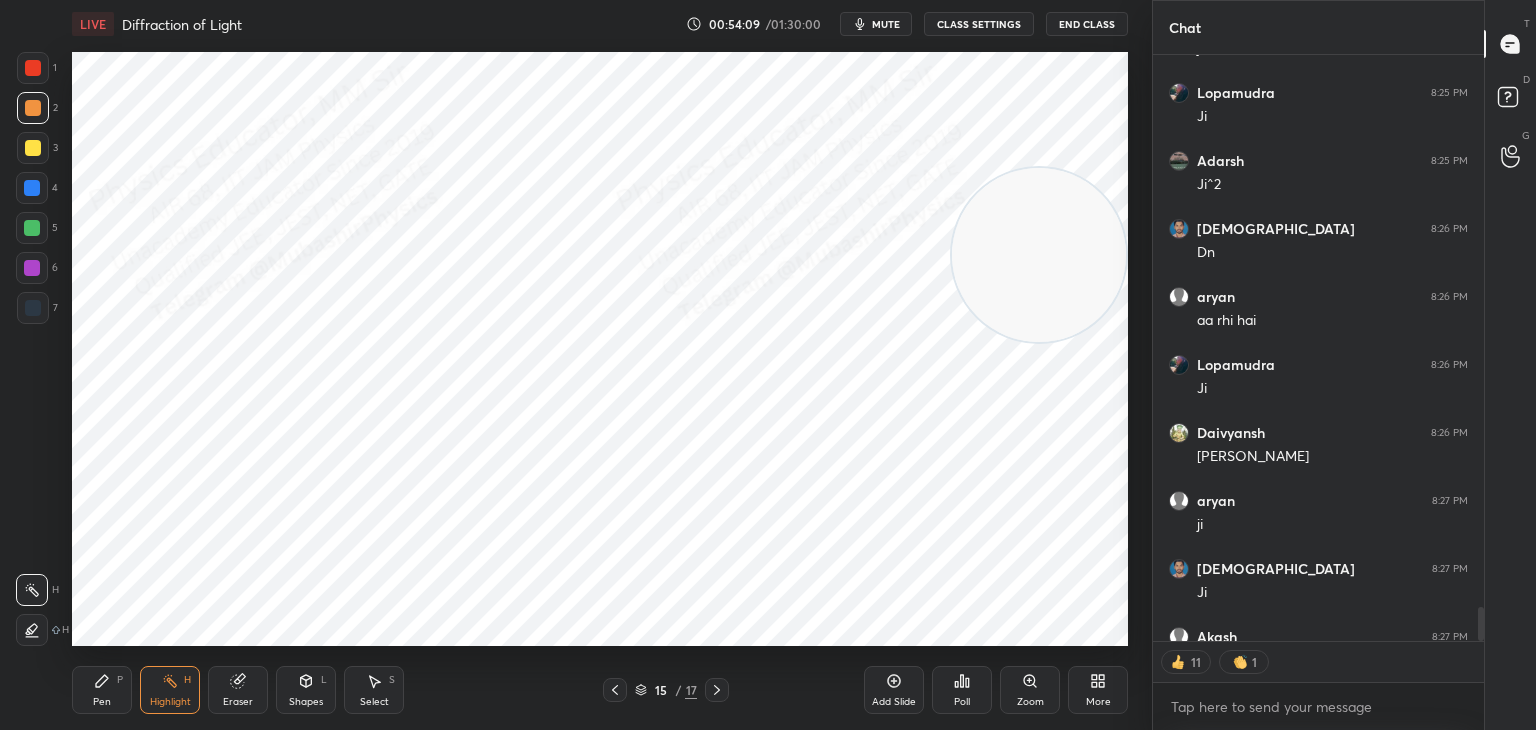 scroll, scrollTop: 6, scrollLeft: 6, axis: both 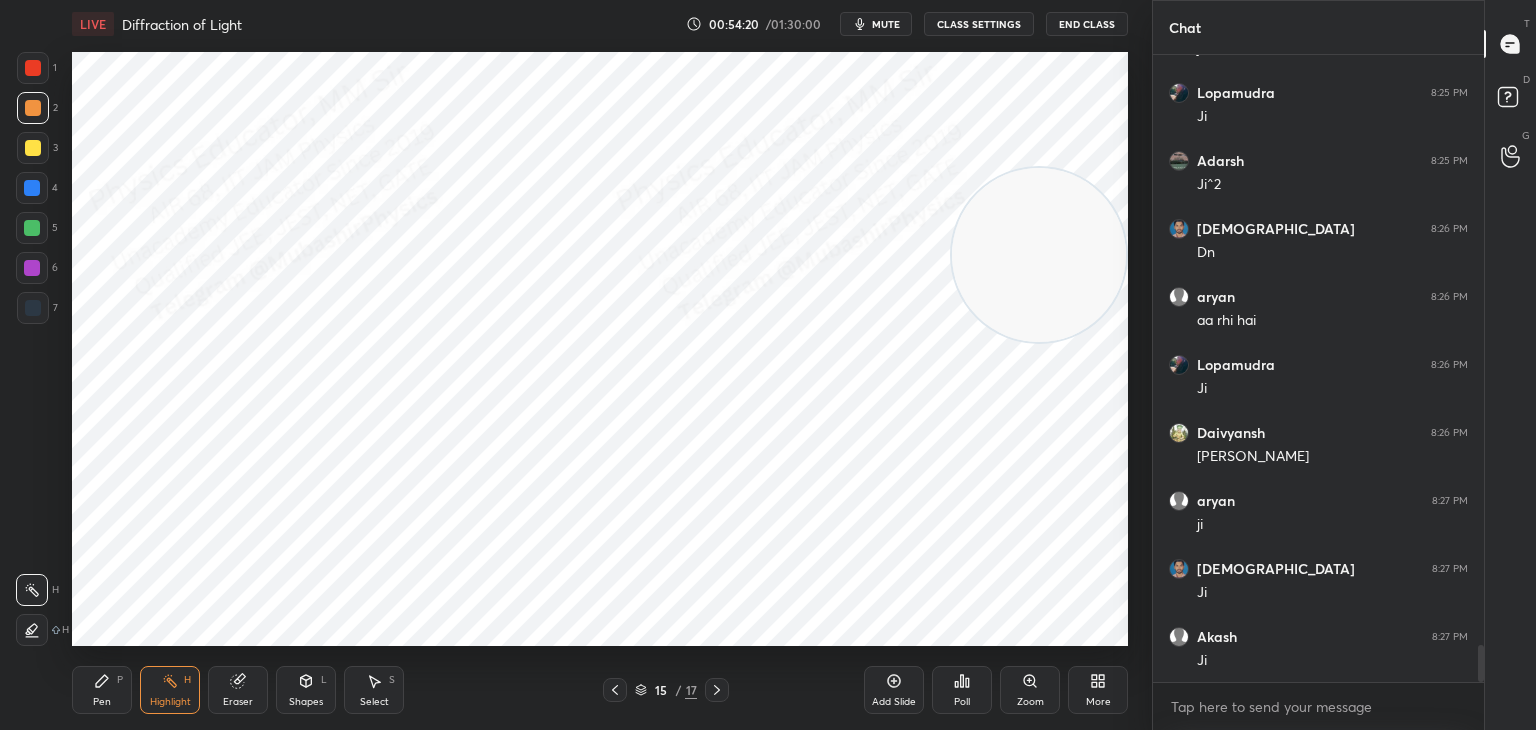 click 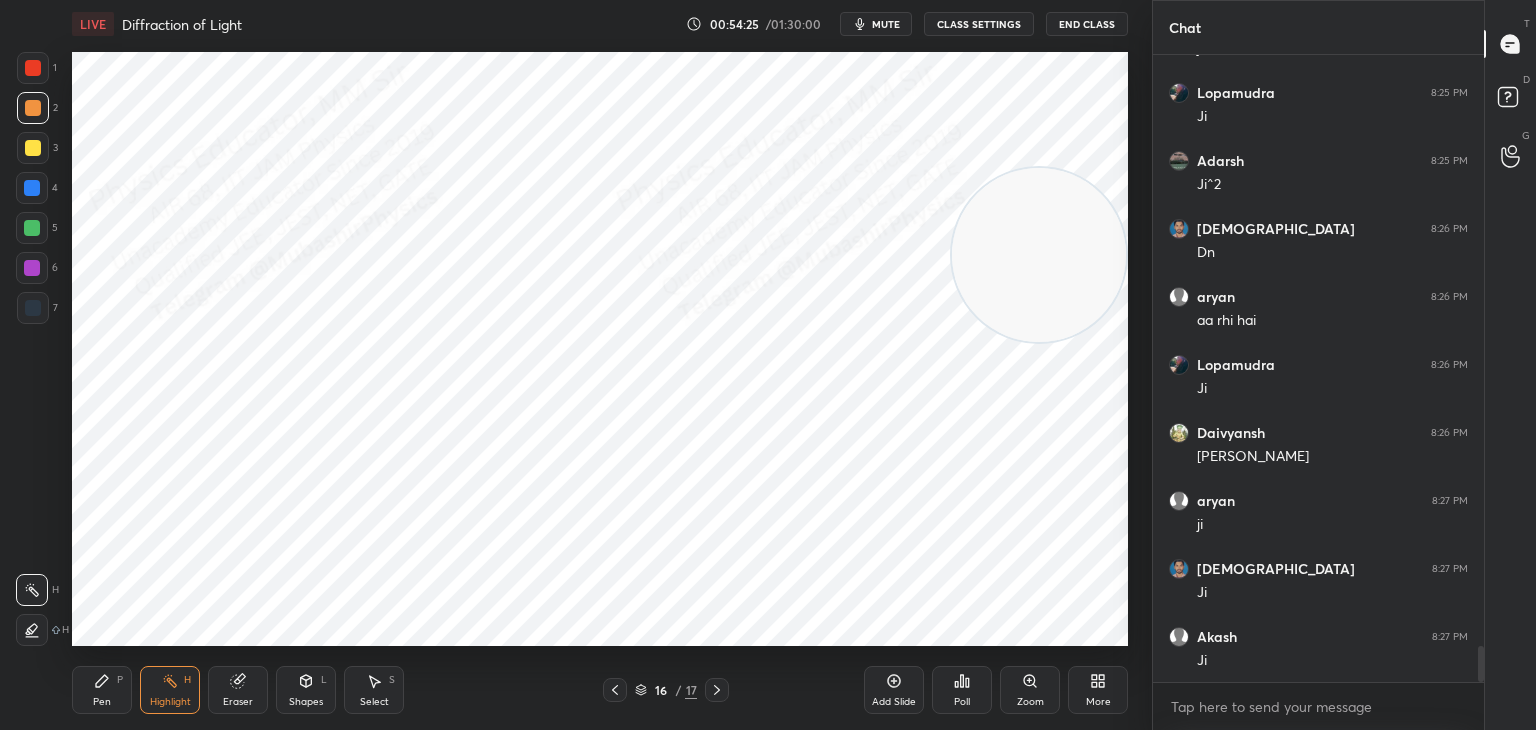 scroll, scrollTop: 10196, scrollLeft: 0, axis: vertical 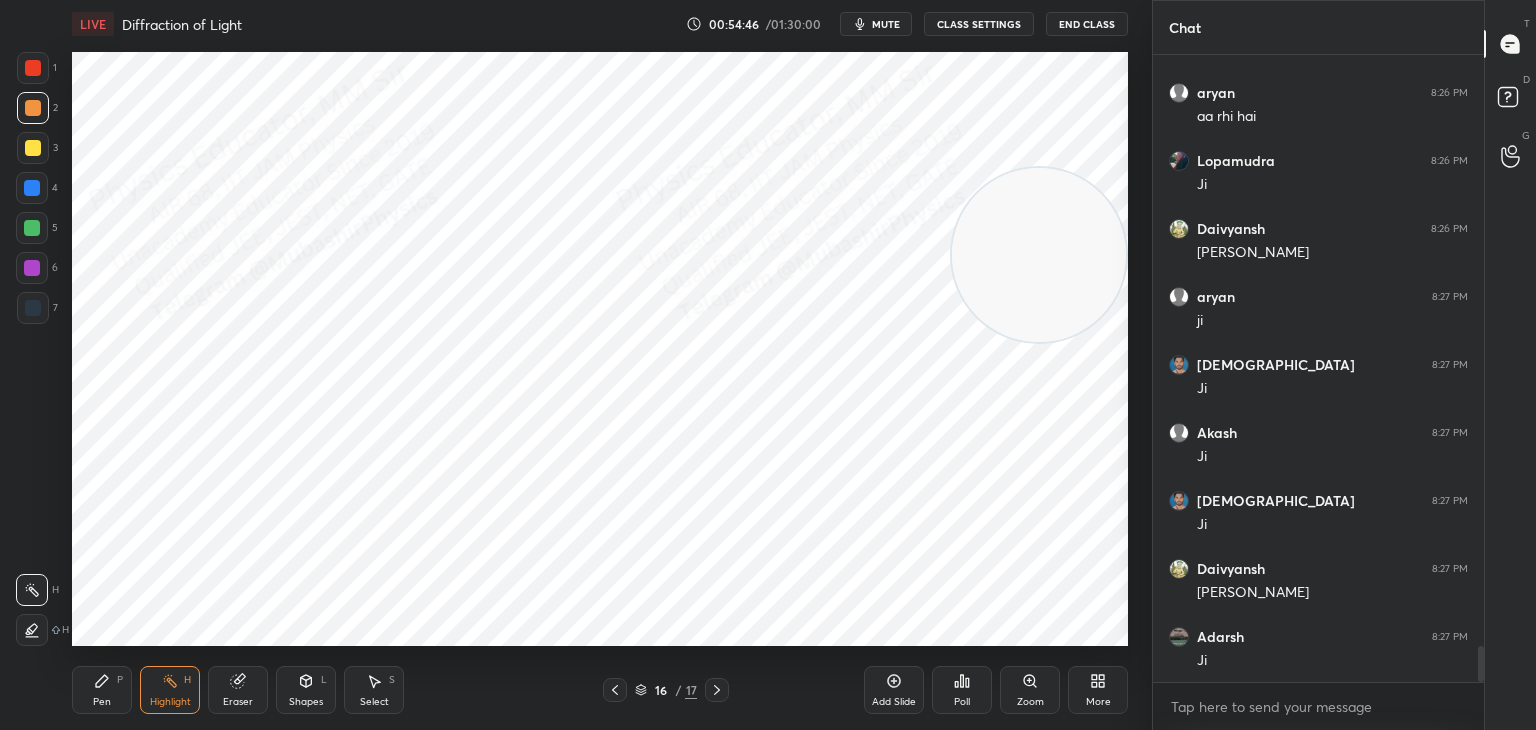 click 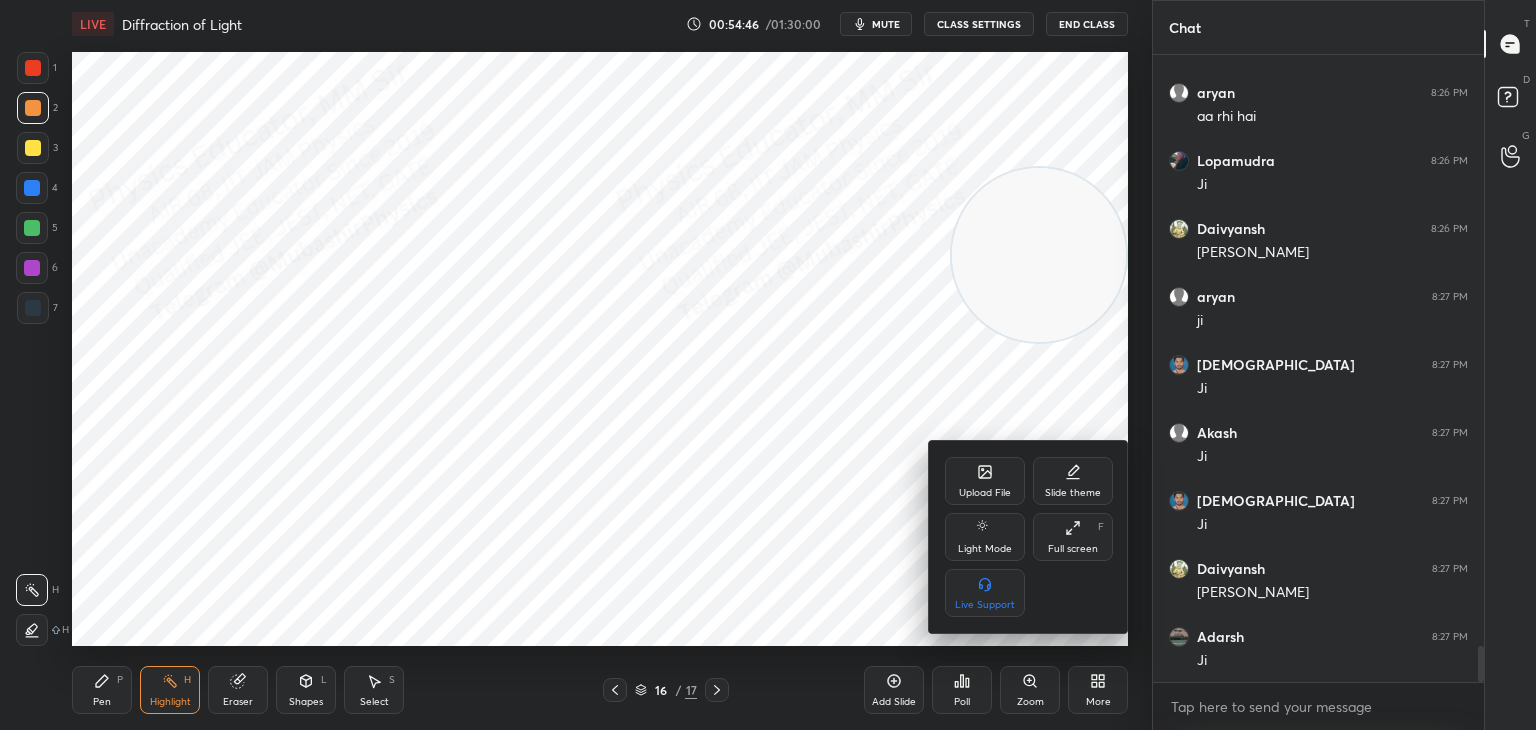 click 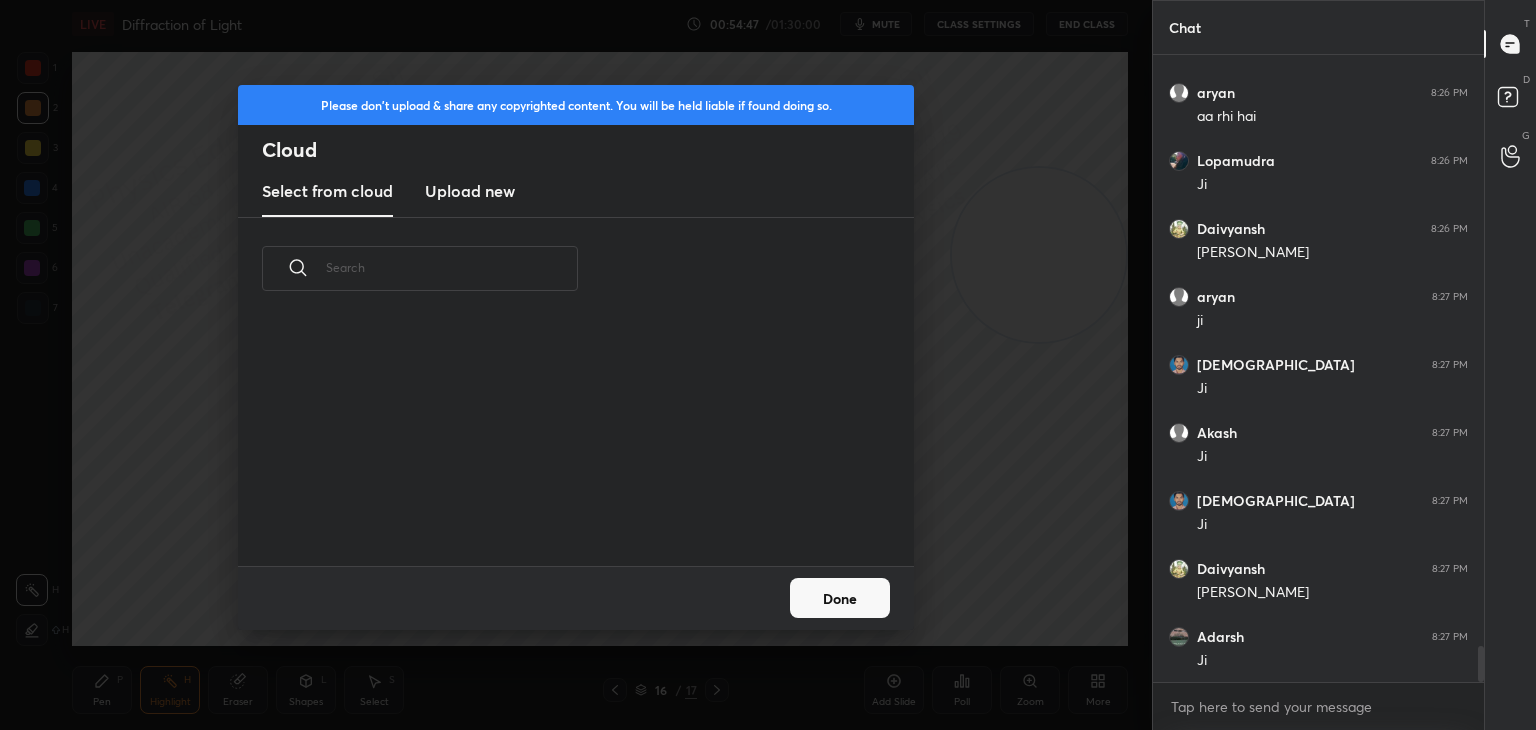 scroll, scrollTop: 5, scrollLeft: 10, axis: both 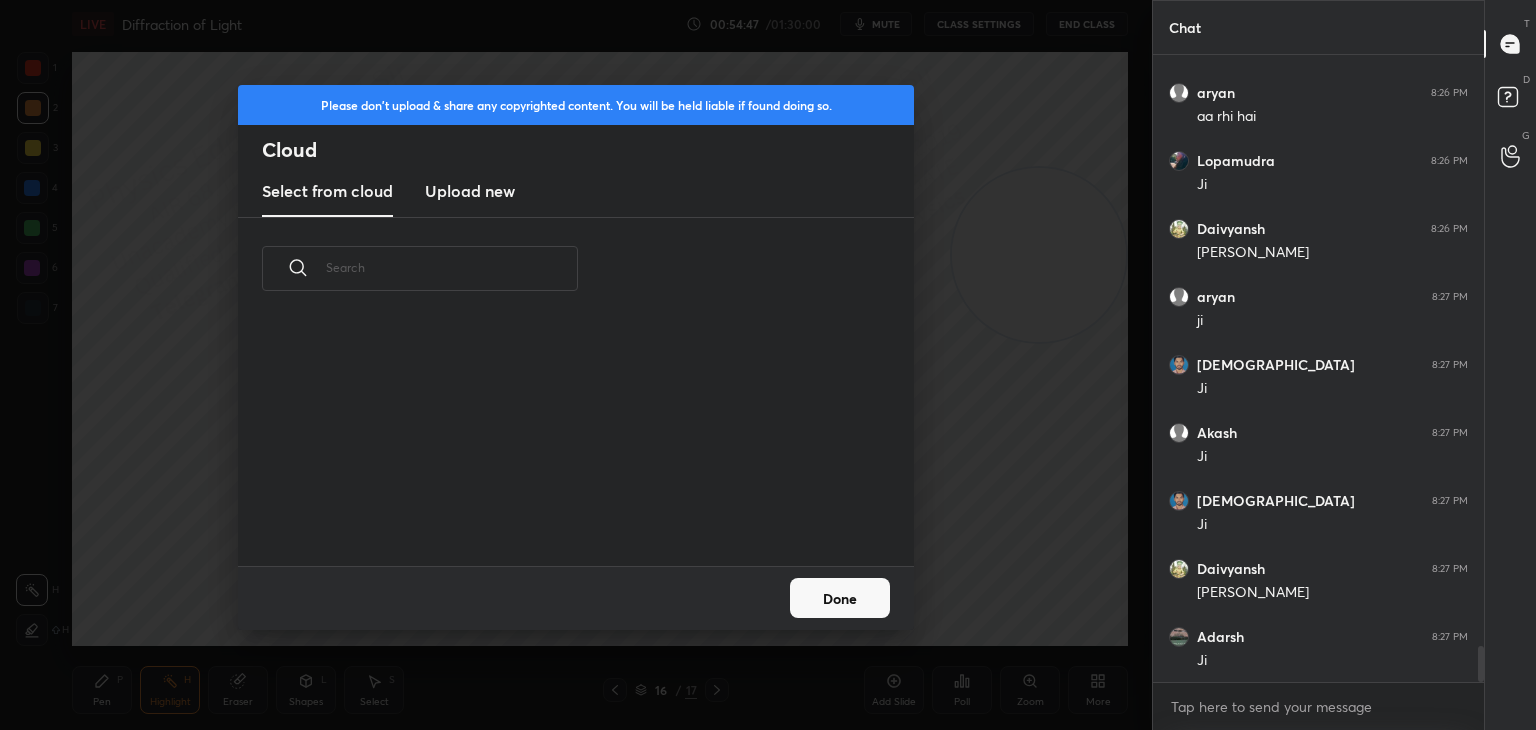 click on "Upload new" at bounding box center [470, 191] 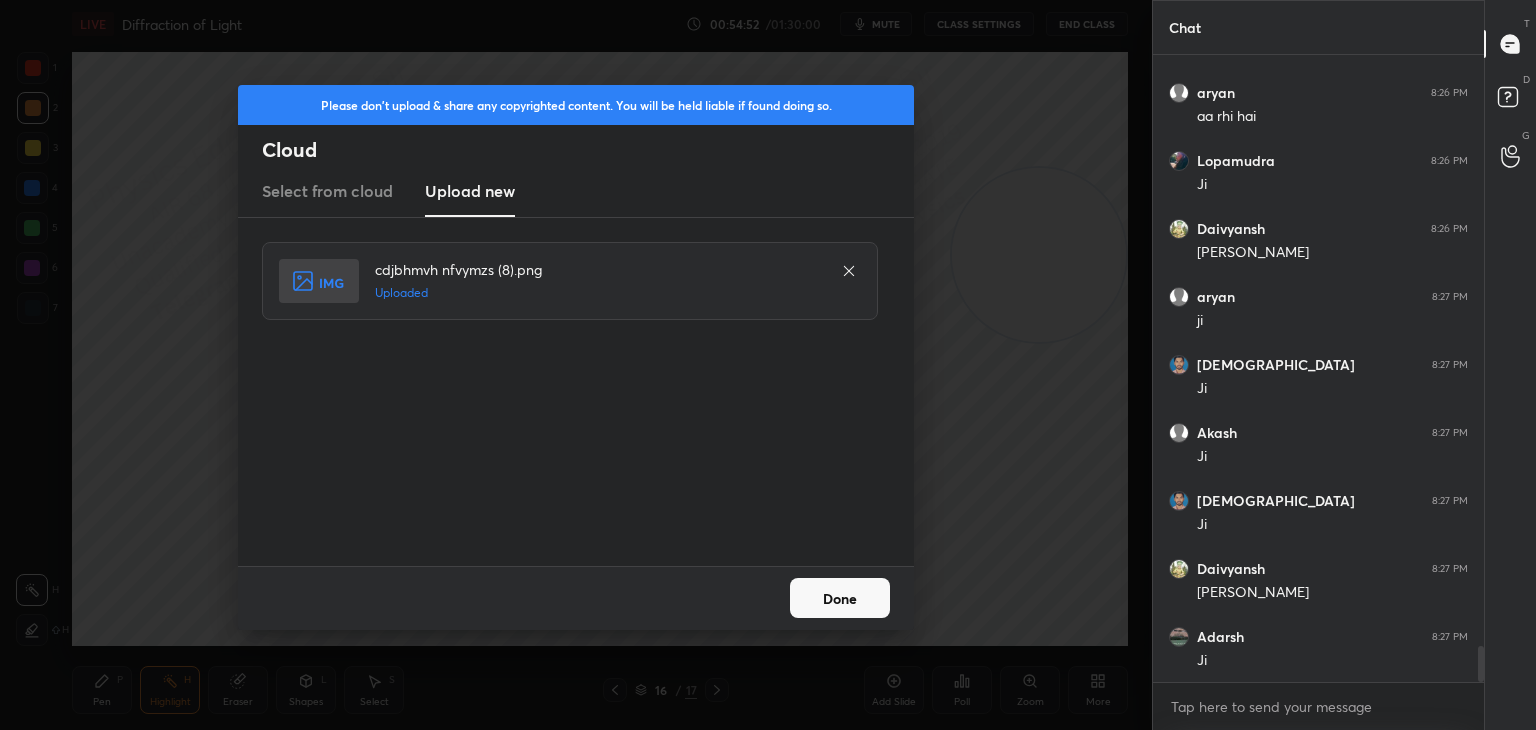 click on "Done" at bounding box center (840, 598) 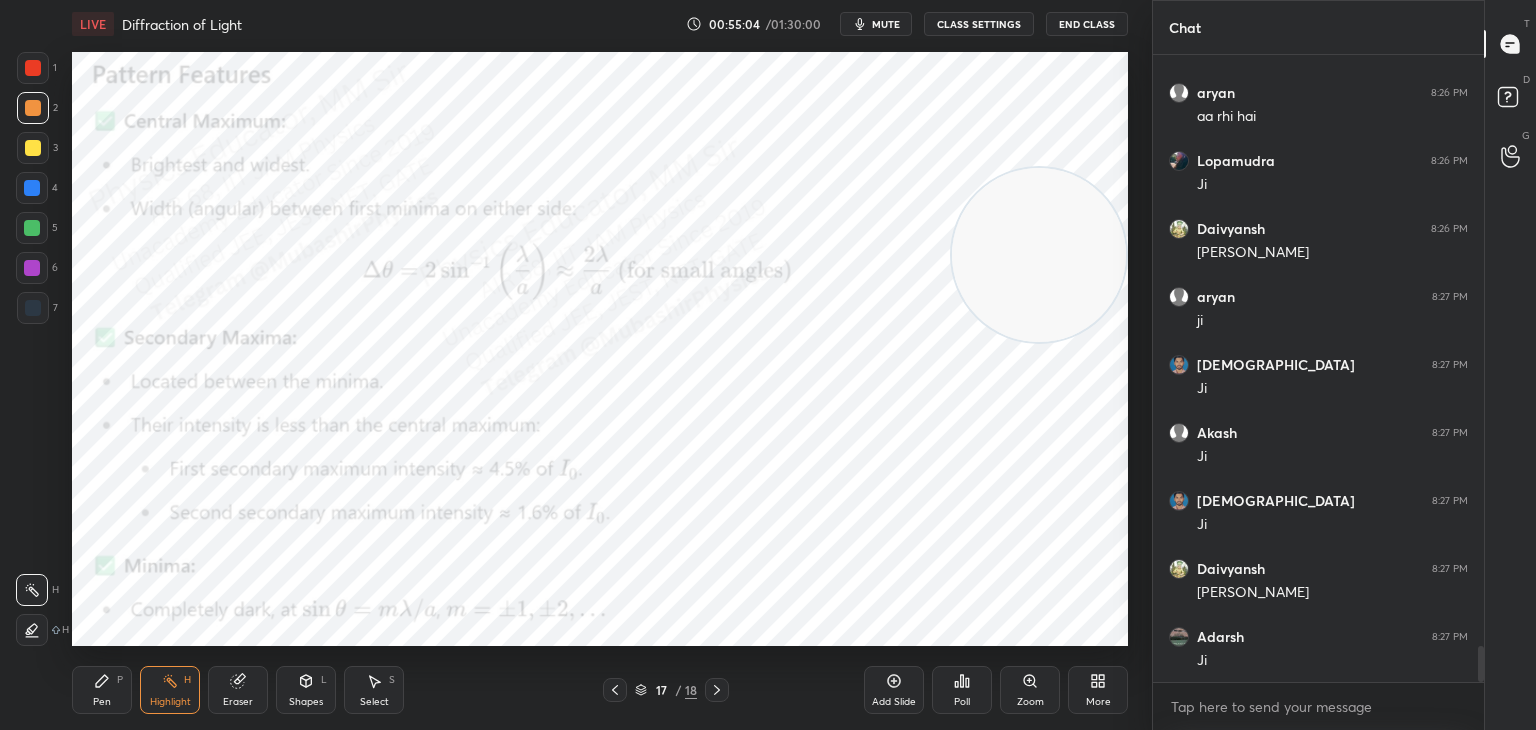drag, startPoint x: 104, startPoint y: 682, endPoint x: 92, endPoint y: 670, distance: 16.970562 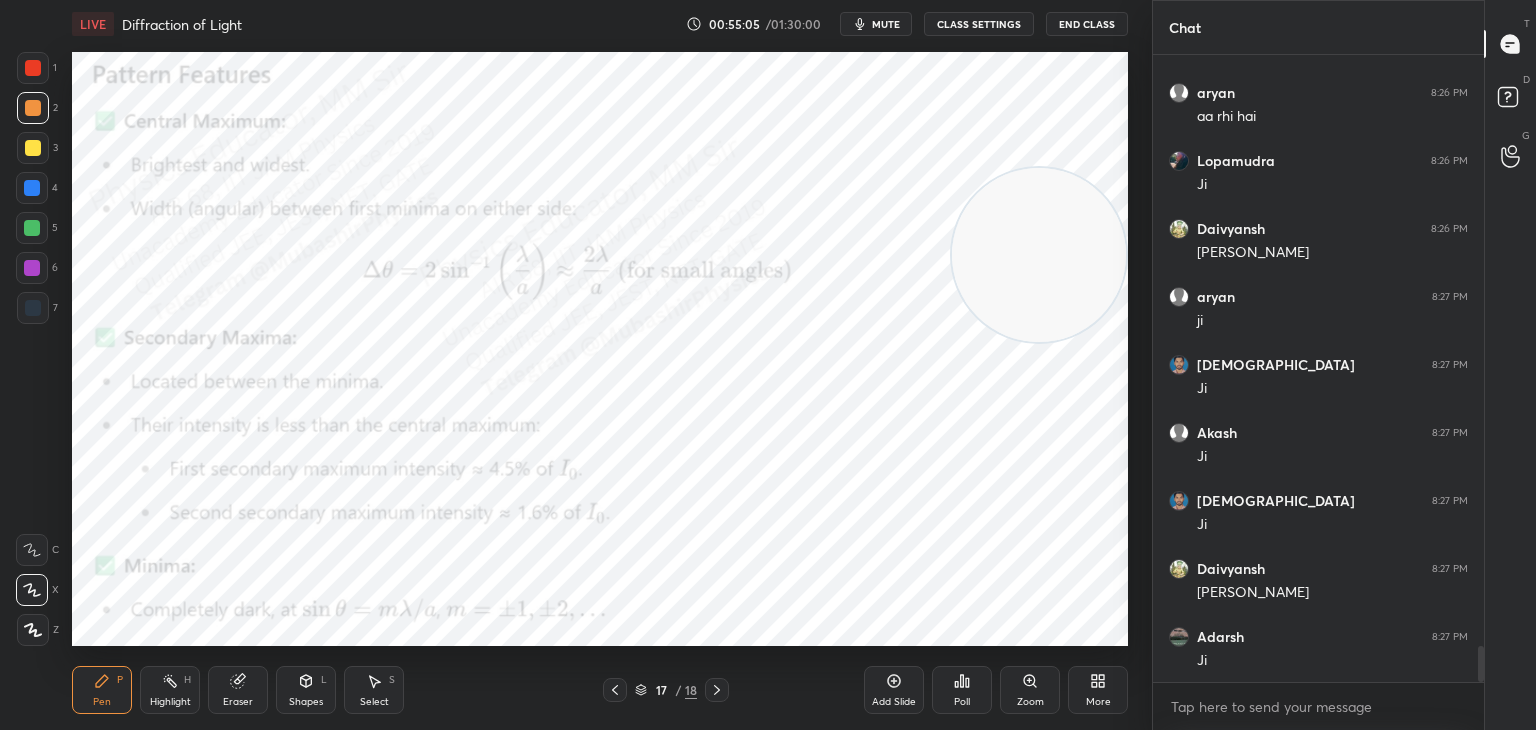 drag, startPoint x: 32, startPoint y: 170, endPoint x: 35, endPoint y: 192, distance: 22.203604 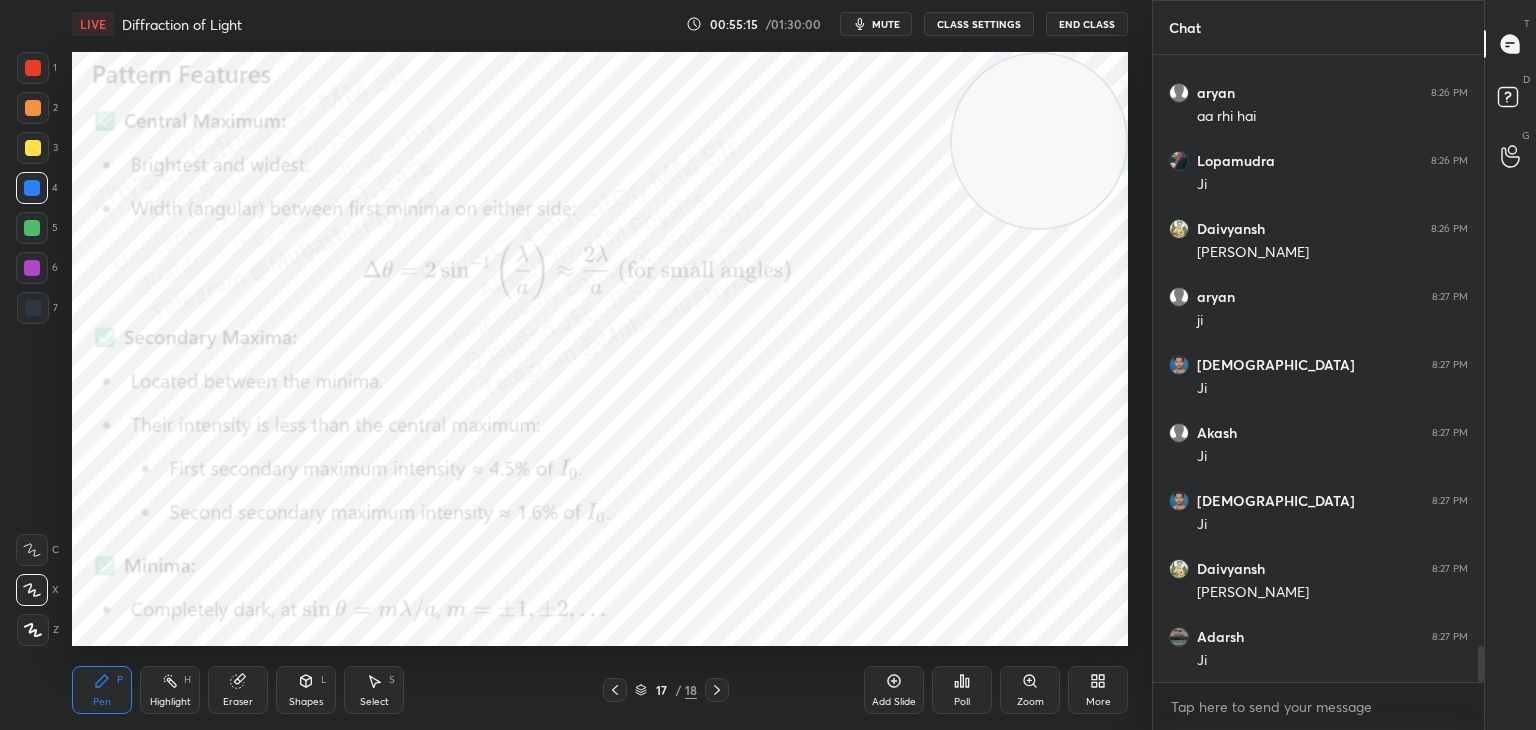 drag, startPoint x: 1089, startPoint y: 101, endPoint x: 1084, endPoint y: 56, distance: 45.276924 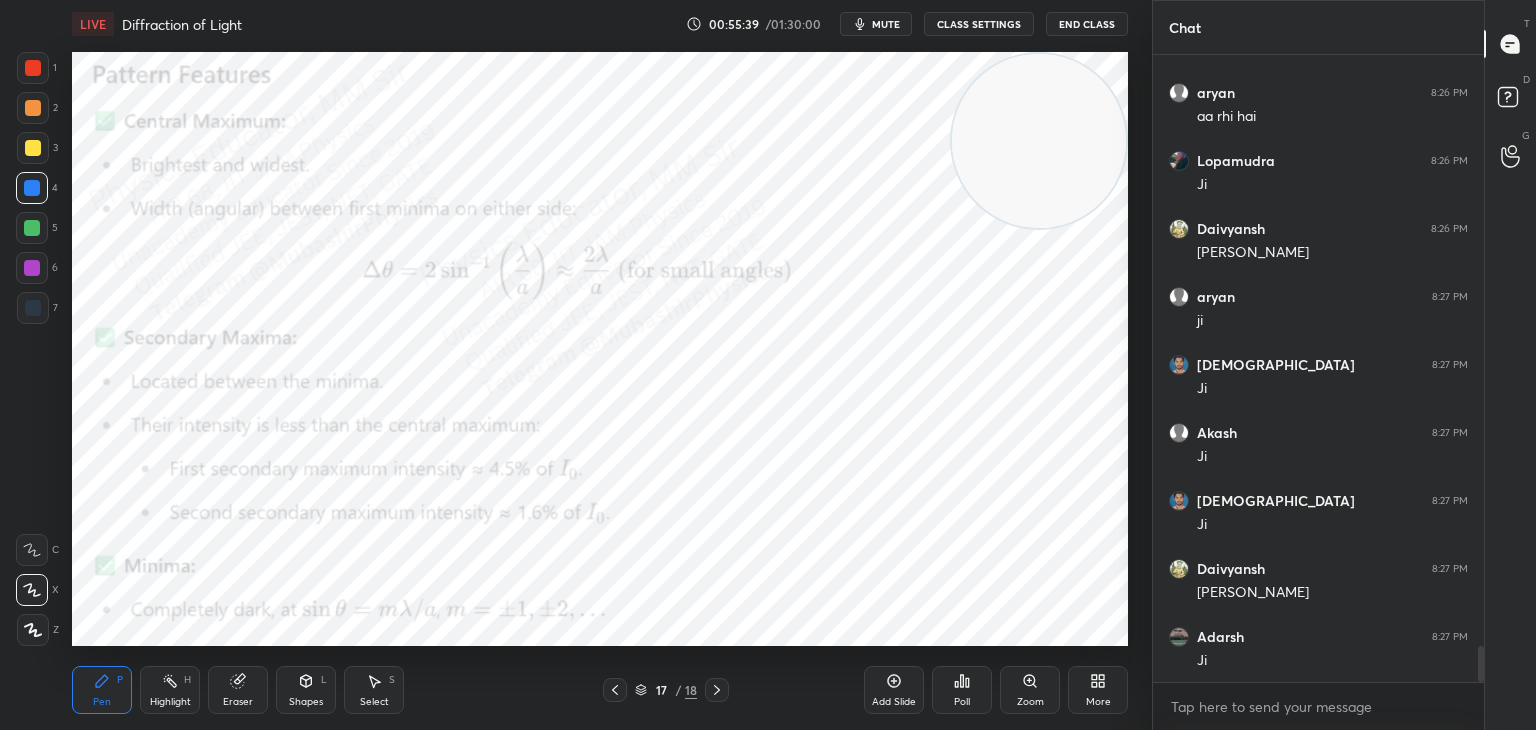 click at bounding box center [32, 228] 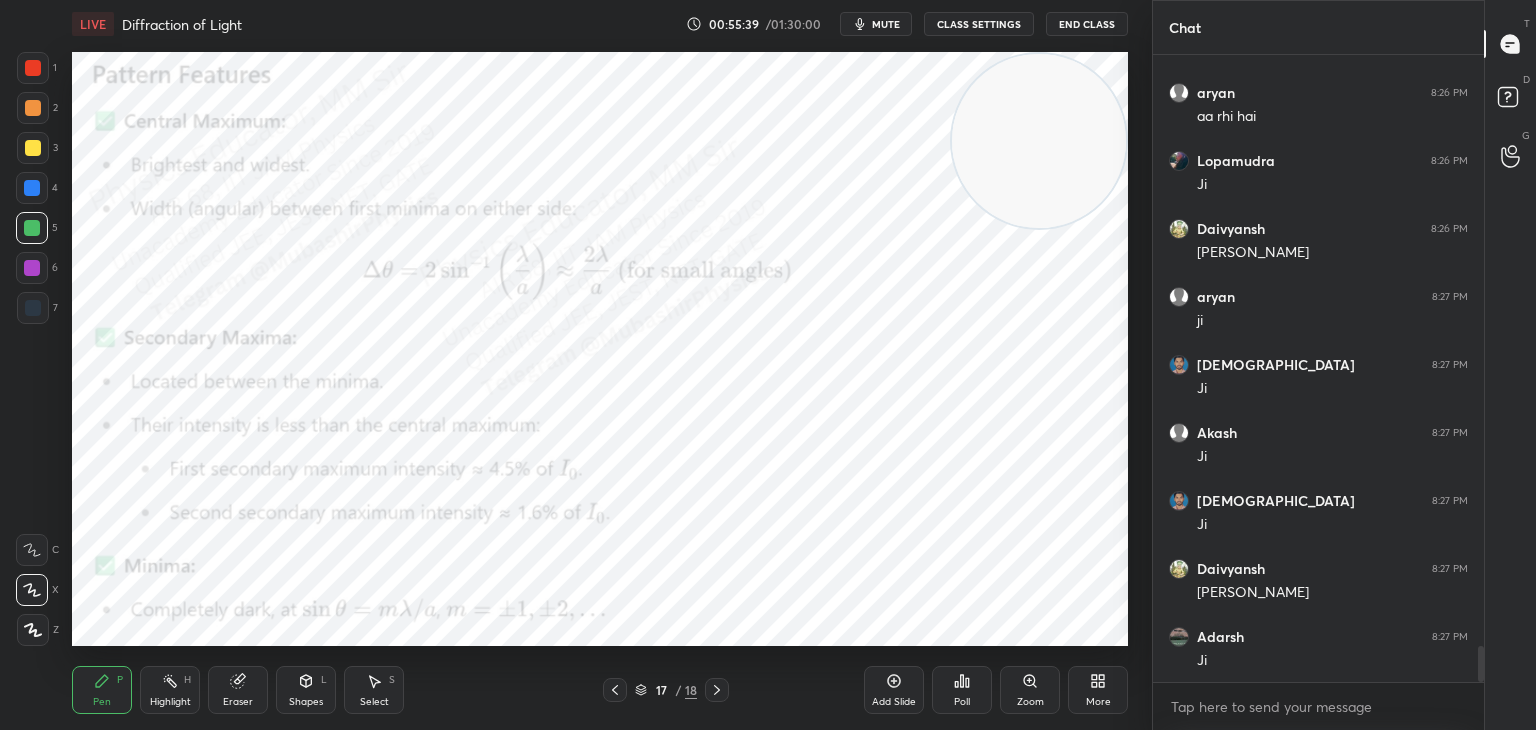 click at bounding box center (33, 108) 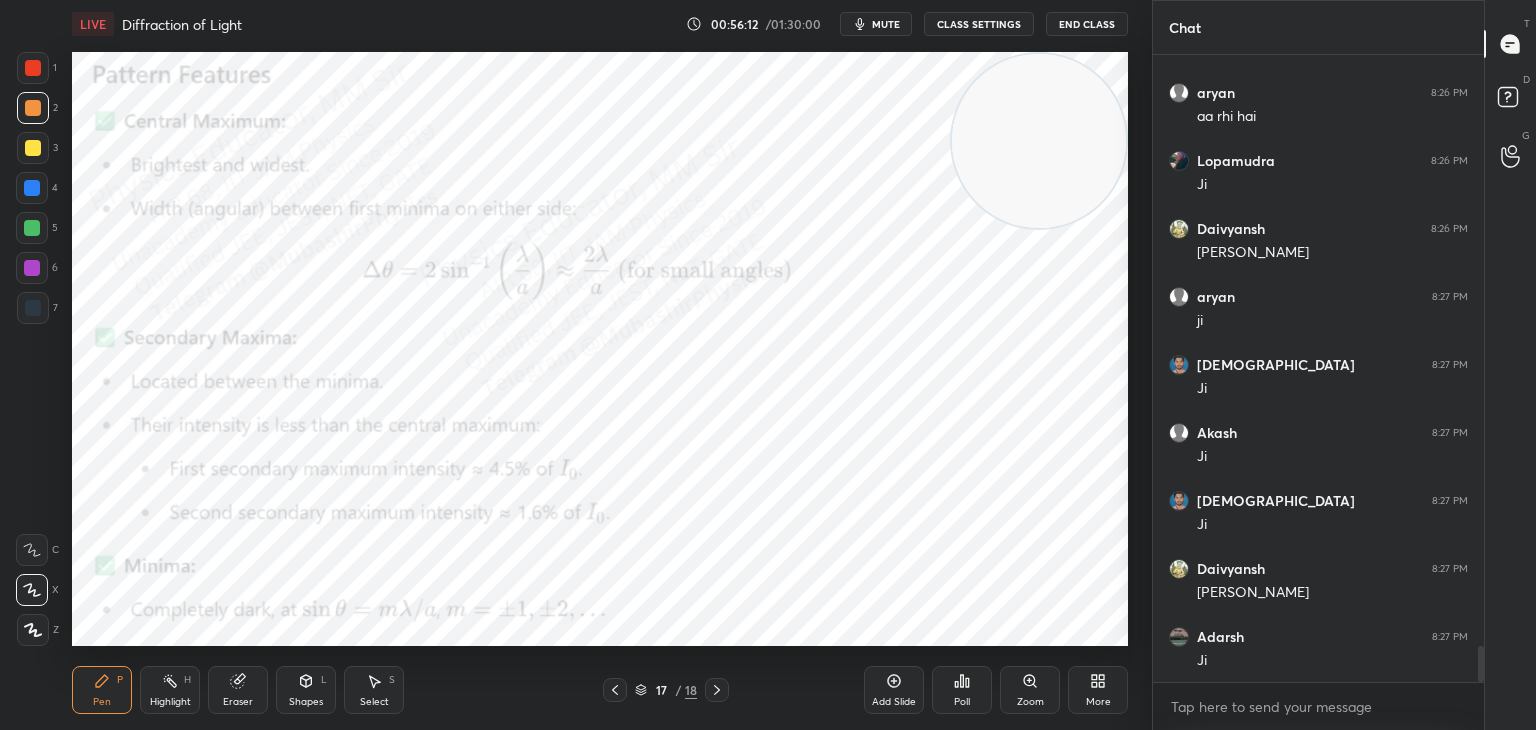 drag, startPoint x: 611, startPoint y: 681, endPoint x: 497, endPoint y: 684, distance: 114.03947 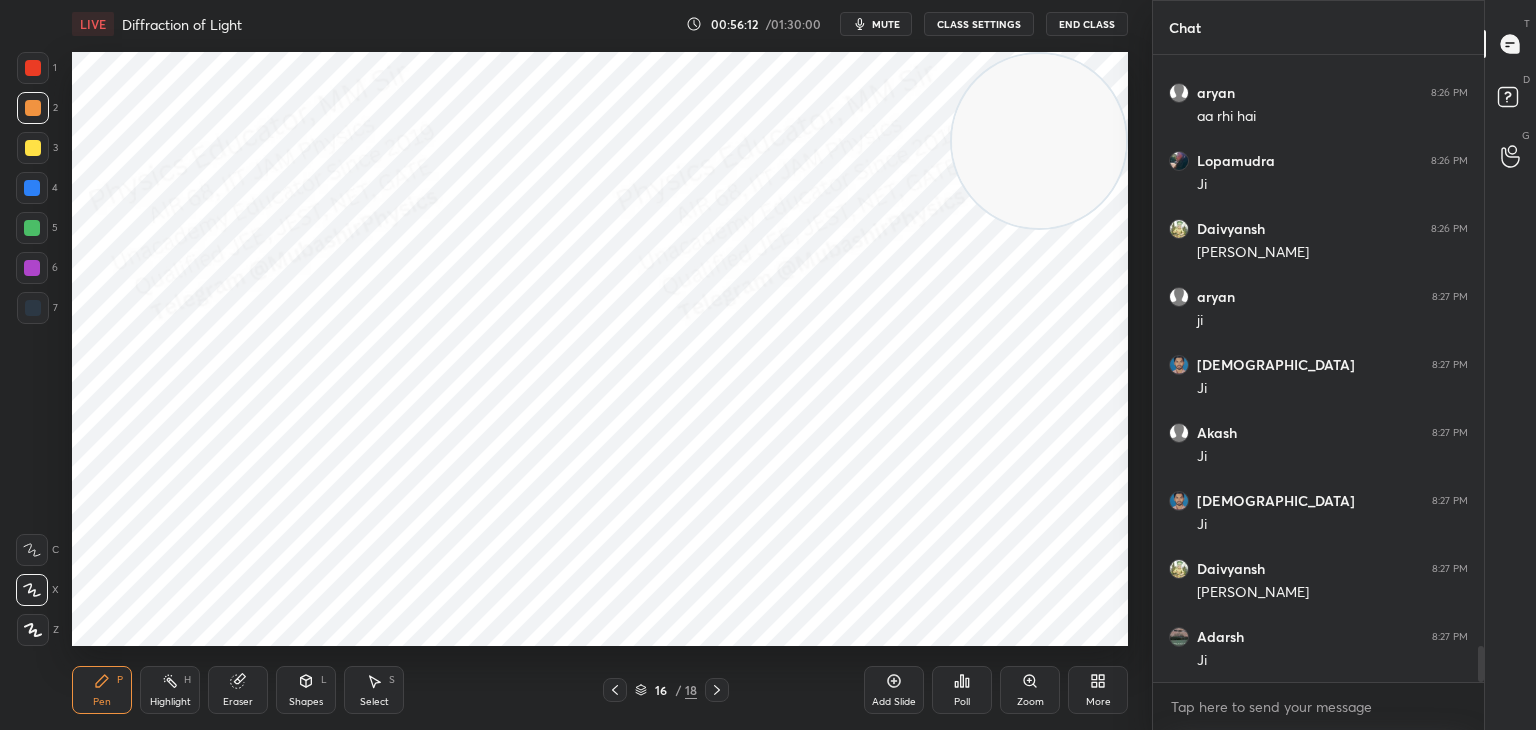 click on "Eraser" at bounding box center (238, 690) 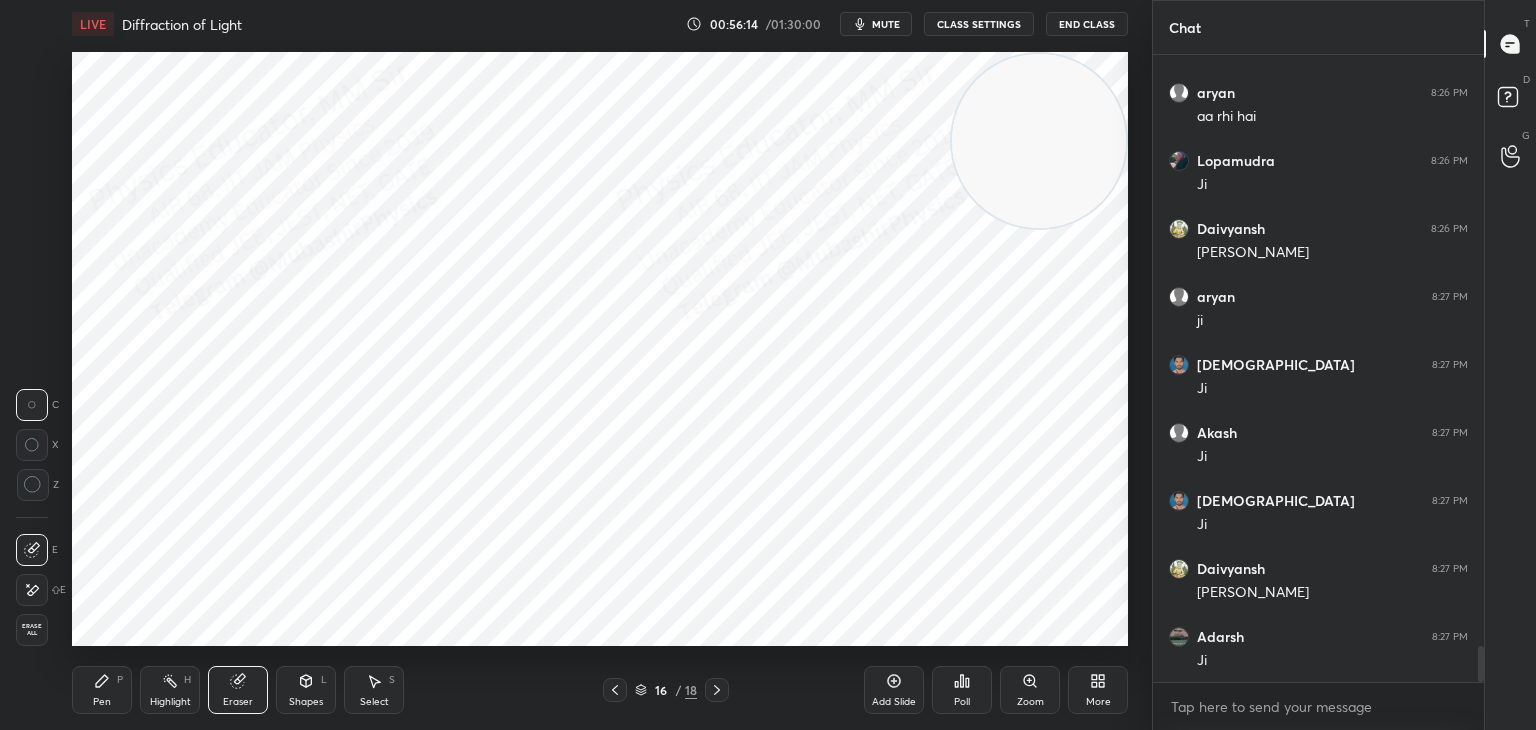 drag, startPoint x: 175, startPoint y: 682, endPoint x: 183, endPoint y: 646, distance: 36.878178 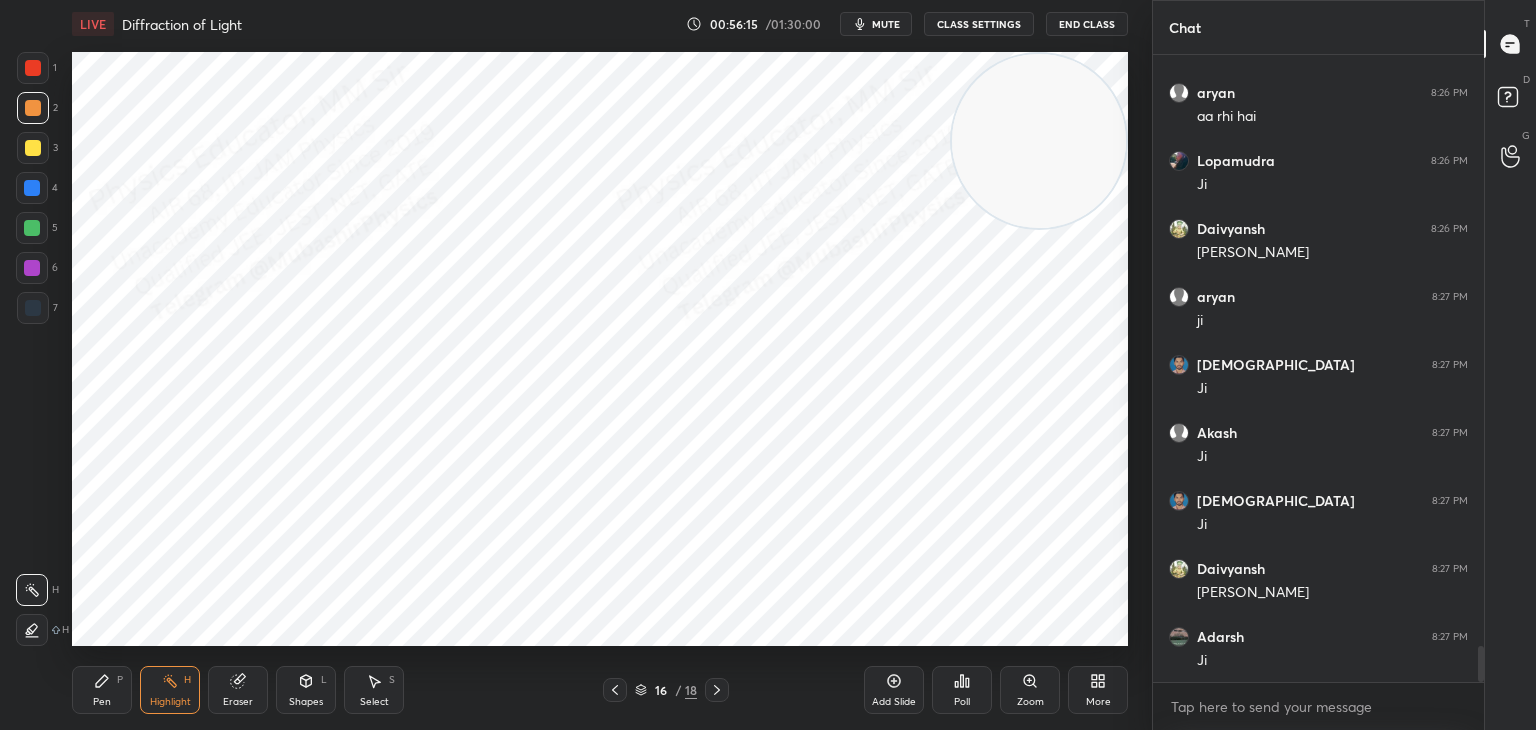 drag, startPoint x: 717, startPoint y: 690, endPoint x: 721, endPoint y: 678, distance: 12.649111 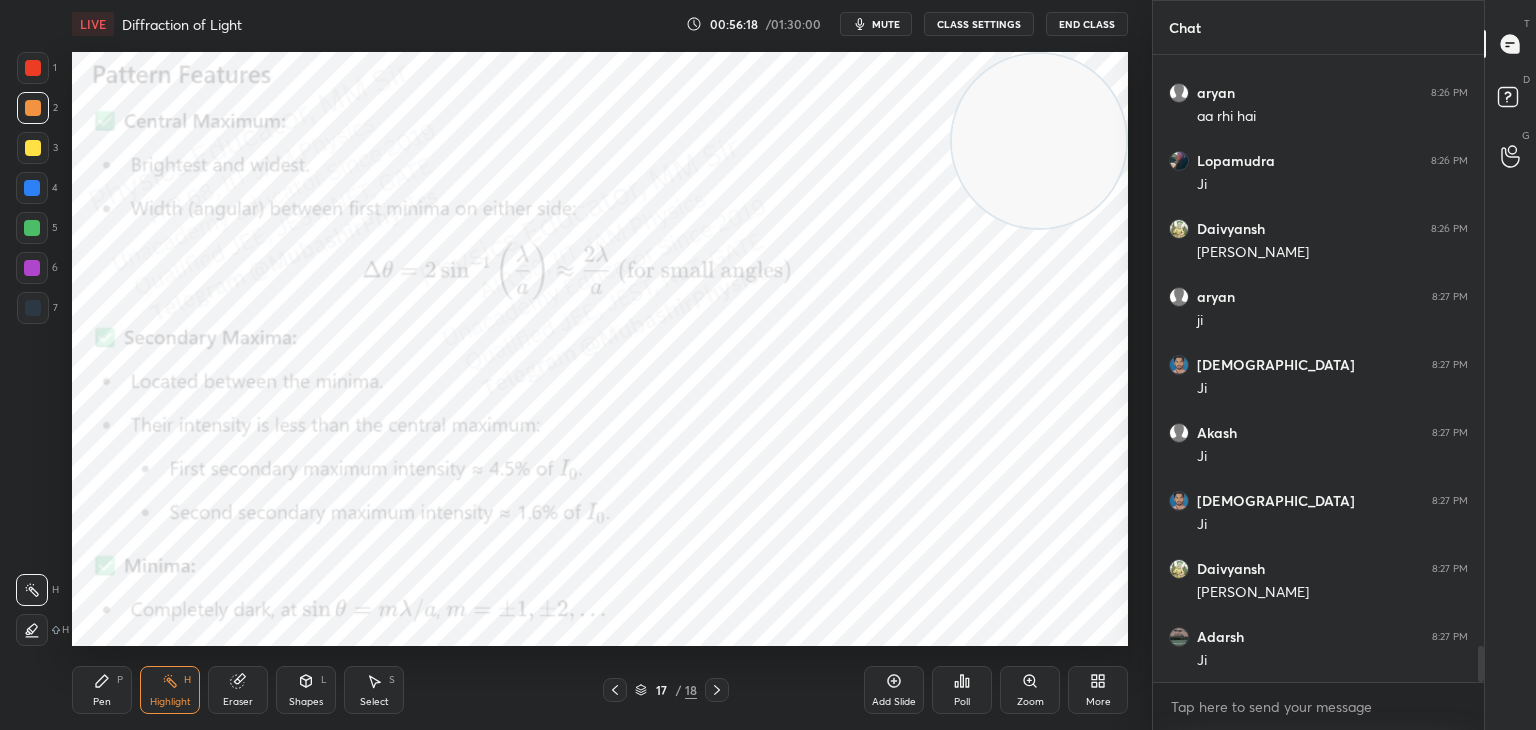 click 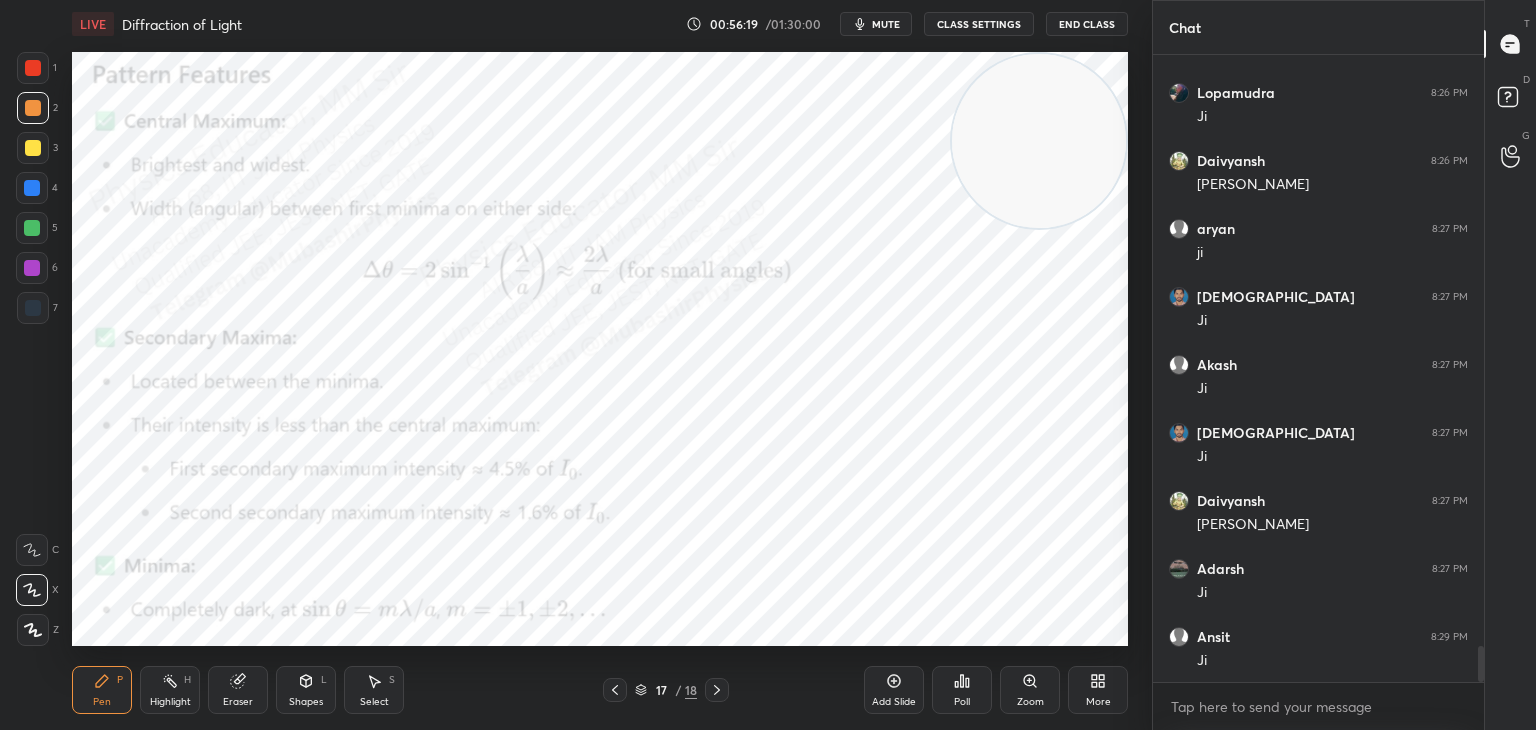 click at bounding box center (32, 268) 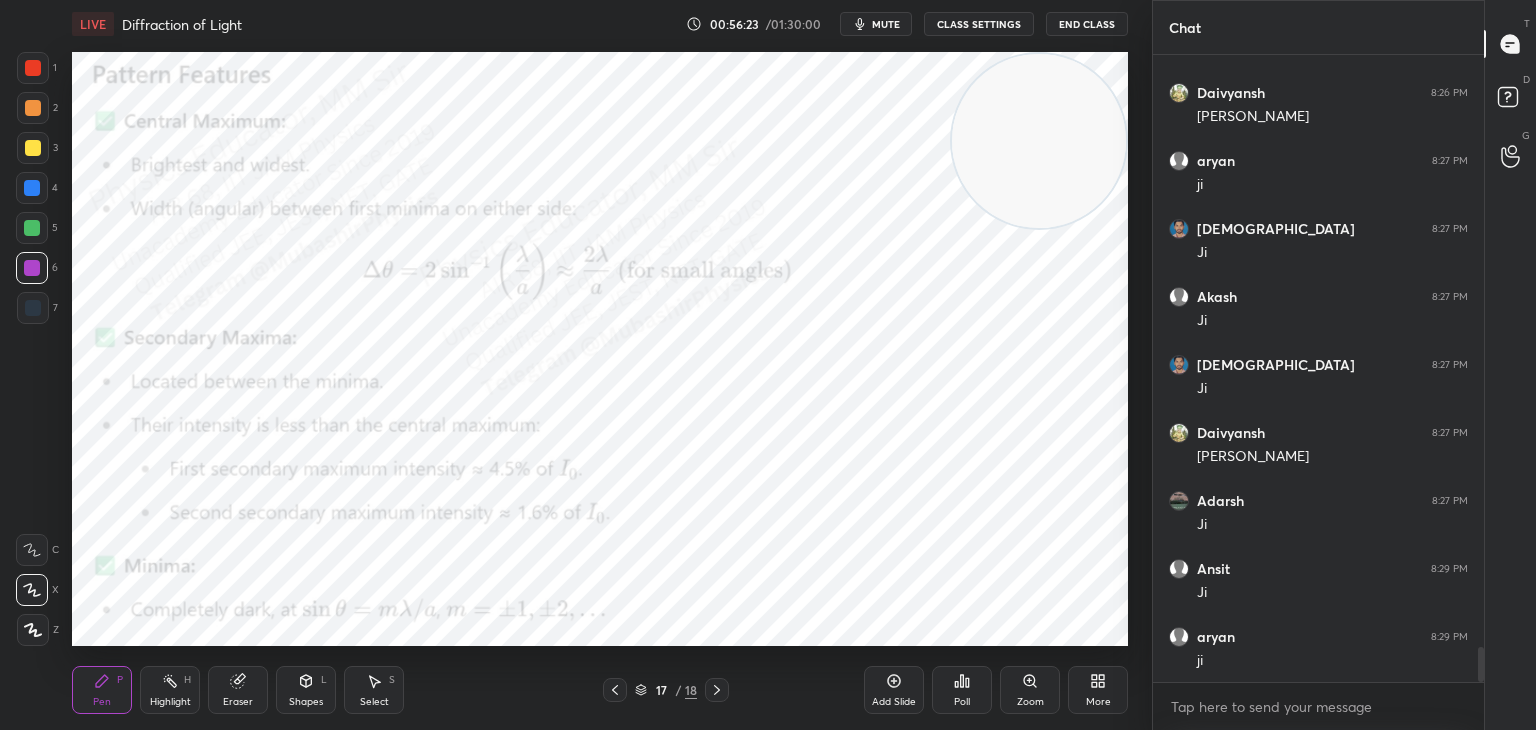 scroll, scrollTop: 10536, scrollLeft: 0, axis: vertical 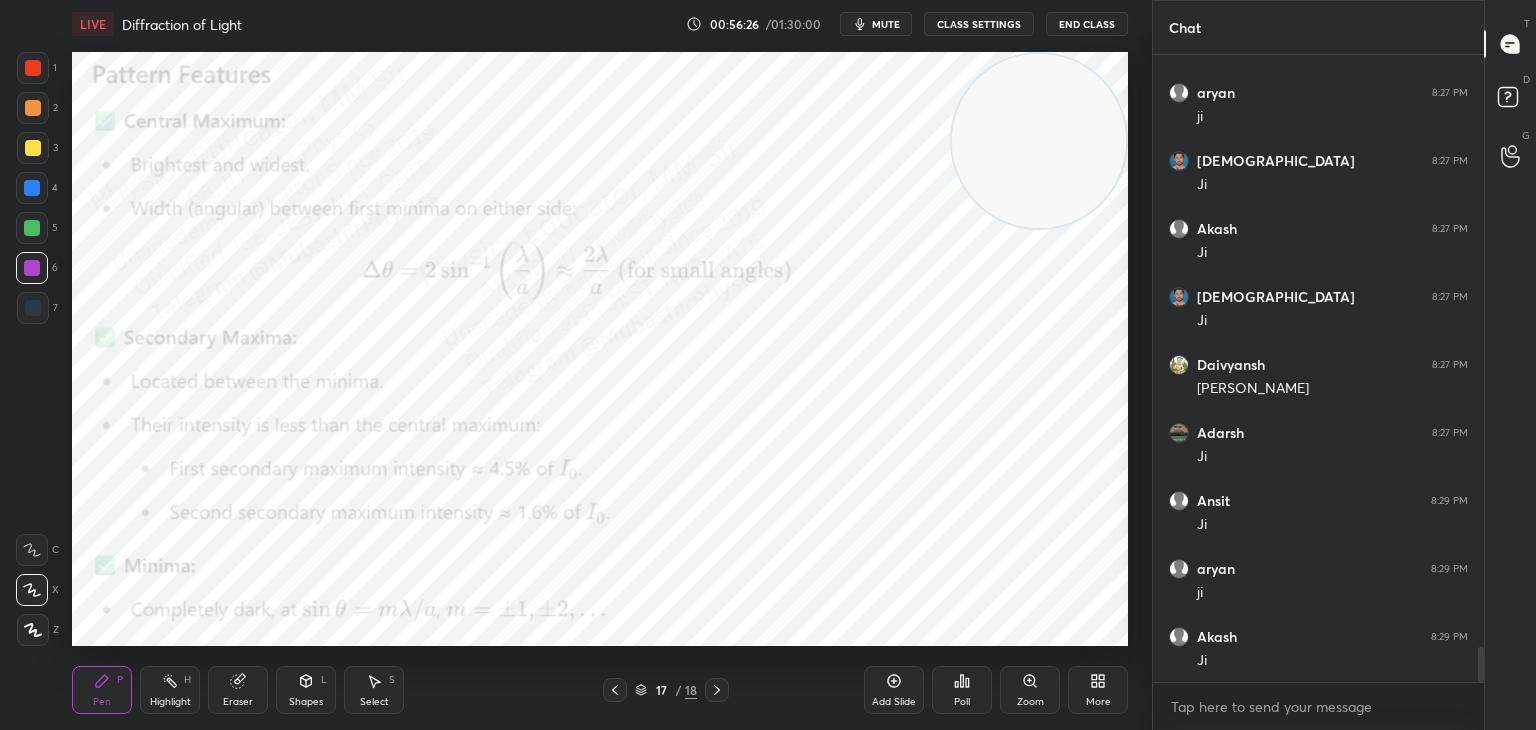 drag, startPoint x: 184, startPoint y: 690, endPoint x: 231, endPoint y: 673, distance: 49.979996 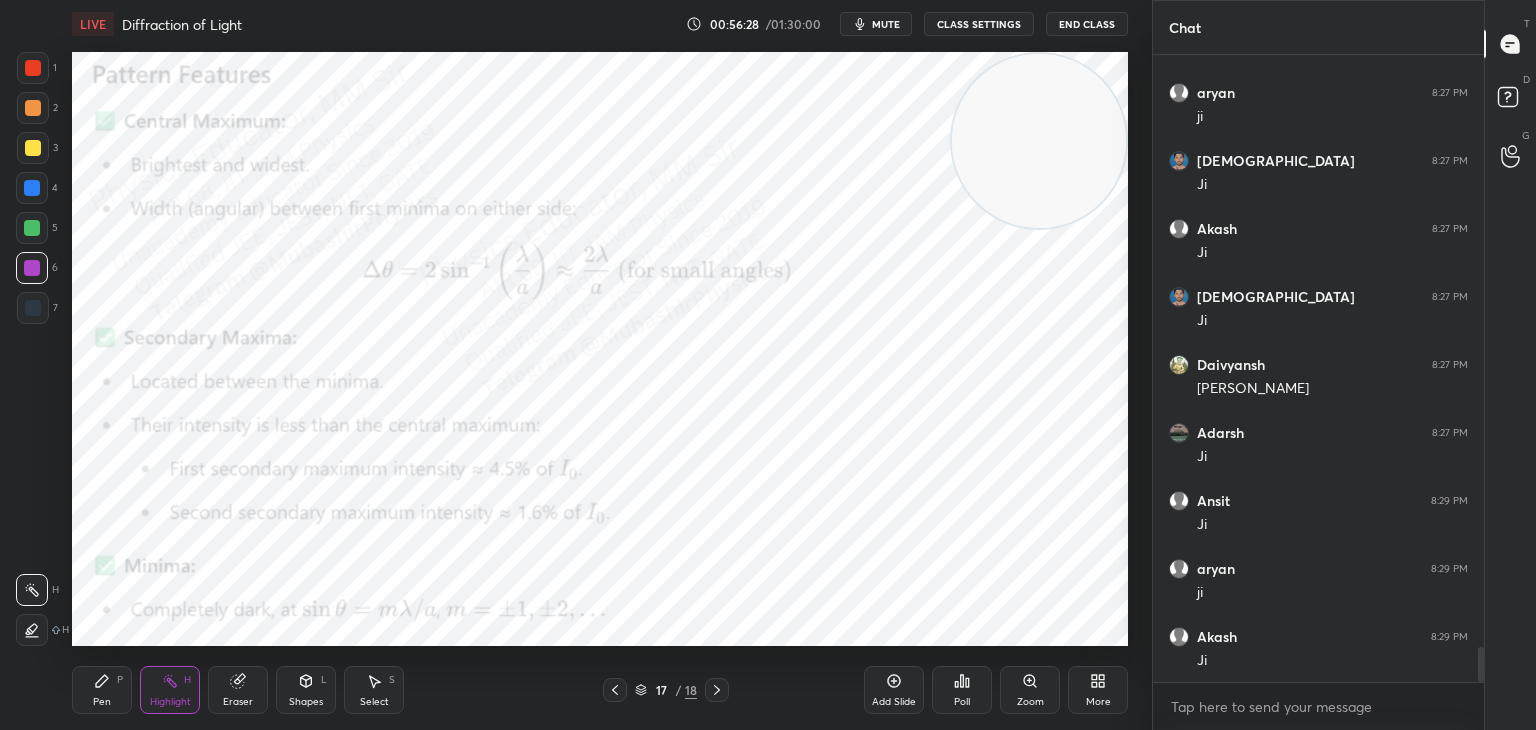 click 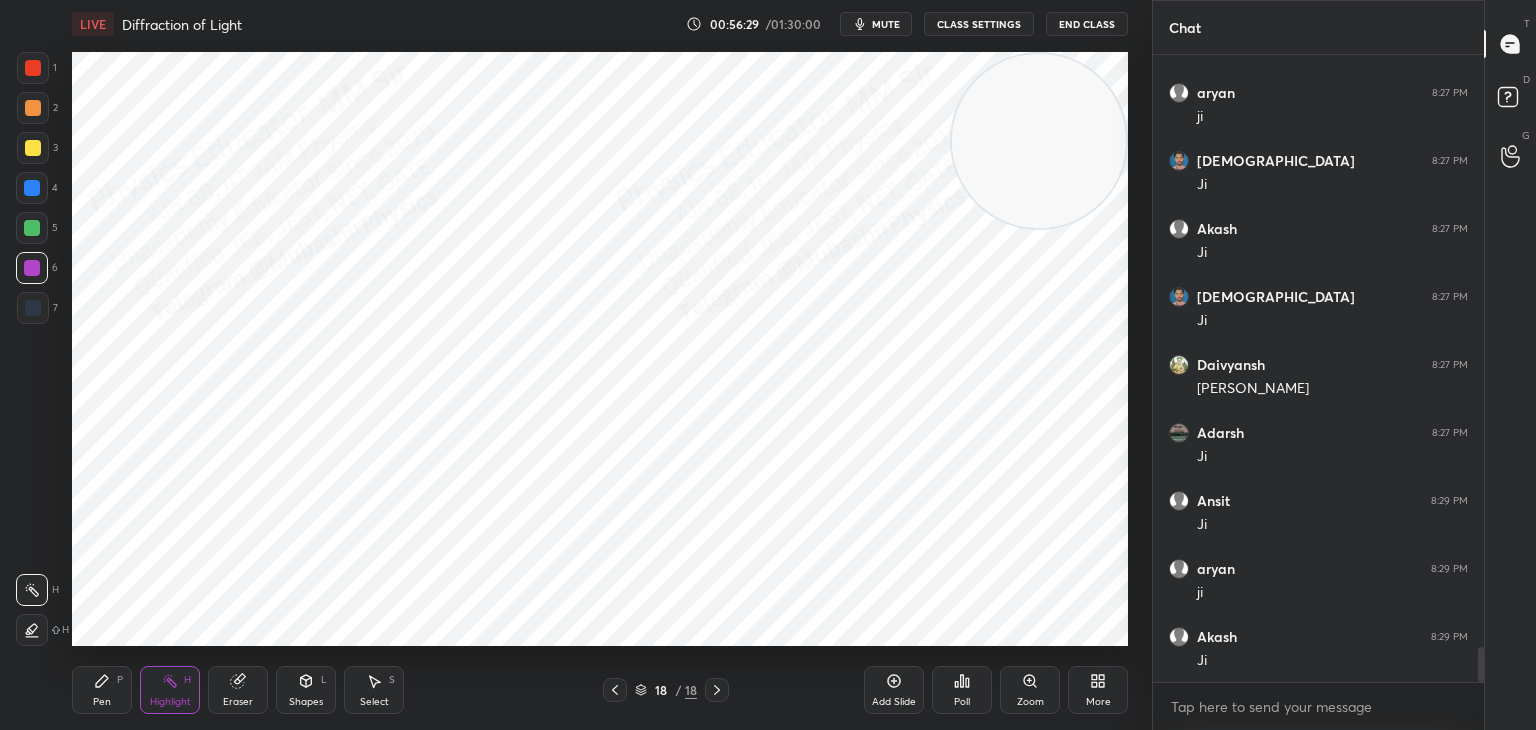 click 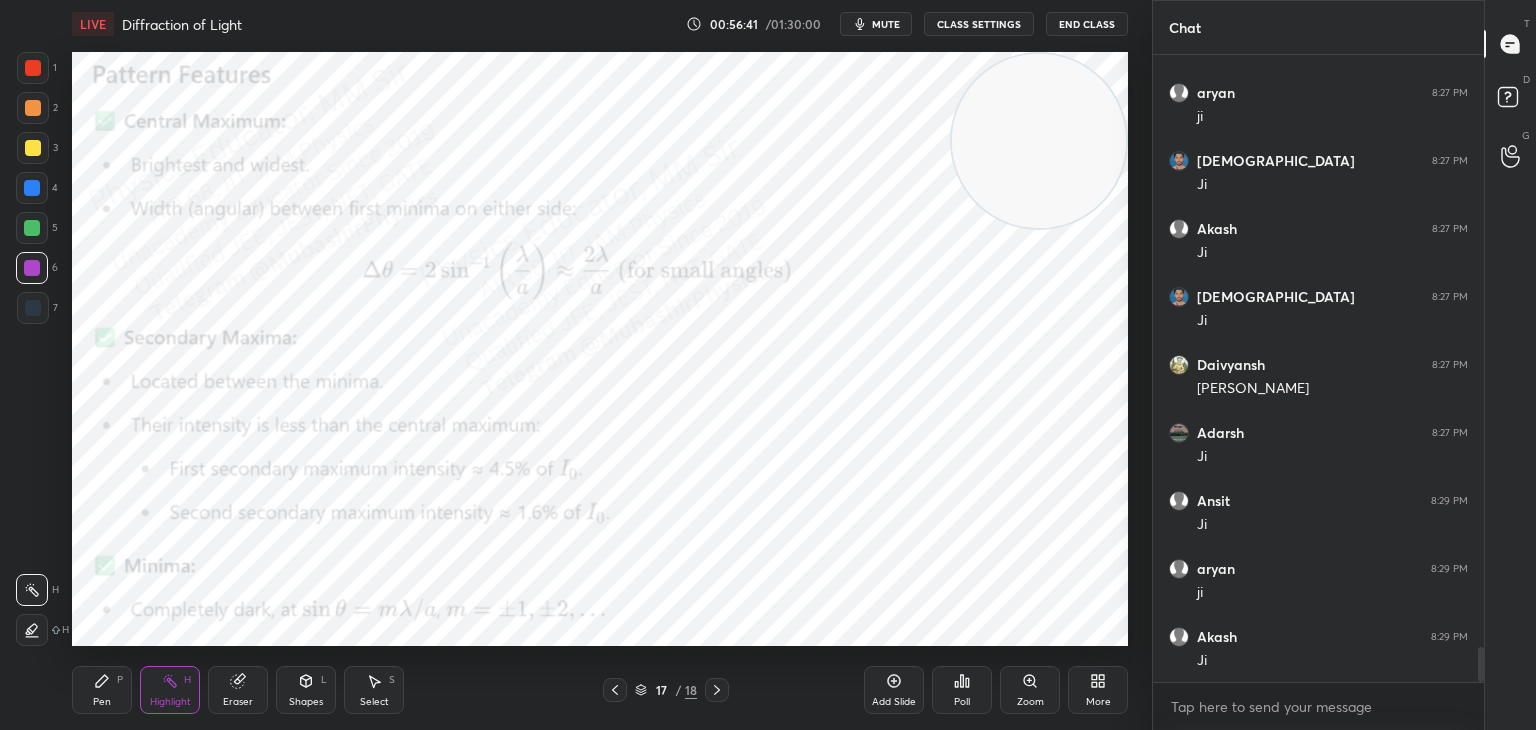 scroll, scrollTop: 10672, scrollLeft: 0, axis: vertical 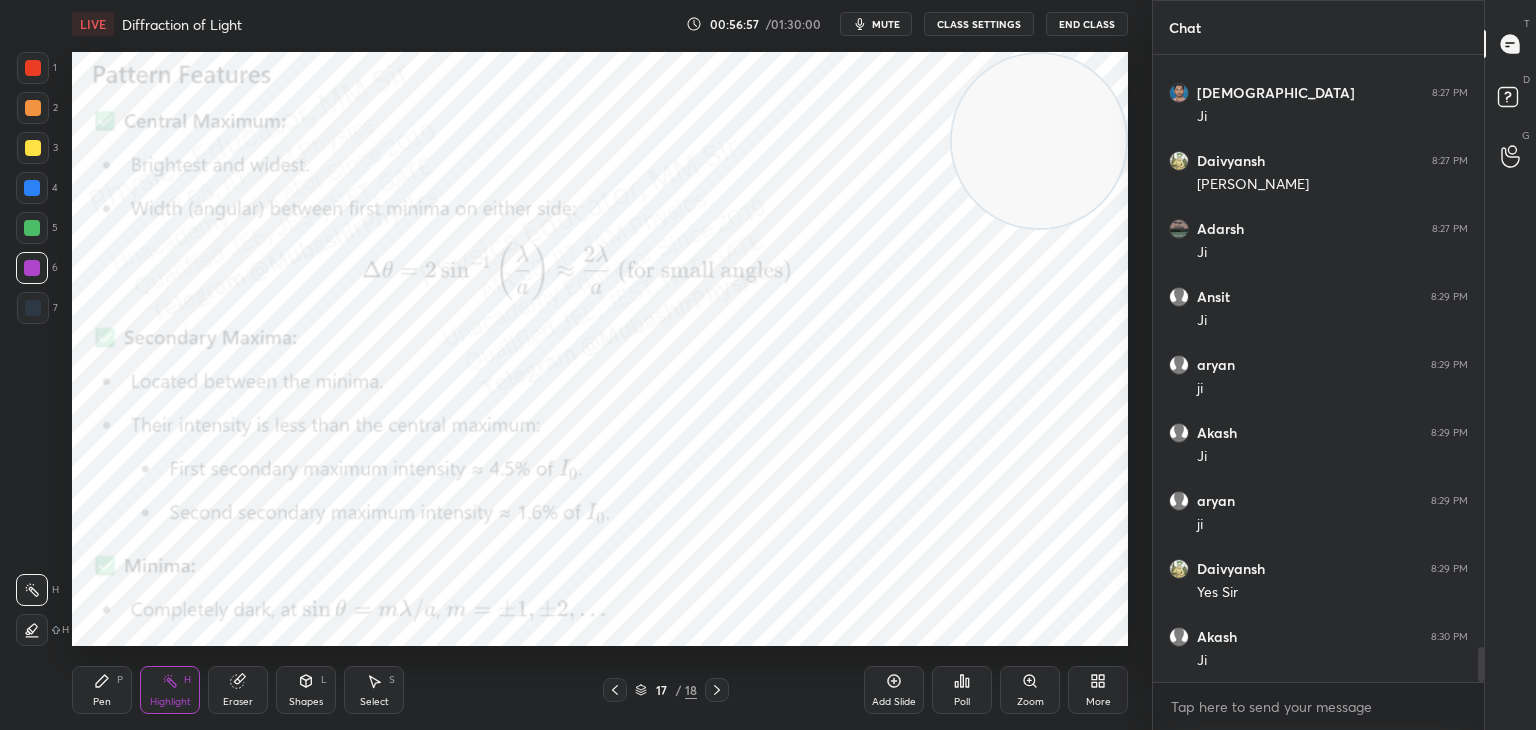 click at bounding box center [1039, 141] 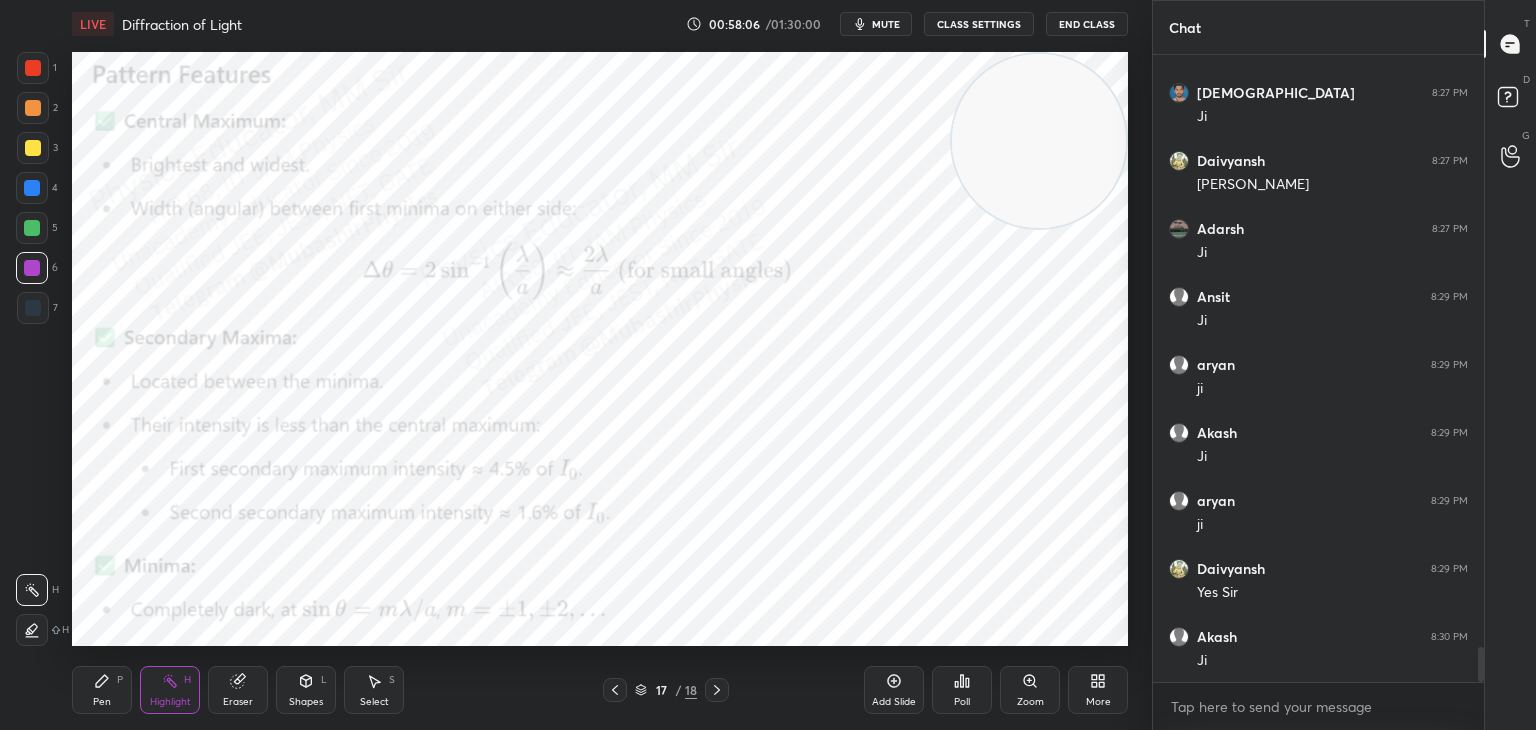 click on "More" at bounding box center [1098, 690] 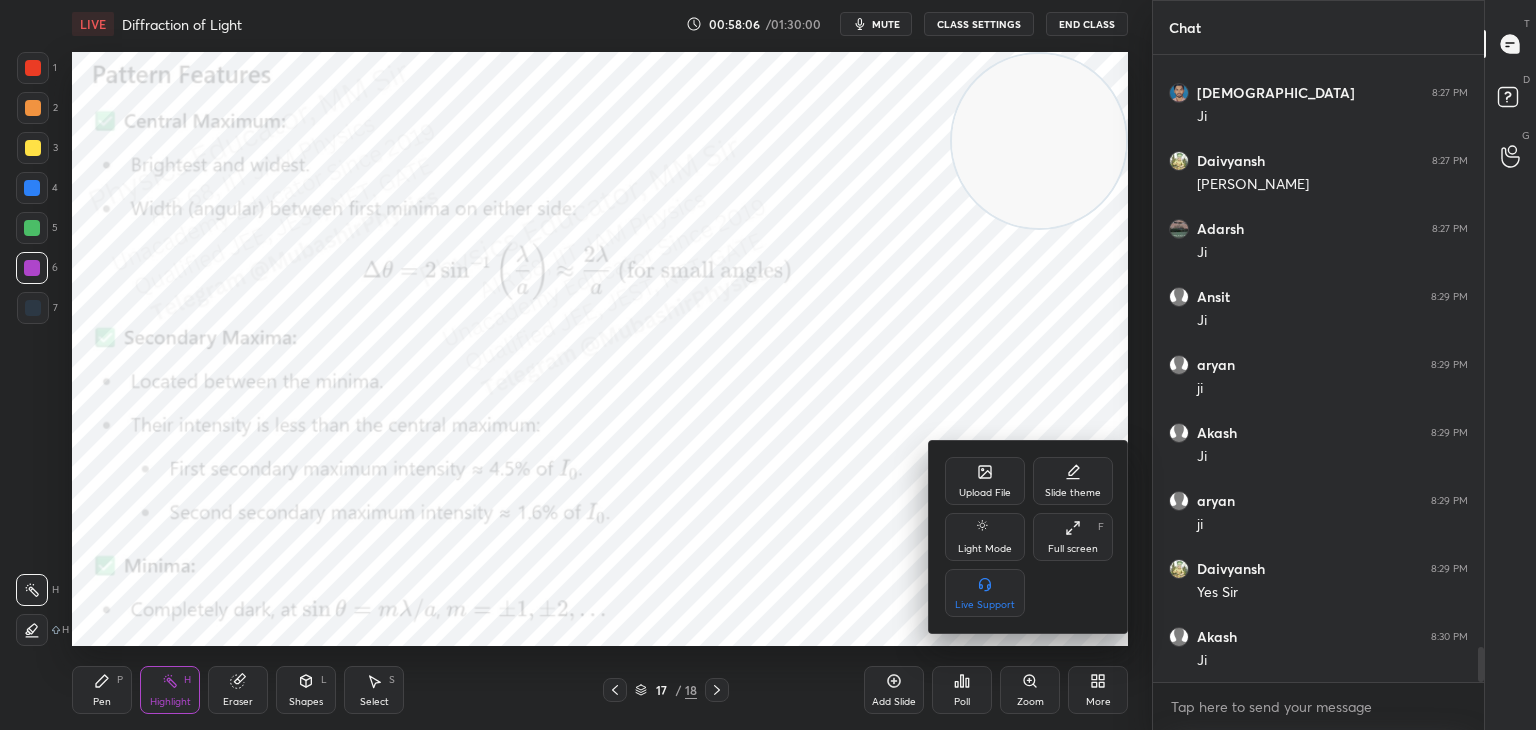 click 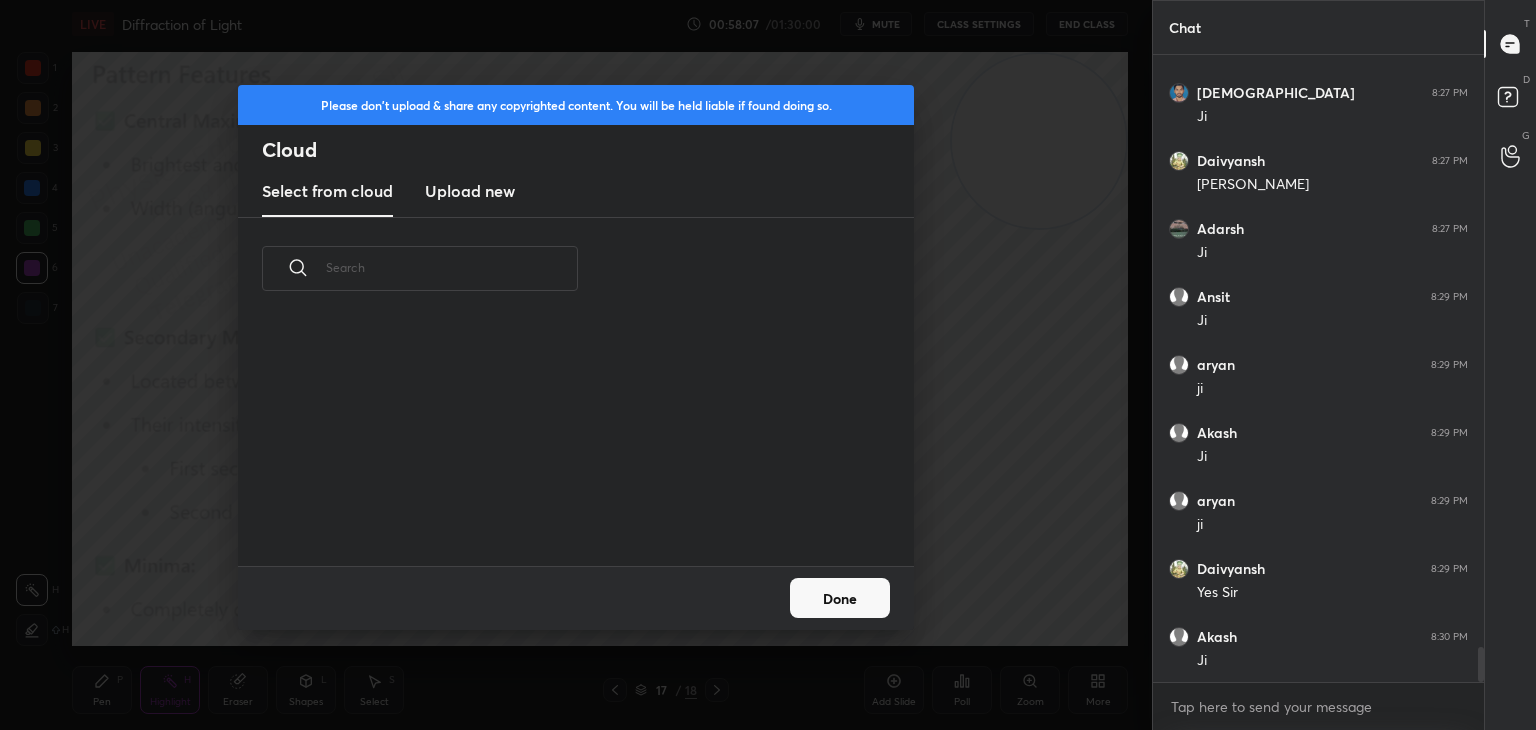 click on "Upload new" at bounding box center (470, 191) 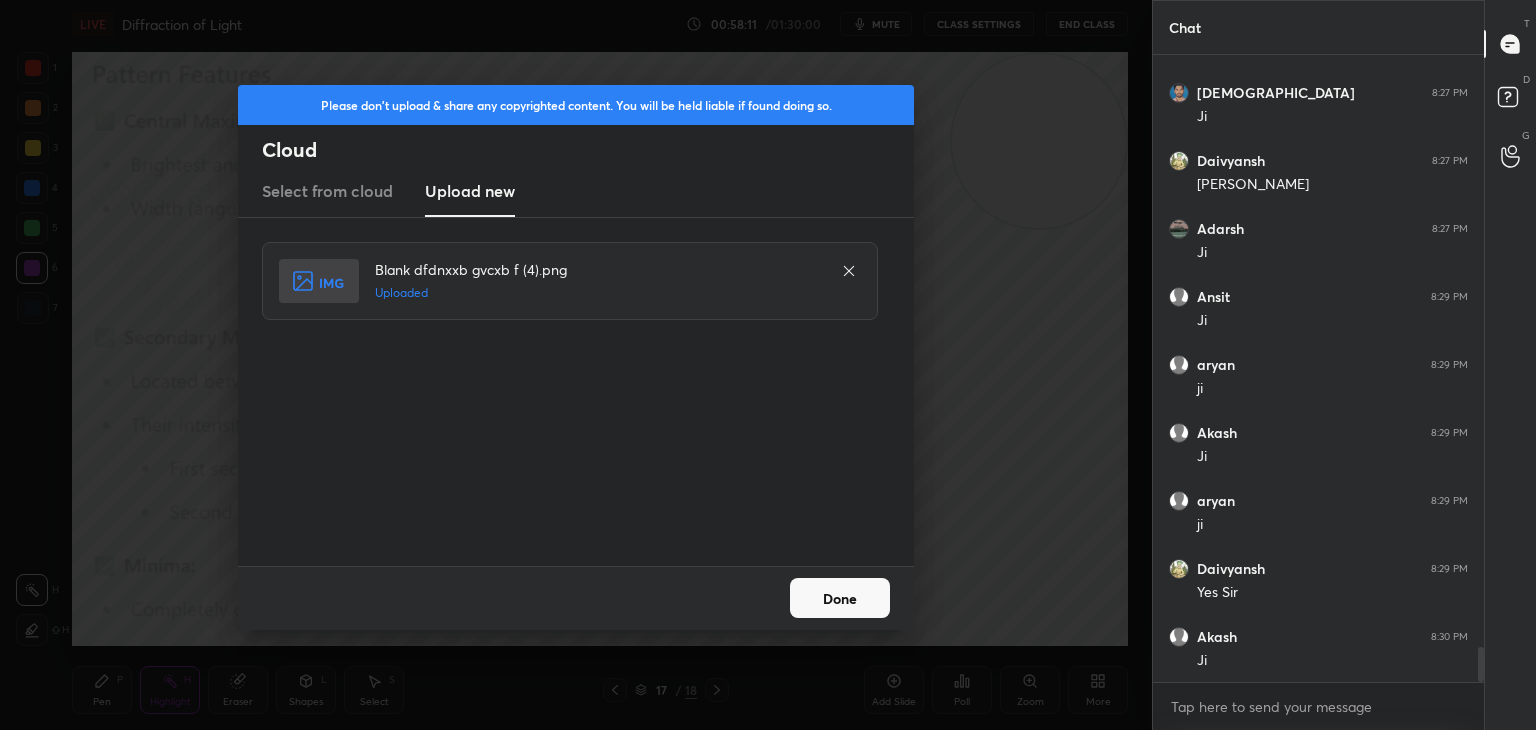 click on "Done" at bounding box center (840, 598) 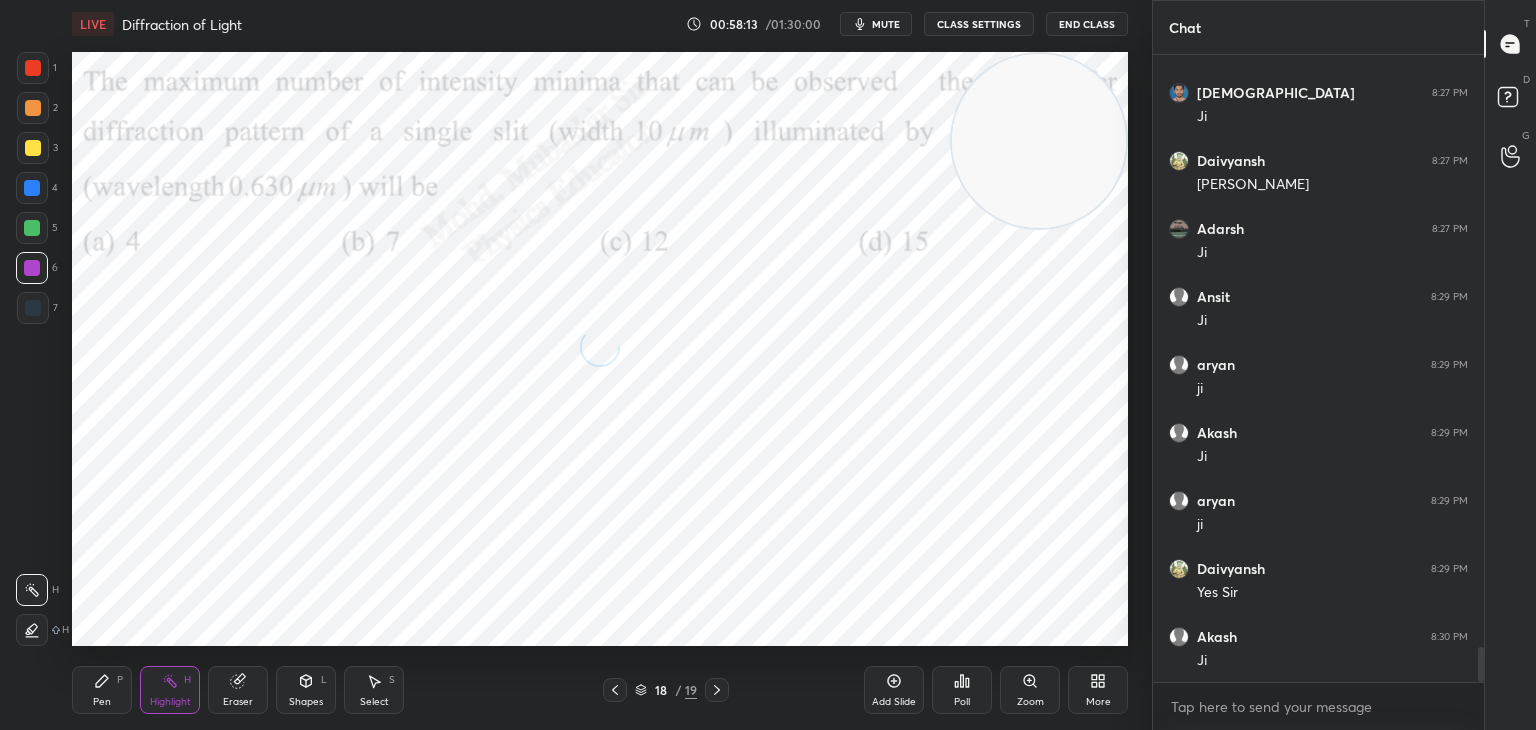click on "mute" at bounding box center [886, 24] 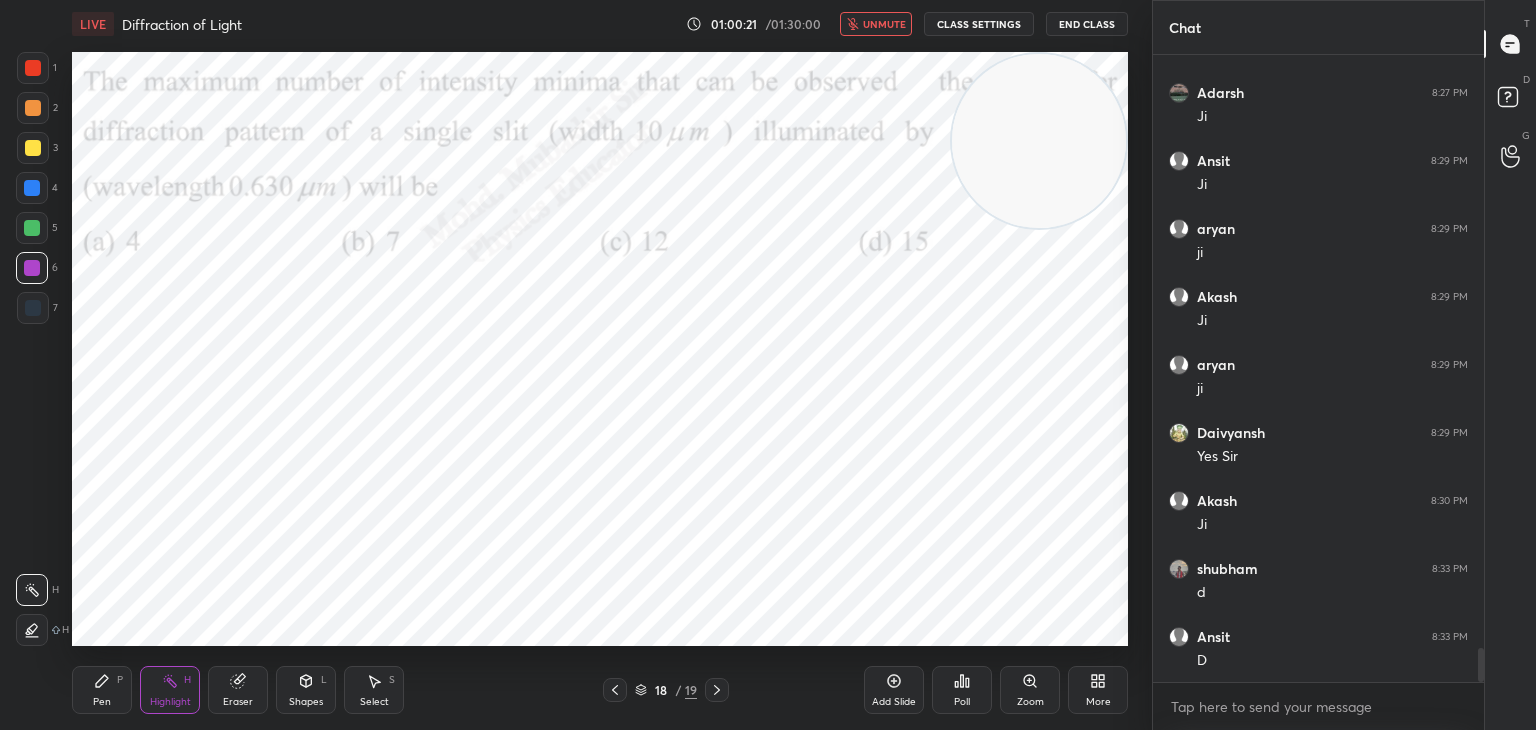 scroll, scrollTop: 10944, scrollLeft: 0, axis: vertical 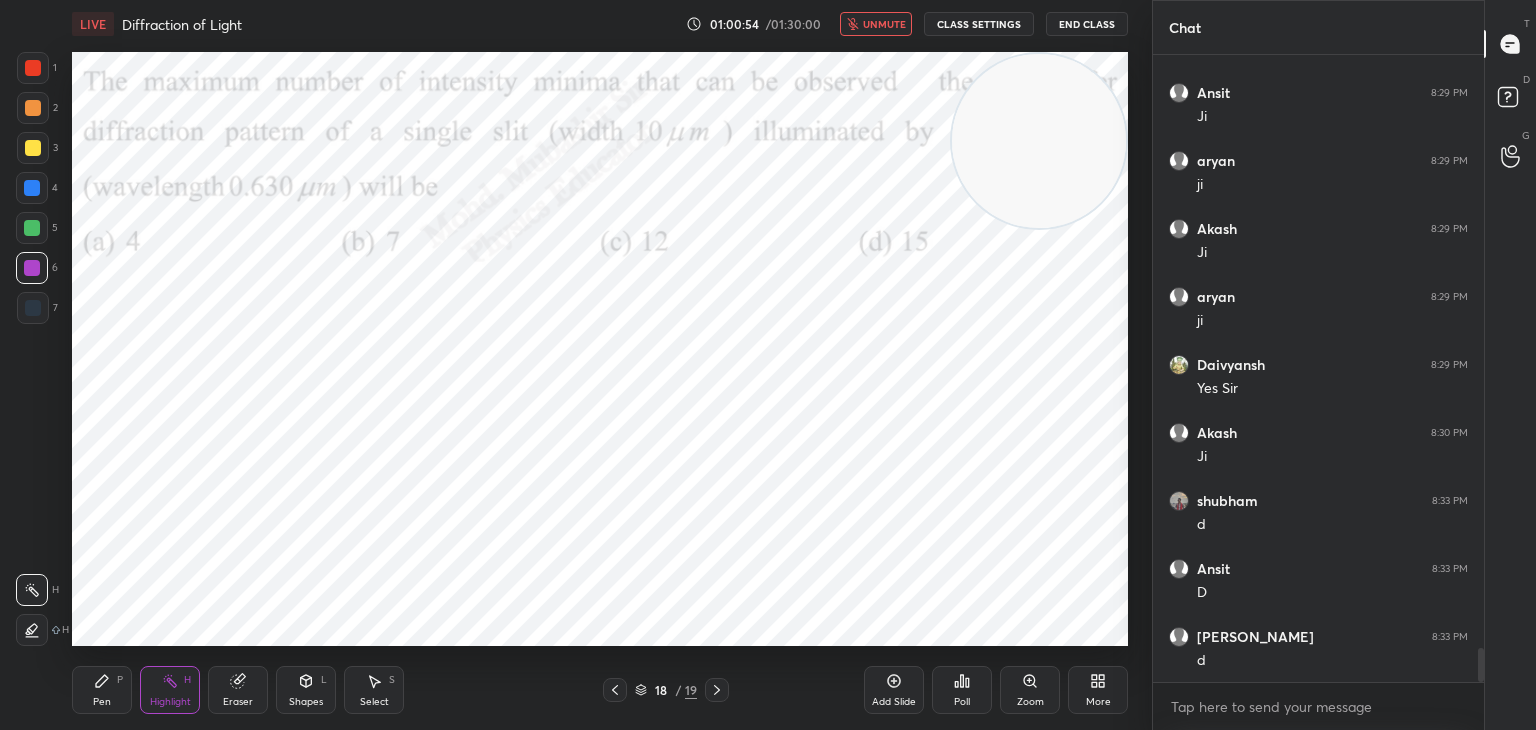 click on "unmute" at bounding box center [884, 24] 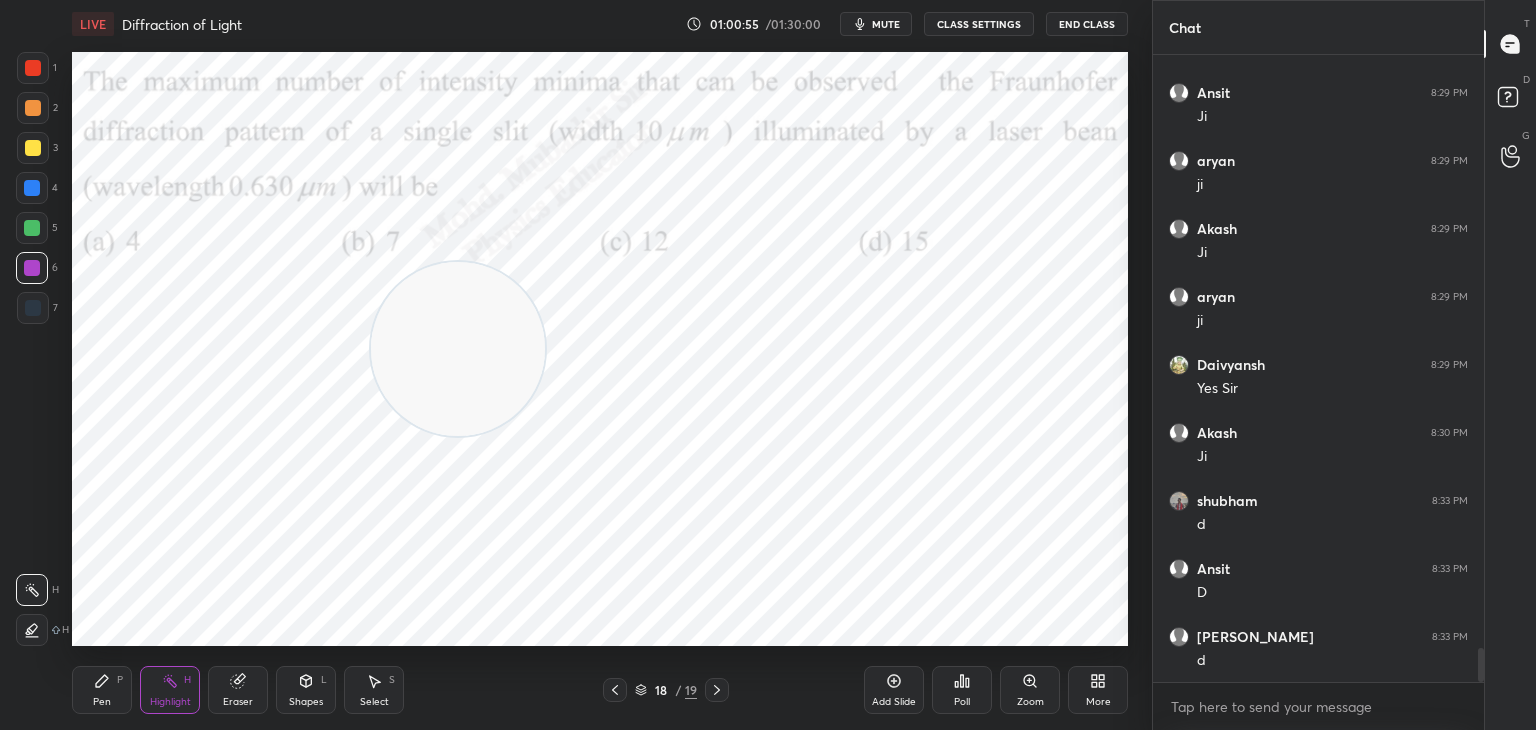 drag, startPoint x: 948, startPoint y: 197, endPoint x: 0, endPoint y: 613, distance: 1035.2584 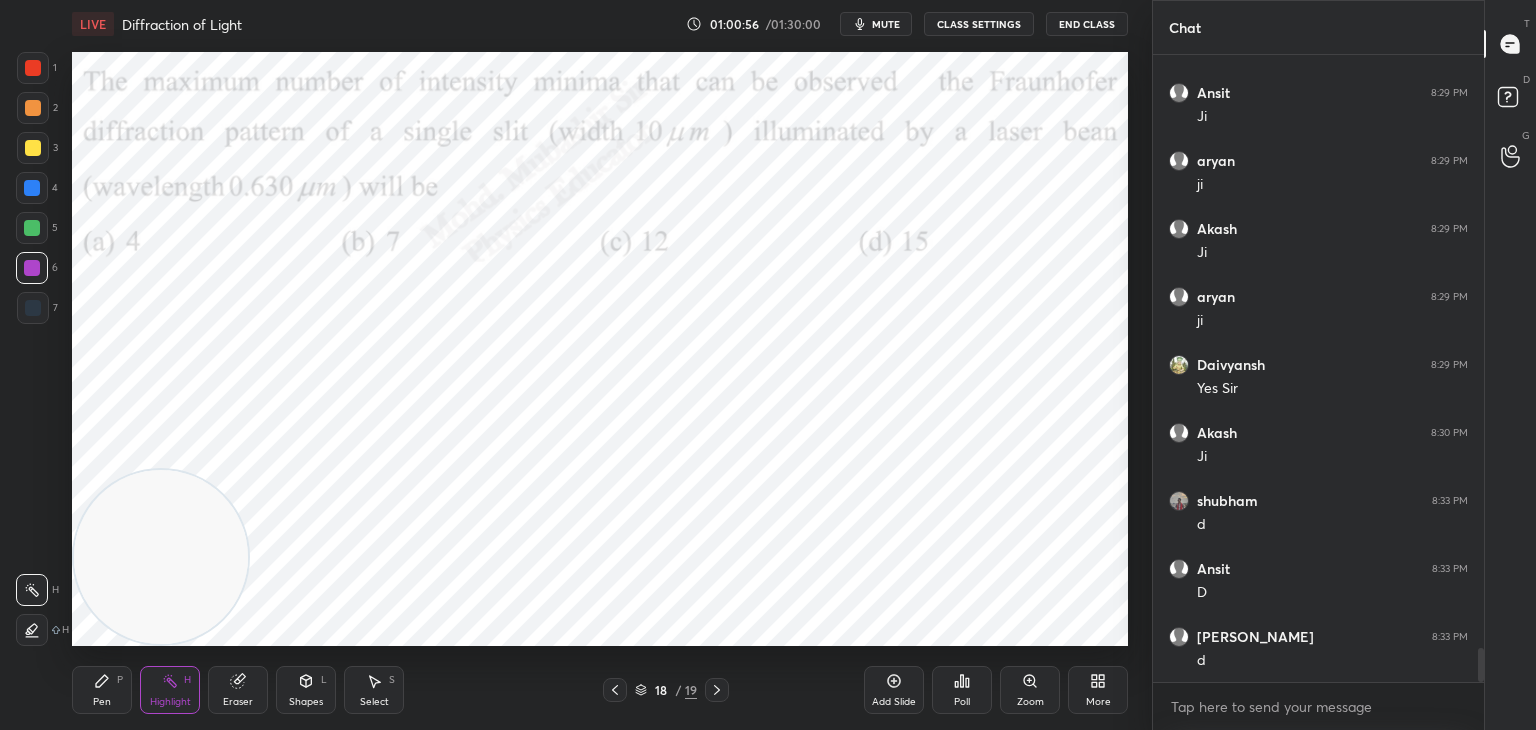 click on "Pen P Highlight H Eraser Shapes L Select S" at bounding box center [270, 690] 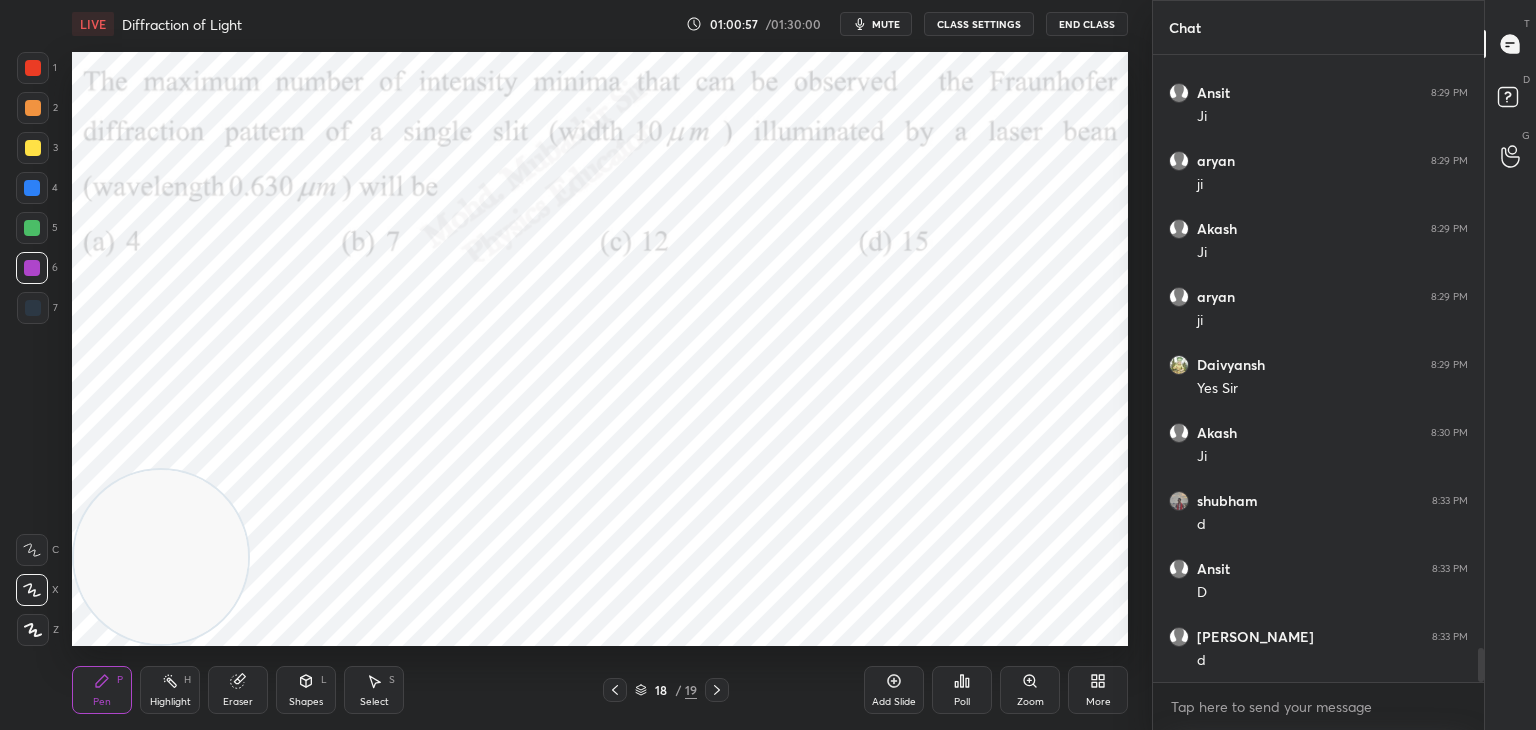 click 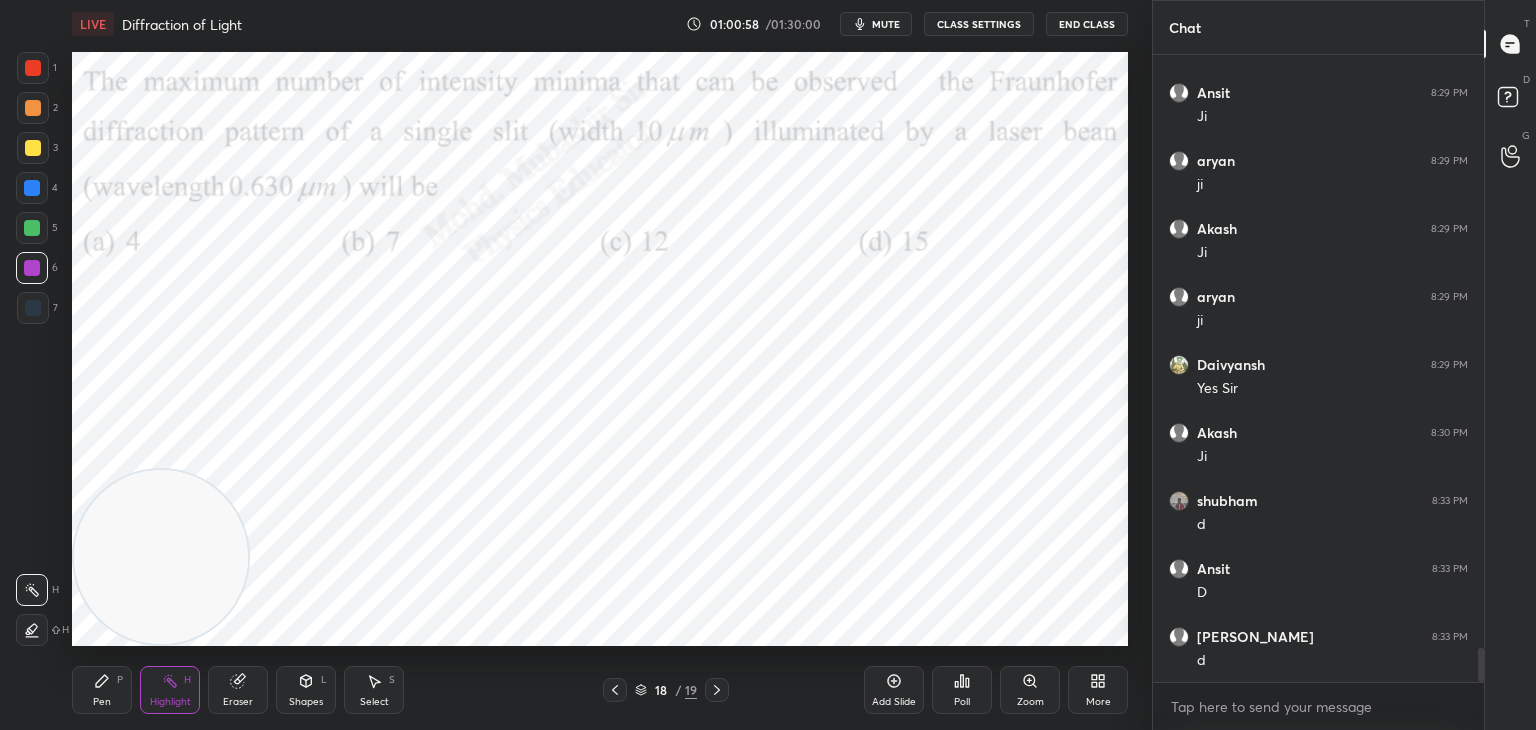click at bounding box center (32, 188) 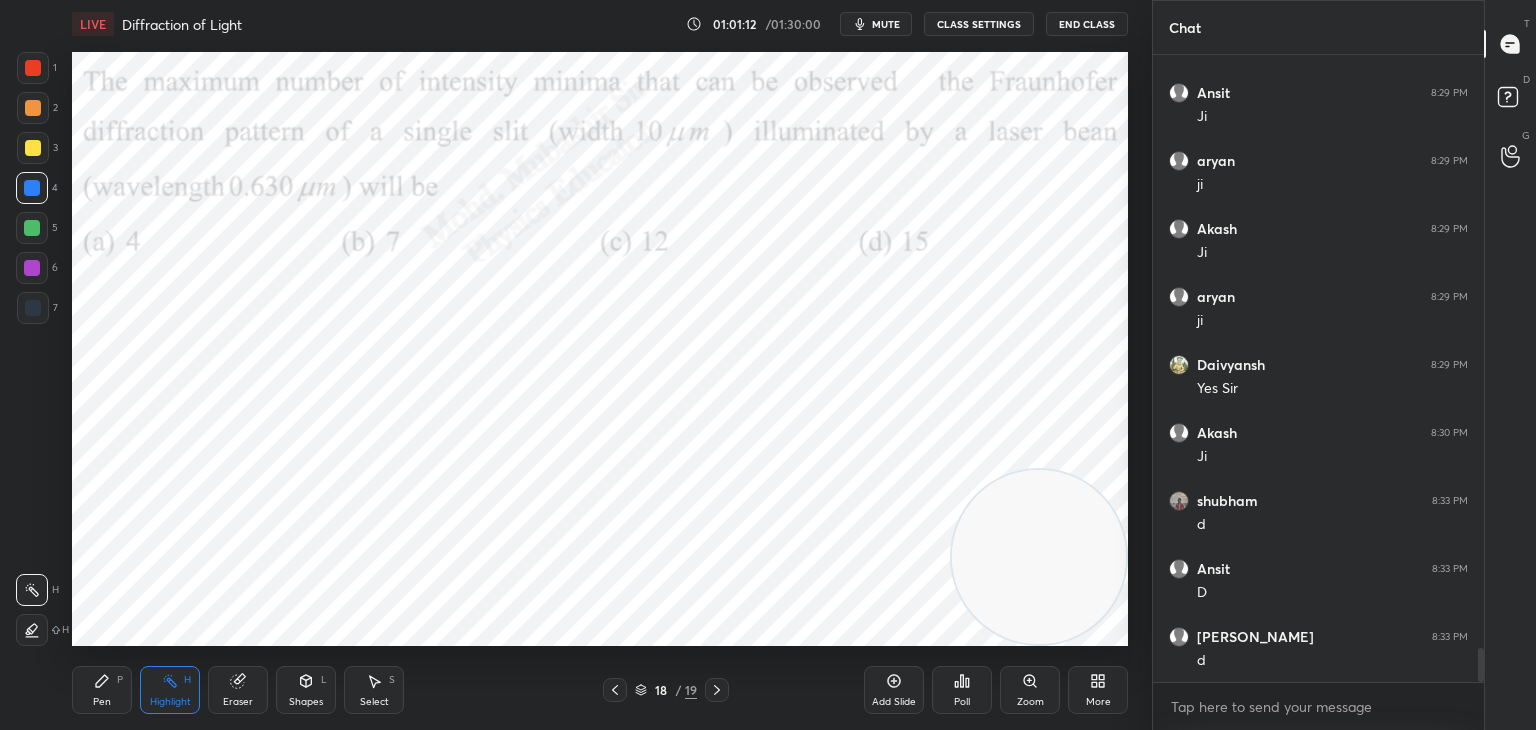 drag, startPoint x: 169, startPoint y: 533, endPoint x: 1145, endPoint y: 629, distance: 980.70996 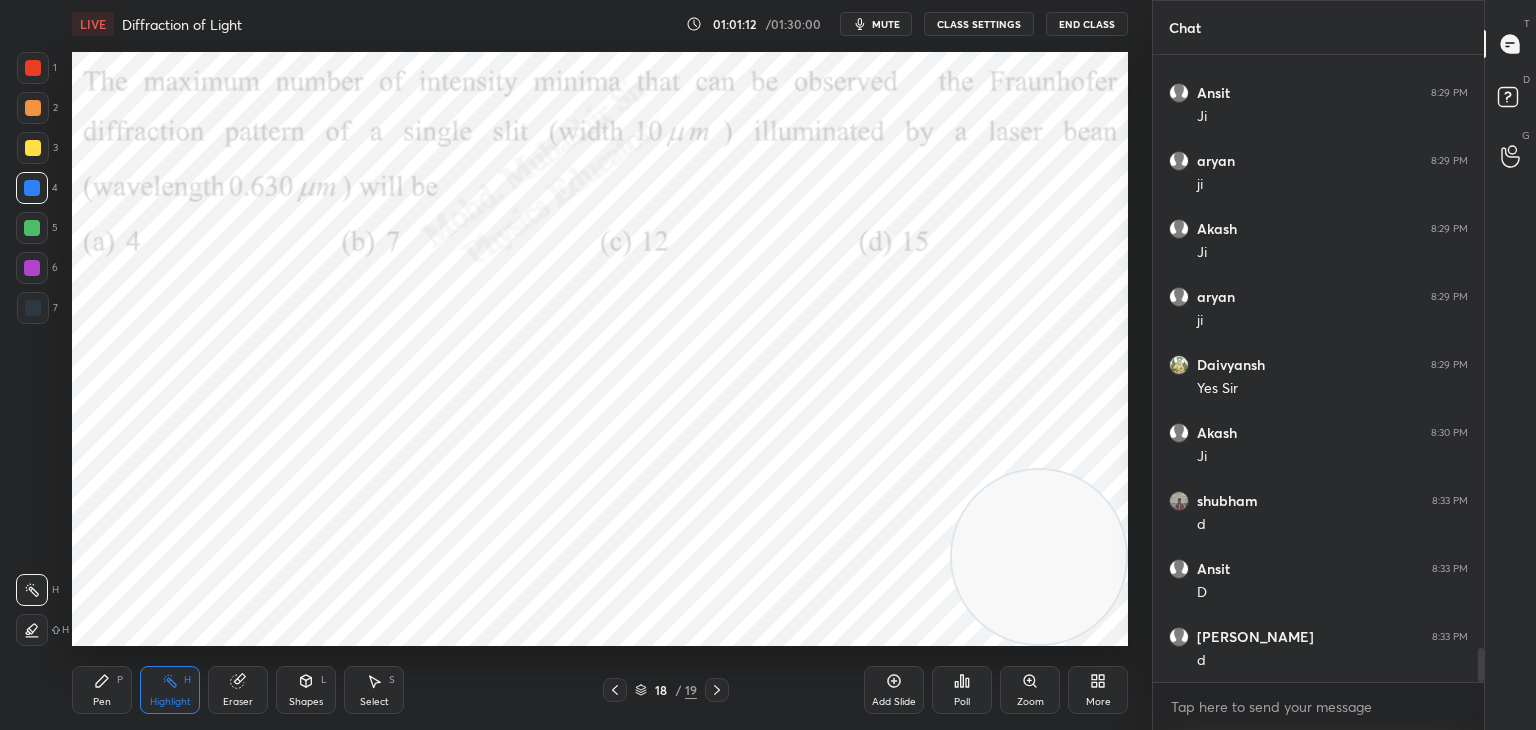 click on "1 2 3 4 5 6 7 C X Z C X Z E E Erase all   H H LIVE Diffraction of Light 01:01:12 /  01:30:00 mute CLASS SETTINGS End Class Setting up your live class Poll for   secs No correct answer Start poll Back Diffraction of Light • L12 of Detailed Course on Optics for IIT JAM, CUET 2026/27 [PERSON_NAME] Pen P Highlight H Eraser Shapes L Select S 18 / 19 Add Slide Poll Zoom More" at bounding box center [576, 365] 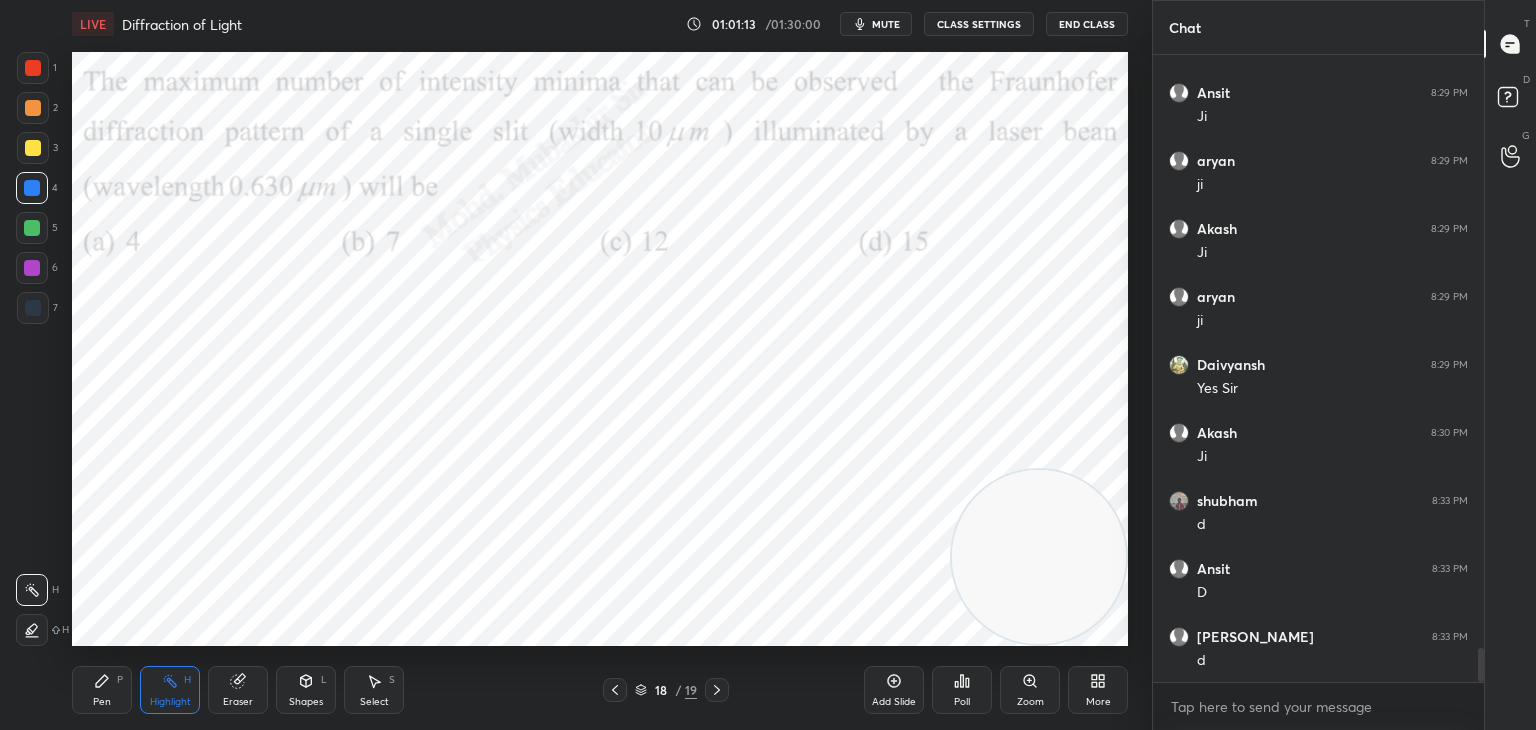 click on "Pen P" at bounding box center (102, 690) 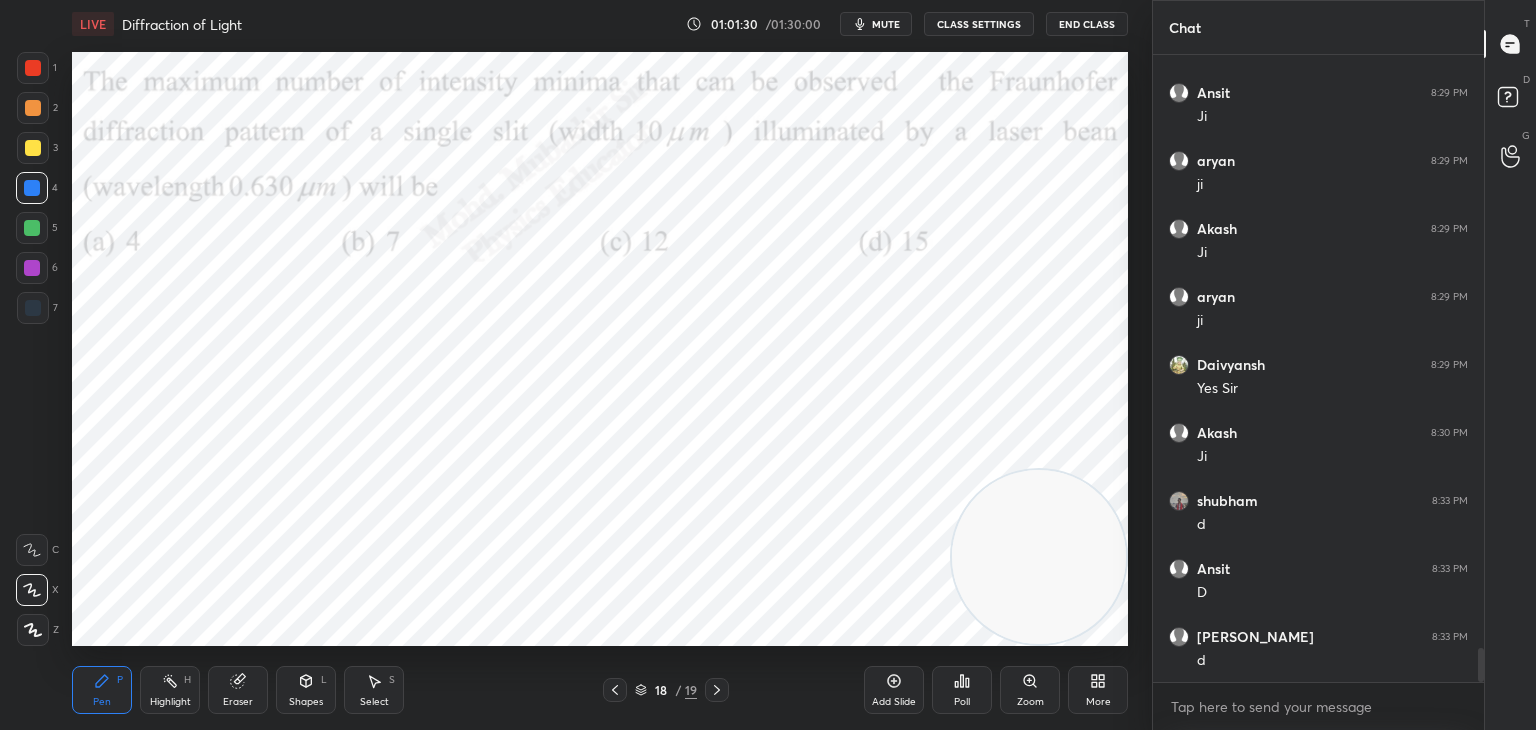 click at bounding box center (32, 268) 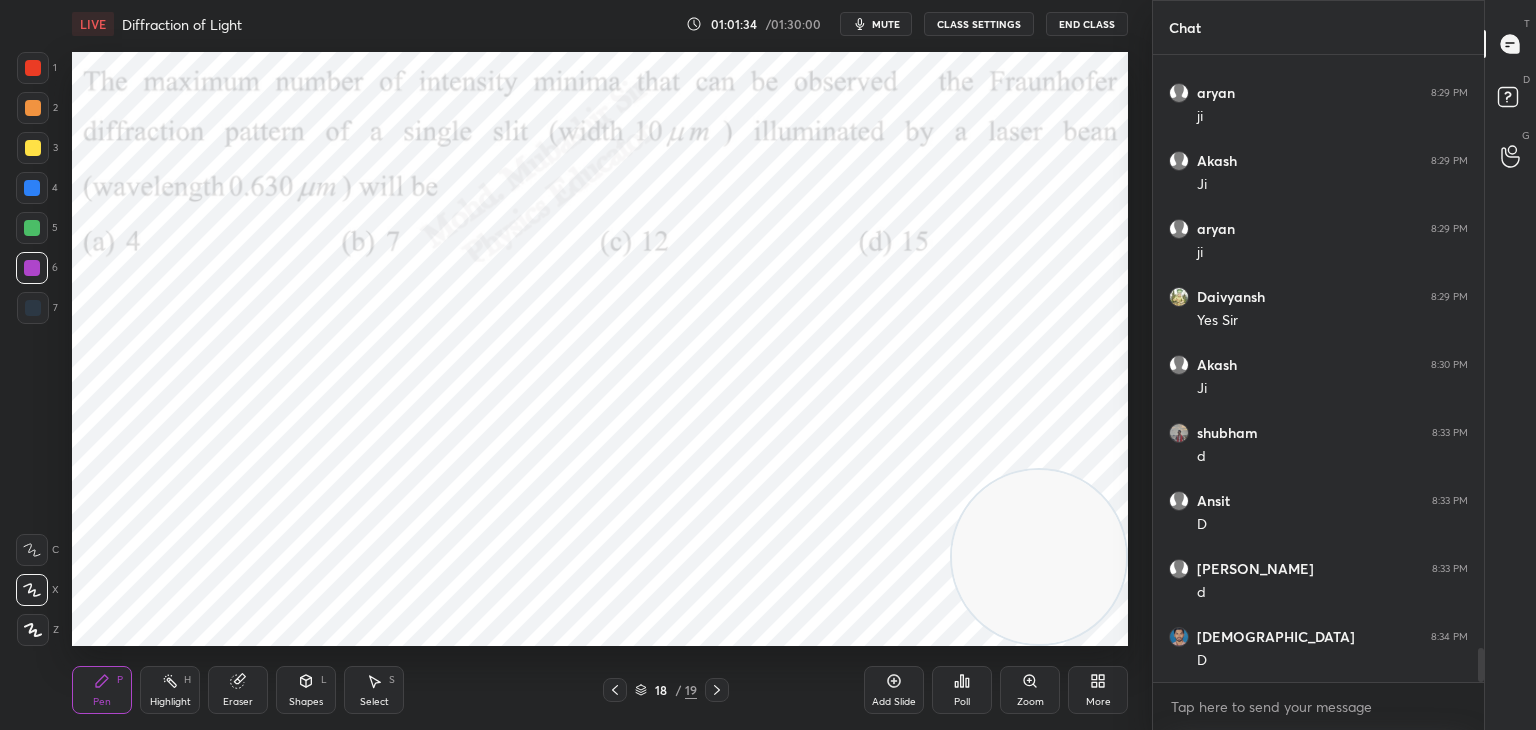scroll, scrollTop: 11080, scrollLeft: 0, axis: vertical 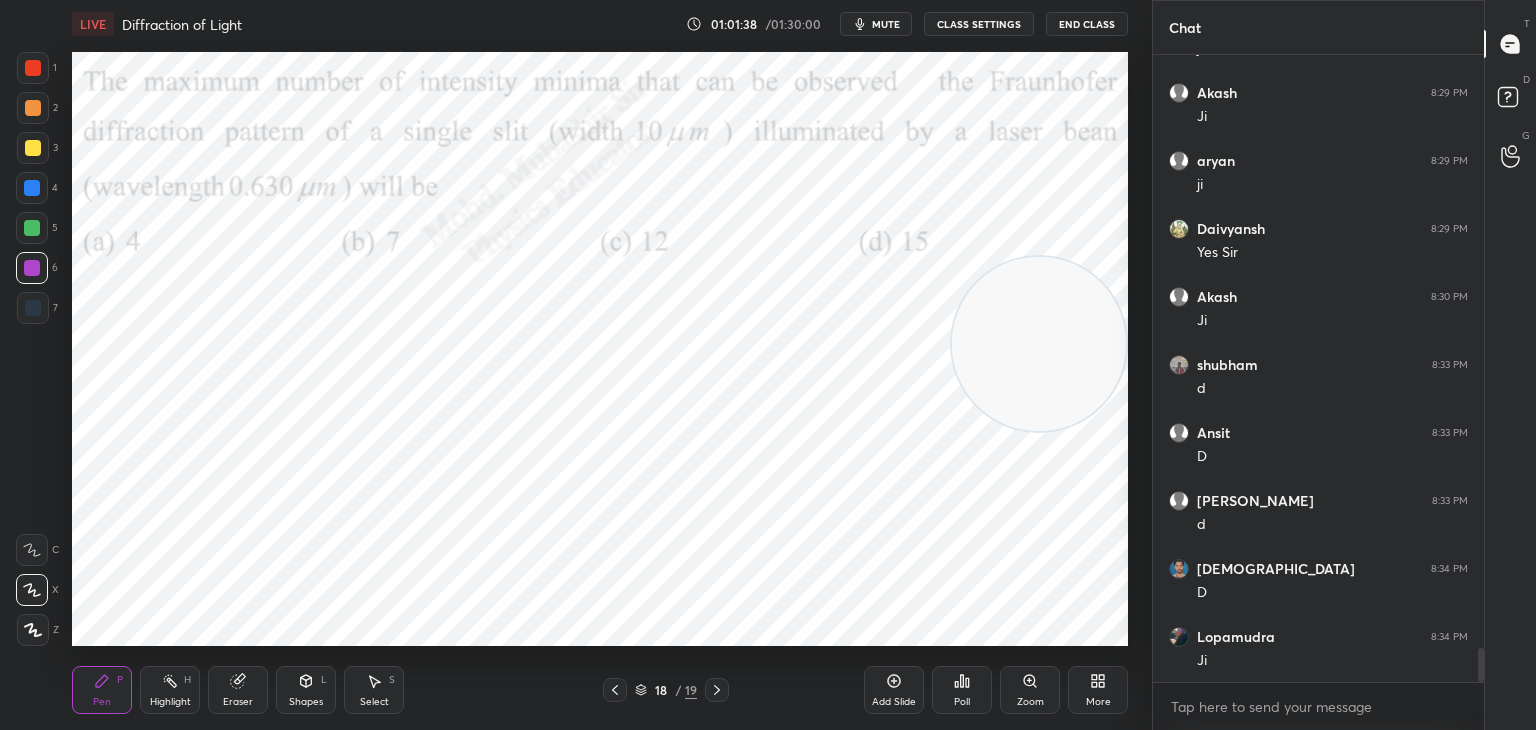 drag, startPoint x: 1089, startPoint y: 417, endPoint x: 996, endPoint y: 349, distance: 115.2085 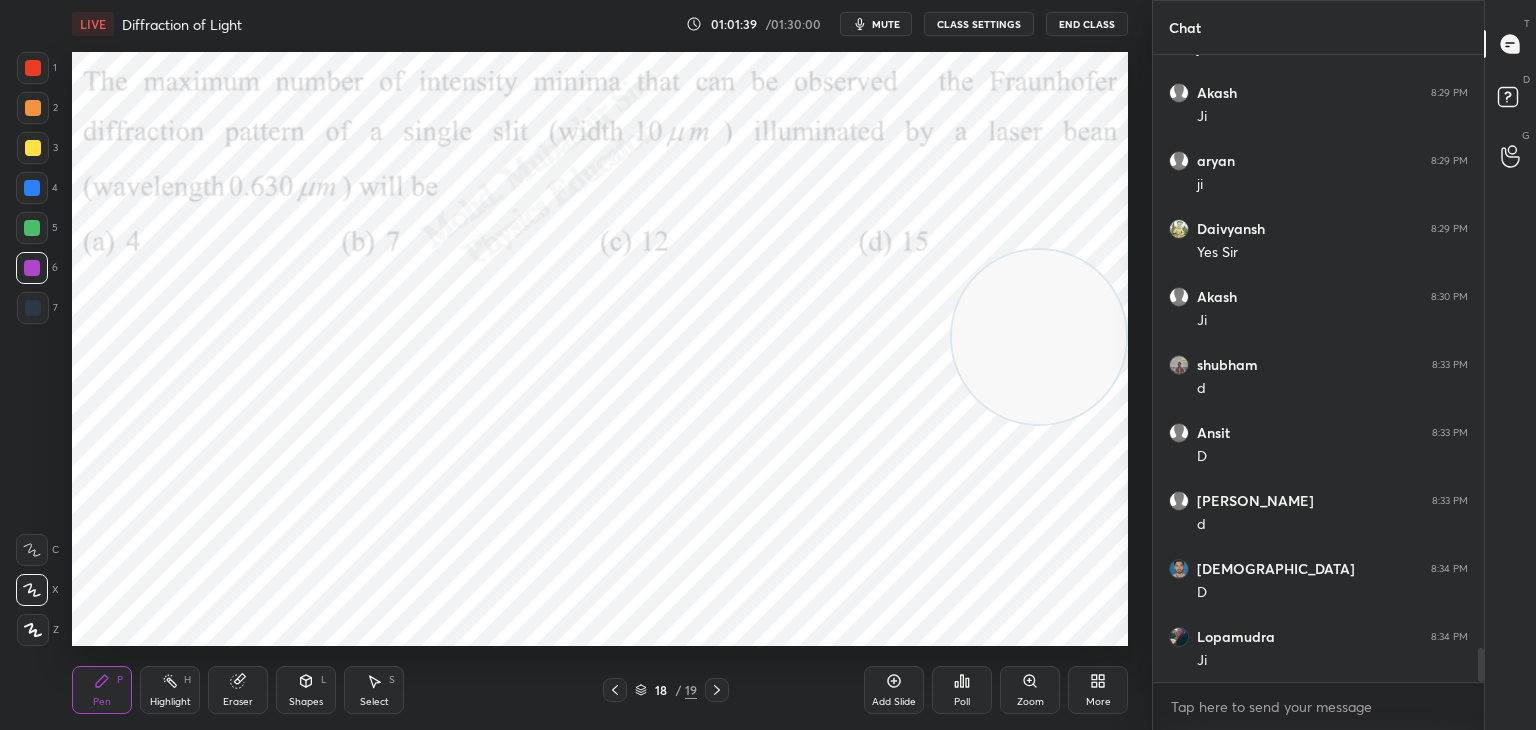 scroll, scrollTop: 11148, scrollLeft: 0, axis: vertical 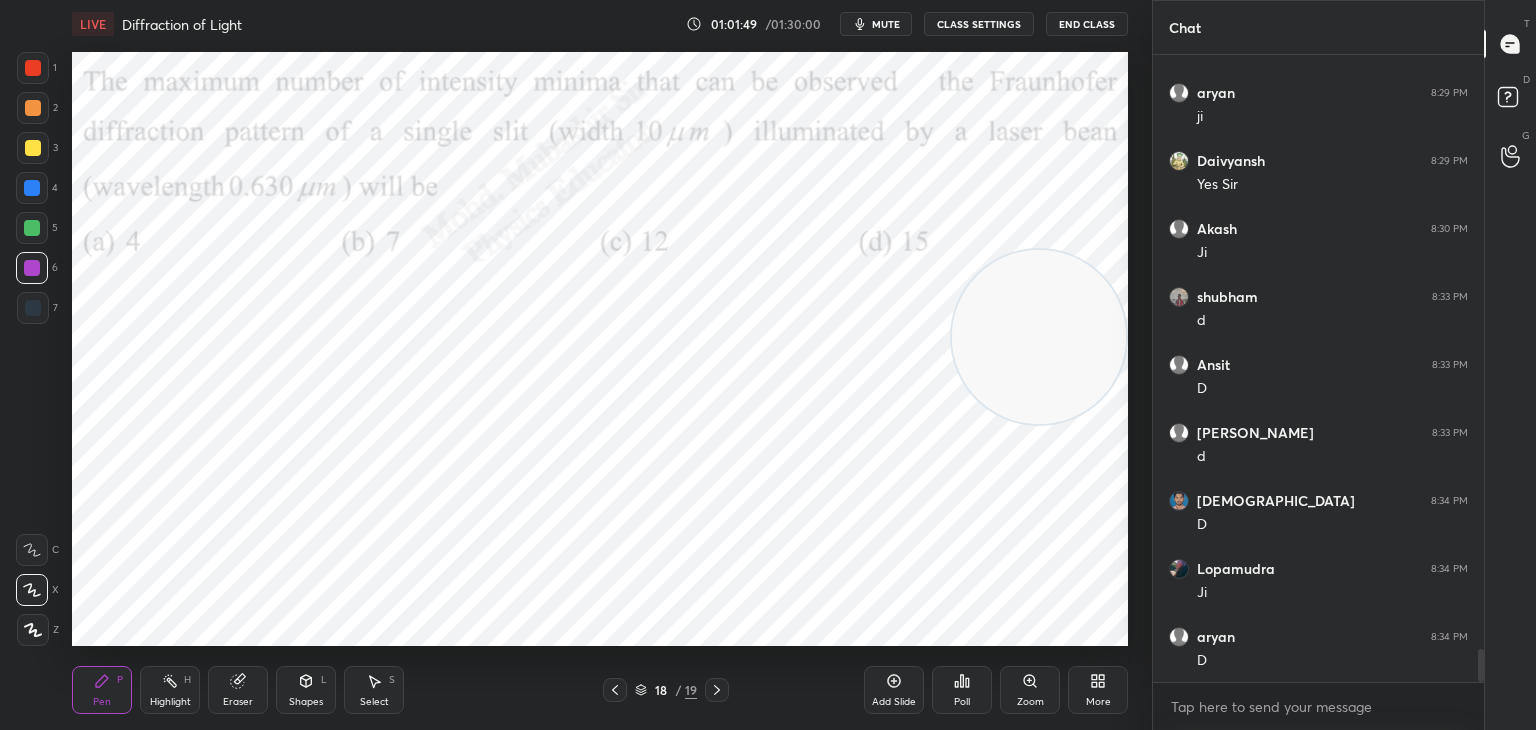 click at bounding box center [32, 228] 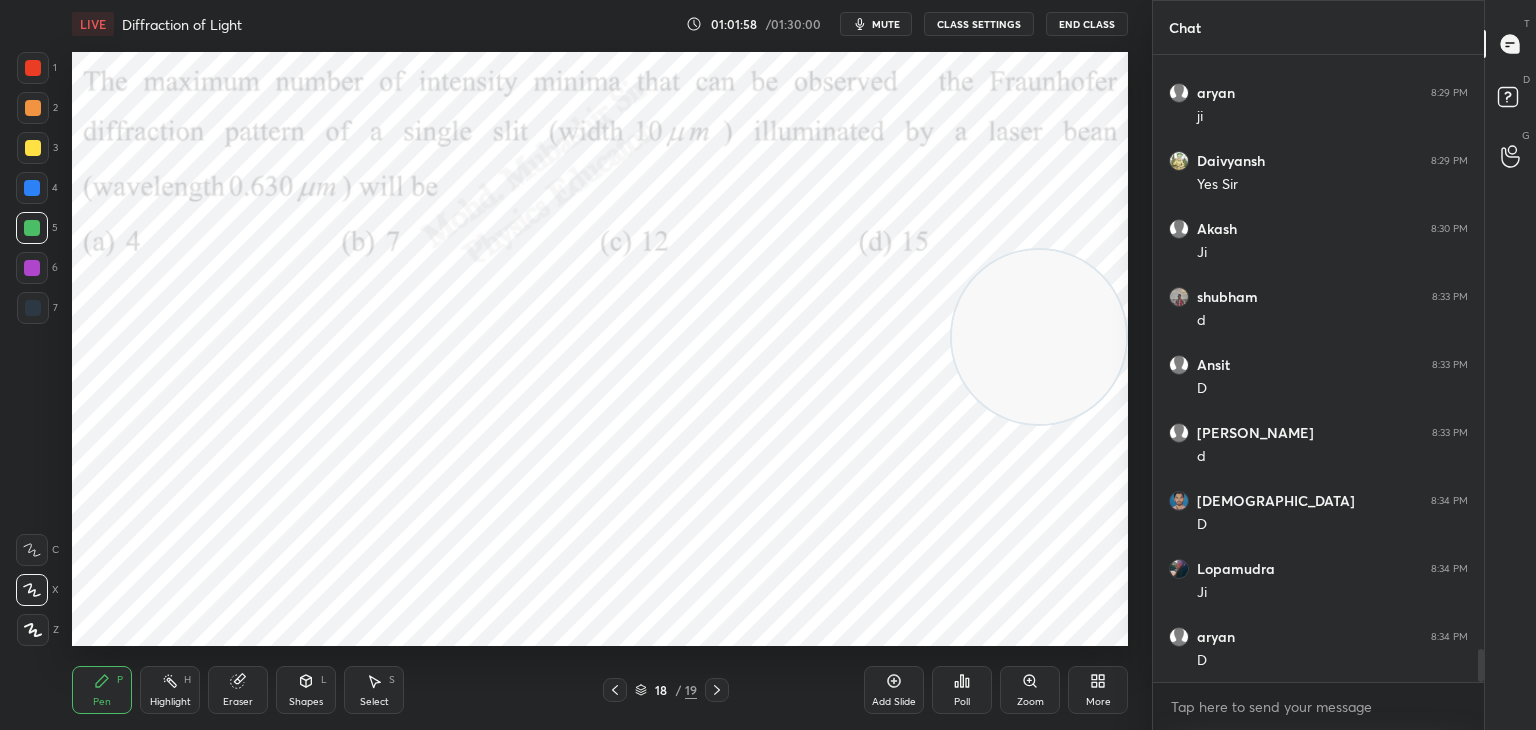 click on "Highlight H" at bounding box center [170, 690] 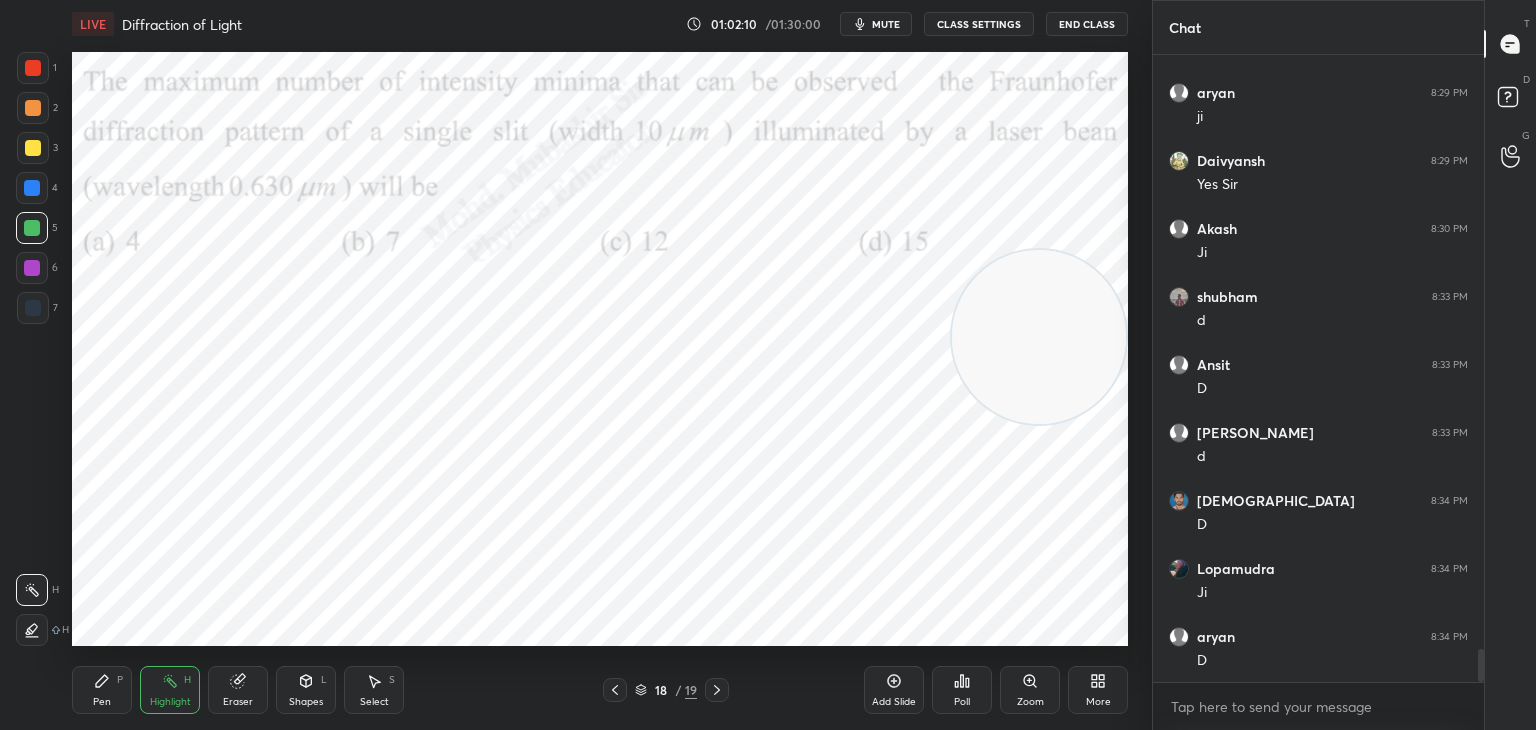 click on "Select S" at bounding box center (374, 690) 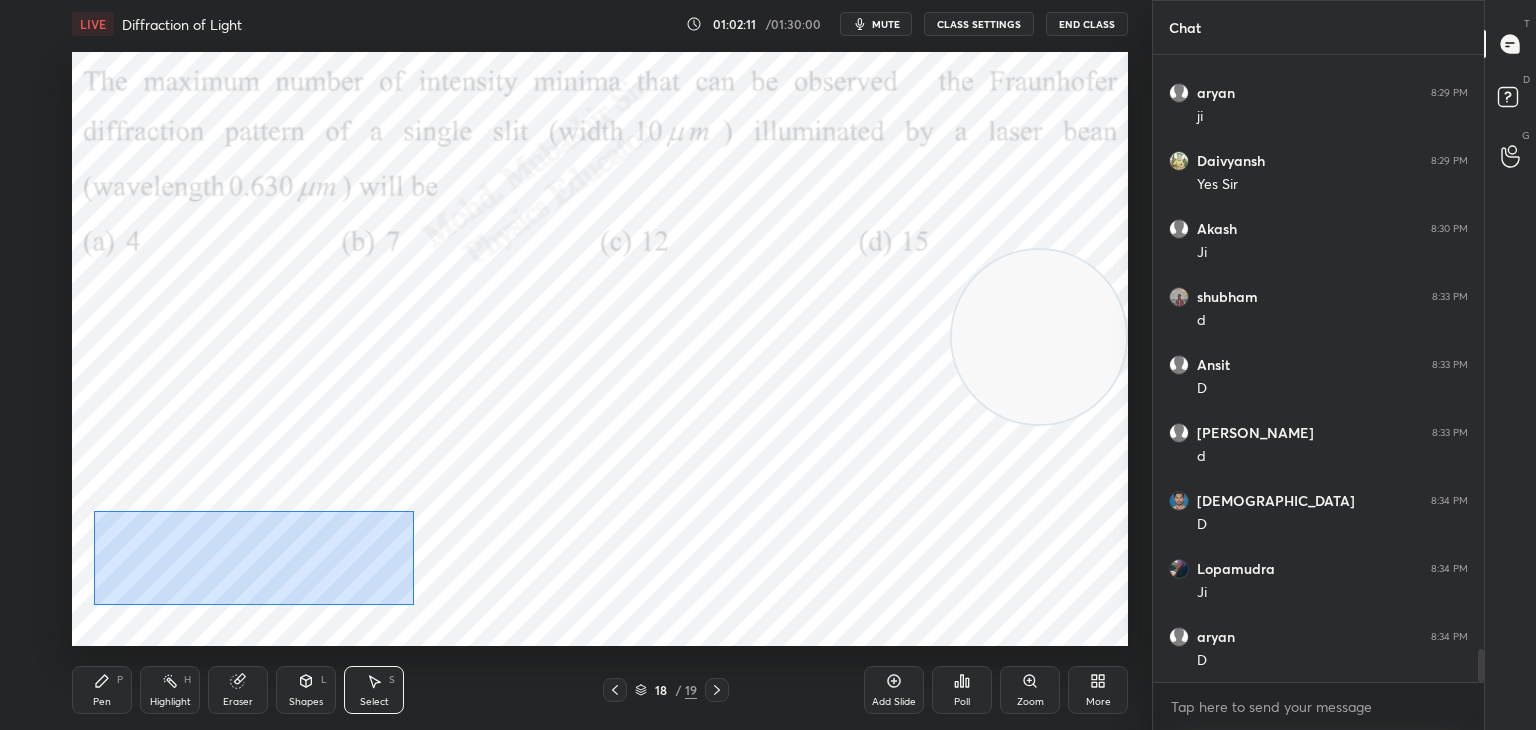 drag, startPoint x: 93, startPoint y: 511, endPoint x: 336, endPoint y: 593, distance: 256.46246 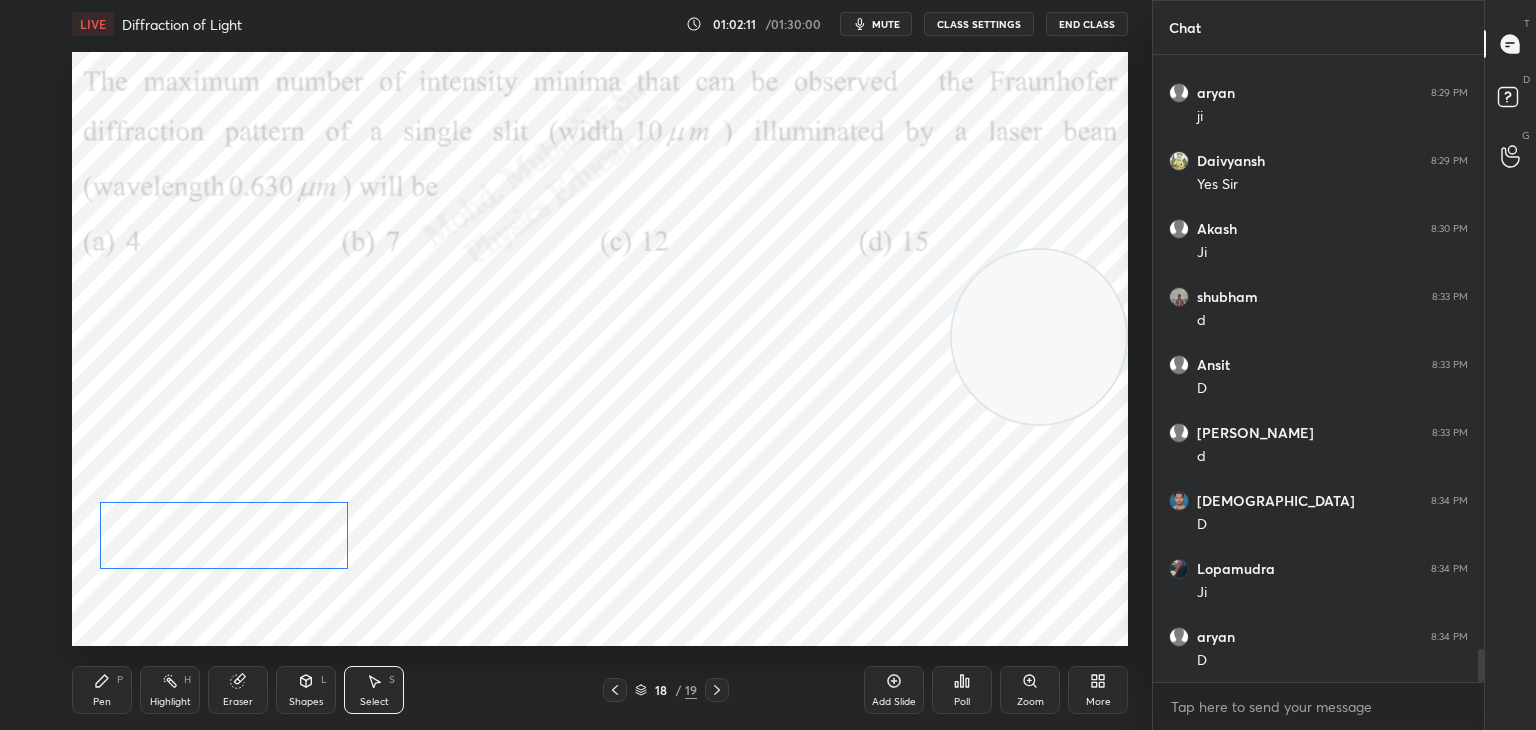 drag, startPoint x: 260, startPoint y: 565, endPoint x: 253, endPoint y: 543, distance: 23.086792 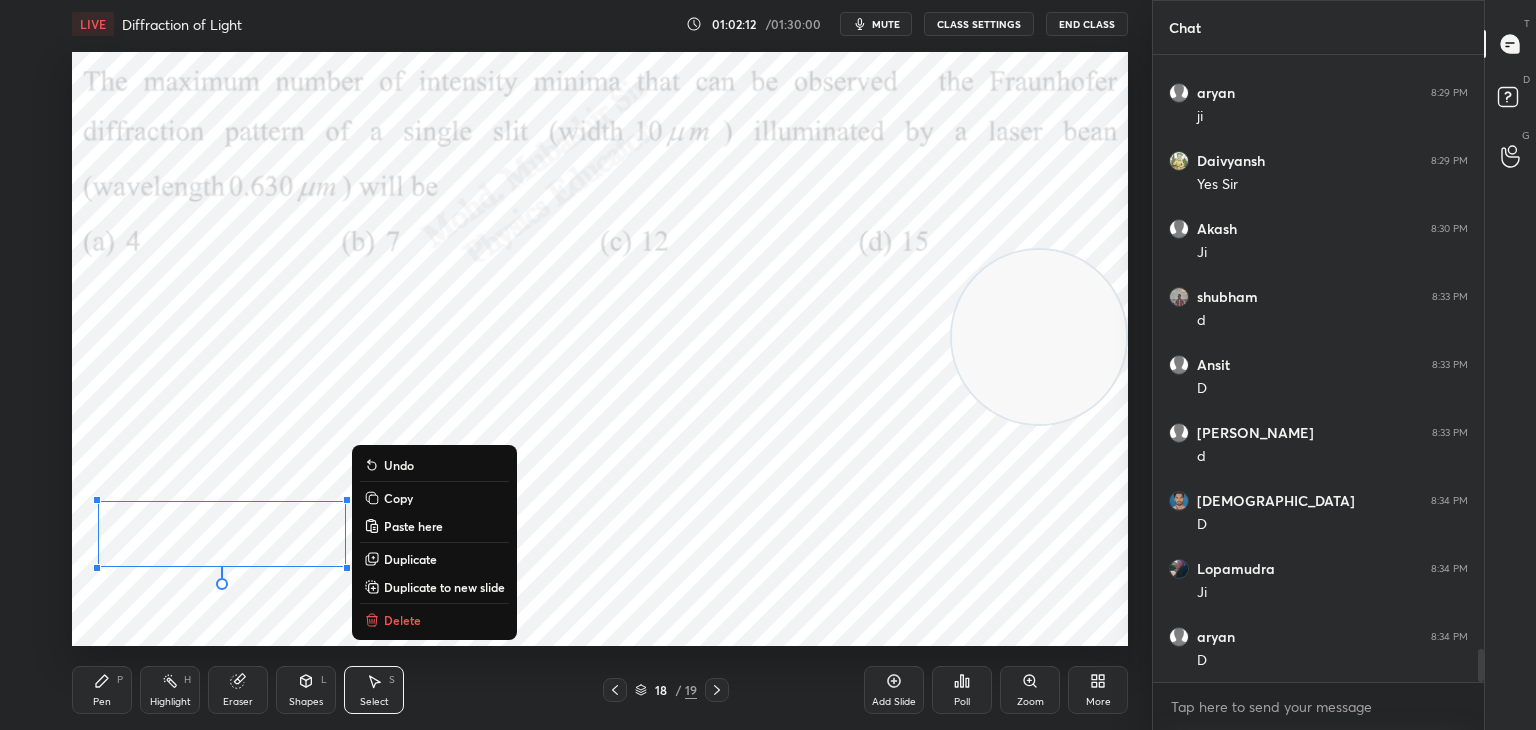 drag, startPoint x: 113, startPoint y: 697, endPoint x: 105, endPoint y: 669, distance: 29.12044 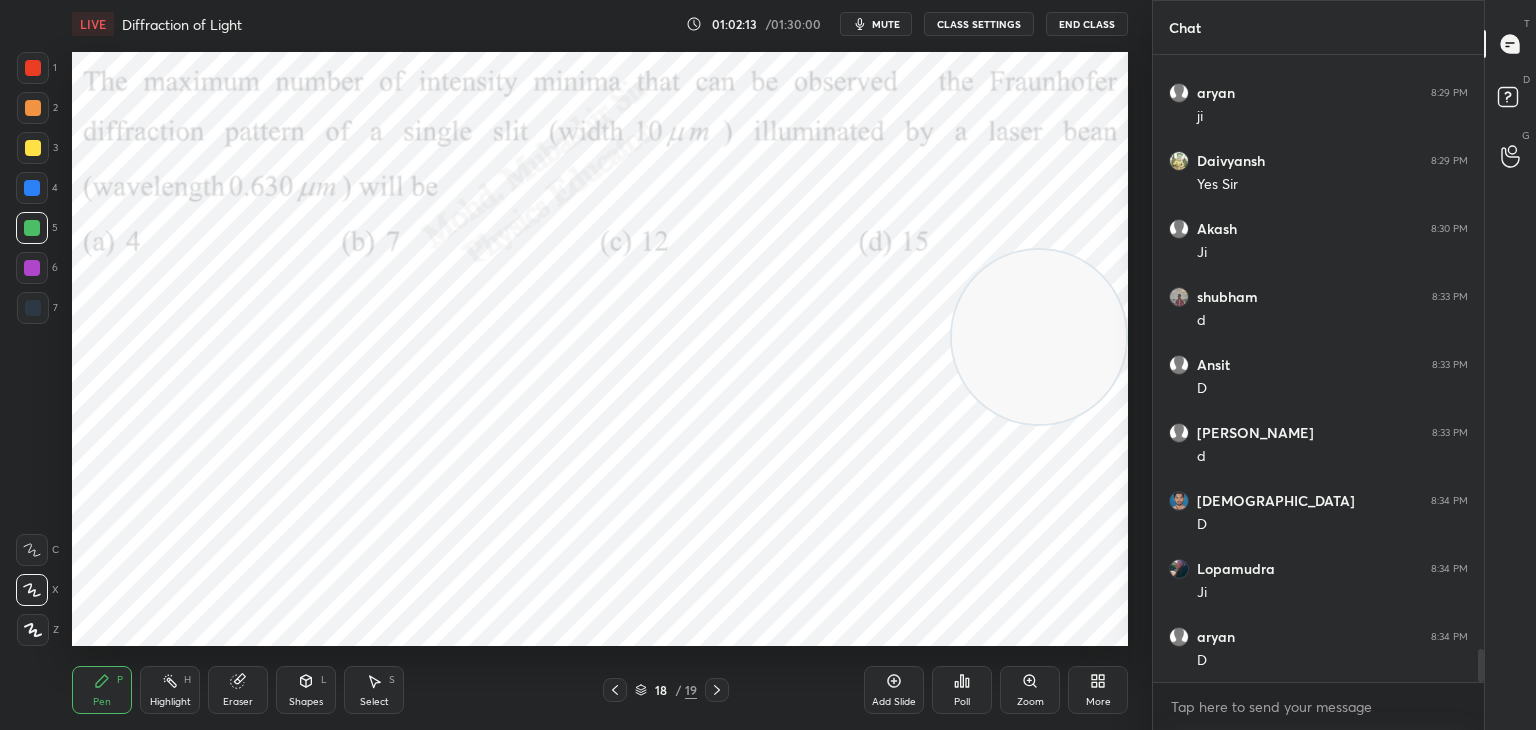 drag, startPoint x: 29, startPoint y: 109, endPoint x: 57, endPoint y: 157, distance: 55.569775 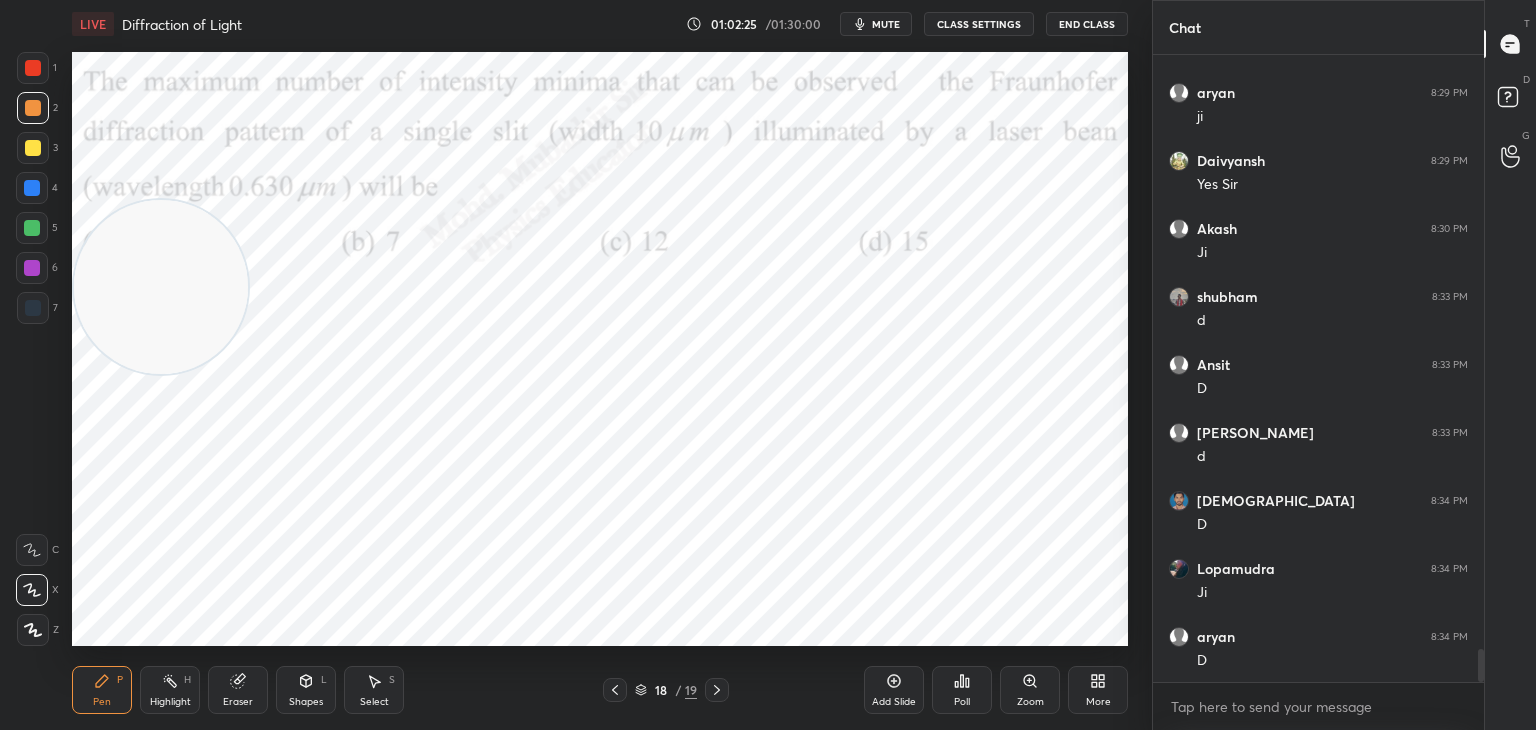 drag, startPoint x: 982, startPoint y: 353, endPoint x: 196, endPoint y: 289, distance: 788.6013 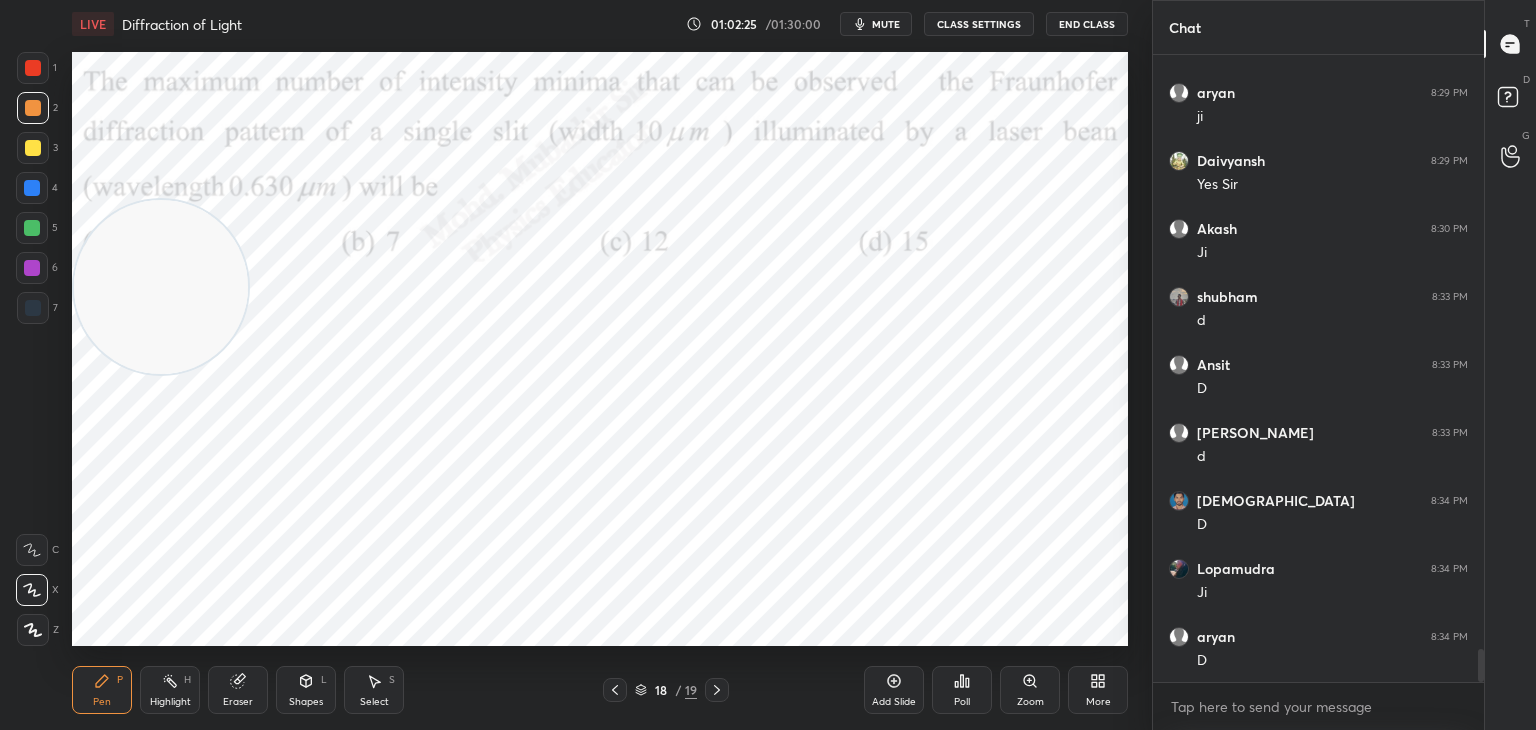 click at bounding box center [161, 287] 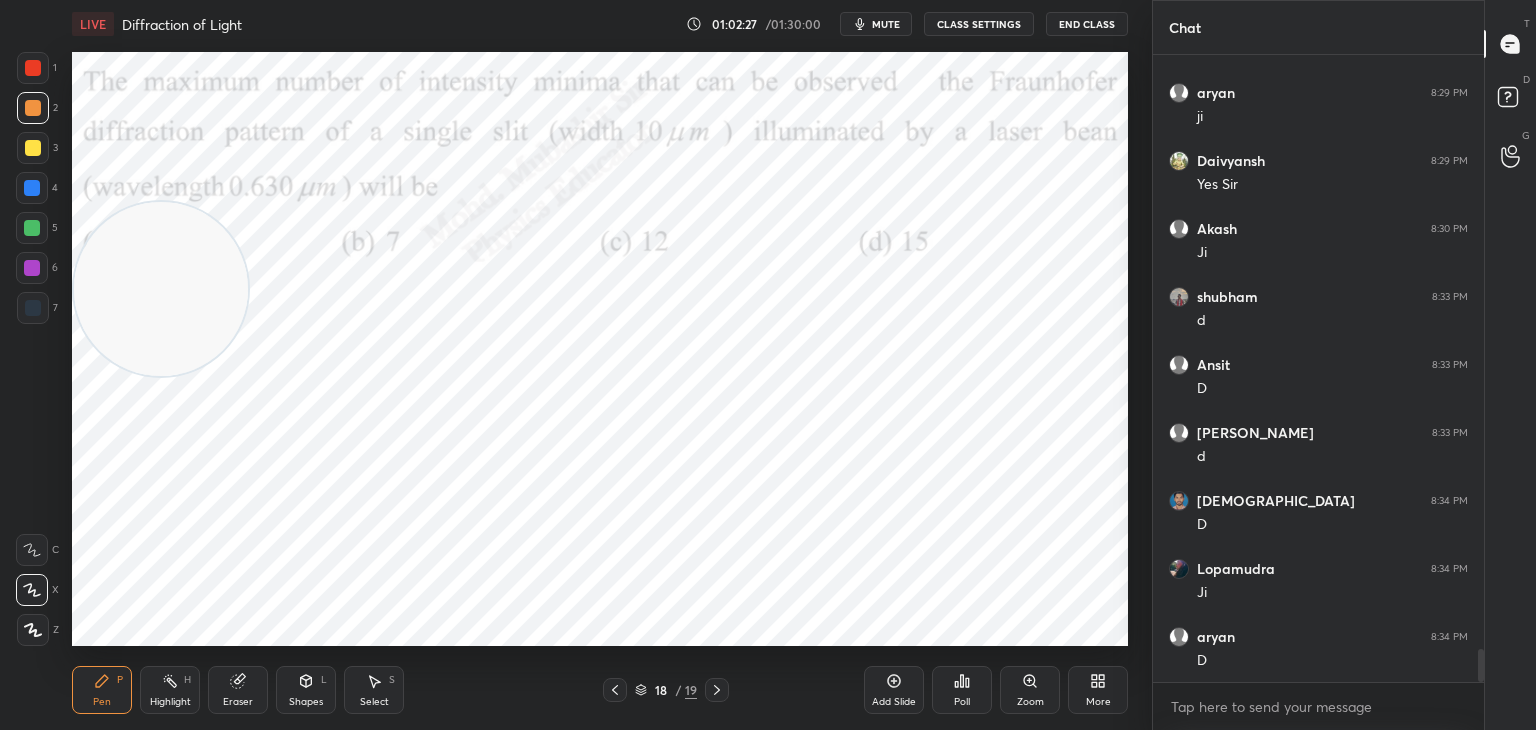 drag, startPoint x: 33, startPoint y: 69, endPoint x: 51, endPoint y: 69, distance: 18 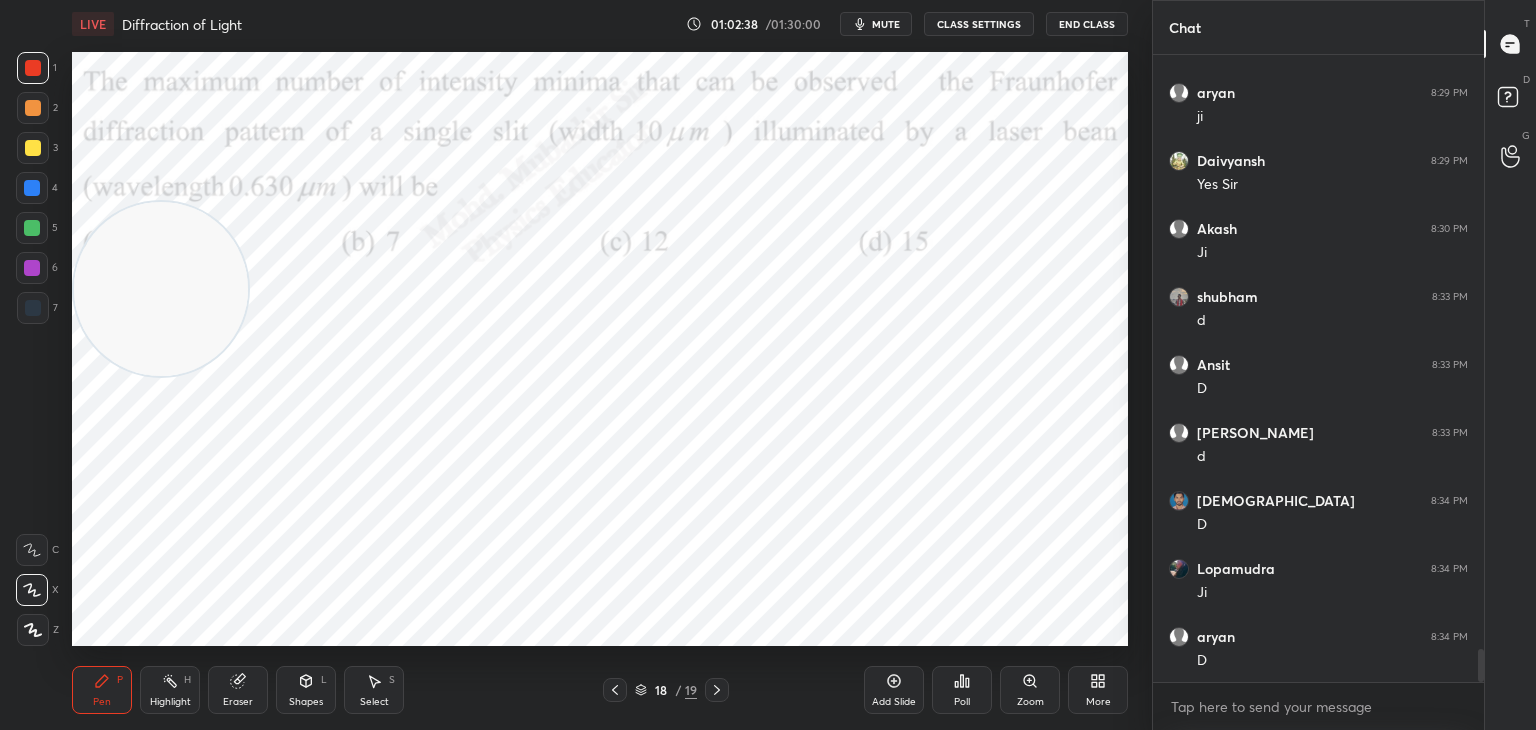 drag, startPoint x: 161, startPoint y: 686, endPoint x: 439, endPoint y: 649, distance: 280.45142 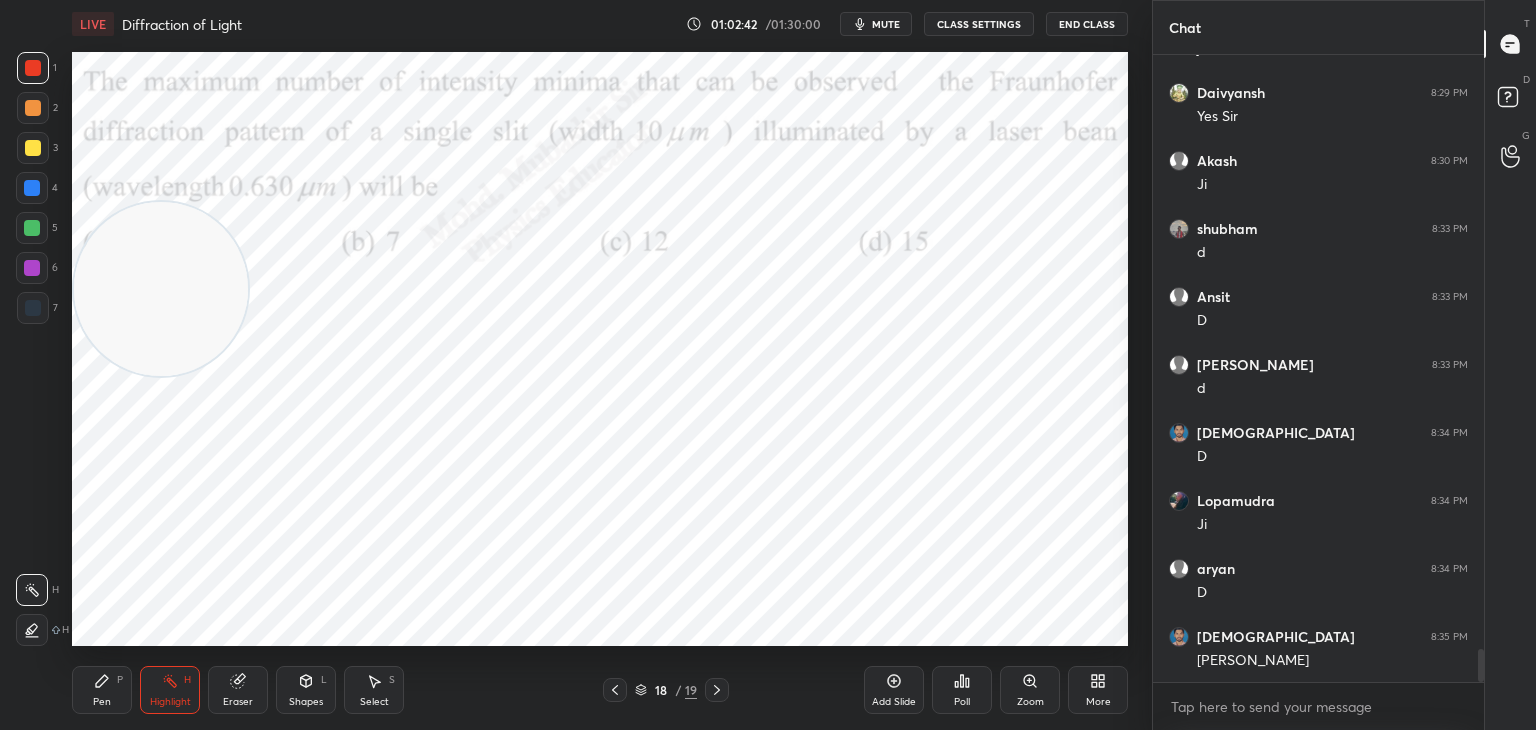 scroll, scrollTop: 11284, scrollLeft: 0, axis: vertical 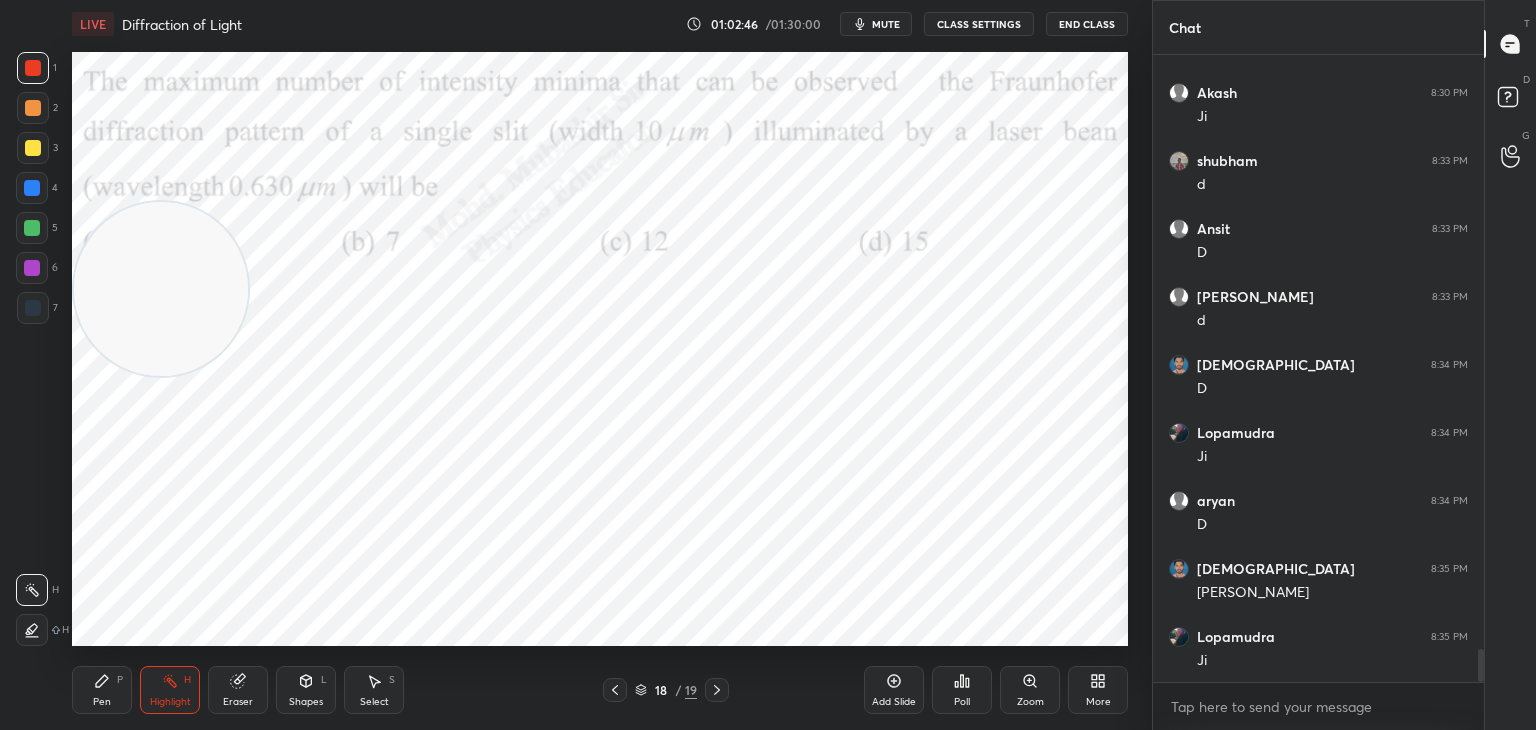 click on "Pen P" at bounding box center (102, 690) 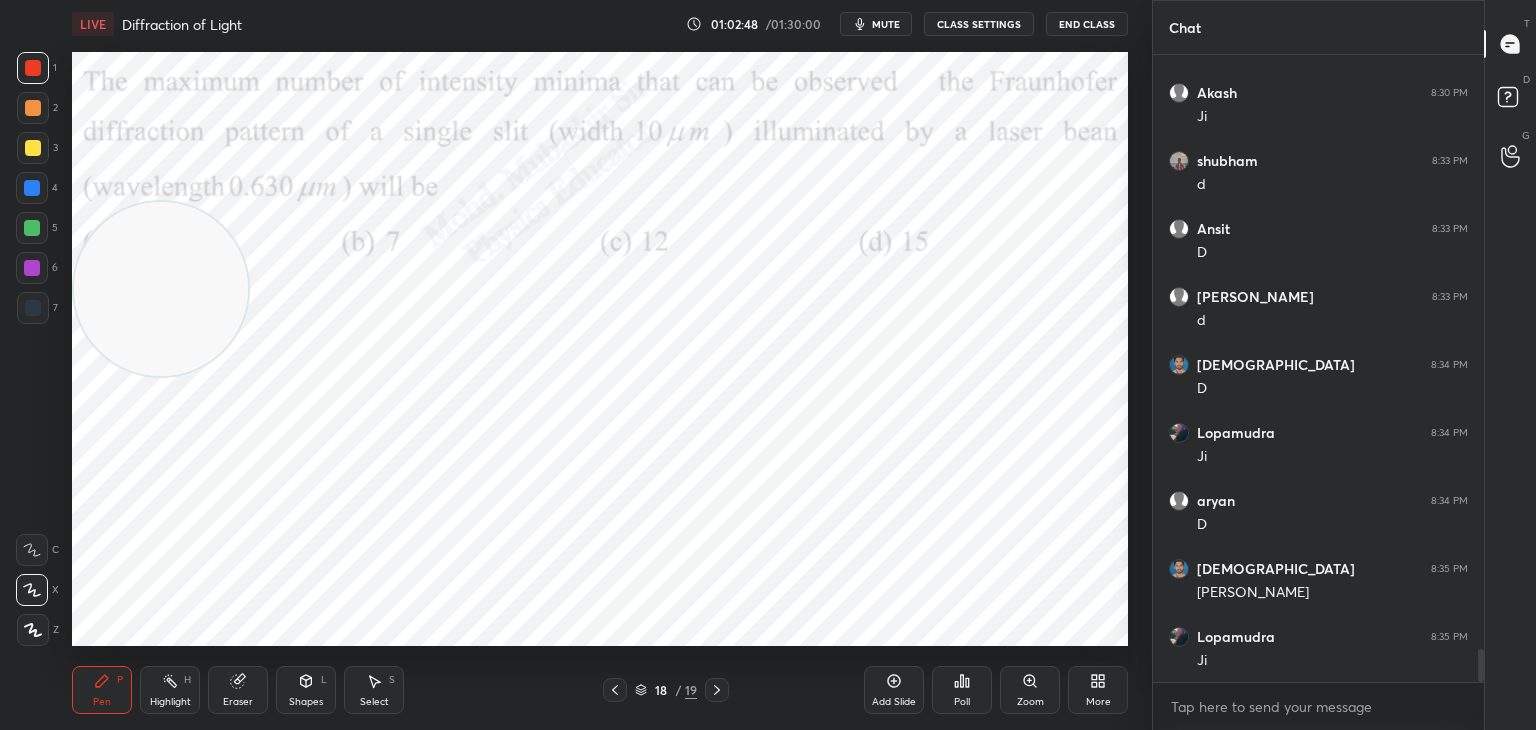 scroll, scrollTop: 11352, scrollLeft: 0, axis: vertical 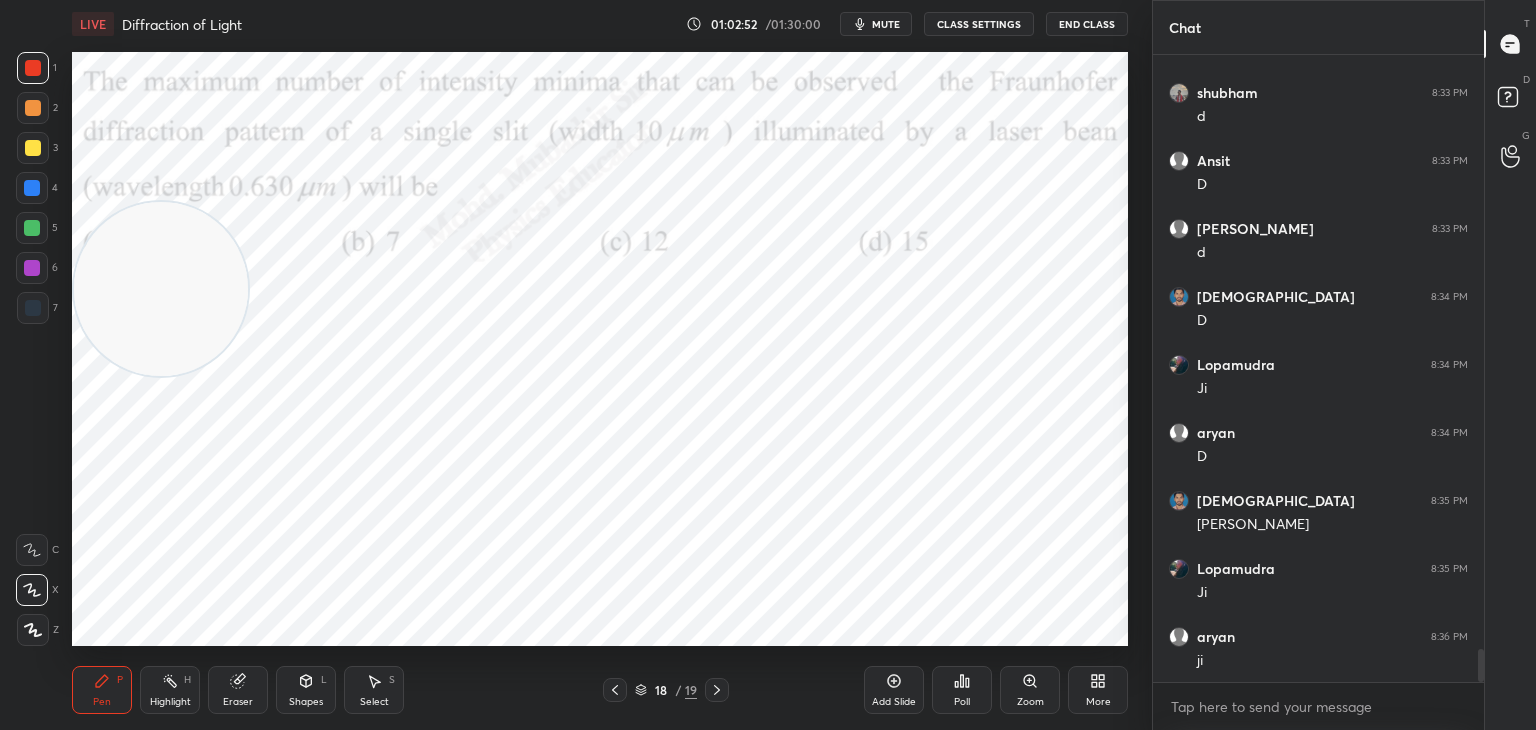 drag, startPoint x: 160, startPoint y: 695, endPoint x: 227, endPoint y: 675, distance: 69.92139 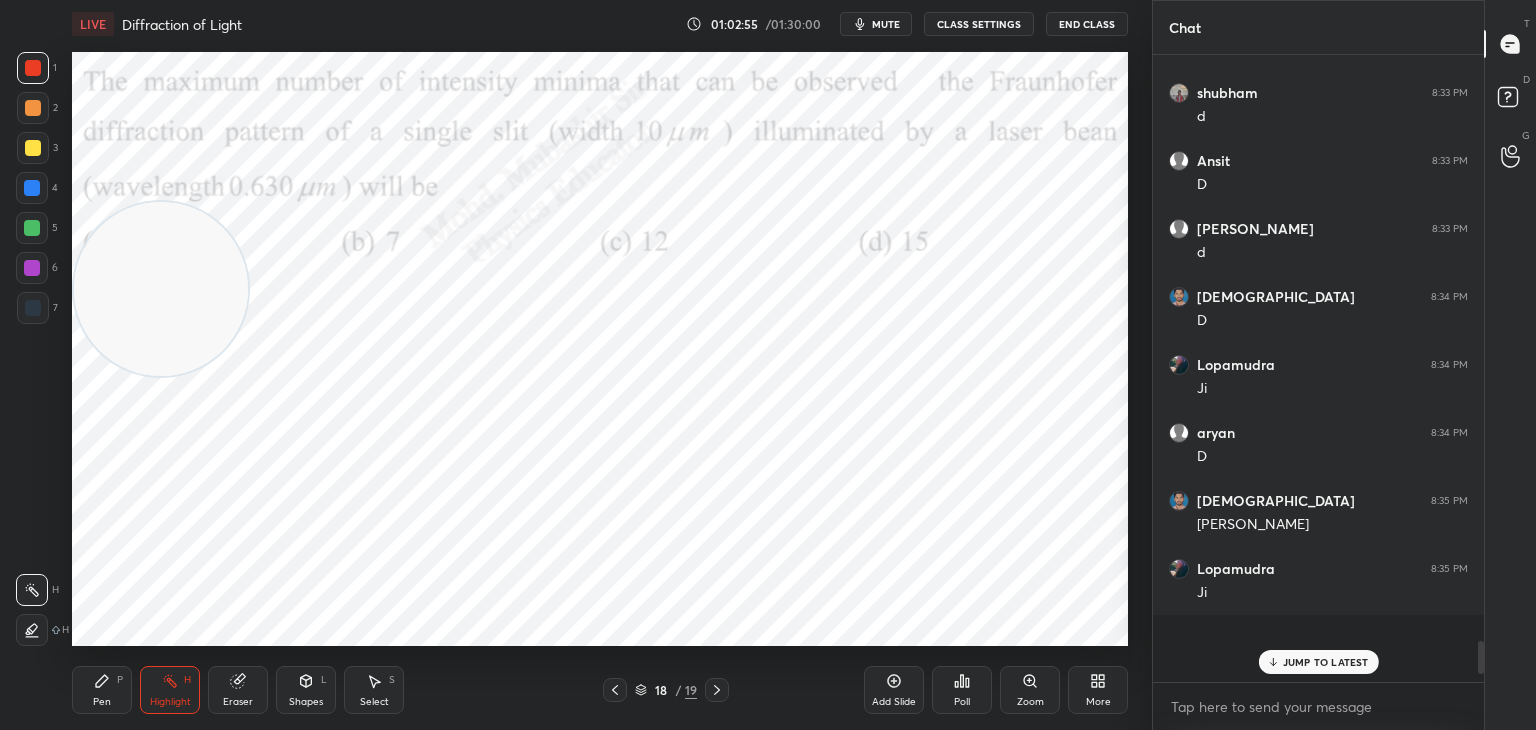 scroll, scrollTop: 11199, scrollLeft: 0, axis: vertical 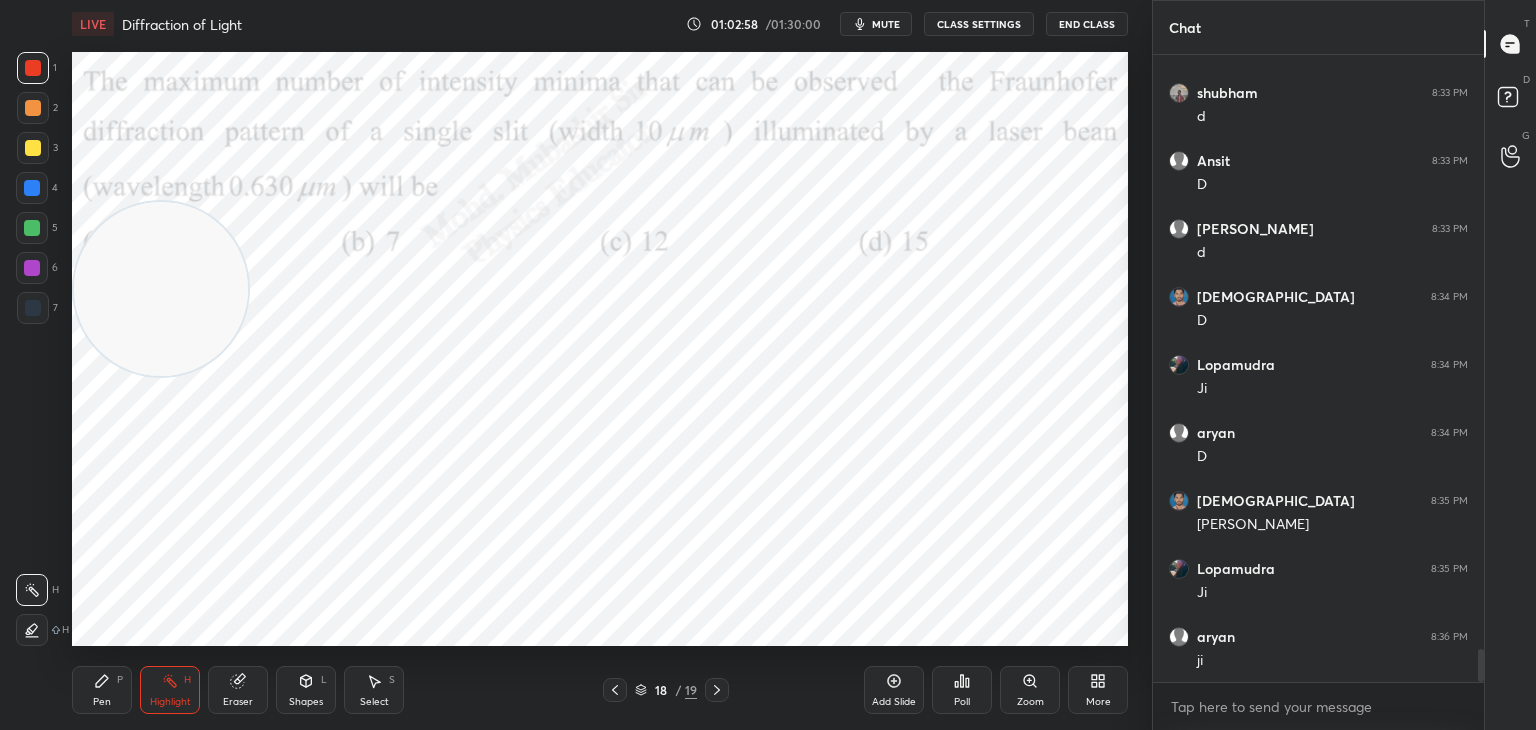drag, startPoint x: 1483, startPoint y: 665, endPoint x: 1396, endPoint y: 710, distance: 97.94897 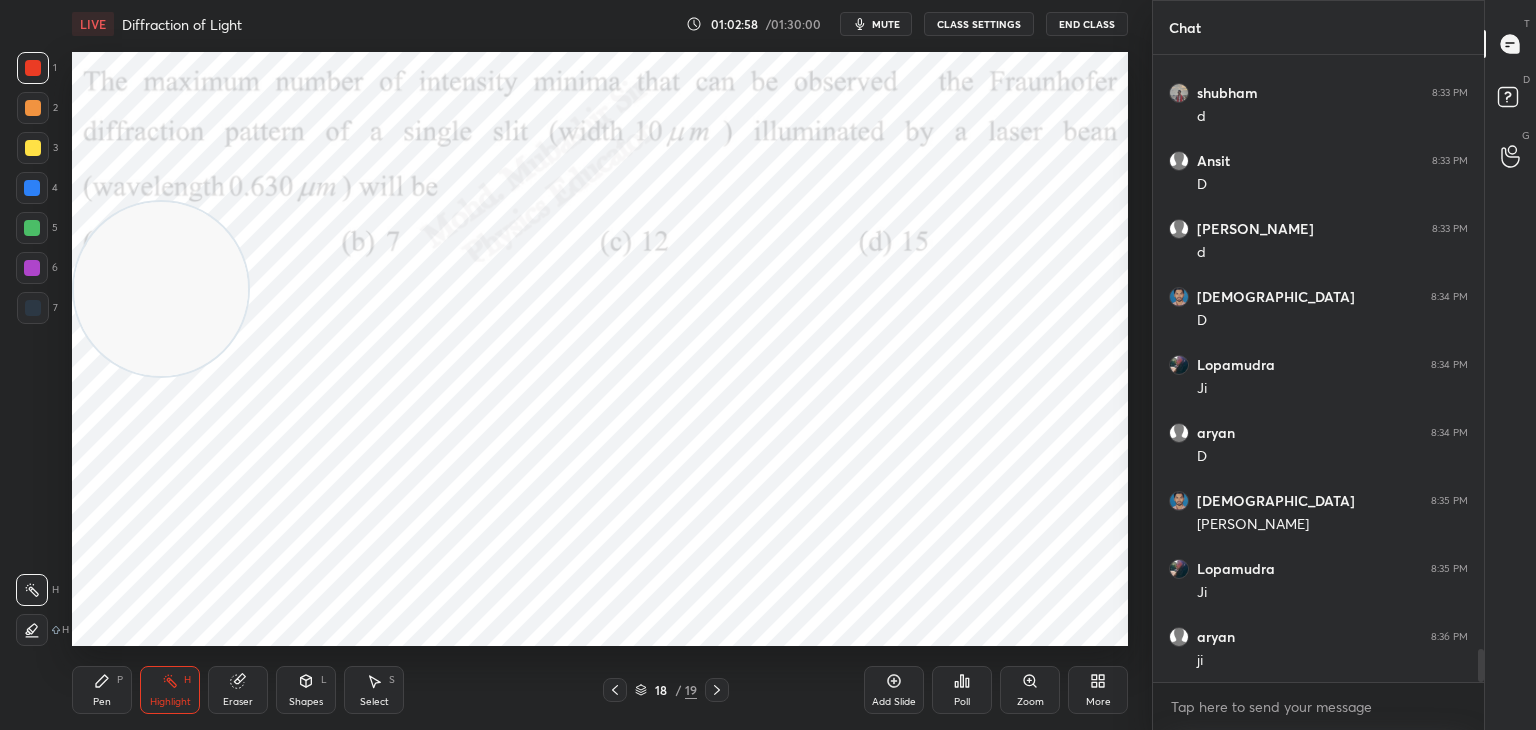 click on "Daivyansh 8:29 PM Yes [PERSON_NAME] 8:30 PM [PERSON_NAME] 8:33 PM d Ansit 8:33 PM D Ani 8:33 PM d [PERSON_NAME] 8:34 PM D [PERSON_NAME] 8:34 PM [PERSON_NAME] 8:34 PM D [PERSON_NAME] 8:35 PM [PERSON_NAME] 8:35 PM [PERSON_NAME] 8:36 PM ji JUMP TO LATEST Enable hand raising Enable raise hand to speak to learners. Once enabled, chat will be turned off temporarily. Enable x" at bounding box center [1318, 392] 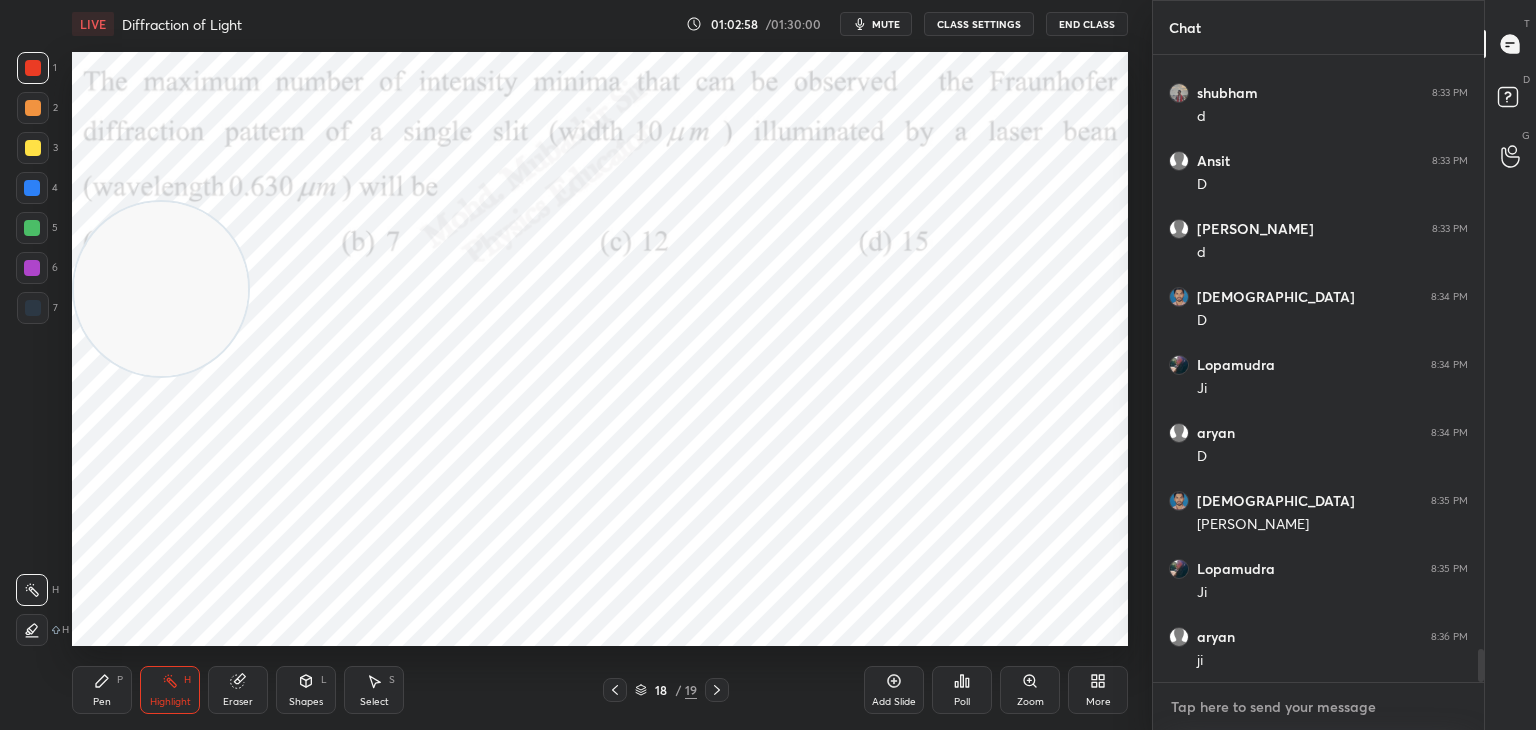 scroll, scrollTop: 11420, scrollLeft: 0, axis: vertical 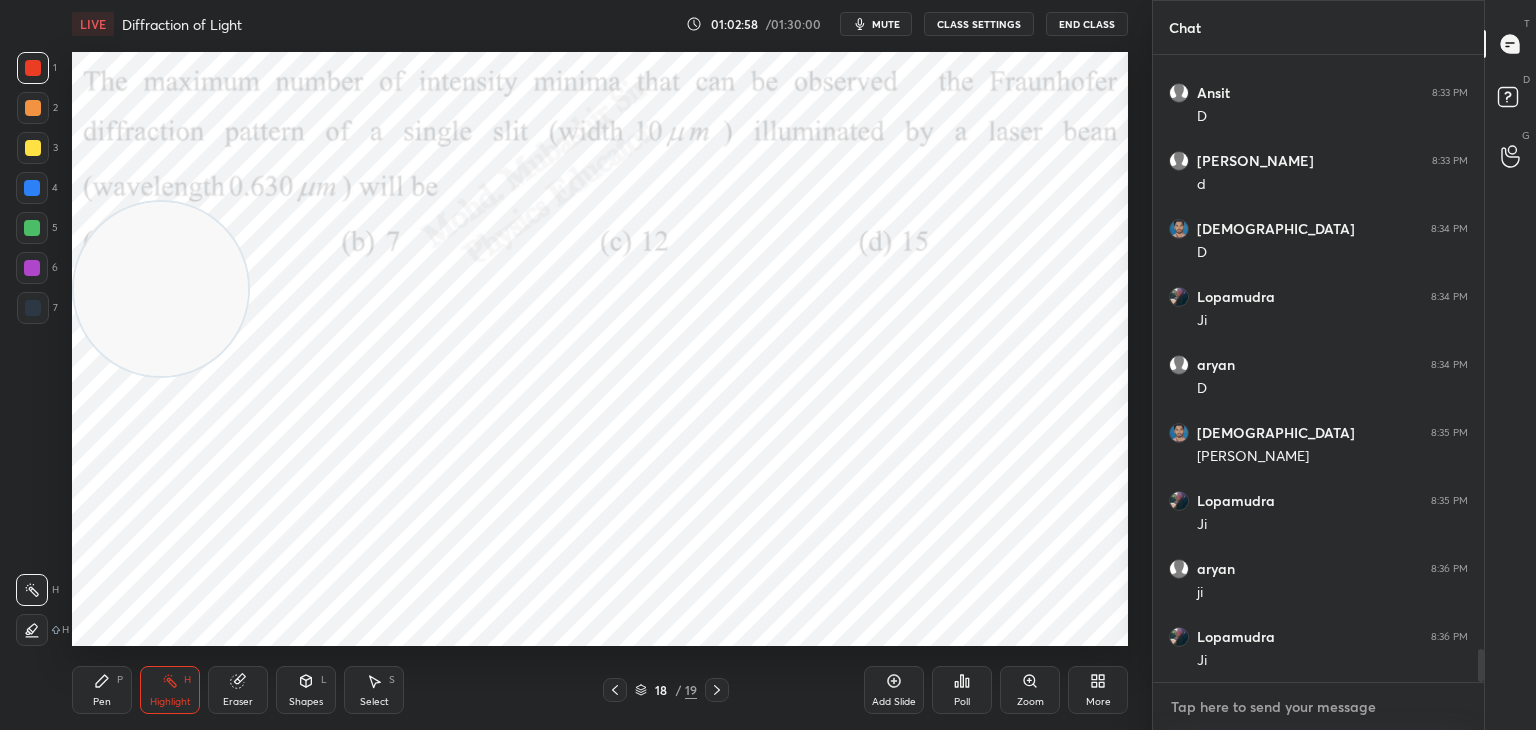 click at bounding box center [1318, 707] 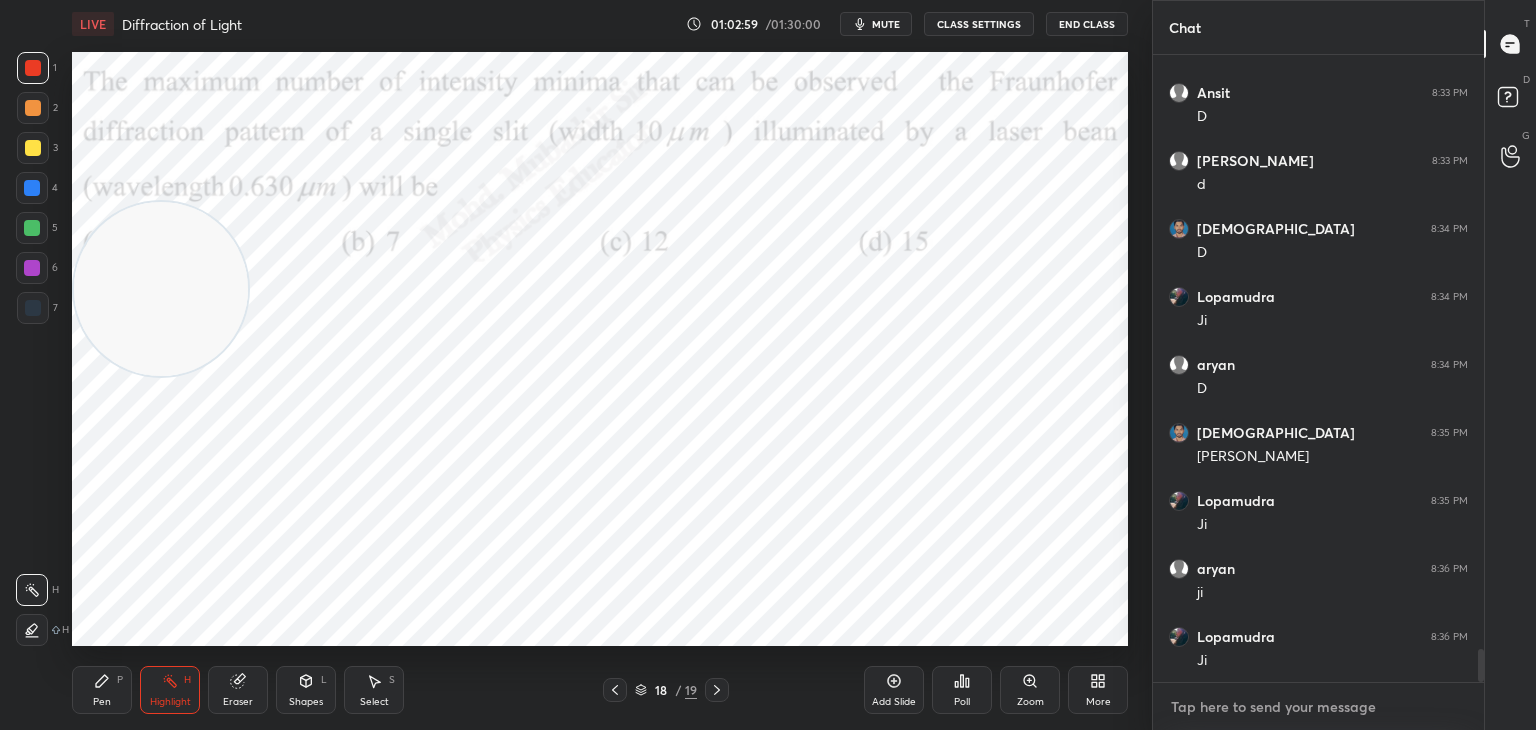 click at bounding box center (1318, 707) 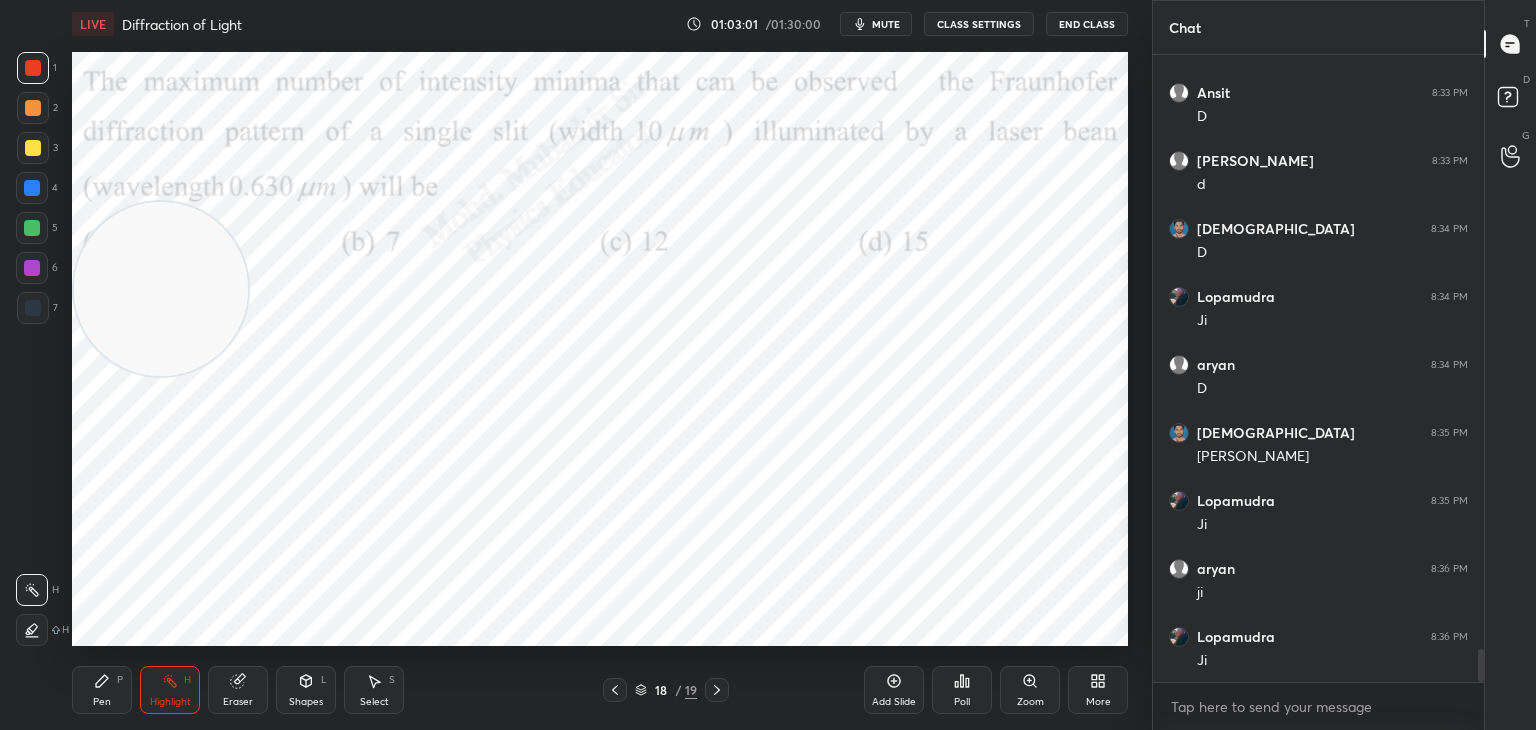 click on "More" at bounding box center (1098, 690) 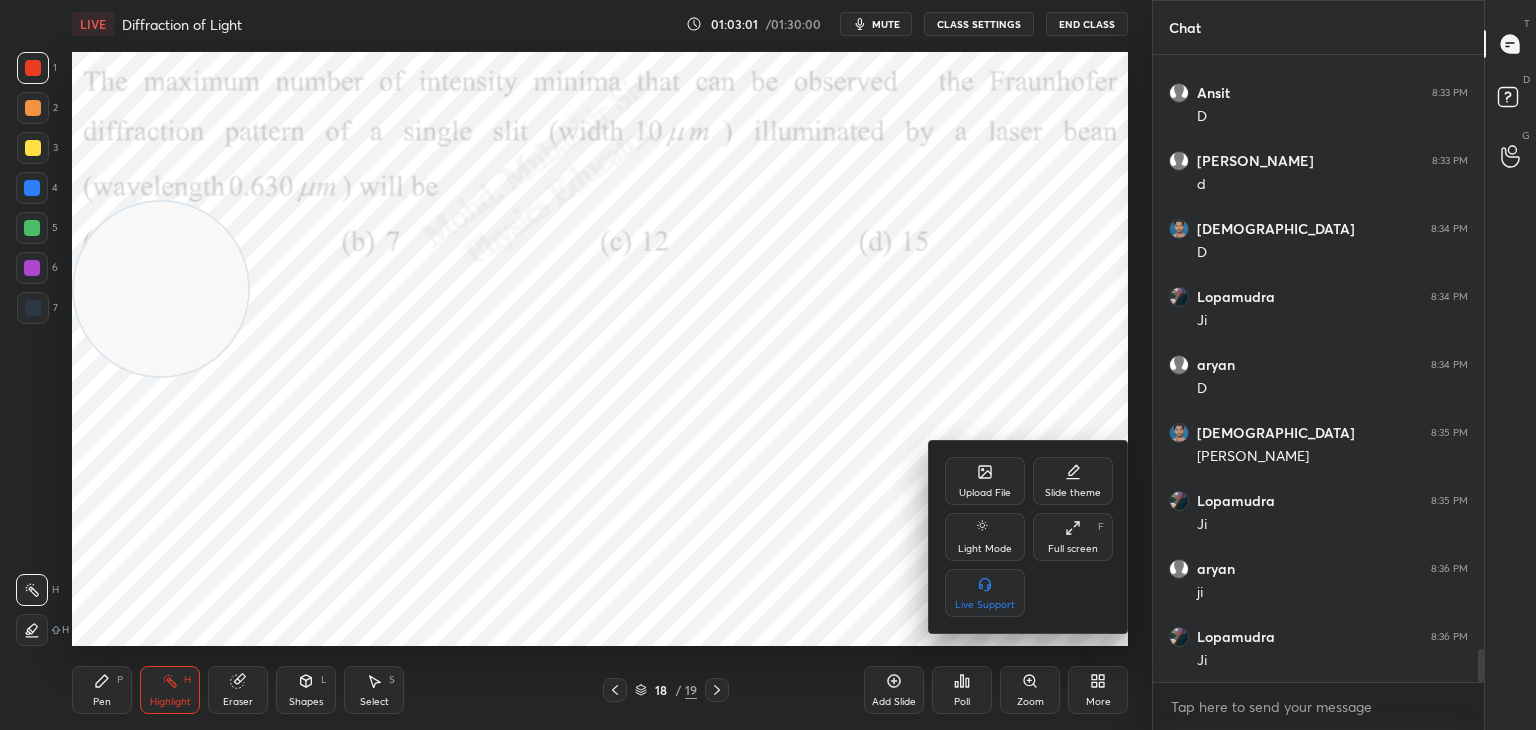 click at bounding box center [768, 365] 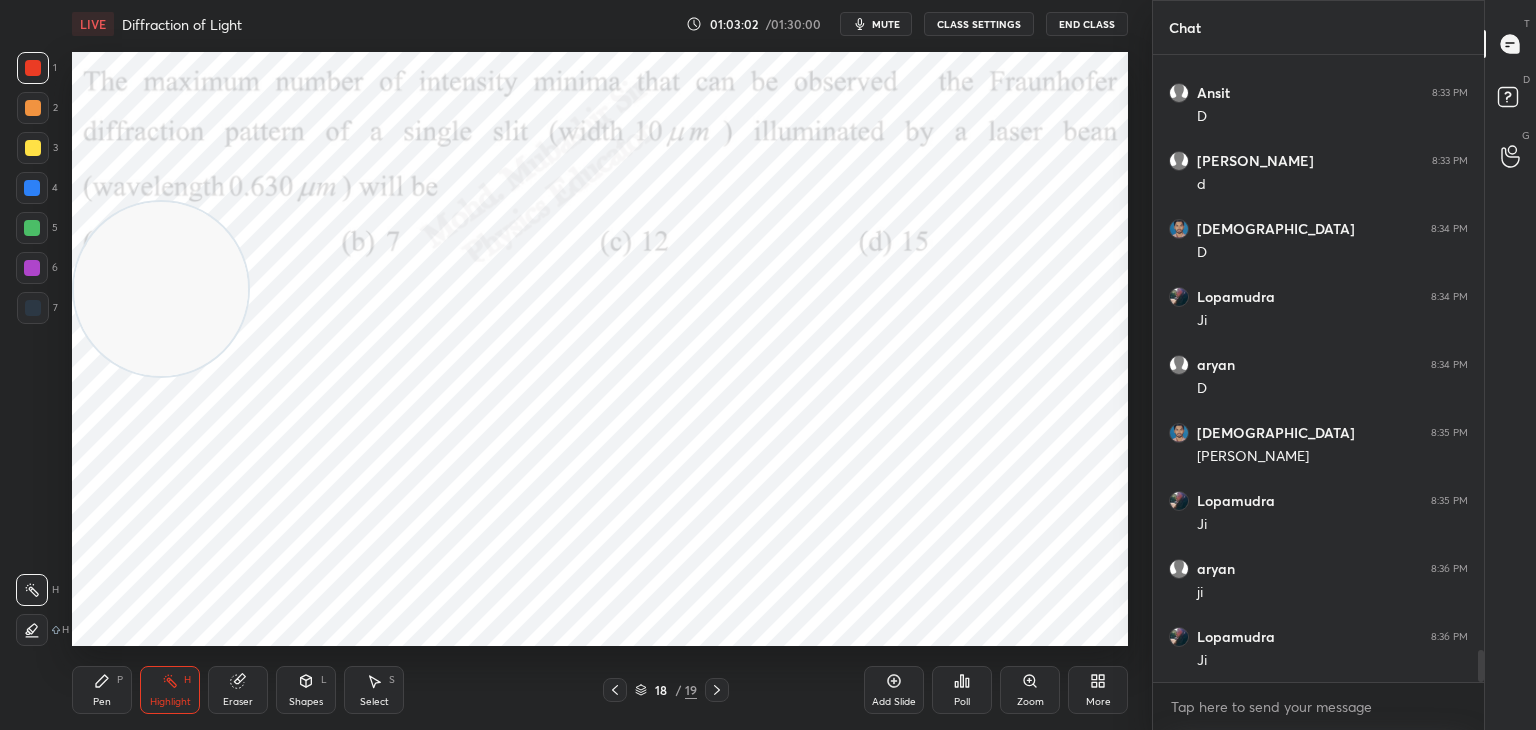 scroll, scrollTop: 11488, scrollLeft: 0, axis: vertical 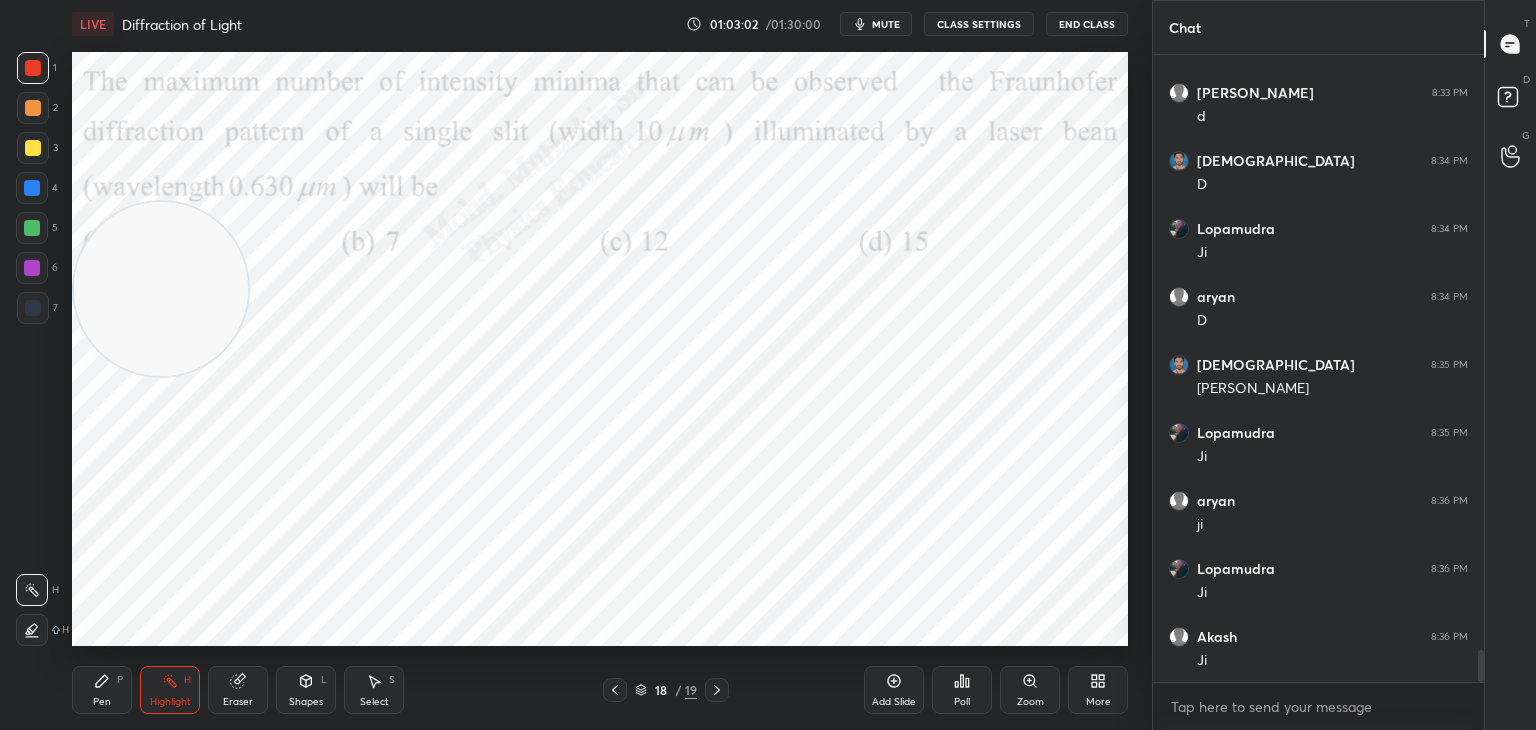 click at bounding box center (717, 690) 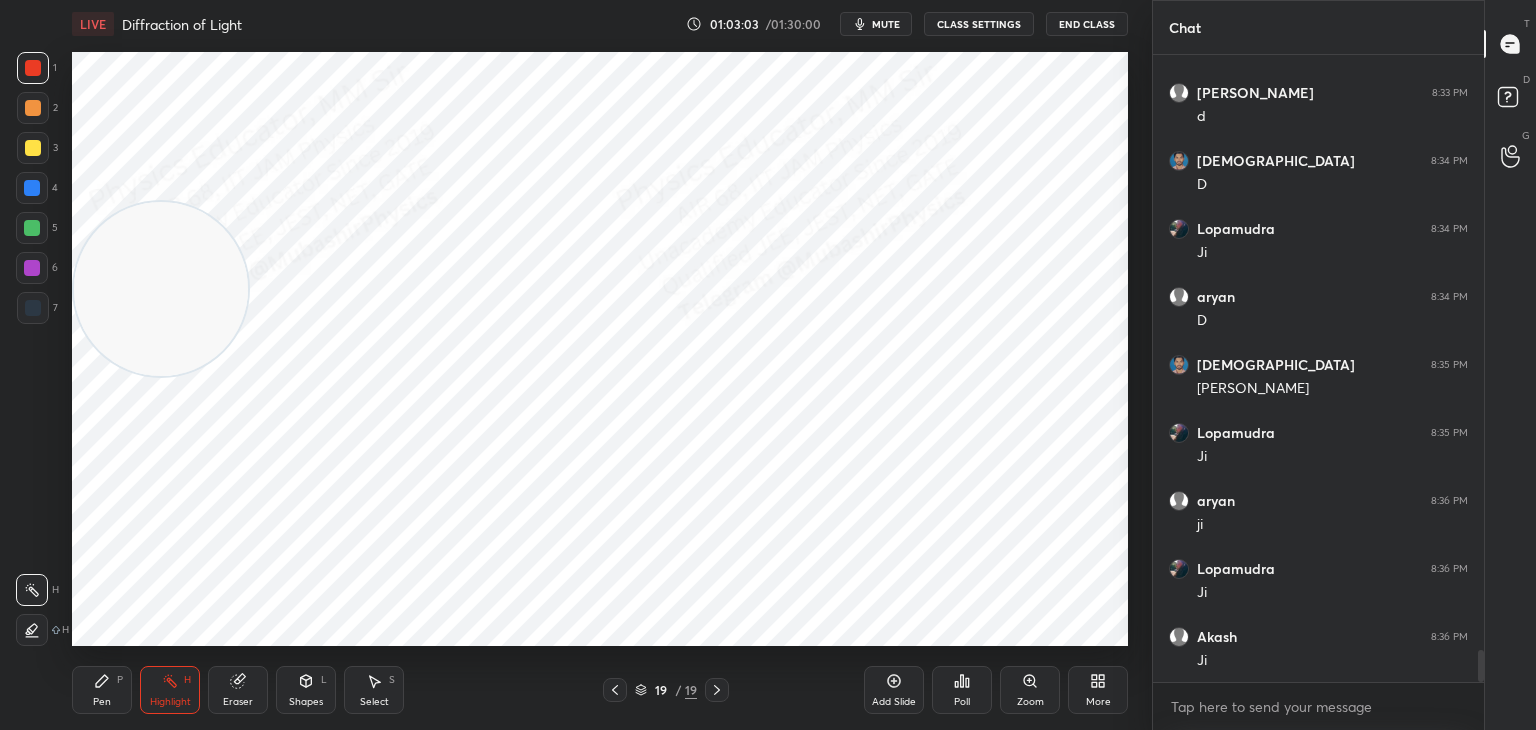 click 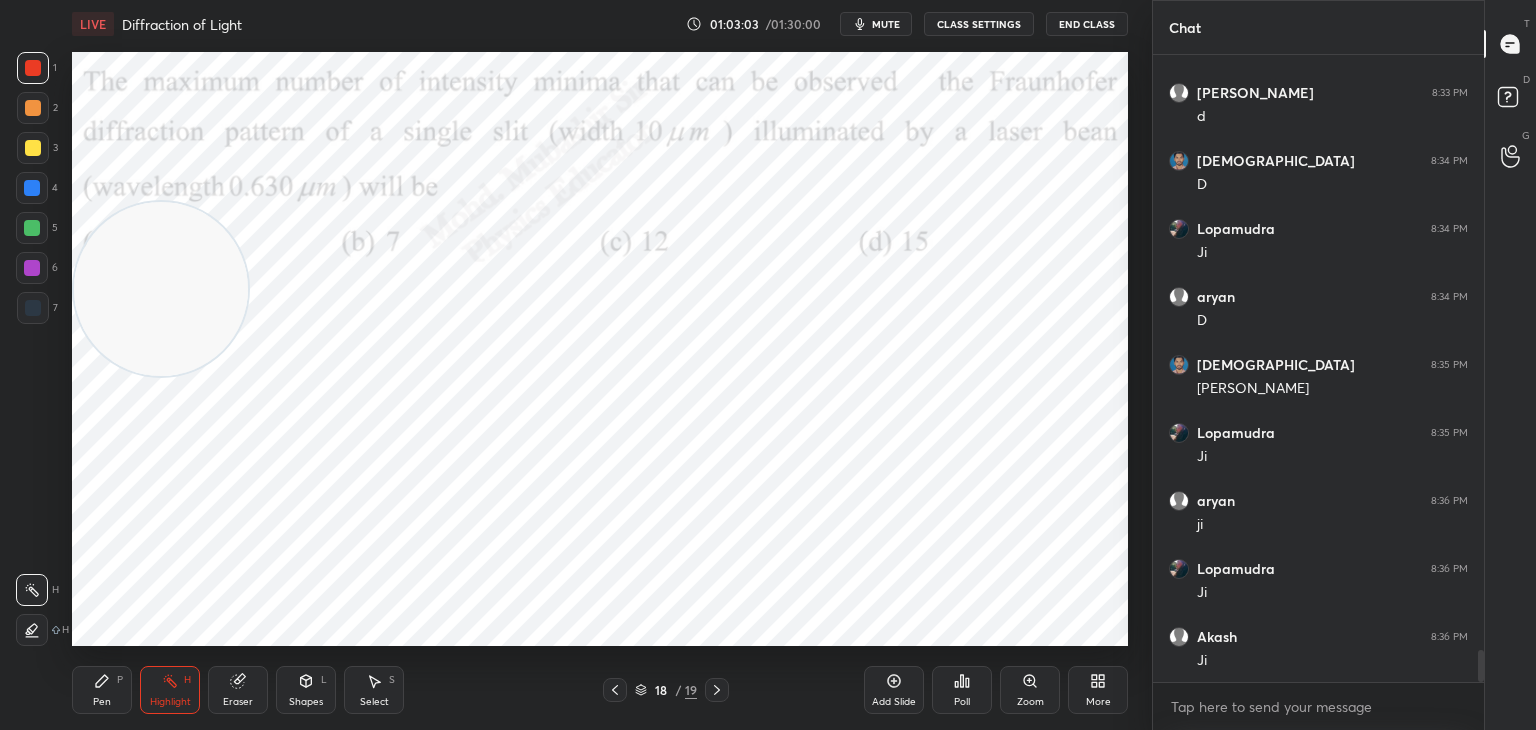 click on "More" at bounding box center [1098, 690] 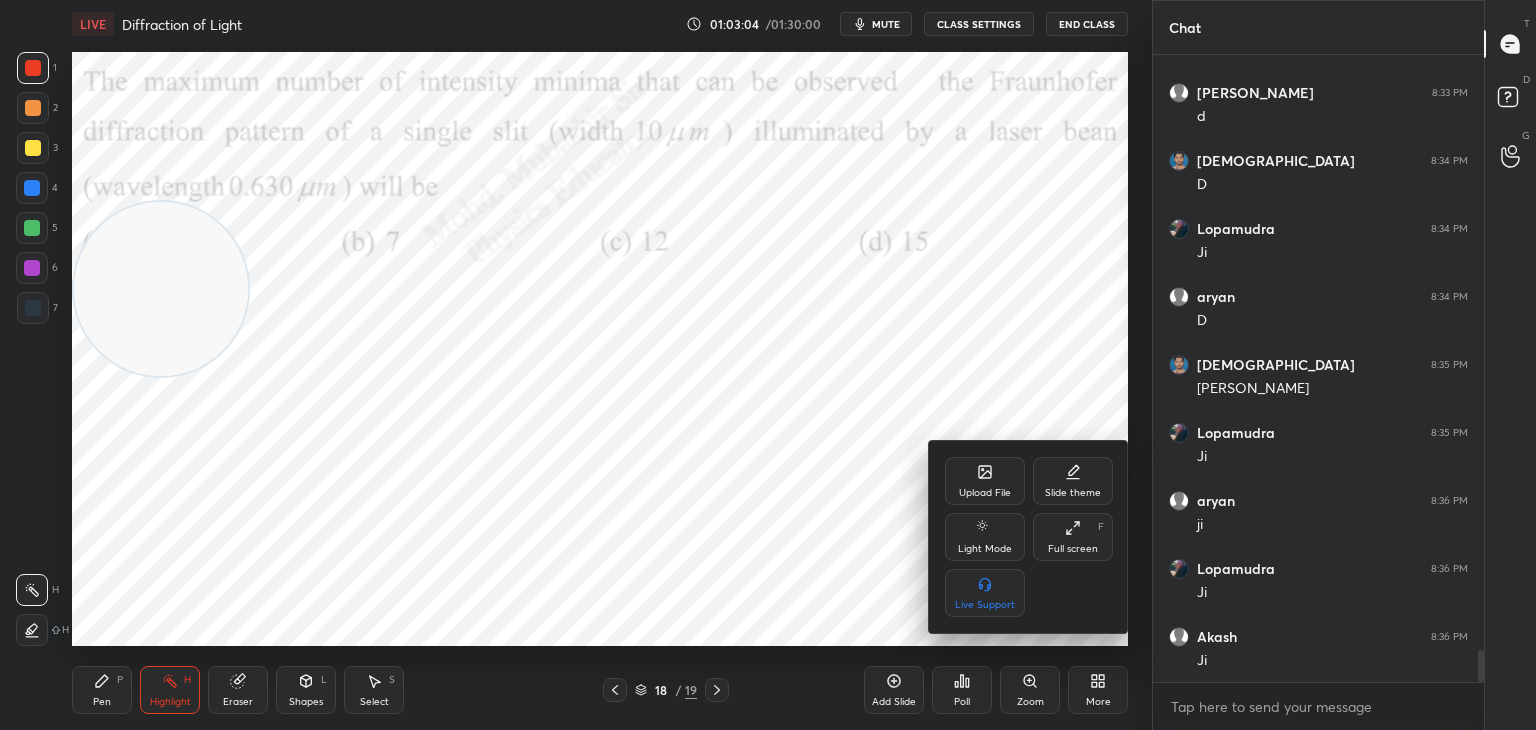 click on "Upload File" at bounding box center (985, 493) 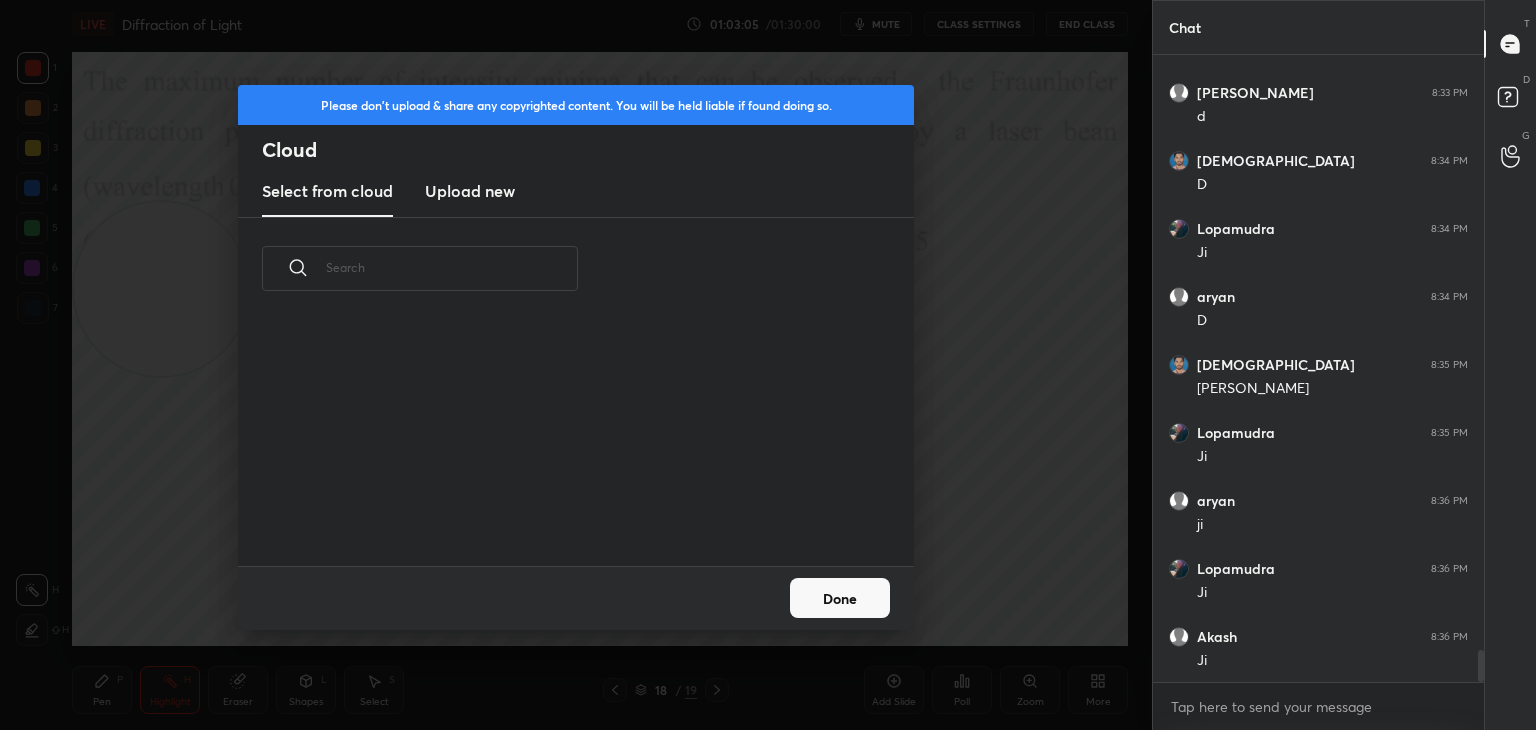 drag, startPoint x: 497, startPoint y: 190, endPoint x: 477, endPoint y: 183, distance: 21.189621 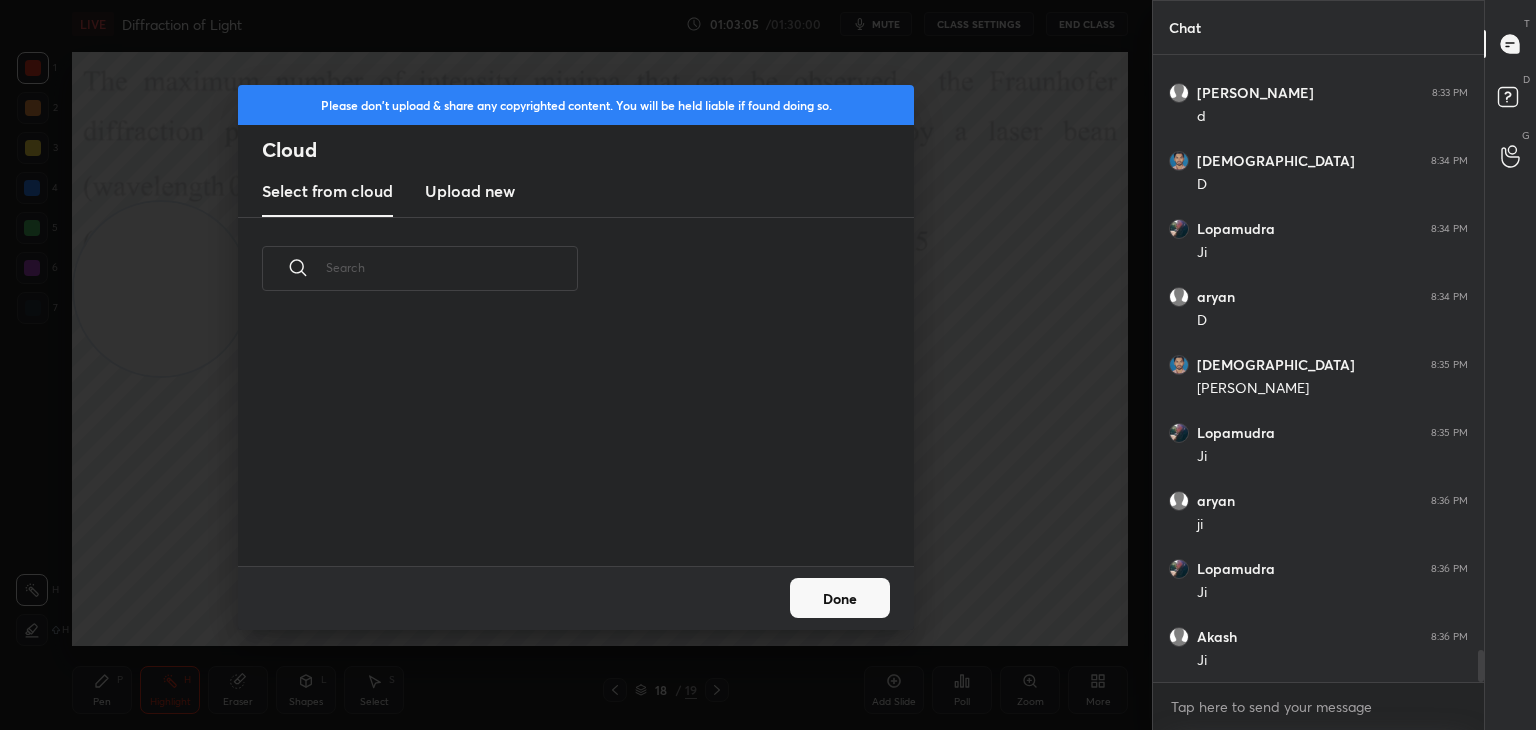 click on "Upload new" at bounding box center (470, 191) 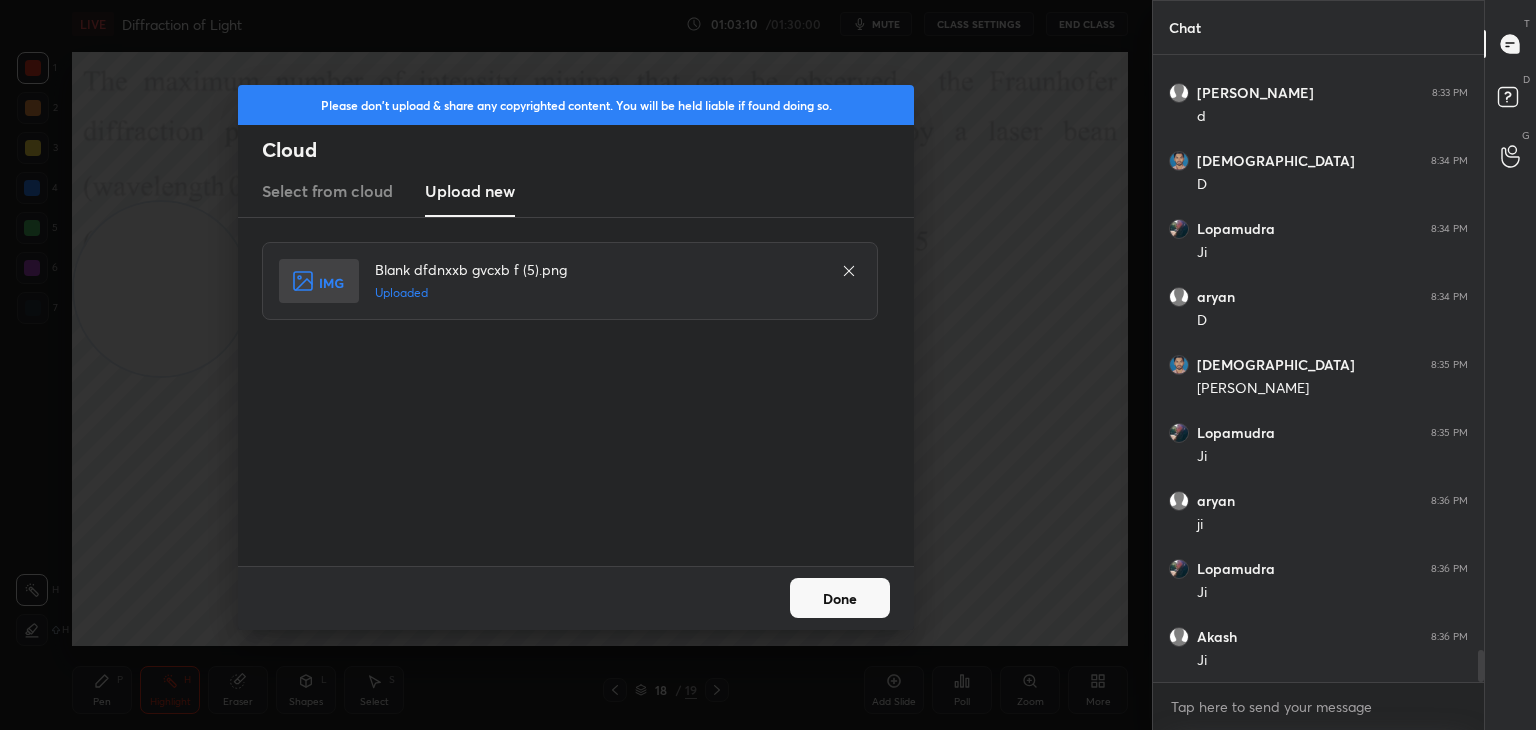 click on "Done" at bounding box center [840, 598] 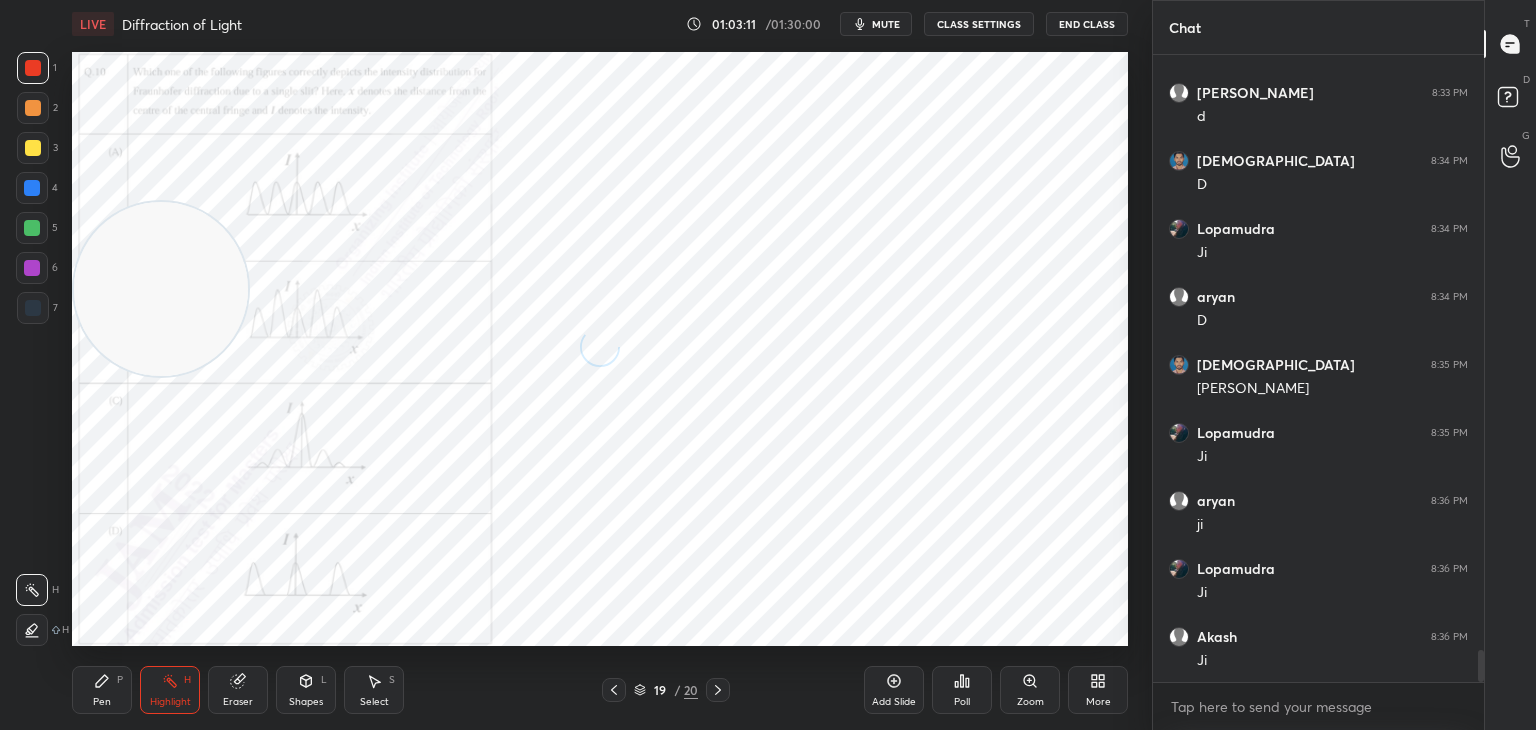 click on "mute" at bounding box center [876, 24] 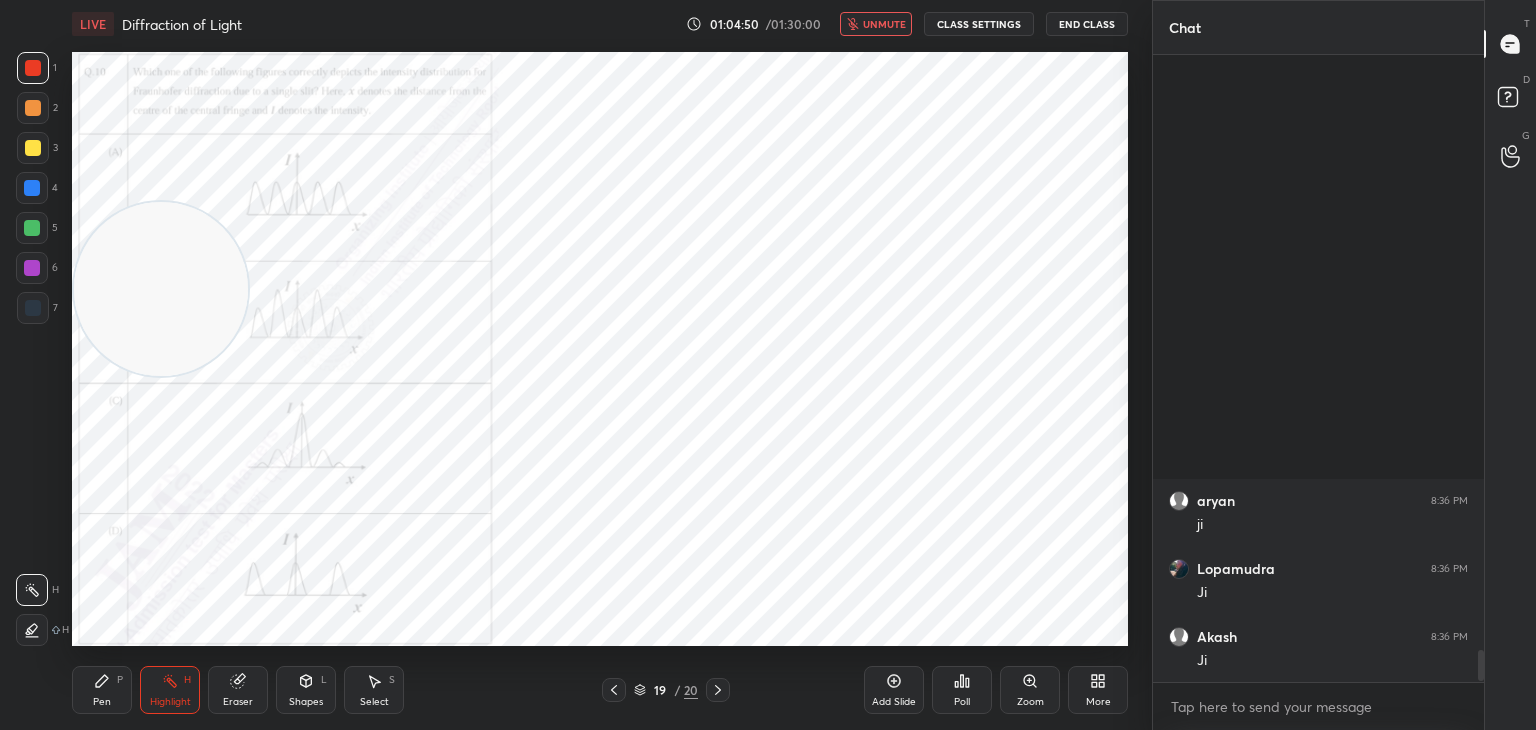 scroll, scrollTop: 12032, scrollLeft: 0, axis: vertical 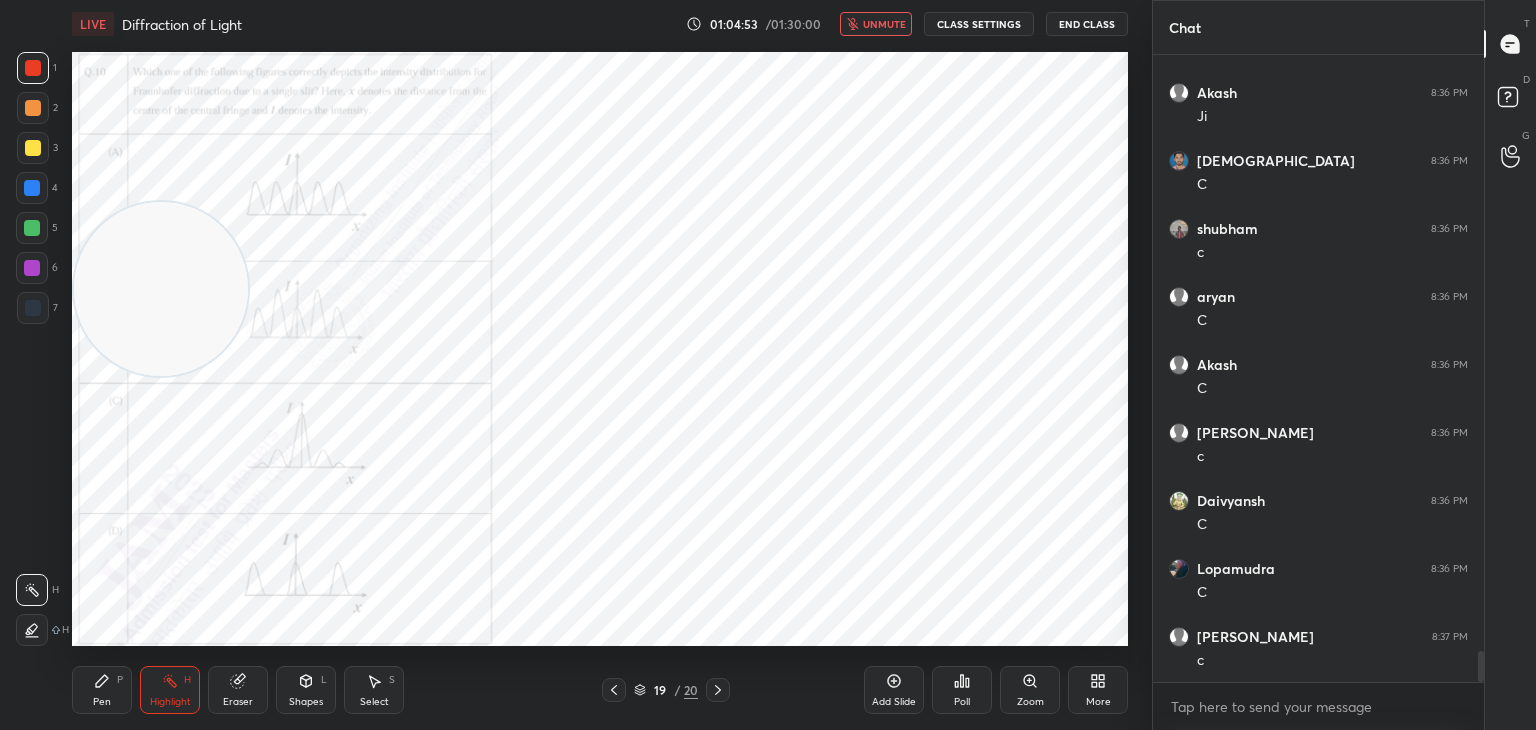 click on "unmute" at bounding box center [876, 24] 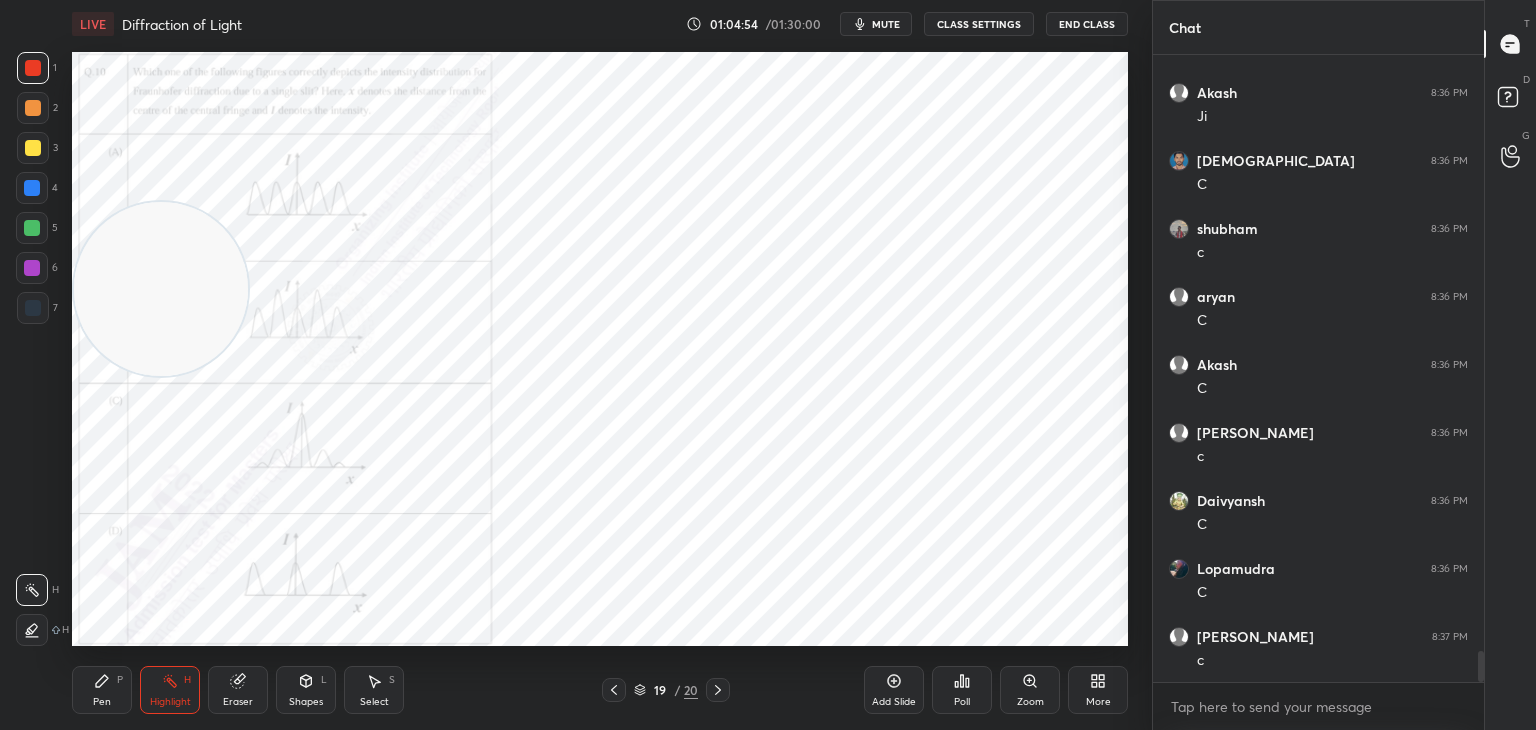 click on "Pen P" at bounding box center (102, 690) 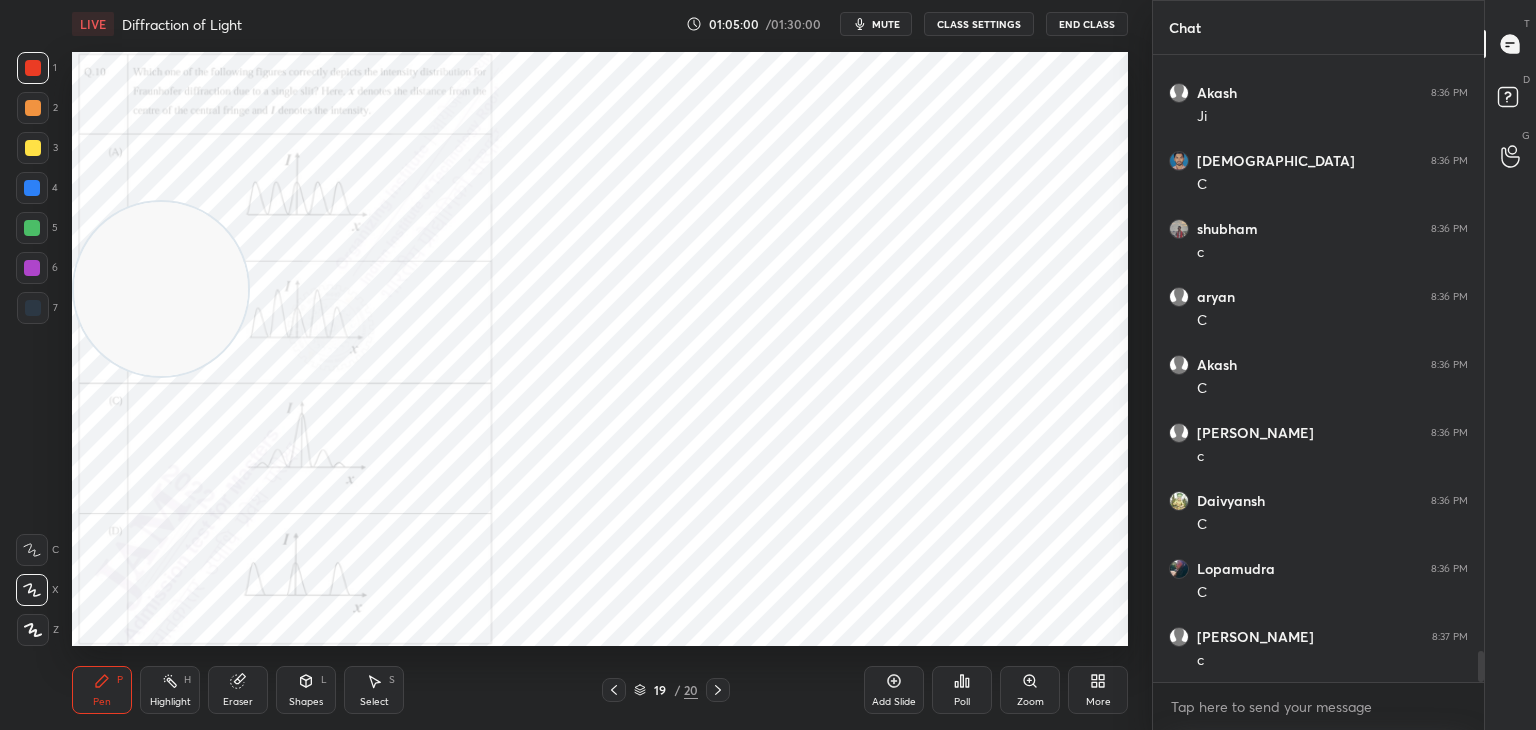 click on "LIVE Diffraction of Light 01:05:00 /  01:30:00 mute CLASS SETTINGS End Class Setting up your live class Poll for   secs No correct answer Start poll Back Diffraction of Light • L12 of Detailed Course on Optics for IIT JAM, CUET 2026/27 [PERSON_NAME] Pen P Highlight H Eraser Shapes L Select S 19 / 20 Add Slide Poll Zoom More" at bounding box center [600, 365] 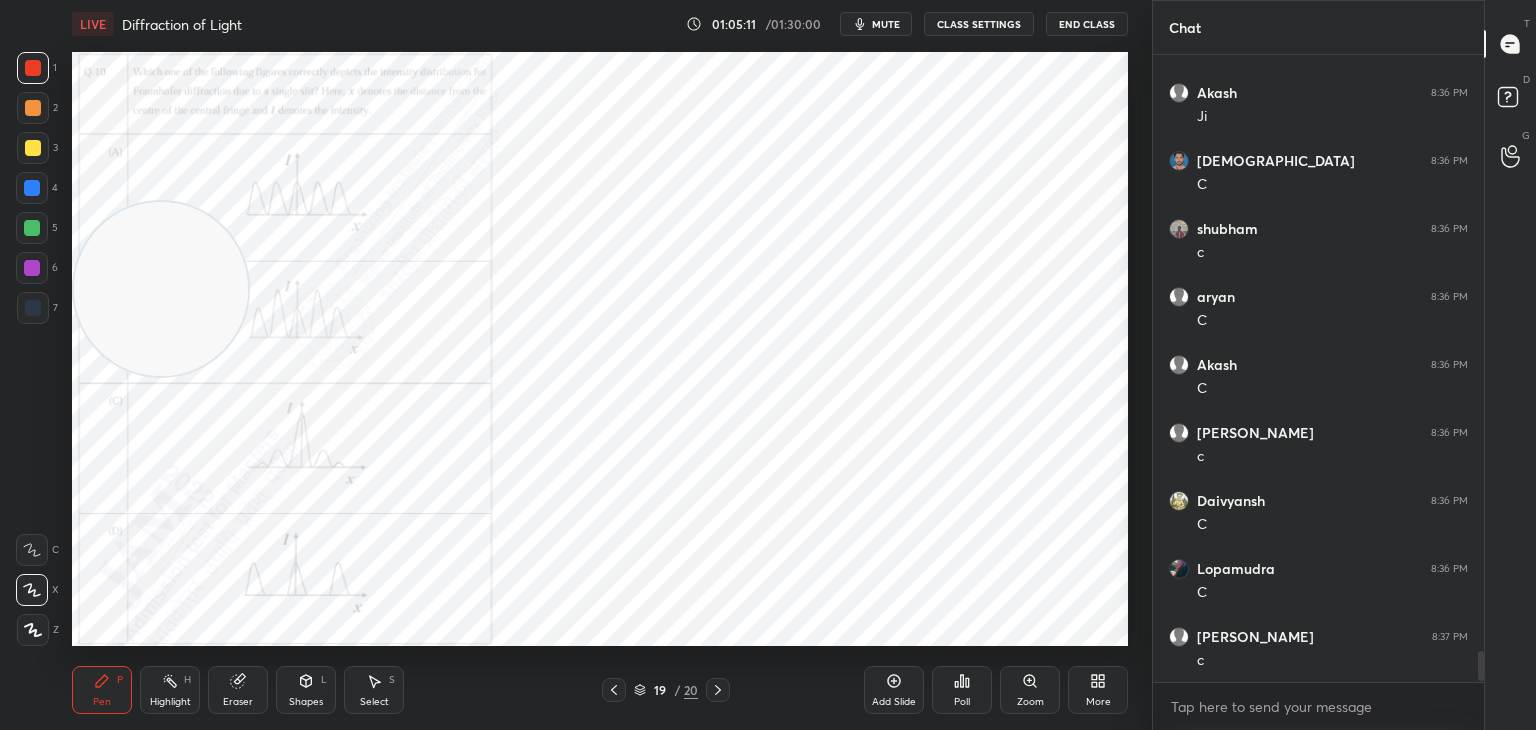 scroll, scrollTop: 12508, scrollLeft: 0, axis: vertical 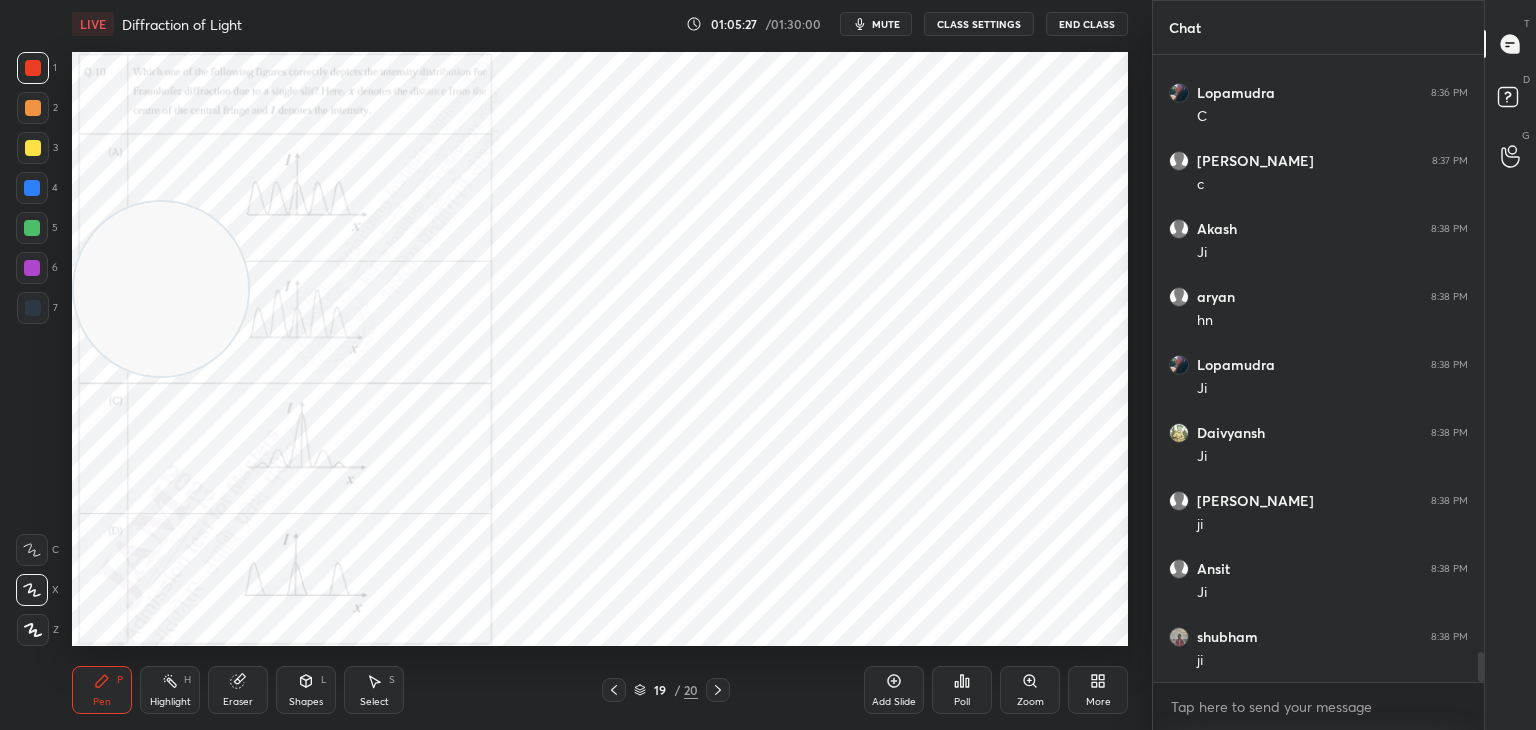 click 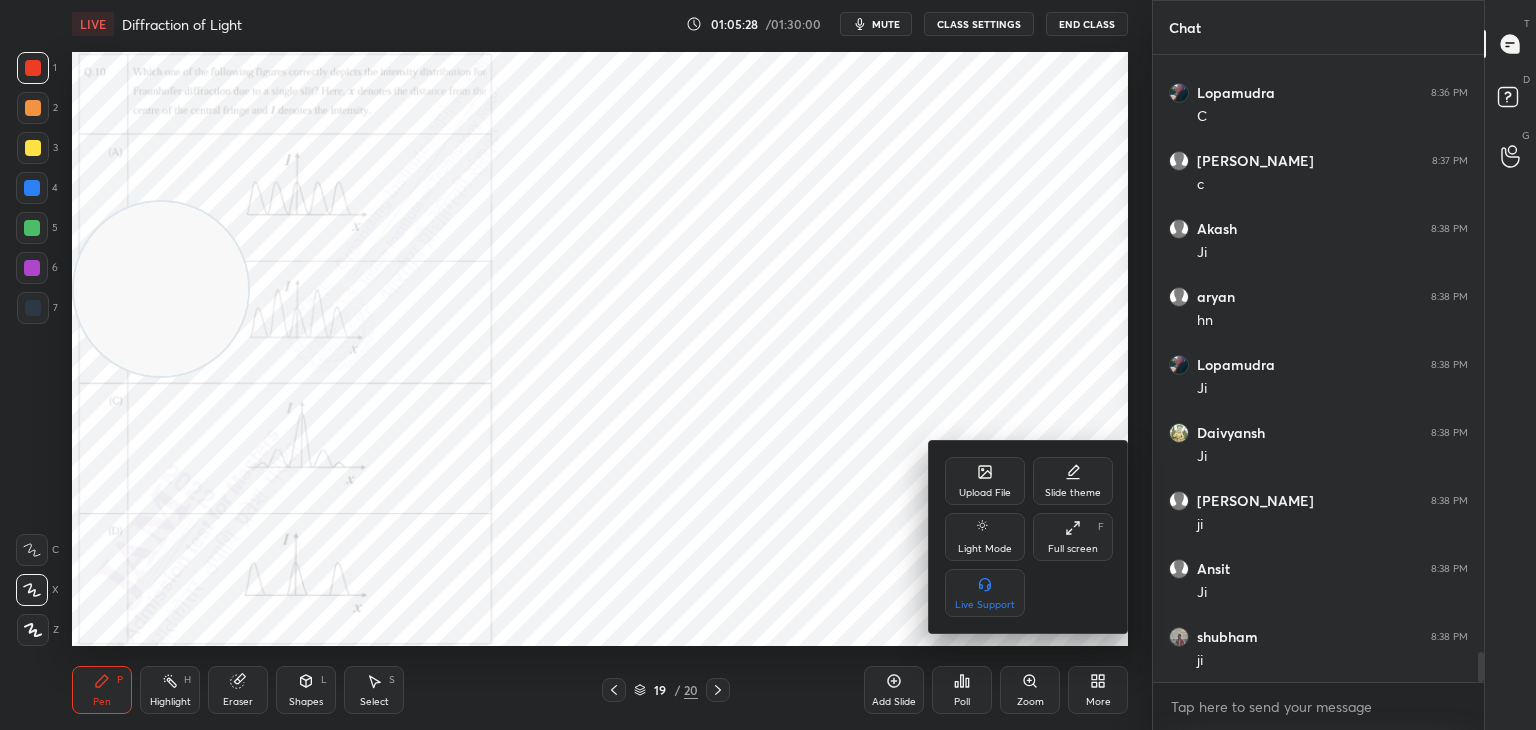 click on "Upload File Slide theme Light Mode Full screen F Live Support" at bounding box center (1029, 537) 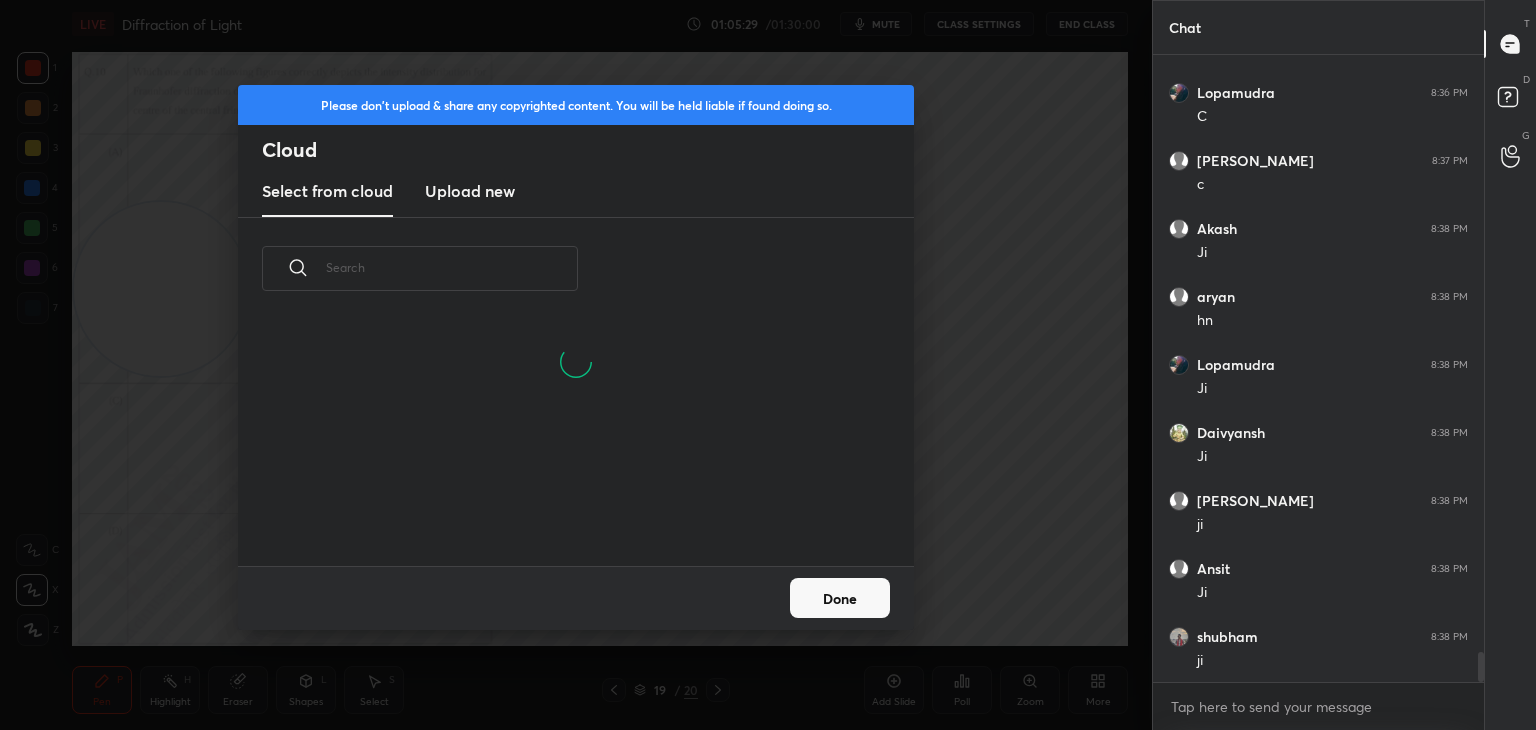 drag, startPoint x: 456, startPoint y: 185, endPoint x: 575, endPoint y: 199, distance: 119.8207 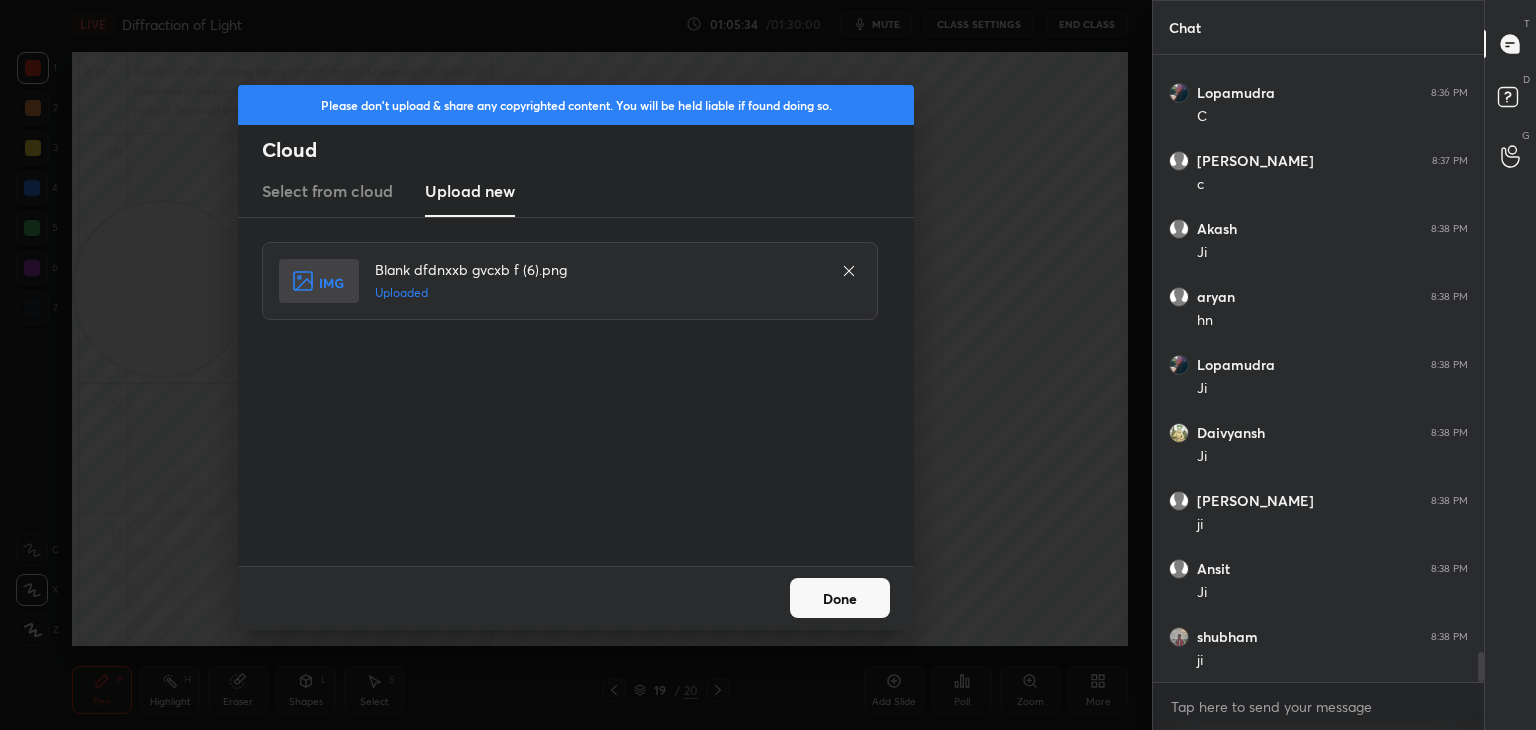 click on "Done" at bounding box center [840, 598] 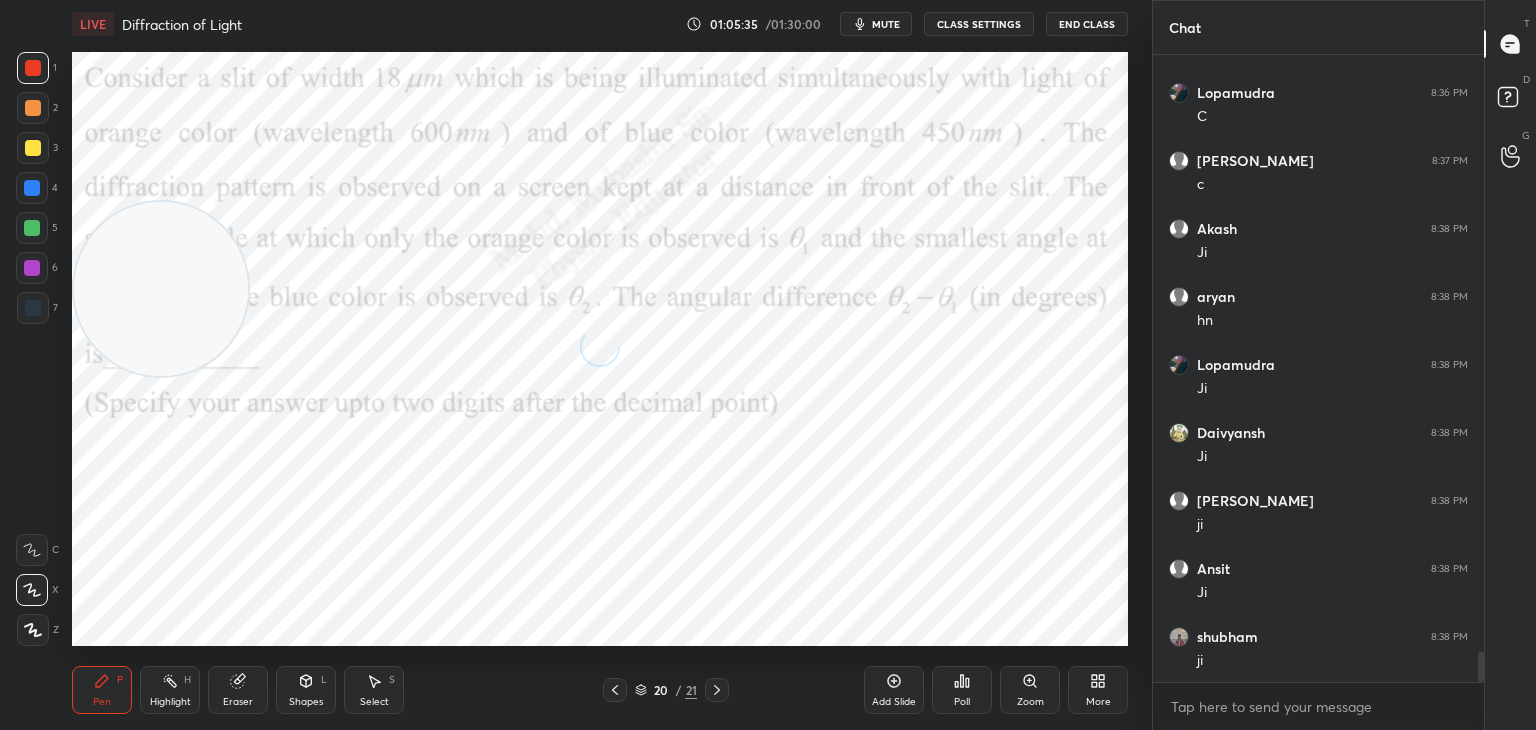click 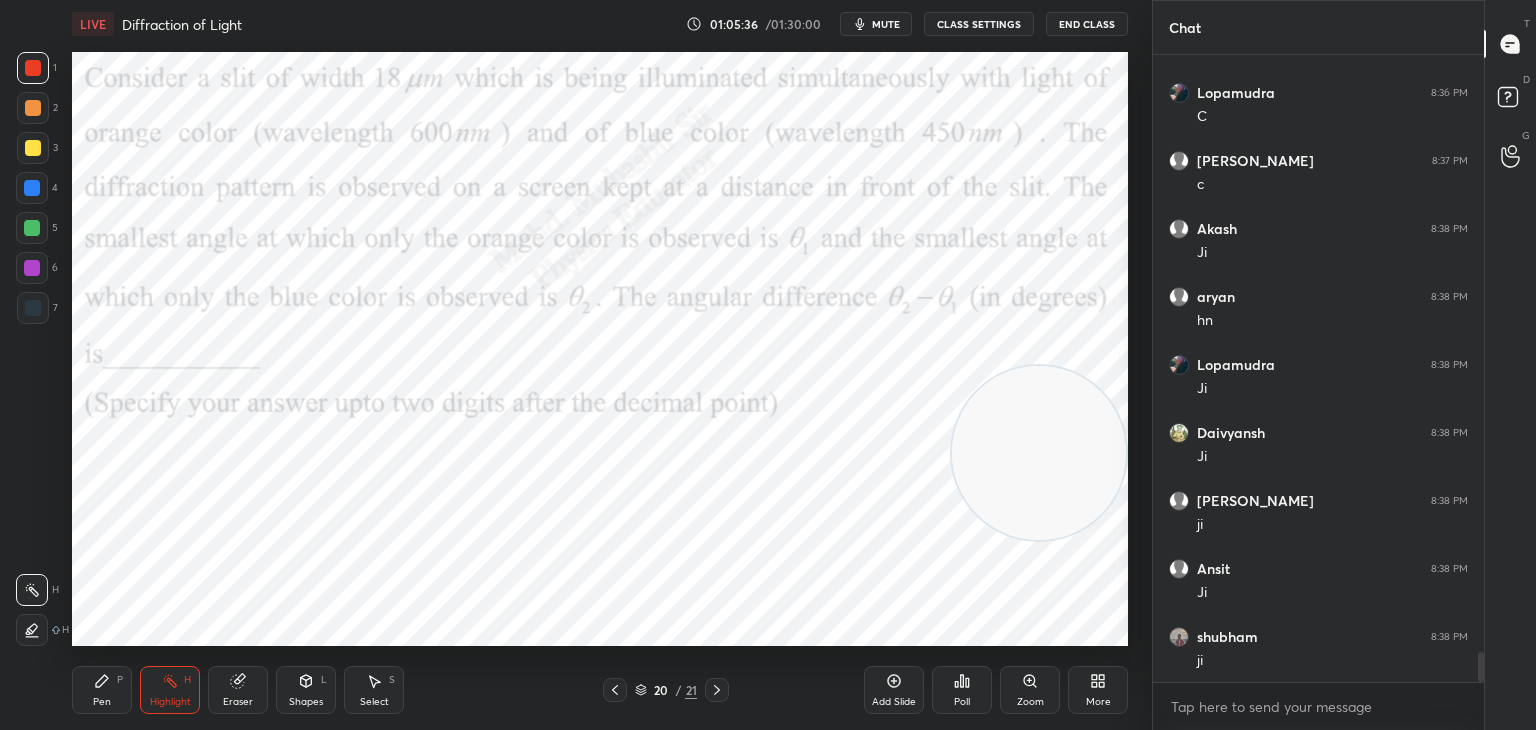 drag, startPoint x: 143, startPoint y: 301, endPoint x: 1001, endPoint y: 399, distance: 863.5786 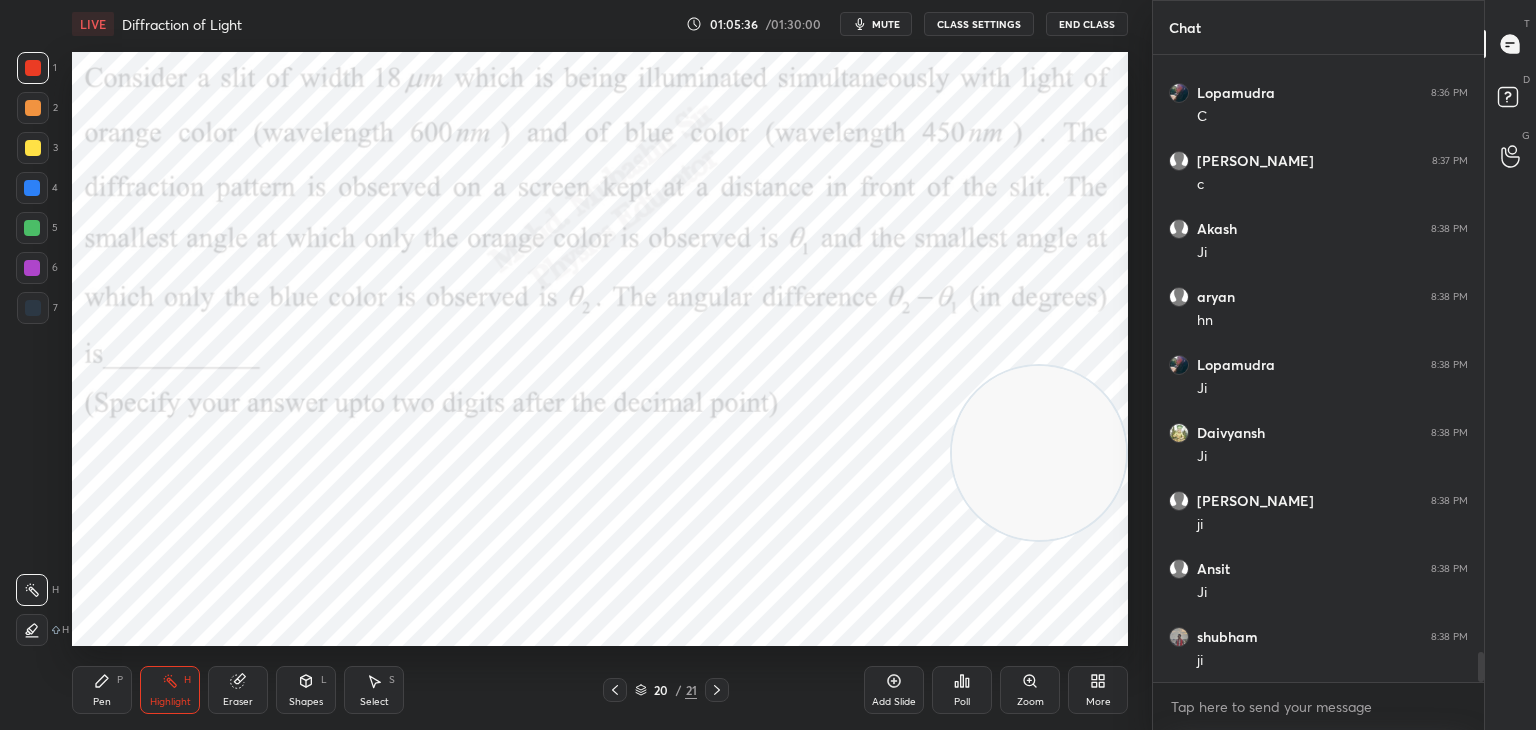 click at bounding box center [1039, 453] 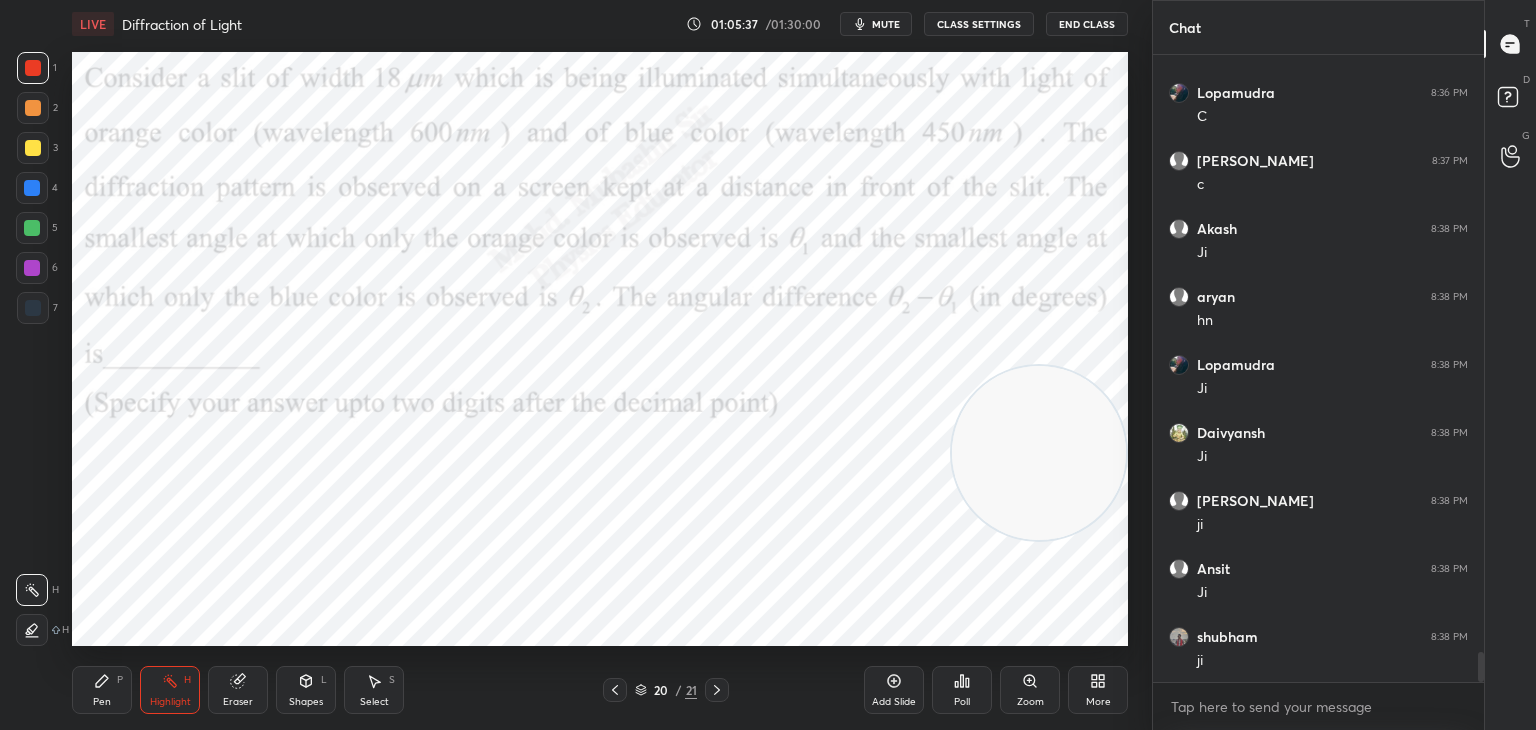 click on "mute" at bounding box center (886, 24) 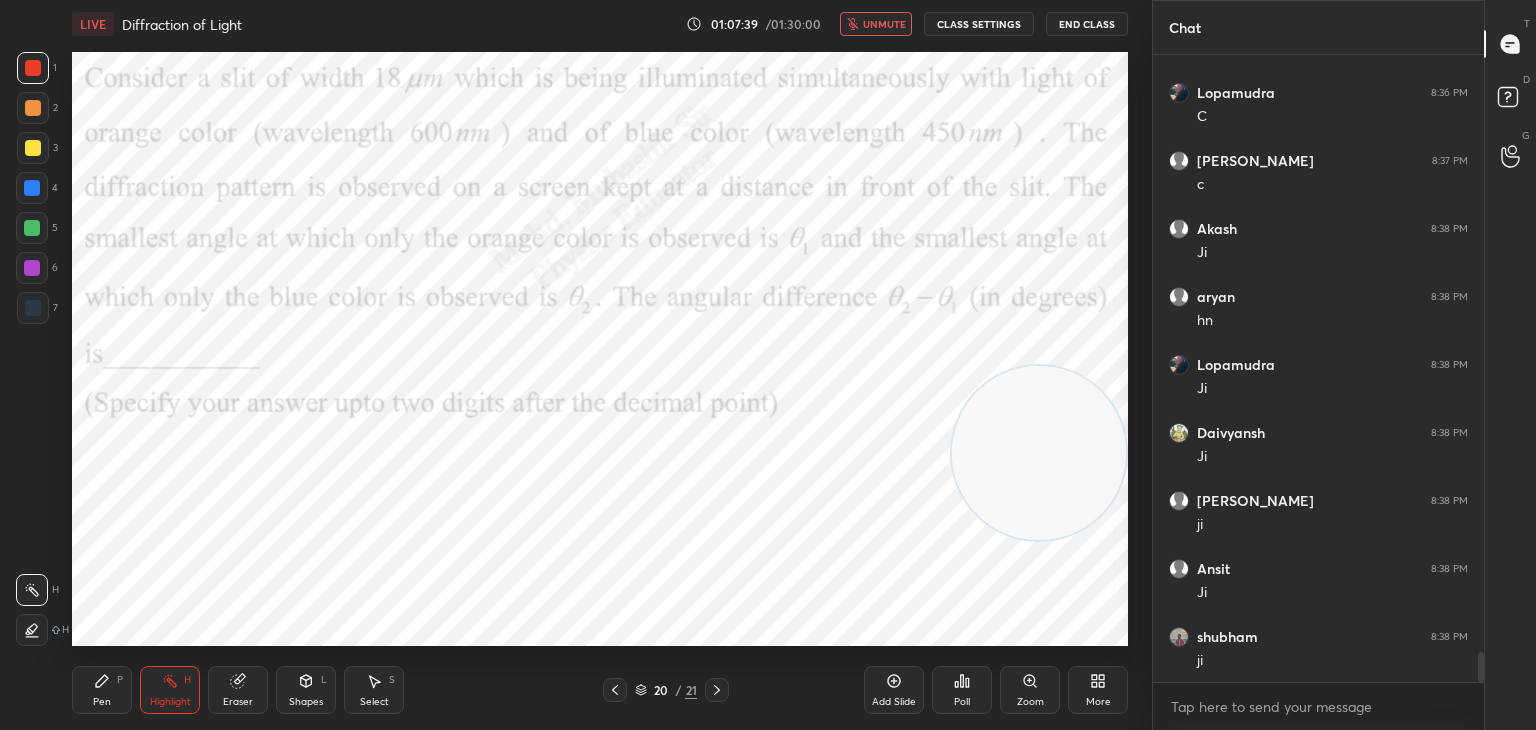 scroll, scrollTop: 12576, scrollLeft: 0, axis: vertical 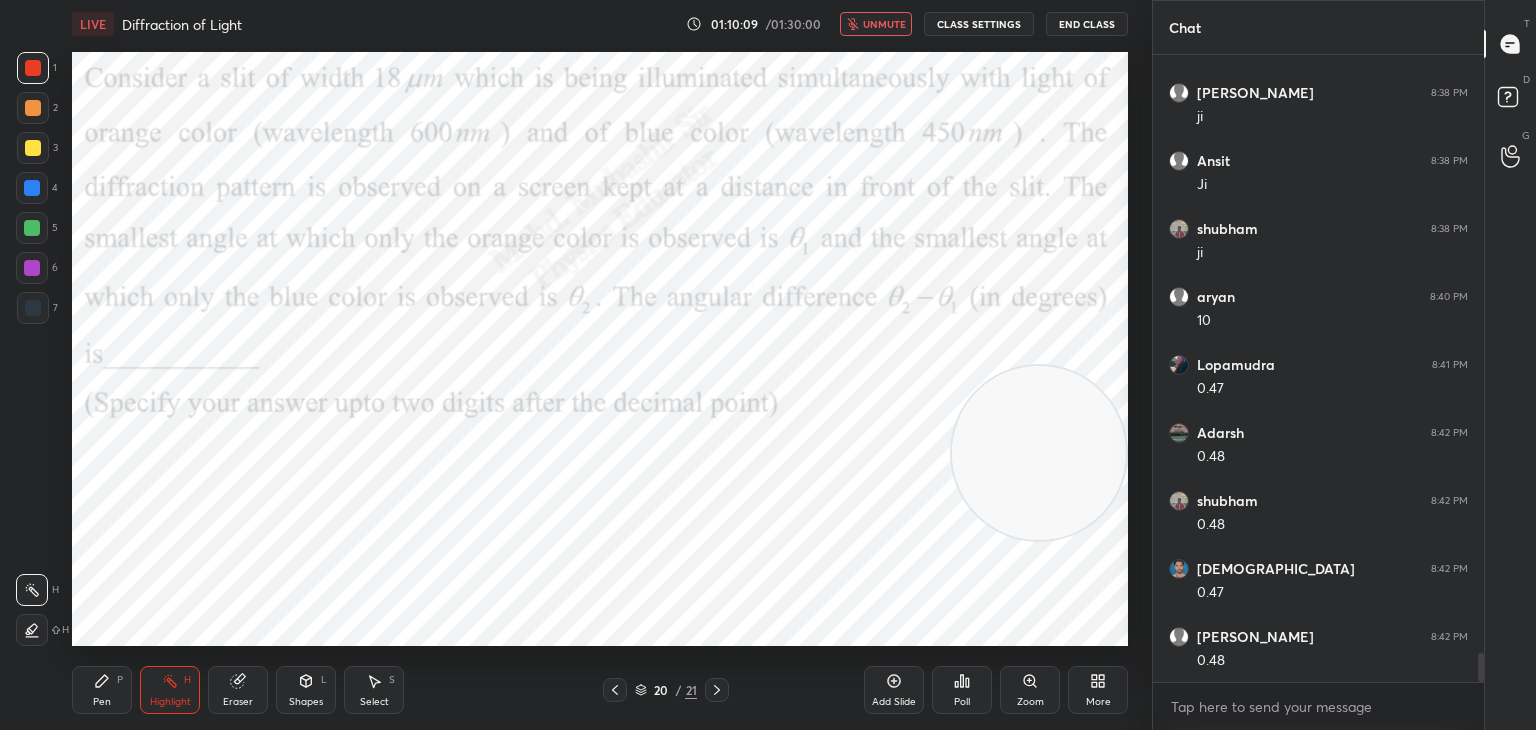drag, startPoint x: 869, startPoint y: 23, endPoint x: 887, endPoint y: 49, distance: 31.622776 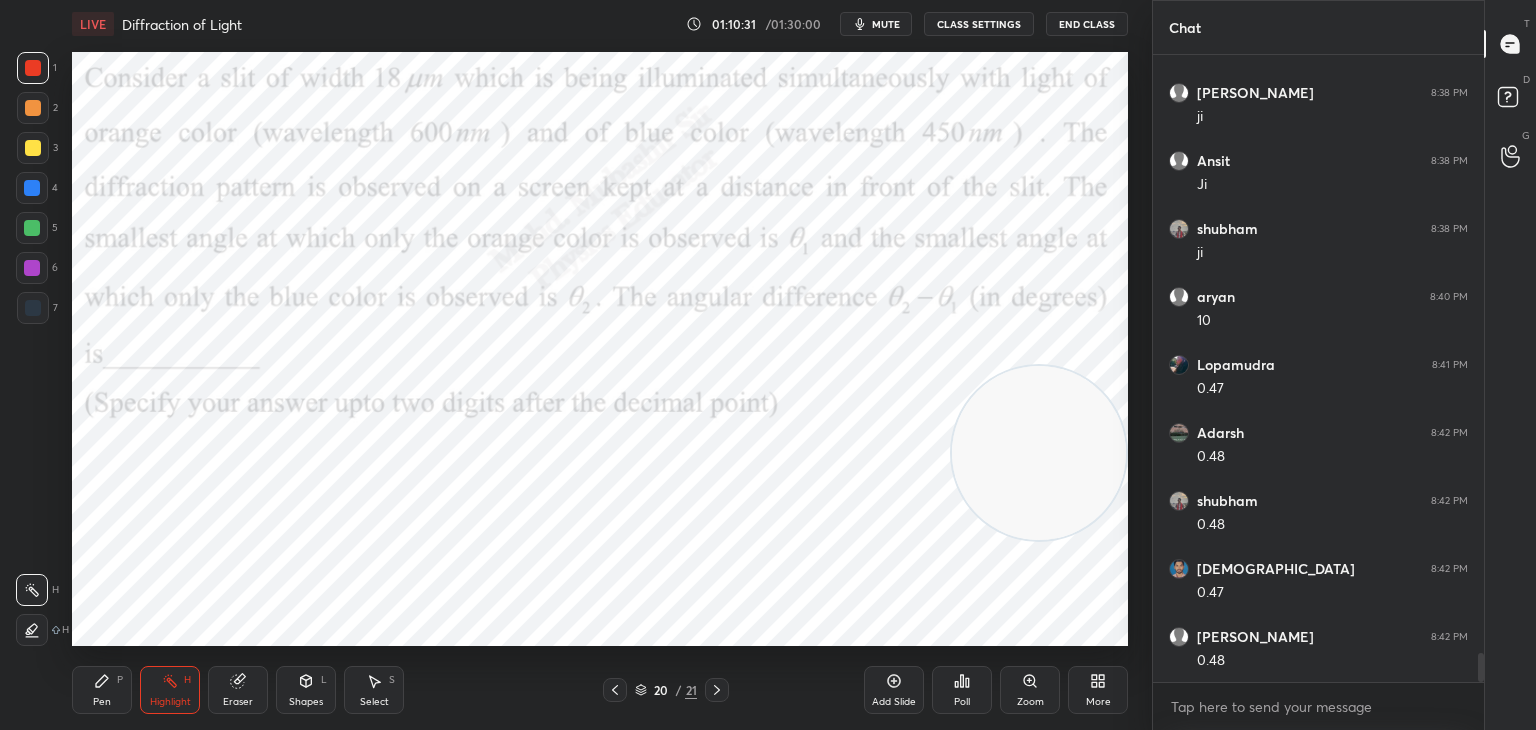 scroll, scrollTop: 12984, scrollLeft: 0, axis: vertical 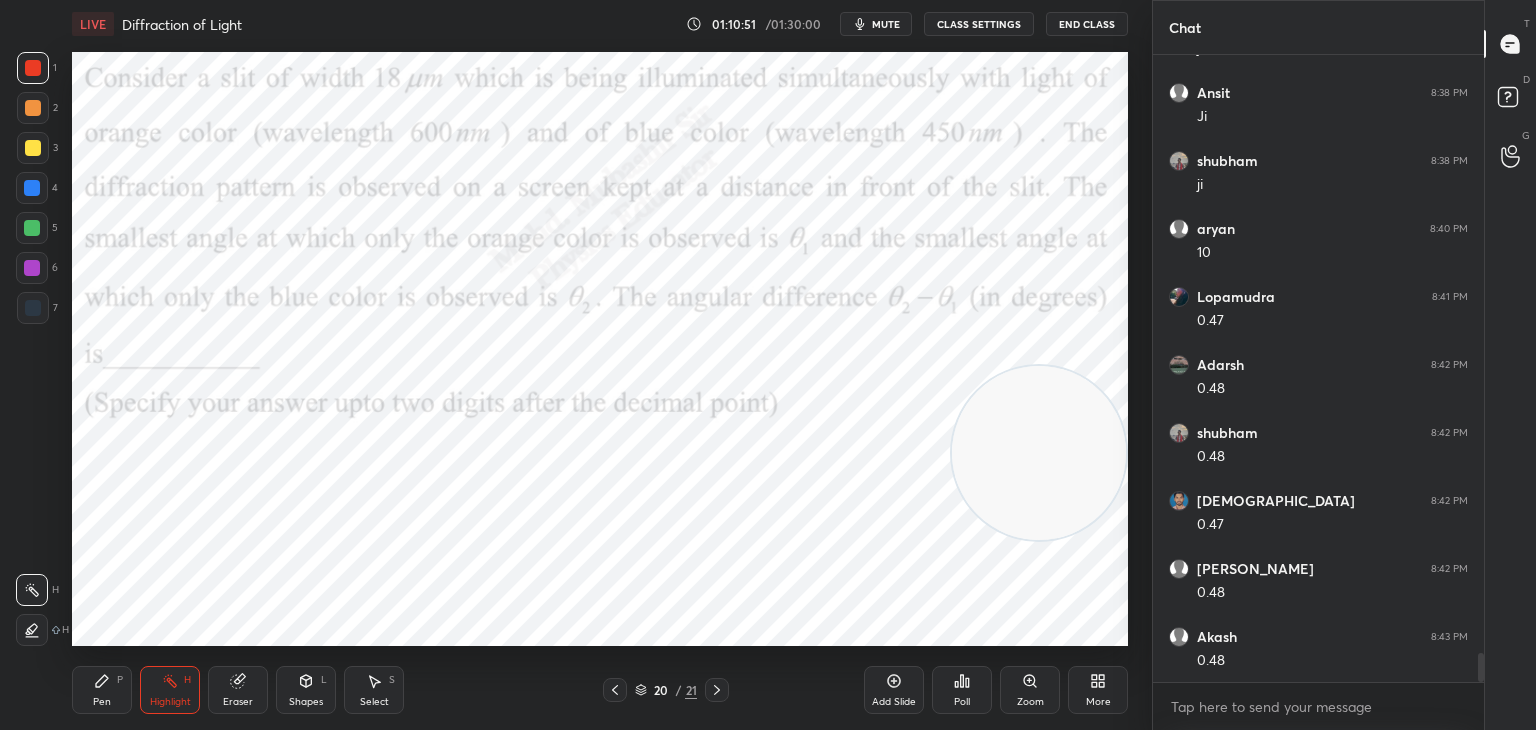 click on "Pen P" at bounding box center [102, 690] 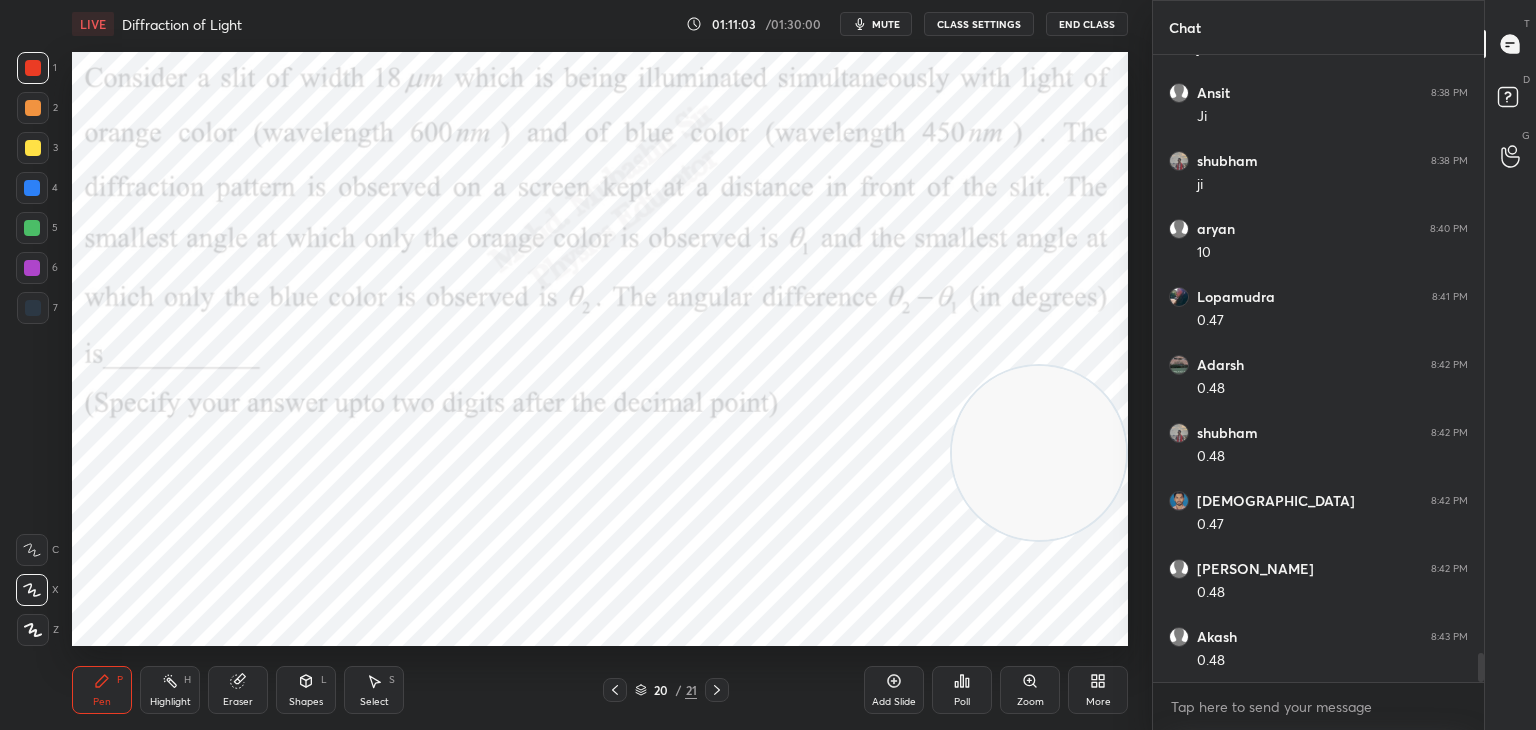 scroll, scrollTop: 13052, scrollLeft: 0, axis: vertical 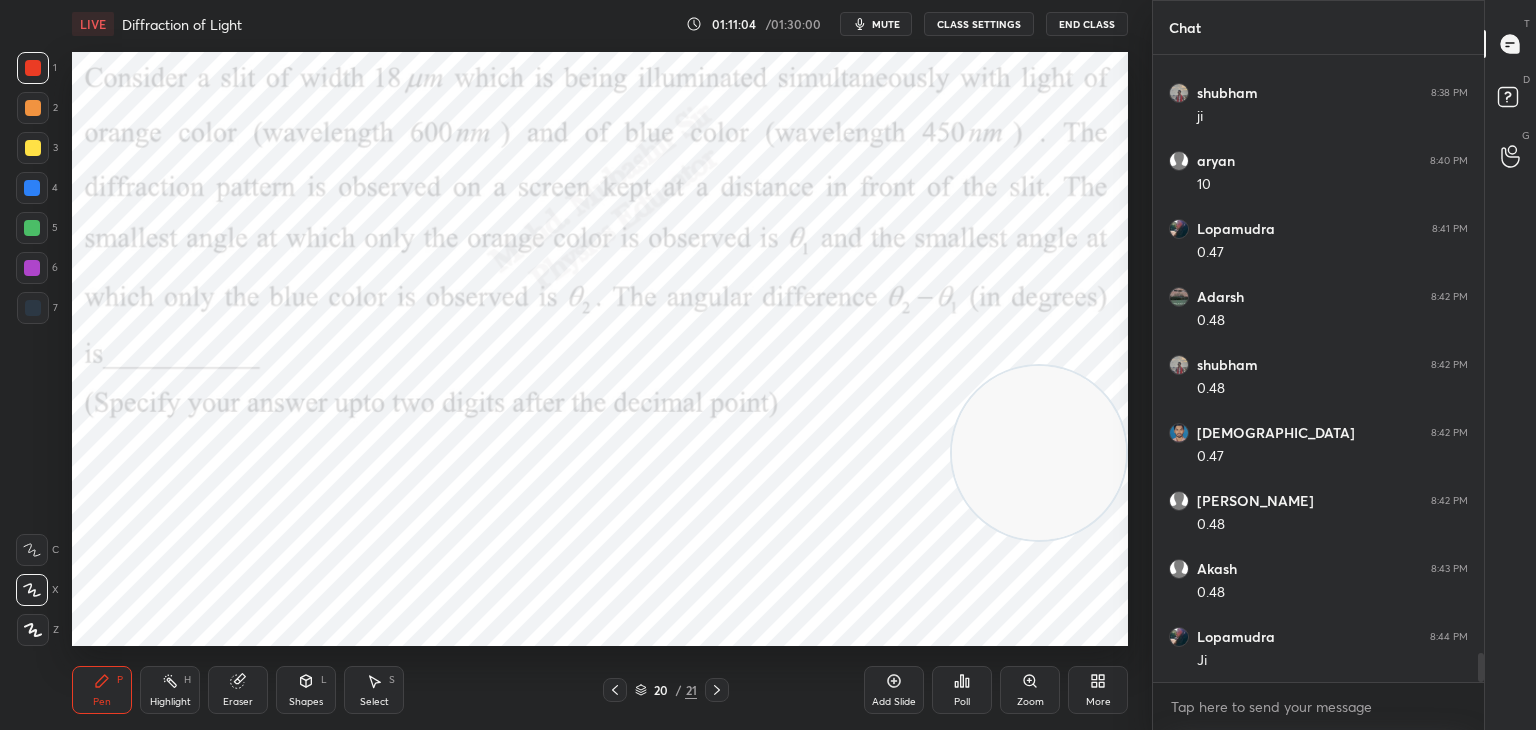 click on "Shapes L" at bounding box center (306, 690) 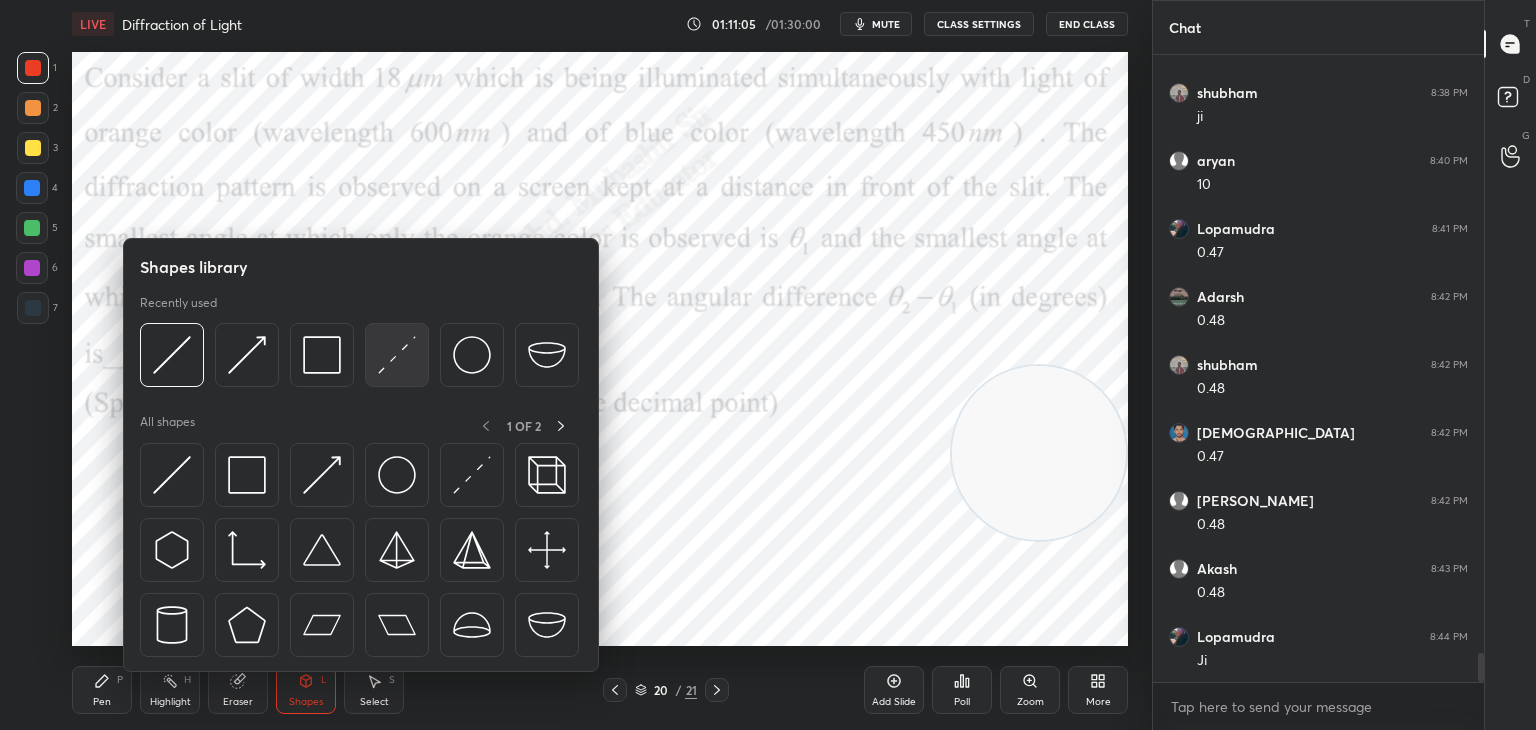 click at bounding box center [397, 355] 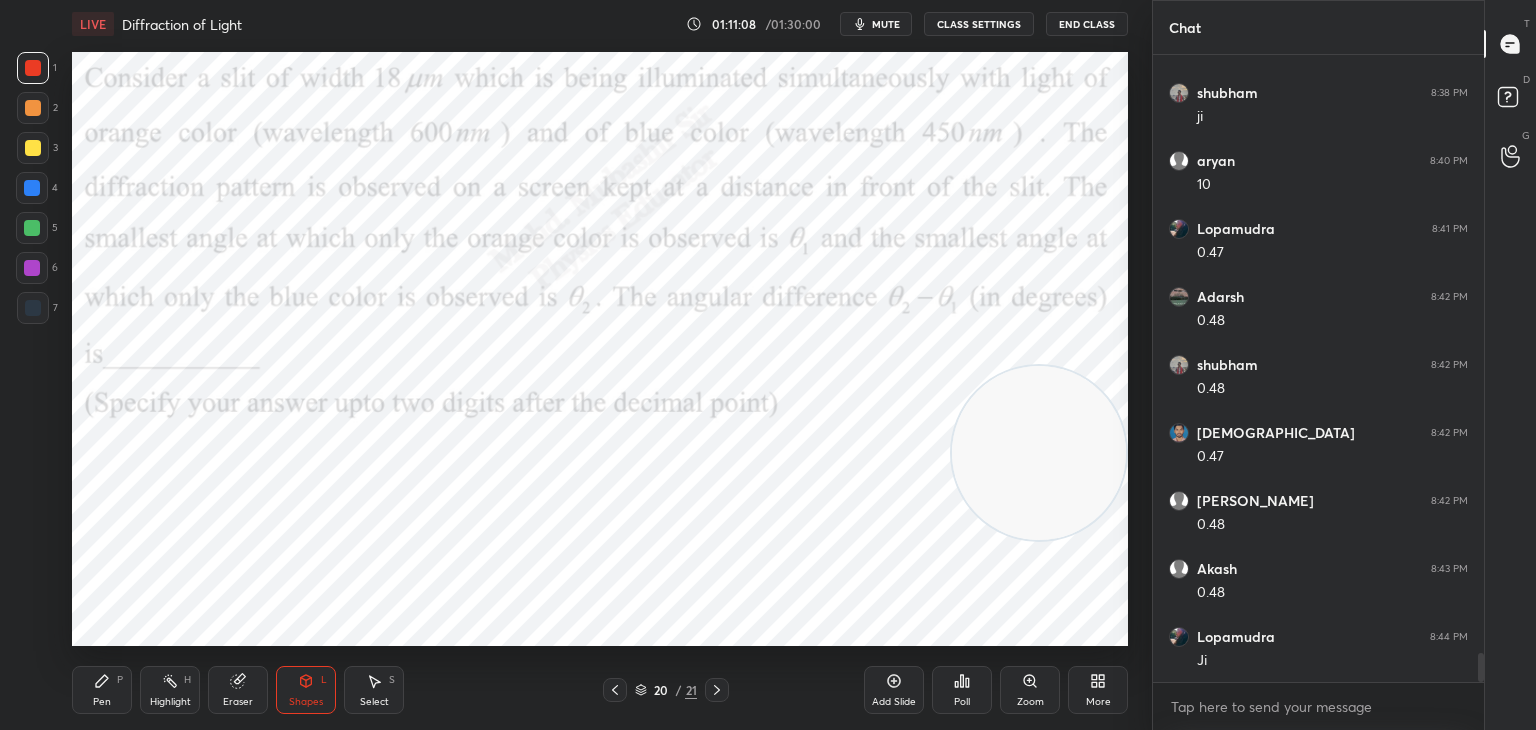 click 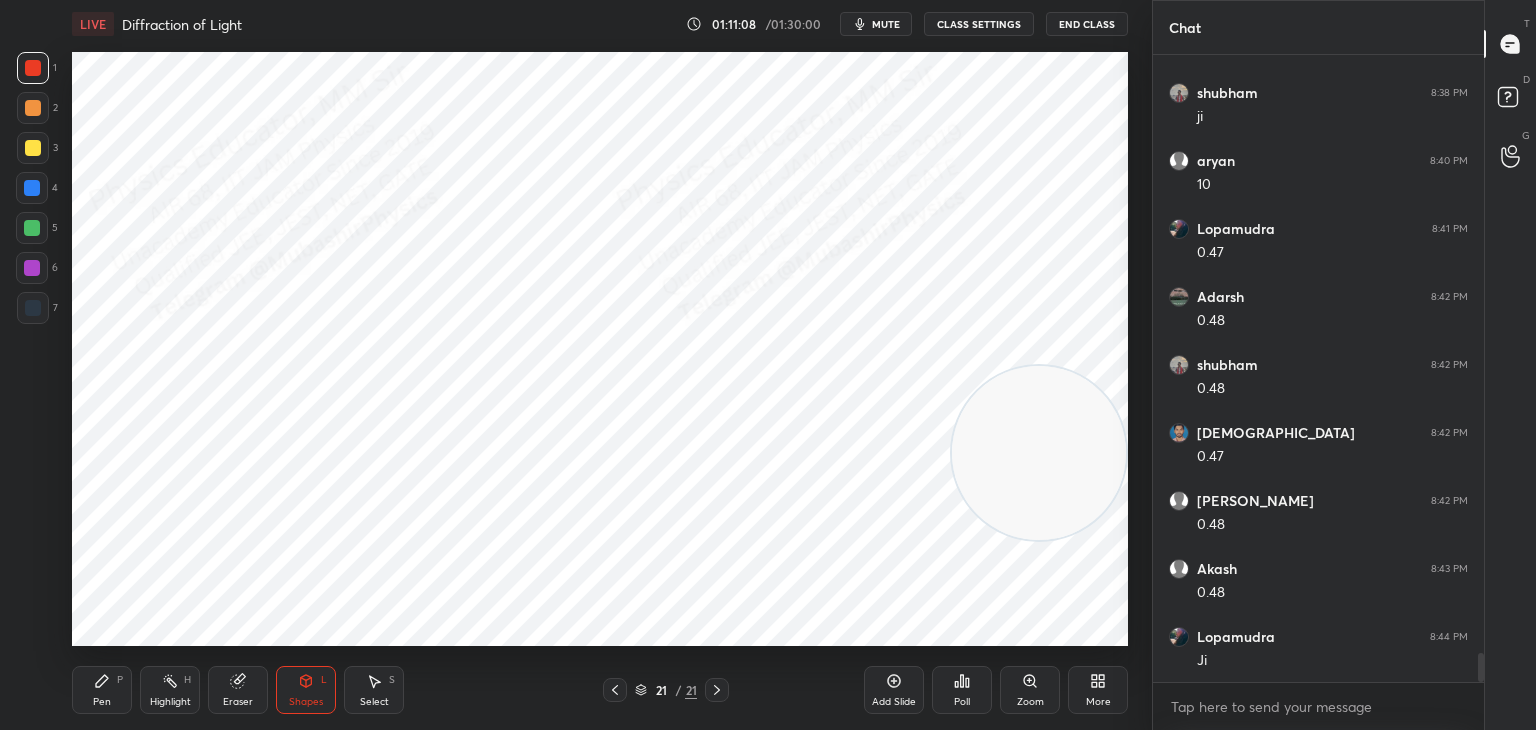 click on "Shapes L" at bounding box center [306, 690] 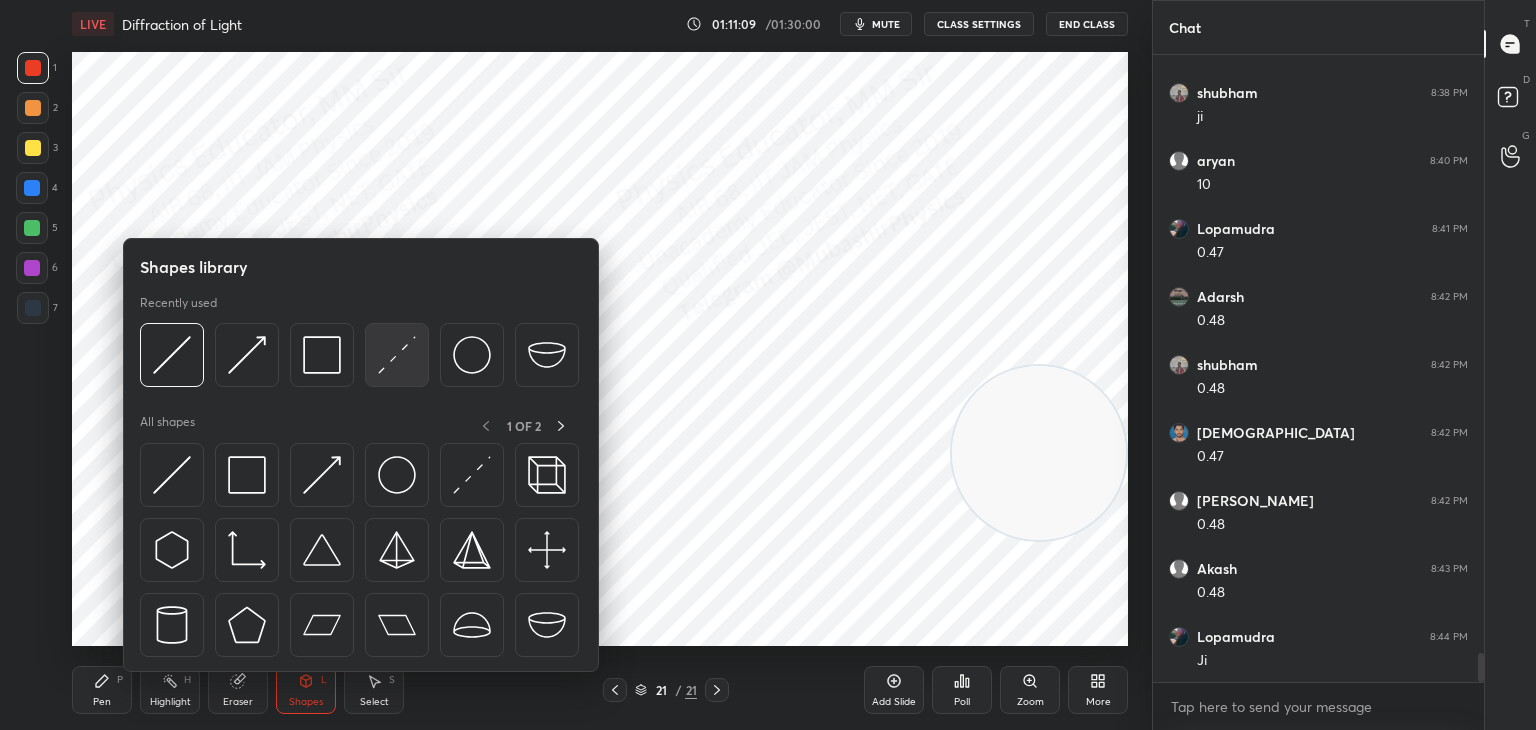 click at bounding box center [397, 355] 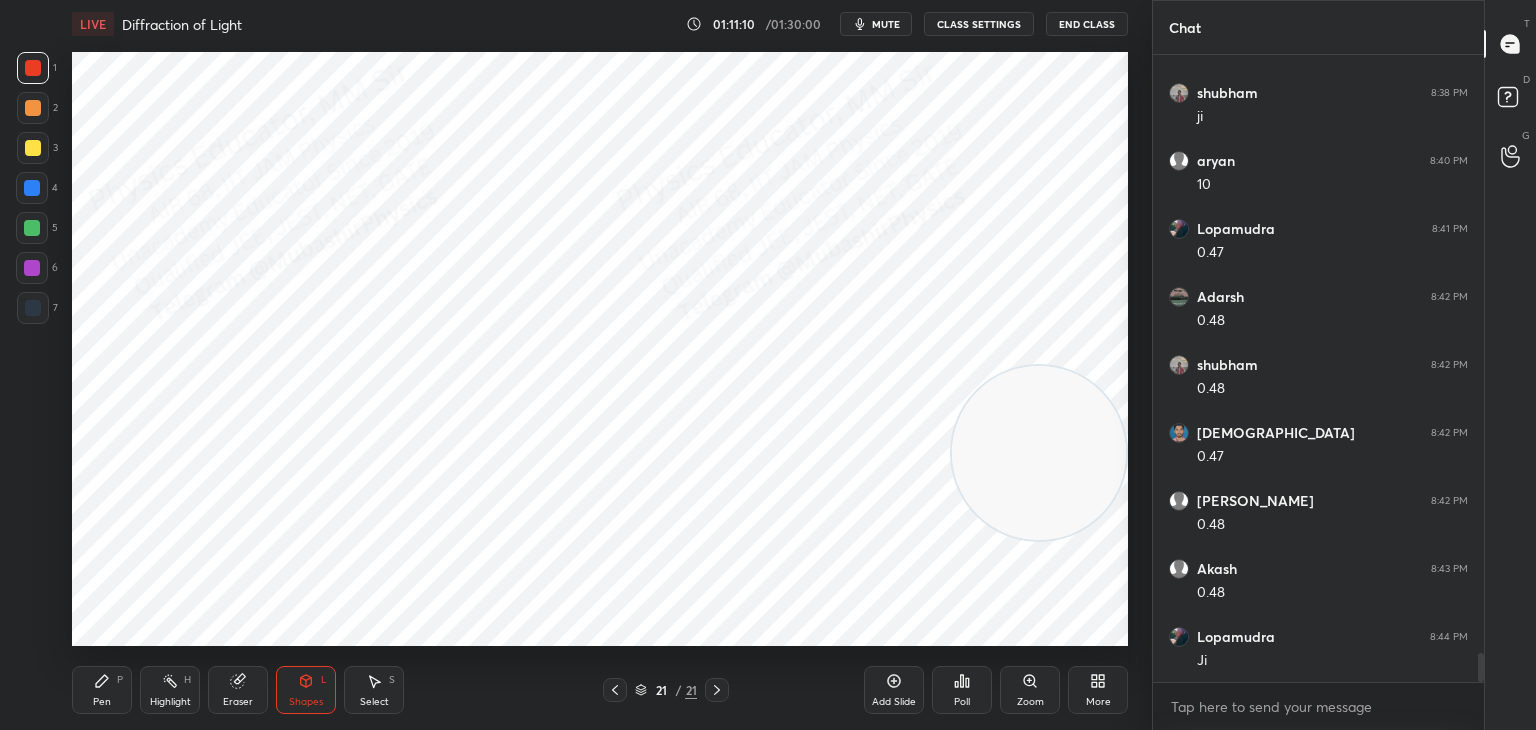 click at bounding box center (33, 148) 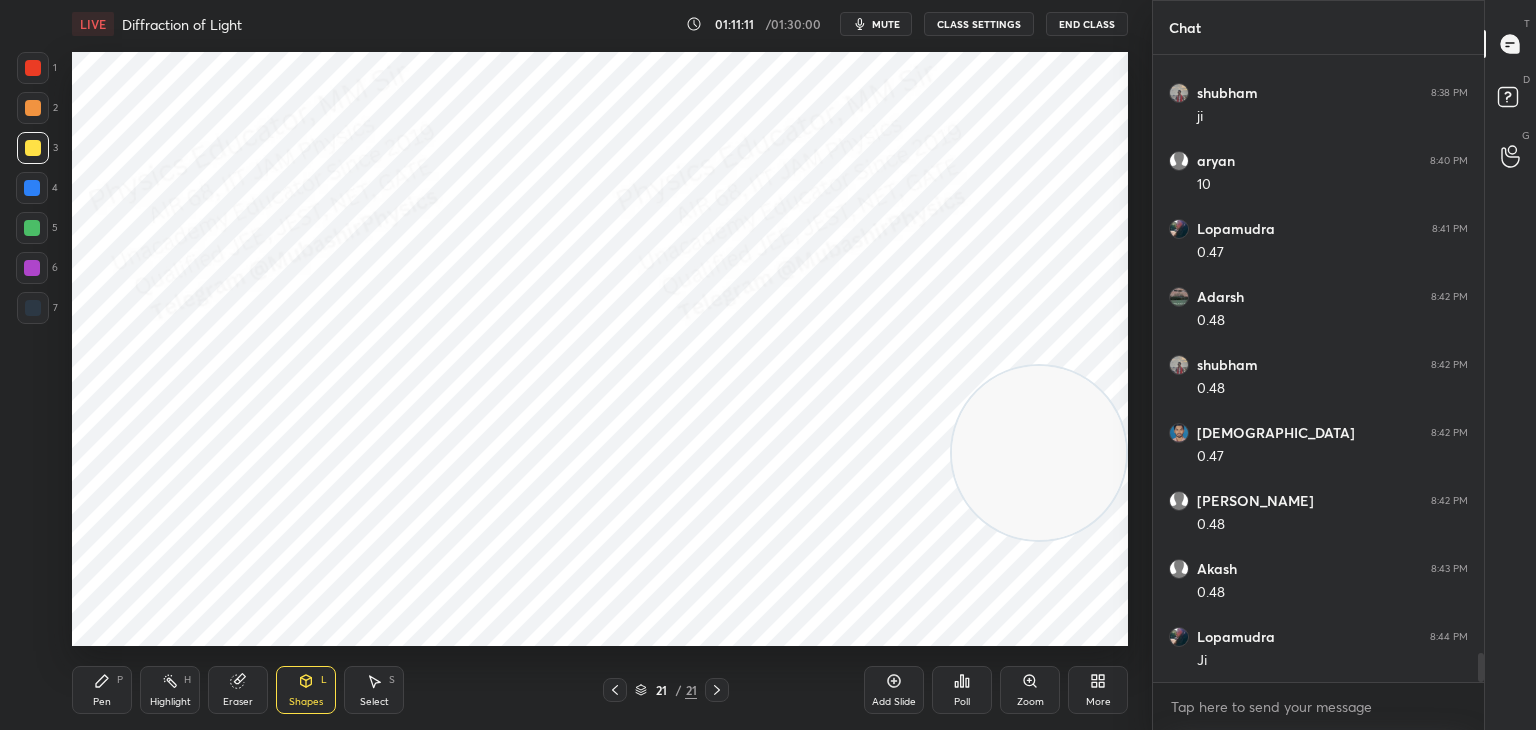 scroll, scrollTop: 13120, scrollLeft: 0, axis: vertical 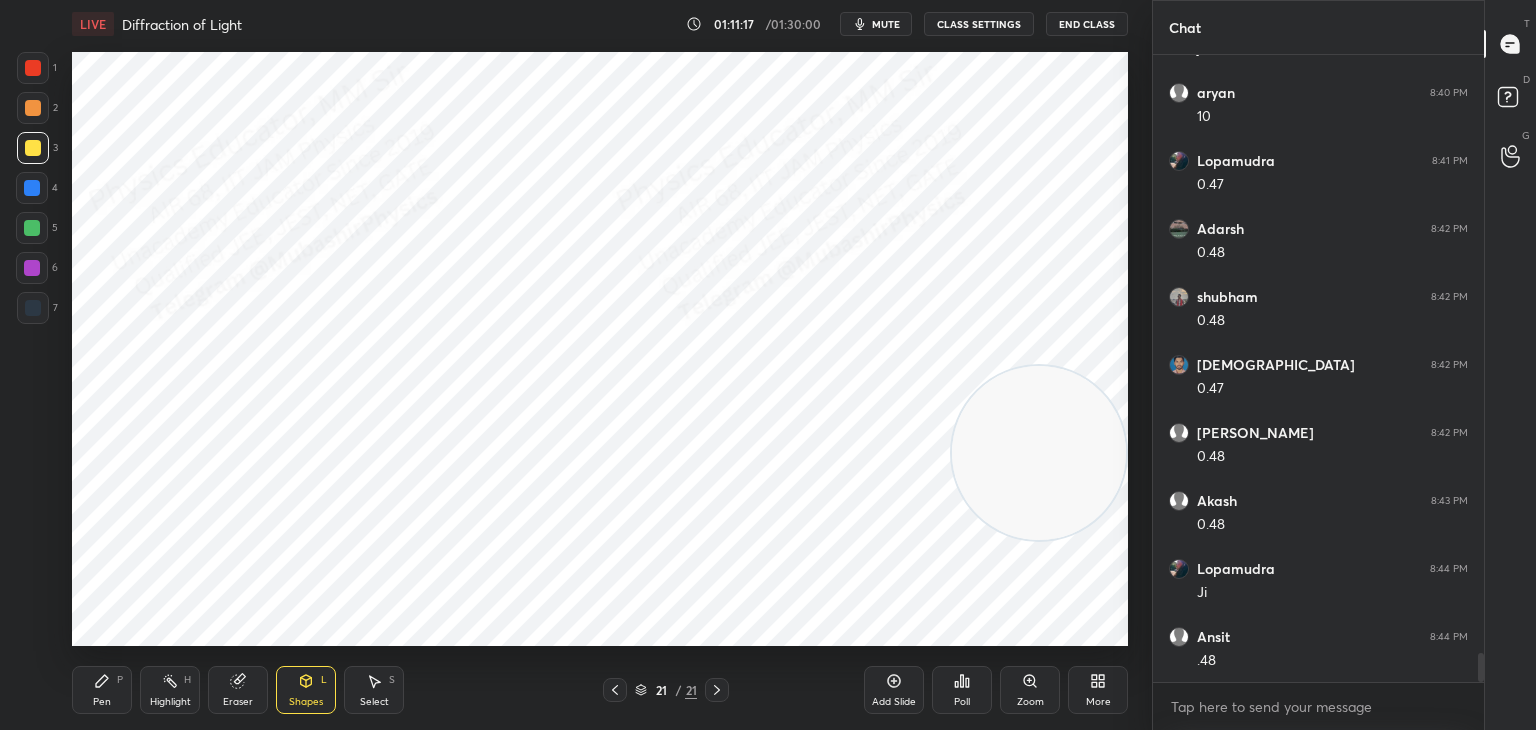 click on "Pen P" at bounding box center (102, 690) 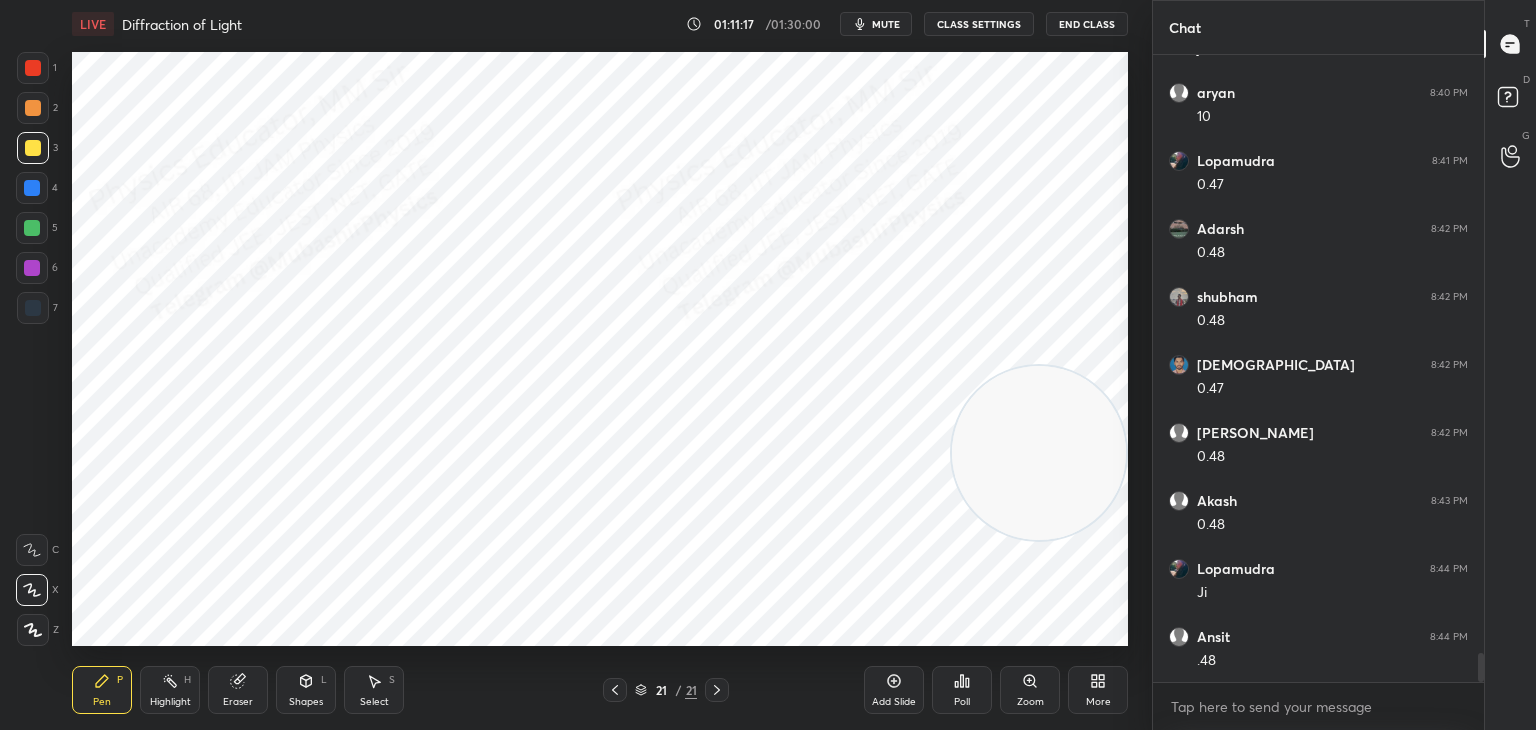 click at bounding box center (33, 108) 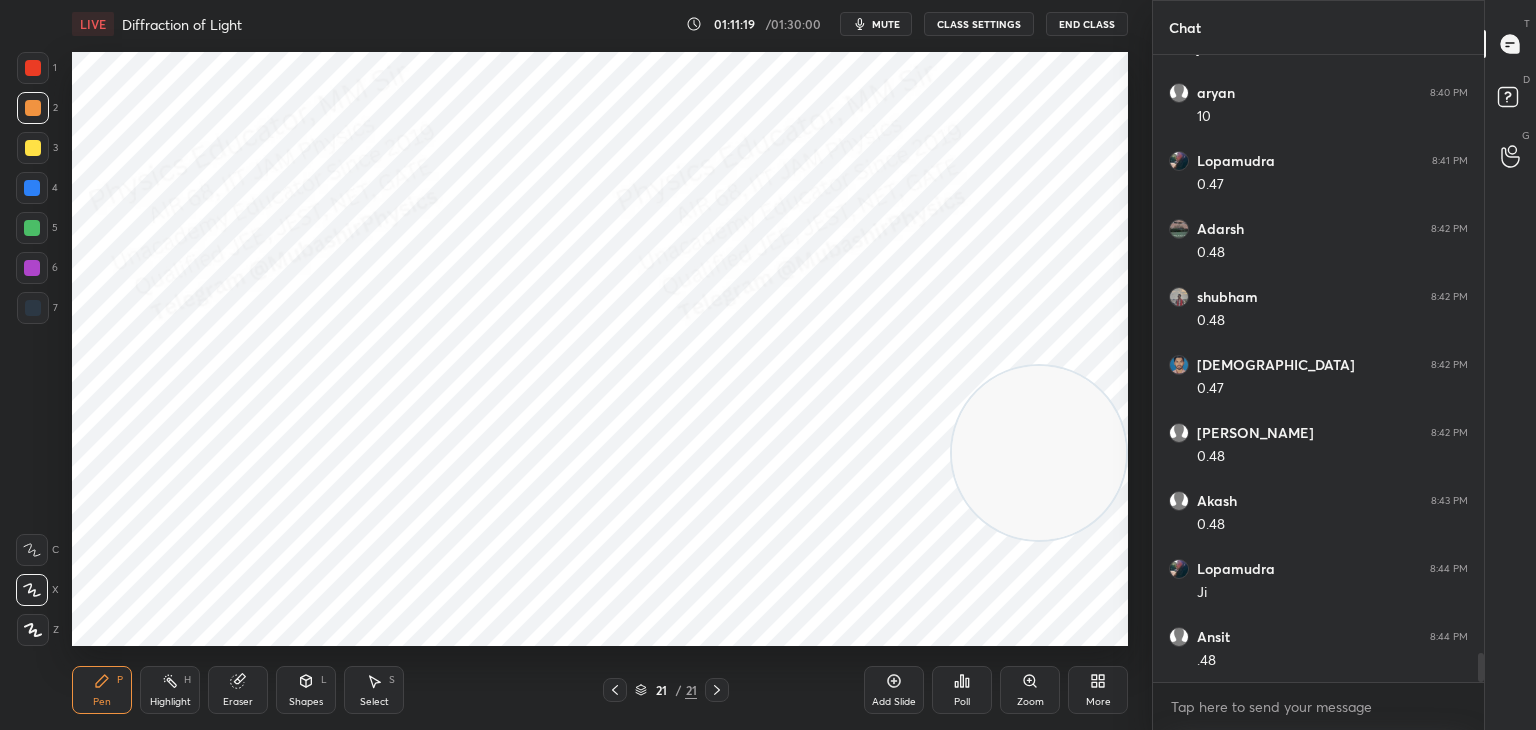 click 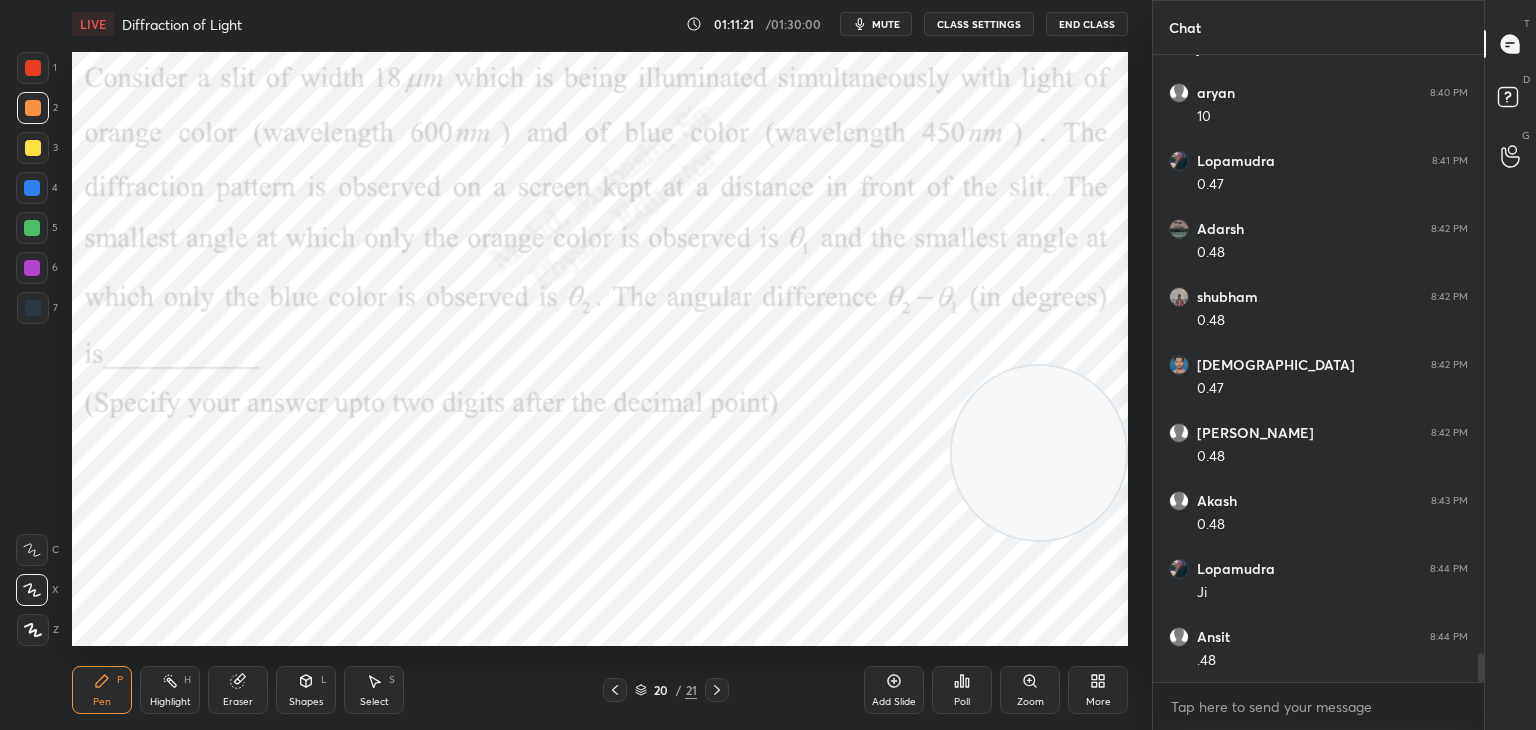 click 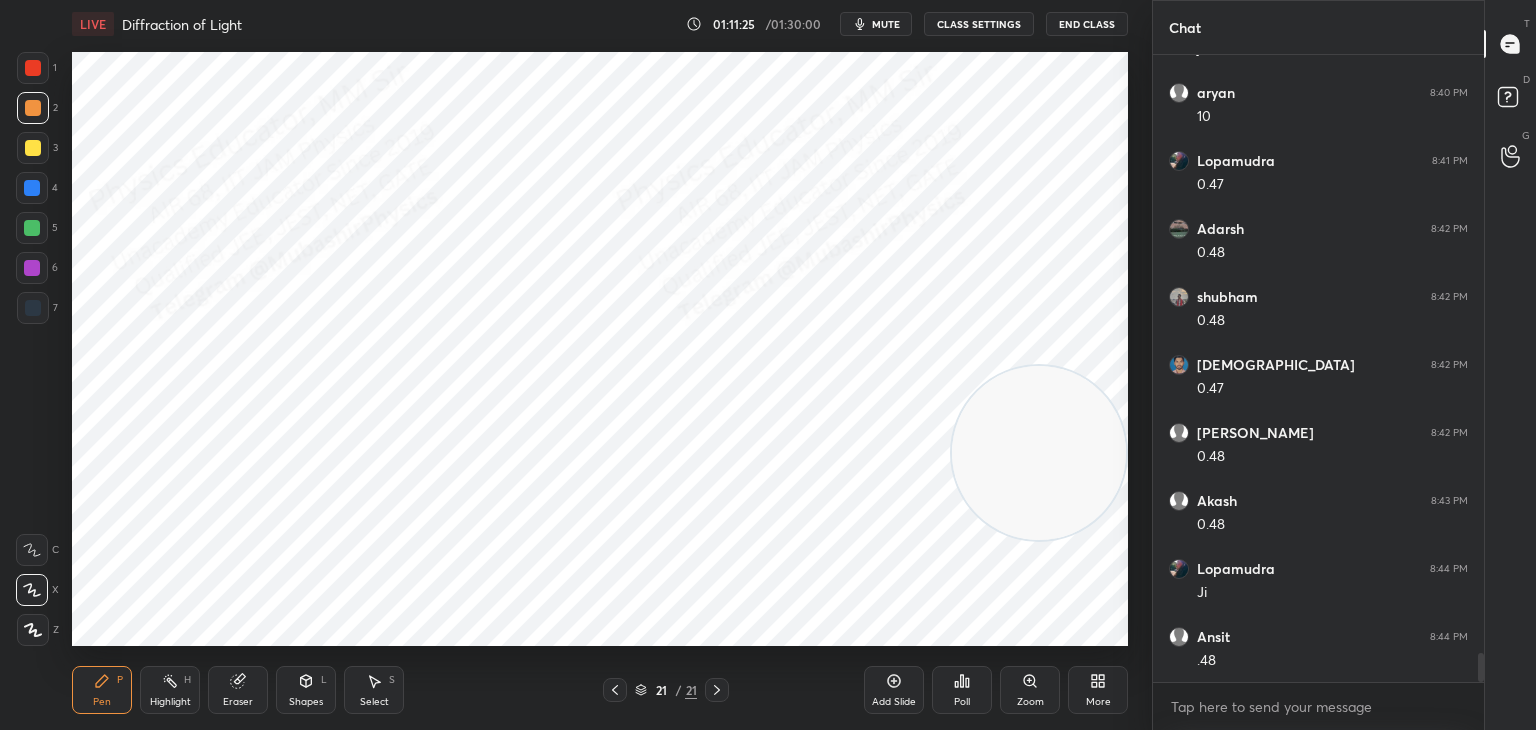 drag, startPoint x: 39, startPoint y: 193, endPoint x: 71, endPoint y: 194, distance: 32.01562 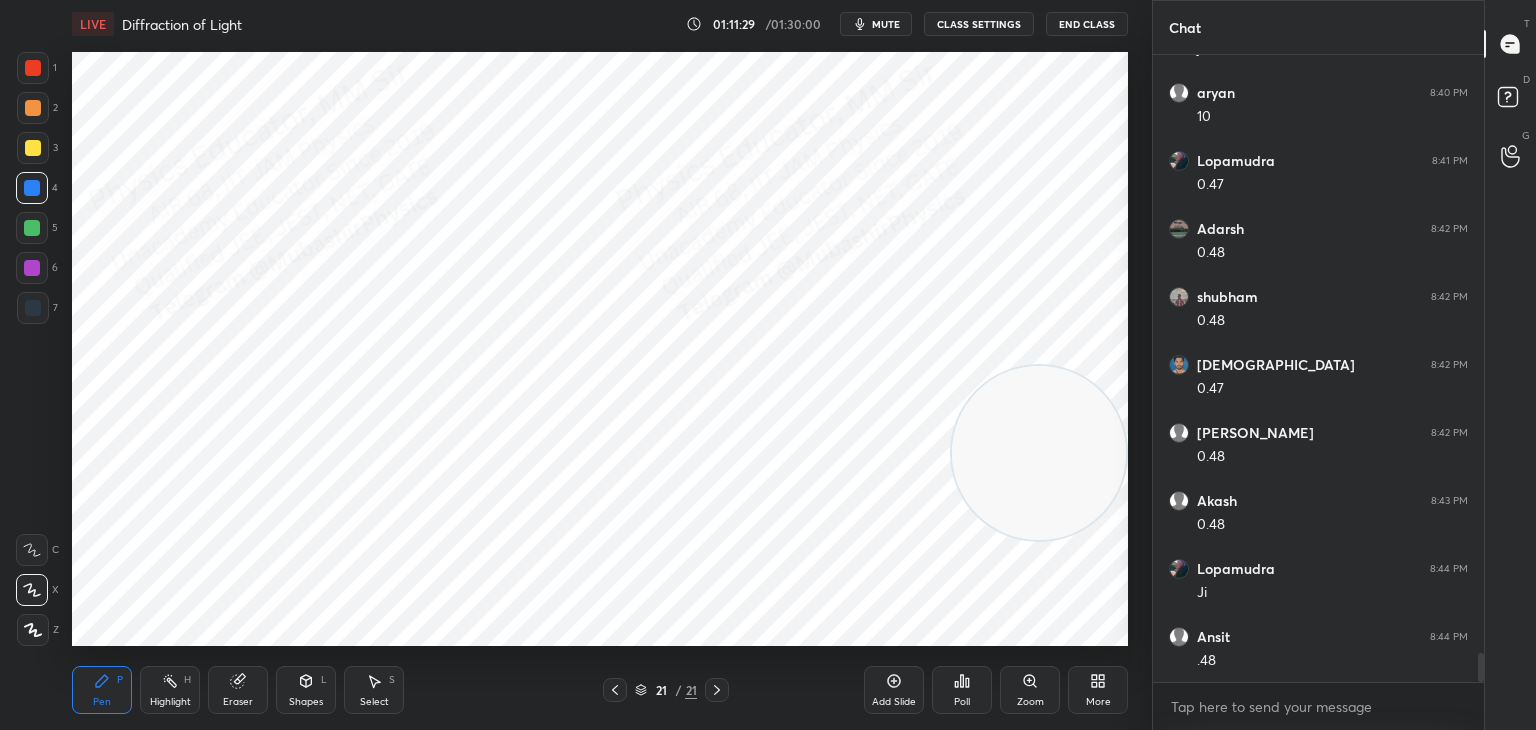 drag, startPoint x: 36, startPoint y: 105, endPoint x: 53, endPoint y: 110, distance: 17.720045 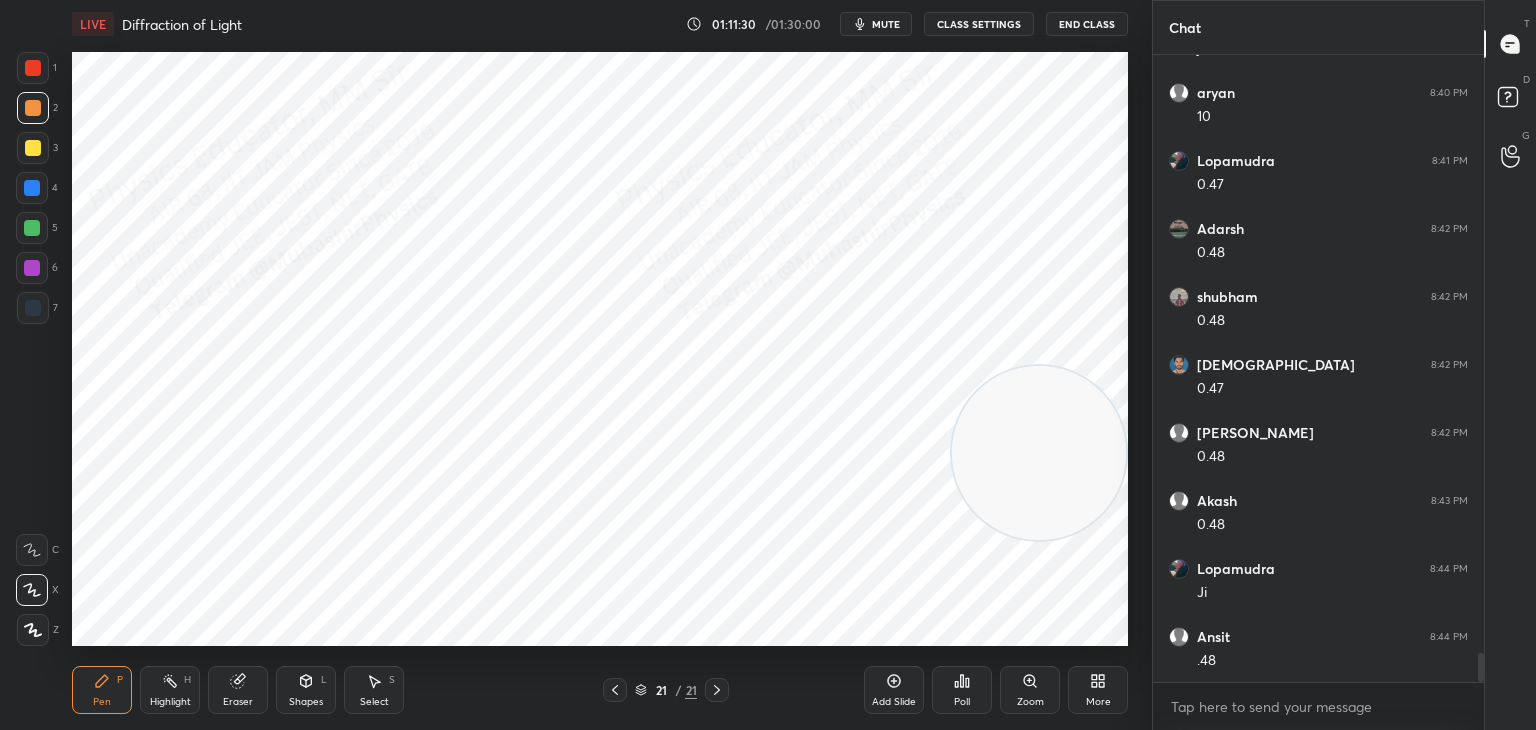 click 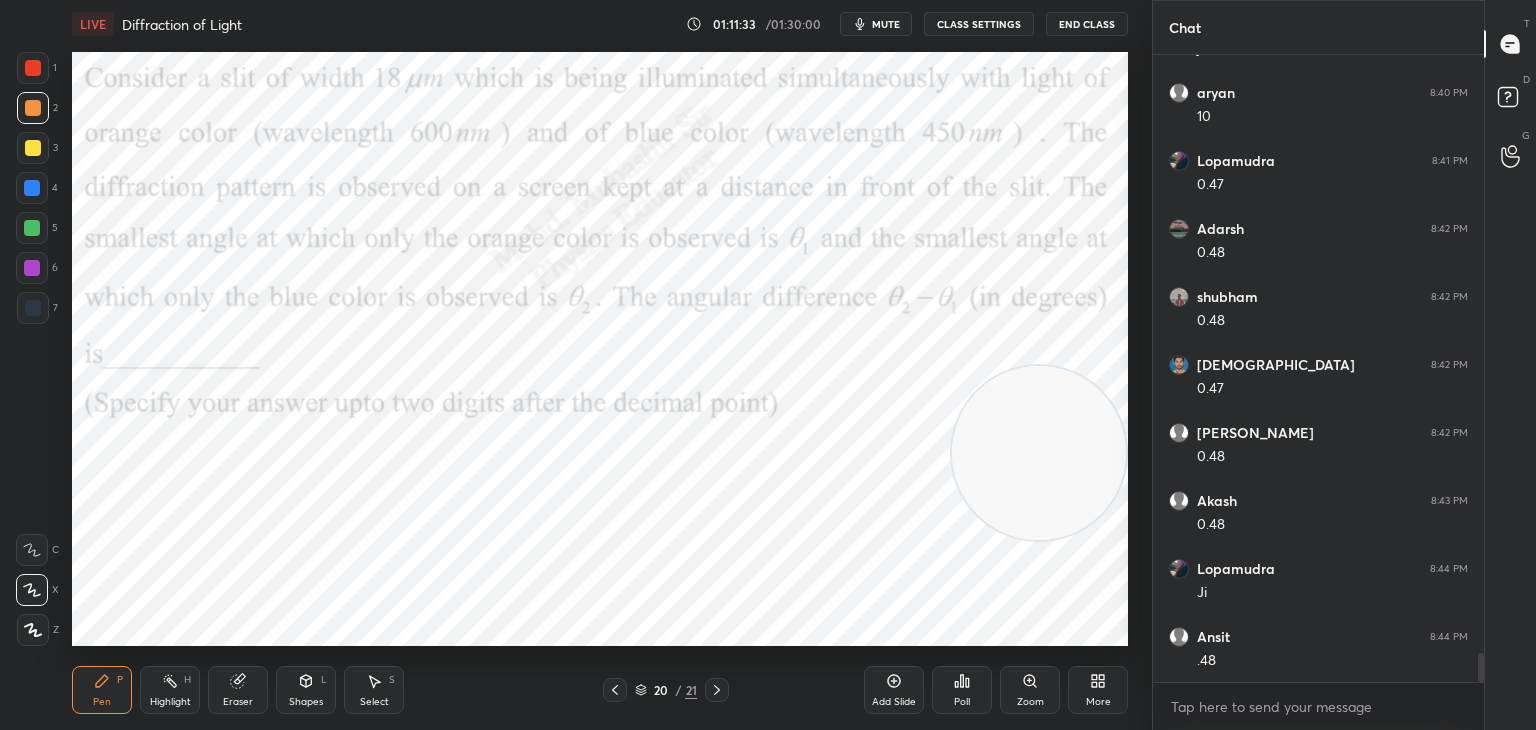click 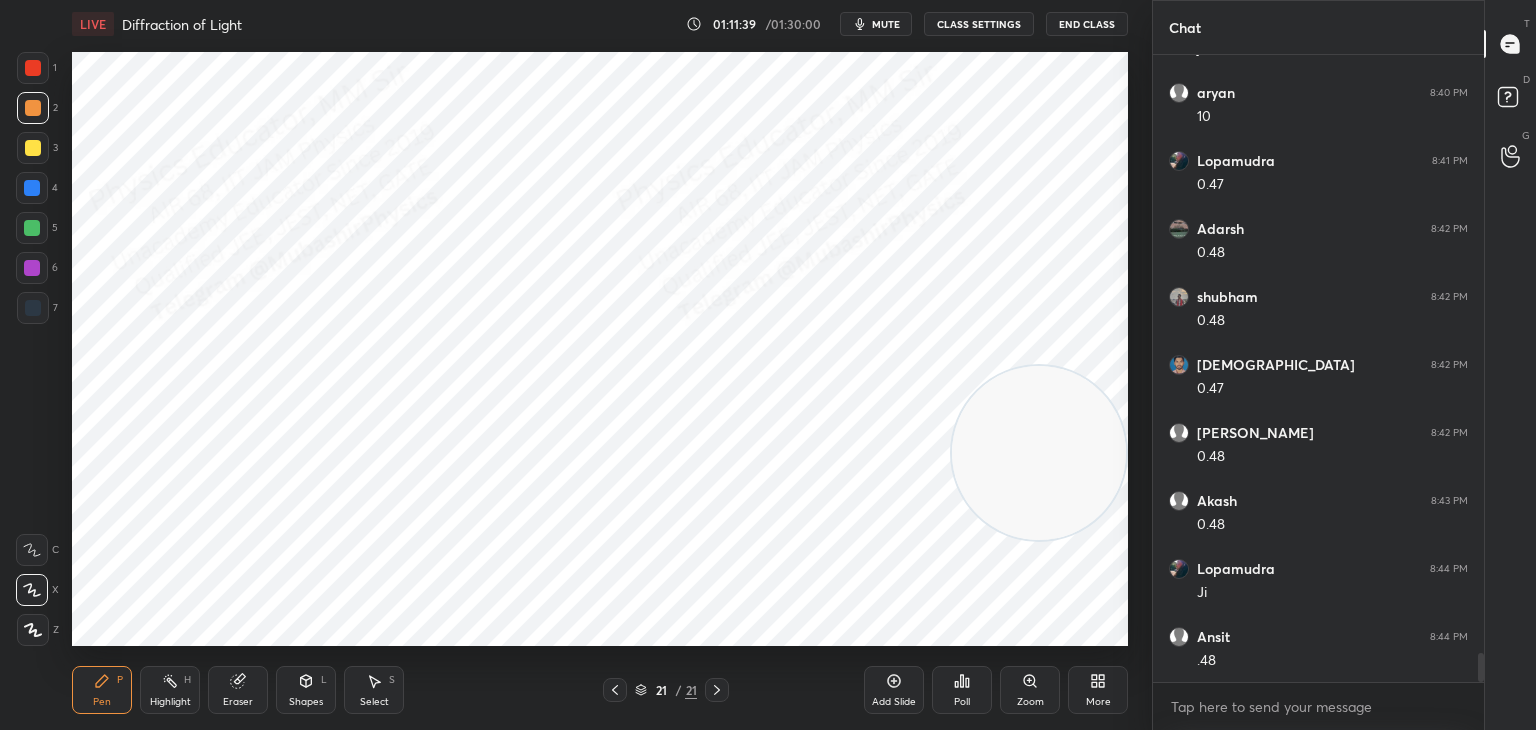 click 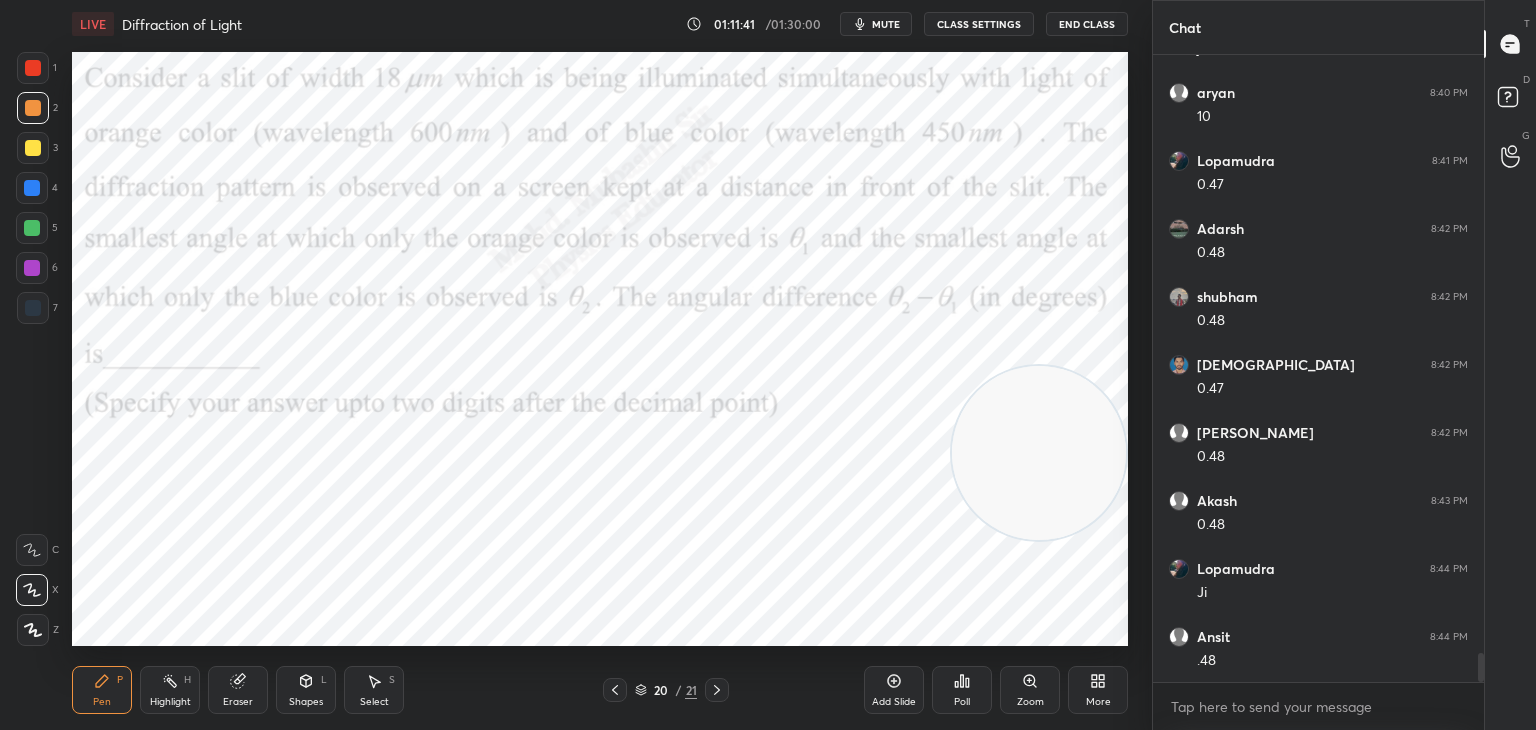 drag, startPoint x: 717, startPoint y: 695, endPoint x: 689, endPoint y: 657, distance: 47.201694 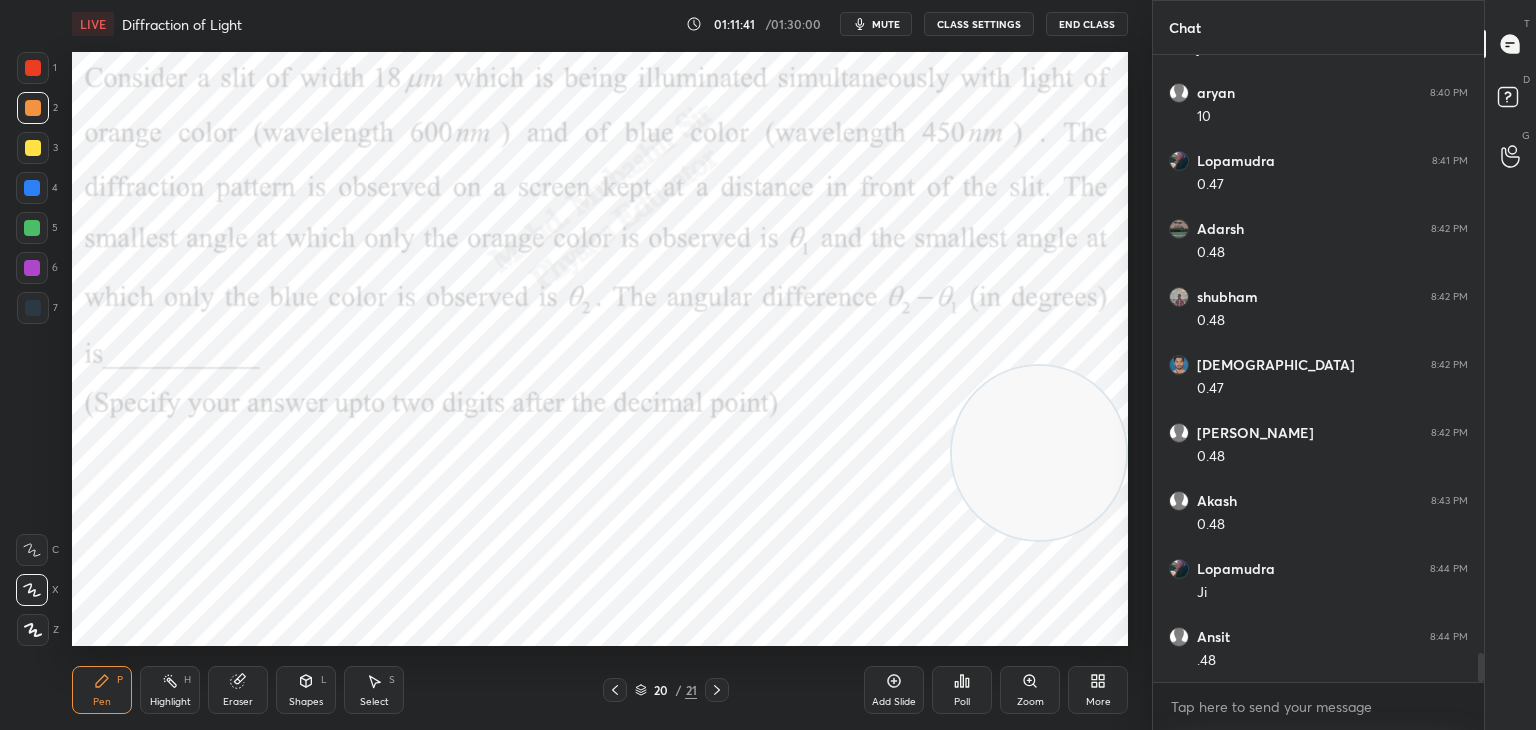 click 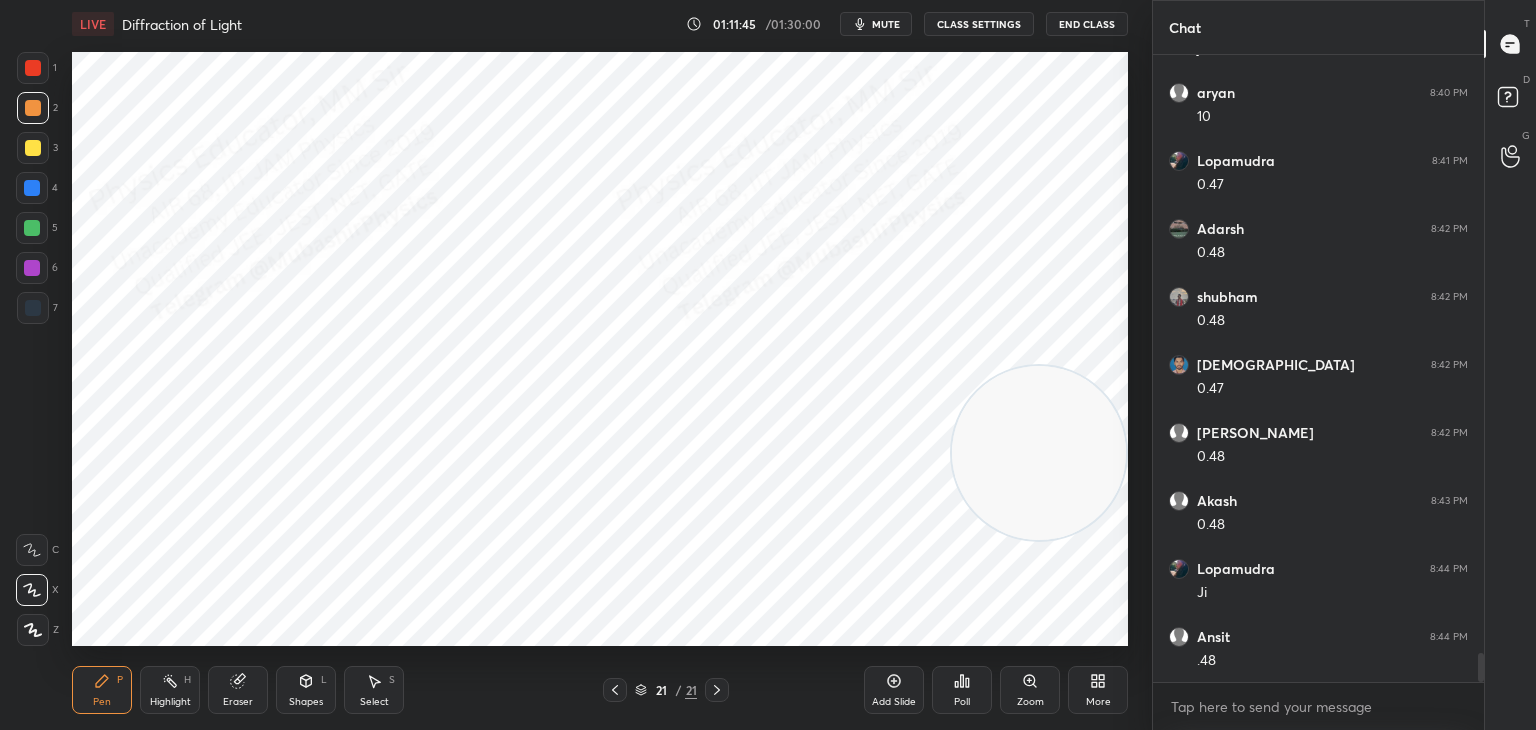 click 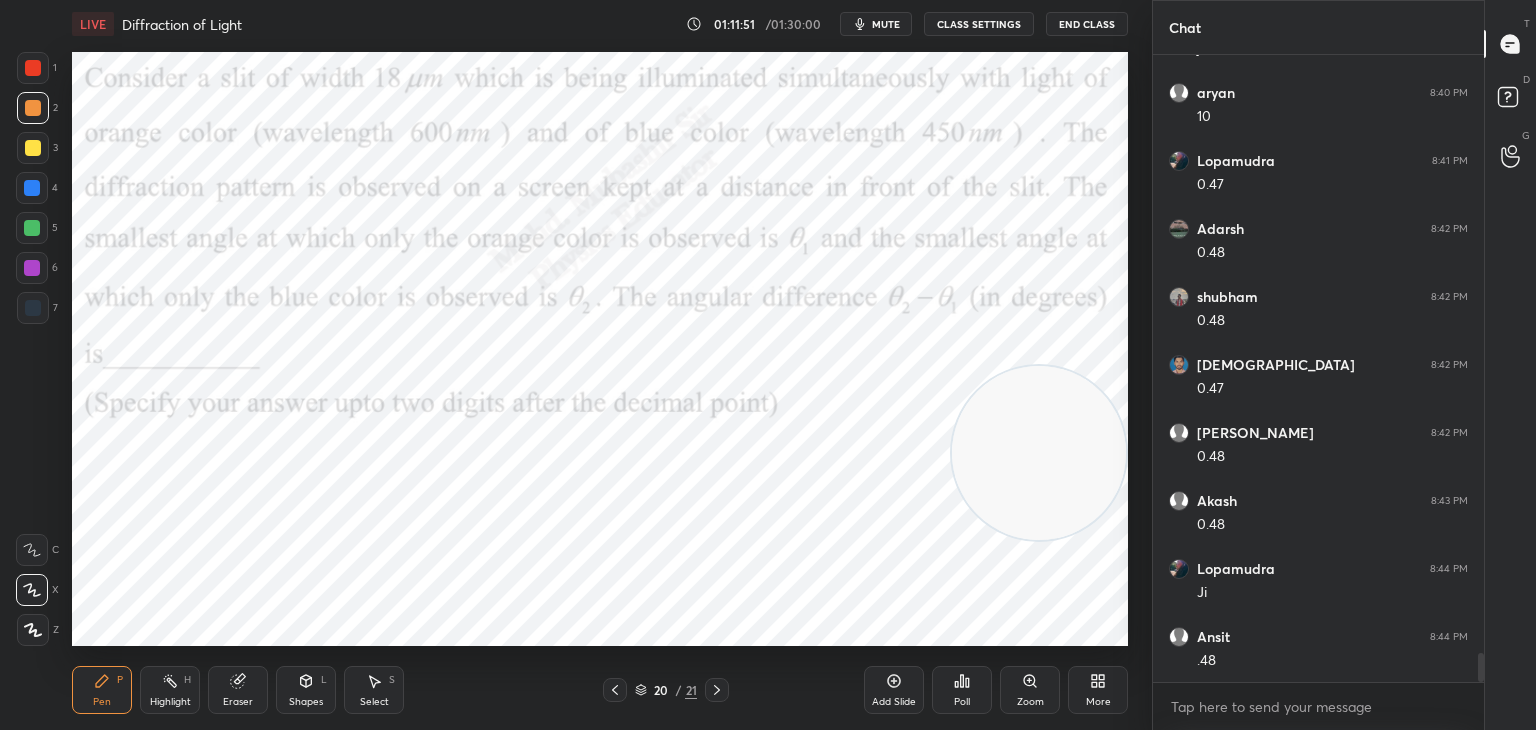 click 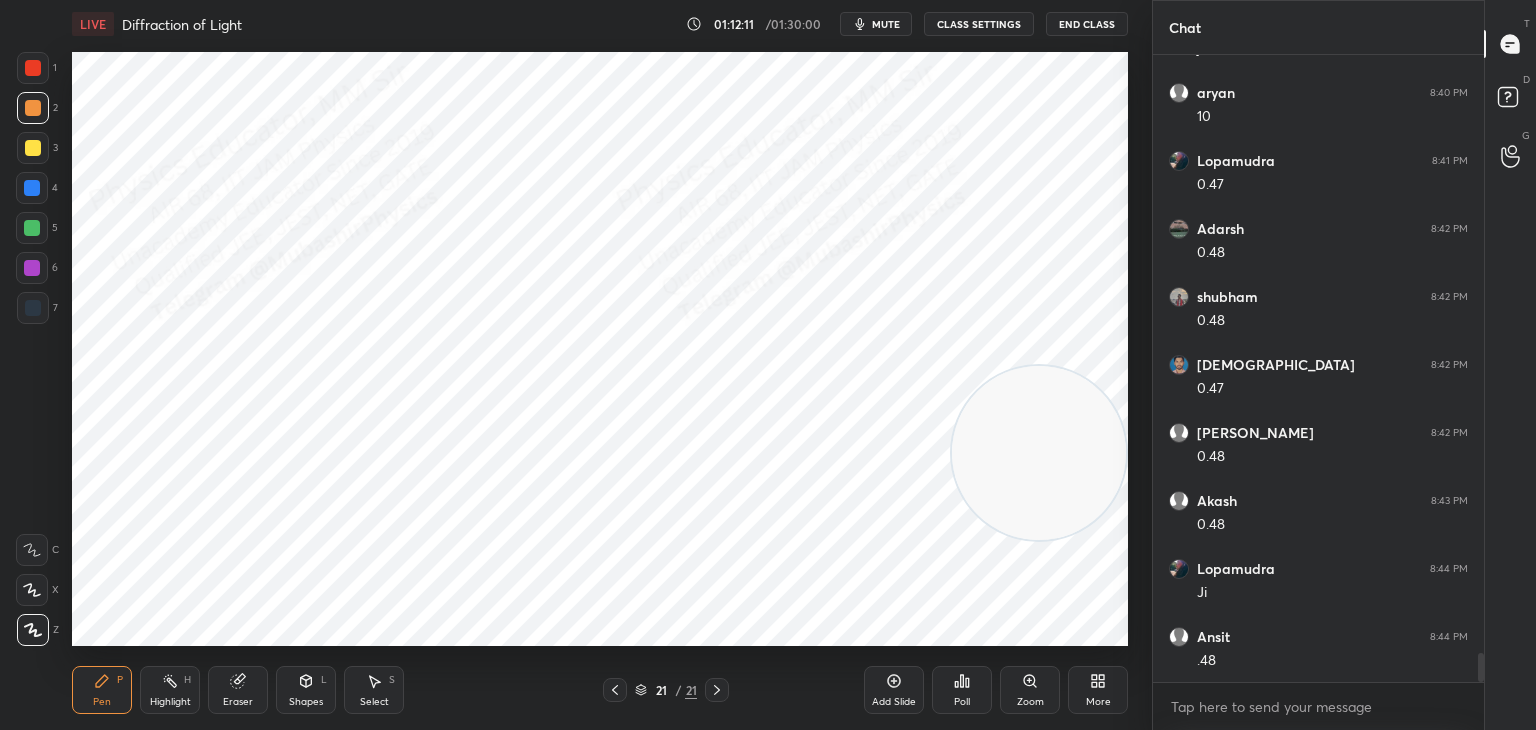 drag, startPoint x: 33, startPoint y: 586, endPoint x: 63, endPoint y: 565, distance: 36.619667 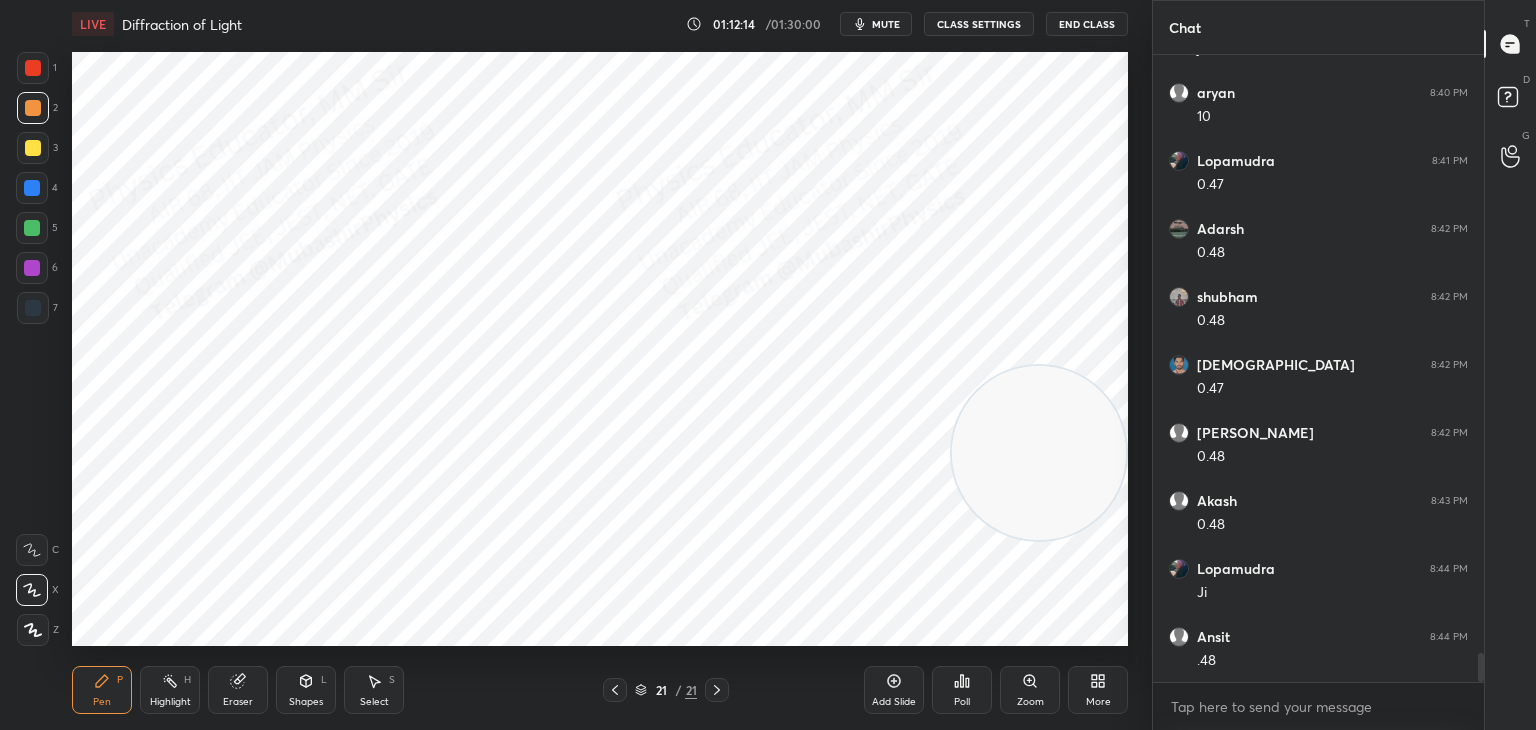 drag, startPoint x: 33, startPoint y: 186, endPoint x: 53, endPoint y: 185, distance: 20.024984 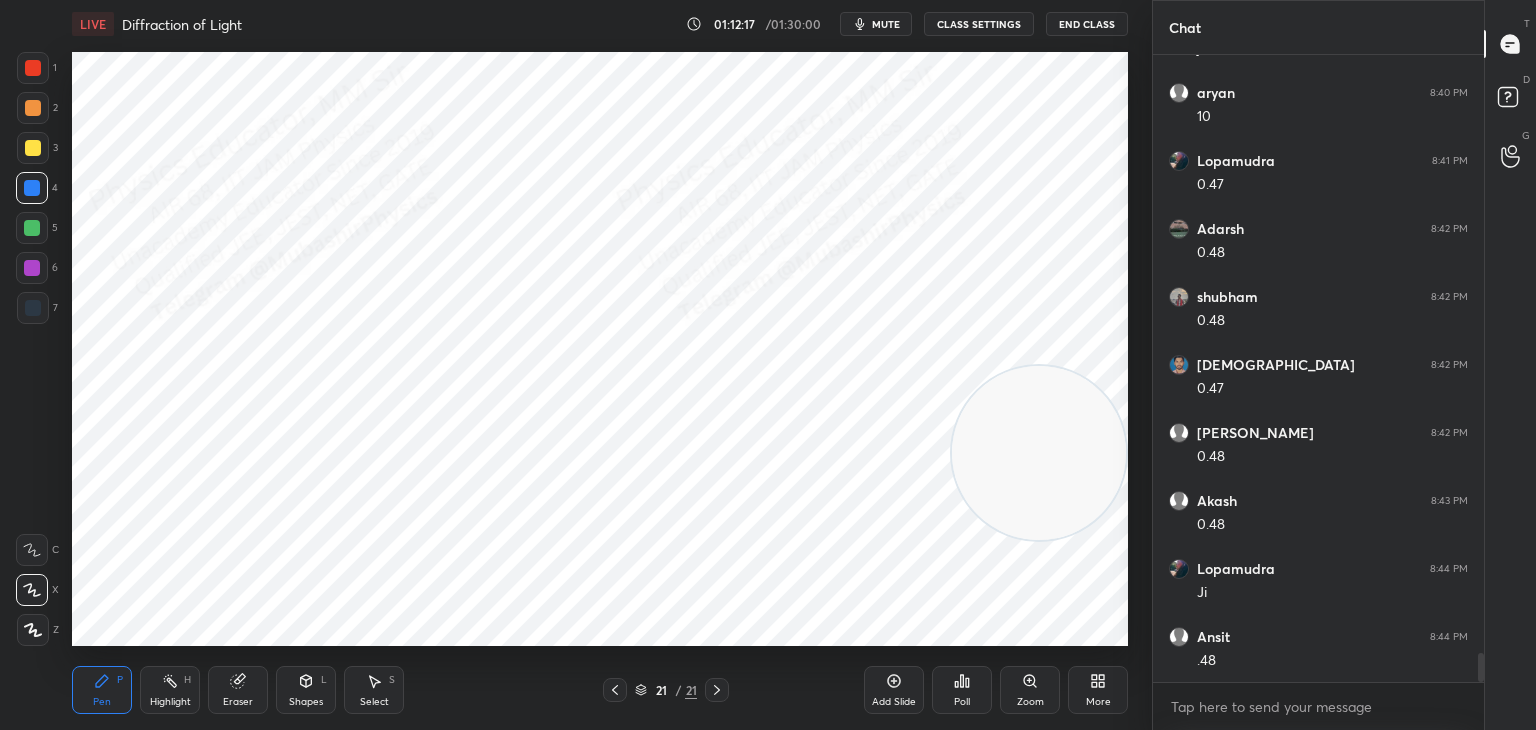 click 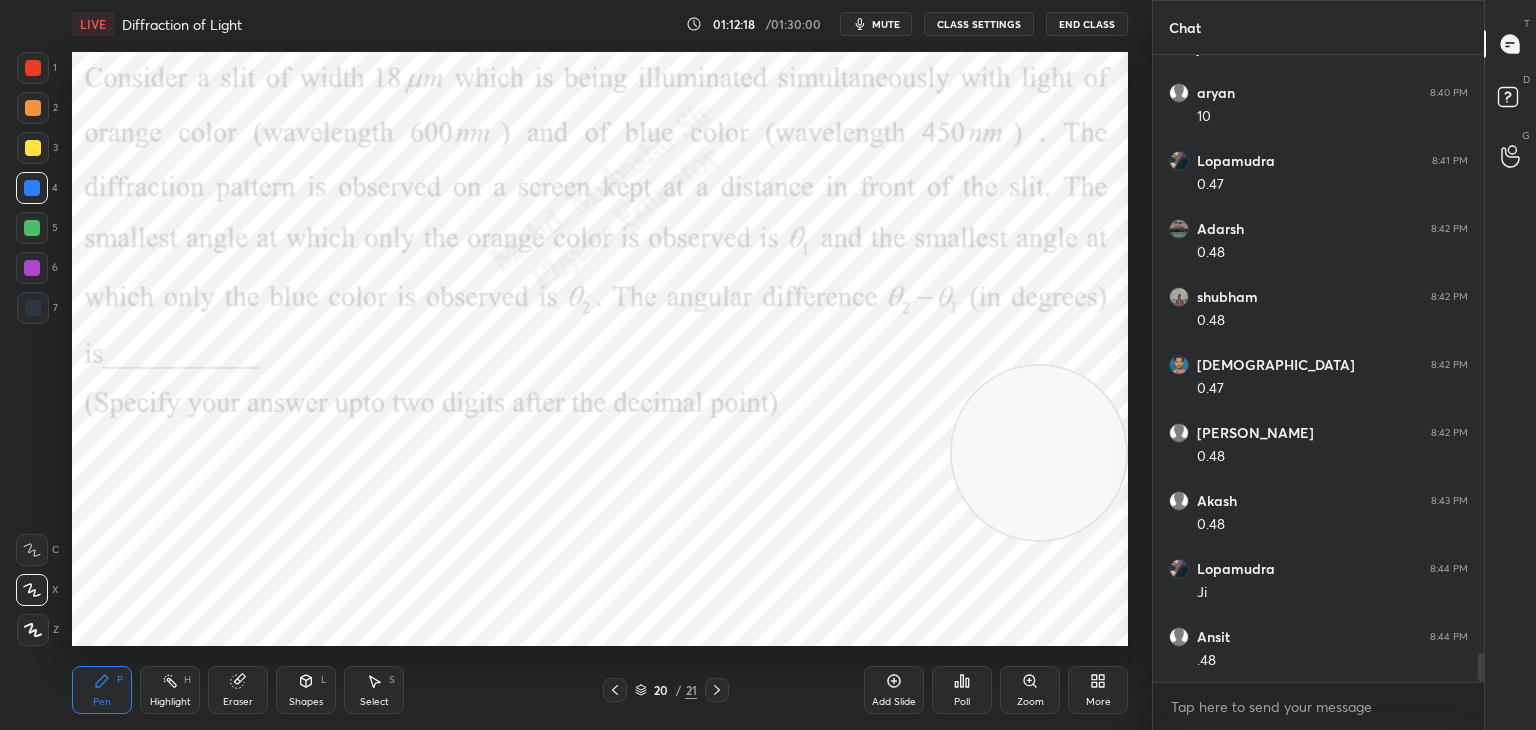 drag, startPoint x: 715, startPoint y: 693, endPoint x: 705, endPoint y: 661, distance: 33.526108 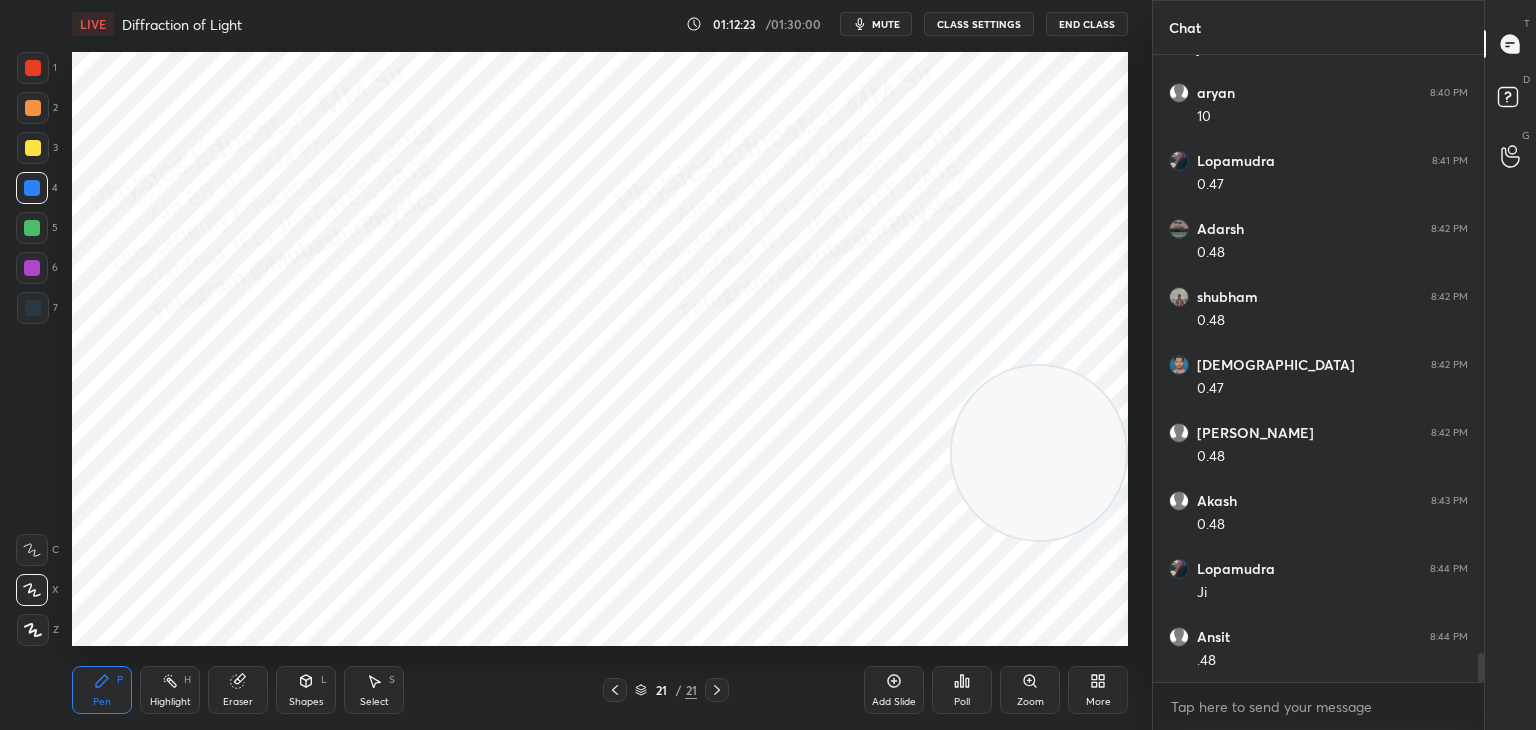 scroll, scrollTop: 13188, scrollLeft: 0, axis: vertical 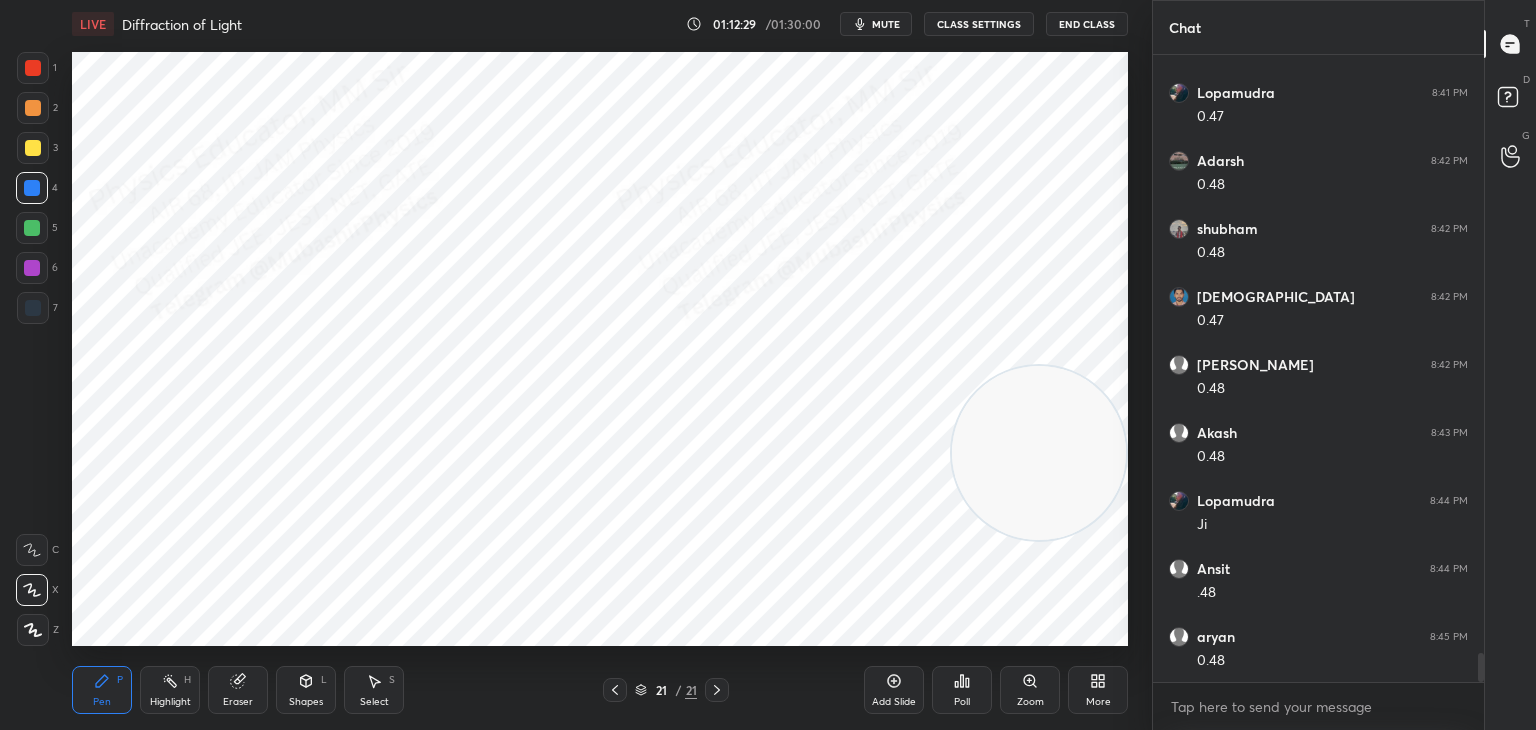 drag, startPoint x: 32, startPoint y: 107, endPoint x: 61, endPoint y: 150, distance: 51.86521 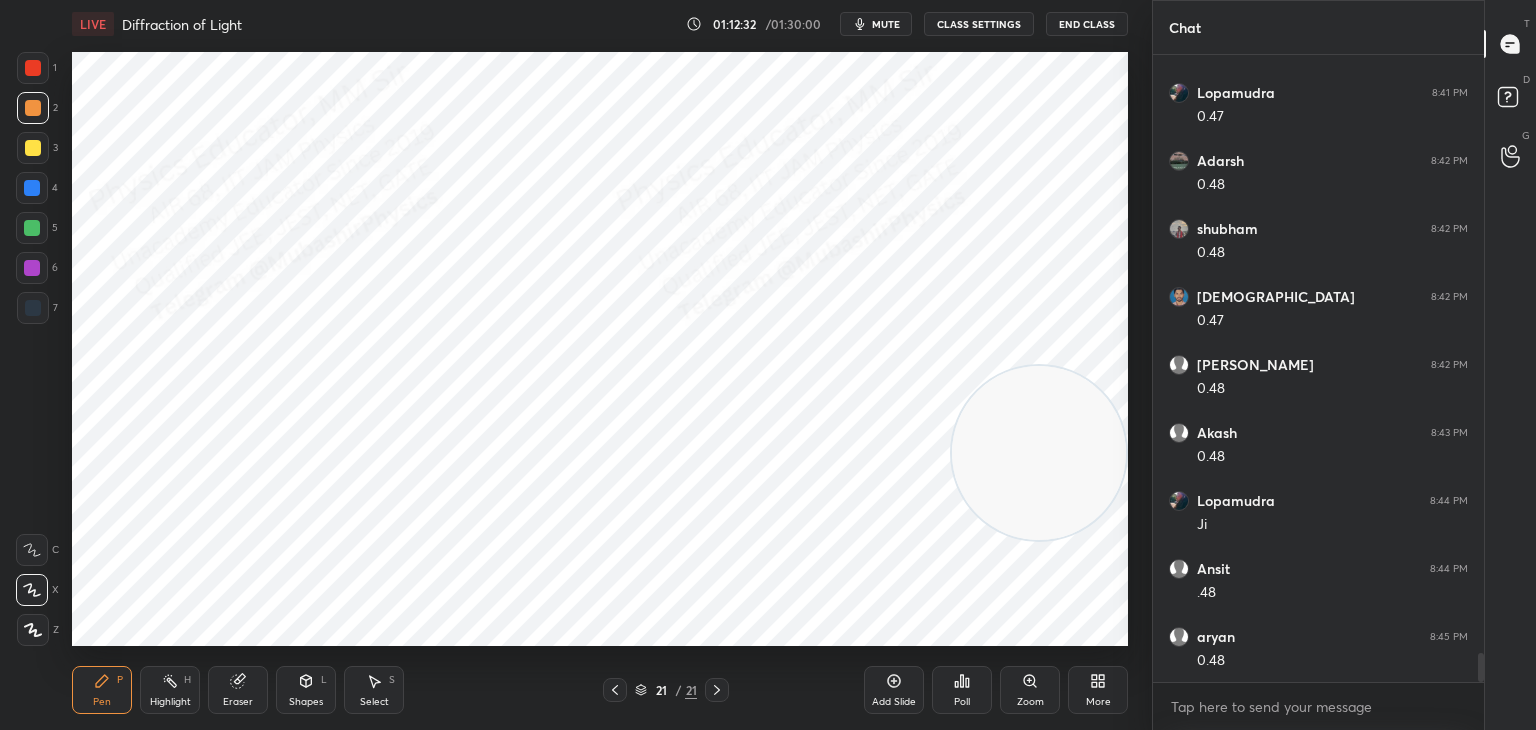 click 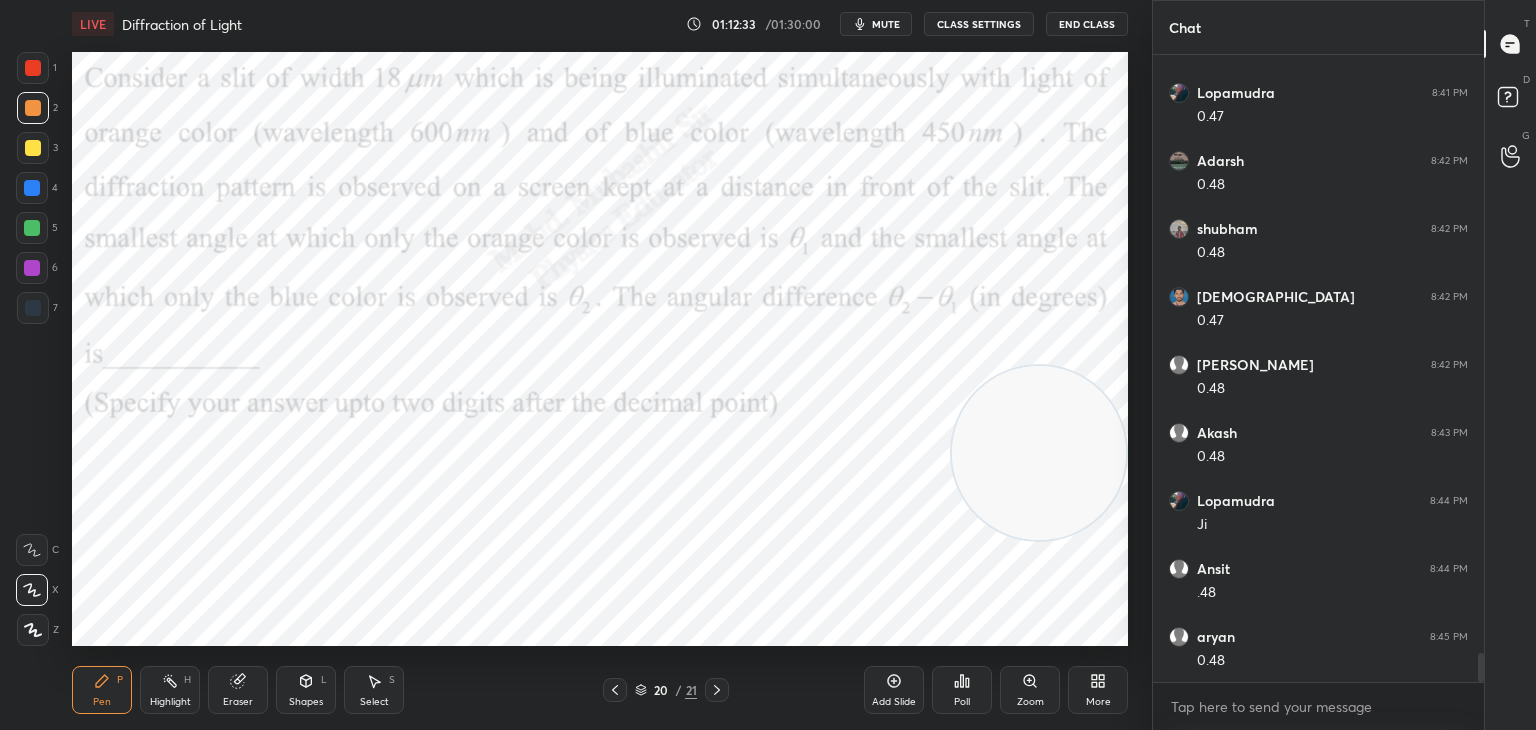 drag, startPoint x: 159, startPoint y: 687, endPoint x: 221, endPoint y: 669, distance: 64.56005 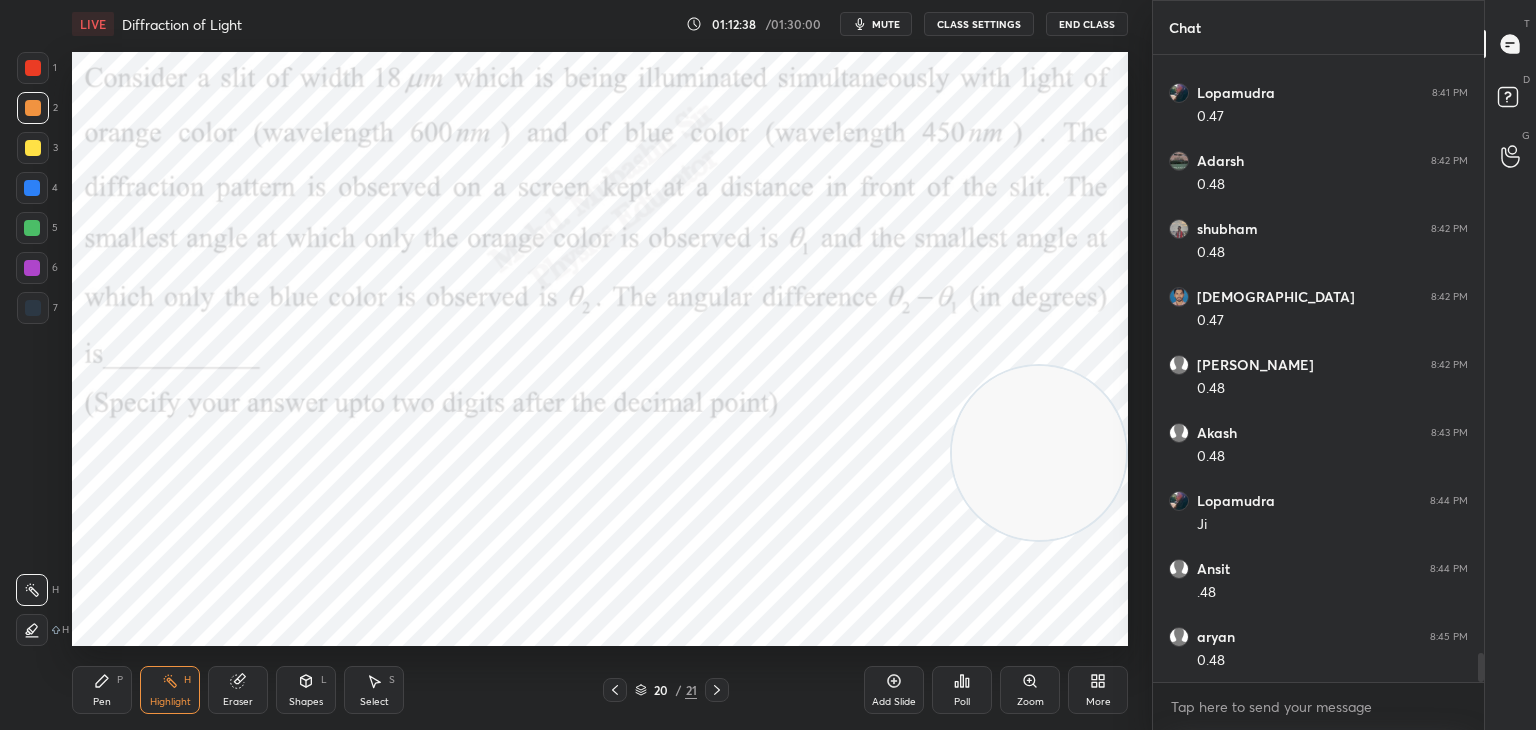 click on "20 / 21" at bounding box center (666, 690) 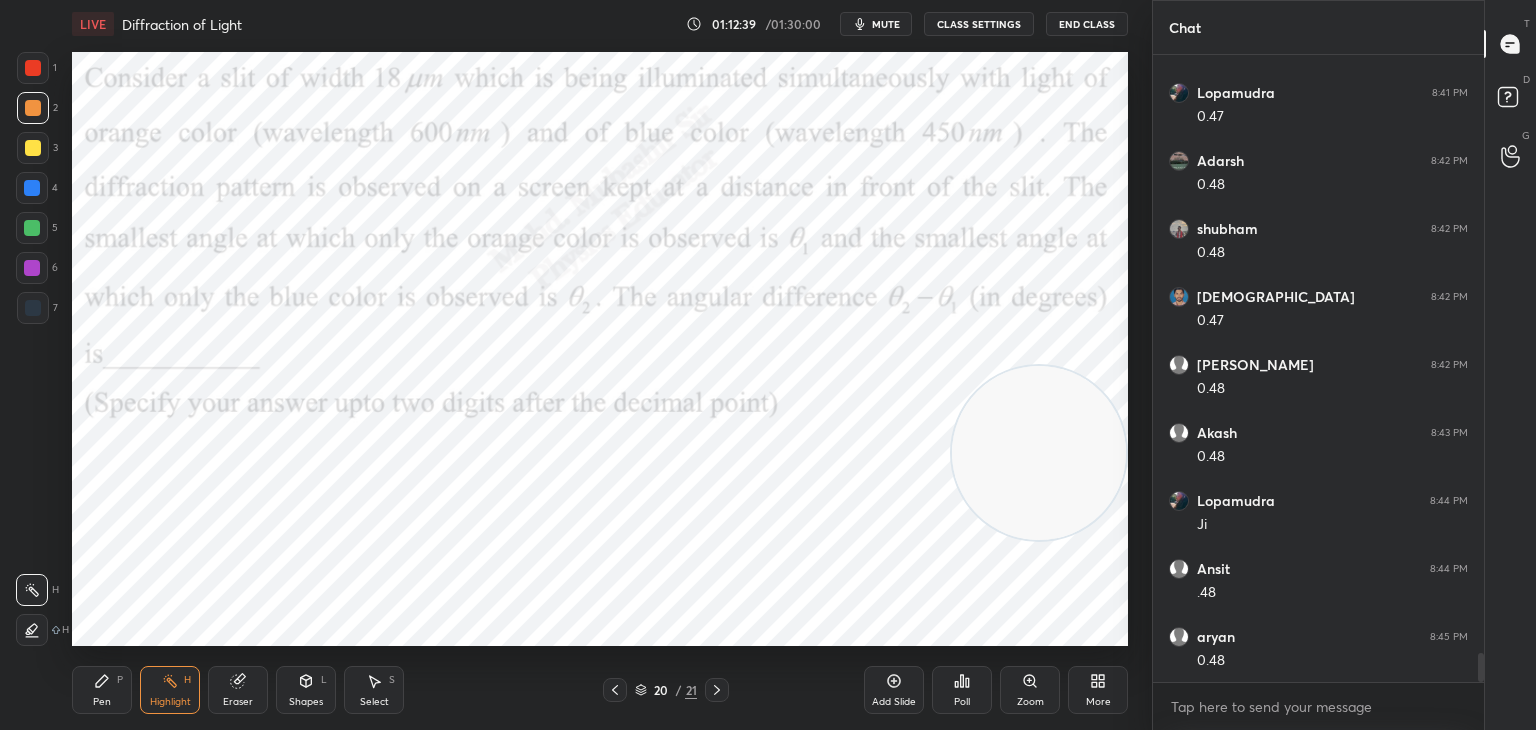 click 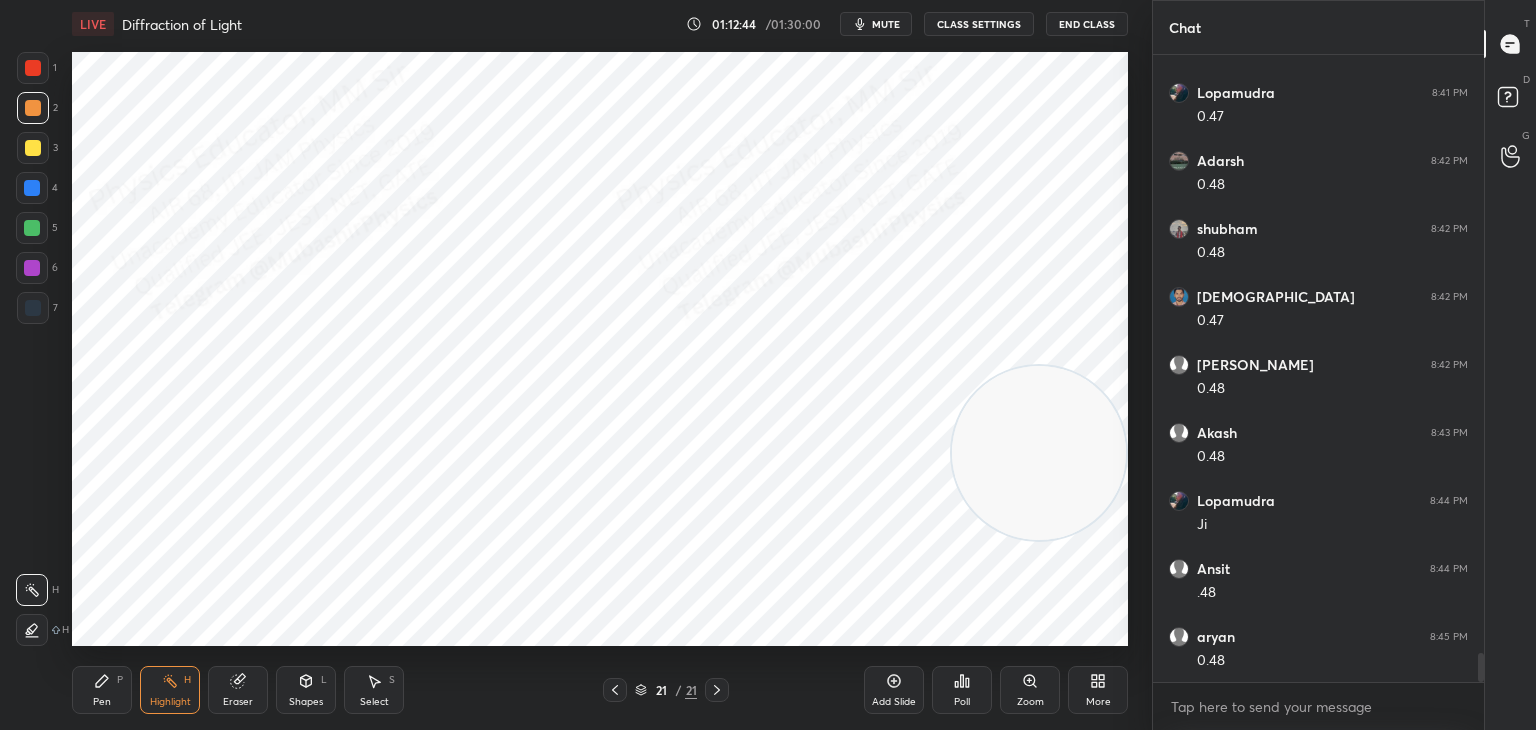 drag, startPoint x: 97, startPoint y: 698, endPoint x: 117, endPoint y: 655, distance: 47.423622 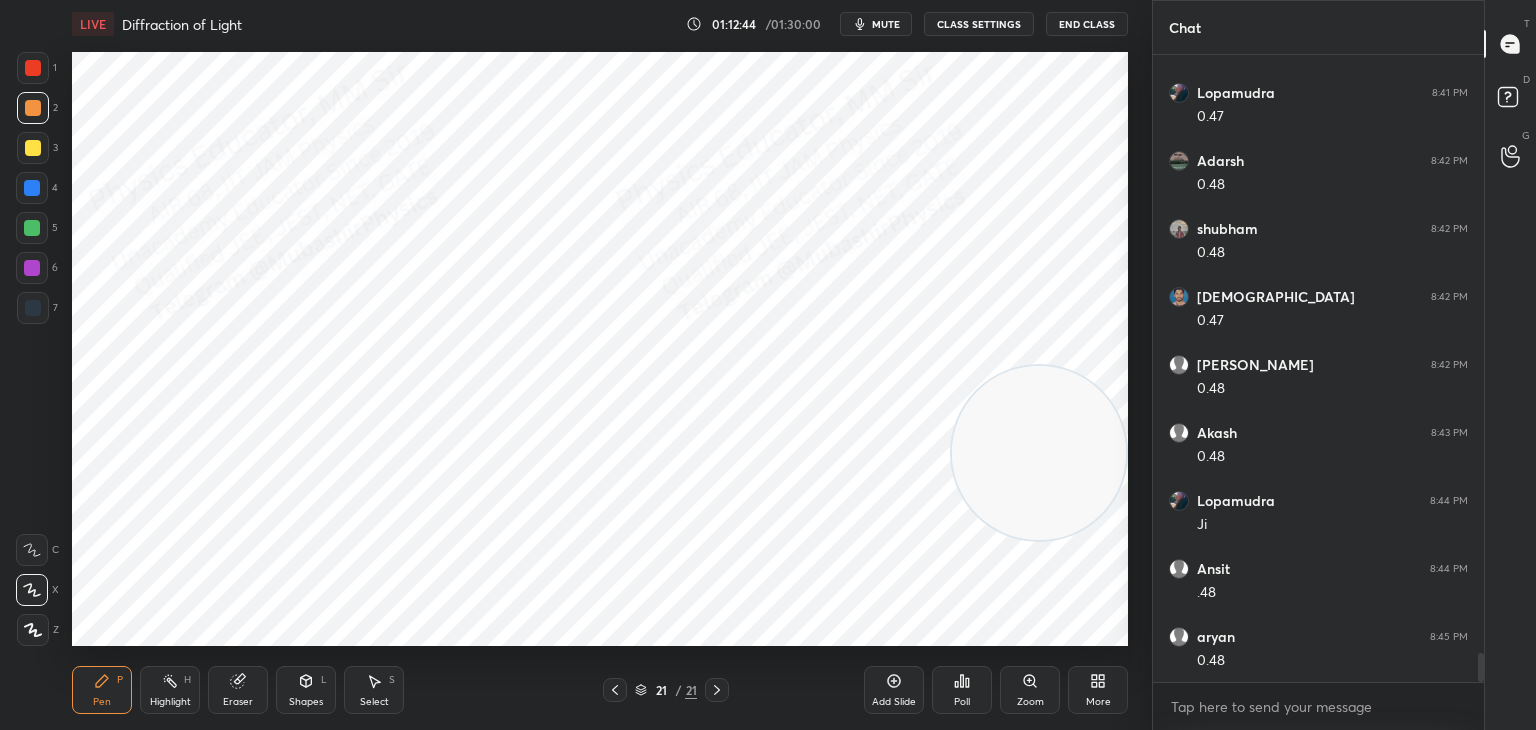 drag, startPoint x: 33, startPoint y: 187, endPoint x: 61, endPoint y: 201, distance: 31.304953 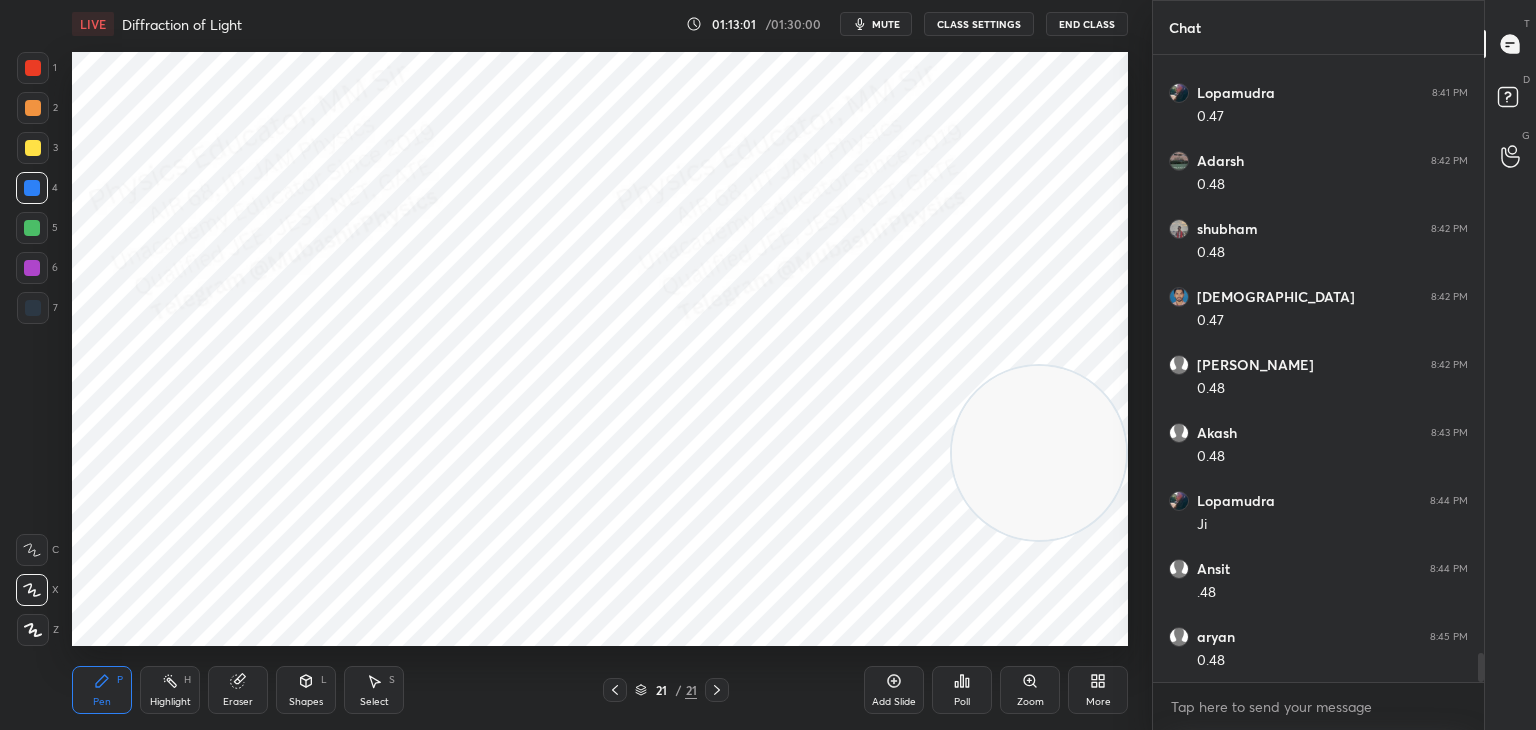 drag, startPoint x: 21, startPoint y: 125, endPoint x: 57, endPoint y: 258, distance: 137.78607 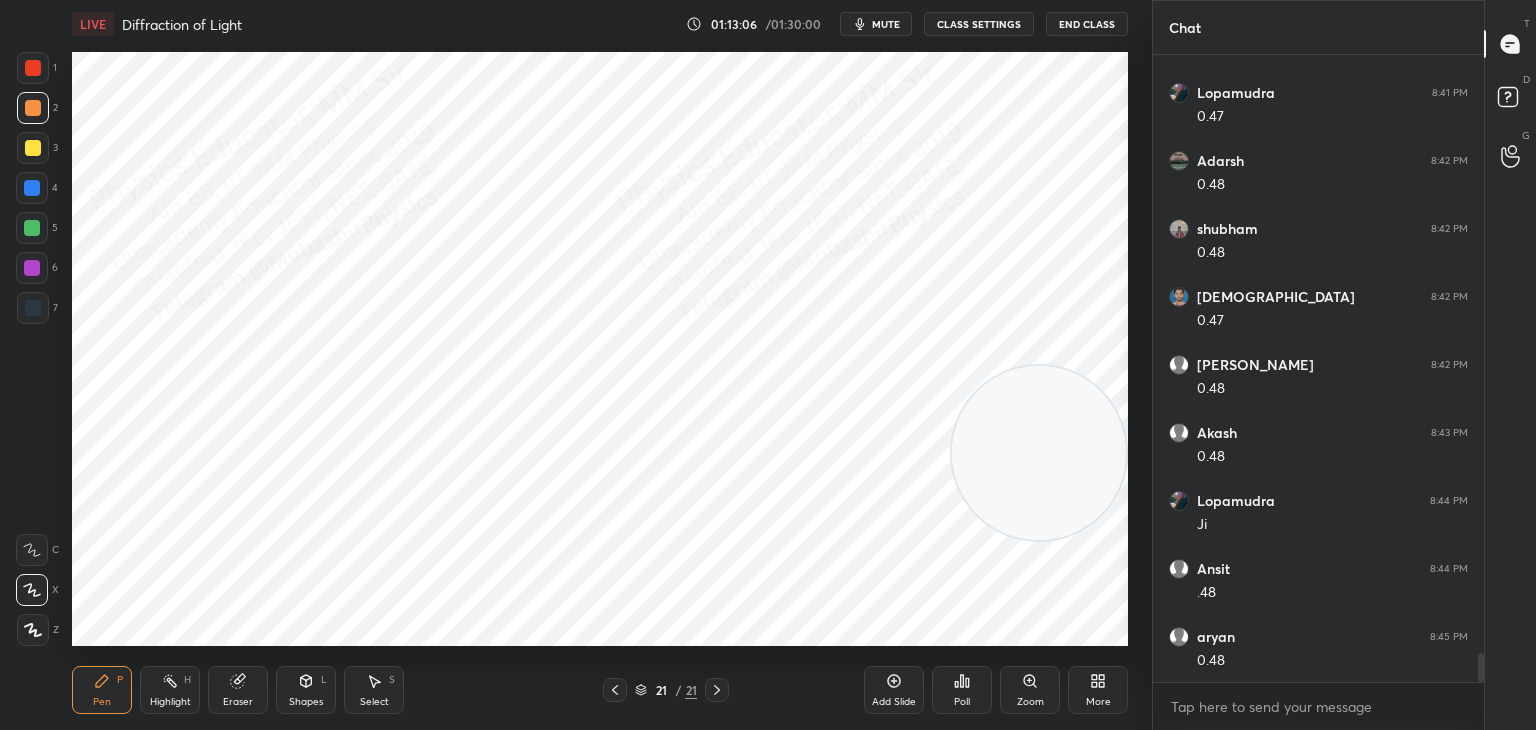 click on "mute" at bounding box center (886, 24) 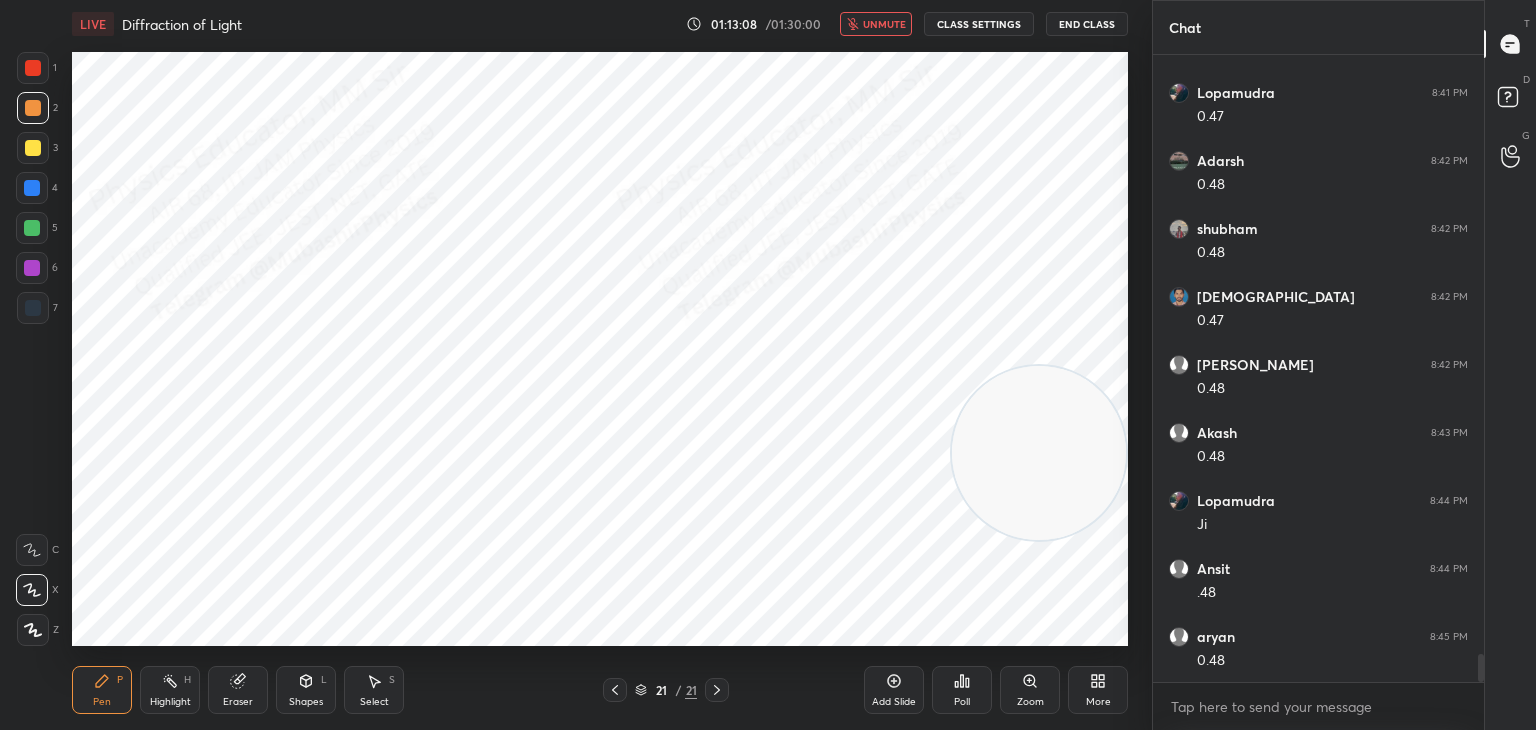 scroll, scrollTop: 13256, scrollLeft: 0, axis: vertical 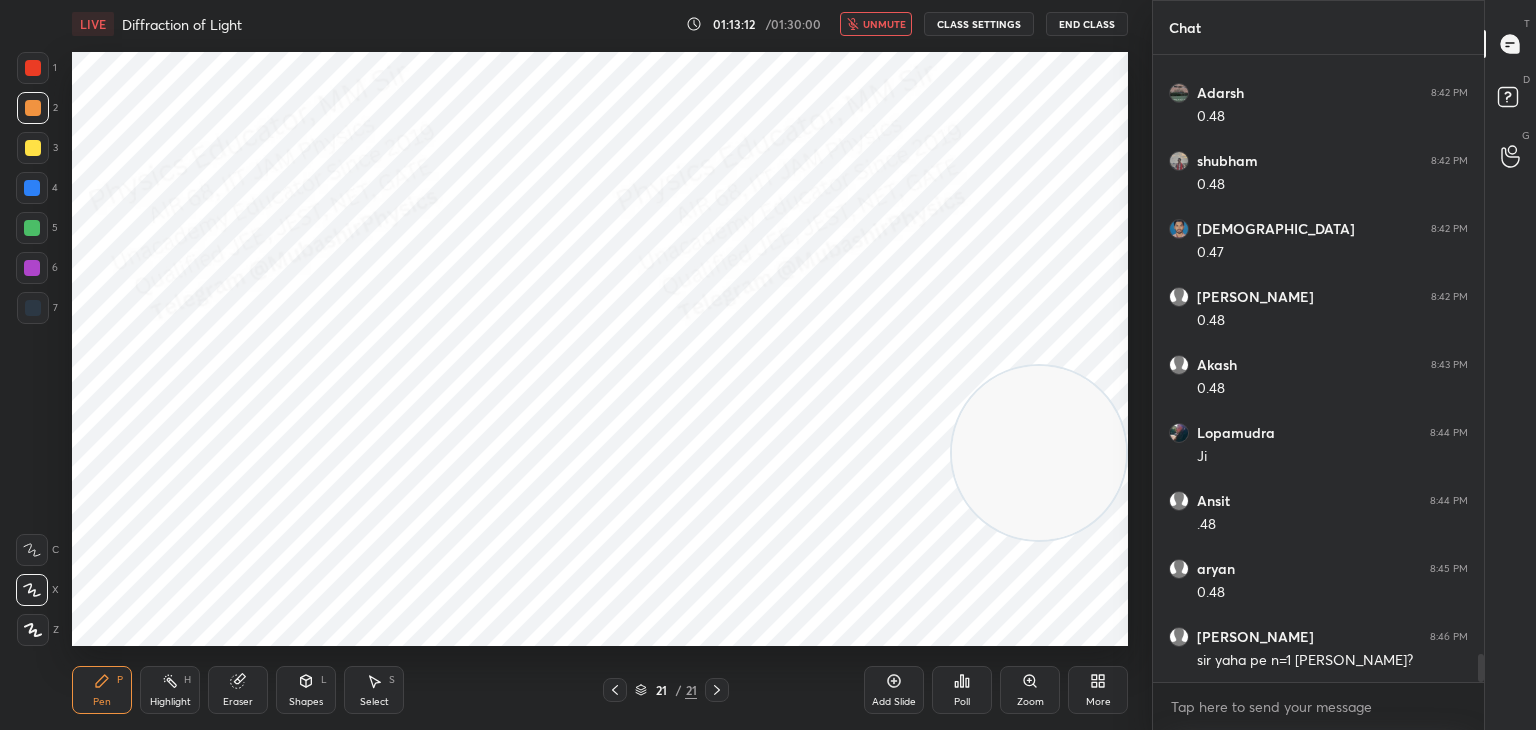 click on "unmute" at bounding box center (884, 24) 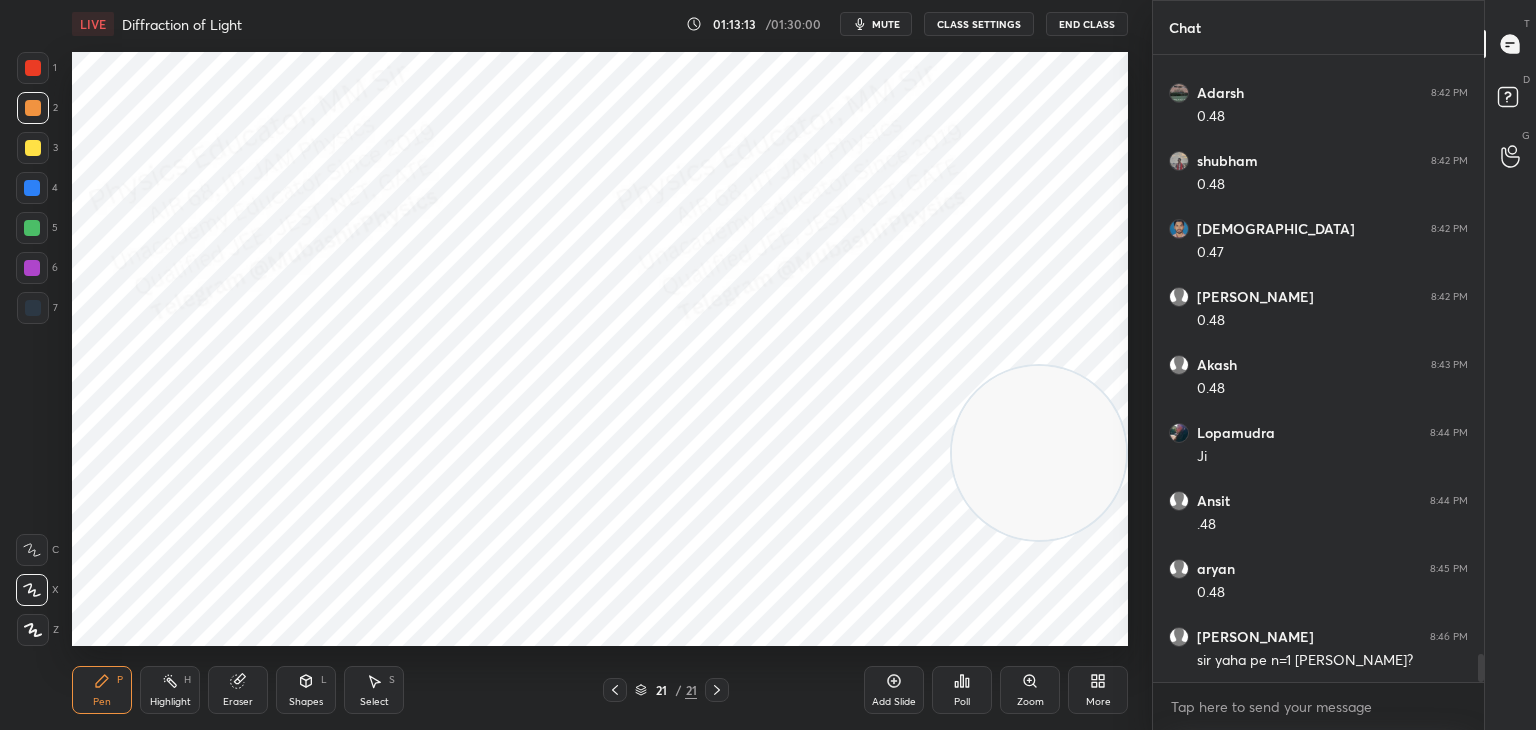 click 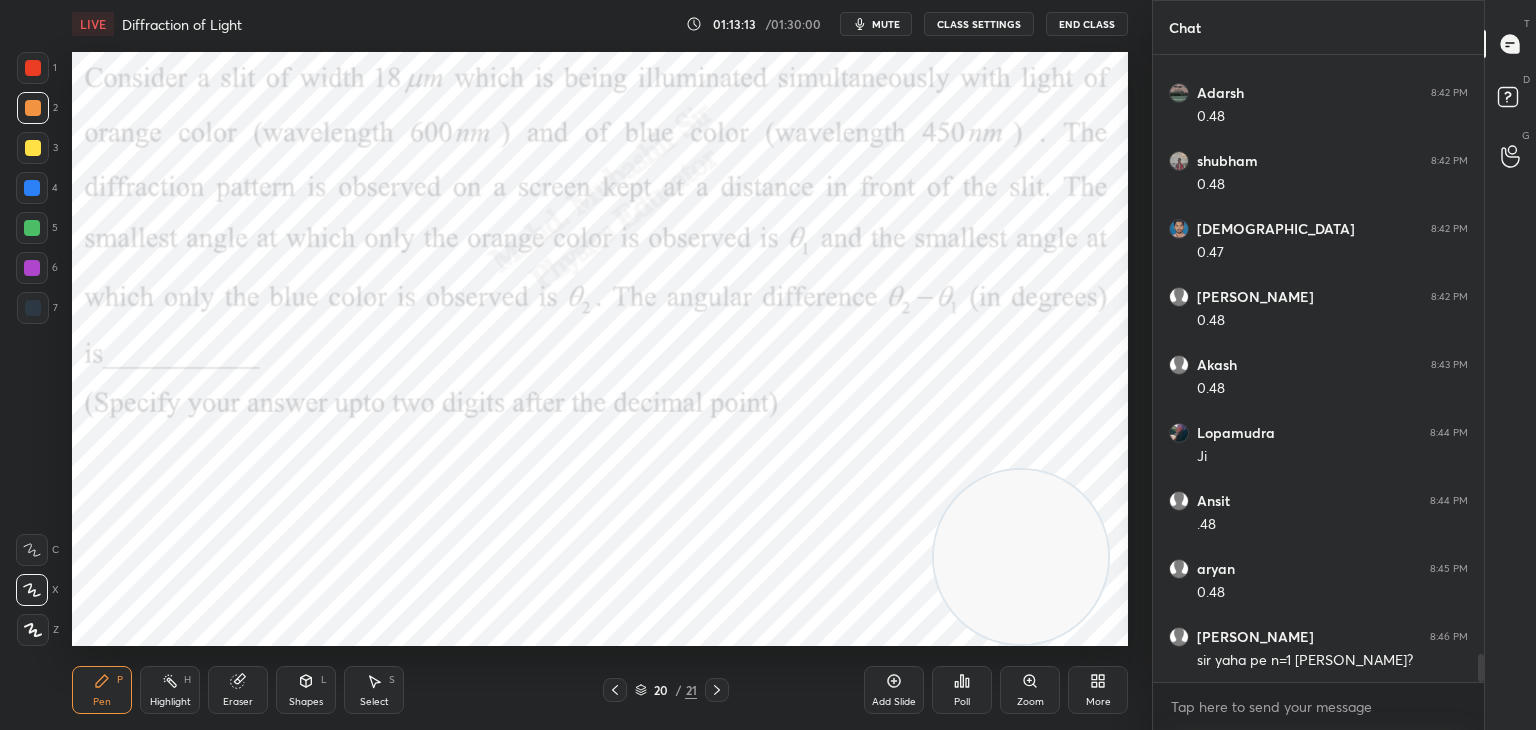 drag, startPoint x: 1013, startPoint y: 573, endPoint x: 941, endPoint y: 488, distance: 111.39569 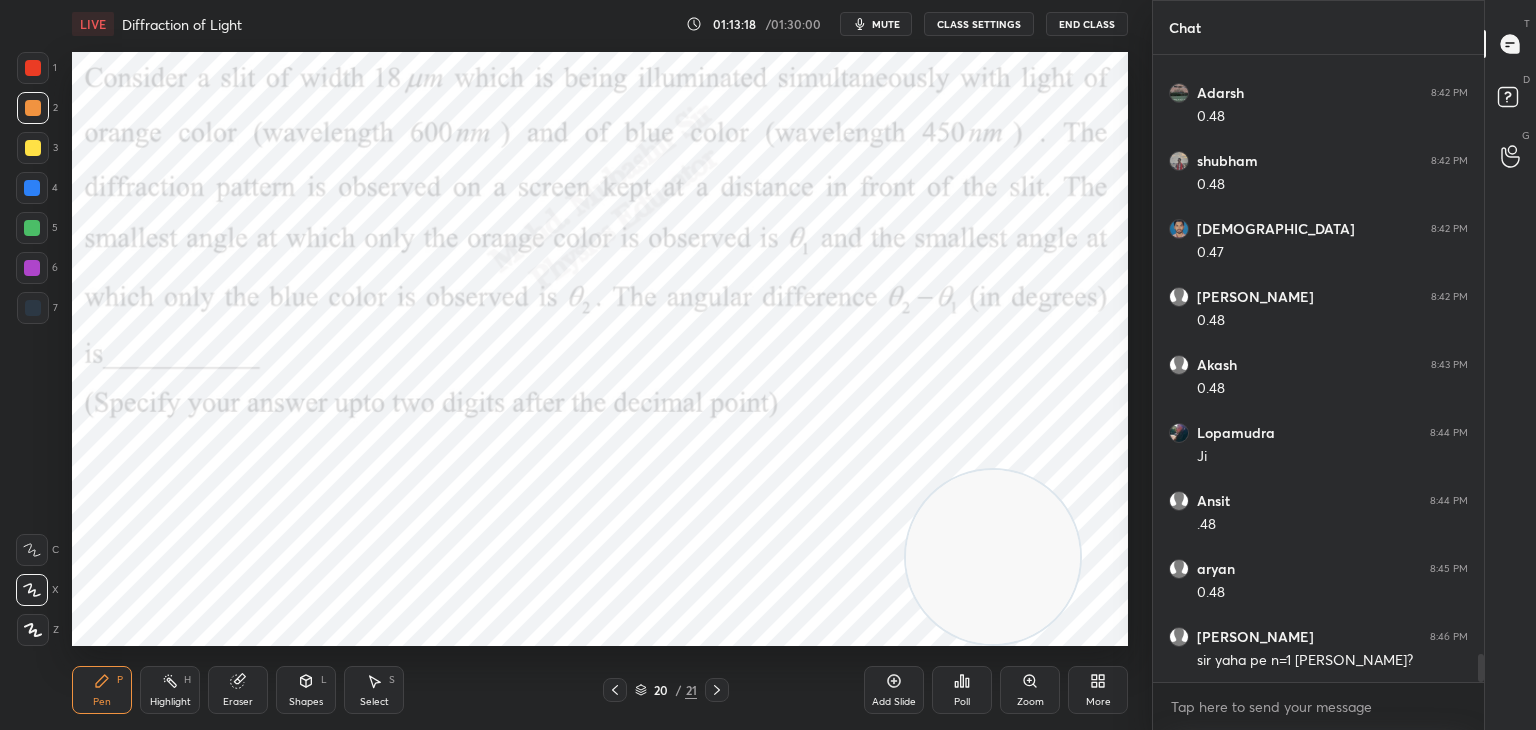 click on "Highlight H" at bounding box center (170, 690) 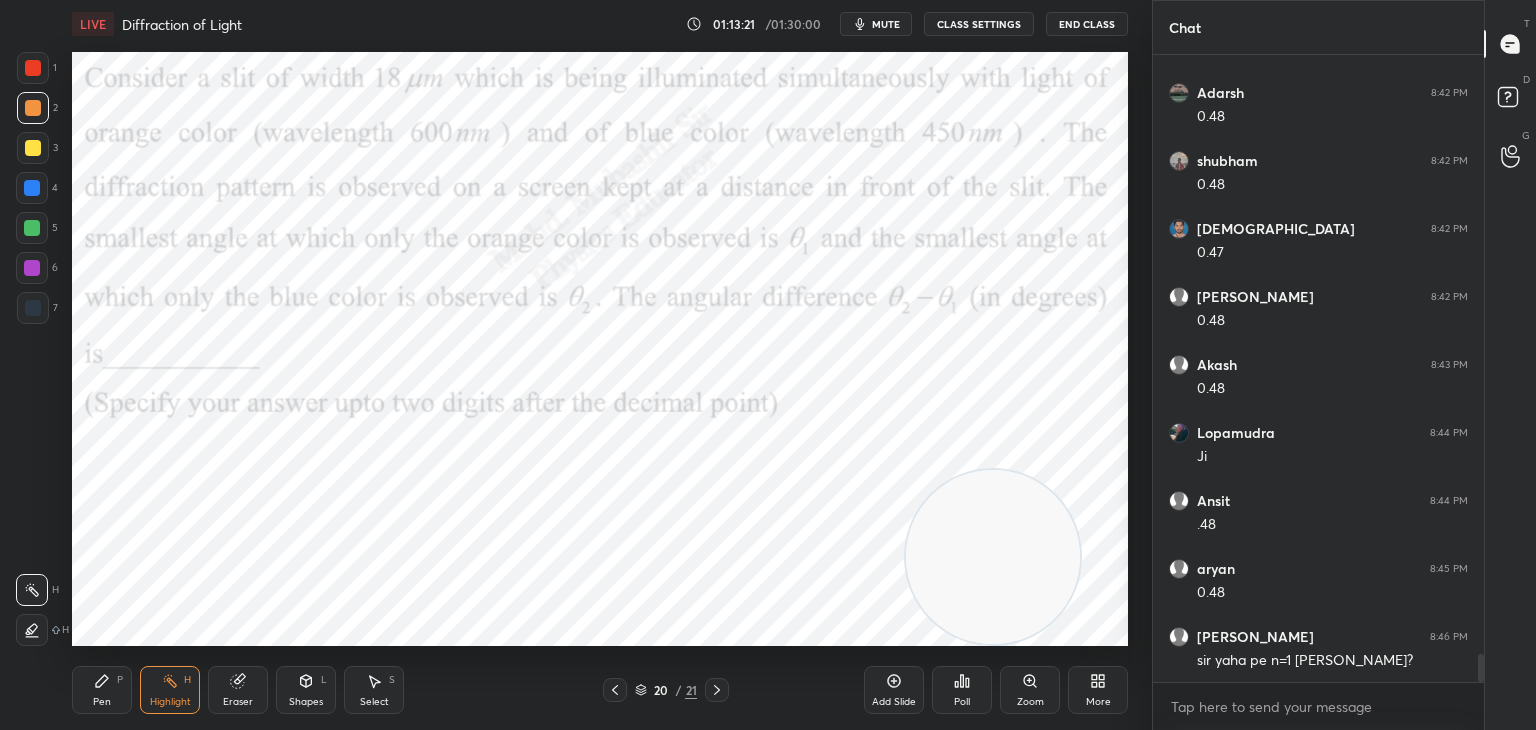 click at bounding box center [615, 690] 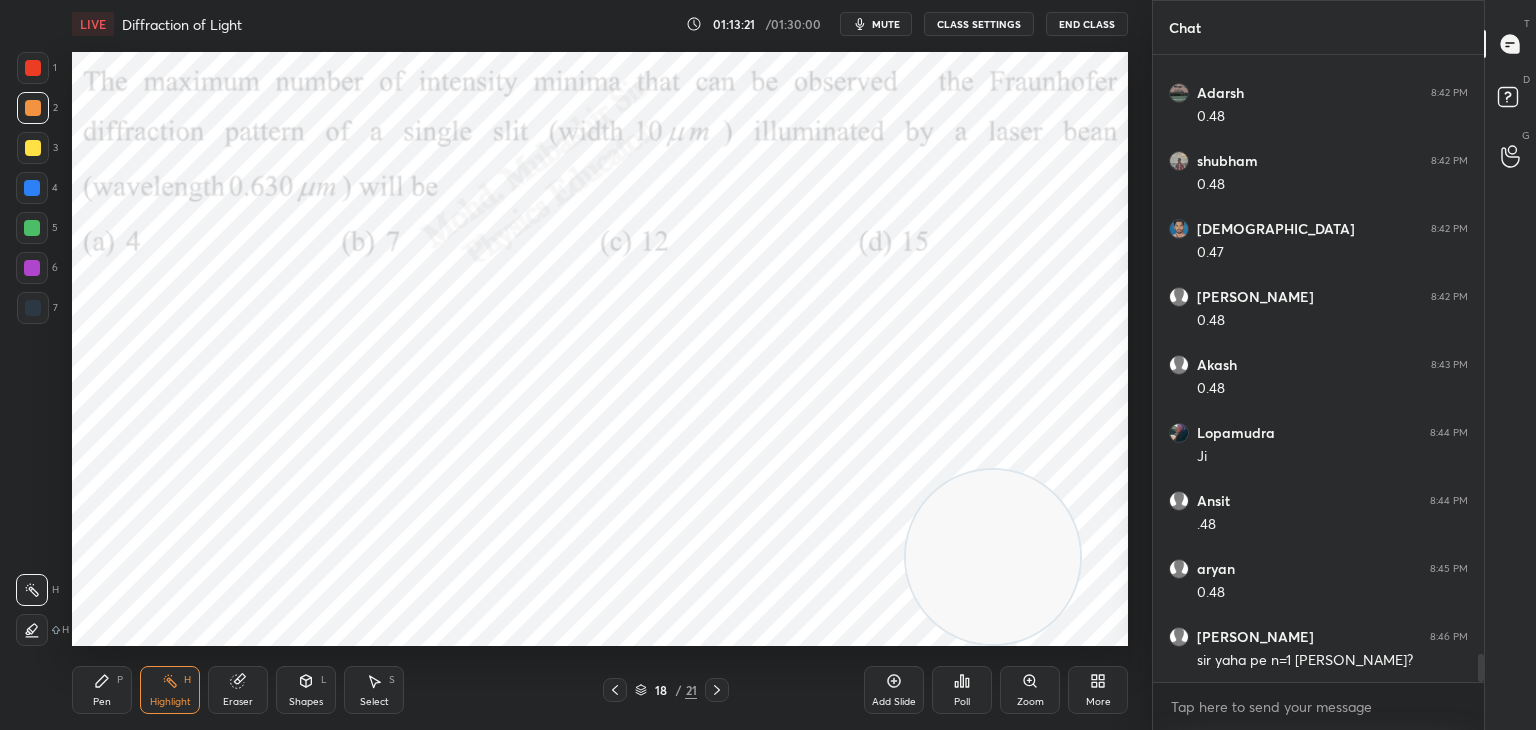 click 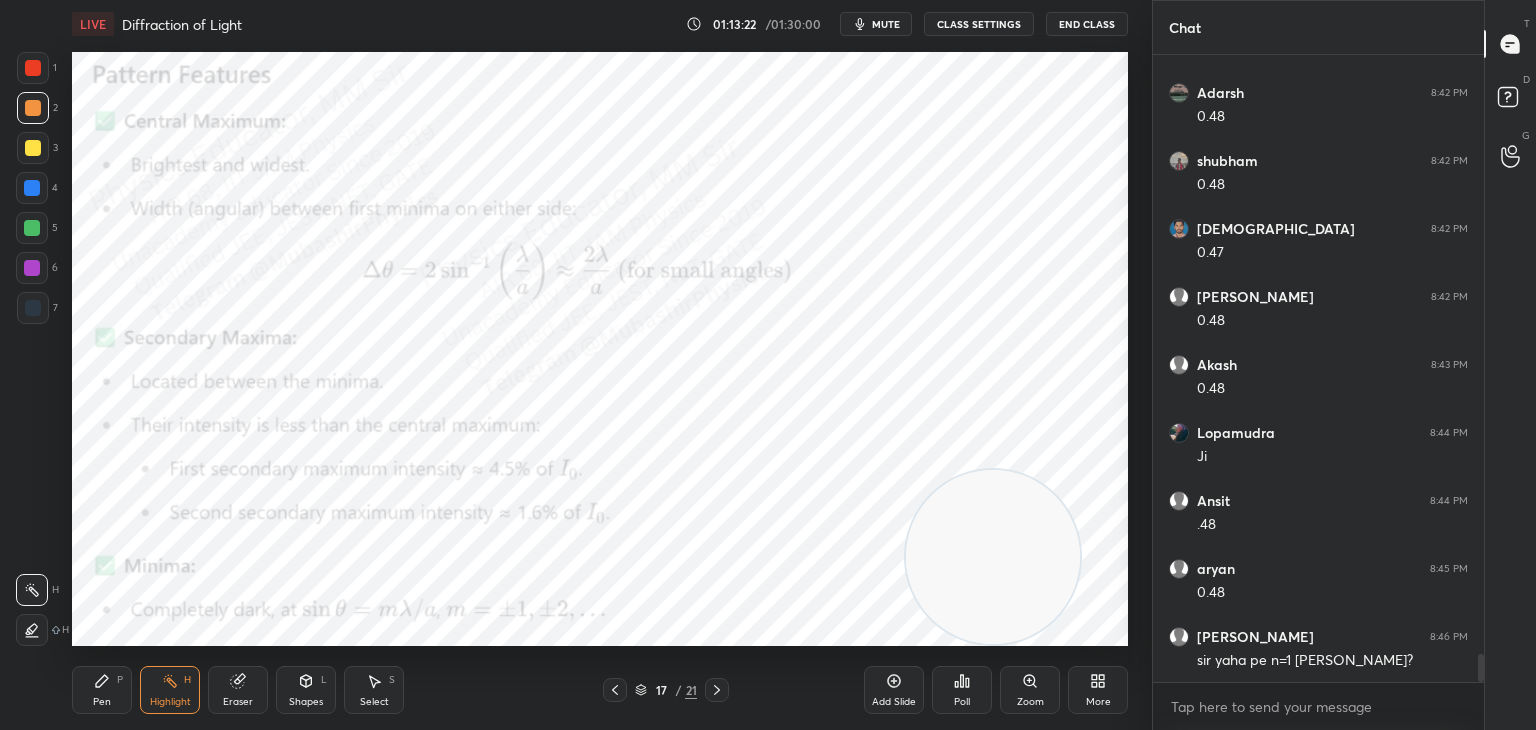 click 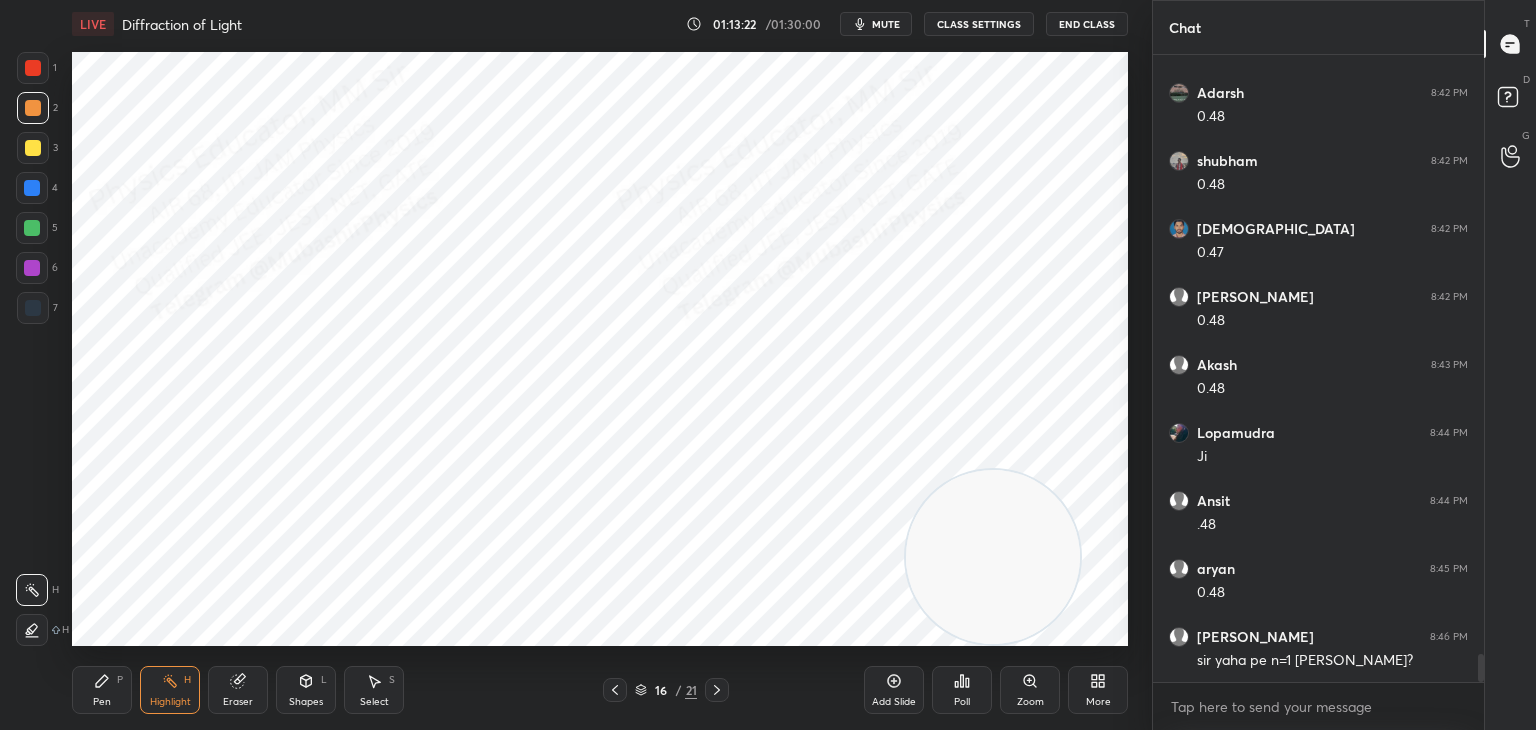 click at bounding box center (615, 690) 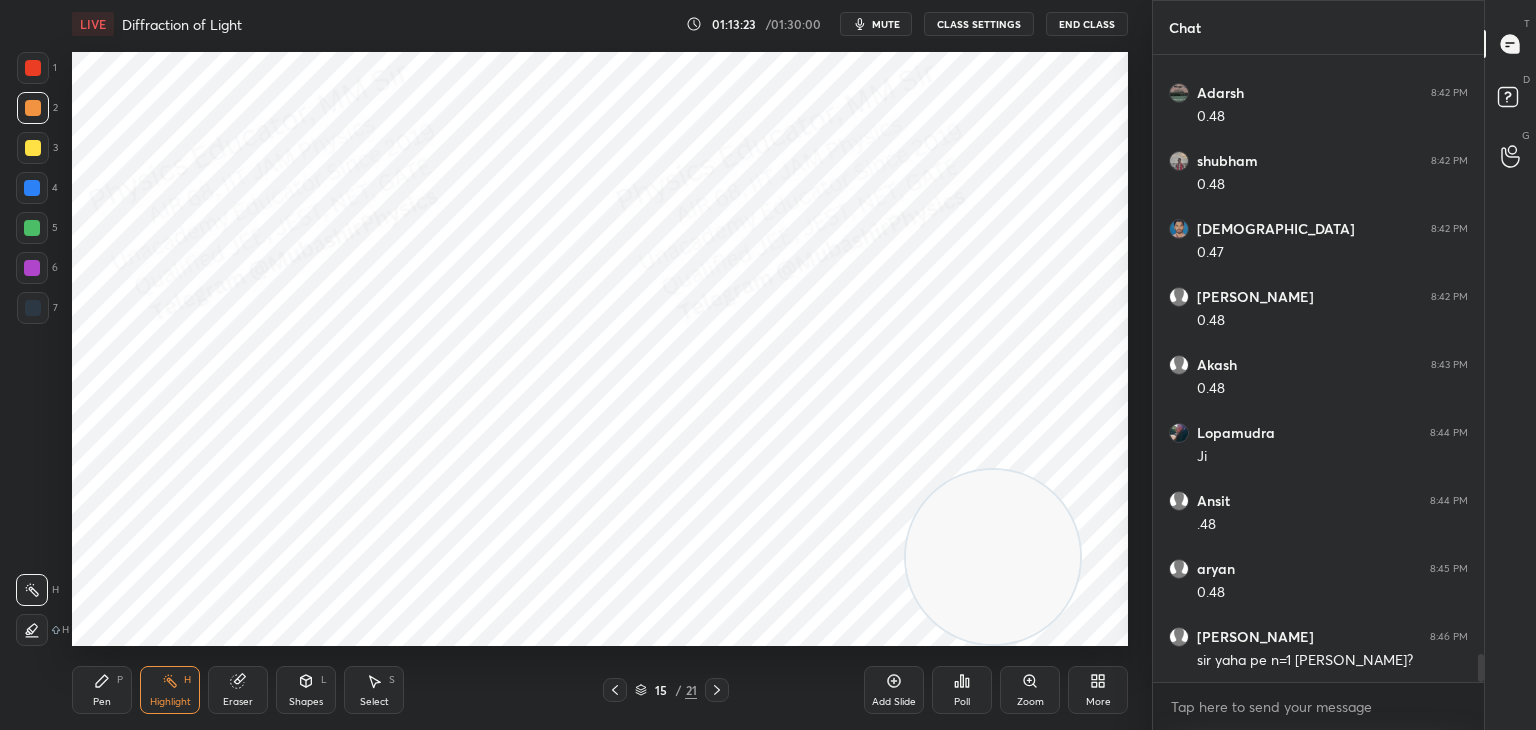 click 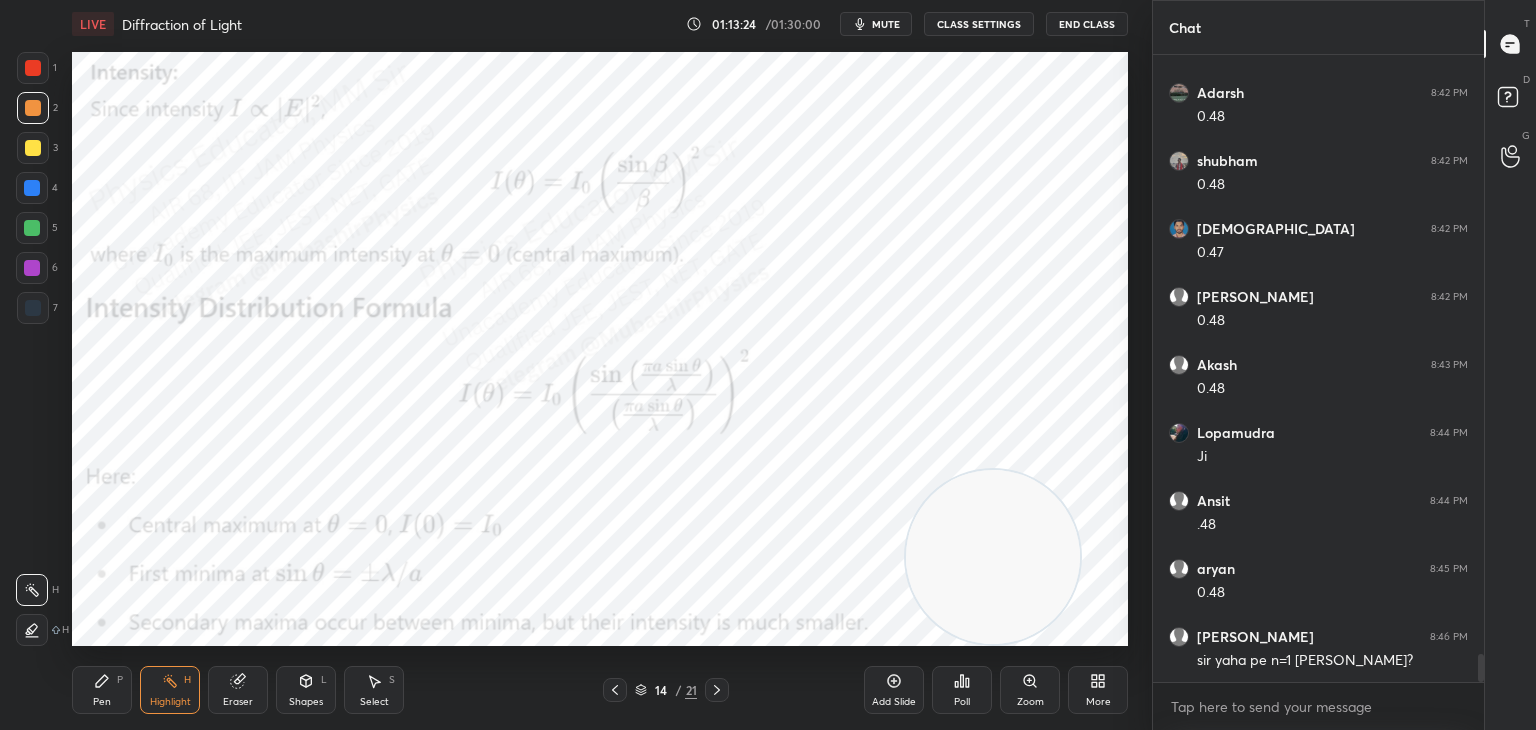 click 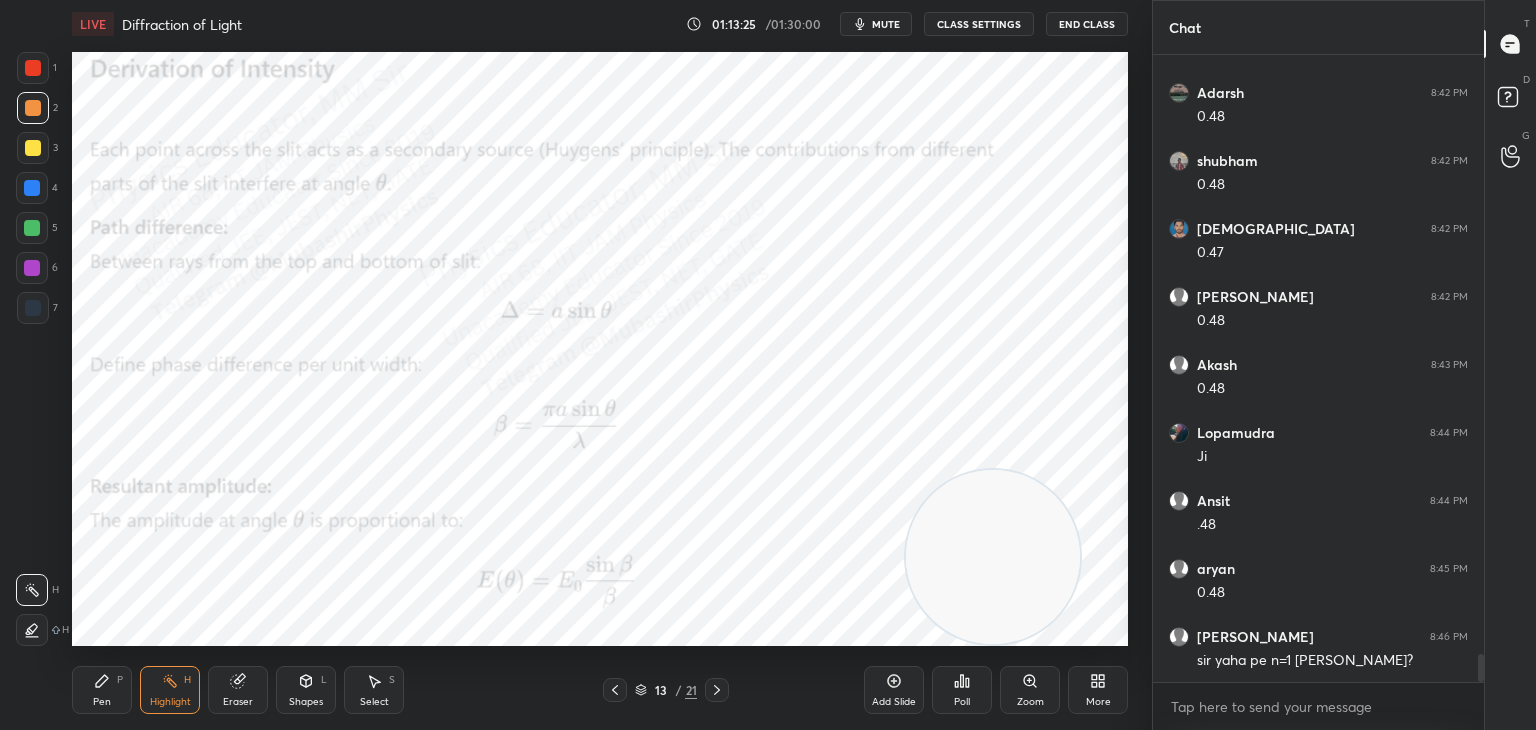 click 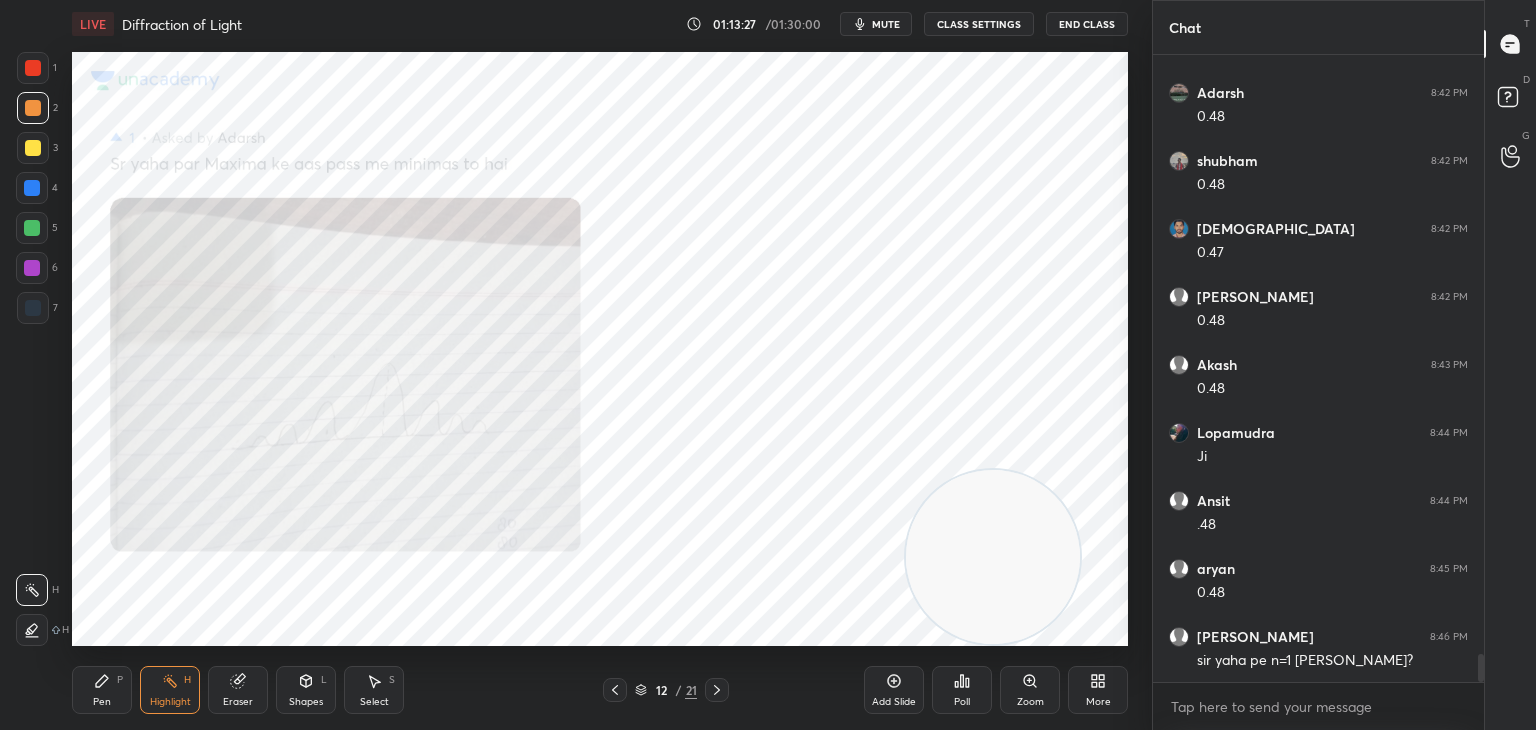 click on "Pen P" at bounding box center [102, 690] 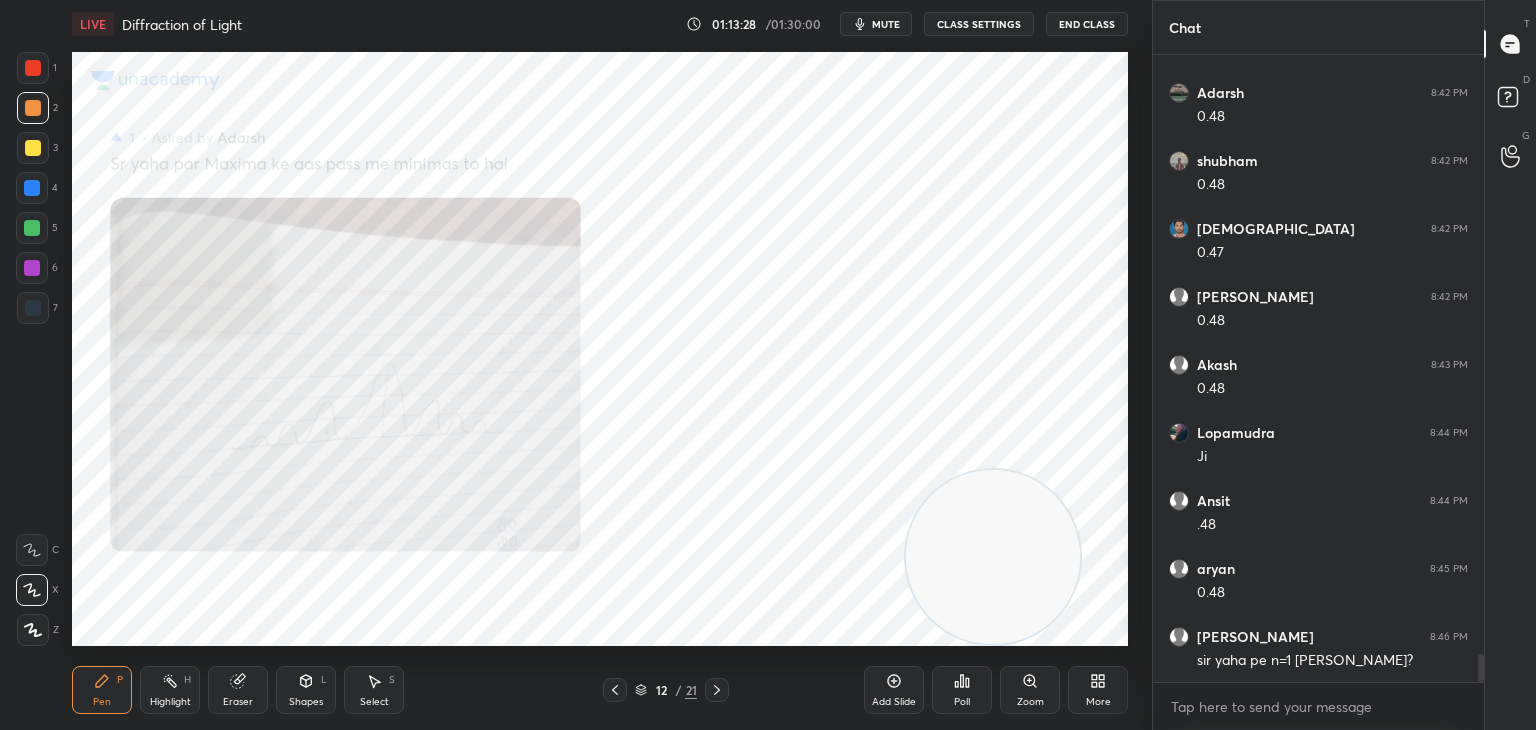 click on "Shapes L" at bounding box center [306, 690] 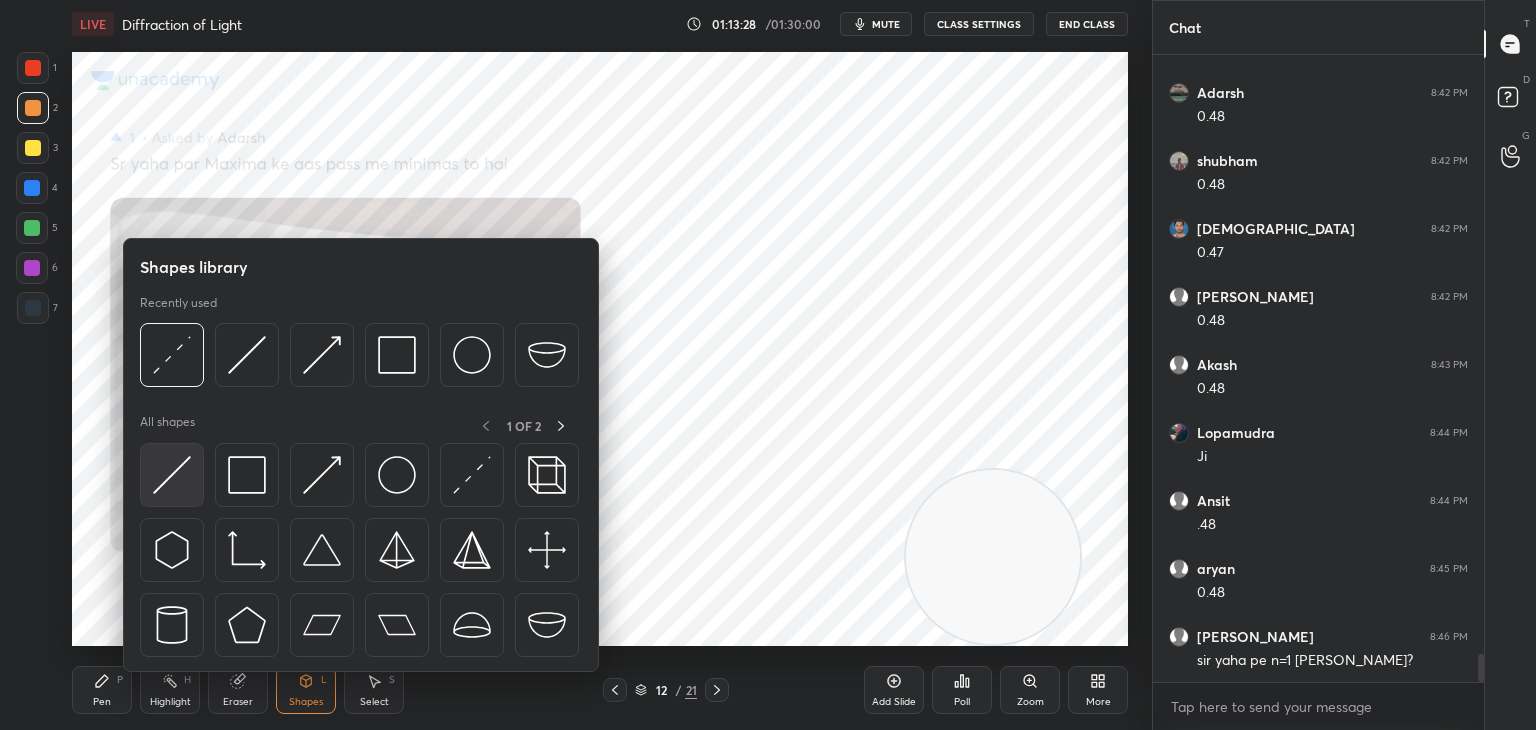 click at bounding box center (172, 475) 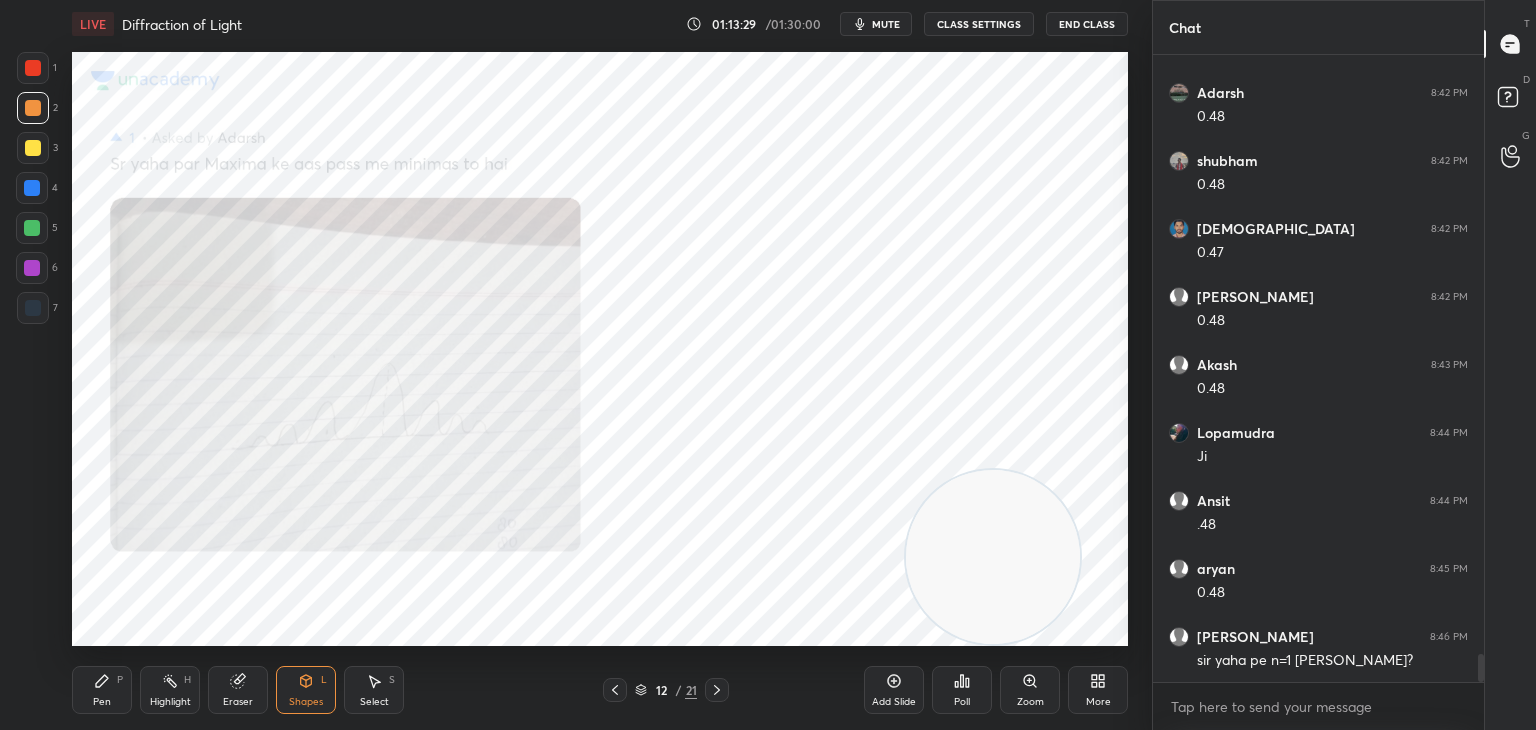 click at bounding box center (32, 228) 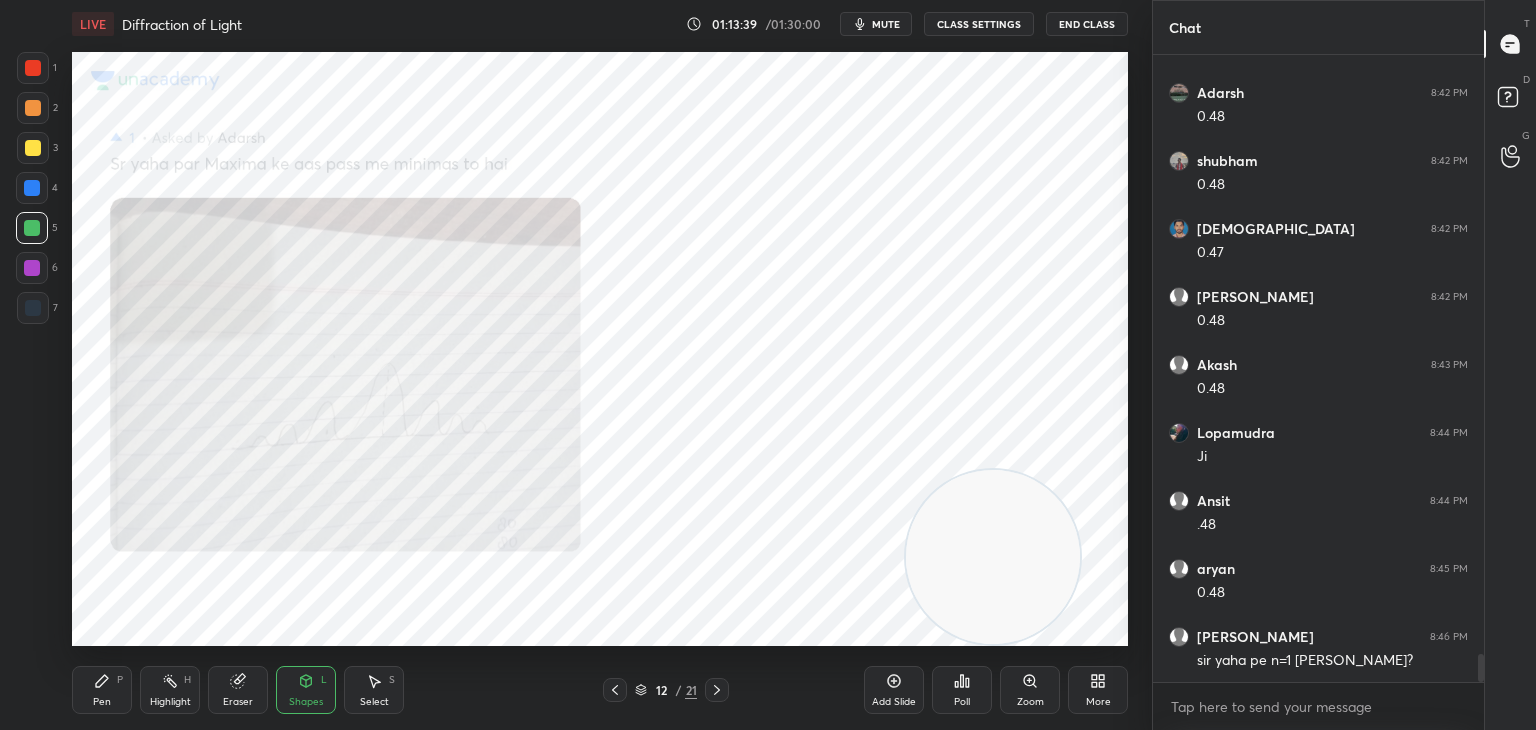 click on "Pen P" at bounding box center [102, 690] 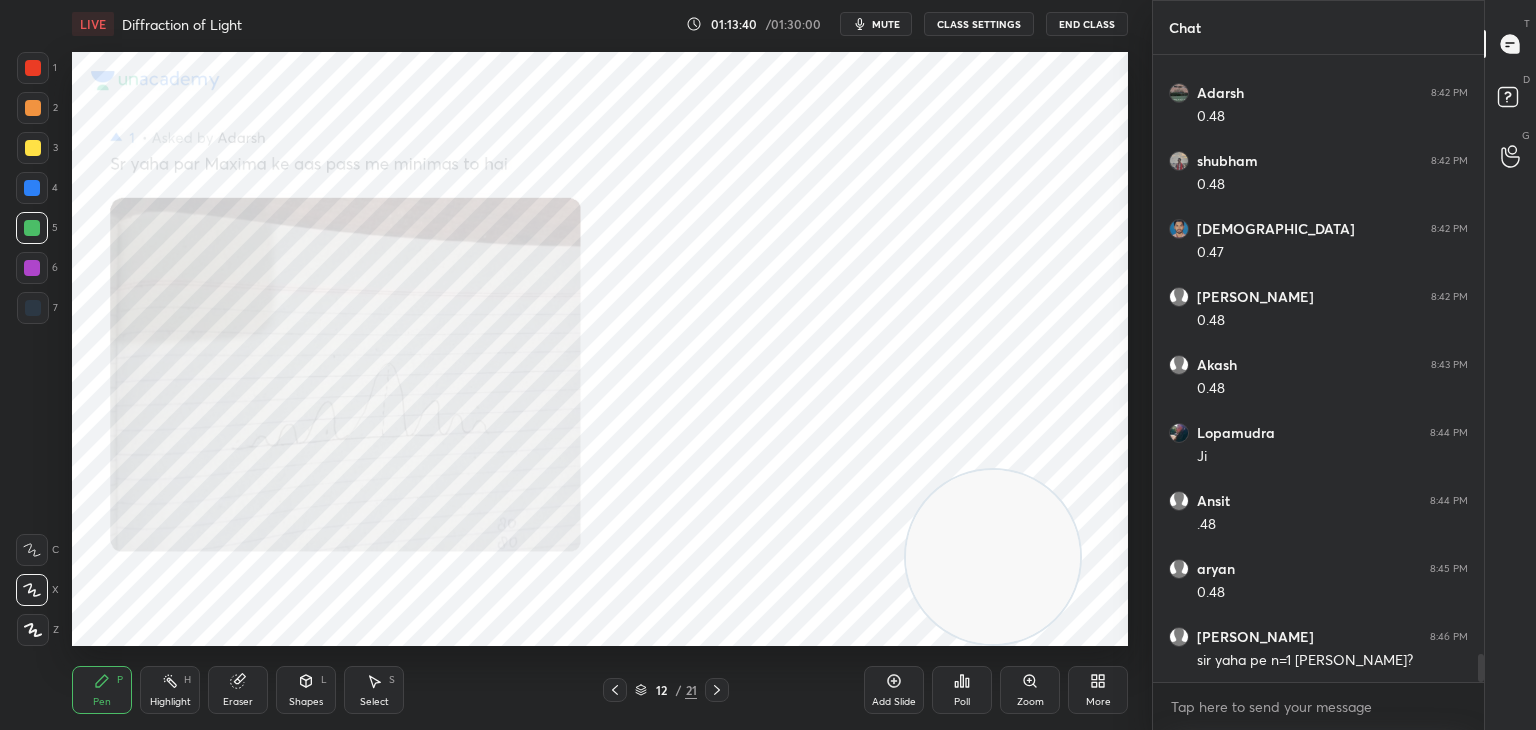 drag, startPoint x: 35, startPoint y: 196, endPoint x: 59, endPoint y: 212, distance: 28.84441 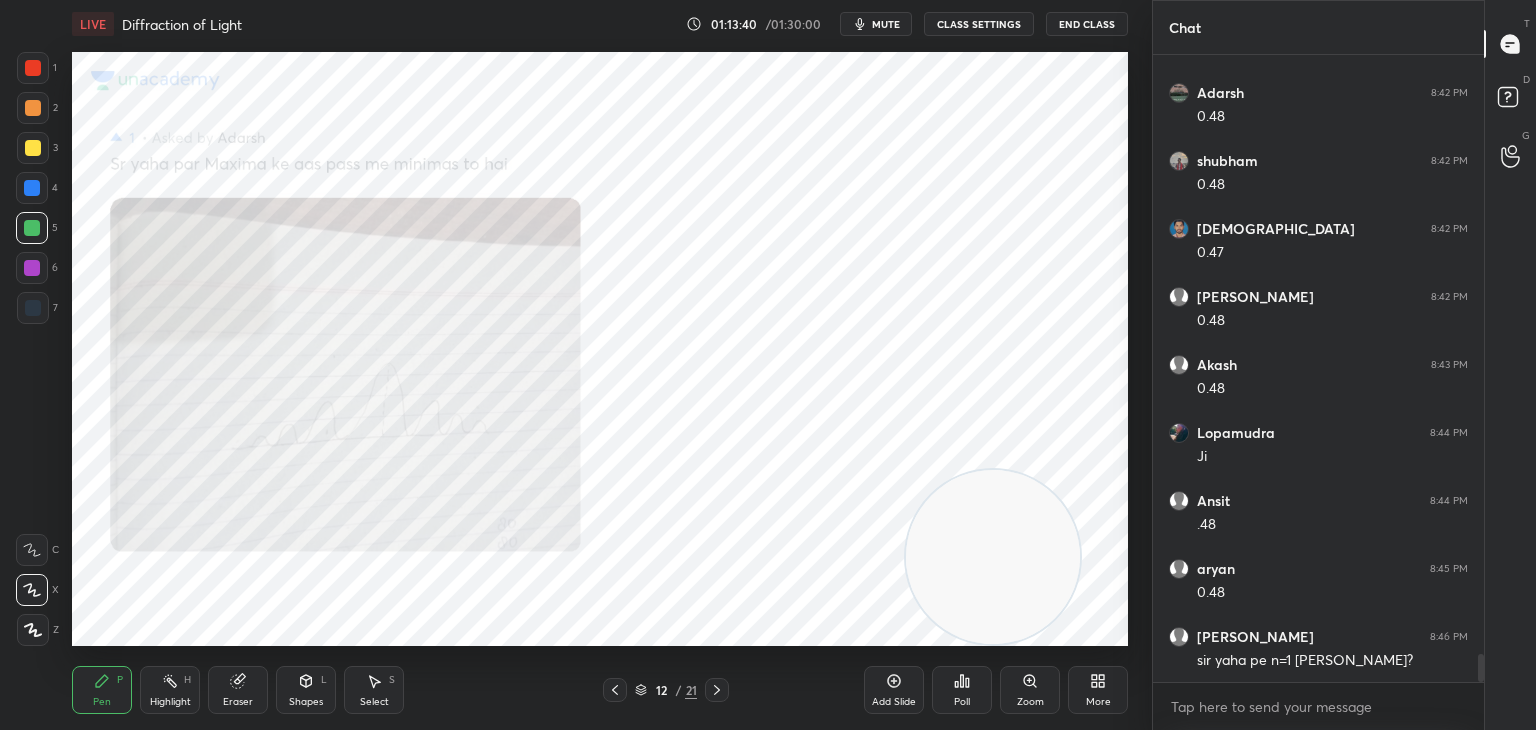 click at bounding box center (32, 188) 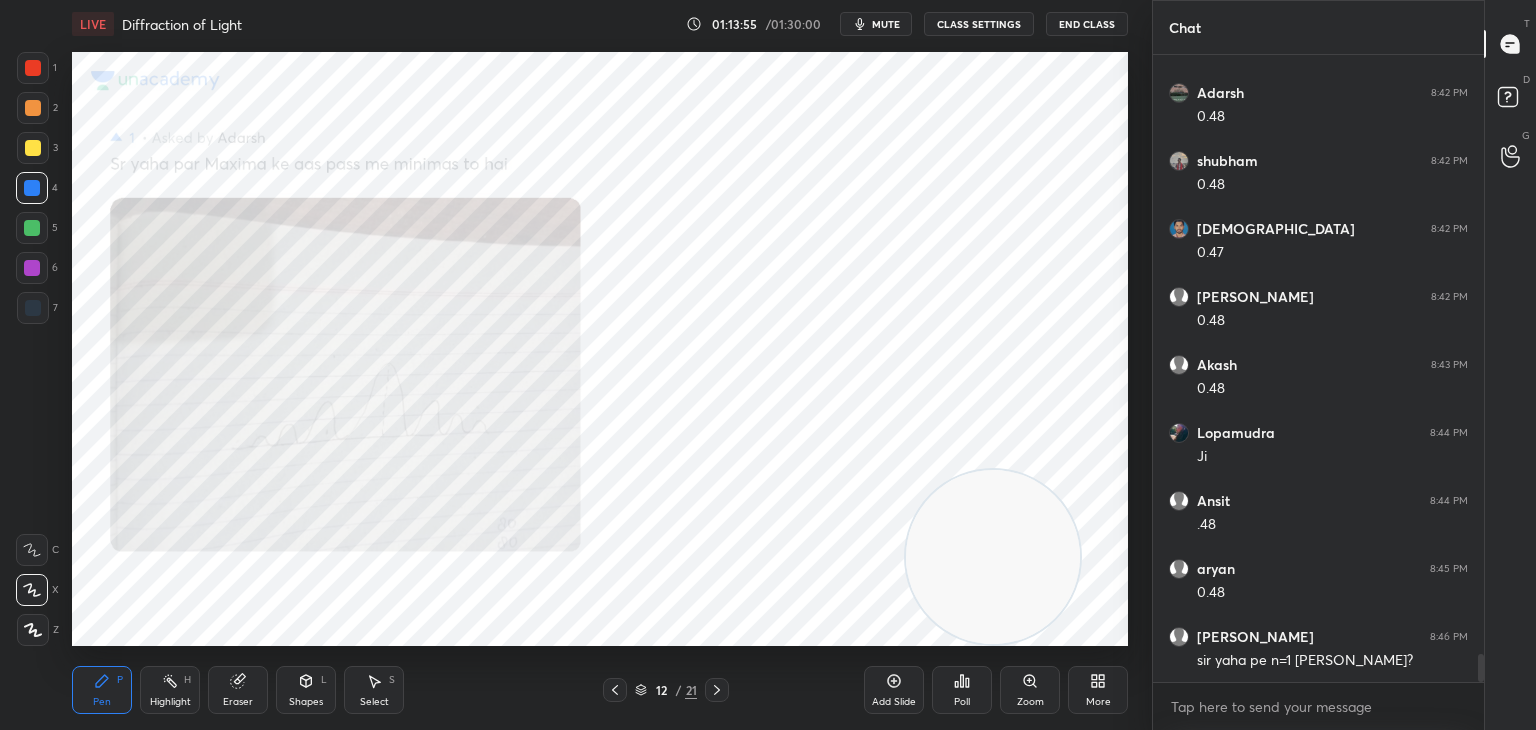 click at bounding box center [717, 690] 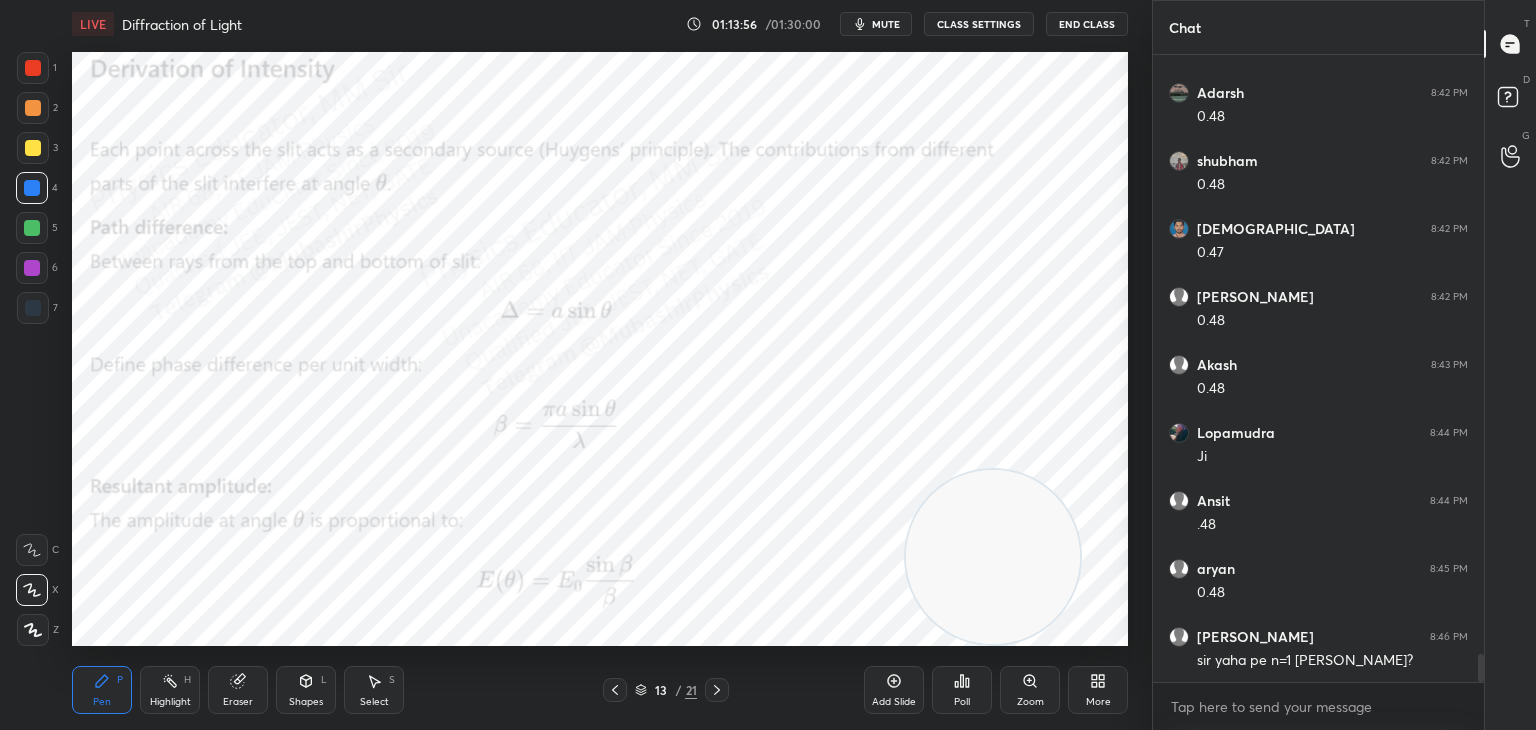 click on "13 / 21" at bounding box center [666, 690] 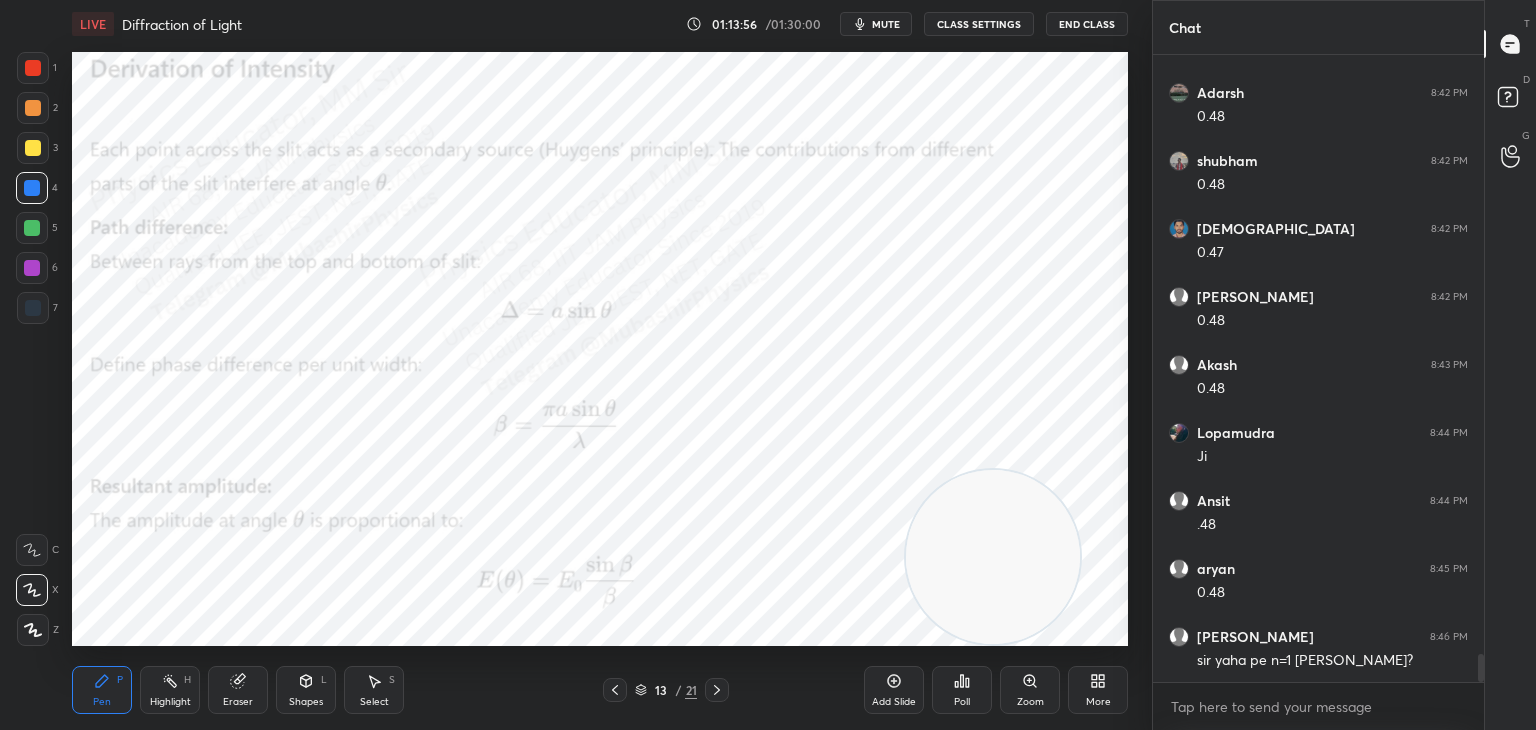 click on "13 / 21" at bounding box center [666, 690] 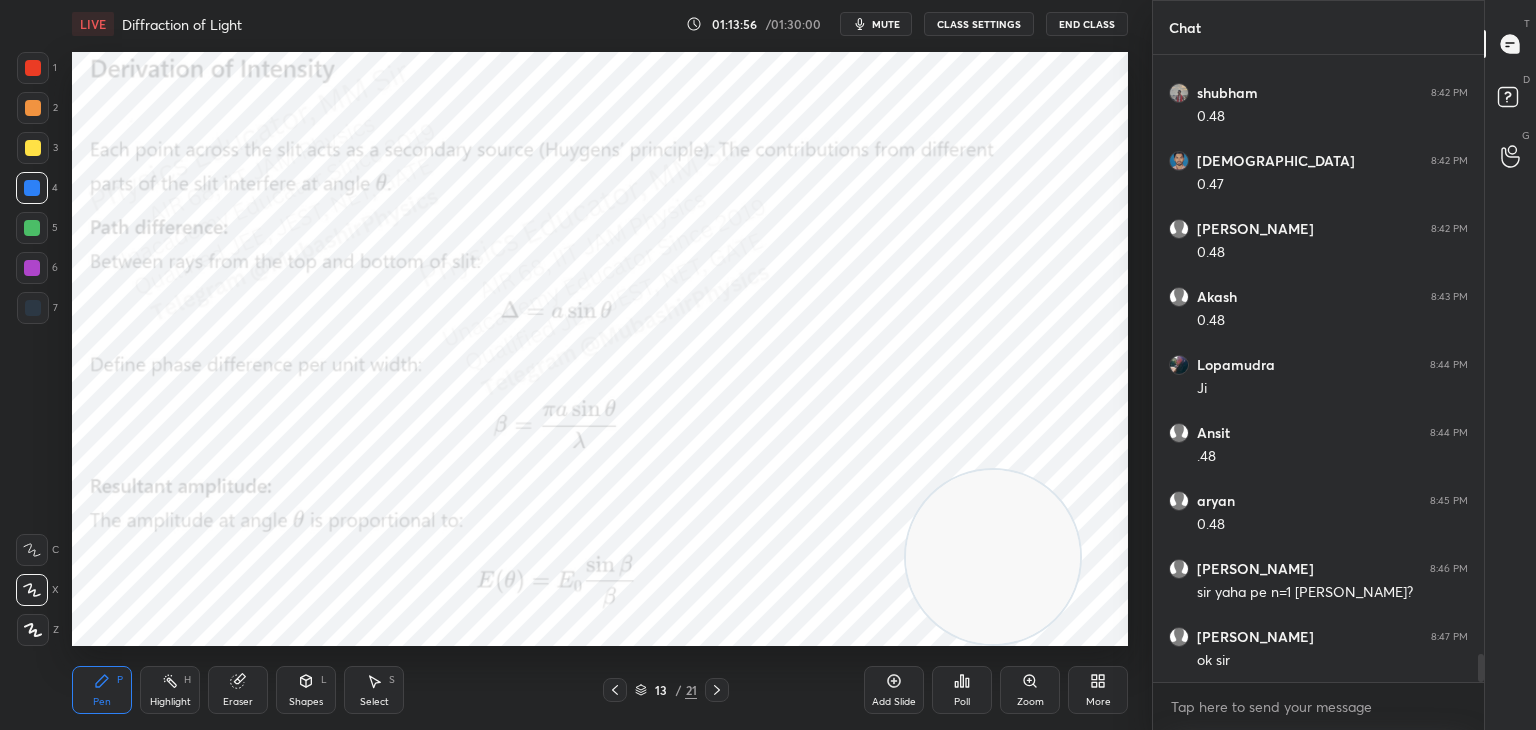 click on "13 / 21" at bounding box center (666, 690) 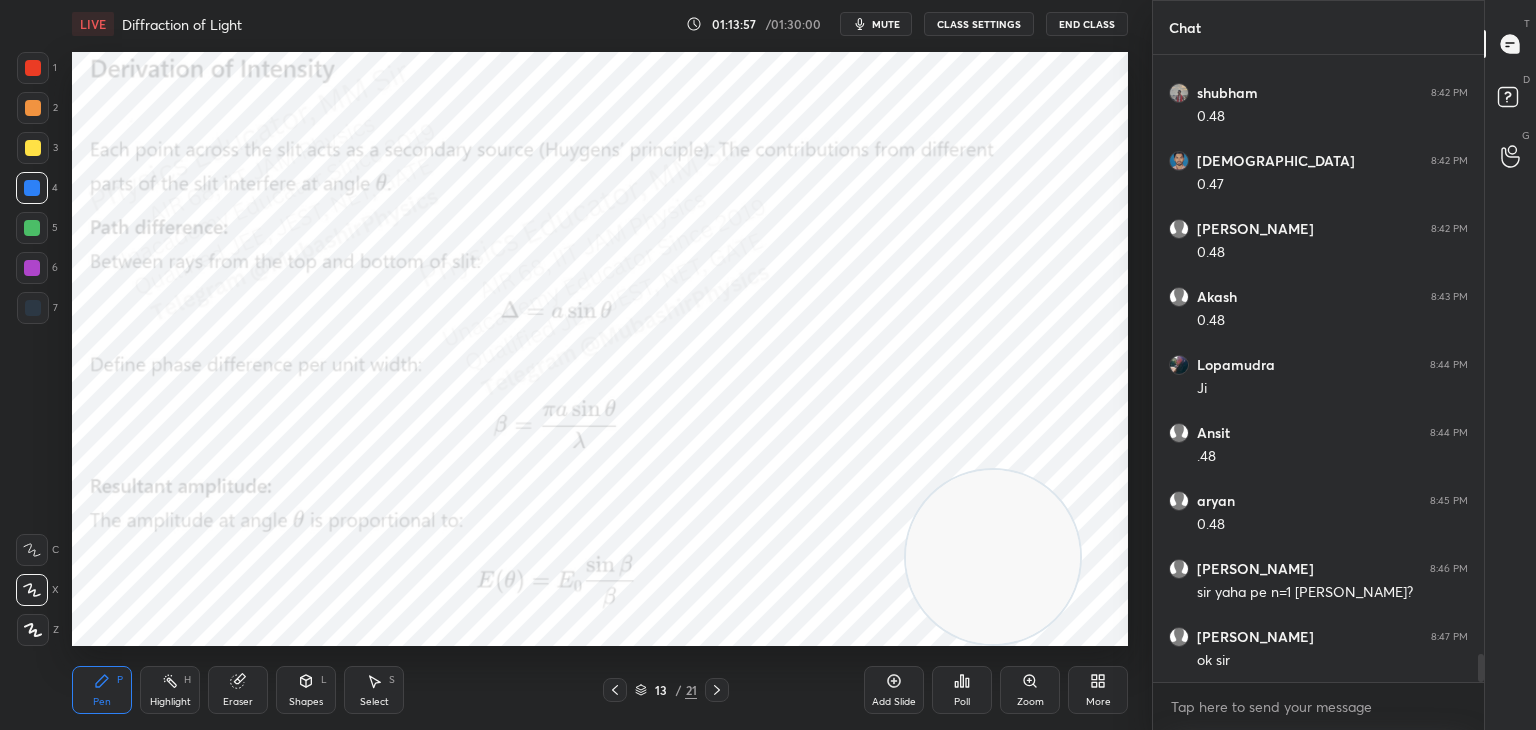 click 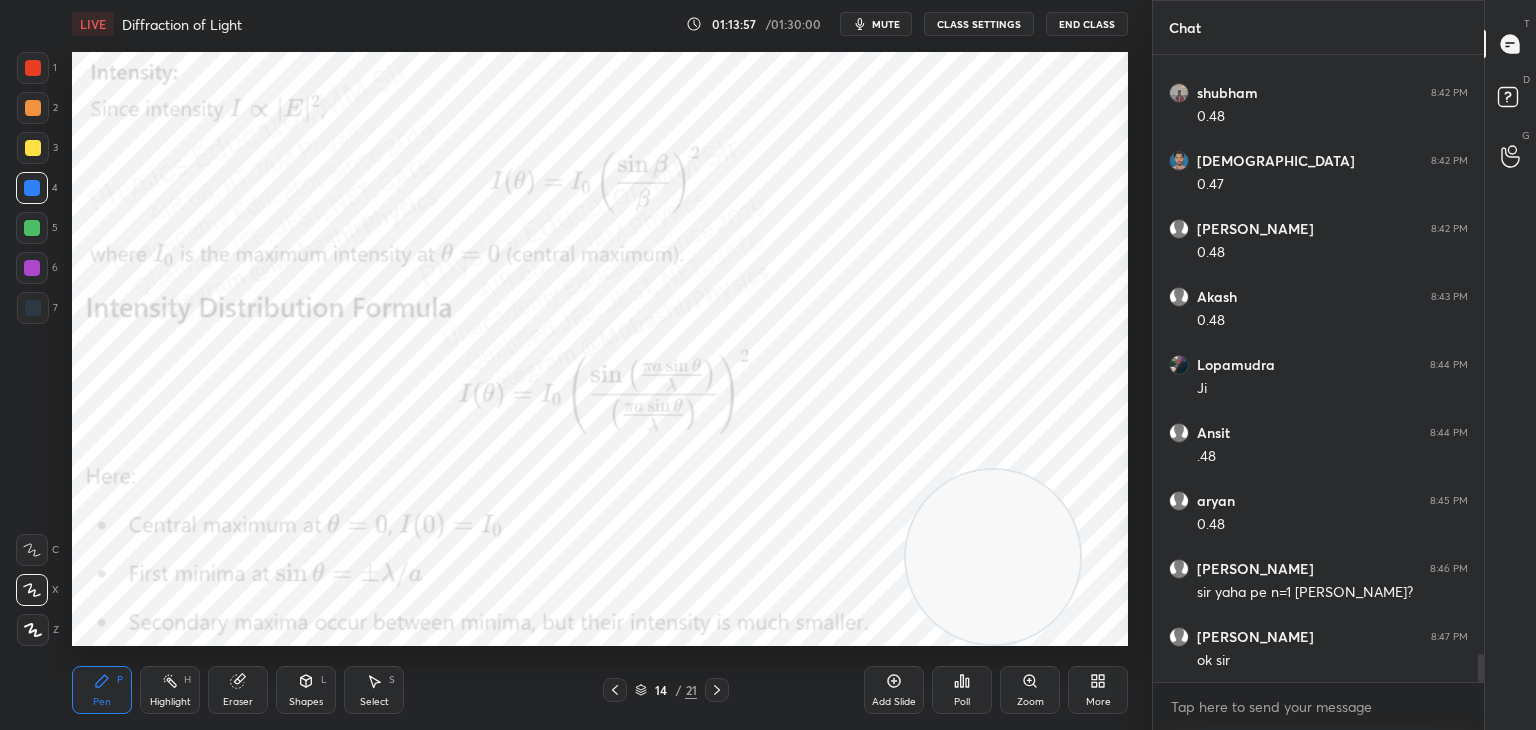 click 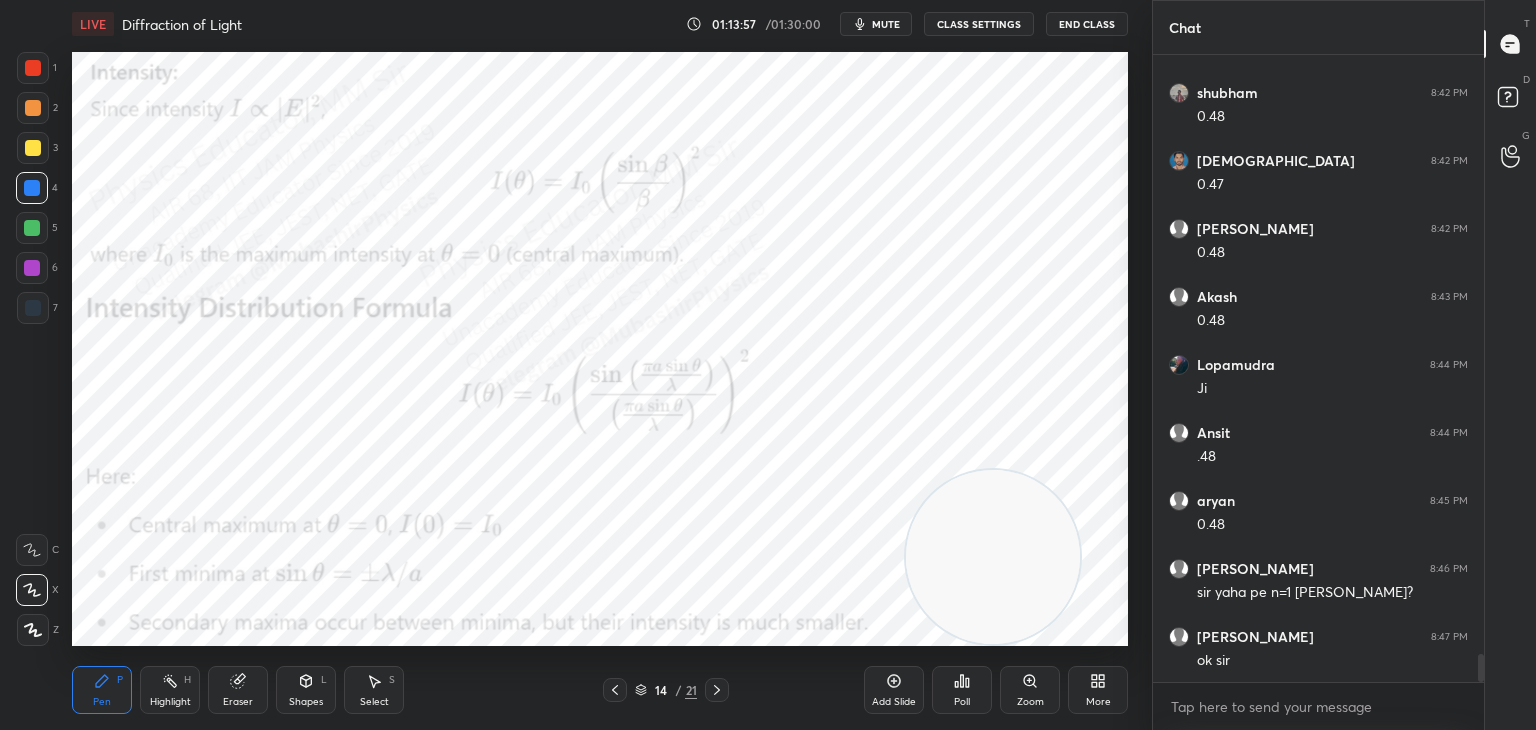 click 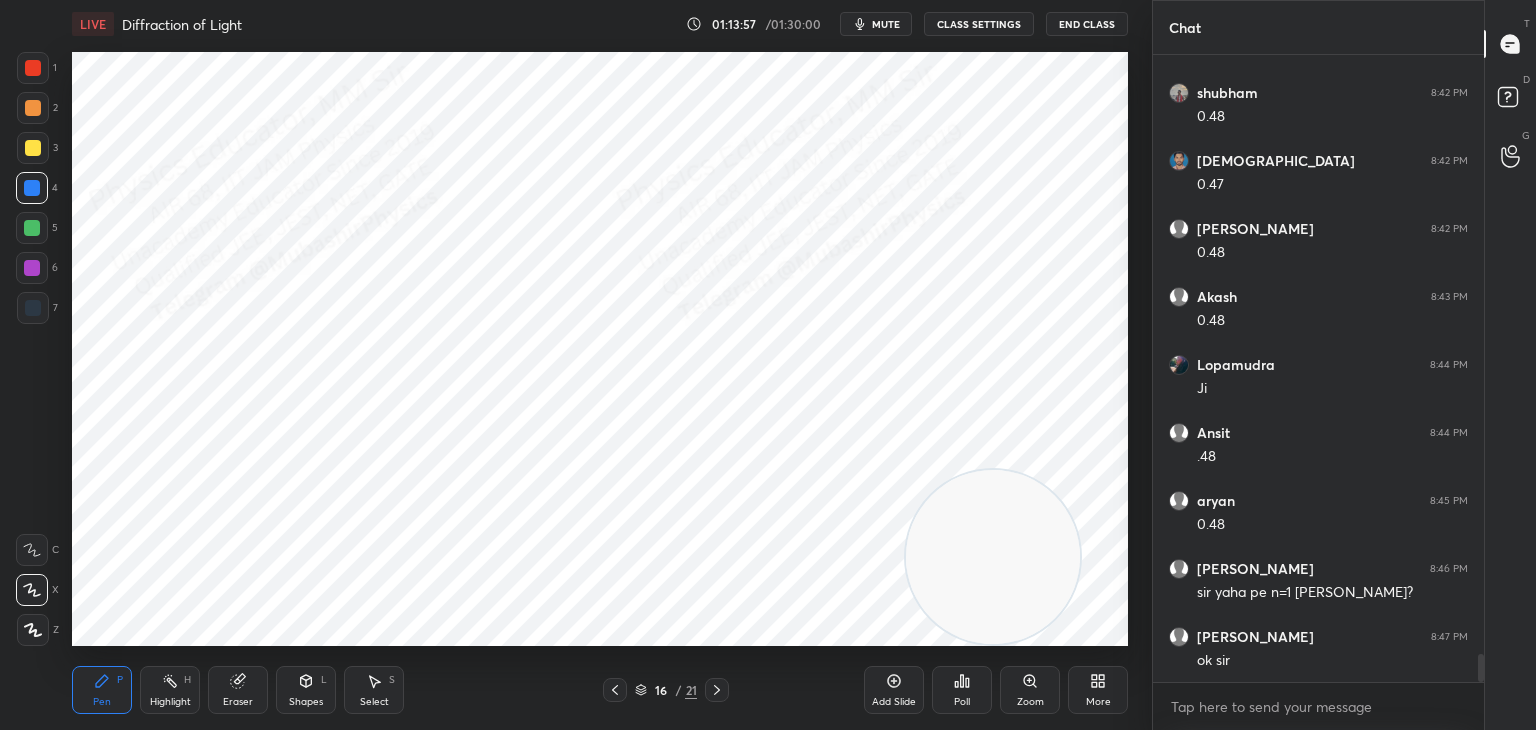 scroll, scrollTop: 13392, scrollLeft: 0, axis: vertical 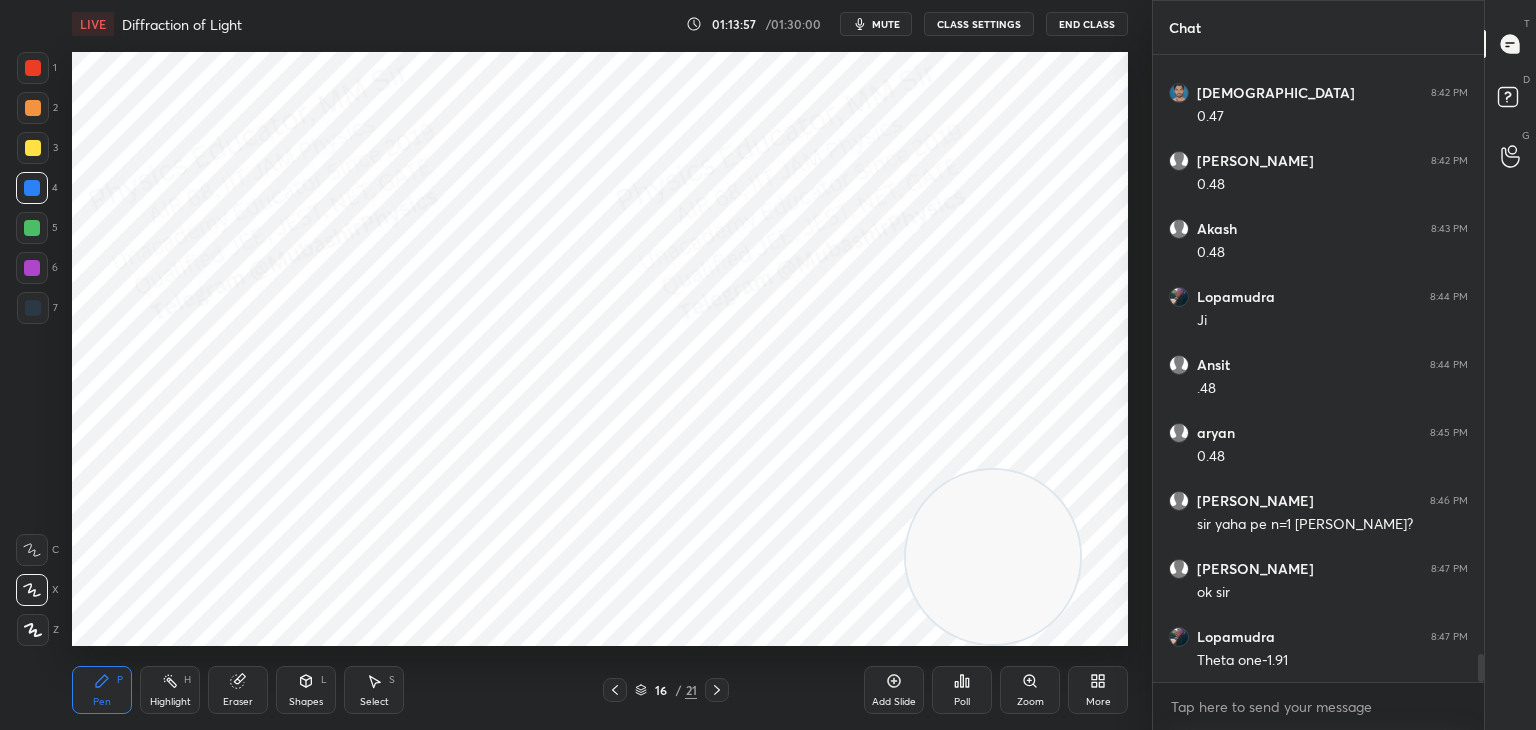 click 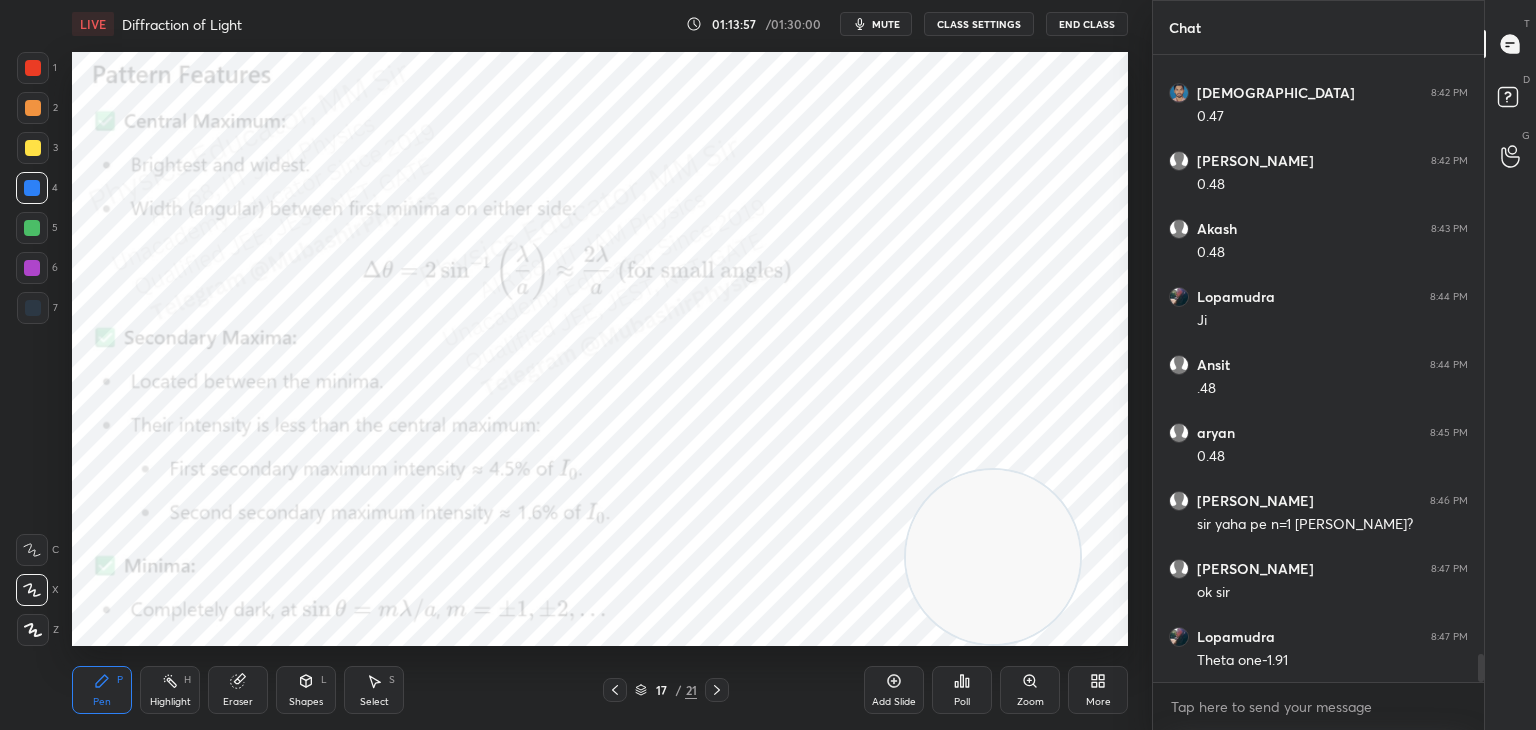 click 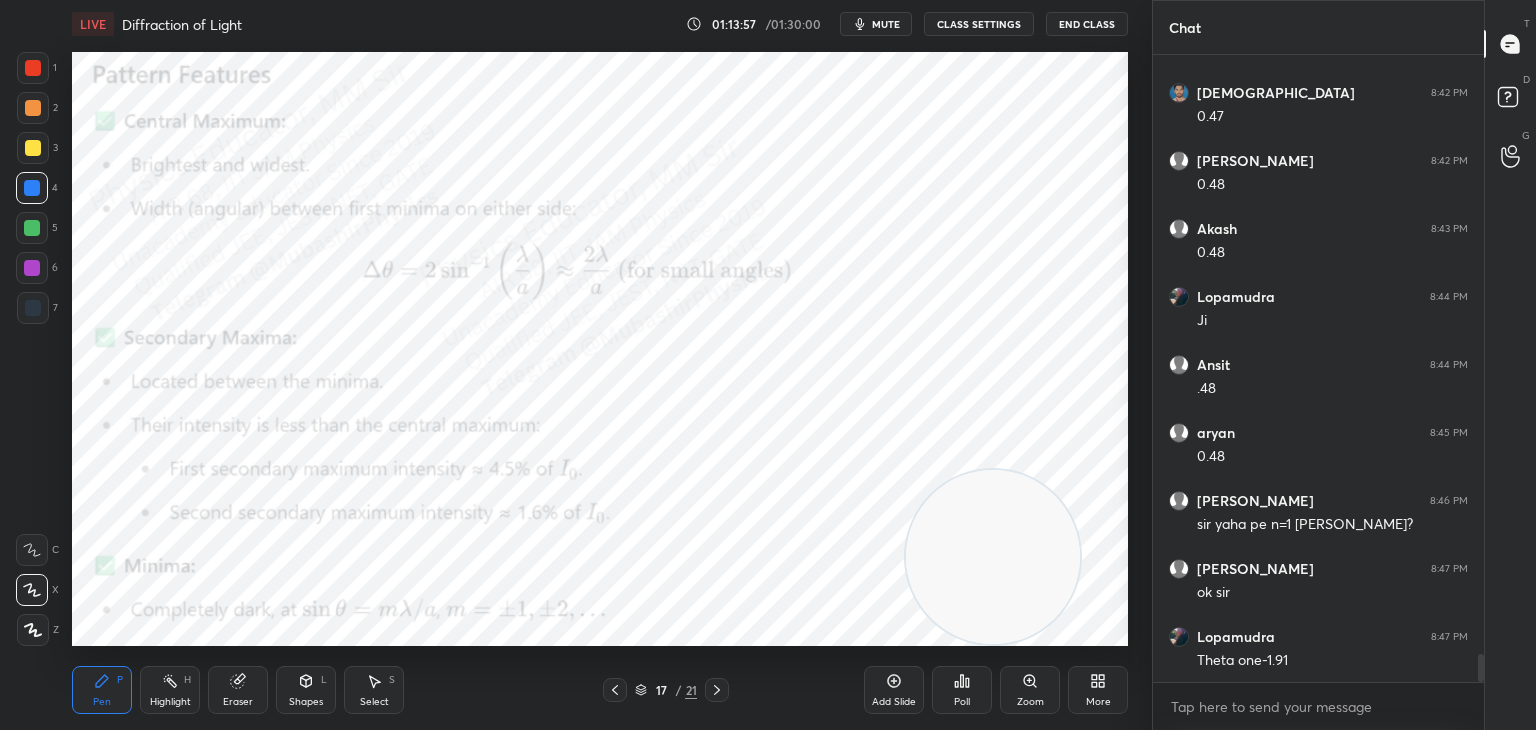 click 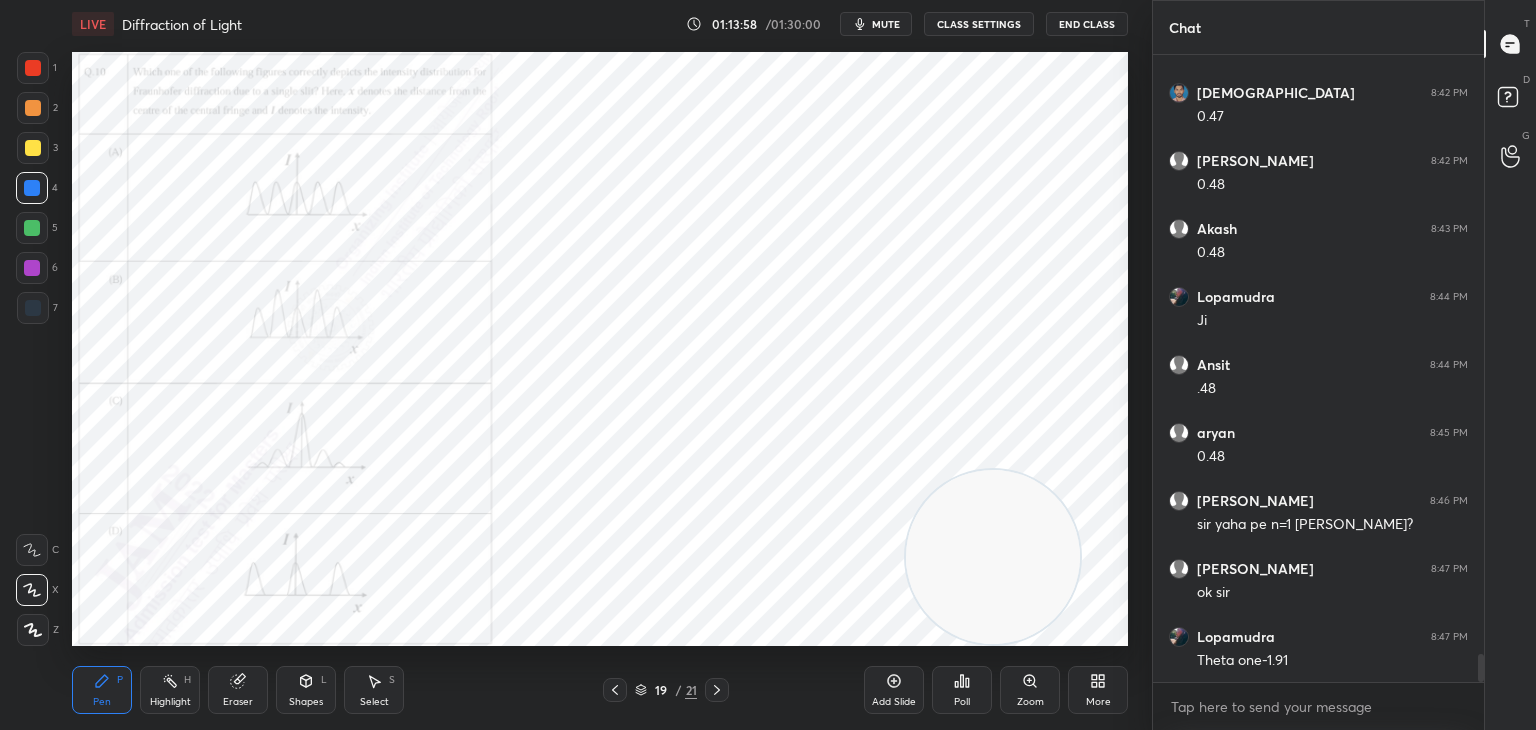 click 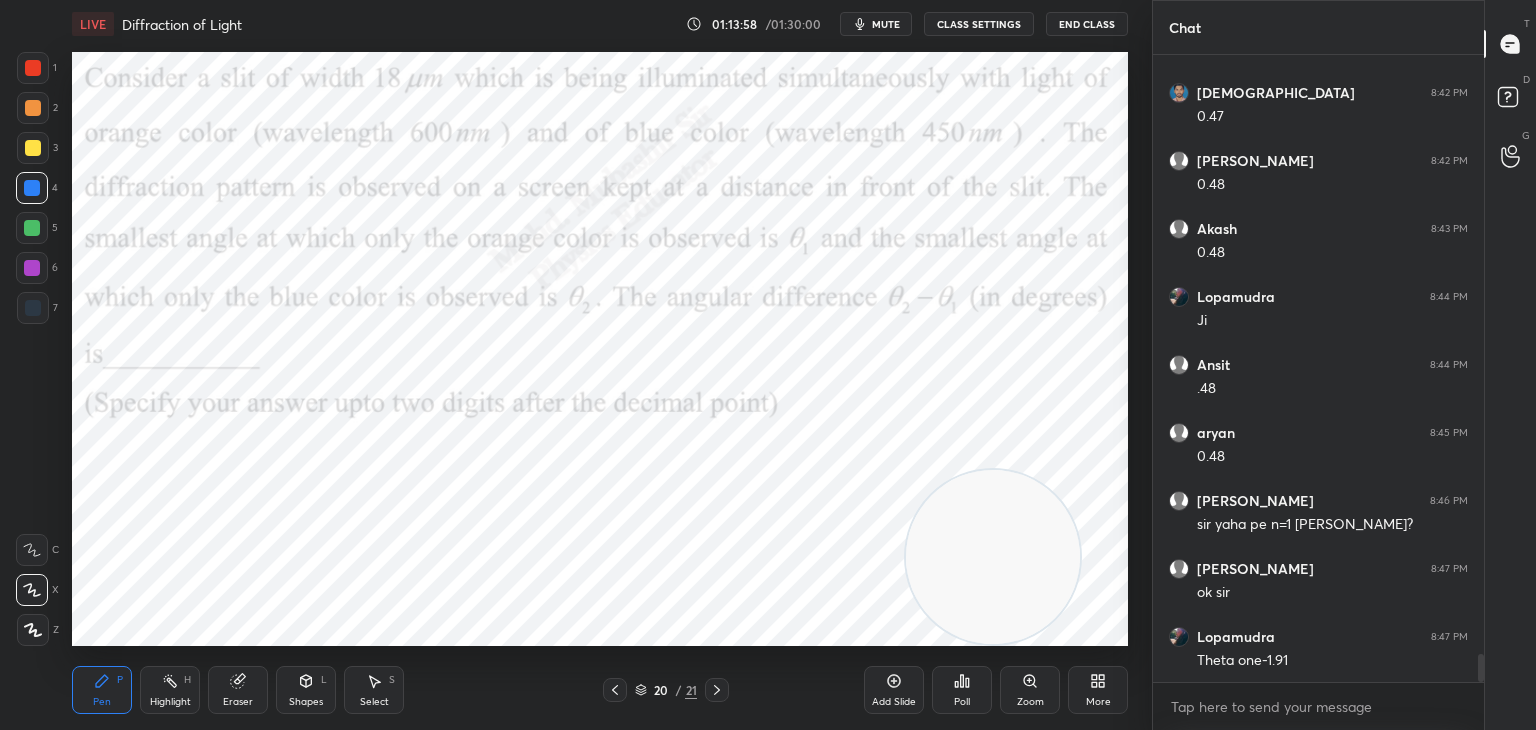 click 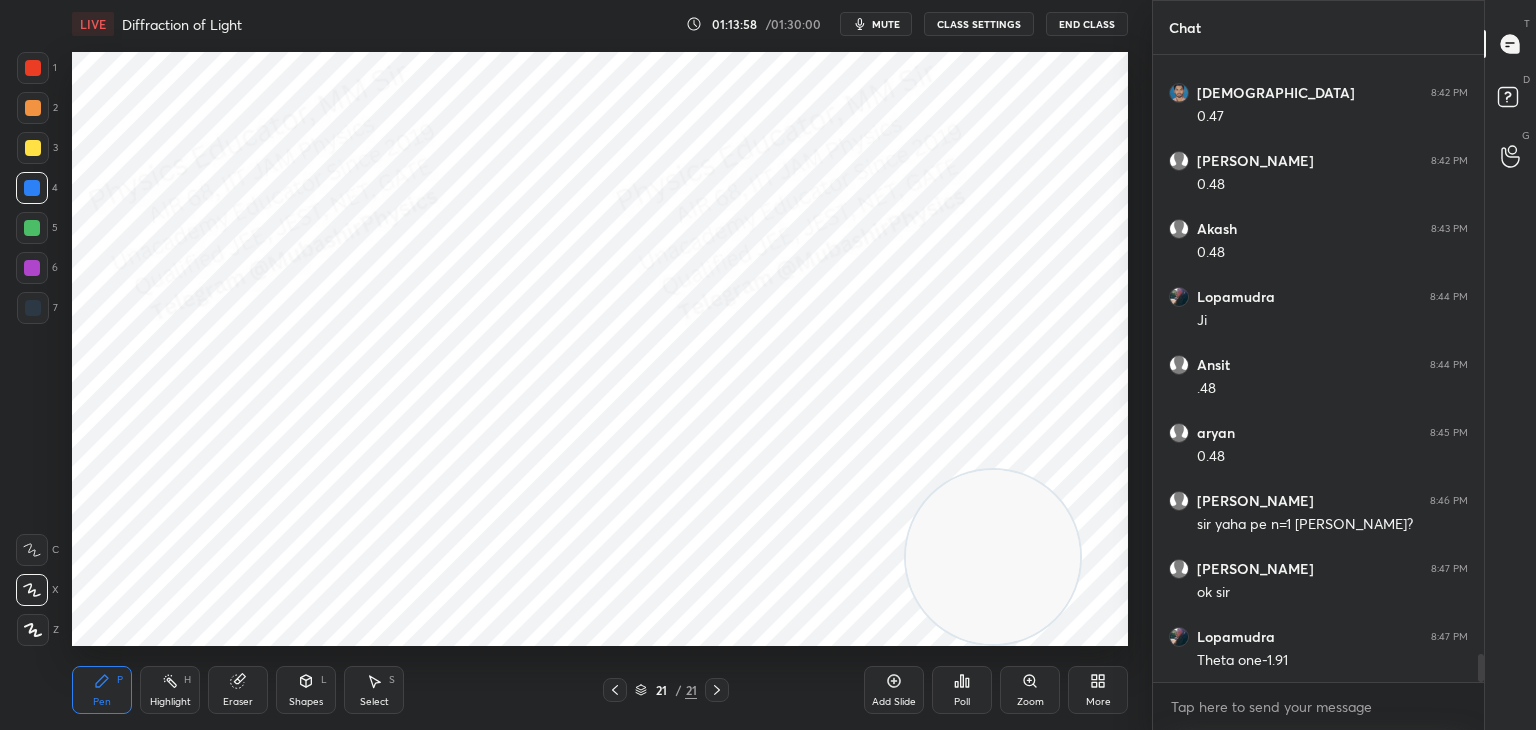 scroll, scrollTop: 13460, scrollLeft: 0, axis: vertical 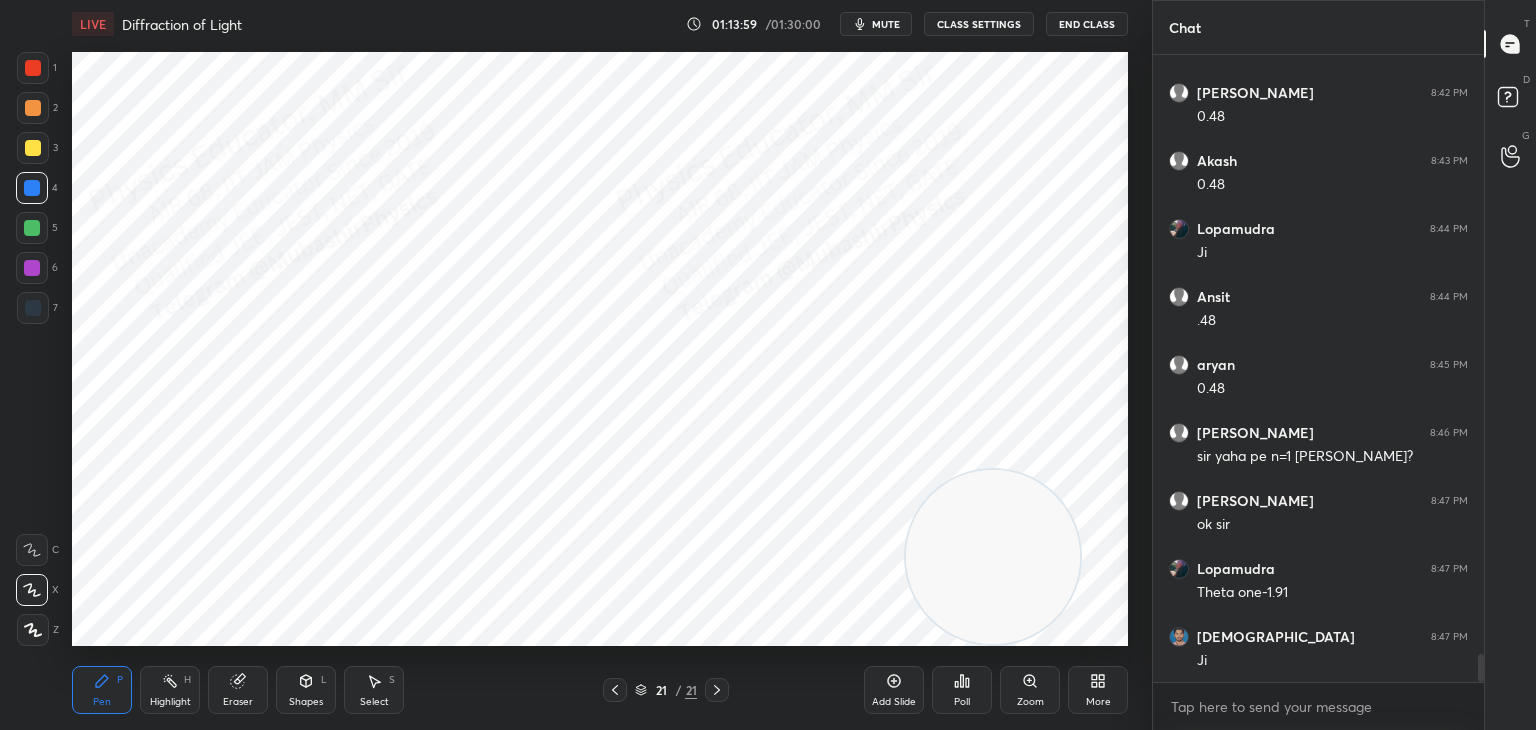 click on "21 / 21" at bounding box center [666, 690] 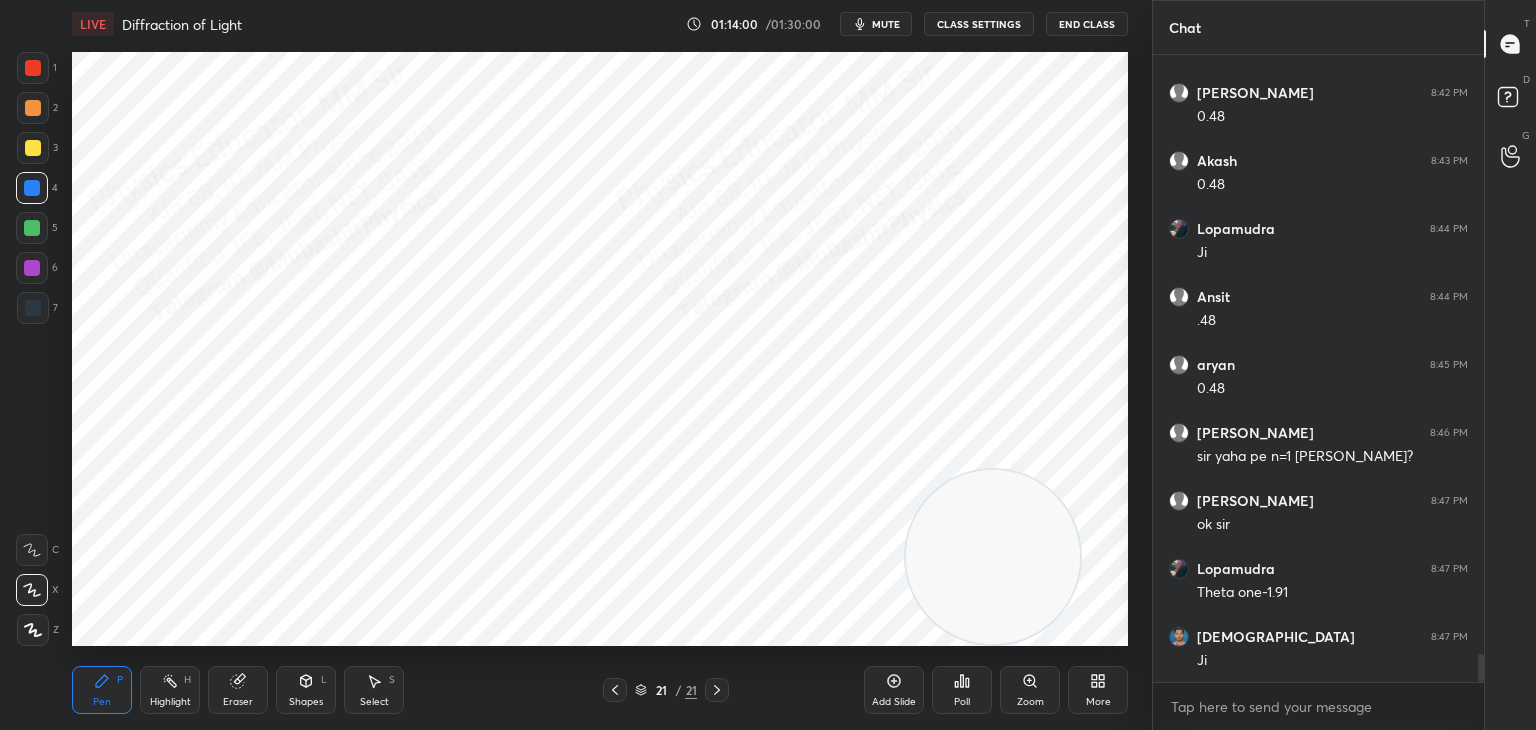 click at bounding box center [33, 108] 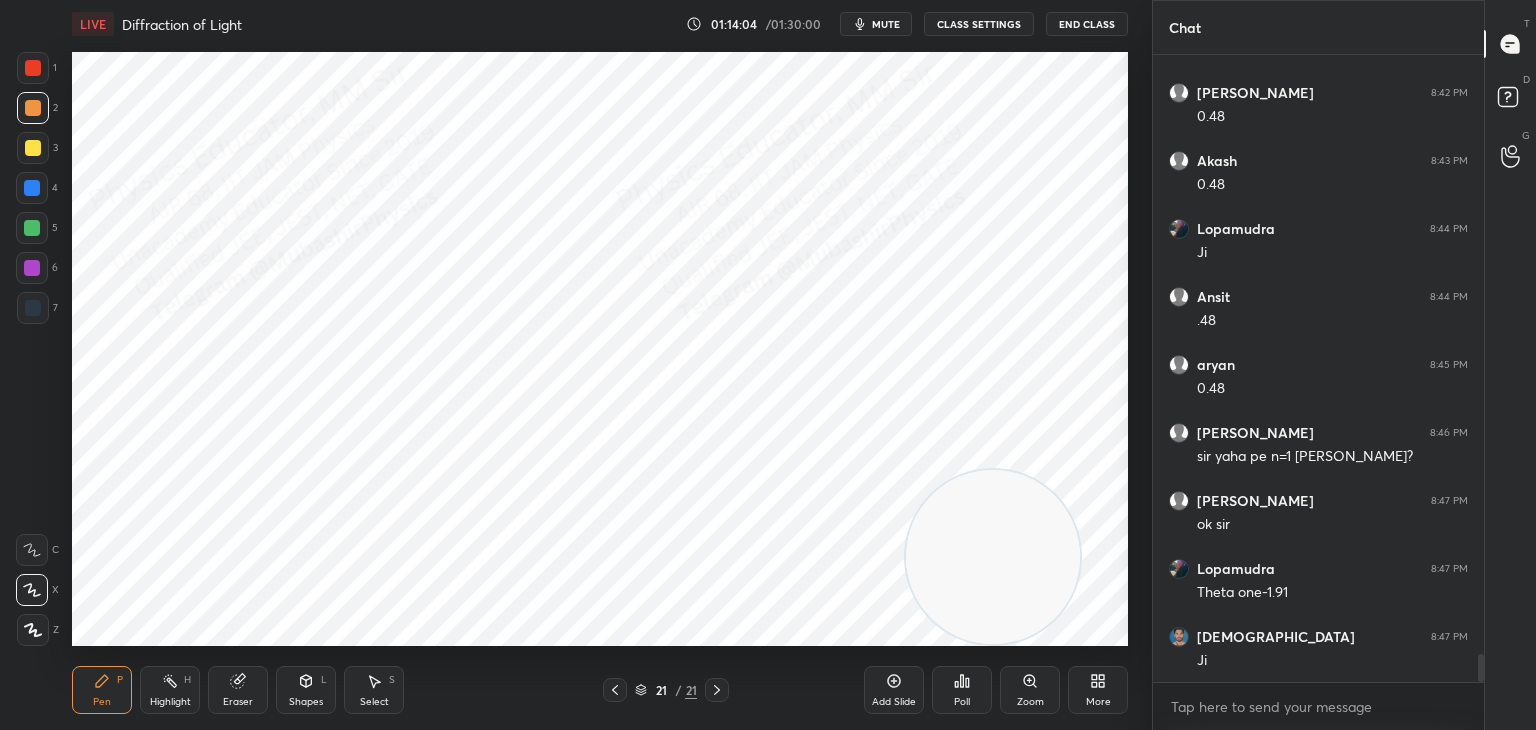 drag, startPoint x: 25, startPoint y: 181, endPoint x: 47, endPoint y: 189, distance: 23.409399 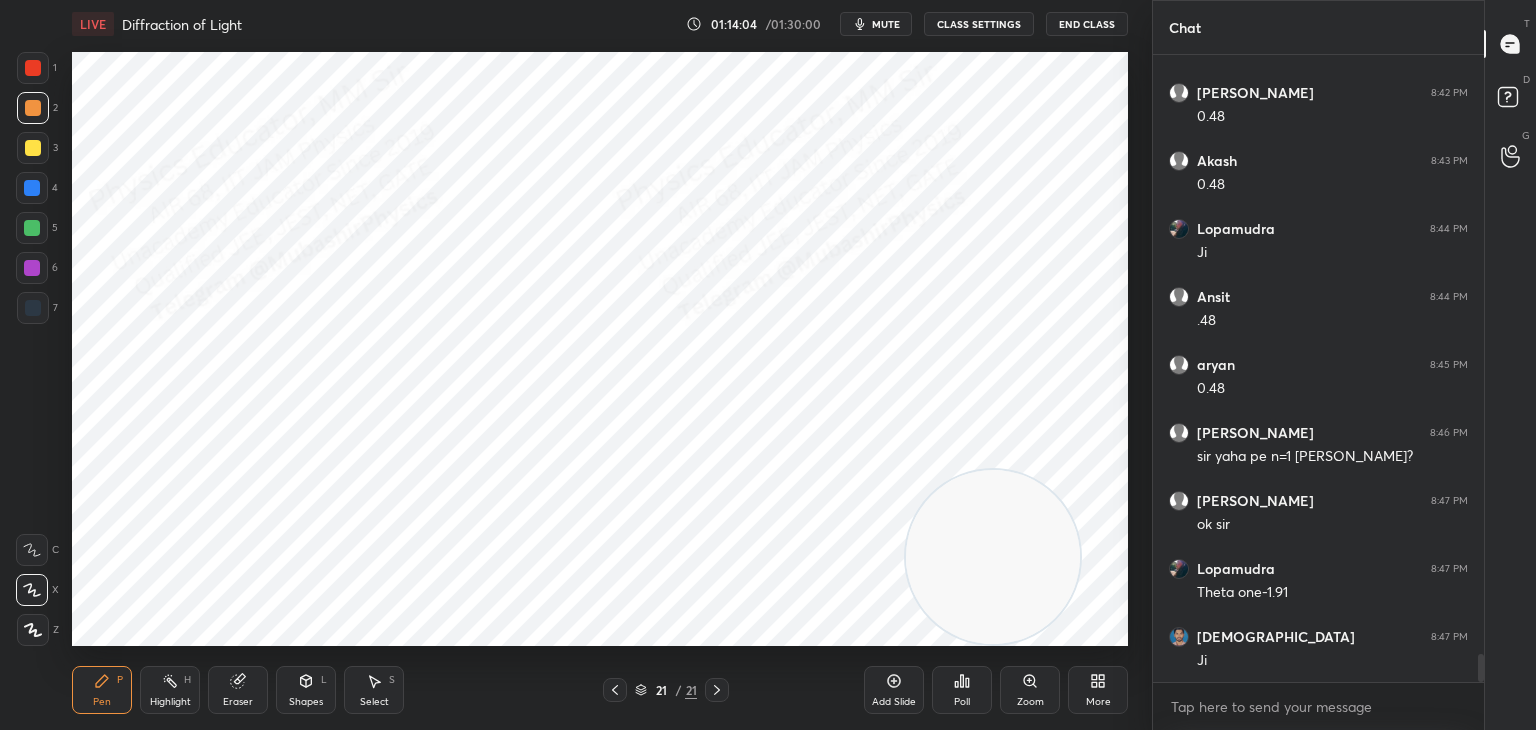 click at bounding box center [32, 188] 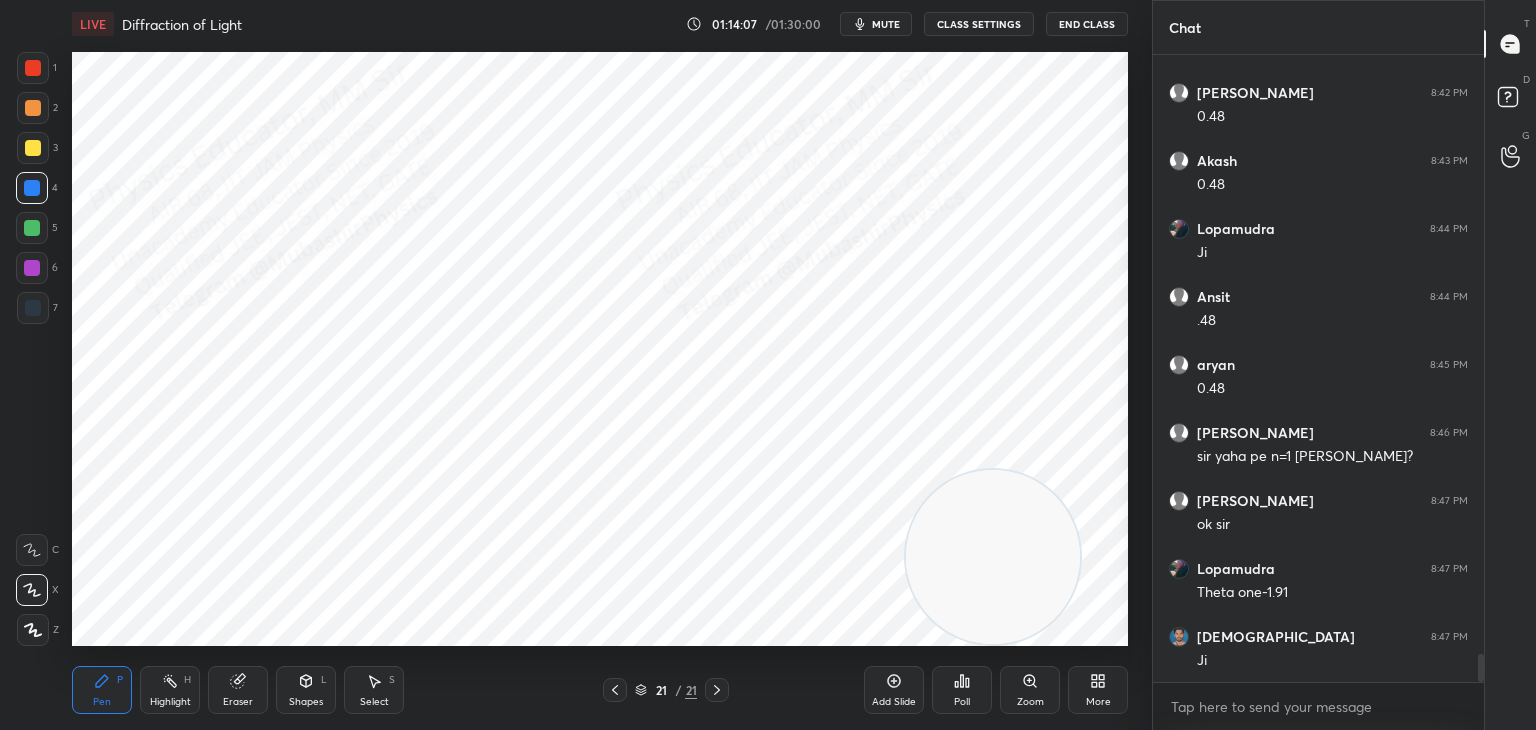 drag, startPoint x: 33, startPoint y: 220, endPoint x: 51, endPoint y: 229, distance: 20.12461 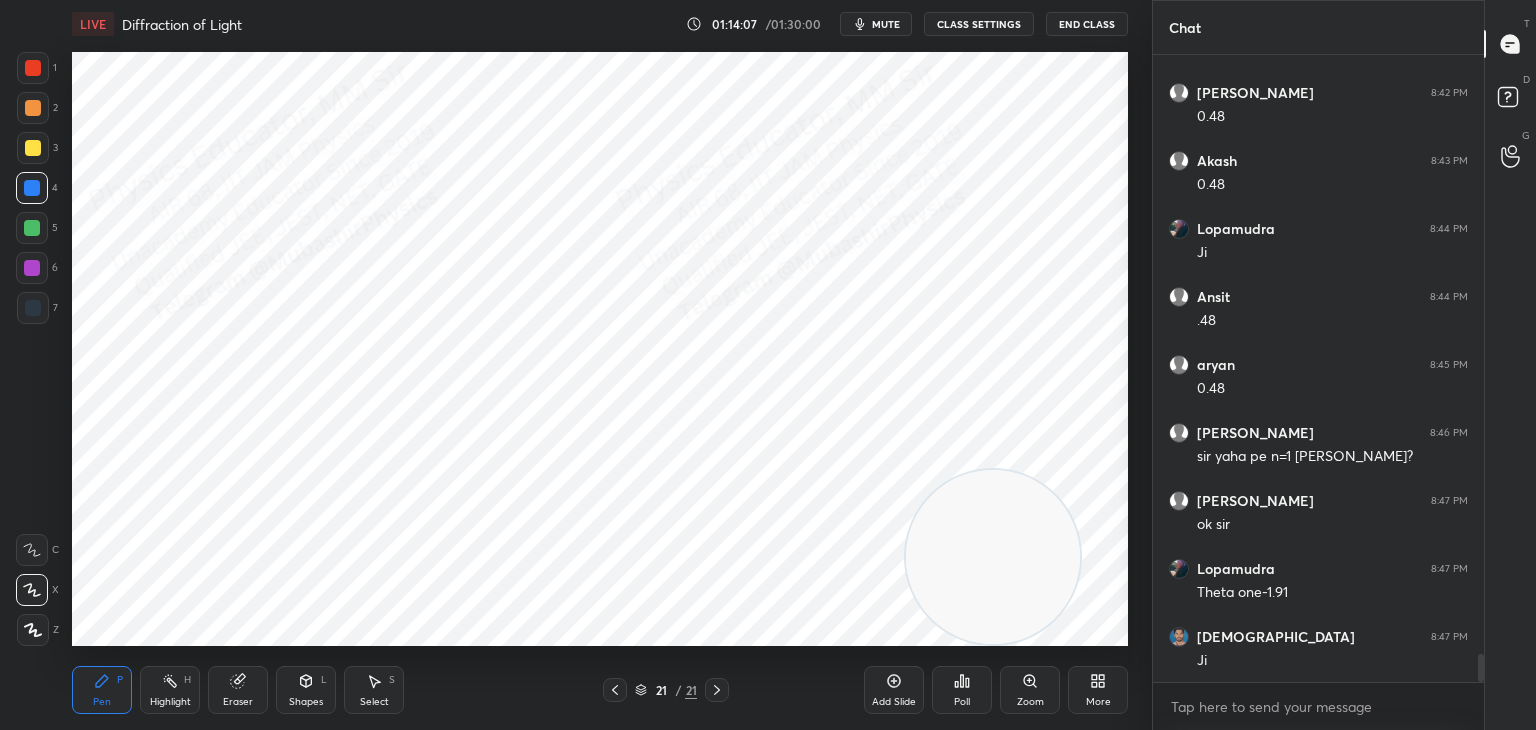 click at bounding box center (32, 228) 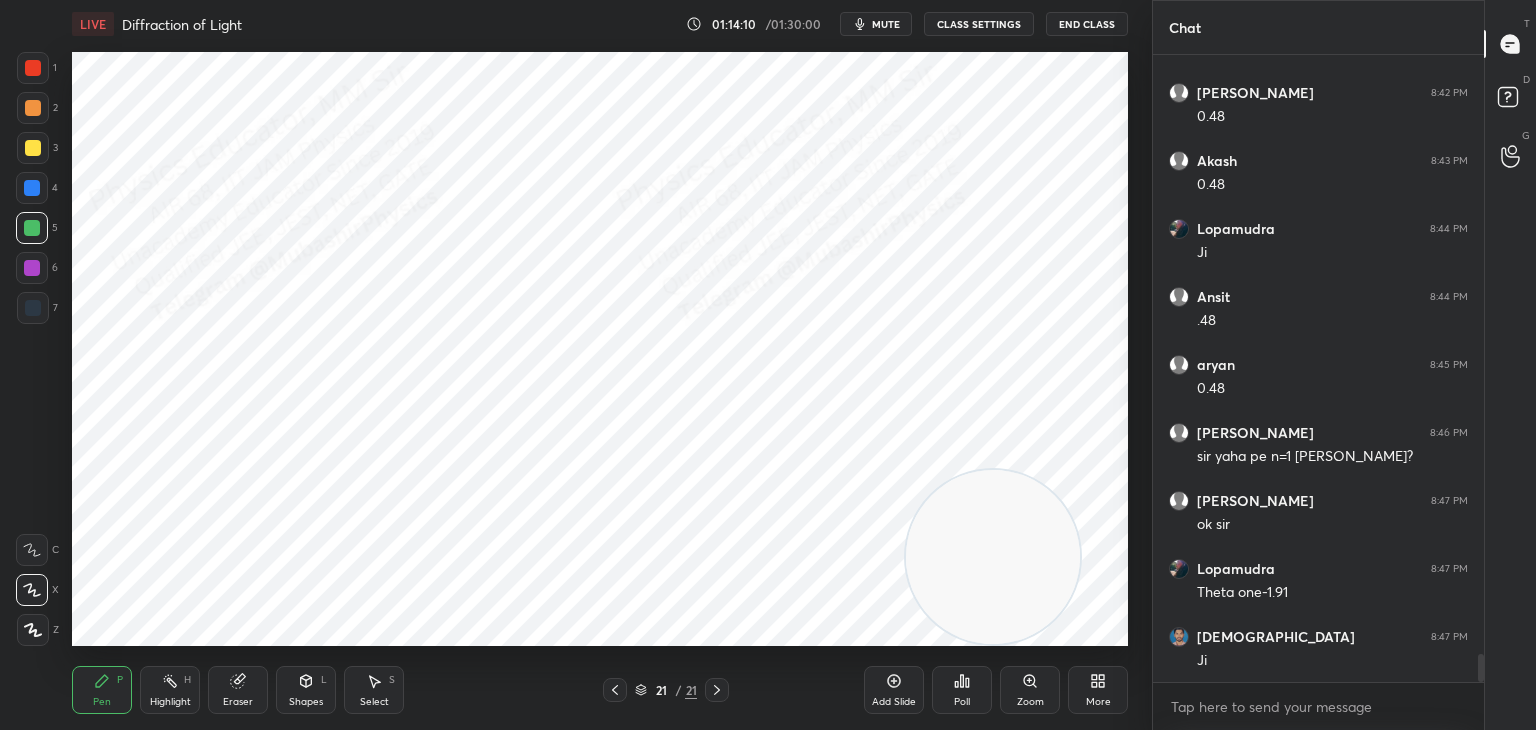 scroll, scrollTop: 13546, scrollLeft: 0, axis: vertical 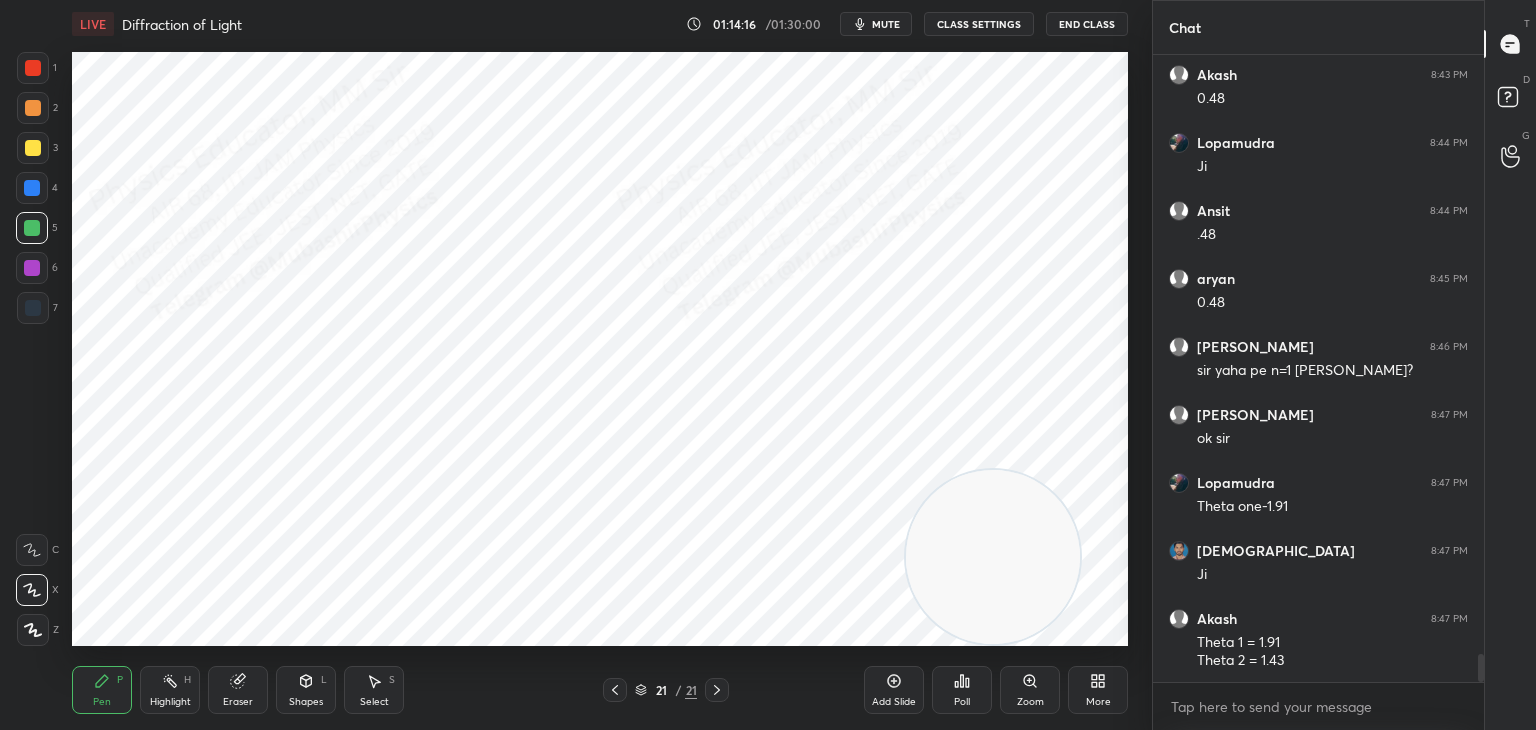 drag, startPoint x: 23, startPoint y: 186, endPoint x: 59, endPoint y: 192, distance: 36.496574 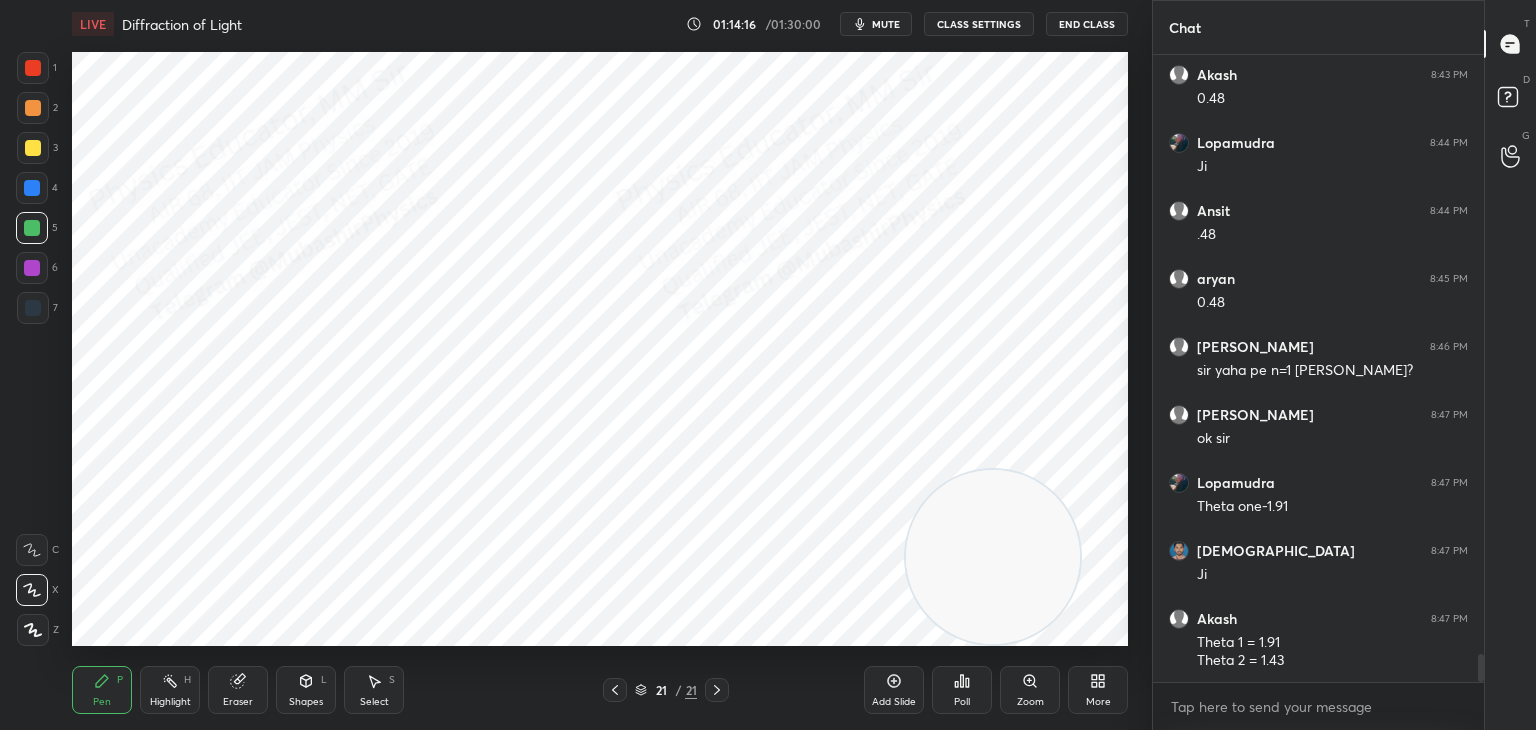click at bounding box center [32, 188] 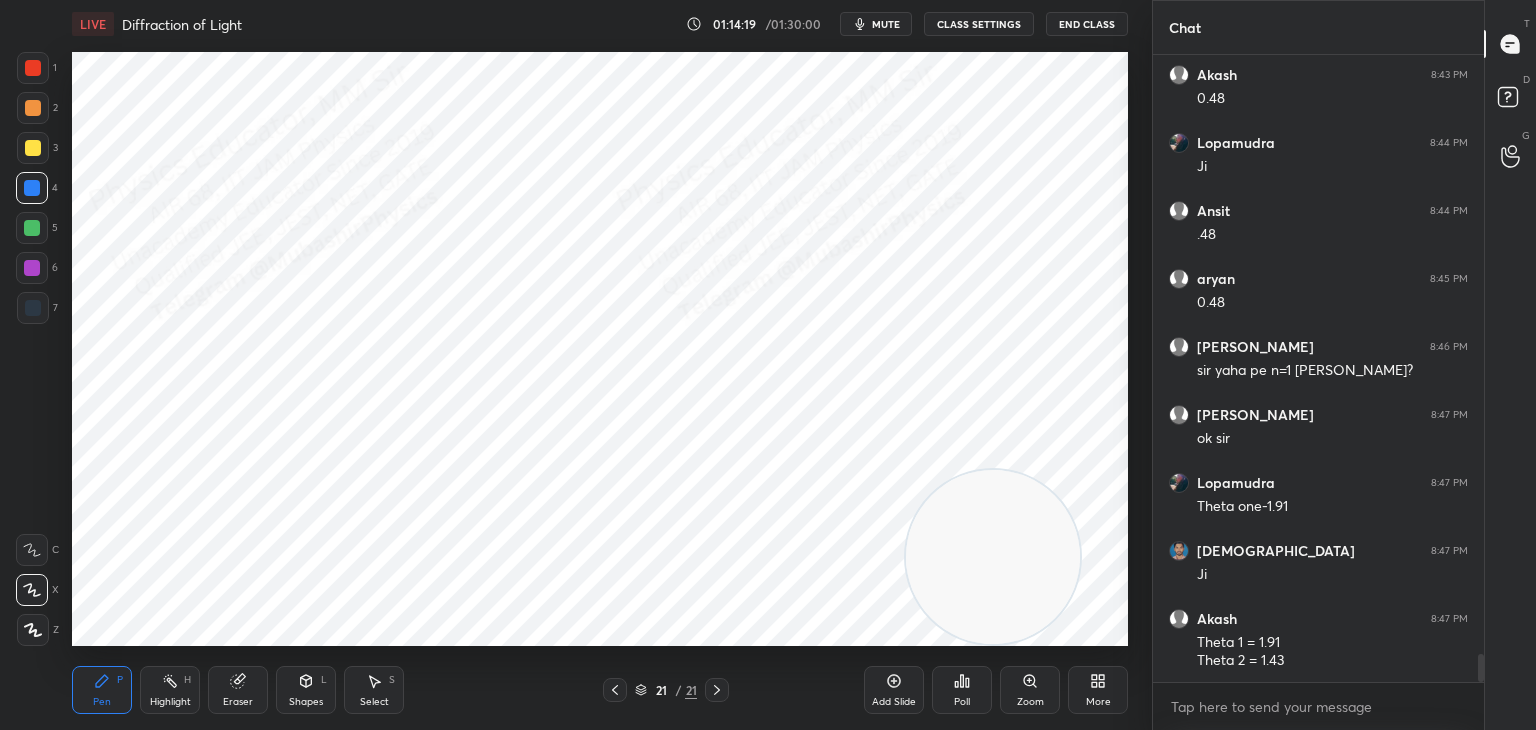 scroll, scrollTop: 13614, scrollLeft: 0, axis: vertical 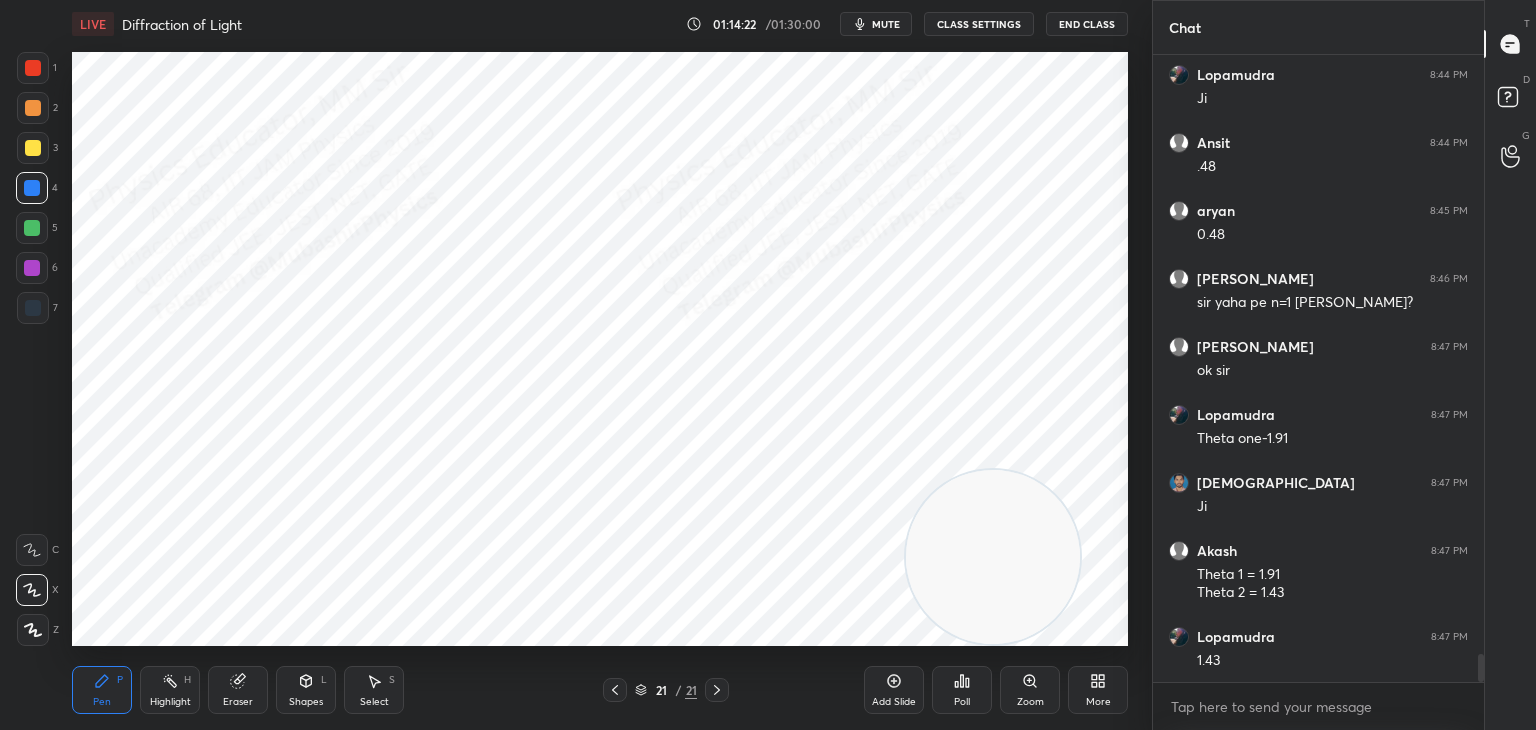 drag, startPoint x: 17, startPoint y: 228, endPoint x: 45, endPoint y: 232, distance: 28.284271 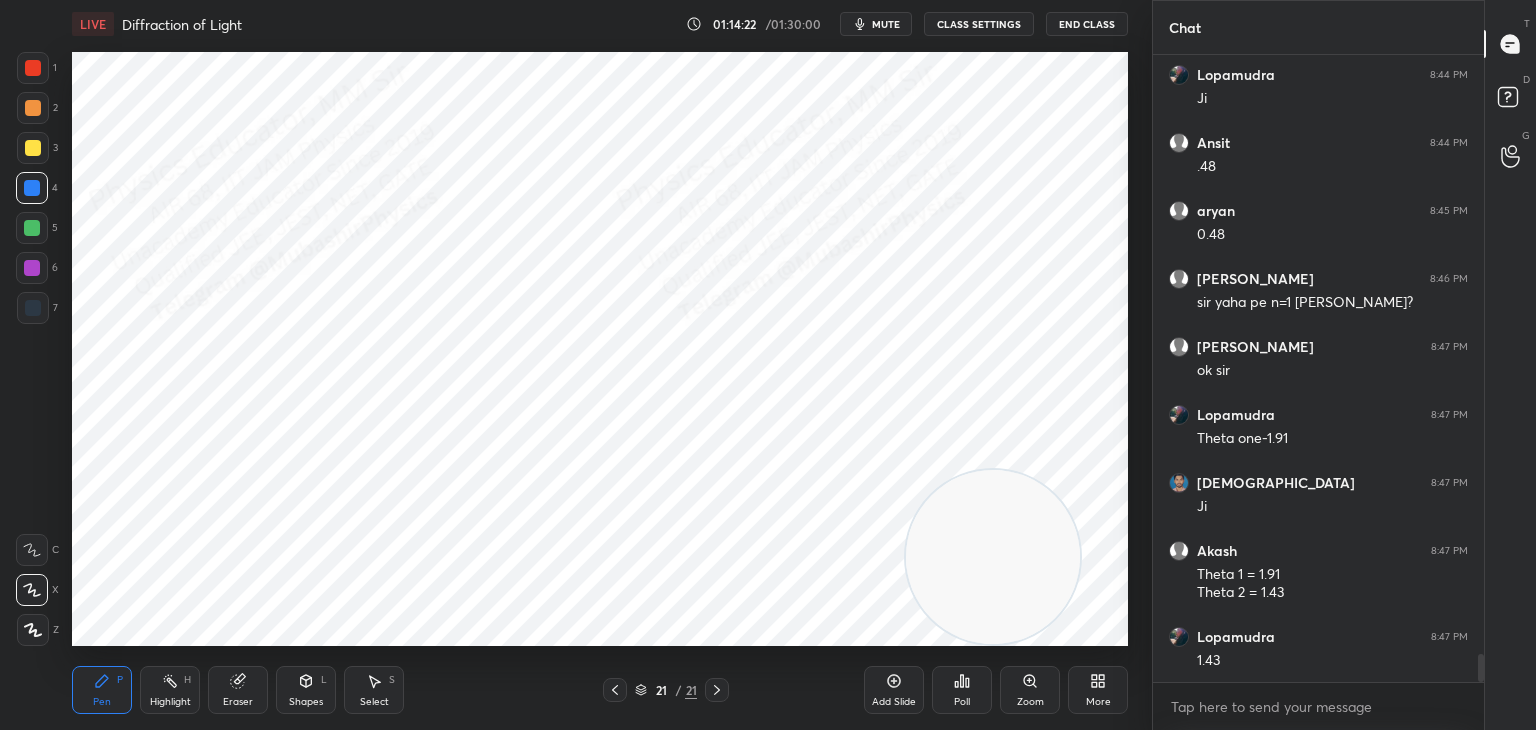 click at bounding box center (32, 228) 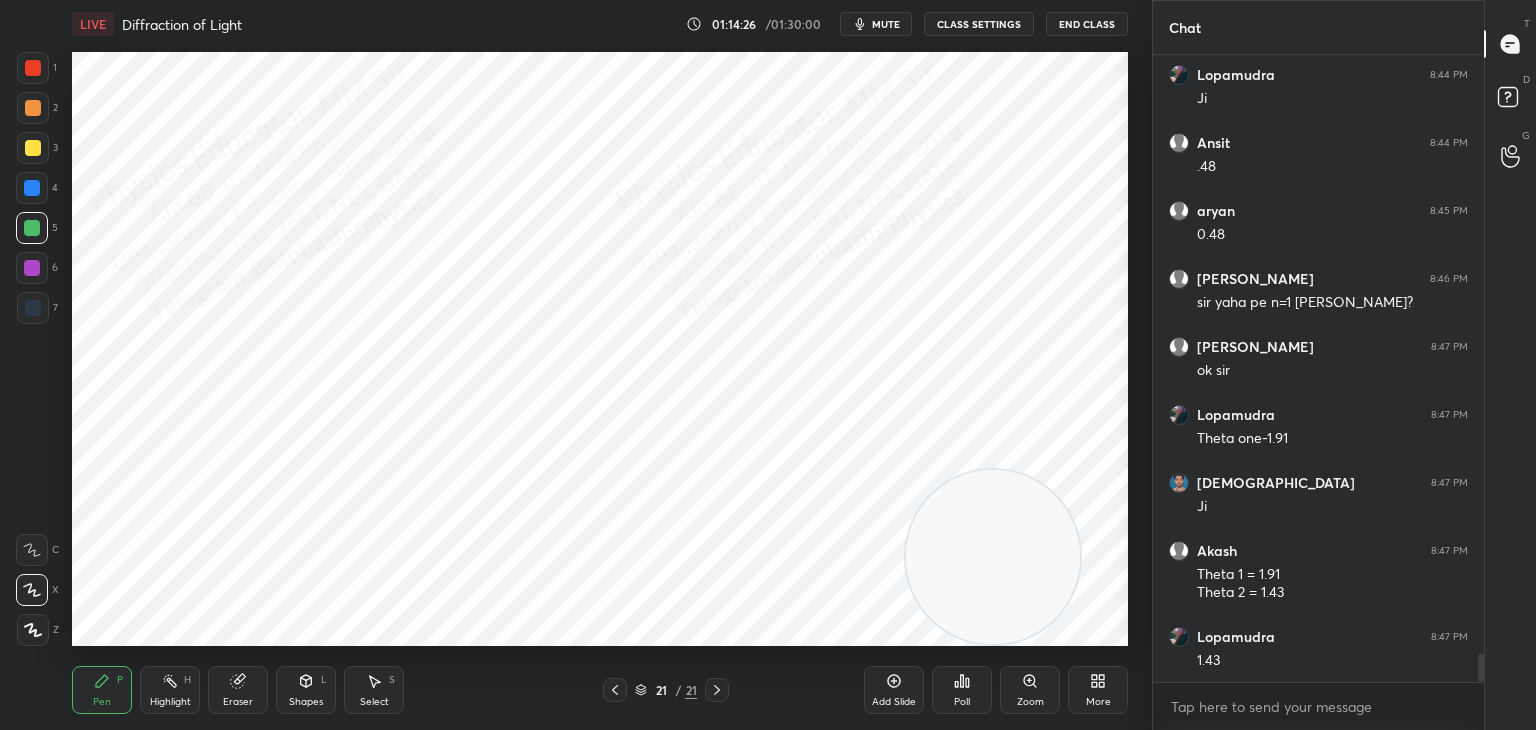 click at bounding box center [615, 690] 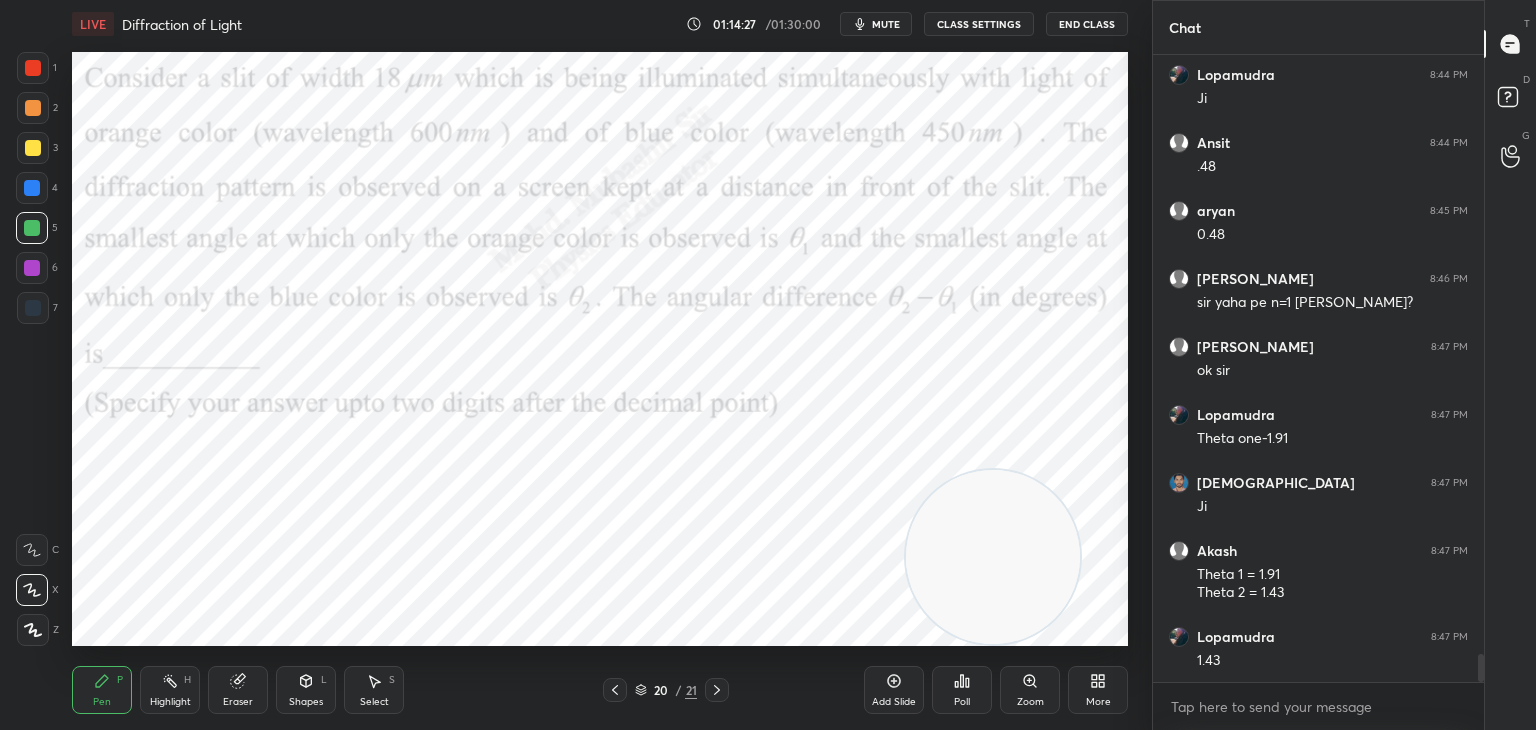 drag, startPoint x: 985, startPoint y: 533, endPoint x: 37, endPoint y: 201, distance: 1004.4541 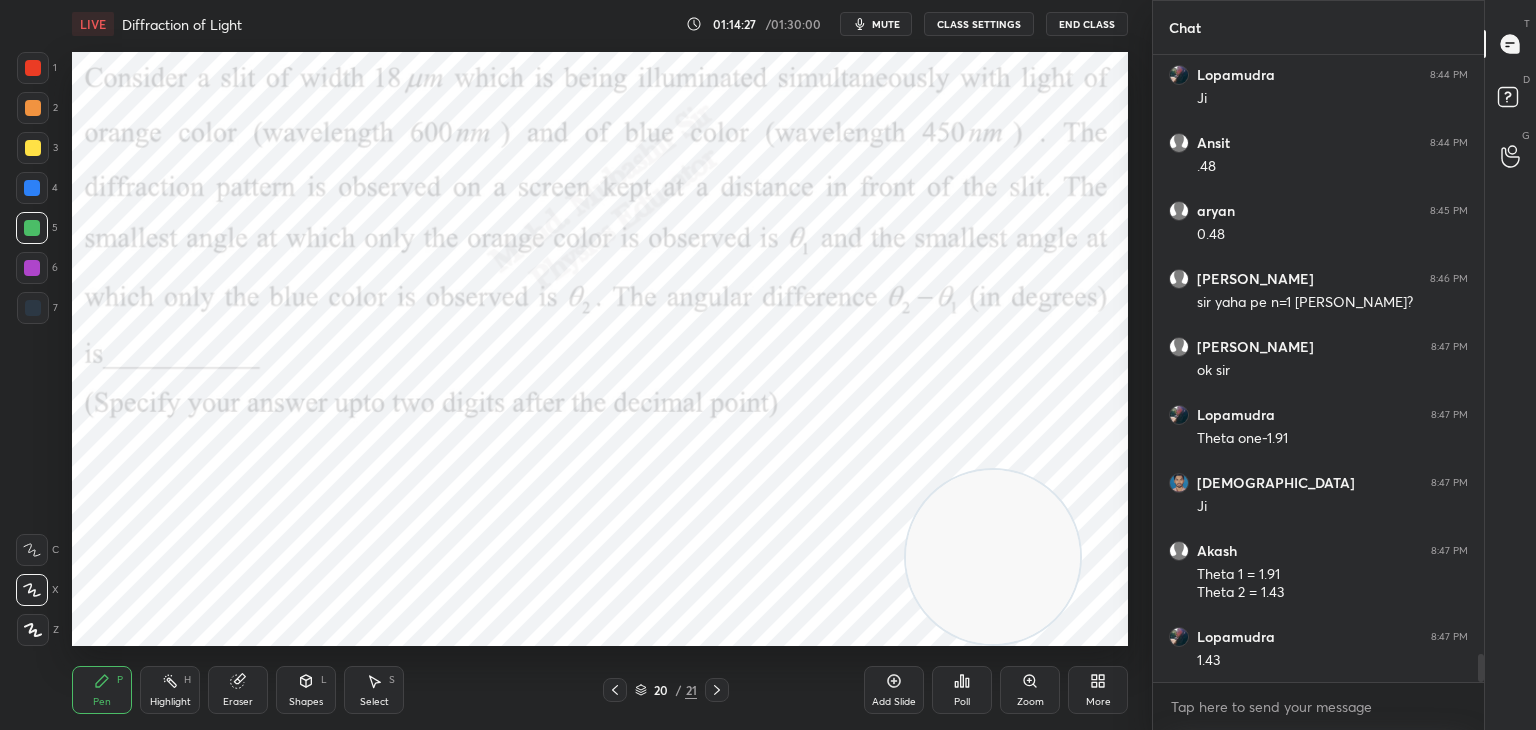 click on "Setting up your live class Poll for   secs No correct answer Start poll" at bounding box center (600, 349) 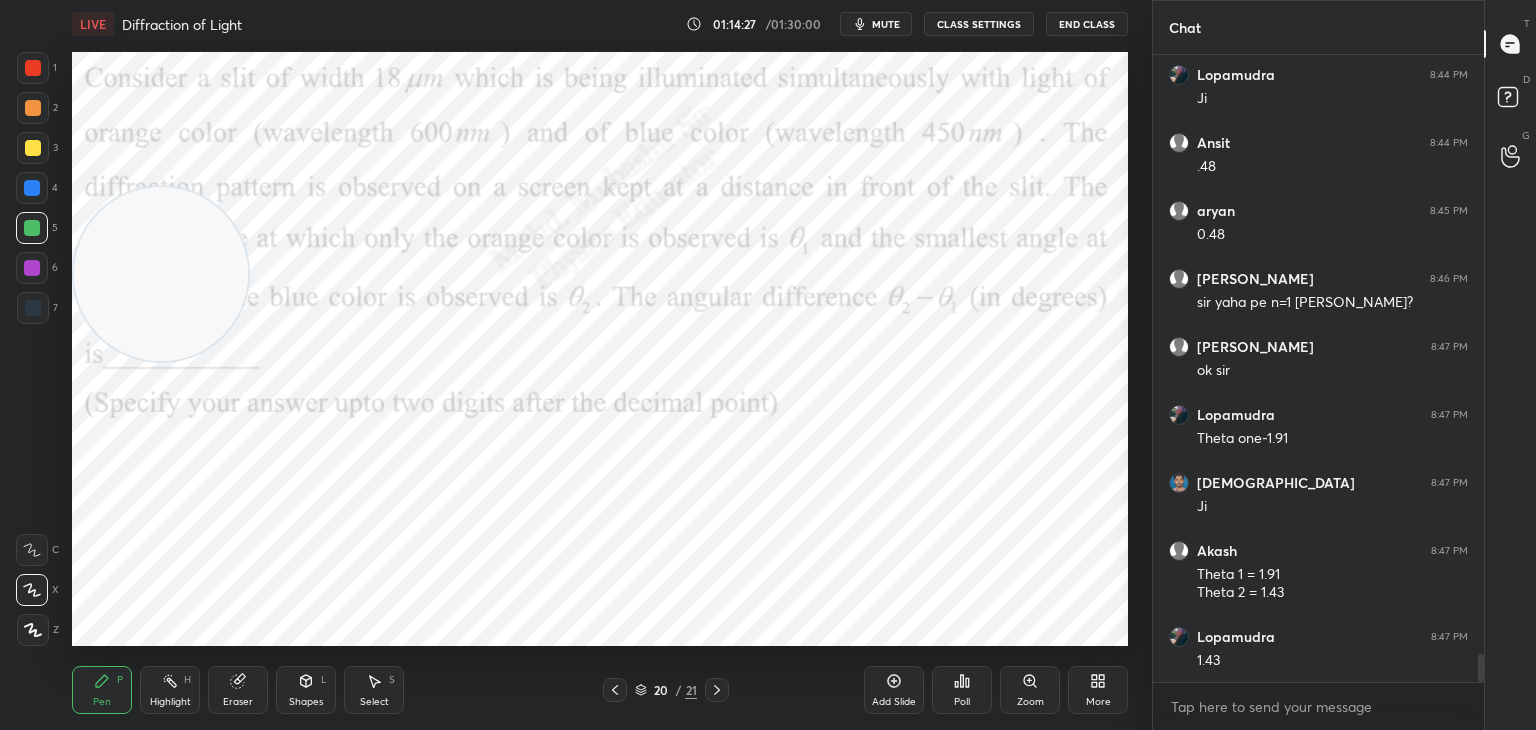 click at bounding box center [33, 68] 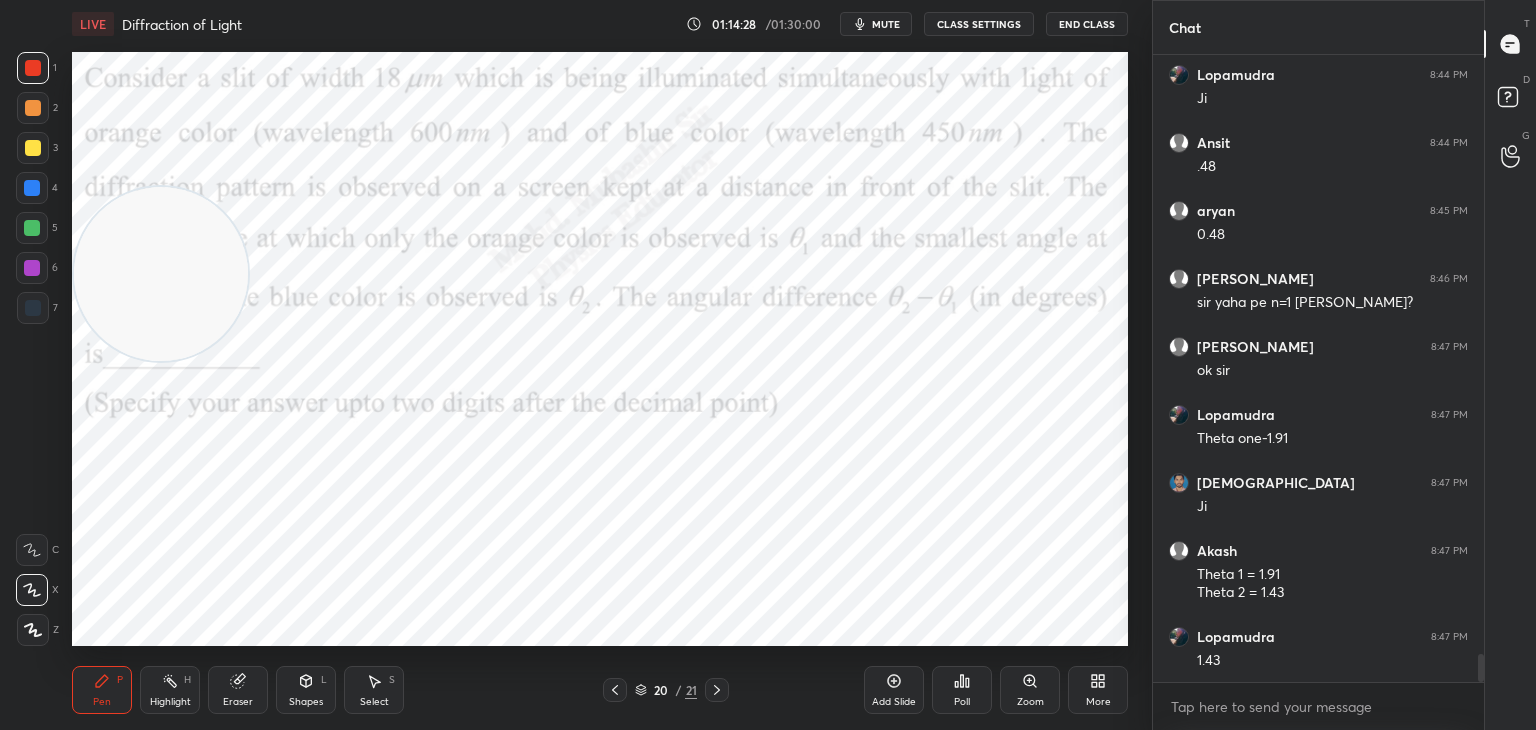 click on "Eraser" at bounding box center (238, 702) 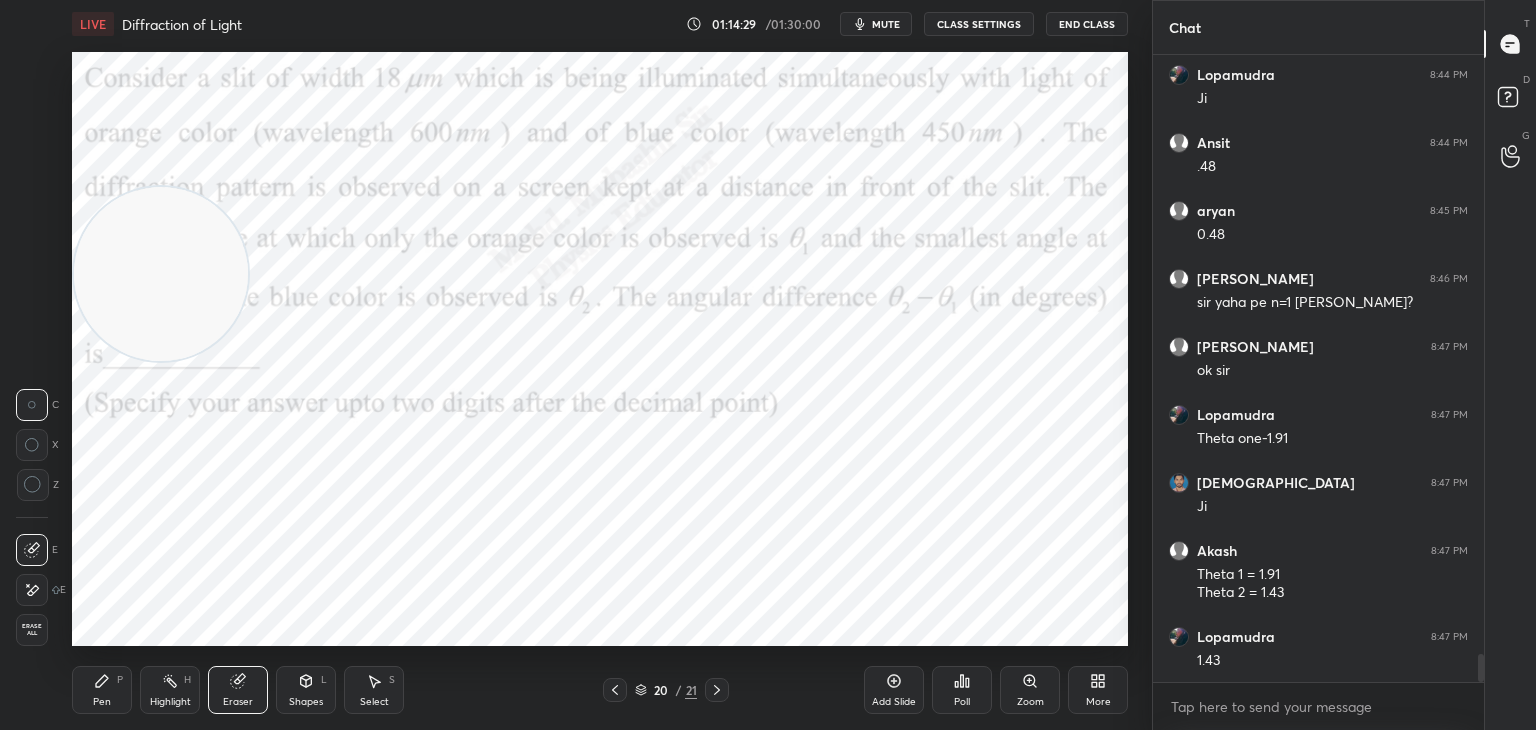 drag, startPoint x: 36, startPoint y: 624, endPoint x: 69, endPoint y: 618, distance: 33.54102 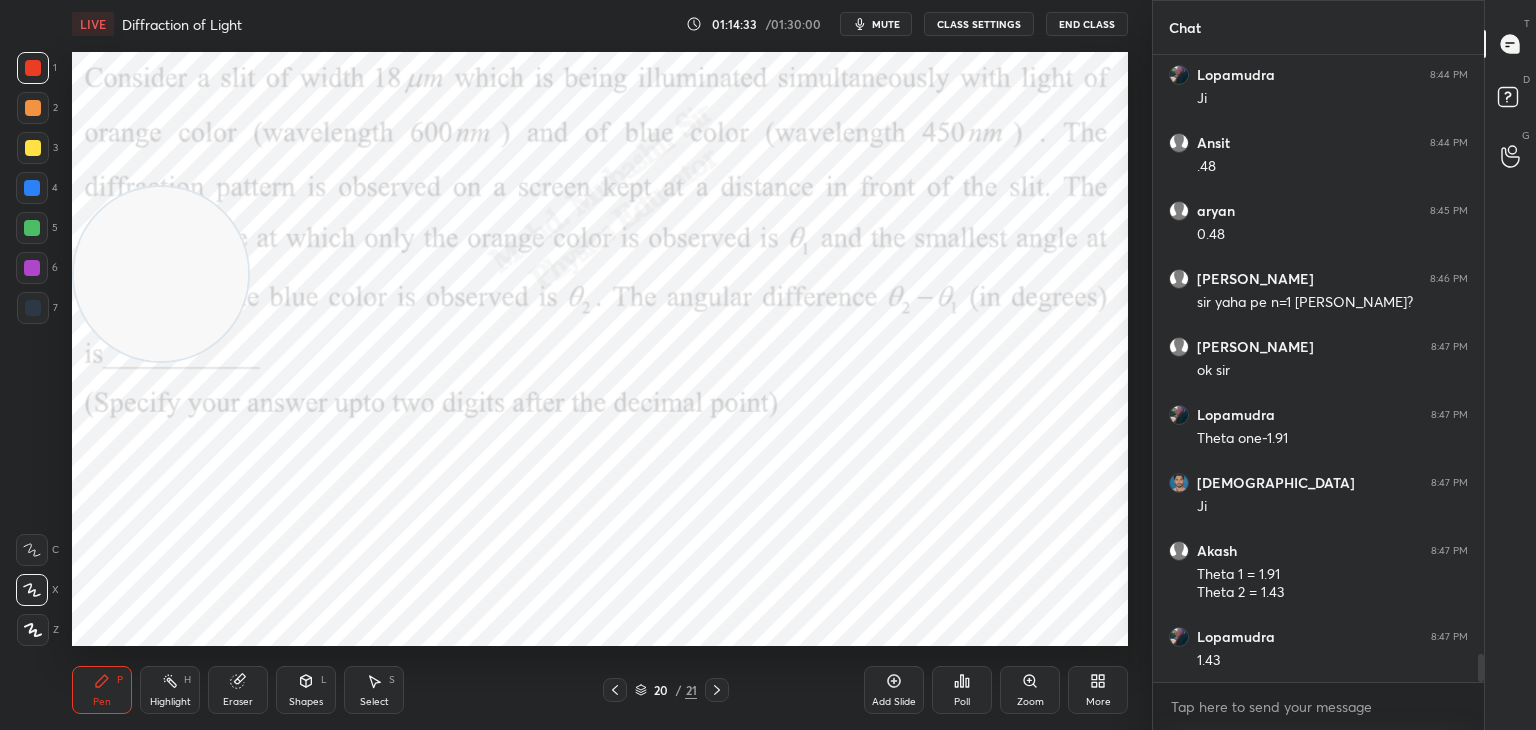 scroll, scrollTop: 581, scrollLeft: 325, axis: both 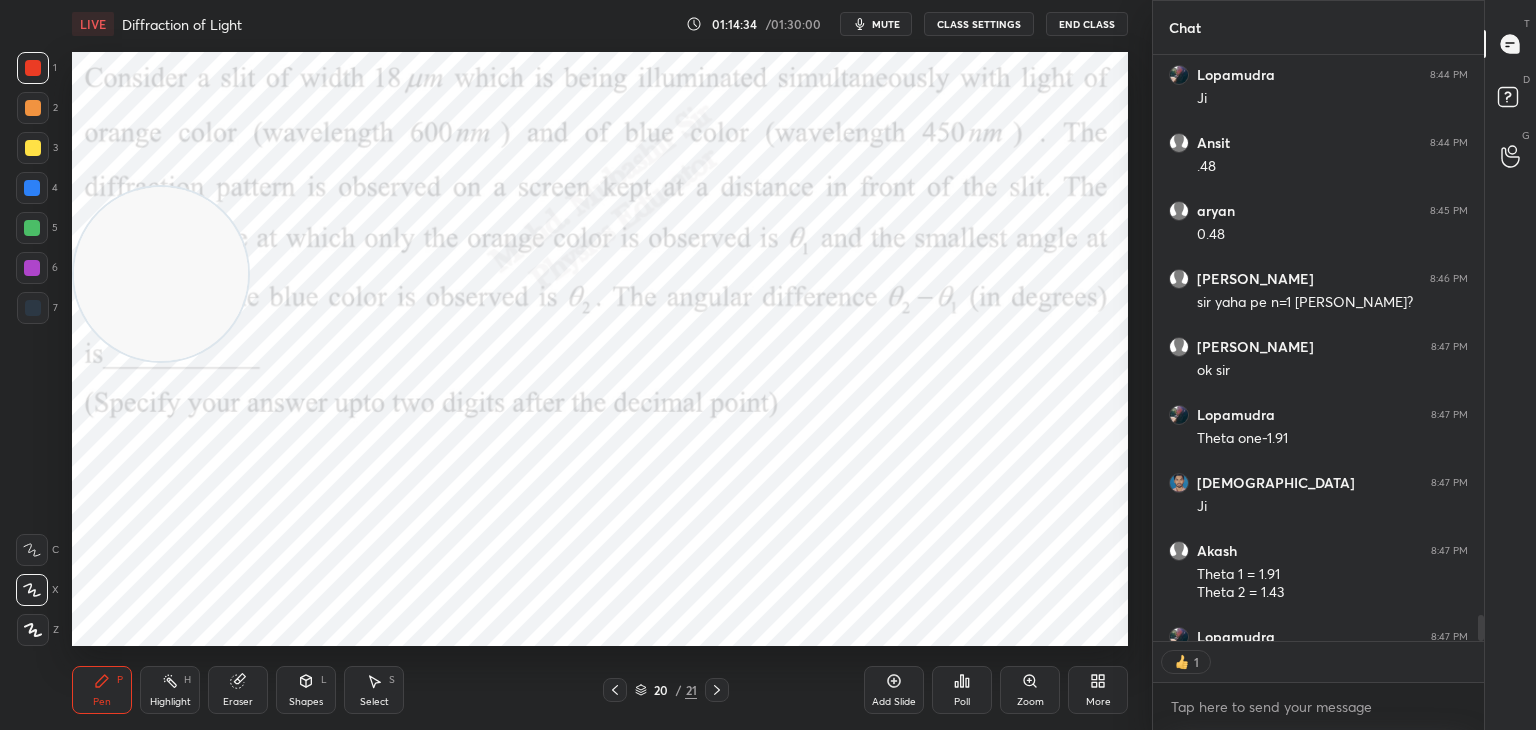 click at bounding box center (32, 188) 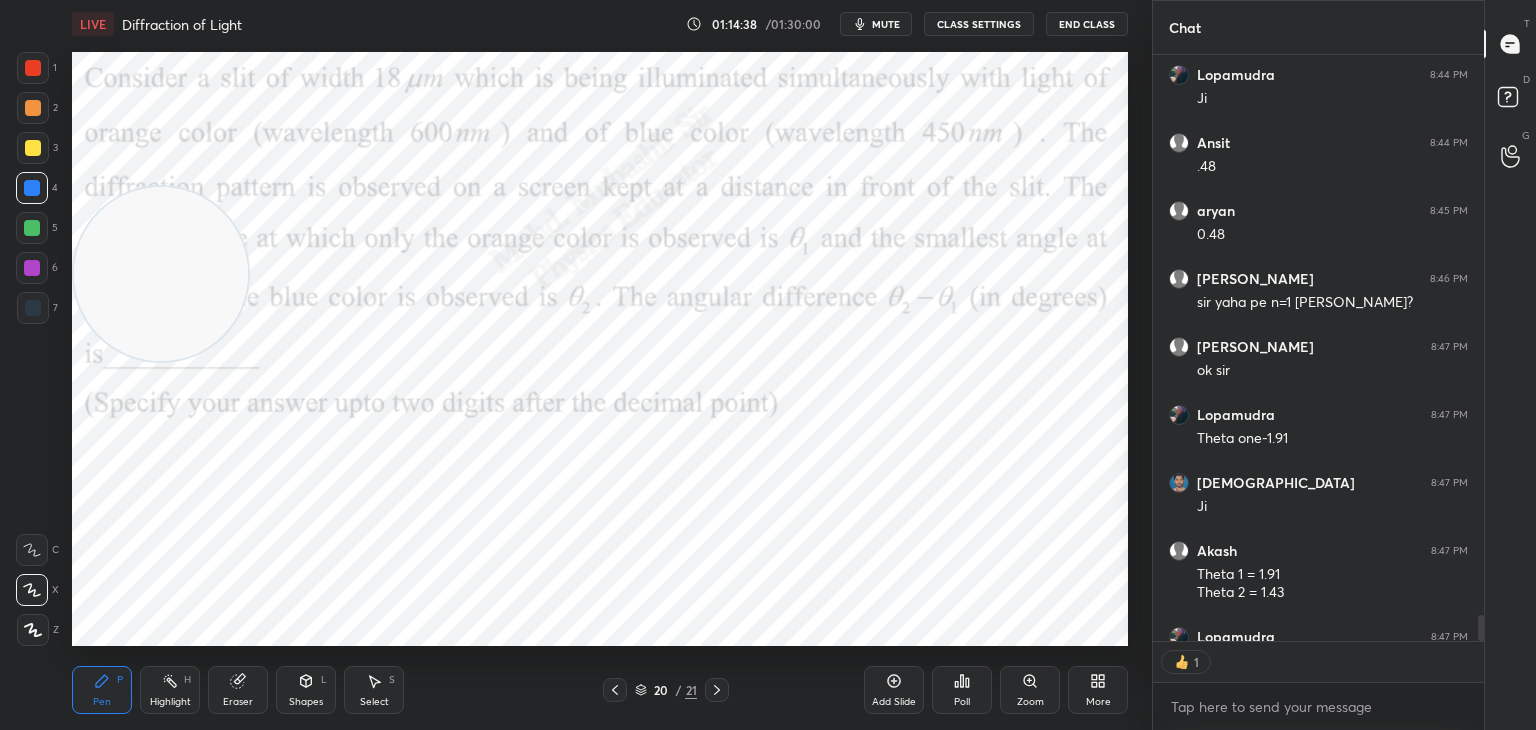 click on "Highlight H" at bounding box center [170, 690] 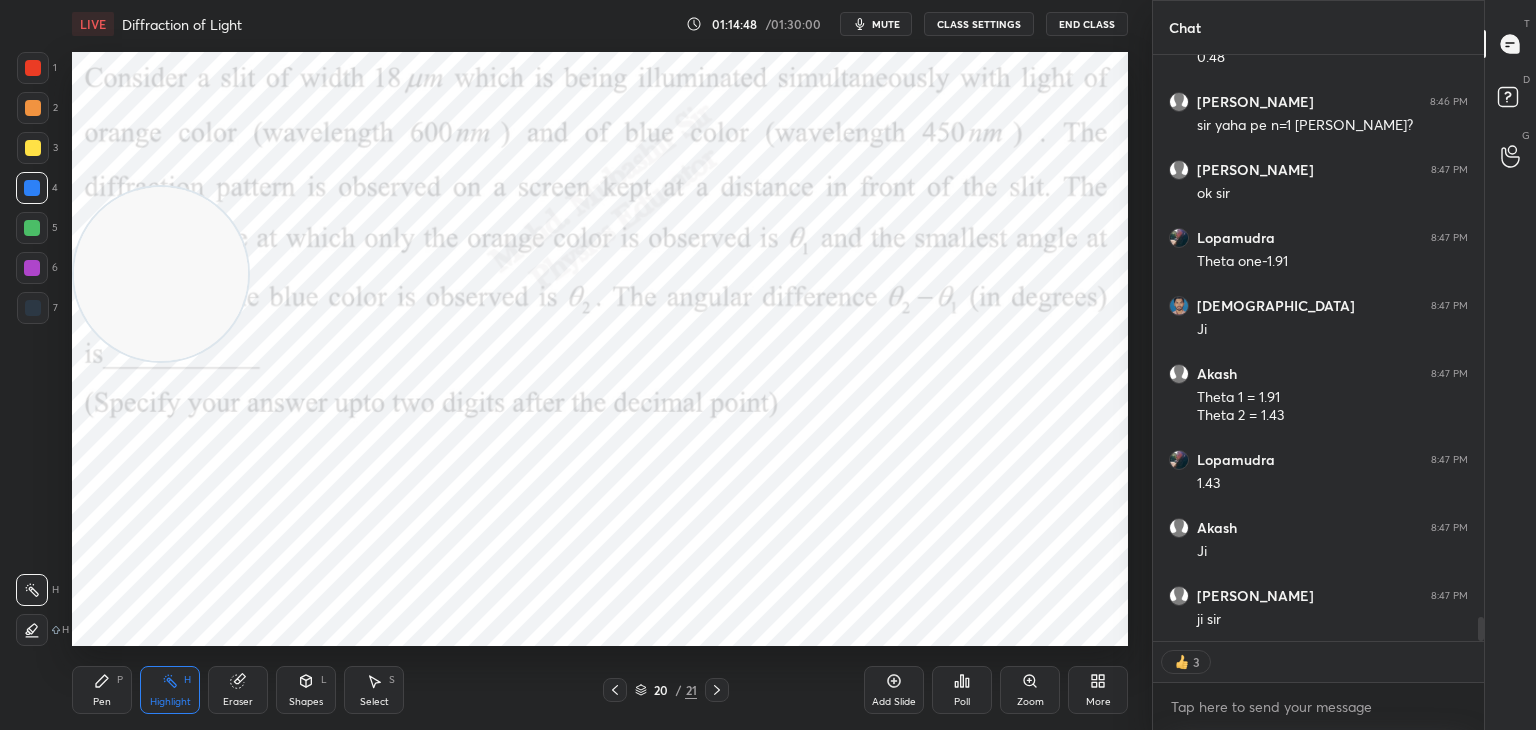 scroll, scrollTop: 13859, scrollLeft: 0, axis: vertical 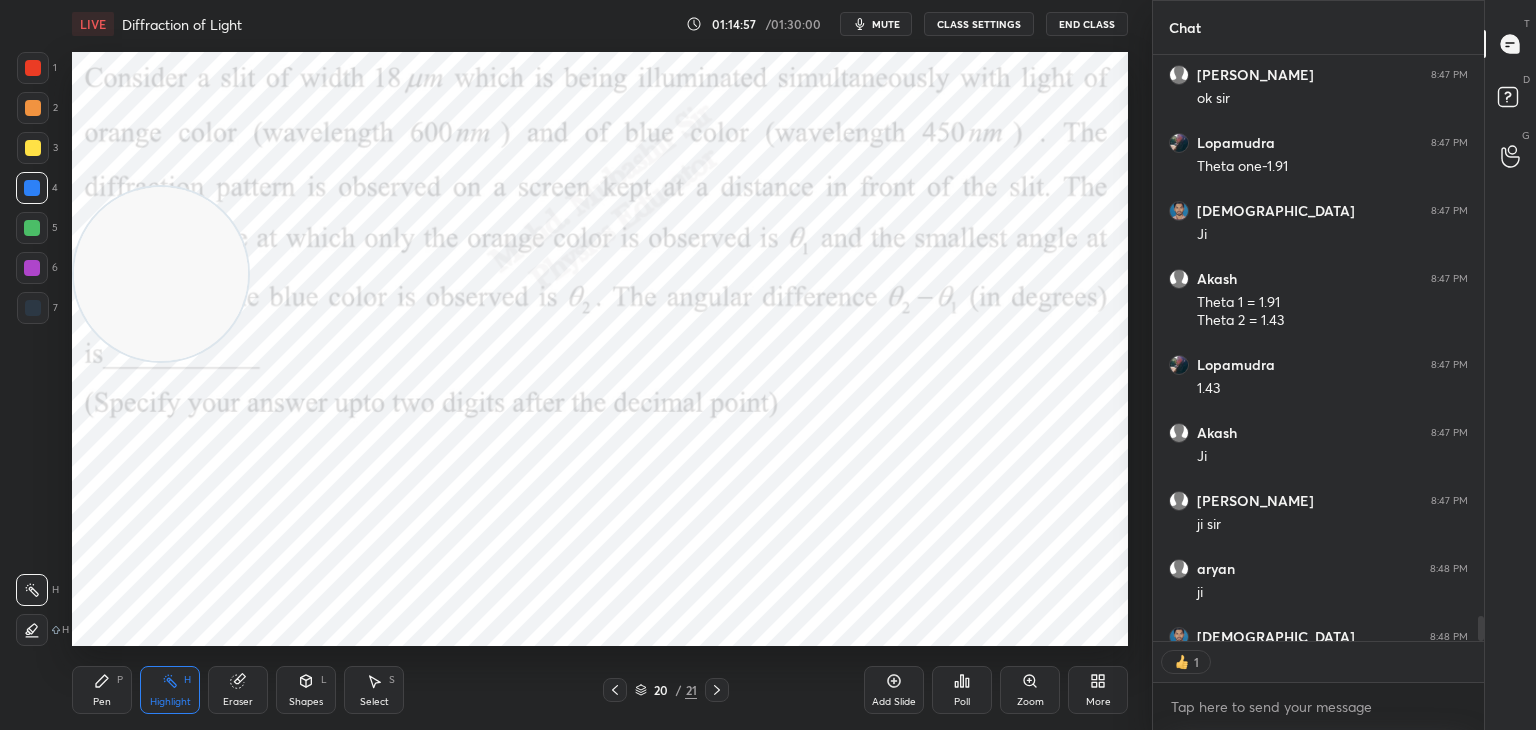 click at bounding box center [717, 690] 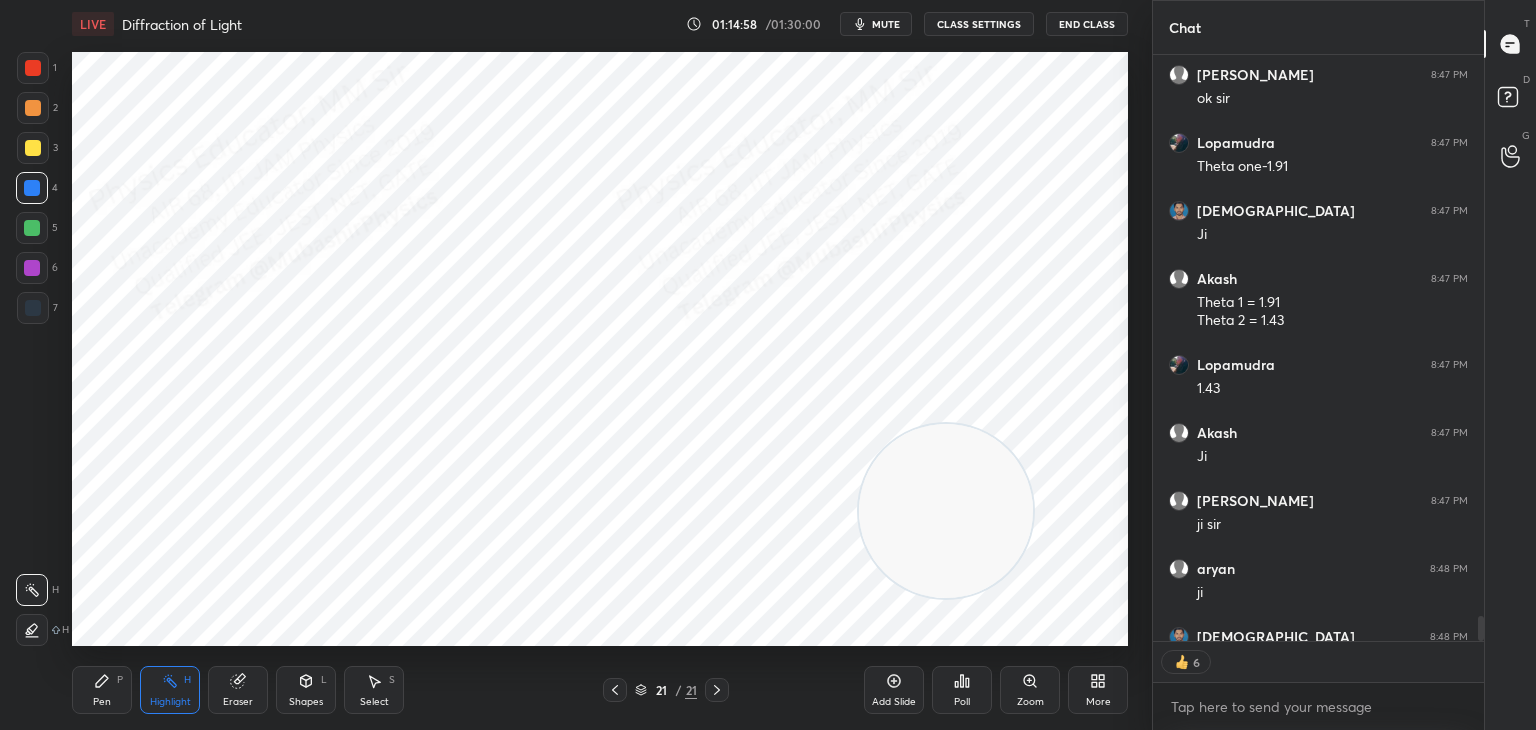 drag, startPoint x: 192, startPoint y: 289, endPoint x: 968, endPoint y: 466, distance: 795.9303 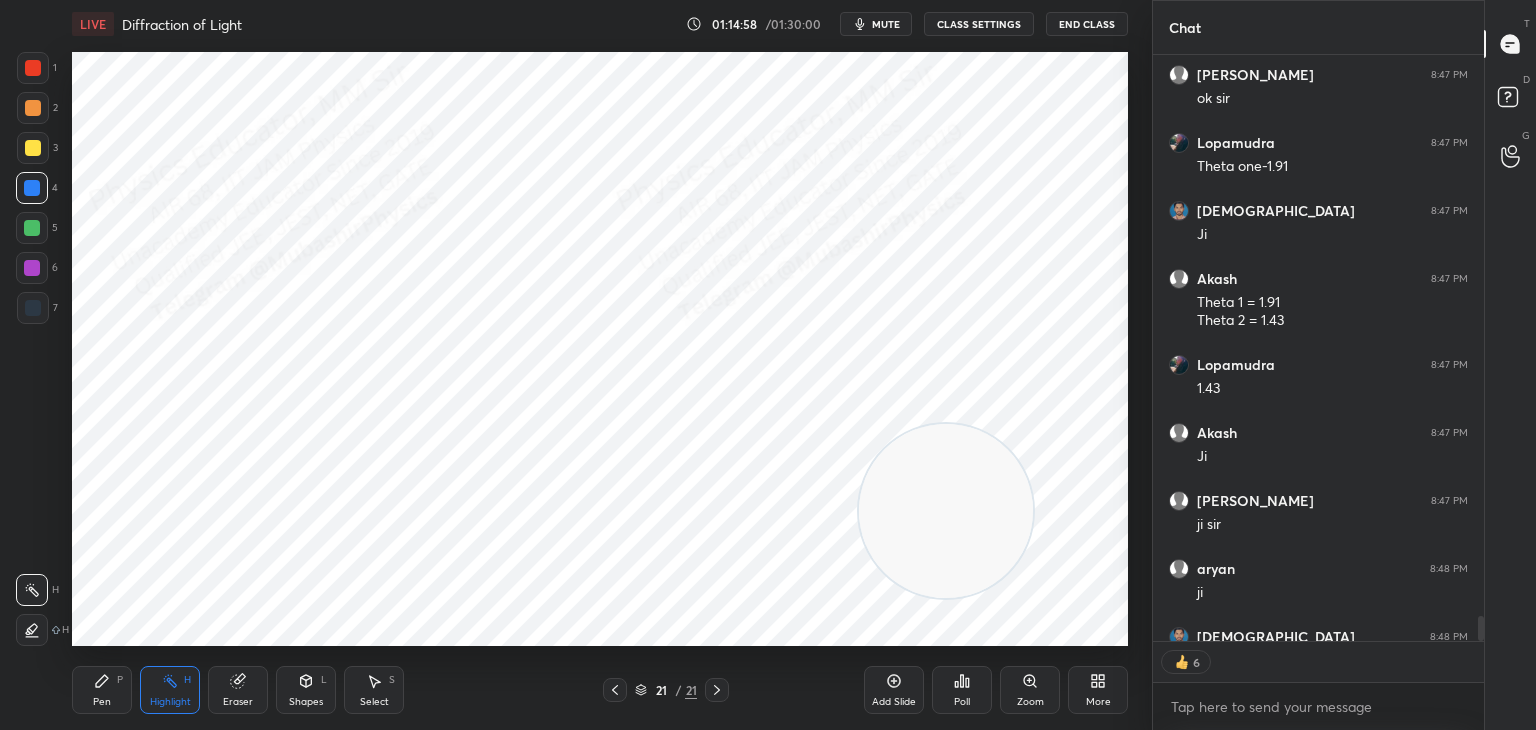 click at bounding box center (946, 511) 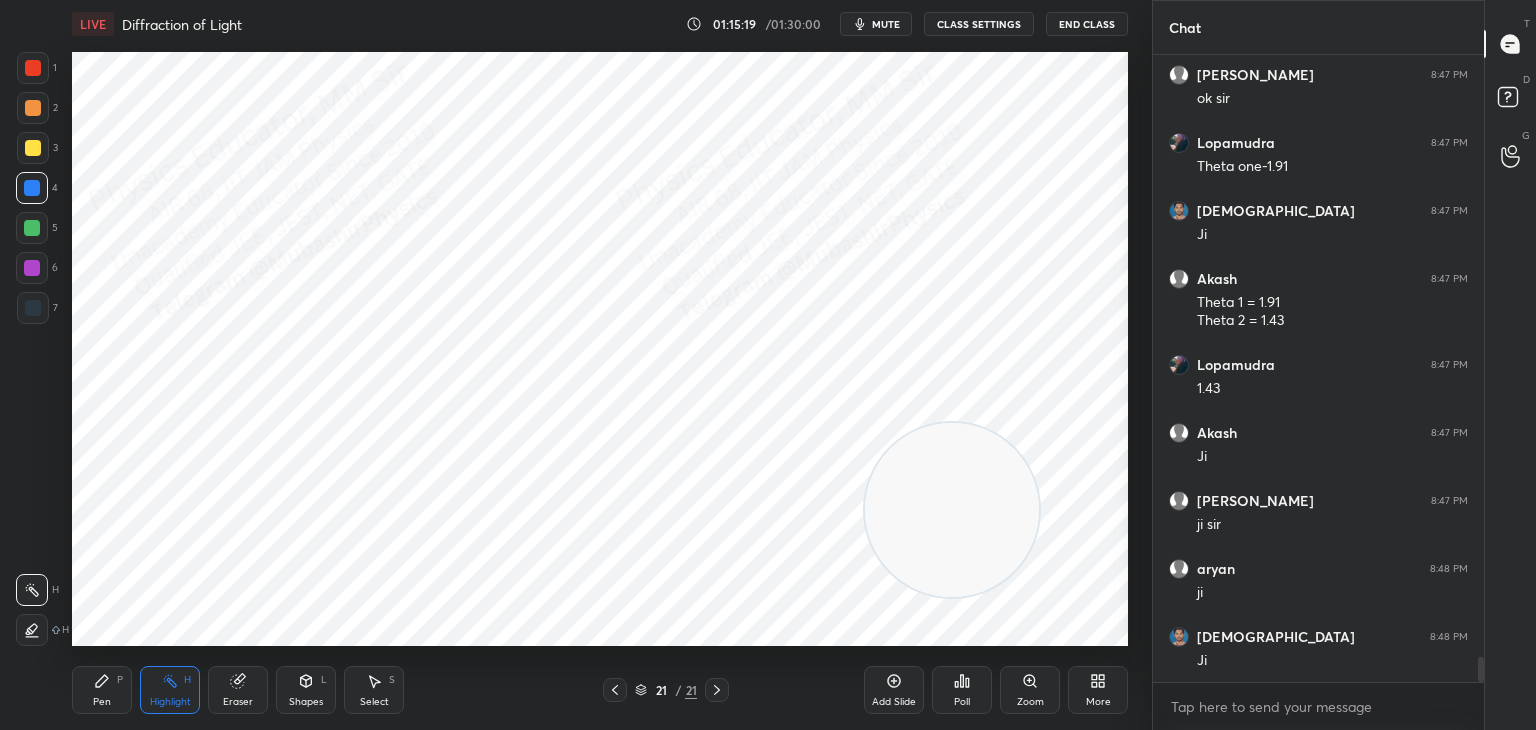 scroll, scrollTop: 13954, scrollLeft: 0, axis: vertical 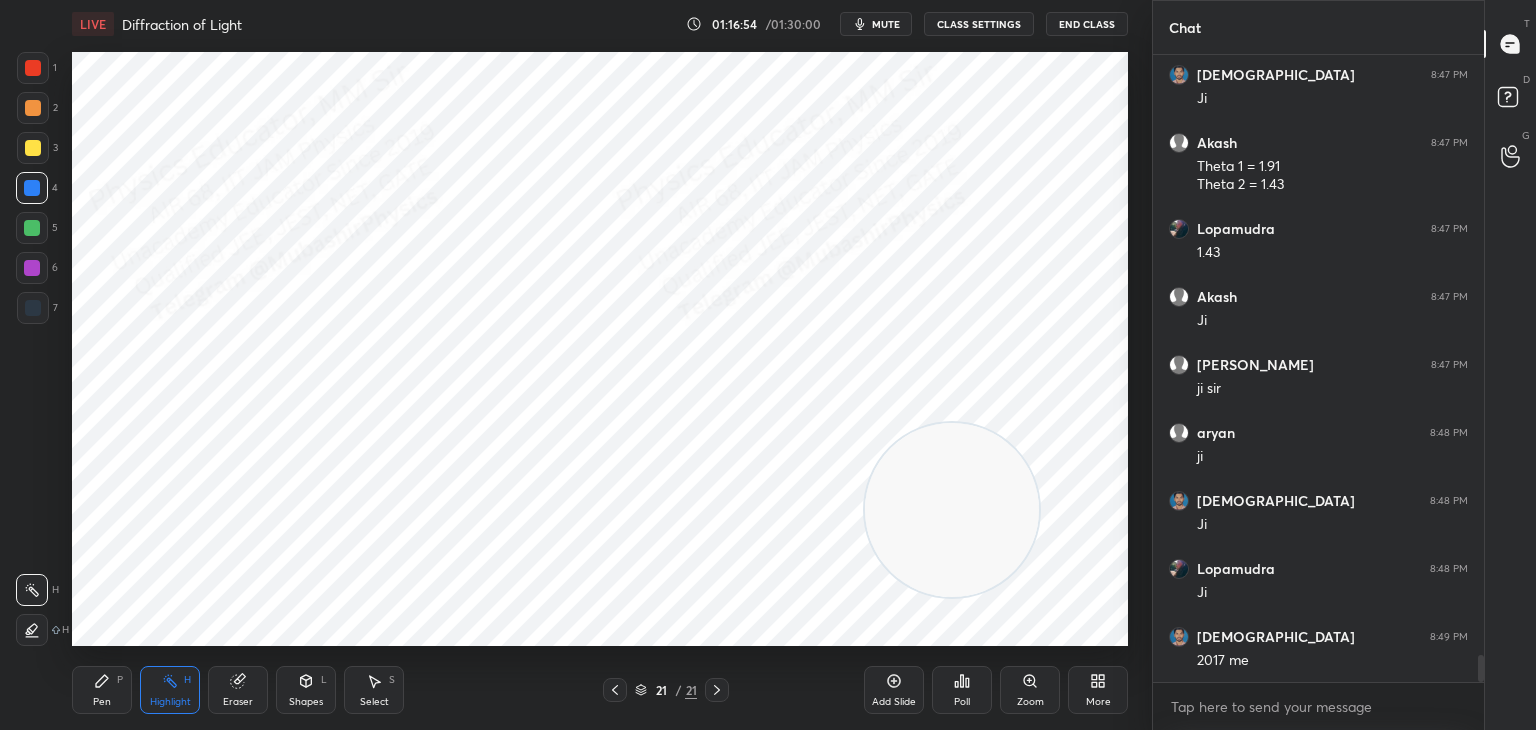 click on "More" at bounding box center (1098, 702) 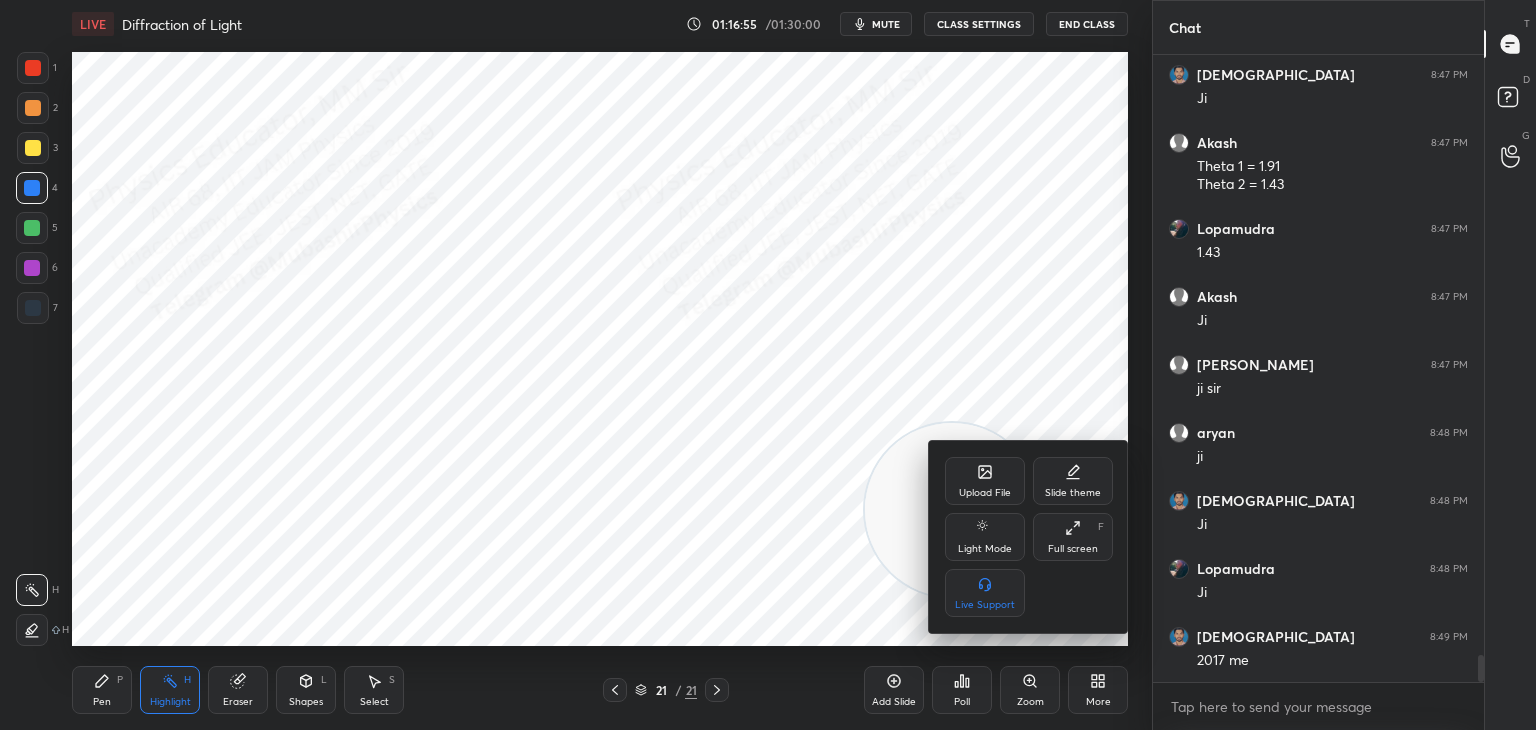 click on "Upload File" at bounding box center [985, 481] 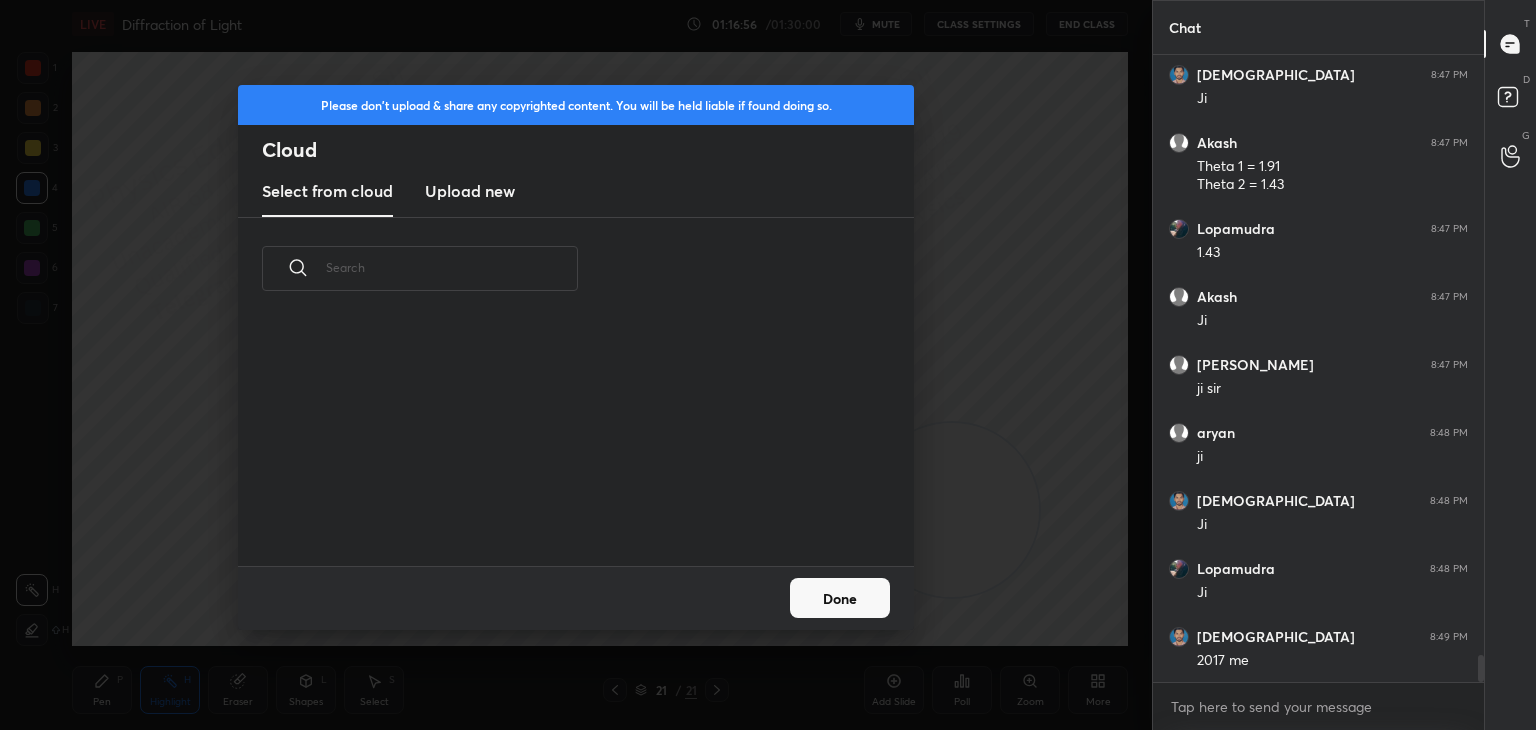 scroll, scrollTop: 5, scrollLeft: 10, axis: both 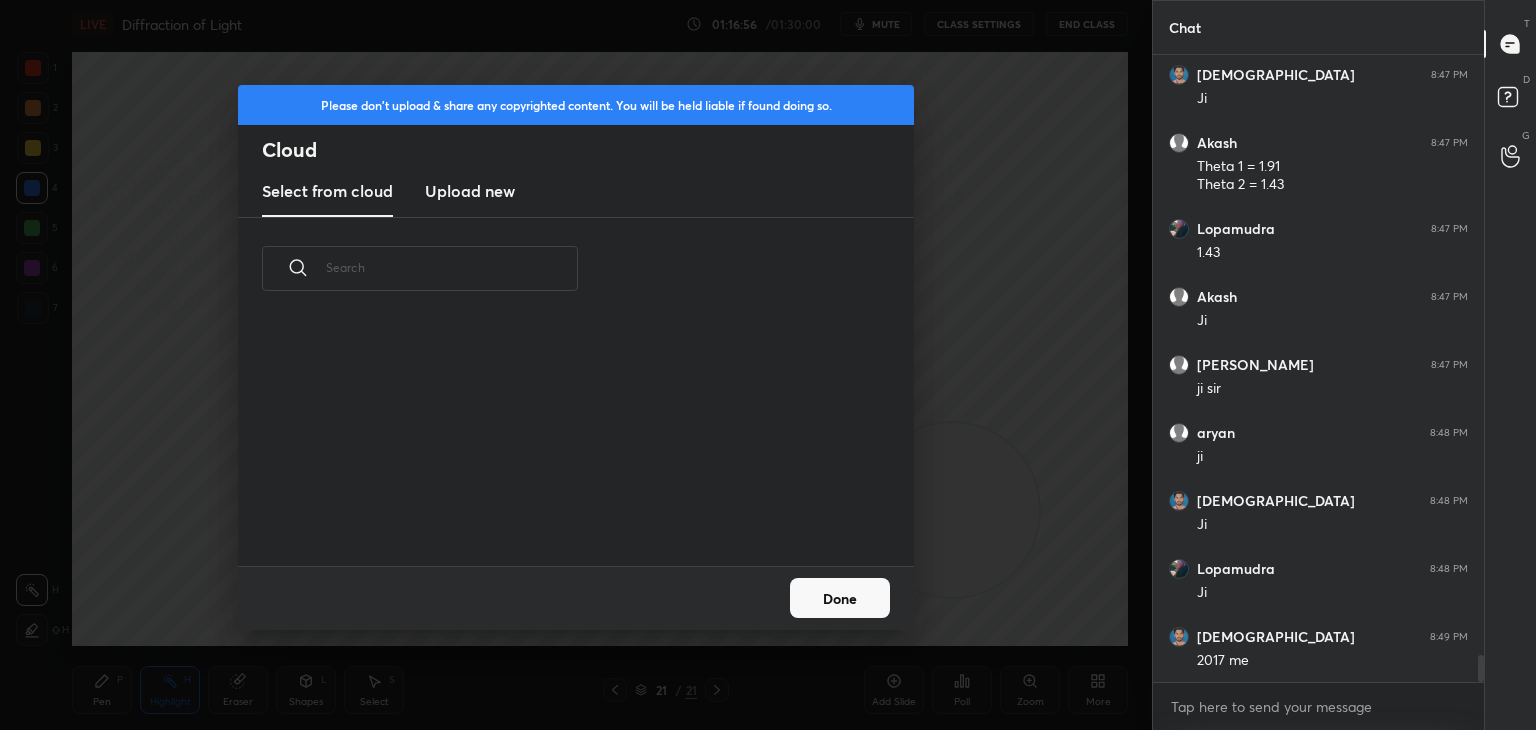click on "Upload new" at bounding box center [470, 191] 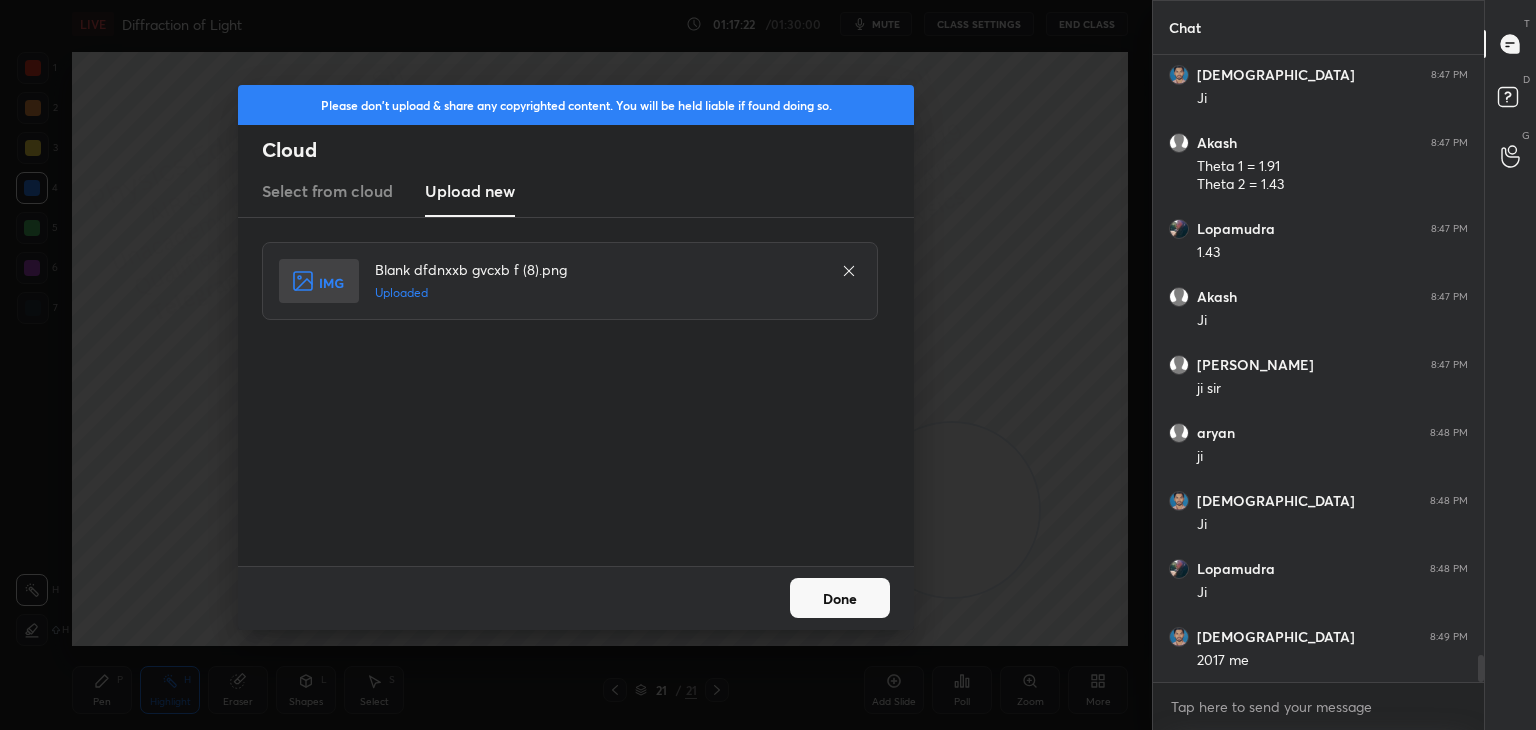 click on "Done" at bounding box center (840, 598) 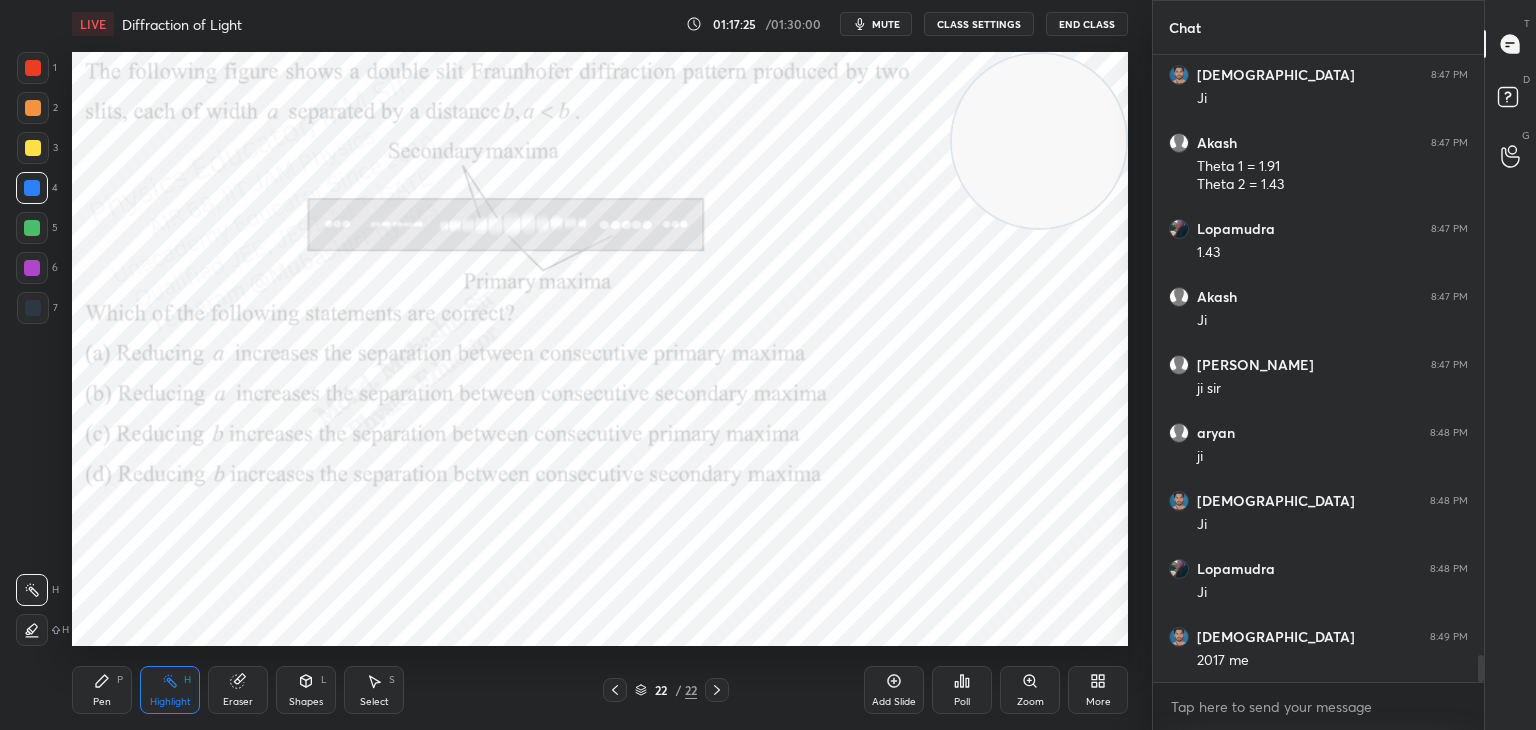 drag, startPoint x: 943, startPoint y: 422, endPoint x: 1017, endPoint y: 46, distance: 383.21274 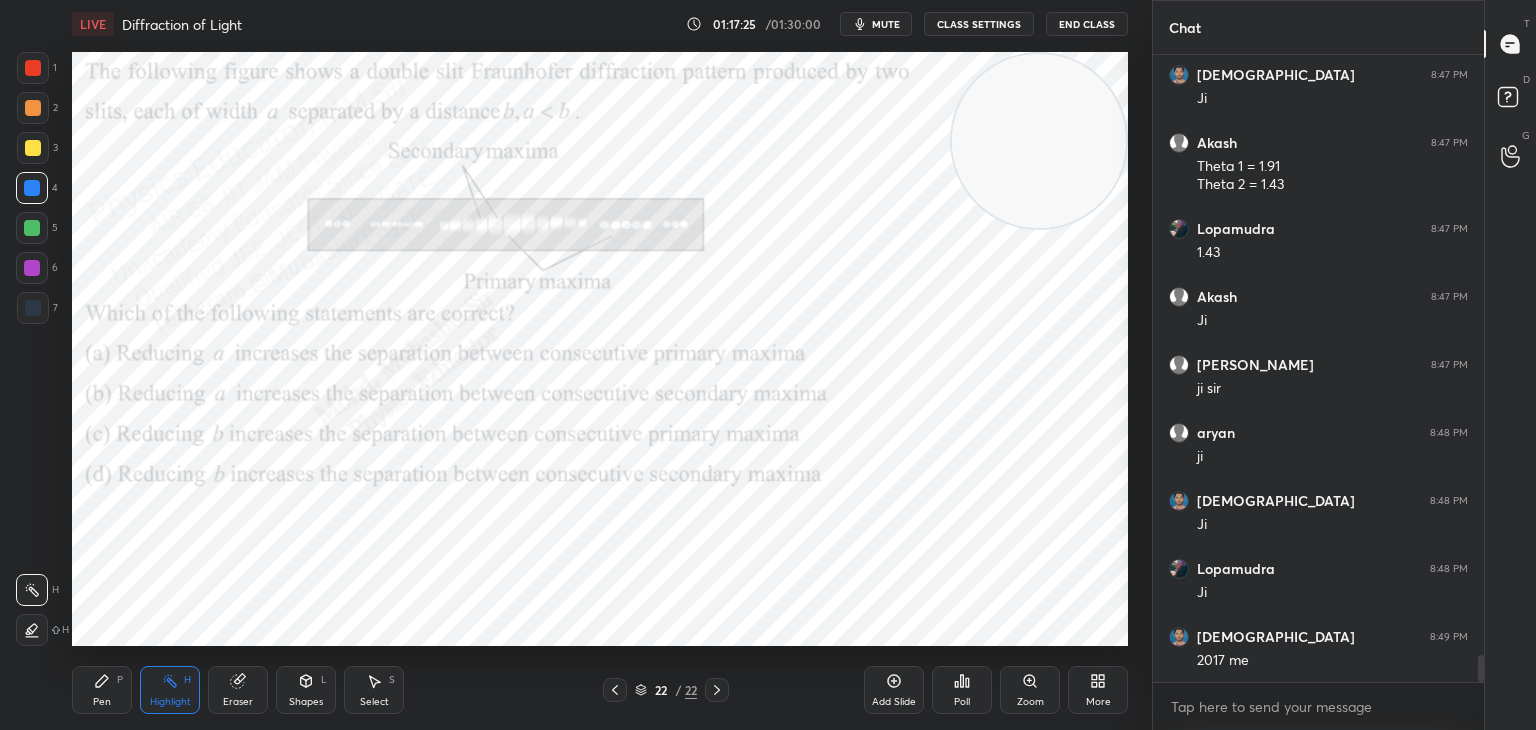 click on "LIVE Diffraction of Light 01:17:25 /  01:30:00 mute CLASS SETTINGS End Class Setting up your live class Poll for   secs No correct answer Start poll Back Diffraction of Light • L12 of Detailed Course on Optics for IIT JAM, CUET 2026/27 [PERSON_NAME] Pen P Highlight H Eraser Shapes L Select S 22 / 22 Add Slide Poll Zoom More" at bounding box center (600, 365) 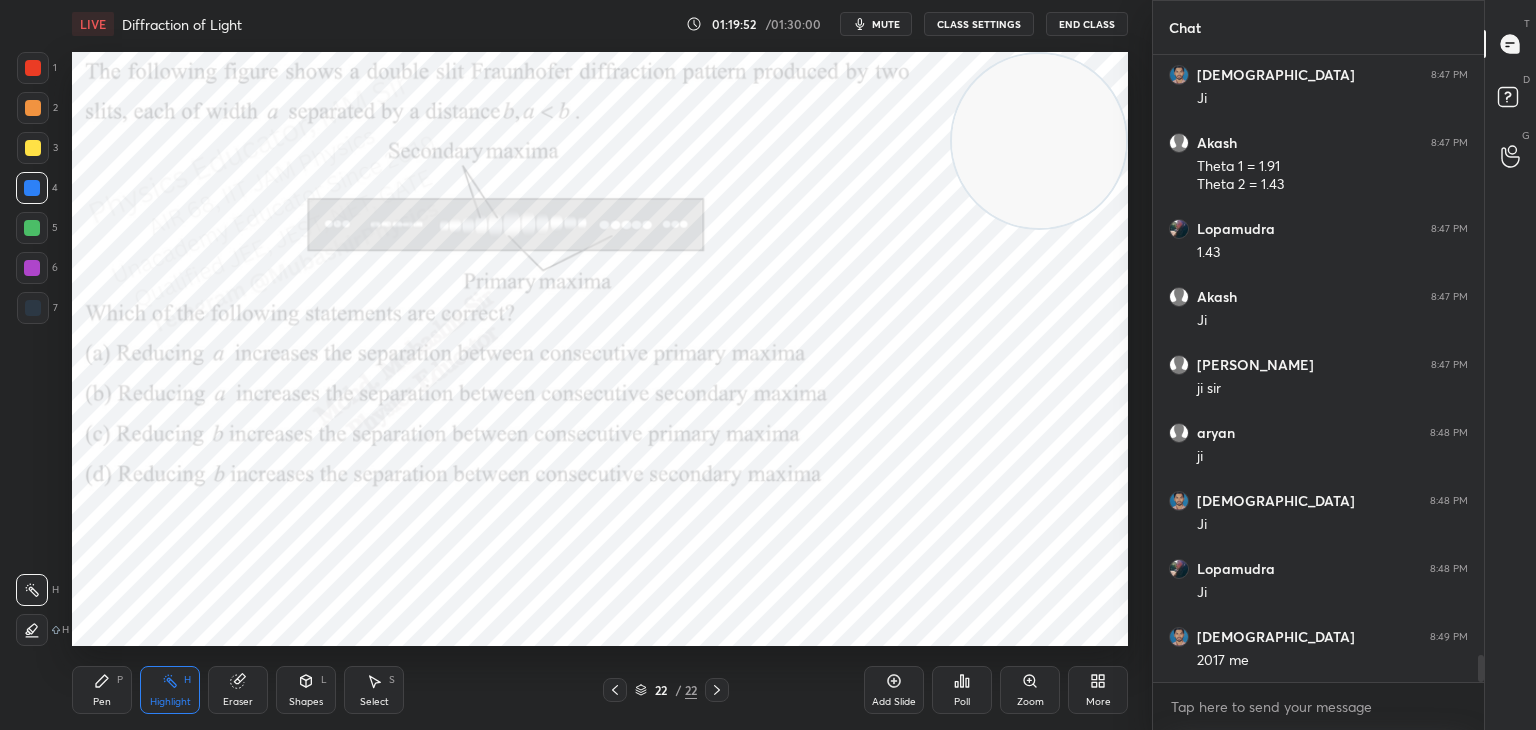 click on "mute" at bounding box center (886, 24) 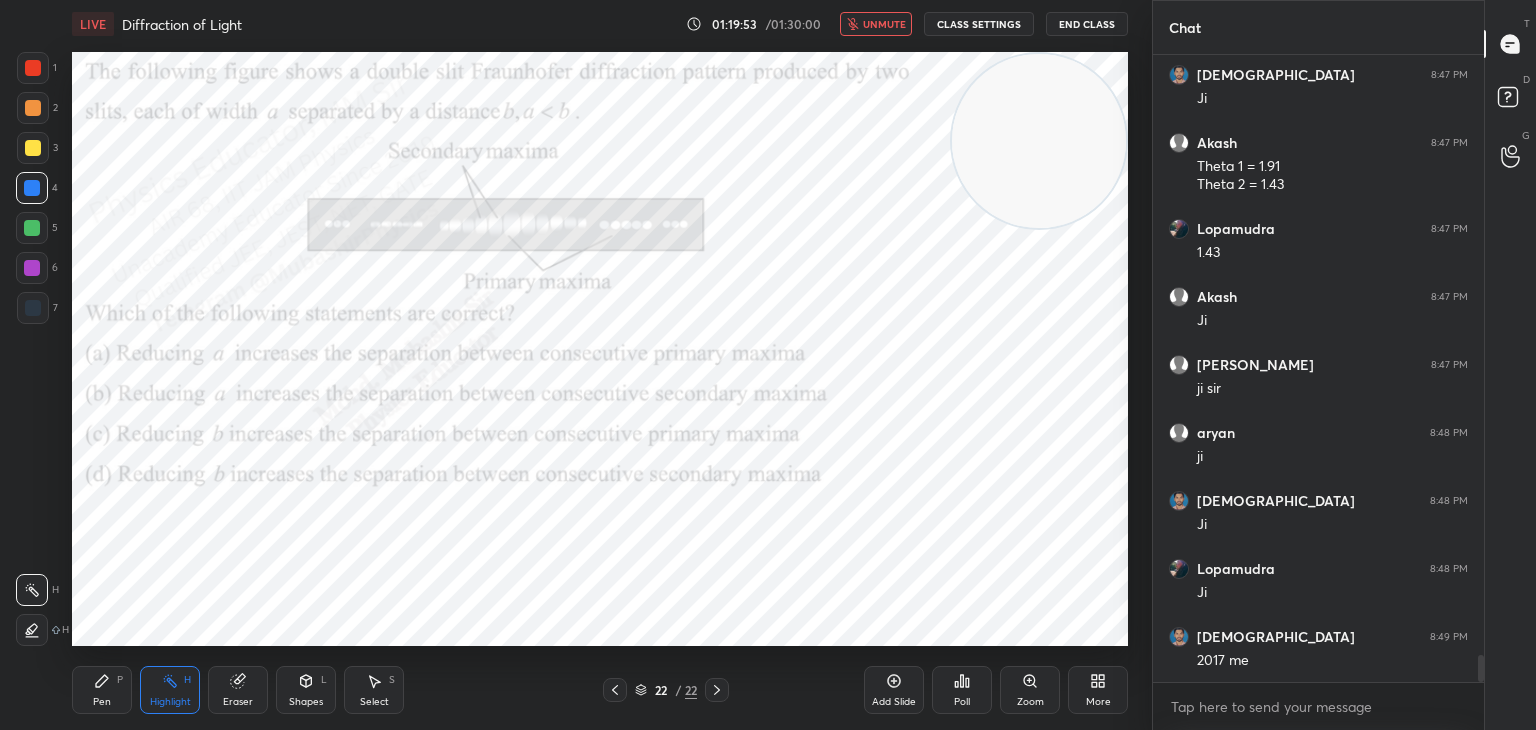 click on "unmute" at bounding box center (884, 24) 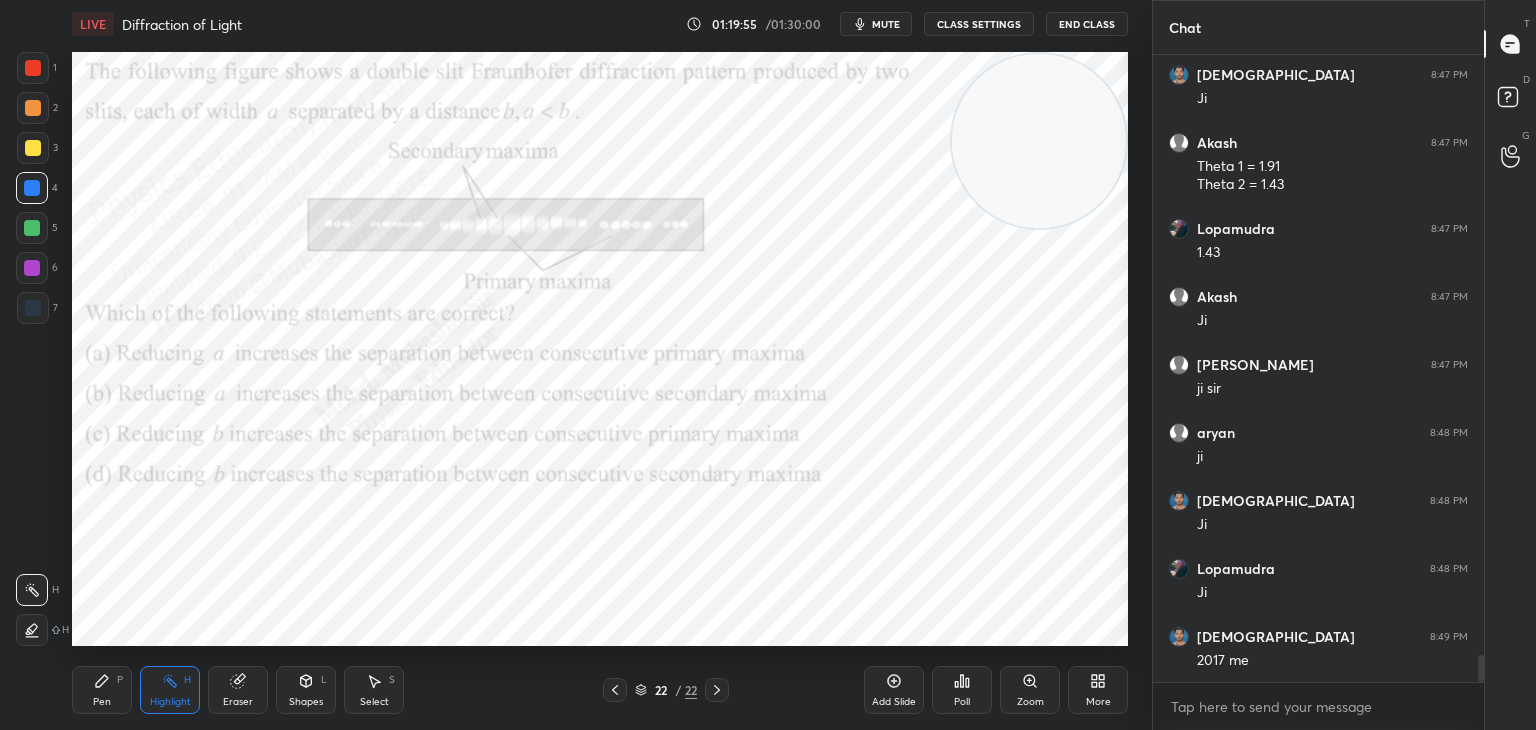 click on "mute" at bounding box center (886, 24) 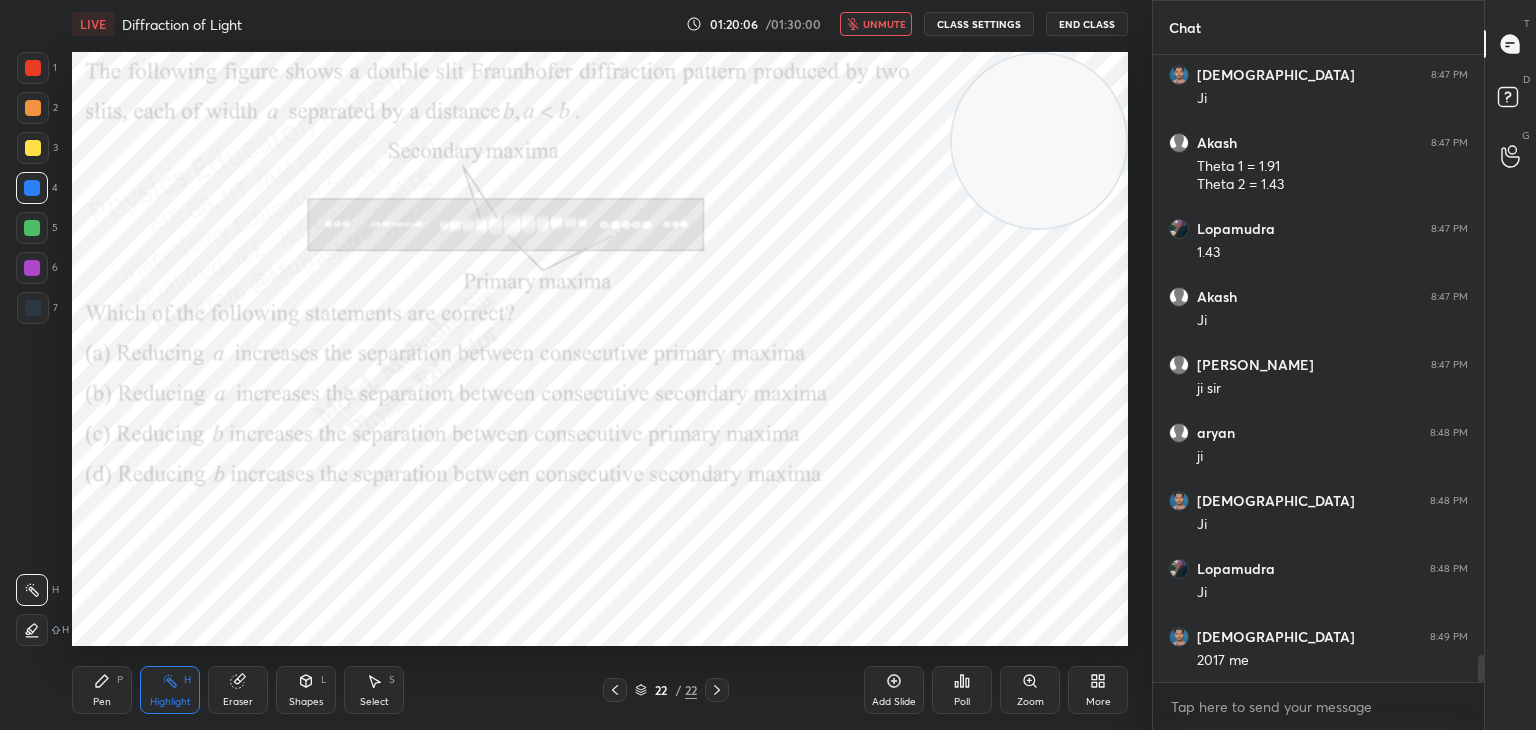 click on "unmute" at bounding box center (884, 24) 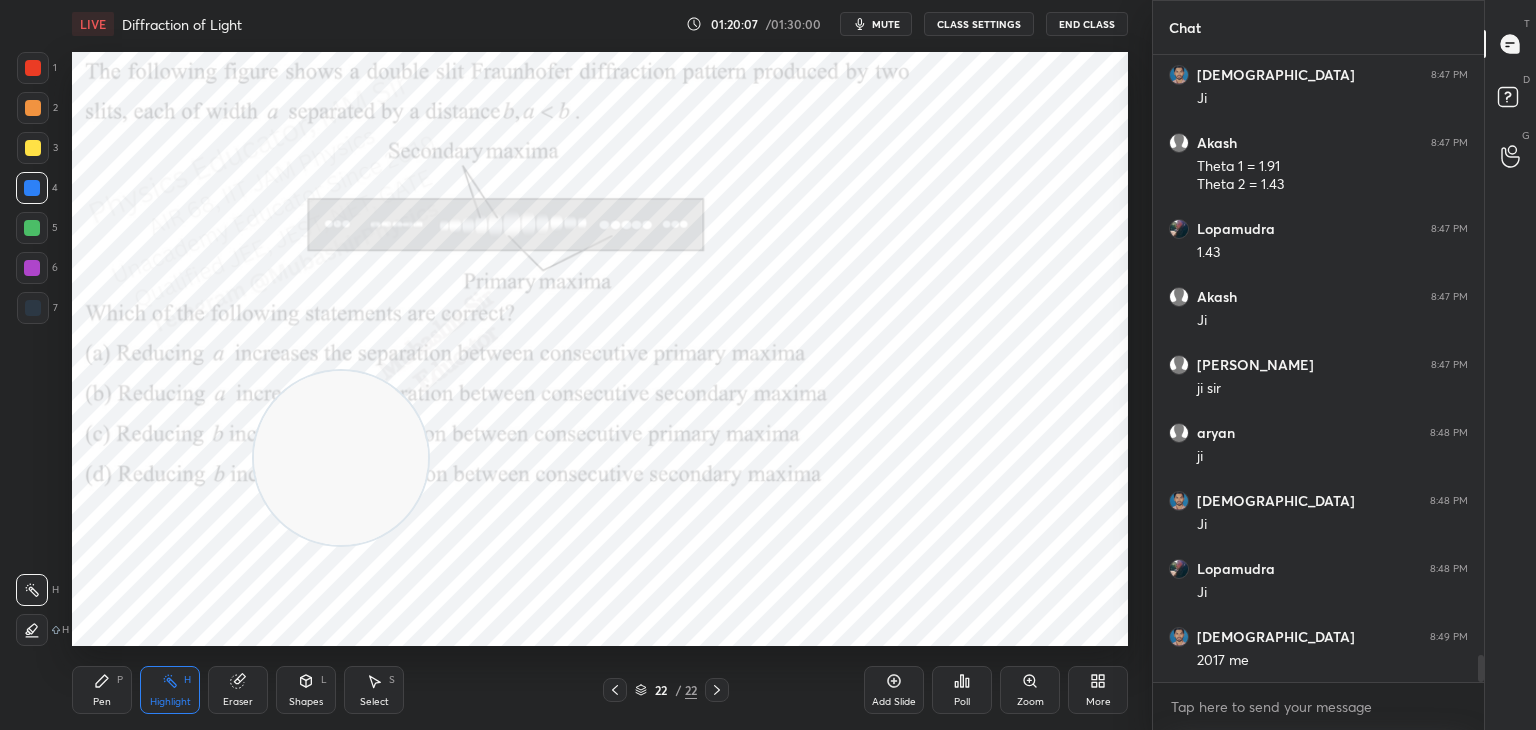 drag, startPoint x: 1045, startPoint y: 161, endPoint x: 64, endPoint y: 622, distance: 1083.9197 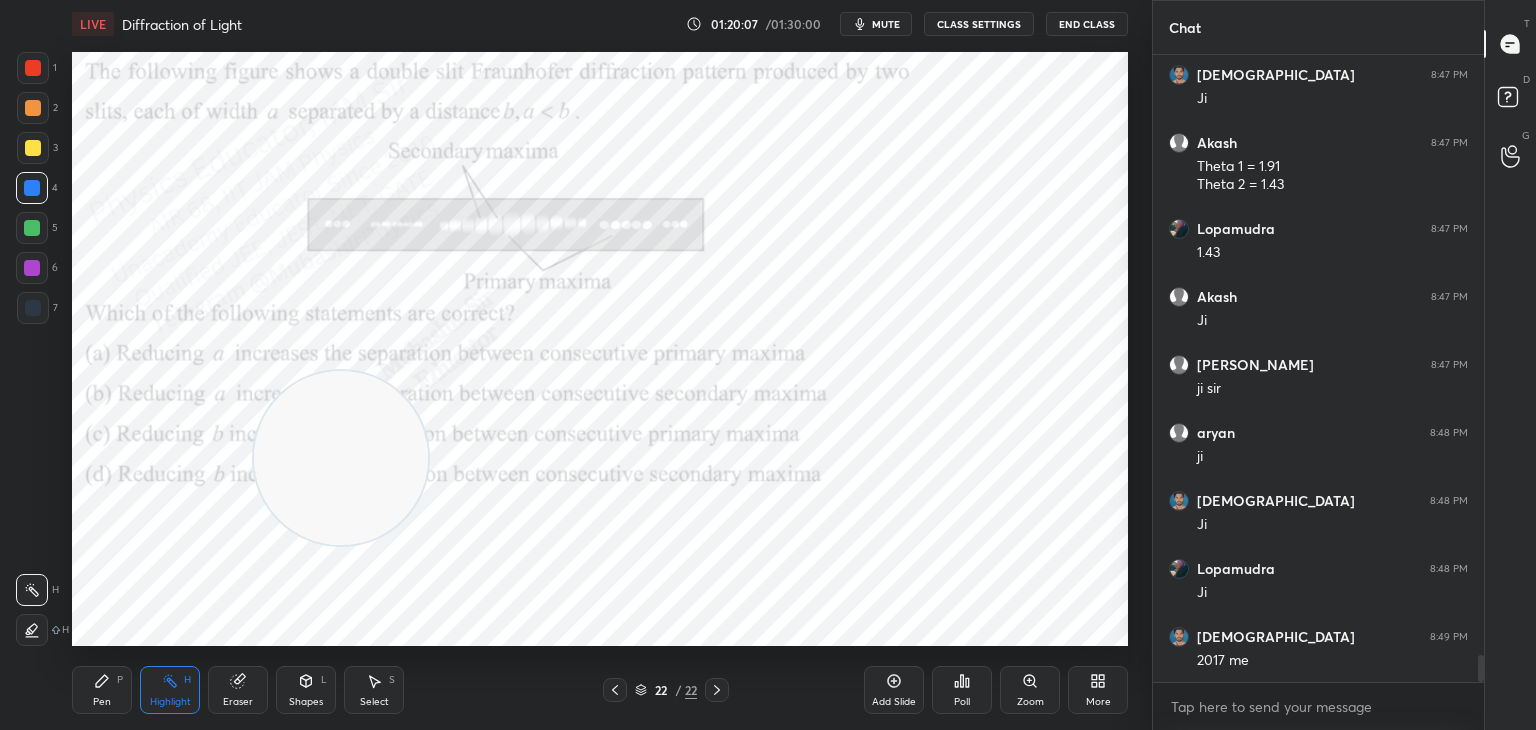 click at bounding box center [341, 458] 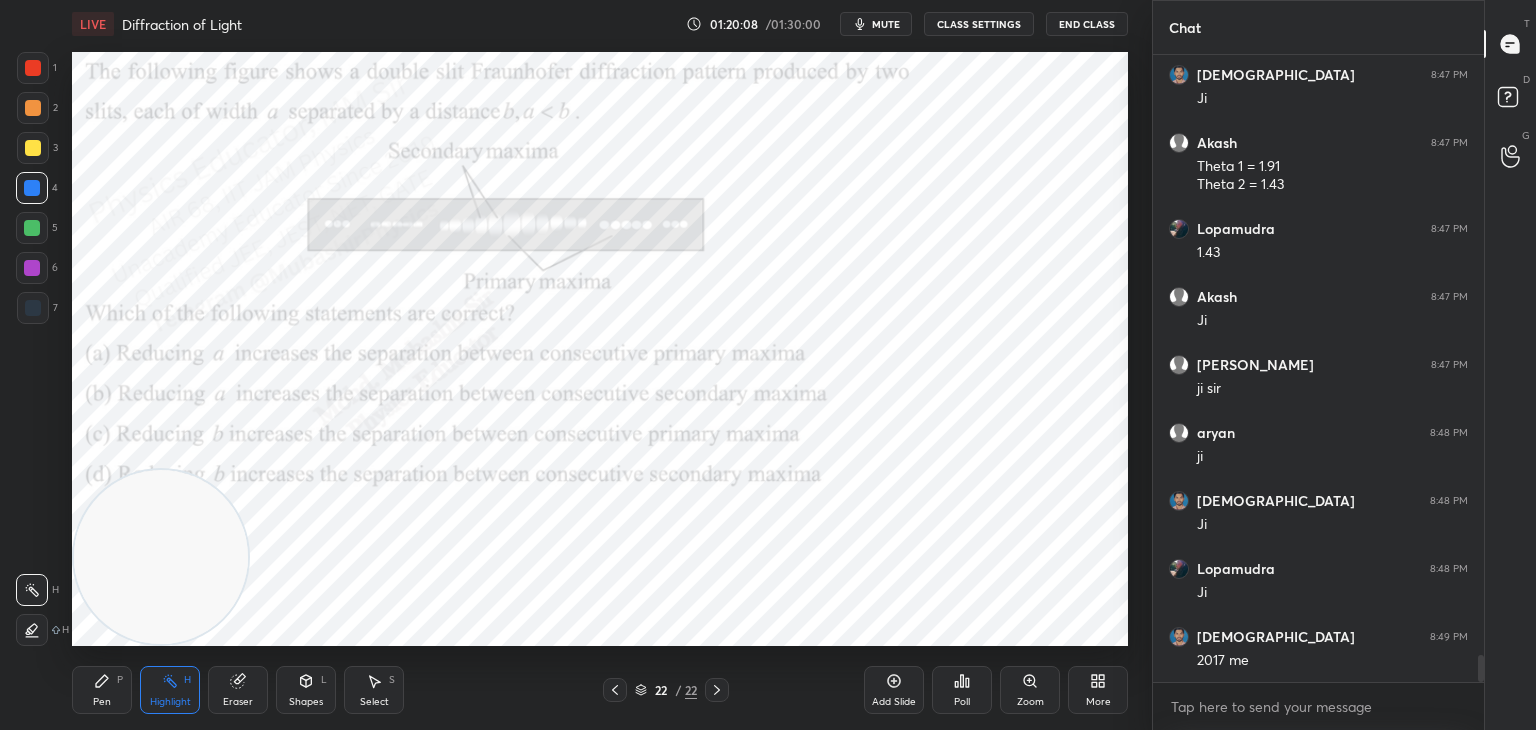 drag, startPoint x: 91, startPoint y: 666, endPoint x: 109, endPoint y: 676, distance: 20.59126 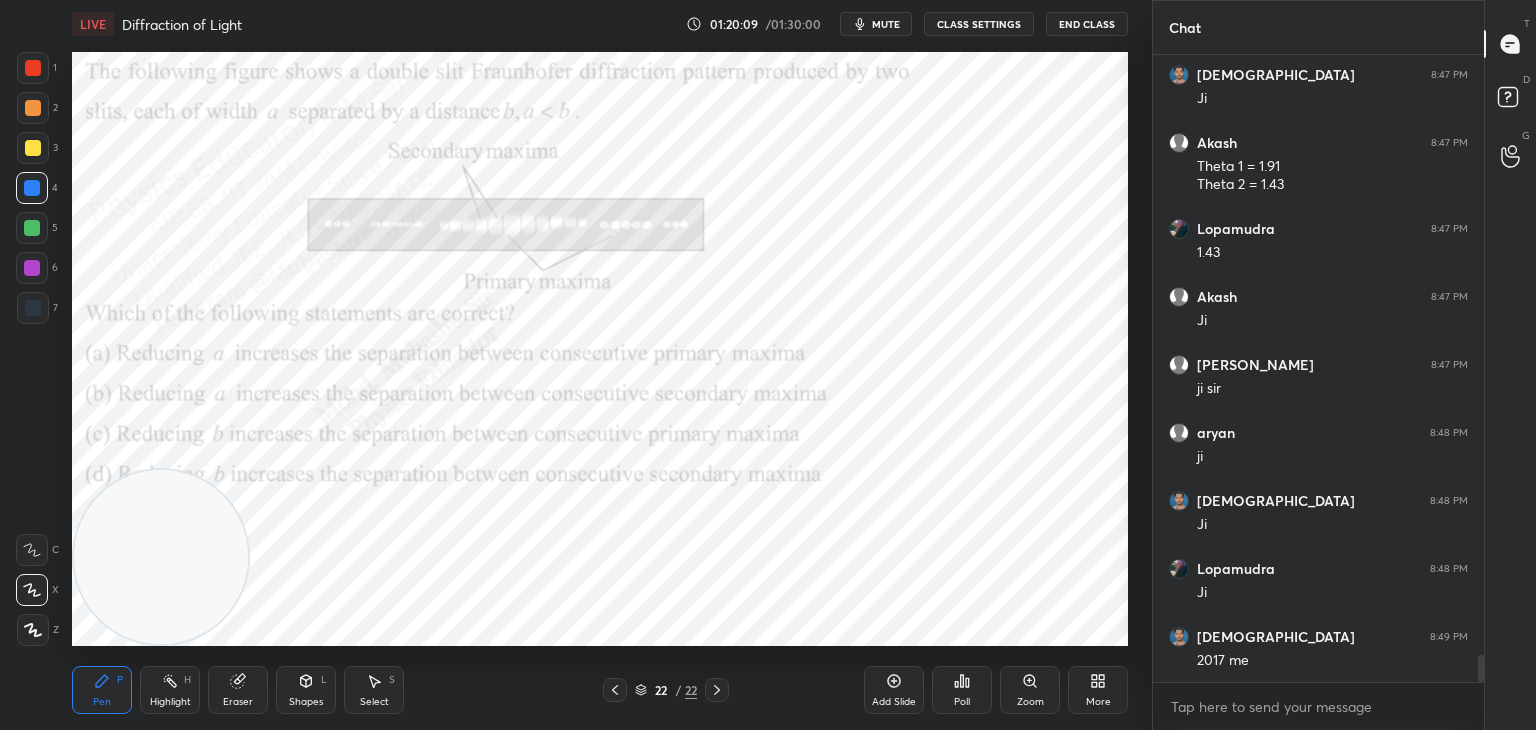click 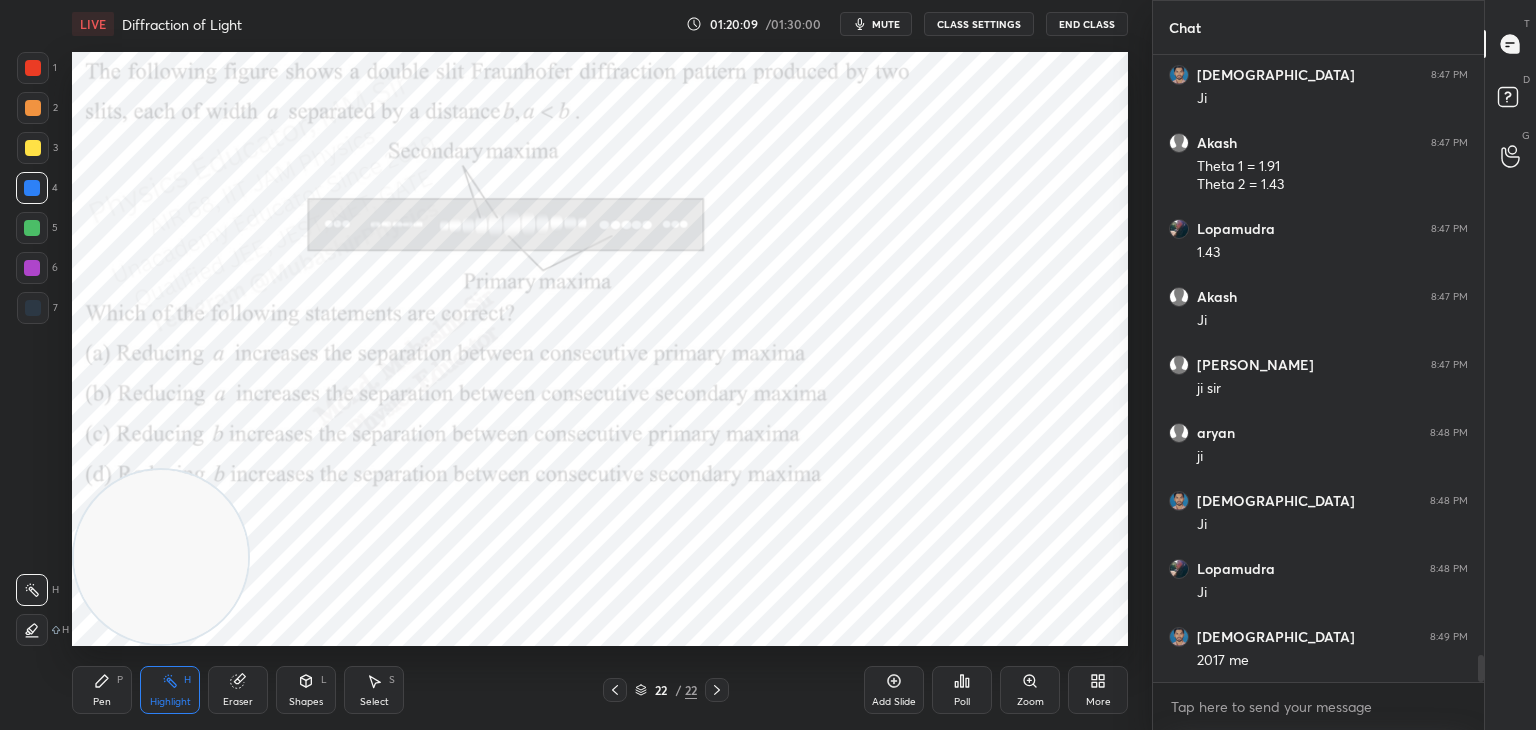 click on "LIVE Diffraction of Light 01:20:09 /  01:30:00 mute CLASS SETTINGS End Class Setting up your live class Poll for   secs No correct answer Start poll Back Diffraction of Light • L12 of Detailed Course on Optics for IIT JAM, CUET 2026/27 [PERSON_NAME] Pen P Highlight H Eraser Shapes L Select S 22 / 22 Add Slide Poll Zoom More" at bounding box center (600, 365) 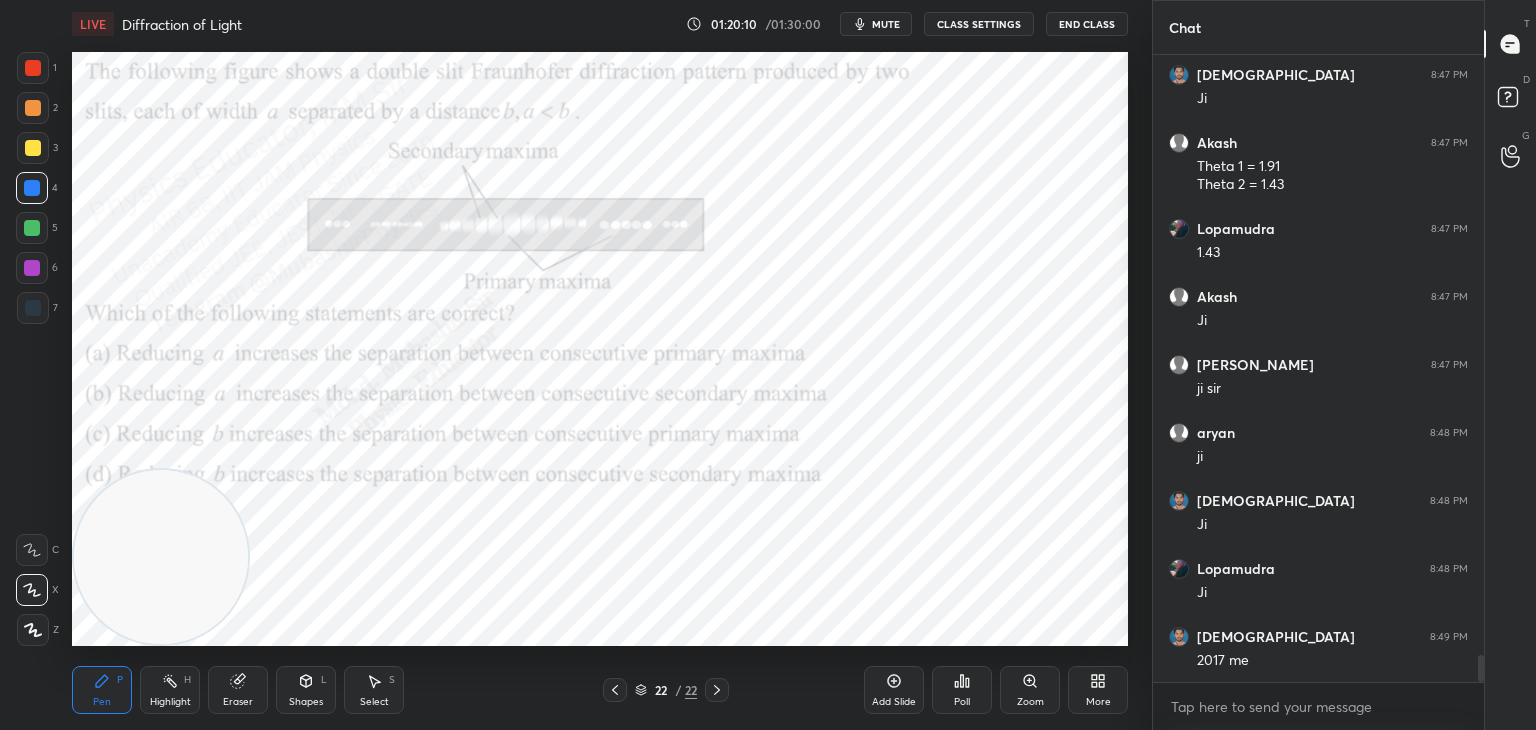 click at bounding box center [32, 268] 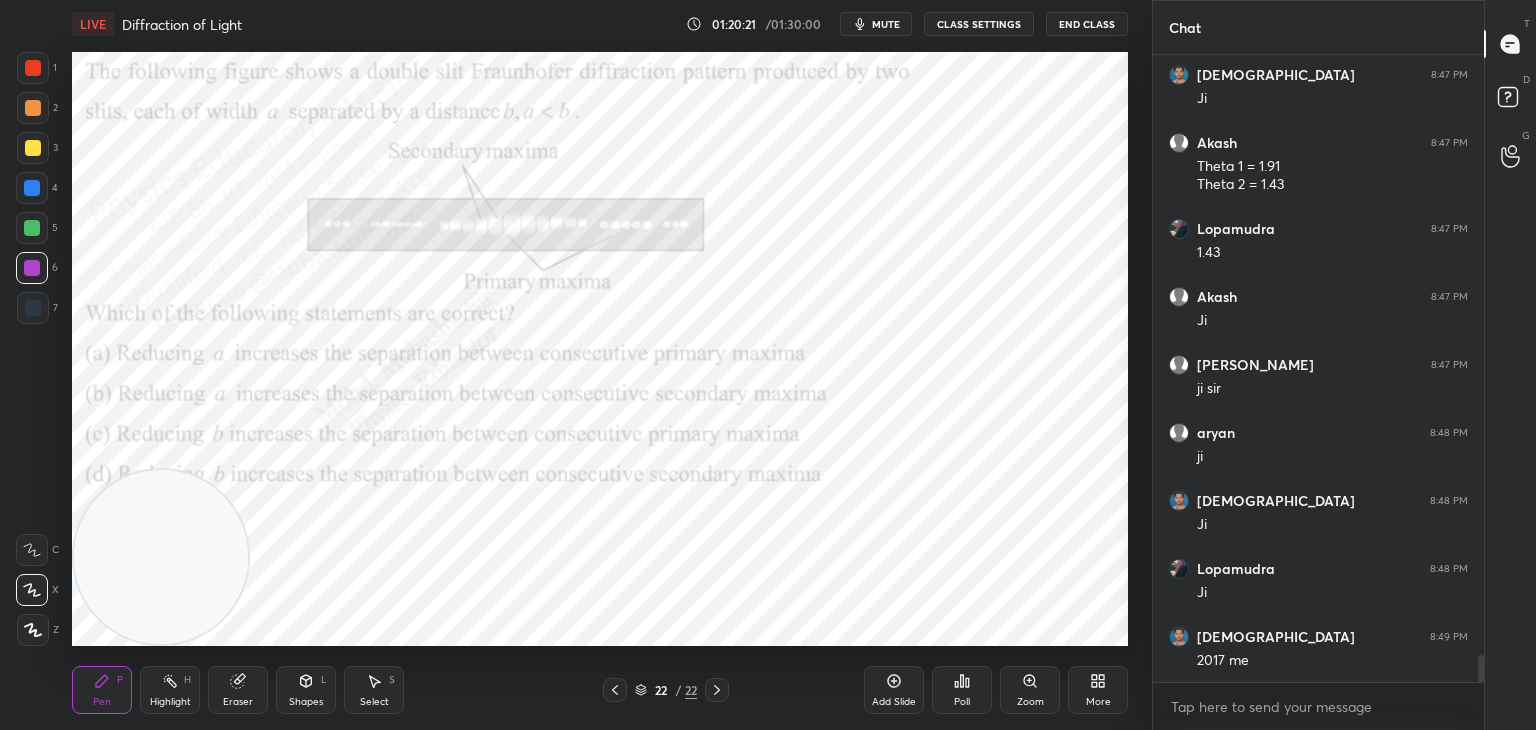 scroll, scrollTop: 14090, scrollLeft: 0, axis: vertical 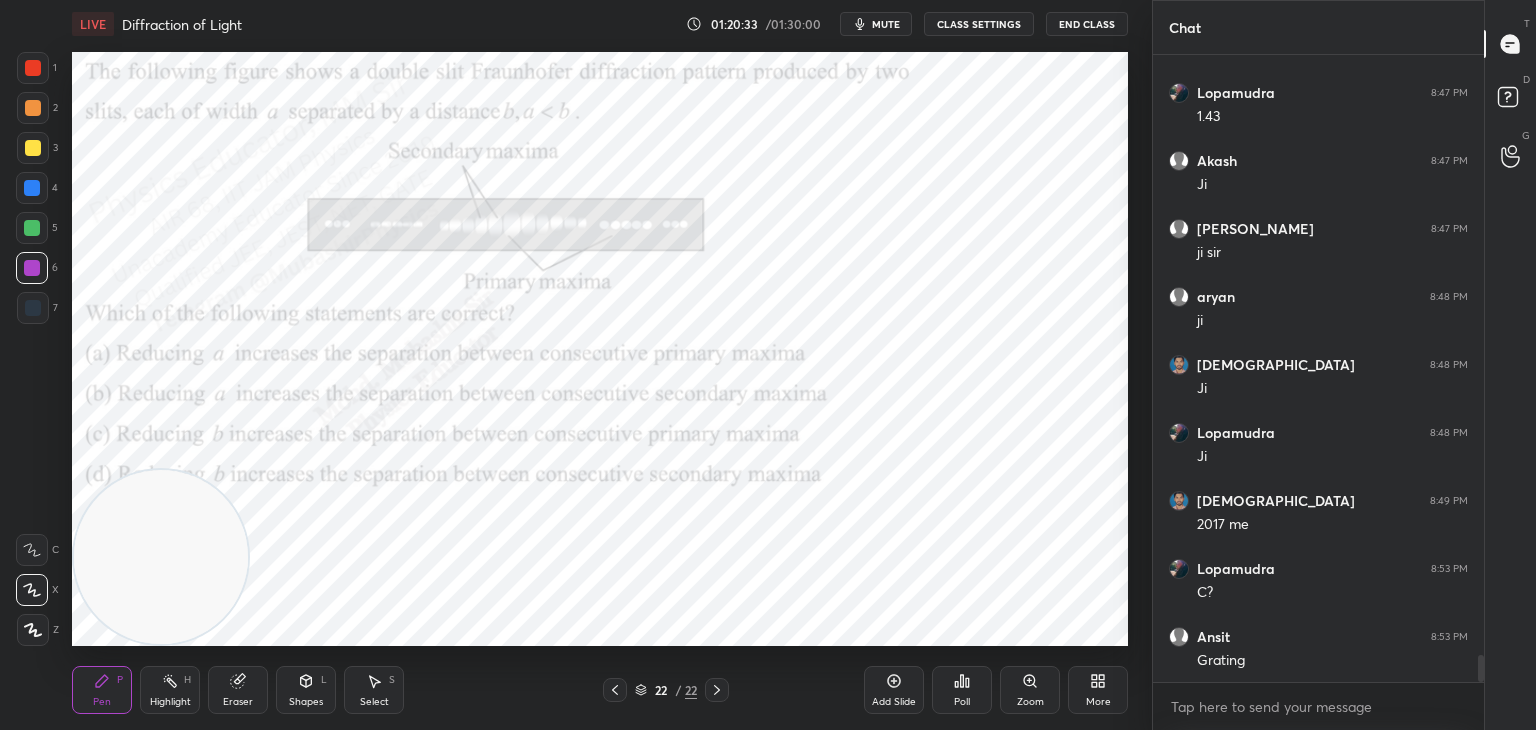 click at bounding box center [33, 68] 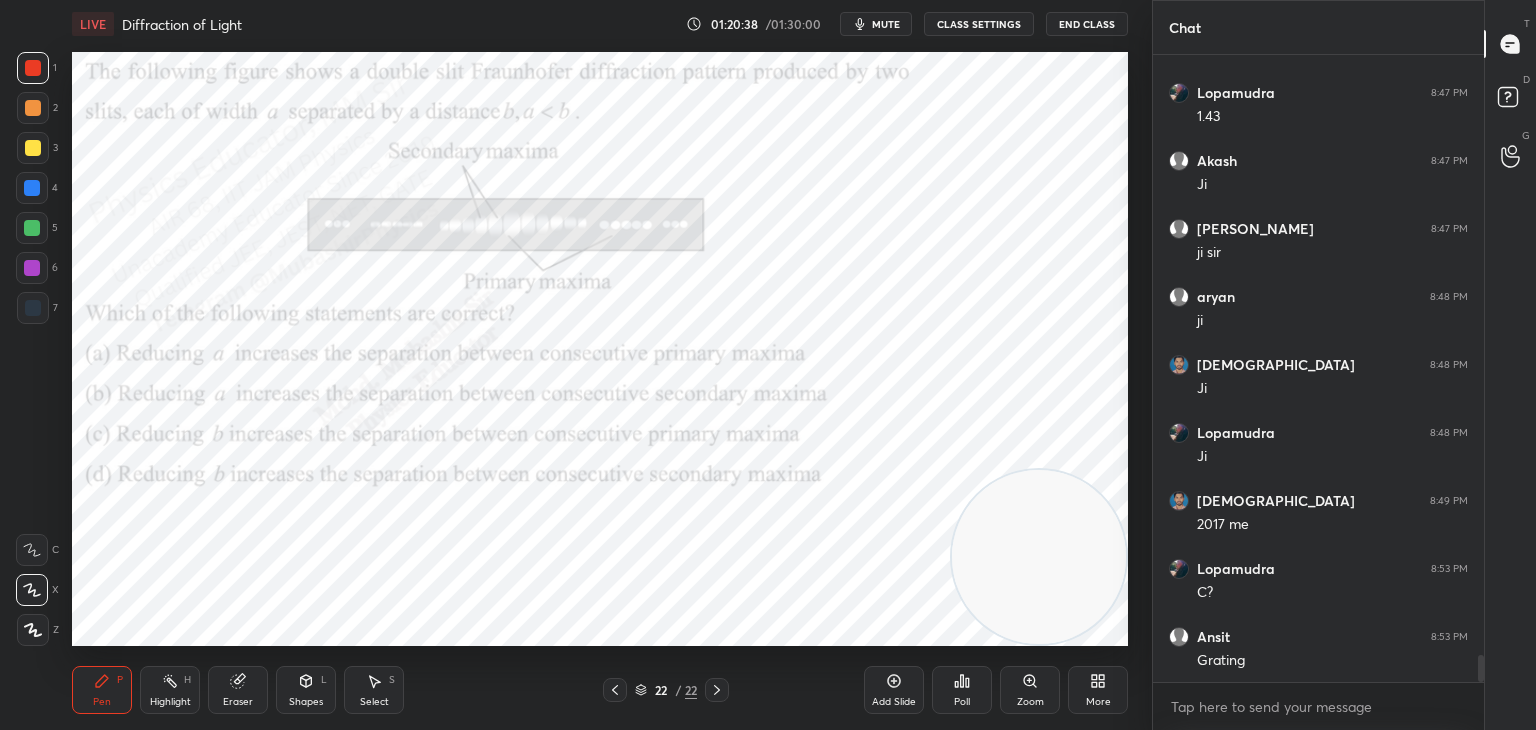 drag, startPoint x: 180, startPoint y: 544, endPoint x: 1134, endPoint y: 546, distance: 954.0021 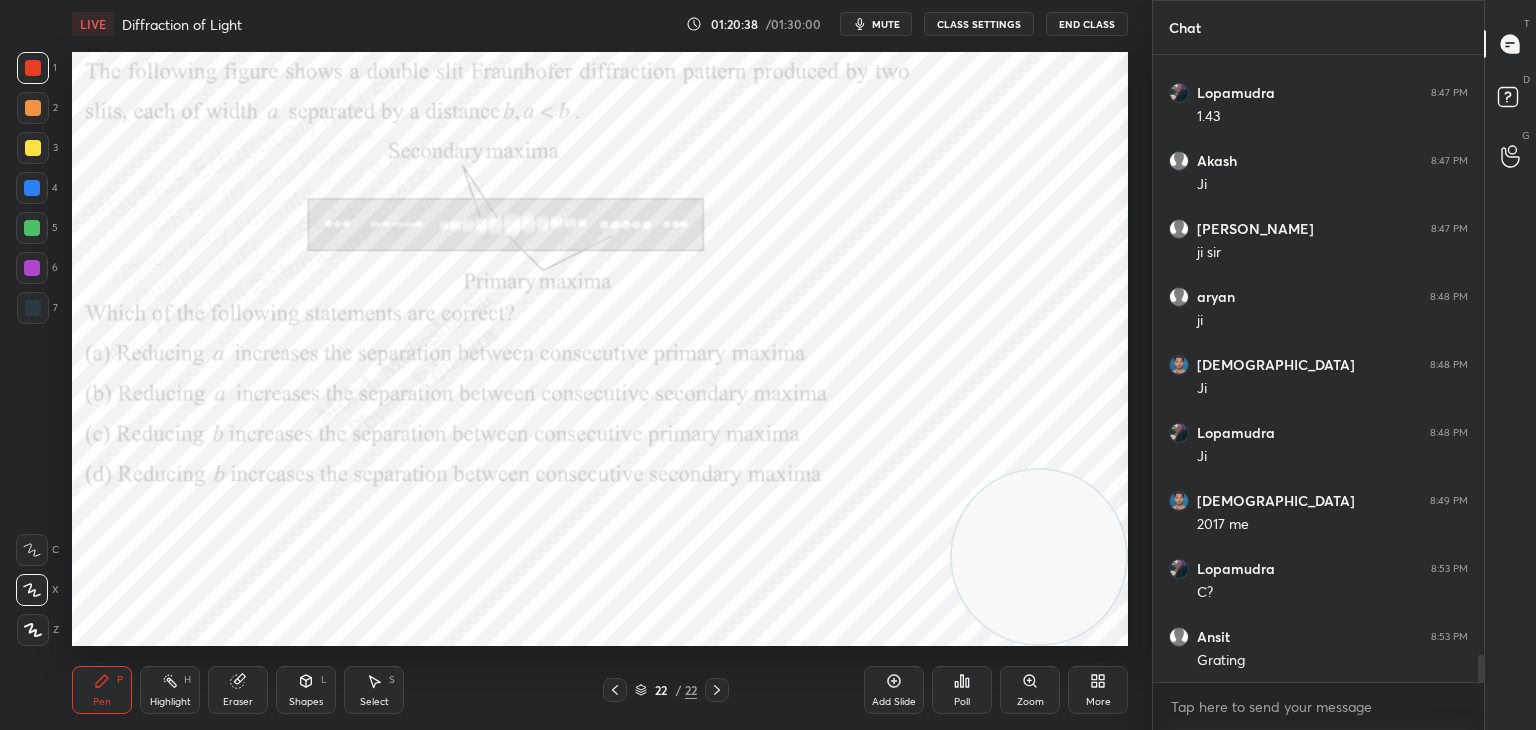 click on "1 2 3 4 5 6 7 C X Z C X Z E E Erase all   H H LIVE Diffraction of Light 01:20:38 /  01:30:00 mute CLASS SETTINGS End Class Setting up your live class Poll for   secs No correct answer Start poll Back Diffraction of Light • L12 of Detailed Course on Optics for IIT JAM, CUET 2026/27 [PERSON_NAME] Pen P Highlight H Eraser Shapes L Select S 22 / 22 Add Slide Poll Zoom More" at bounding box center (576, 365) 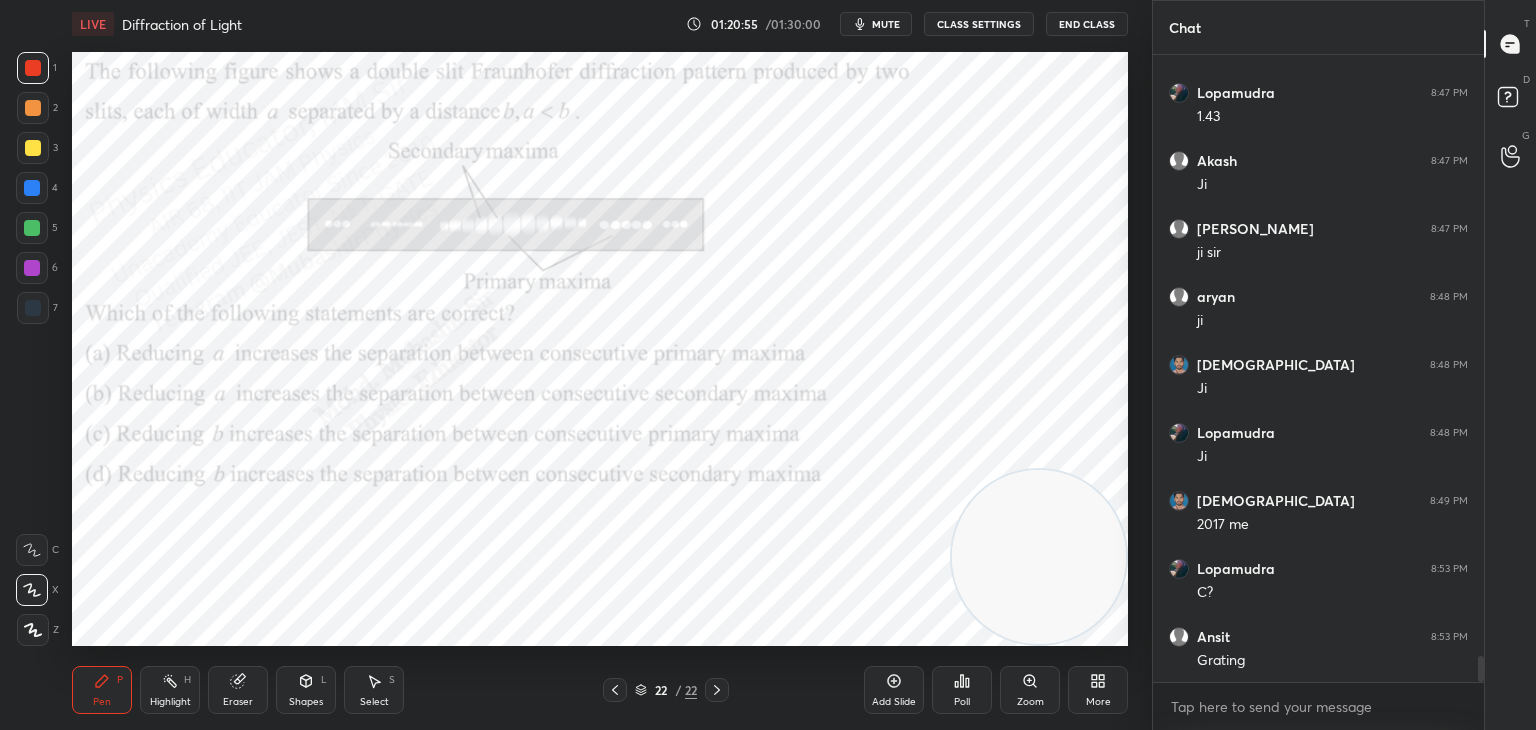scroll, scrollTop: 14226, scrollLeft: 0, axis: vertical 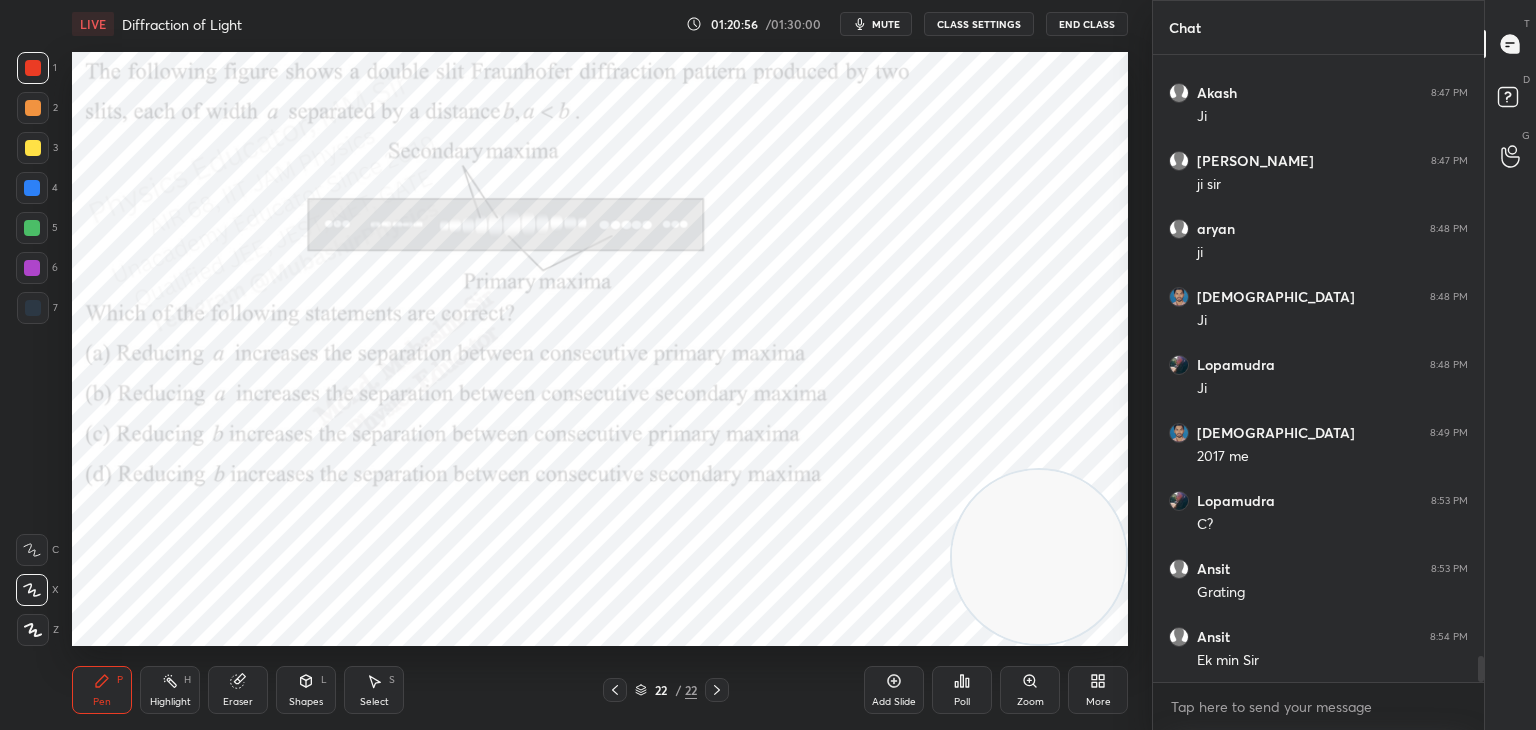 drag, startPoint x: 178, startPoint y: 690, endPoint x: 524, endPoint y: 666, distance: 346.83136 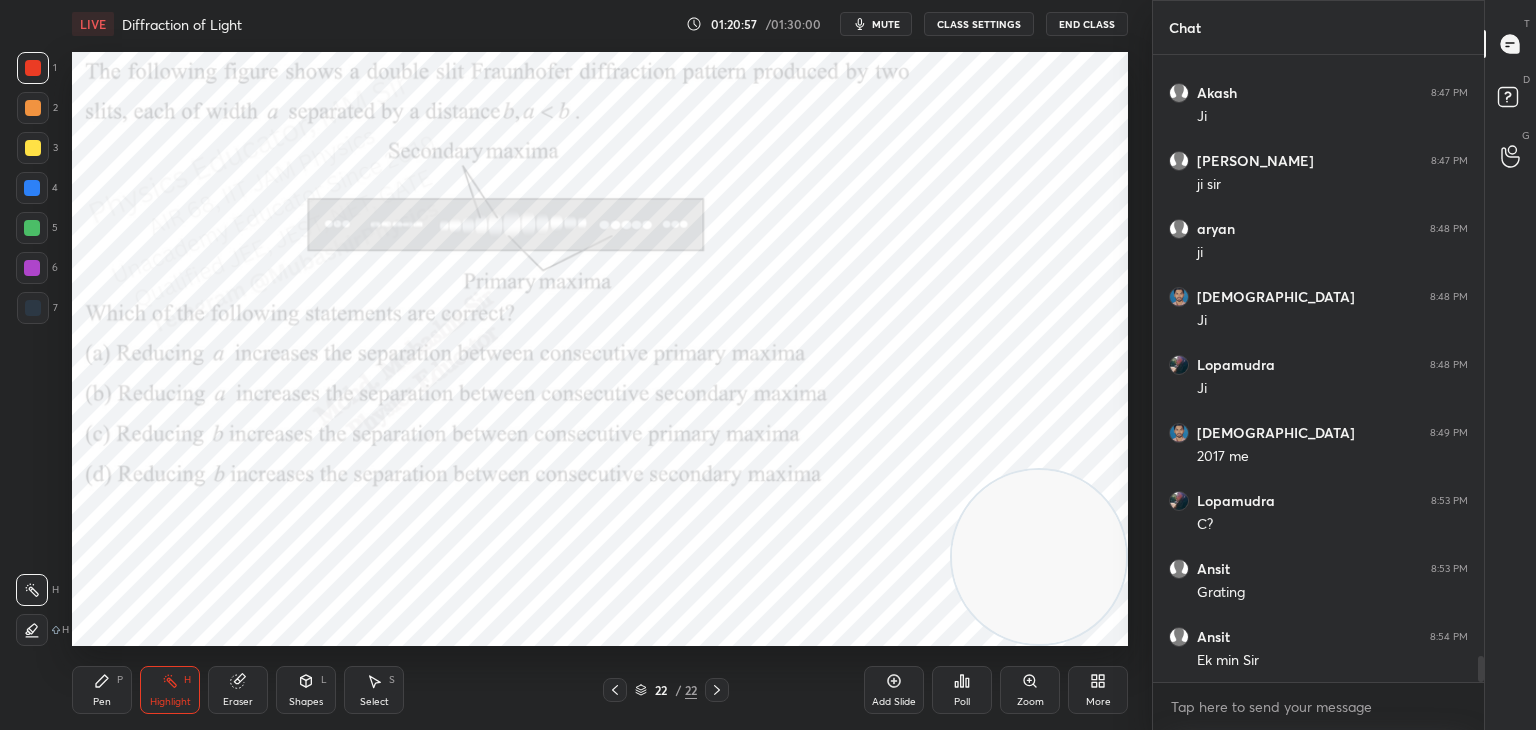 click 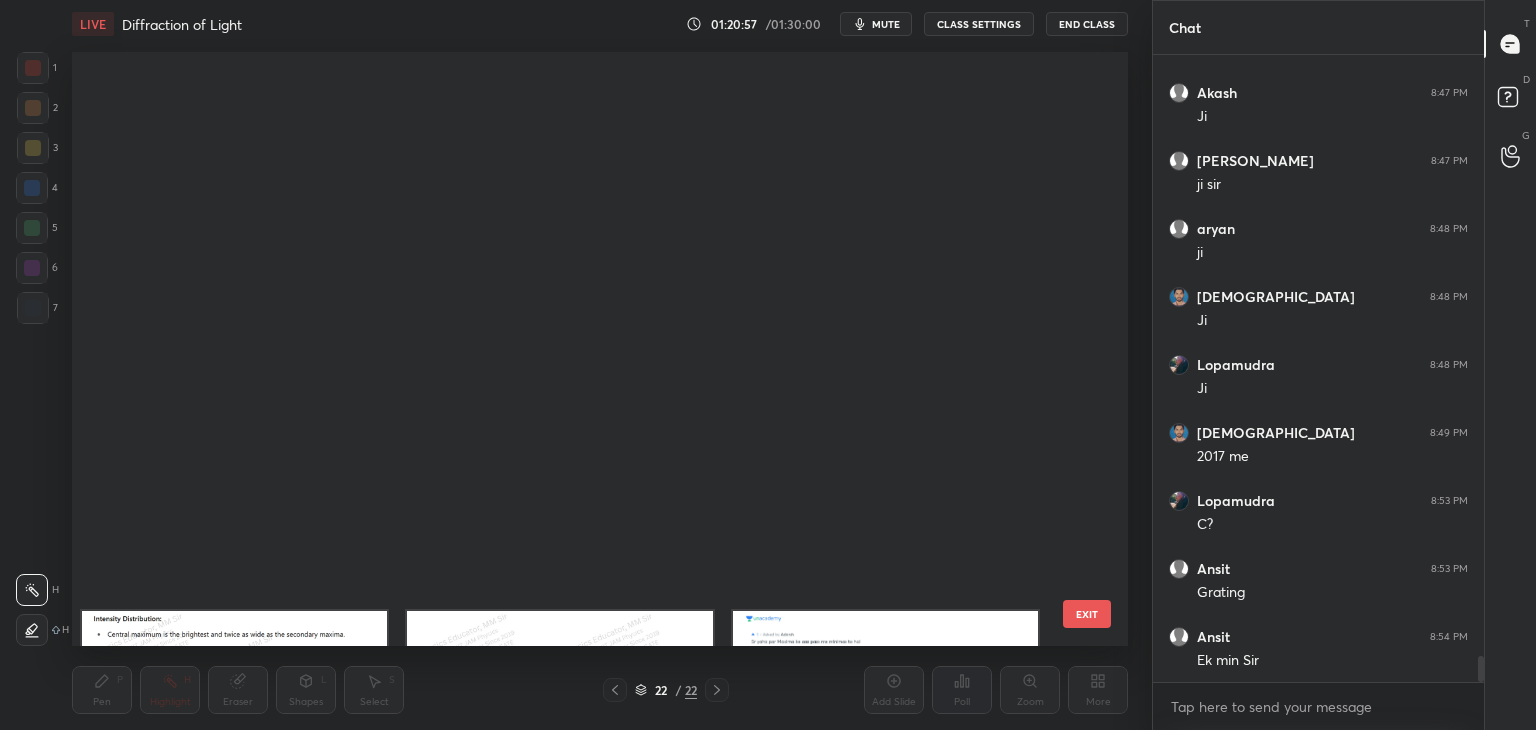 scroll, scrollTop: 869, scrollLeft: 0, axis: vertical 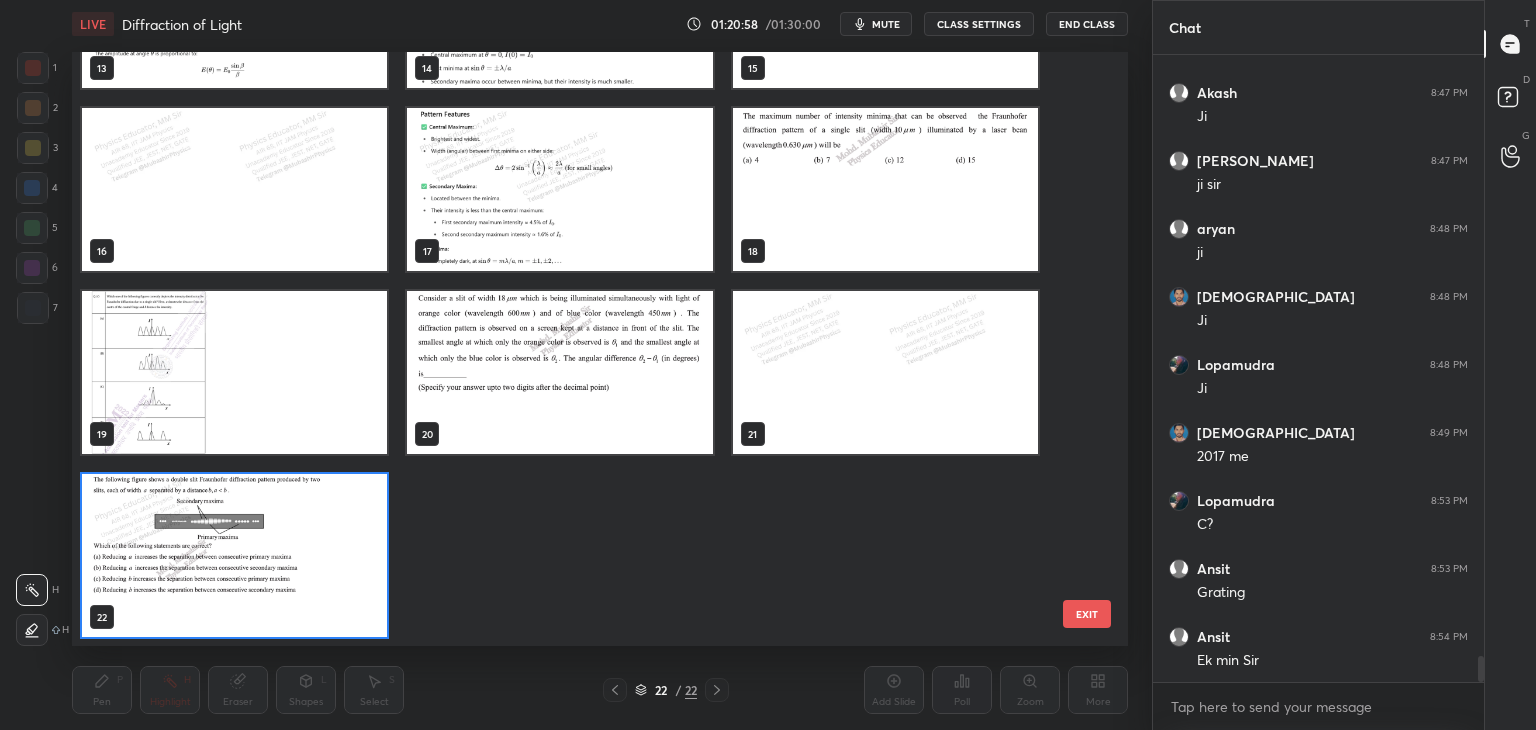 drag, startPoint x: 1085, startPoint y: 460, endPoint x: 1086, endPoint y: 368, distance: 92.00543 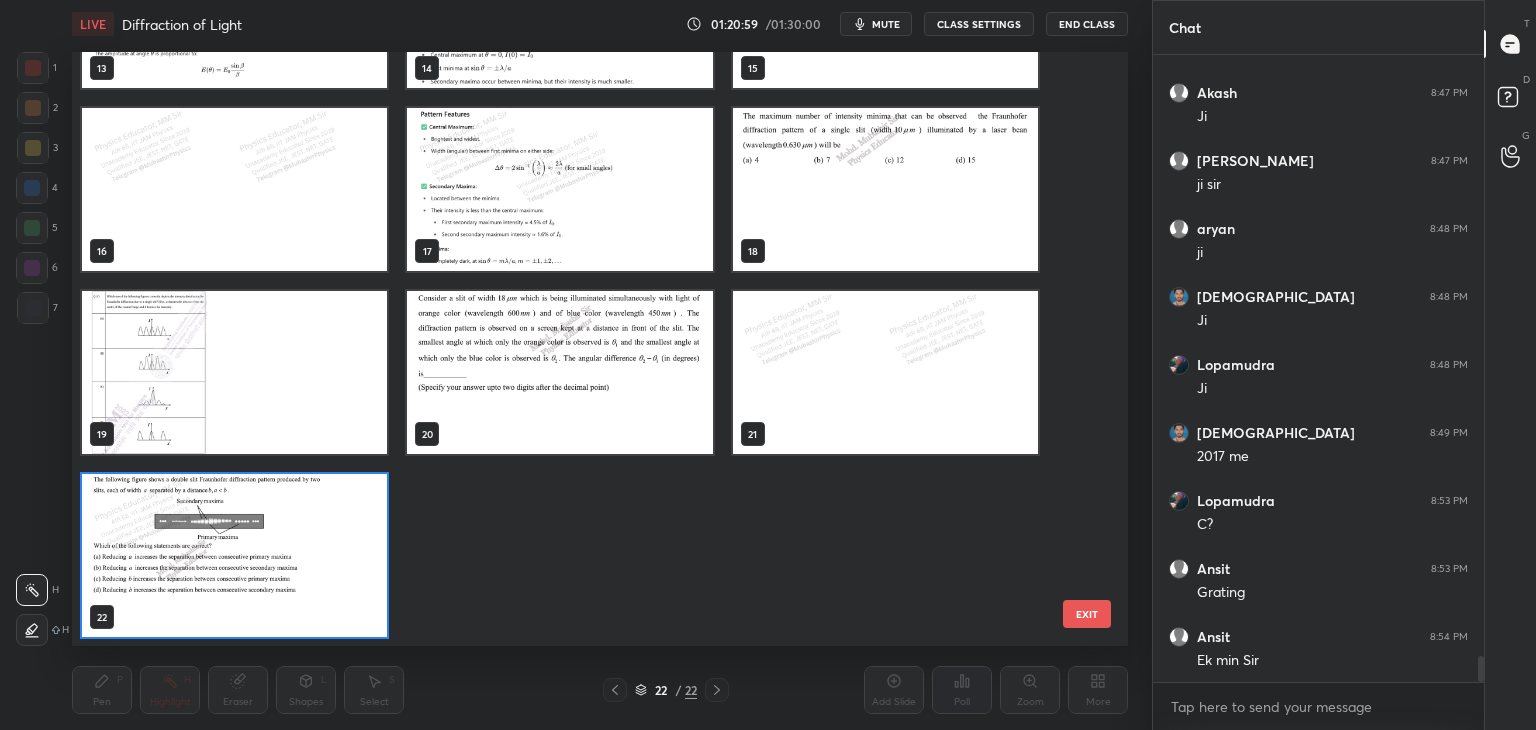 drag, startPoint x: 1080, startPoint y: 396, endPoint x: 1092, endPoint y: 334, distance: 63.15061 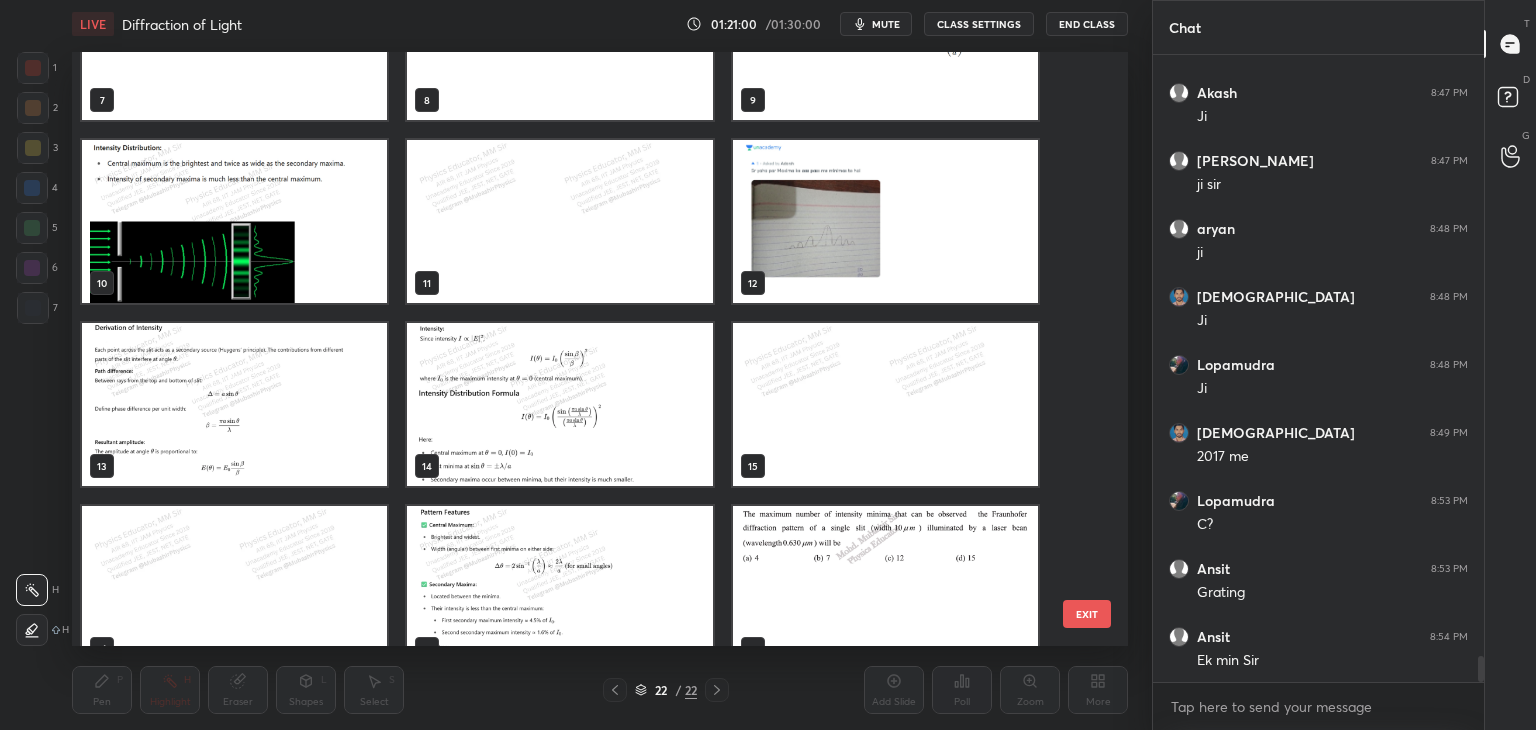 scroll, scrollTop: 475, scrollLeft: 0, axis: vertical 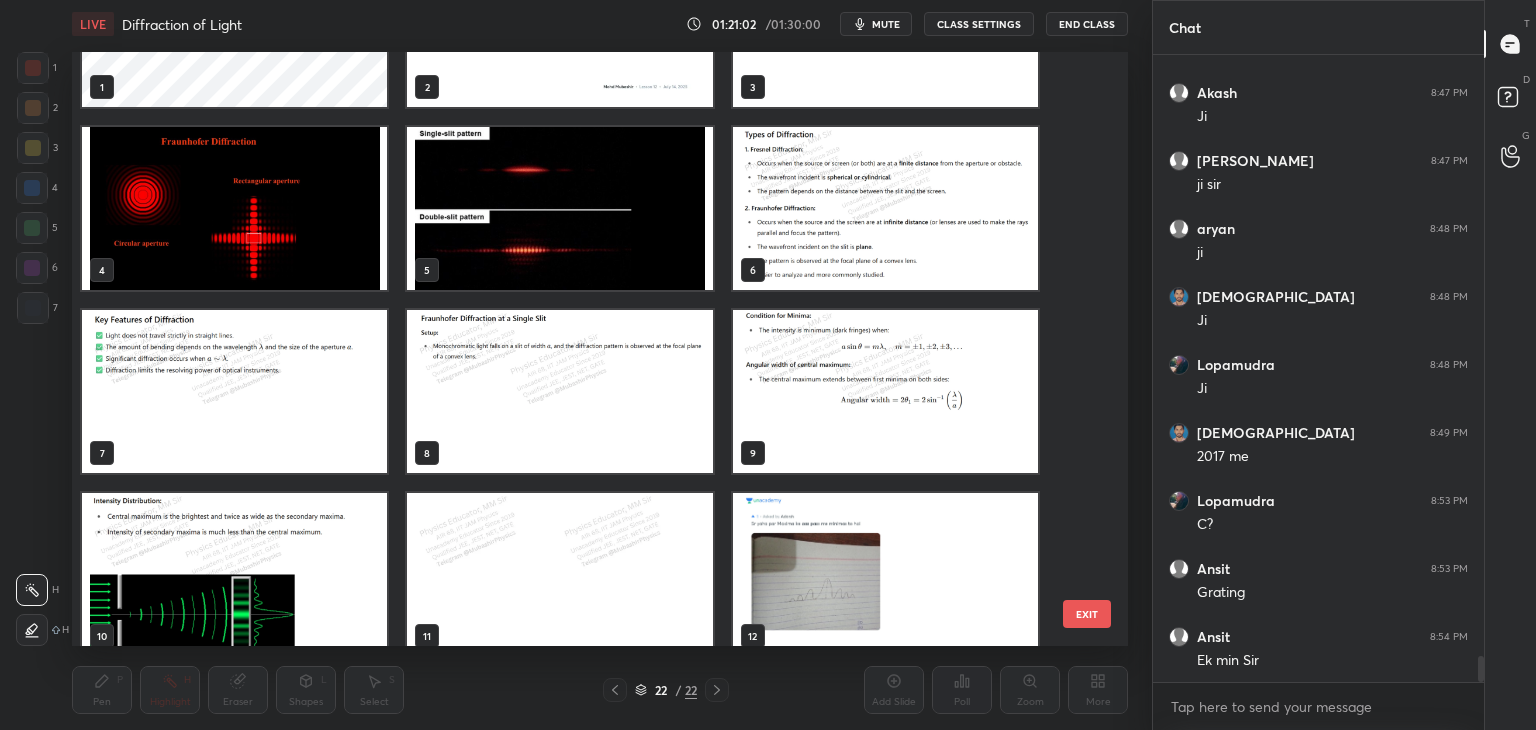click at bounding box center [559, 208] 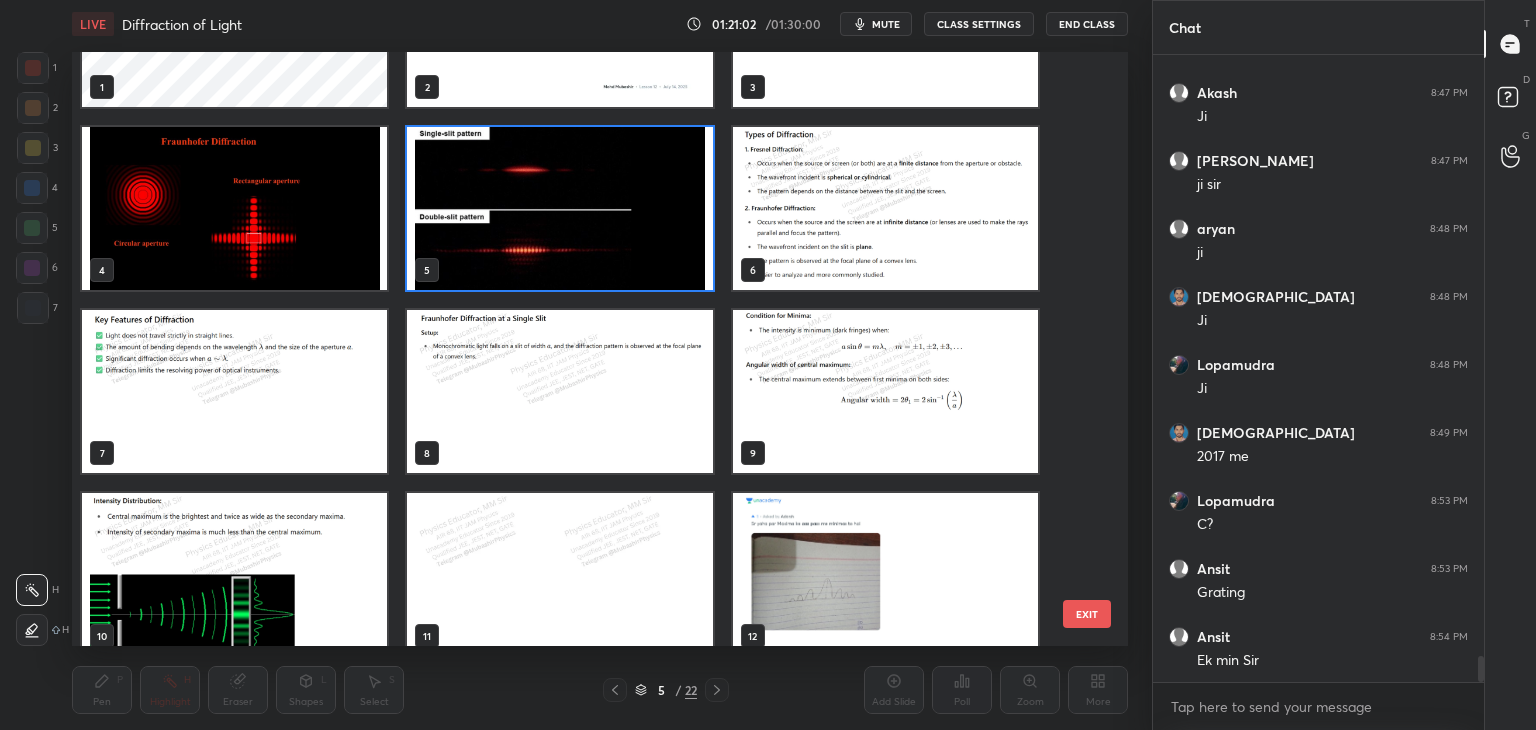click at bounding box center (559, 208) 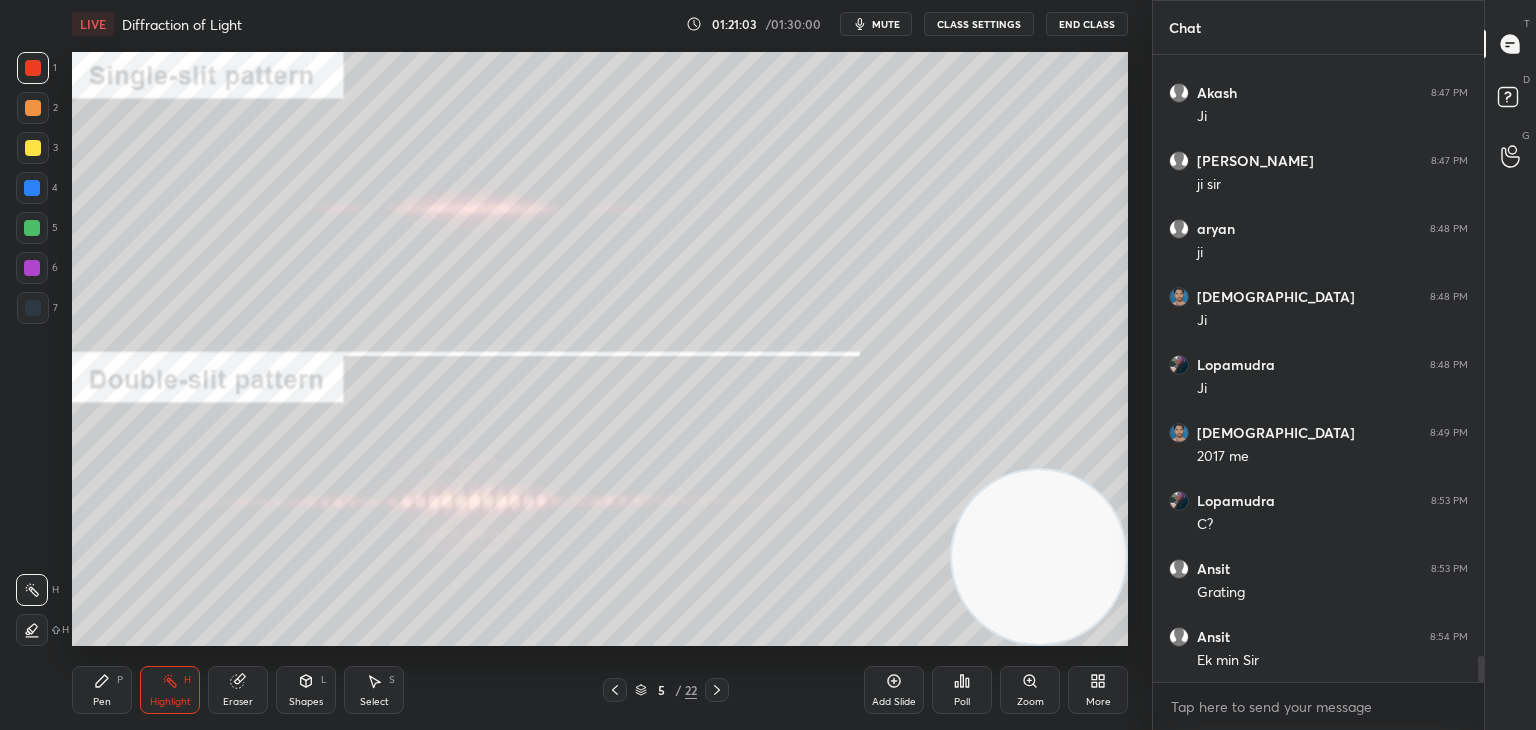 click at bounding box center (559, 208) 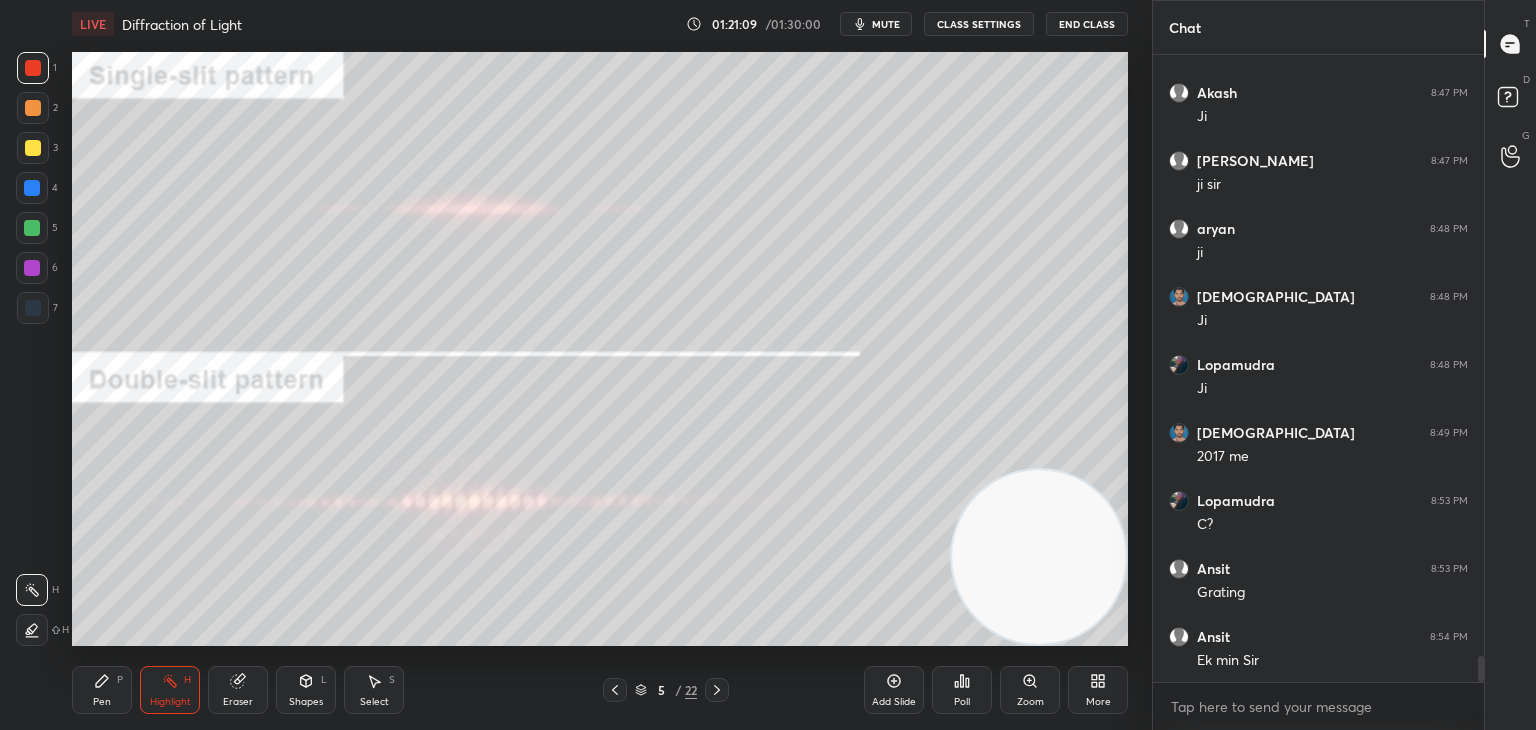click 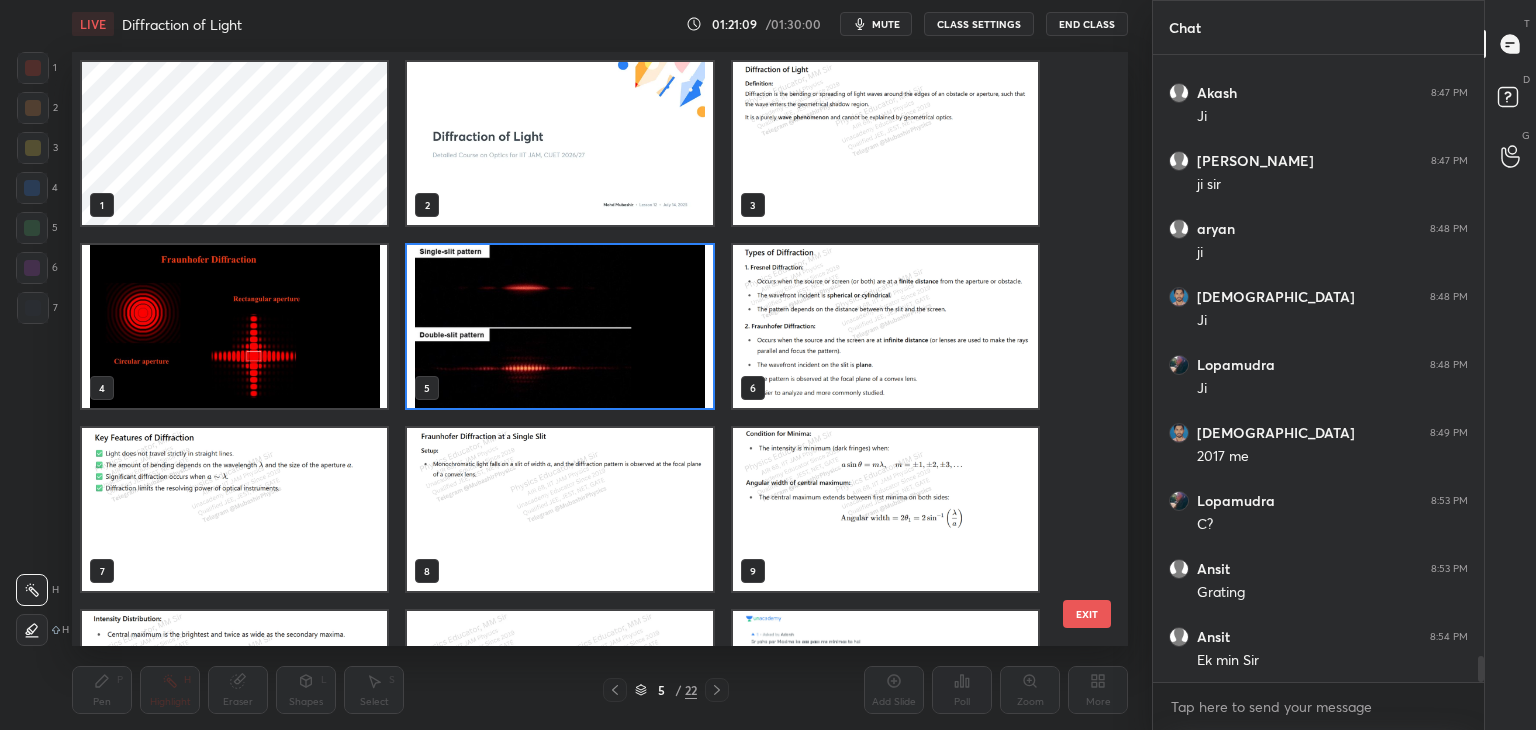 scroll, scrollTop: 6, scrollLeft: 10, axis: both 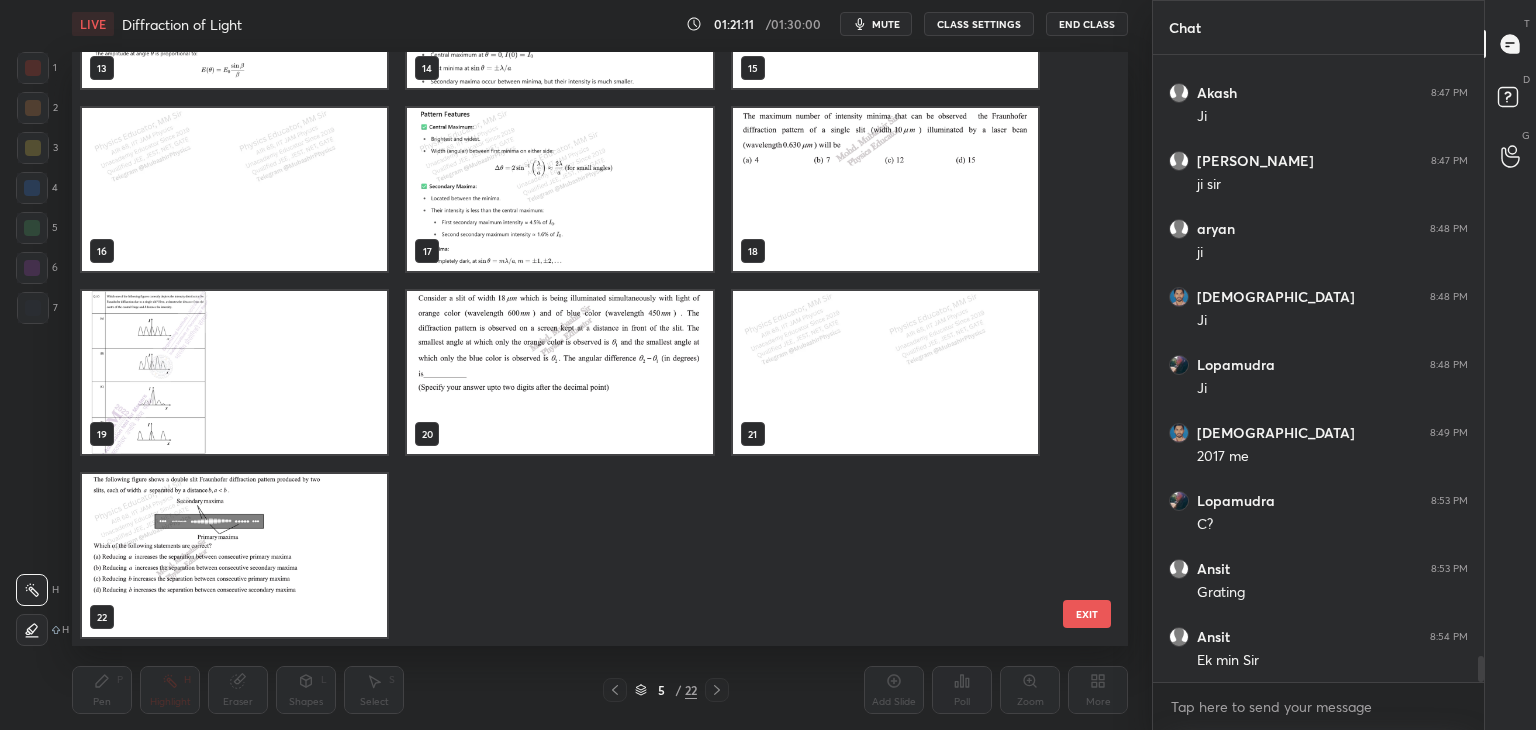 click at bounding box center [234, 555] 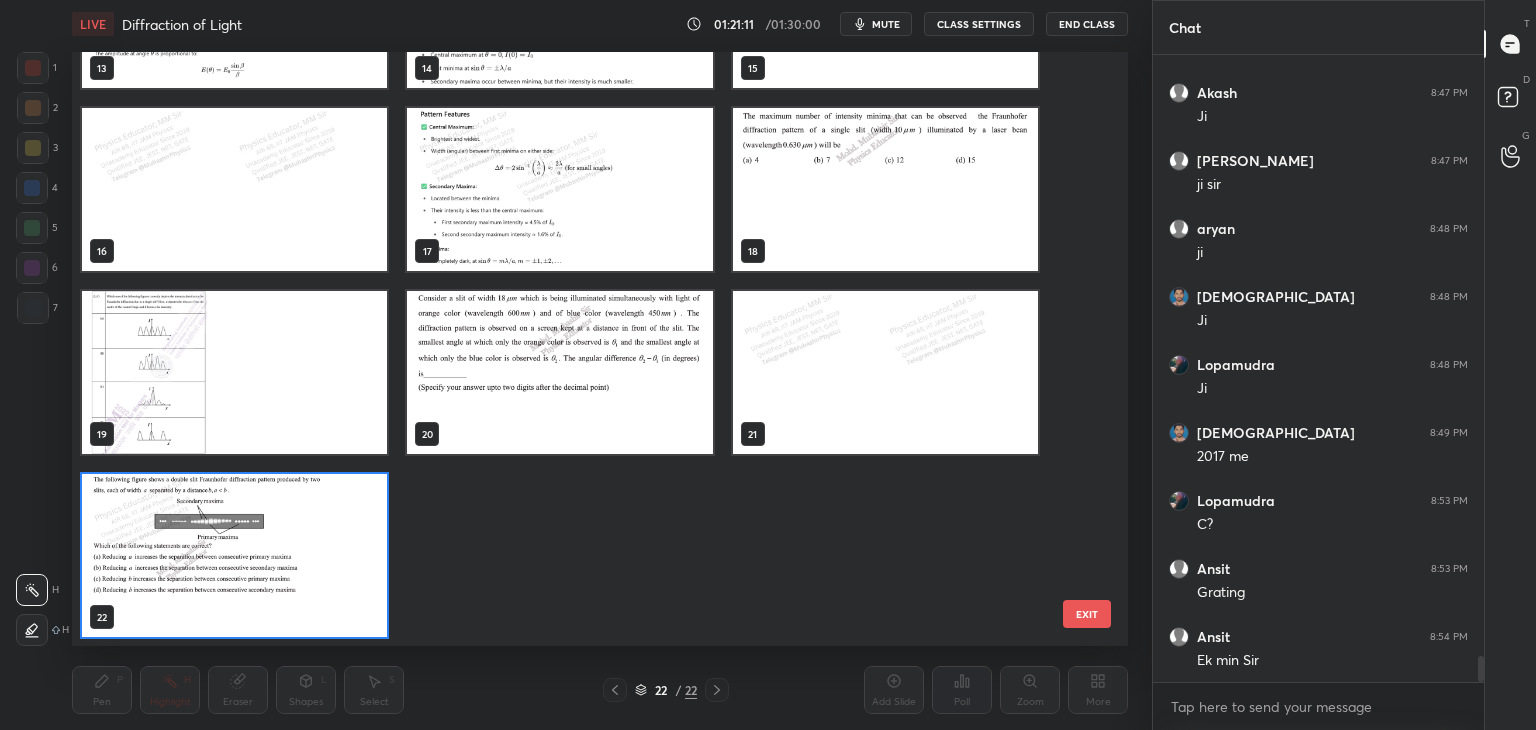 click at bounding box center [234, 555] 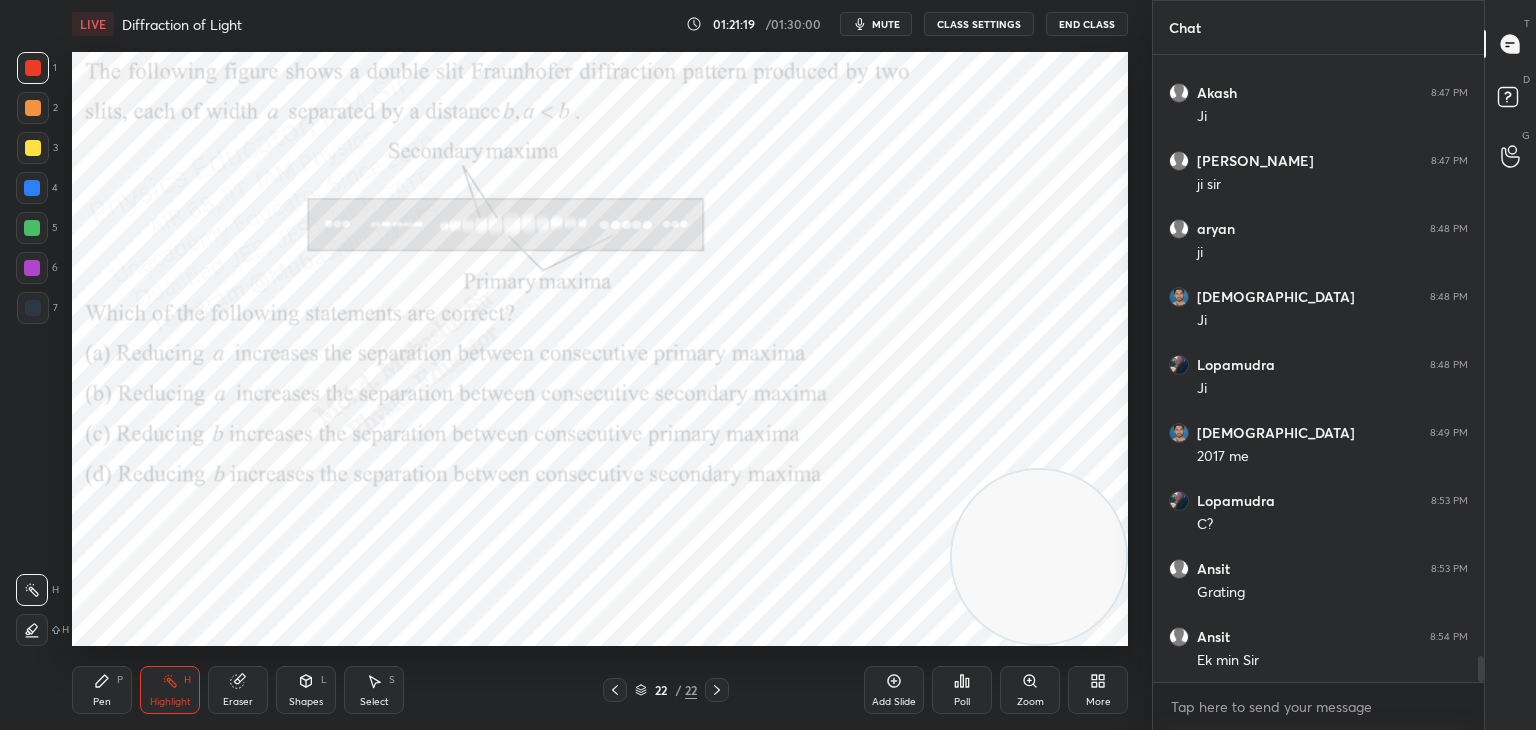 drag, startPoint x: 88, startPoint y: 689, endPoint x: 8, endPoint y: 276, distance: 420.67685 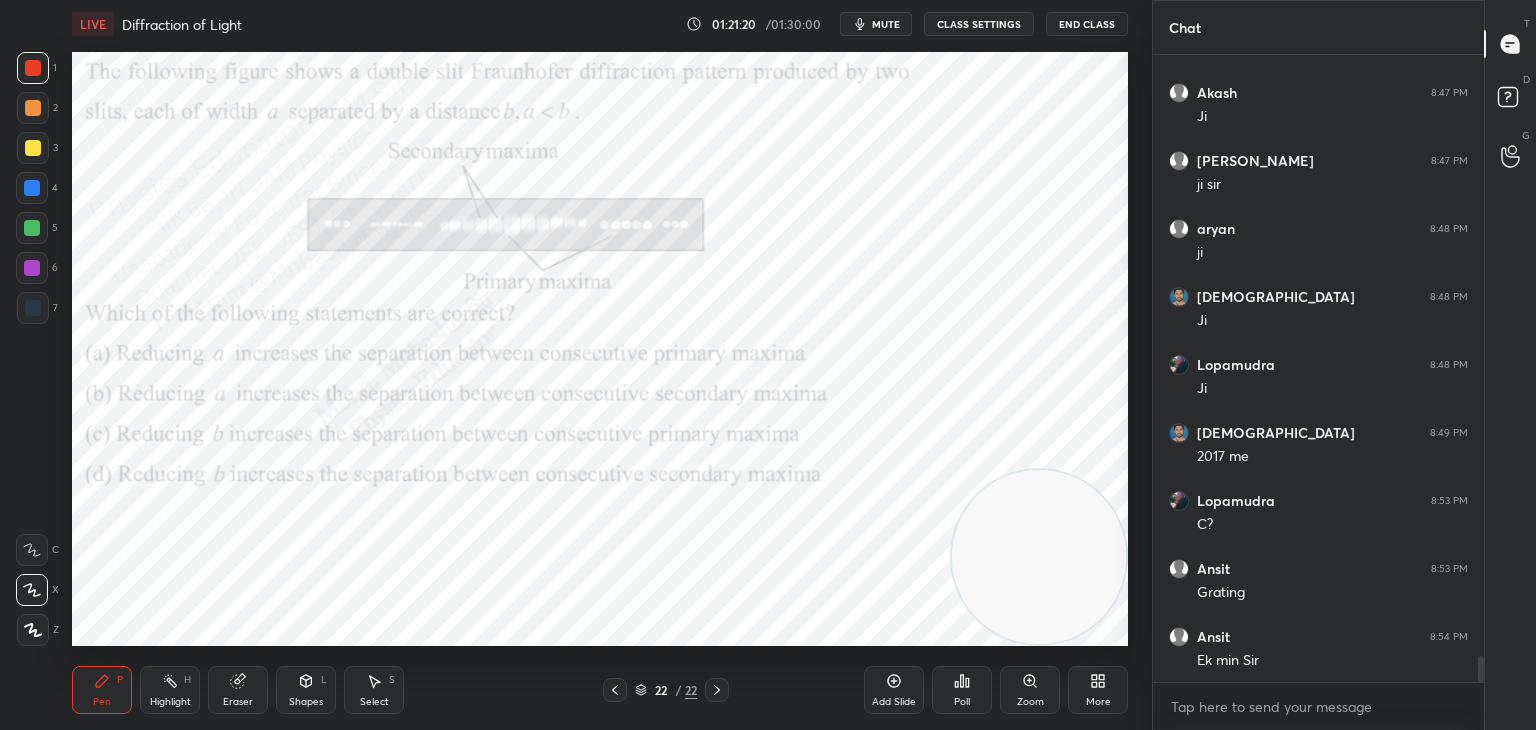 drag, startPoint x: 31, startPoint y: 202, endPoint x: 53, endPoint y: 204, distance: 22.090721 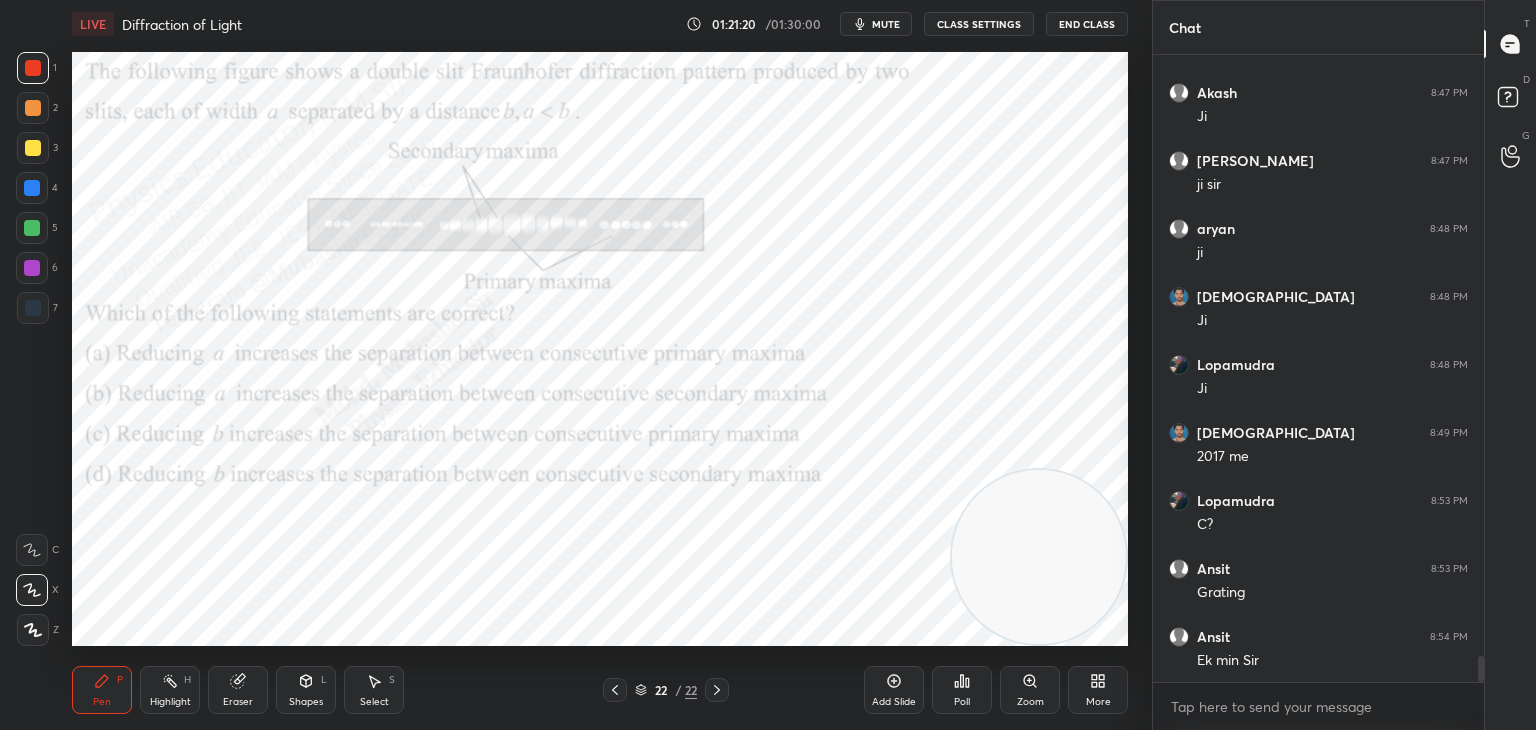 click on "4" at bounding box center [37, 192] 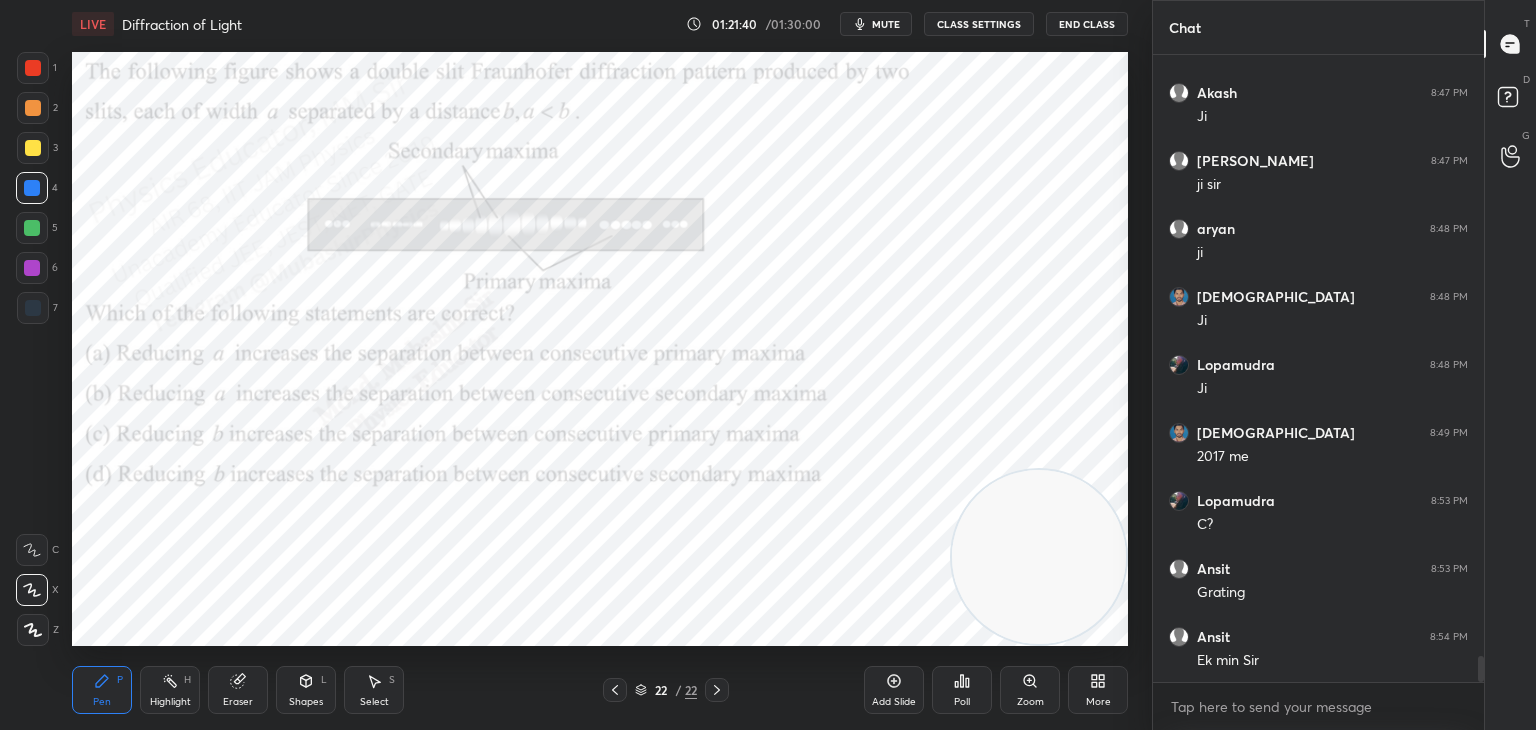 drag, startPoint x: 156, startPoint y: 696, endPoint x: 175, endPoint y: 688, distance: 20.615528 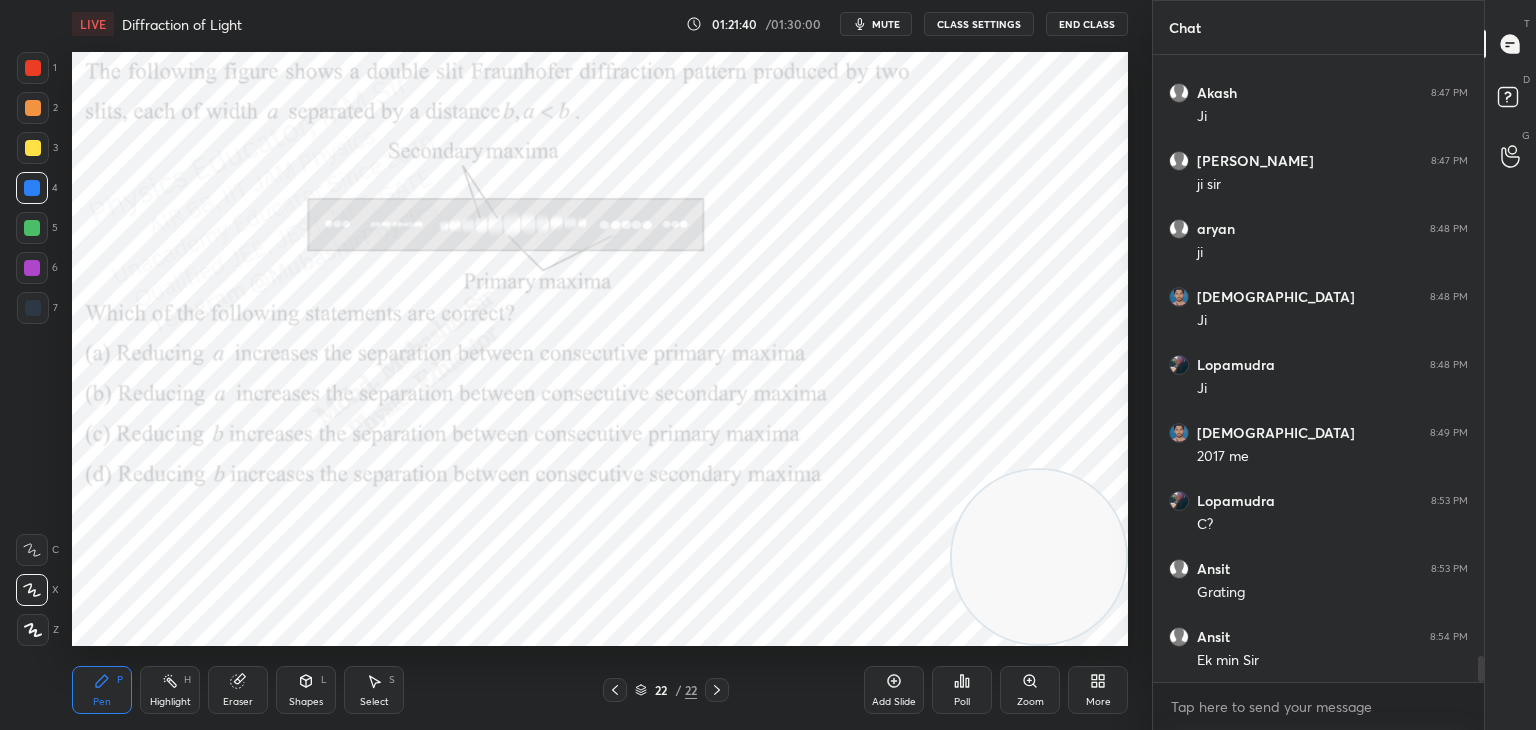 click on "Highlight H" at bounding box center [170, 690] 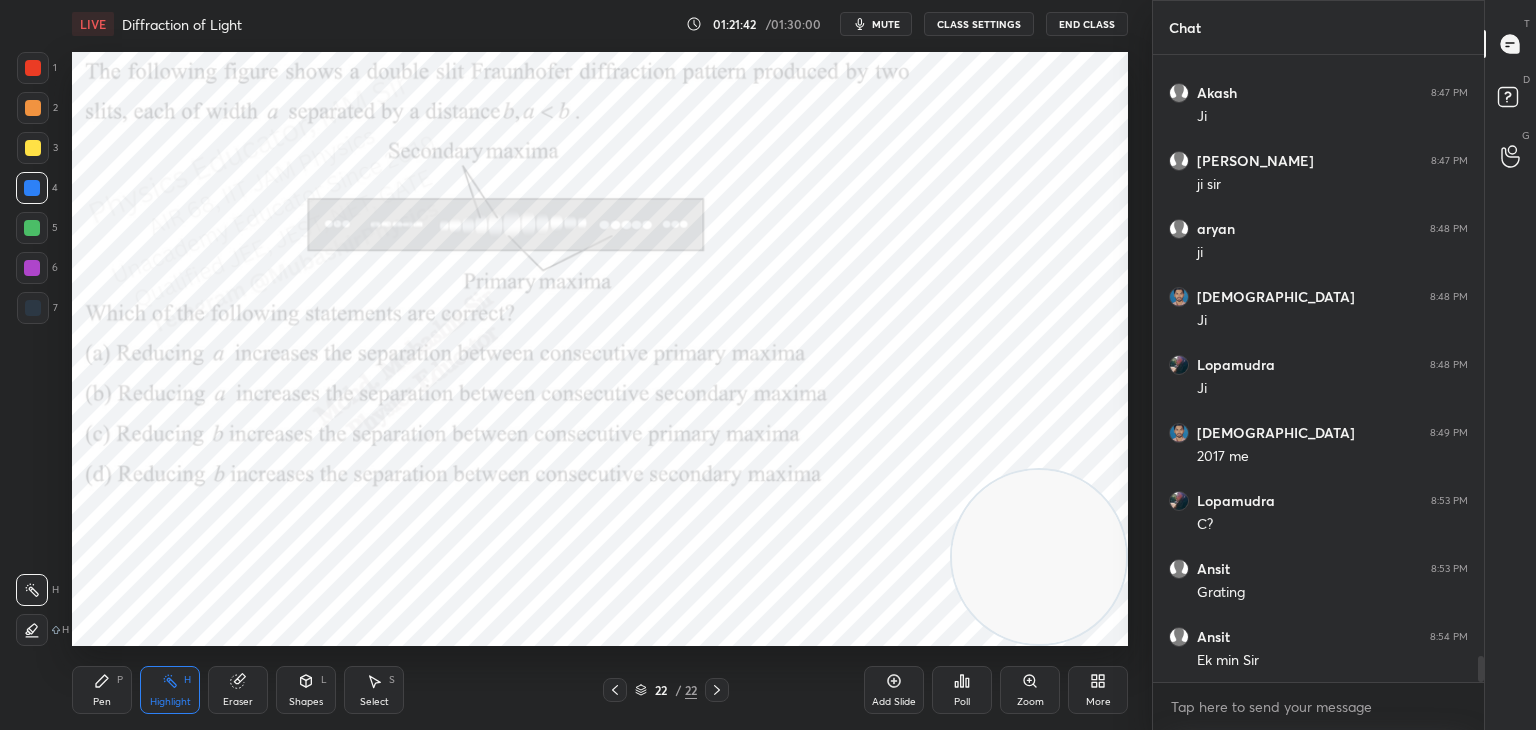 drag, startPoint x: 92, startPoint y: 682, endPoint x: 141, endPoint y: 658, distance: 54.56189 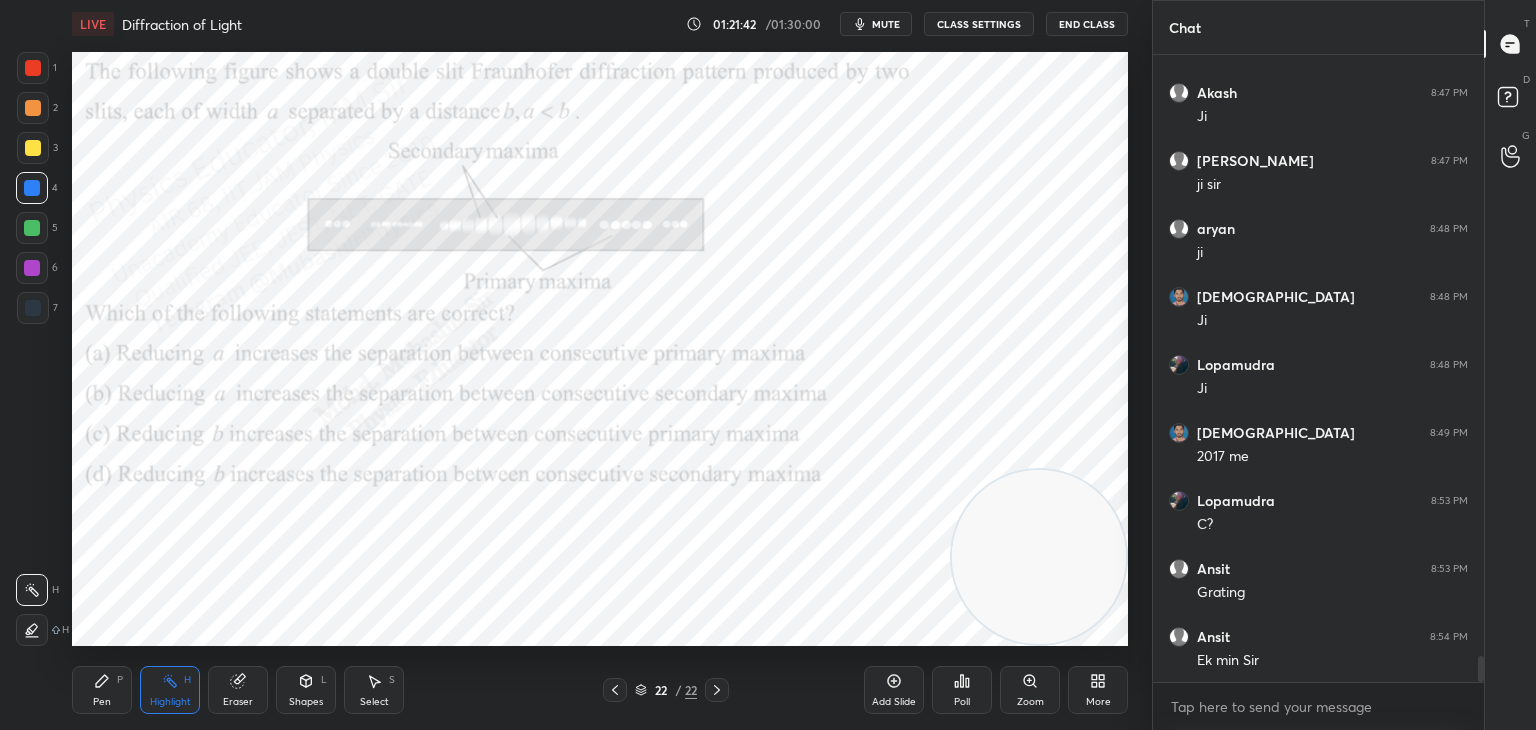 click on "Pen P" at bounding box center (102, 690) 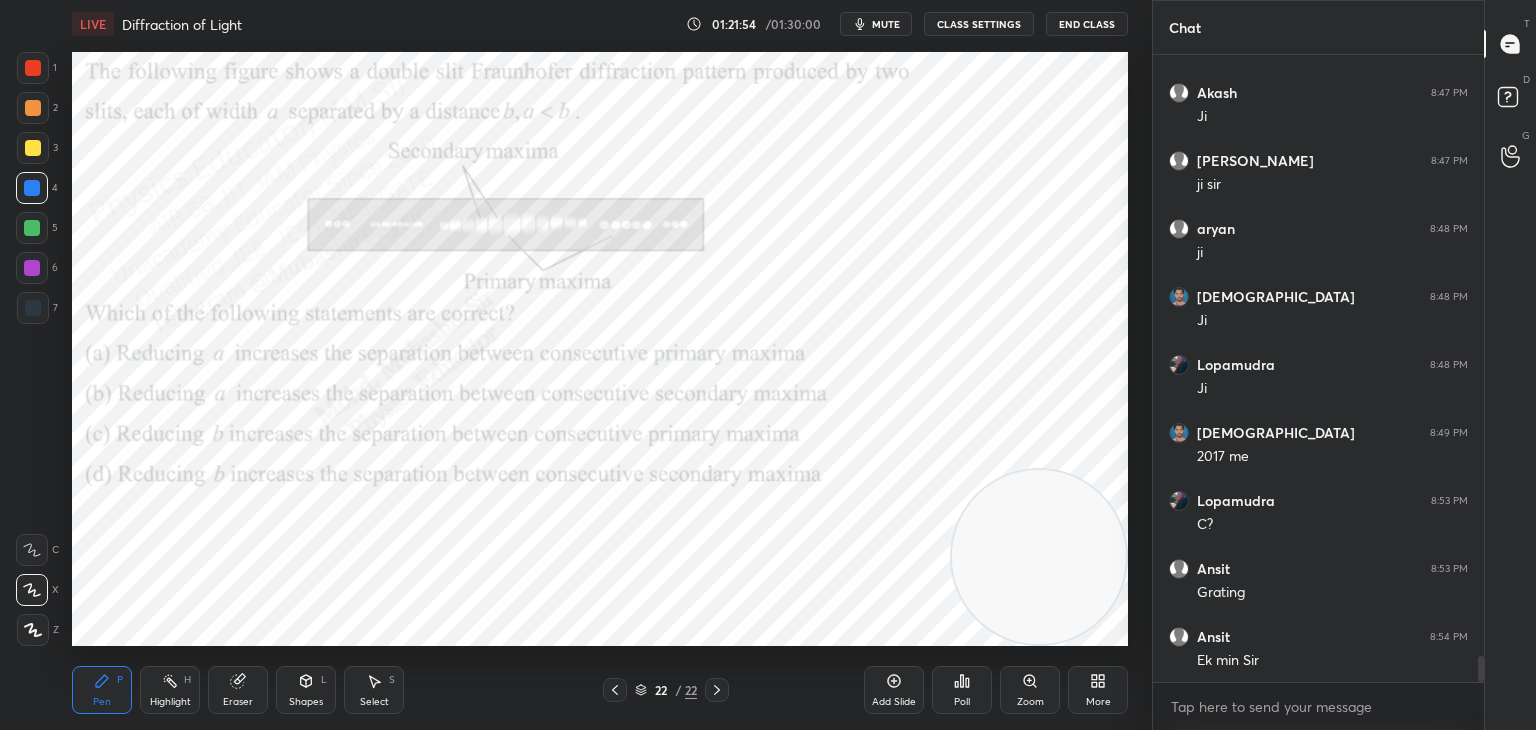 drag, startPoint x: 1009, startPoint y: 498, endPoint x: 659, endPoint y: 516, distance: 350.46255 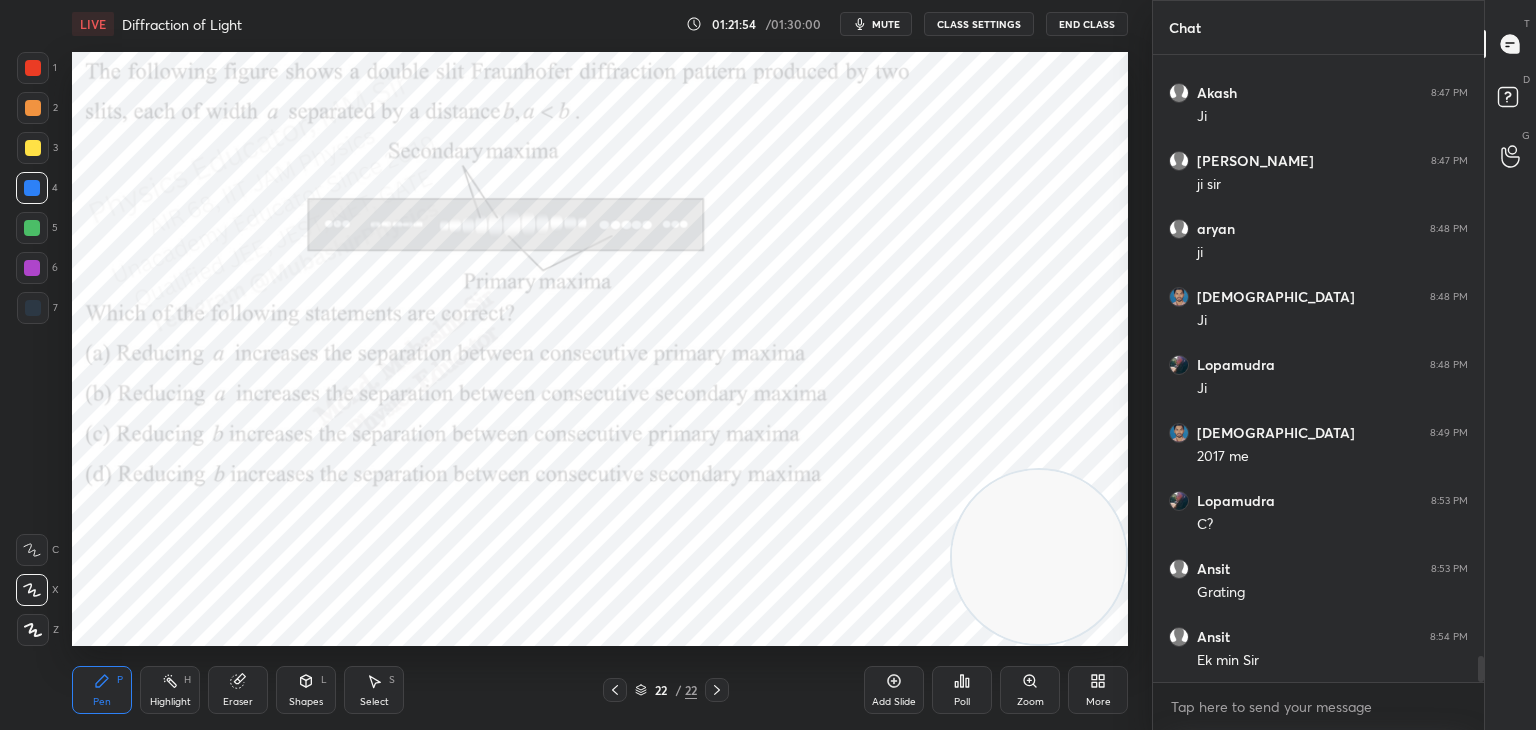 click at bounding box center (1039, 557) 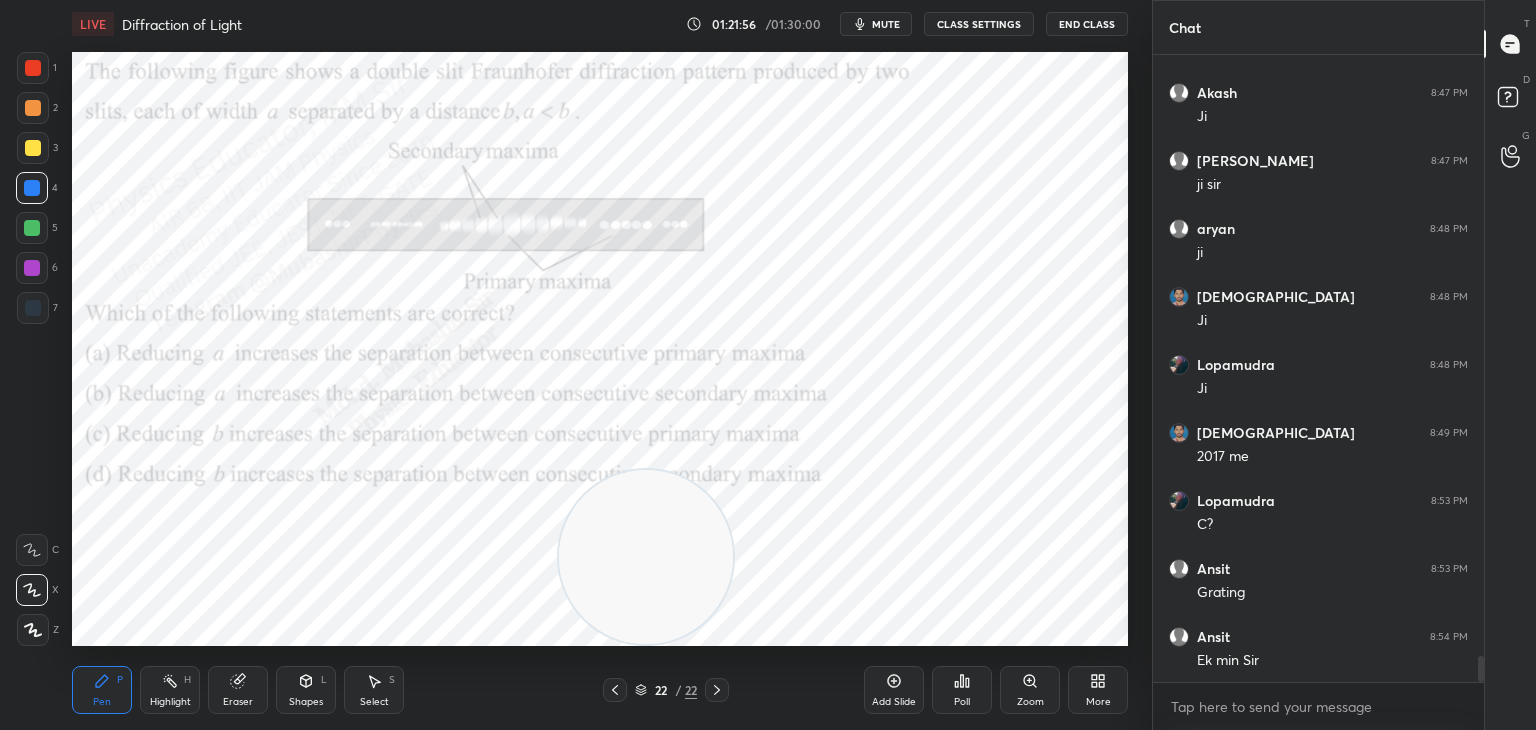 click at bounding box center (32, 268) 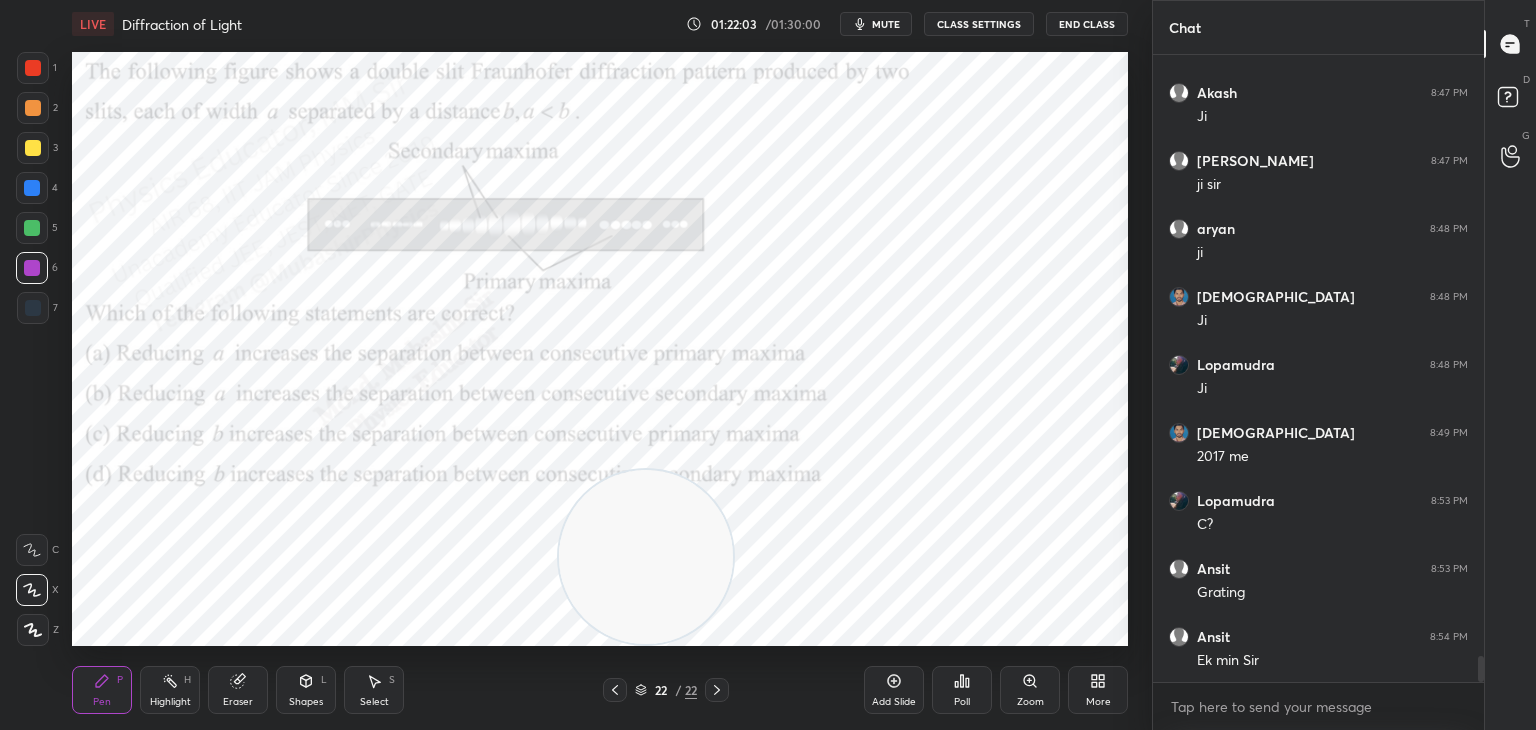 click on "Select" at bounding box center [374, 702] 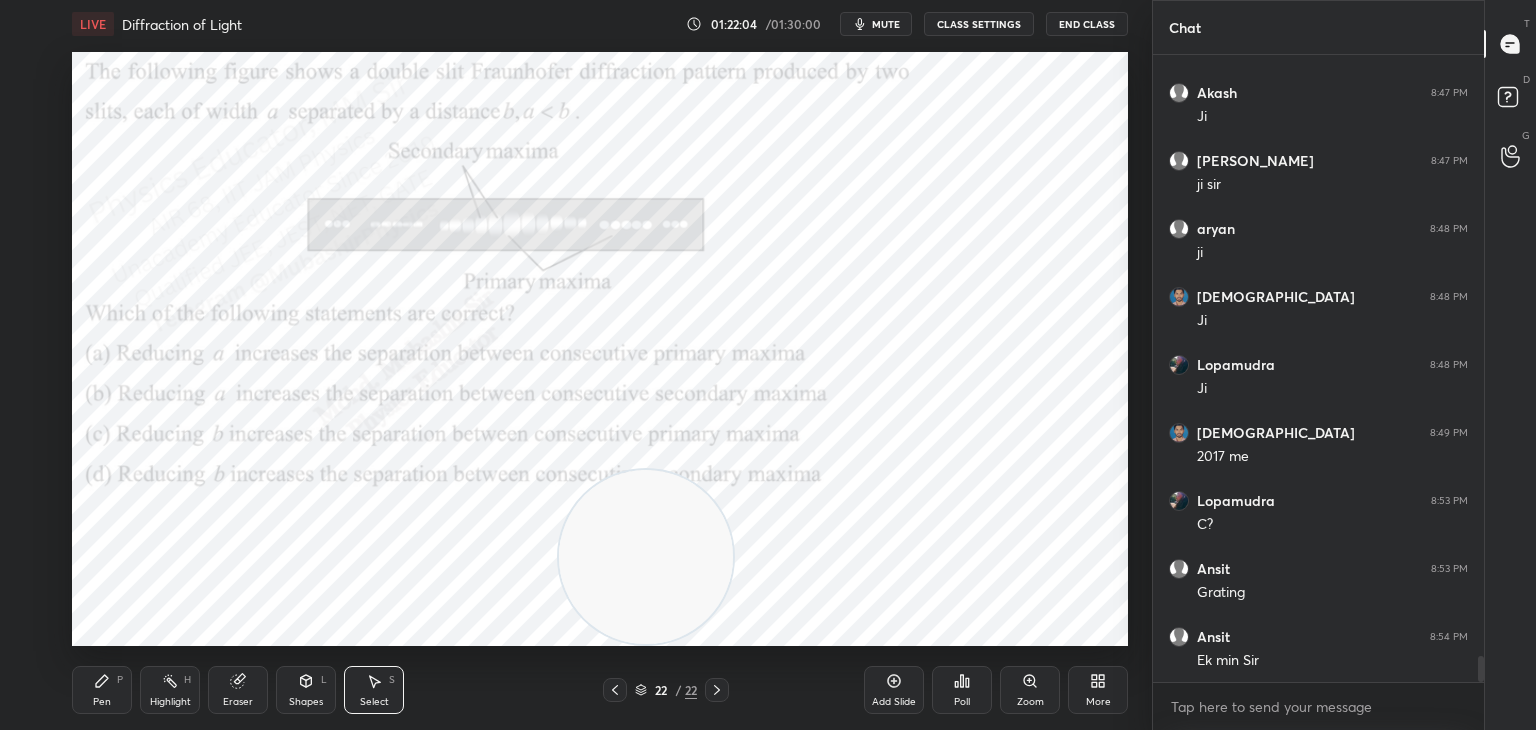 click on "0 ° Undo Copy Paste here Duplicate Duplicate to new slide Delete" at bounding box center (600, 349) 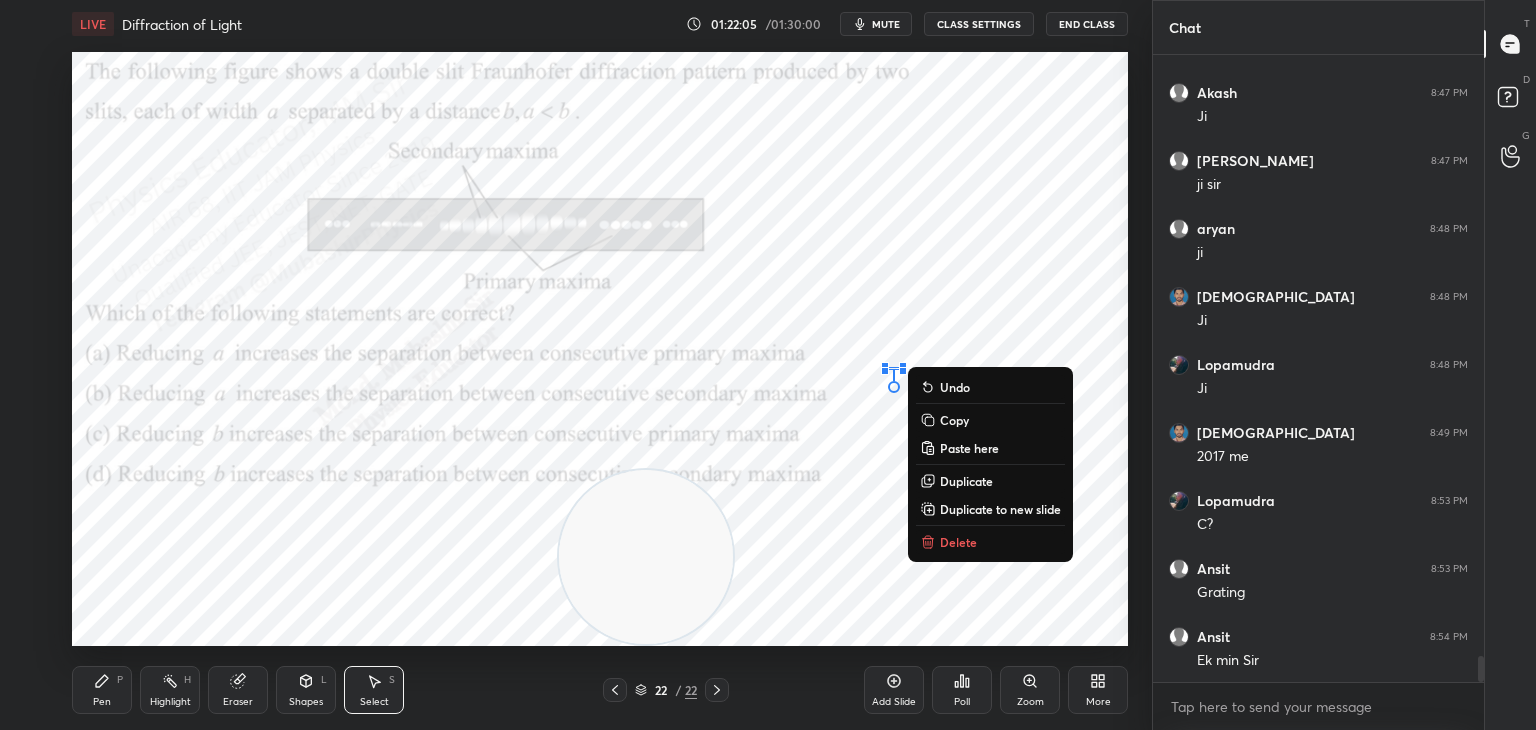 click on "Delete" at bounding box center [990, 542] 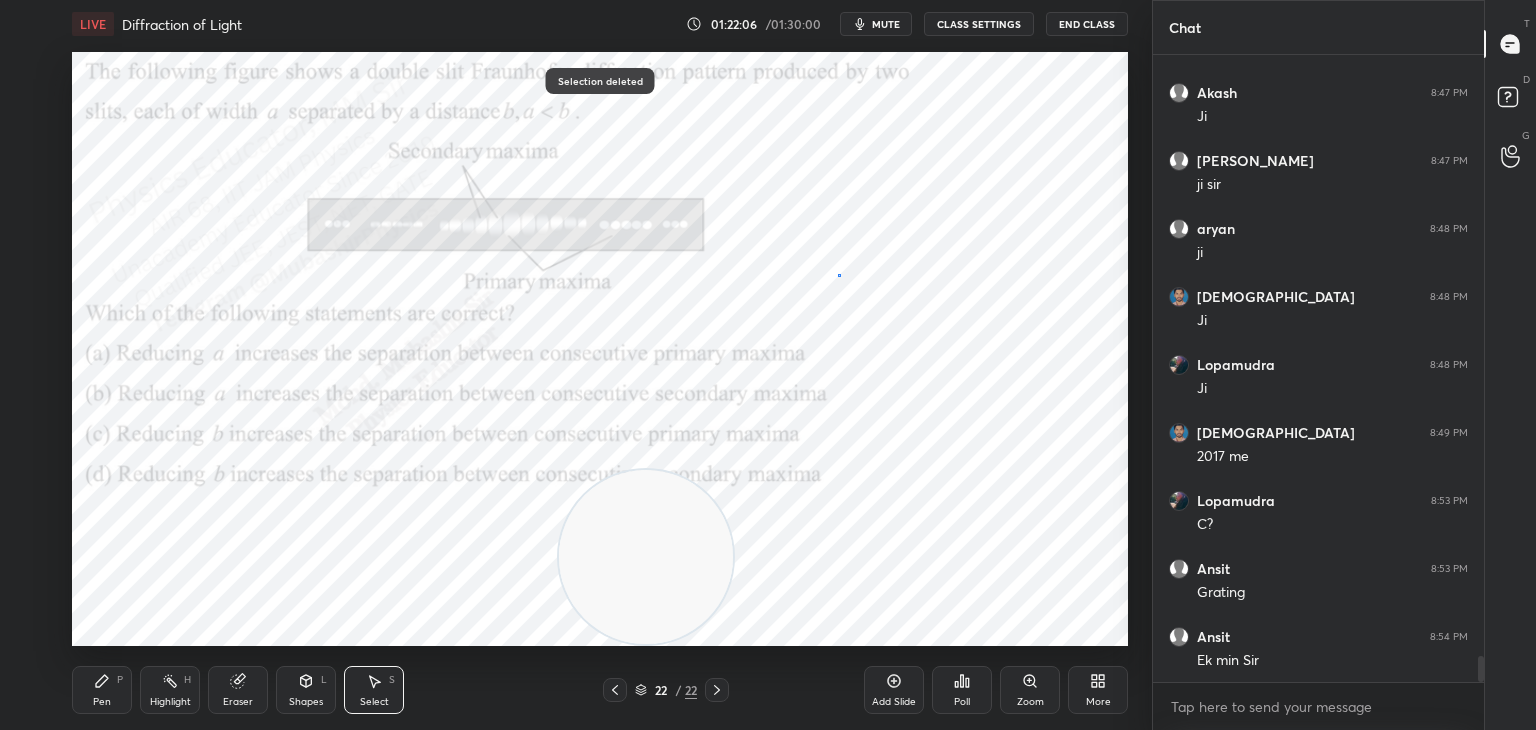 drag, startPoint x: 837, startPoint y: 274, endPoint x: 875, endPoint y: 376, distance: 108.84852 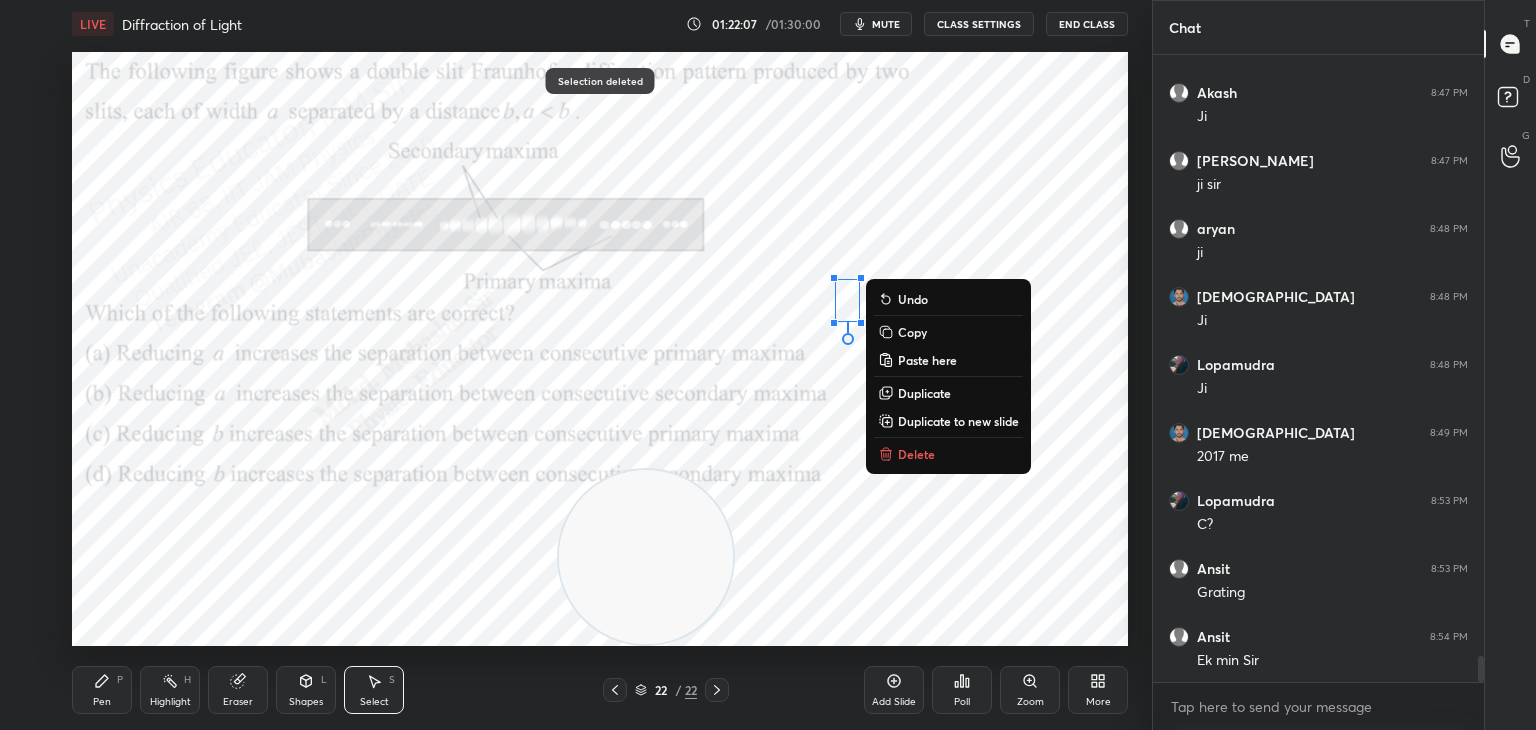 click on "Delete" at bounding box center [948, 454] 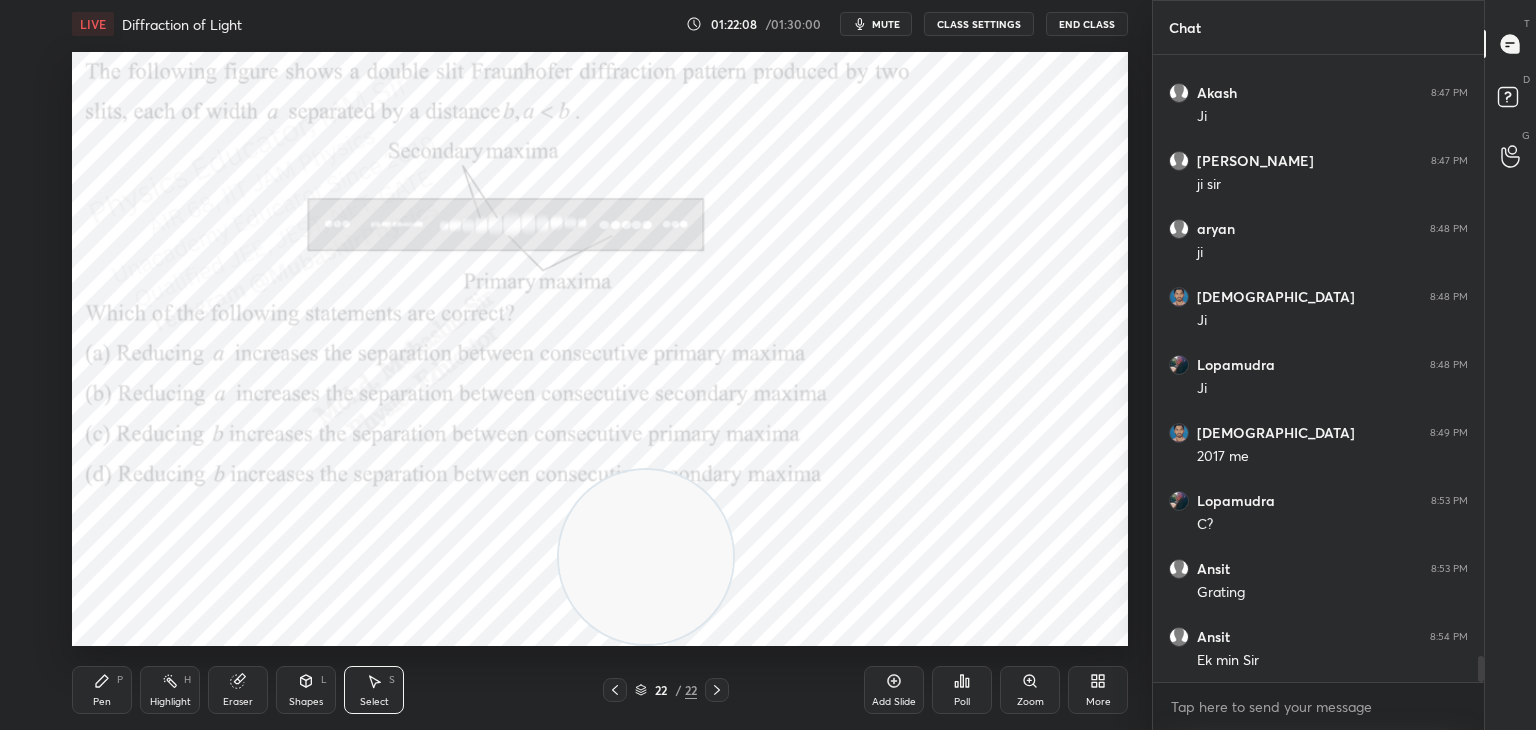 drag, startPoint x: 100, startPoint y: 696, endPoint x: 137, endPoint y: 682, distance: 39.56008 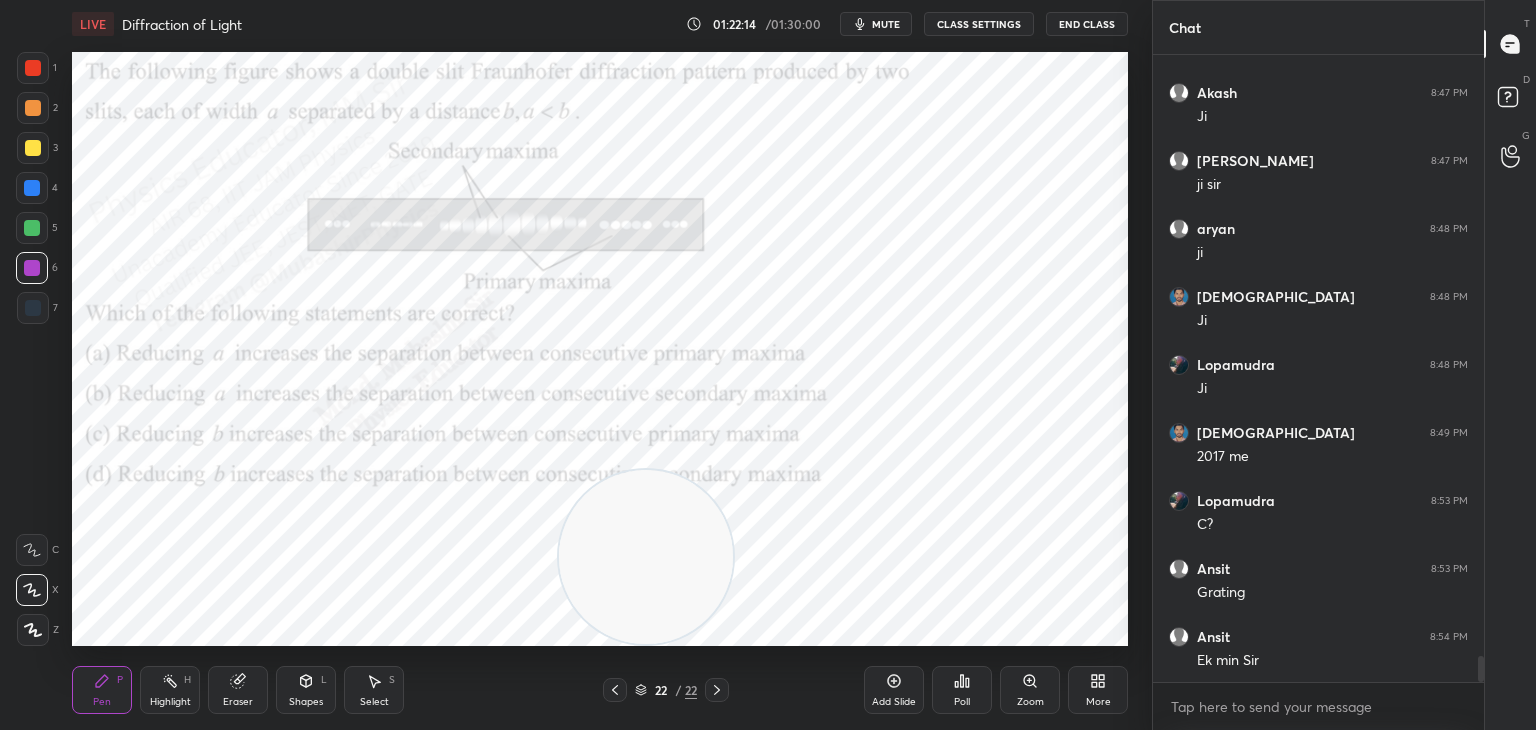 click on "Highlight H" at bounding box center (170, 690) 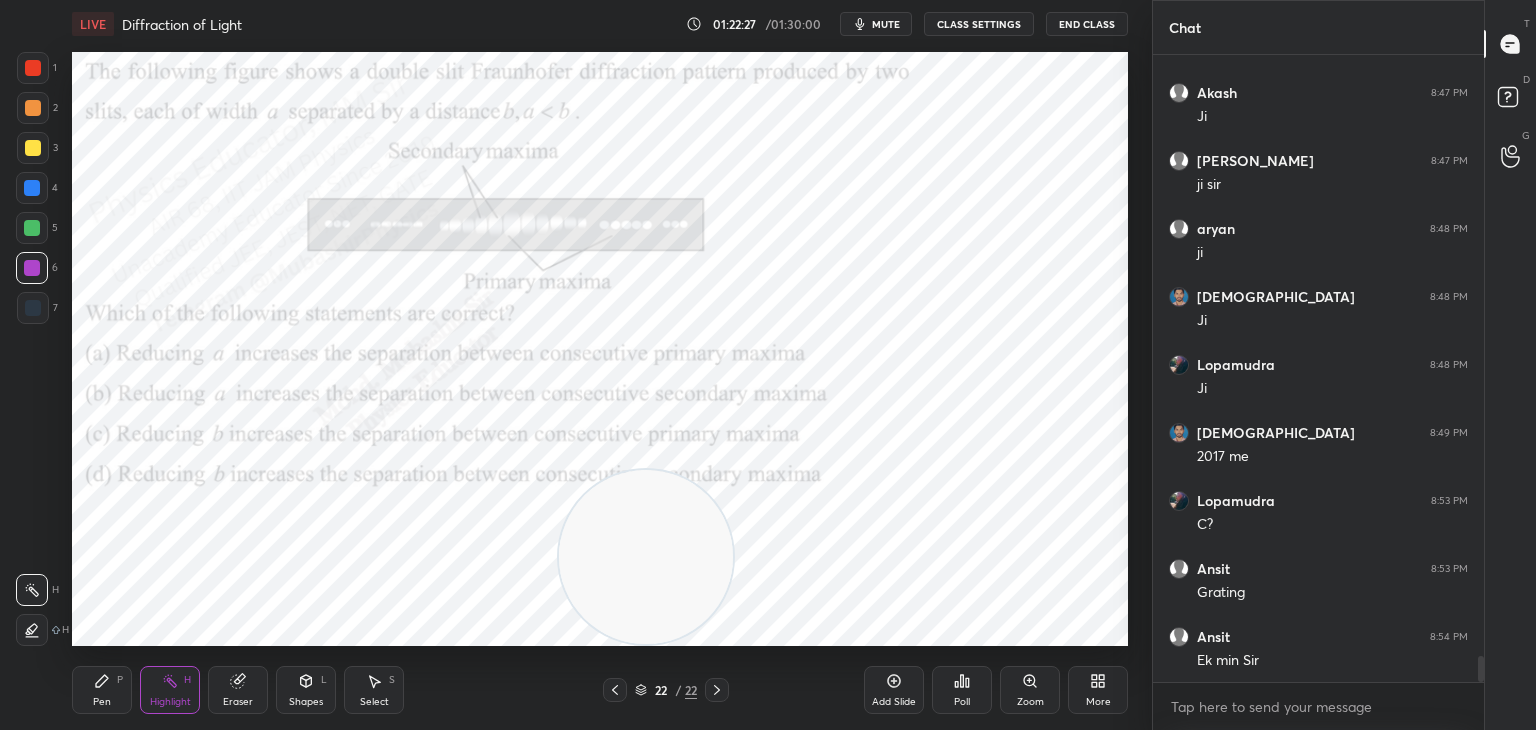 click on "Pen P" at bounding box center [102, 690] 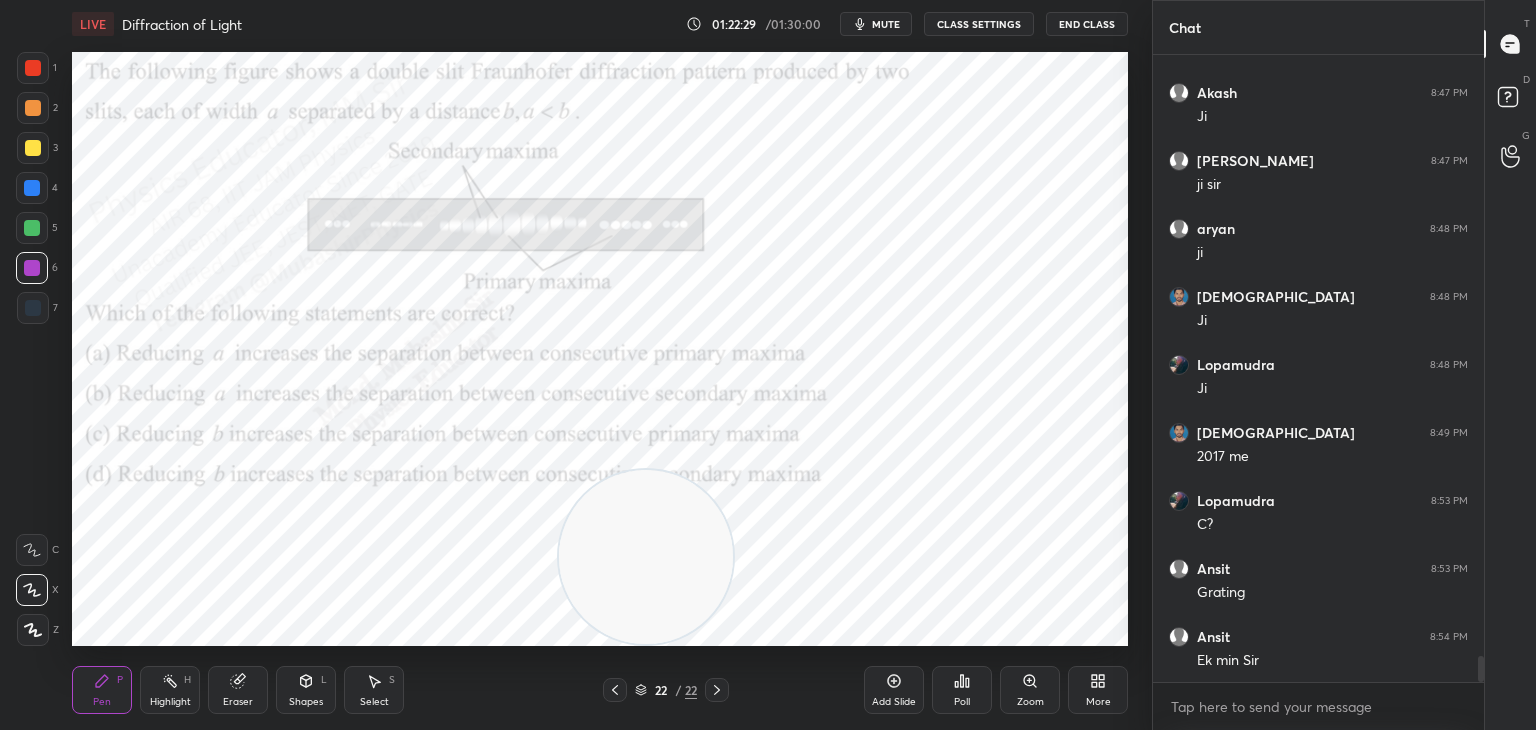 drag, startPoint x: 29, startPoint y: 194, endPoint x: 45, endPoint y: 209, distance: 21.931713 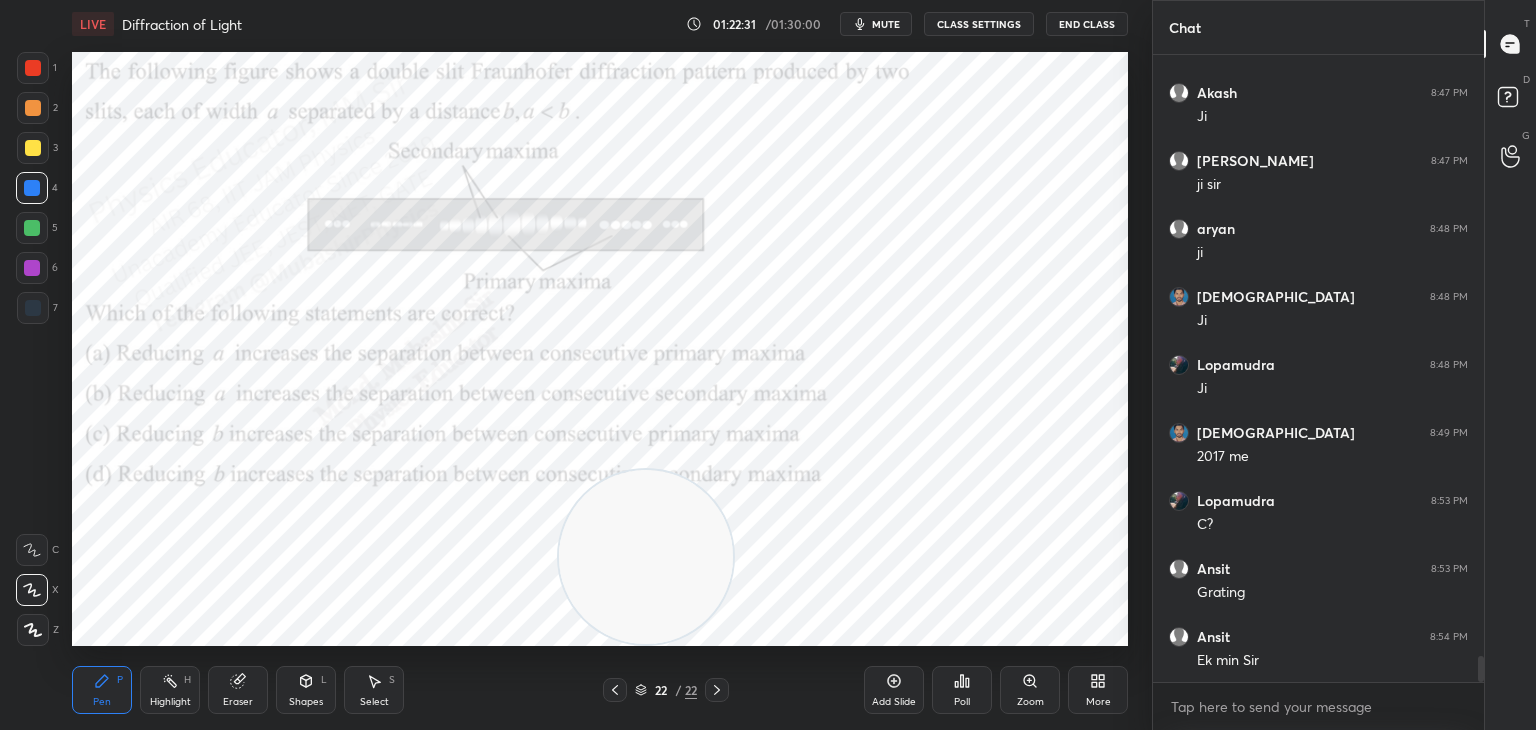 drag, startPoint x: 177, startPoint y: 690, endPoint x: 253, endPoint y: 676, distance: 77.27872 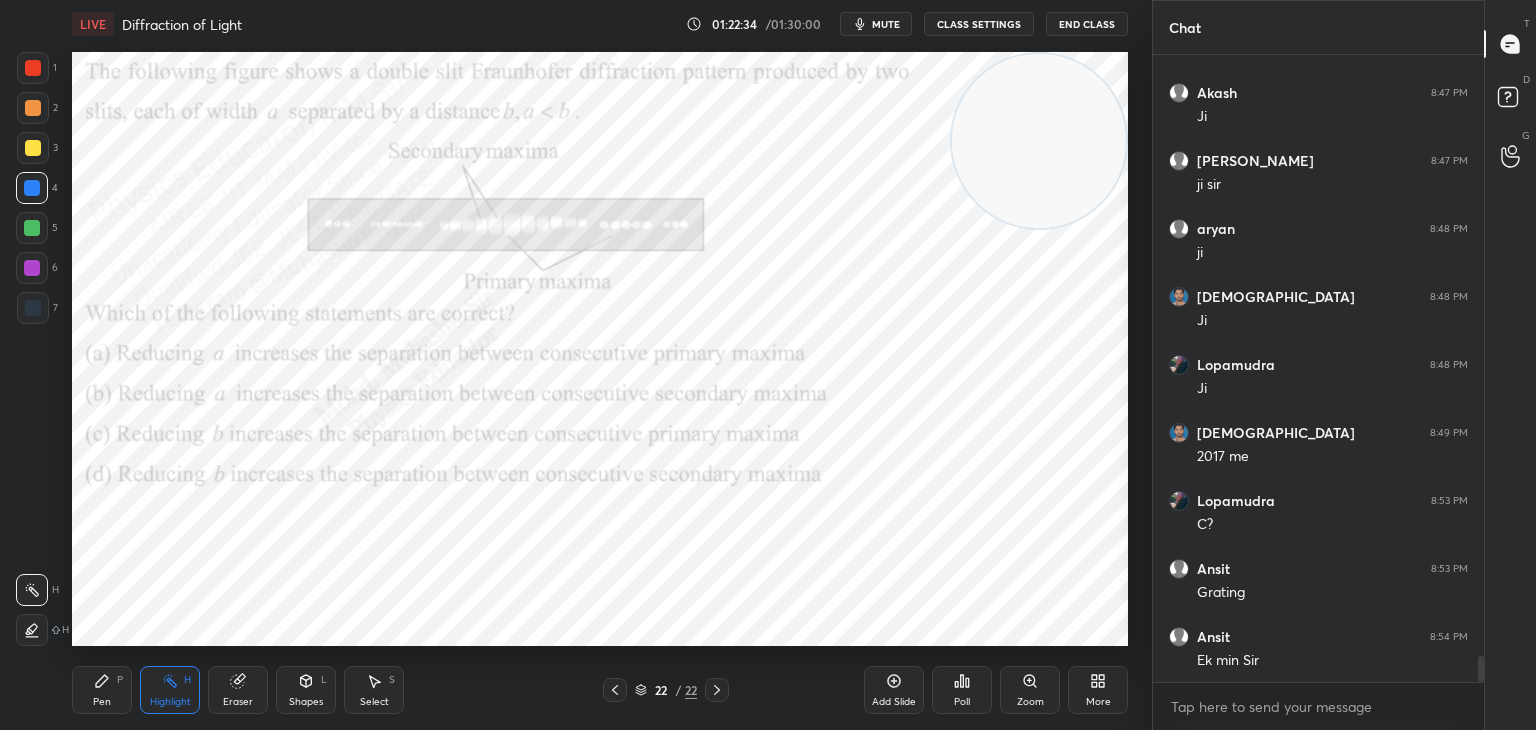 drag, startPoint x: 708, startPoint y: 601, endPoint x: 1145, endPoint y: 102, distance: 663.30237 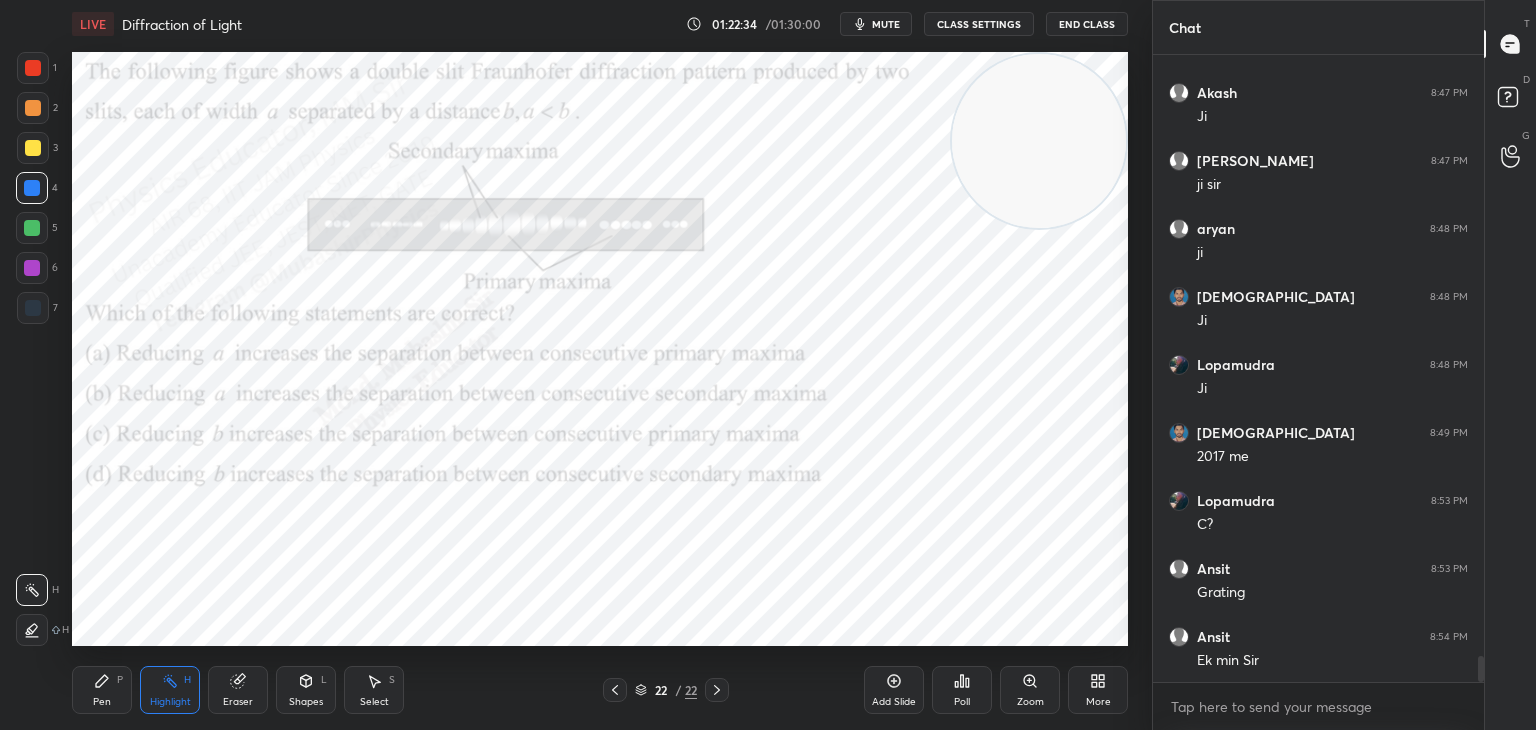 click on "1 2 3 4 5 6 7 C X Z C X Z E E Erase all   H H LIVE Diffraction of Light 01:22:34 /  01:30:00 mute CLASS SETTINGS End Class Setting up your live class Poll for   secs No correct answer Start poll Back Diffraction of Light • L12 of Detailed Course on Optics for IIT JAM, CUET 2026/27 [PERSON_NAME] Pen P Highlight H Eraser Shapes L Select S 22 / 22 Add Slide Poll Zoom More" at bounding box center (576, 365) 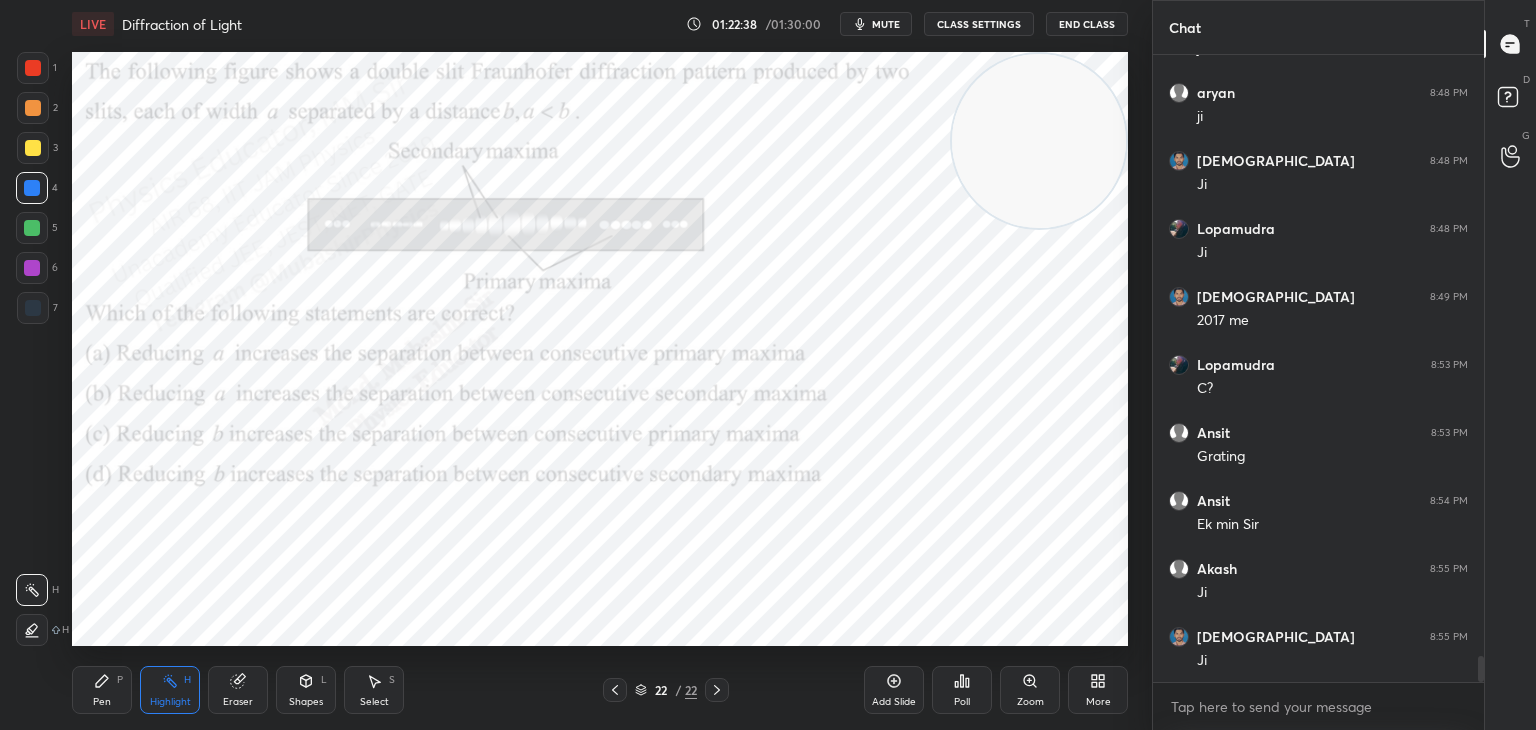 scroll, scrollTop: 14430, scrollLeft: 0, axis: vertical 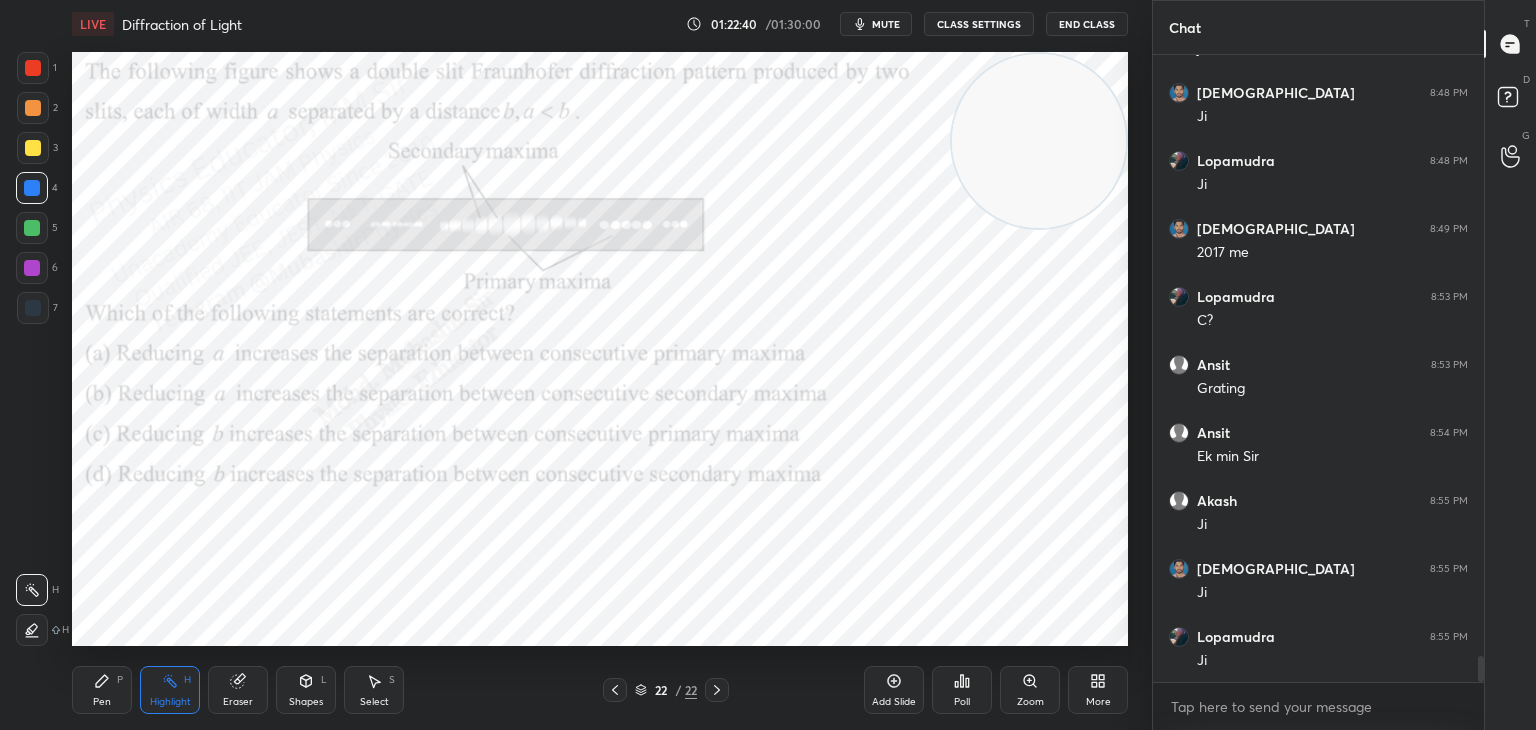 click on "Pen P" at bounding box center [102, 690] 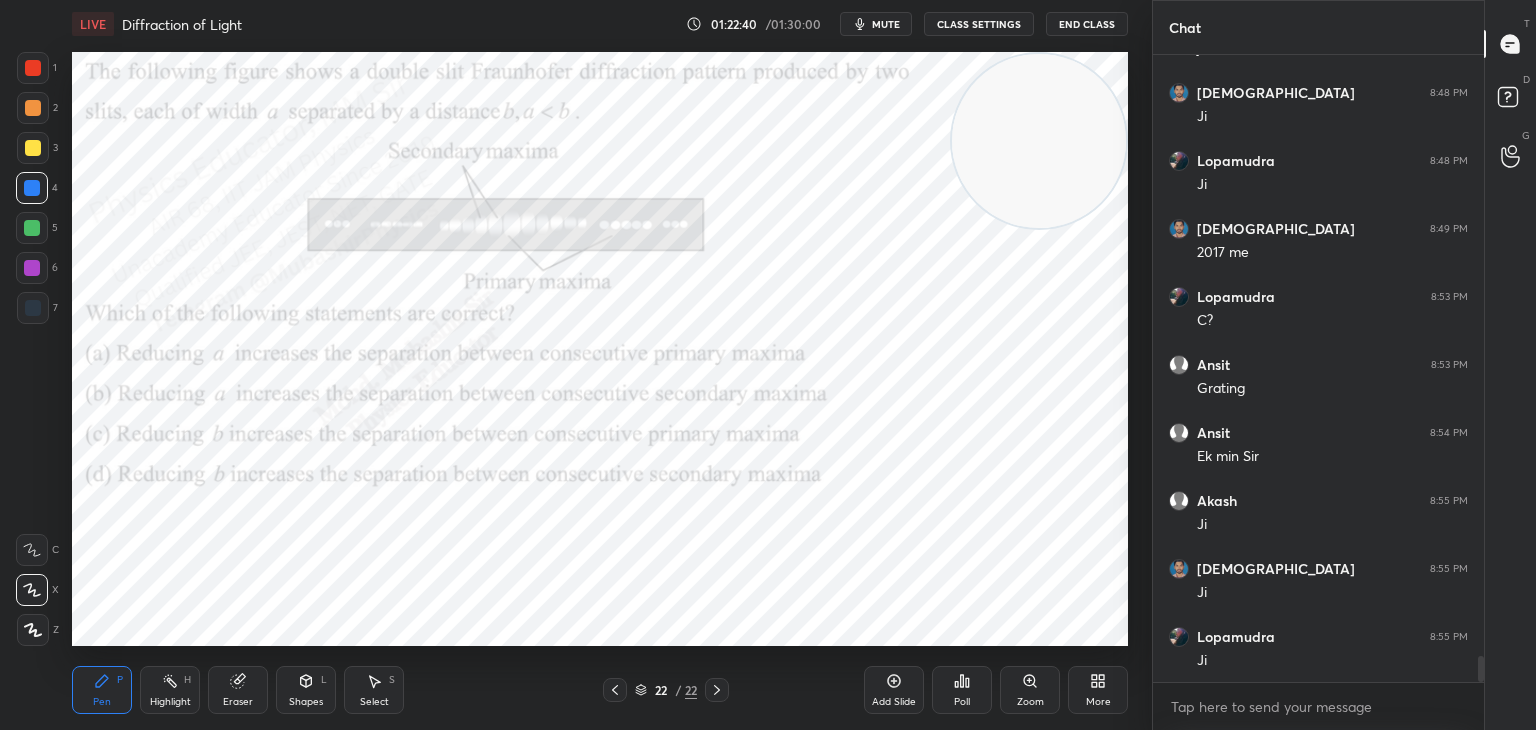 click at bounding box center (32, 228) 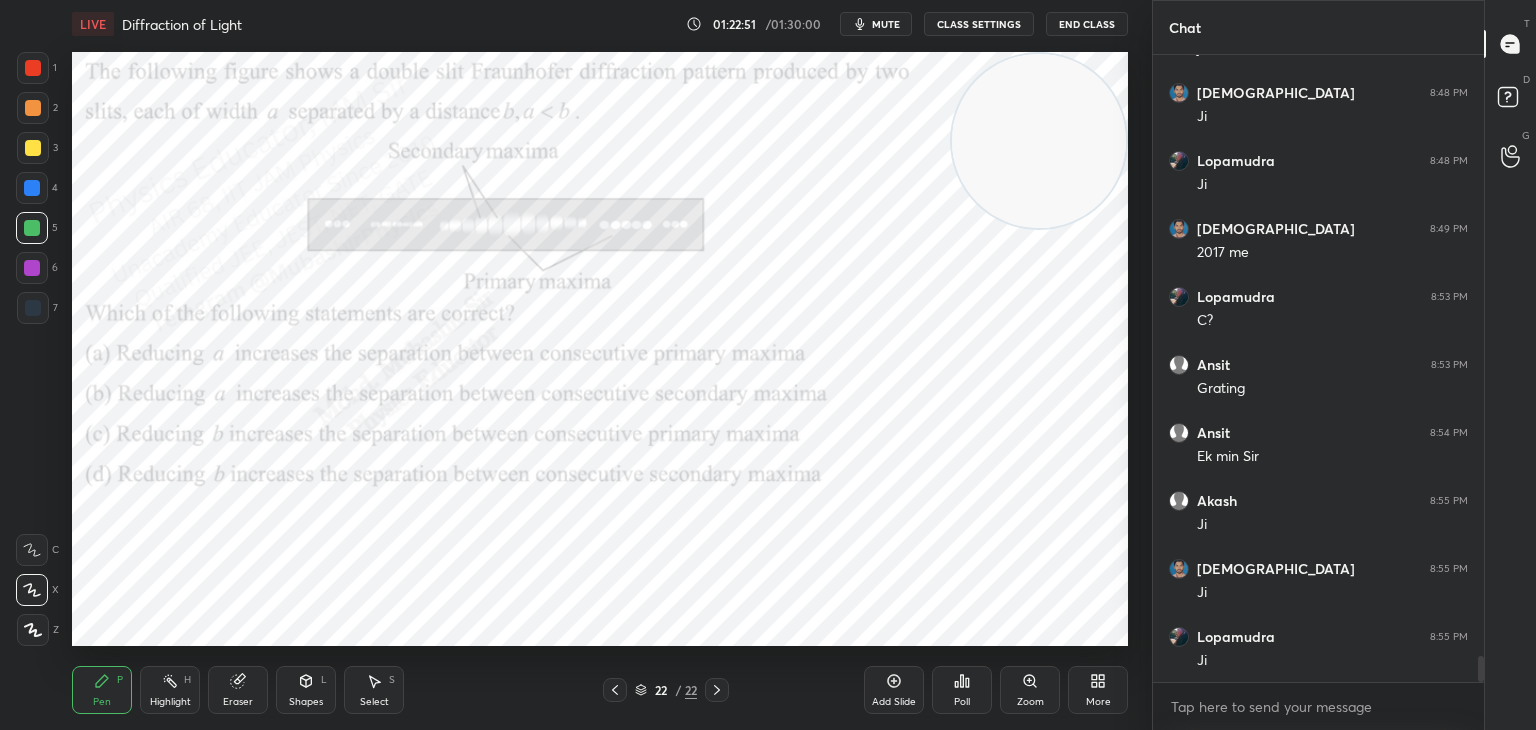 click 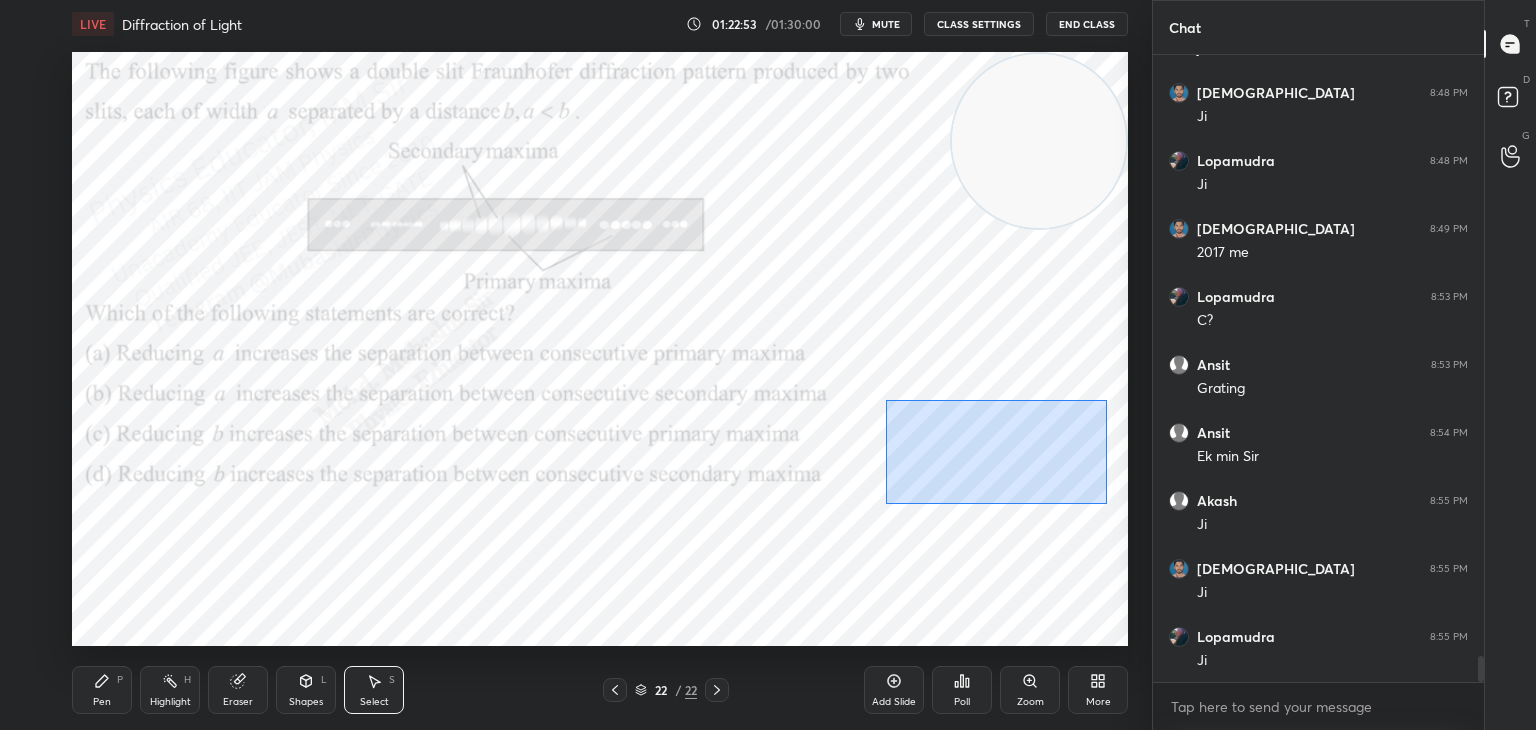 drag, startPoint x: 1051, startPoint y: 472, endPoint x: 1108, endPoint y: 502, distance: 64.412735 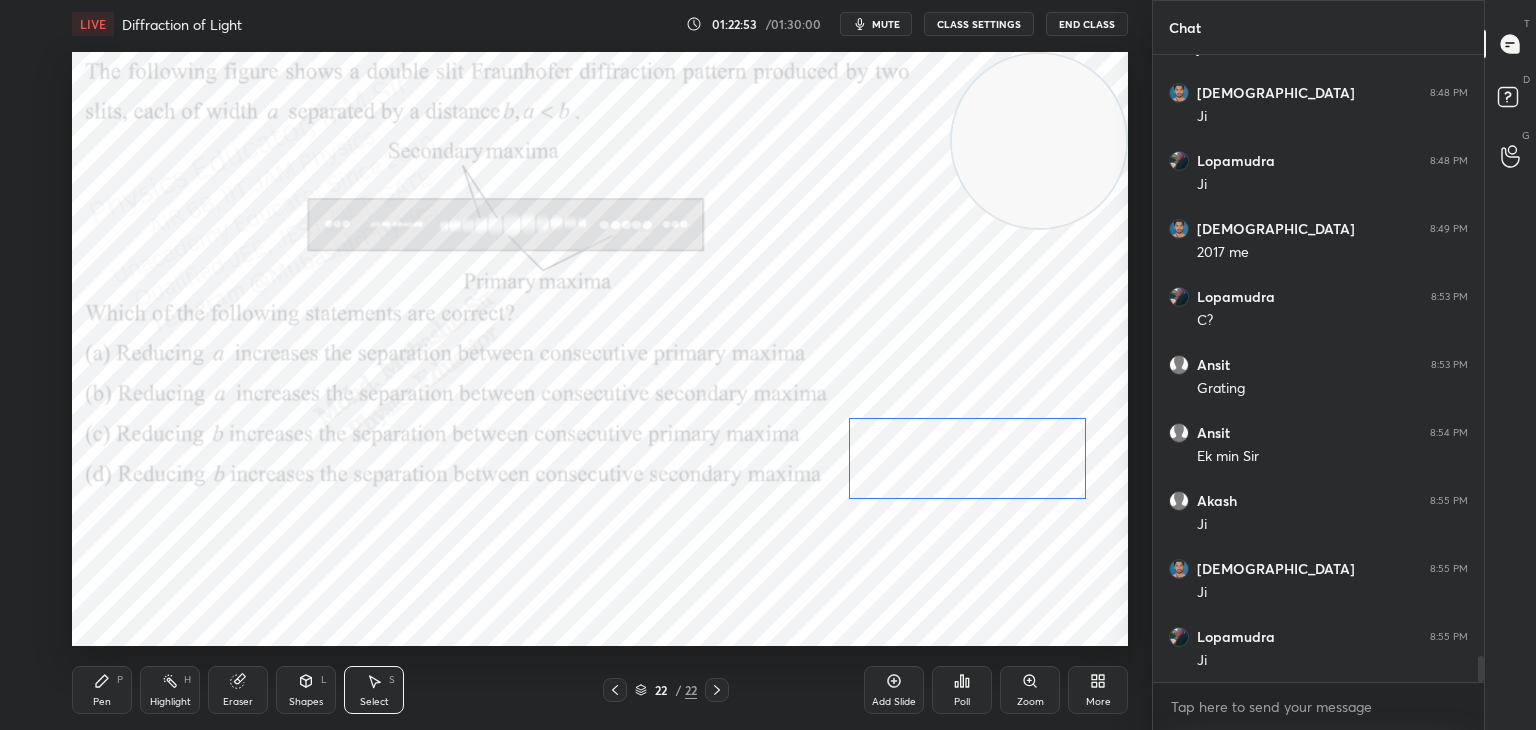 drag, startPoint x: 1065, startPoint y: 474, endPoint x: 808, endPoint y: 517, distance: 260.57245 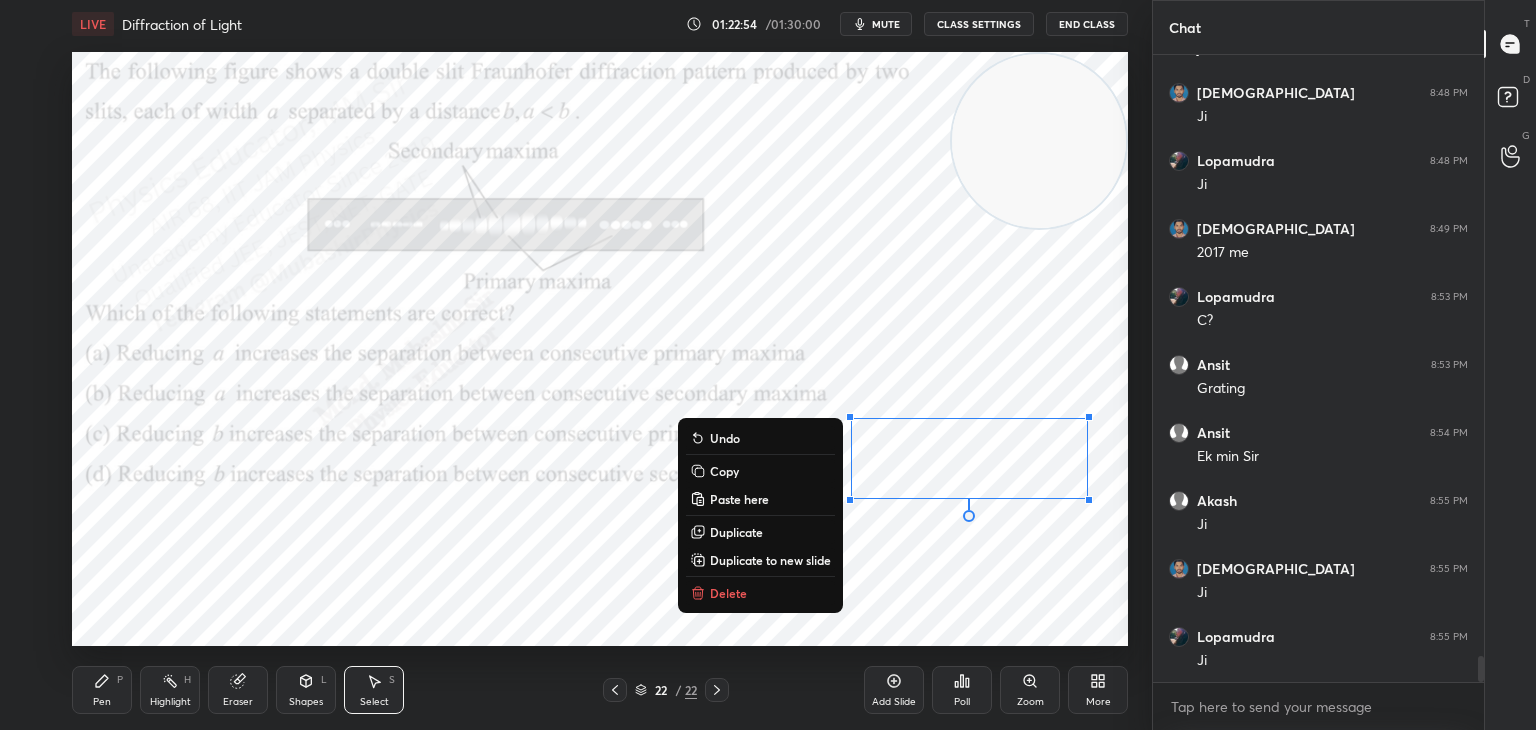 drag, startPoint x: 105, startPoint y: 685, endPoint x: 97, endPoint y: 672, distance: 15.264338 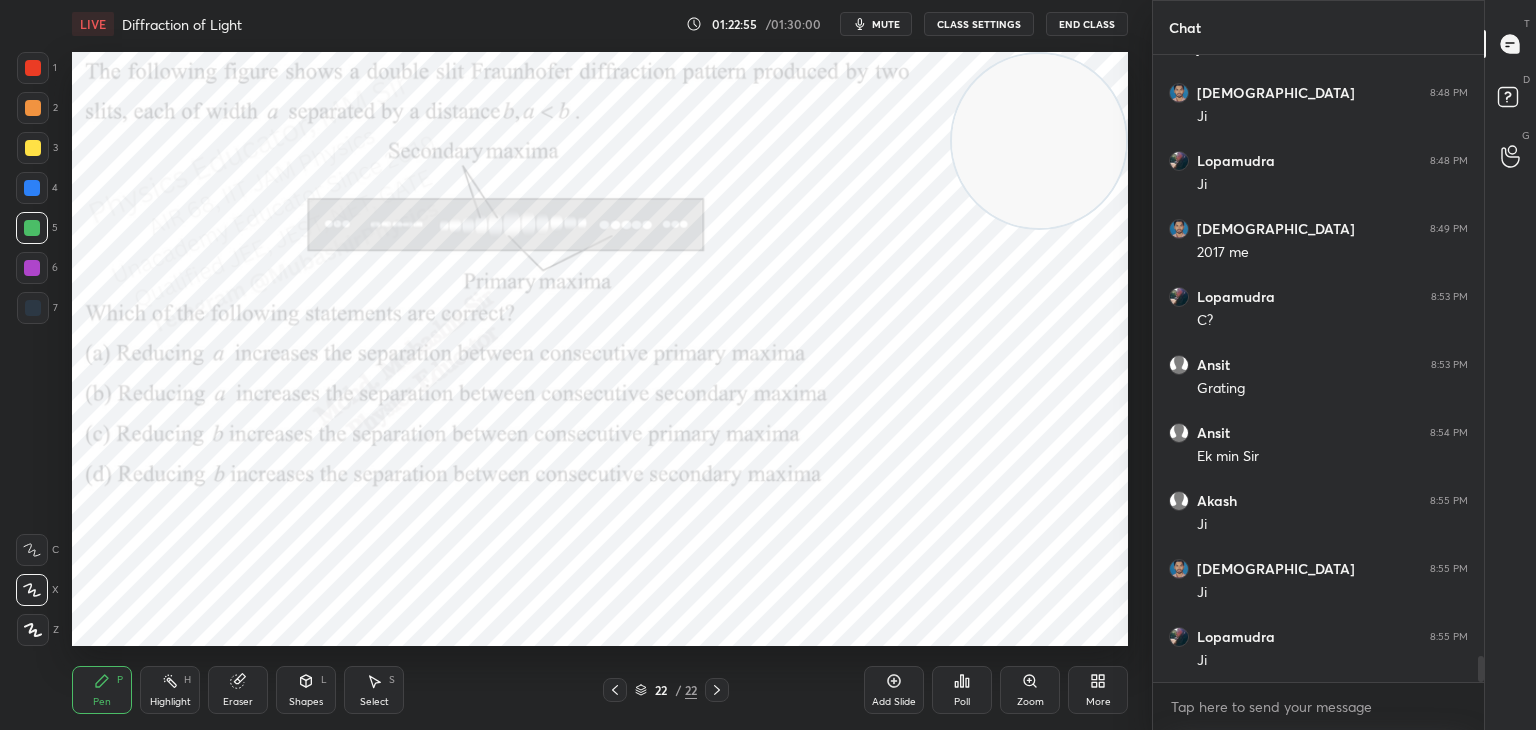 click at bounding box center (33, 148) 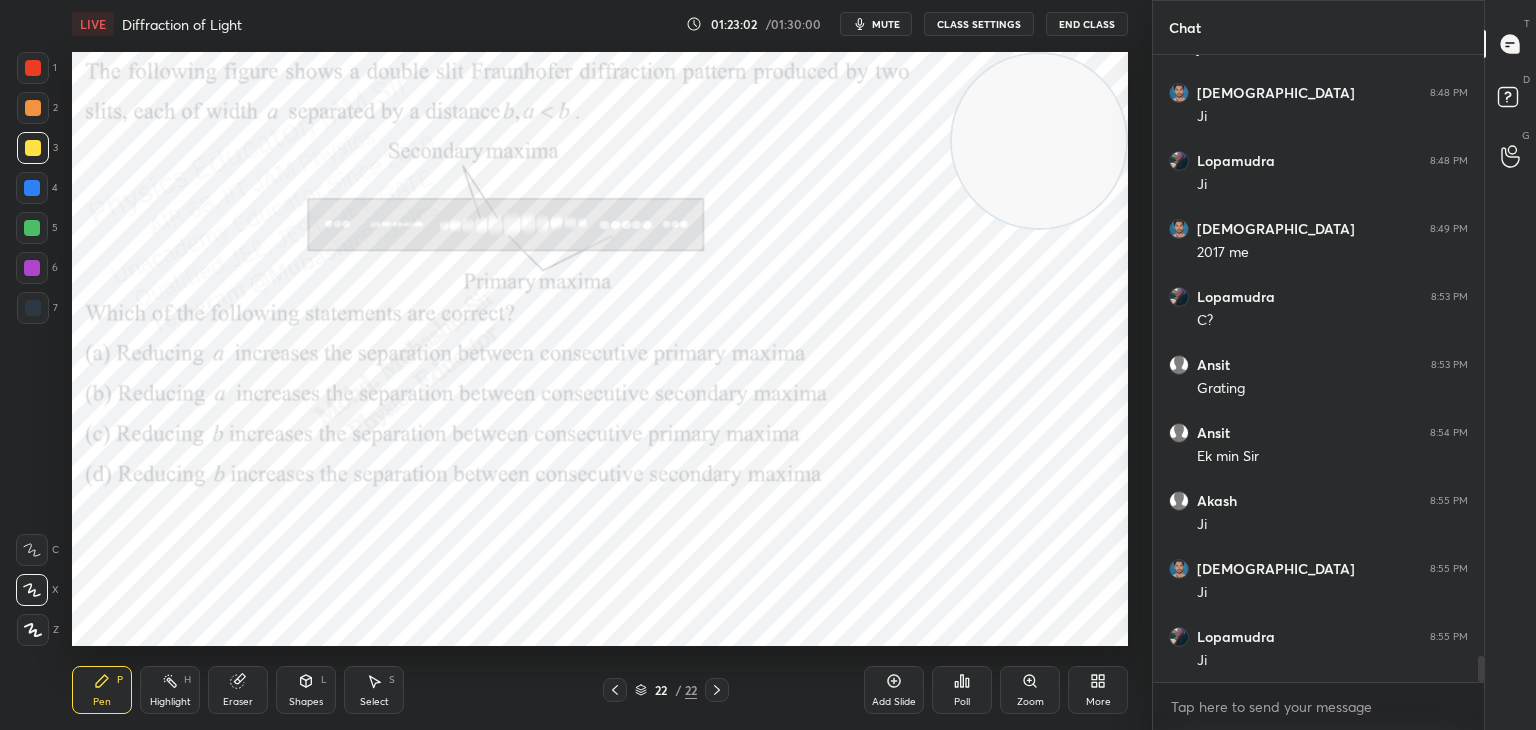 drag, startPoint x: 177, startPoint y: 700, endPoint x: 183, endPoint y: 686, distance: 15.231546 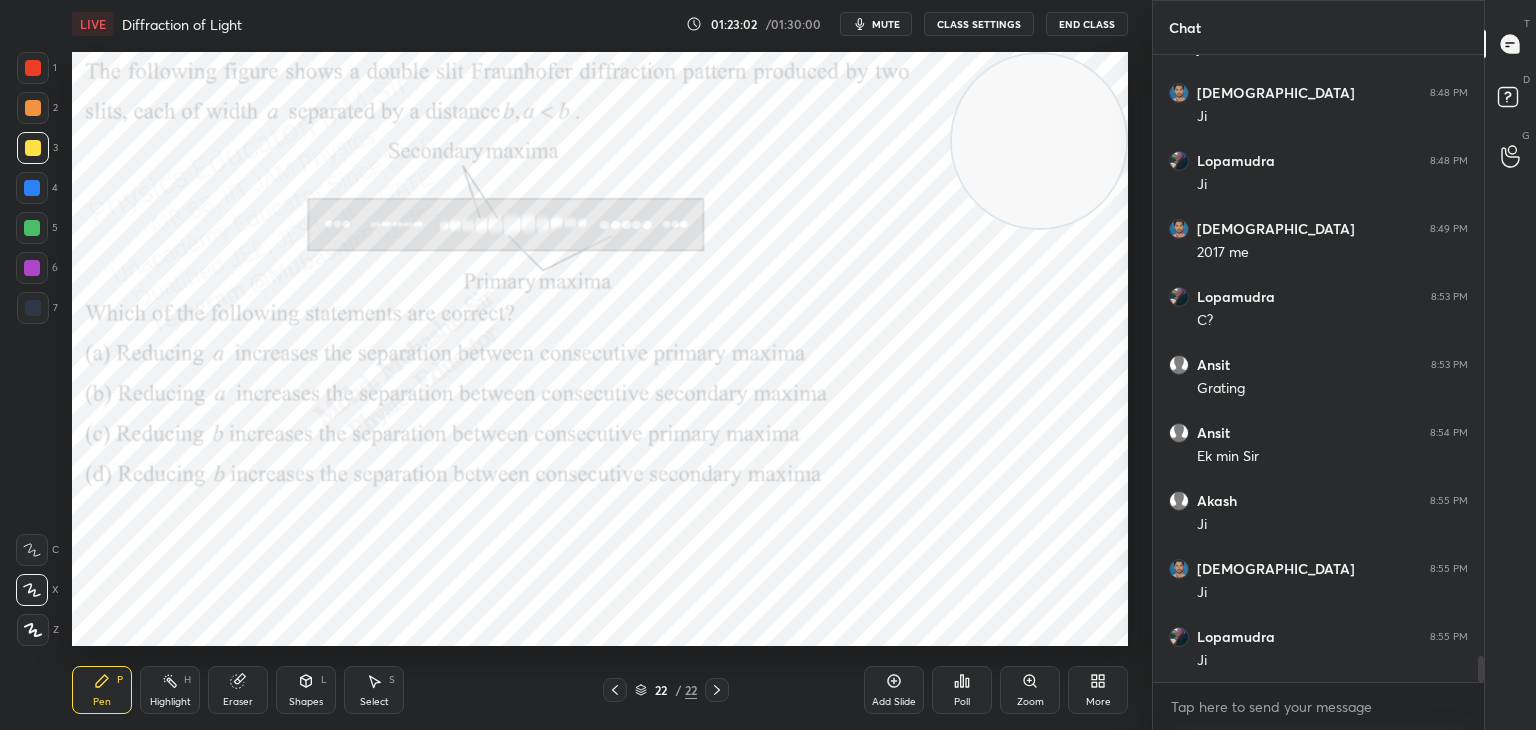 click on "Highlight" at bounding box center (170, 702) 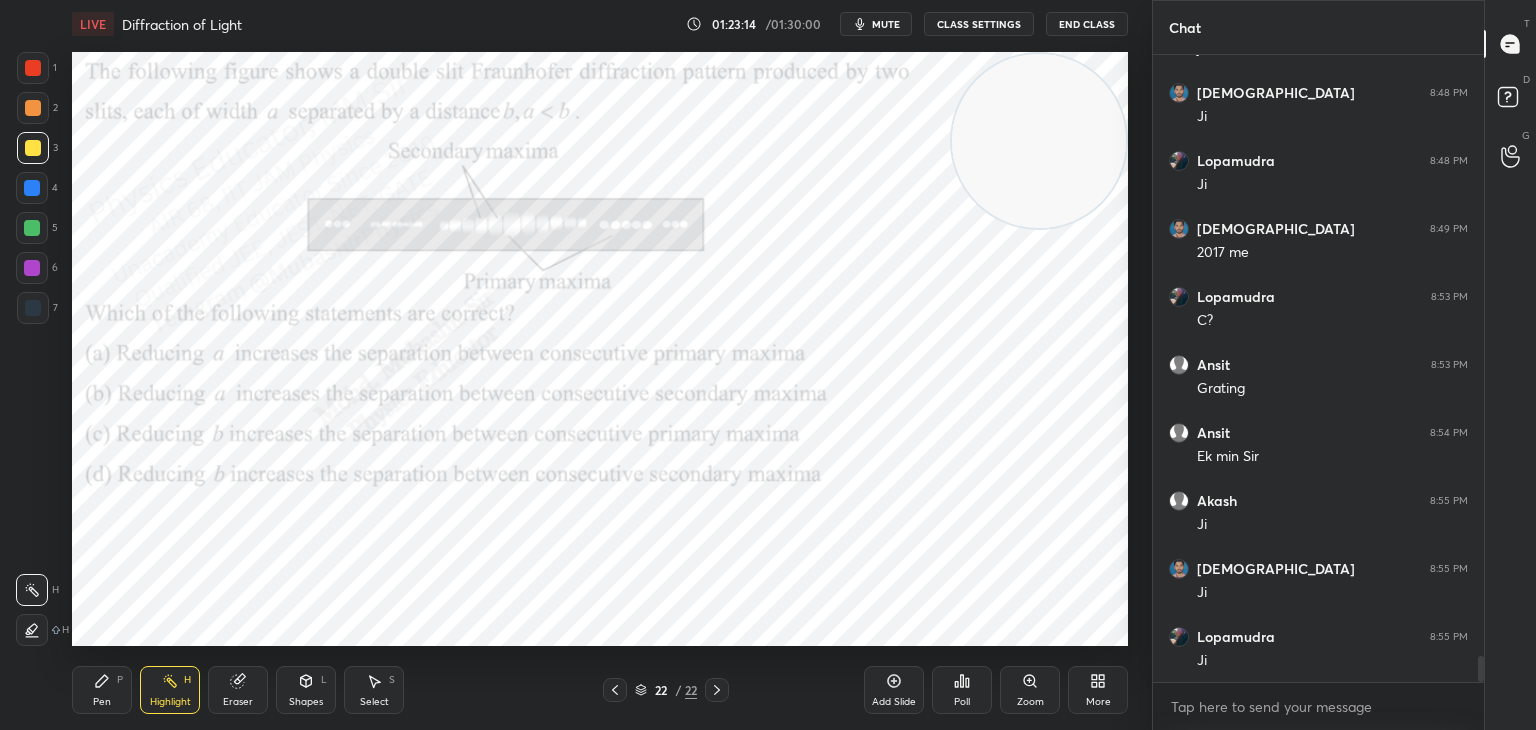 click on "Pen P" at bounding box center [102, 690] 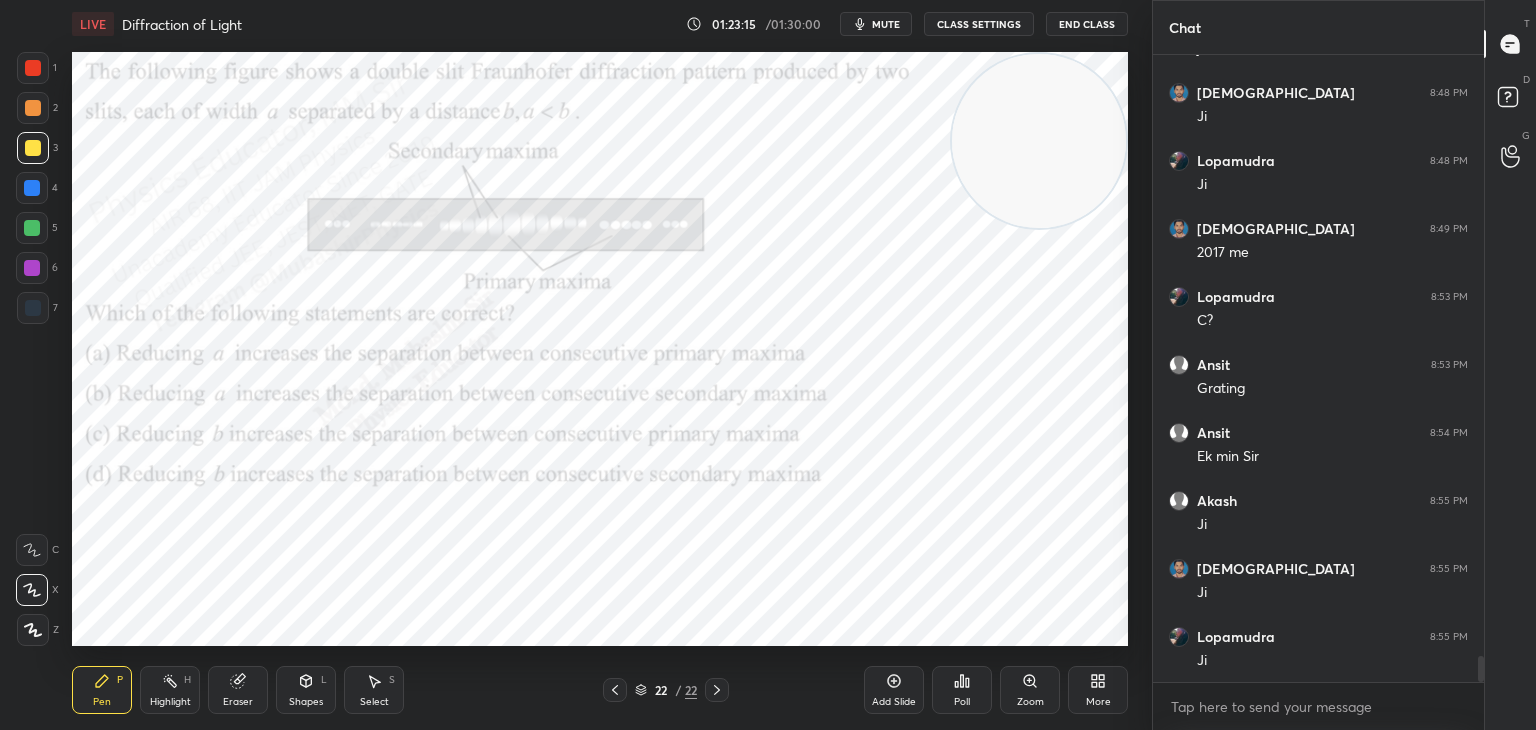 click at bounding box center (32, 188) 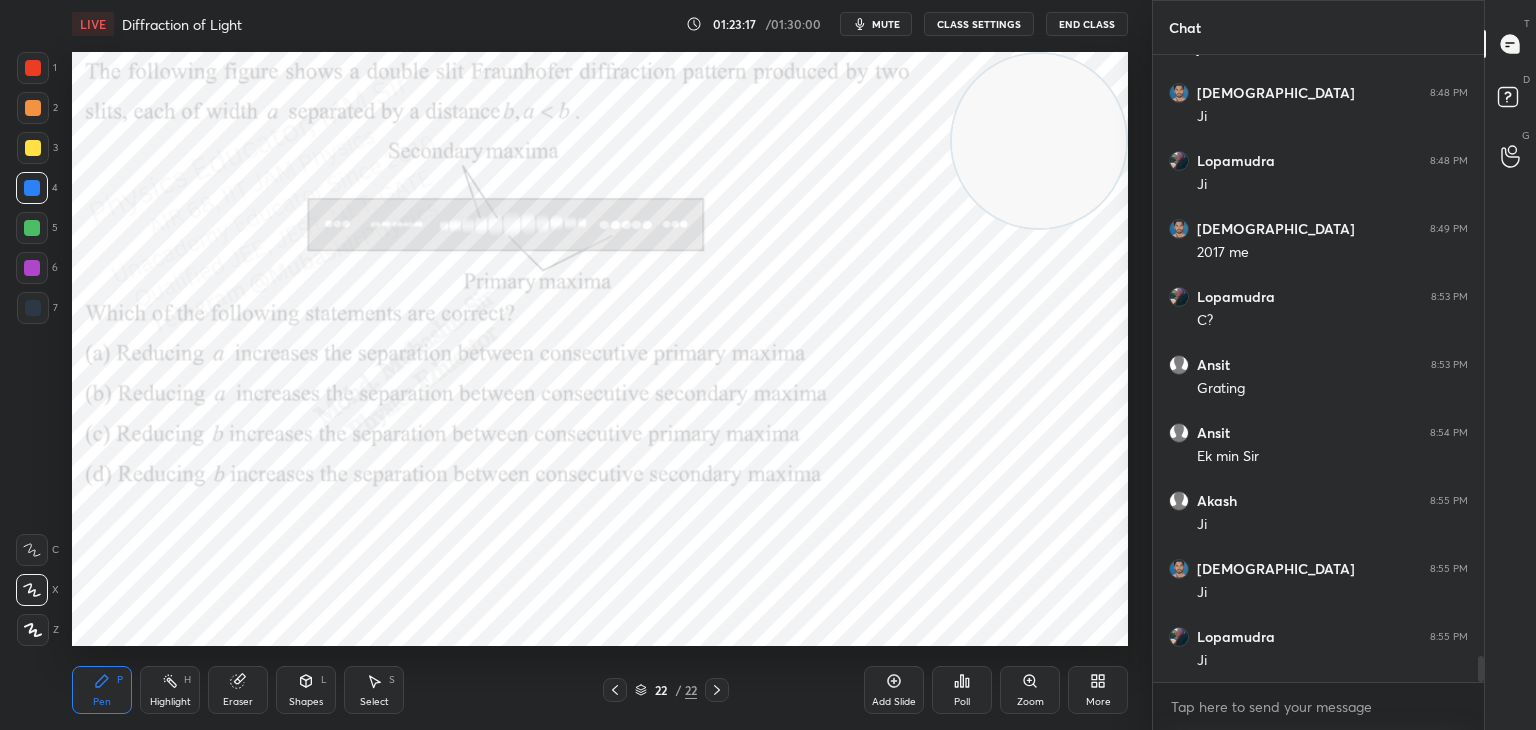 drag, startPoint x: 1041, startPoint y: 145, endPoint x: 192, endPoint y: 685, distance: 1006.1814 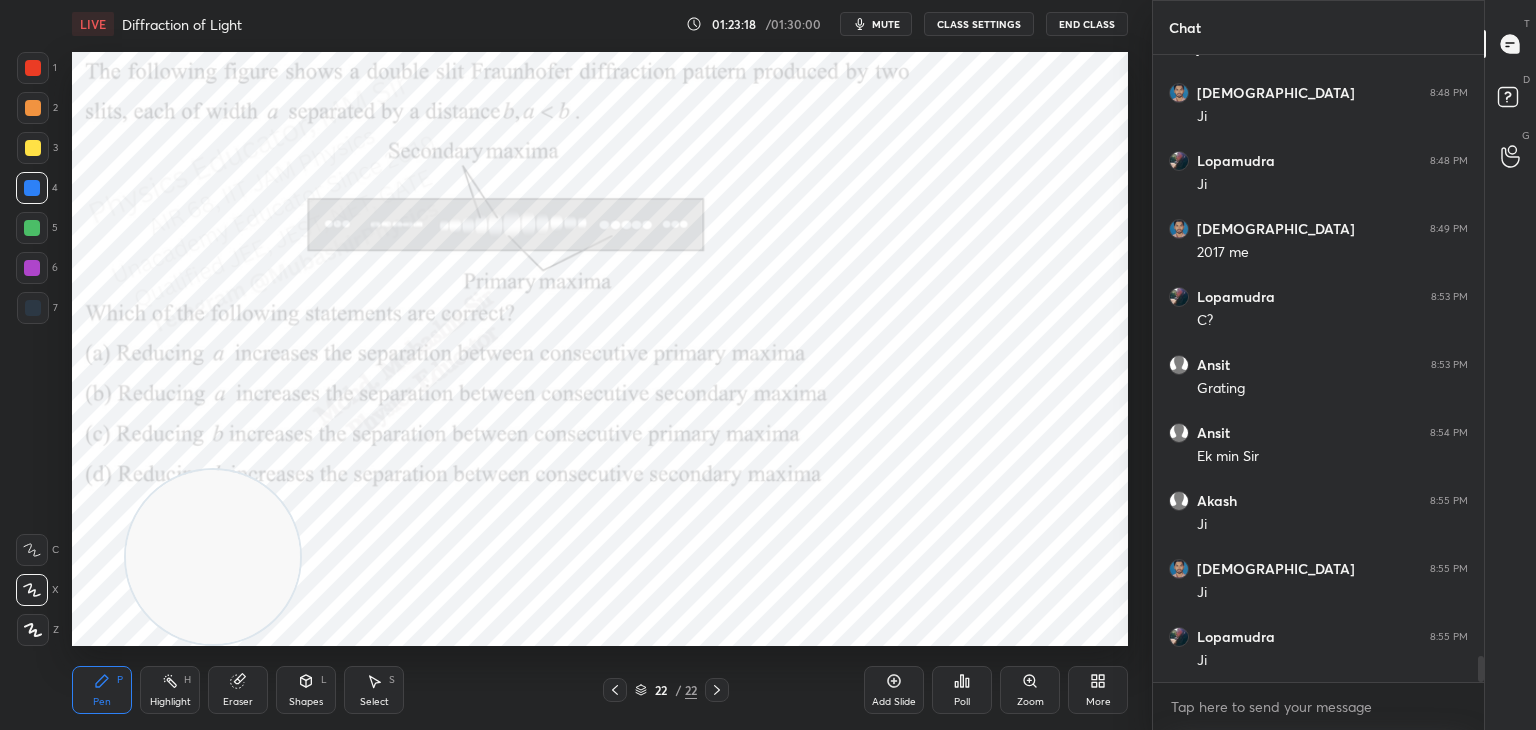 click at bounding box center [33, 68] 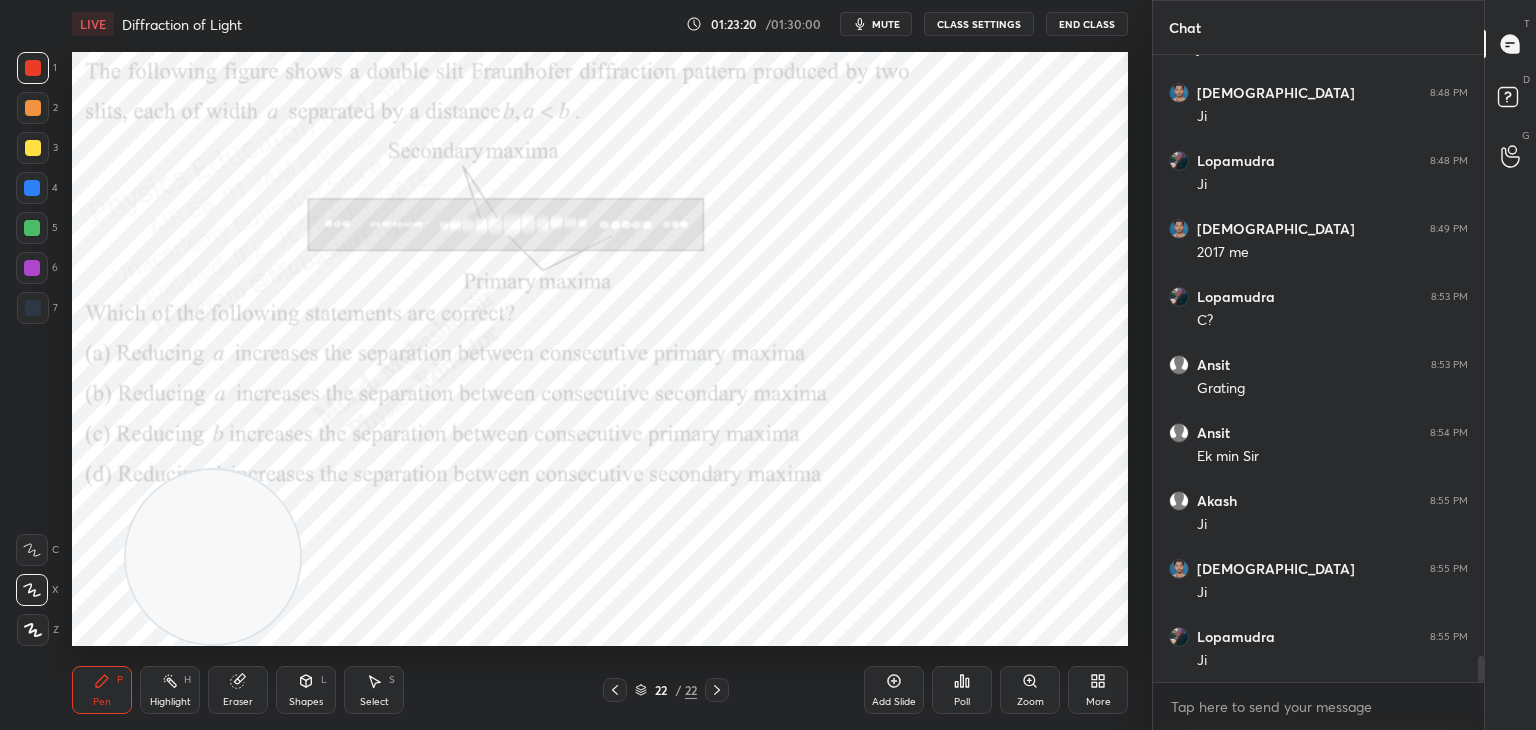 click on "Select S" at bounding box center [374, 690] 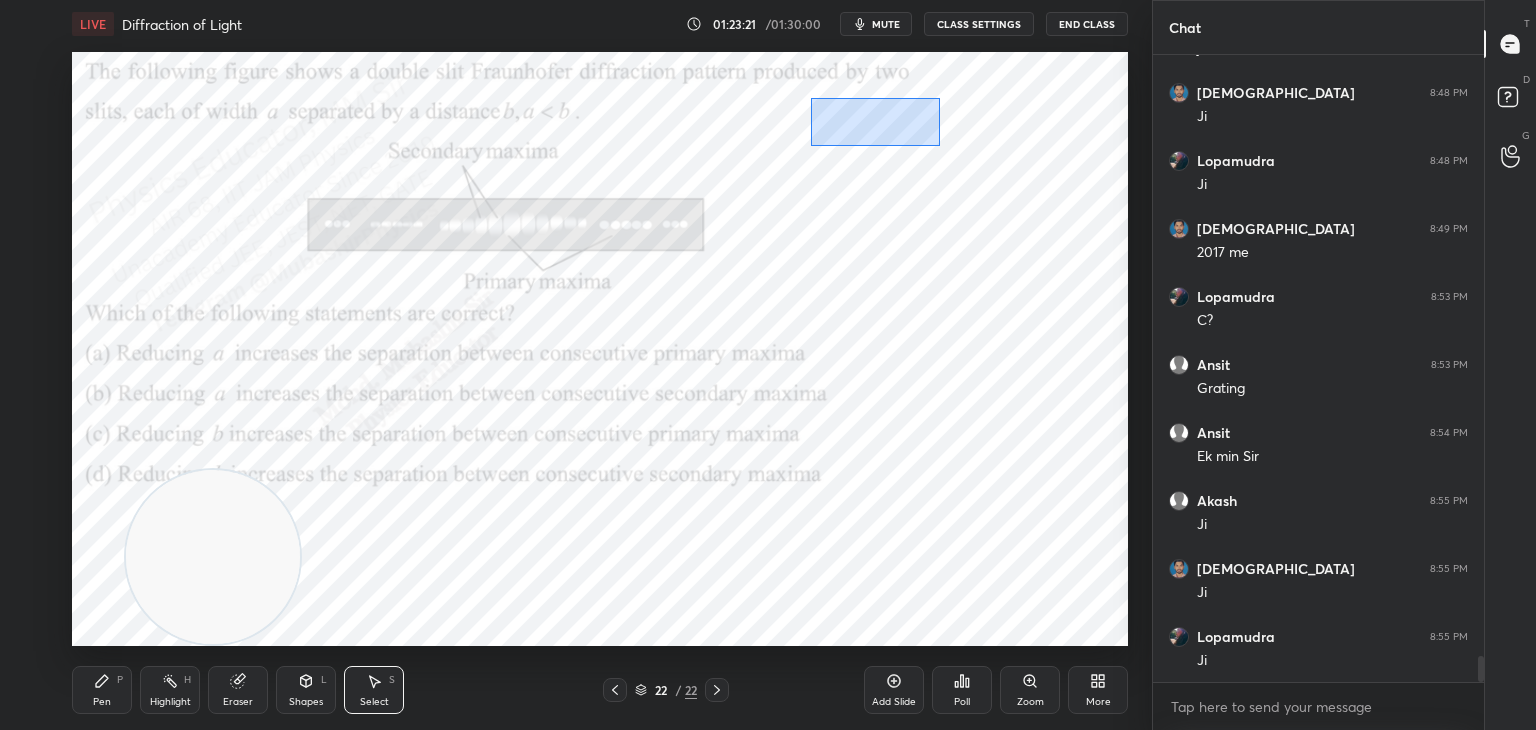 drag, startPoint x: 895, startPoint y: 132, endPoint x: 976, endPoint y: 146, distance: 82.20097 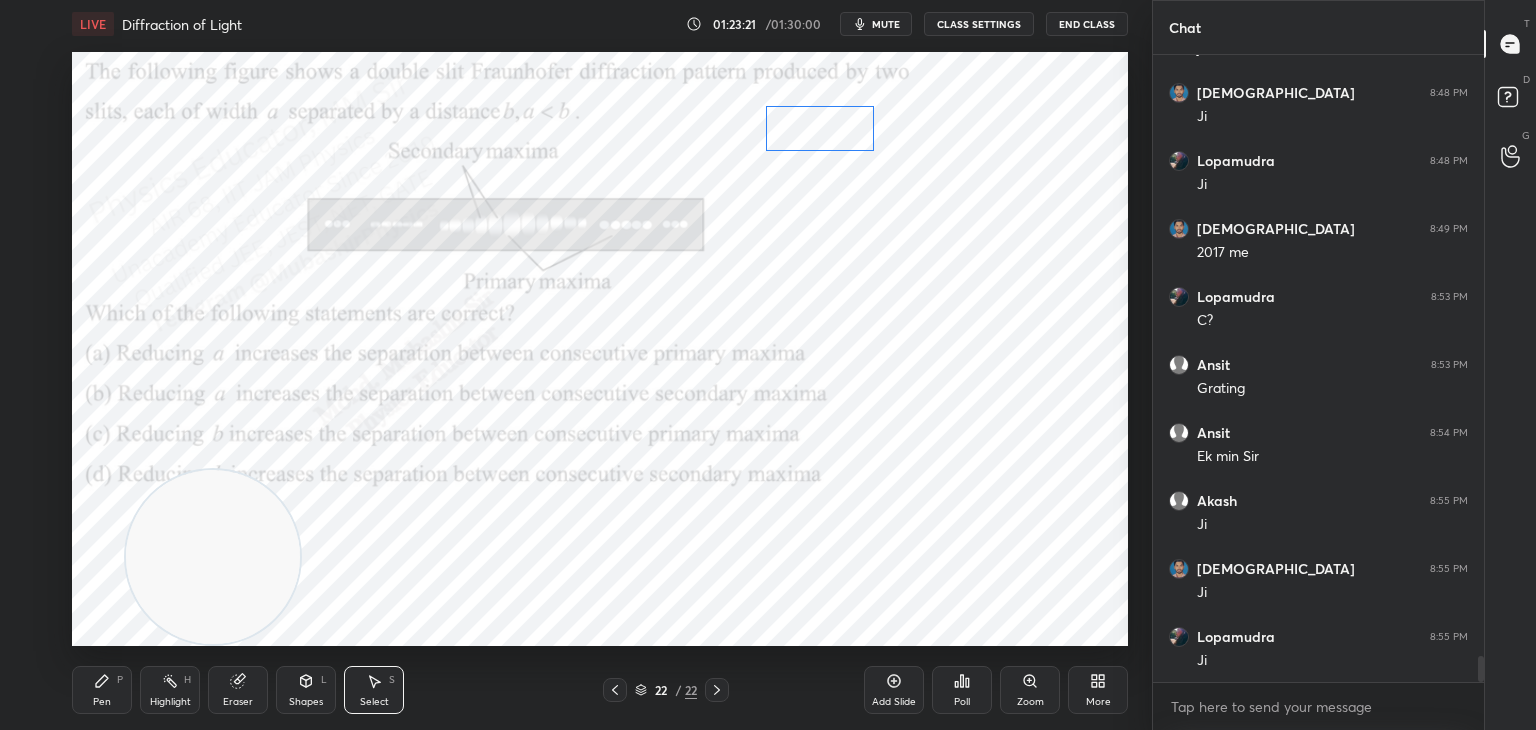 drag, startPoint x: 845, startPoint y: 138, endPoint x: 832, endPoint y: 138, distance: 13 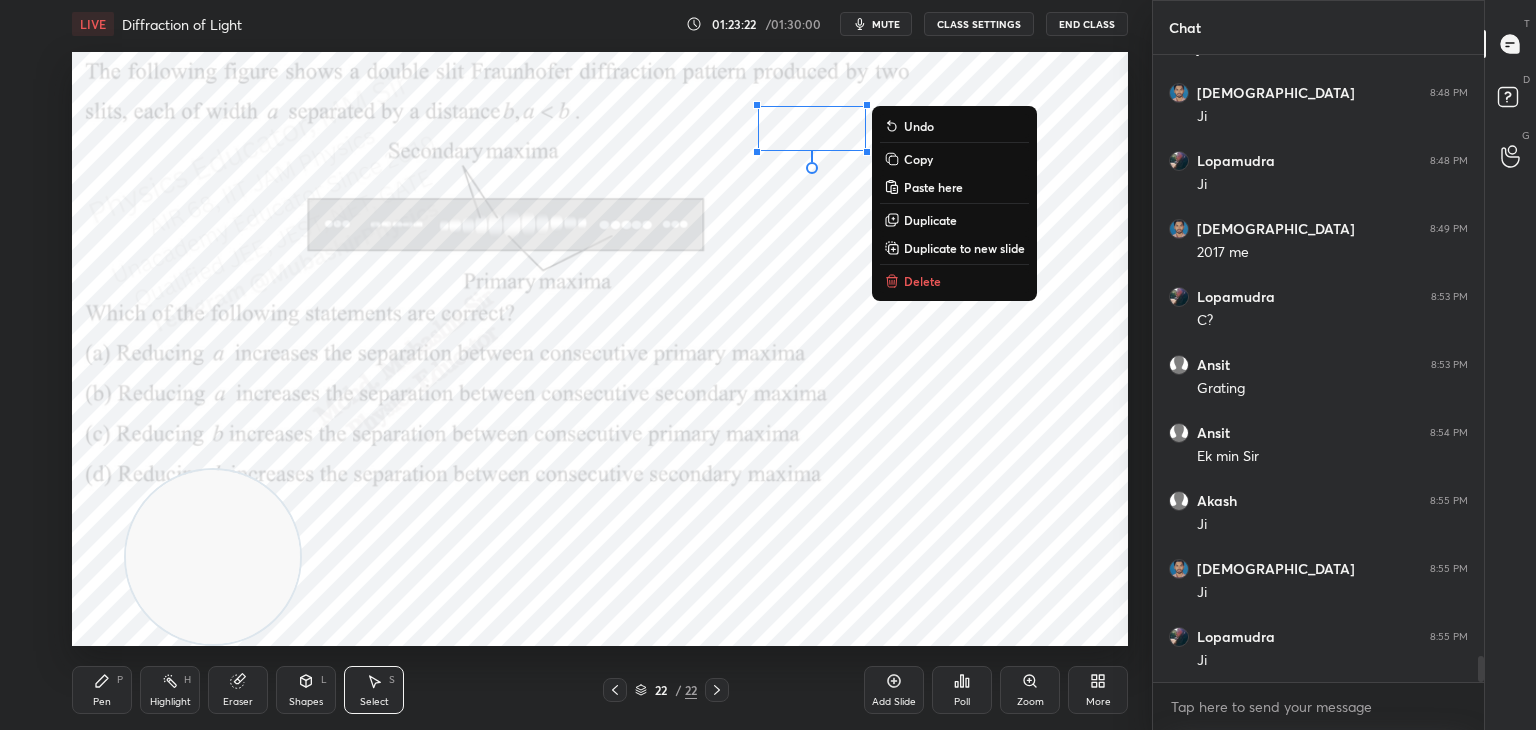 click on "Pen P" at bounding box center (102, 690) 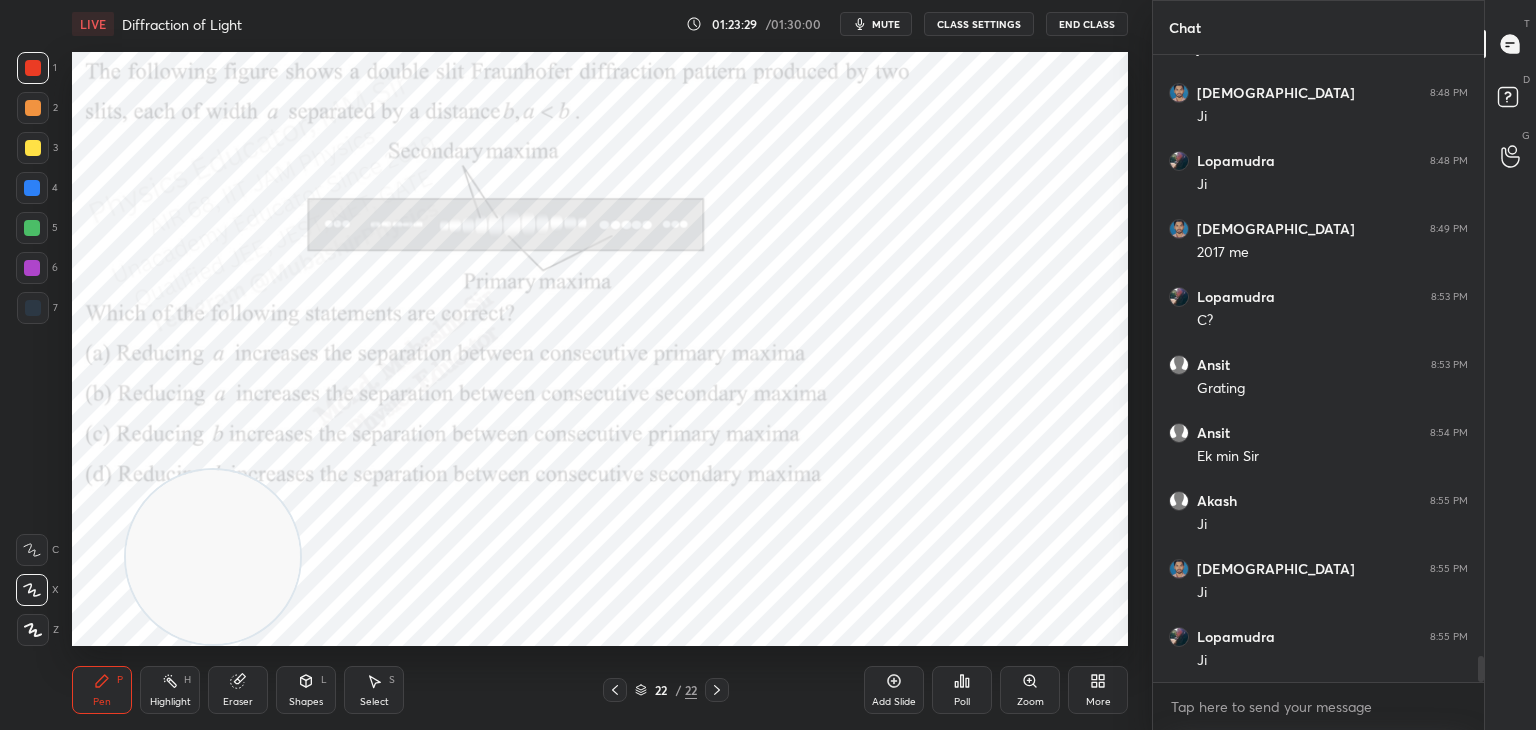 scroll, scrollTop: 14498, scrollLeft: 0, axis: vertical 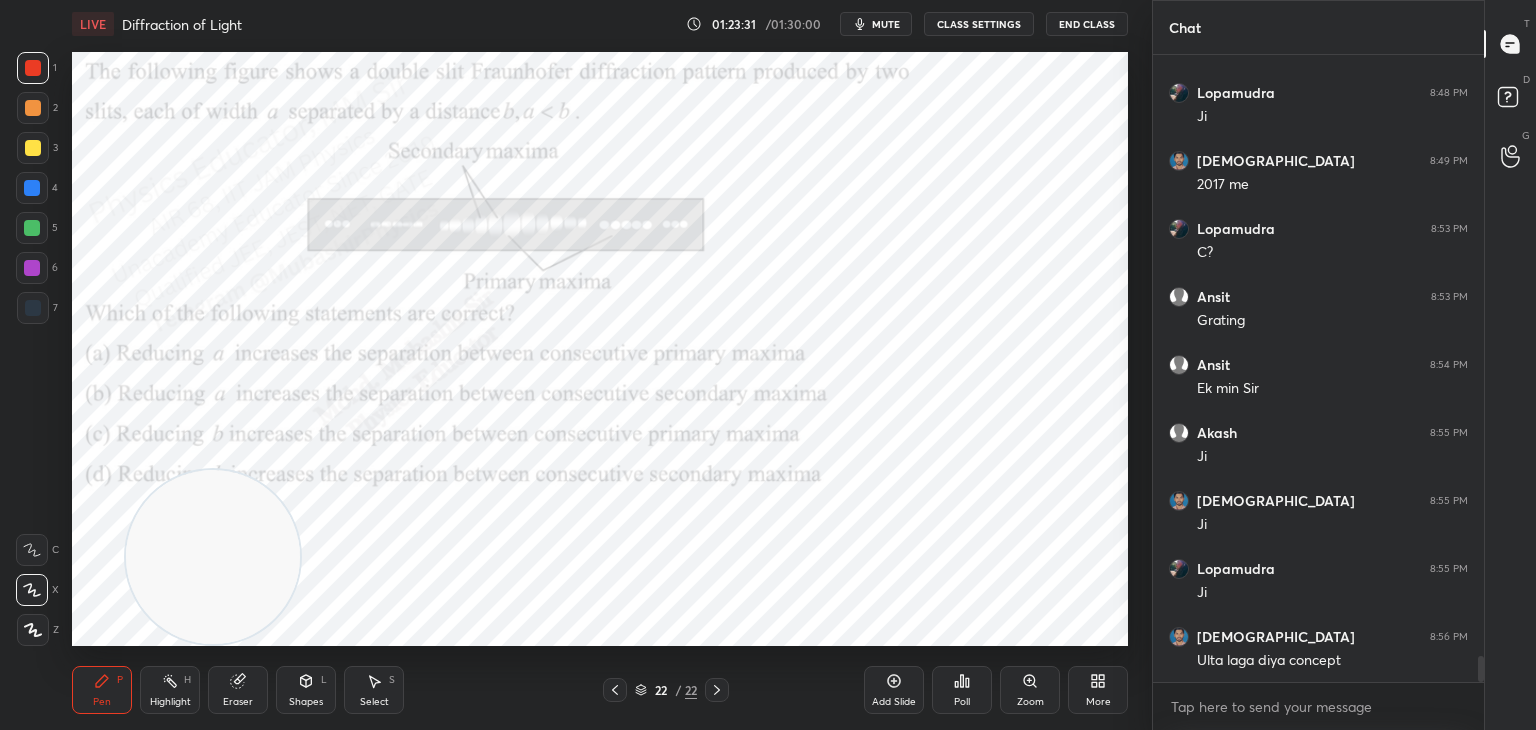 click on "Highlight H" at bounding box center [170, 690] 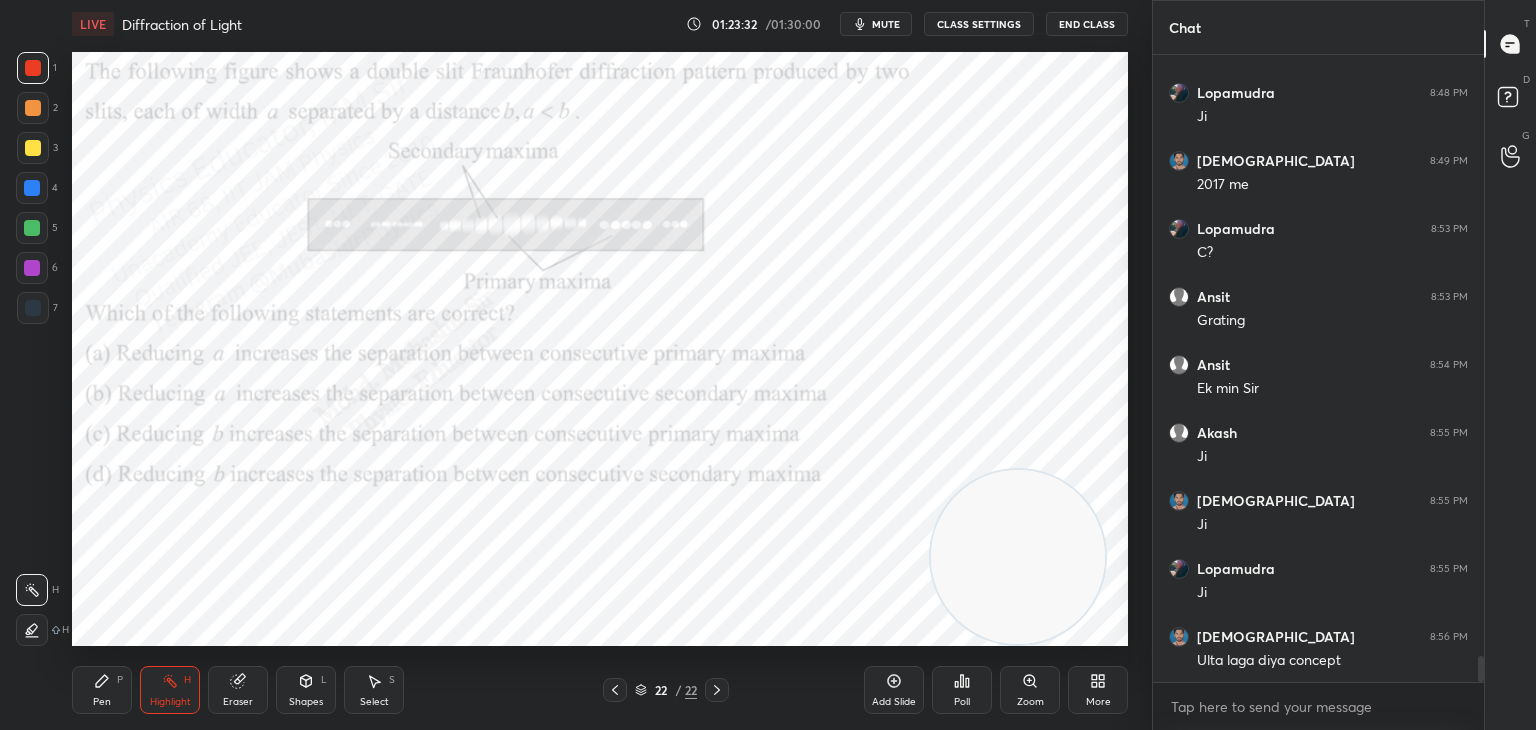 drag, startPoint x: 343, startPoint y: 584, endPoint x: 1049, endPoint y: 598, distance: 706.1388 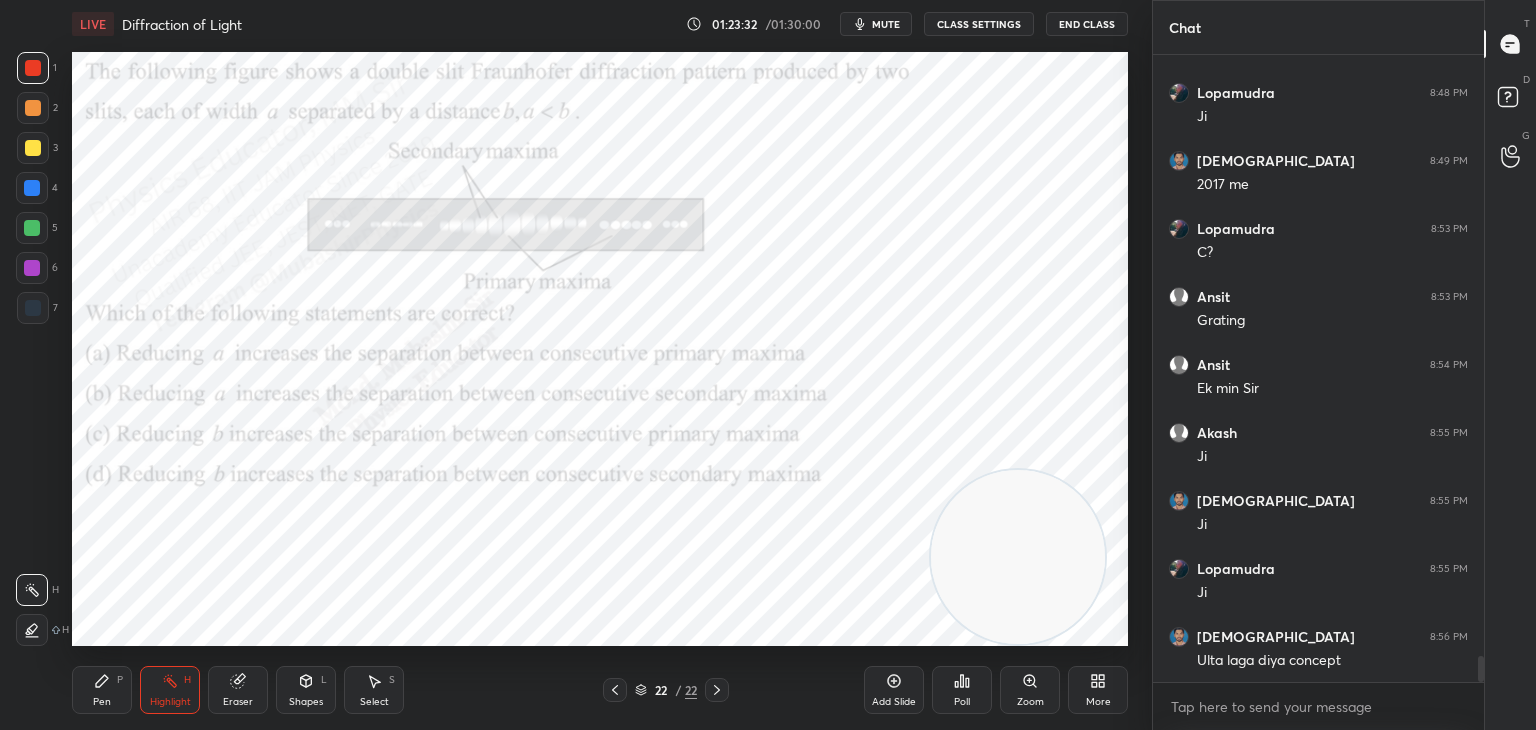 click at bounding box center (1018, 557) 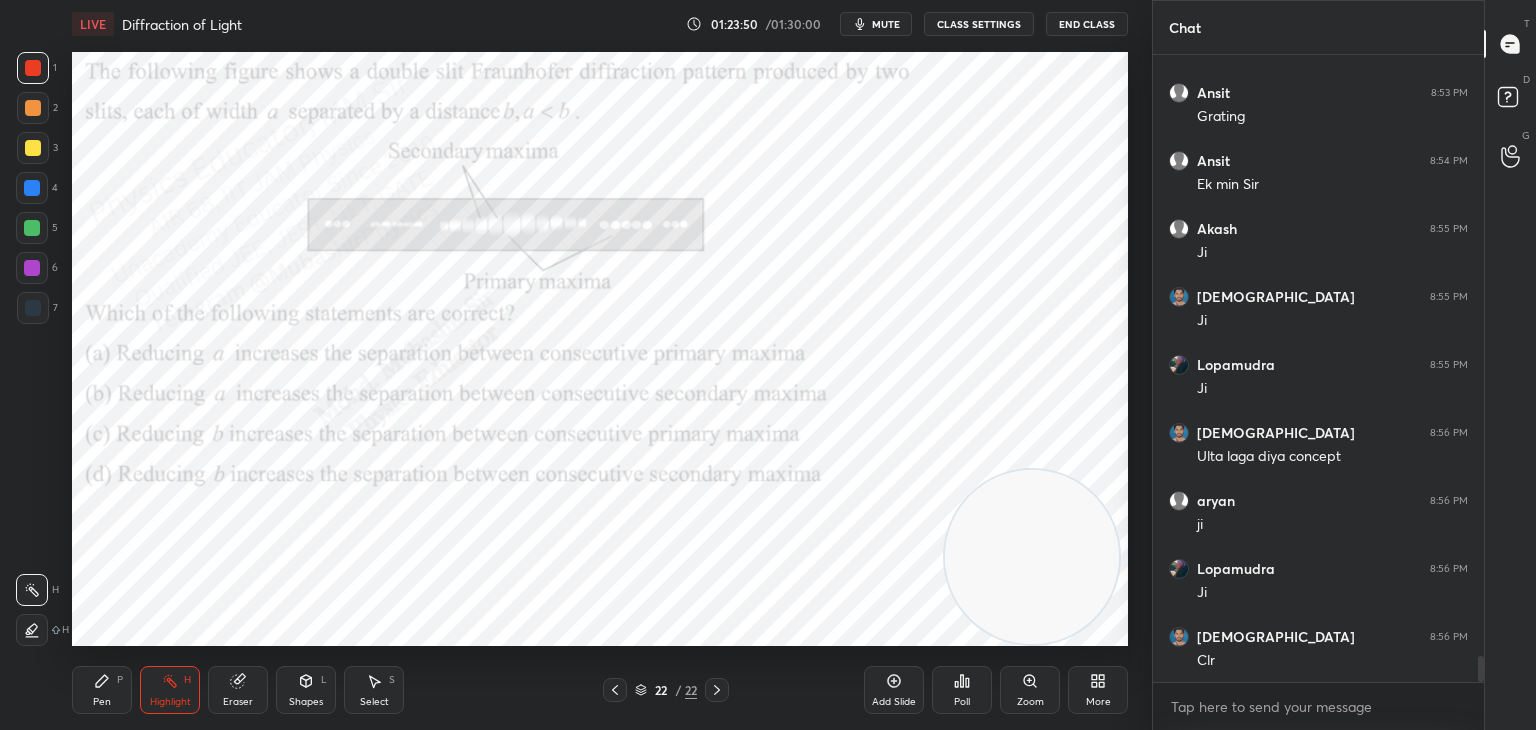 scroll, scrollTop: 14770, scrollLeft: 0, axis: vertical 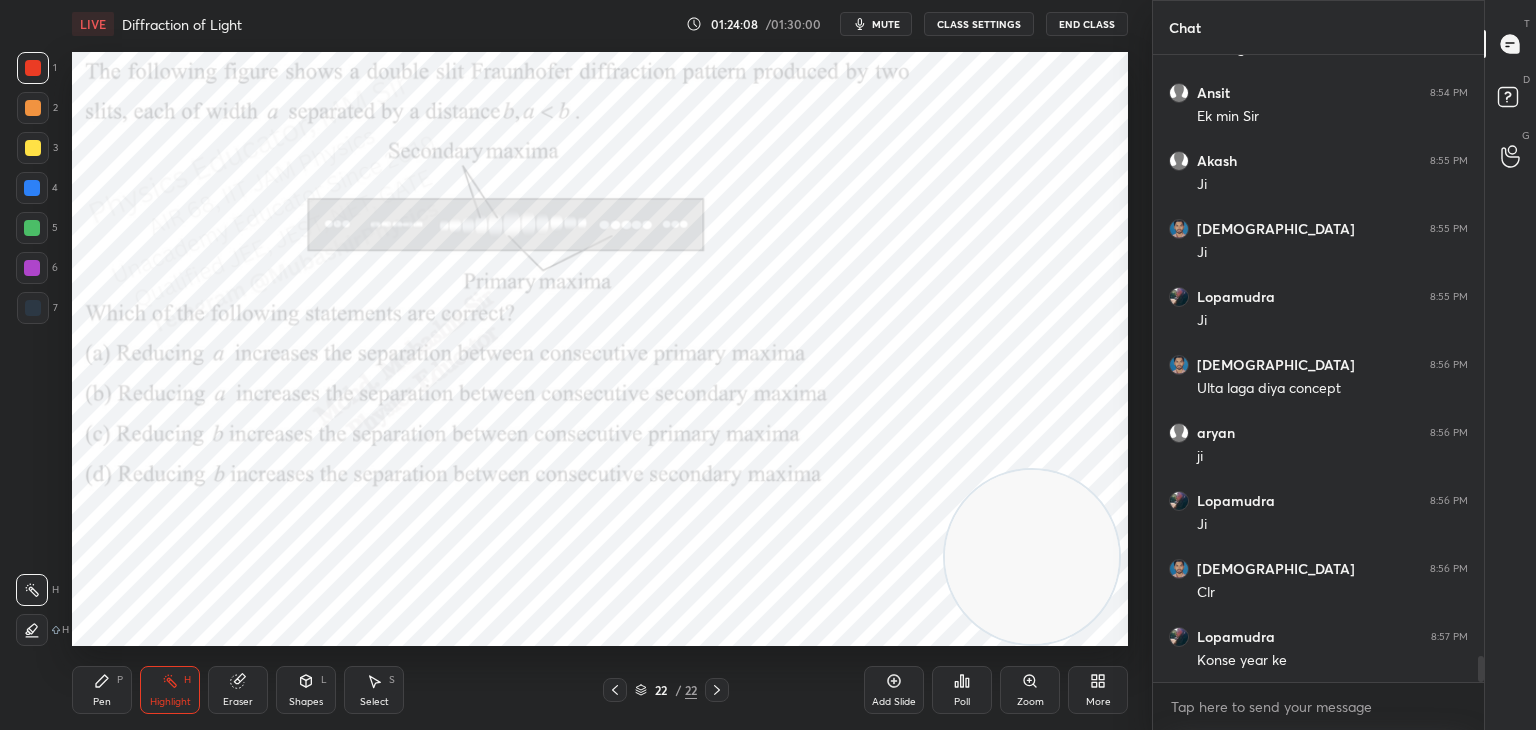 click 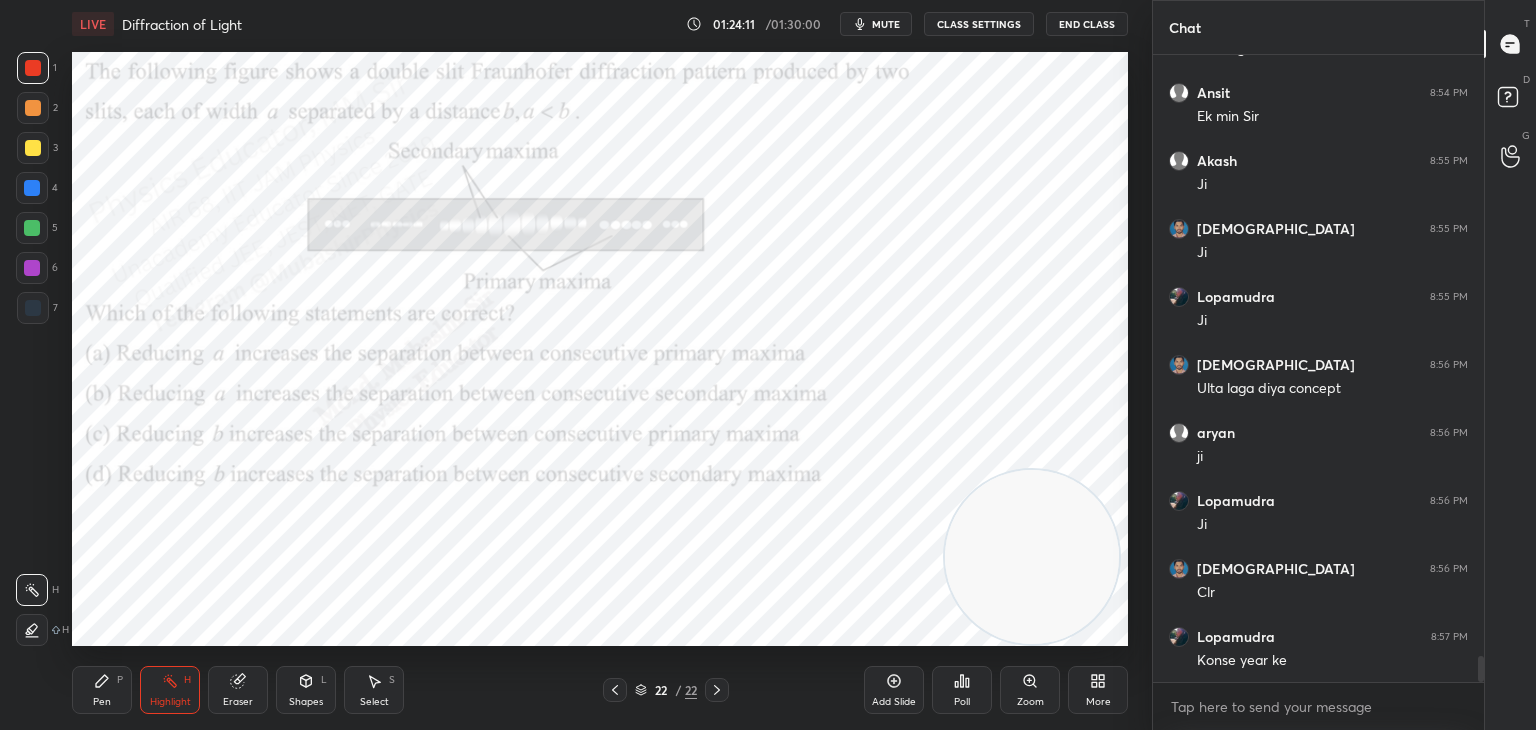 click on "Select S" at bounding box center (374, 690) 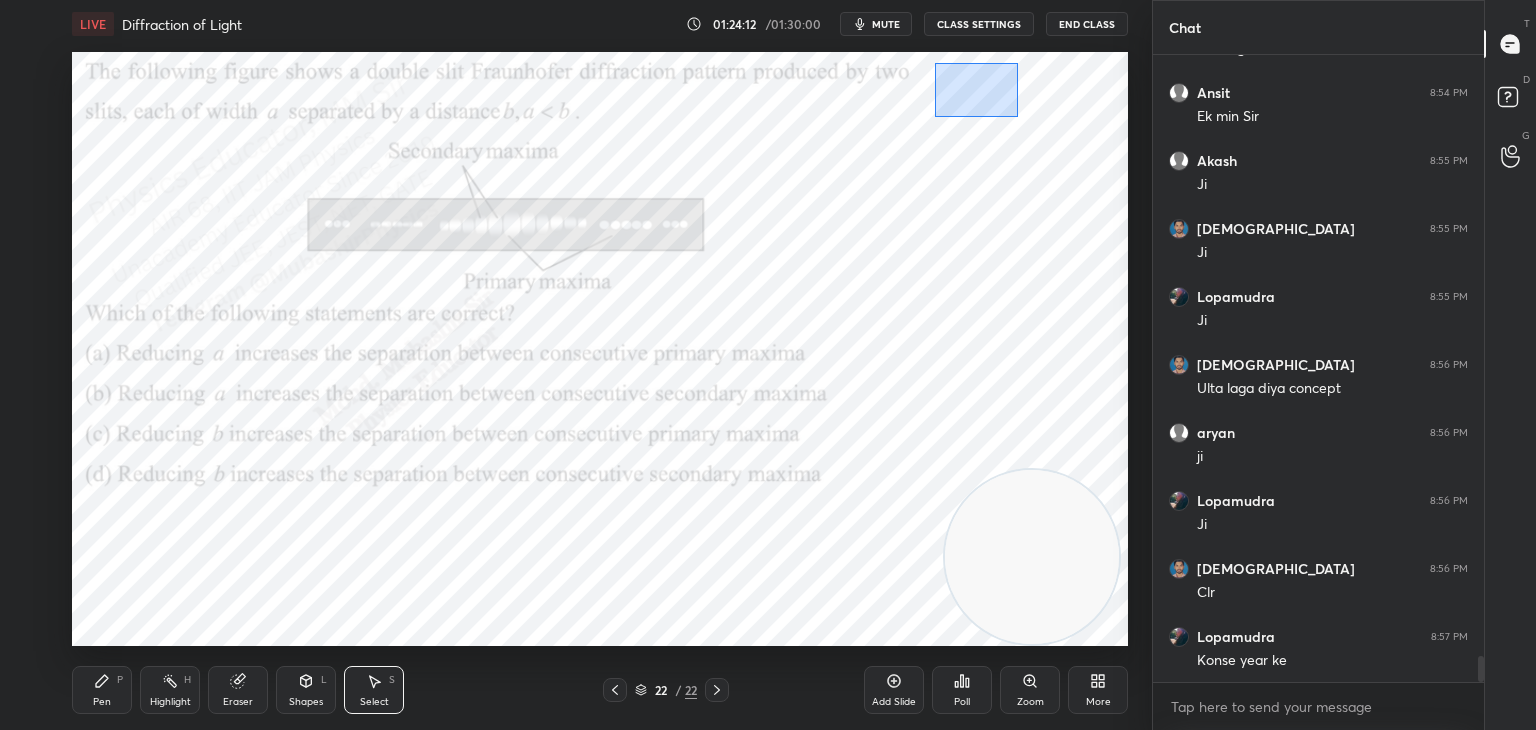 drag, startPoint x: 943, startPoint y: 65, endPoint x: 1099, endPoint y: 156, distance: 180.60178 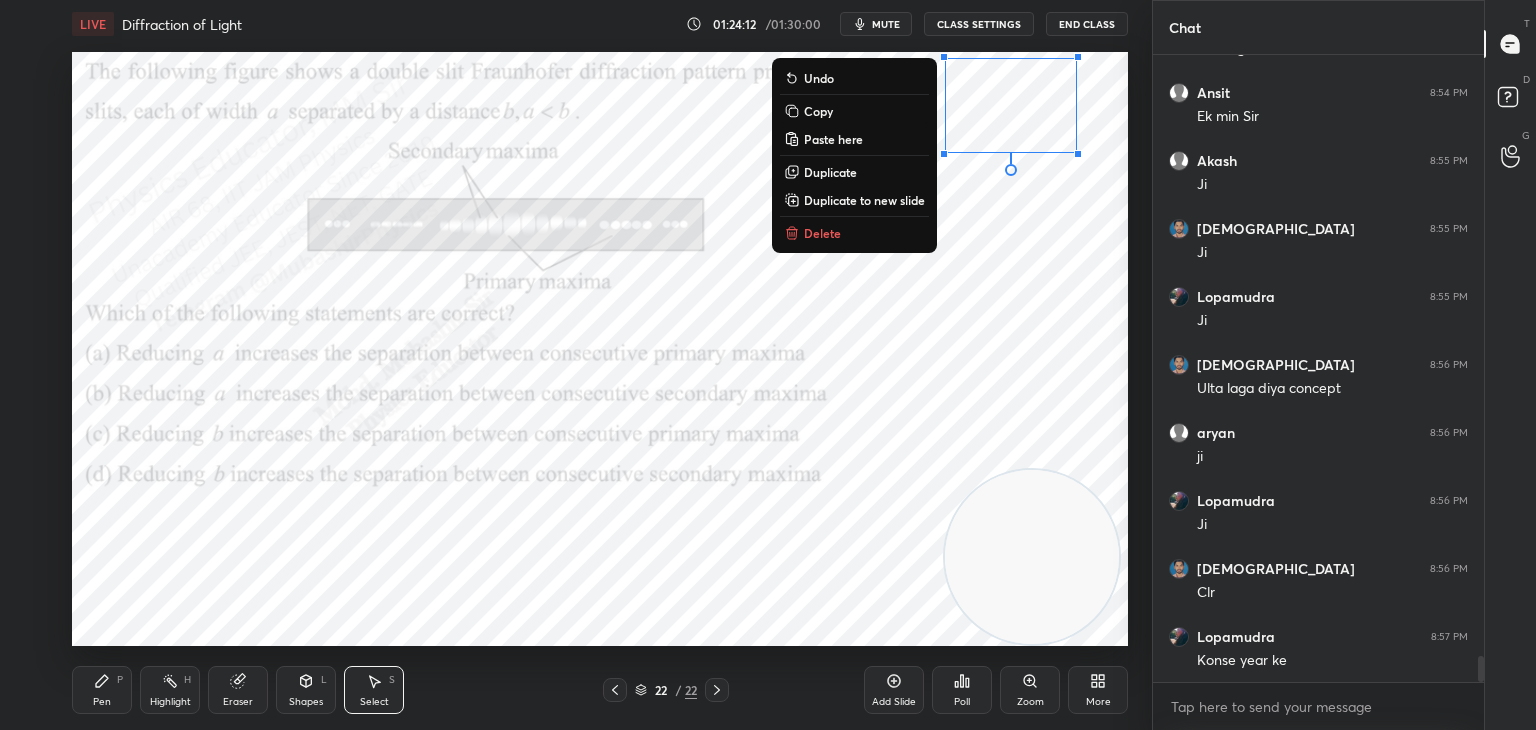 click on "Delete" at bounding box center (854, 233) 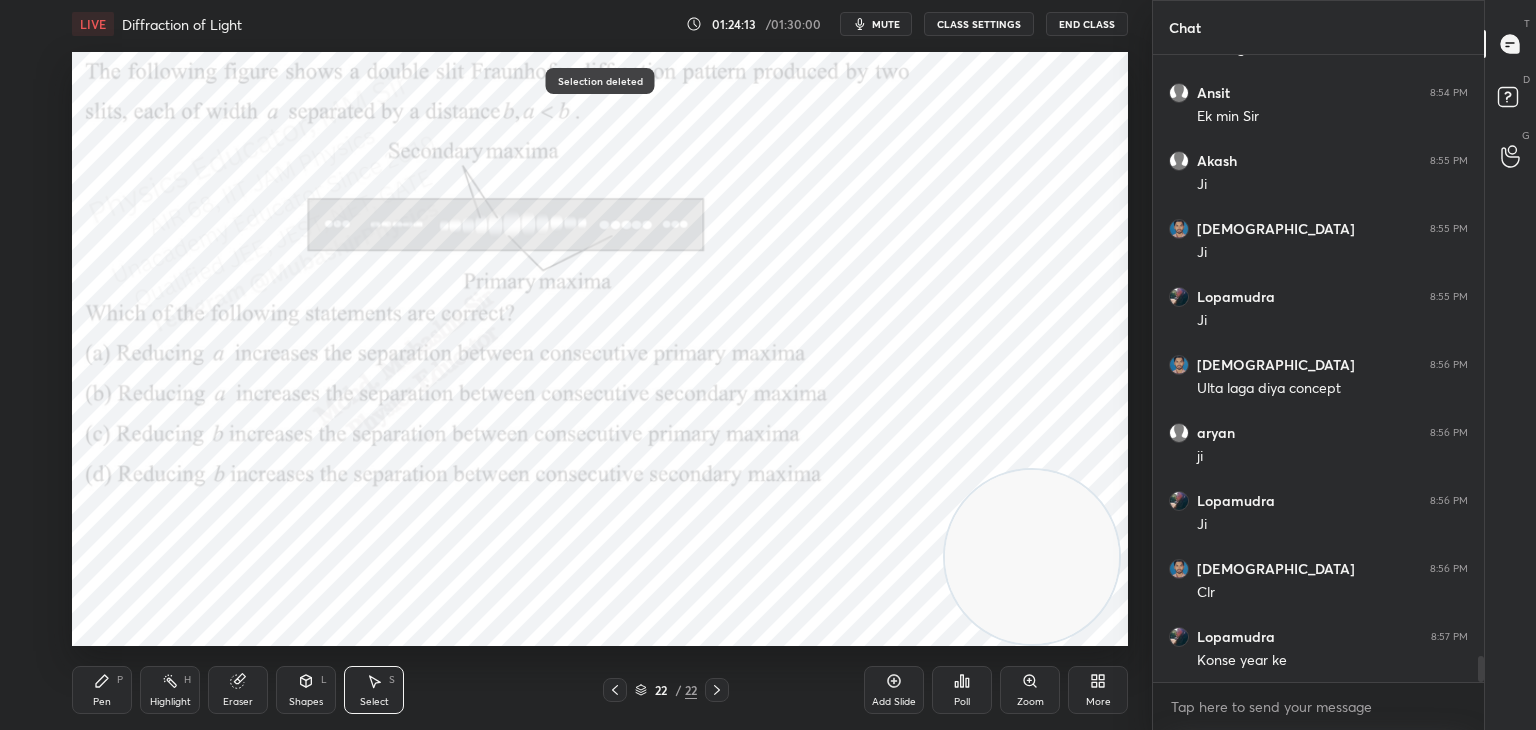 click on "Pen" at bounding box center (102, 702) 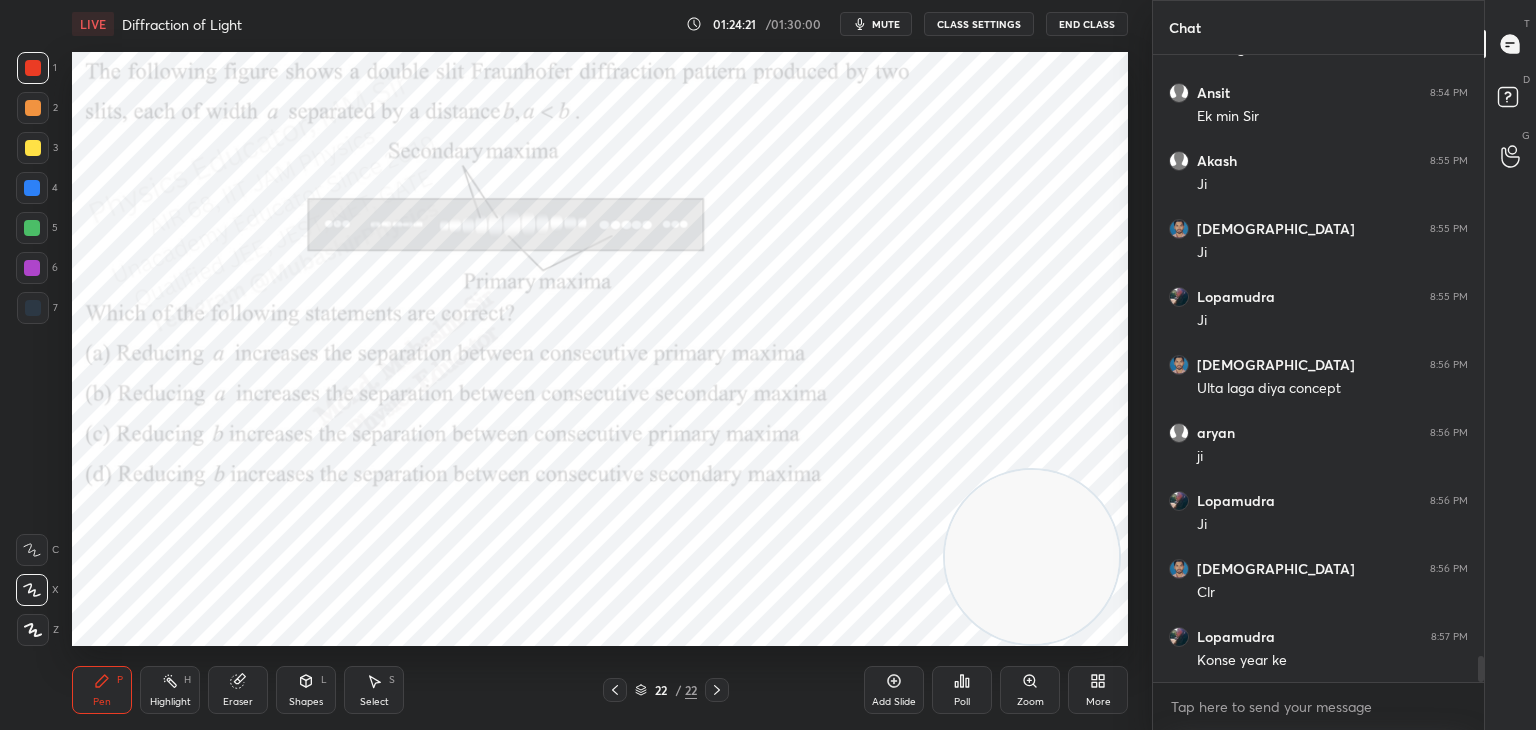 click on "Highlight H" at bounding box center (170, 690) 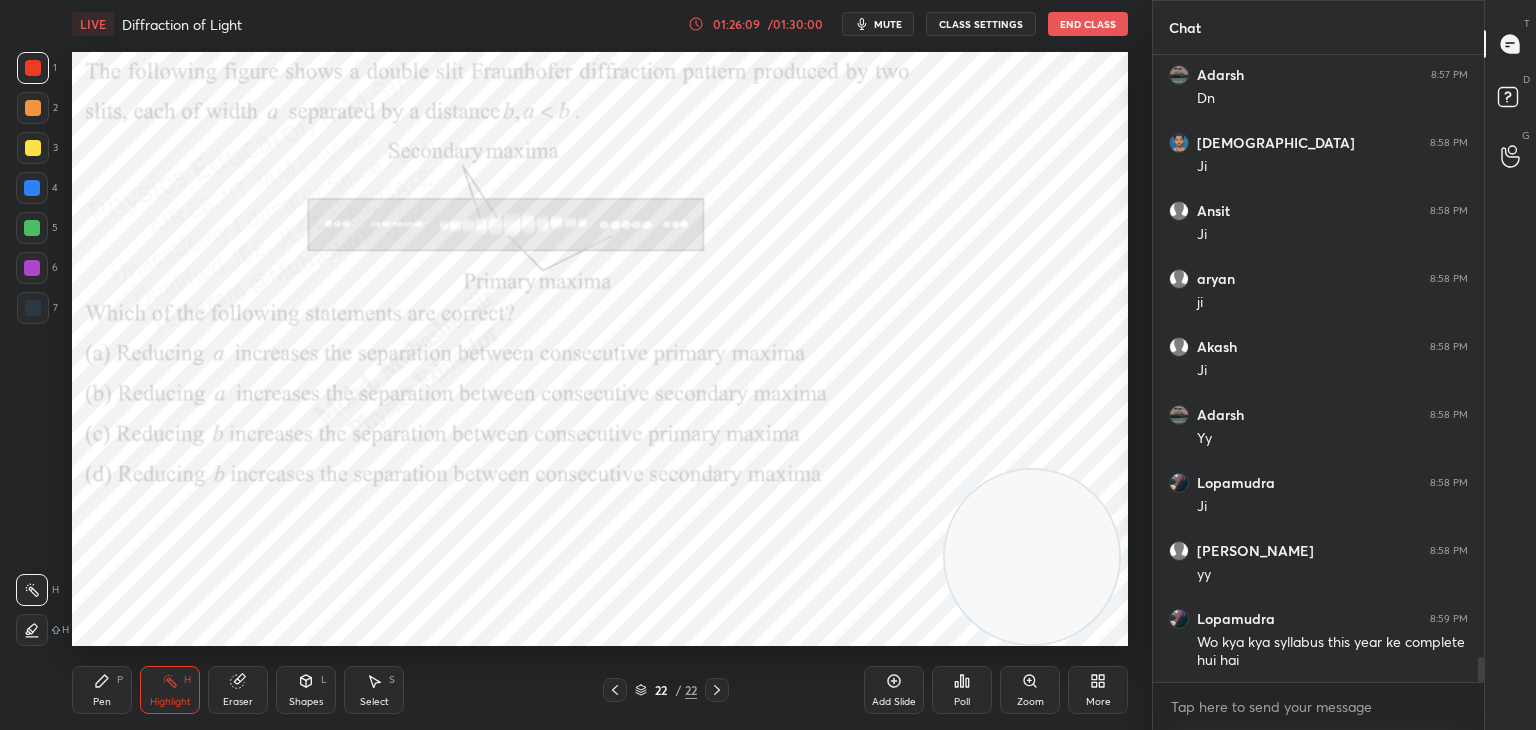 scroll, scrollTop: 15440, scrollLeft: 0, axis: vertical 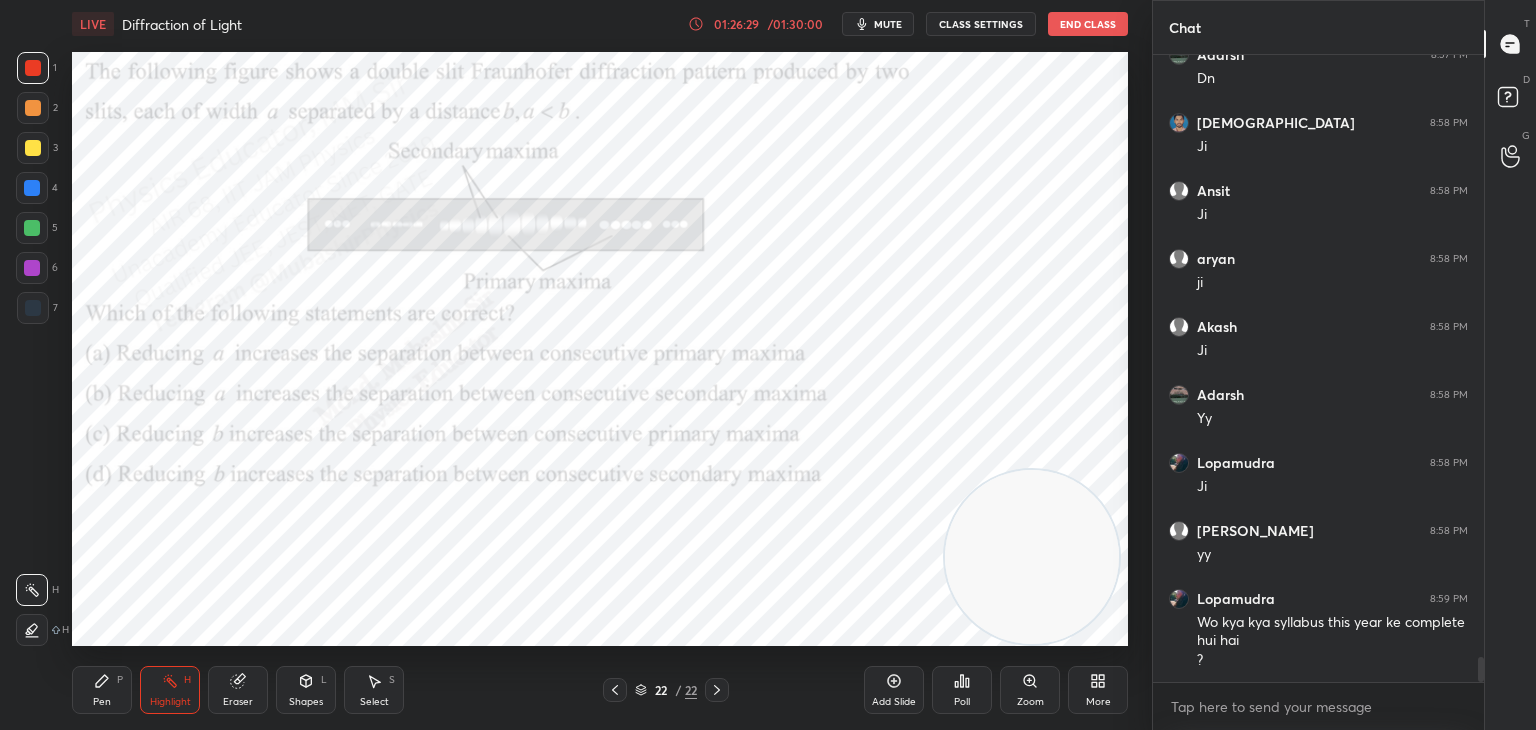 click 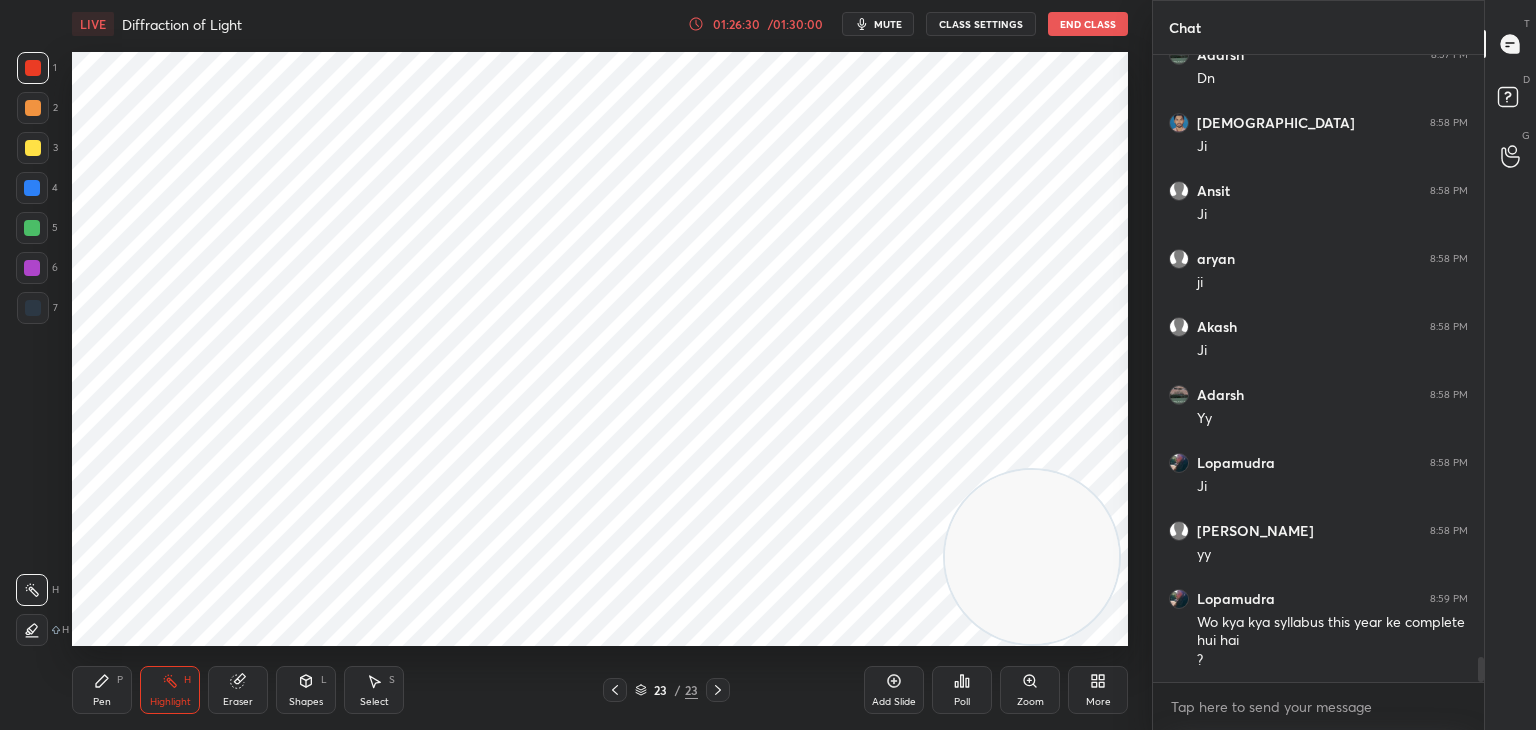 drag, startPoint x: 84, startPoint y: 680, endPoint x: 85, endPoint y: 654, distance: 26.019224 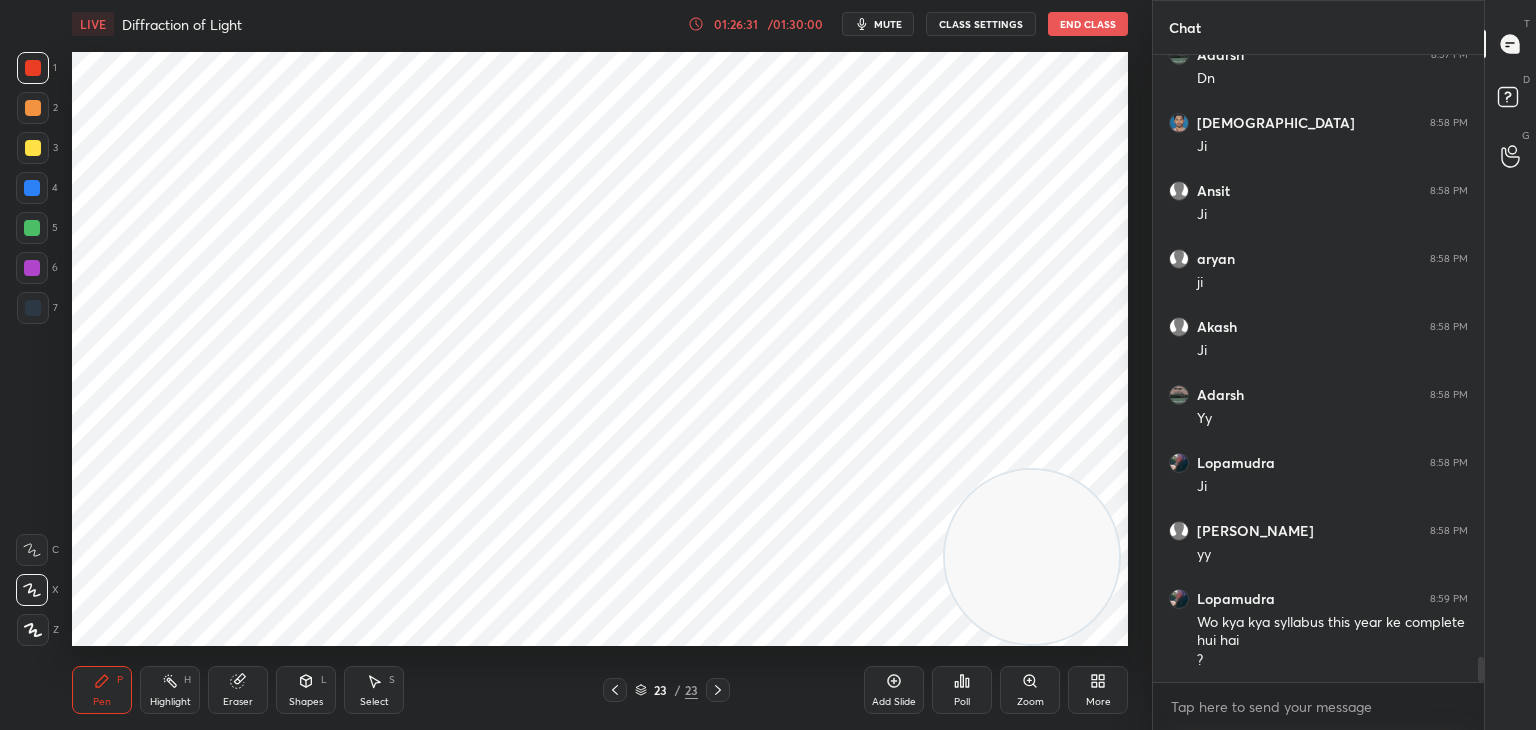 drag, startPoint x: 40, startPoint y: 186, endPoint x: 59, endPoint y: 193, distance: 20.248457 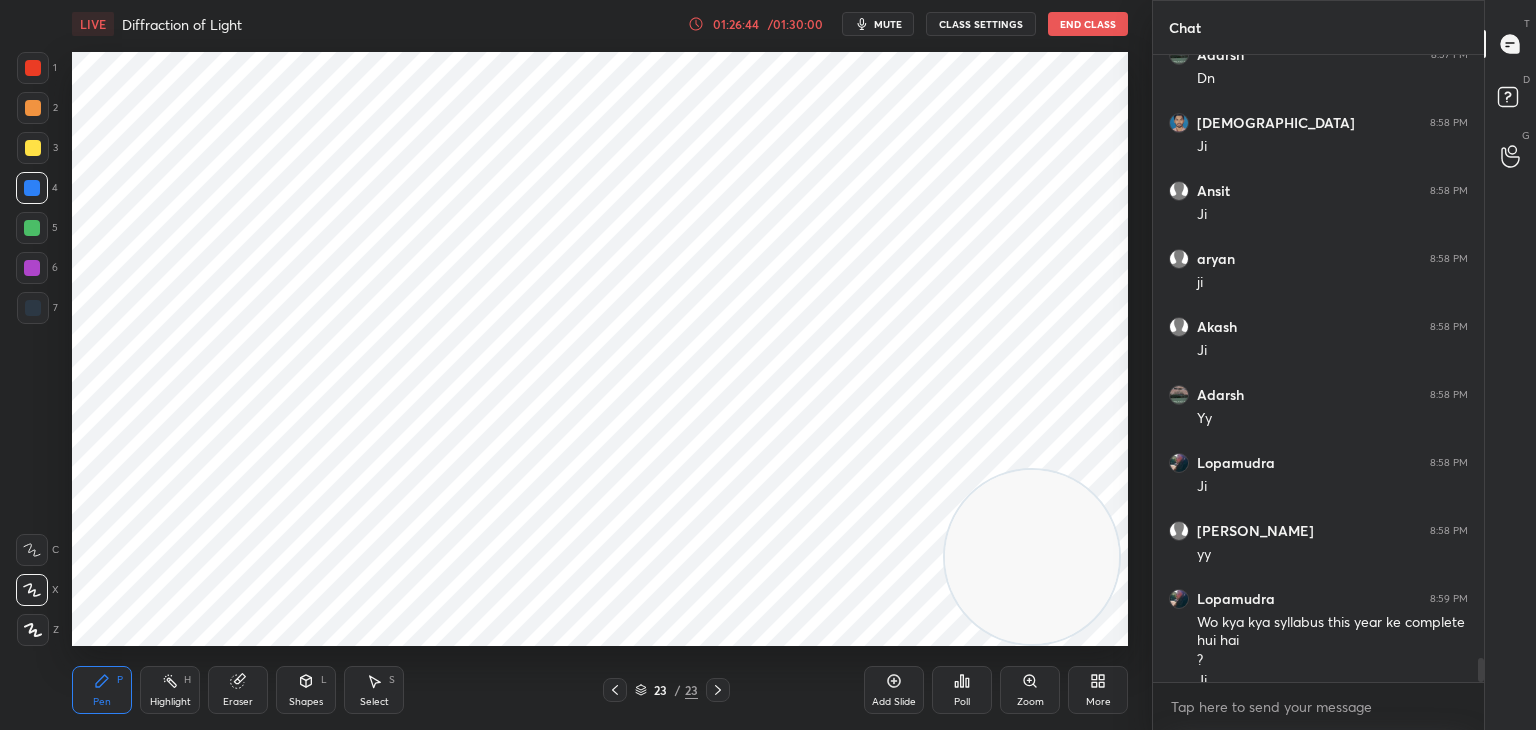 scroll, scrollTop: 15460, scrollLeft: 0, axis: vertical 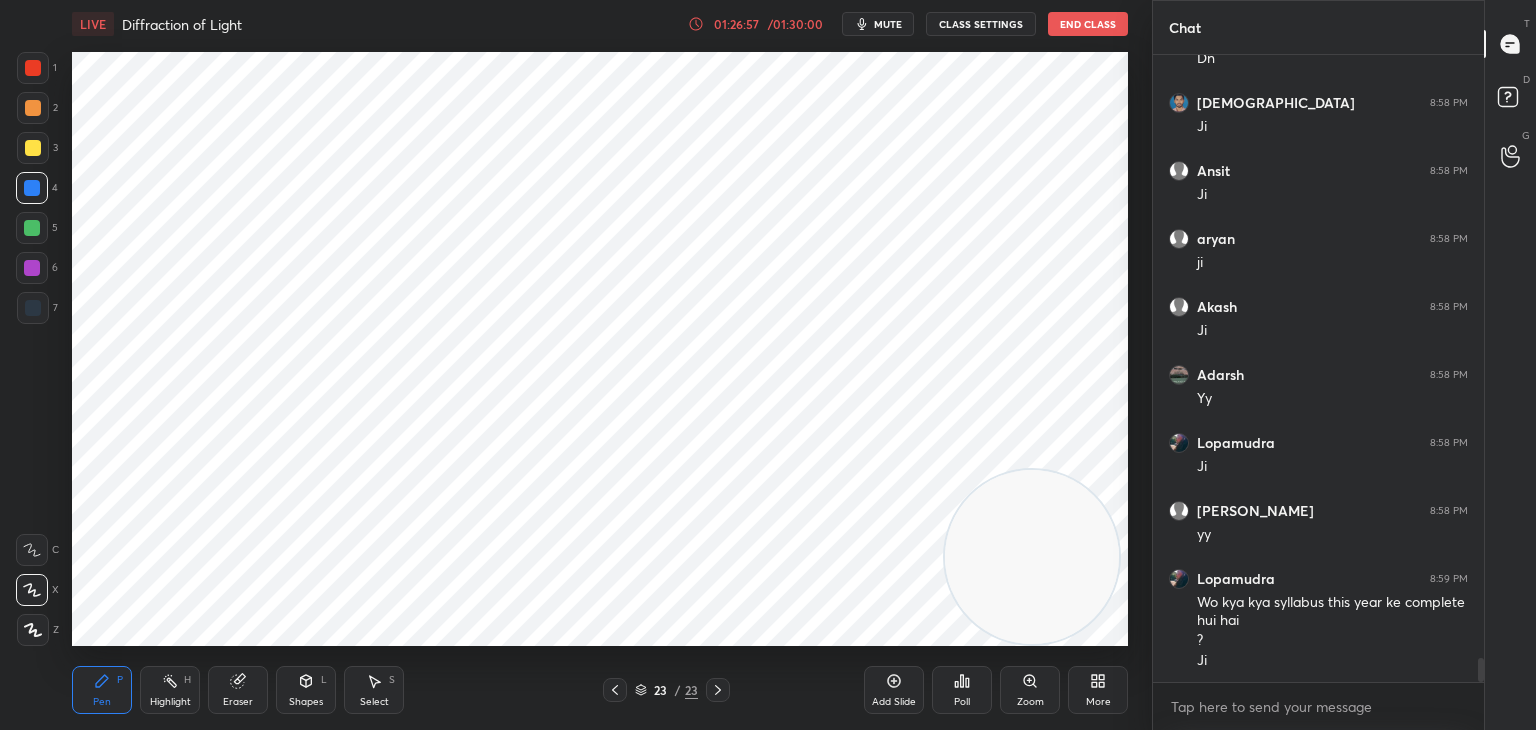 drag, startPoint x: 28, startPoint y: 229, endPoint x: 53, endPoint y: 232, distance: 25.179358 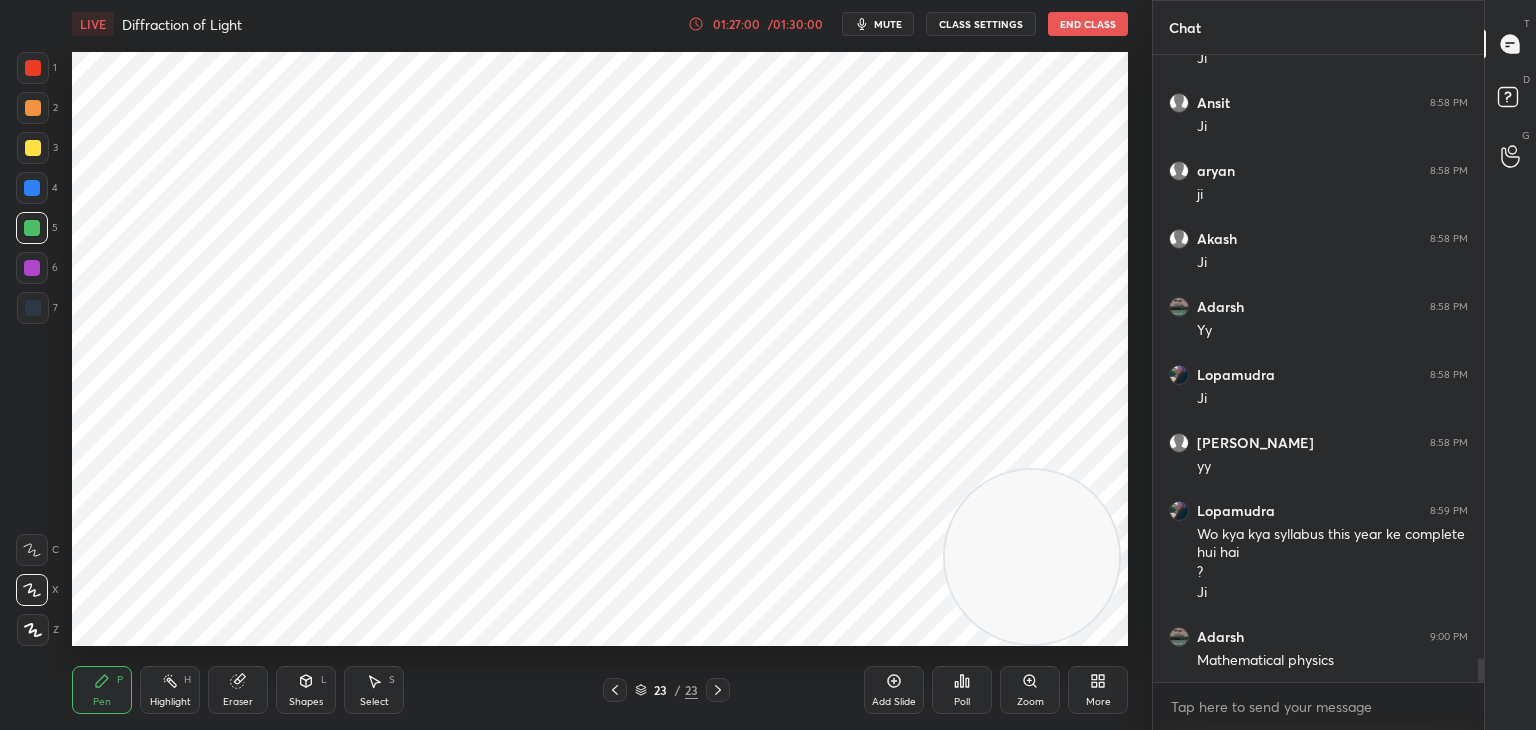scroll, scrollTop: 15596, scrollLeft: 0, axis: vertical 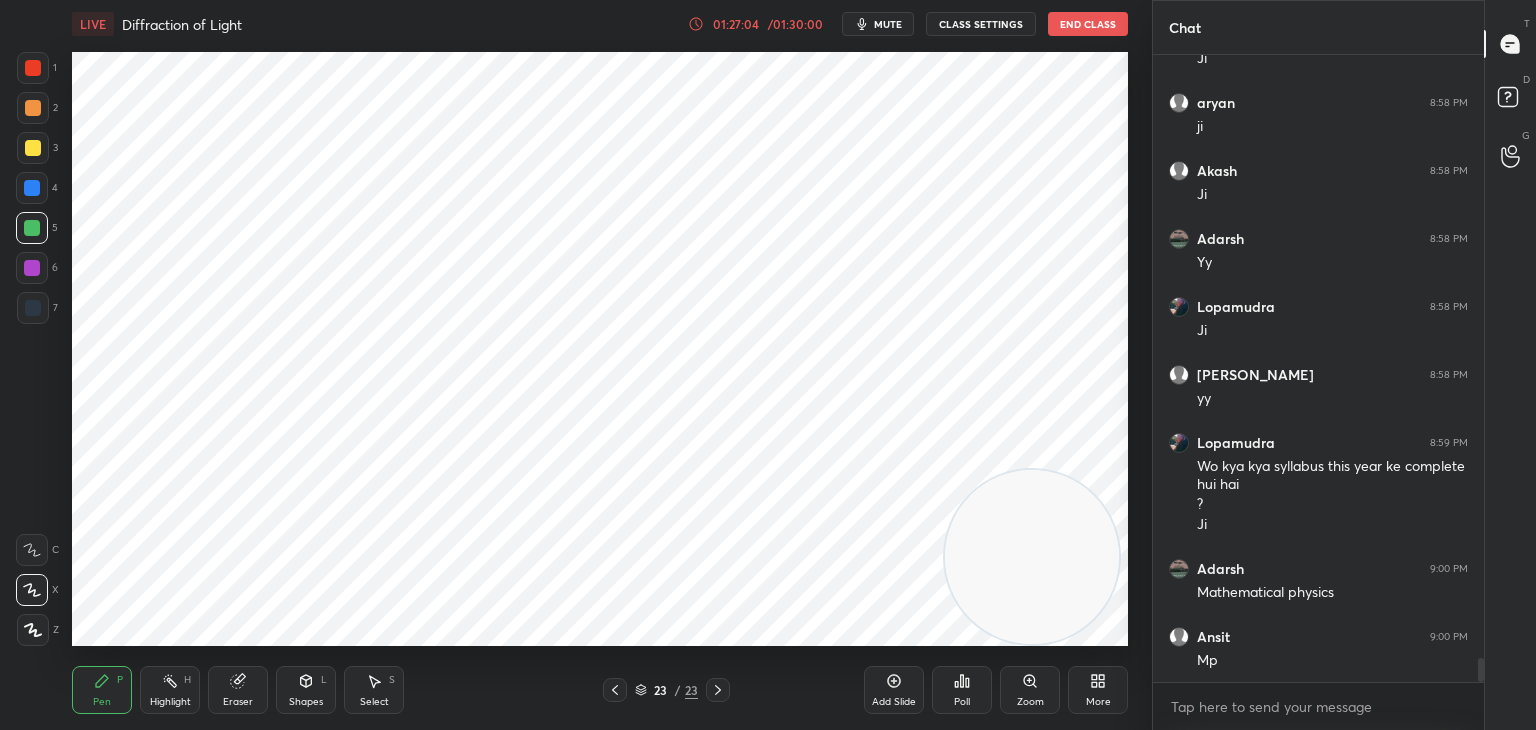 click at bounding box center (32, 268) 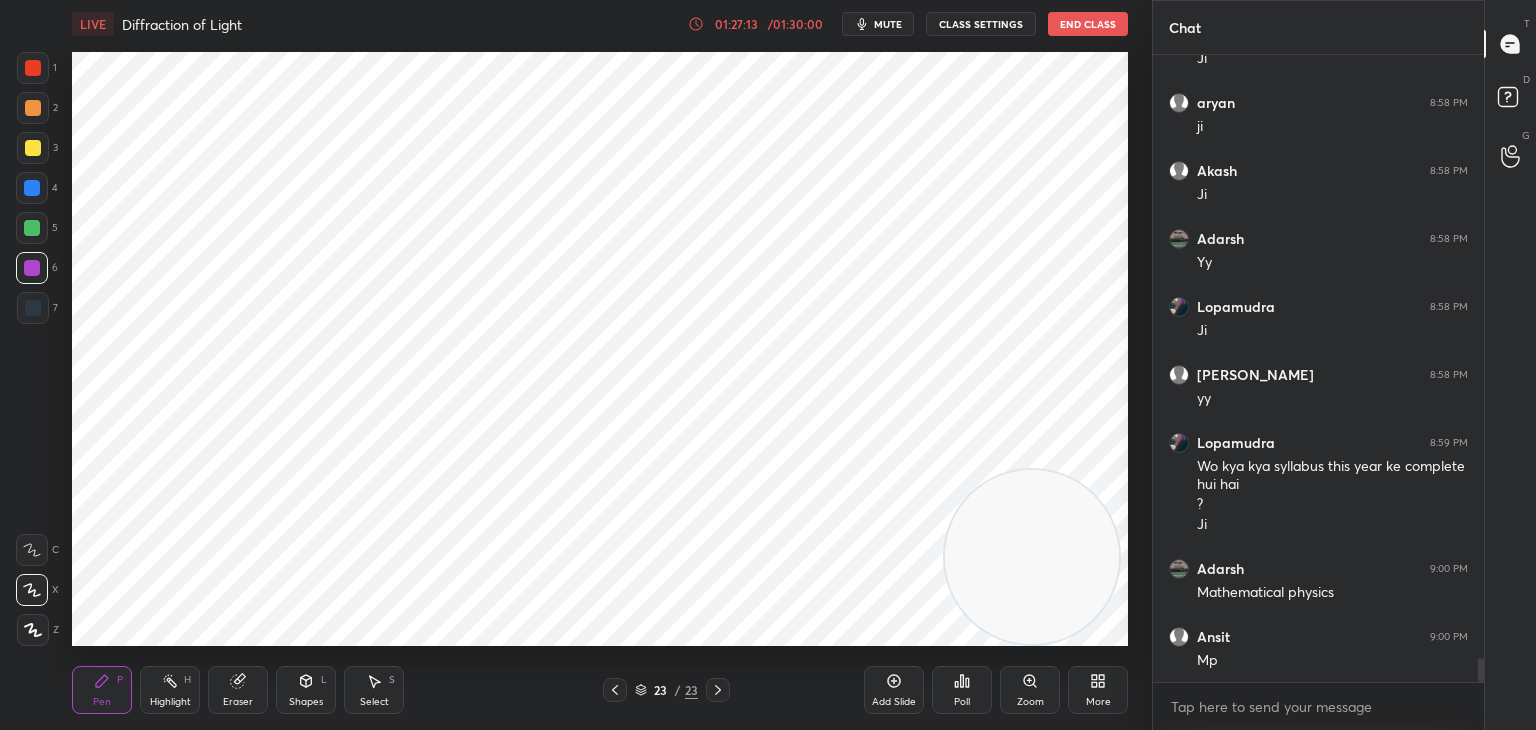click at bounding box center (32, 228) 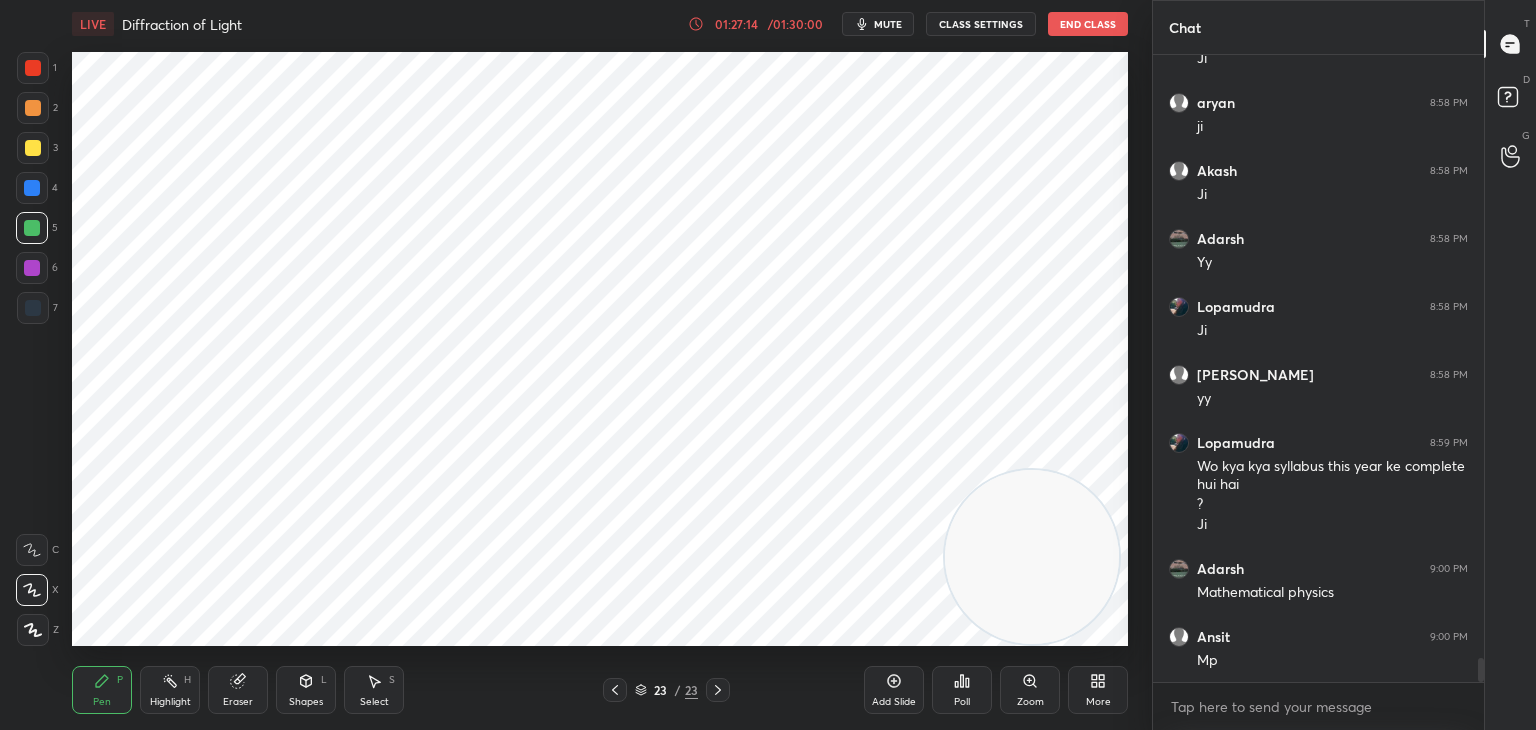 click at bounding box center (33, 108) 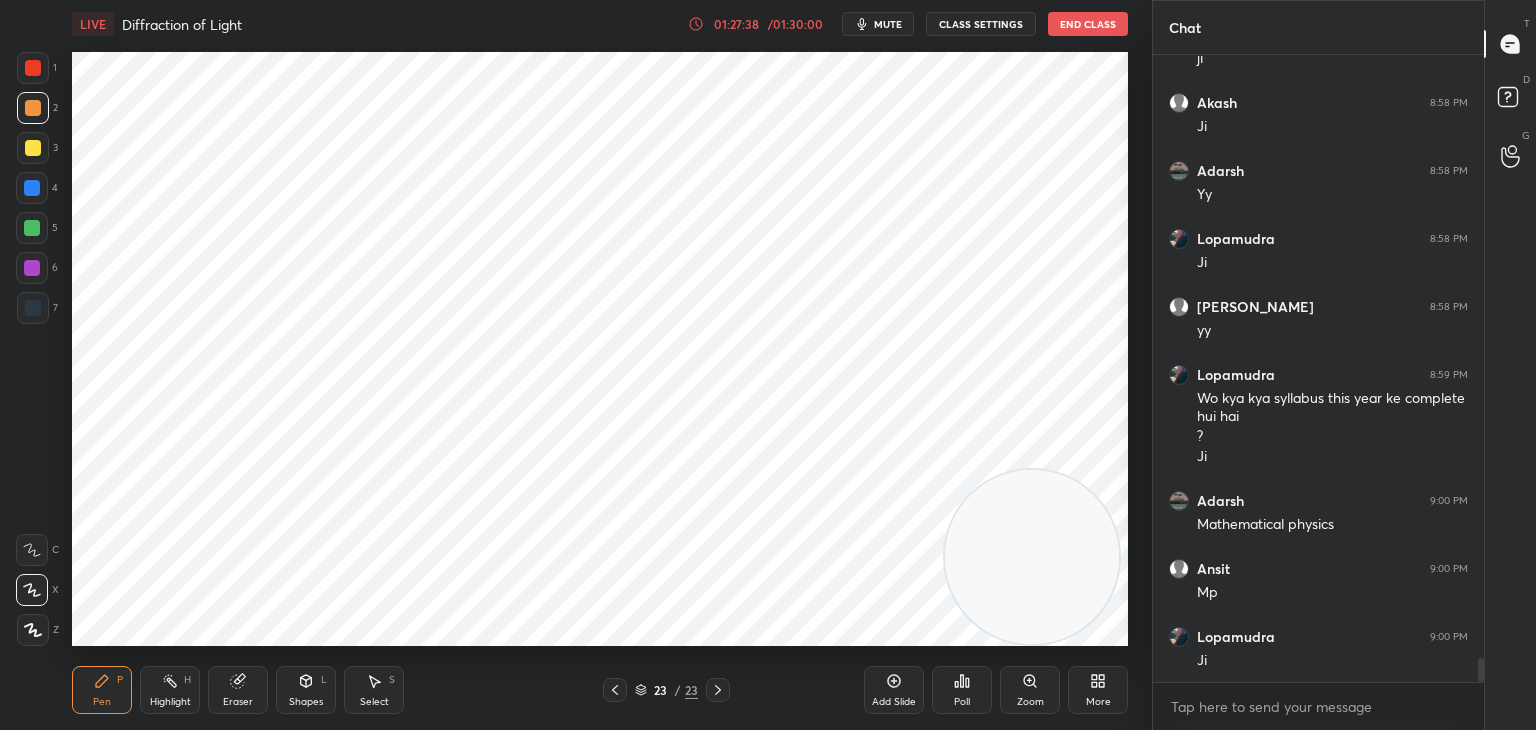 scroll, scrollTop: 15732, scrollLeft: 0, axis: vertical 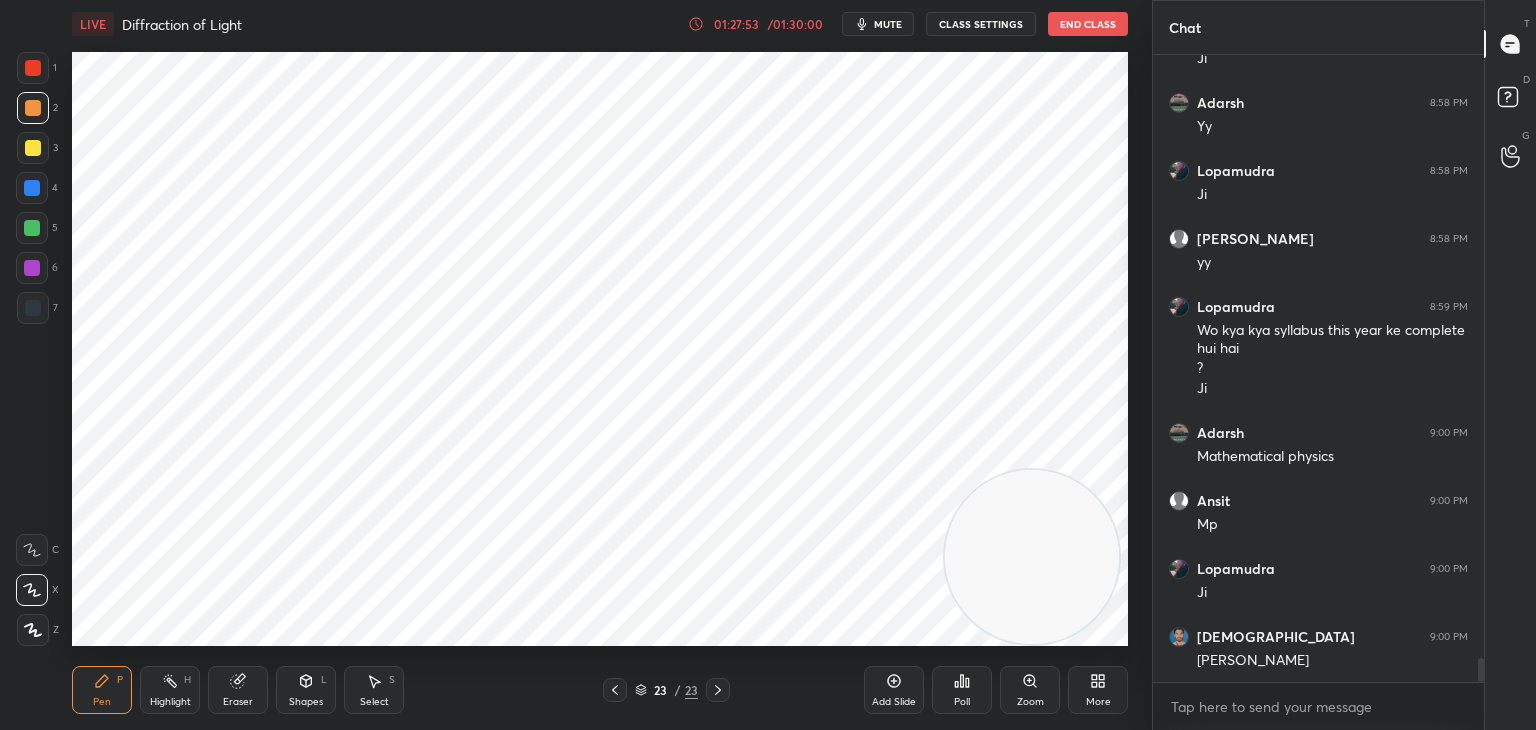 drag, startPoint x: 34, startPoint y: 144, endPoint x: 64, endPoint y: 161, distance: 34.48188 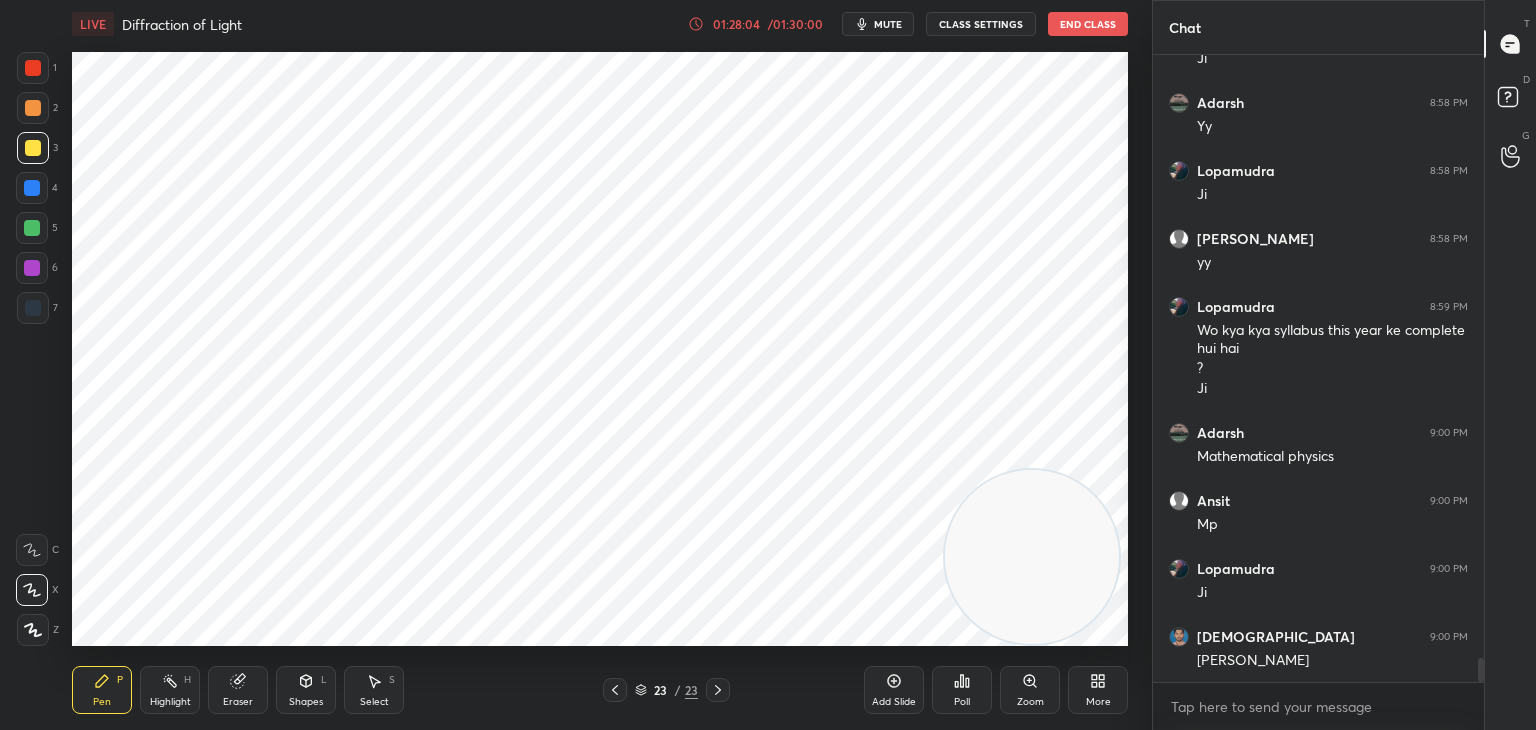 scroll, scrollTop: 15800, scrollLeft: 0, axis: vertical 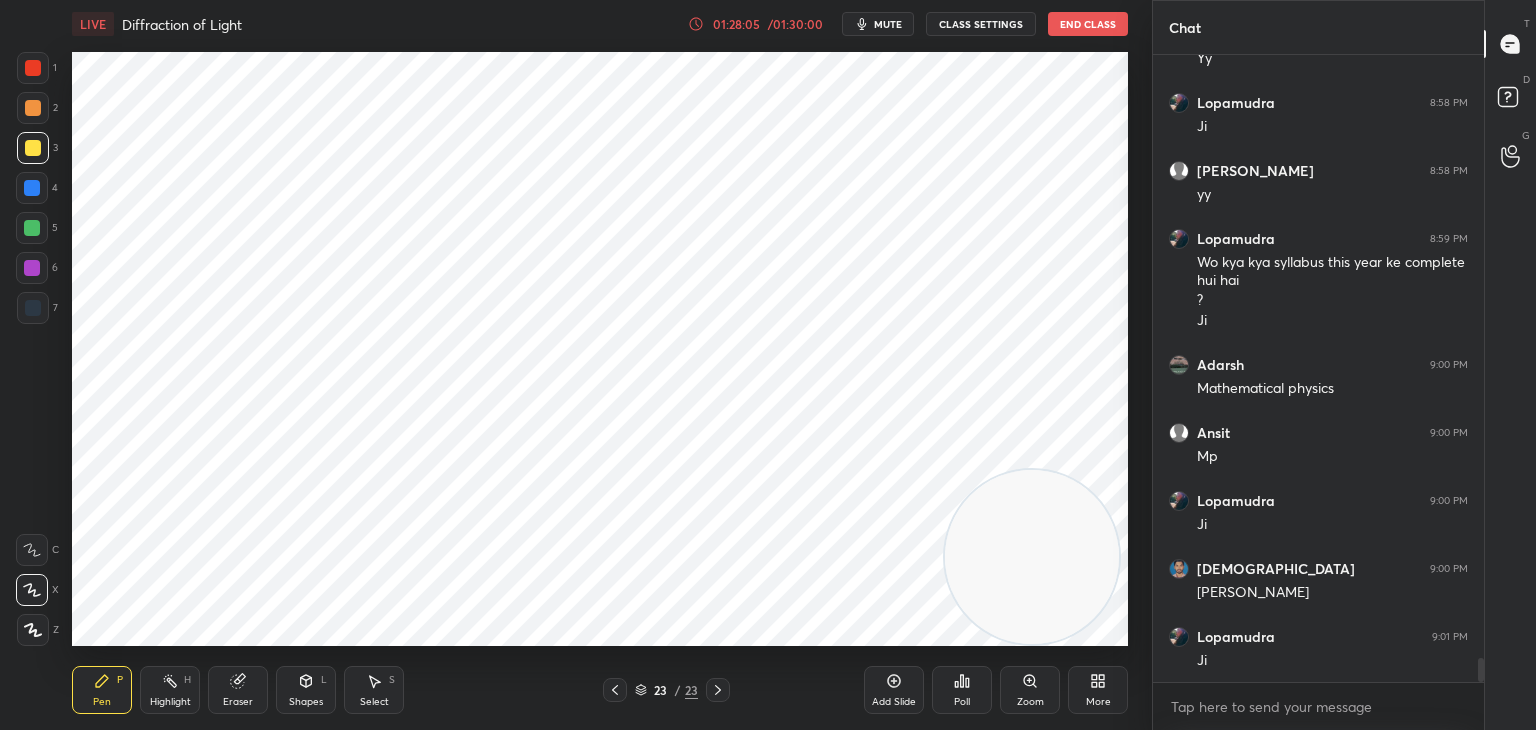 drag, startPoint x: 28, startPoint y: 230, endPoint x: 65, endPoint y: 272, distance: 55.97321 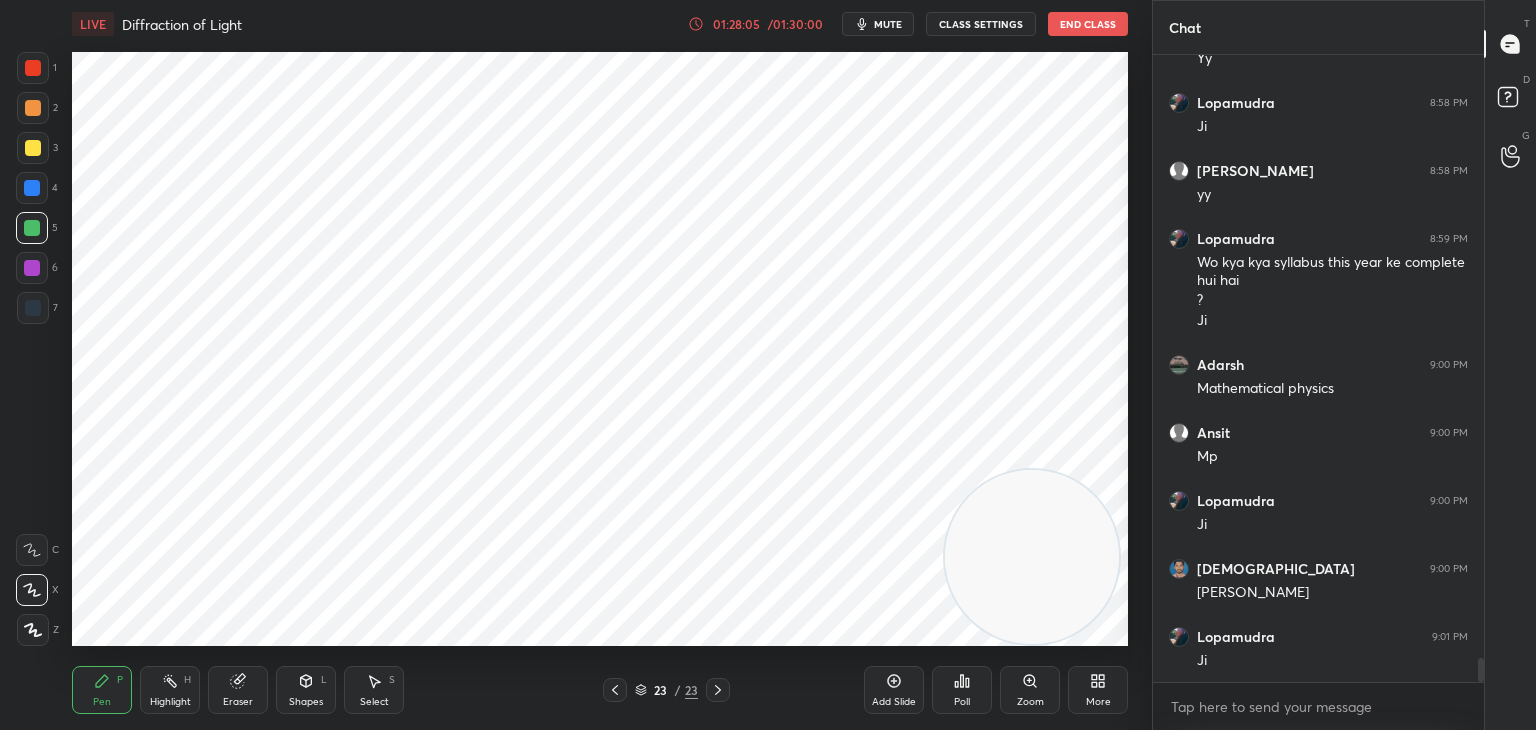 scroll, scrollTop: 15868, scrollLeft: 0, axis: vertical 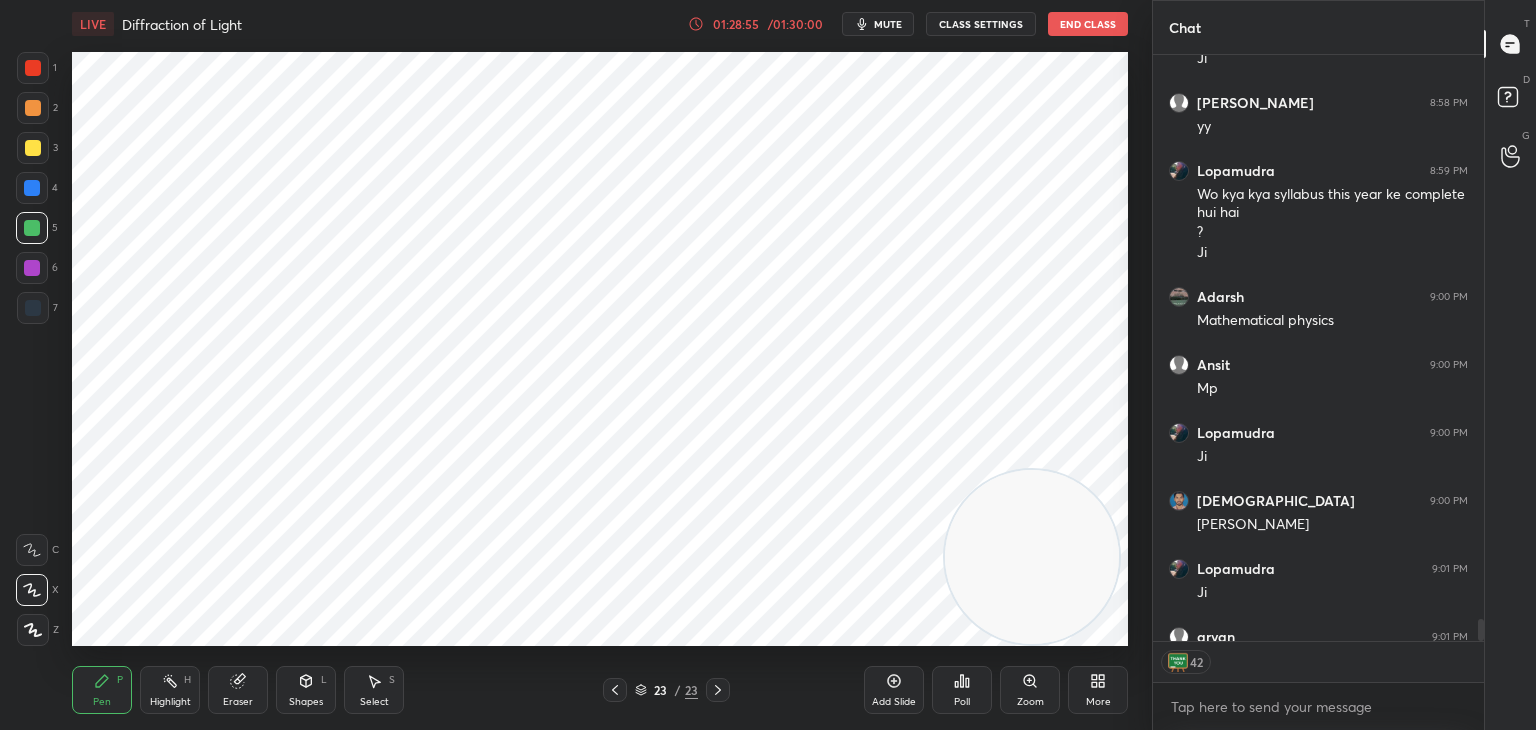 drag, startPoint x: 245, startPoint y: 688, endPoint x: 230, endPoint y: 688, distance: 15 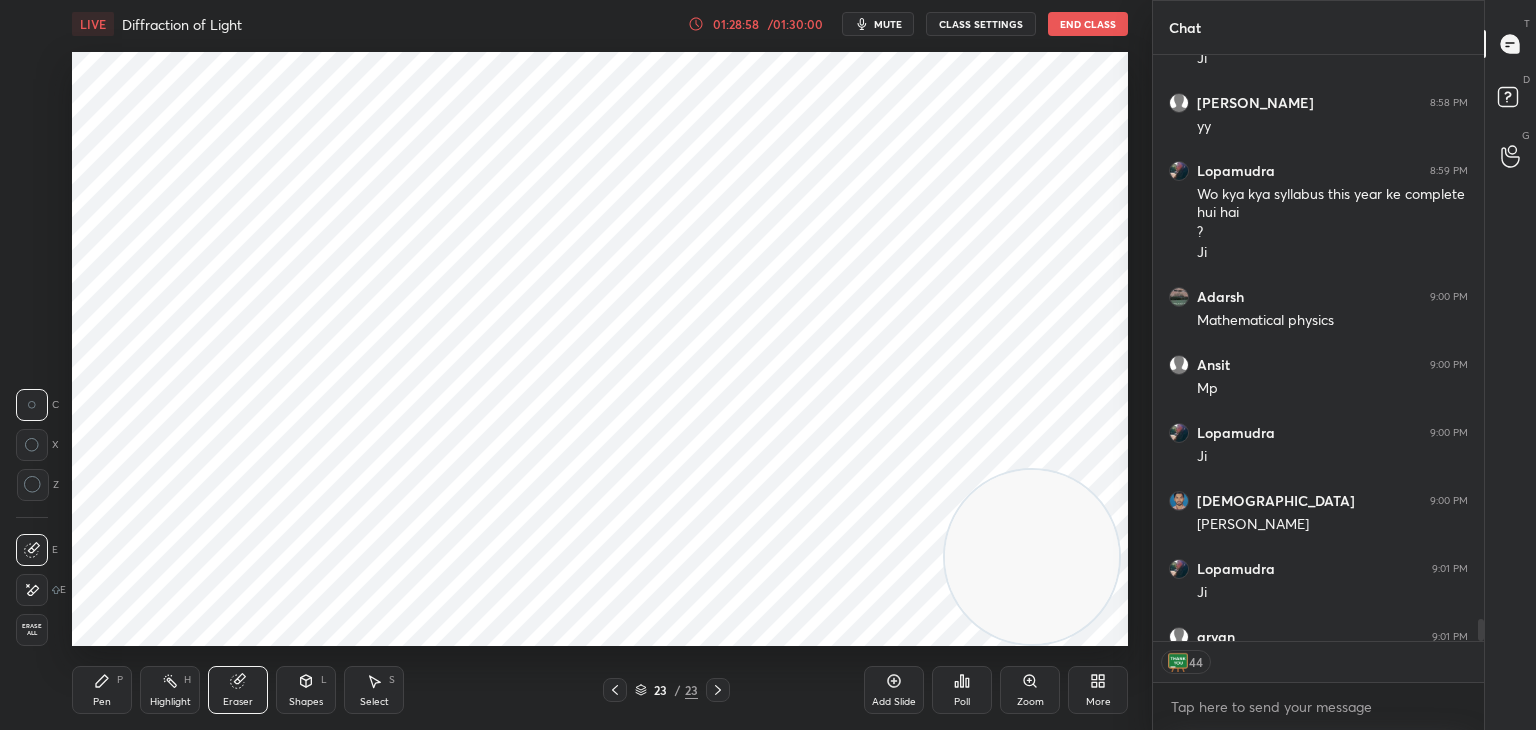 click on "Erase all" at bounding box center (32, 630) 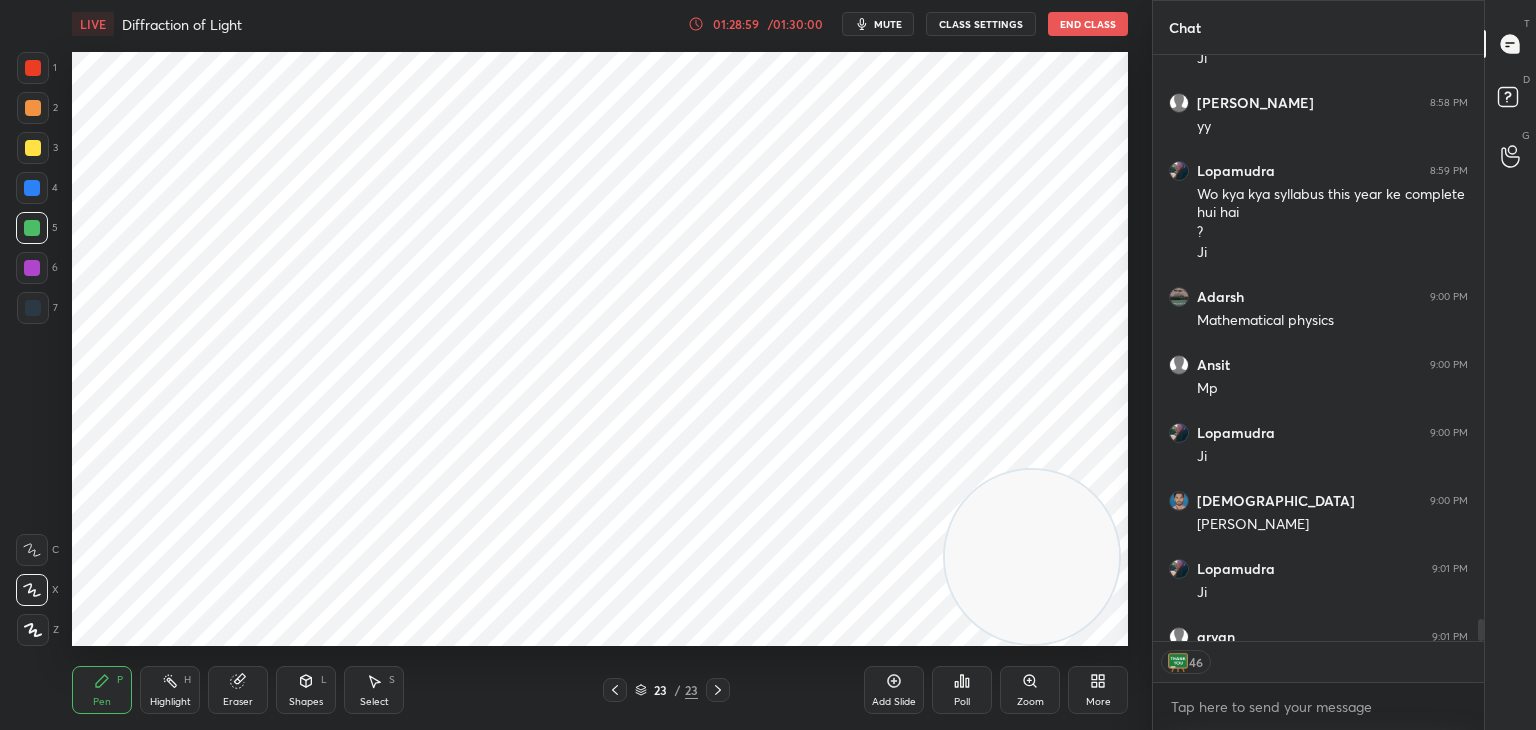 drag, startPoint x: 32, startPoint y: 66, endPoint x: 45, endPoint y: 80, distance: 19.104973 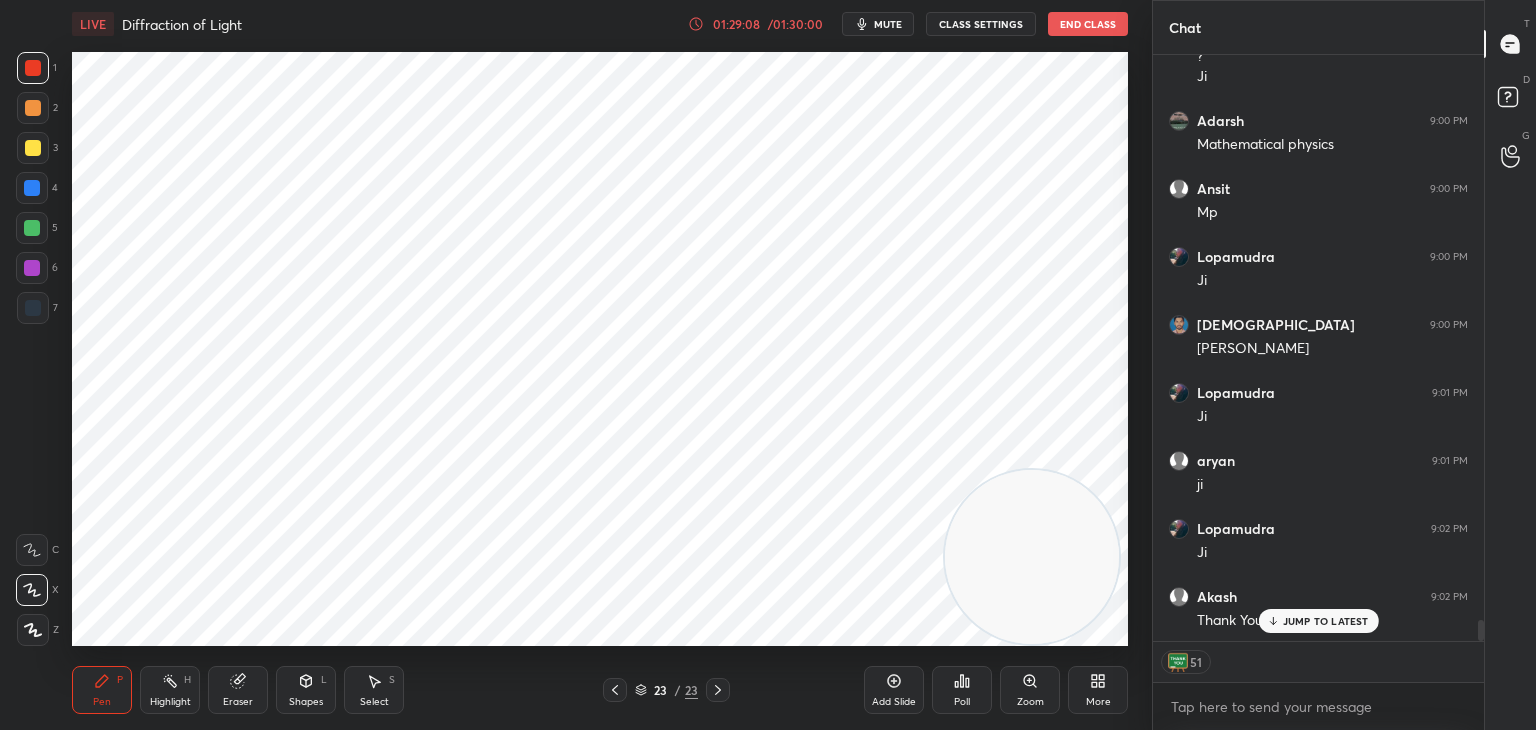 scroll, scrollTop: 16112, scrollLeft: 0, axis: vertical 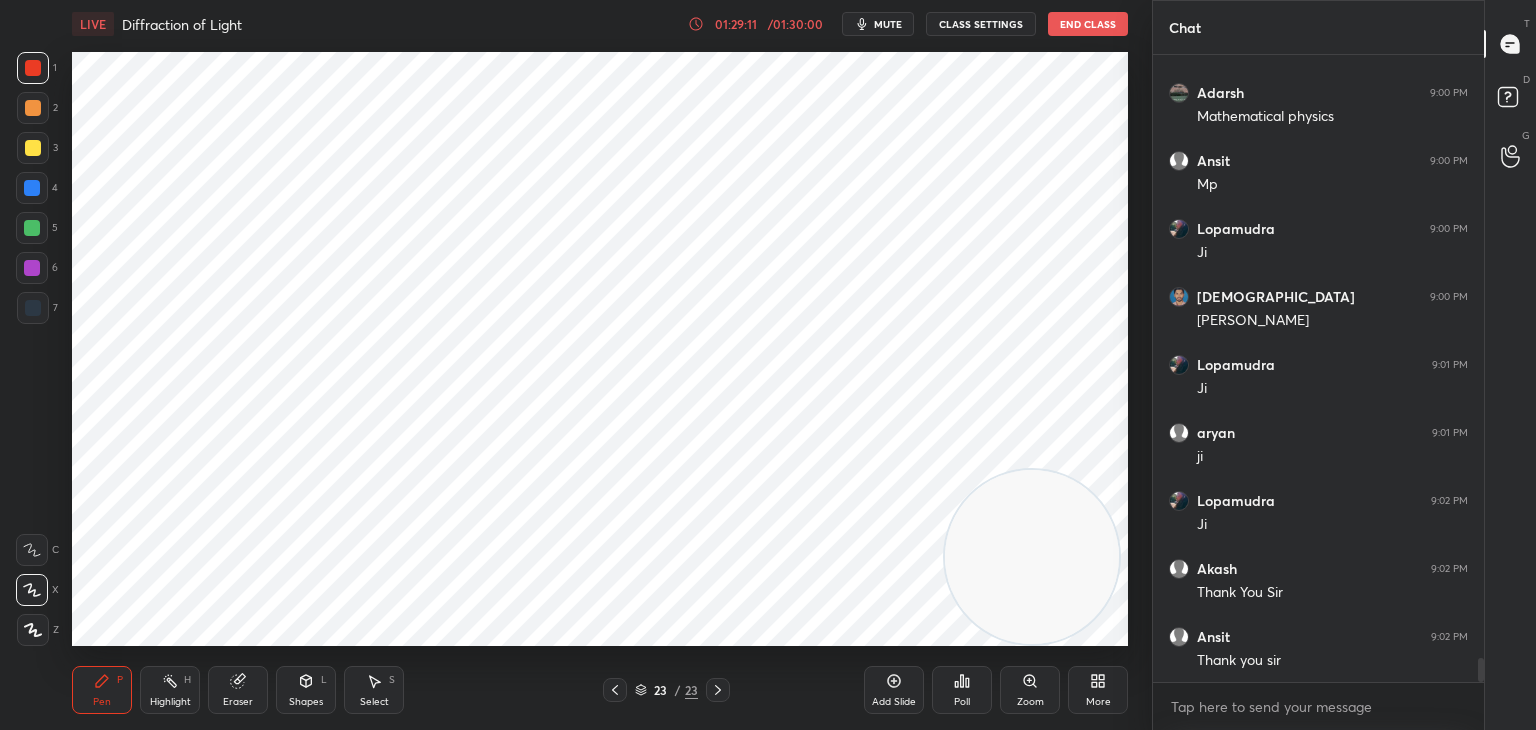 drag, startPoint x: 36, startPoint y: 182, endPoint x: 69, endPoint y: 192, distance: 34.48188 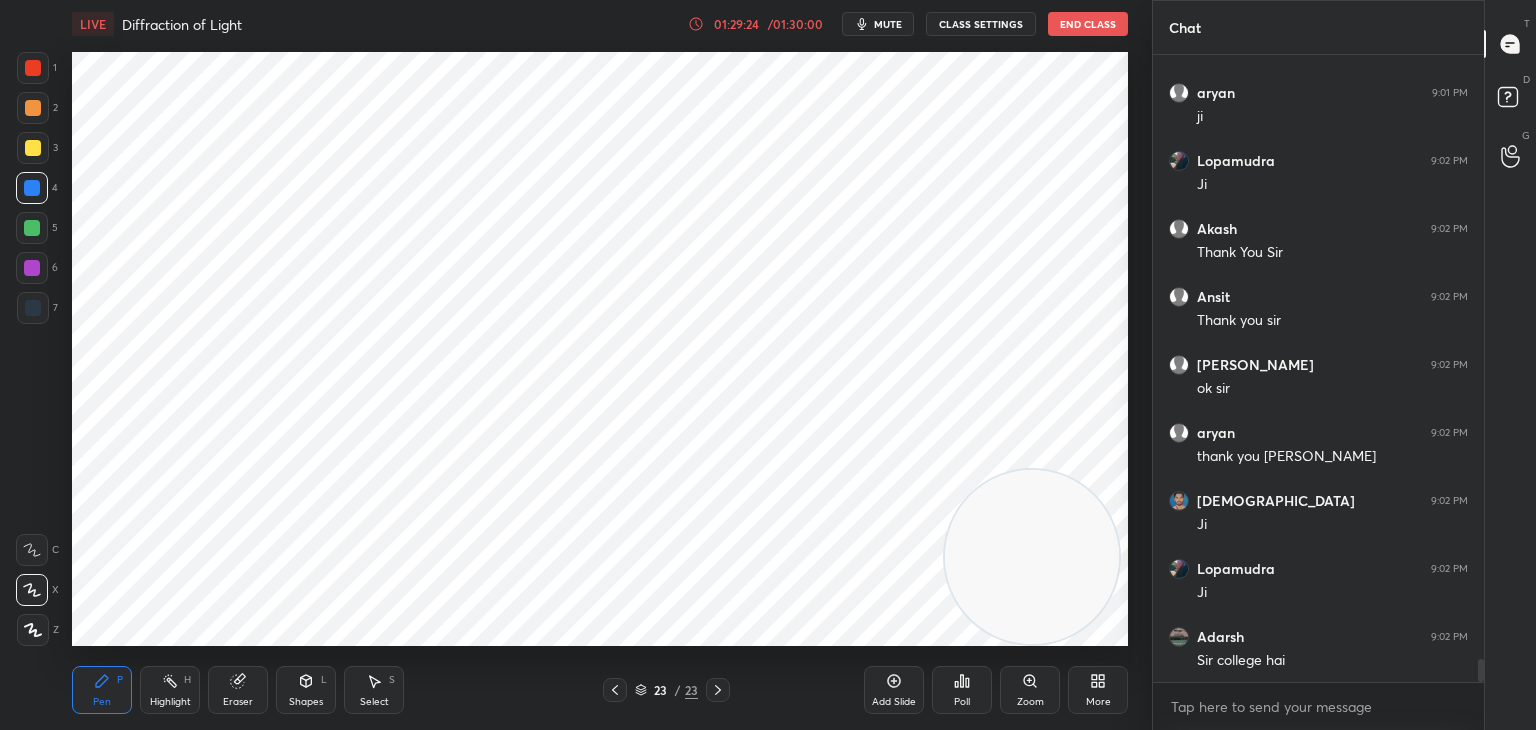 scroll, scrollTop: 16480, scrollLeft: 0, axis: vertical 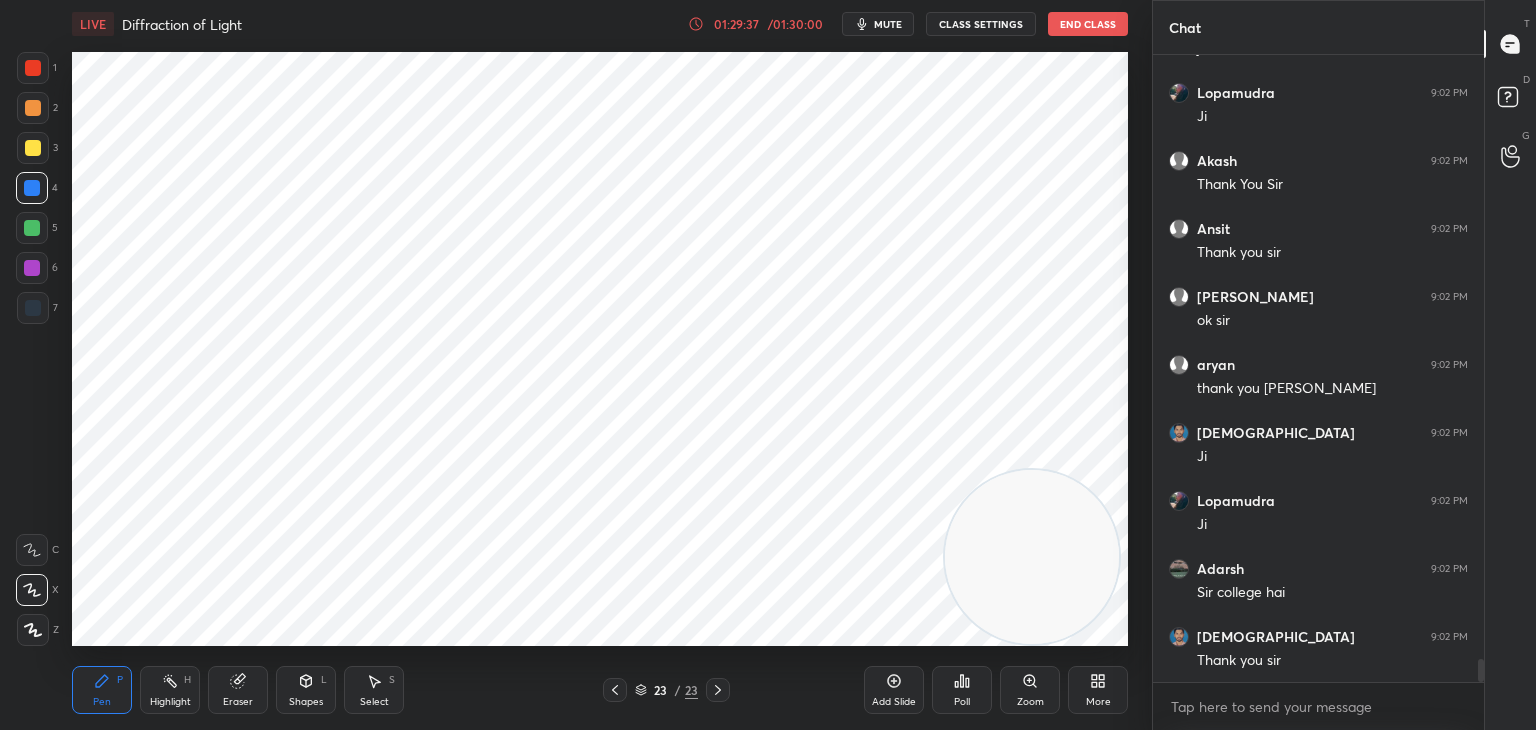 drag, startPoint x: 172, startPoint y: 680, endPoint x: 229, endPoint y: 658, distance: 61.09828 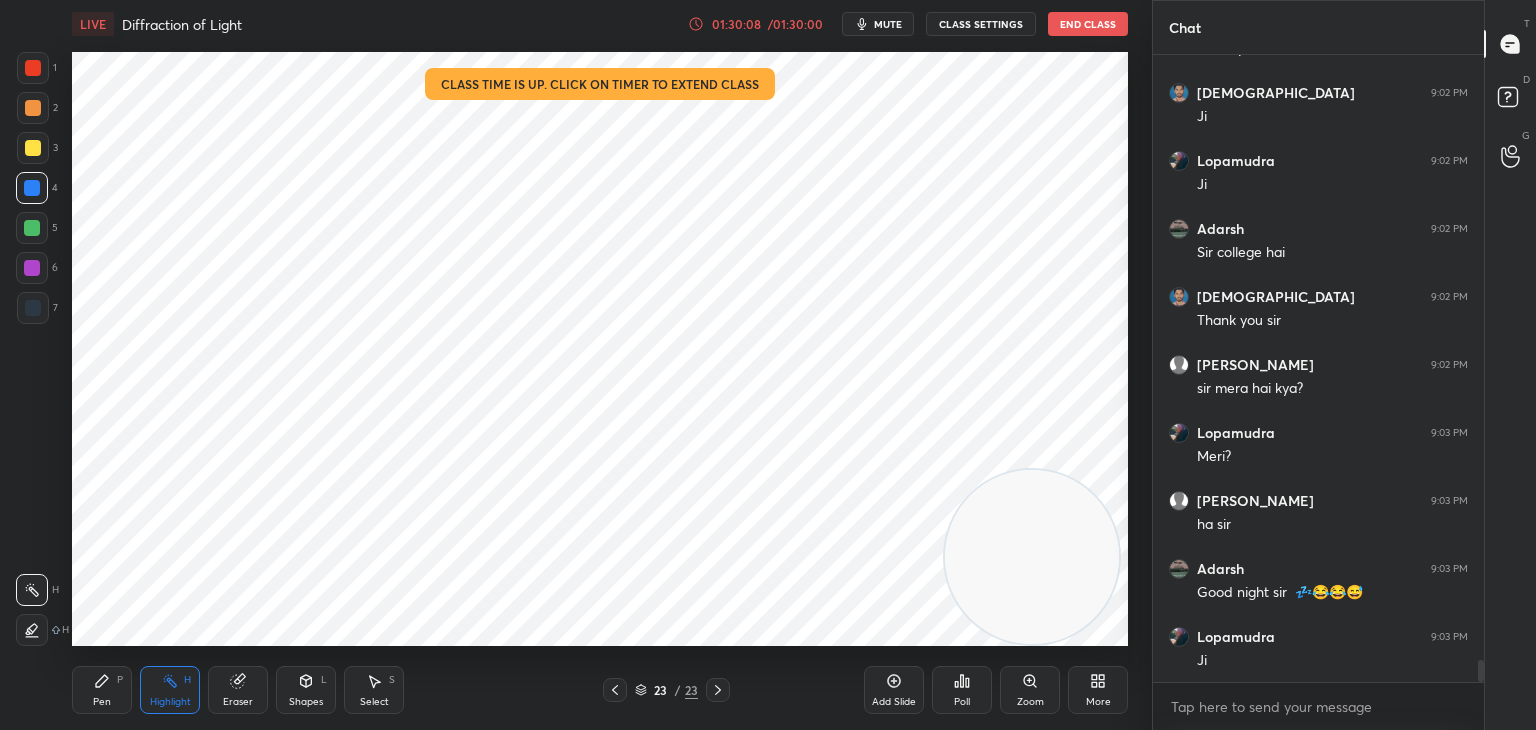 scroll, scrollTop: 16888, scrollLeft: 0, axis: vertical 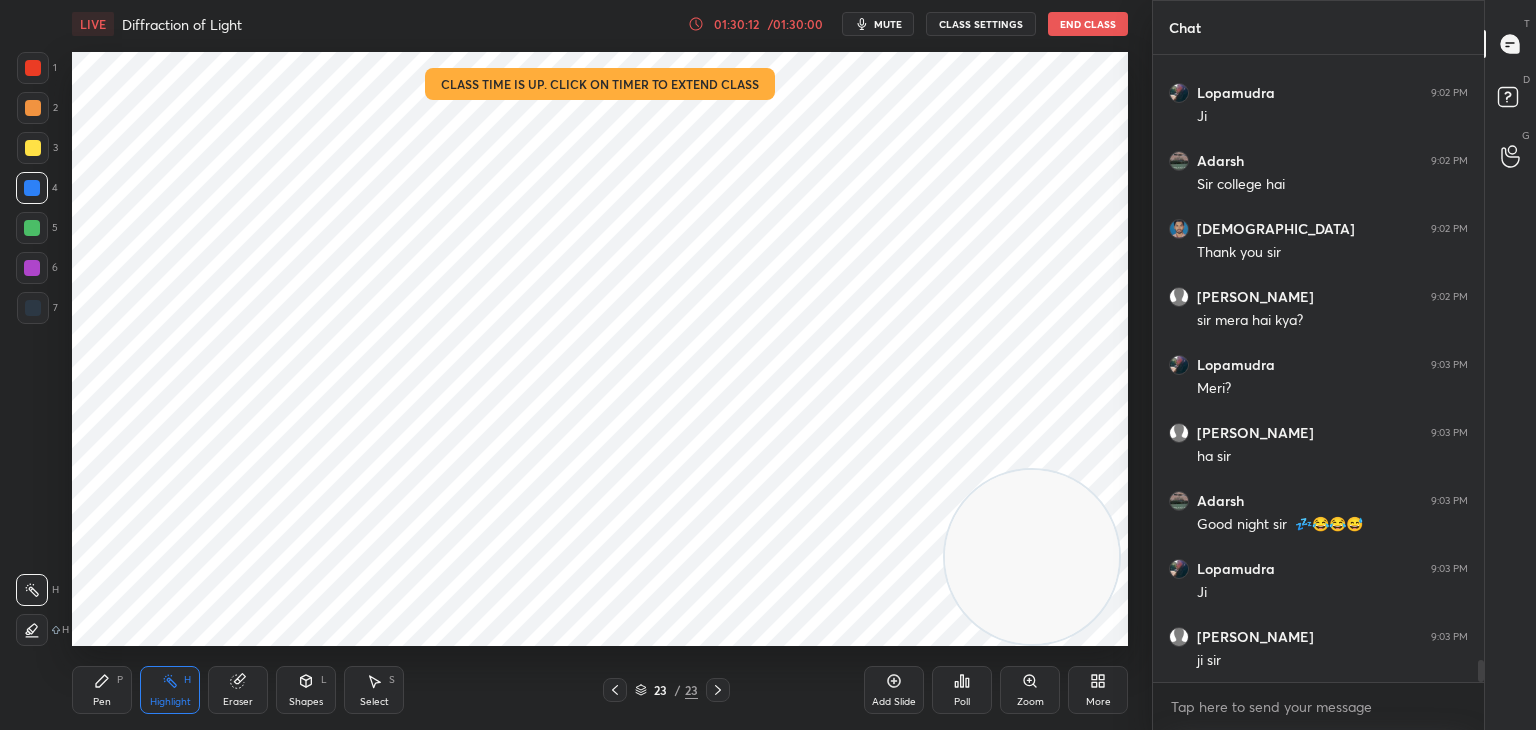 click on "End Class" at bounding box center (1088, 24) 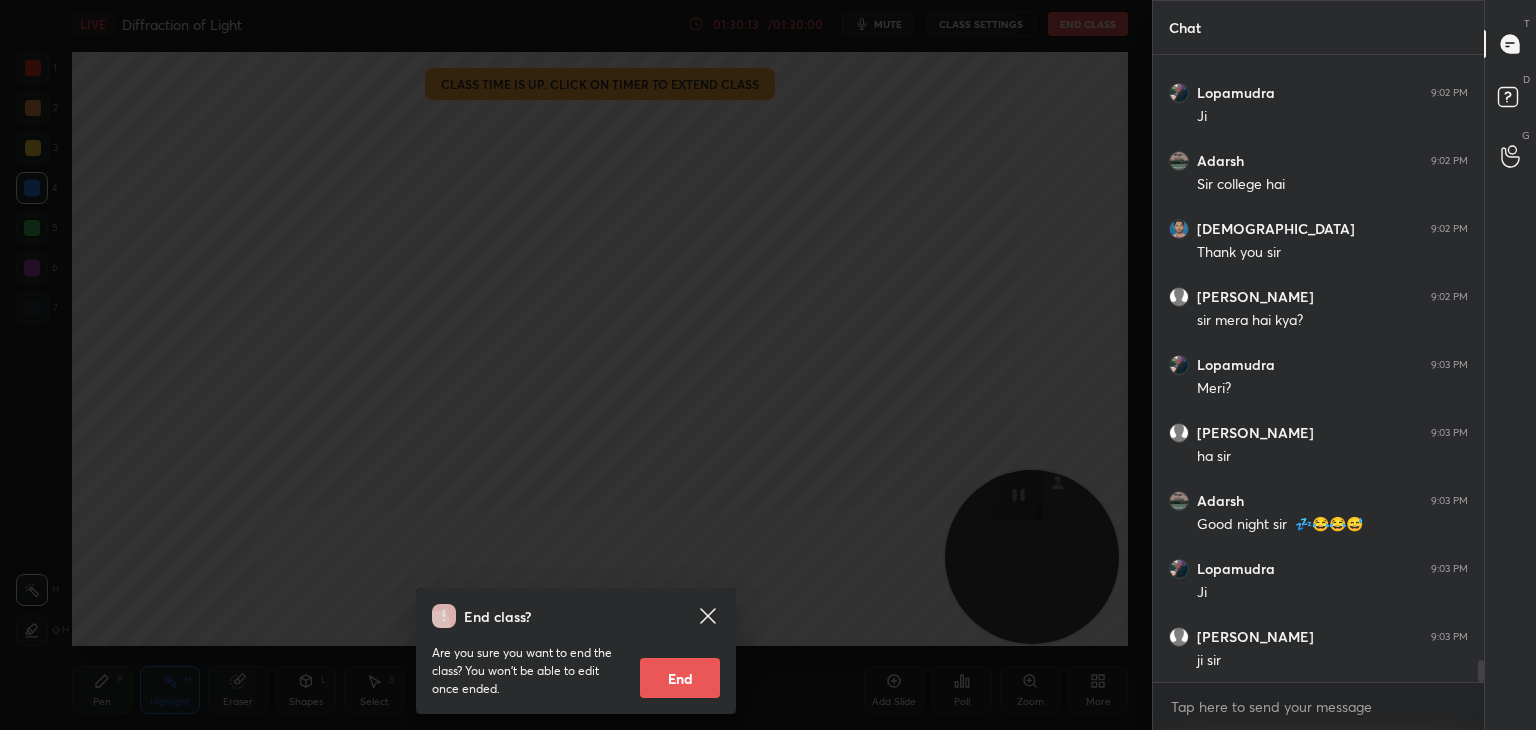 drag, startPoint x: 693, startPoint y: 678, endPoint x: 676, endPoint y: 608, distance: 72.03471 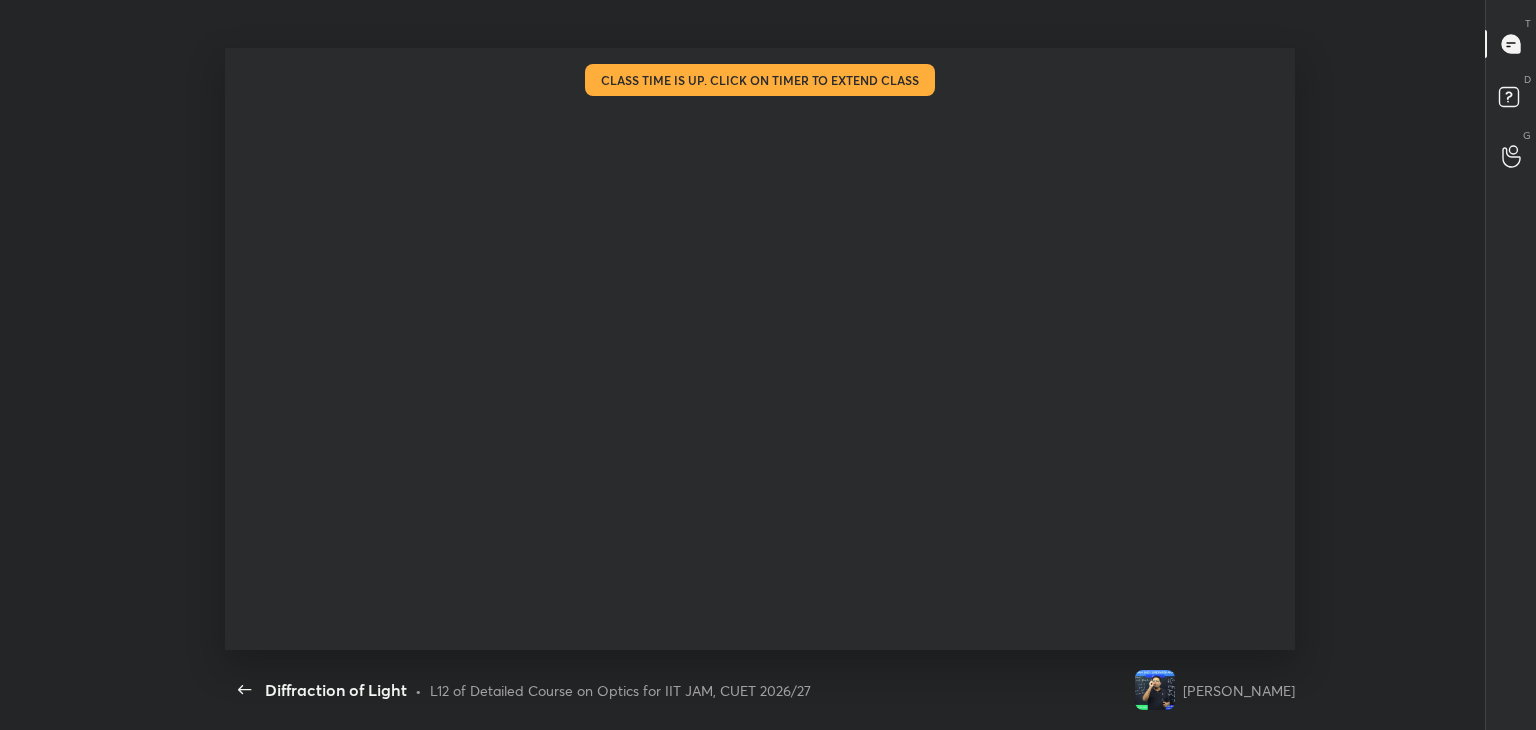 scroll, scrollTop: 99397, scrollLeft: 98832, axis: both 